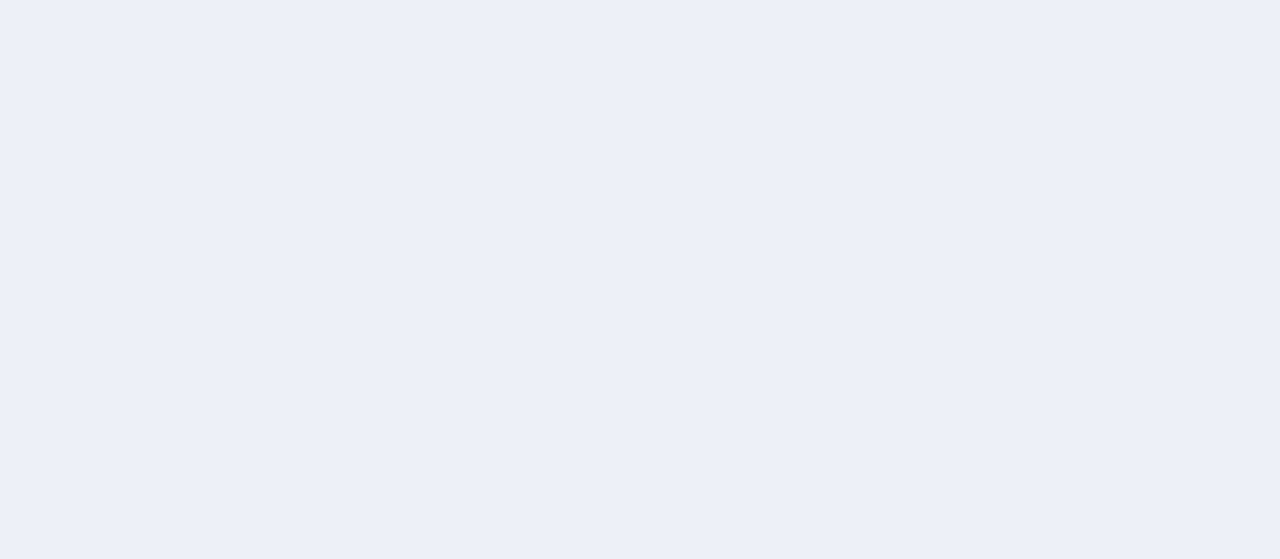scroll, scrollTop: 0, scrollLeft: 0, axis: both 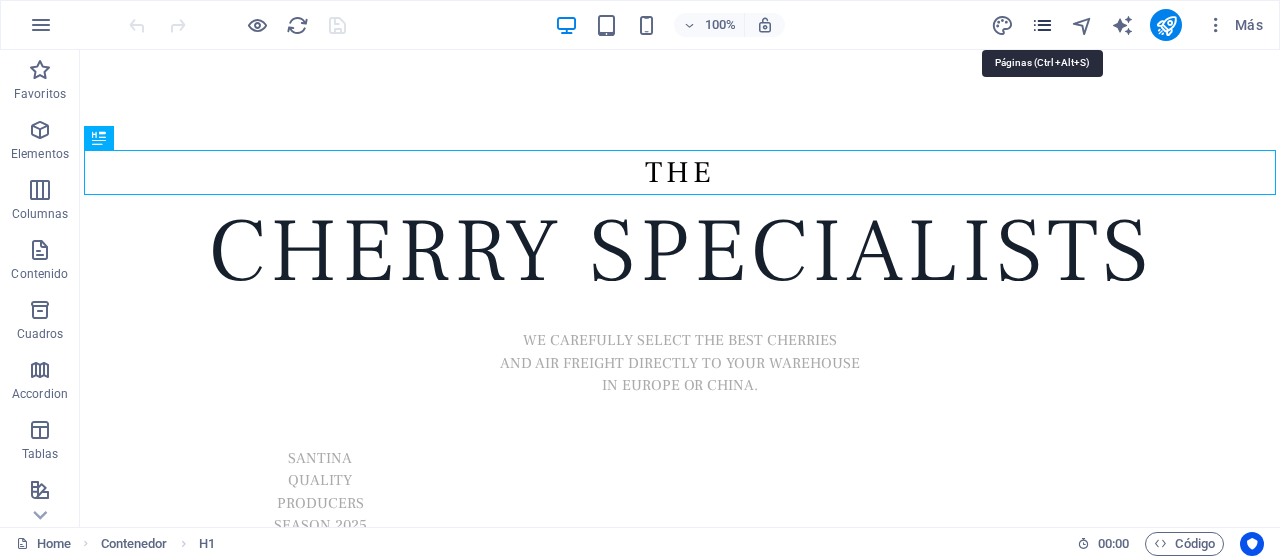 click at bounding box center [1042, 25] 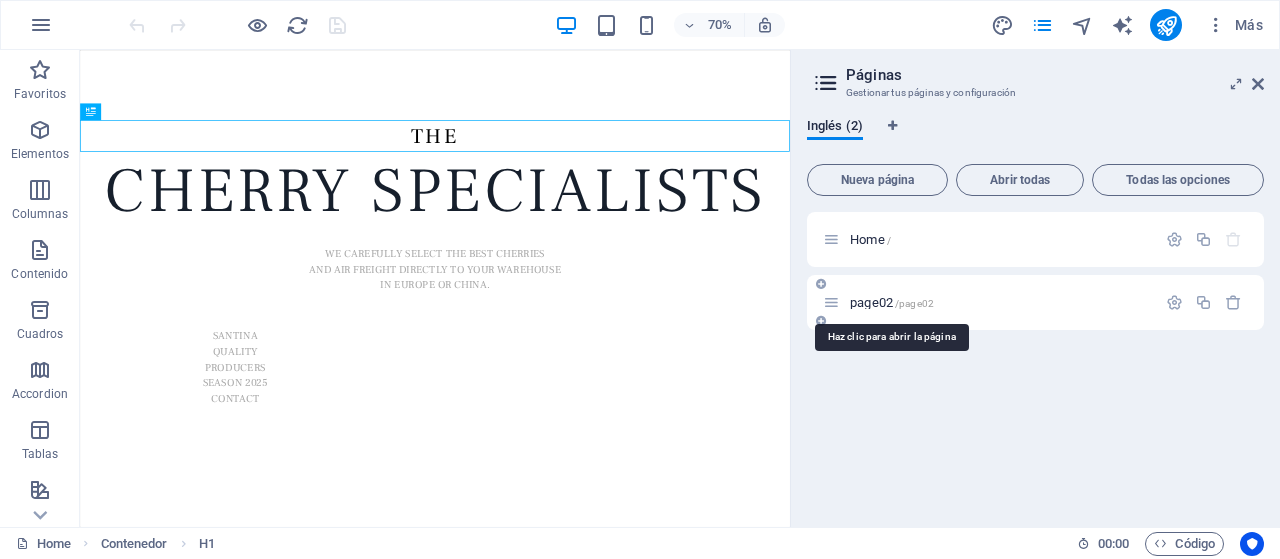 click on "page02 /page02" at bounding box center (892, 302) 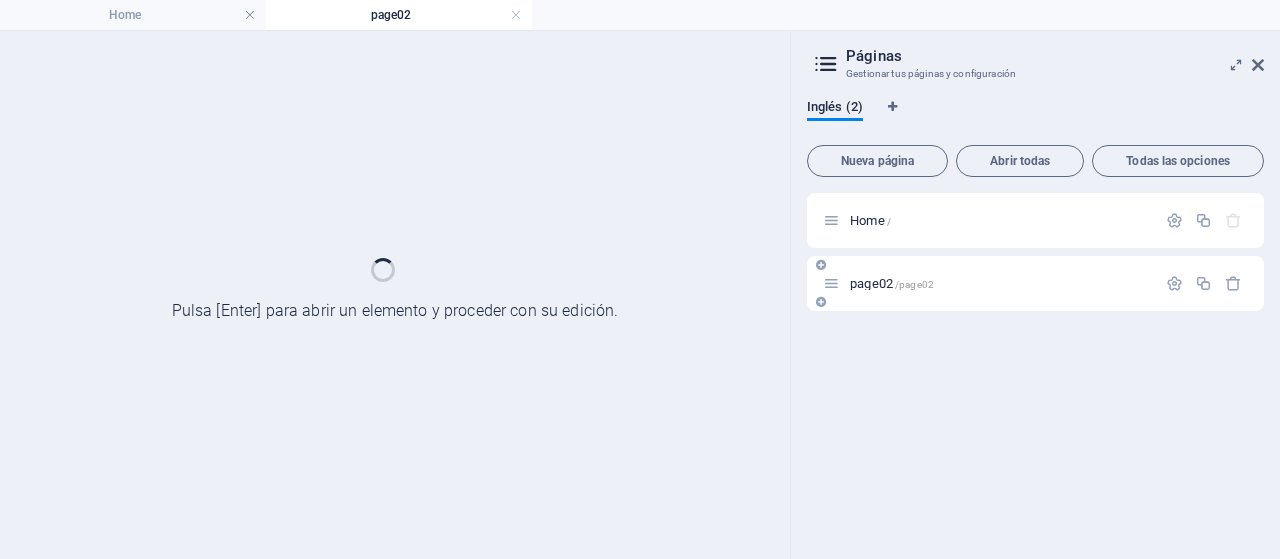 click on "page02 /page02" at bounding box center (1035, 283) 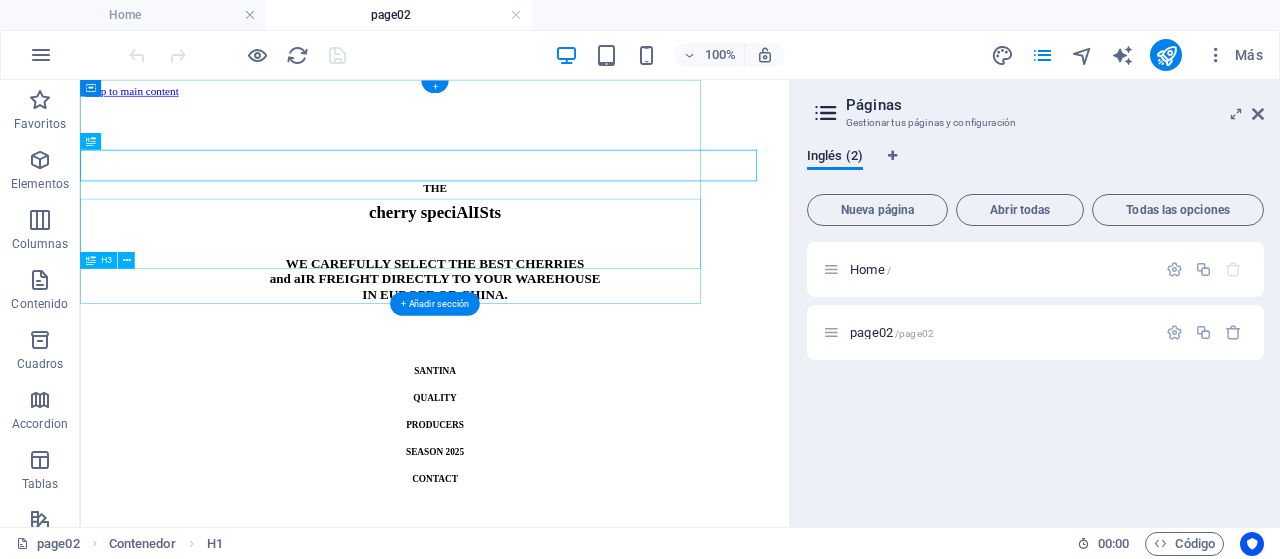 scroll, scrollTop: 0, scrollLeft: 0, axis: both 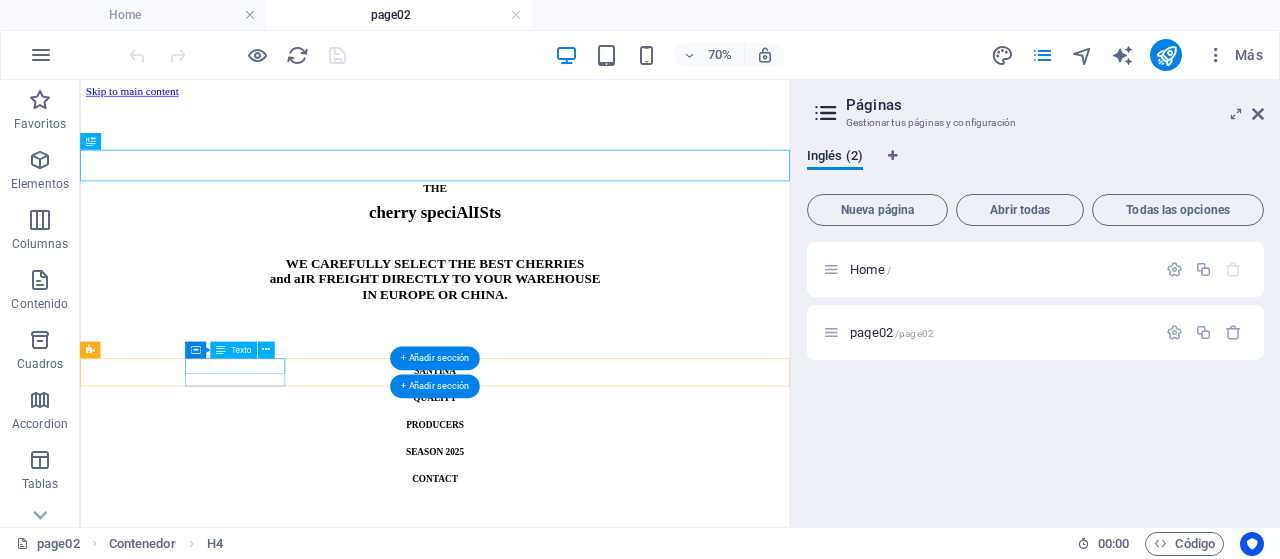 click on "SANTINA" at bounding box center (587, 497) 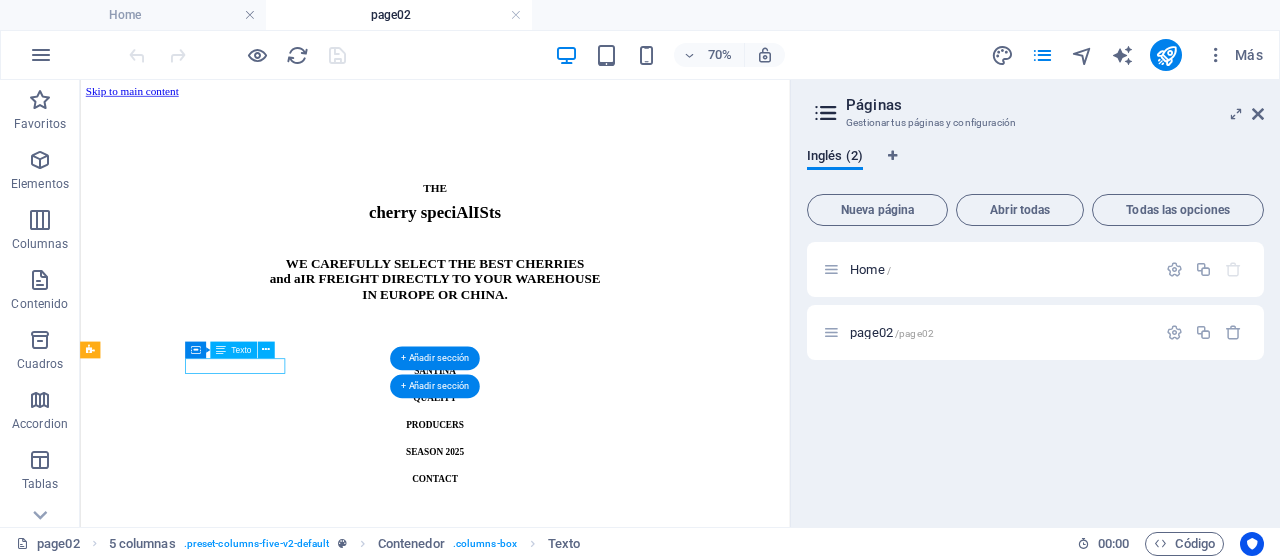 click on "SANTINA" at bounding box center (587, 497) 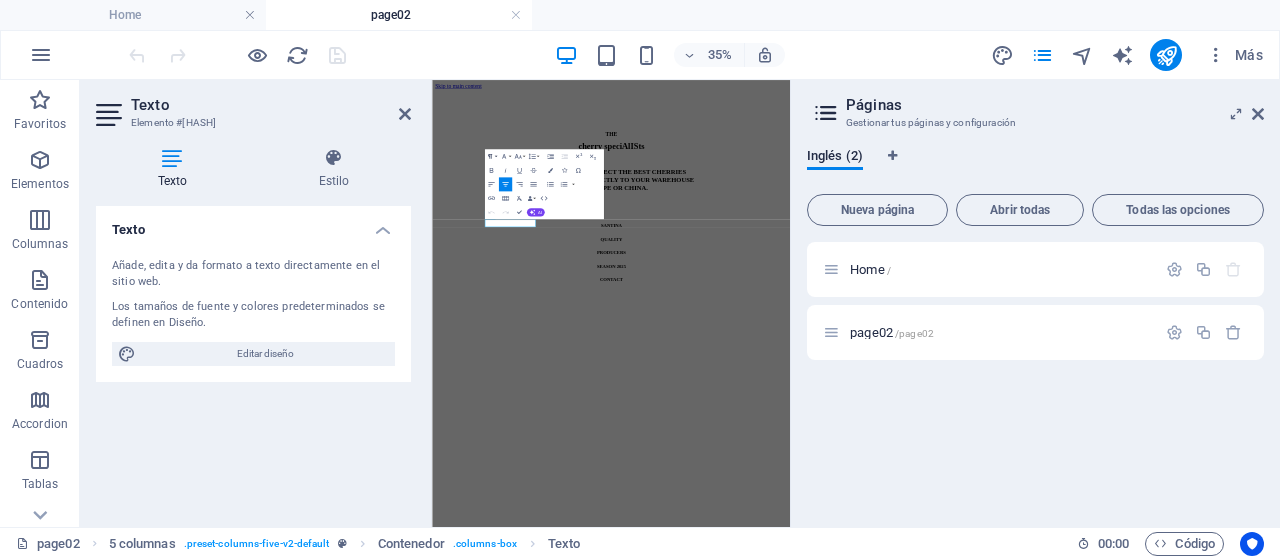 click 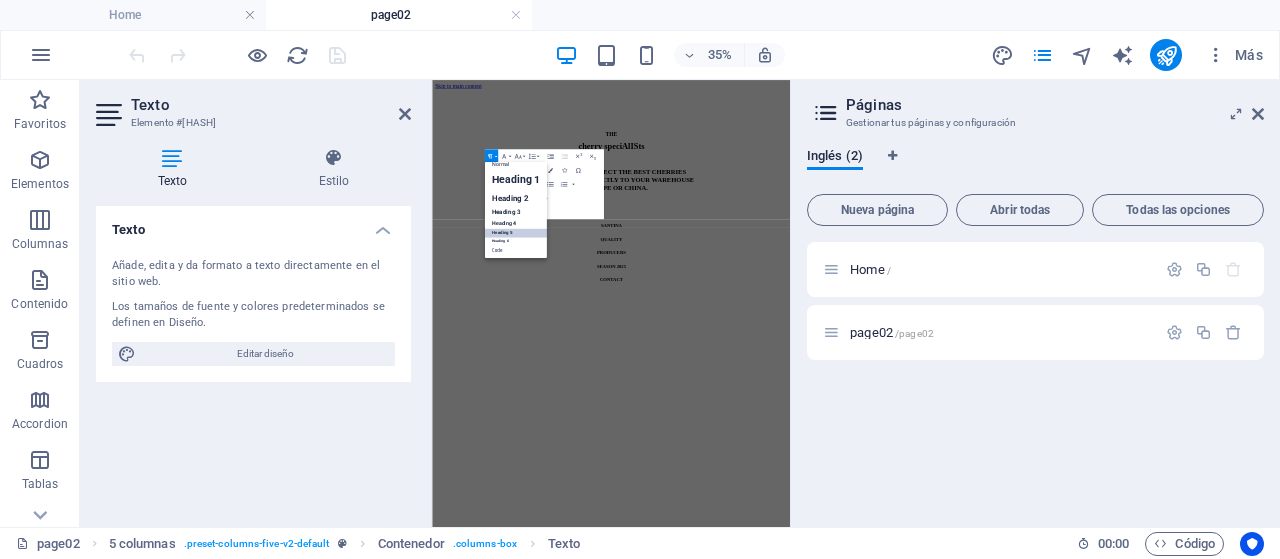 scroll, scrollTop: 16, scrollLeft: 0, axis: vertical 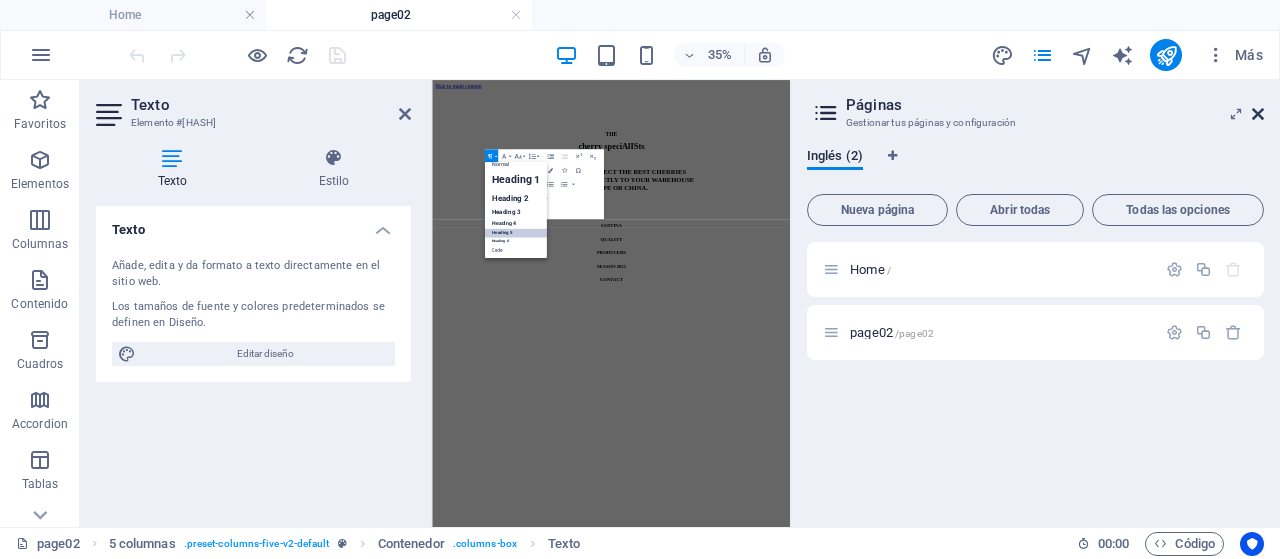 click at bounding box center (1258, 114) 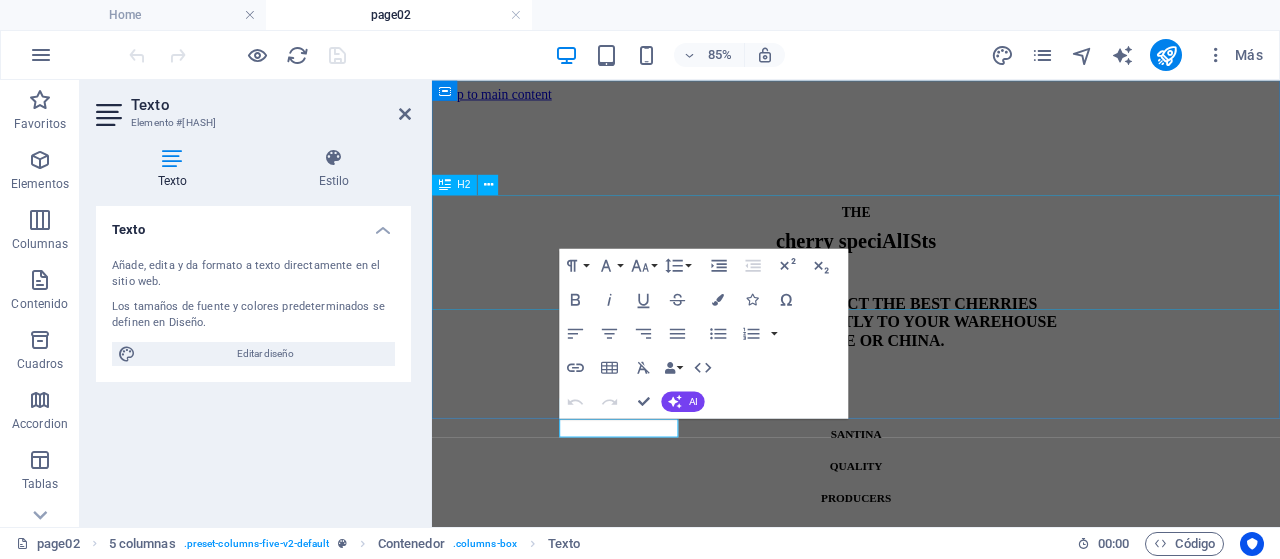 click on "cherry speciAlISts" at bounding box center (931, 270) 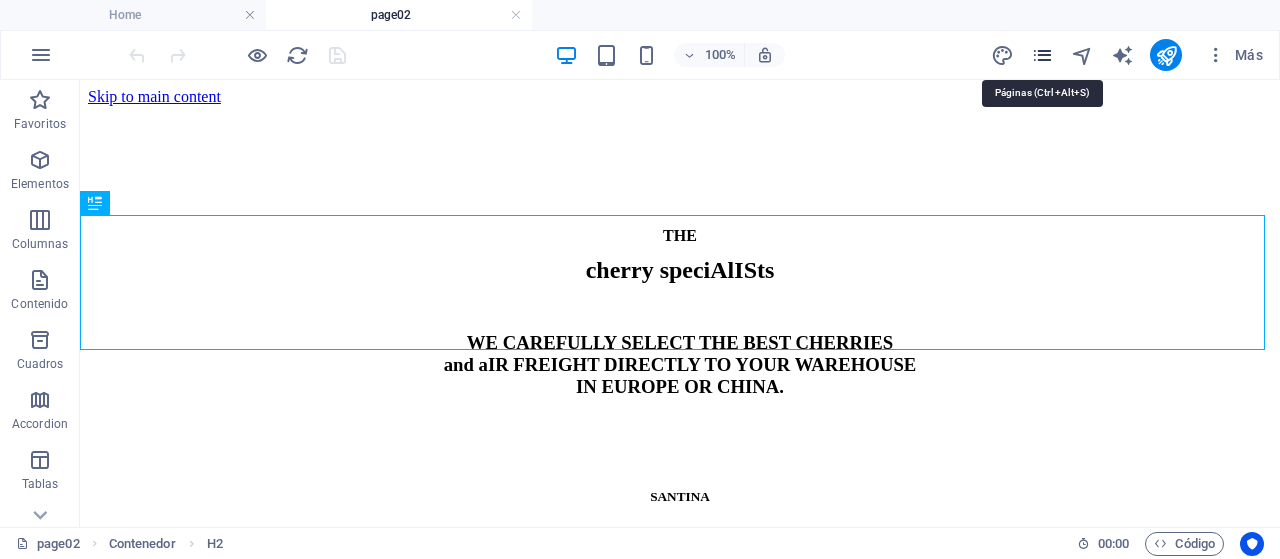 click at bounding box center [1042, 55] 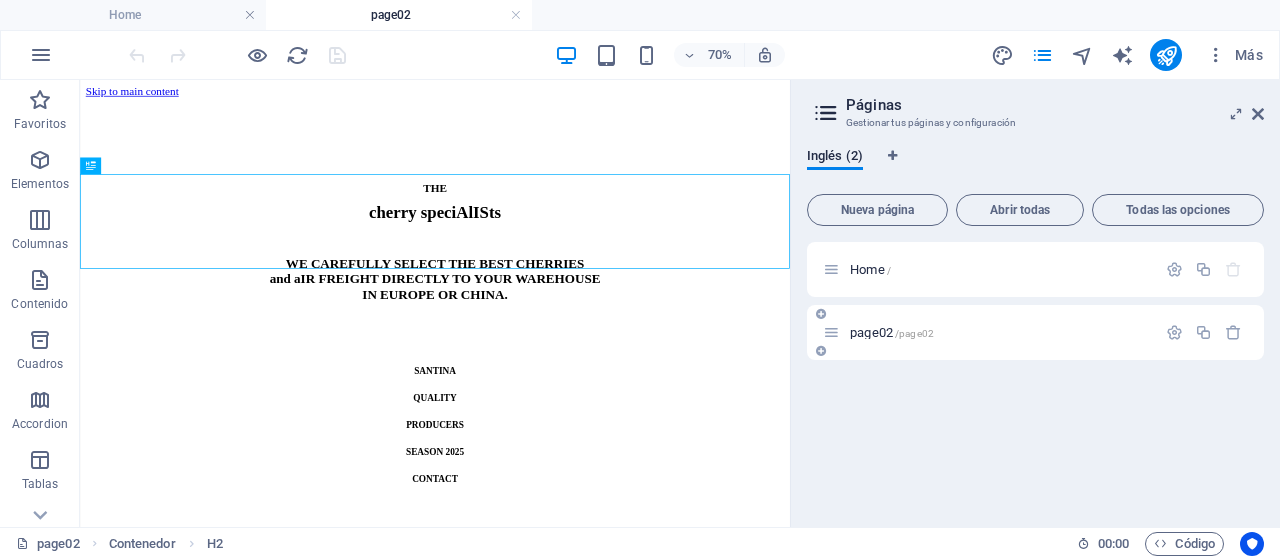 click on "page02 /page02" at bounding box center [989, 332] 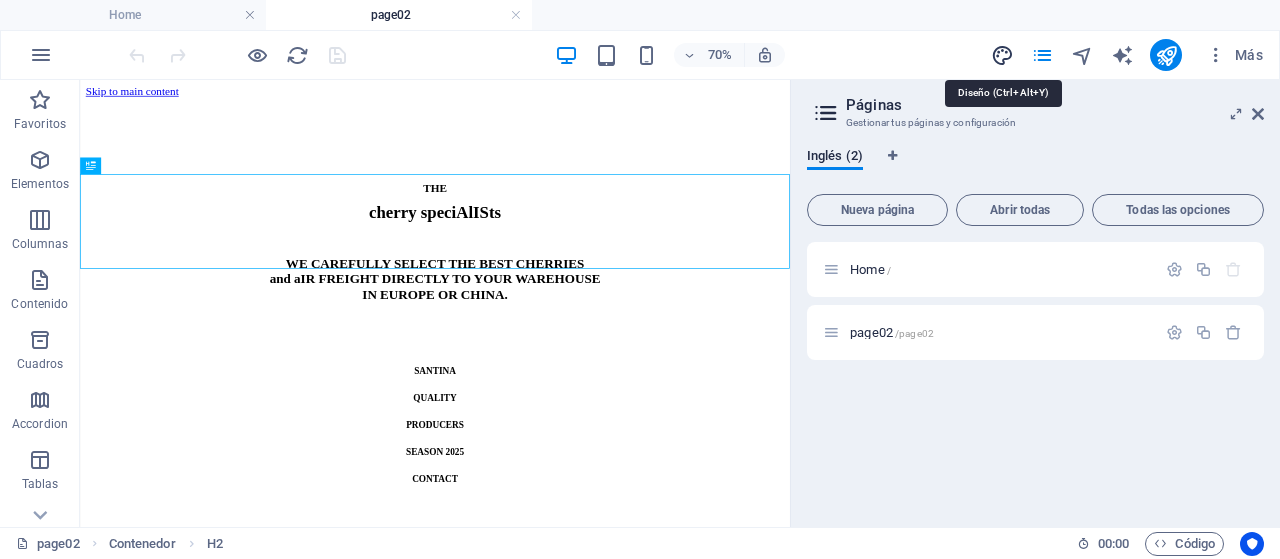 click at bounding box center [1002, 55] 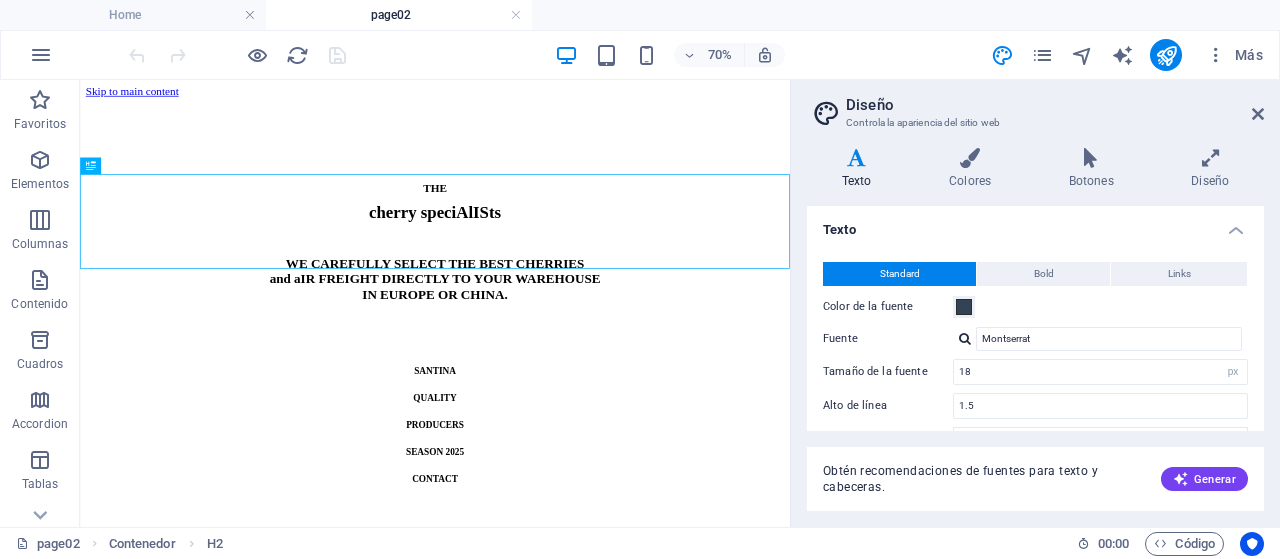 click on "Texto" at bounding box center (1035, 224) 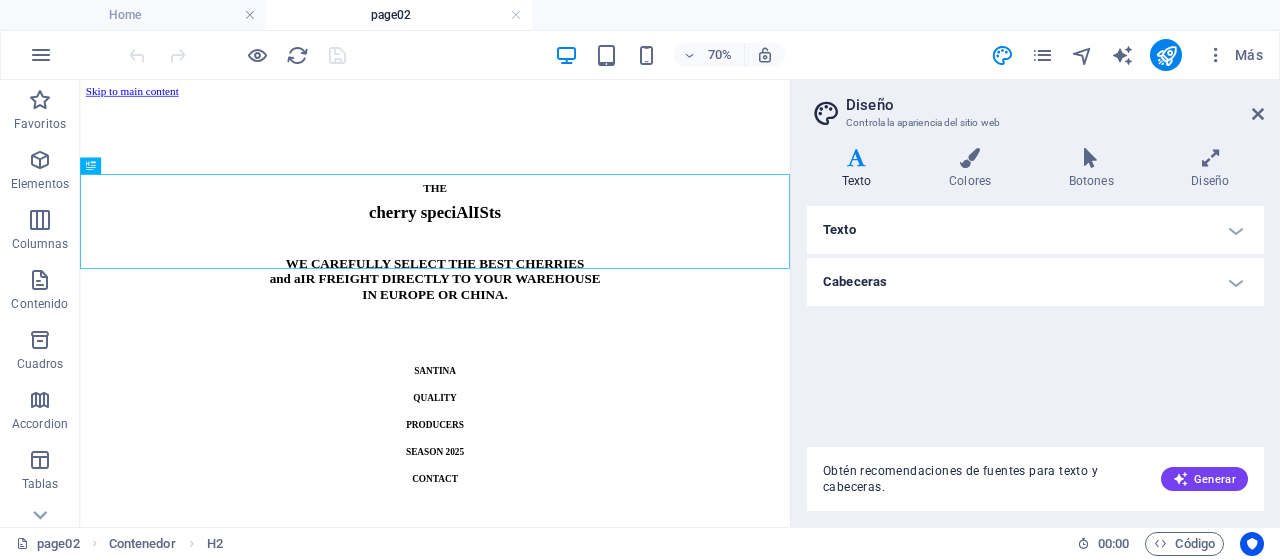 click on "Cabeceras" at bounding box center (1035, 282) 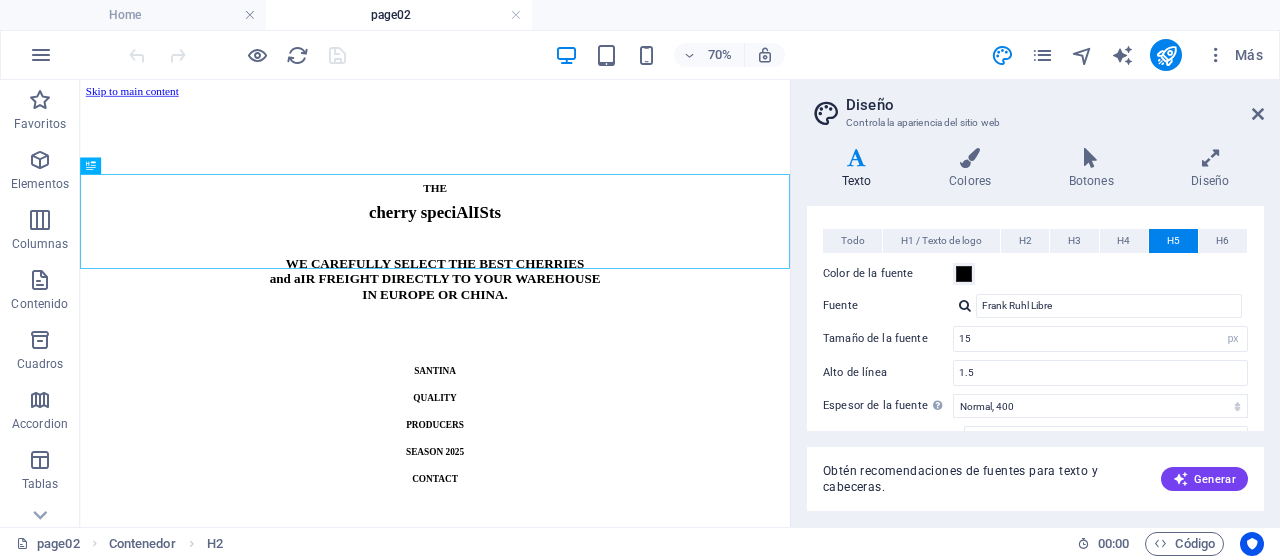 scroll, scrollTop: 87, scrollLeft: 0, axis: vertical 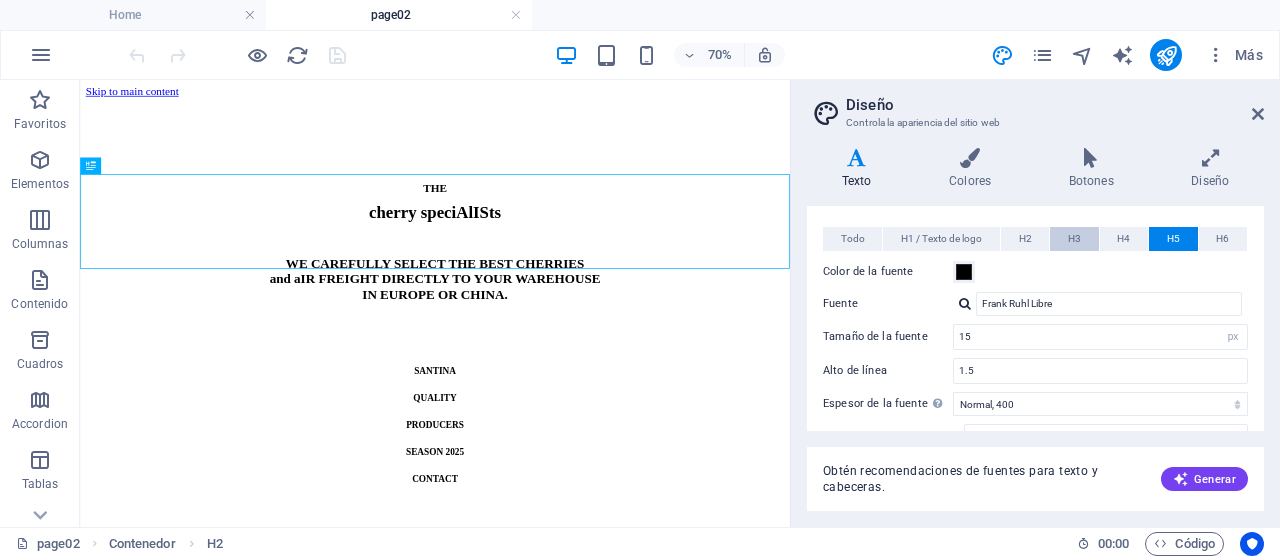 click on "H3" at bounding box center (1074, 239) 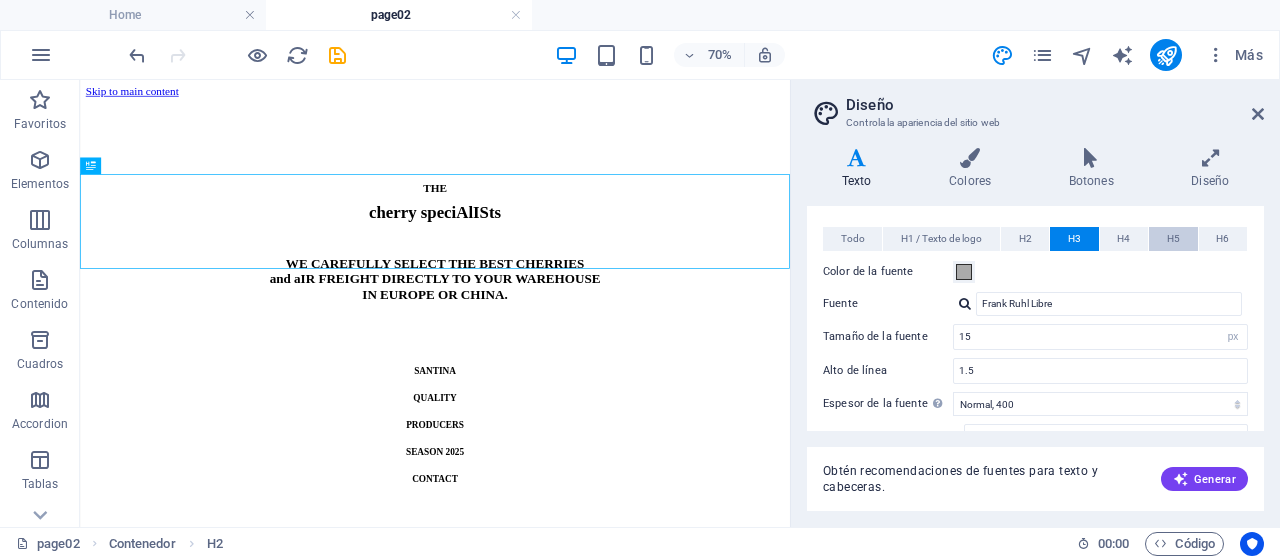 click on "H5" at bounding box center (1173, 239) 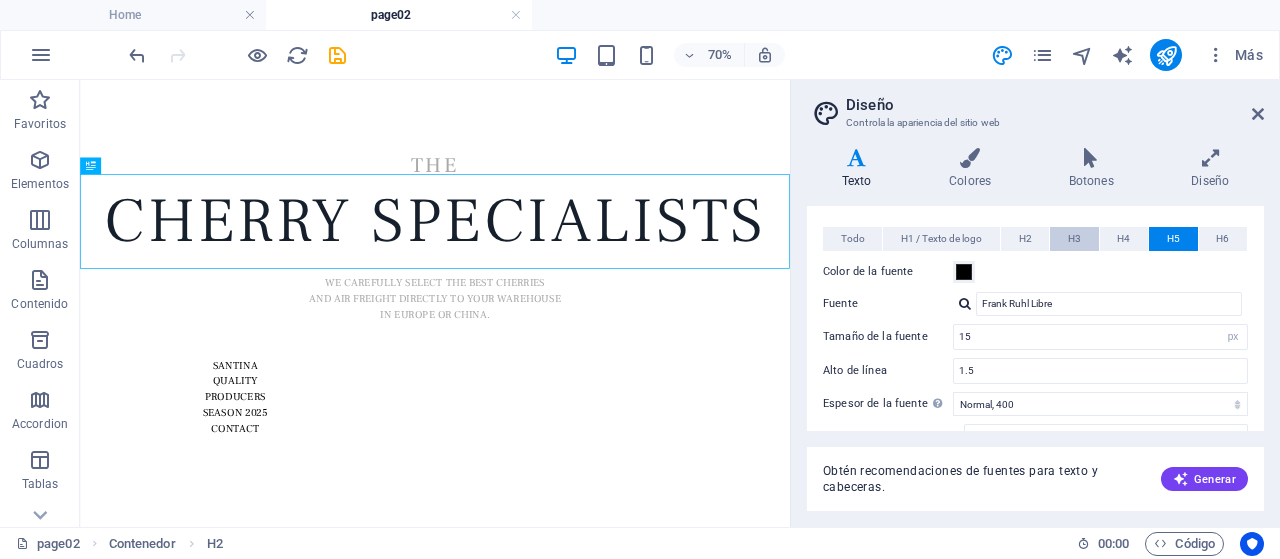 click on "H3" at bounding box center (1074, 239) 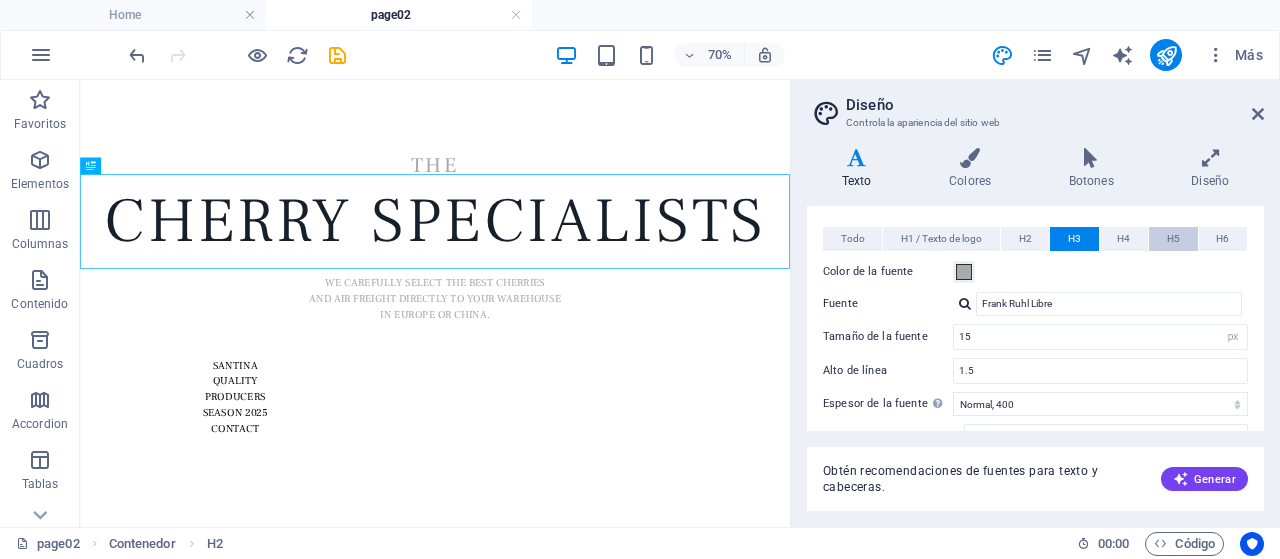 click on "H5" at bounding box center [1173, 239] 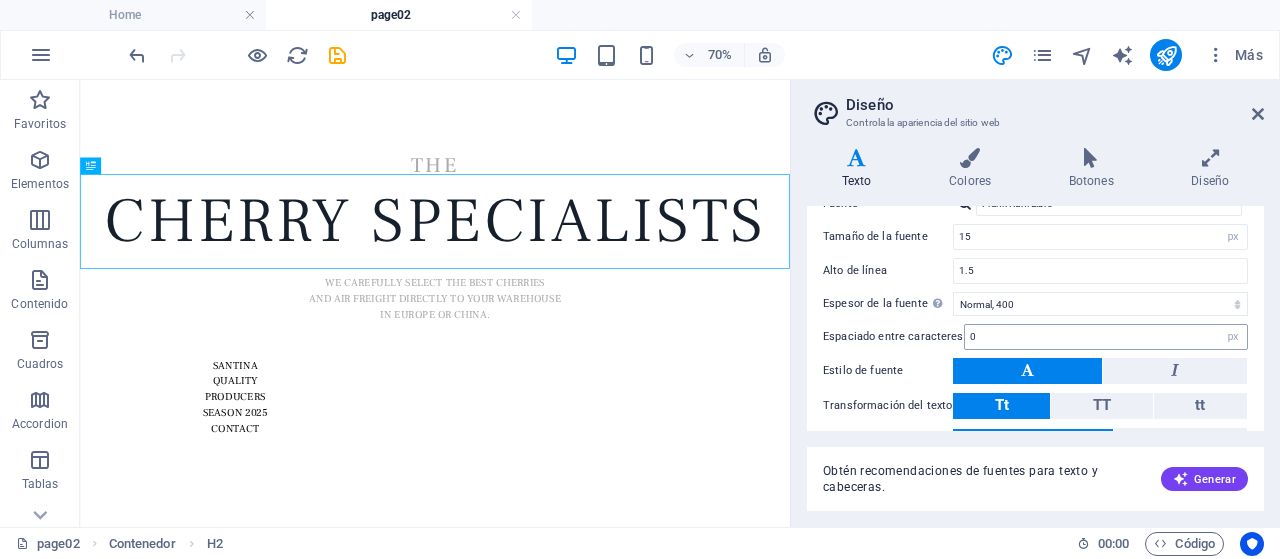 scroll, scrollTop: 87, scrollLeft: 0, axis: vertical 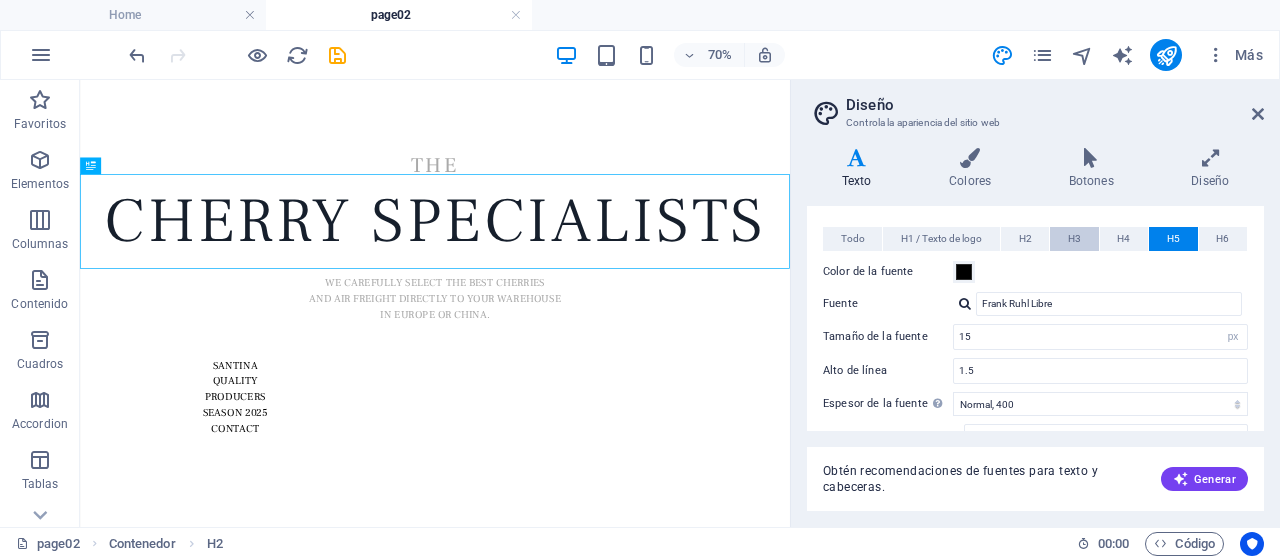 click on "H3" at bounding box center [1074, 239] 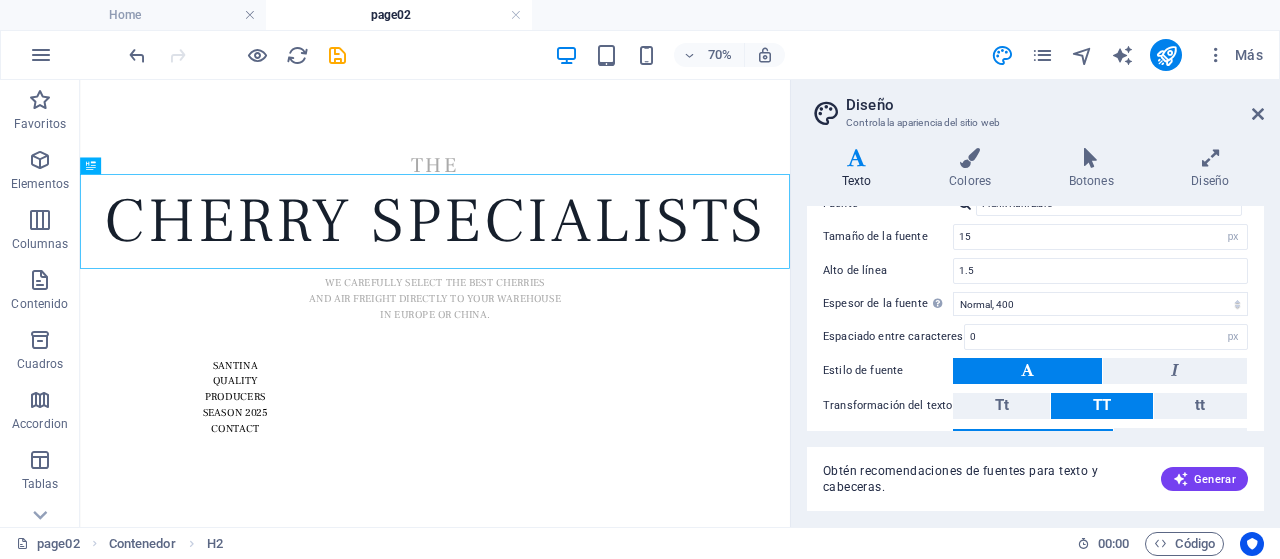 scroll, scrollTop: 87, scrollLeft: 0, axis: vertical 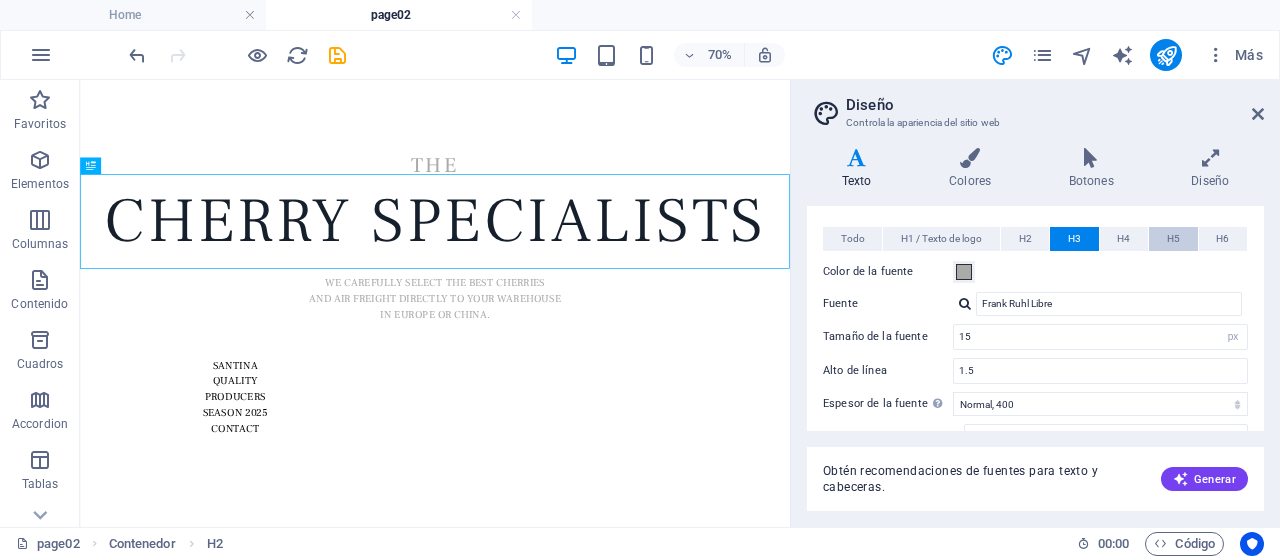 click on "H5" at bounding box center [1173, 239] 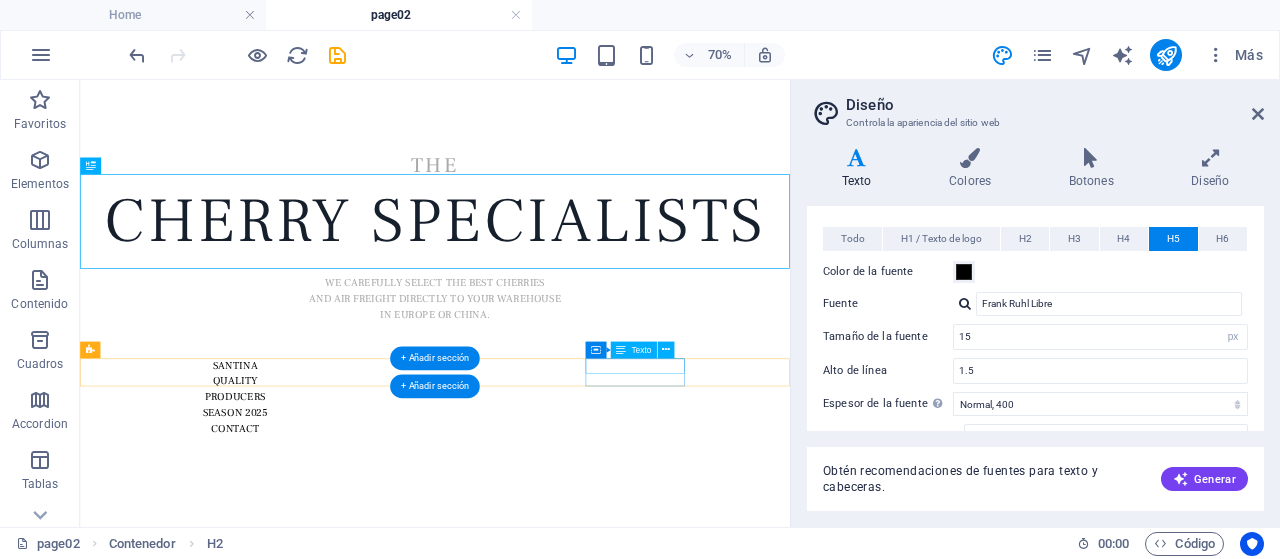 click on "CONTACT" at bounding box center [301, 579] 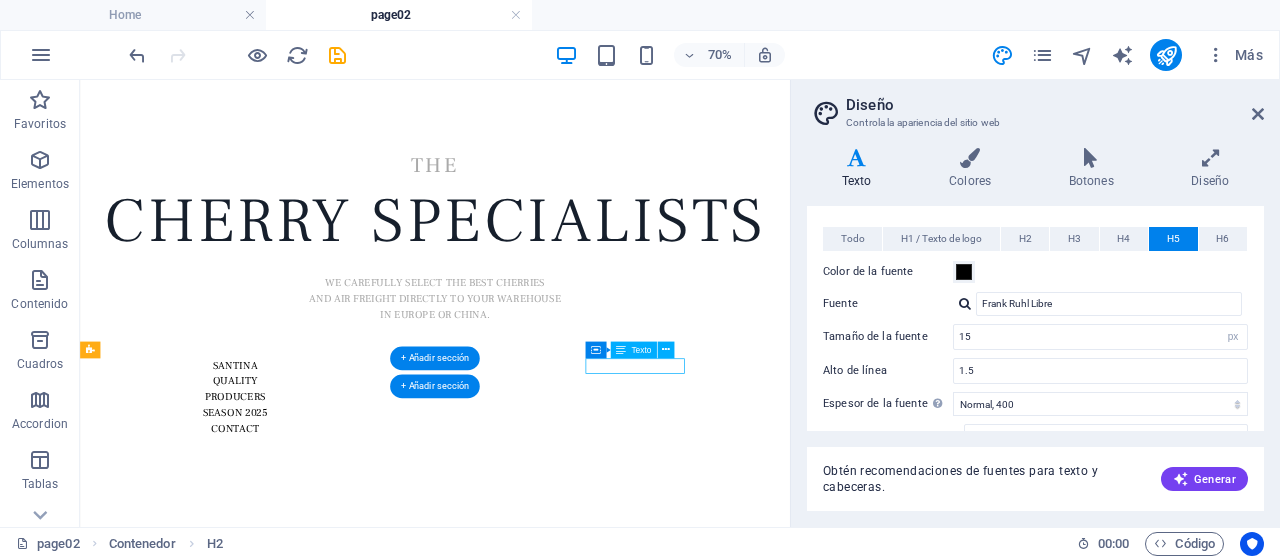 click on "CONTACT" at bounding box center (301, 579) 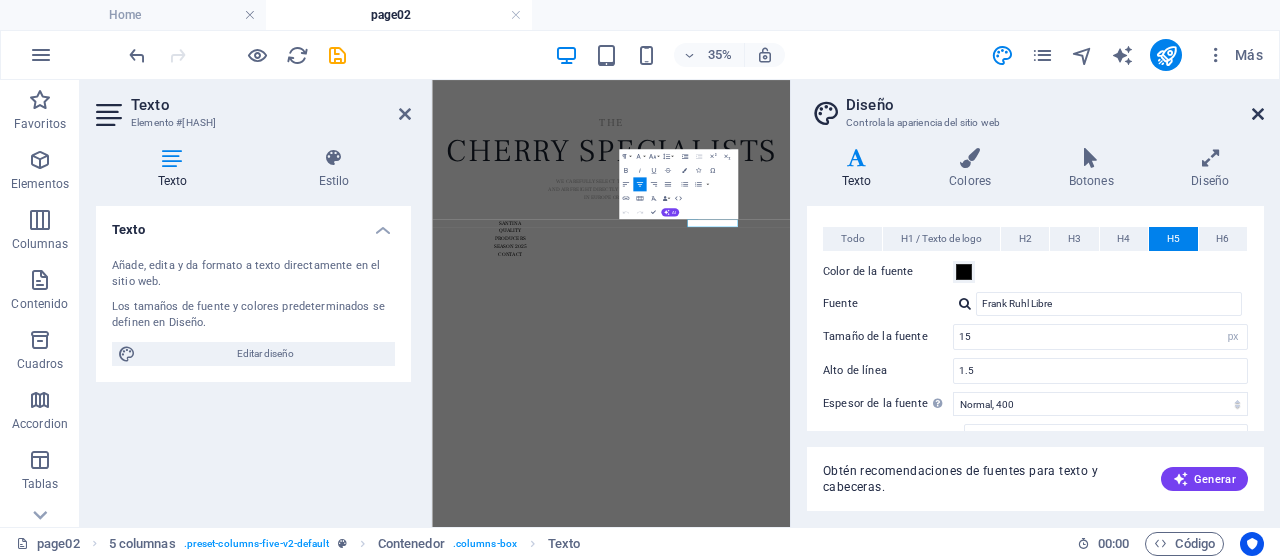 click at bounding box center [1258, 114] 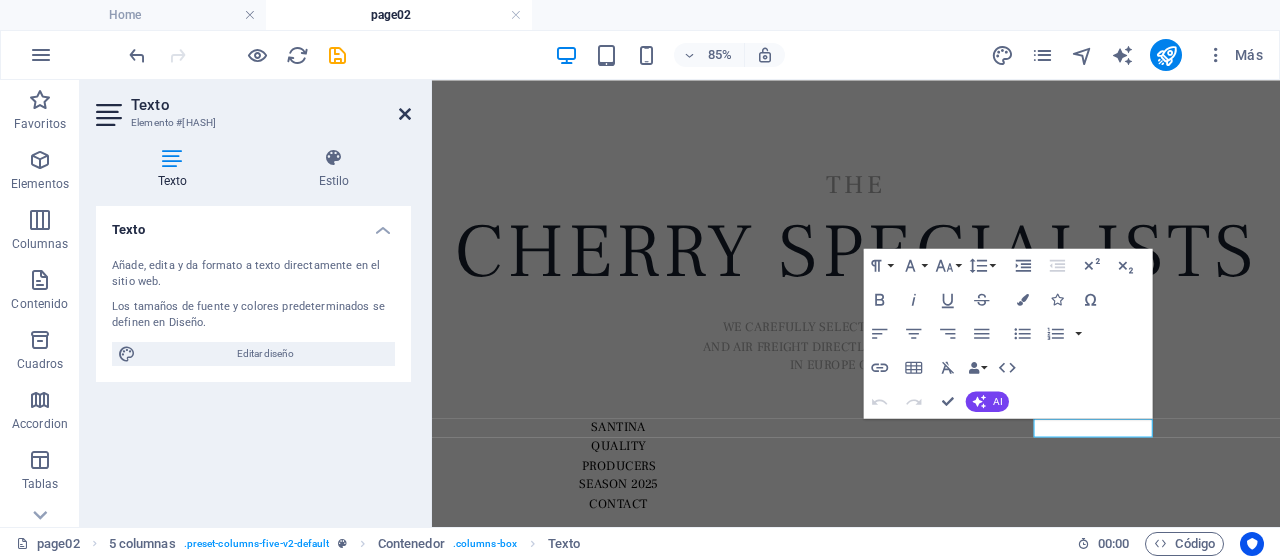 click at bounding box center [405, 114] 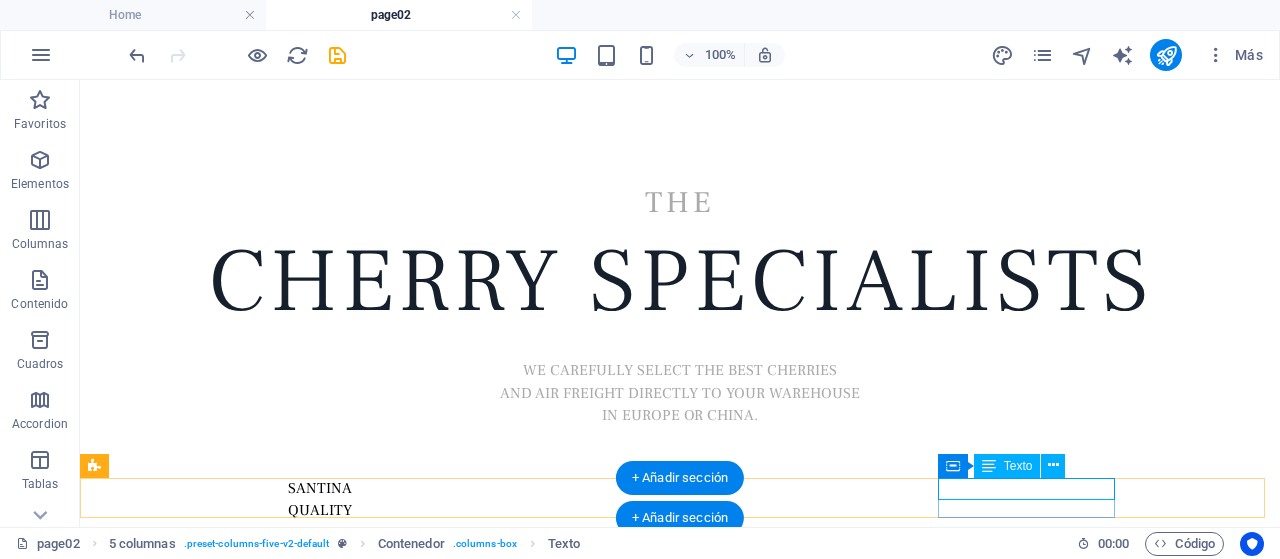 click on "CONTACT" at bounding box center [320, 579] 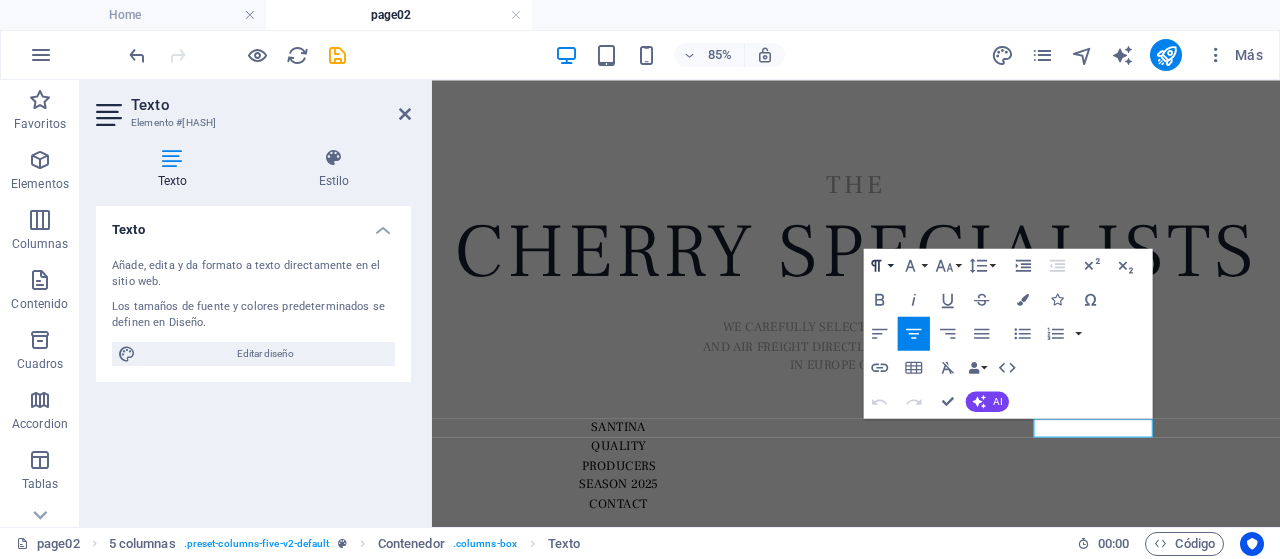 click 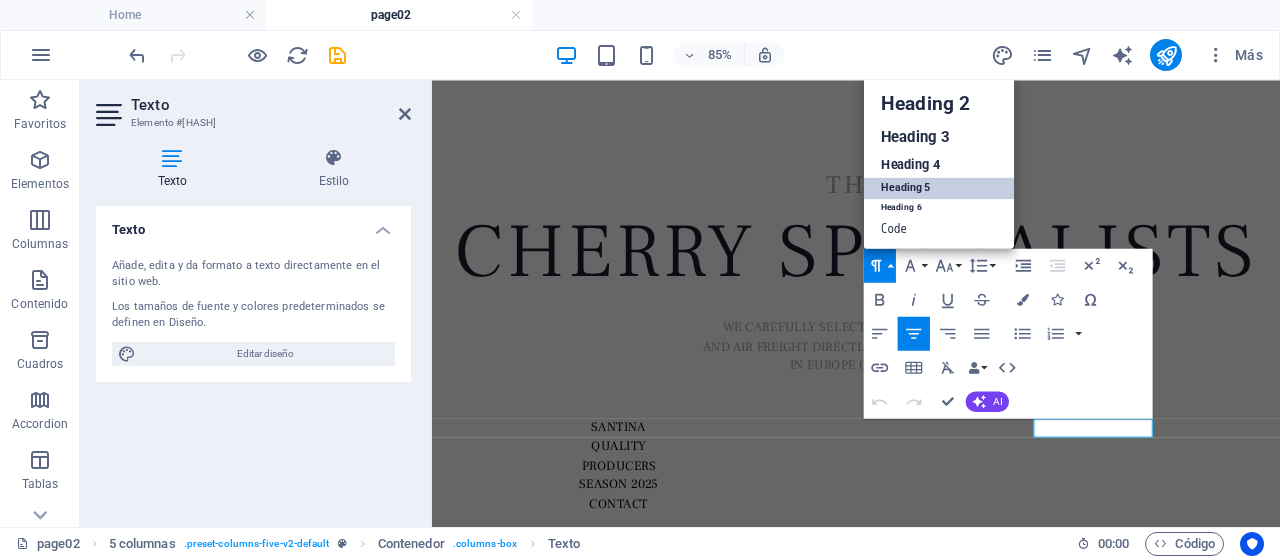 scroll, scrollTop: 16, scrollLeft: 0, axis: vertical 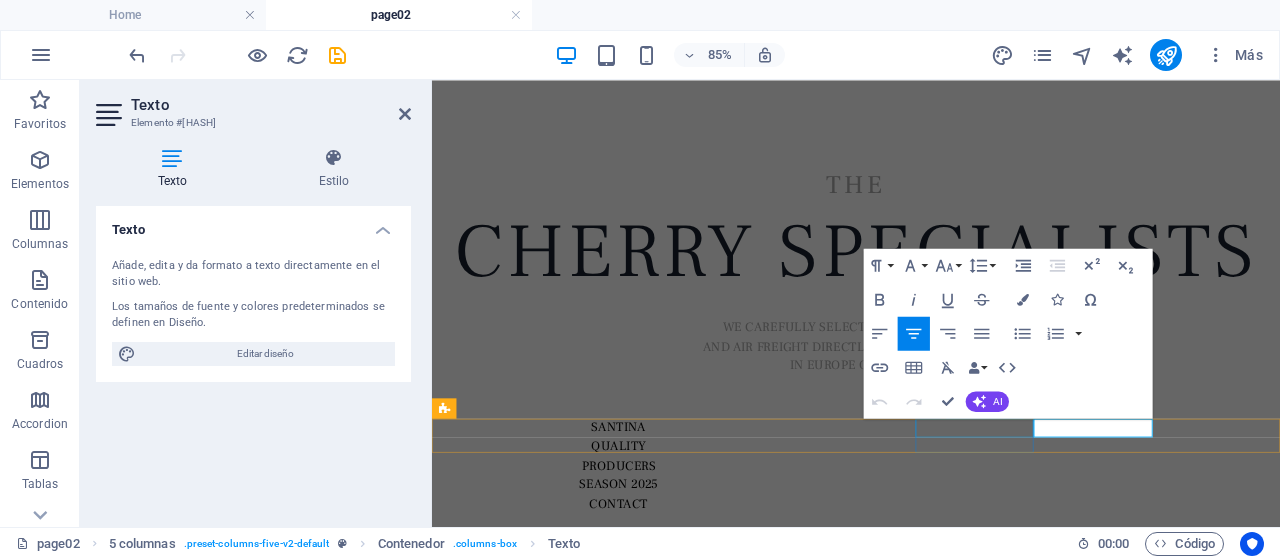 click on "SEASON 2025" at bounding box center (652, 556) 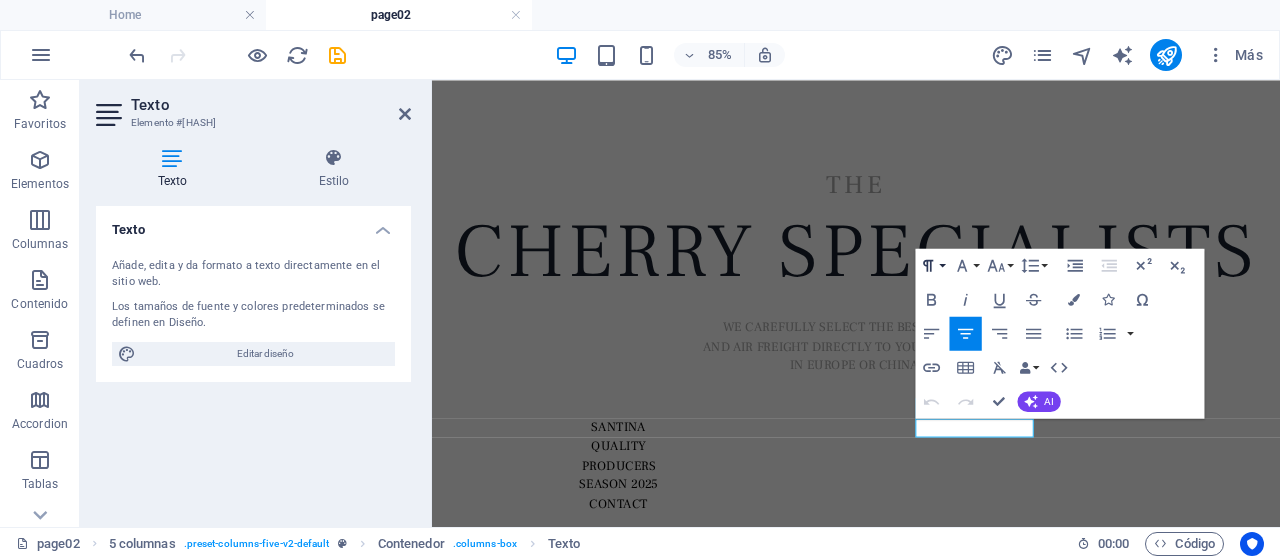 click 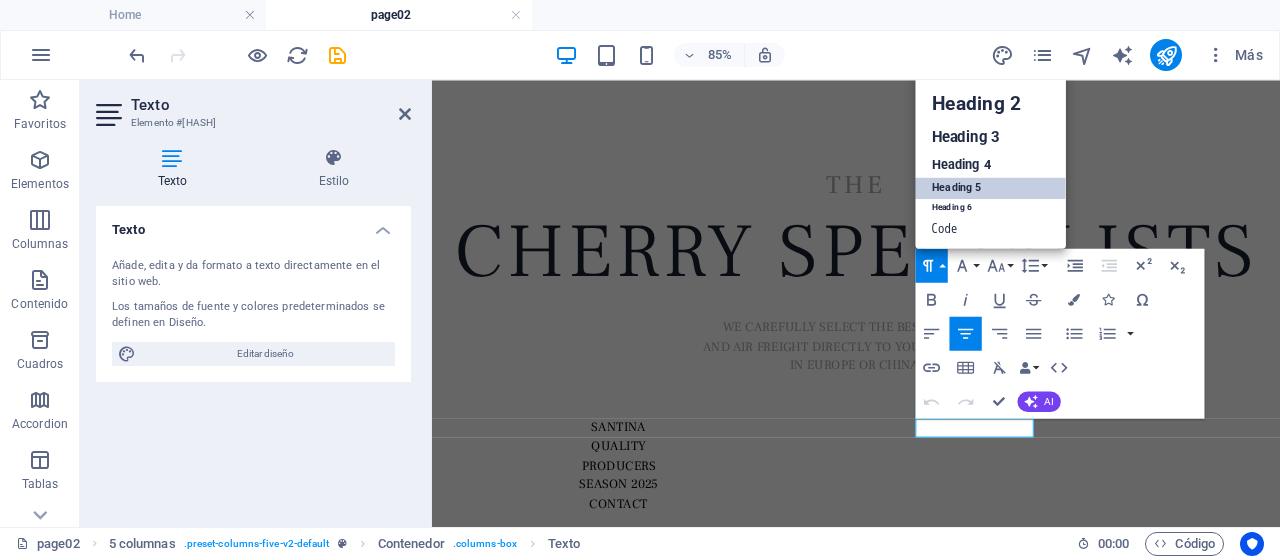 scroll, scrollTop: 16, scrollLeft: 0, axis: vertical 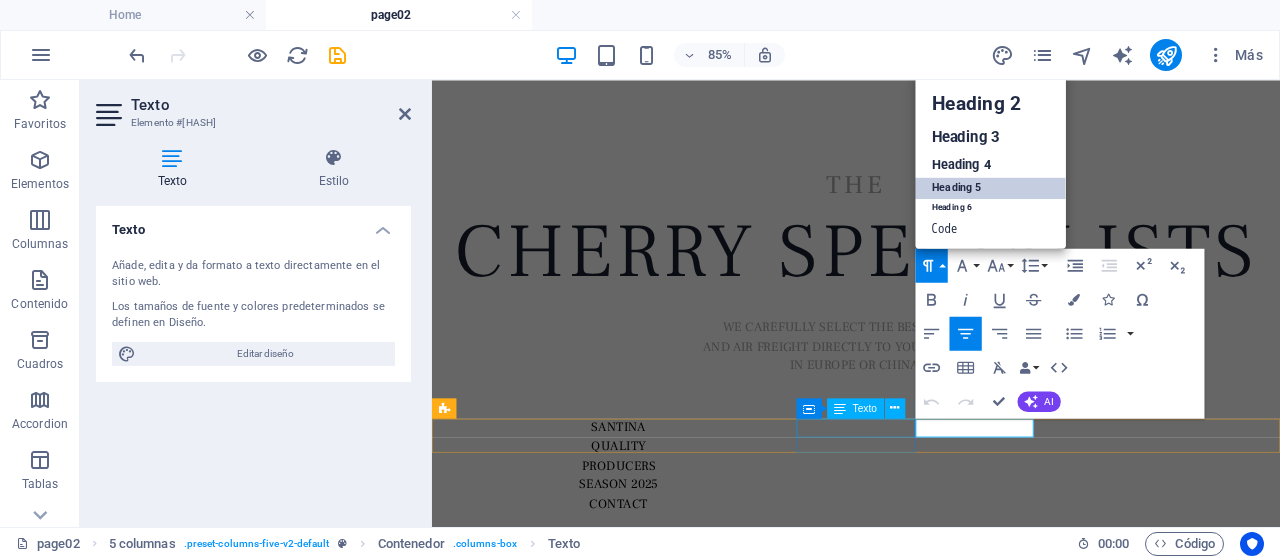 click on "PRODUCERS" at bounding box center (652, 534) 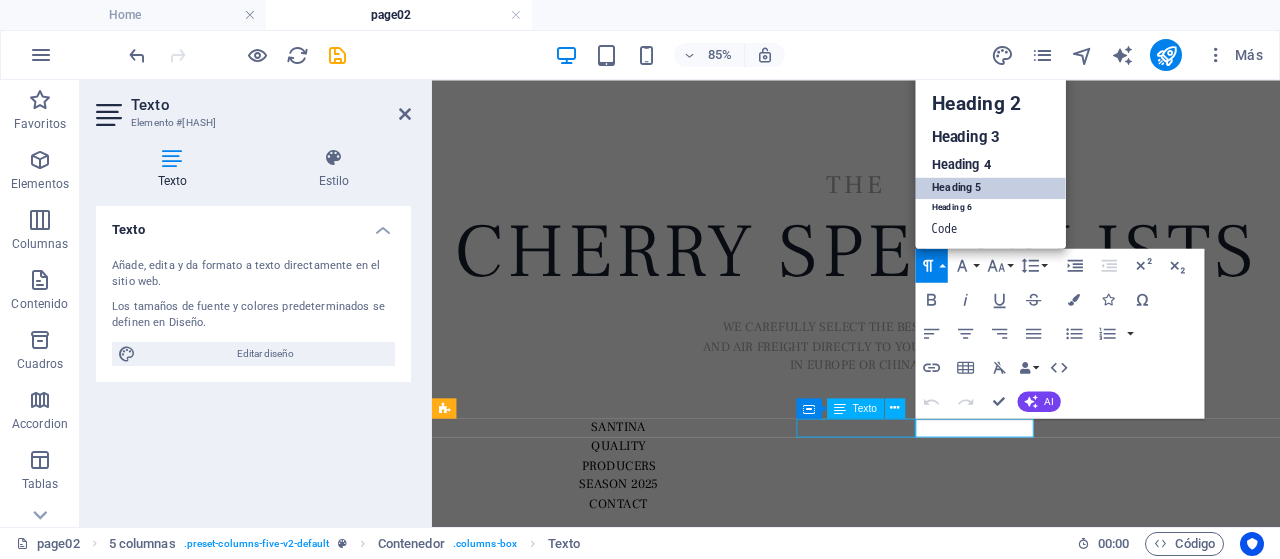 click on "PRODUCERS" at bounding box center (652, 534) 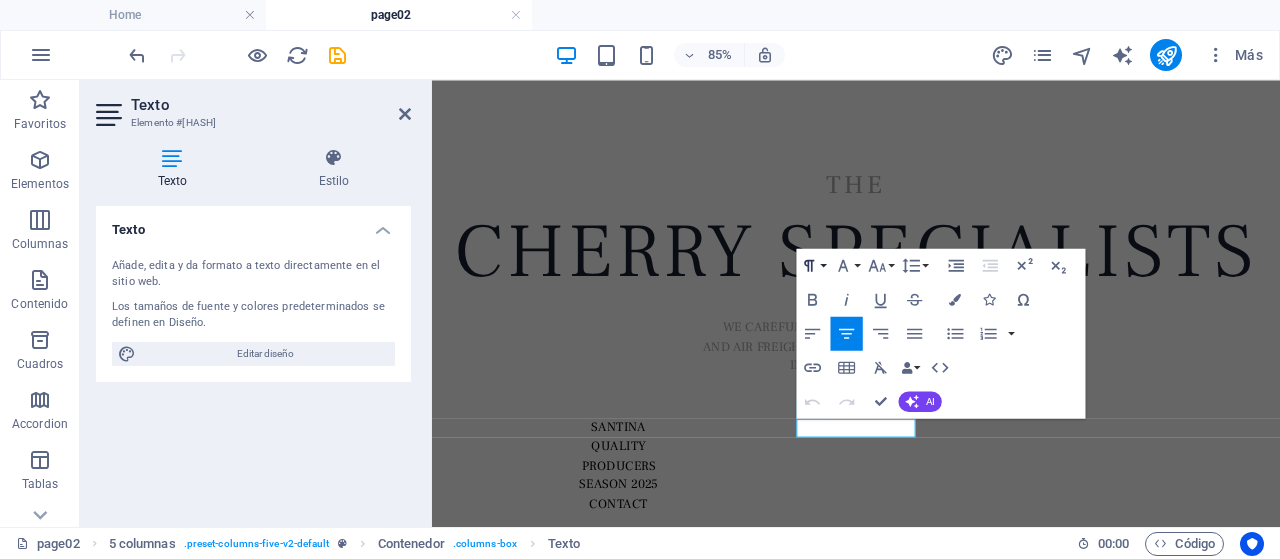 click 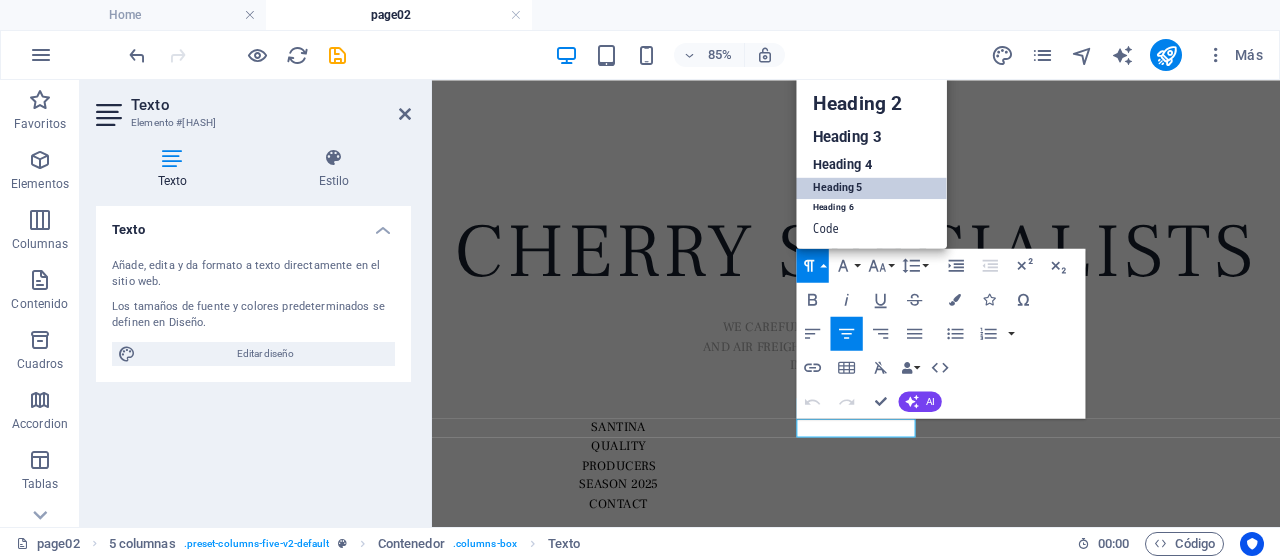 scroll, scrollTop: 16, scrollLeft: 0, axis: vertical 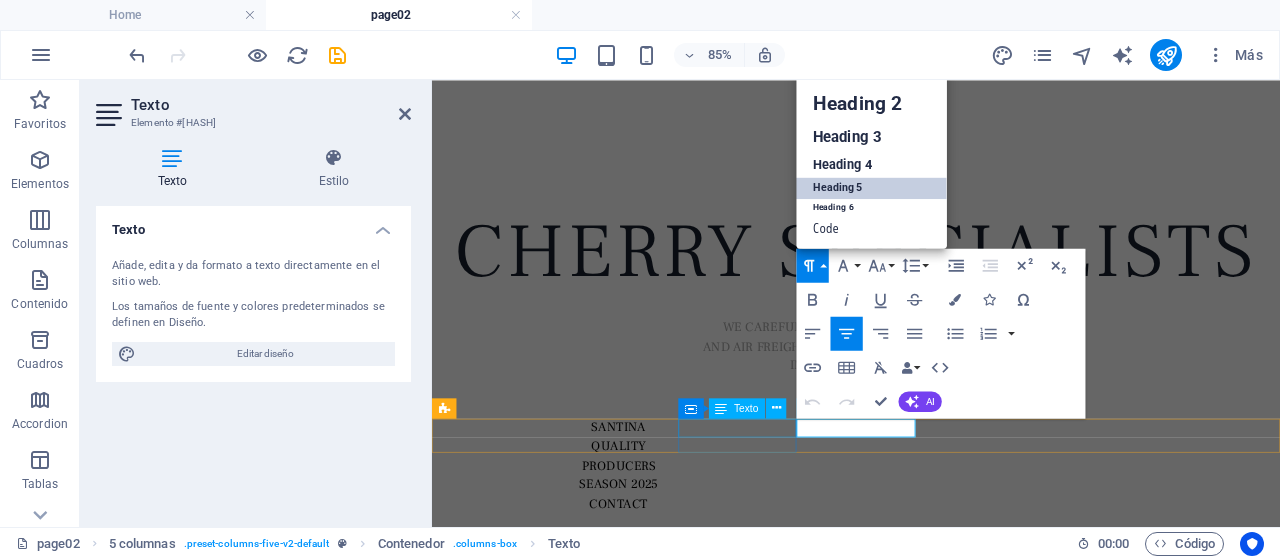 click on "QUALITY" at bounding box center [652, 511] 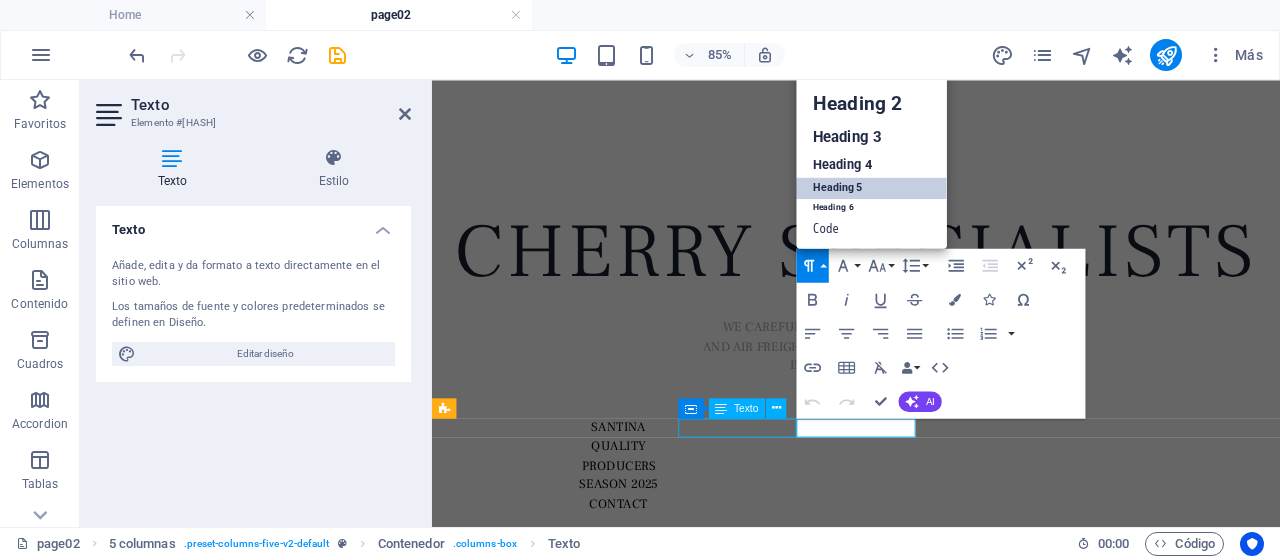 click on "QUALITY" at bounding box center (652, 511) 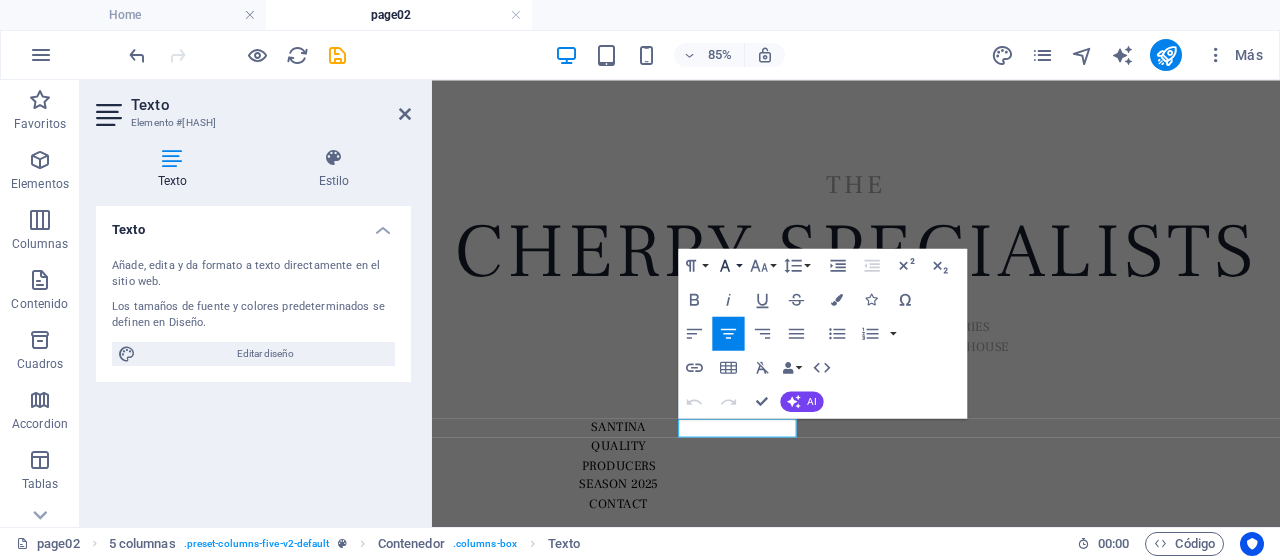click on "Font Family" at bounding box center [728, 265] 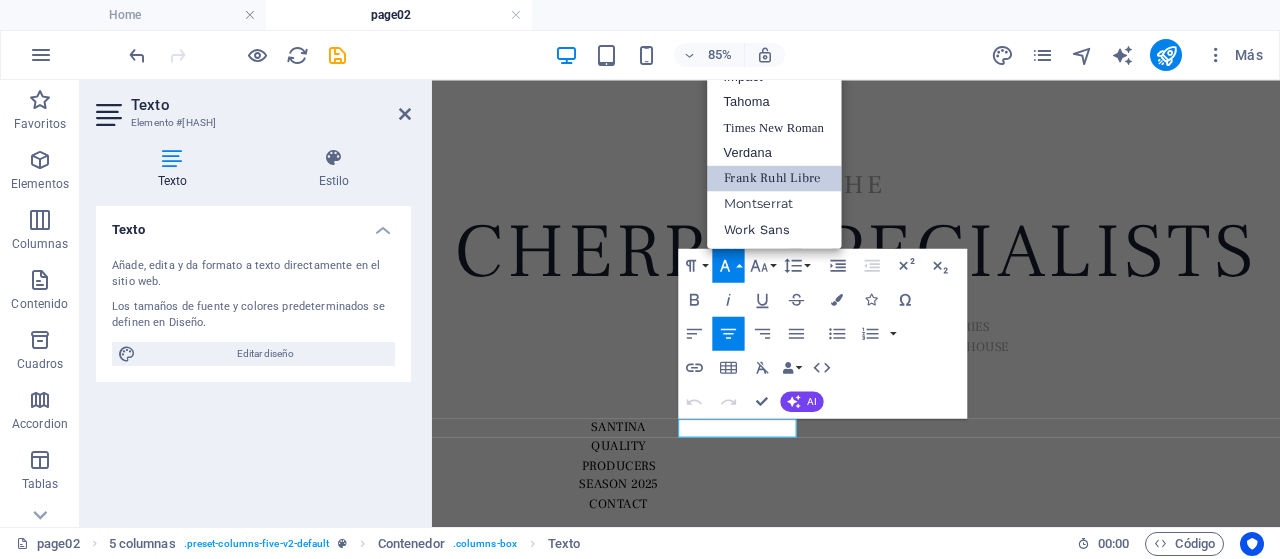 scroll, scrollTop: 11, scrollLeft: 0, axis: vertical 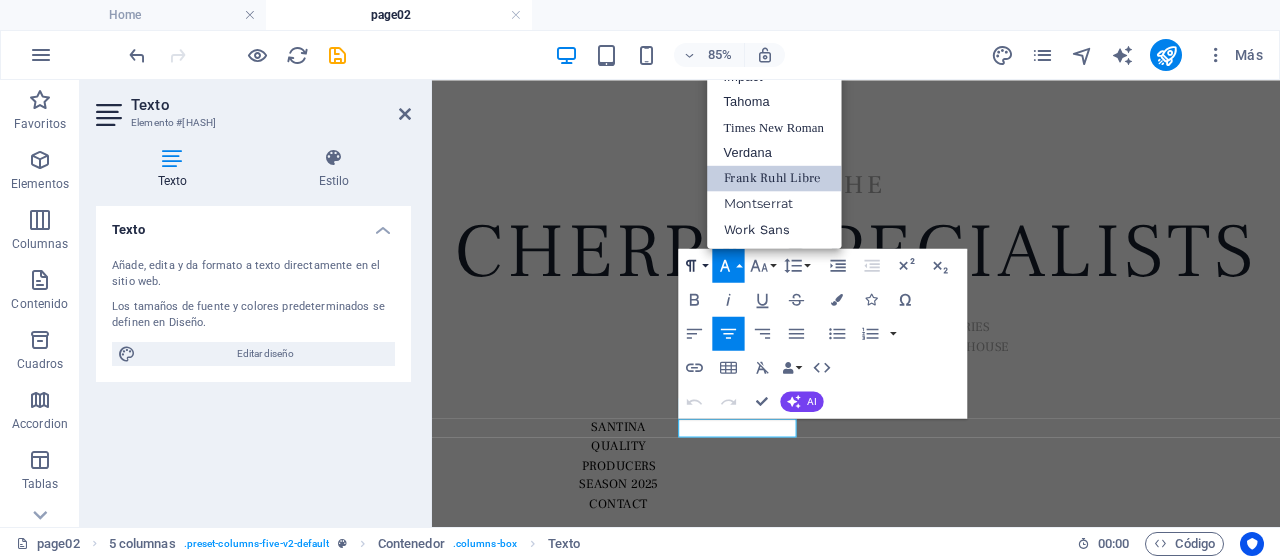 click 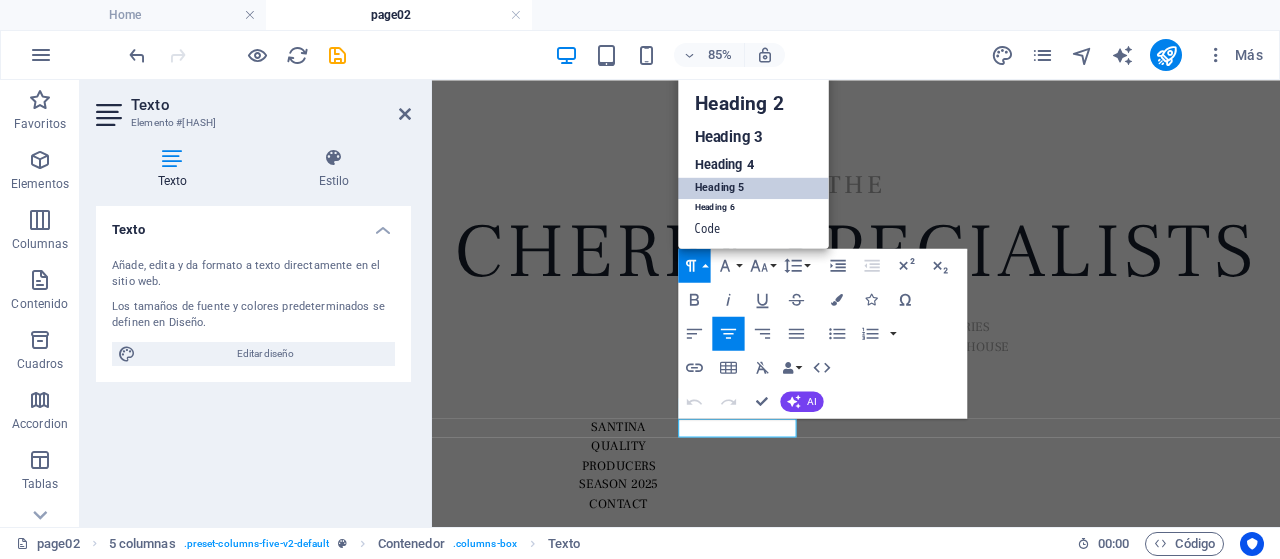 click 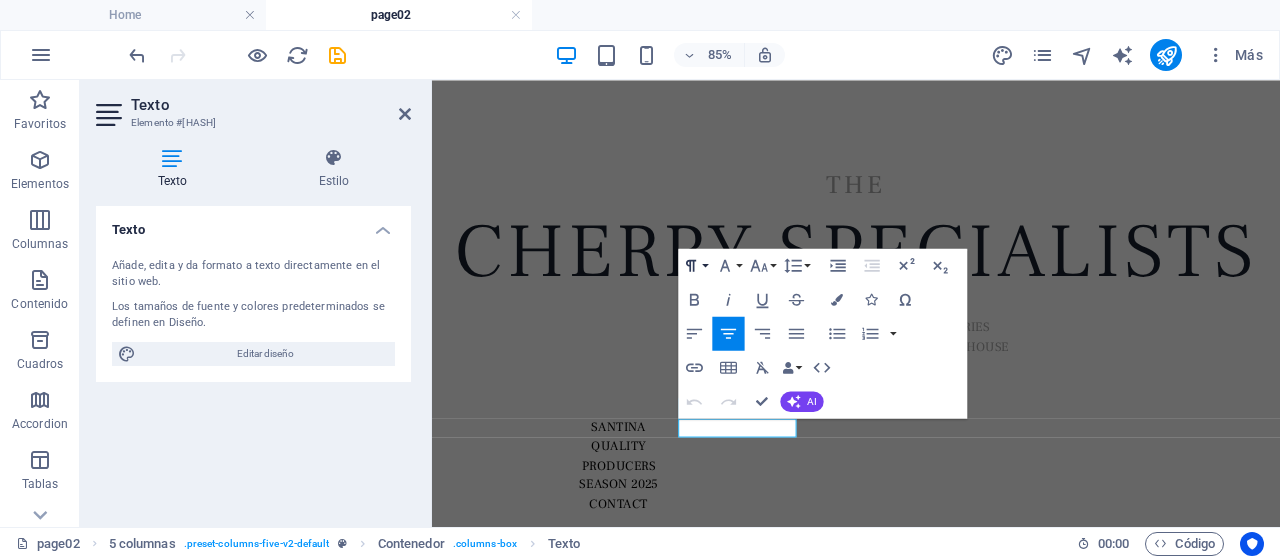 click 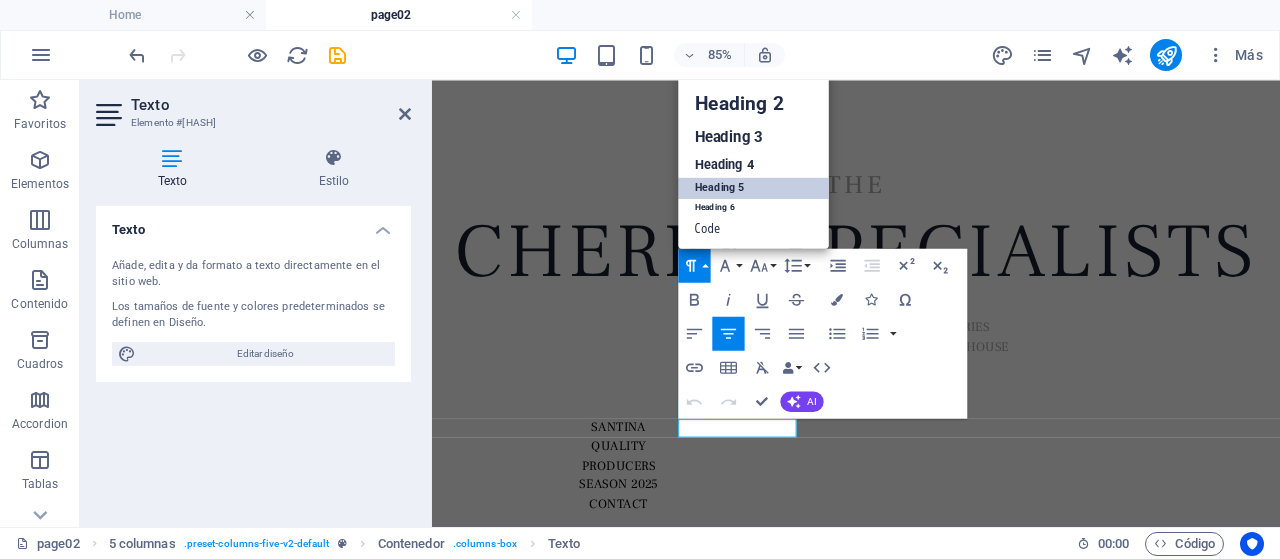 scroll, scrollTop: 16, scrollLeft: 0, axis: vertical 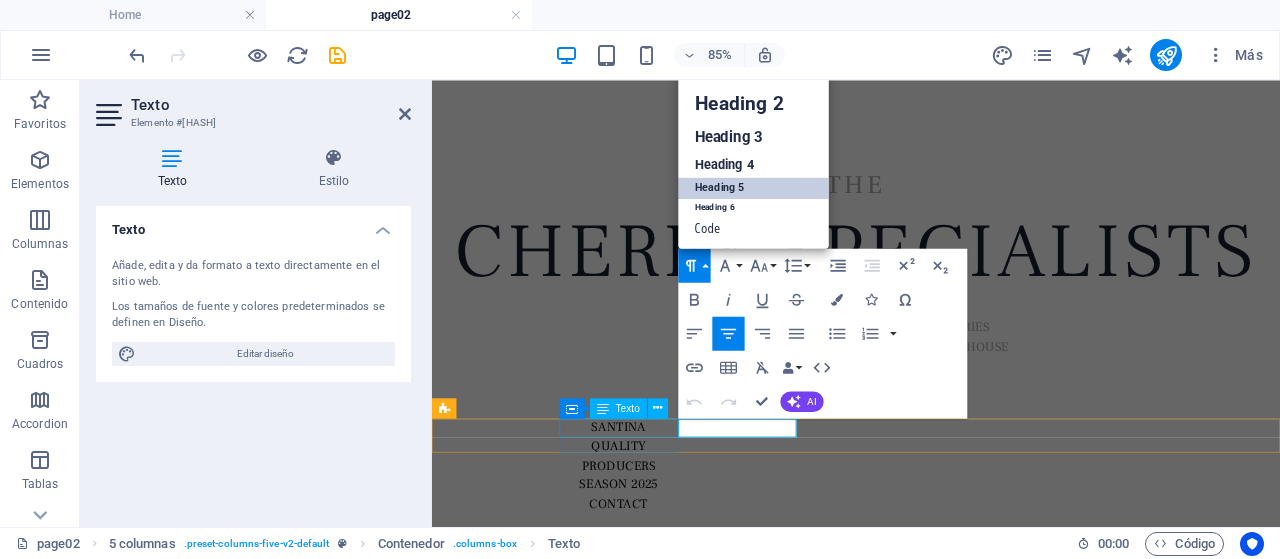 click on "SANTINA" at bounding box center (652, 489) 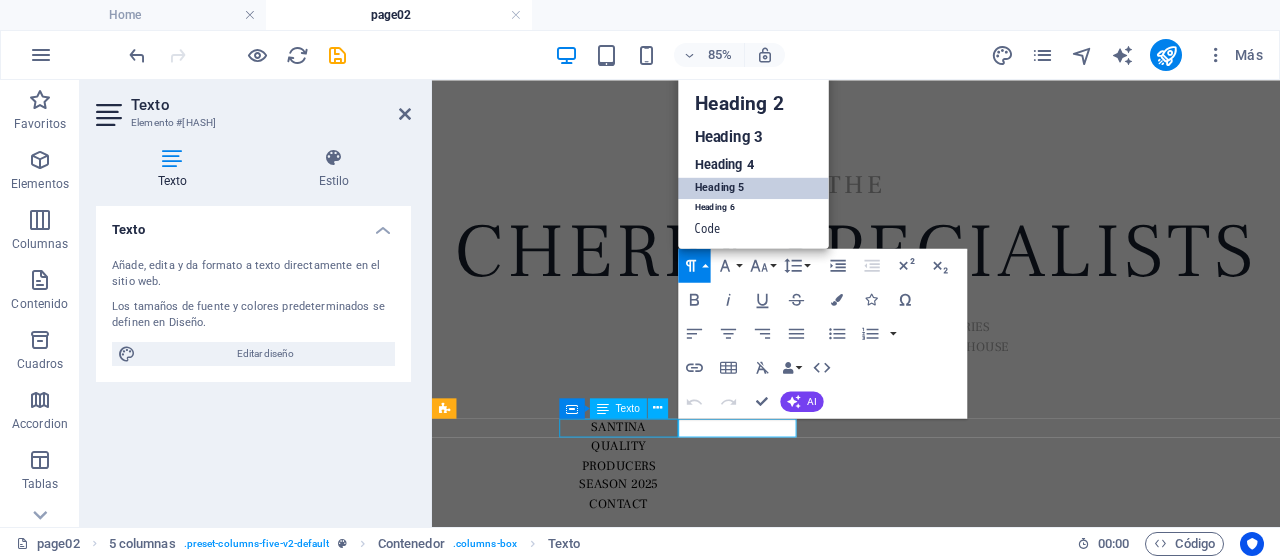 click on "SANTINA" at bounding box center (652, 489) 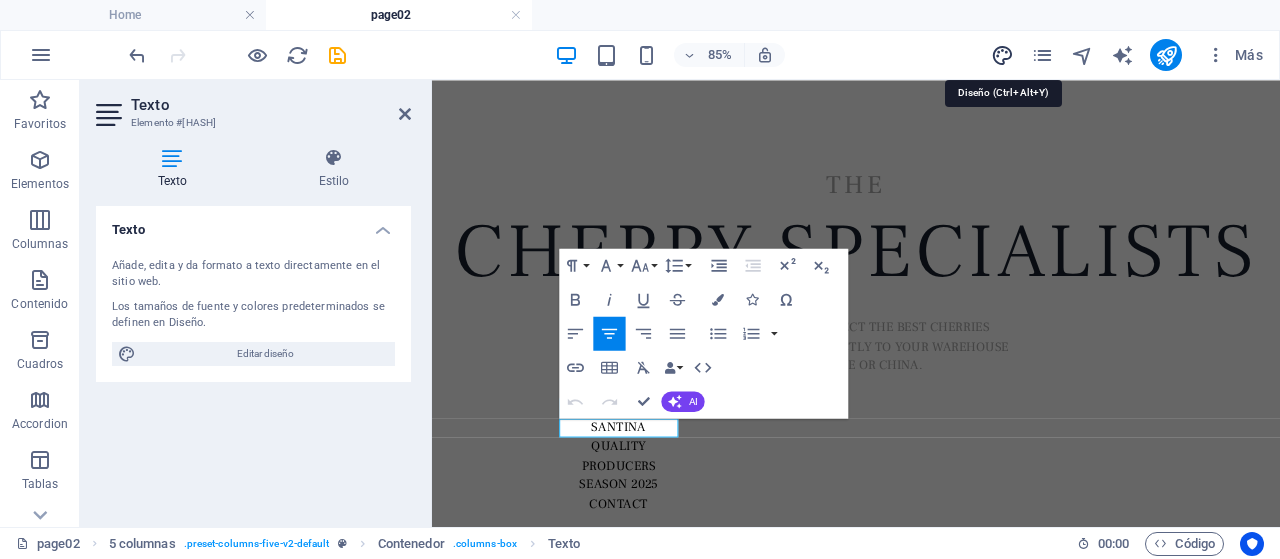 click at bounding box center [1002, 55] 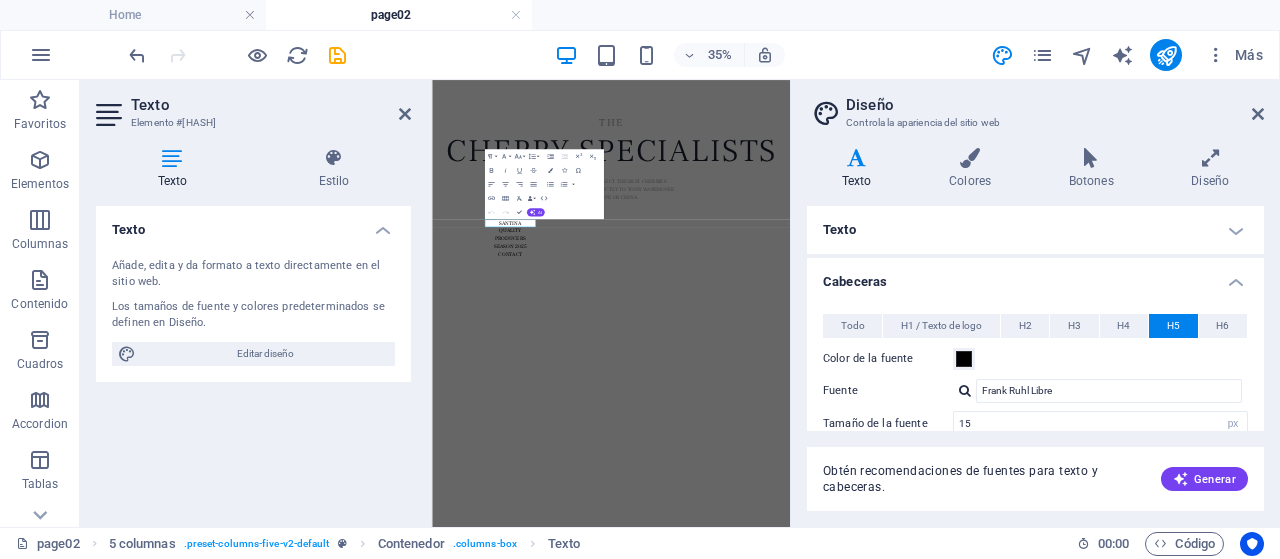 scroll, scrollTop: 200, scrollLeft: 0, axis: vertical 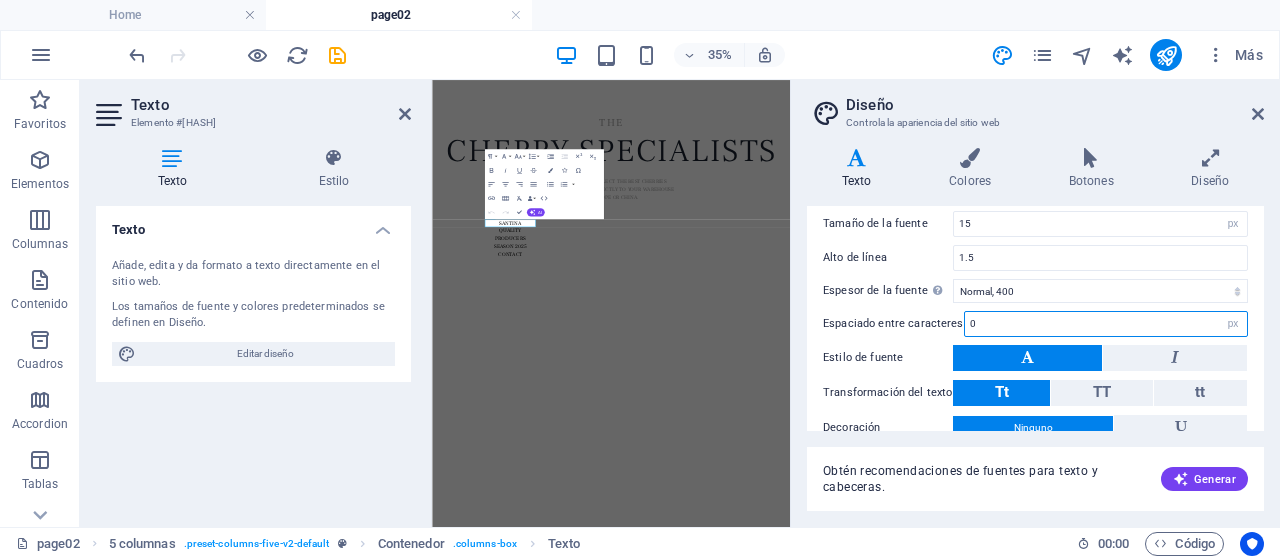 drag, startPoint x: 979, startPoint y: 314, endPoint x: 894, endPoint y: 323, distance: 85.47514 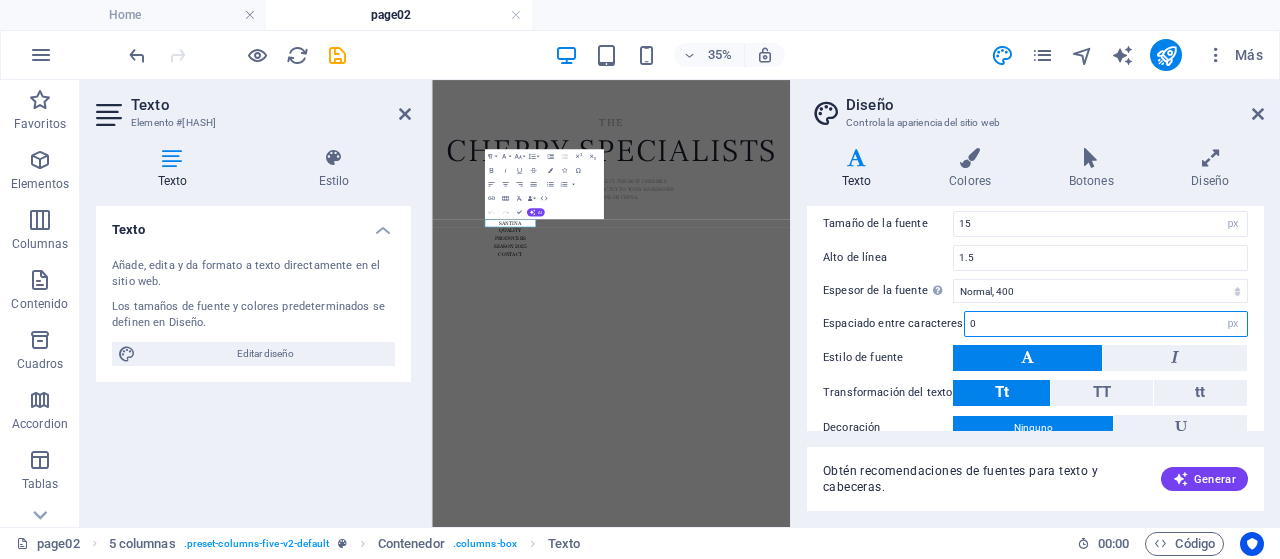 click on "Espaciado entre caracteres 0 rem px" at bounding box center (1035, 324) 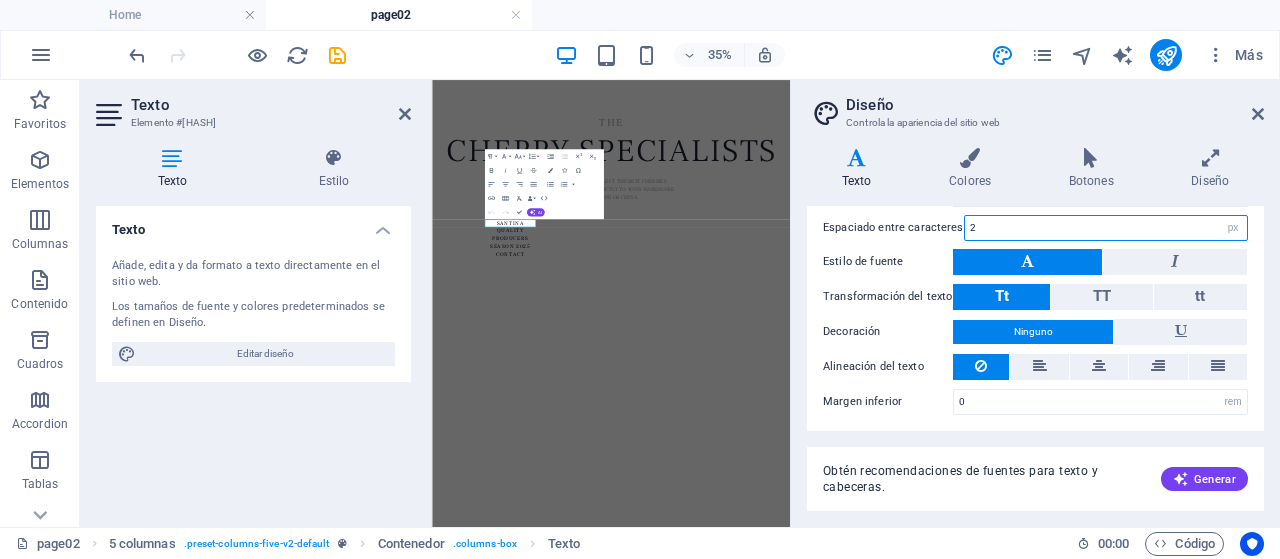 scroll, scrollTop: 196, scrollLeft: 0, axis: vertical 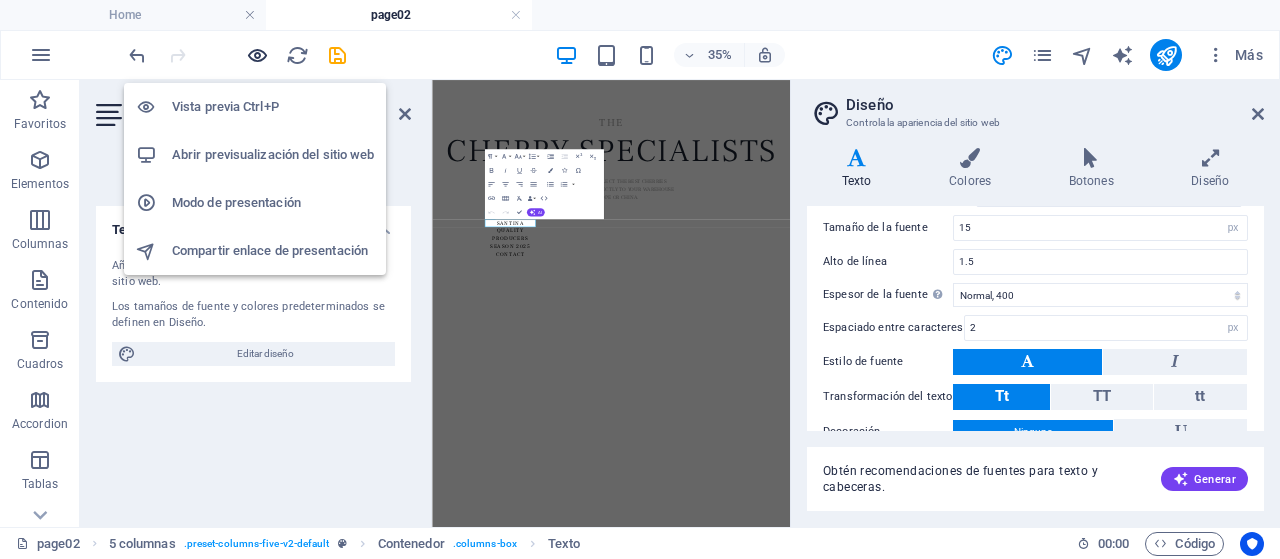 click at bounding box center (257, 55) 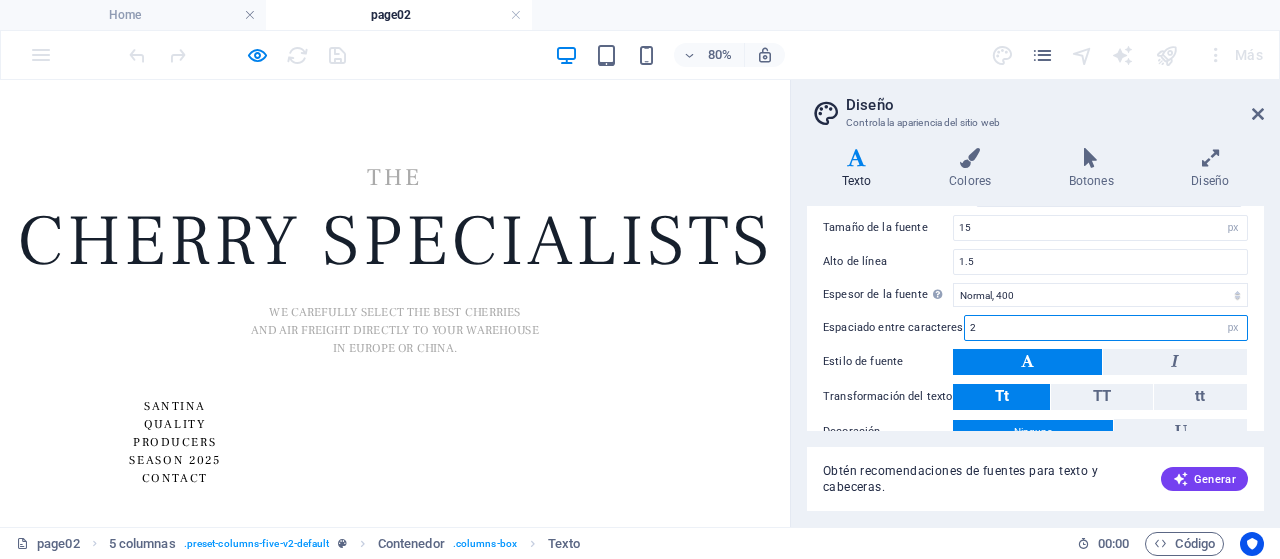 drag, startPoint x: 972, startPoint y: 329, endPoint x: 945, endPoint y: 331, distance: 27.073973 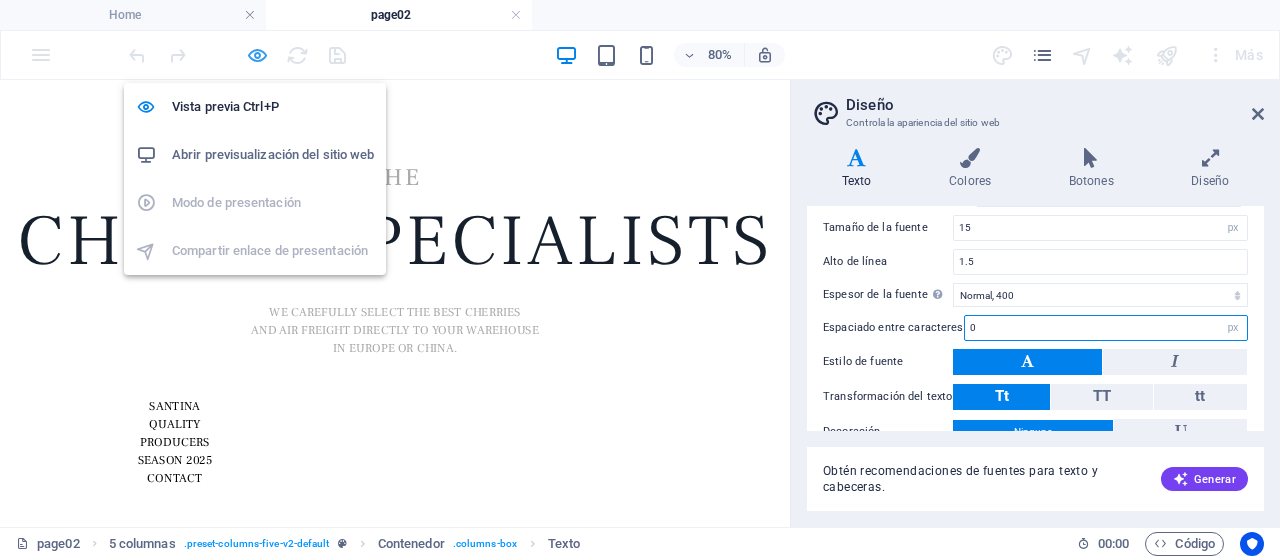 type on "0" 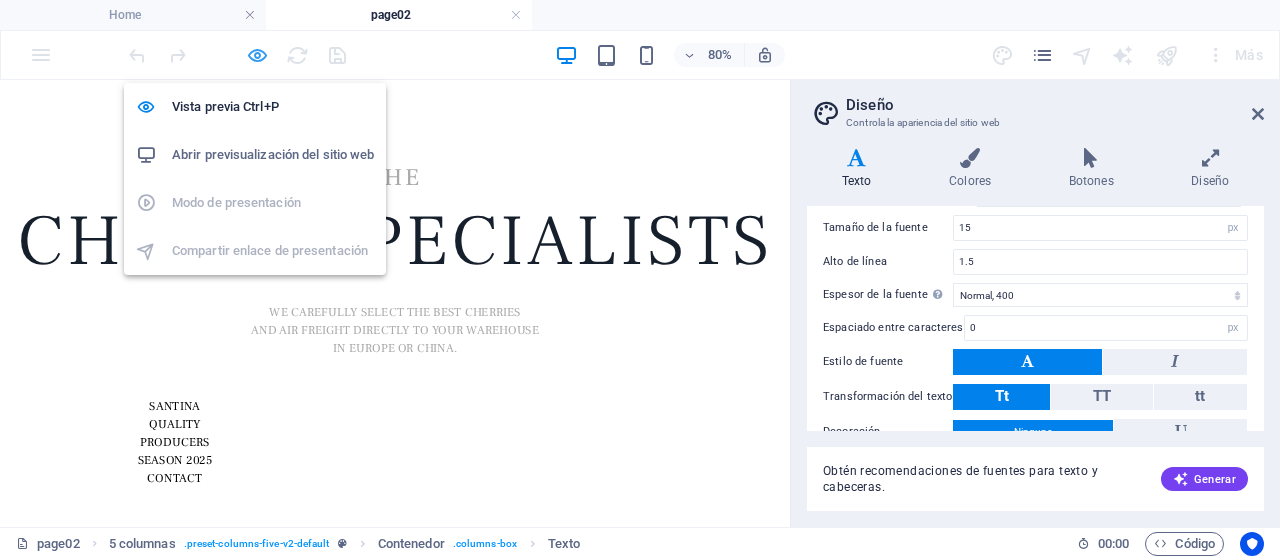 click at bounding box center [257, 55] 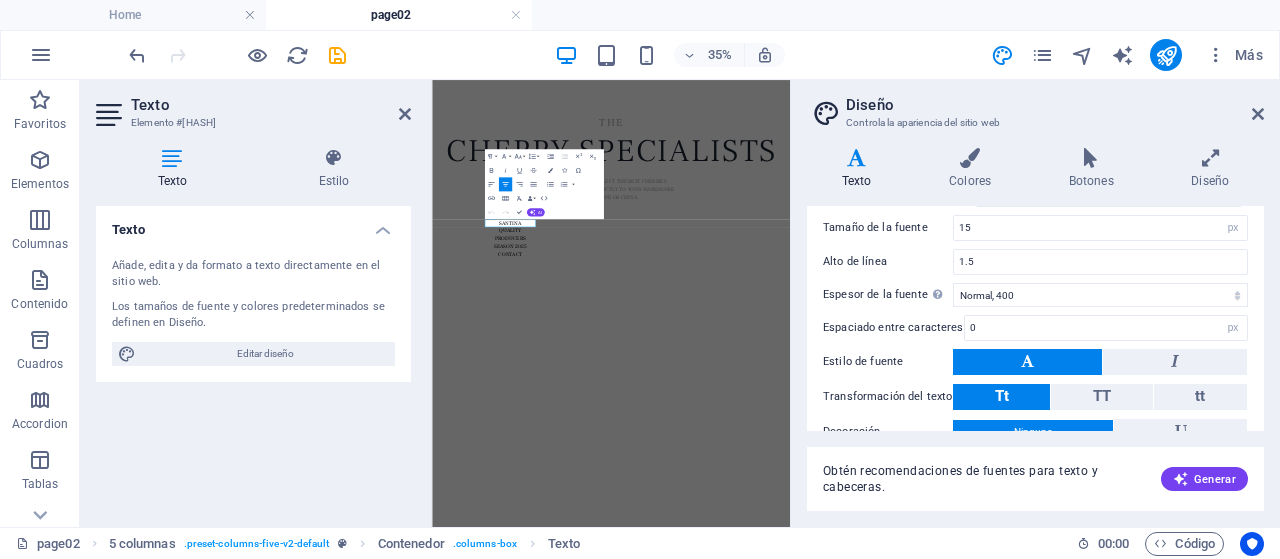 click on "Diseño Controla la apariencia del sitio web Variantes  Texto  Colores  Botones  Diseño Texto Standard Bold Links Color de la fuente Fuente Montserrat Tamaño de la fuente 18 rem px Alto de línea 1.5 Espesor de la fuente Para mostrar el espesor de la fuente correctamente, puede que deba activarse.  Gestionar fuentes Fino, 100 Extra delgado, 200 Delgado, 300 Normal, 400 Medio, 500 Seminegrita, 600 Negrita, 700 Extra negrita, 800 Negro, 900 Espaciado entre caracteres 0 rem px Estilo de fuente Transformación del texto Tt TT tt Alineación del texto Espesor de la fuente Para mostrar el espesor de la fuente correctamente, puede que deba activarse.  Gestionar fuentes Fino, 100 Extra delgado, 200 Delgado, 300 Normal, 400 Medio, 500 Seminegrita, 600 Negrita, 700 Extra negrita, 800 Negro, 900 Default Hover / Active Color de la fuente Color de la fuente Decoración Ninguno Decoración Ninguno Duración de la transición 0.3 s Función de la transición Lentitud Entrada lenta Salida lenta Entrada/salida lenta Lineal" at bounding box center [1035, 303] 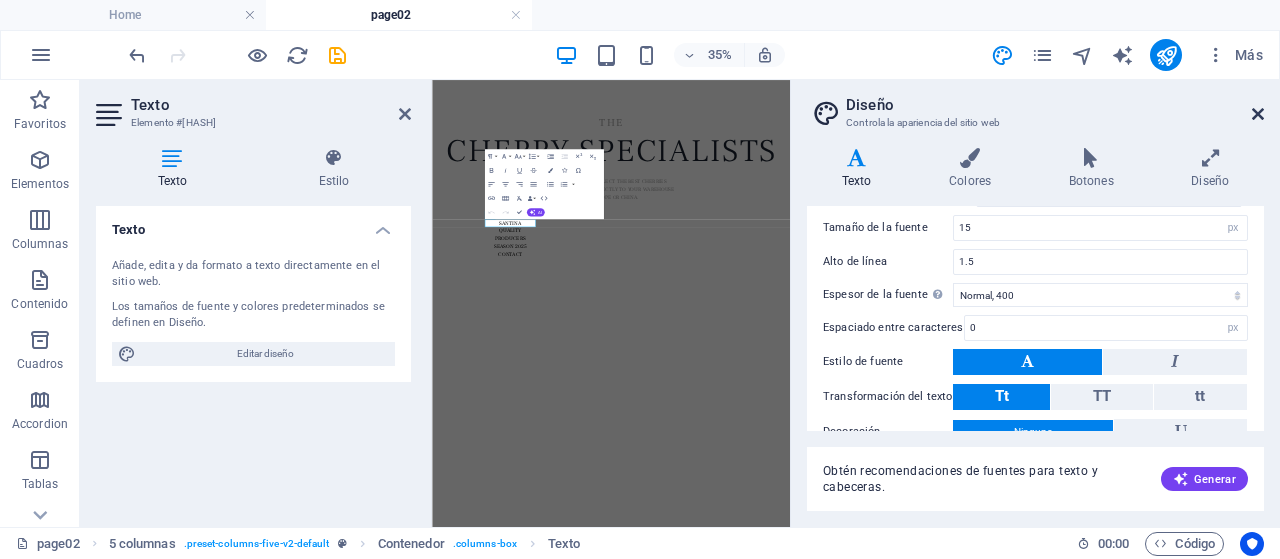 click at bounding box center (1258, 114) 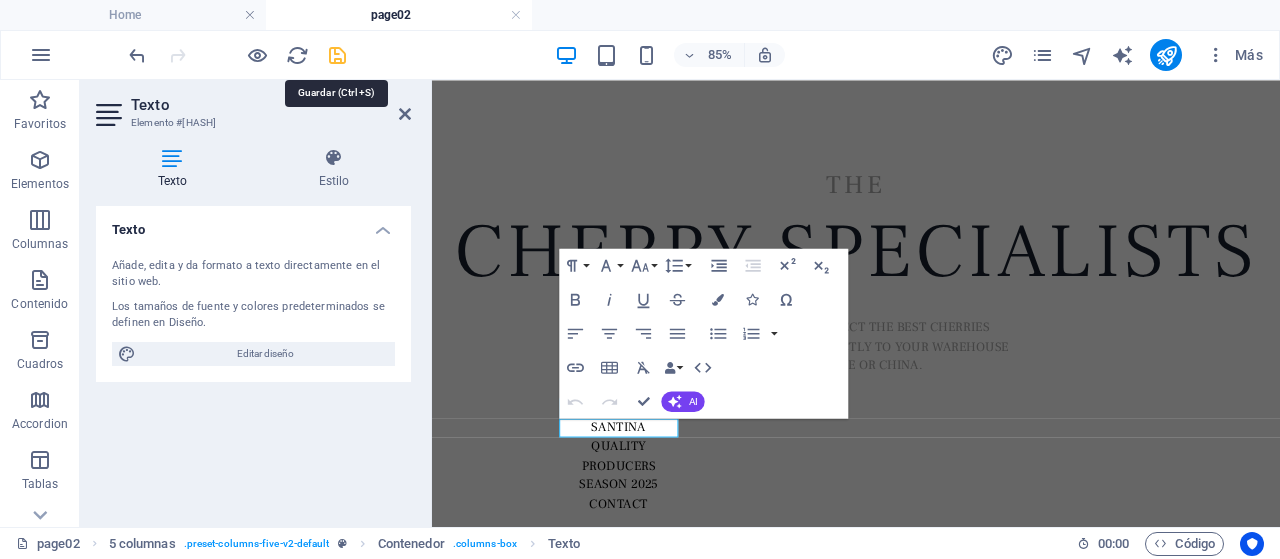 click at bounding box center [337, 55] 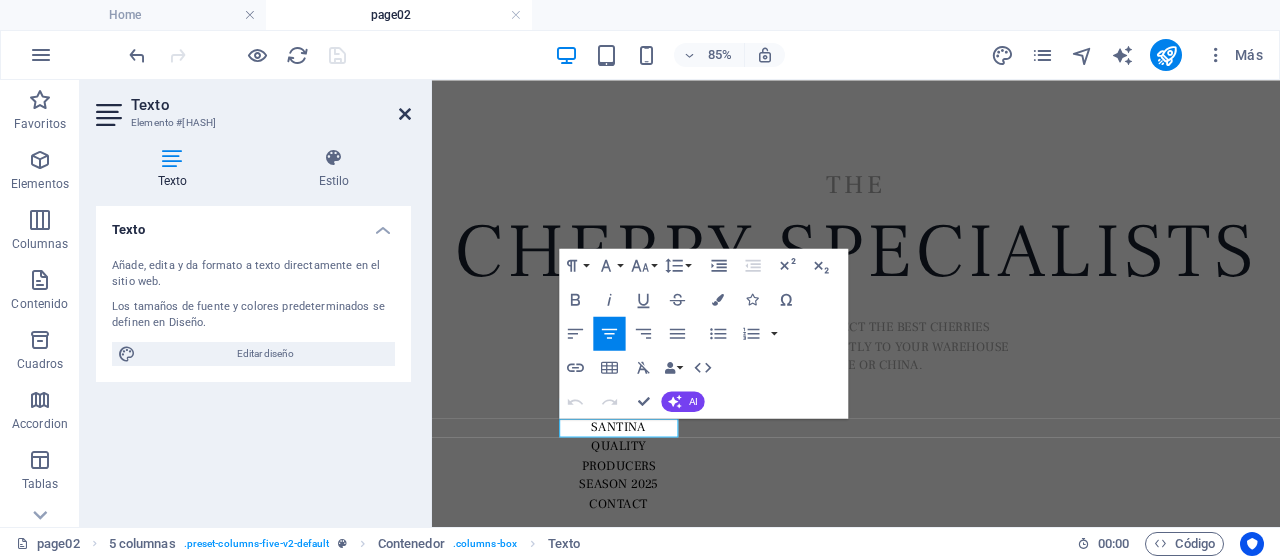 click at bounding box center [405, 114] 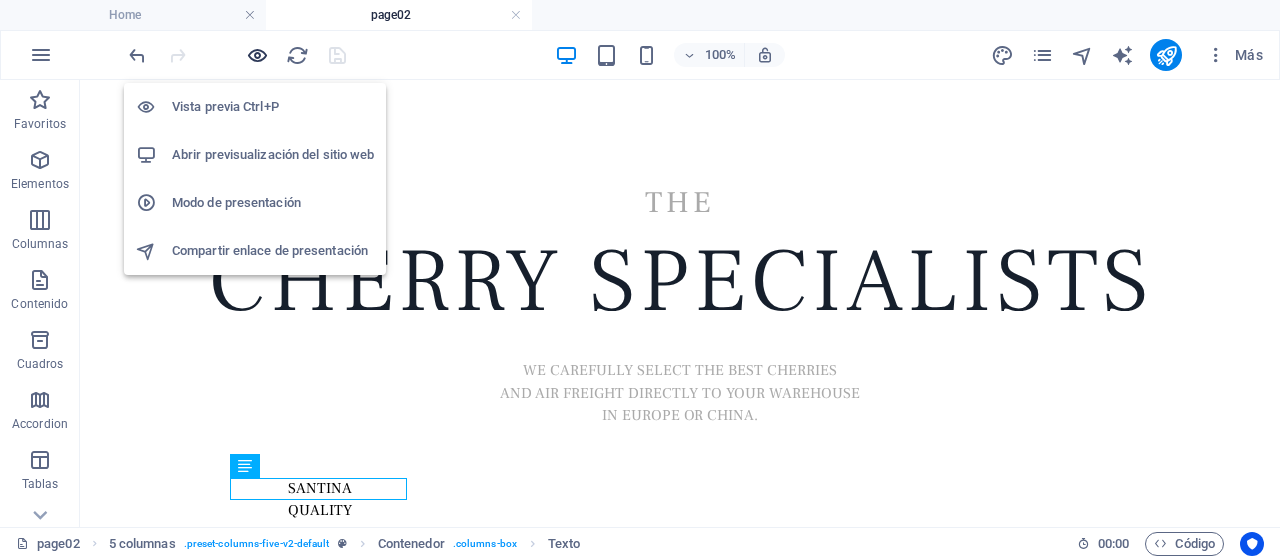 click at bounding box center [257, 55] 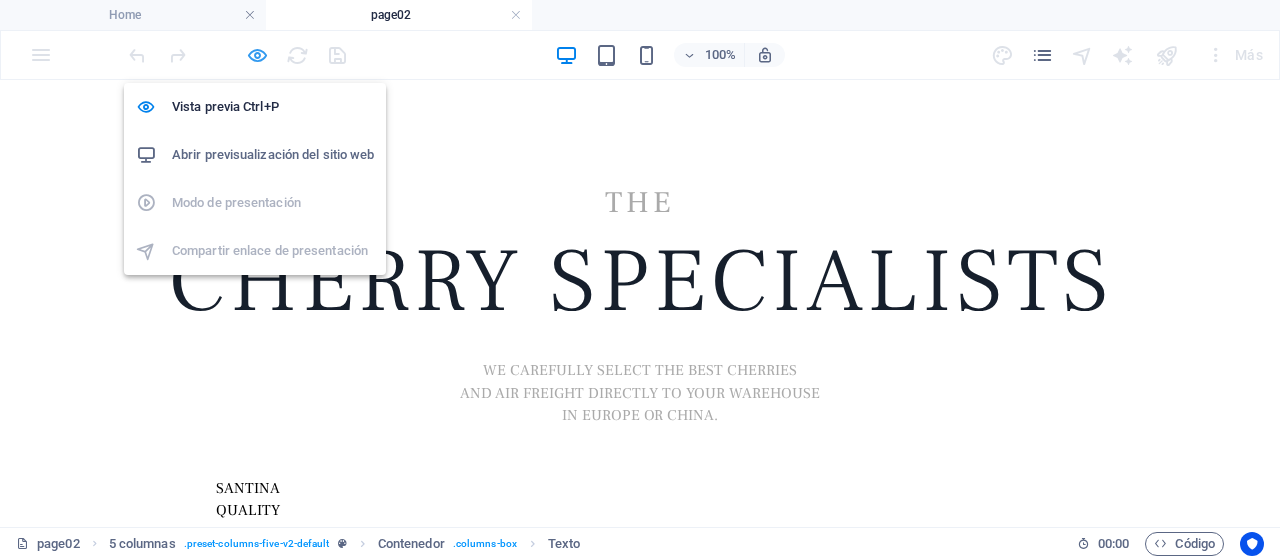 click at bounding box center [257, 55] 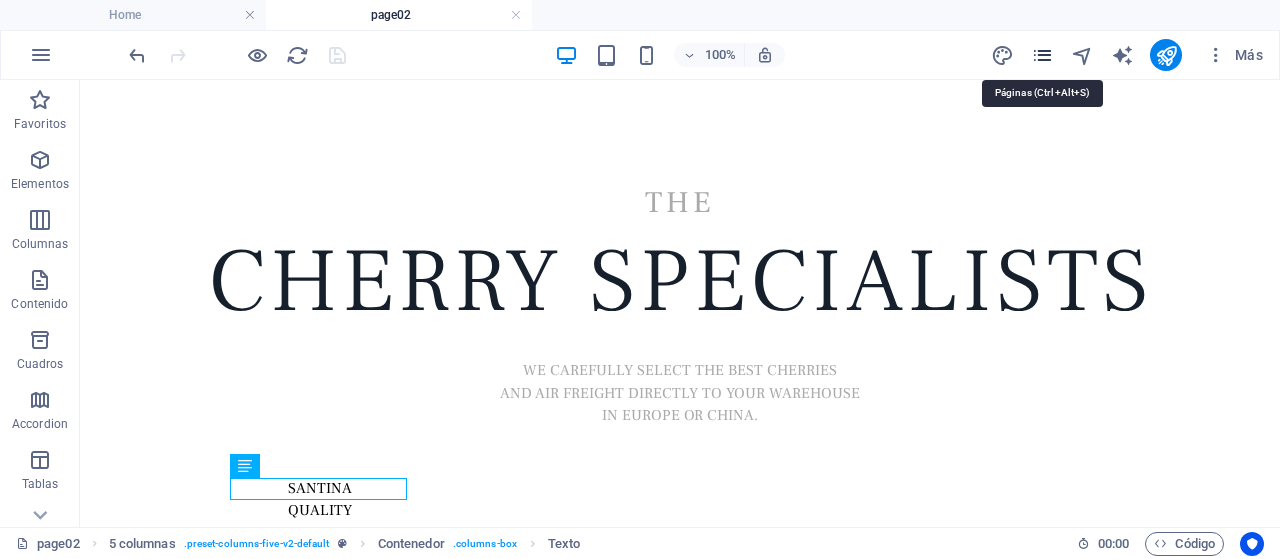 click at bounding box center (1042, 55) 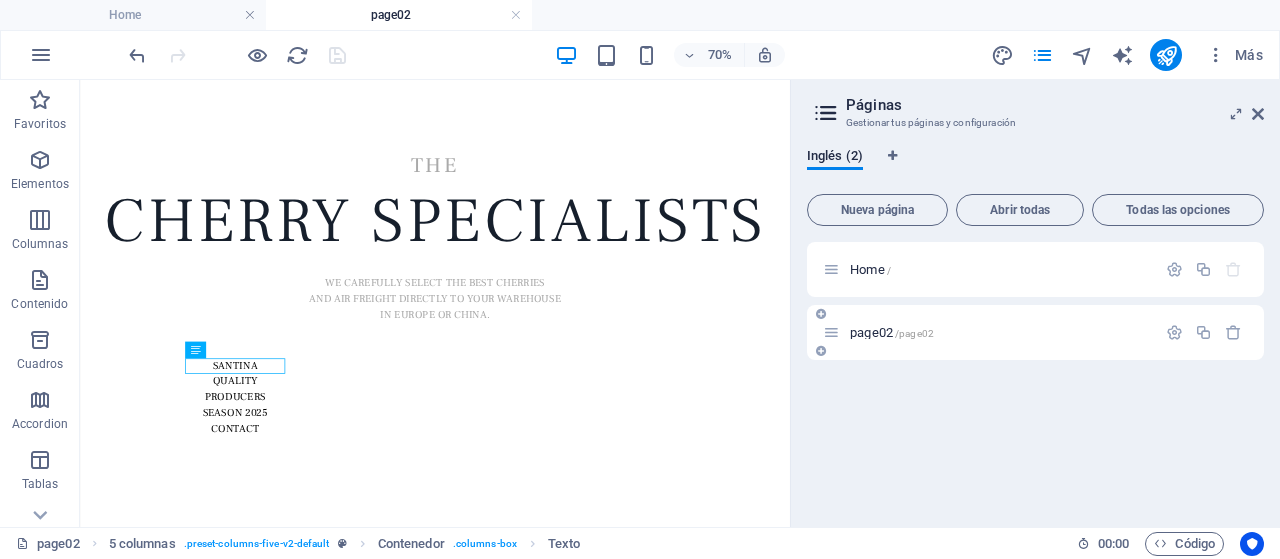 click on "/page02" at bounding box center [914, 333] 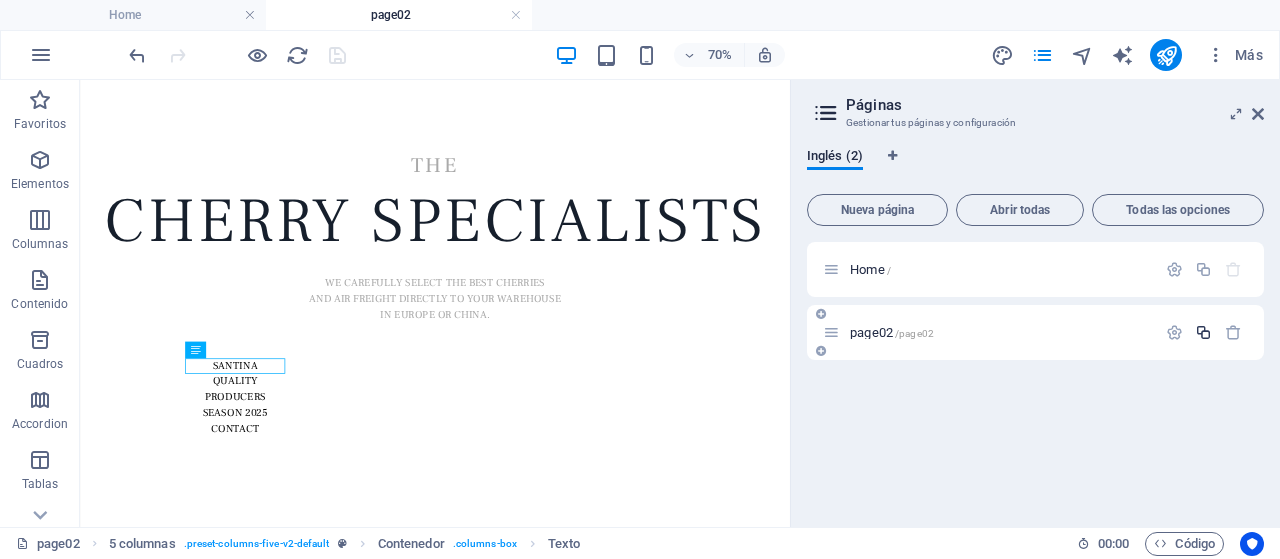 click at bounding box center (1203, 332) 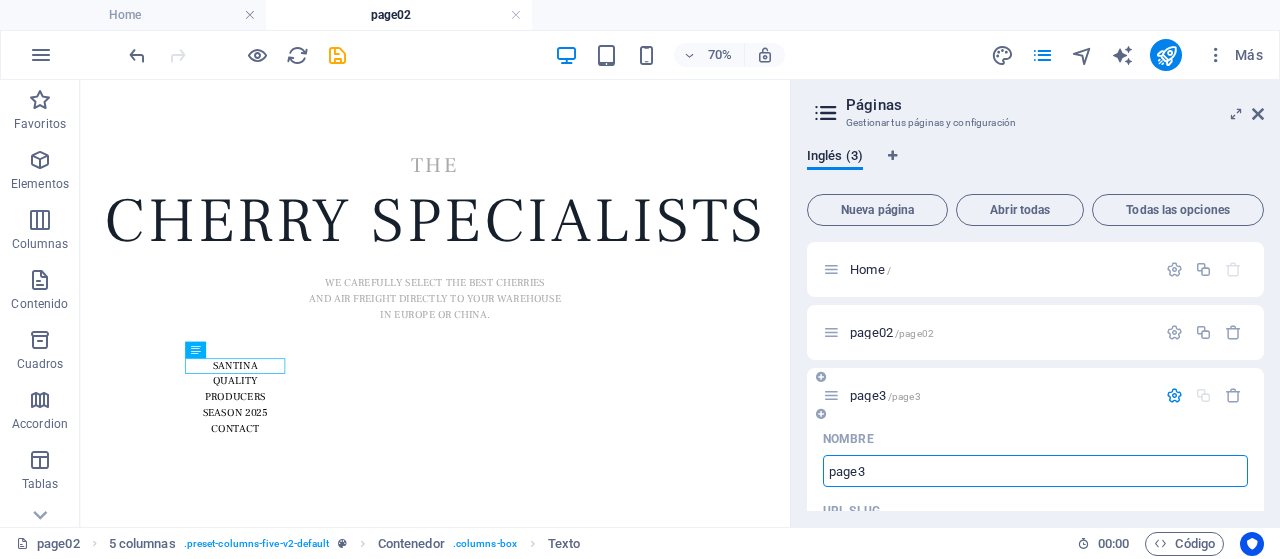 drag, startPoint x: 856, startPoint y: 463, endPoint x: 862, endPoint y: 477, distance: 15.231546 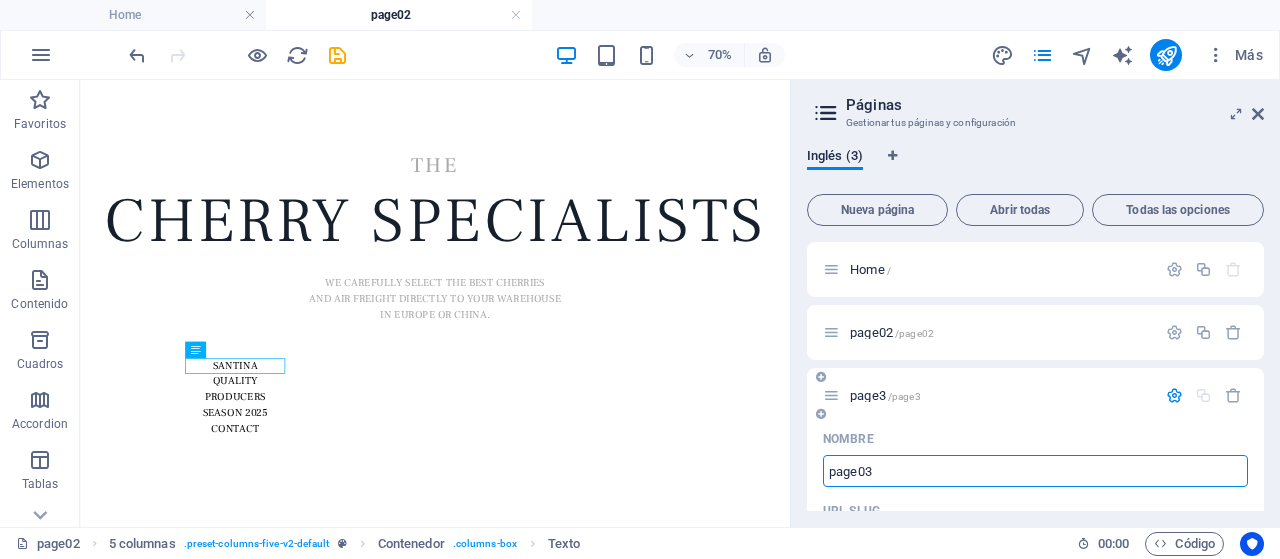 type on "page03" 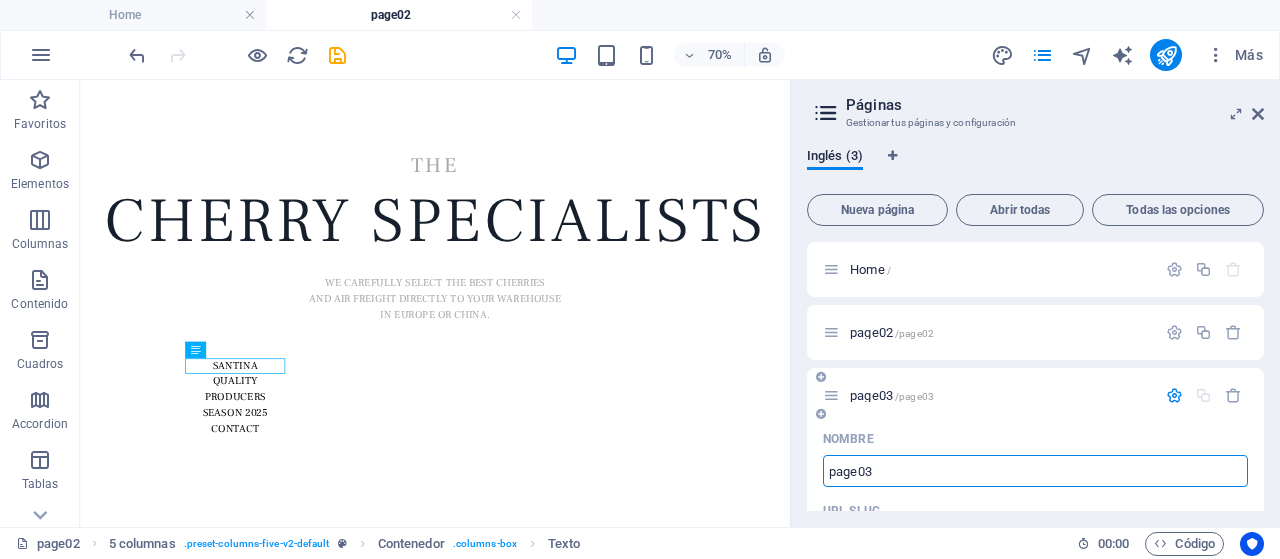 scroll, scrollTop: 200, scrollLeft: 0, axis: vertical 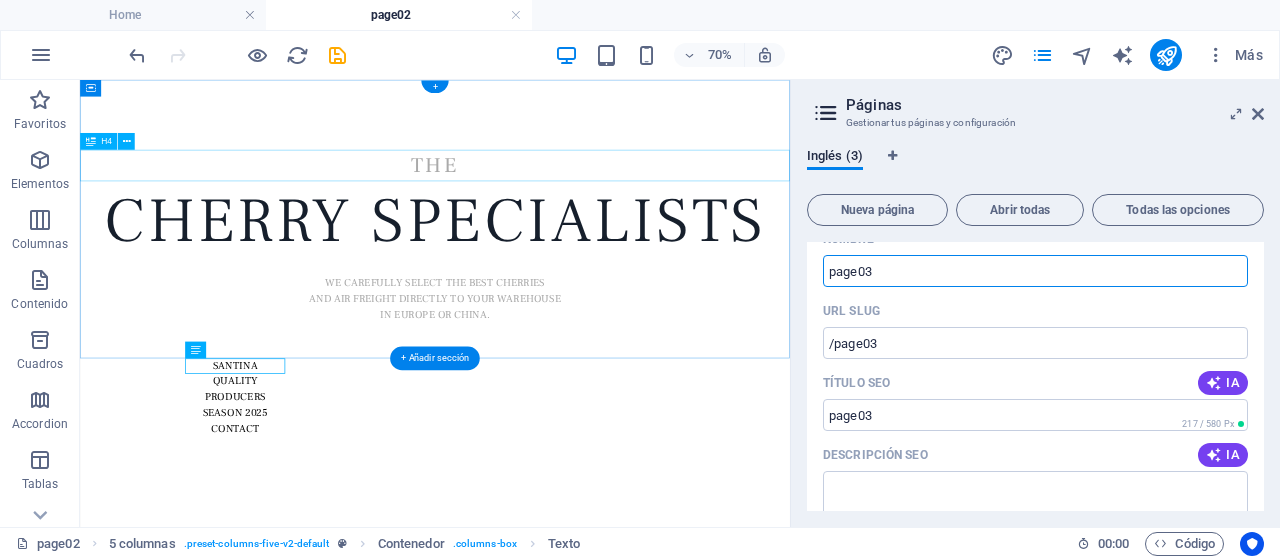 type on "page03" 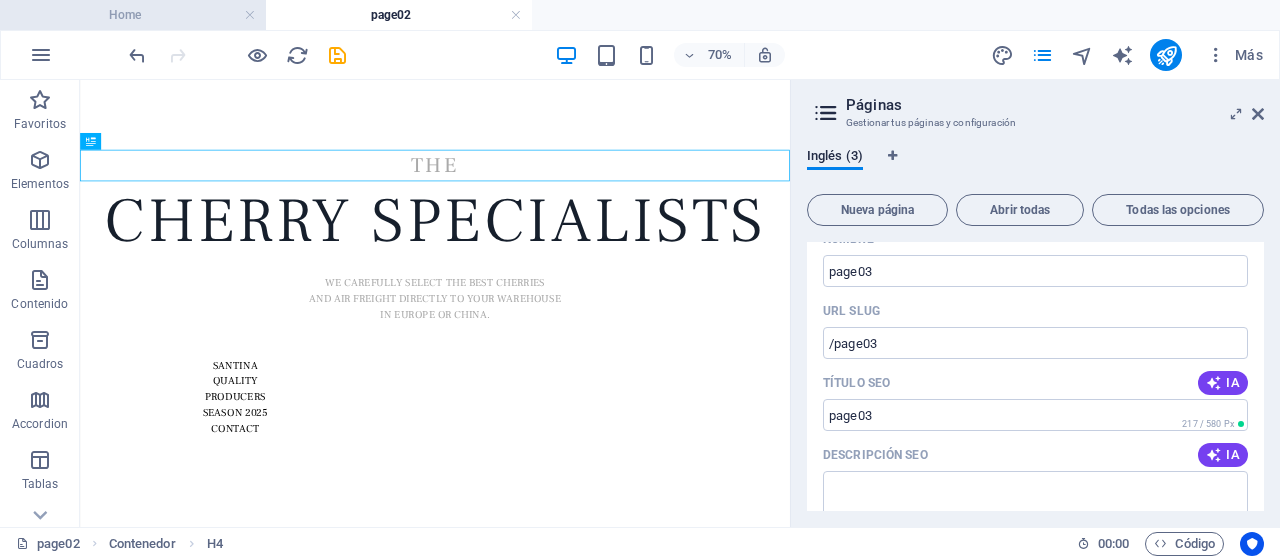 click on "Home" at bounding box center [133, 15] 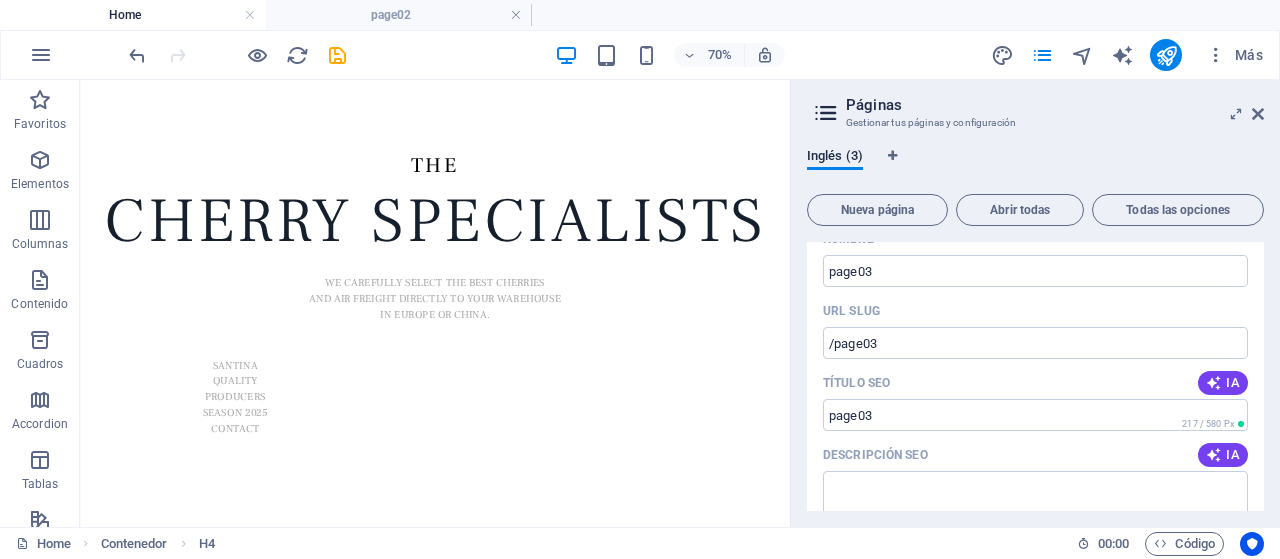 click on "Home page02" at bounding box center [640, 15] 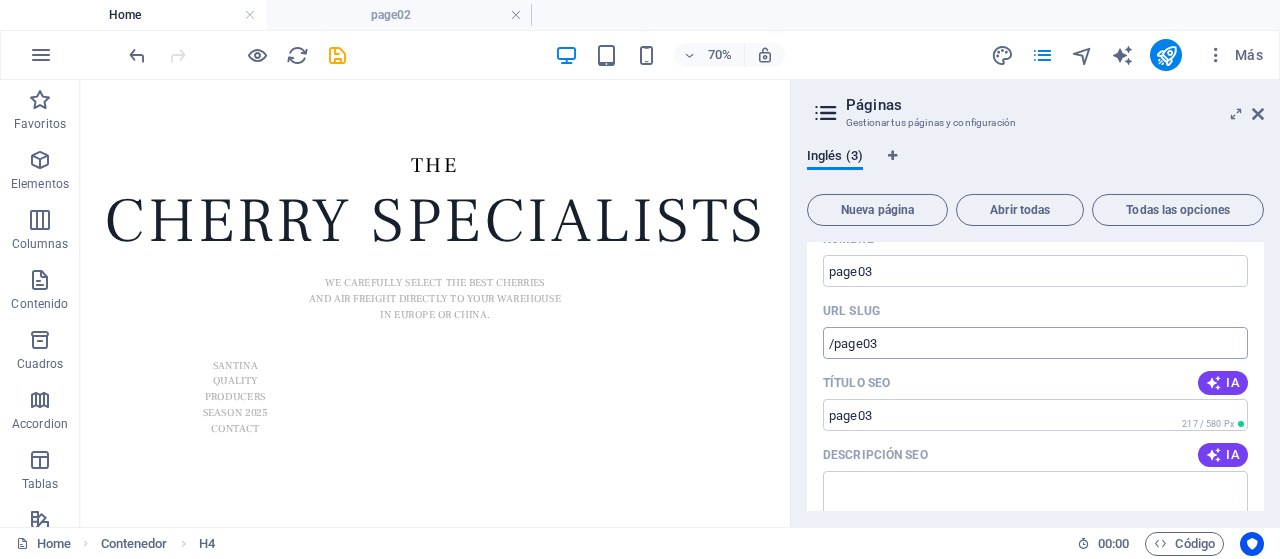 scroll, scrollTop: 0, scrollLeft: 0, axis: both 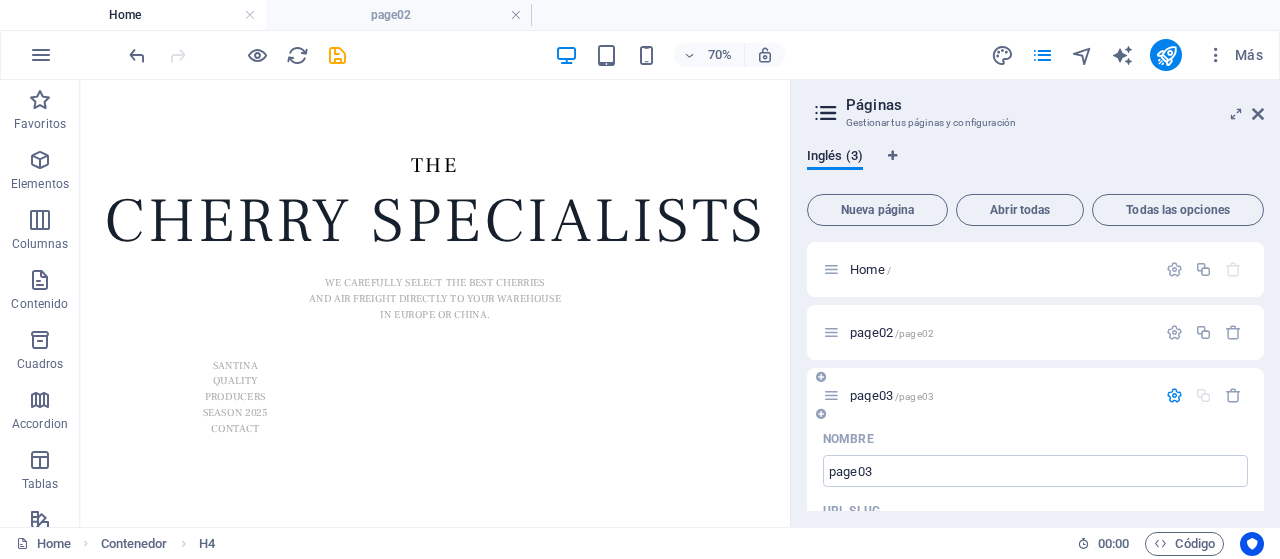 click on "page03 /page03" at bounding box center [892, 395] 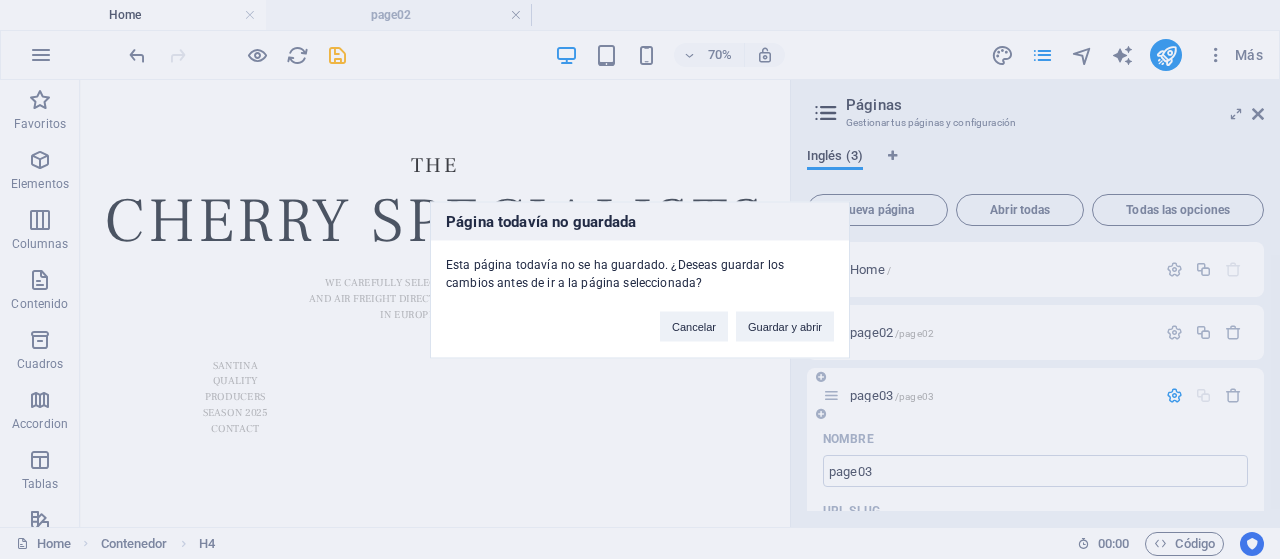 click on "Página todavía no guardada Esta página todavía no se ha guardado. ¿Deseas guardar los cambios antes de ir a la página seleccionada? Cancelar Guardar y abrir" at bounding box center (640, 279) 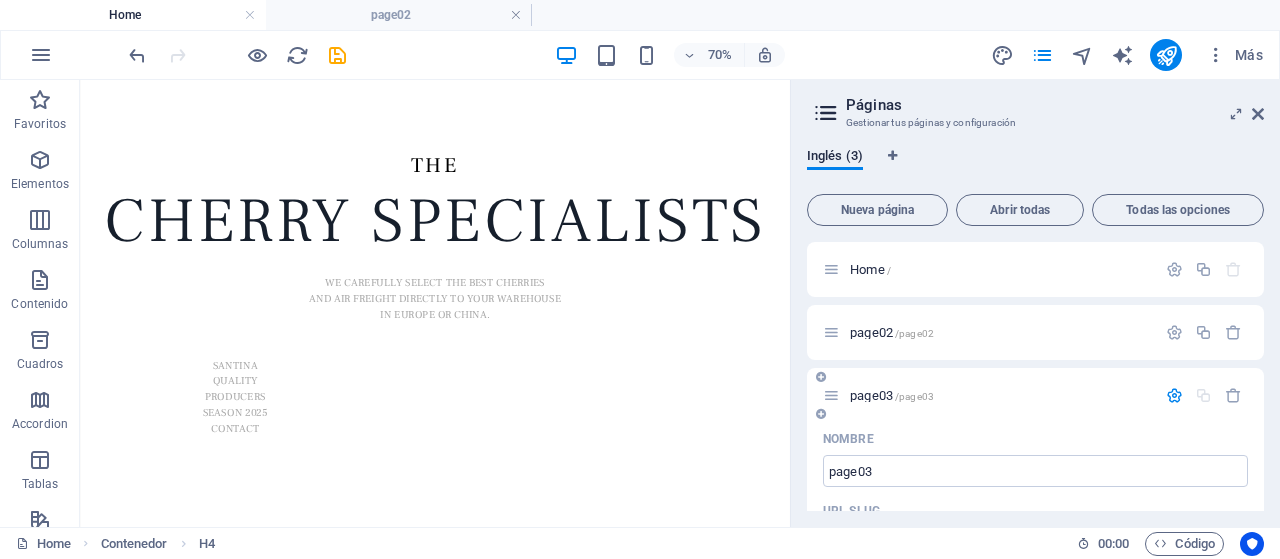 click on "page03 /page03" at bounding box center [892, 395] 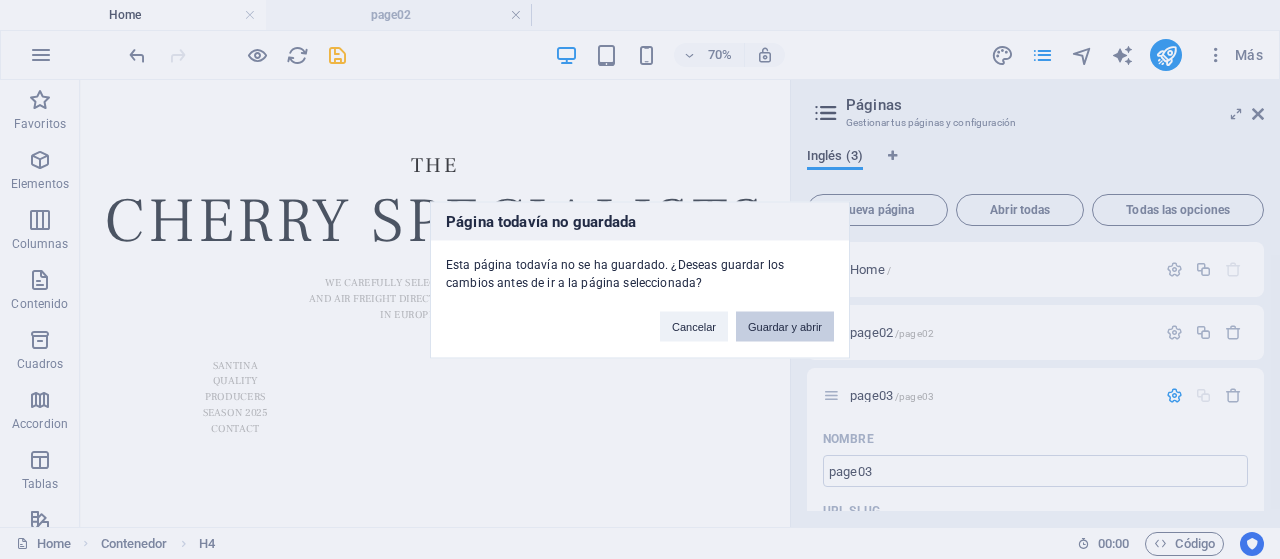 click on "Guardar y abrir" at bounding box center [785, 326] 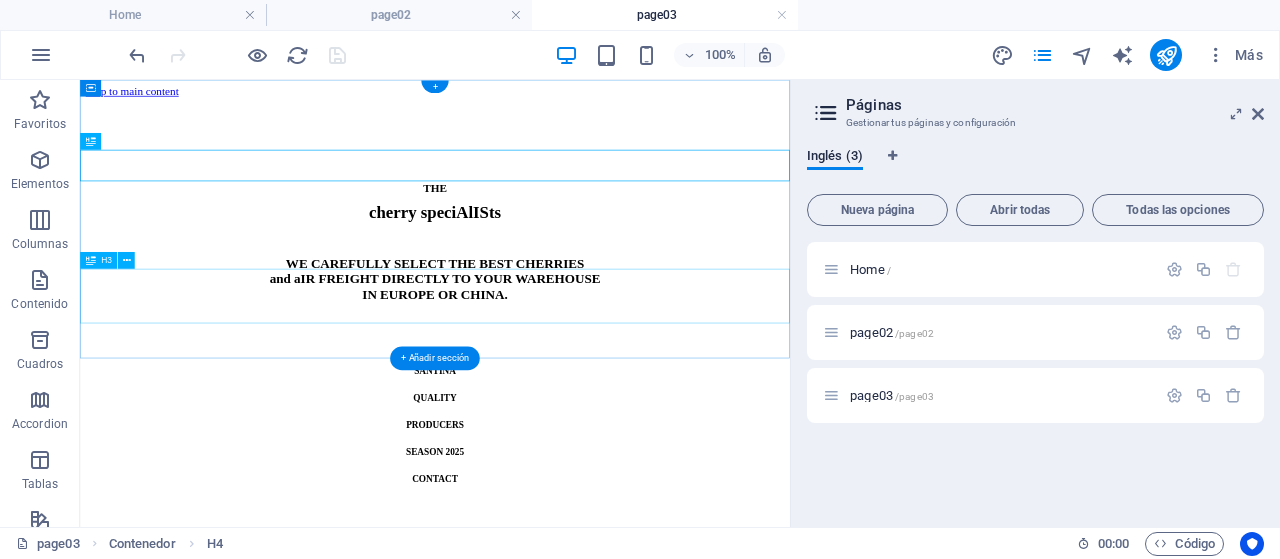 scroll, scrollTop: 0, scrollLeft: 0, axis: both 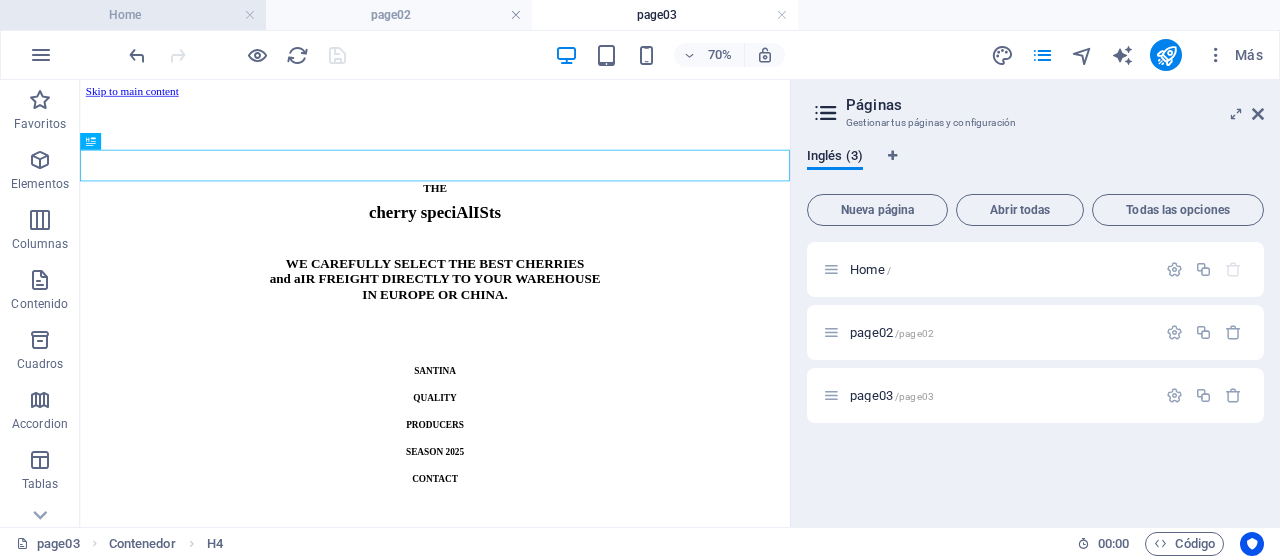 click on "Home" at bounding box center [133, 15] 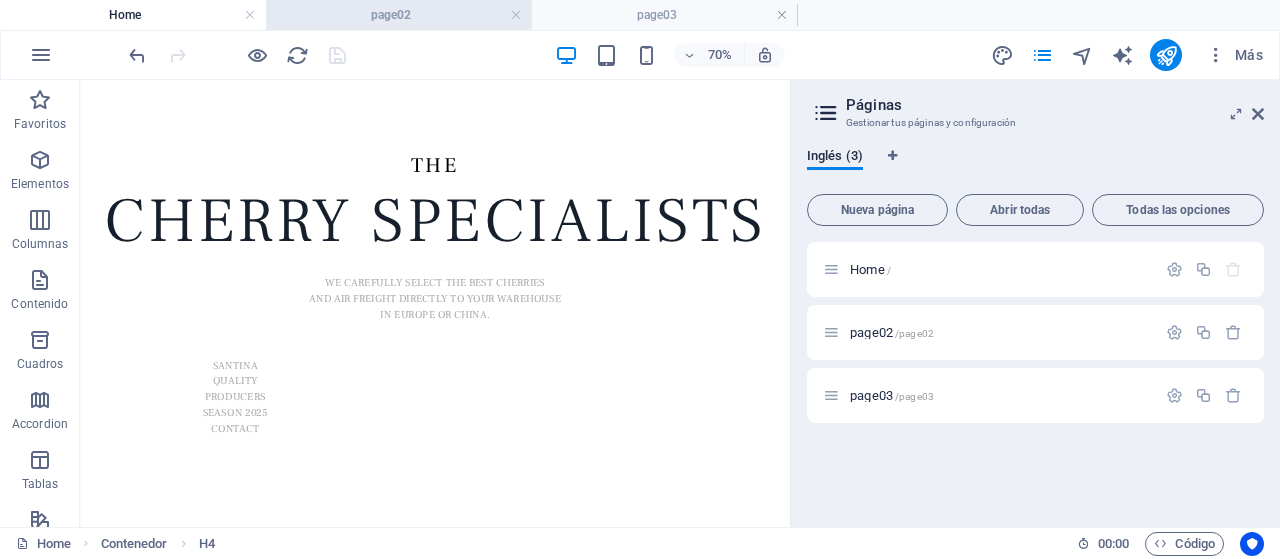 click on "page02" at bounding box center [399, 15] 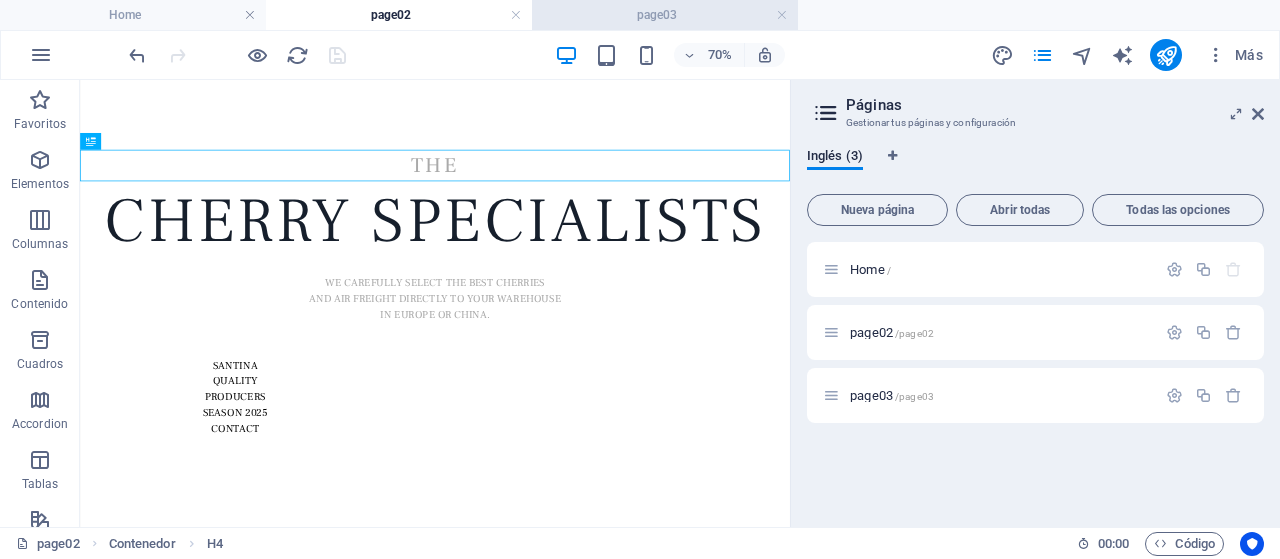 click on "page03" at bounding box center [665, 15] 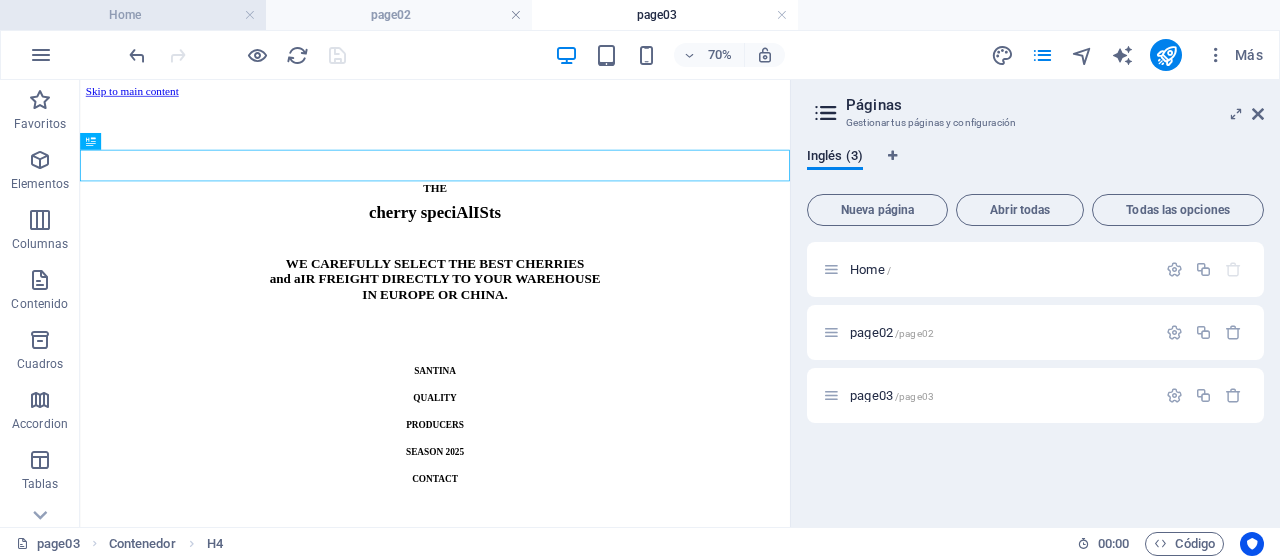 click on "Home" at bounding box center (133, 15) 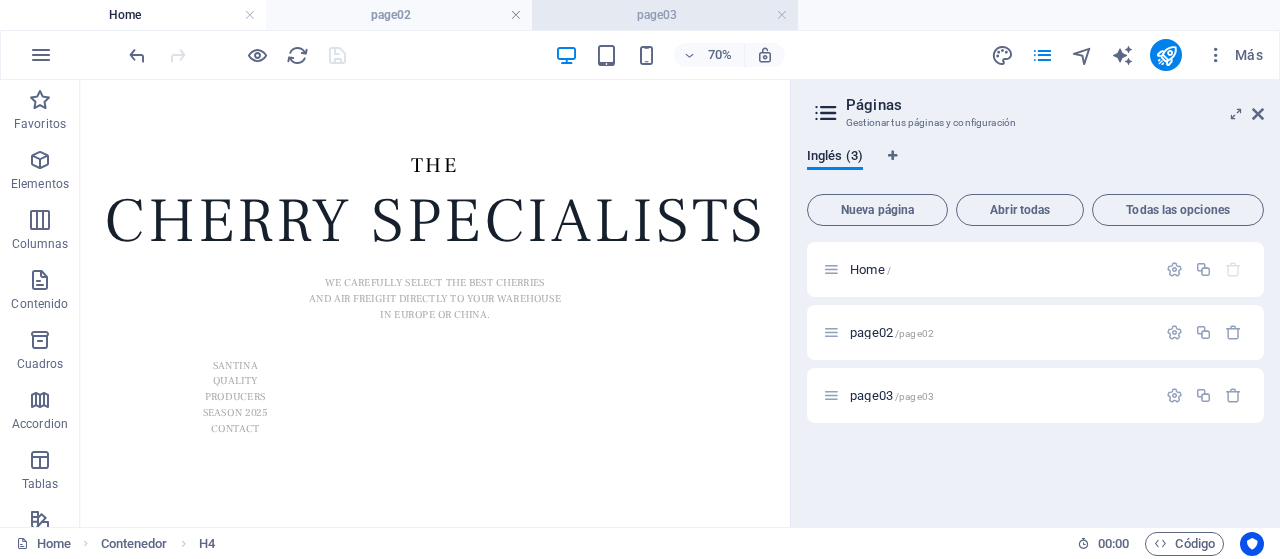 click on "page03" at bounding box center [665, 15] 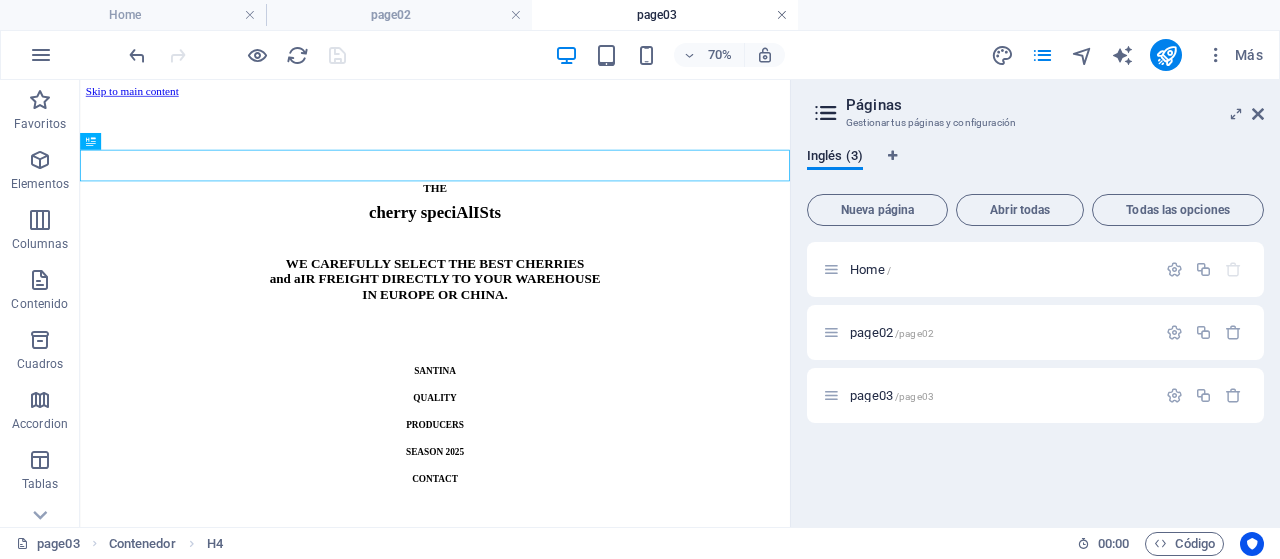 click at bounding box center (782, 15) 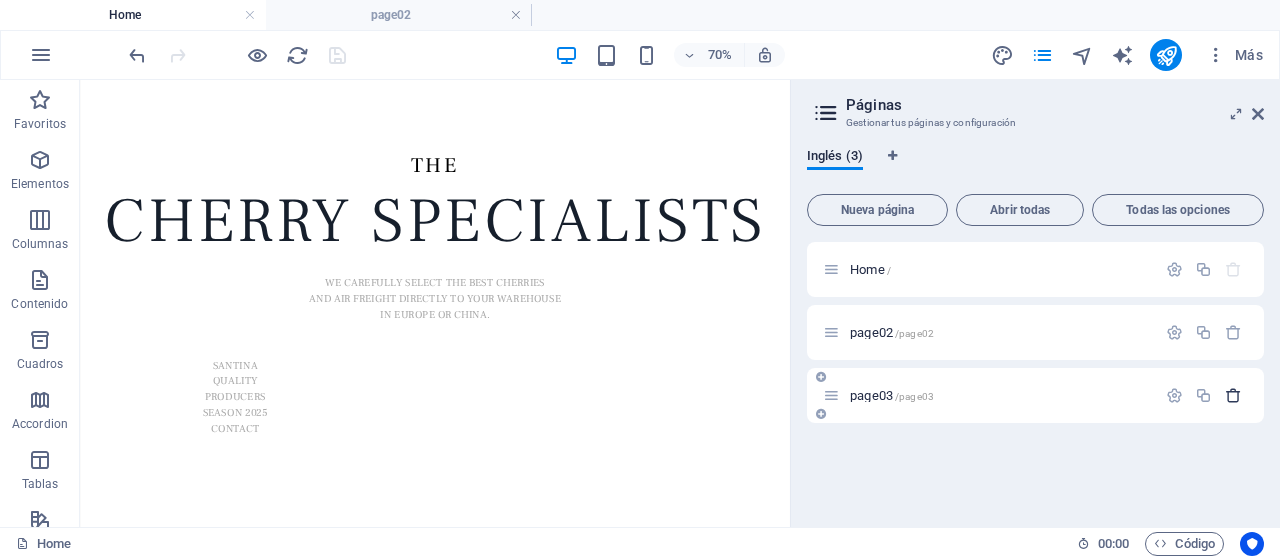 click at bounding box center (1233, 395) 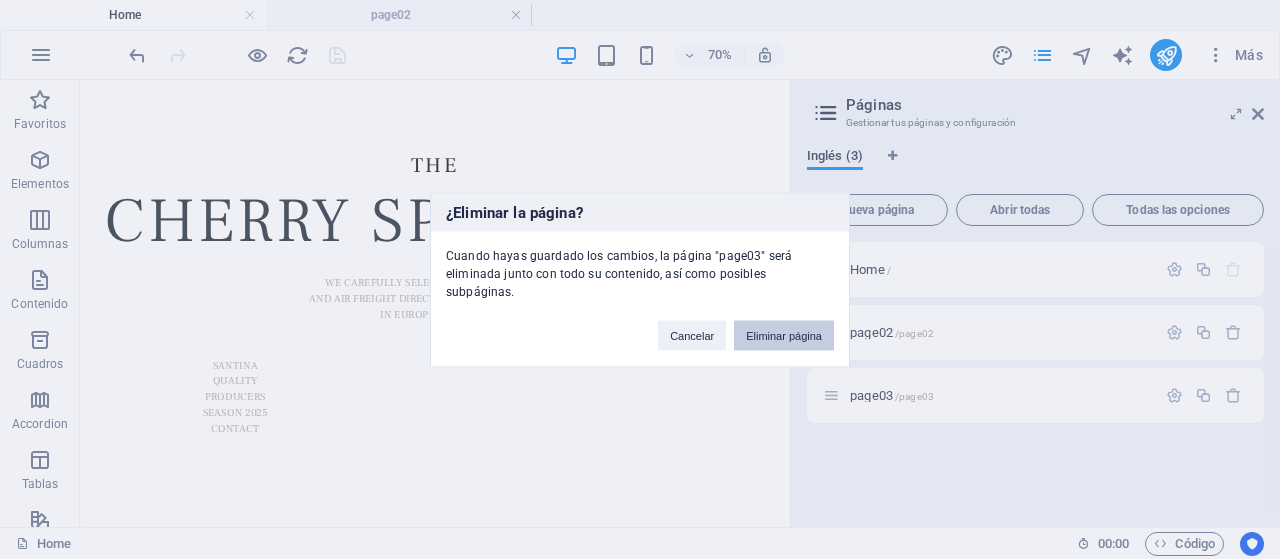 click on "Eliminar página" at bounding box center [784, 335] 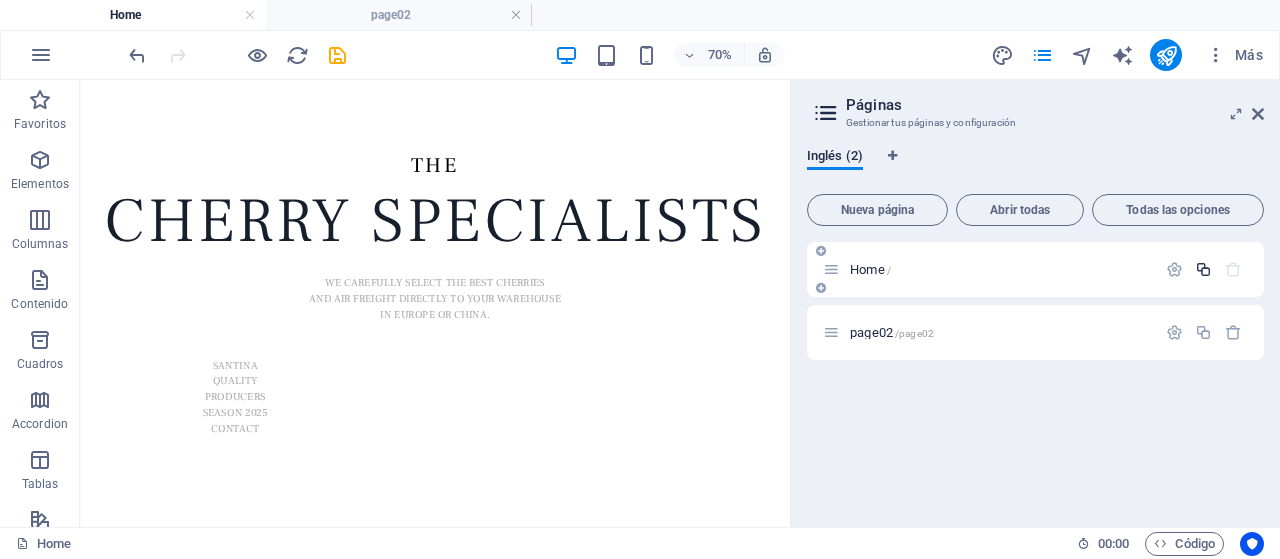 click at bounding box center [1203, 269] 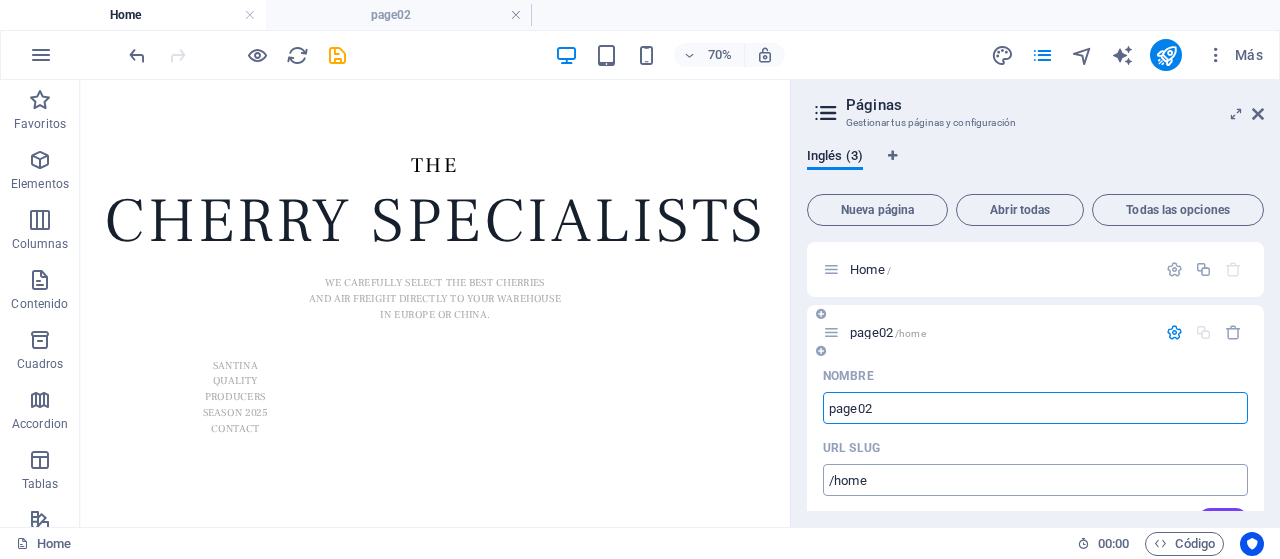 type on "page02" 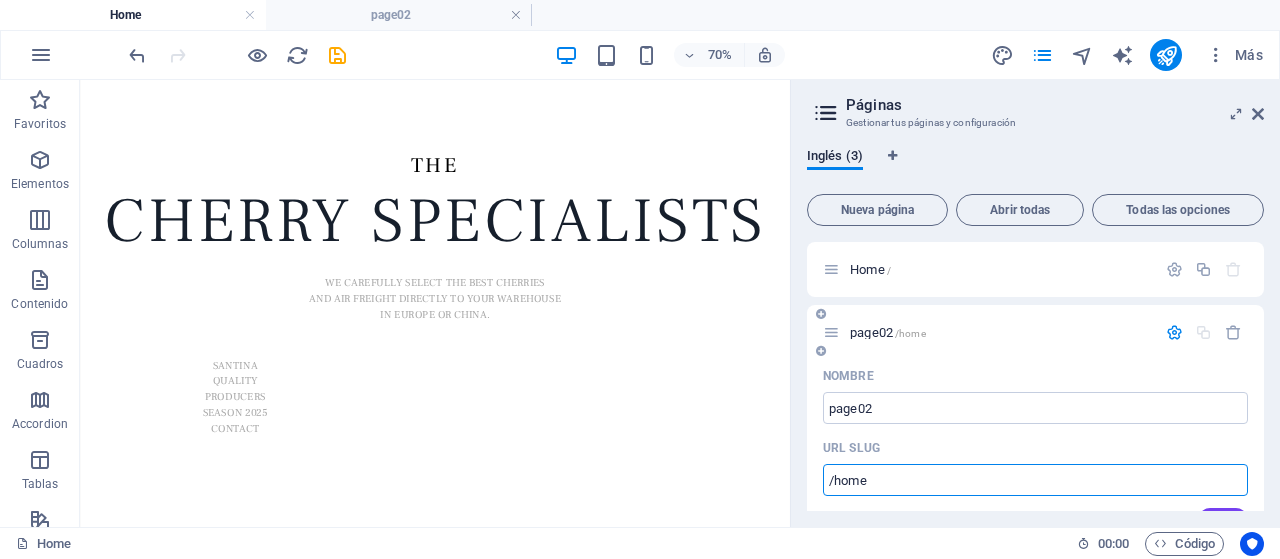 click on "/home" at bounding box center (1035, 480) 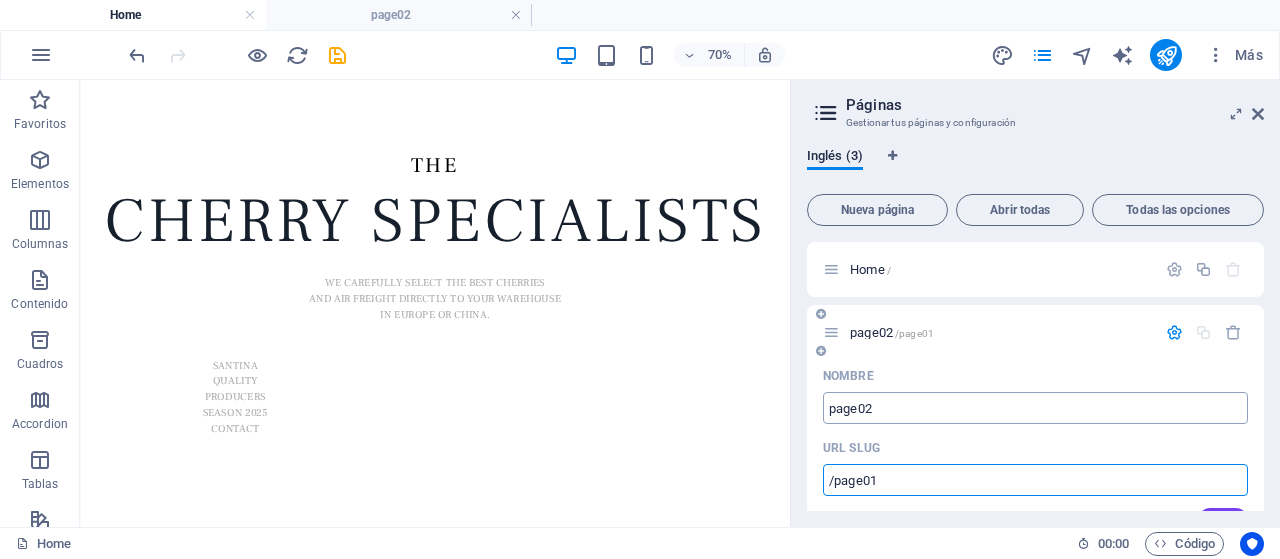 type on "/page01" 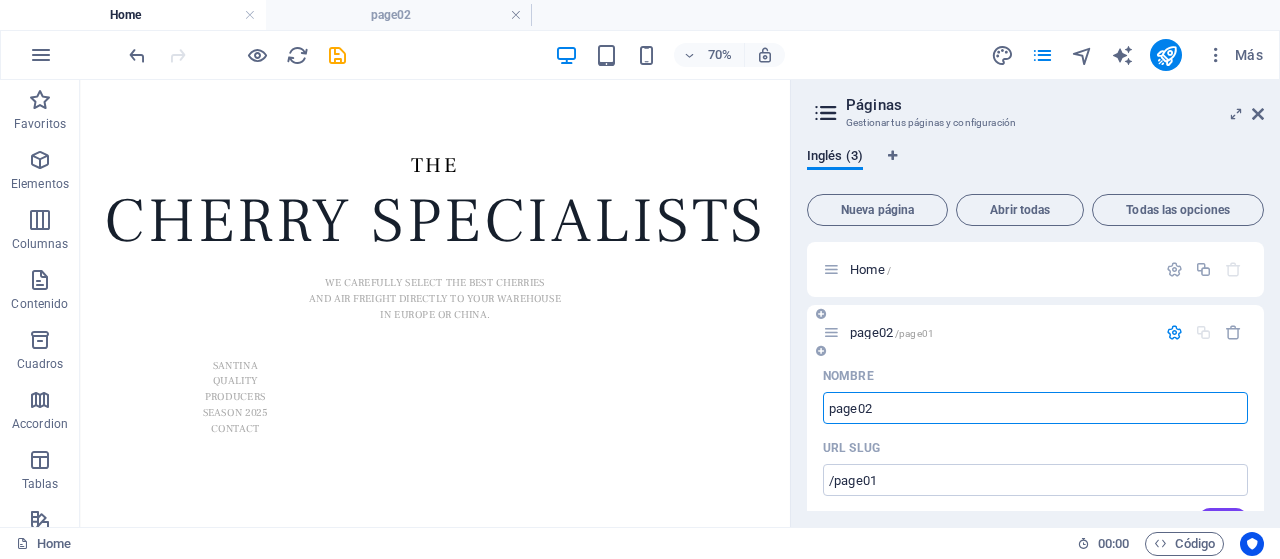click on "page02" at bounding box center [1035, 408] 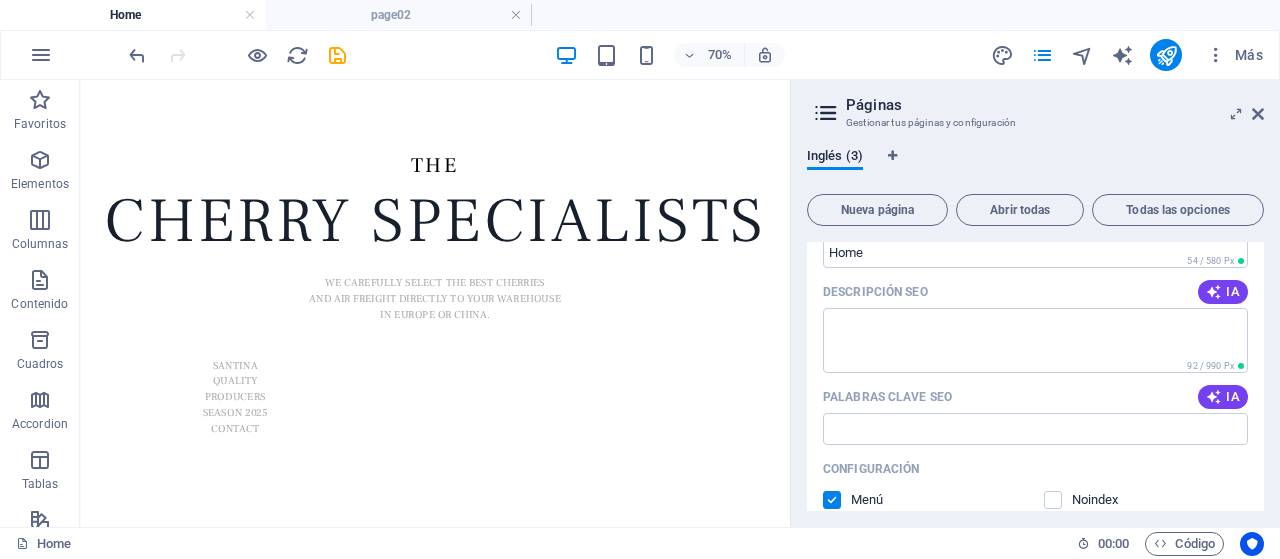 scroll, scrollTop: 200, scrollLeft: 0, axis: vertical 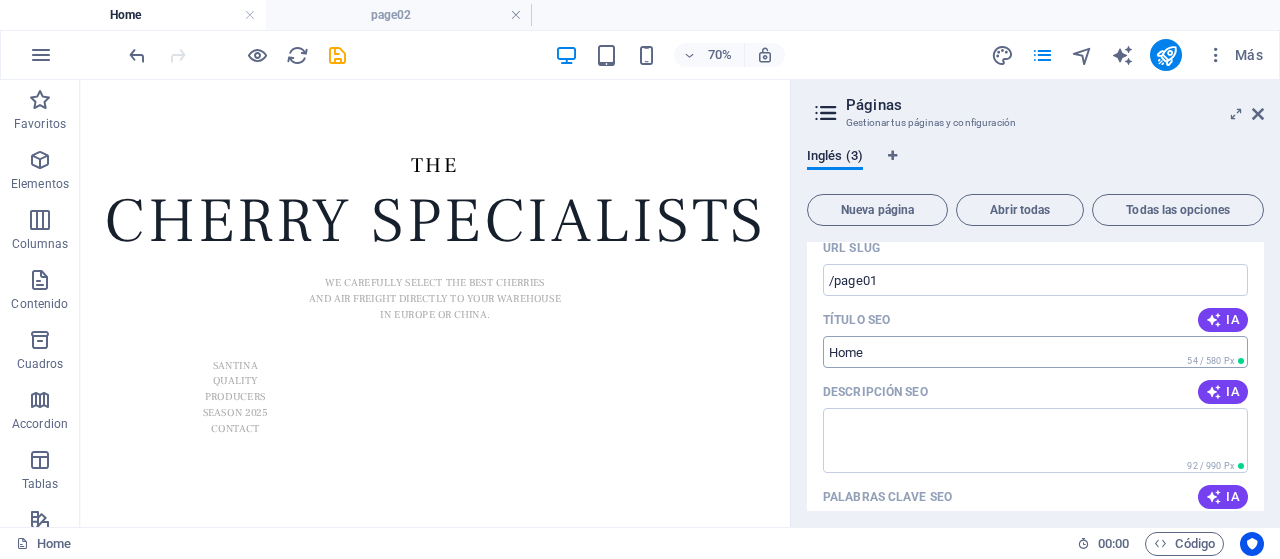 type on "page01" 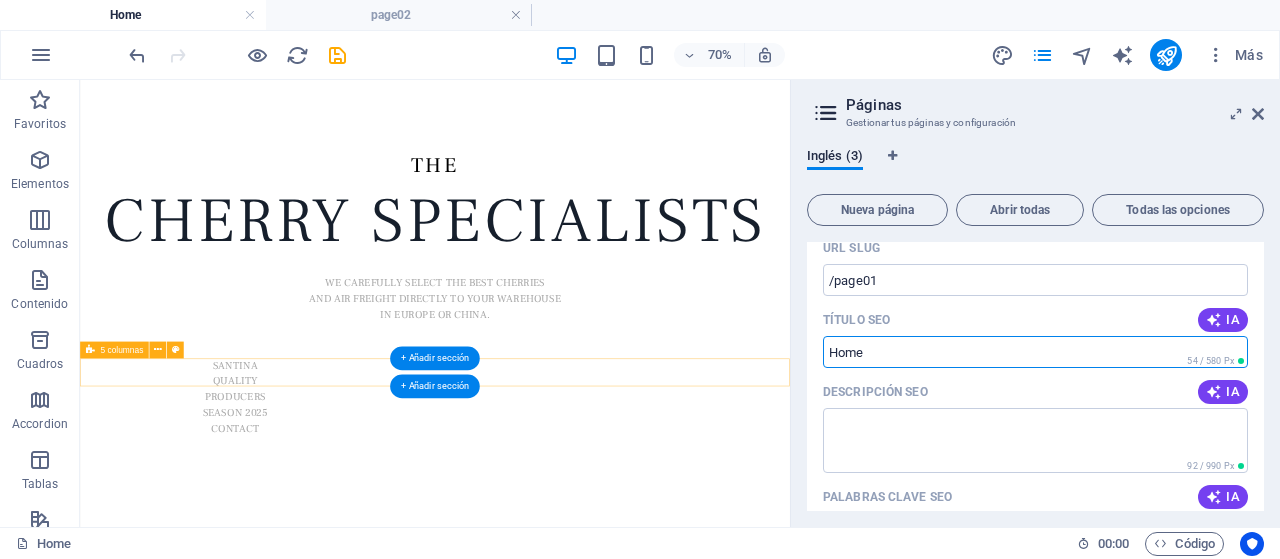drag, startPoint x: 948, startPoint y: 439, endPoint x: 1037, endPoint y: 478, distance: 97.16995 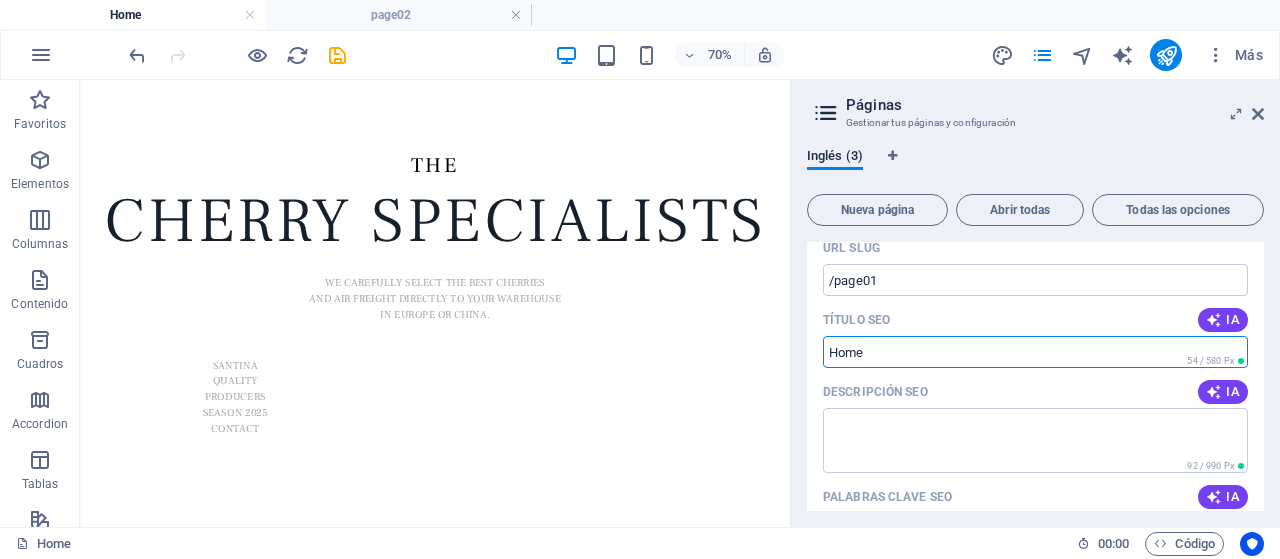 drag, startPoint x: 863, startPoint y: 347, endPoint x: 803, endPoint y: 359, distance: 61.188232 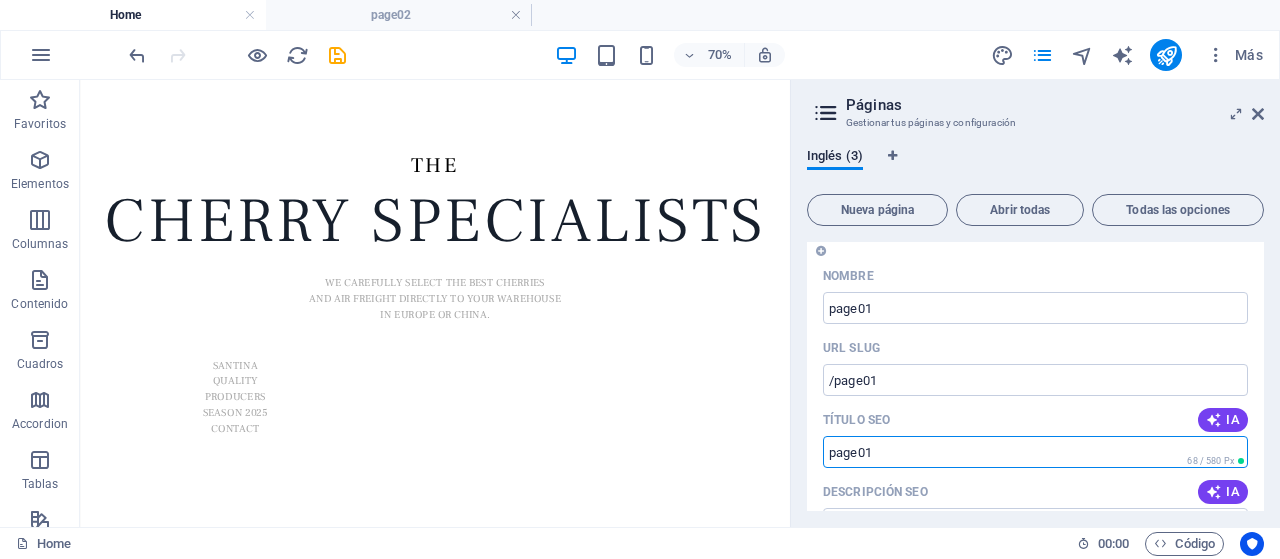 scroll, scrollTop: 0, scrollLeft: 0, axis: both 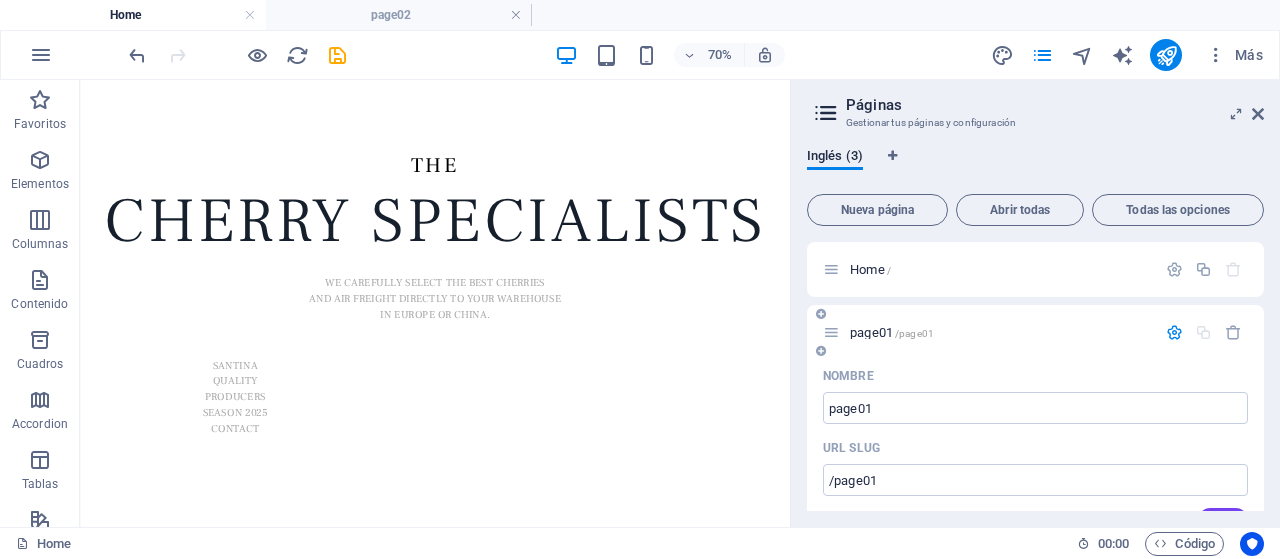type on "page01" 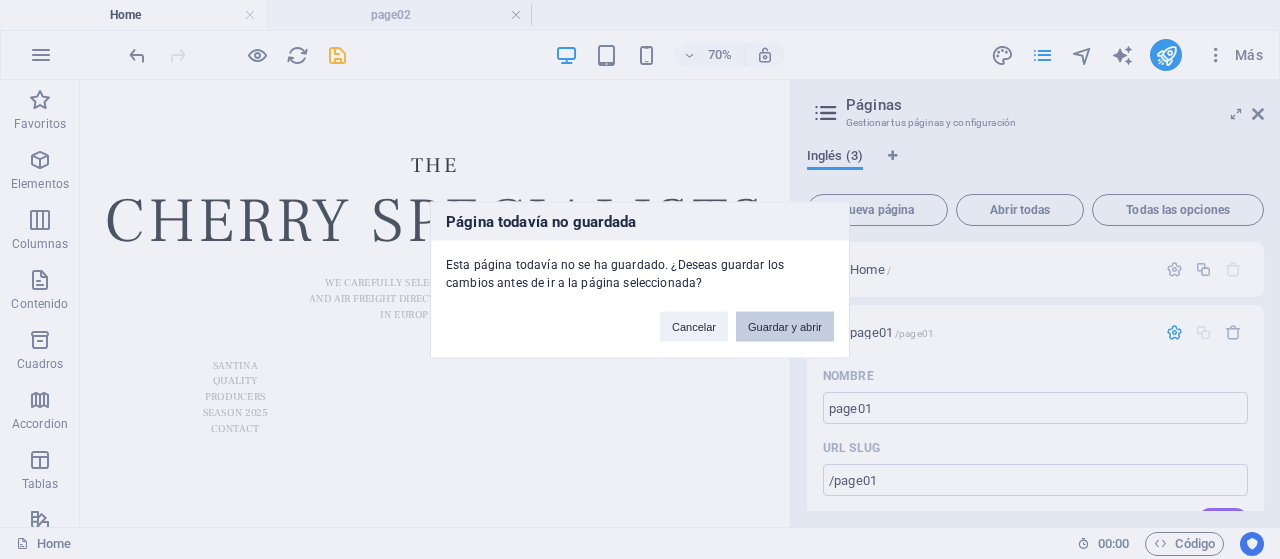 drag, startPoint x: 786, startPoint y: 327, endPoint x: 1007, endPoint y: 355, distance: 222.7667 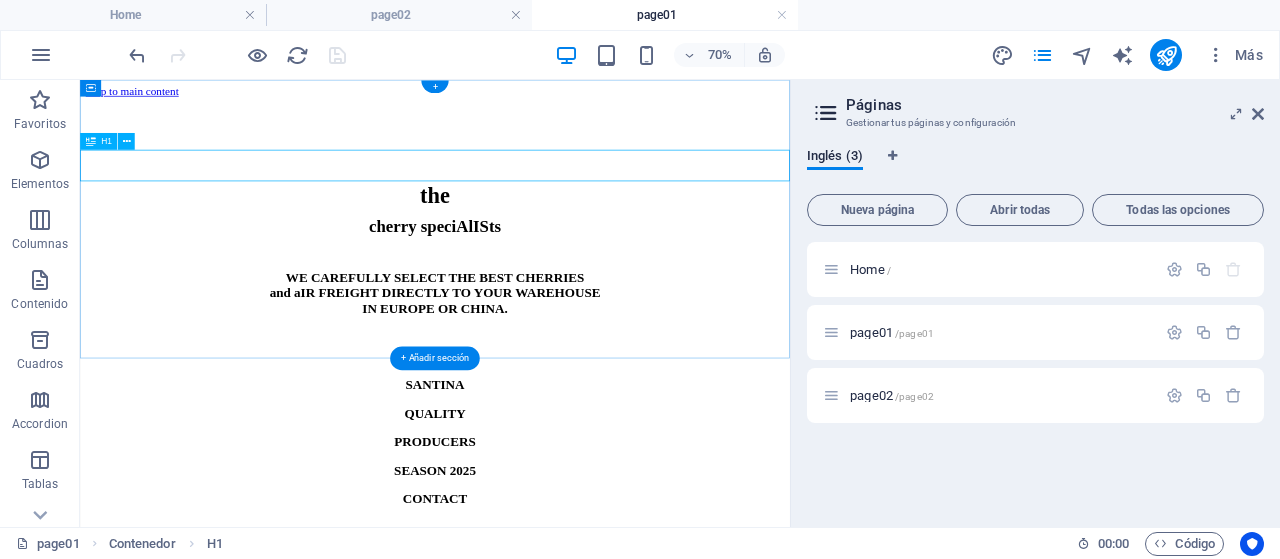 scroll, scrollTop: 0, scrollLeft: 0, axis: both 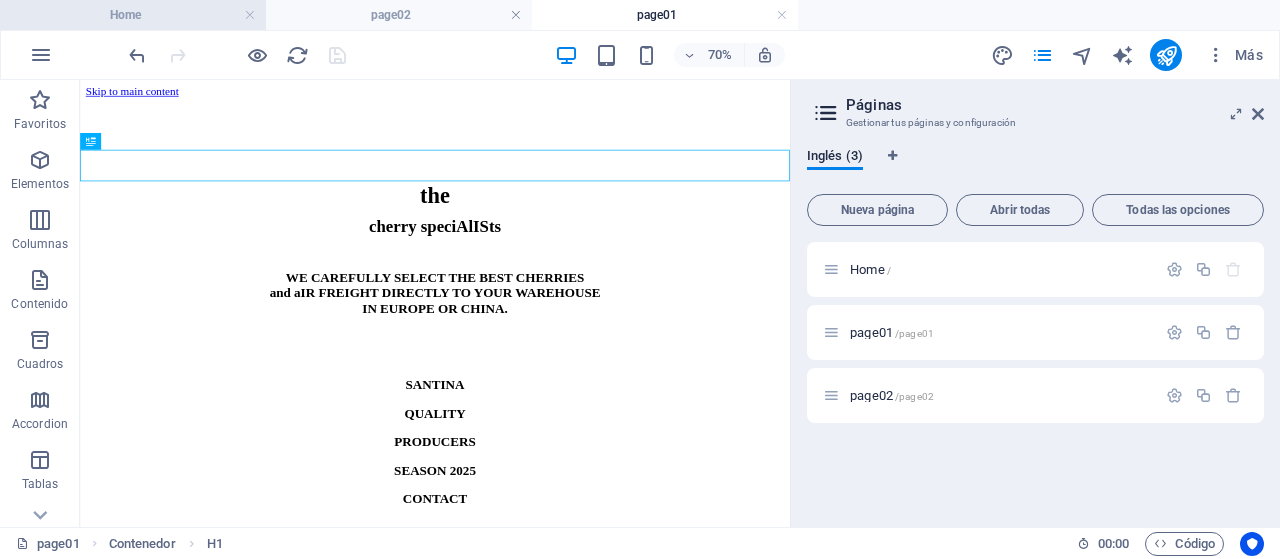 click on "Home" at bounding box center [133, 15] 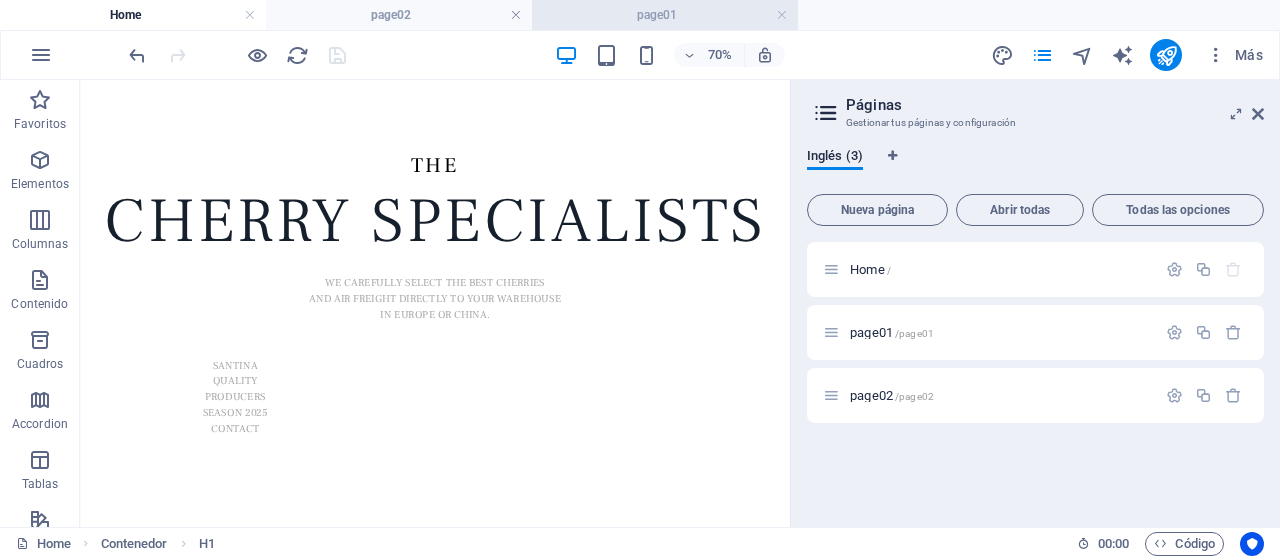 click on "page01" at bounding box center (665, 15) 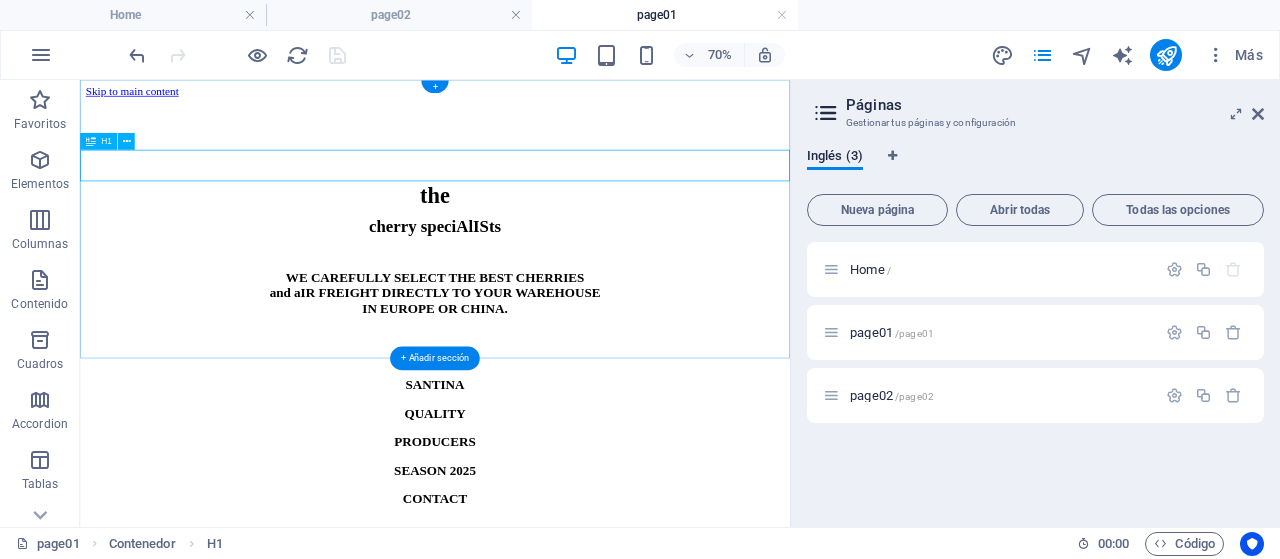 click on "the" at bounding box center [587, 245] 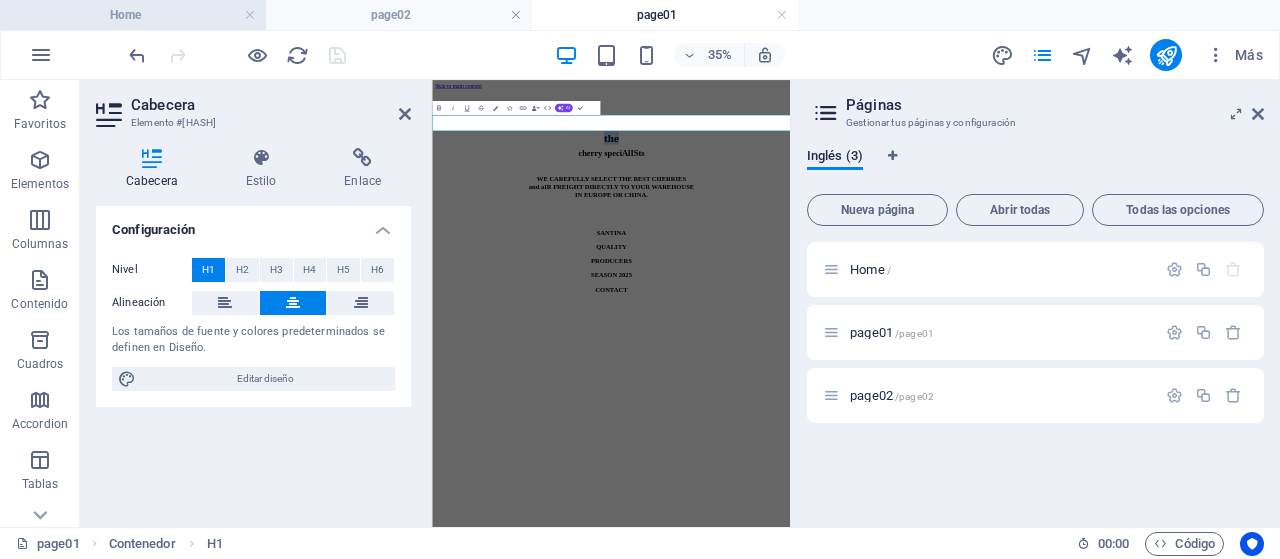 click on "Home" at bounding box center (133, 15) 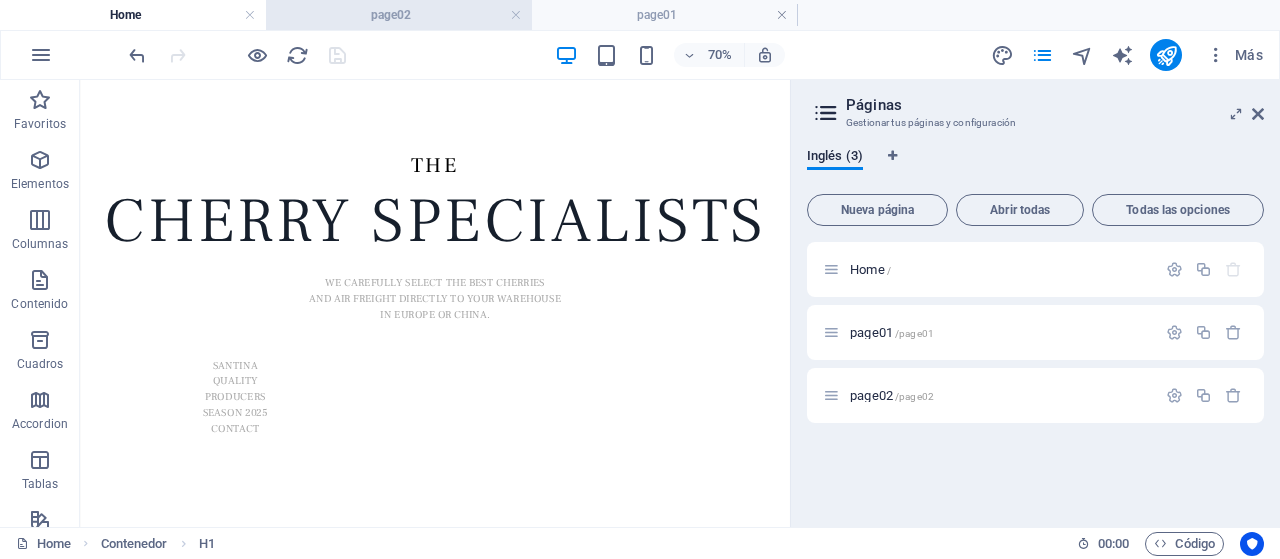 click on "page02" at bounding box center [399, 15] 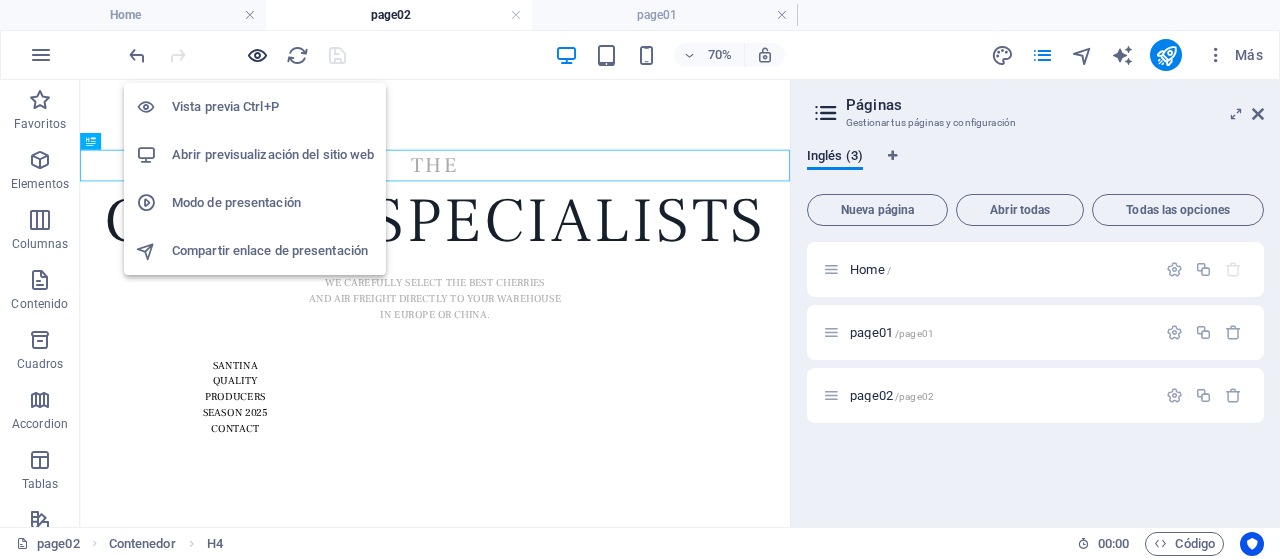 click at bounding box center [257, 55] 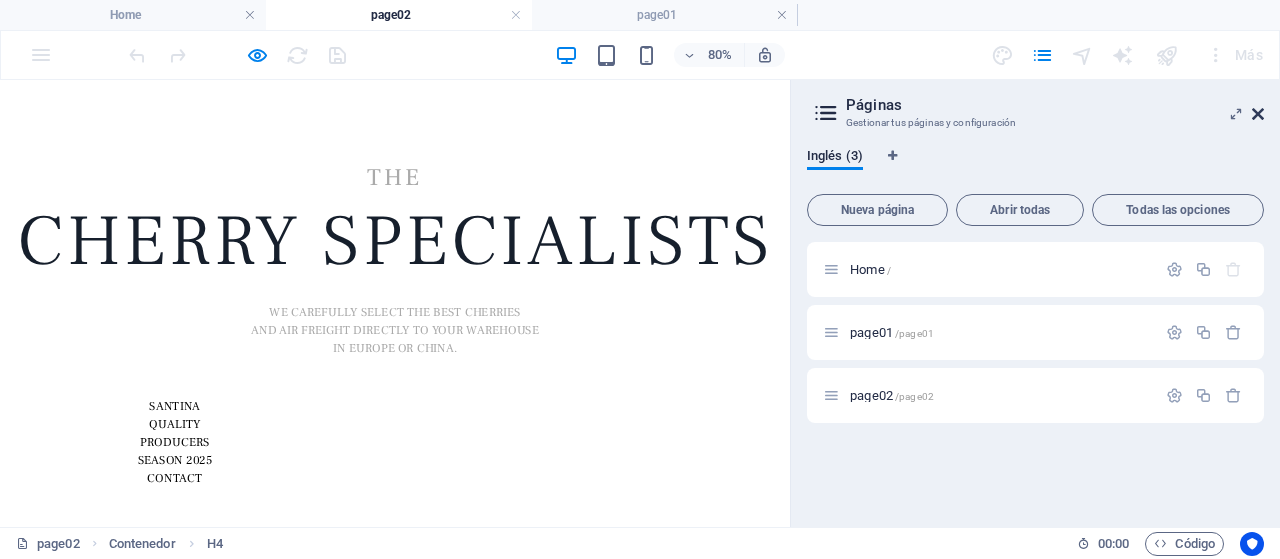 click at bounding box center [1258, 114] 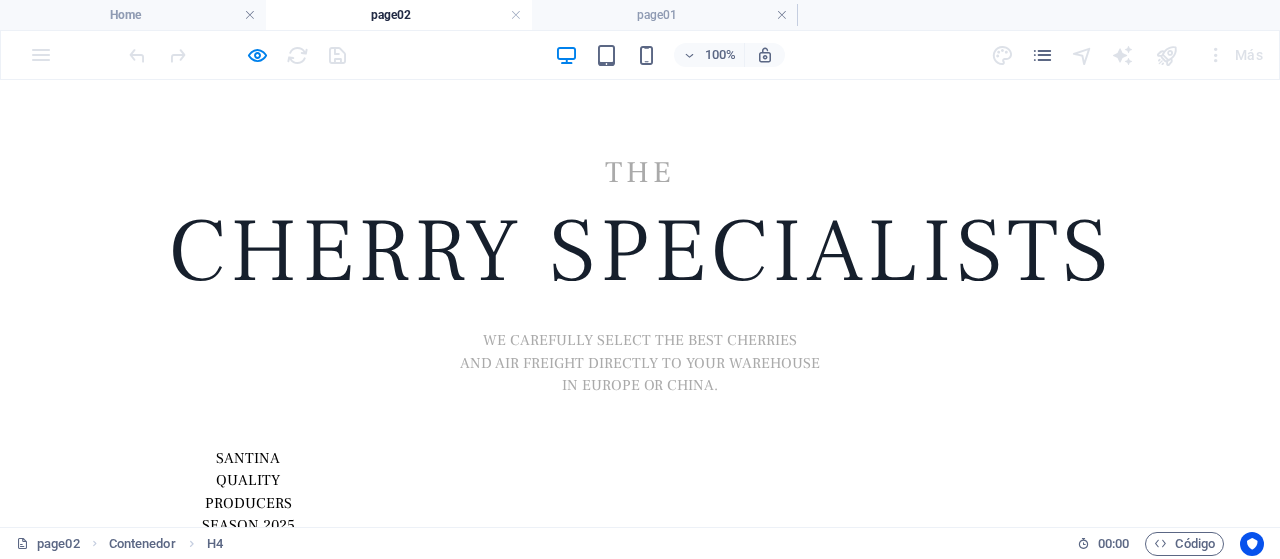 scroll, scrollTop: 0, scrollLeft: 0, axis: both 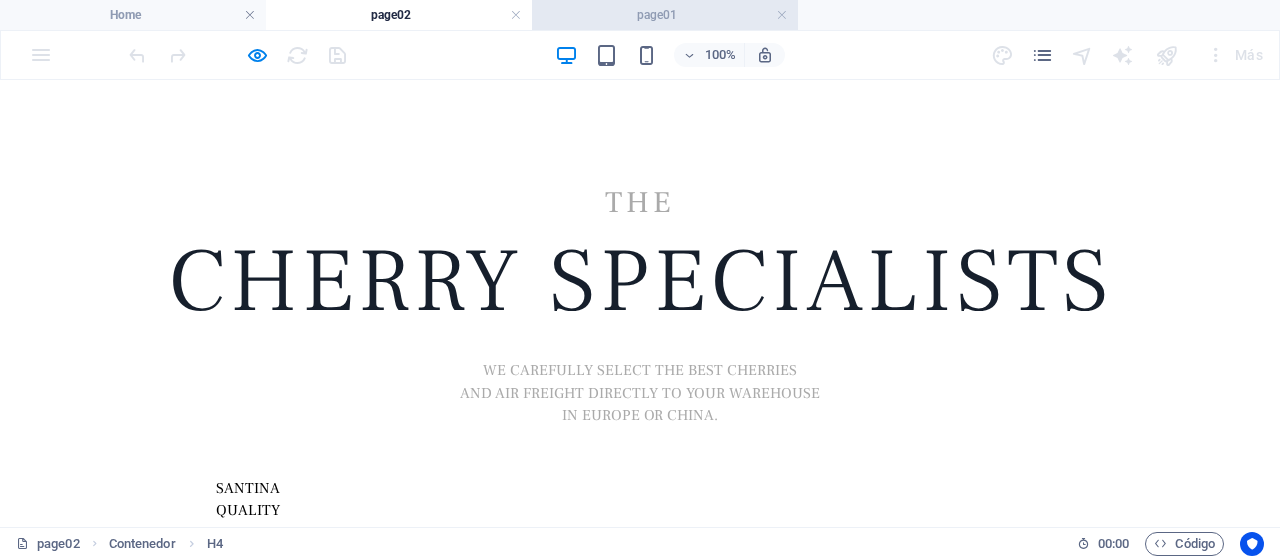 click on "page01" at bounding box center [665, 15] 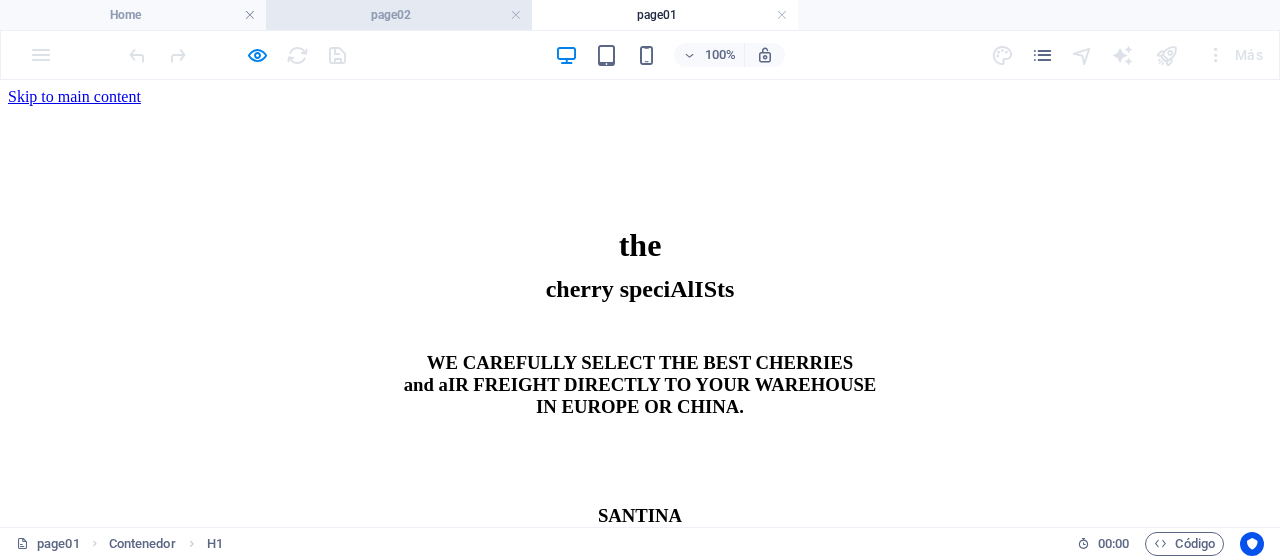 click on "page02" at bounding box center [399, 15] 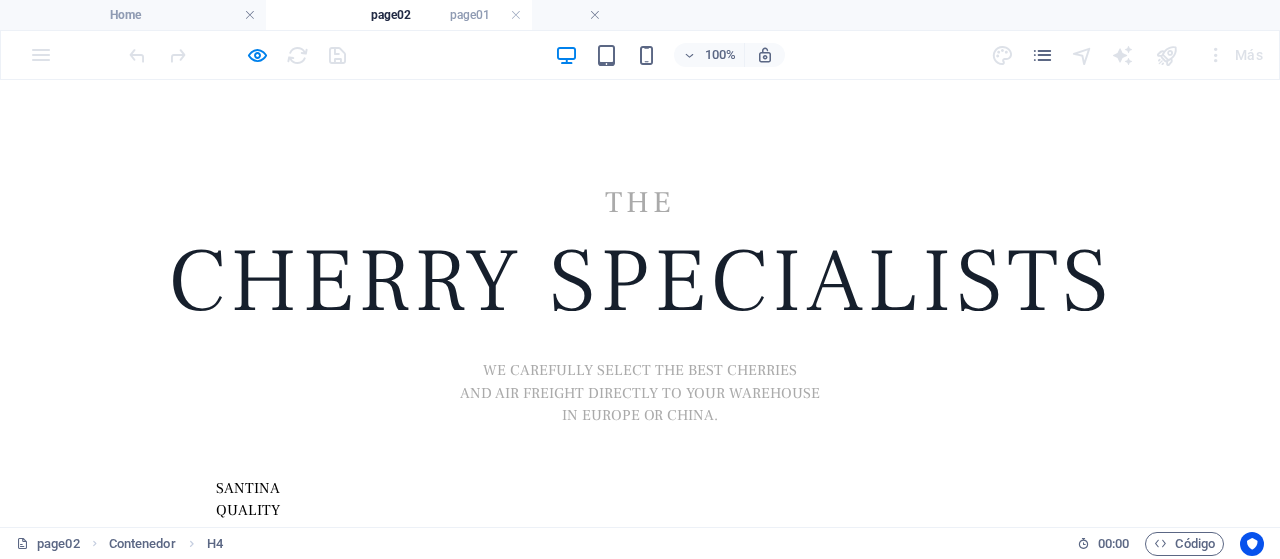 drag, startPoint x: 590, startPoint y: 16, endPoint x: 448, endPoint y: 16, distance: 142 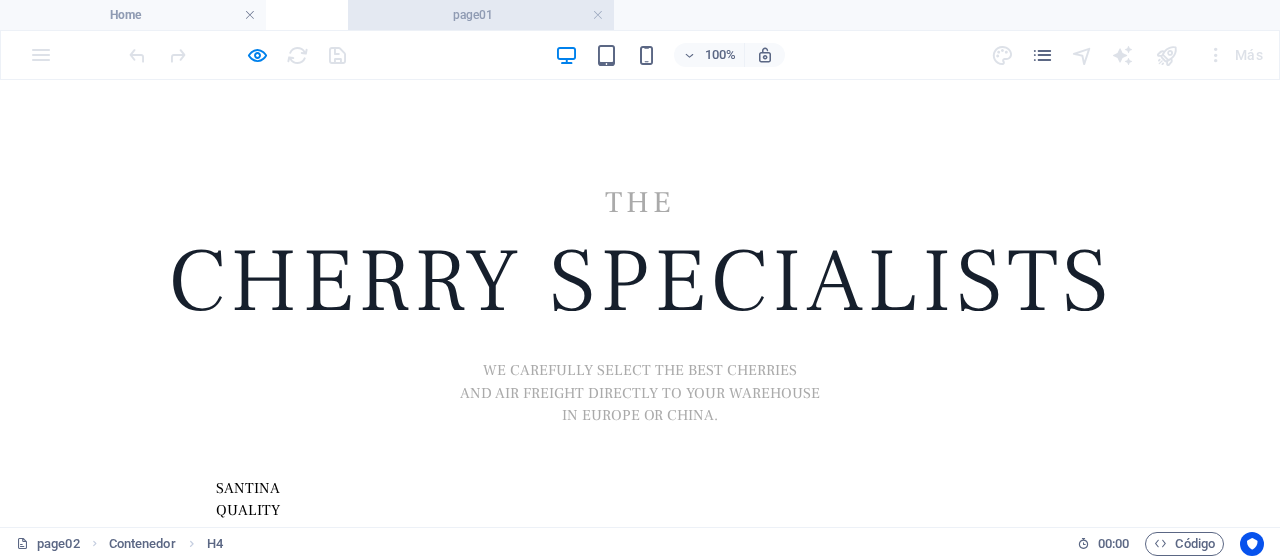 drag, startPoint x: 632, startPoint y: 17, endPoint x: 448, endPoint y: 17, distance: 184 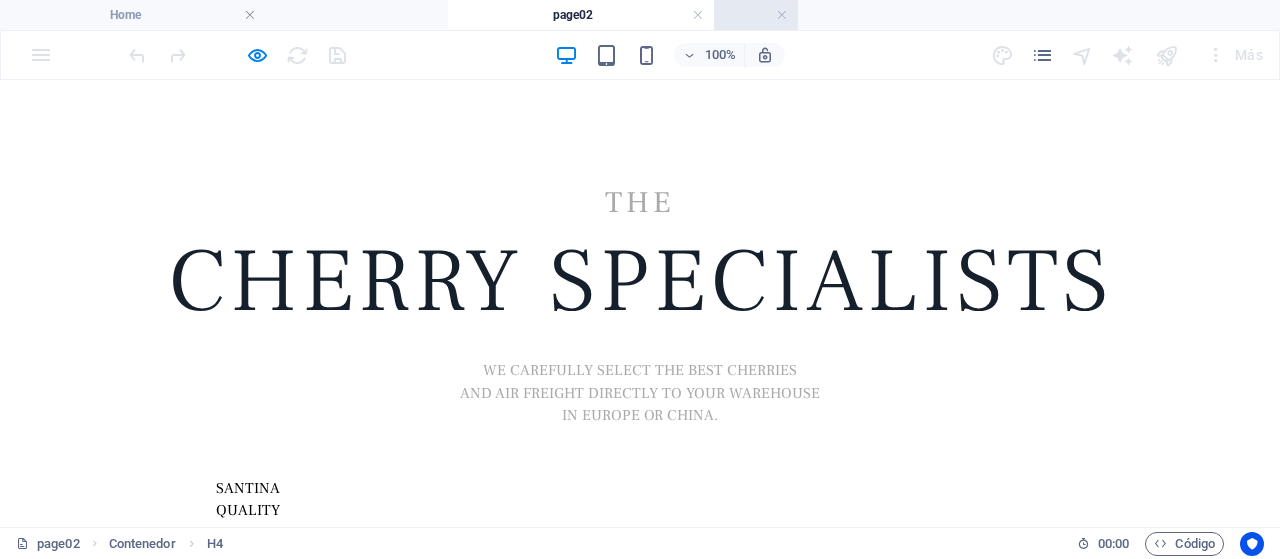 drag, startPoint x: 424, startPoint y: 15, endPoint x: 608, endPoint y: 15, distance: 184 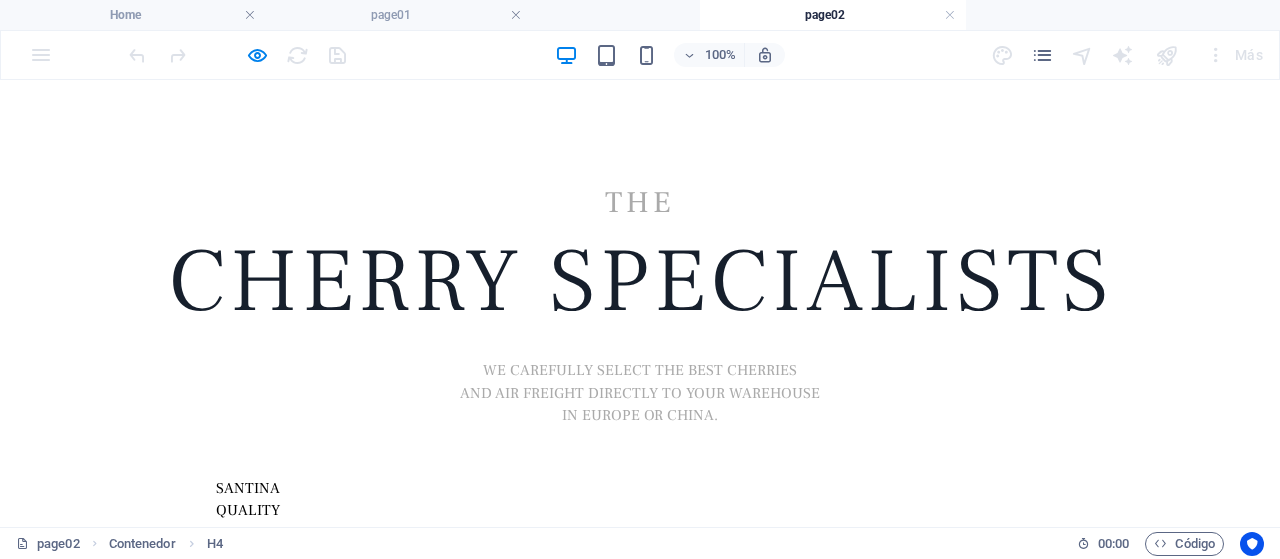drag, startPoint x: 437, startPoint y: 16, endPoint x: 888, endPoint y: 16, distance: 451 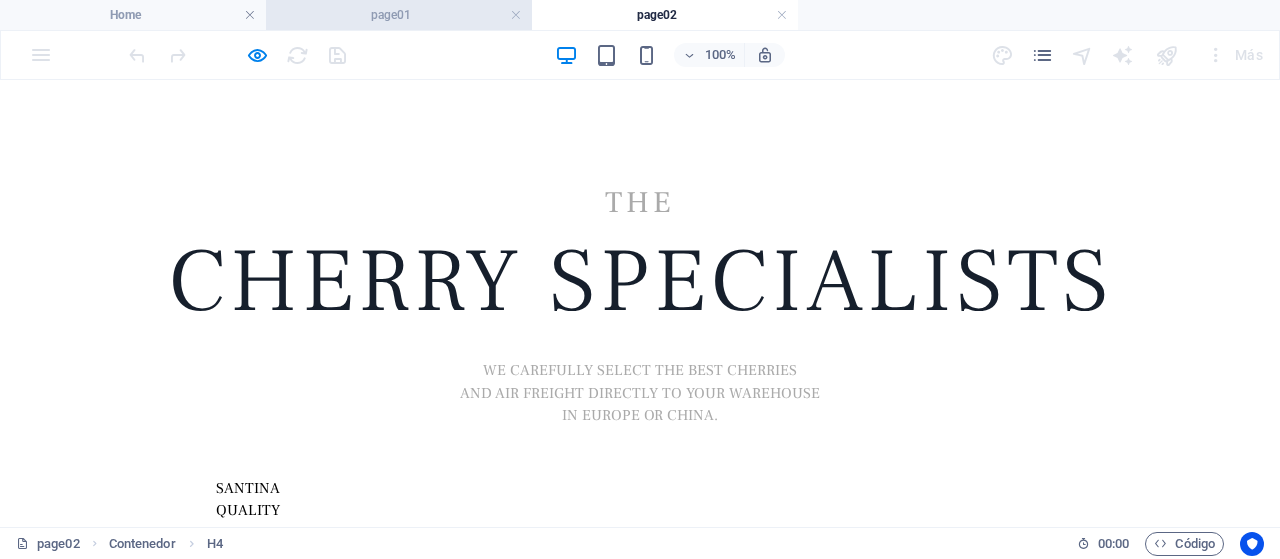 click on "page01" at bounding box center [399, 15] 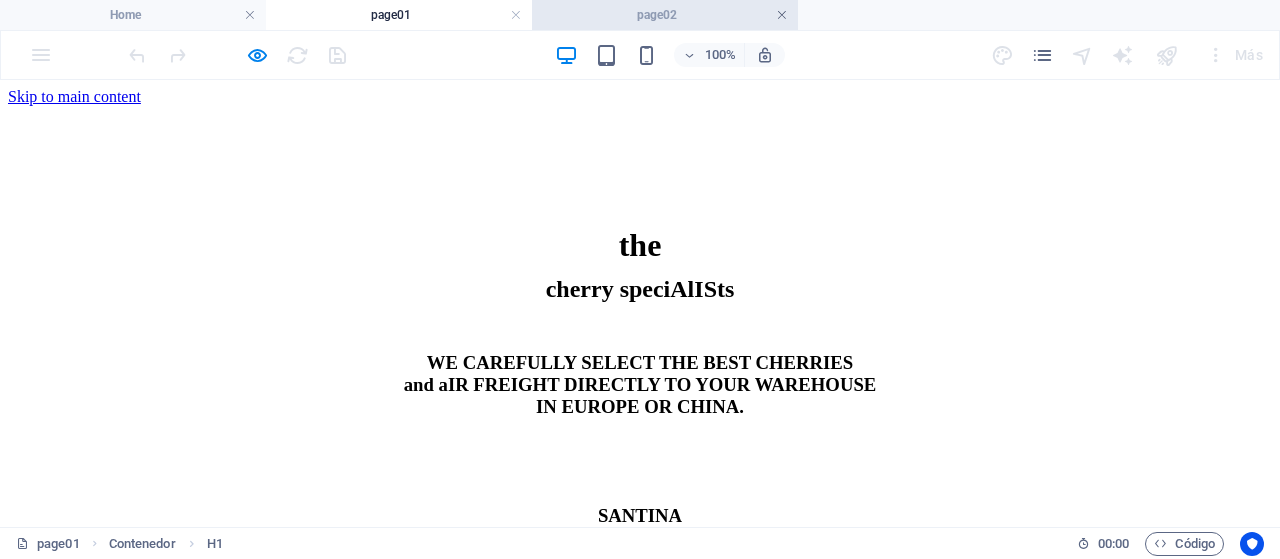 click at bounding box center (782, 15) 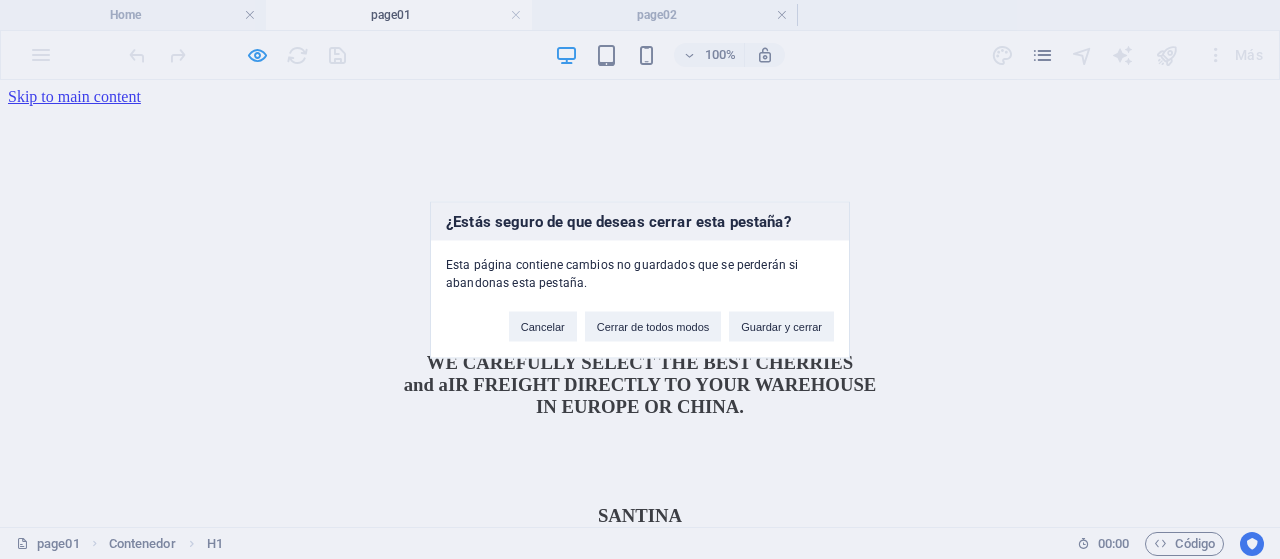 type 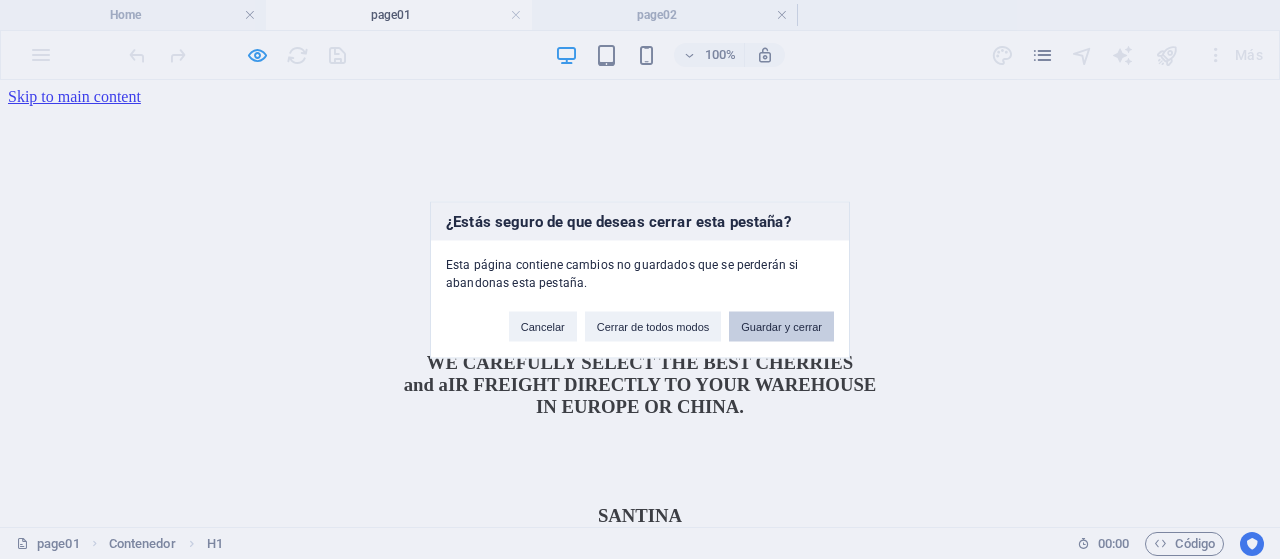 click on "Guardar y cerrar" at bounding box center (781, 326) 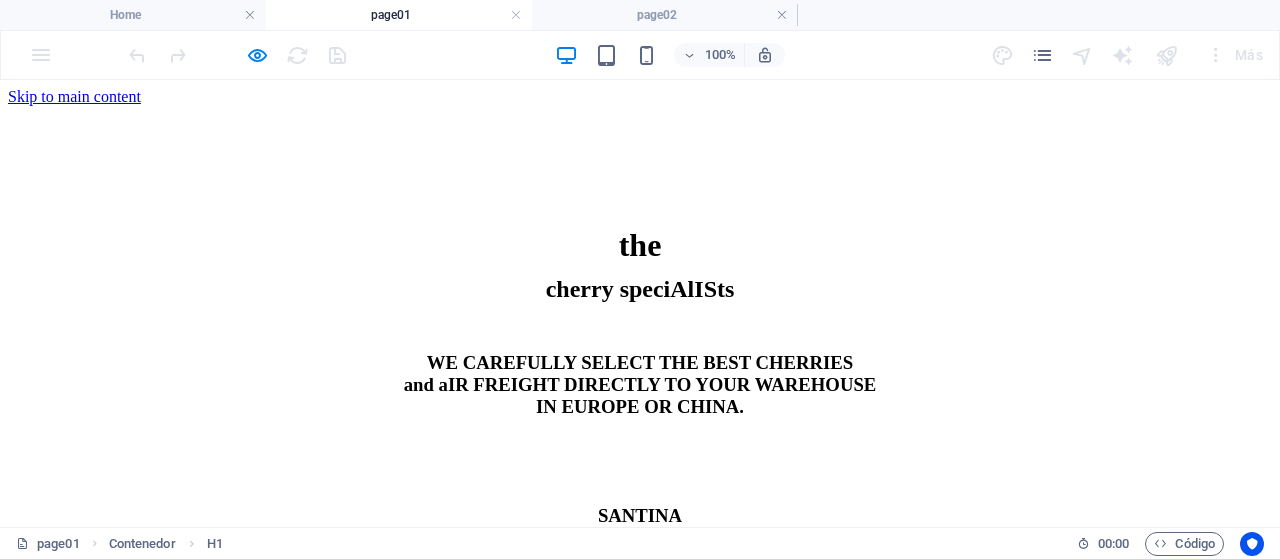 click on "page01" at bounding box center (399, 15) 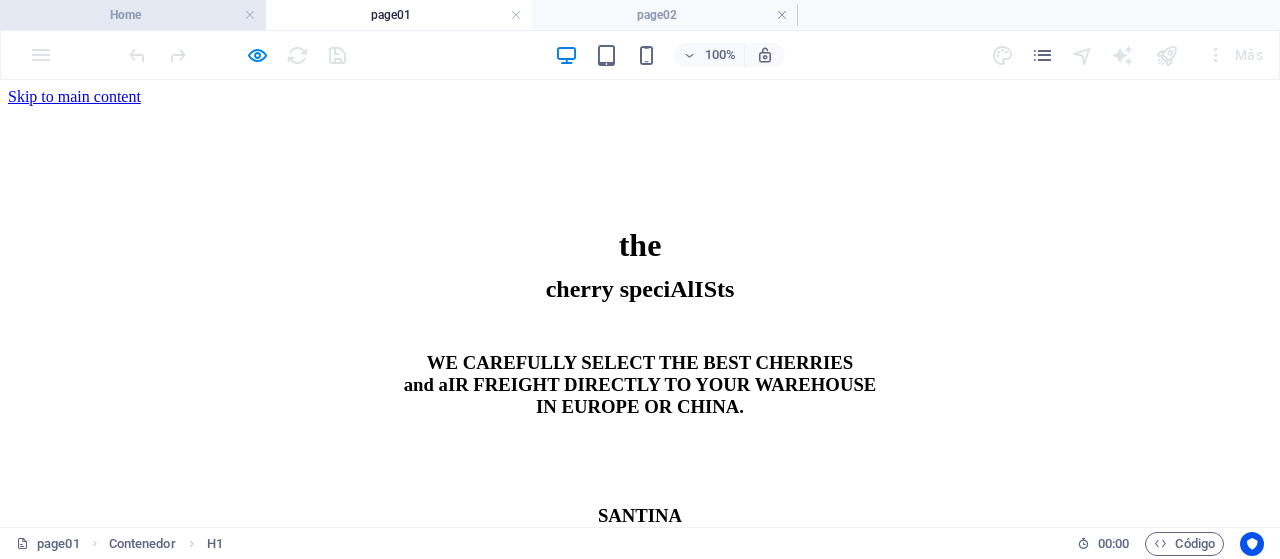 click on "Home" at bounding box center (133, 15) 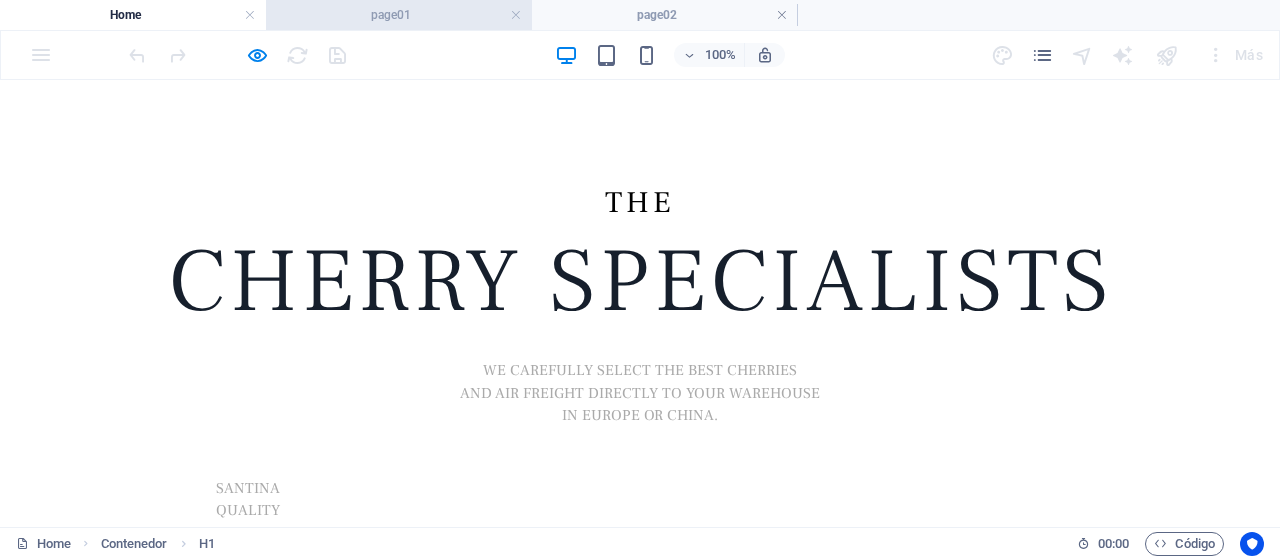 click on "page01" at bounding box center [399, 15] 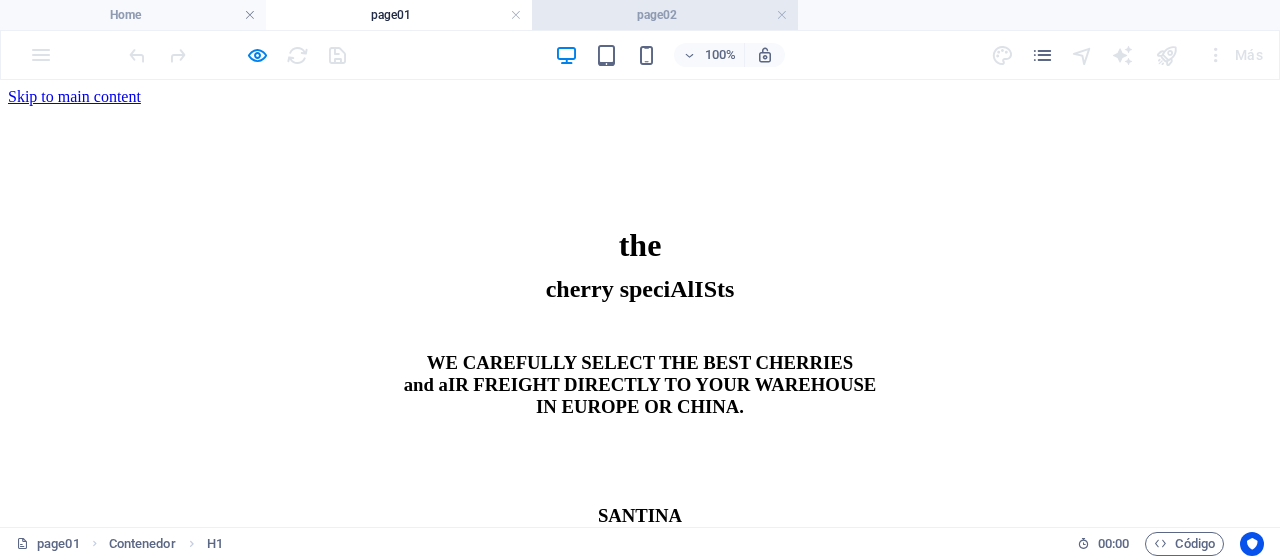 click on "page02" at bounding box center (665, 15) 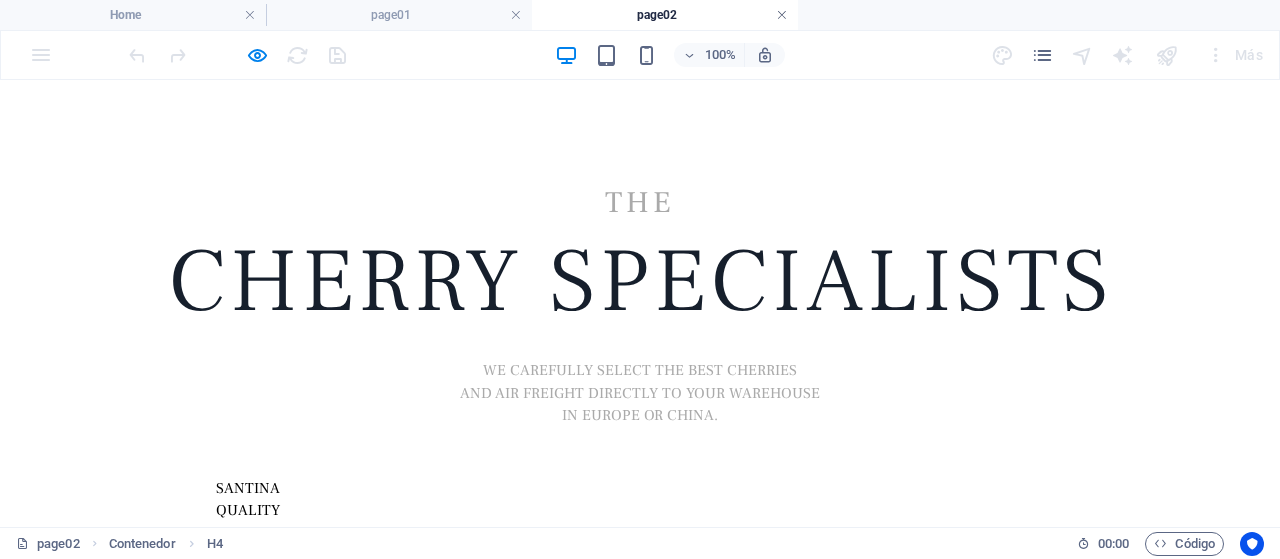 click at bounding box center (782, 15) 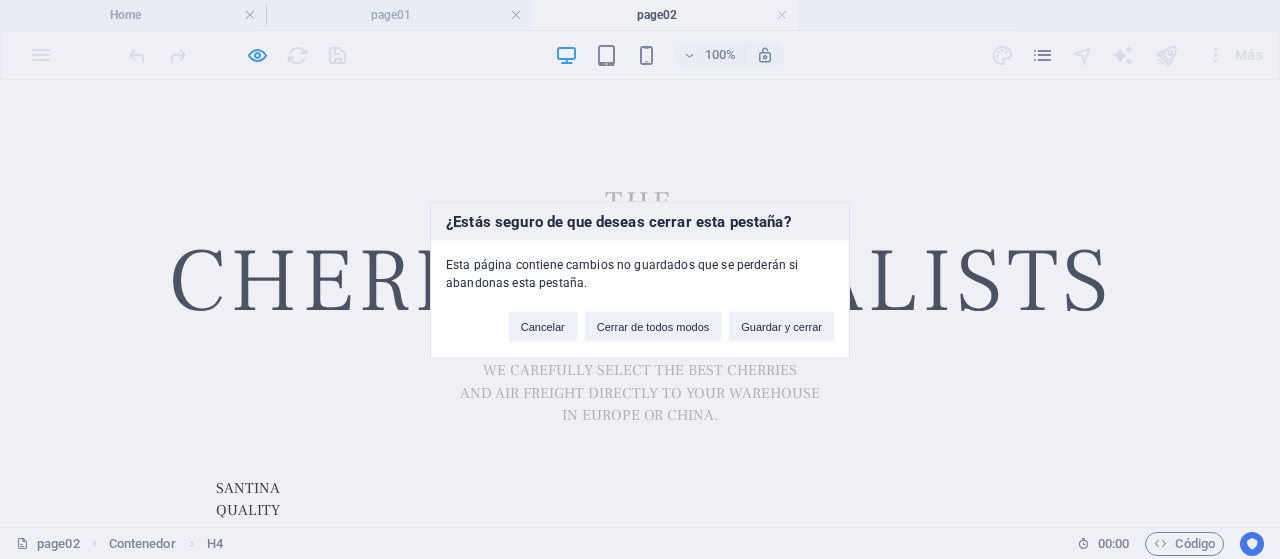 click on "¿Estás seguro de que deseas cerrar esta pestaña? Esta página contiene cambios no guardados que se perderán si abandonas esta pestaña. Cancelar Cerrar de todos modos Guardar y cerrar" at bounding box center [640, 279] 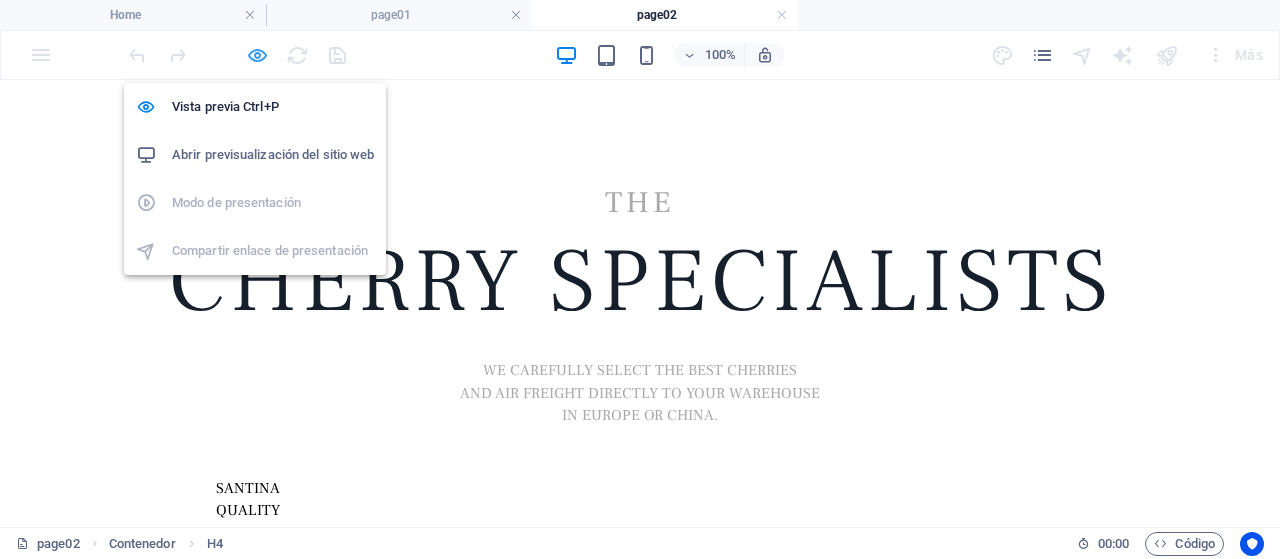click at bounding box center [257, 55] 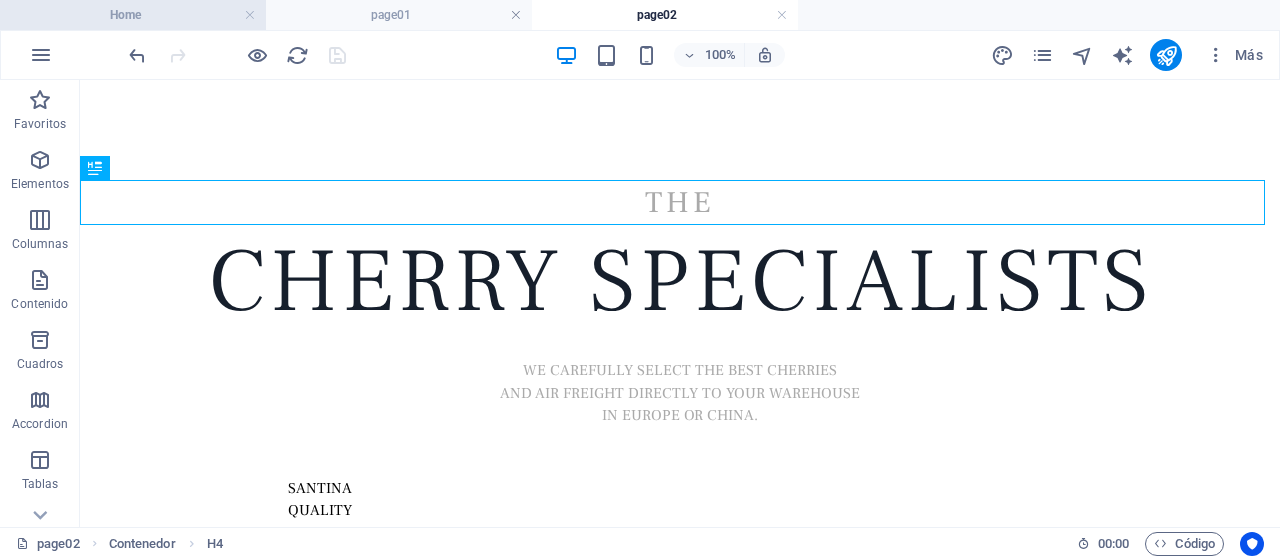 click on "Home" at bounding box center (133, 15) 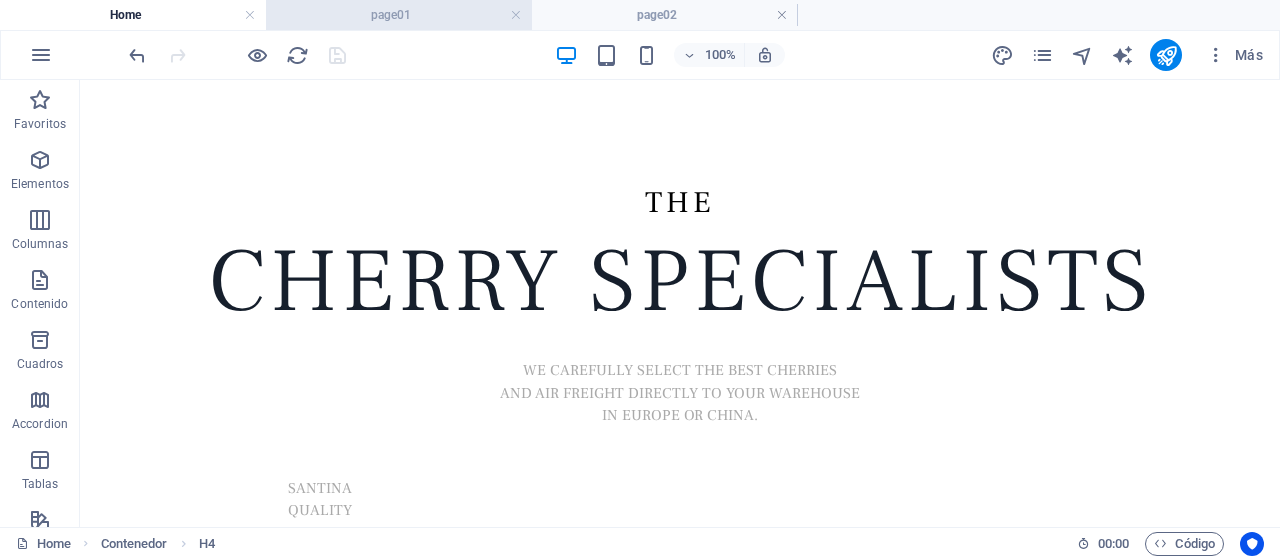 click on "page01" at bounding box center [399, 15] 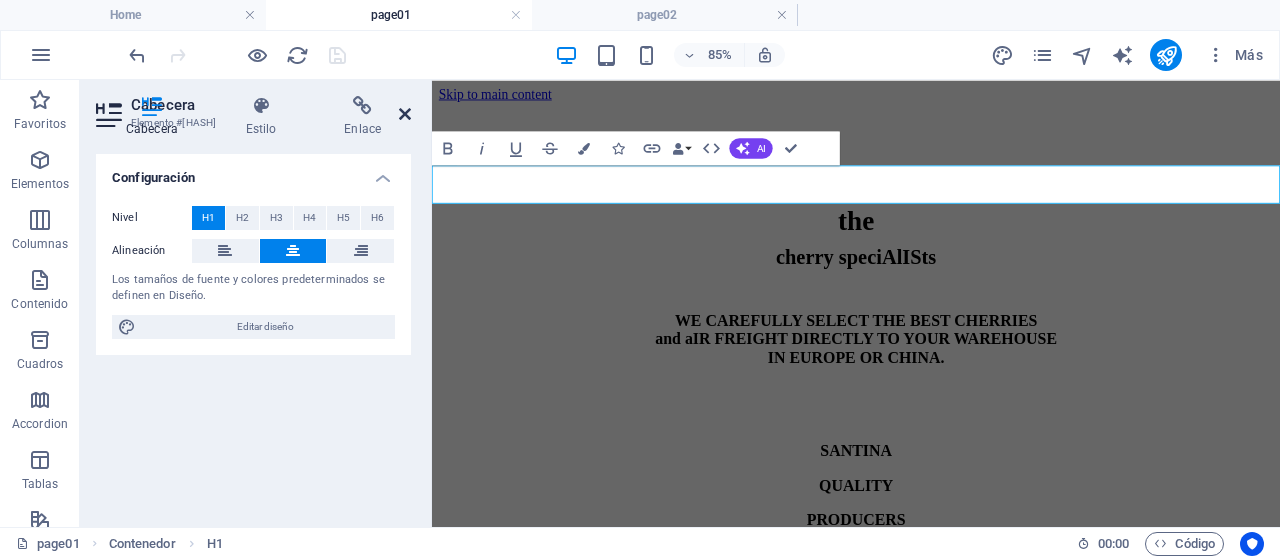click at bounding box center (405, 114) 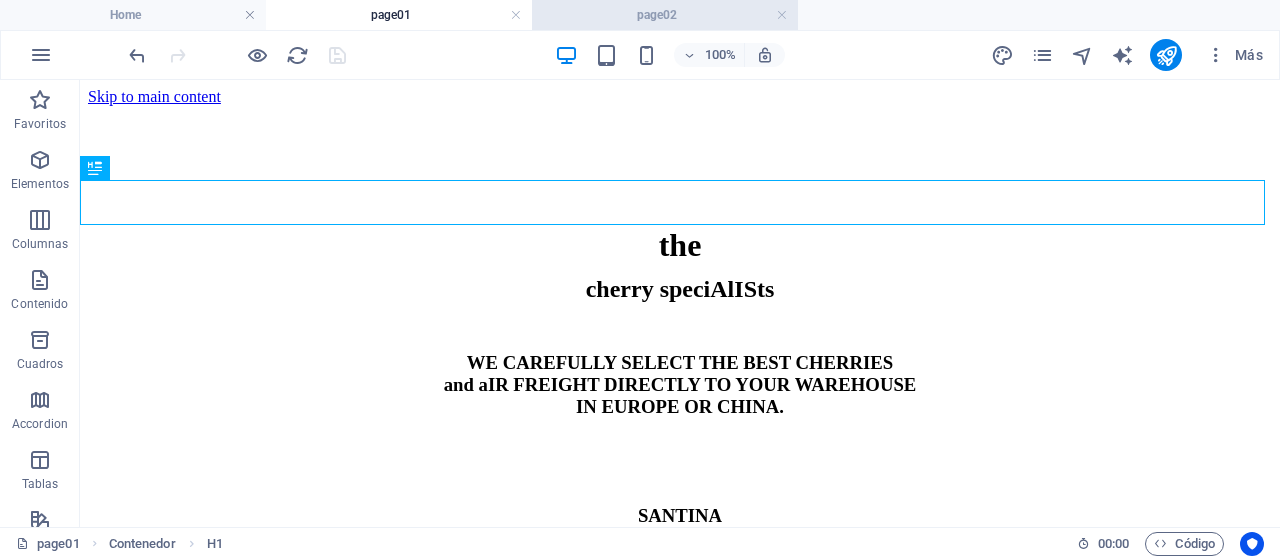 click on "page02" at bounding box center (665, 15) 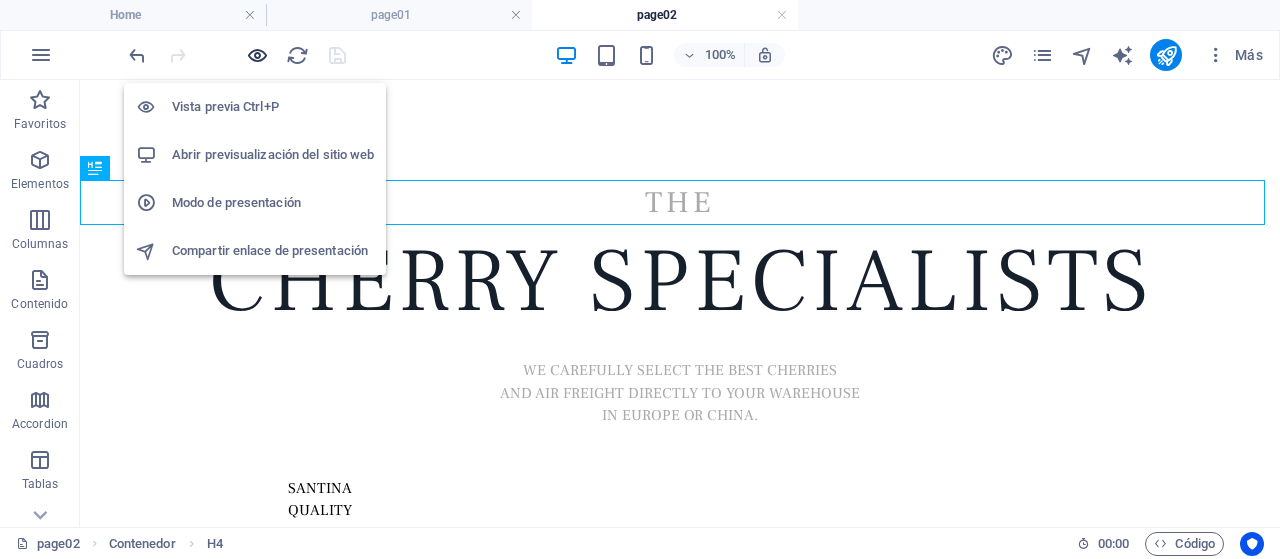 click at bounding box center [257, 55] 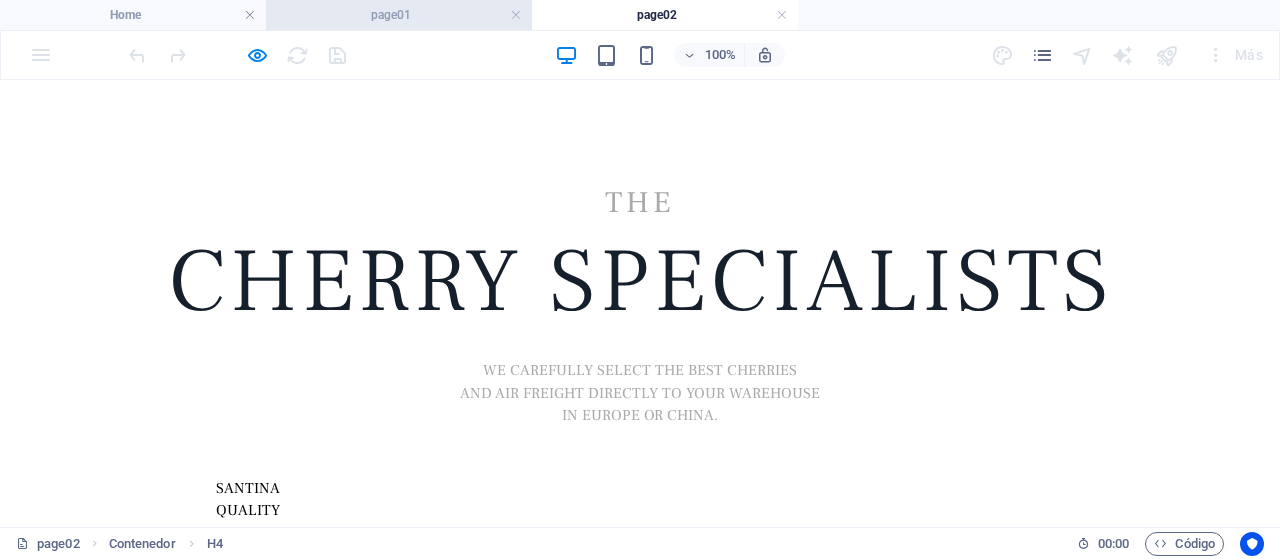 click on "page01" at bounding box center (399, 15) 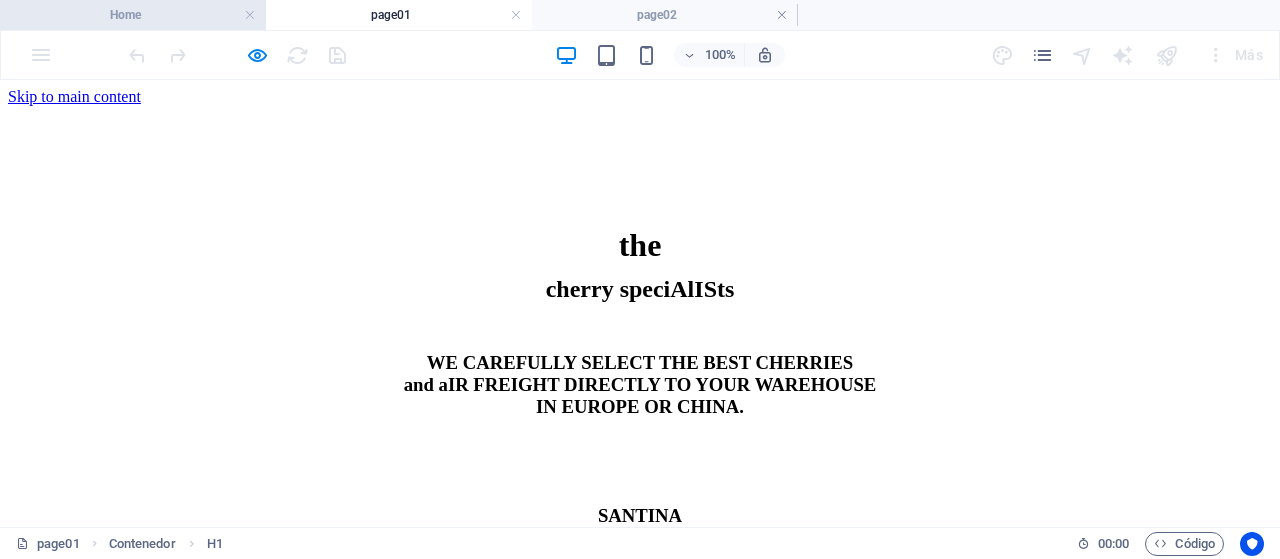 click on "Home" at bounding box center (133, 15) 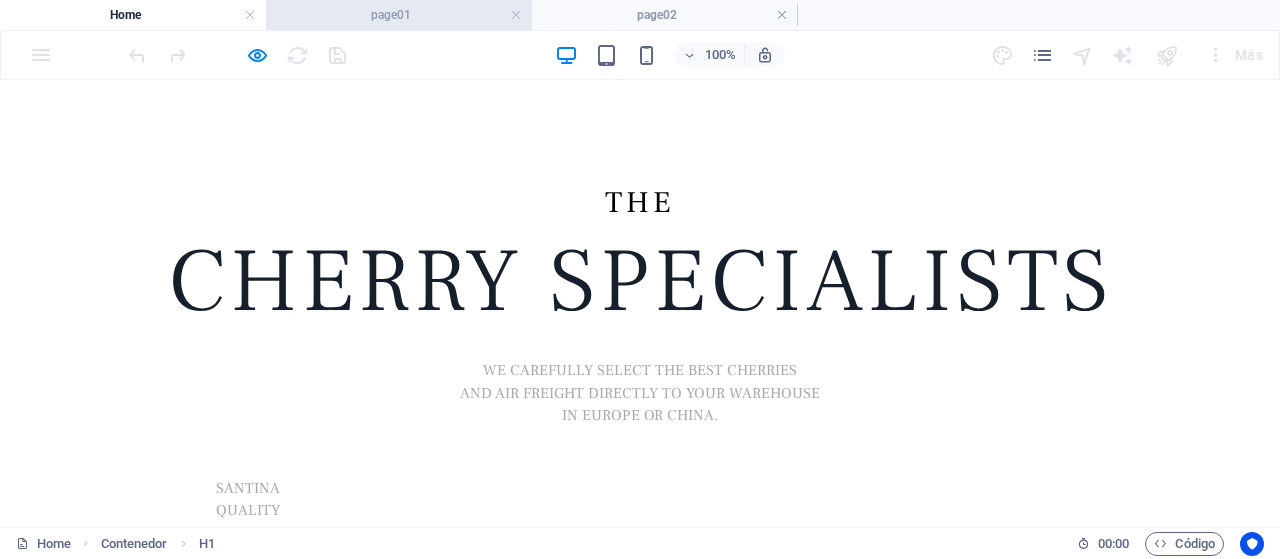 click on "page01" at bounding box center (399, 15) 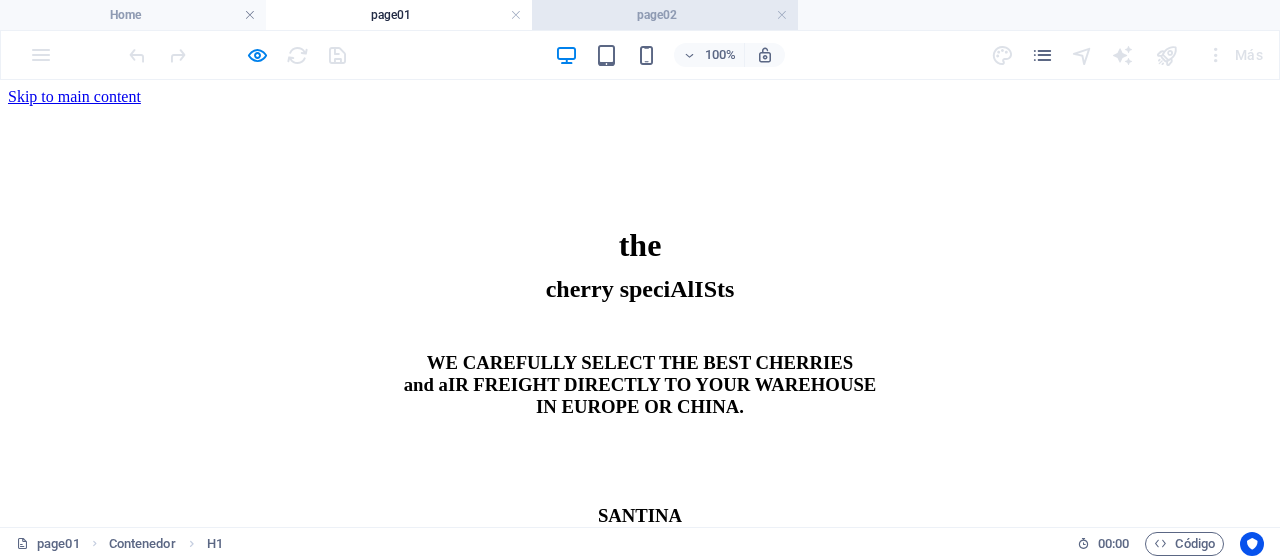 click on "page02" at bounding box center (665, 15) 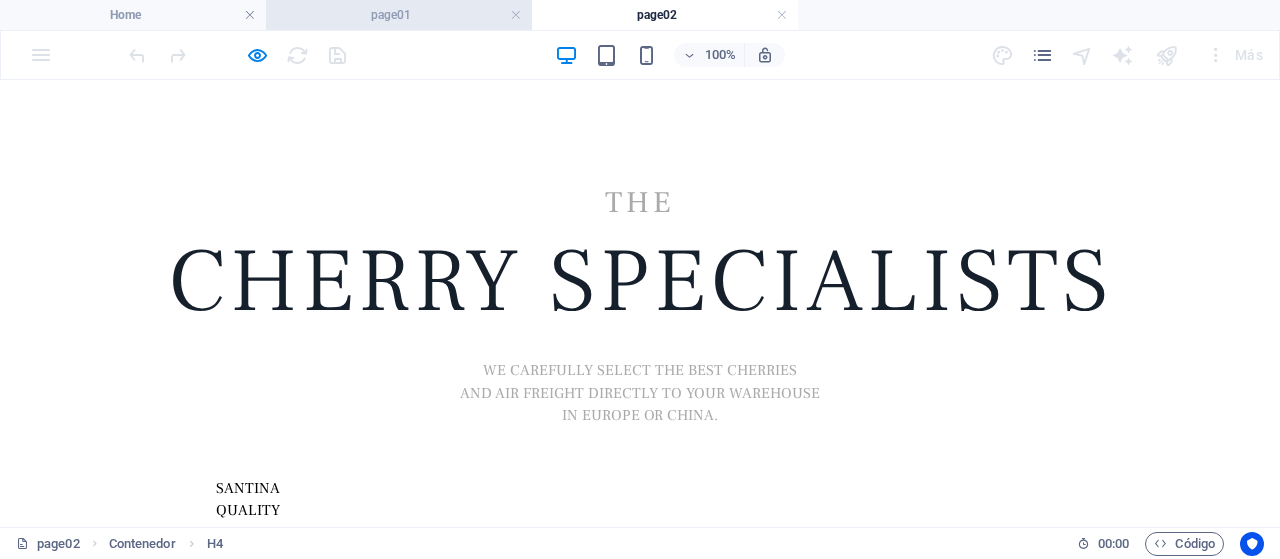 click on "page01" at bounding box center [399, 15] 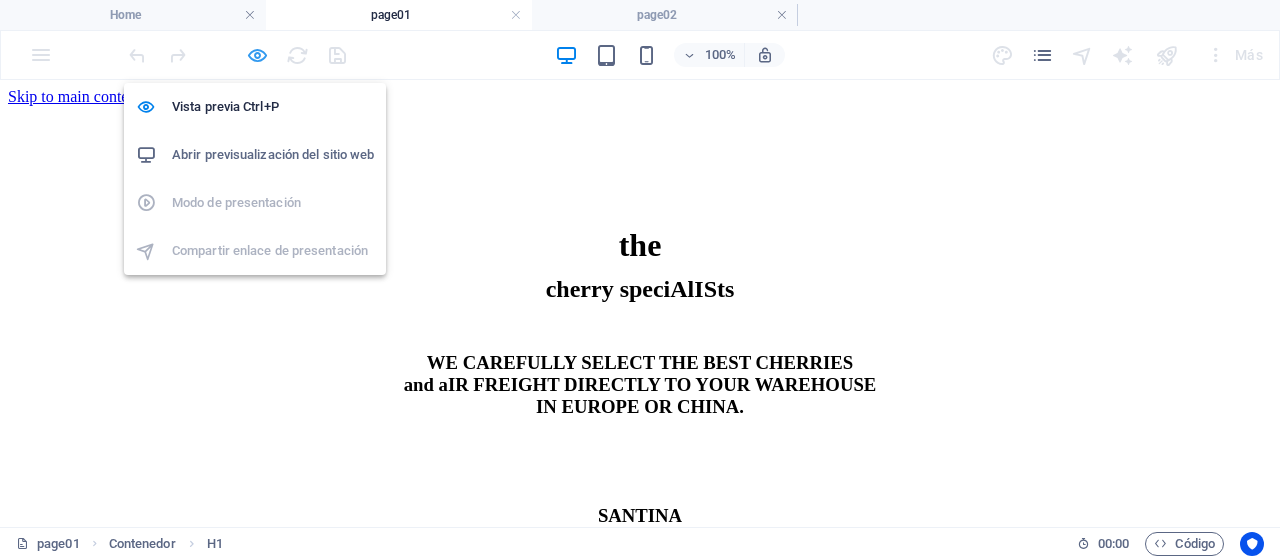 click at bounding box center [257, 55] 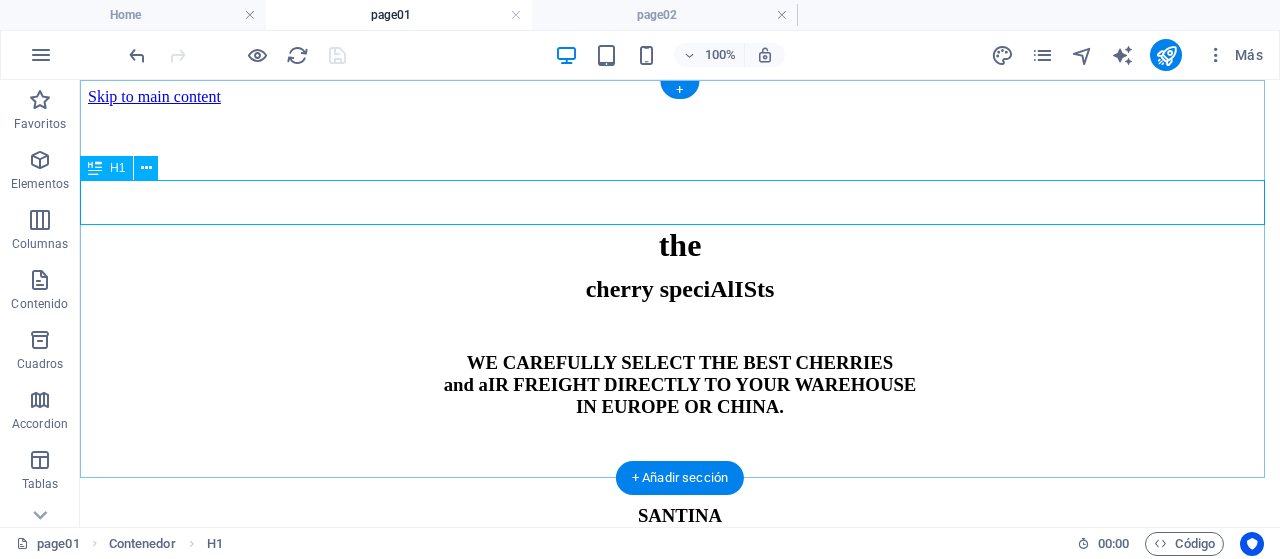 click on "the" at bounding box center (680, 245) 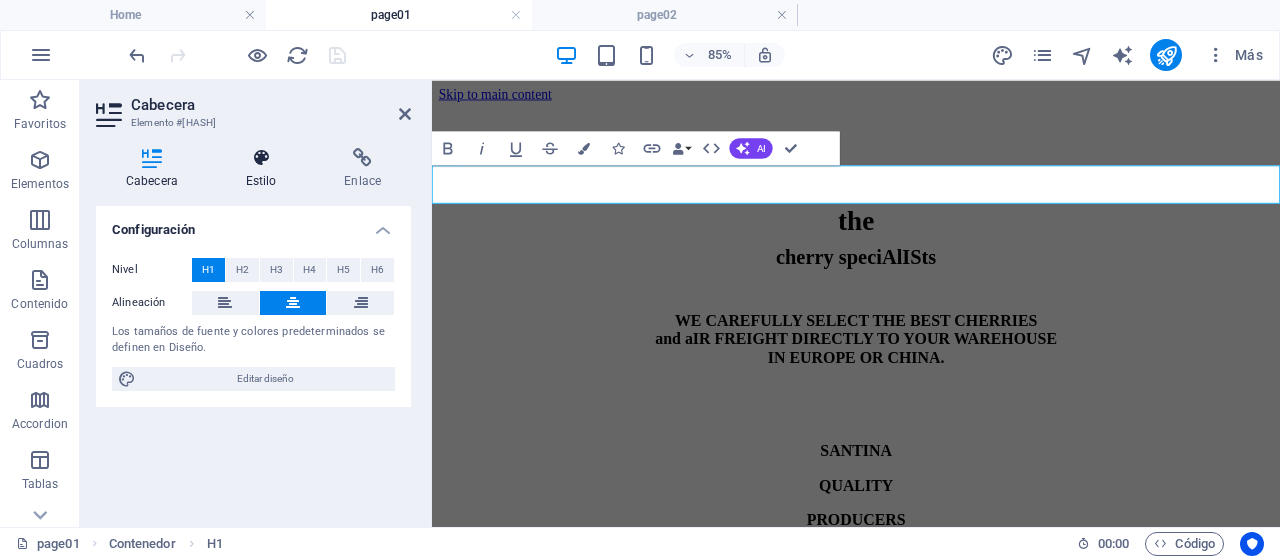 click on "Estilo" at bounding box center [265, 169] 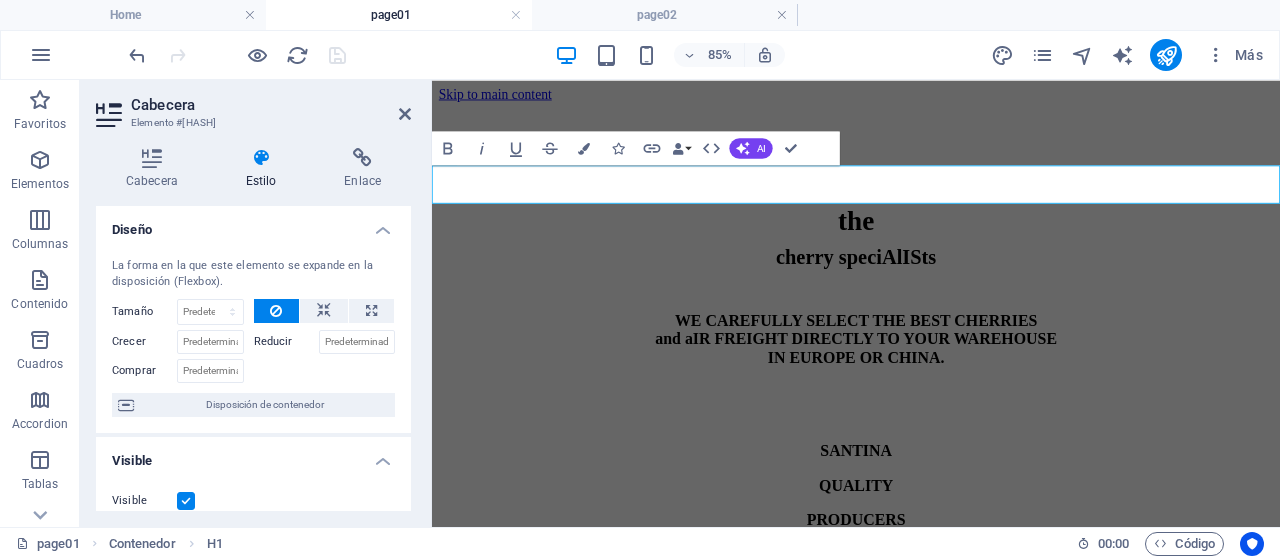 scroll, scrollTop: 556, scrollLeft: 0, axis: vertical 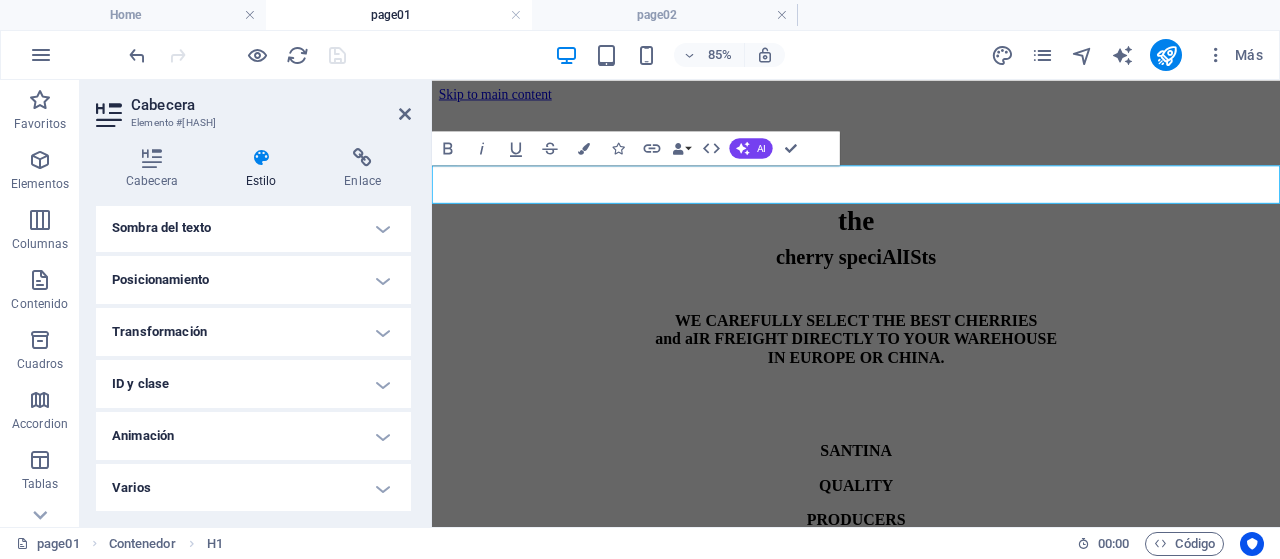 click on "Animación" at bounding box center (253, 436) 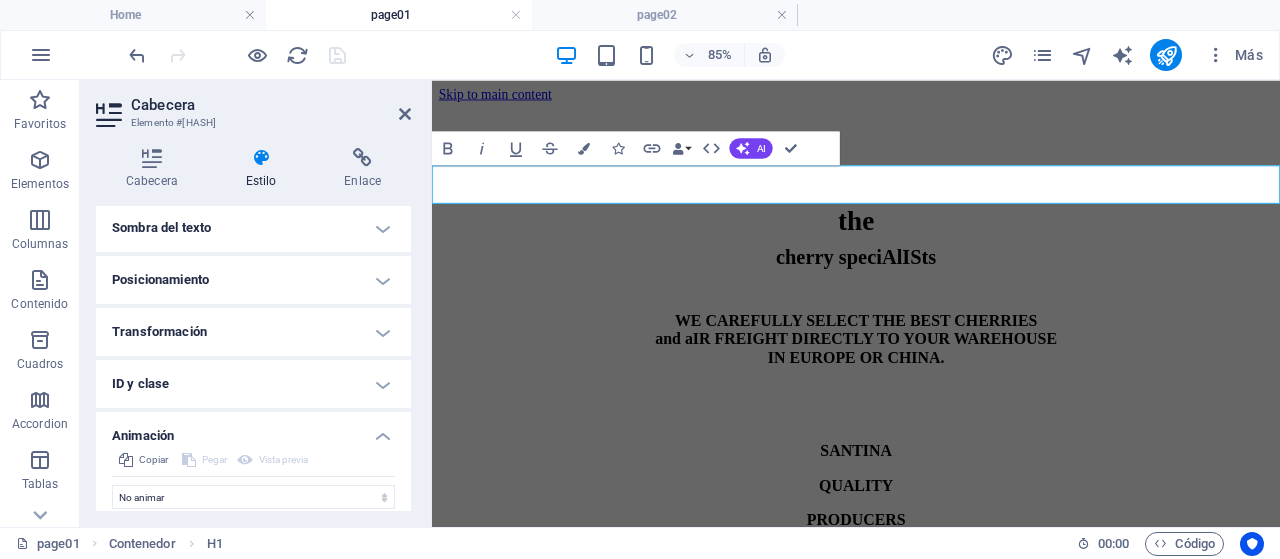 scroll, scrollTop: 620, scrollLeft: 0, axis: vertical 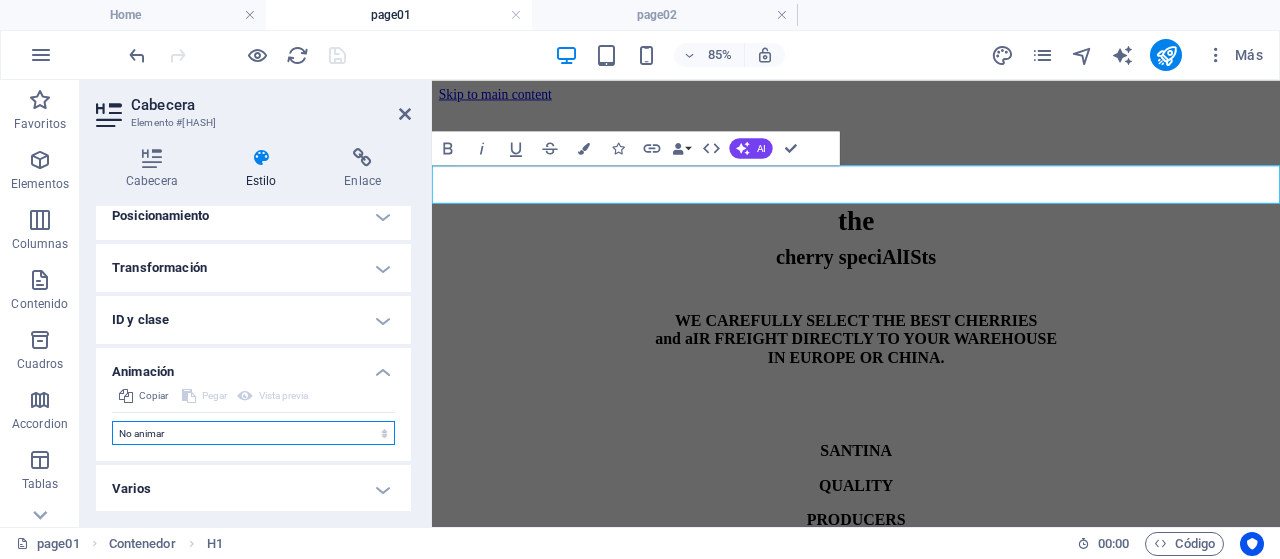 click on "No animar Mostrar / Ocultar Subir/bajar Acercar/alejar Deslizar de izquierda a derecha Deslizar de derecha a izquierda Deslizar de arriba a abajo Deslizar de abajo a arriba Pulsación Parpadeo Abrir como superposición" at bounding box center (253, 433) 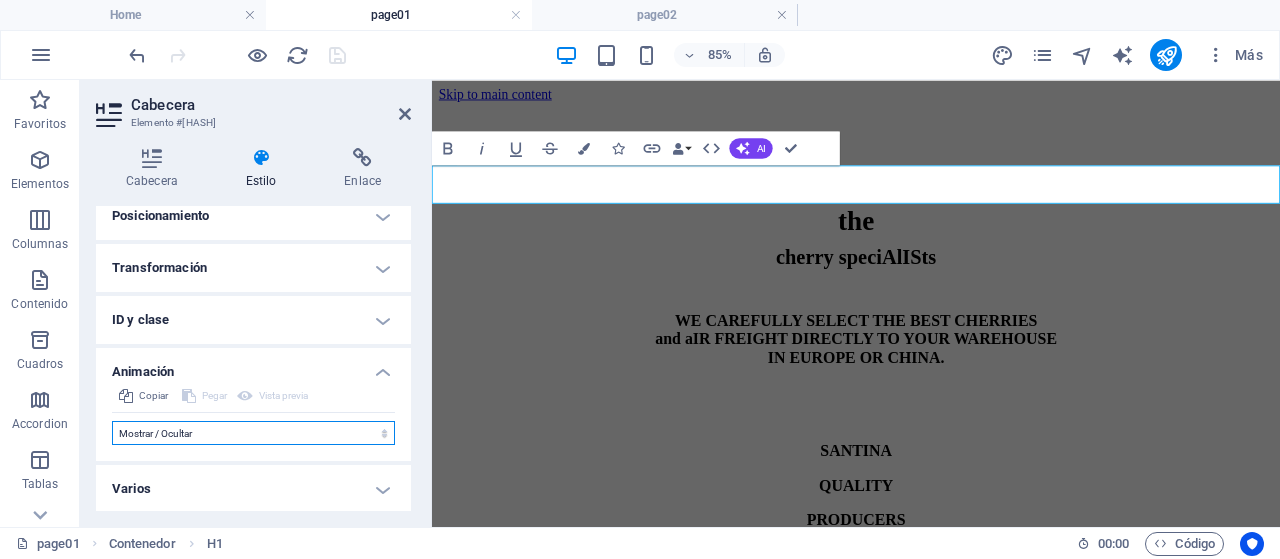 click on "No animar Mostrar / Ocultar Subir/bajar Acercar/alejar Deslizar de izquierda a derecha Deslizar de derecha a izquierda Deslizar de arriba a abajo Deslizar de abajo a arriba Pulsación Parpadeo Abrir como superposición" at bounding box center [253, 433] 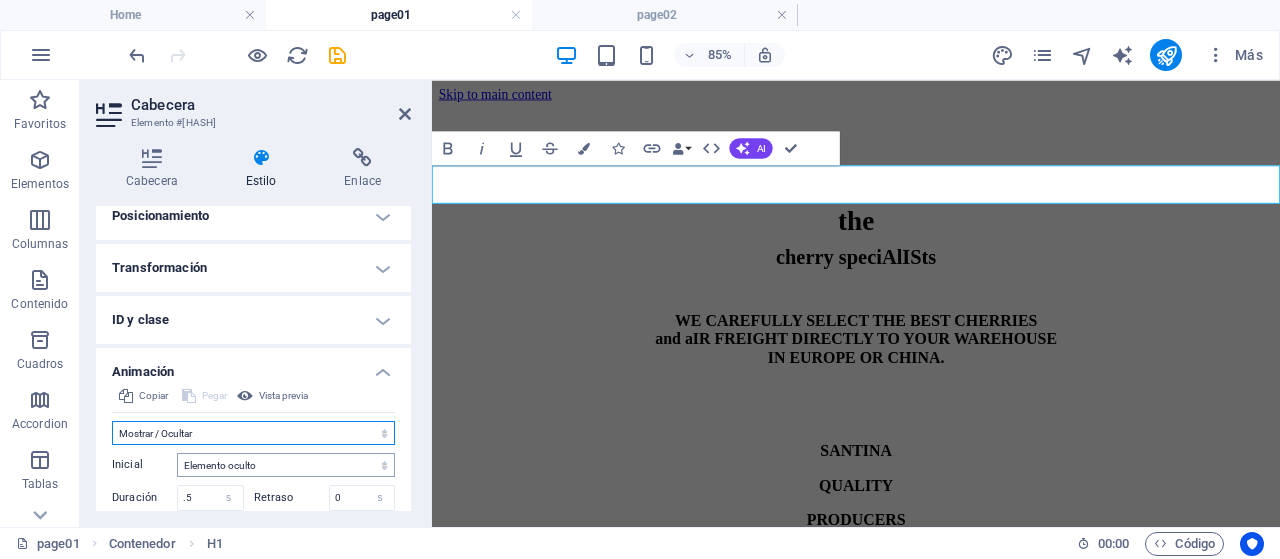 scroll, scrollTop: 761, scrollLeft: 0, axis: vertical 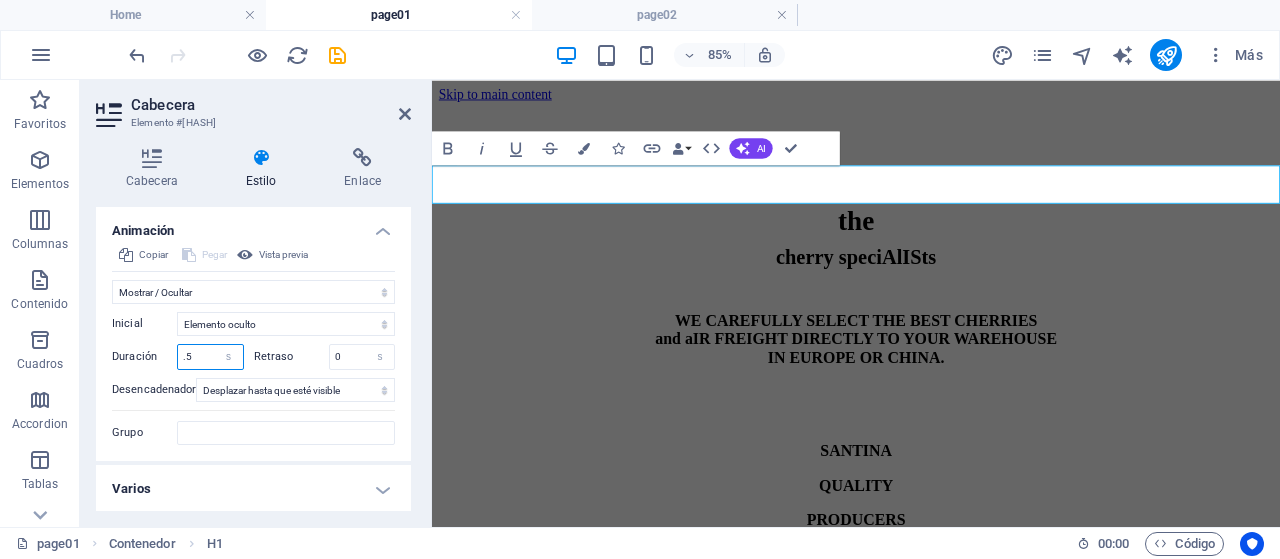 drag, startPoint x: 195, startPoint y: 357, endPoint x: 164, endPoint y: 357, distance: 31 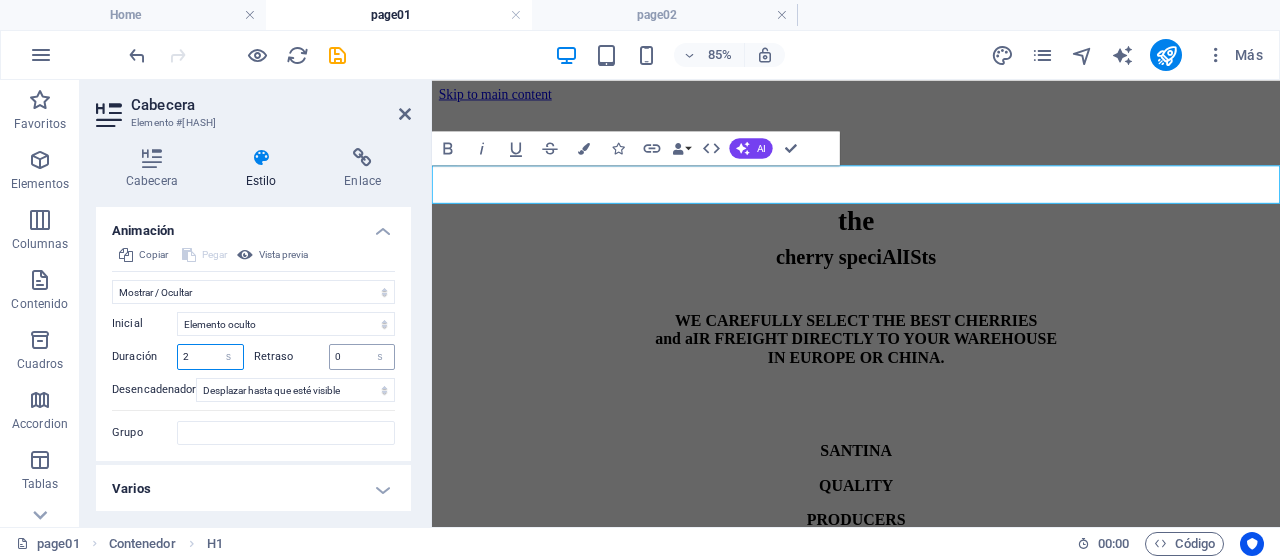 type on "2" 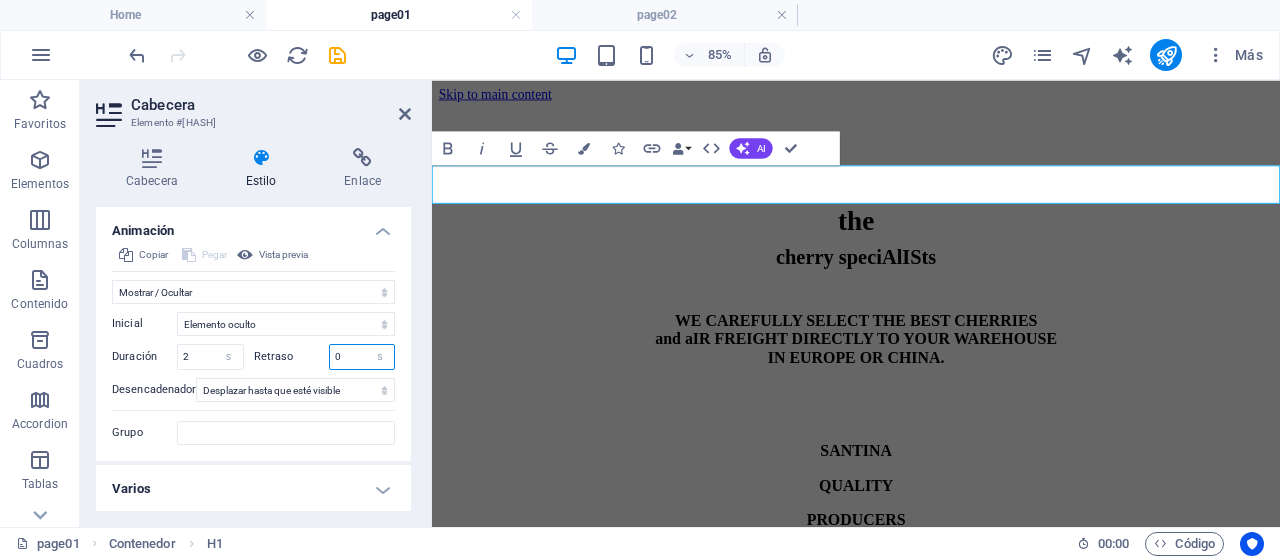 drag, startPoint x: 344, startPoint y: 351, endPoint x: 299, endPoint y: 354, distance: 45.099888 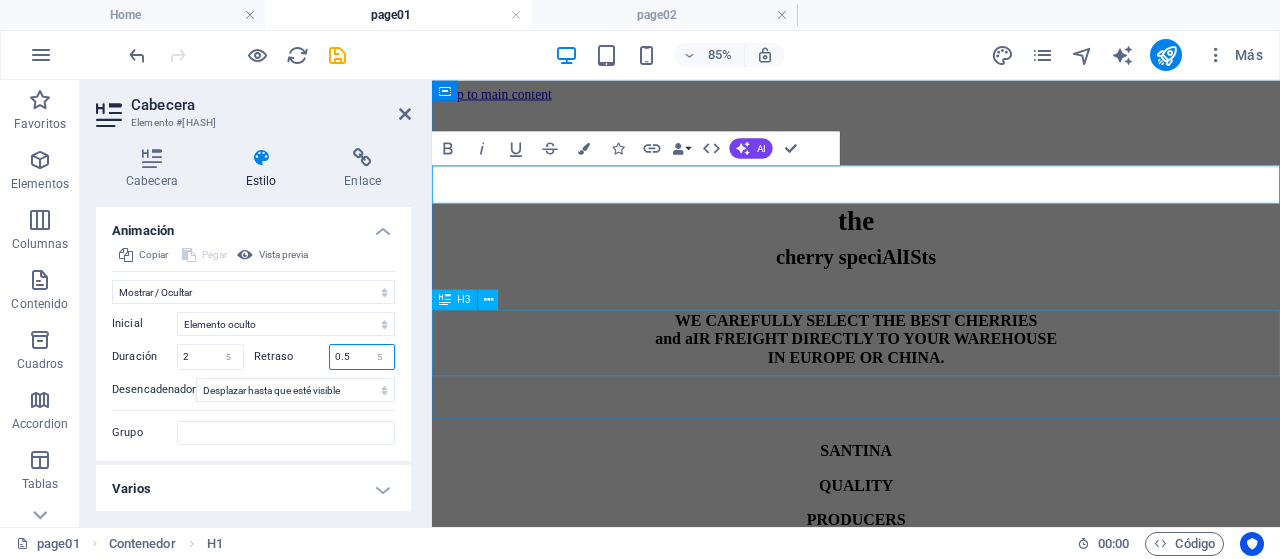 type on "0.5" 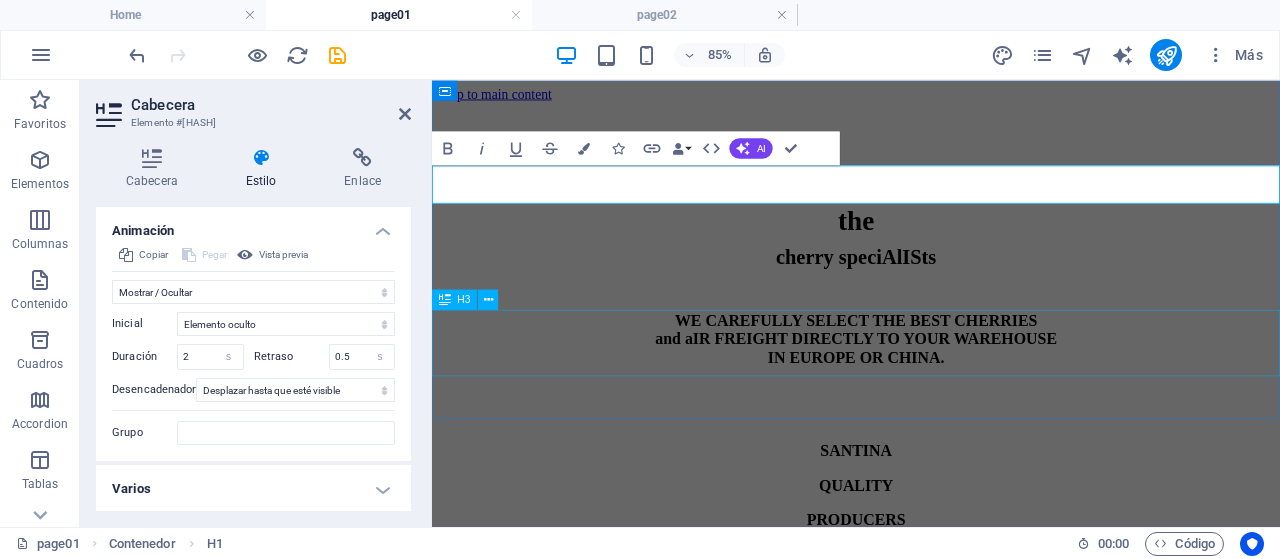 click on "WE CAREFULLY SELECT THE BEST CHERRIES and aIR FREIGHT DIRECTLY TO YOUR WAREHOUSE IN EUROPE OR CHINA." at bounding box center (931, 370) 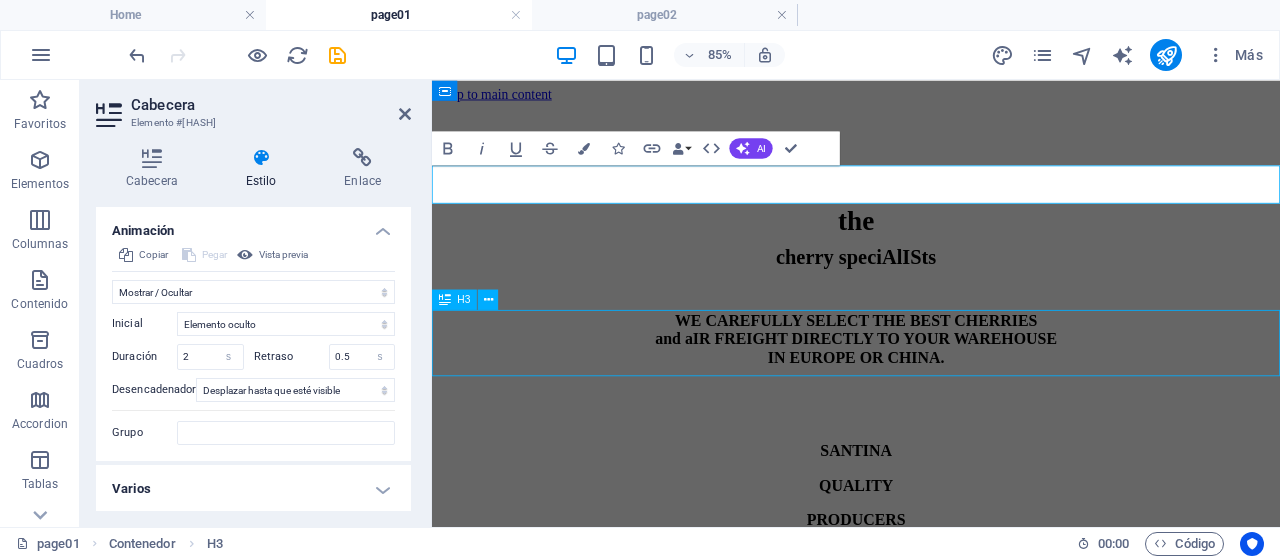 click on "WE CAREFULLY SELECT THE BEST CHERRIES and aIR FREIGHT DIRECTLY TO YOUR WAREHOUSE IN EUROPE OR CHINA." at bounding box center [931, 370] 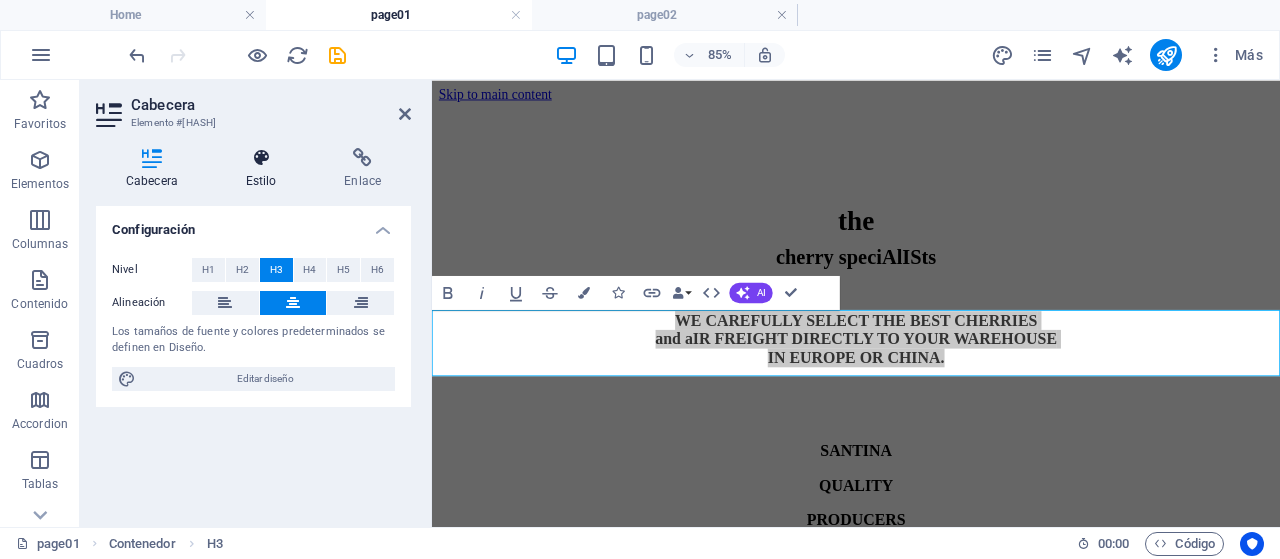 click at bounding box center [261, 158] 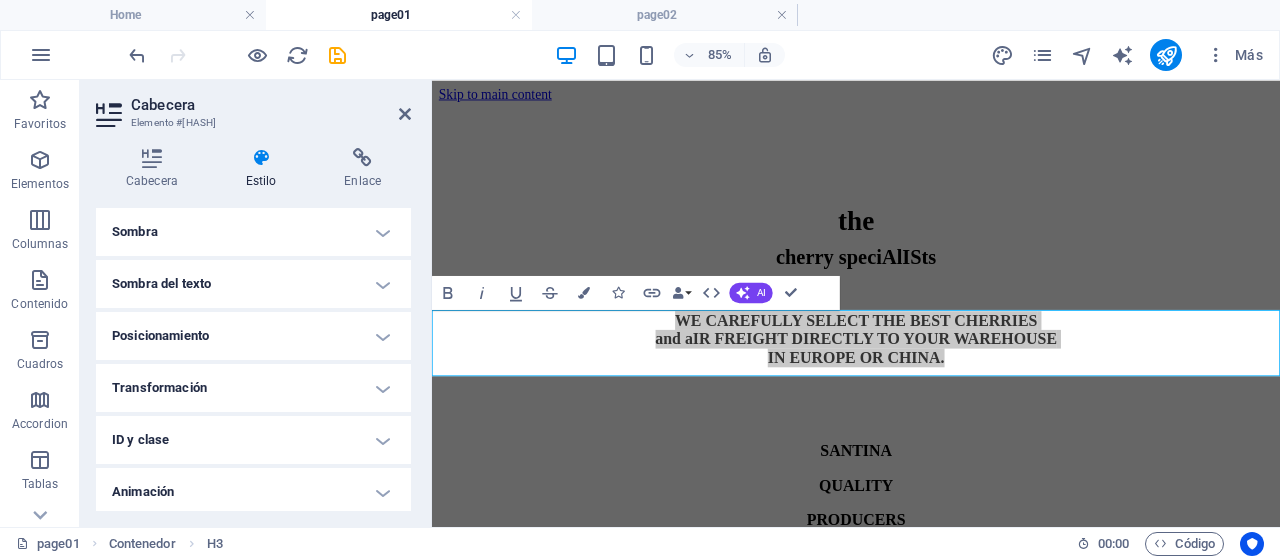scroll, scrollTop: 556, scrollLeft: 0, axis: vertical 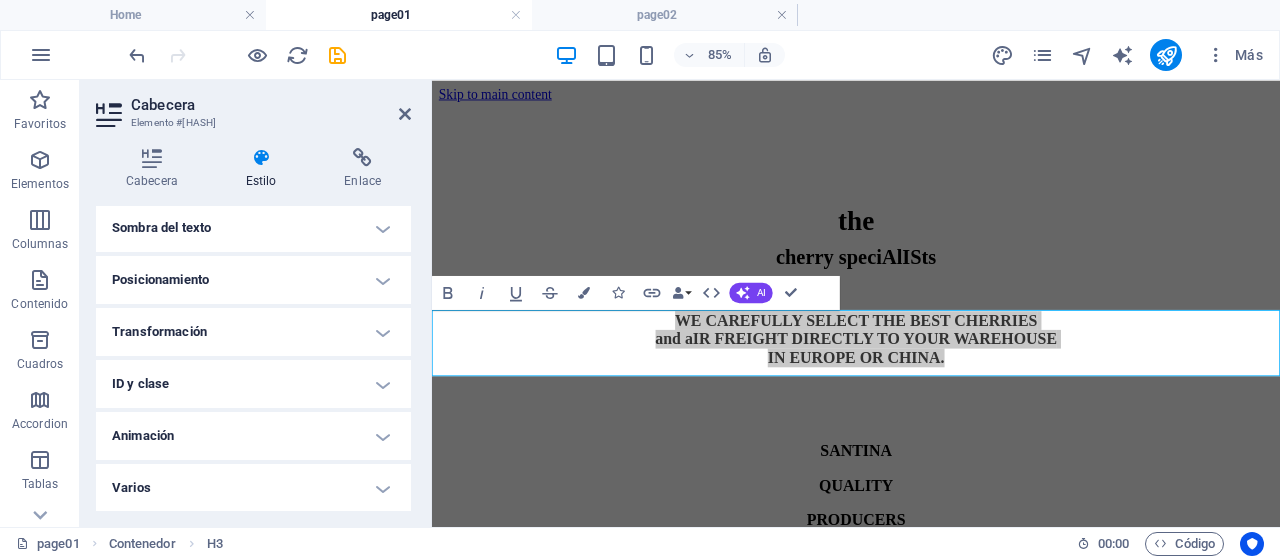 click on "Animación" at bounding box center [253, 436] 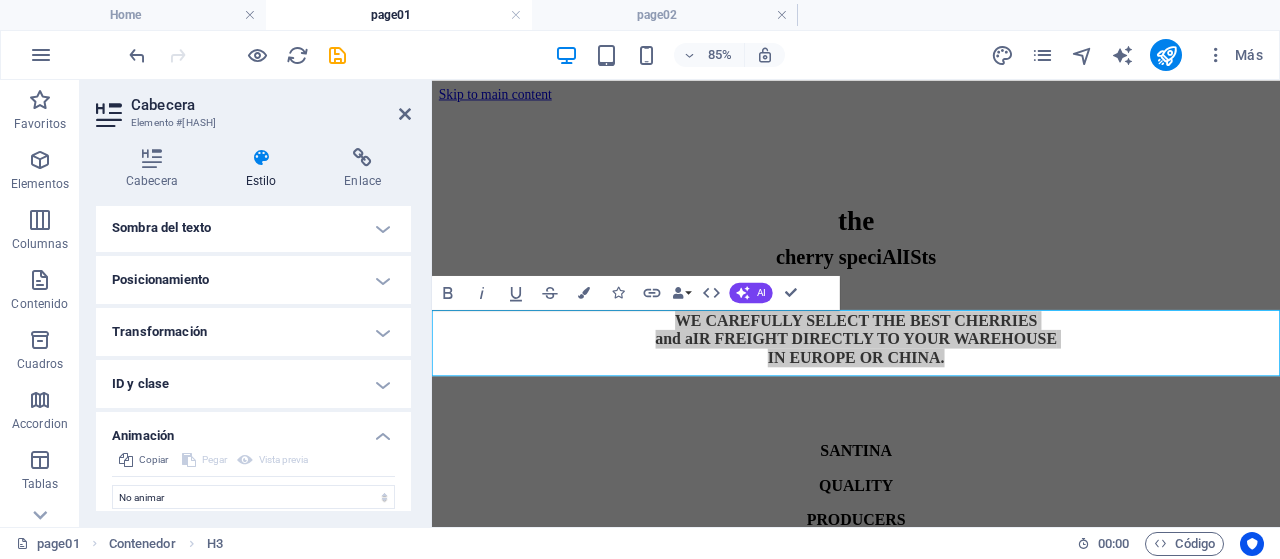 scroll, scrollTop: 620, scrollLeft: 0, axis: vertical 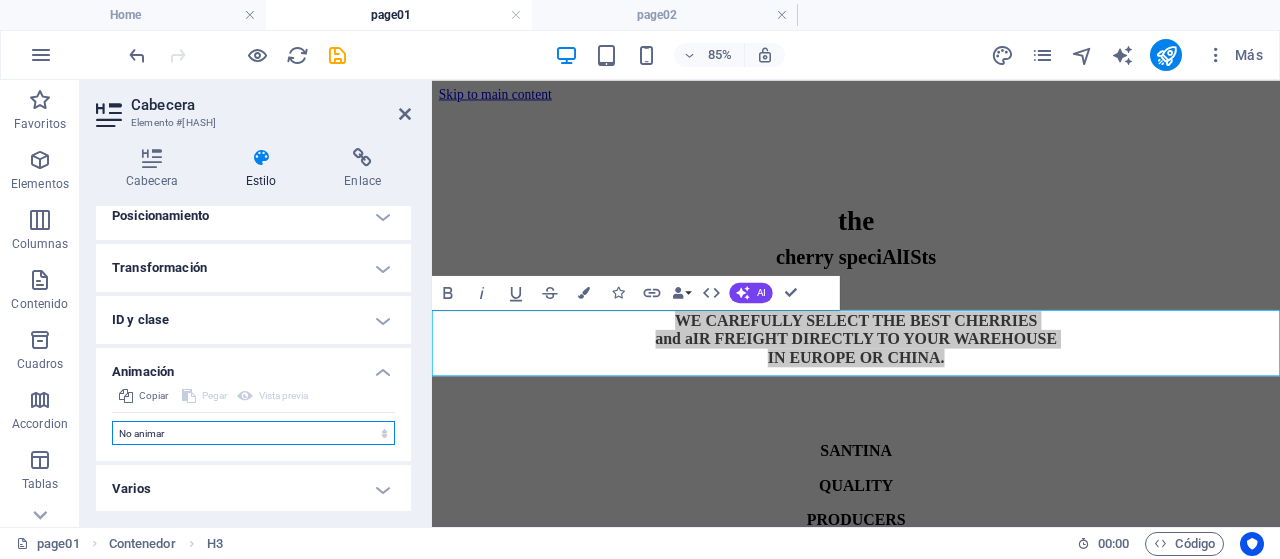 click on "No animar Mostrar / Ocultar Subir/bajar Acercar/alejar Deslizar de izquierda a derecha Deslizar de derecha a izquierda Deslizar de arriba a abajo Deslizar de abajo a arriba Pulsación Parpadeo Abrir como superposición" at bounding box center [253, 433] 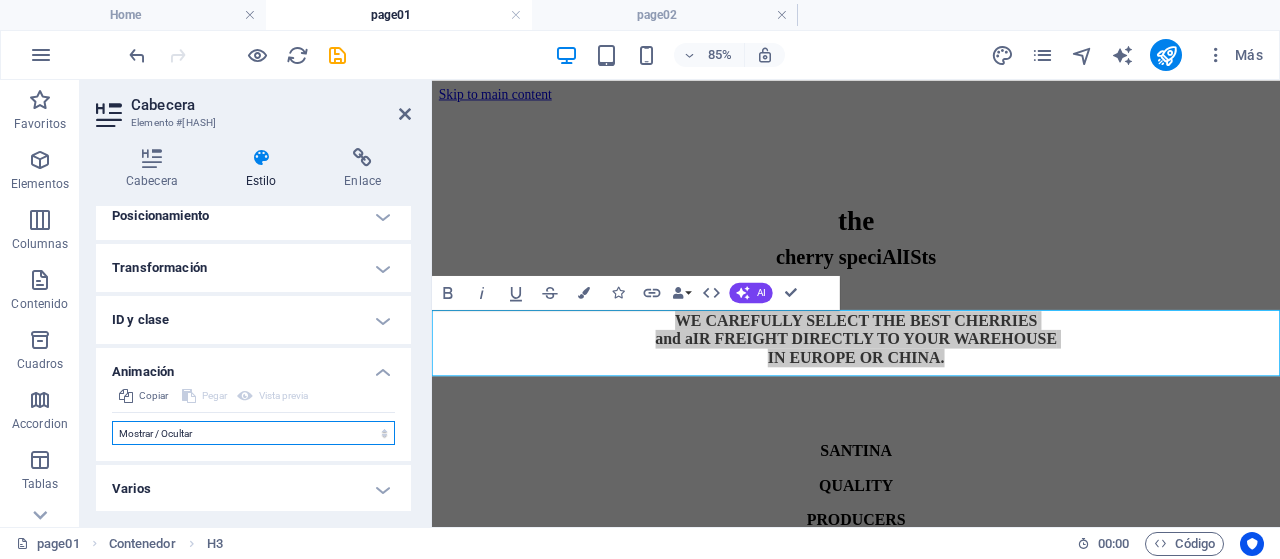 click on "No animar Mostrar / Ocultar Subir/bajar Acercar/alejar Deslizar de izquierda a derecha Deslizar de derecha a izquierda Deslizar de arriba a abajo Deslizar de abajo a arriba Pulsación Parpadeo Abrir como superposición" at bounding box center (253, 433) 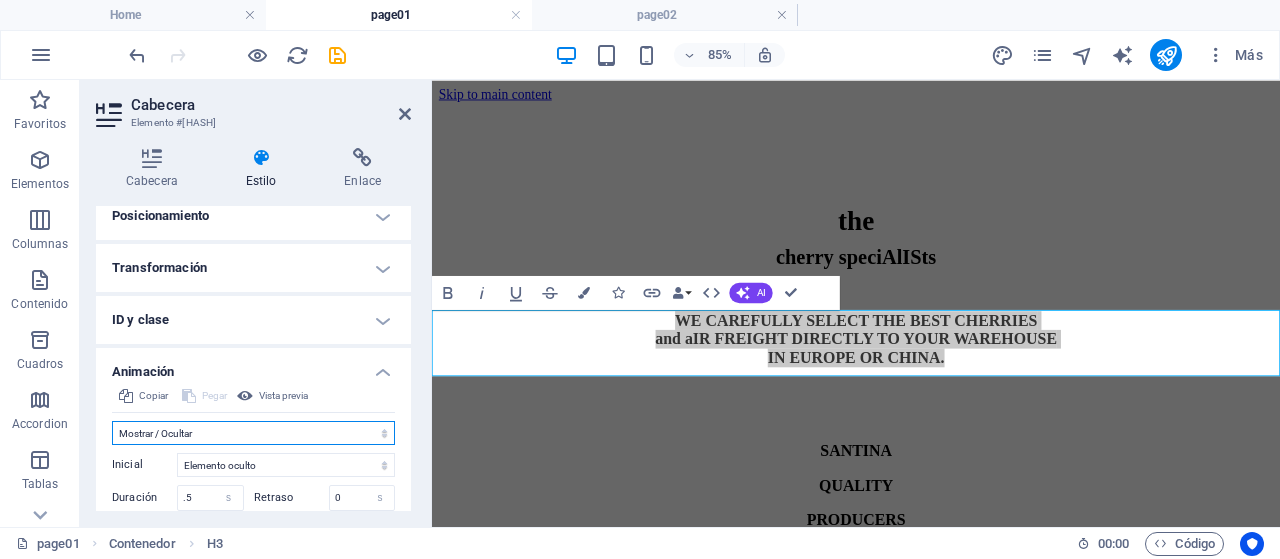 select on "scroll" 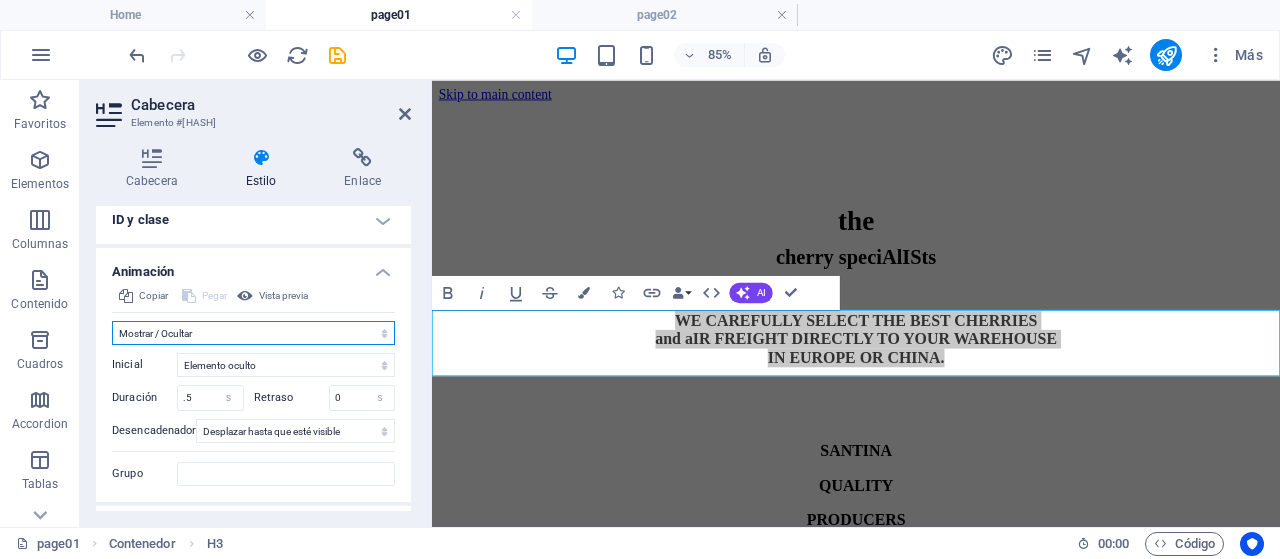 scroll, scrollTop: 761, scrollLeft: 0, axis: vertical 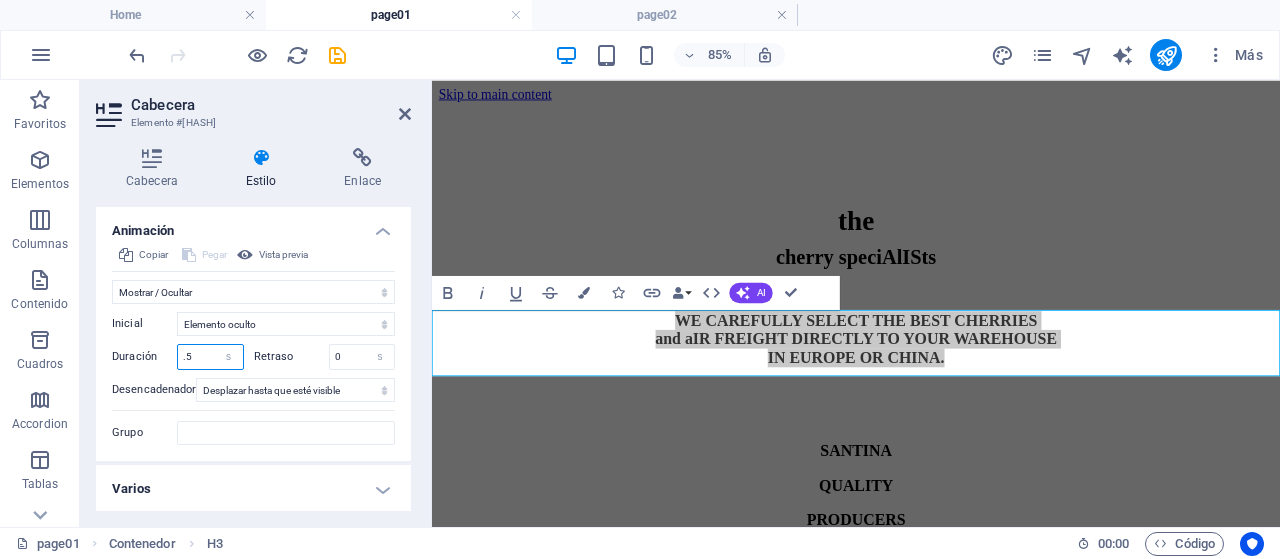 drag, startPoint x: 202, startPoint y: 355, endPoint x: 136, endPoint y: 355, distance: 66 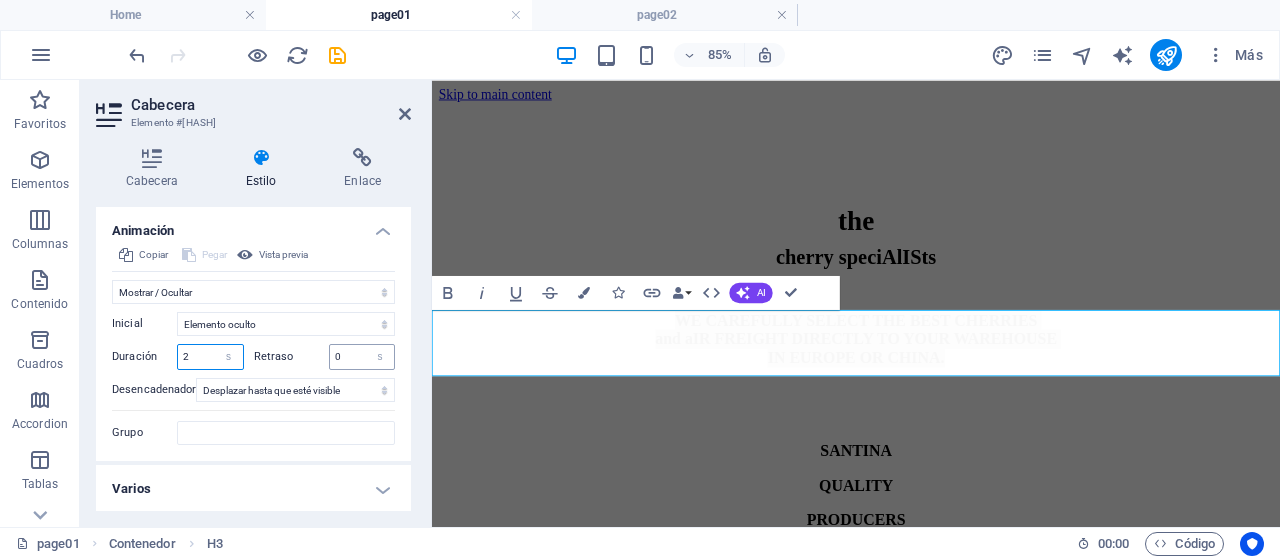 type on "2" 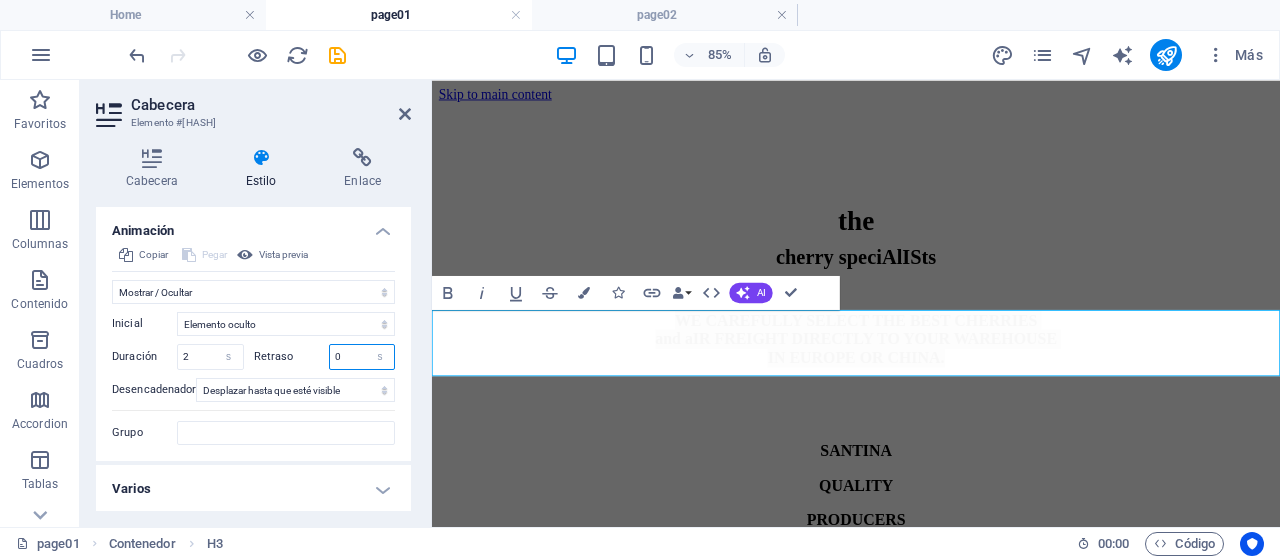 click on "0" at bounding box center (362, 357) 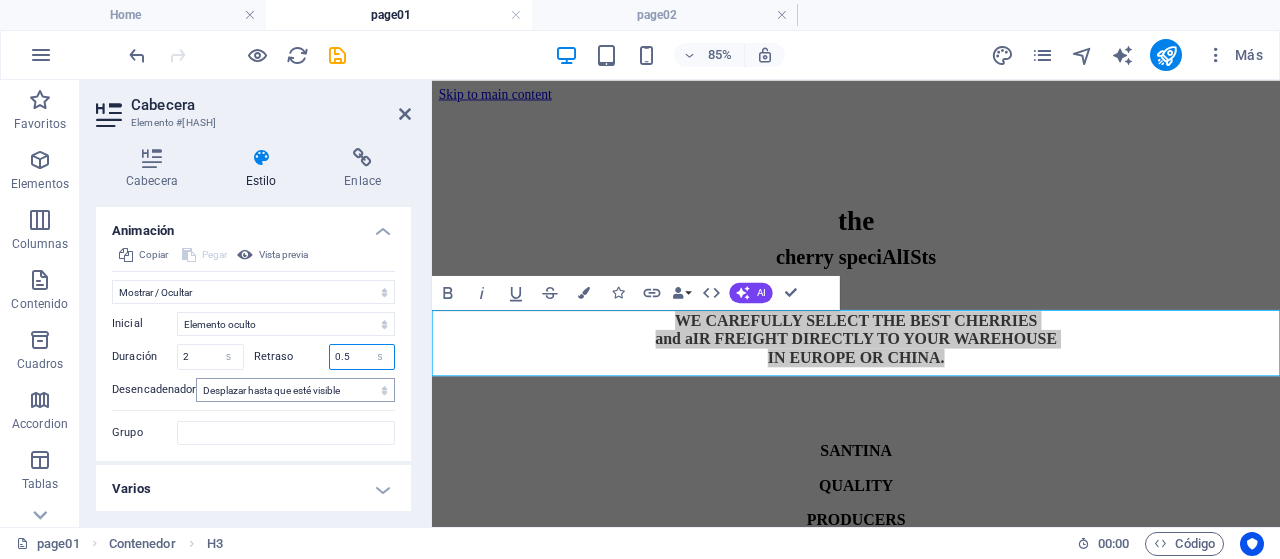 type on "0.5" 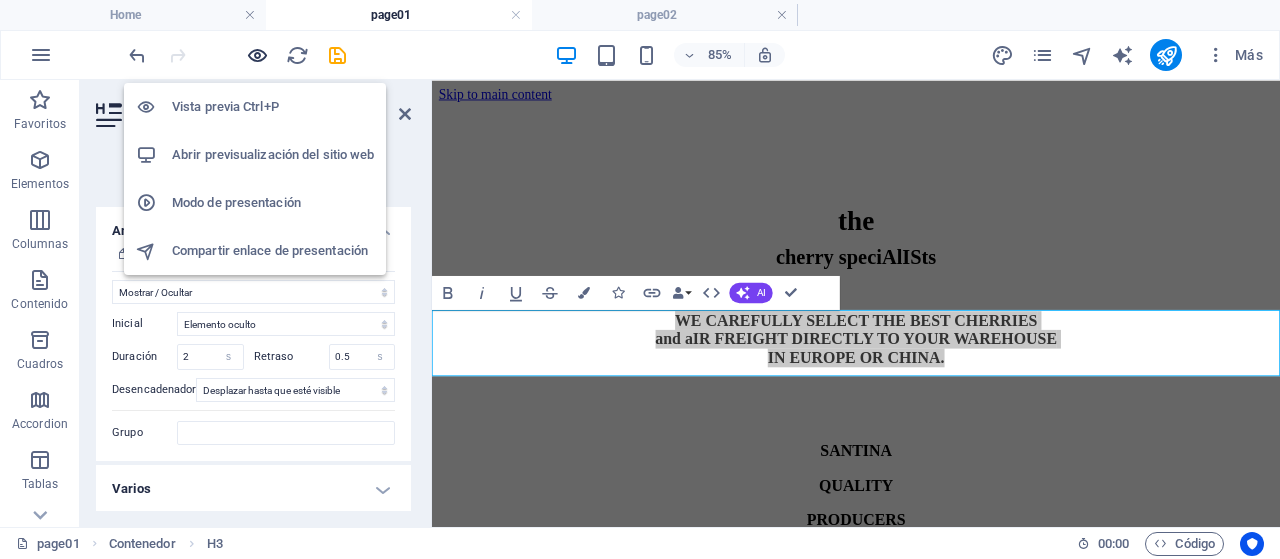 click at bounding box center [257, 55] 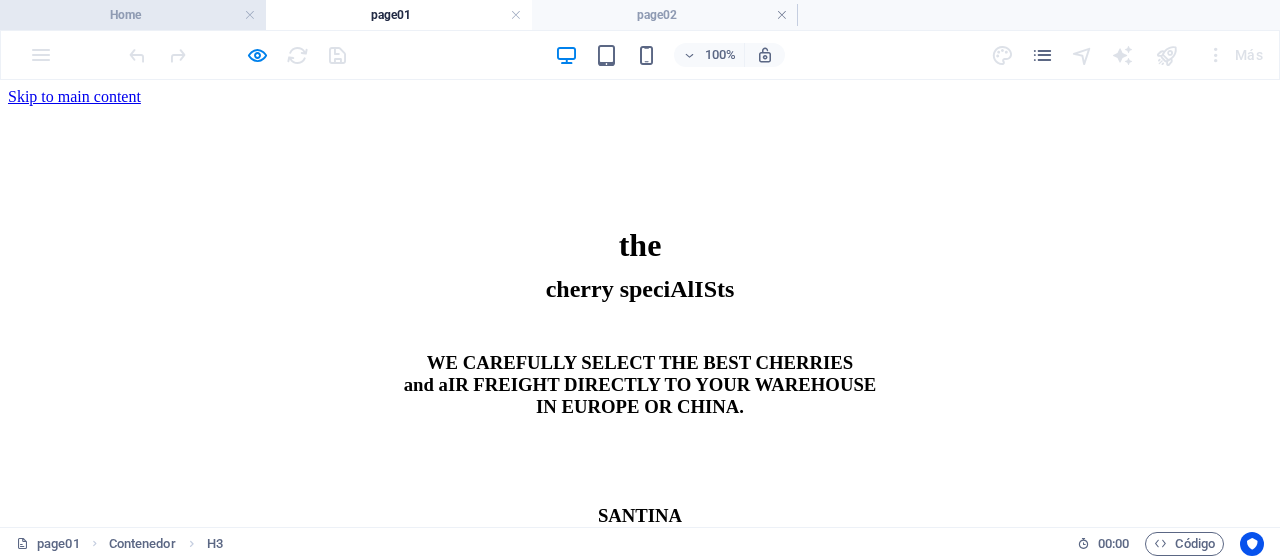click on "Home" at bounding box center [133, 15] 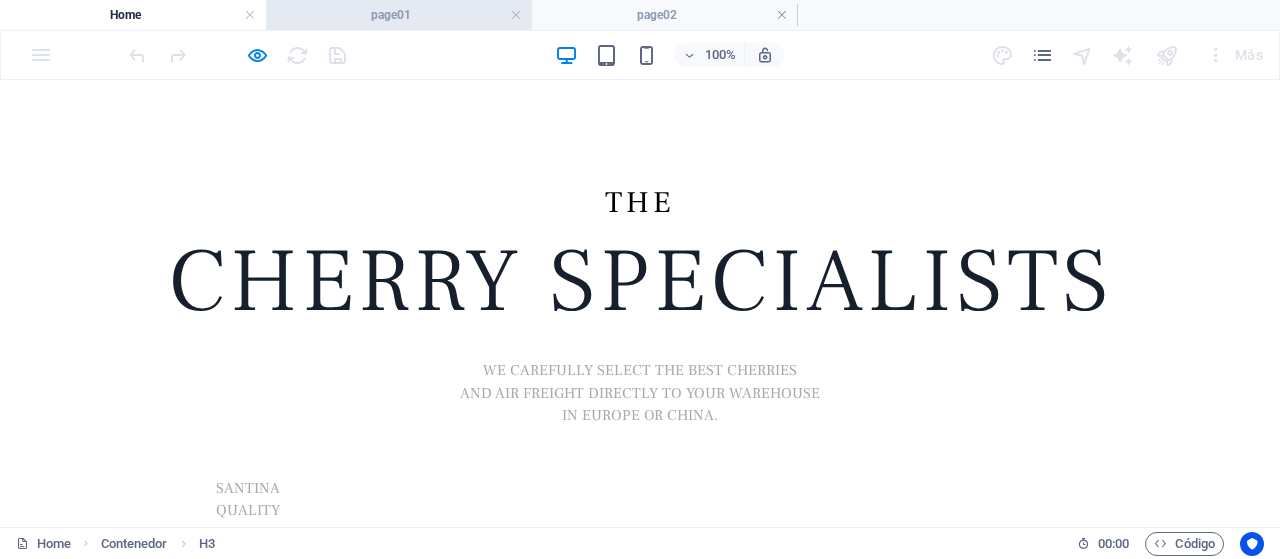click on "page01" at bounding box center (399, 15) 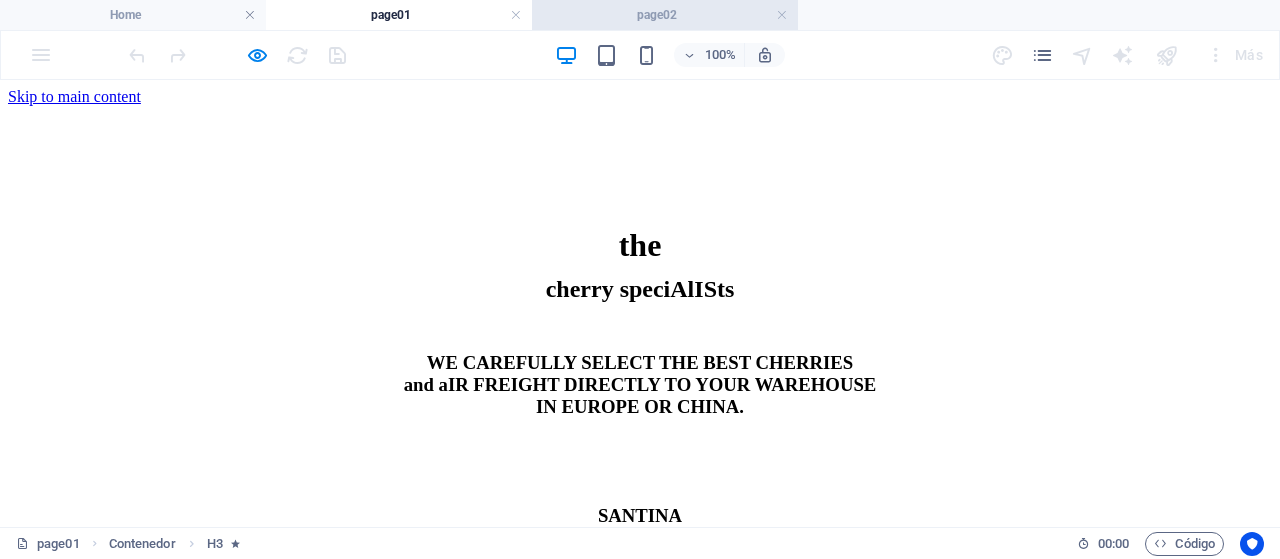 click on "page02" at bounding box center [665, 15] 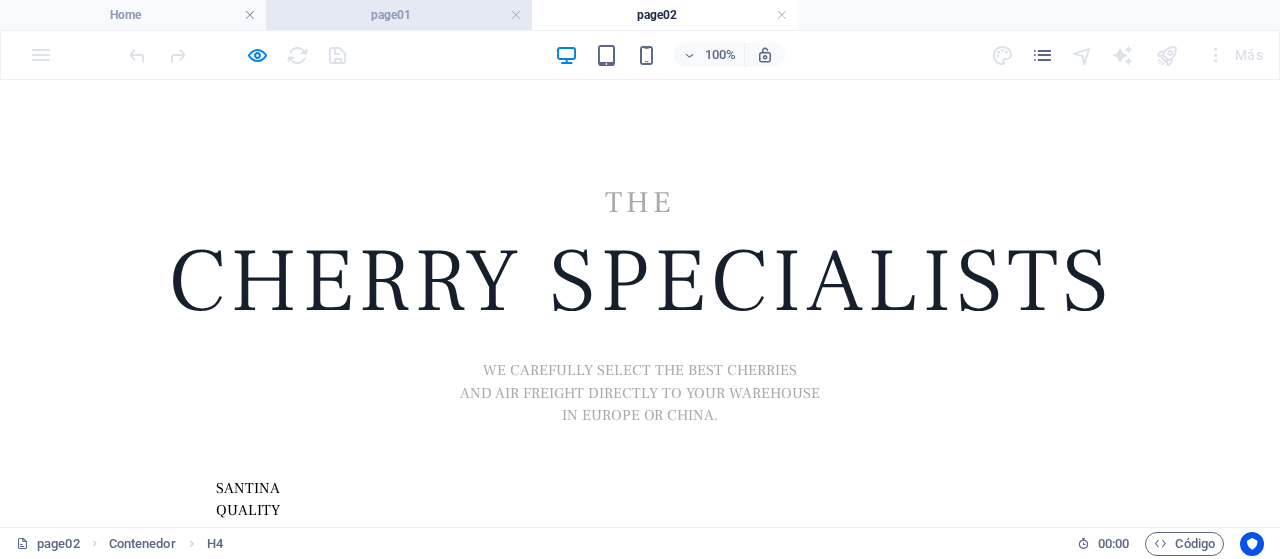 click on "page01" at bounding box center (399, 15) 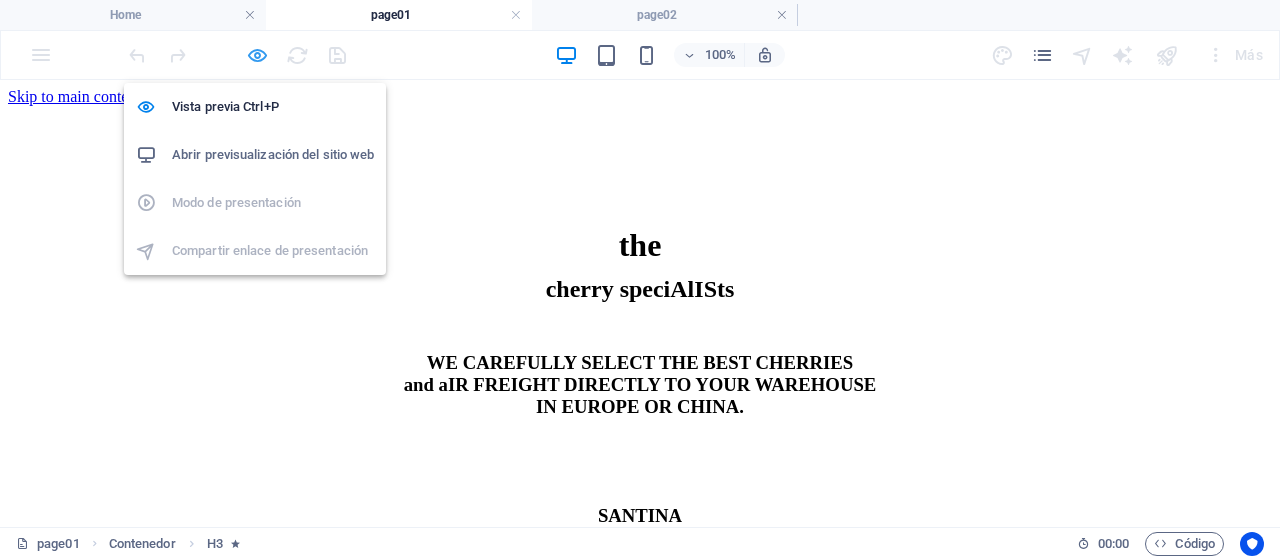 click at bounding box center (257, 55) 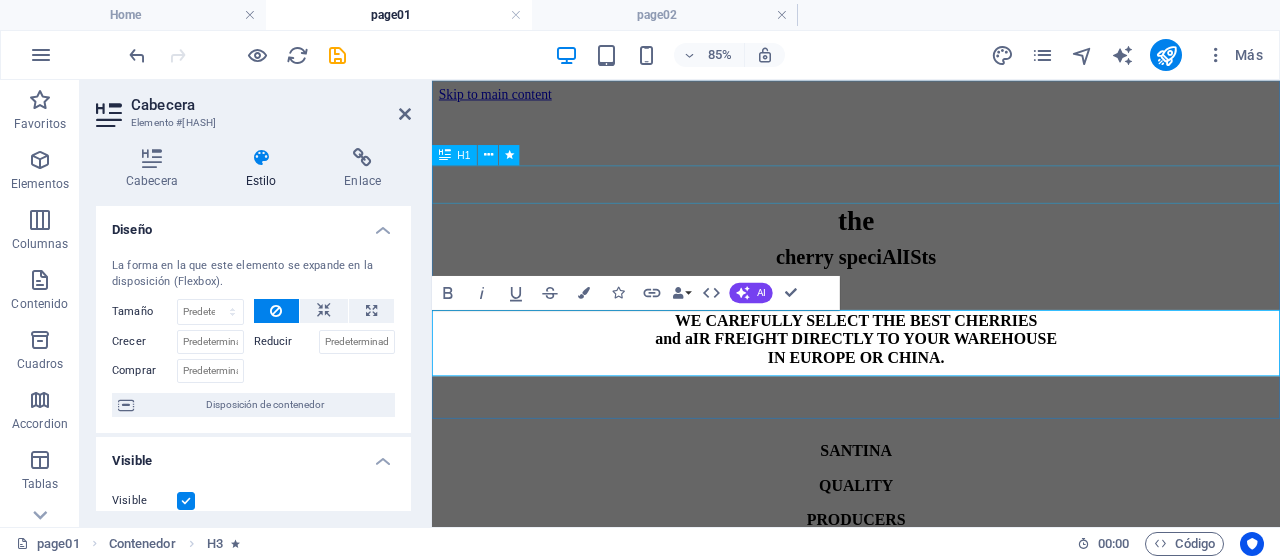 click on "the" at bounding box center (931, 245) 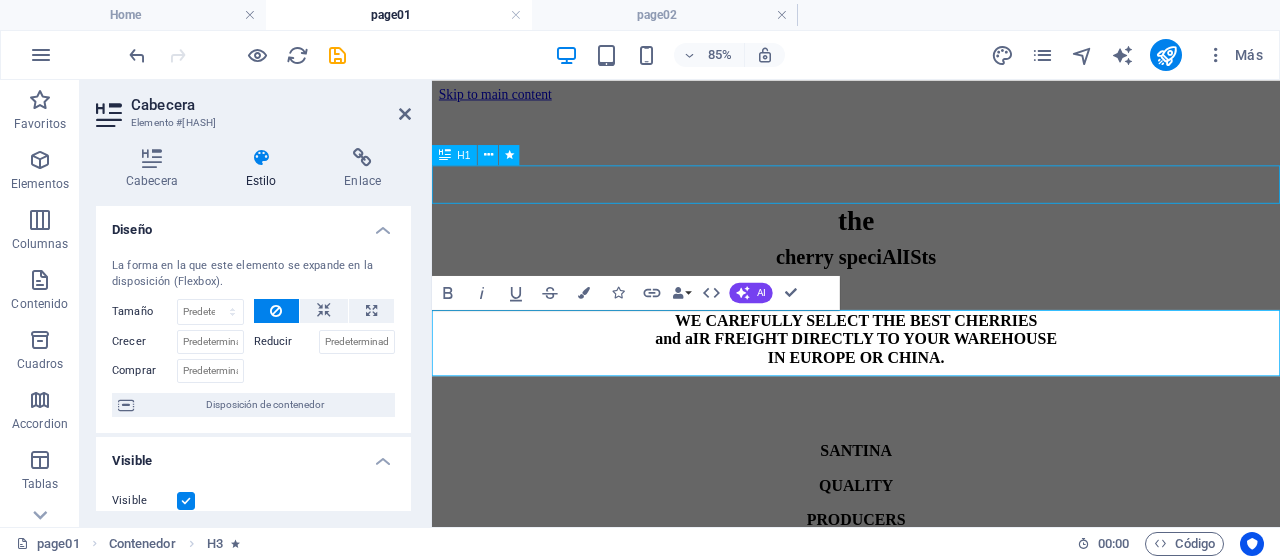 click on "the" at bounding box center (931, 245) 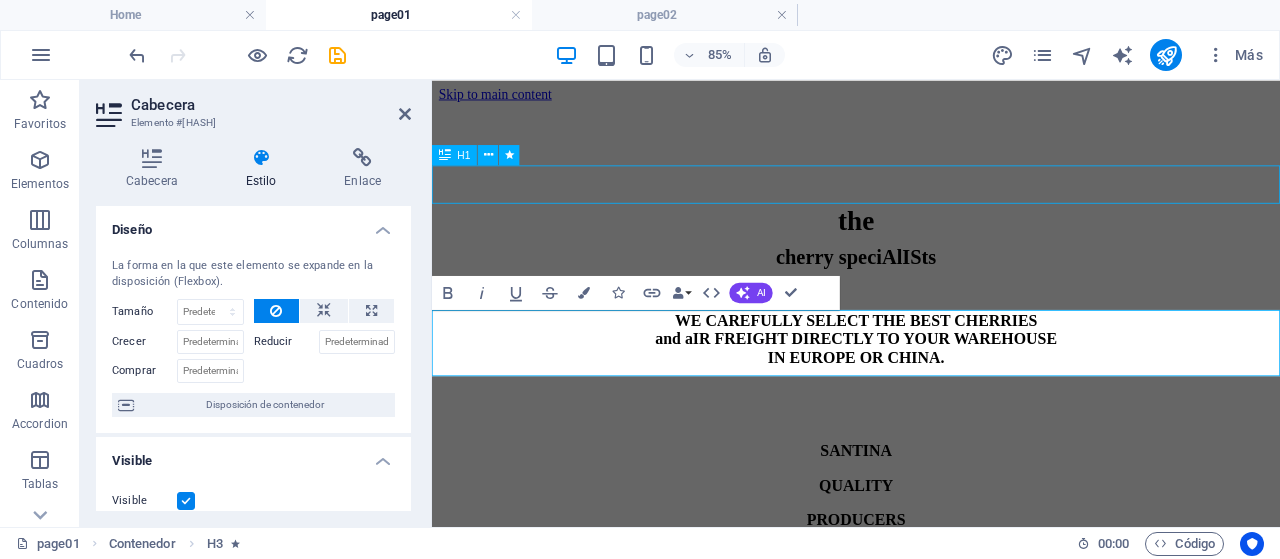 select on "s" 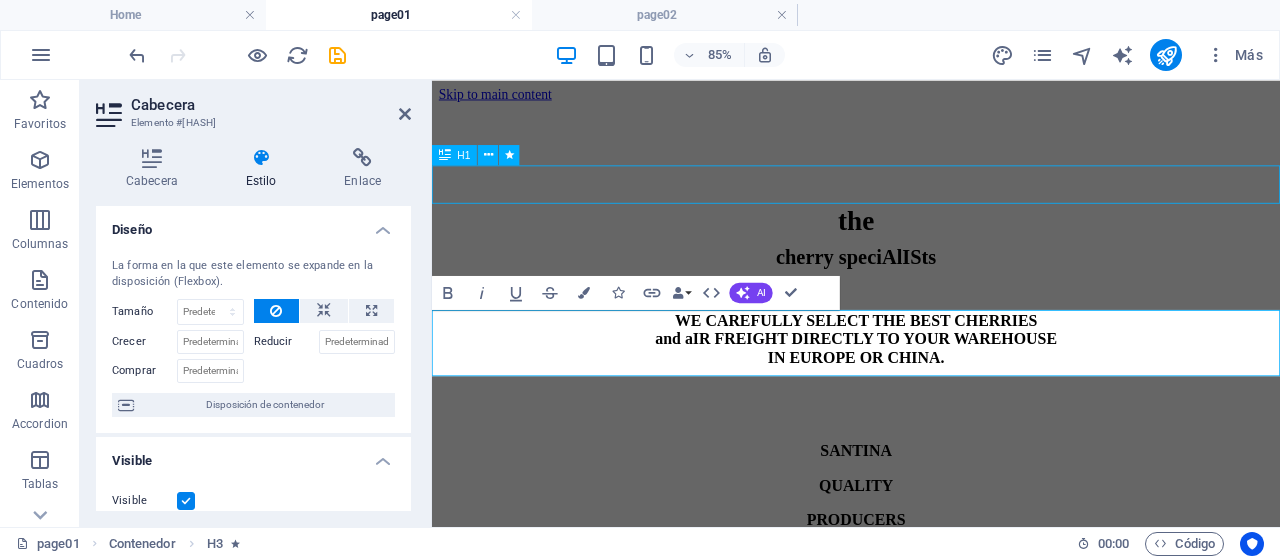 select on "s" 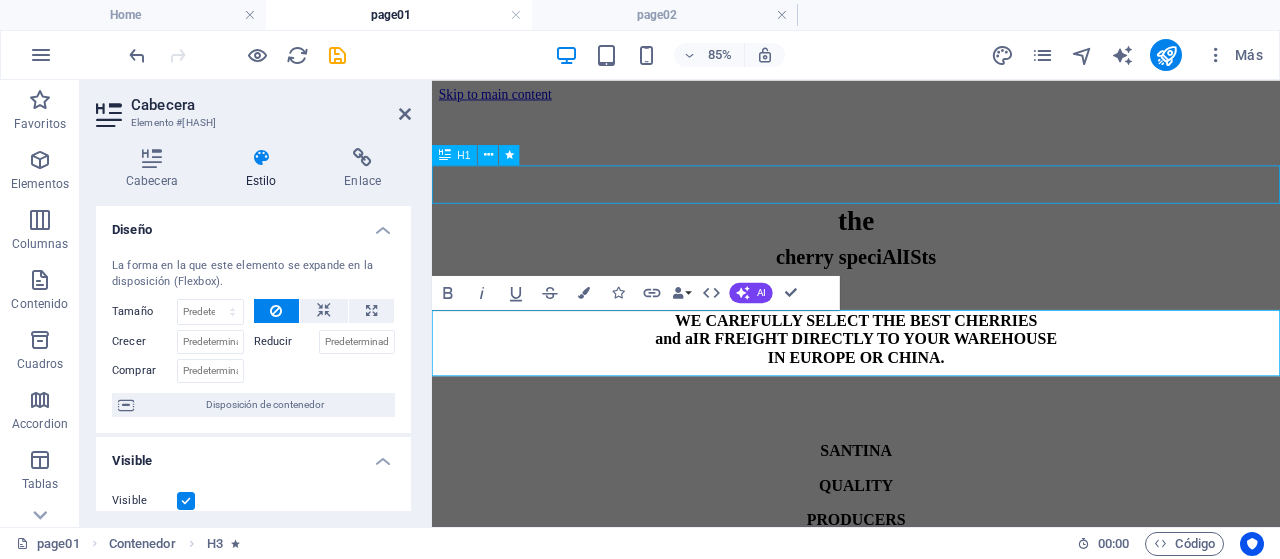 select on "scroll" 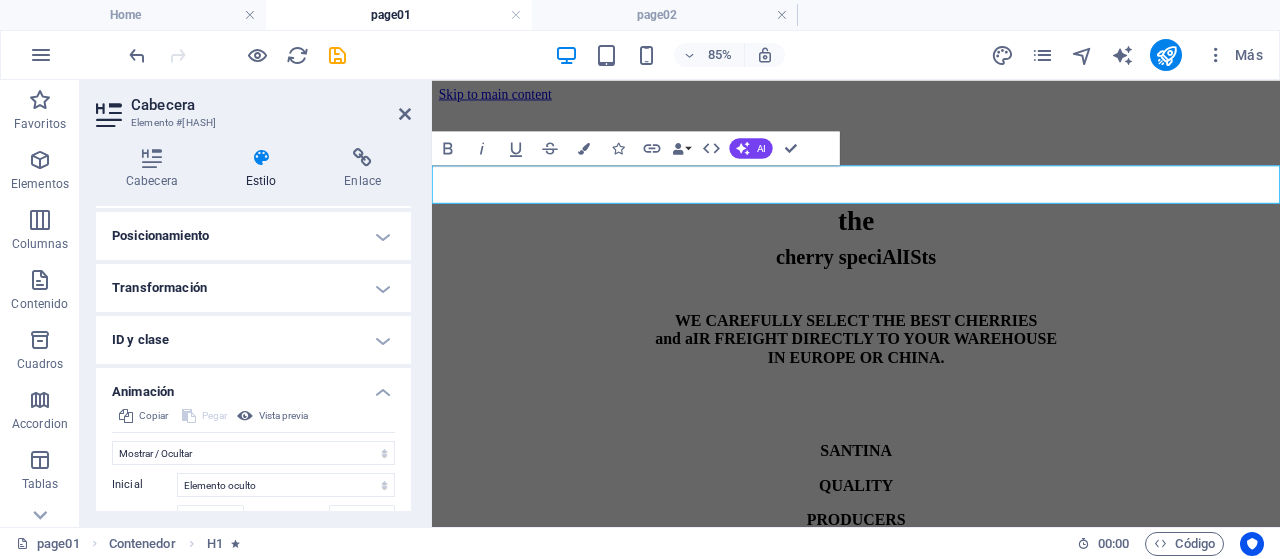 scroll, scrollTop: 700, scrollLeft: 0, axis: vertical 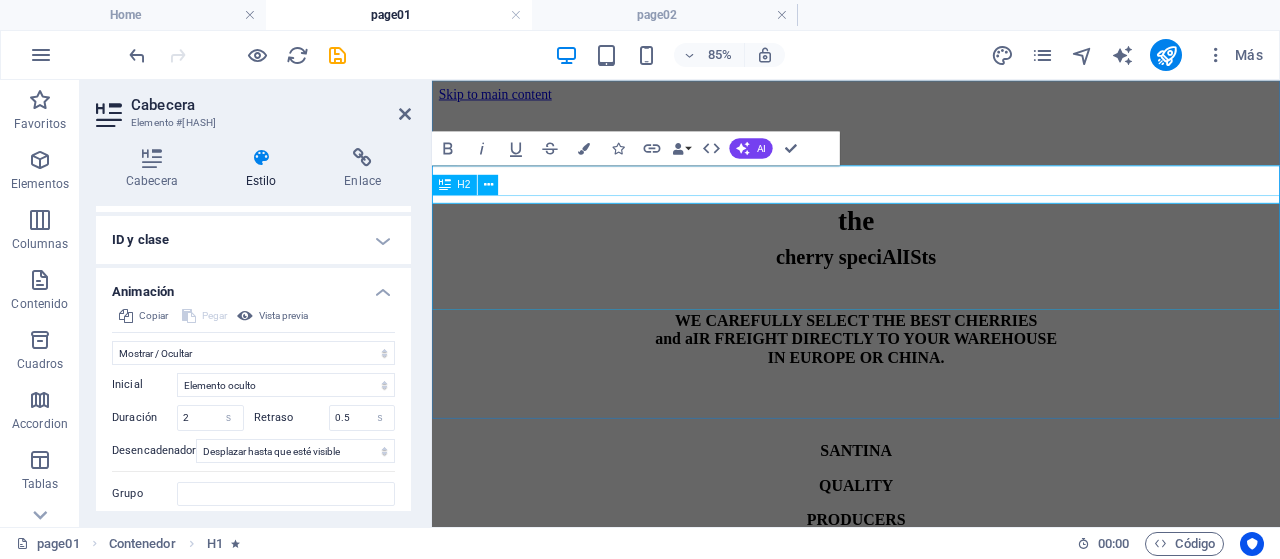 click on "cherry speciAlISts" at bounding box center (931, 289) 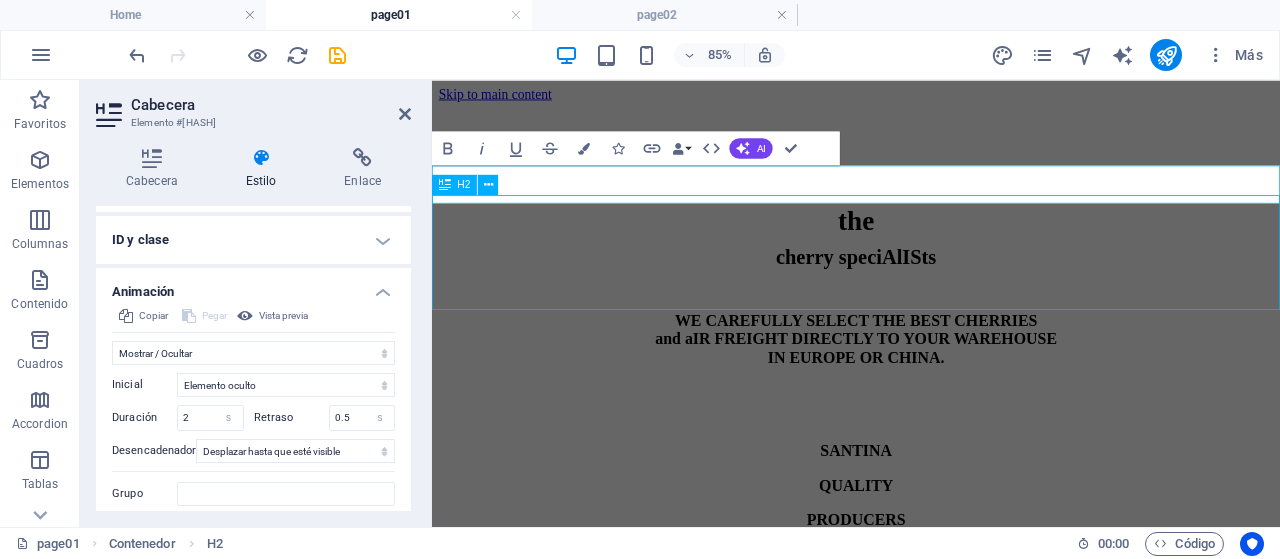 click on "cherry speciAlISts" at bounding box center [931, 289] 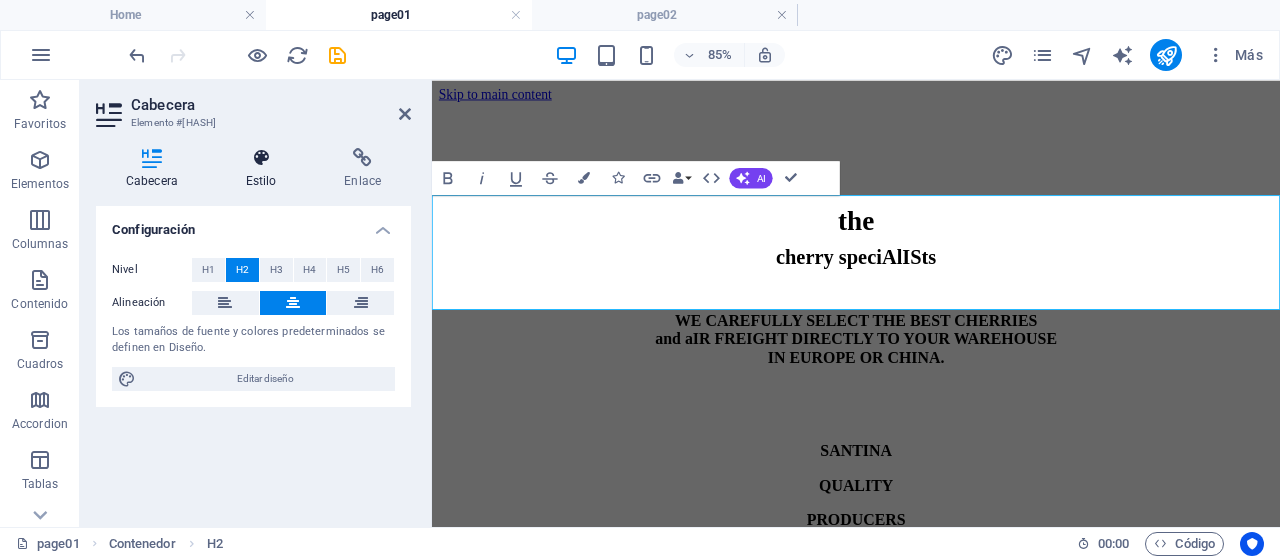click on "Estilo" at bounding box center [265, 169] 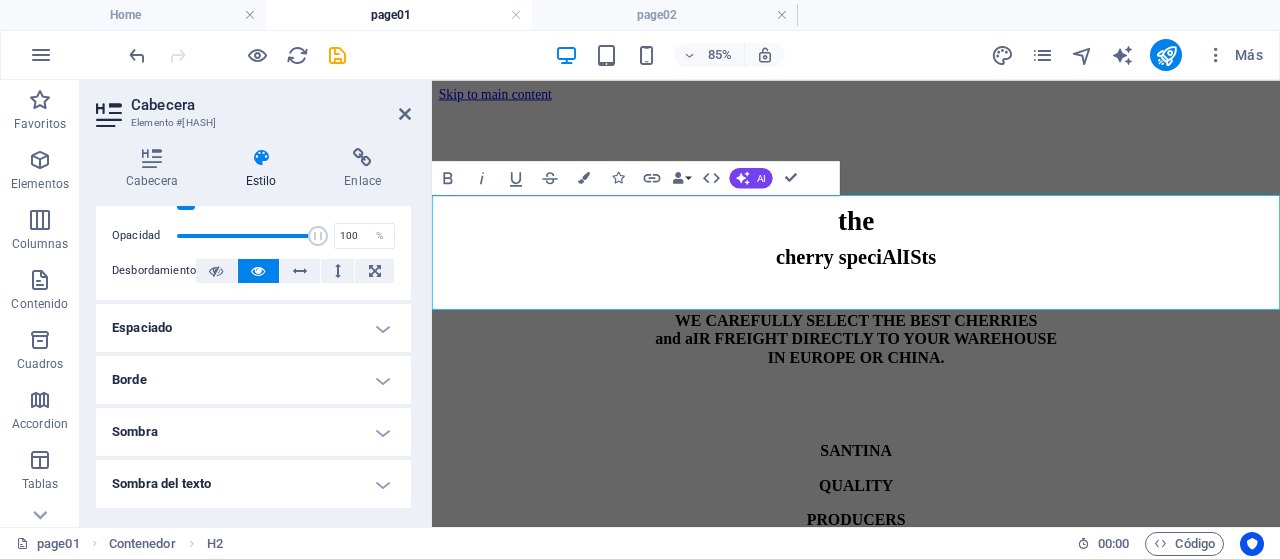 scroll, scrollTop: 556, scrollLeft: 0, axis: vertical 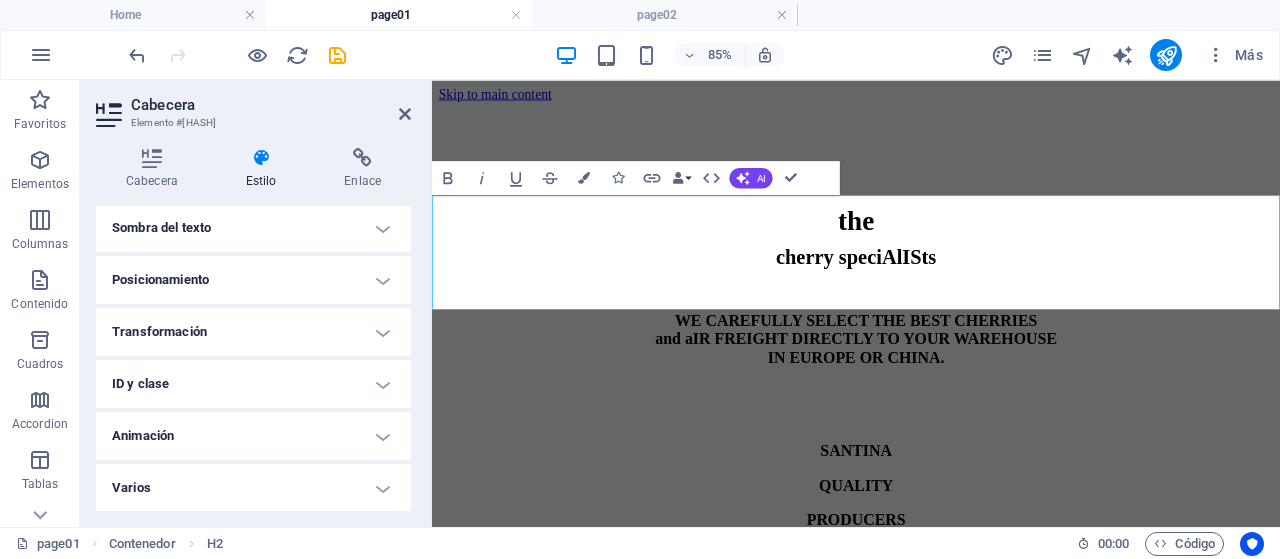 click on "Animación" at bounding box center [253, 436] 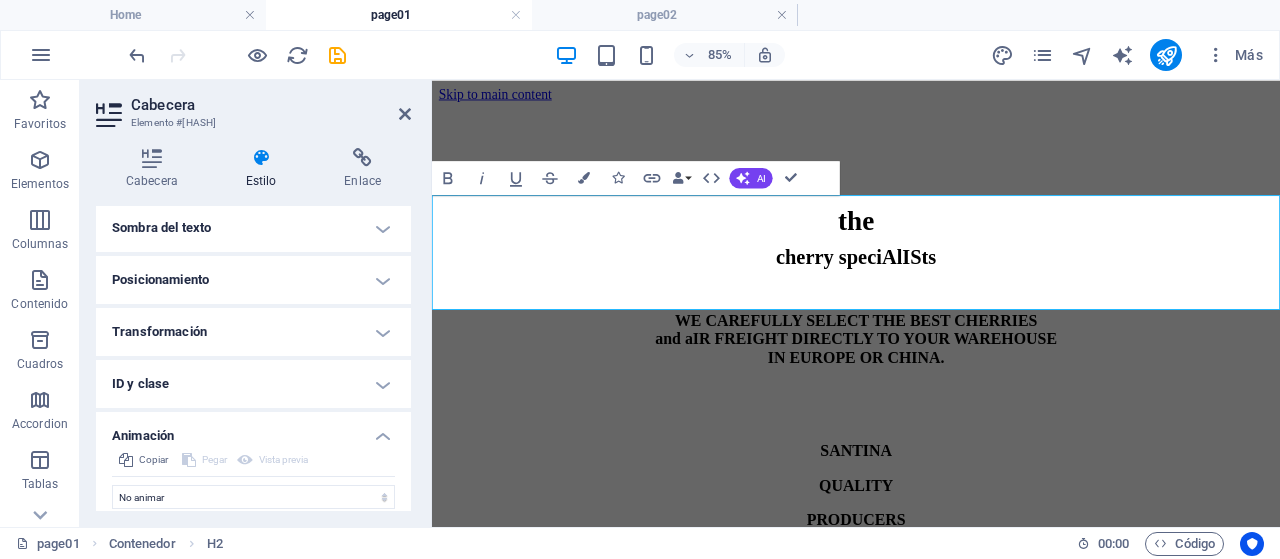scroll, scrollTop: 620, scrollLeft: 0, axis: vertical 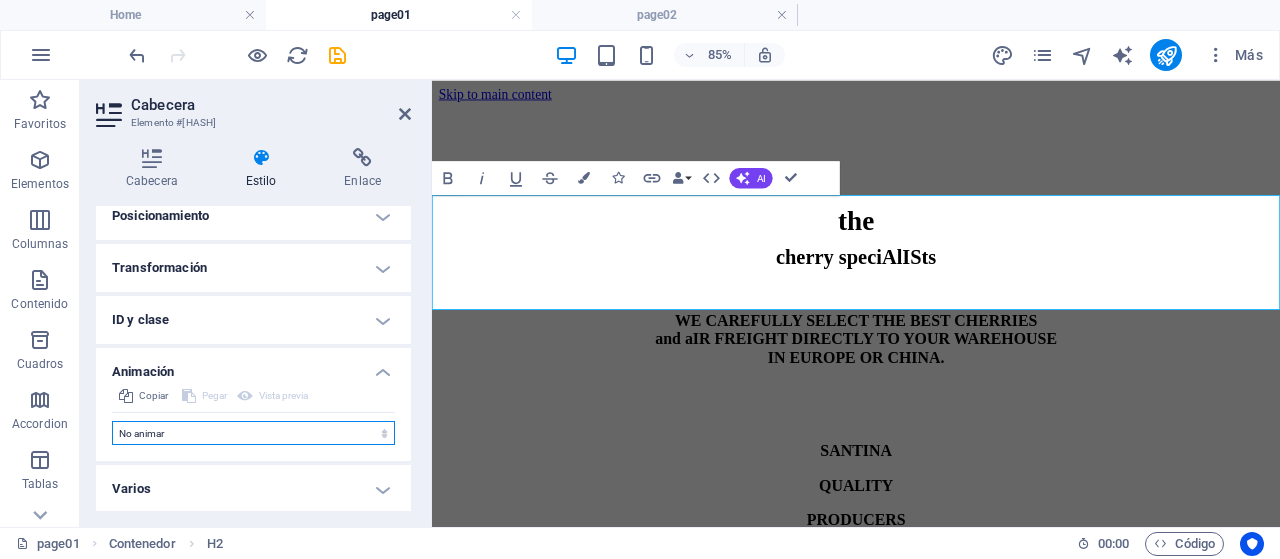 click on "No animar Mostrar / Ocultar Subir/bajar Acercar/alejar Deslizar de izquierda a derecha Deslizar de derecha a izquierda Deslizar de arriba a abajo Deslizar de abajo a arriba Pulsación Parpadeo Abrir como superposición" at bounding box center [253, 433] 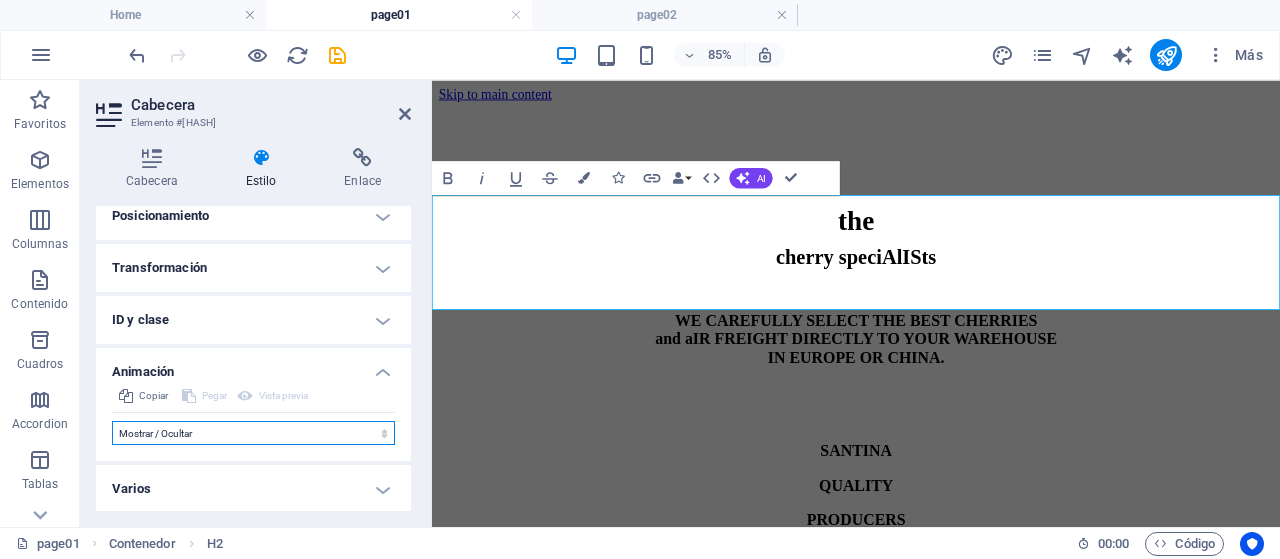 click on "No animar Mostrar / Ocultar Subir/bajar Acercar/alejar Deslizar de izquierda a derecha Deslizar de derecha a izquierda Deslizar de arriba a abajo Deslizar de abajo a arriba Pulsación Parpadeo Abrir como superposición" at bounding box center (253, 433) 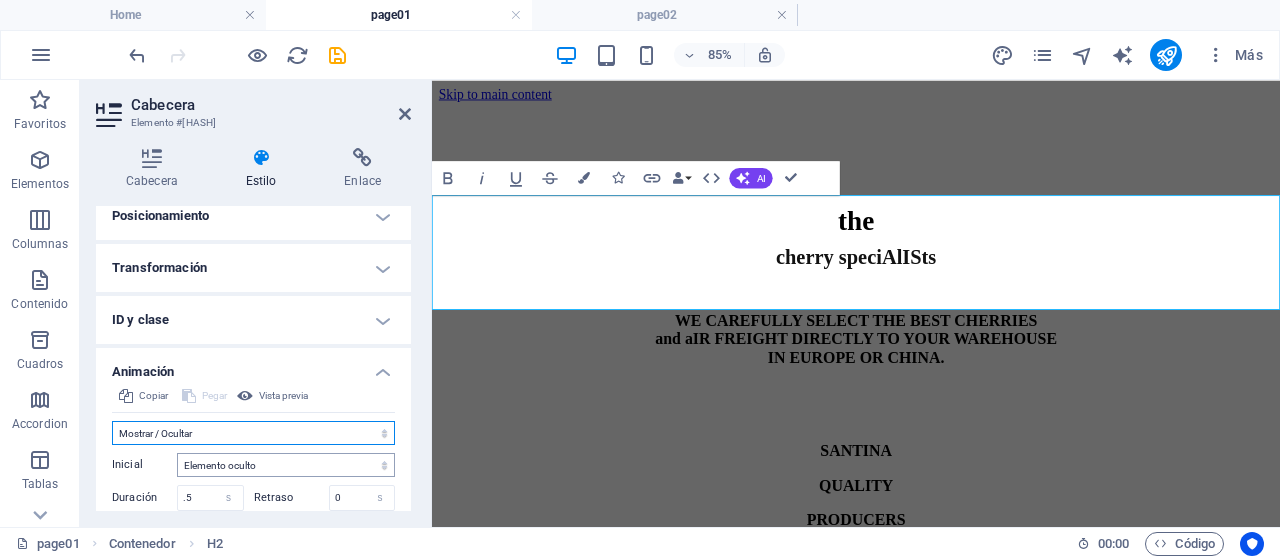 scroll, scrollTop: 761, scrollLeft: 0, axis: vertical 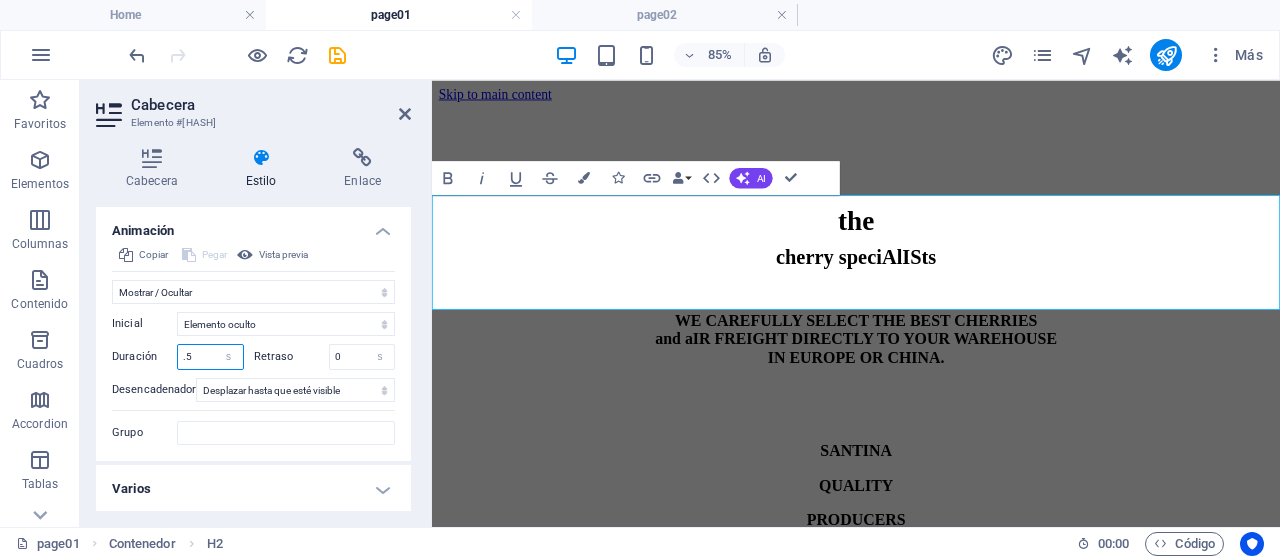 drag, startPoint x: 192, startPoint y: 356, endPoint x: 132, endPoint y: 360, distance: 60.133186 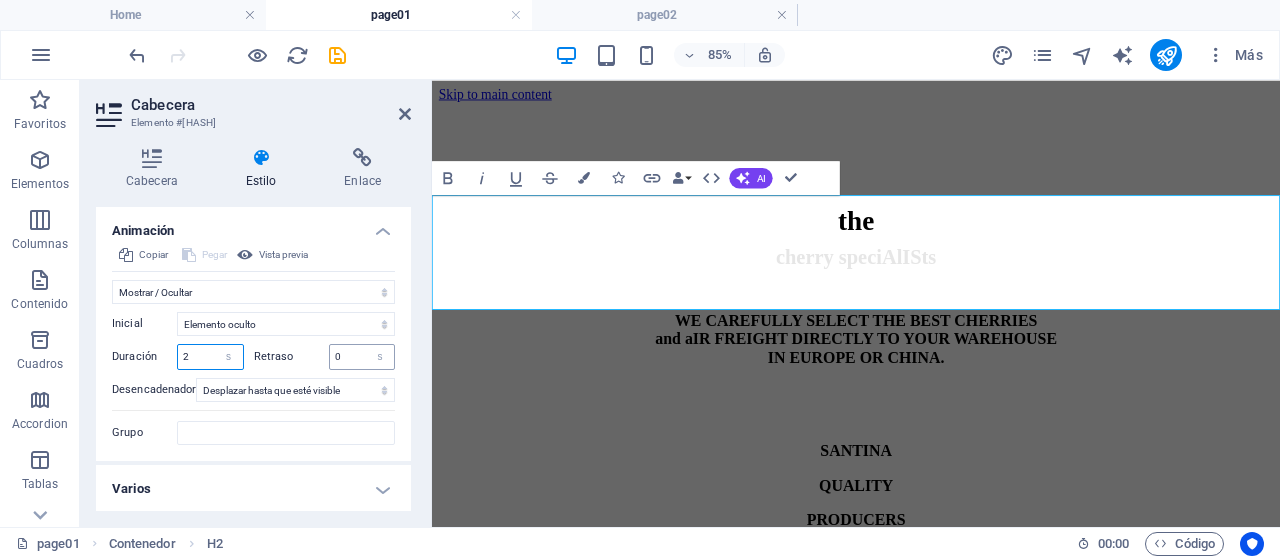 type on "2" 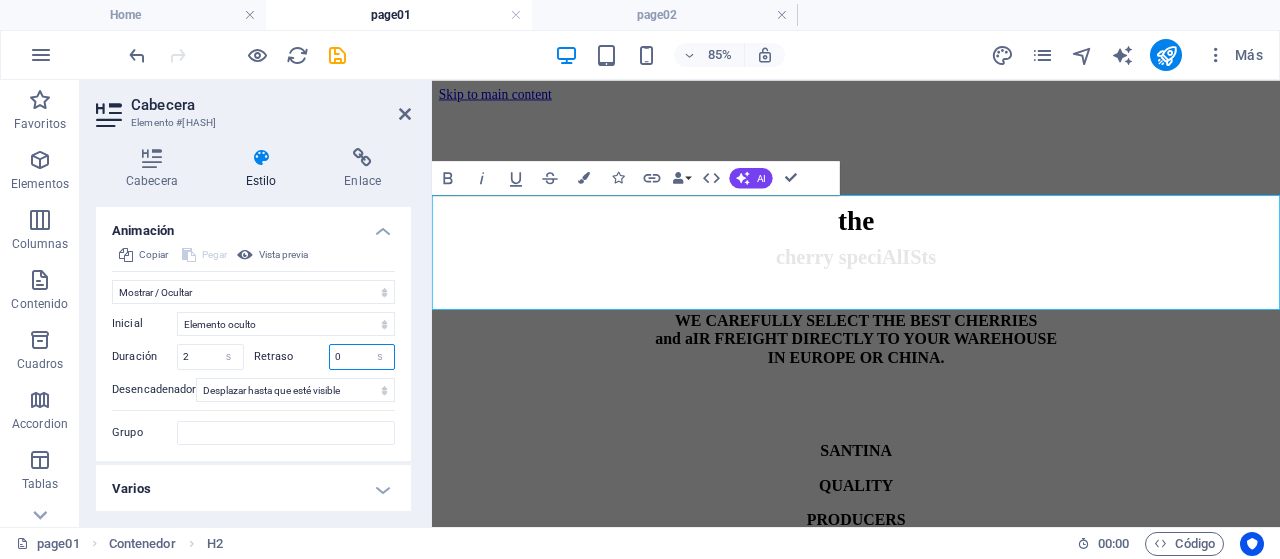 click on "0" at bounding box center (362, 357) 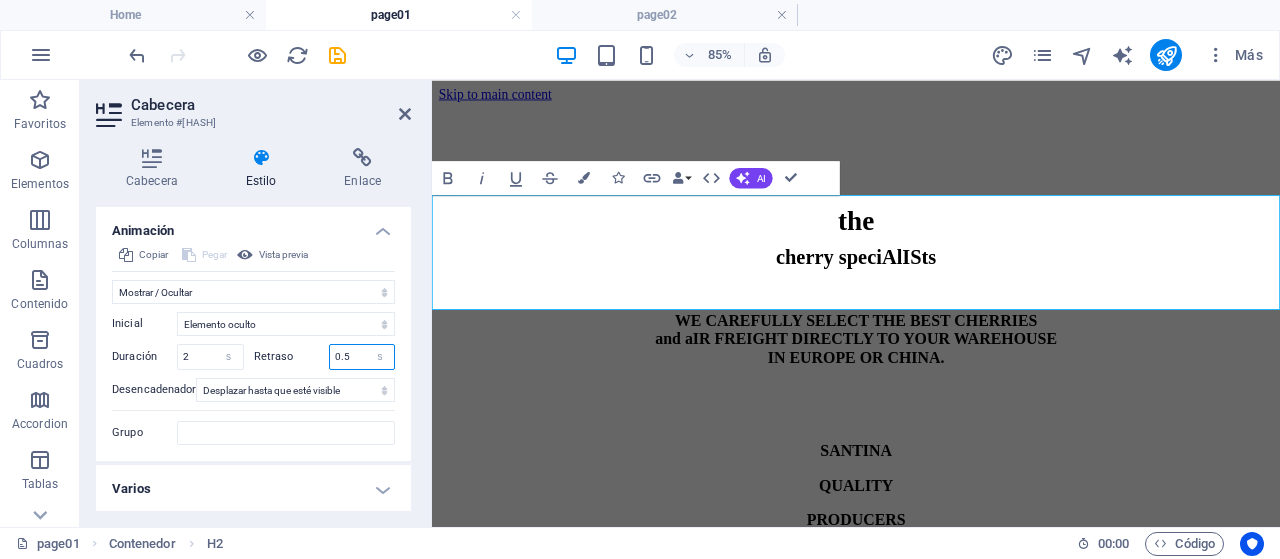 type on "0.5" 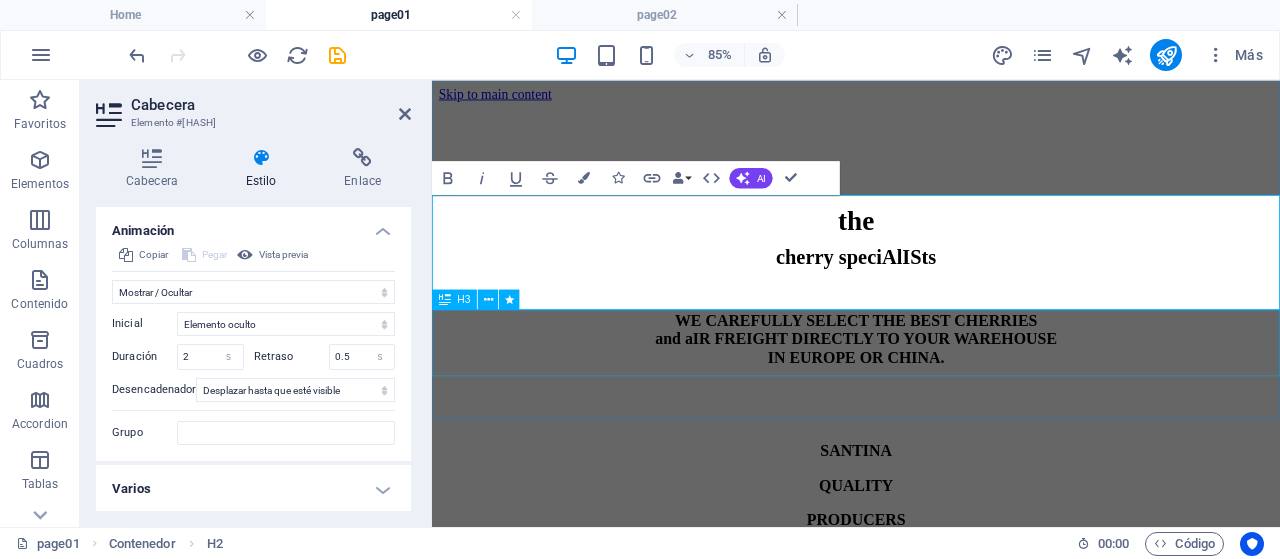 click on "WE CAREFULLY SELECT THE BEST CHERRIES and aIR FREIGHT DIRECTLY TO YOUR WAREHOUSE IN EUROPE OR CHINA." at bounding box center [931, 370] 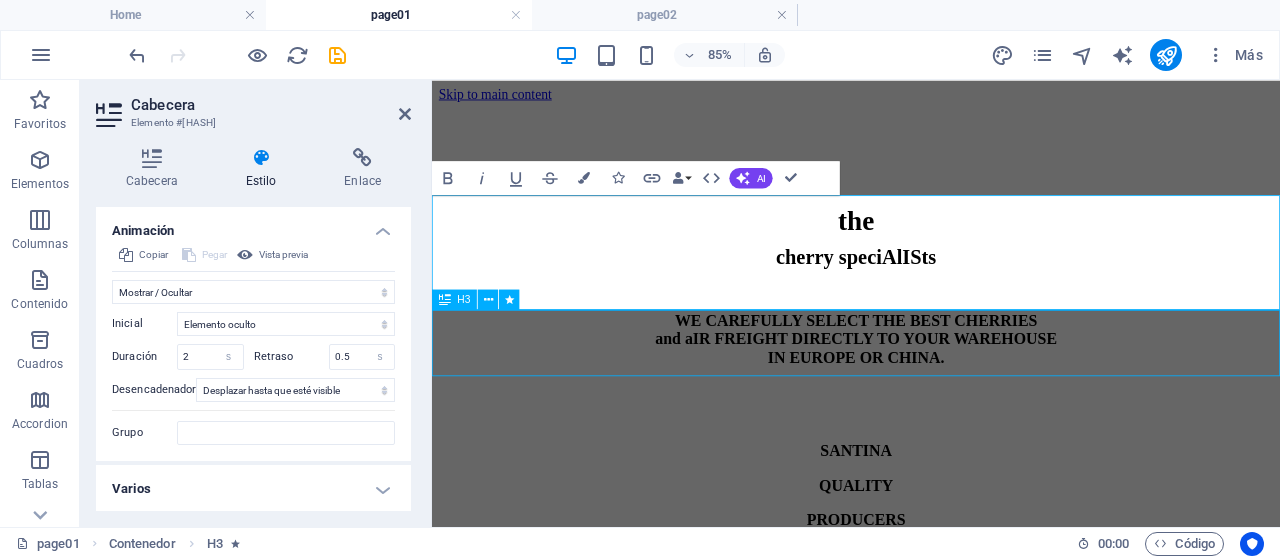 click on "WE CAREFULLY SELECT THE BEST CHERRIES and aIR FREIGHT DIRECTLY TO YOUR WAREHOUSE IN EUROPE OR CHINA." at bounding box center [931, 370] 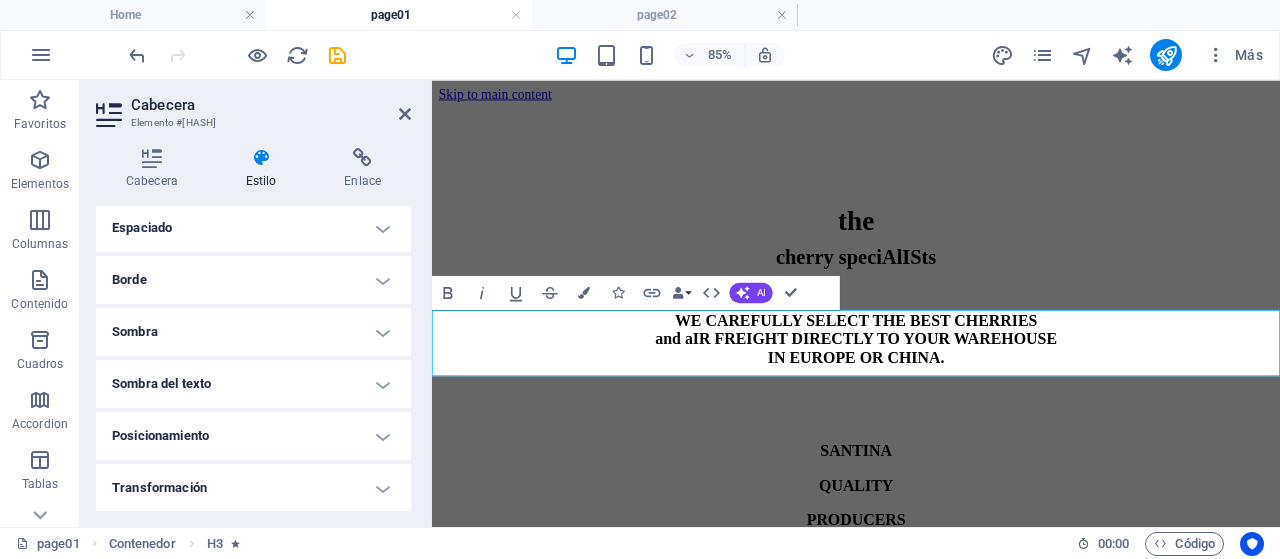 scroll, scrollTop: 761, scrollLeft: 0, axis: vertical 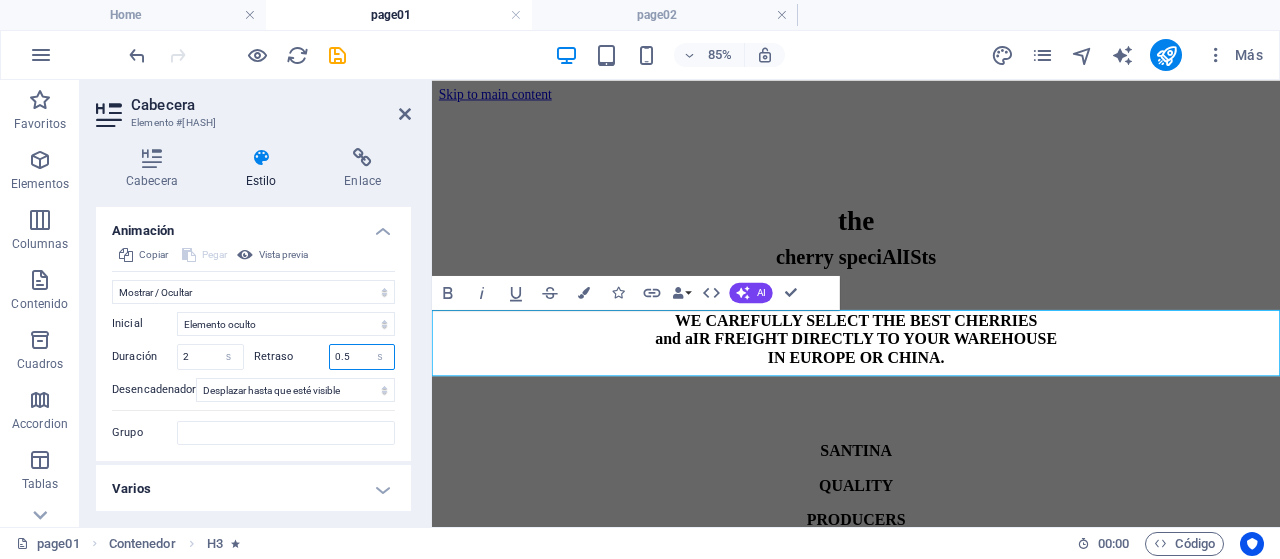drag, startPoint x: 352, startPoint y: 351, endPoint x: 297, endPoint y: 359, distance: 55.578773 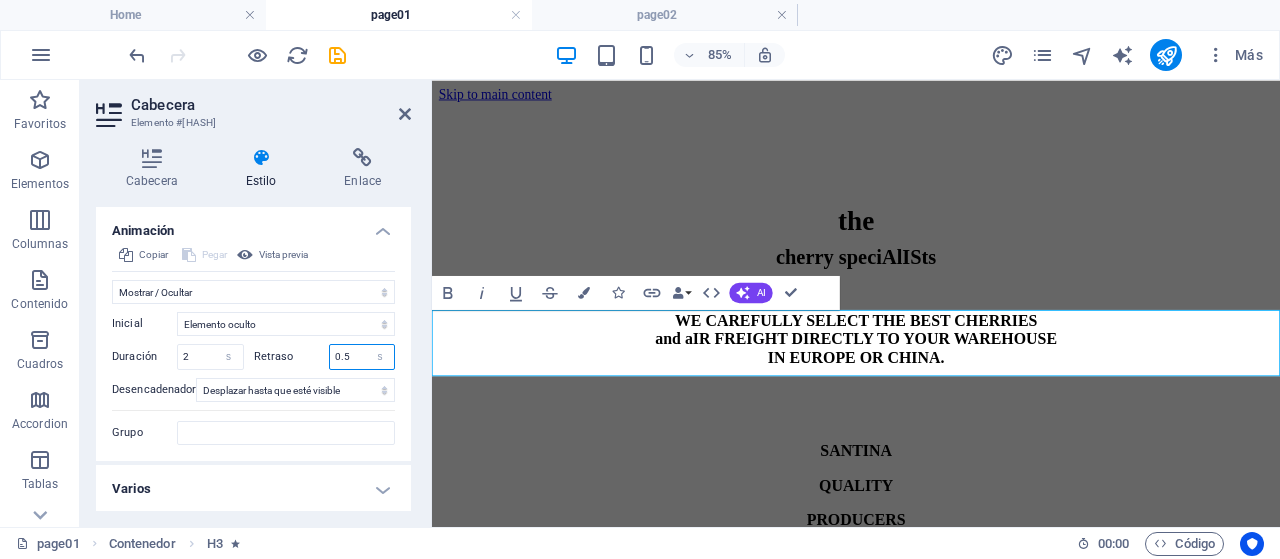 type on "1" 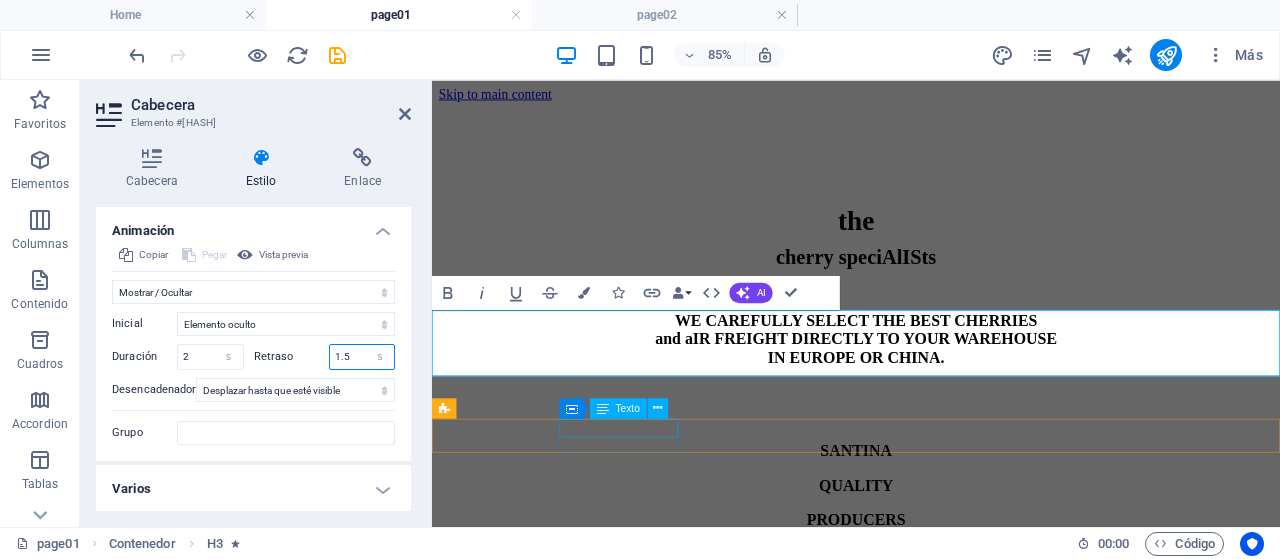 type on "1.5" 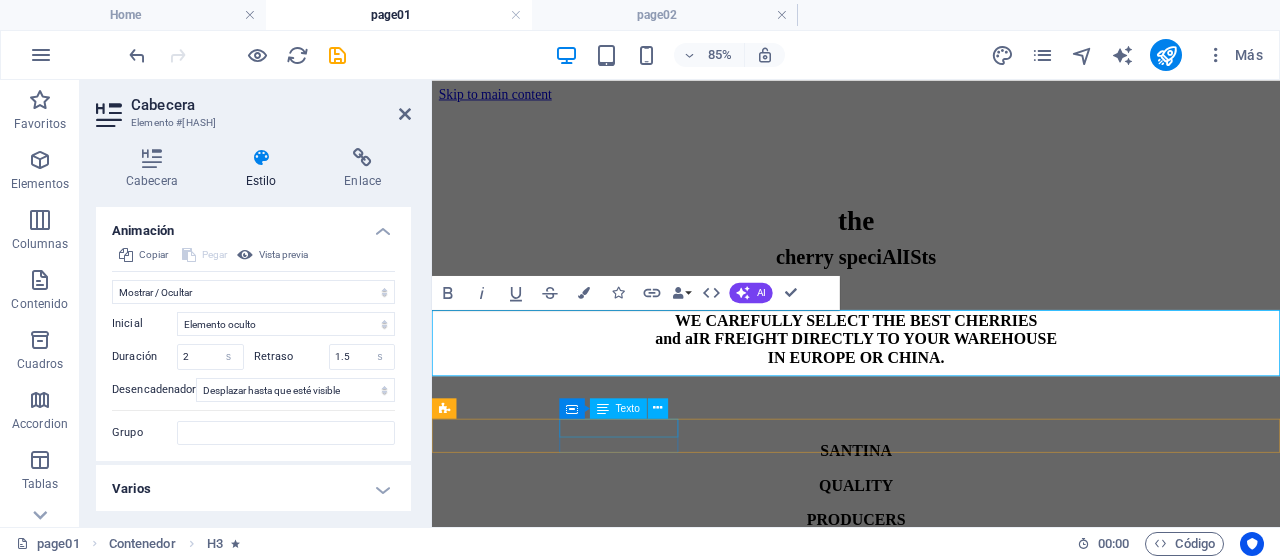 click on "SANTINA" at bounding box center [931, 516] 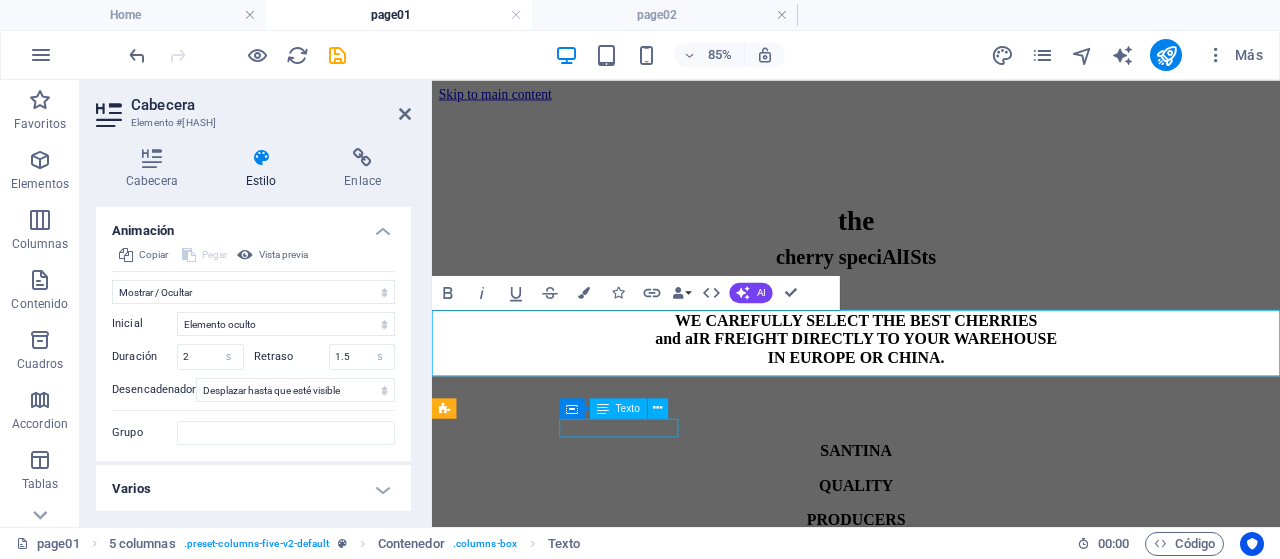 click on "SANTINA" at bounding box center (931, 516) 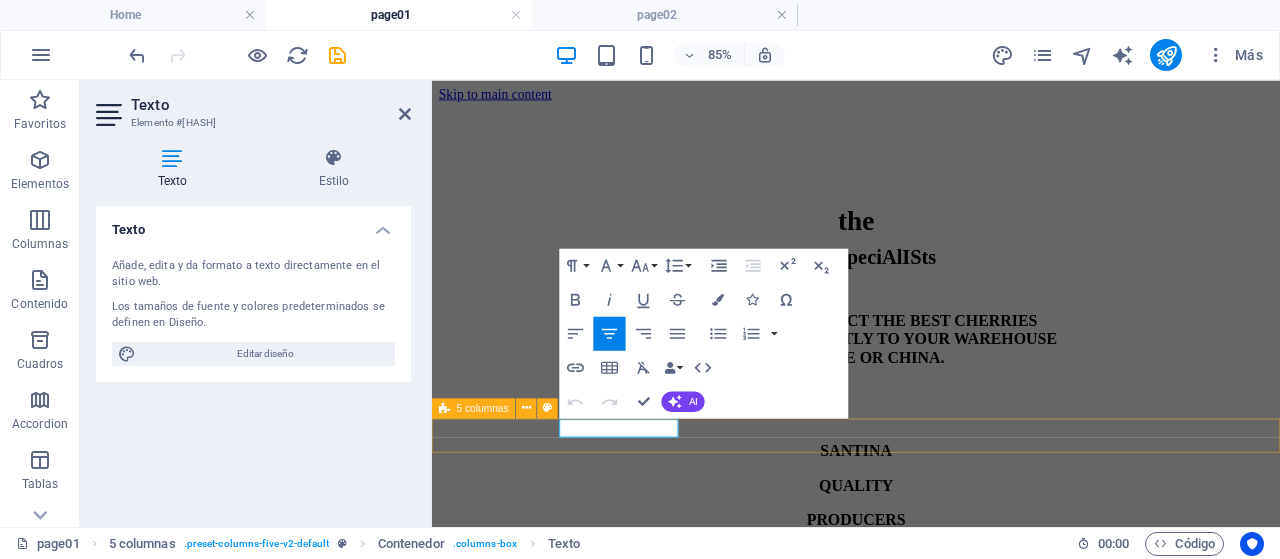 click on "SANTINA QUALITY PRODUCERS SEASON 2025 CONTACT" at bounding box center (931, 525) 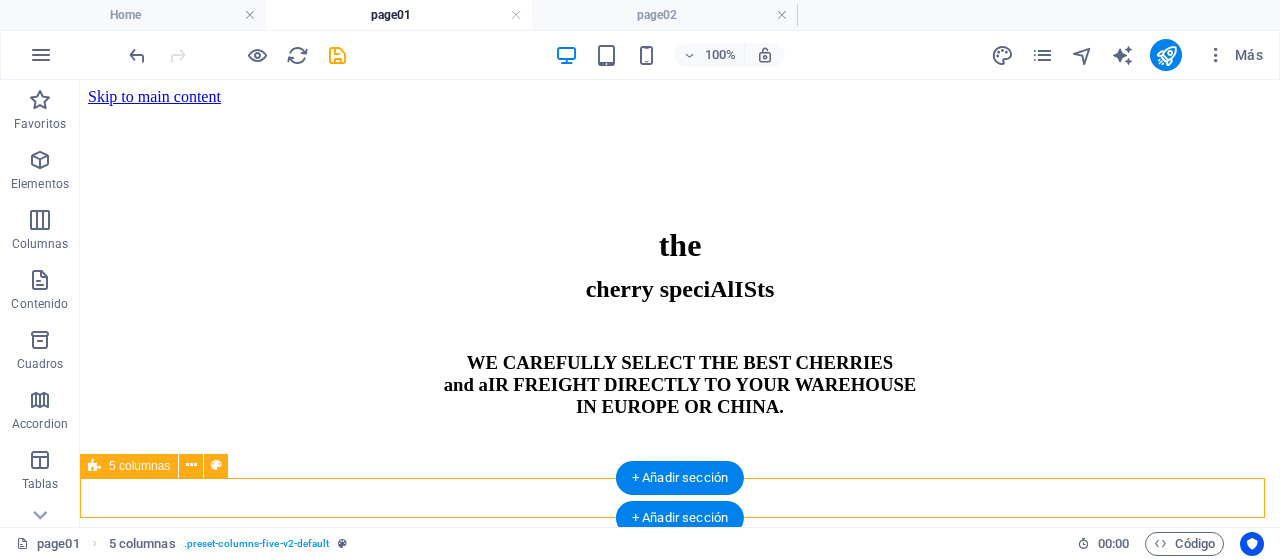 click on "SANTINA QUALITY PRODUCERS SEASON 2025 CONTACT" at bounding box center [680, 525] 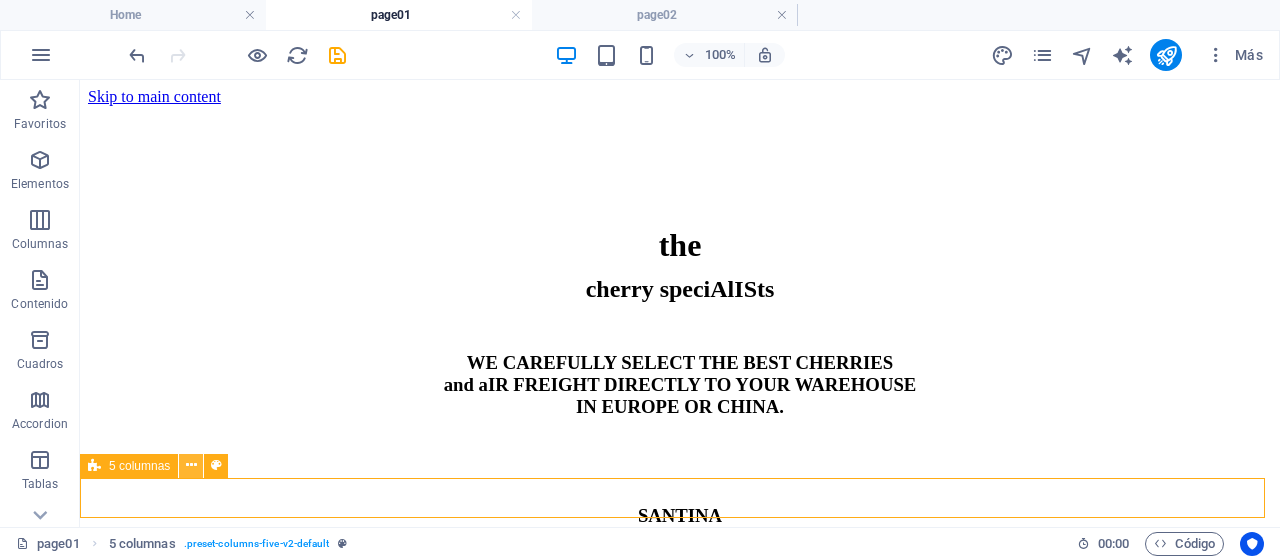 click at bounding box center (191, 465) 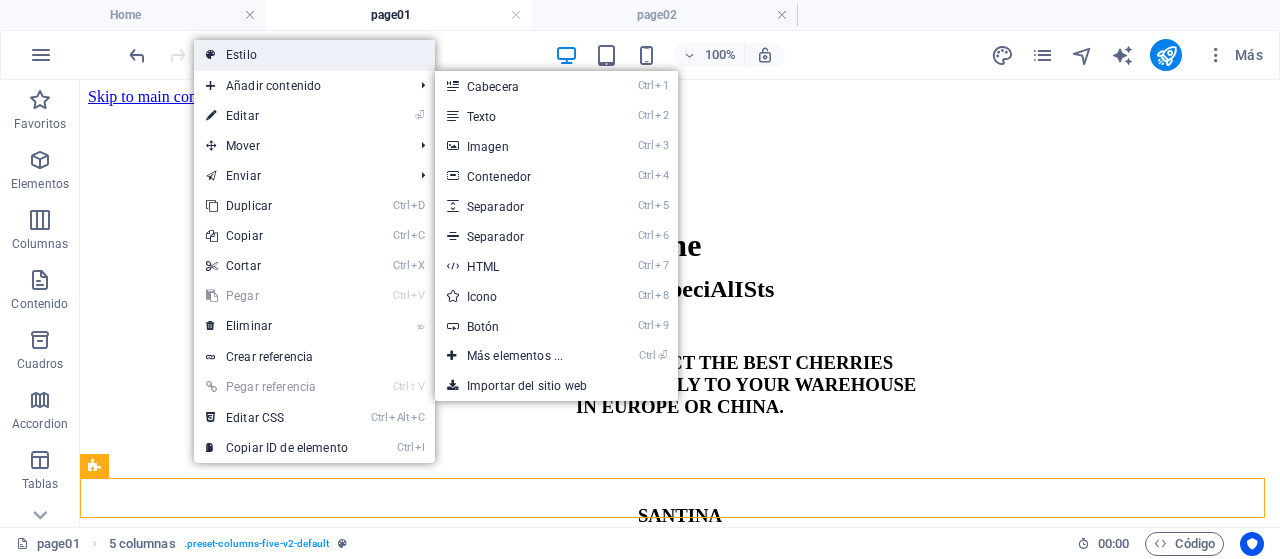 click on "Estilo" at bounding box center (314, 55) 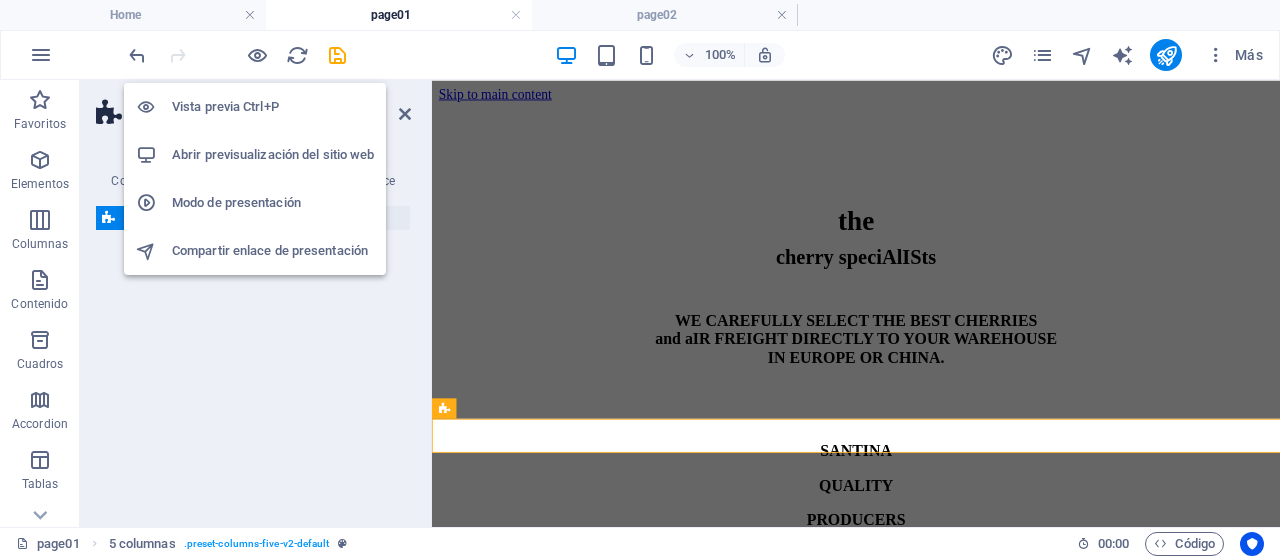 select on "rem" 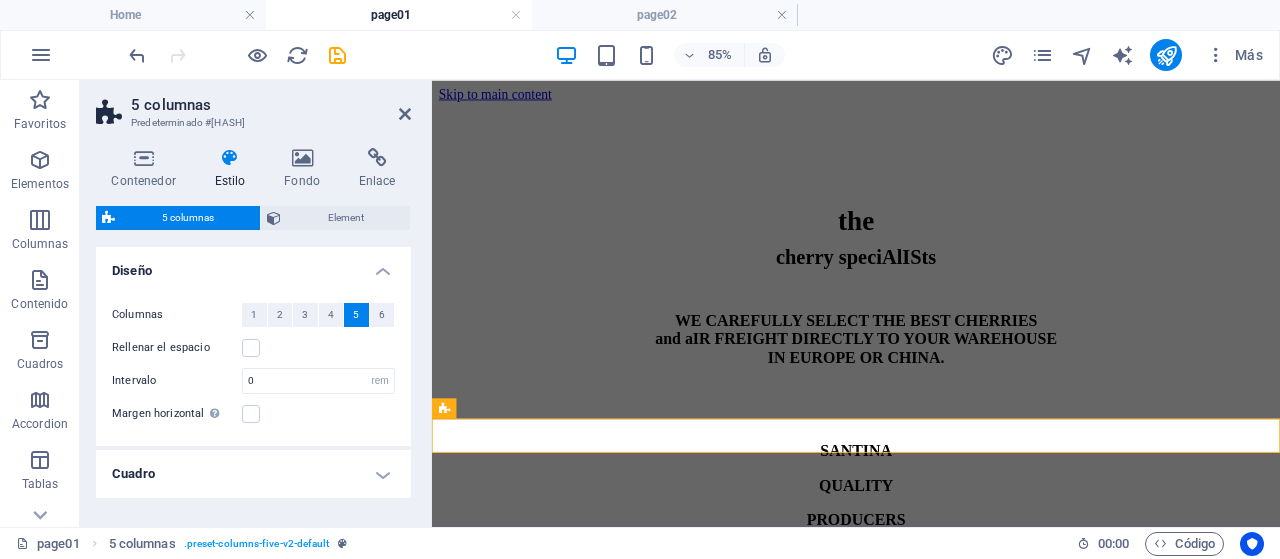 click on "Diseño" at bounding box center (253, 265) 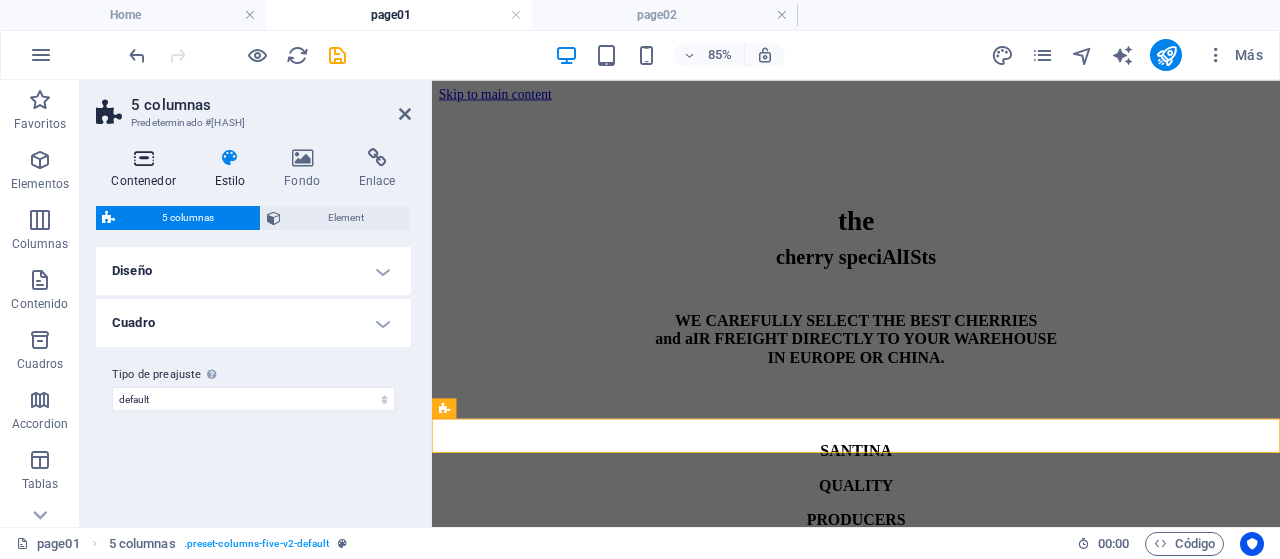 click at bounding box center (143, 158) 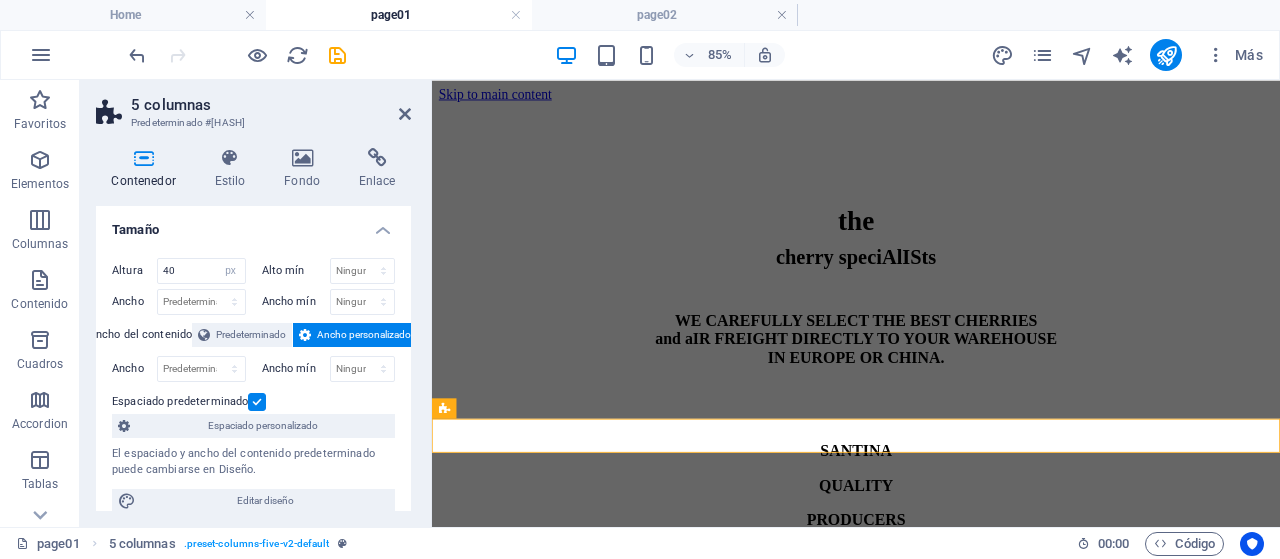 click on "Tamaño" at bounding box center [253, 224] 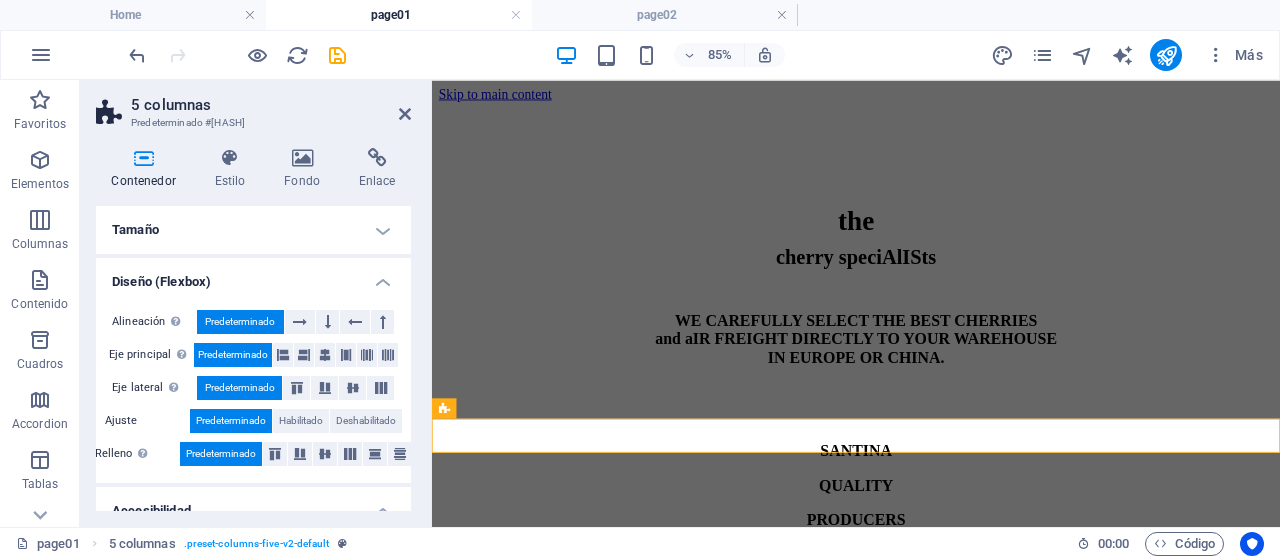 click on "Diseño (Flexbox)" at bounding box center [253, 276] 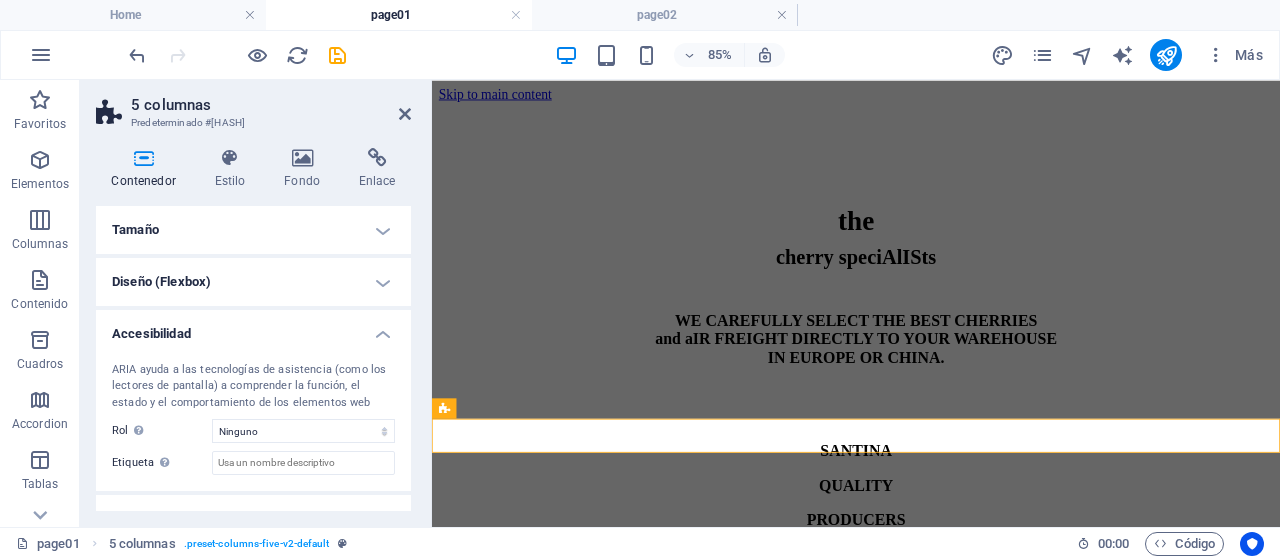 click on "Accesibilidad" at bounding box center [253, 328] 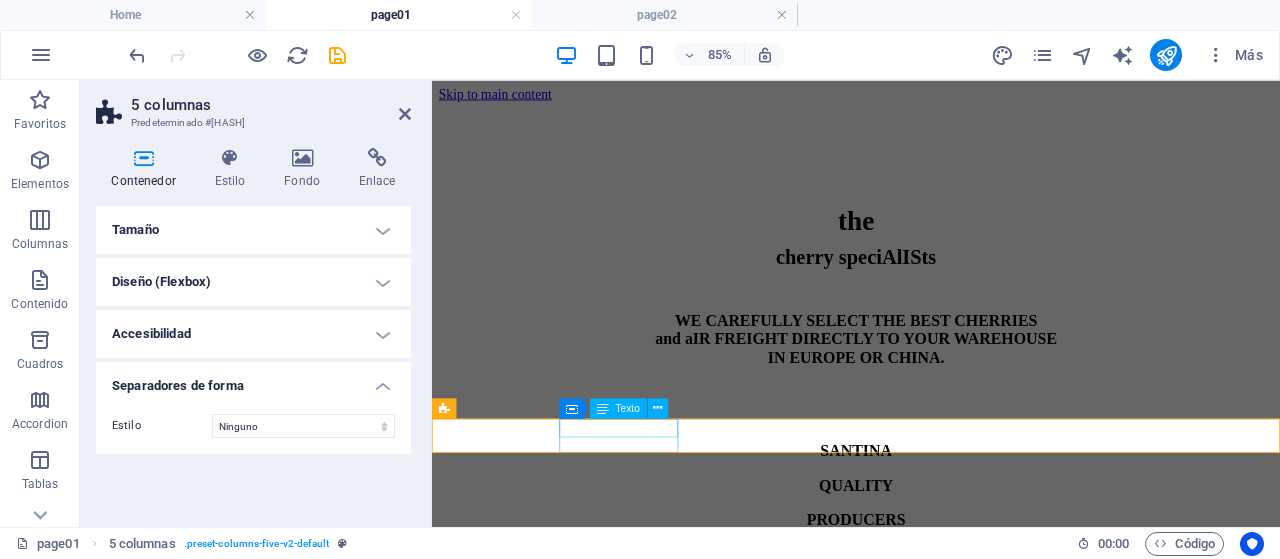 click on "SANTINA" at bounding box center (931, 516) 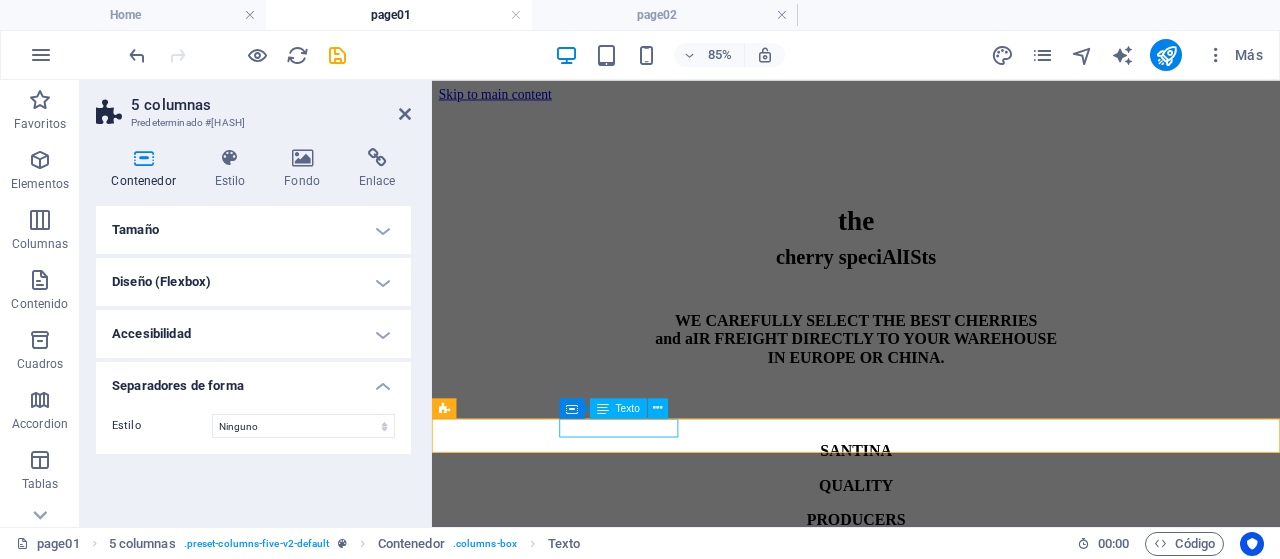 click on "SANTINA" at bounding box center (931, 516) 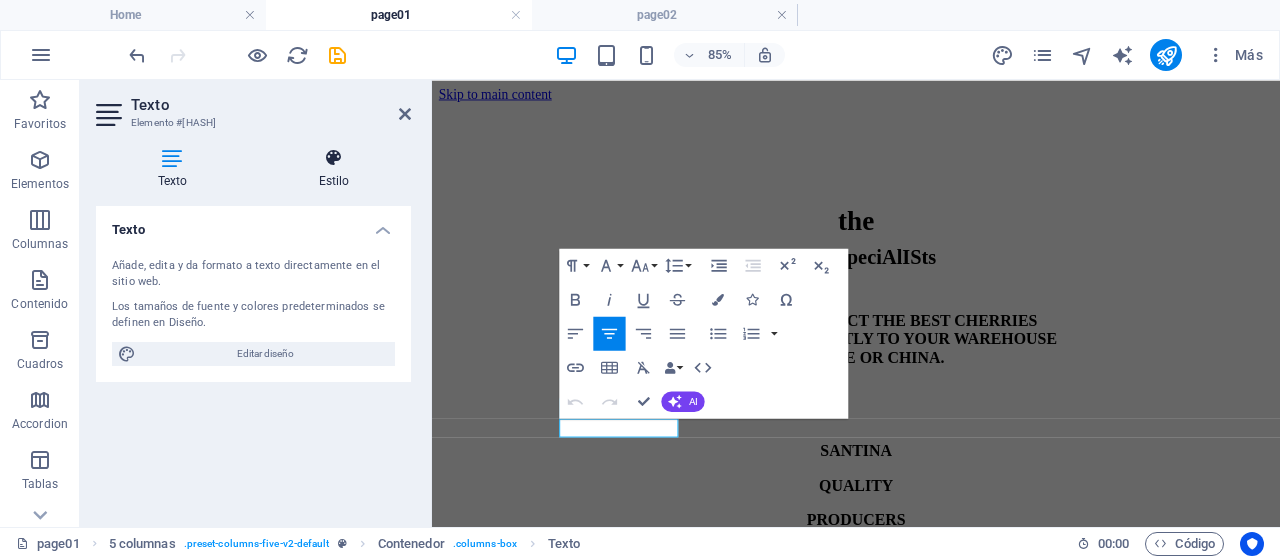 click at bounding box center (334, 158) 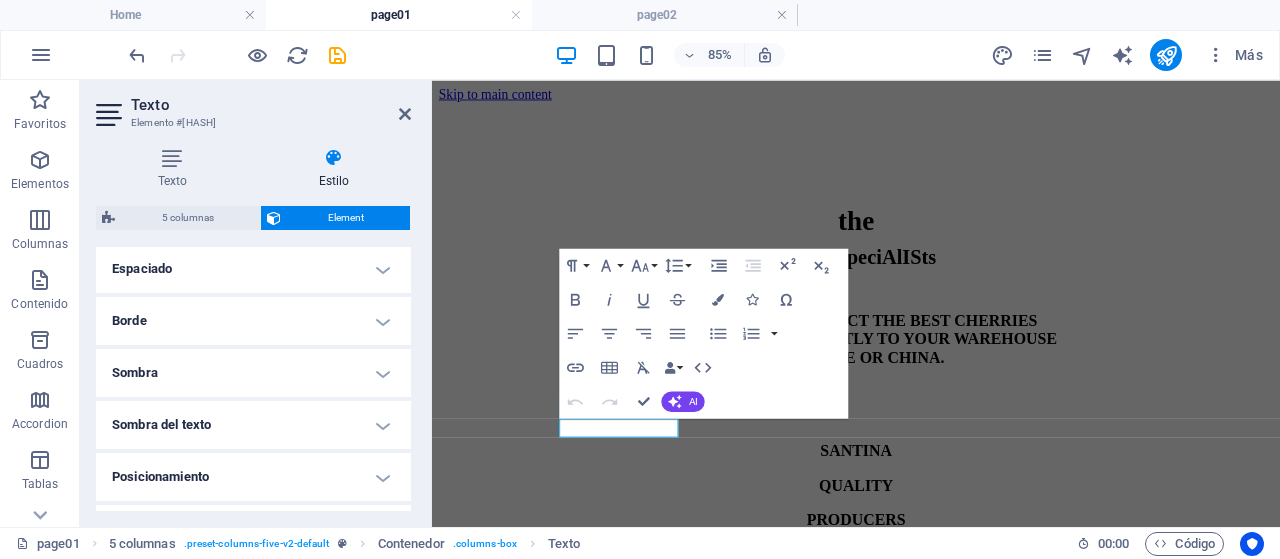 scroll, scrollTop: 596, scrollLeft: 0, axis: vertical 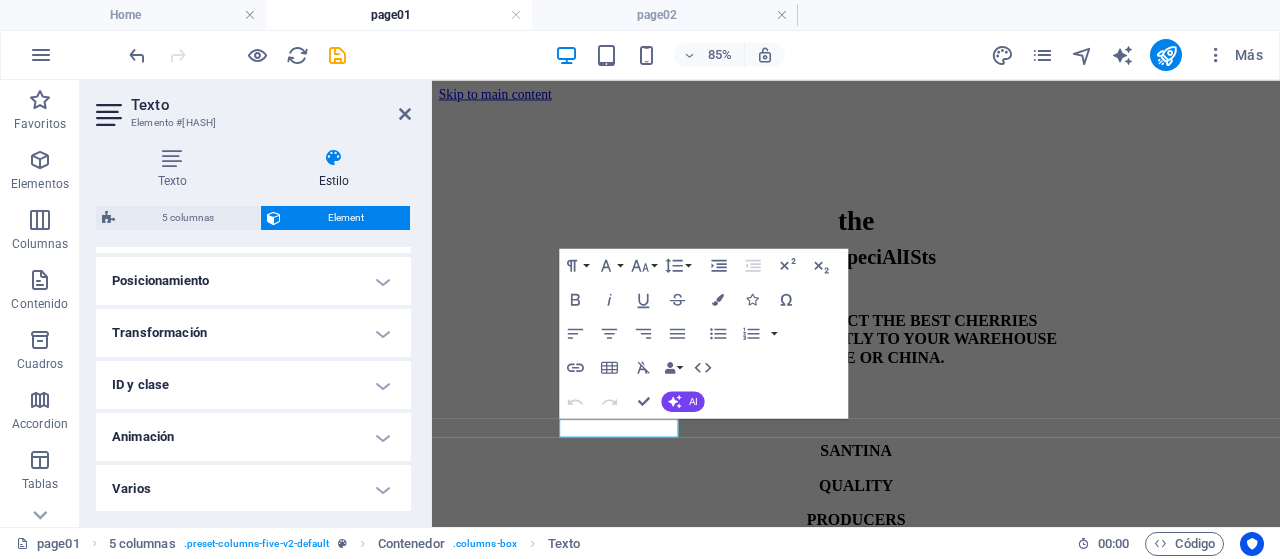 click on "Animación" at bounding box center [253, 437] 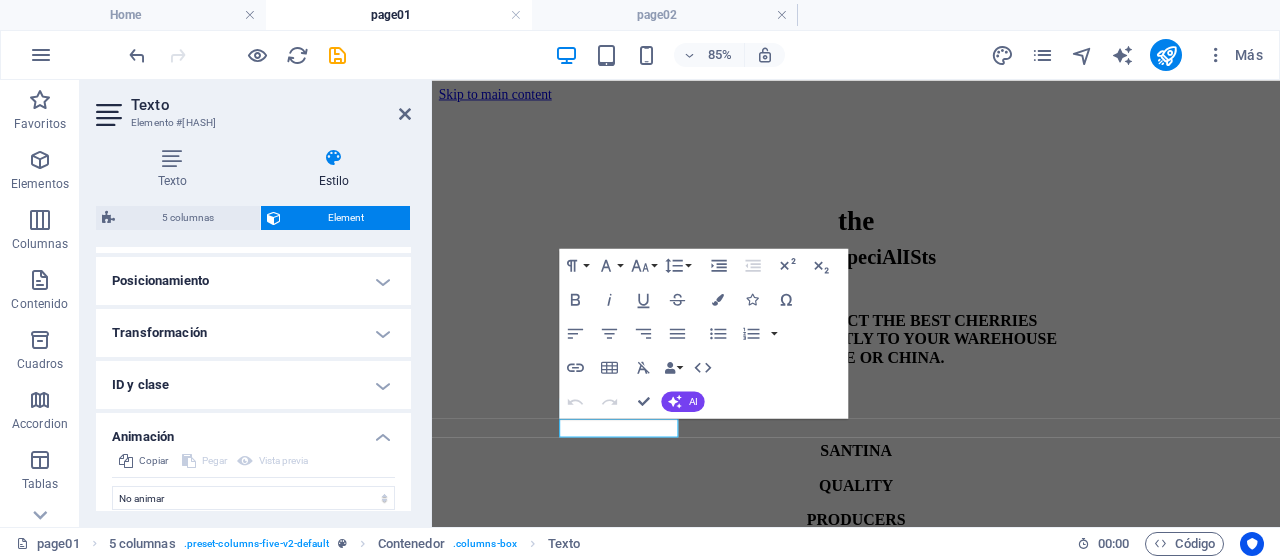 scroll, scrollTop: 661, scrollLeft: 0, axis: vertical 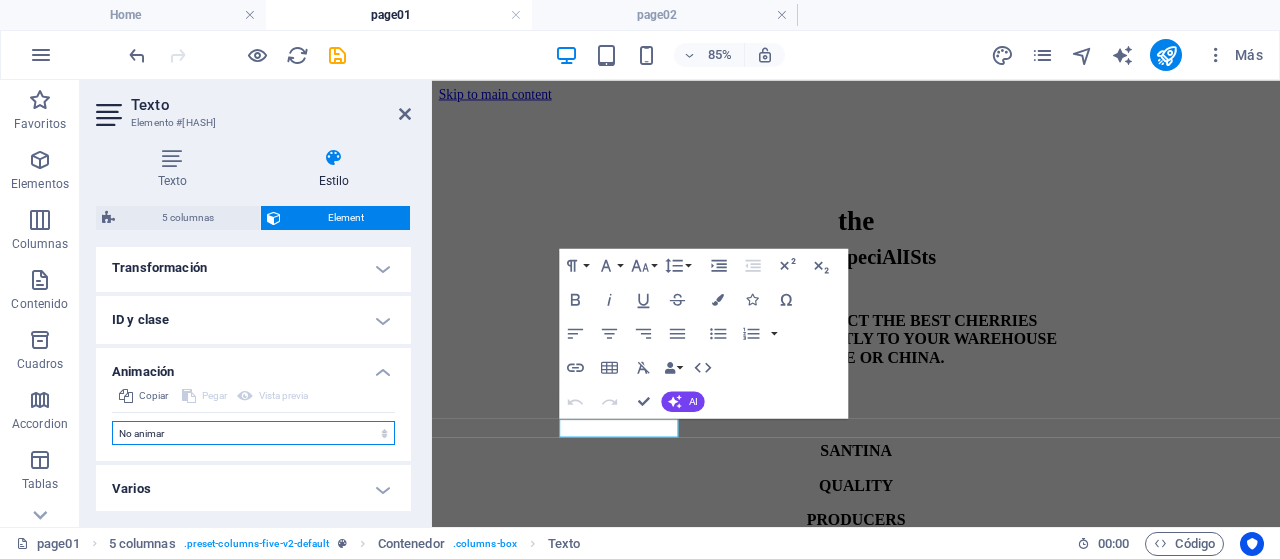 click on "No animar Mostrar / Ocultar Subir/bajar Acercar/alejar Deslizar de izquierda a derecha Deslizar de derecha a izquierda Deslizar de arriba a abajo Deslizar de abajo a arriba Pulsación Parpadeo Abrir como superposición" at bounding box center (253, 433) 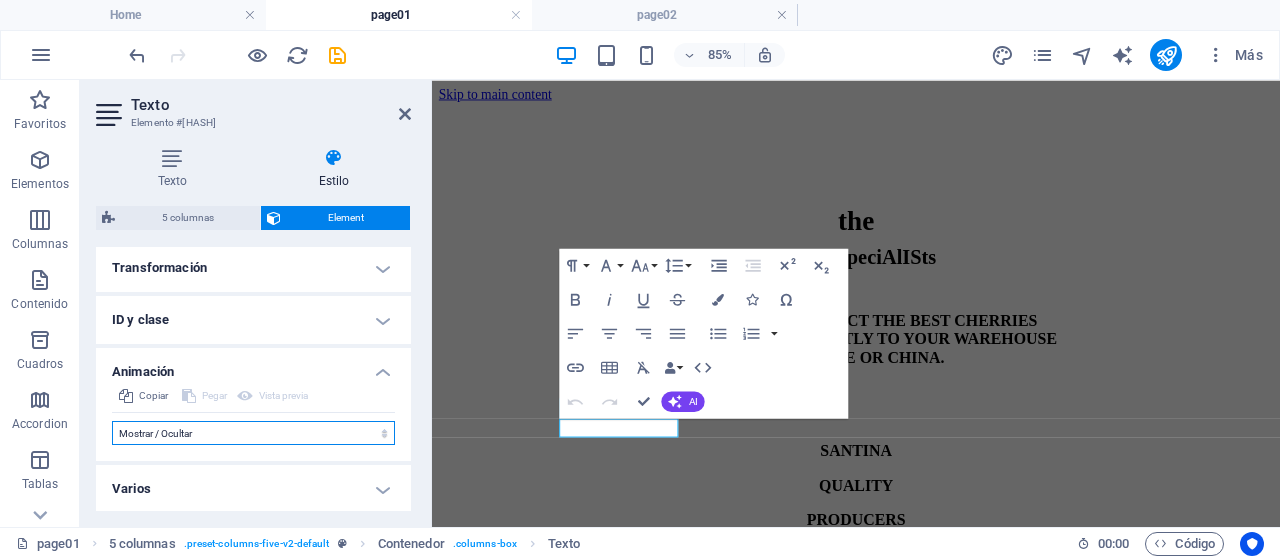 click on "No animar Mostrar / Ocultar Subir/bajar Acercar/alejar Deslizar de izquierda a derecha Deslizar de derecha a izquierda Deslizar de arriba a abajo Deslizar de abajo a arriba Pulsación Parpadeo Abrir como superposición" at bounding box center [253, 433] 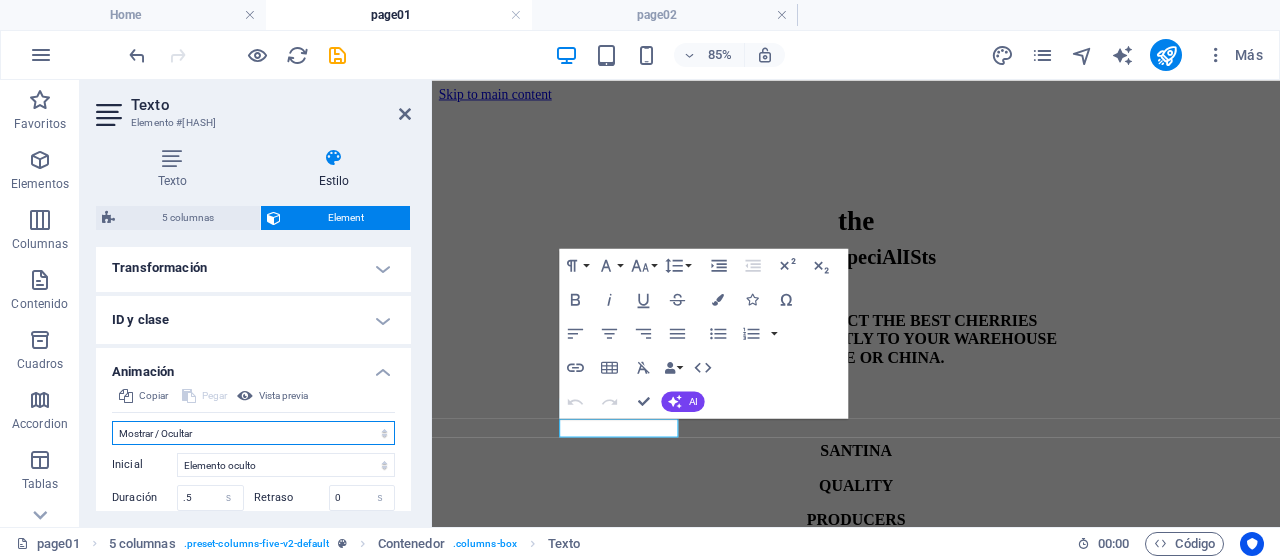 scroll, scrollTop: 802, scrollLeft: 0, axis: vertical 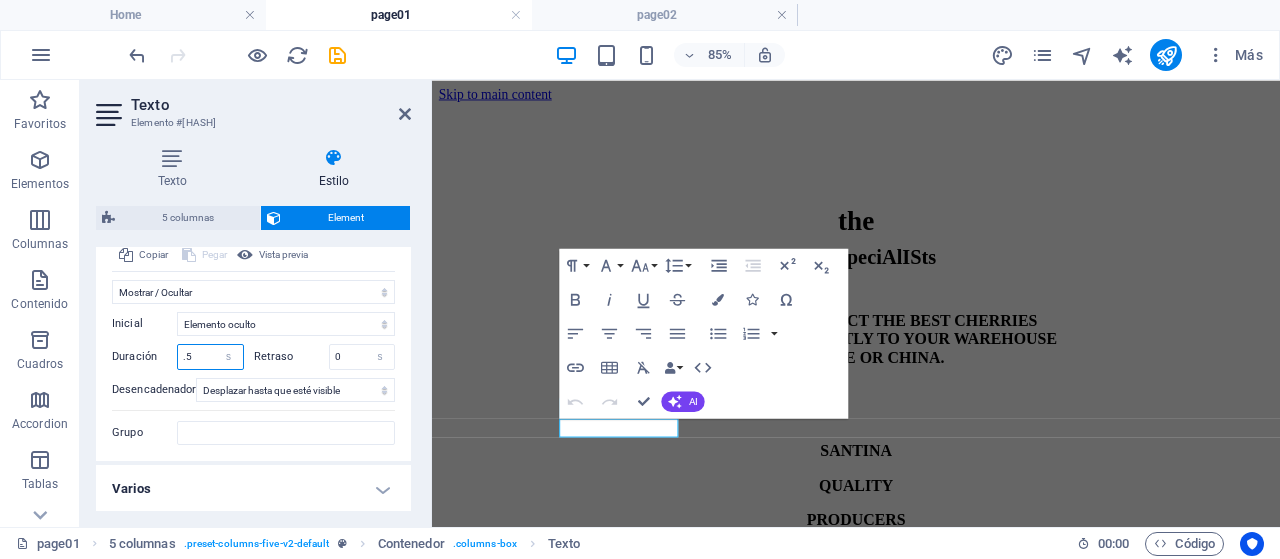 drag, startPoint x: 204, startPoint y: 350, endPoint x: 151, endPoint y: 355, distance: 53.235325 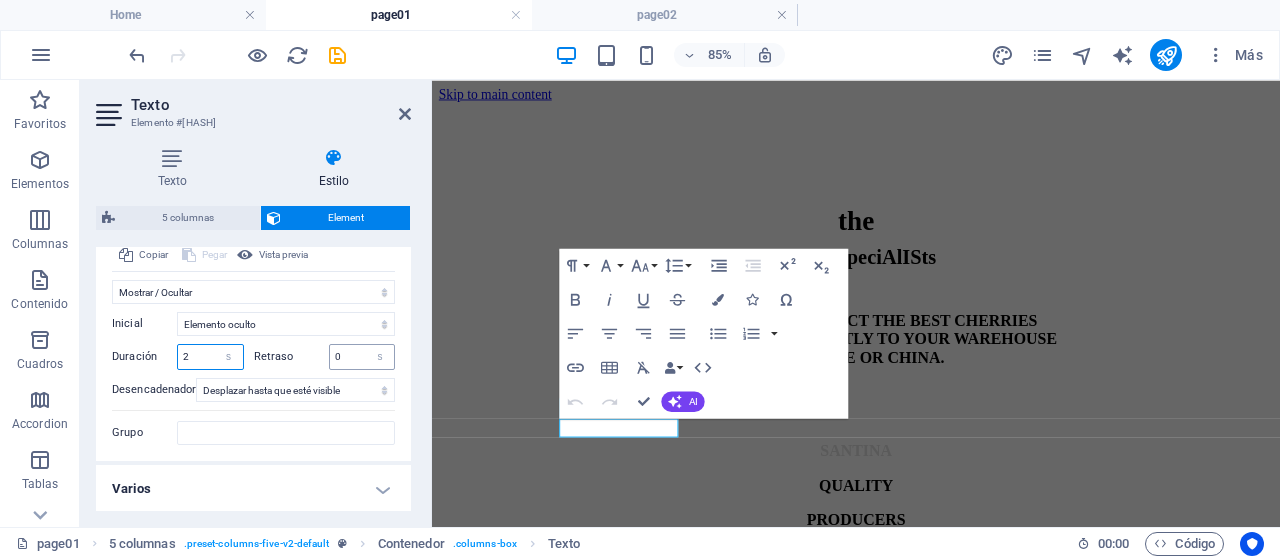 type on "2" 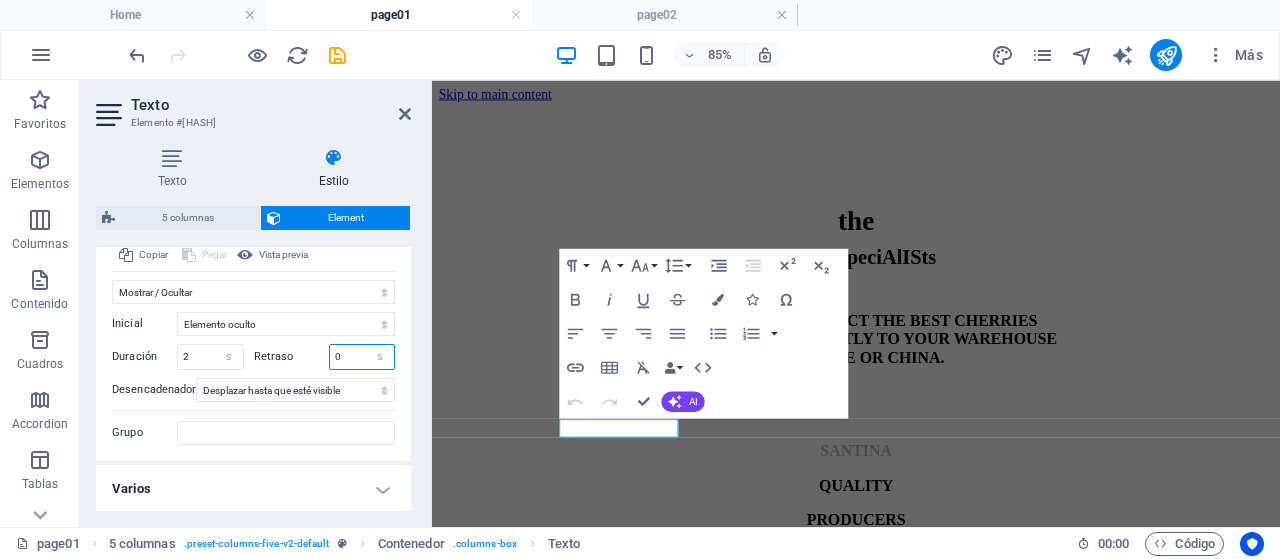 drag, startPoint x: 336, startPoint y: 352, endPoint x: 292, endPoint y: 354, distance: 44.04543 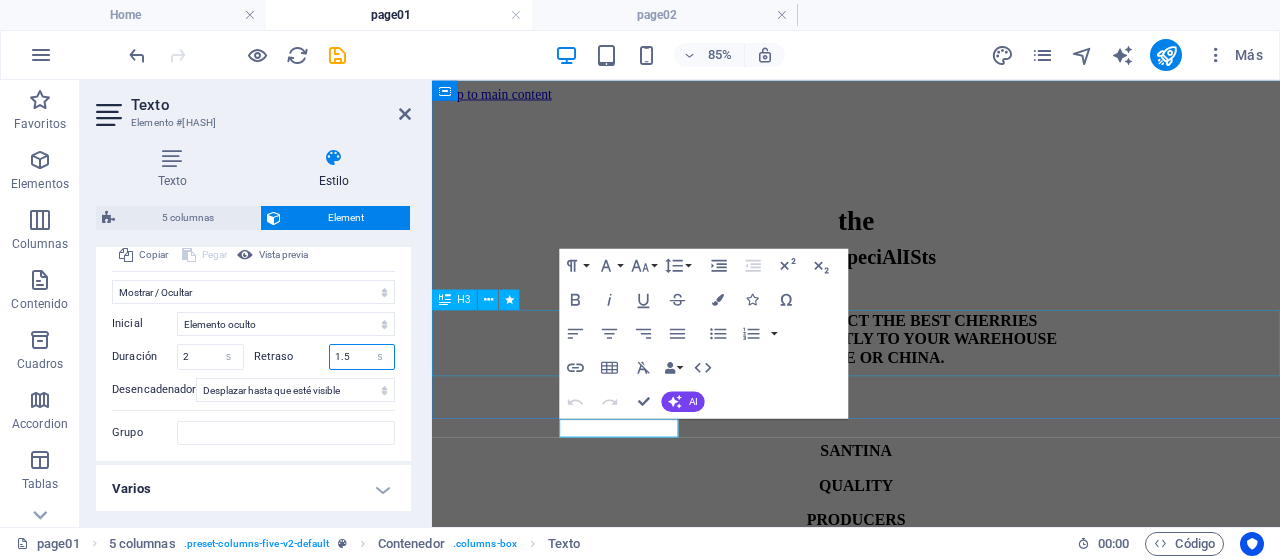 type on "1.5" 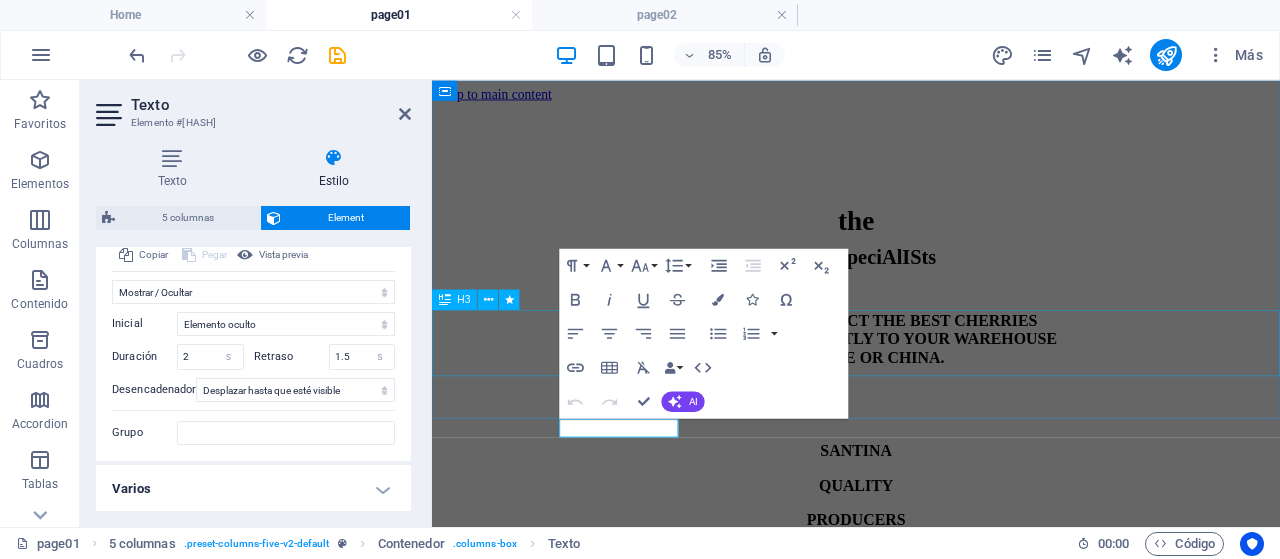 click on "WE CAREFULLY SELECT THE BEST CHERRIES and aIR FREIGHT DIRECTLY TO YOUR WAREHOUSE IN EUROPE OR CHINA." at bounding box center [931, 370] 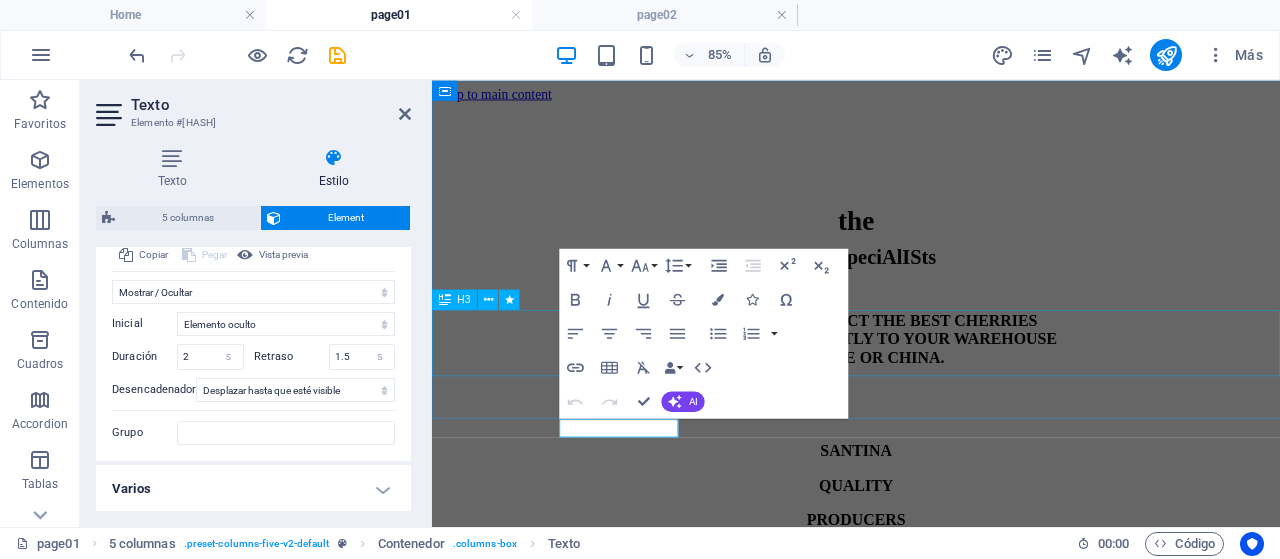 click on "WE CAREFULLY SELECT THE BEST CHERRIES and aIR FREIGHT DIRECTLY TO YOUR WAREHOUSE IN EUROPE OR CHINA." at bounding box center (931, 370) 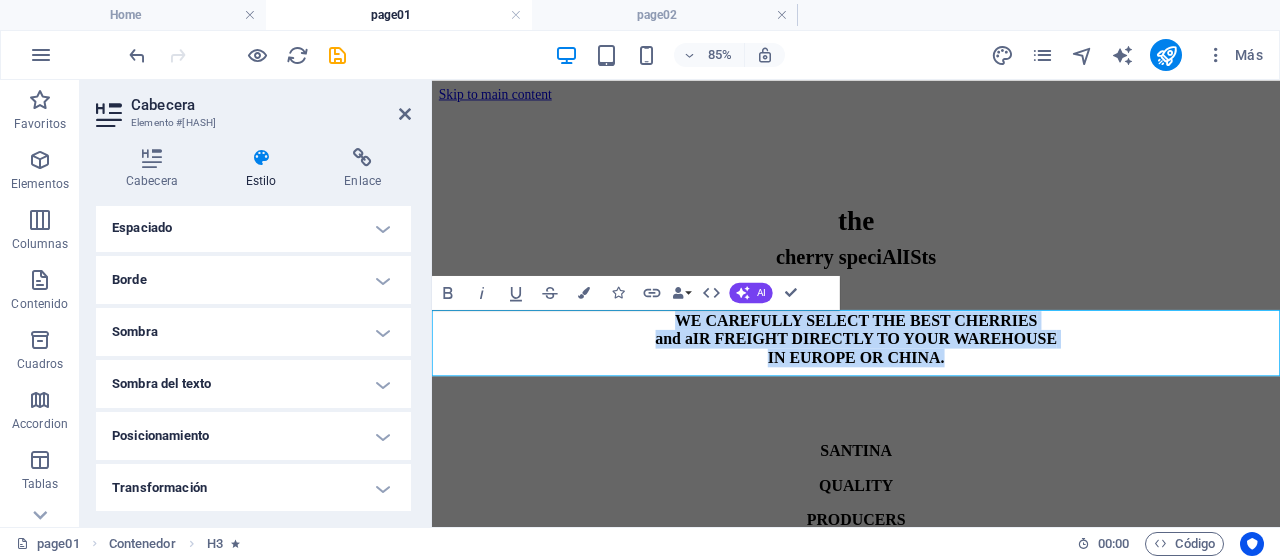 scroll, scrollTop: 761, scrollLeft: 0, axis: vertical 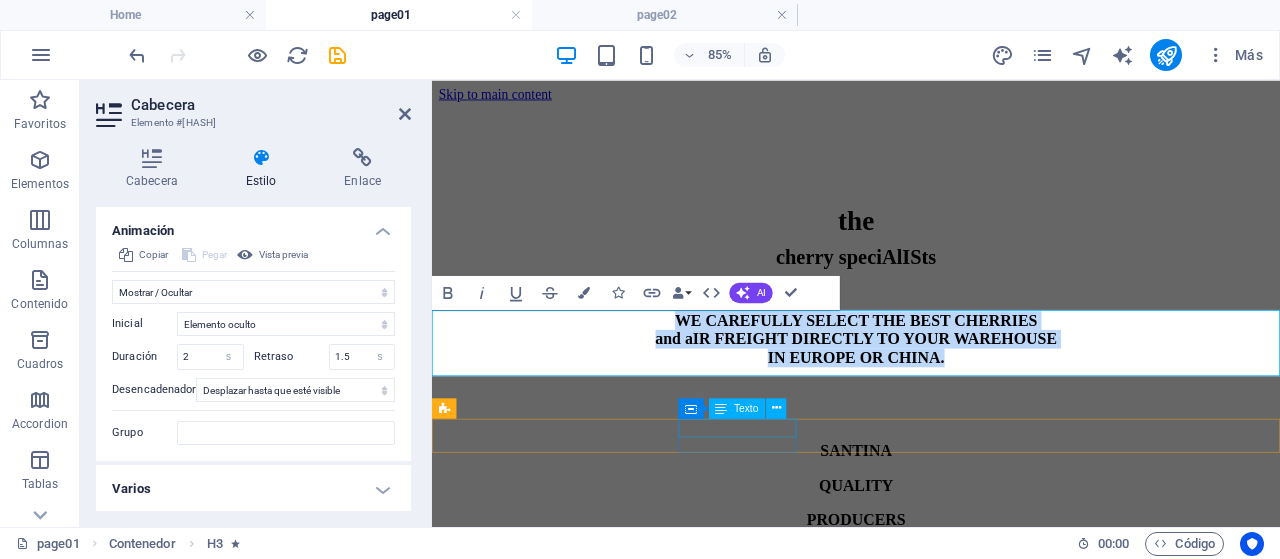 click on "QUALITY" at bounding box center [931, 557] 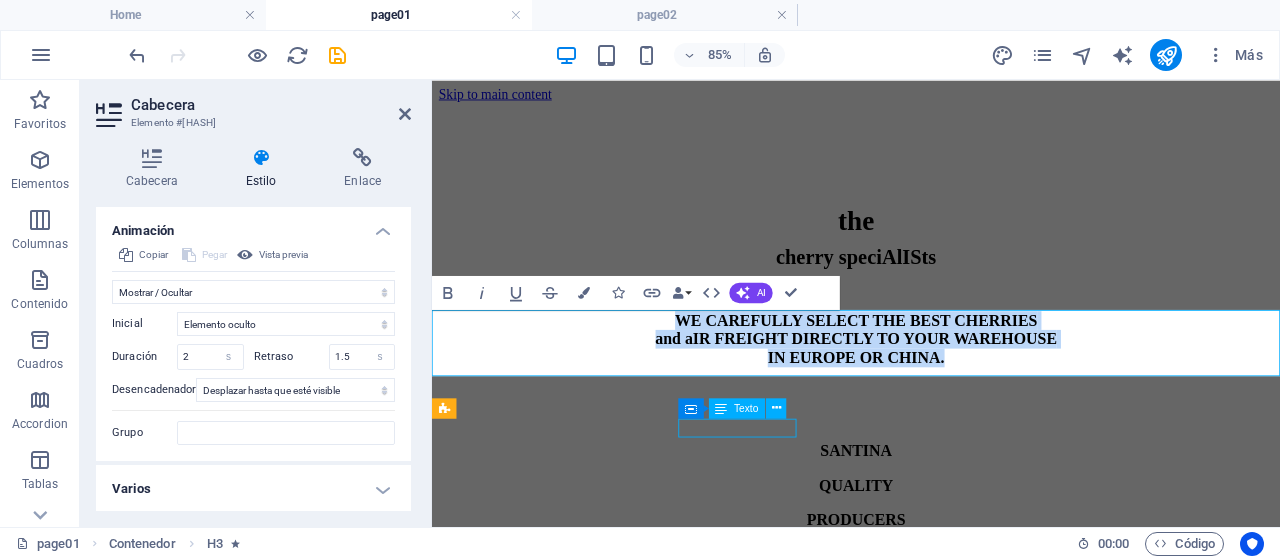 click on "QUALITY" at bounding box center [931, 557] 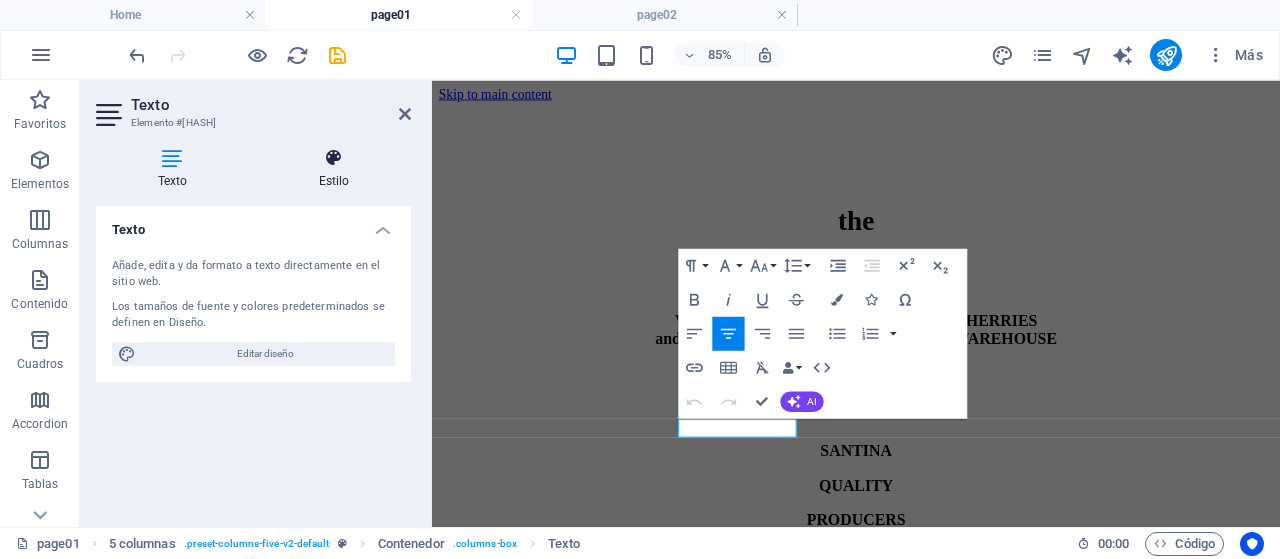 click on "Estilo" at bounding box center (334, 169) 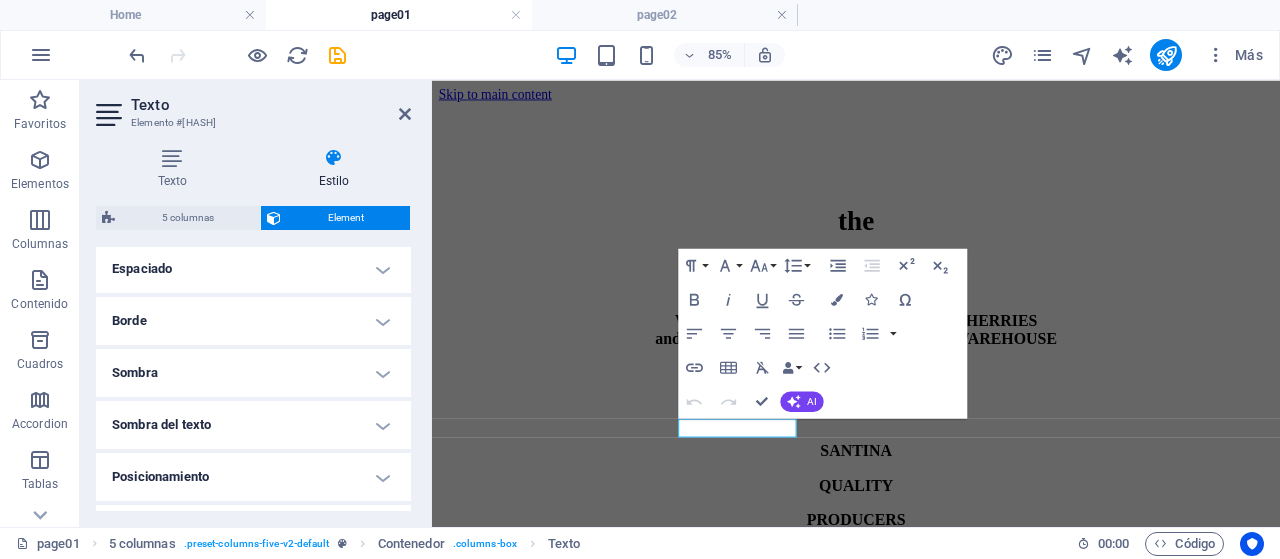 scroll, scrollTop: 596, scrollLeft: 0, axis: vertical 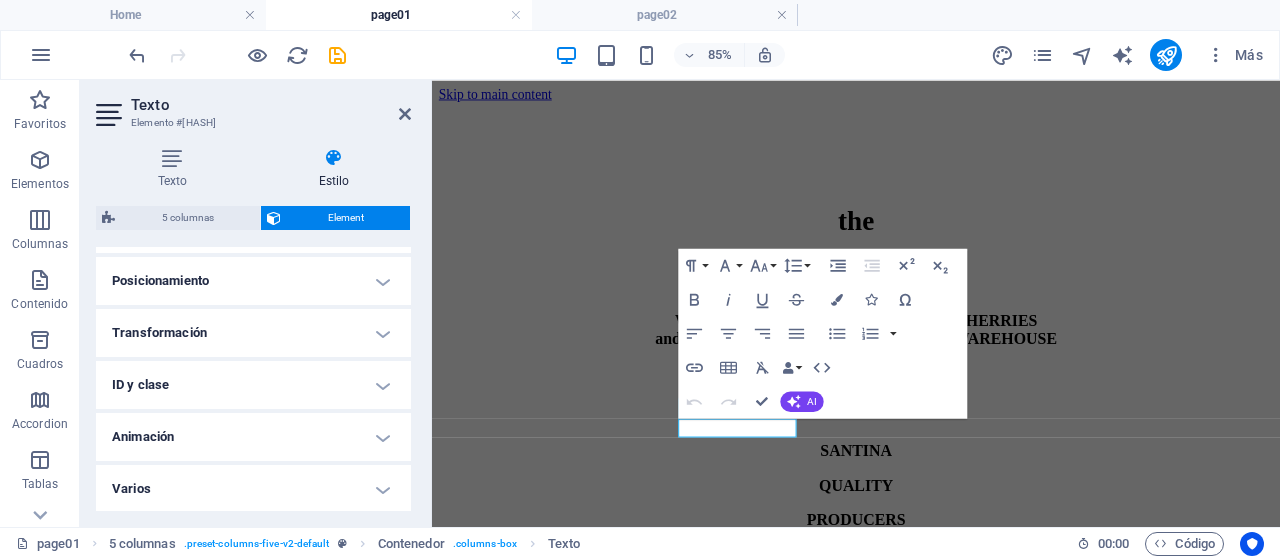 click on "Animación" at bounding box center (253, 437) 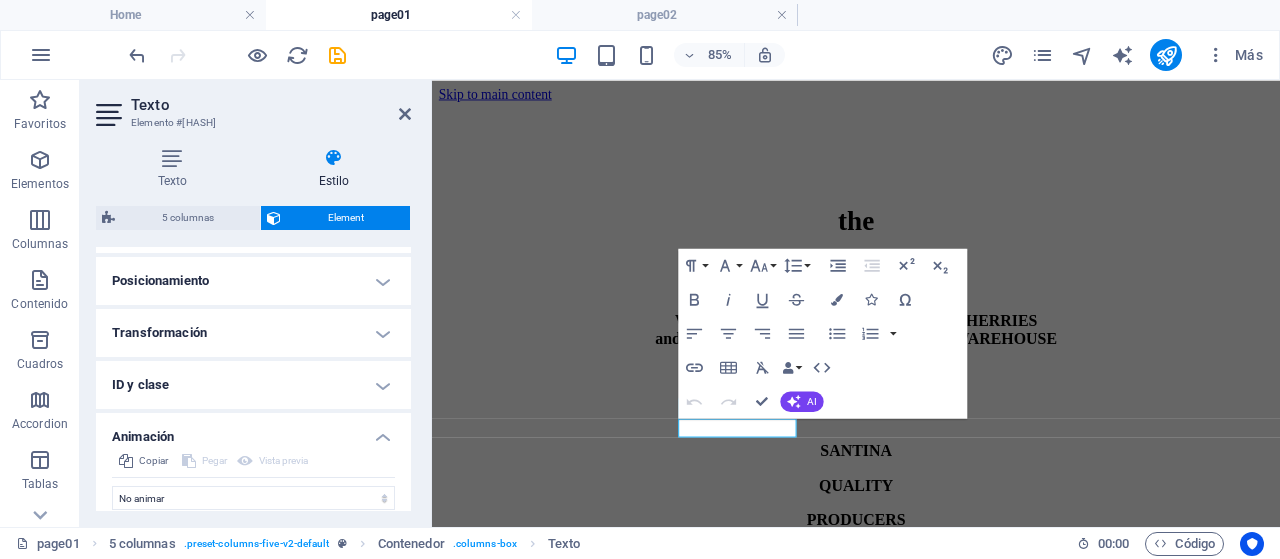 scroll, scrollTop: 661, scrollLeft: 0, axis: vertical 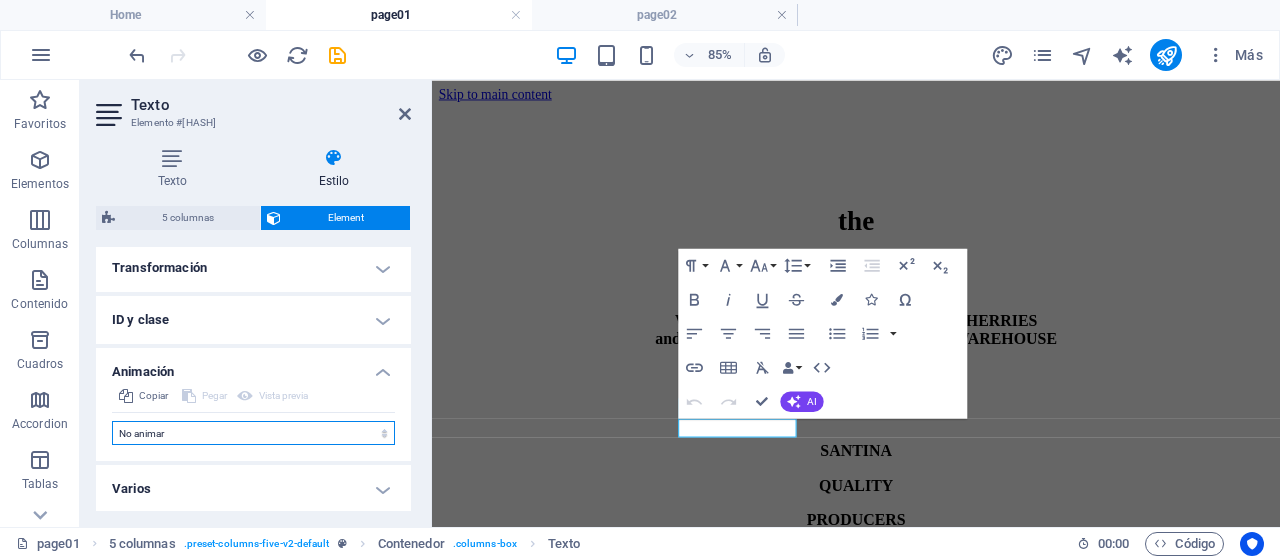 click on "No animar Mostrar / Ocultar Subir/bajar Acercar/alejar Deslizar de izquierda a derecha Deslizar de derecha a izquierda Deslizar de arriba a abajo Deslizar de abajo a arriba Pulsación Parpadeo Abrir como superposición" at bounding box center [253, 433] 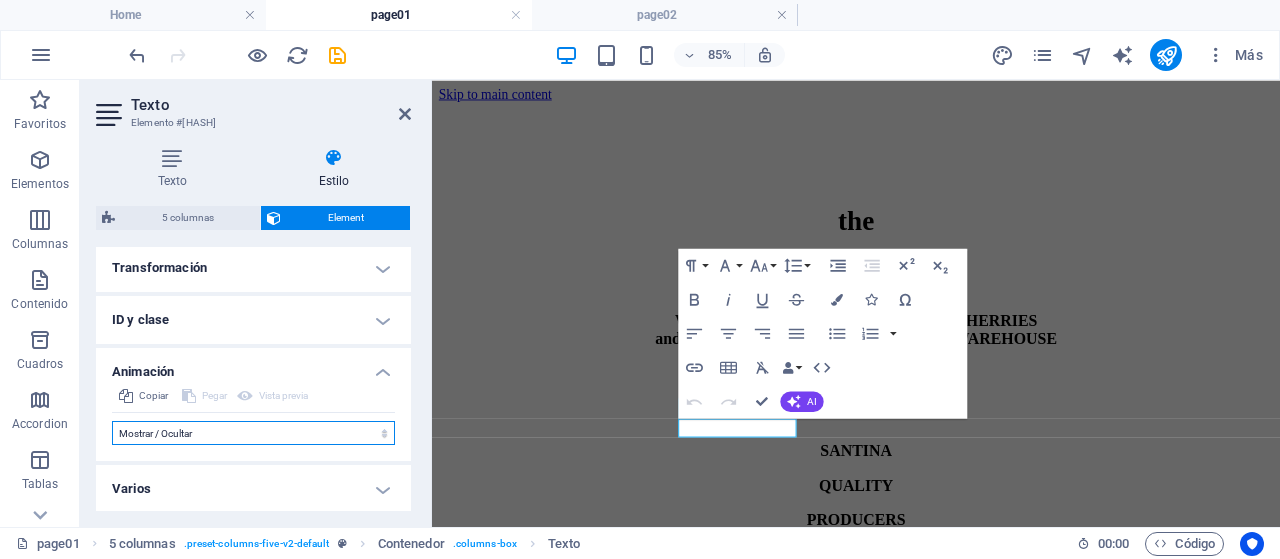 click on "No animar Mostrar / Ocultar Subir/bajar Acercar/alejar Deslizar de izquierda a derecha Deslizar de derecha a izquierda Deslizar de arriba a abajo Deslizar de abajo a arriba Pulsación Parpadeo Abrir como superposición" at bounding box center (253, 433) 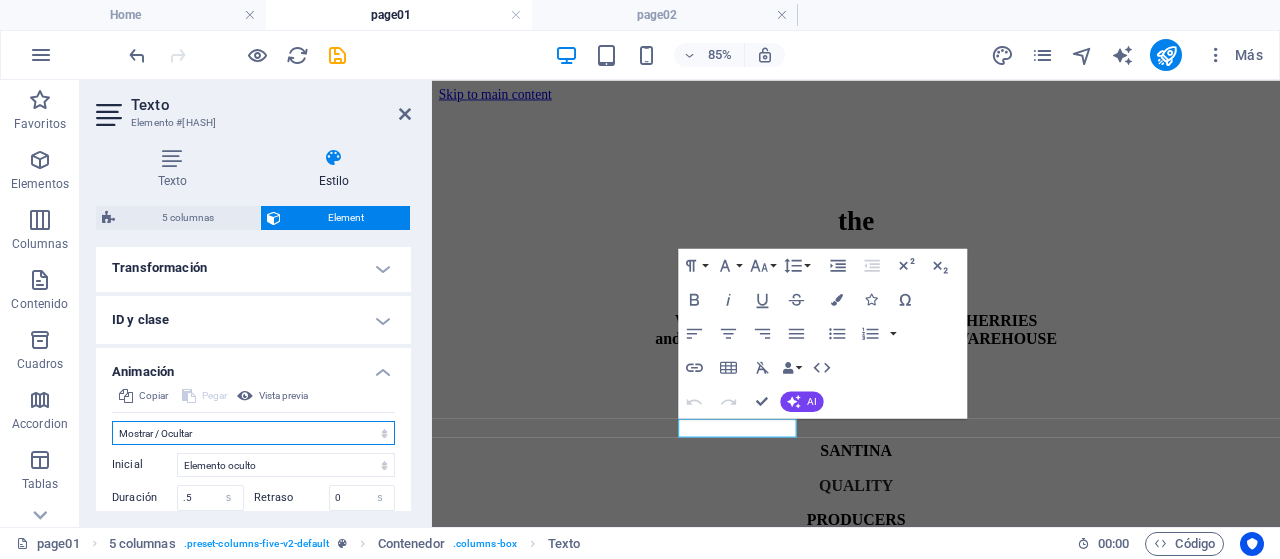 scroll, scrollTop: 802, scrollLeft: 0, axis: vertical 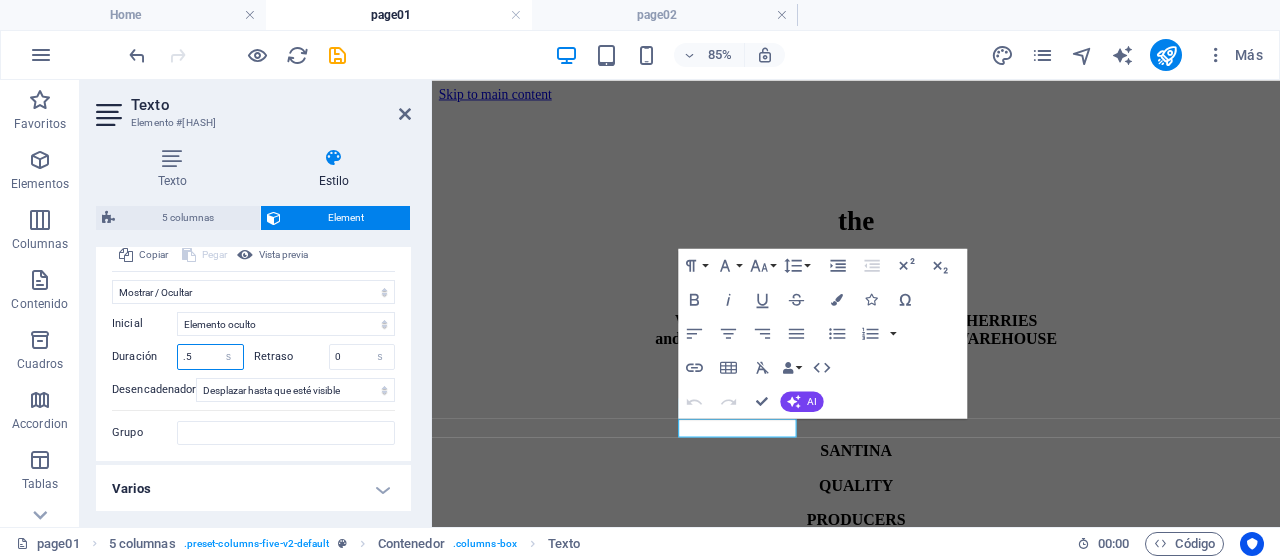 drag, startPoint x: 200, startPoint y: 351, endPoint x: 125, endPoint y: 351, distance: 75 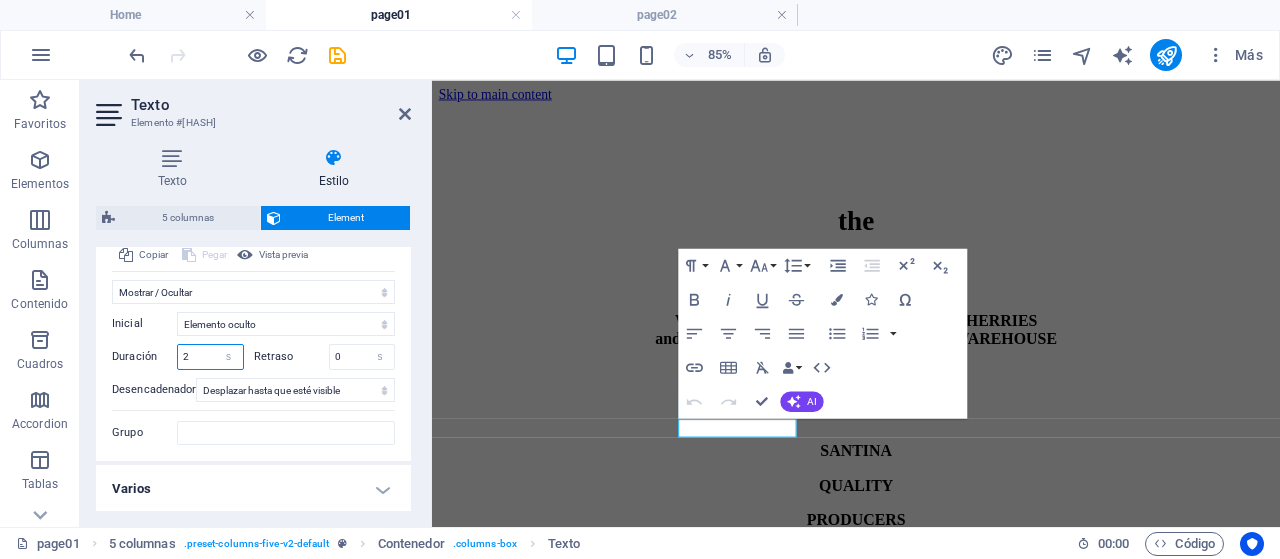 type on "2" 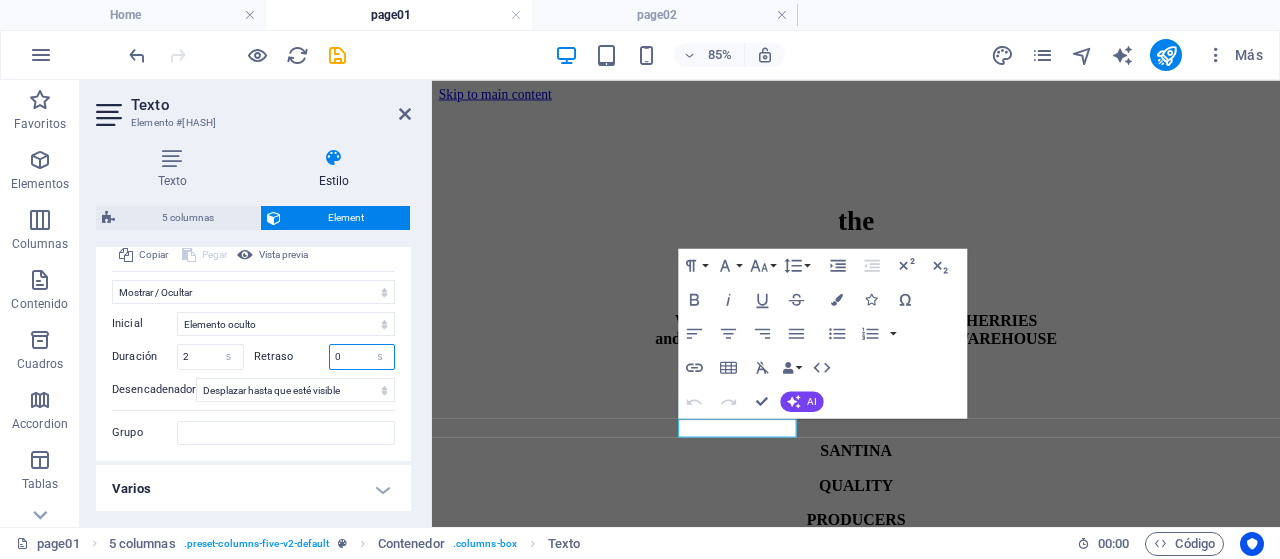 drag, startPoint x: 316, startPoint y: 353, endPoint x: 264, endPoint y: 353, distance: 52 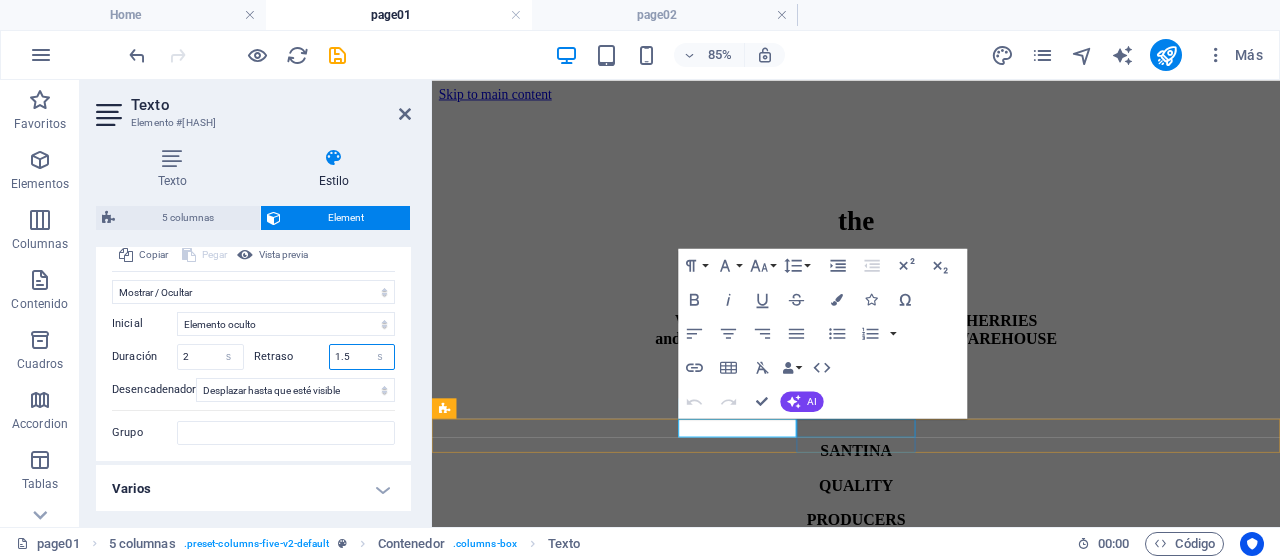 type on "1.5" 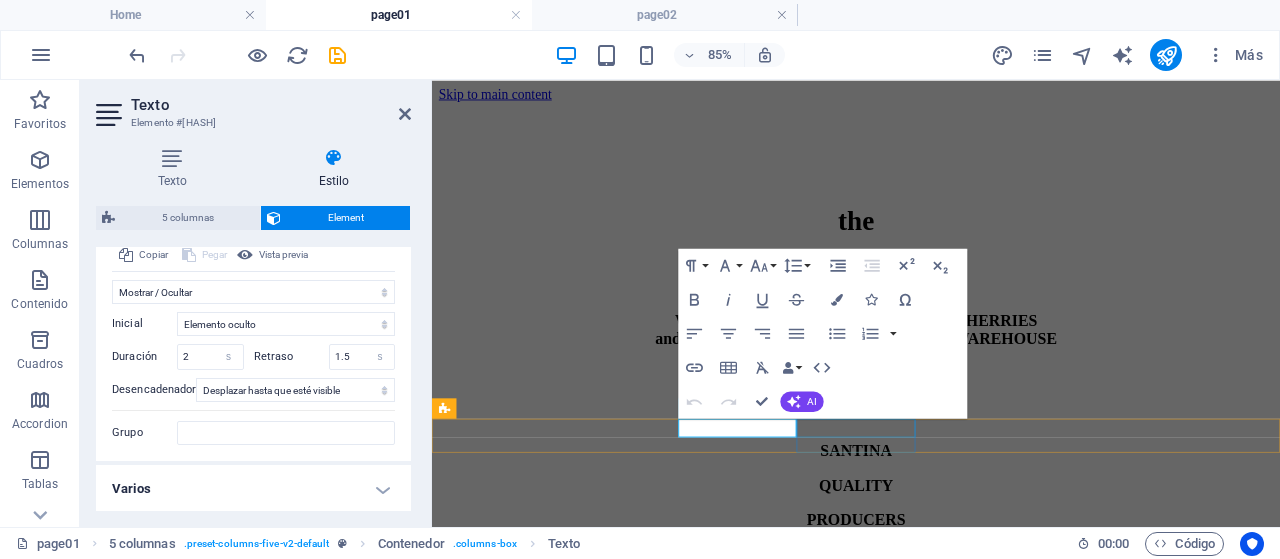 click on "PRODUCERS" at bounding box center (931, 597) 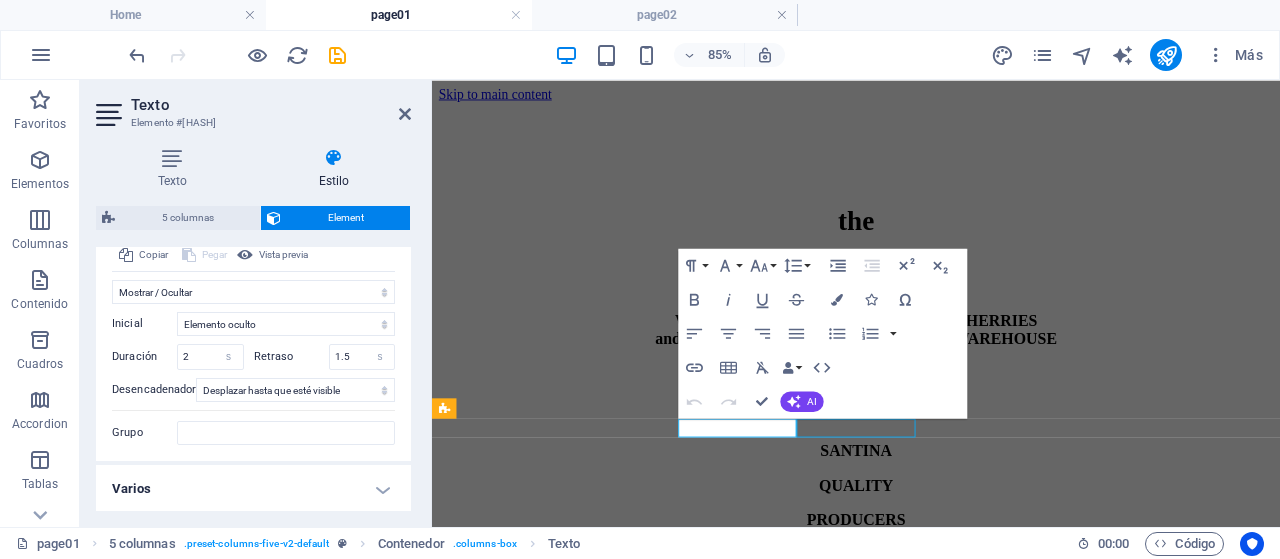 click on "PRODUCERS" at bounding box center (931, 597) 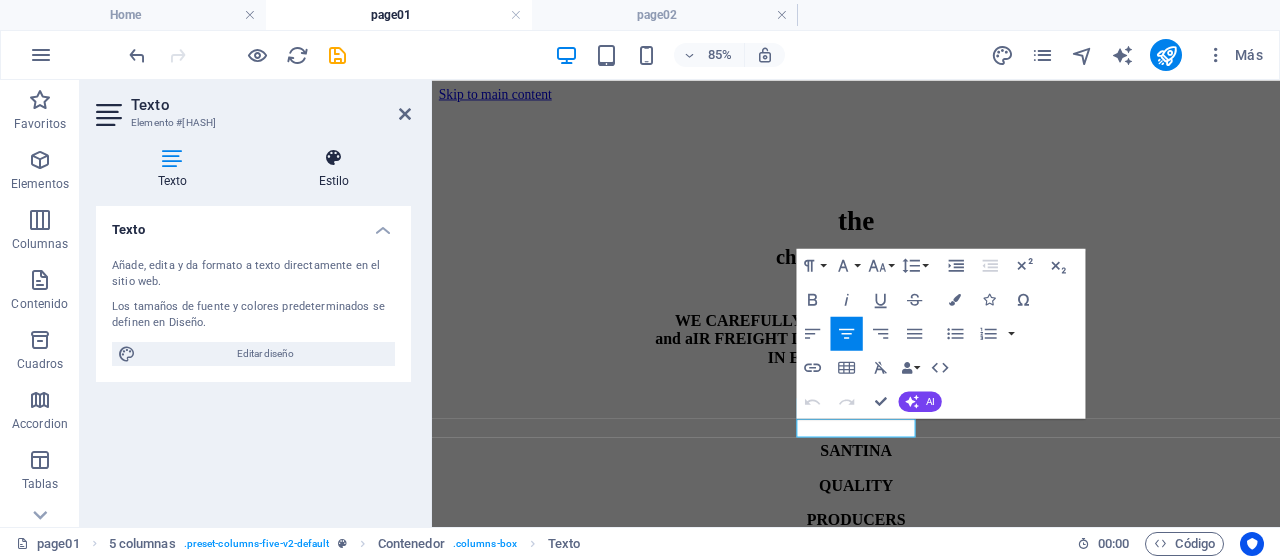 click on "Estilo" at bounding box center [334, 169] 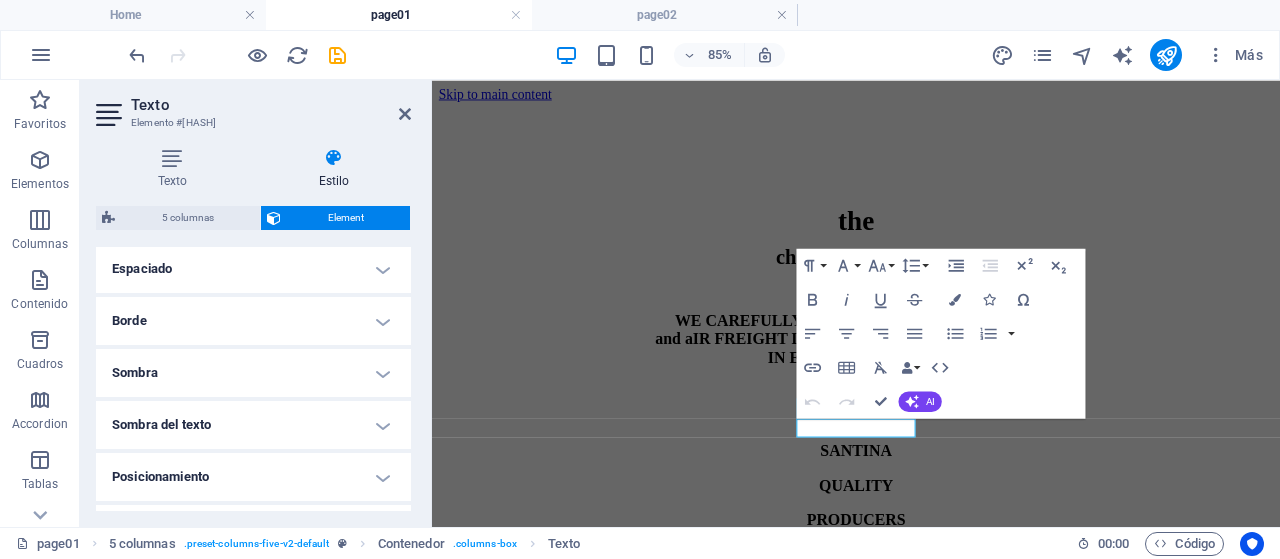 scroll, scrollTop: 596, scrollLeft: 0, axis: vertical 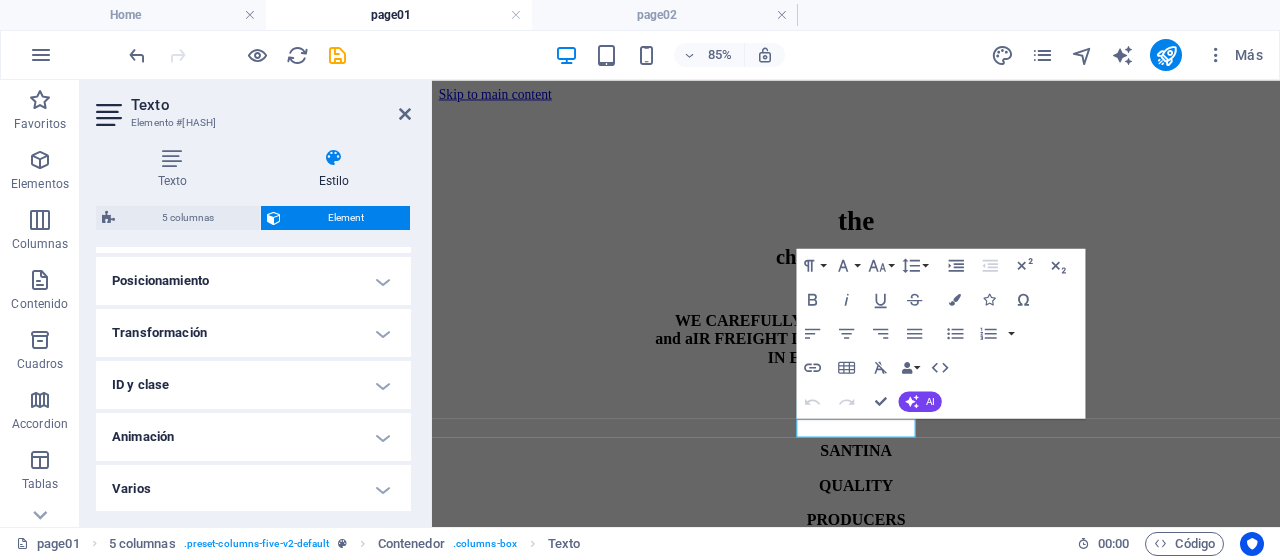 click on "Animación" at bounding box center [253, 437] 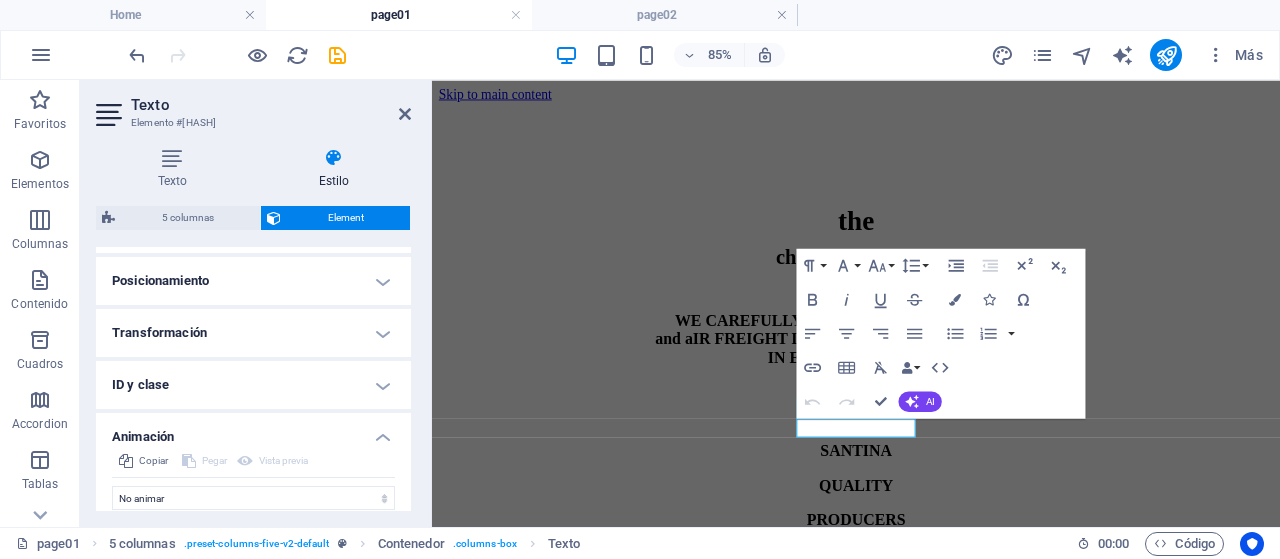 scroll, scrollTop: 661, scrollLeft: 0, axis: vertical 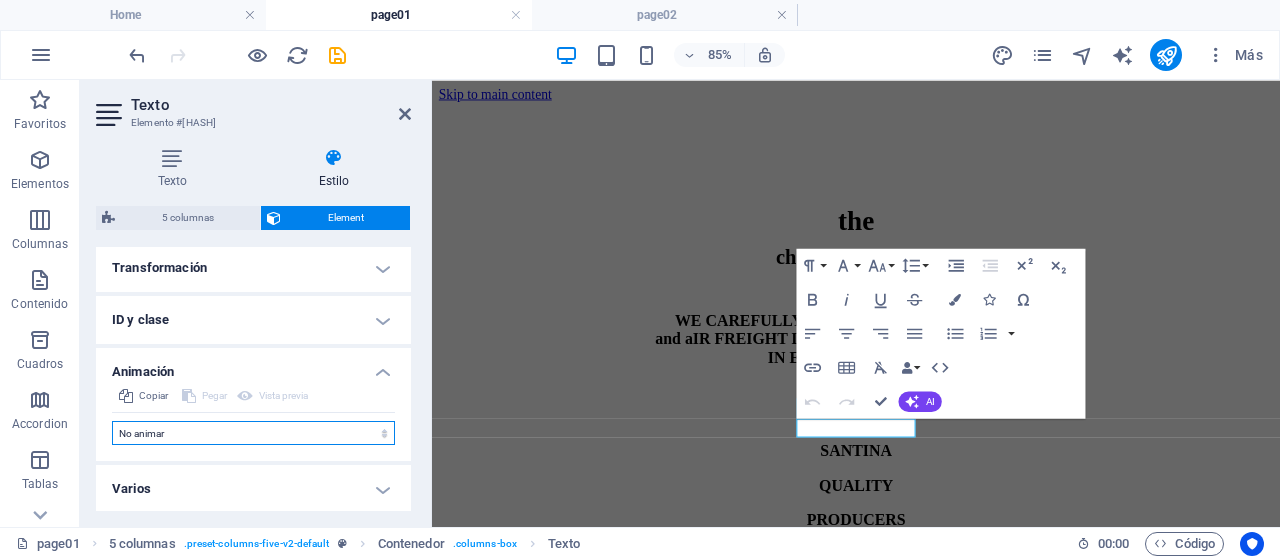click on "No animar Mostrar / Ocultar Subir/bajar Acercar/alejar Deslizar de izquierda a derecha Deslizar de derecha a izquierda Deslizar de arriba a abajo Deslizar de abajo a arriba Pulsación Parpadeo Abrir como superposición" at bounding box center (253, 433) 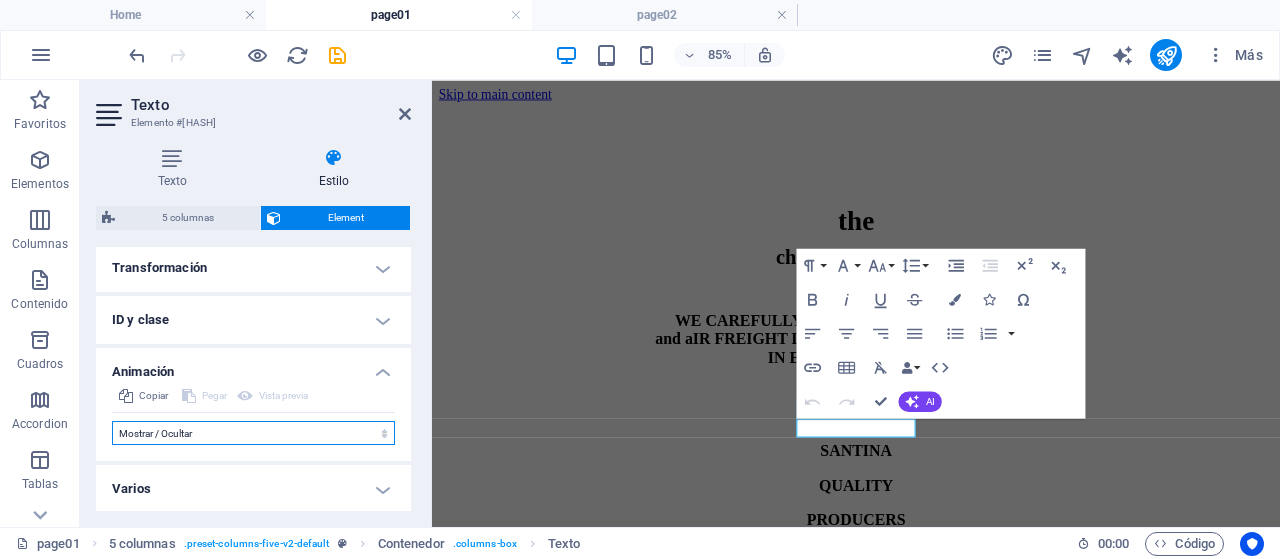 click on "No animar Mostrar / Ocultar Subir/bajar Acercar/alejar Deslizar de izquierda a derecha Deslizar de derecha a izquierda Deslizar de arriba a abajo Deslizar de abajo a arriba Pulsación Parpadeo Abrir como superposición" at bounding box center [253, 433] 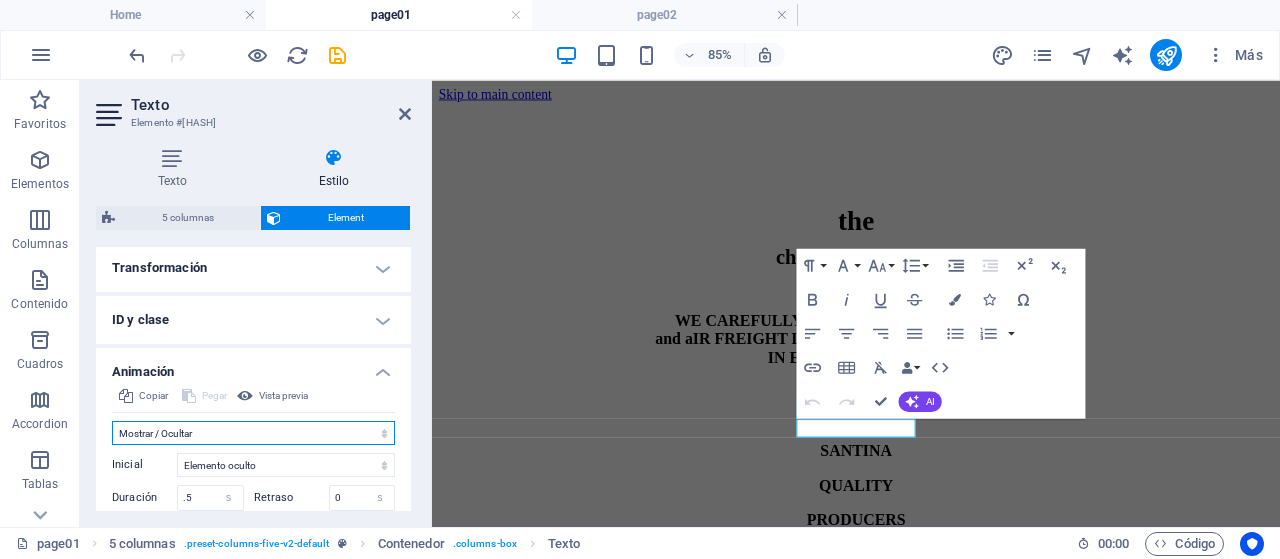 scroll, scrollTop: 802, scrollLeft: 0, axis: vertical 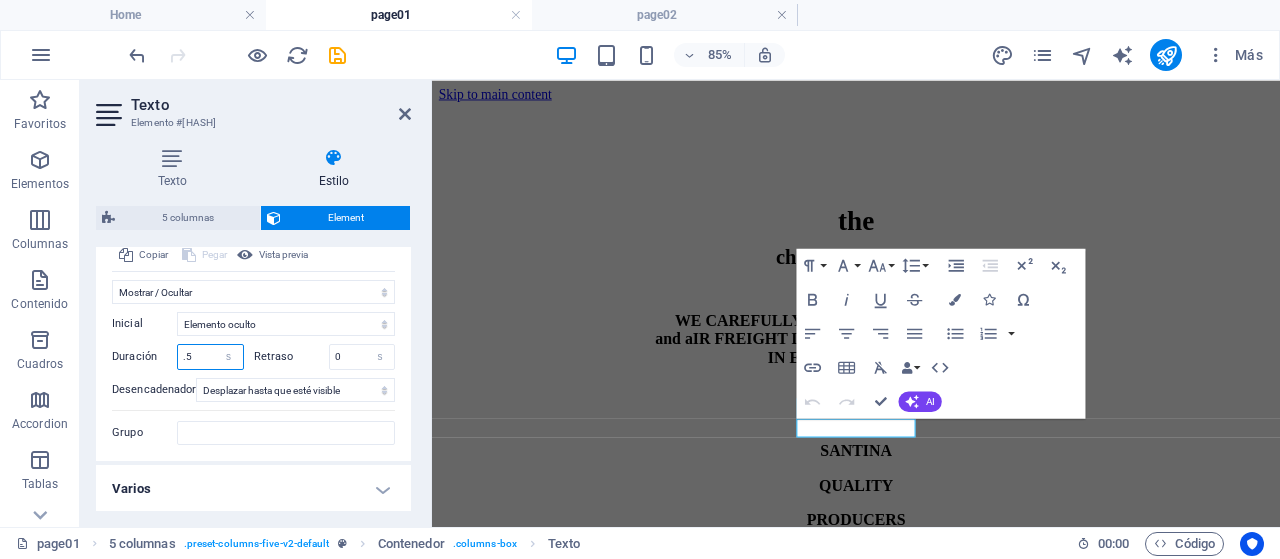 drag, startPoint x: 204, startPoint y: 353, endPoint x: 145, endPoint y: 353, distance: 59 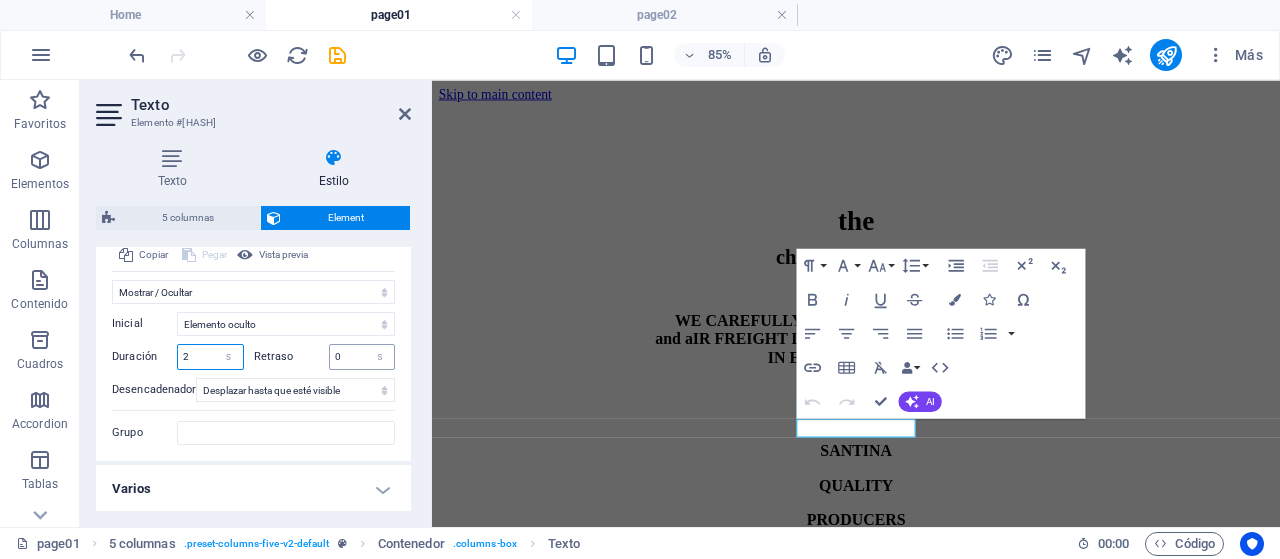 type on "2" 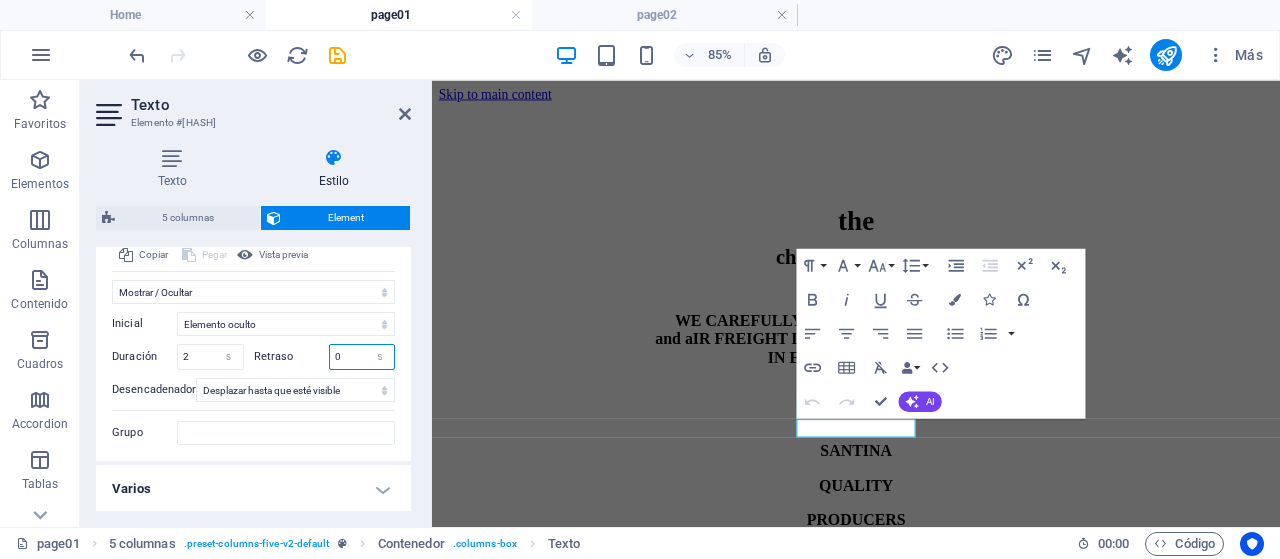 drag, startPoint x: 344, startPoint y: 354, endPoint x: 271, endPoint y: 354, distance: 73 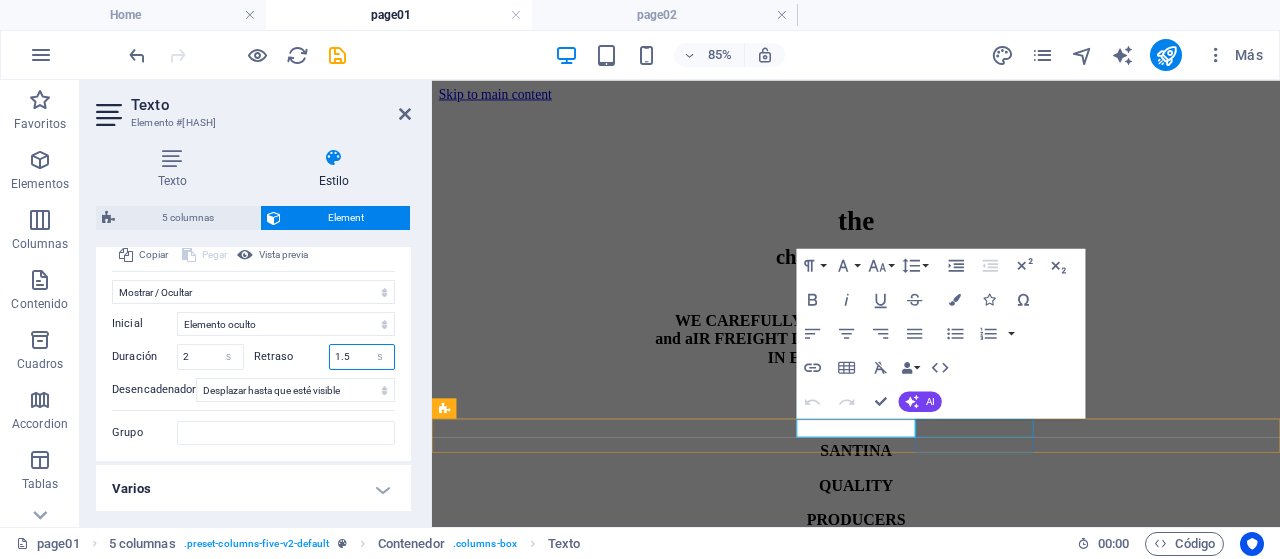 type on "1.5" 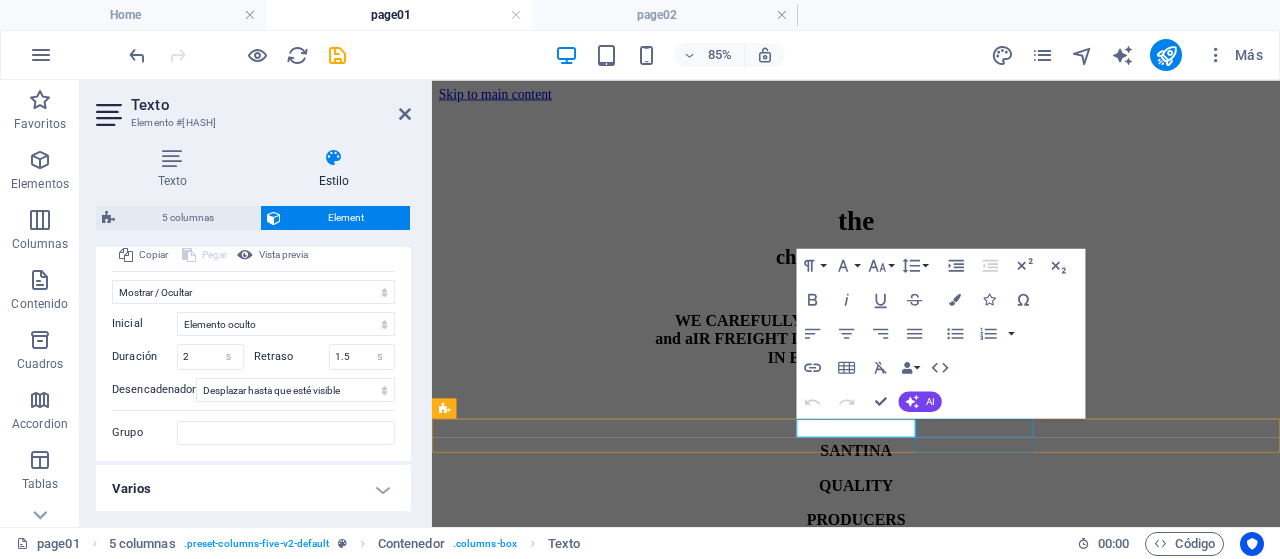 click on "SEASON 2025" at bounding box center [931, 638] 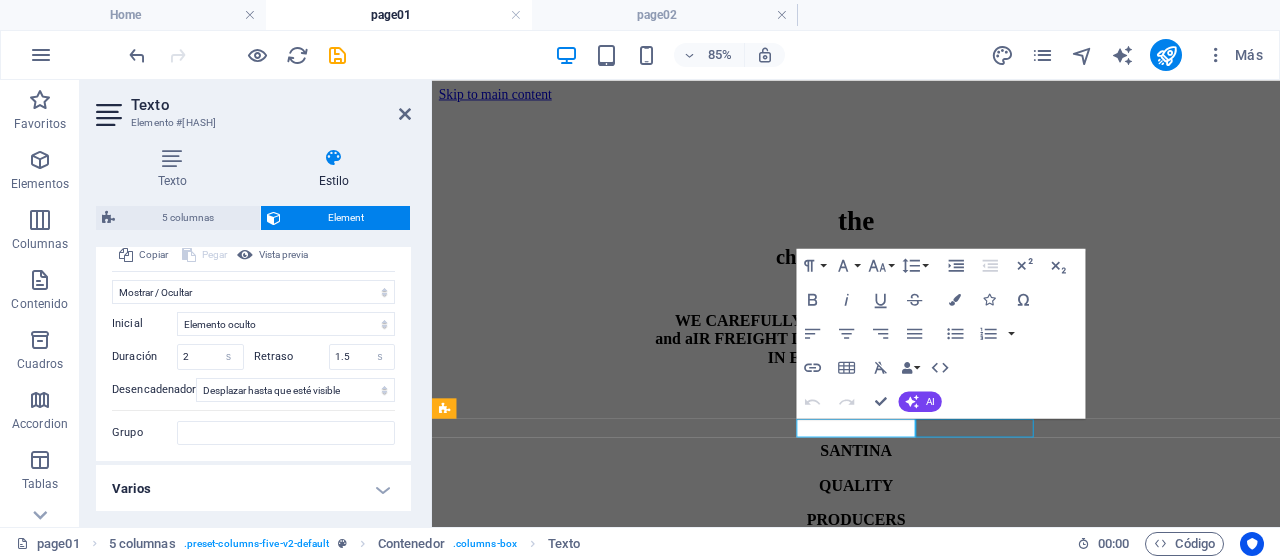 click on "SEASON 2025" at bounding box center (931, 638) 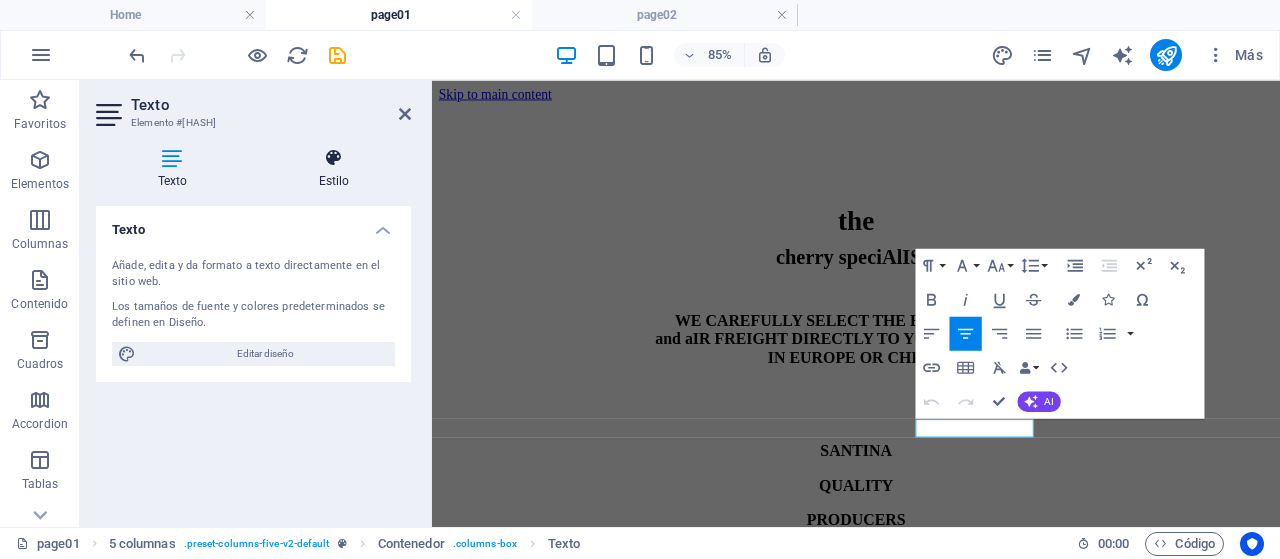 click on "Estilo" at bounding box center [334, 169] 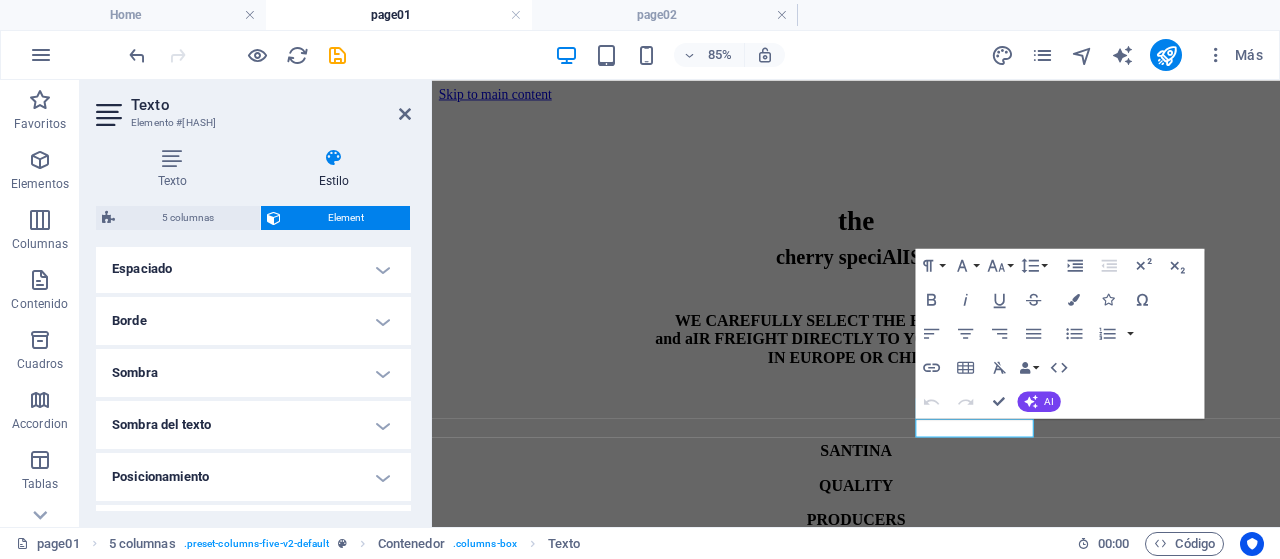 scroll, scrollTop: 596, scrollLeft: 0, axis: vertical 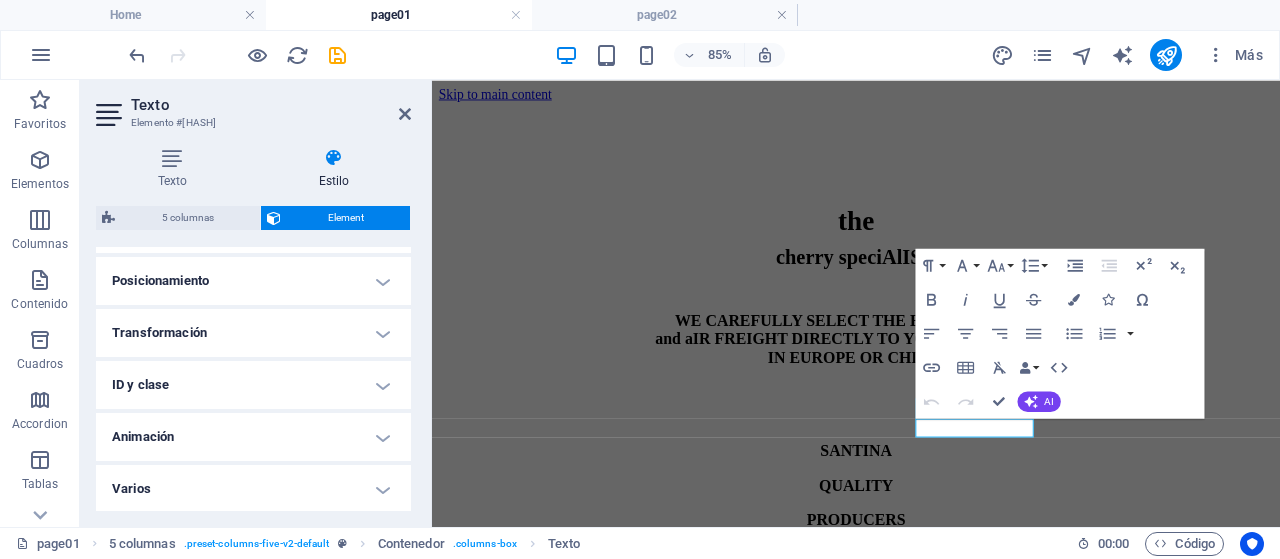 click on "Animación" at bounding box center (253, 437) 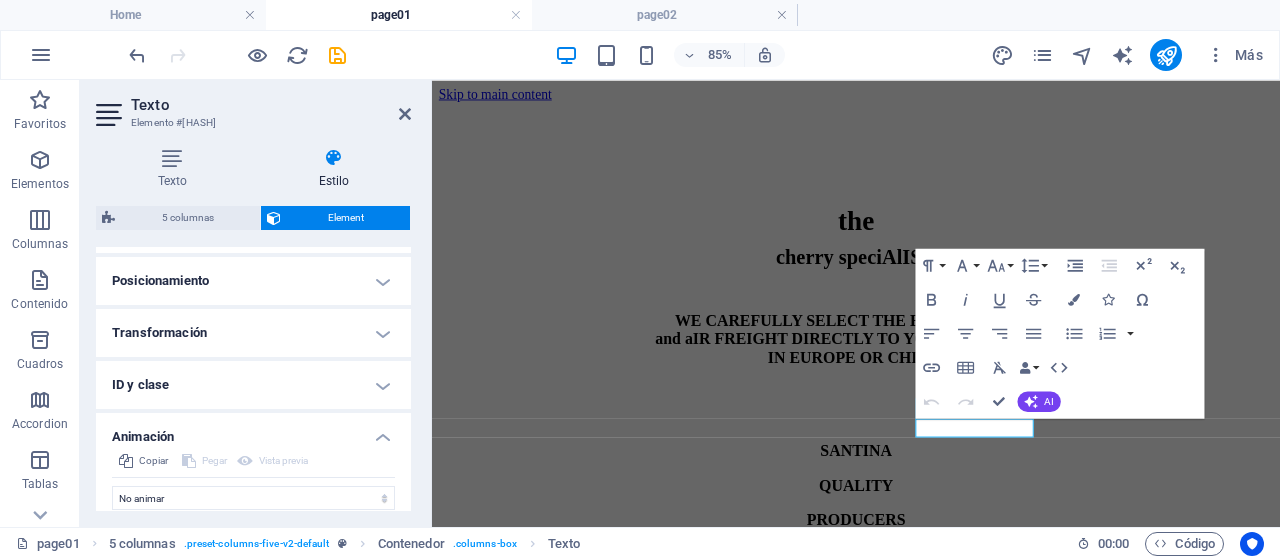 scroll, scrollTop: 661, scrollLeft: 0, axis: vertical 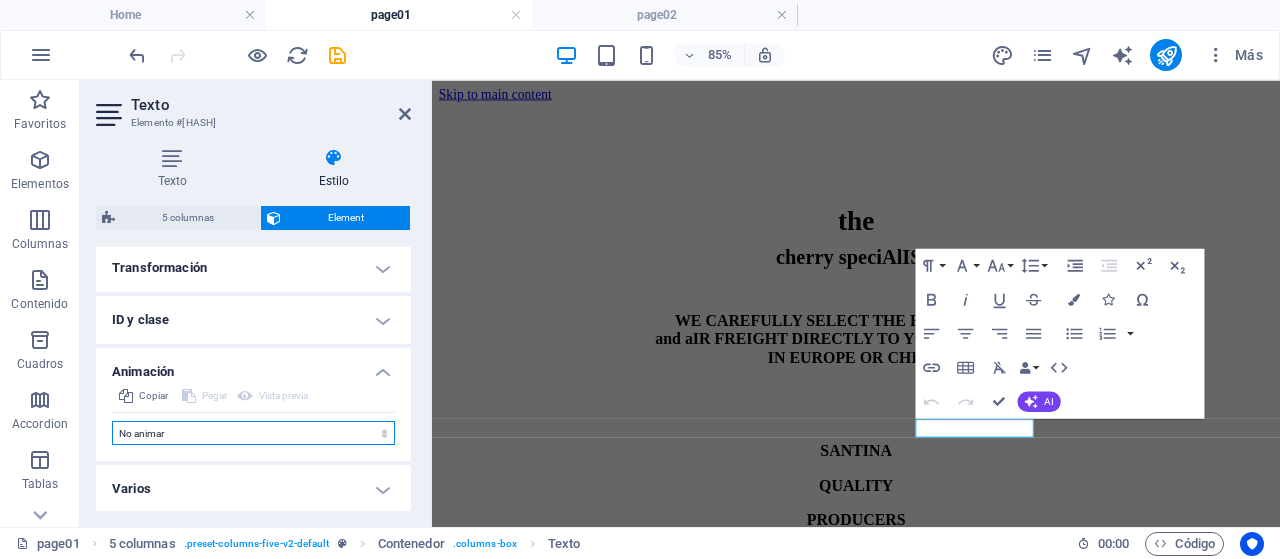 click on "No animar Mostrar / Ocultar Subir/bajar Acercar/alejar Deslizar de izquierda a derecha Deslizar de derecha a izquierda Deslizar de arriba a abajo Deslizar de abajo a arriba Pulsación Parpadeo Abrir como superposición" at bounding box center (253, 433) 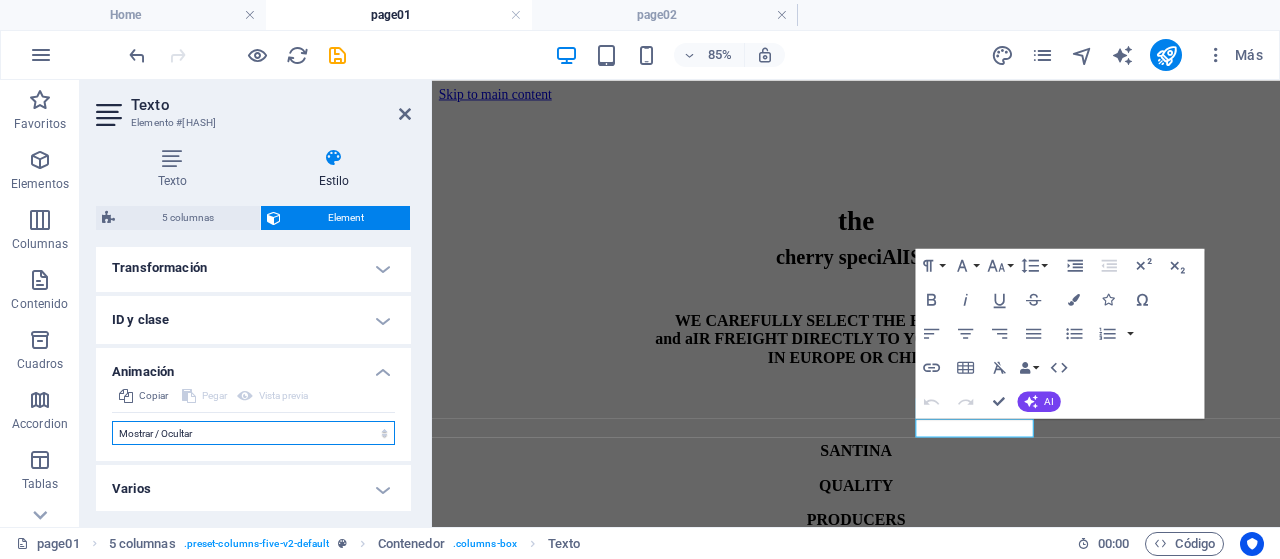 click on "No animar Mostrar / Ocultar Subir/bajar Acercar/alejar Deslizar de izquierda a derecha Deslizar de derecha a izquierda Deslizar de arriba a abajo Deslizar de abajo a arriba Pulsación Parpadeo Abrir como superposición" at bounding box center [253, 433] 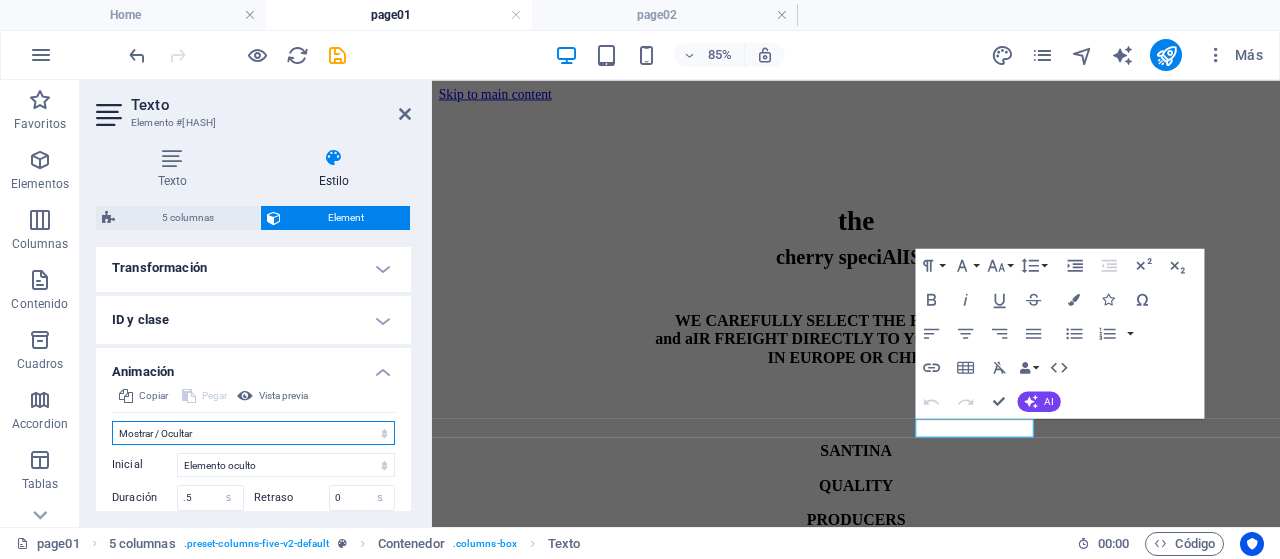 scroll, scrollTop: 802, scrollLeft: 0, axis: vertical 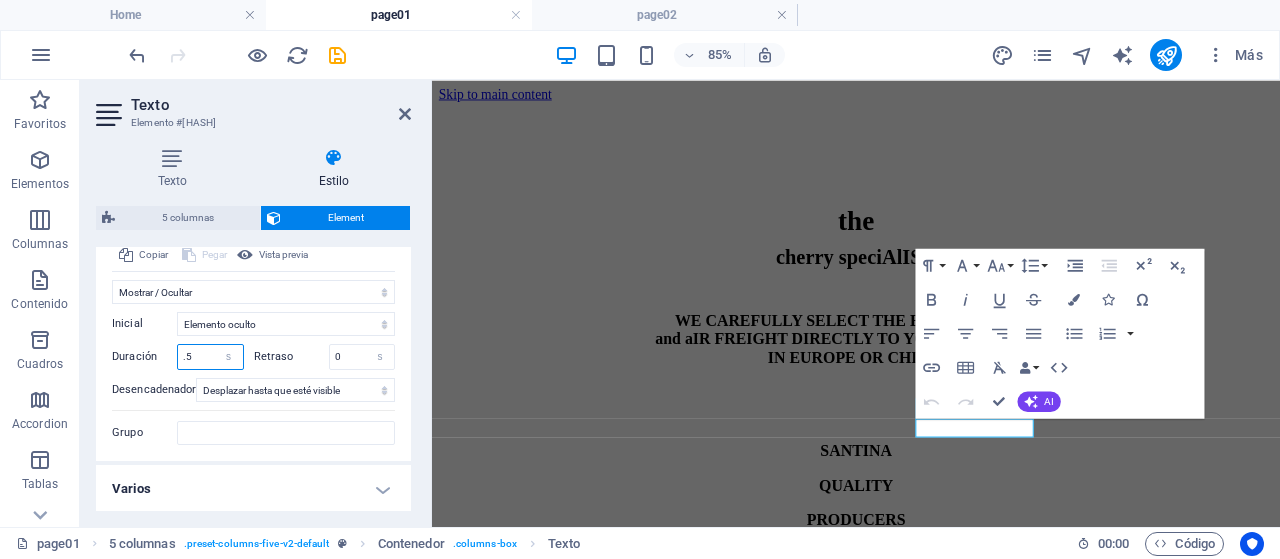 drag, startPoint x: 202, startPoint y: 354, endPoint x: 133, endPoint y: 354, distance: 69 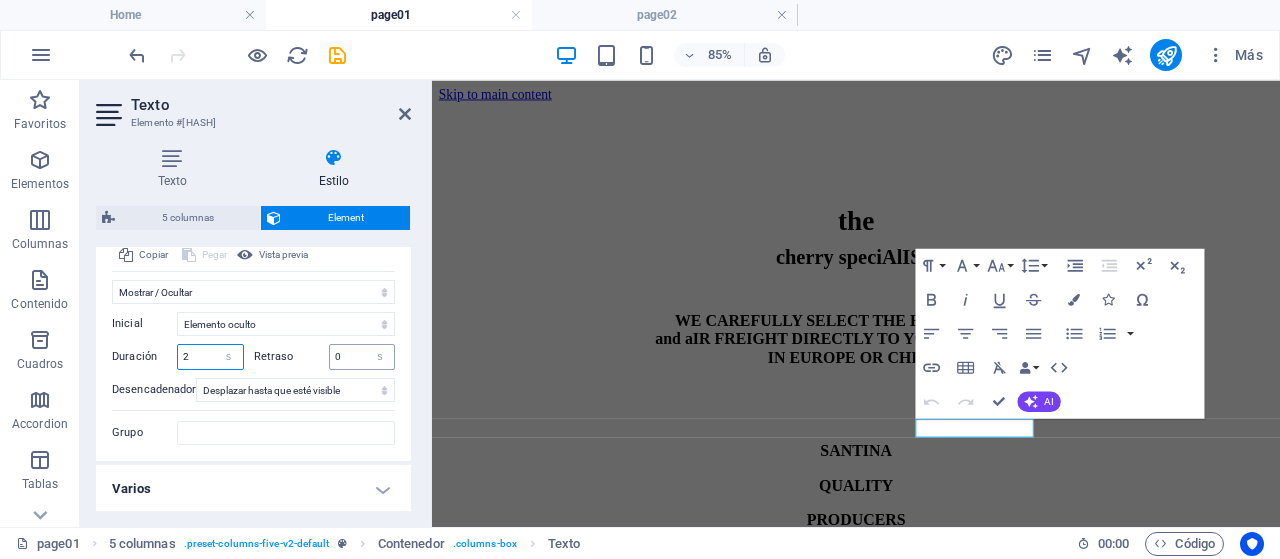 type on "2" 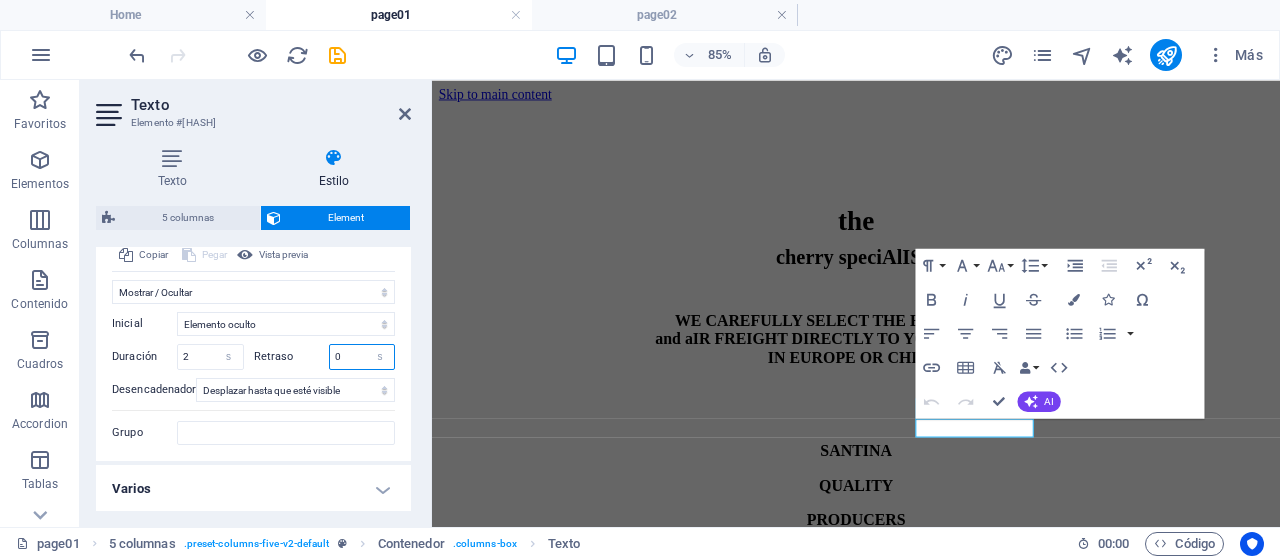 drag, startPoint x: 332, startPoint y: 355, endPoint x: 260, endPoint y: 354, distance: 72.00694 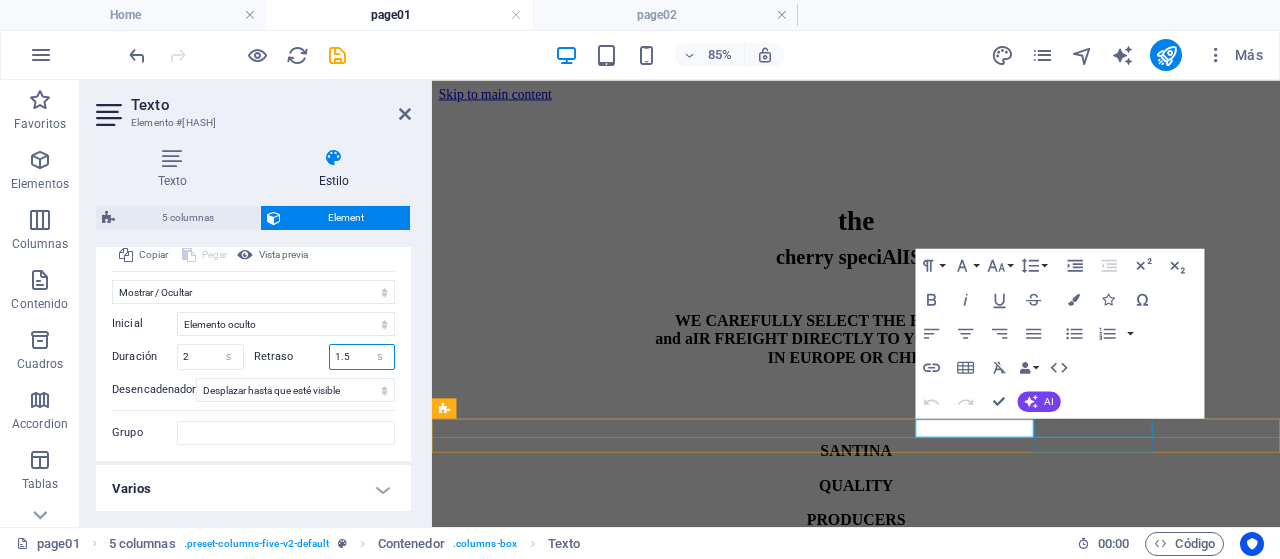 type on "1.5" 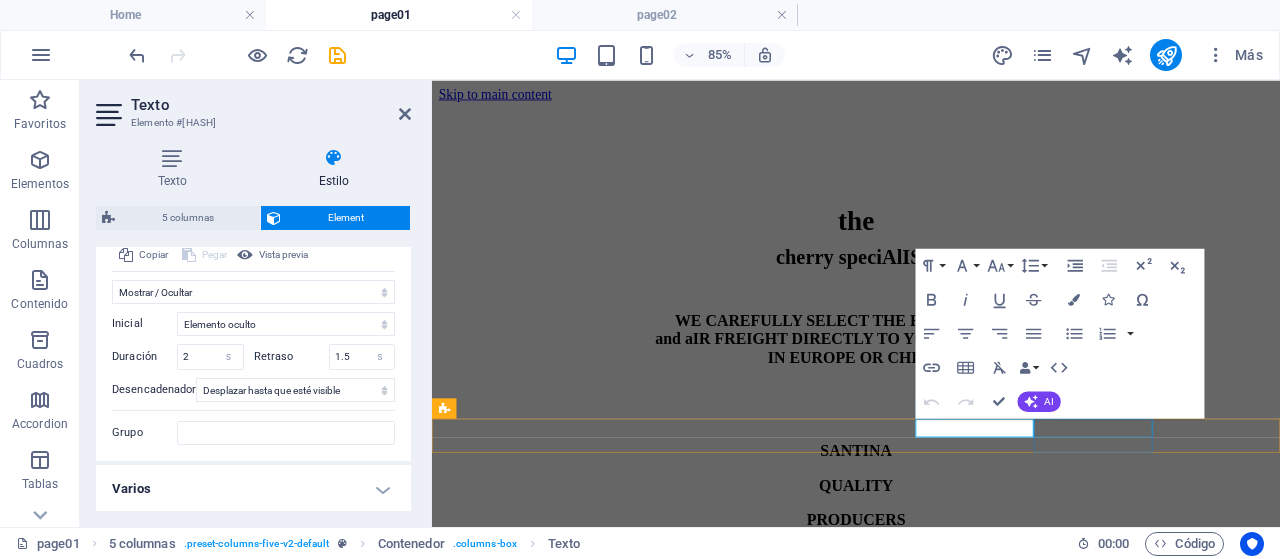 click on "CONTACT" at bounding box center [931, 679] 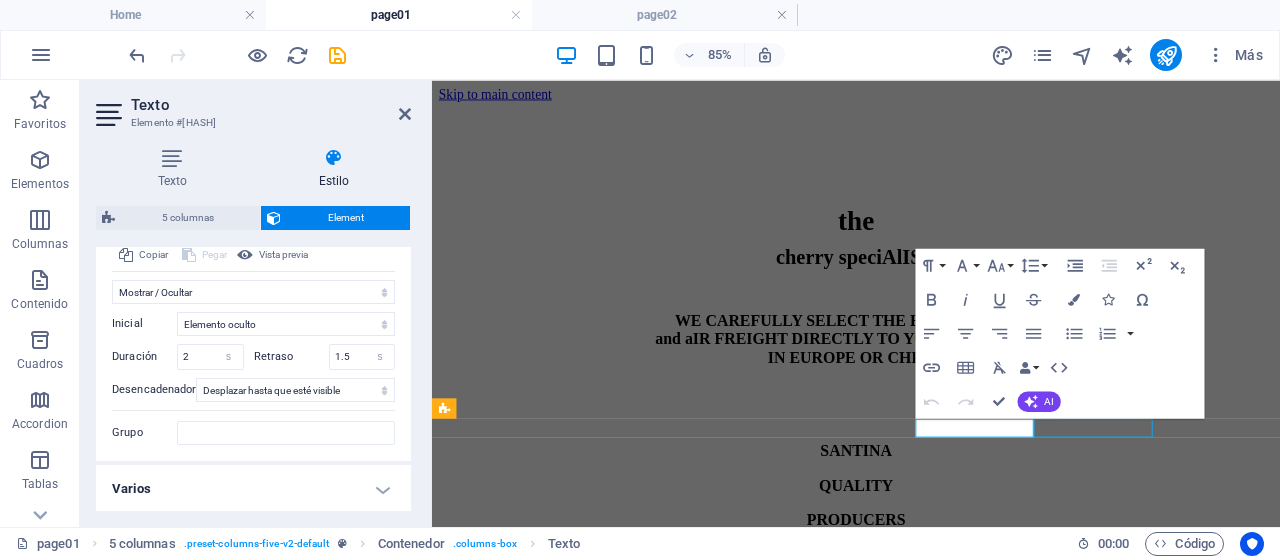 click on "CONTACT" at bounding box center [931, 679] 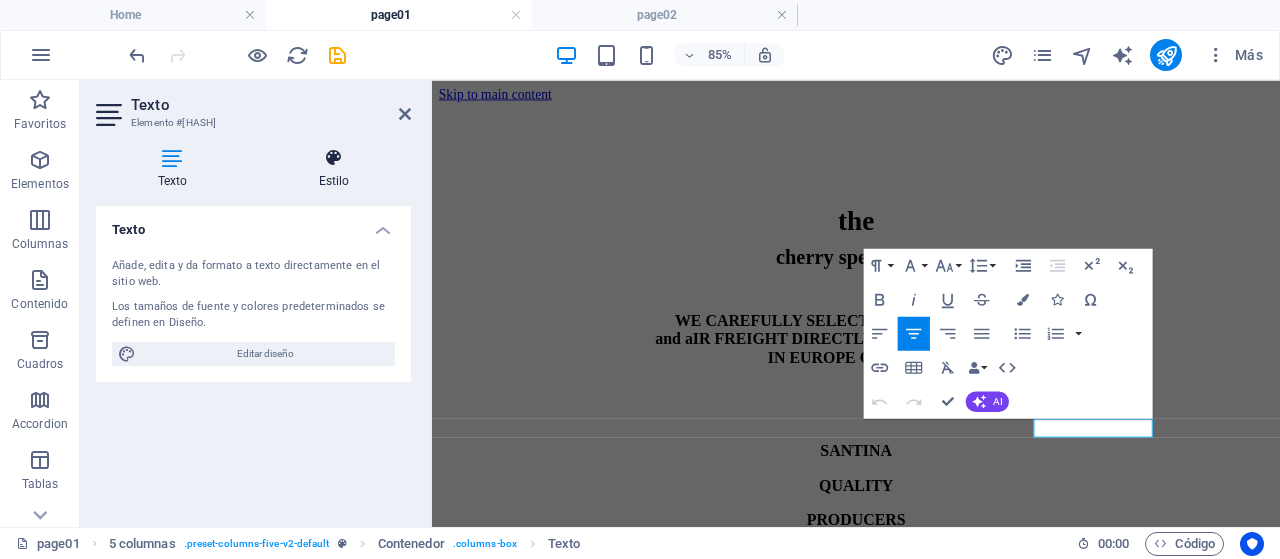 click at bounding box center (334, 158) 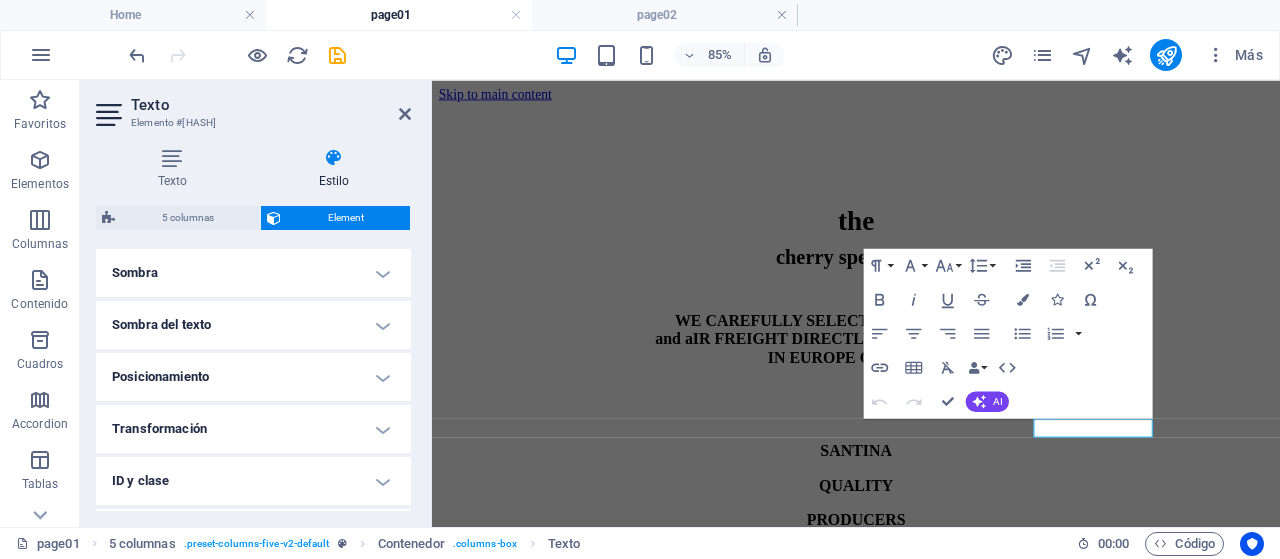 scroll, scrollTop: 596, scrollLeft: 0, axis: vertical 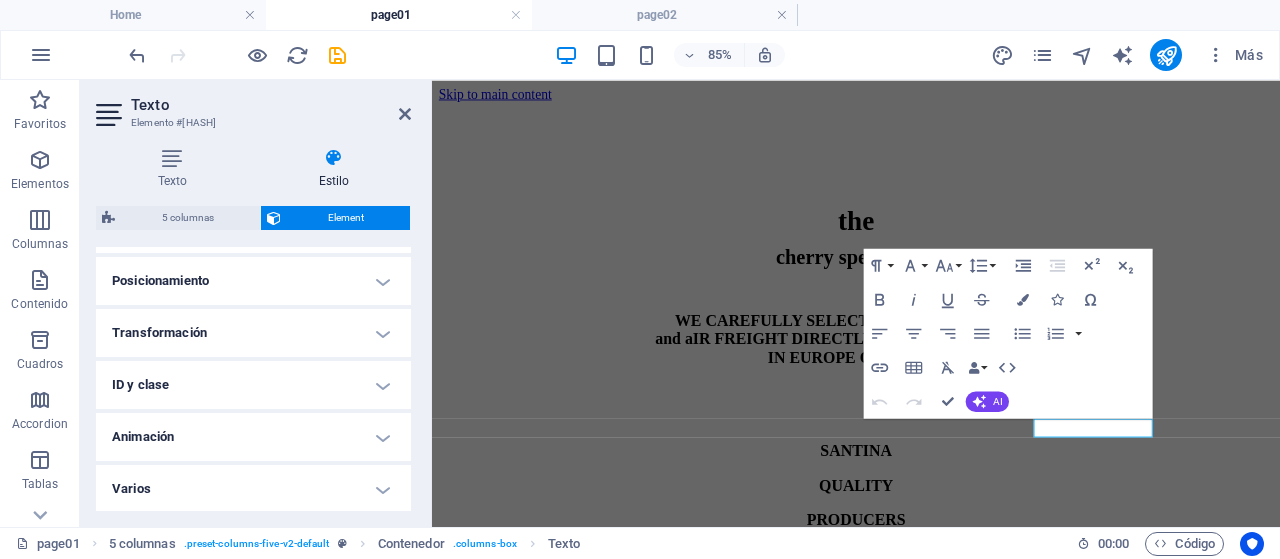 click on "Animación" at bounding box center [253, 437] 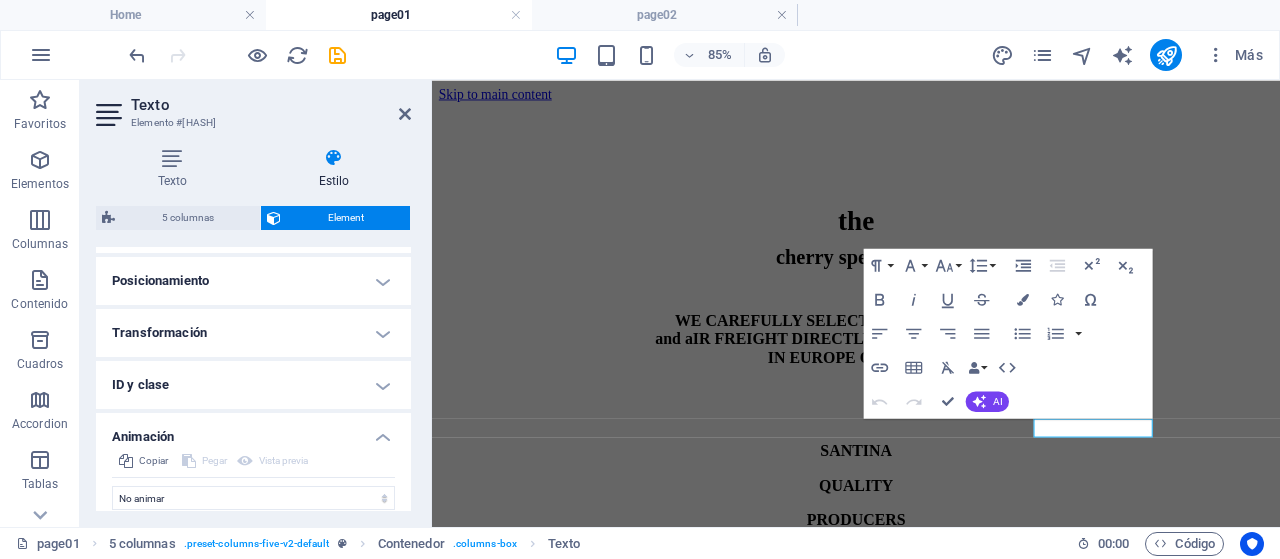 scroll, scrollTop: 661, scrollLeft: 0, axis: vertical 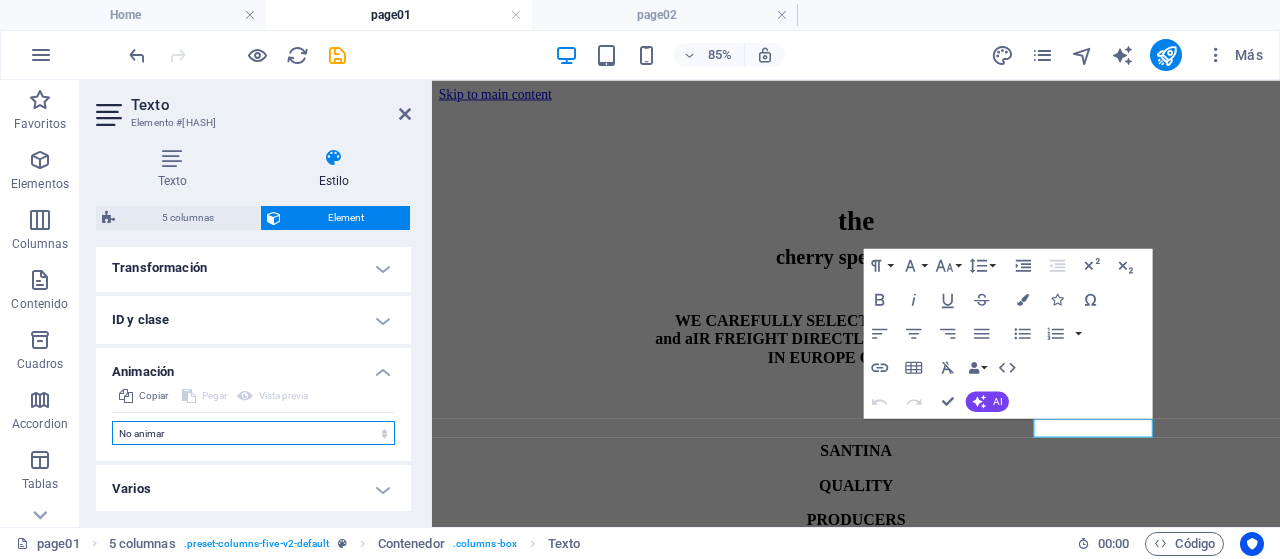 click on "No animar Mostrar / Ocultar Subir/bajar Acercar/alejar Deslizar de izquierda a derecha Deslizar de derecha a izquierda Deslizar de arriba a abajo Deslizar de abajo a arriba Pulsación Parpadeo Abrir como superposición" at bounding box center (253, 433) 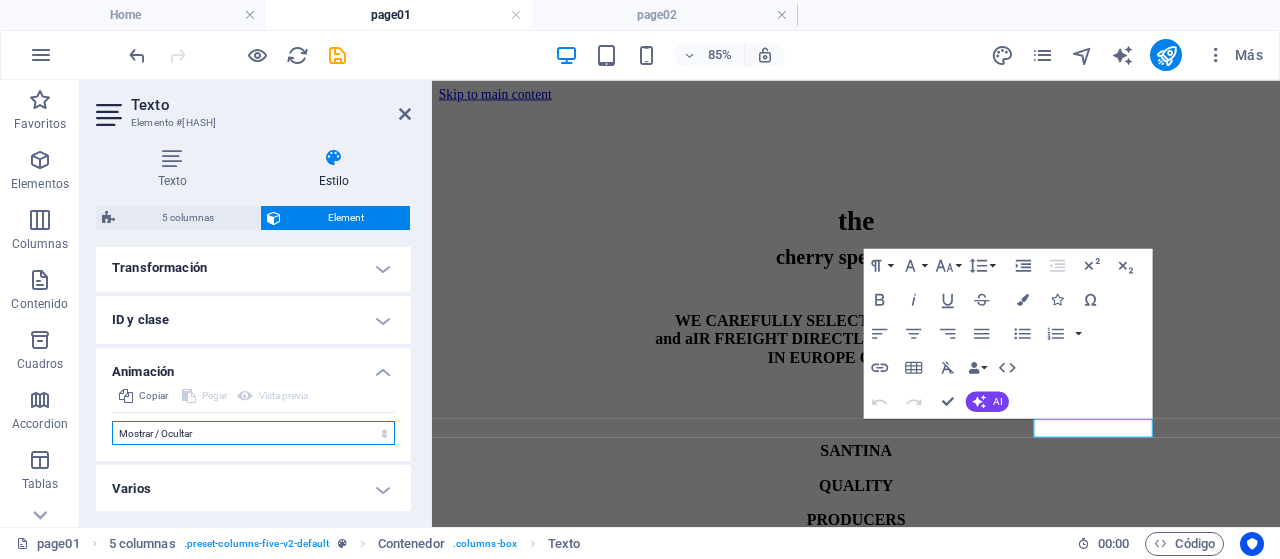 click on "No animar Mostrar / Ocultar Subir/bajar Acercar/alejar Deslizar de izquierda a derecha Deslizar de derecha a izquierda Deslizar de arriba a abajo Deslizar de abajo a arriba Pulsación Parpadeo Abrir como superposición" at bounding box center [253, 433] 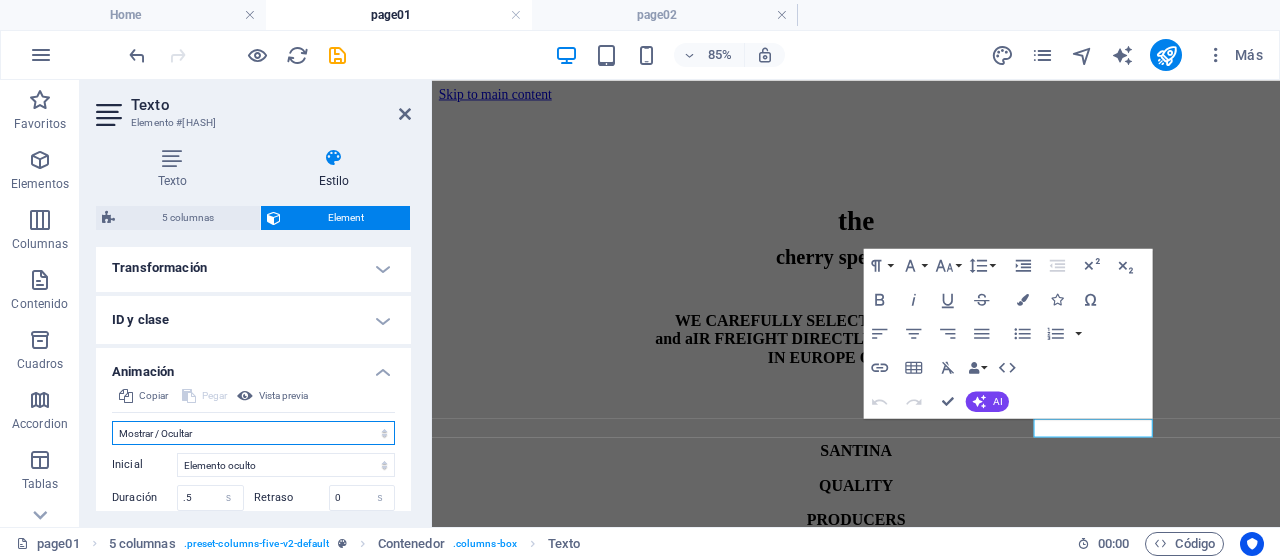 scroll, scrollTop: 802, scrollLeft: 0, axis: vertical 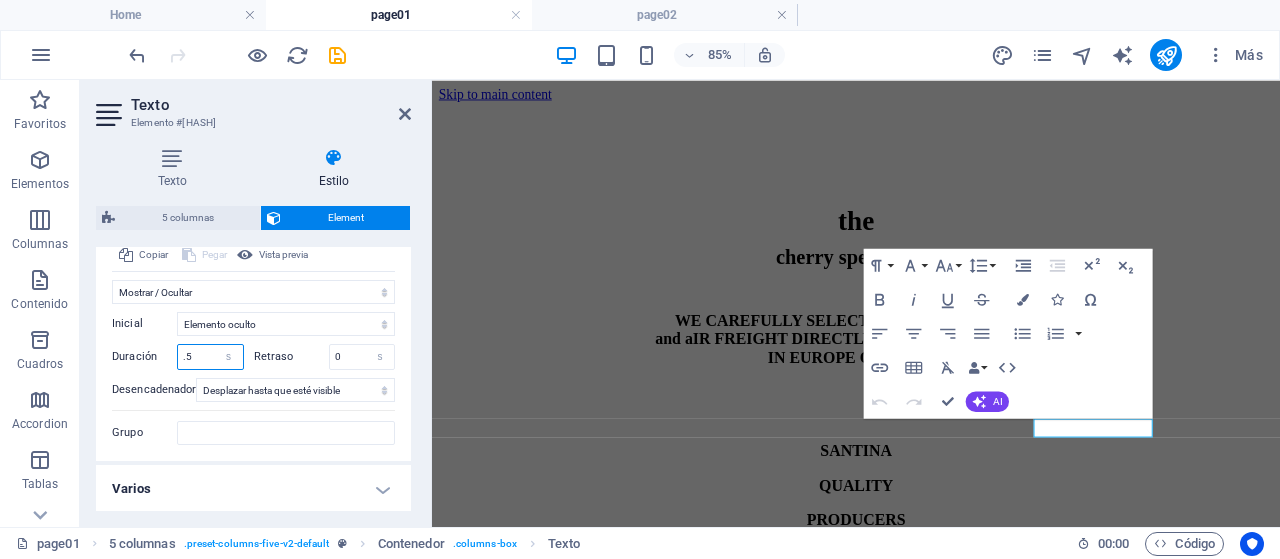 drag, startPoint x: 201, startPoint y: 349, endPoint x: 150, endPoint y: 349, distance: 51 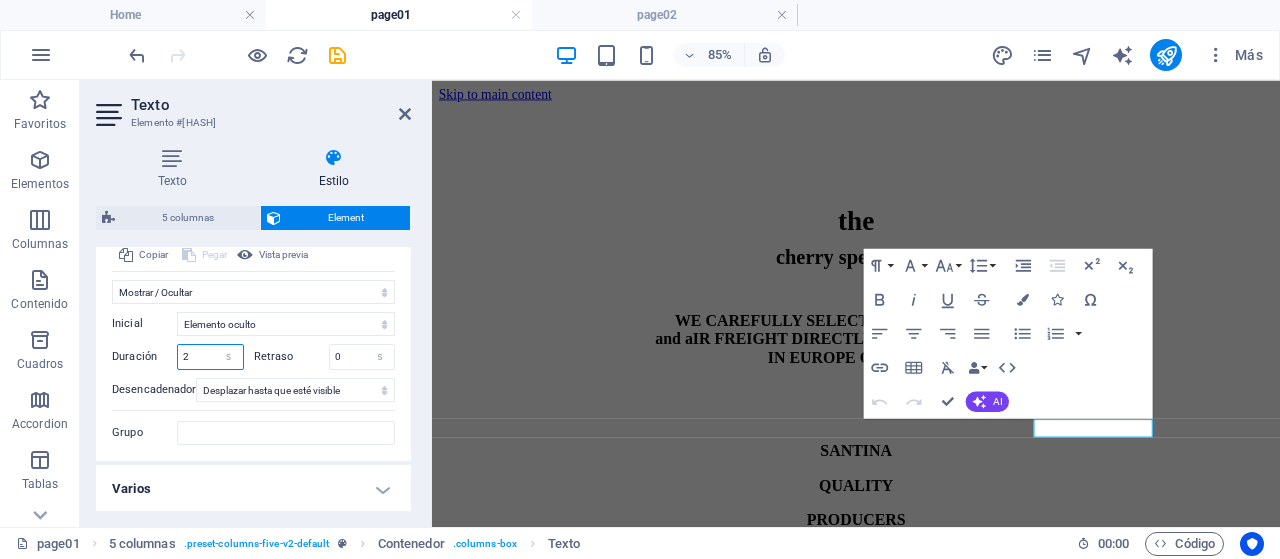 type on "2" 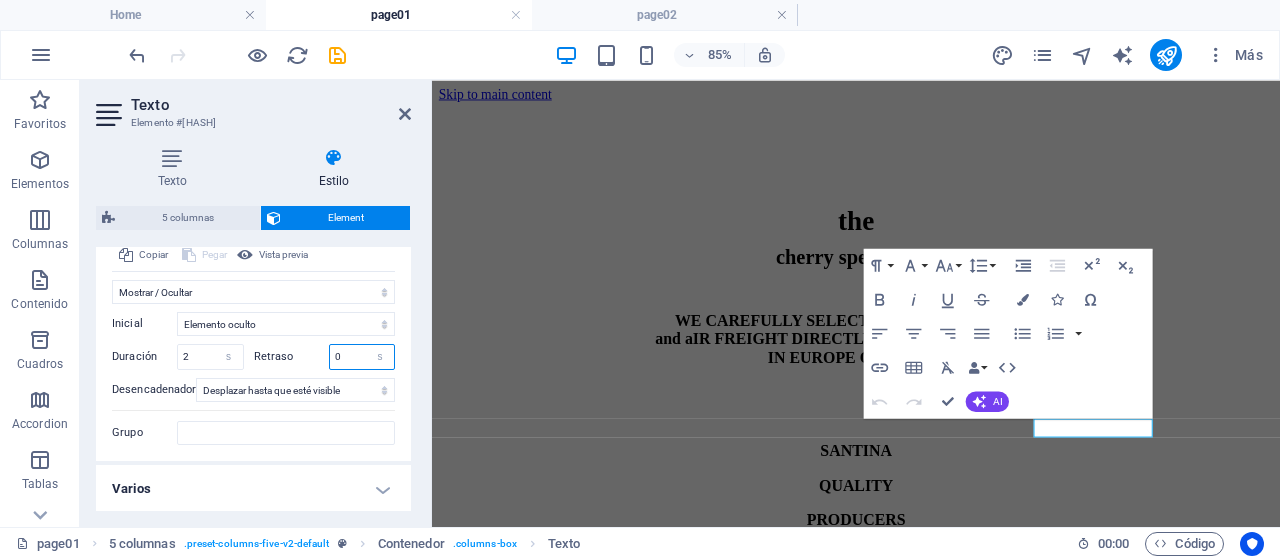 drag, startPoint x: 300, startPoint y: 355, endPoint x: 272, endPoint y: 355, distance: 28 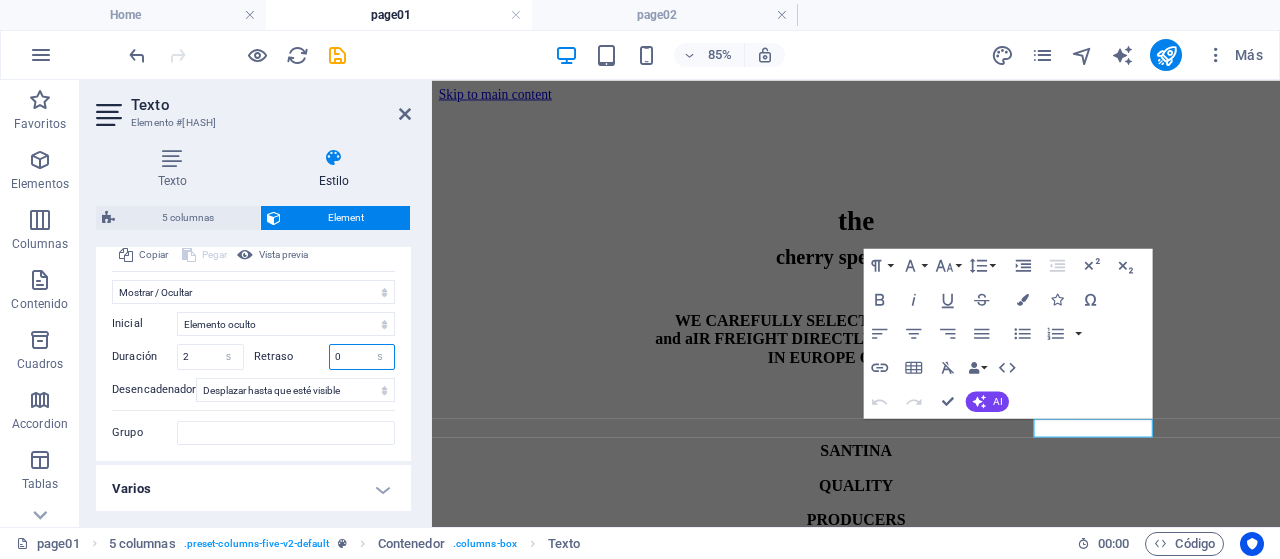 click on "Retraso 0 s ms" at bounding box center (325, 357) 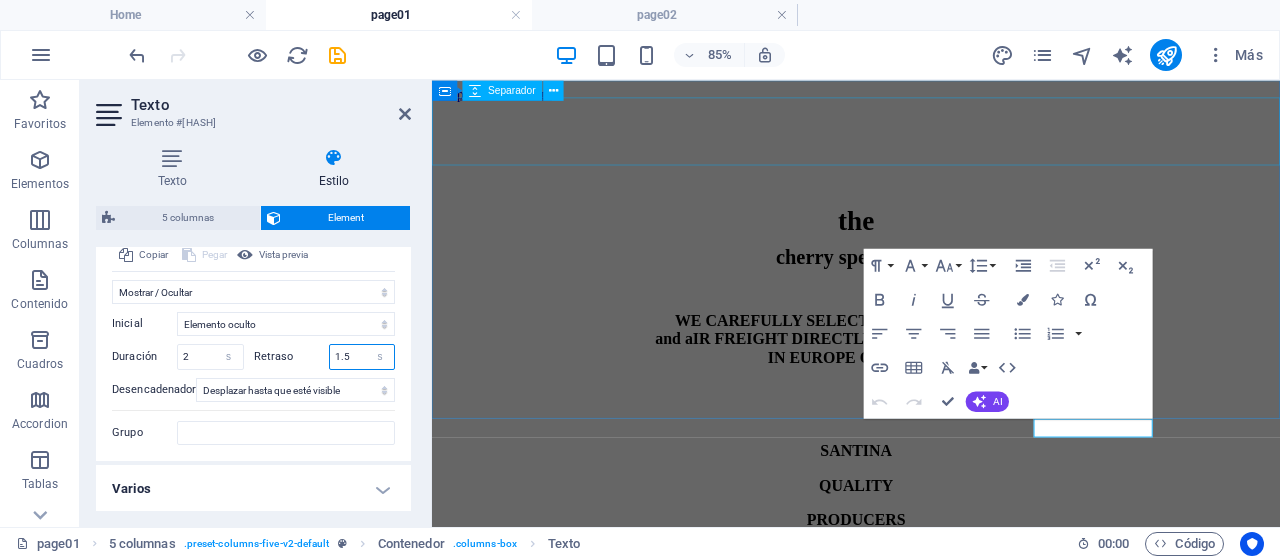 type on "1.5" 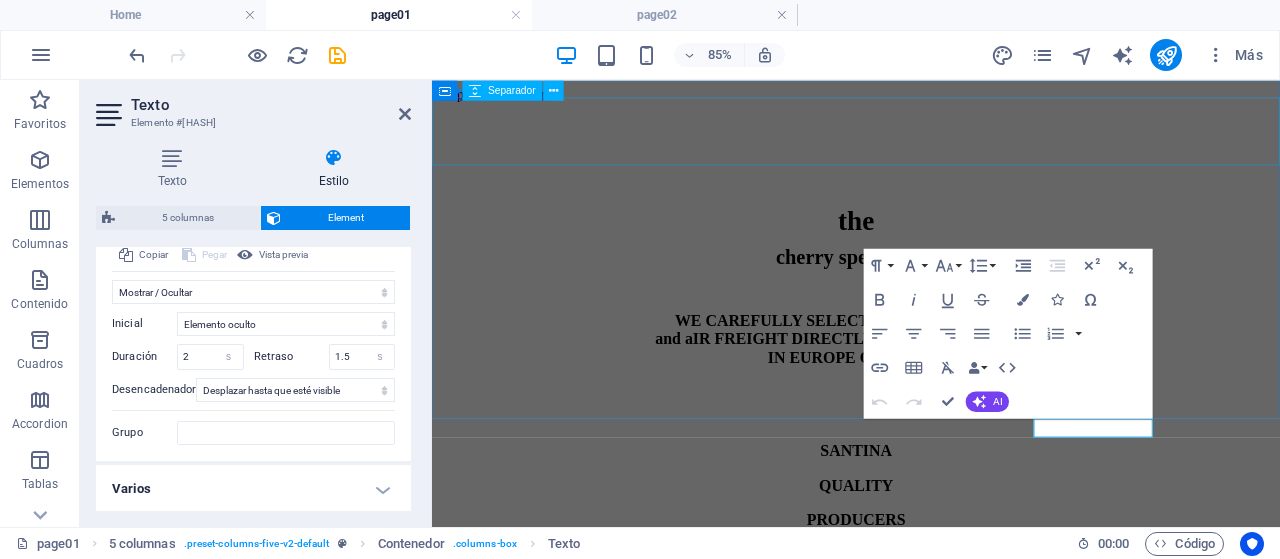 click at bounding box center (931, 166) 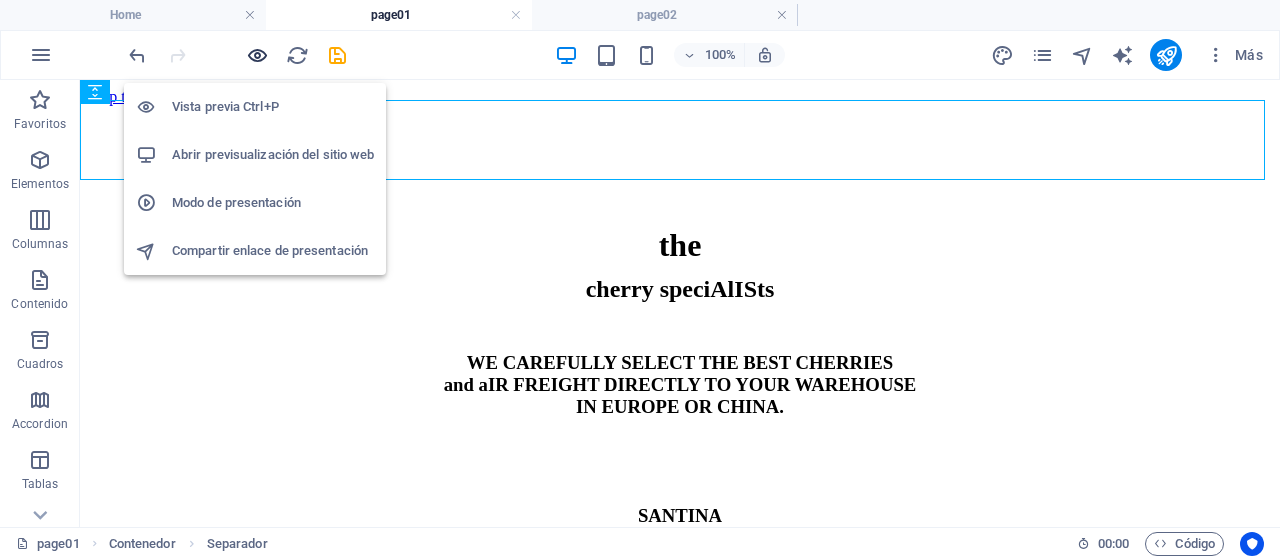 click at bounding box center (257, 55) 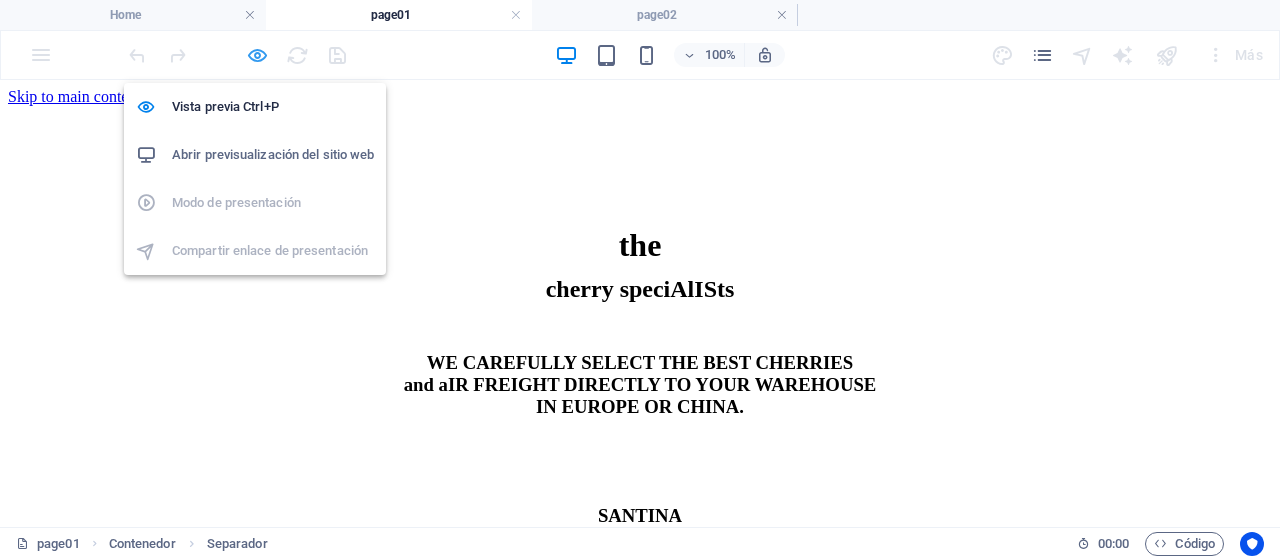 click at bounding box center (257, 55) 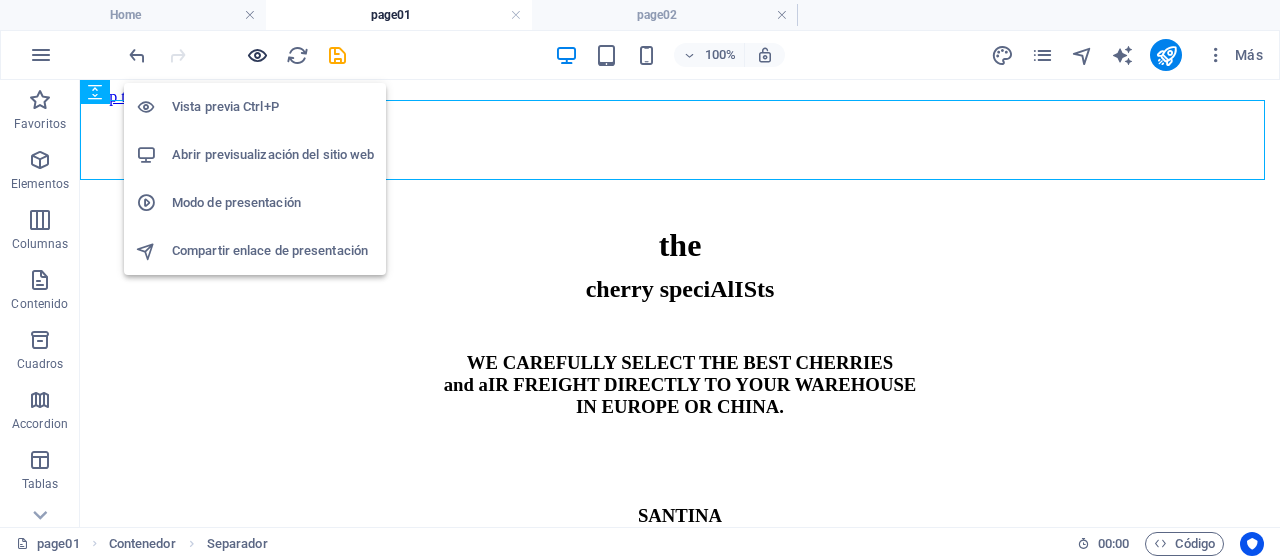 click at bounding box center [257, 55] 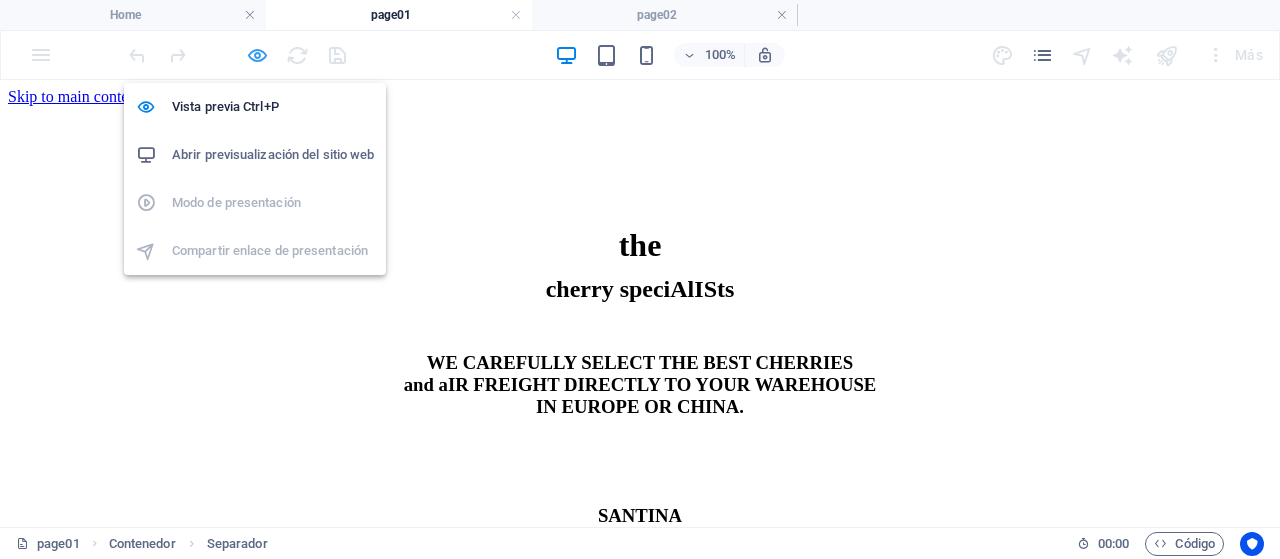 click at bounding box center [257, 55] 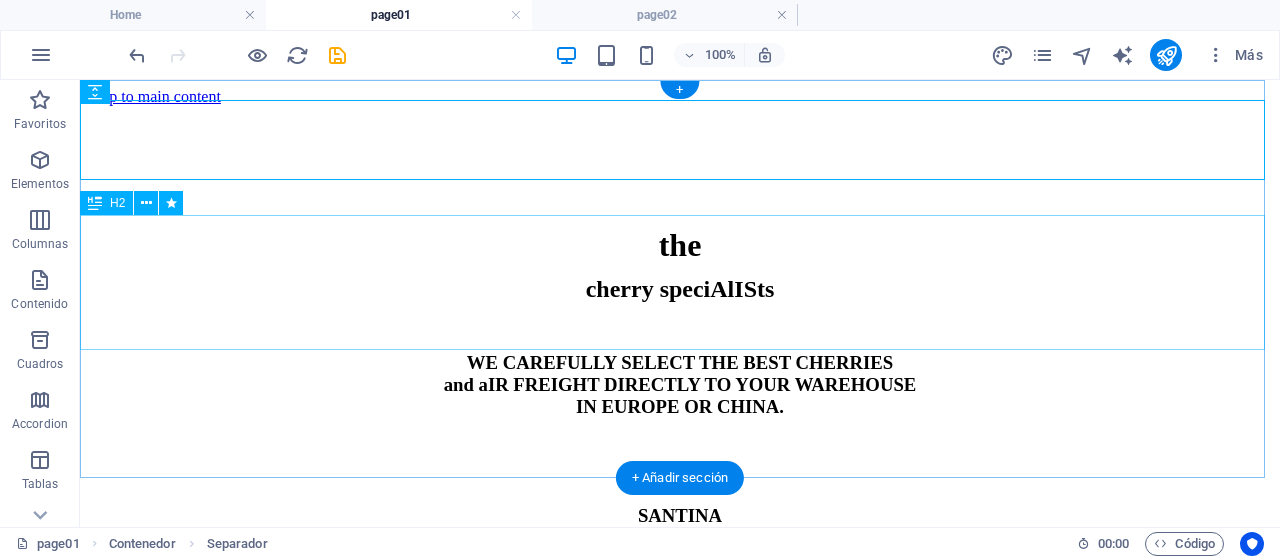 scroll, scrollTop: 30, scrollLeft: 0, axis: vertical 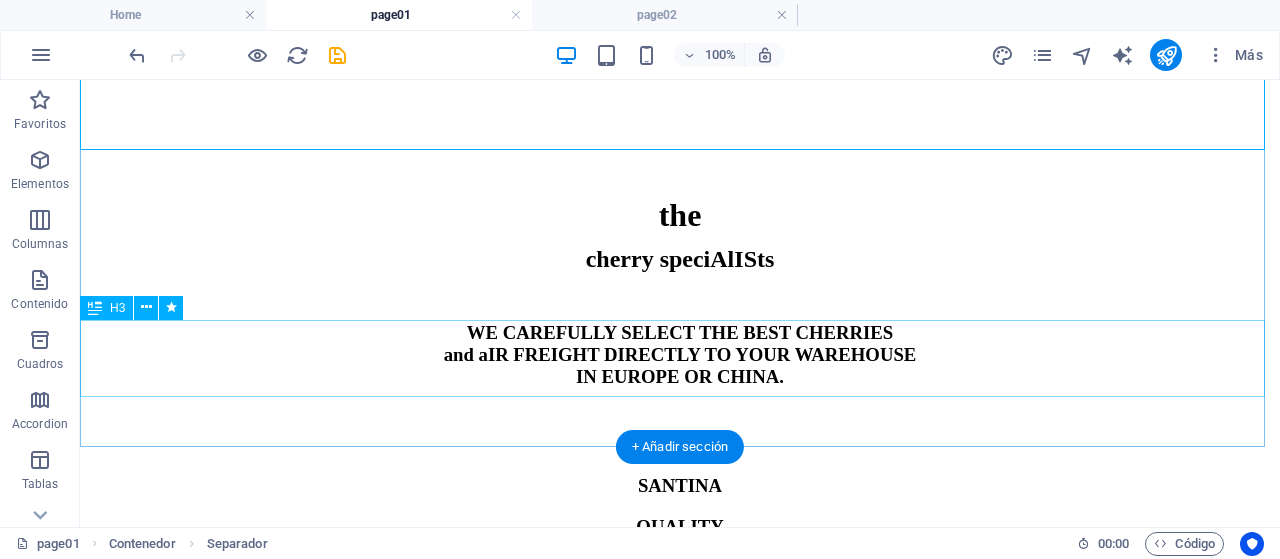 click on "WE CAREFULLY SELECT THE BEST CHERRIES and aIR FREIGHT DIRECTLY TO YOUR WAREHOUSE IN EUROPE OR CHINA." at bounding box center (680, 340) 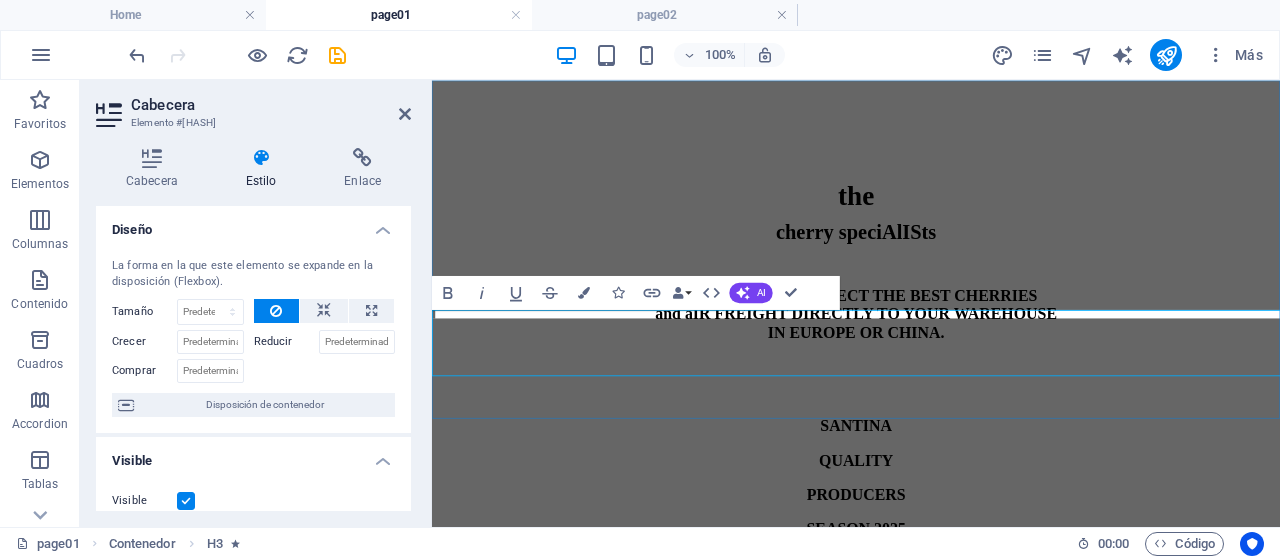 scroll, scrollTop: 0, scrollLeft: 0, axis: both 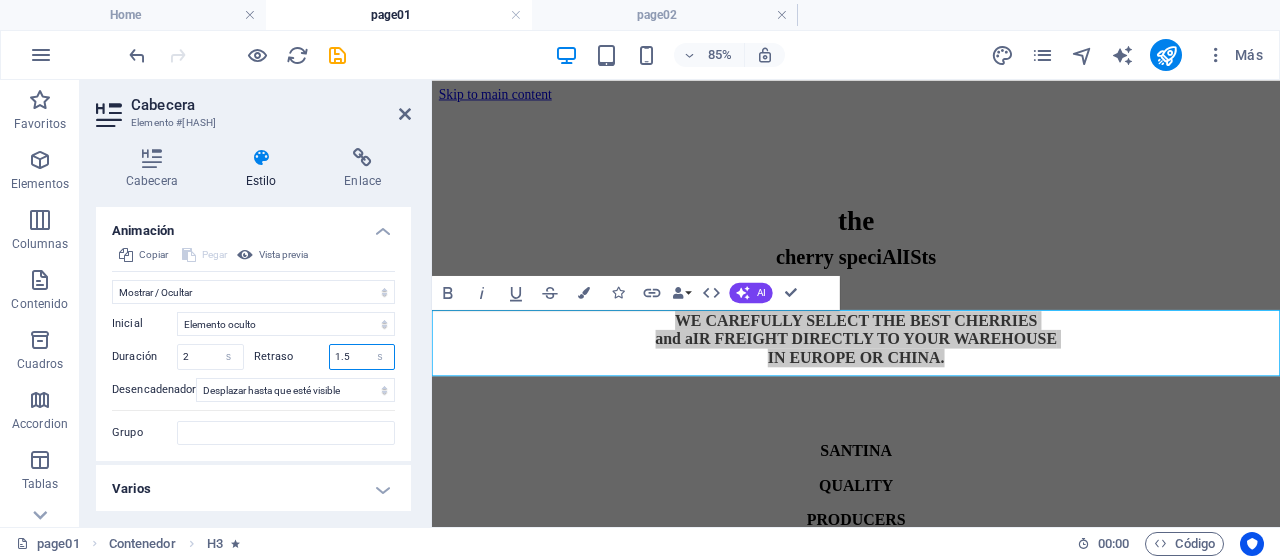 click on "1.5" at bounding box center (362, 357) 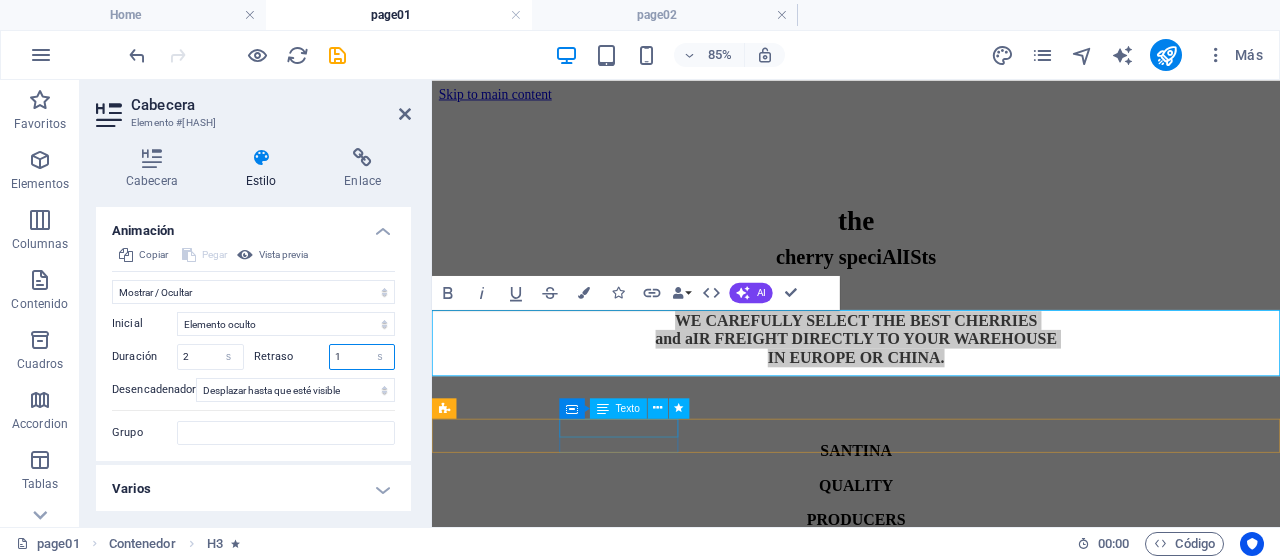 type on "1" 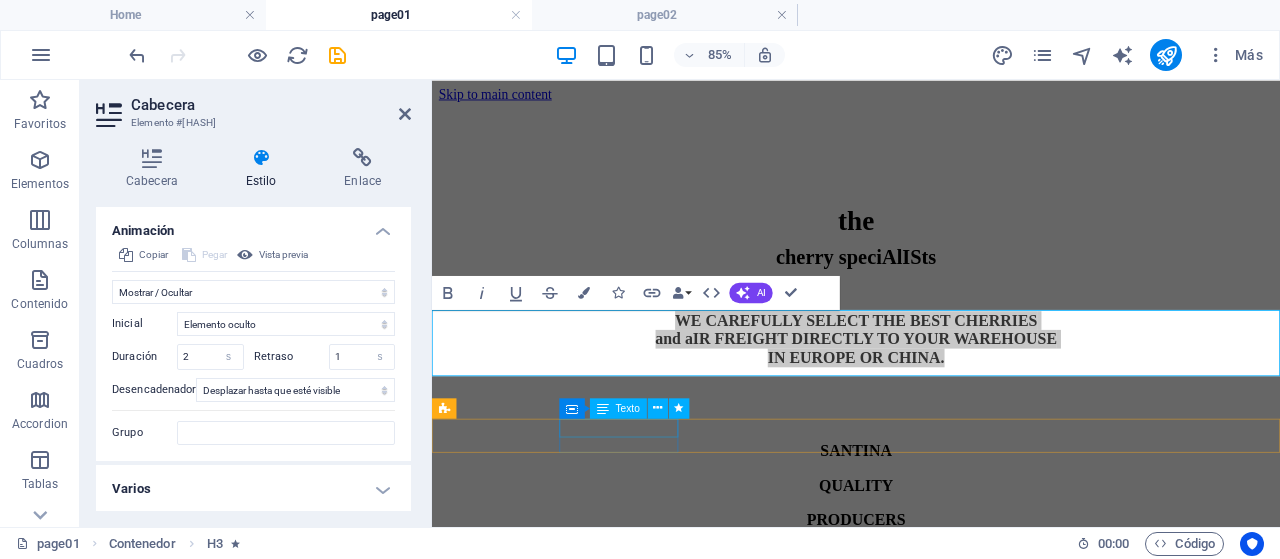 click on "SANTINA" at bounding box center [931, 516] 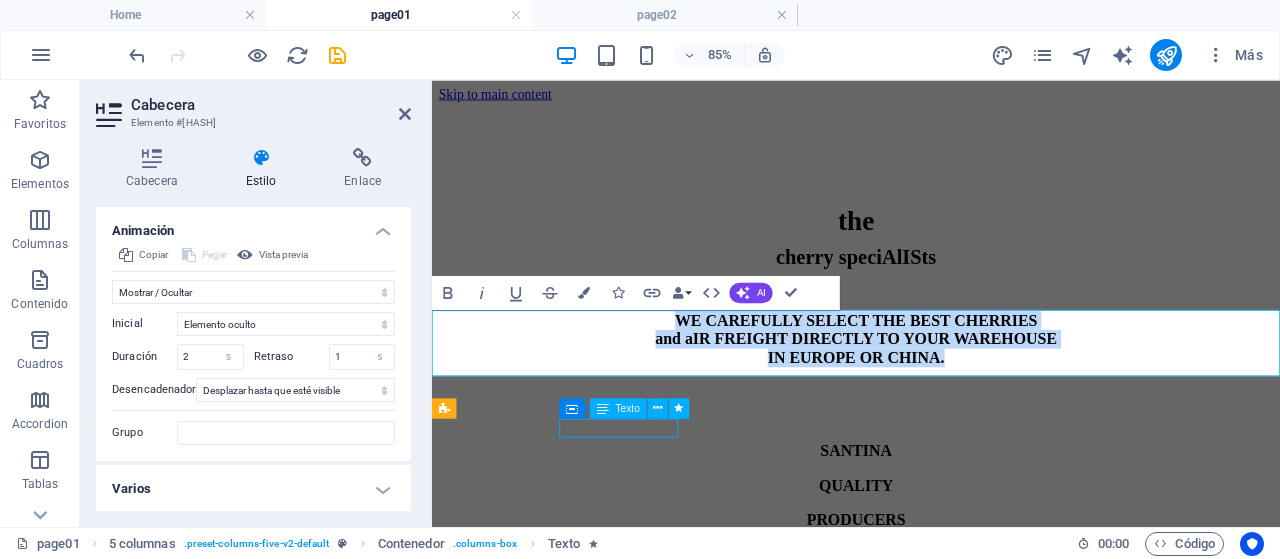 click on "SANTINA" at bounding box center (931, 516) 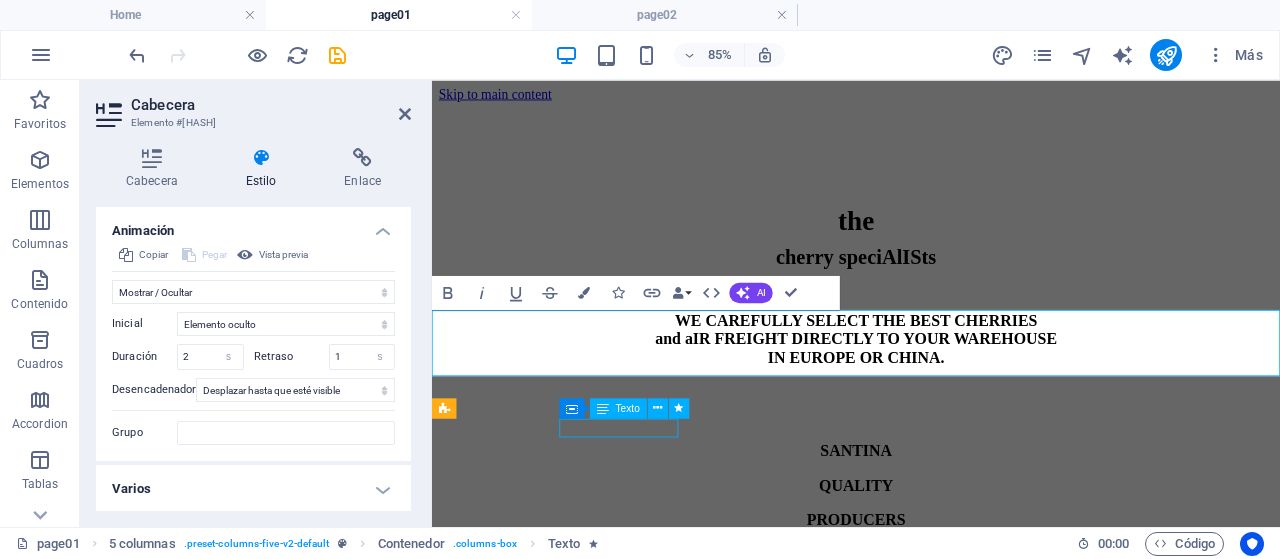 select on "fade" 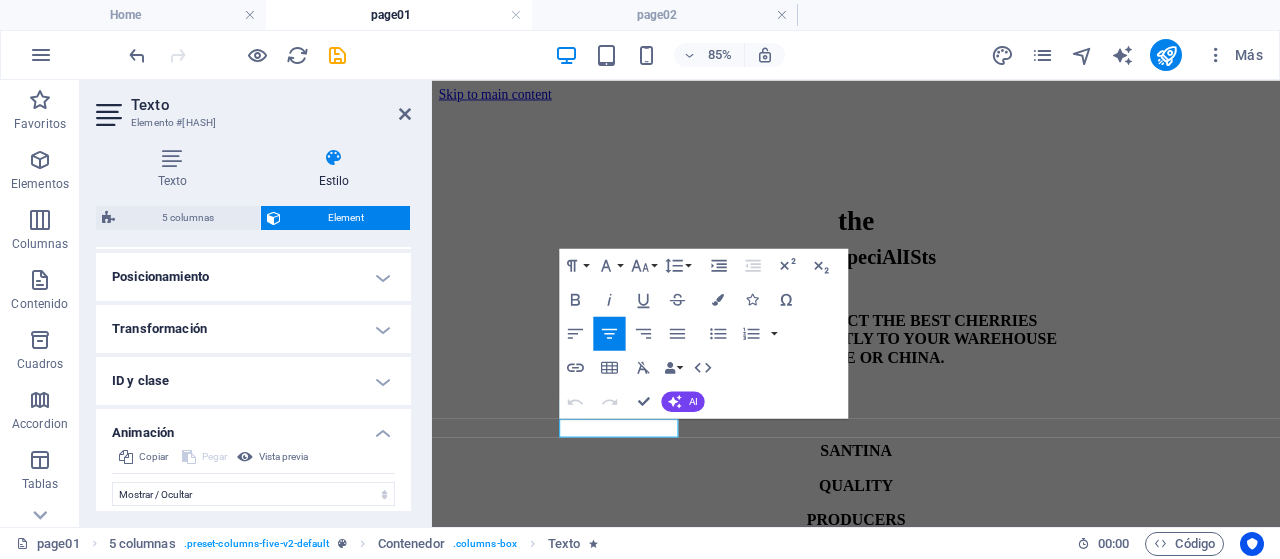 scroll, scrollTop: 800, scrollLeft: 0, axis: vertical 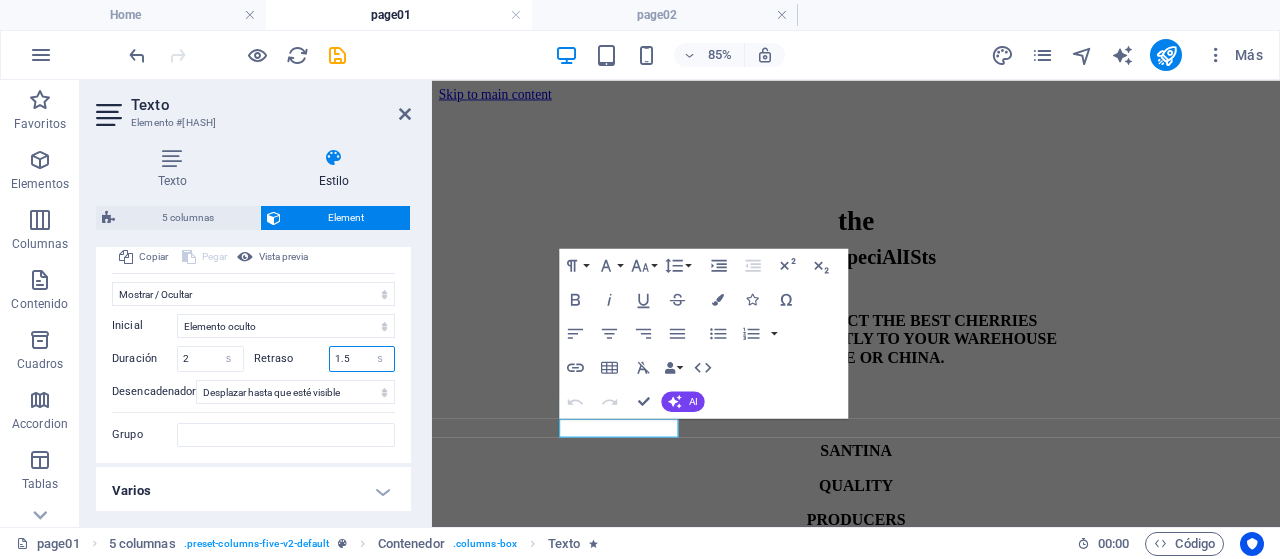 drag, startPoint x: 360, startPoint y: 359, endPoint x: 293, endPoint y: 359, distance: 67 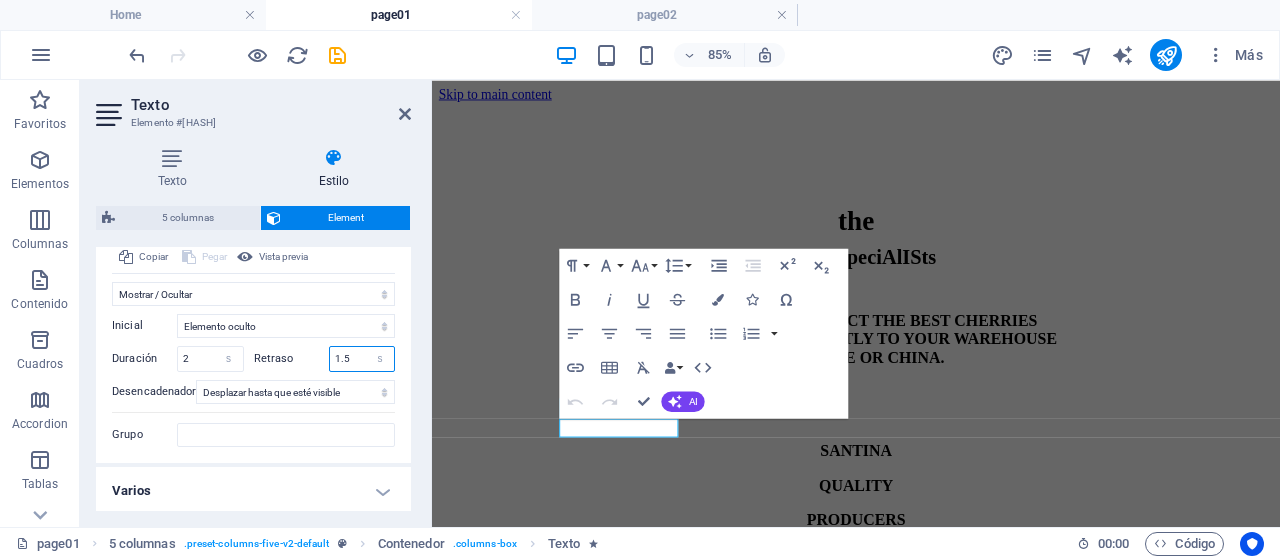 click on "Retraso 1.5 s ms" at bounding box center (325, 359) 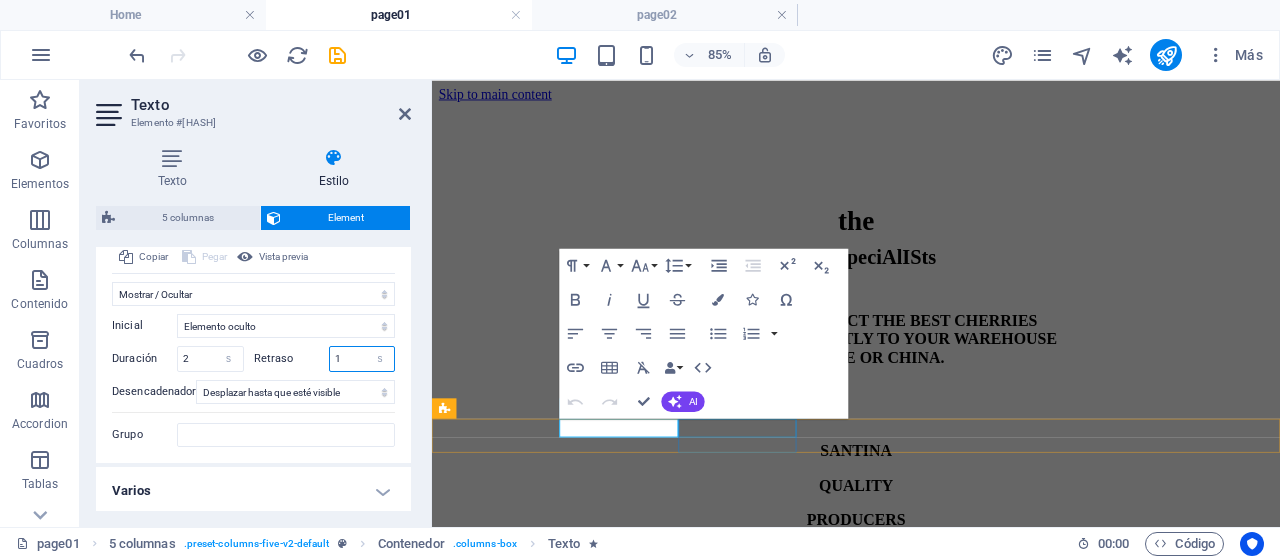 type on "1" 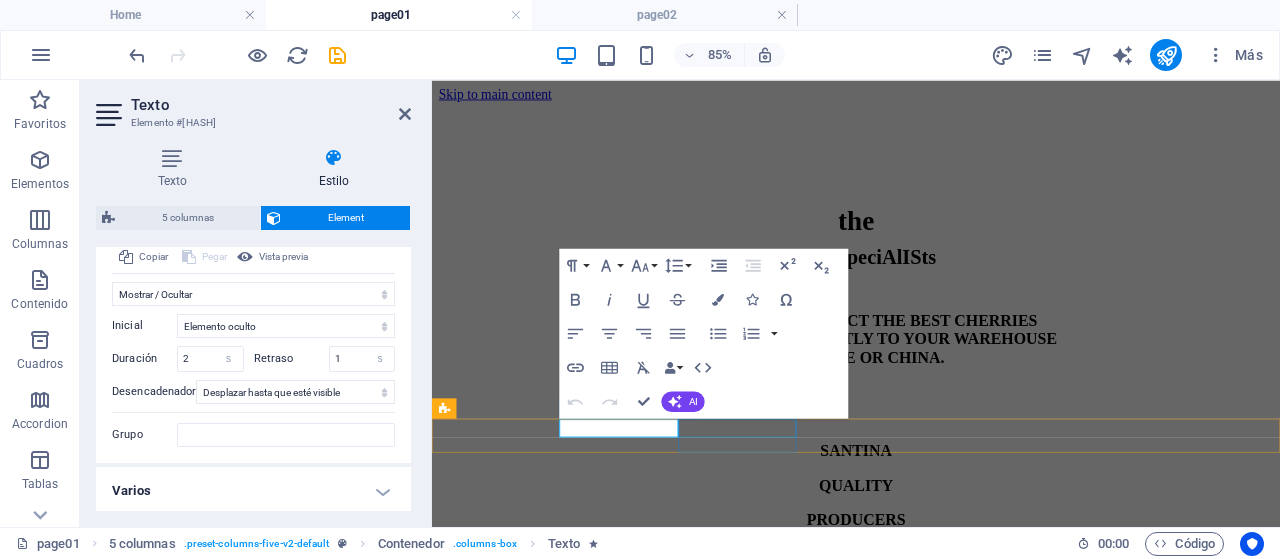 click on "QUALITY" at bounding box center [931, 557] 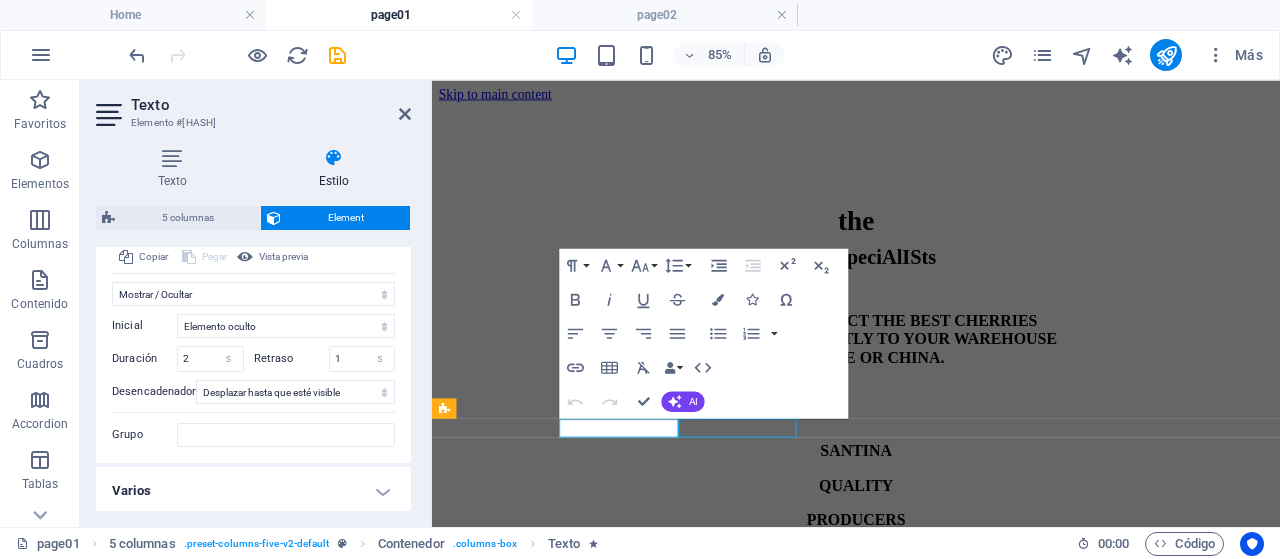 click on "QUALITY" at bounding box center [931, 557] 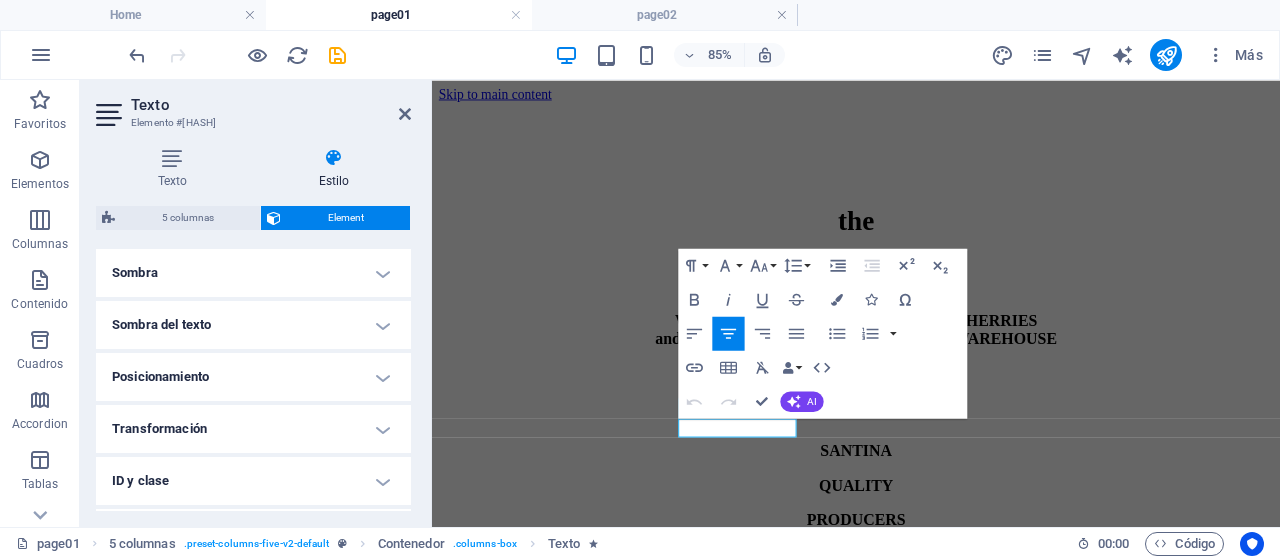 scroll, scrollTop: 802, scrollLeft: 0, axis: vertical 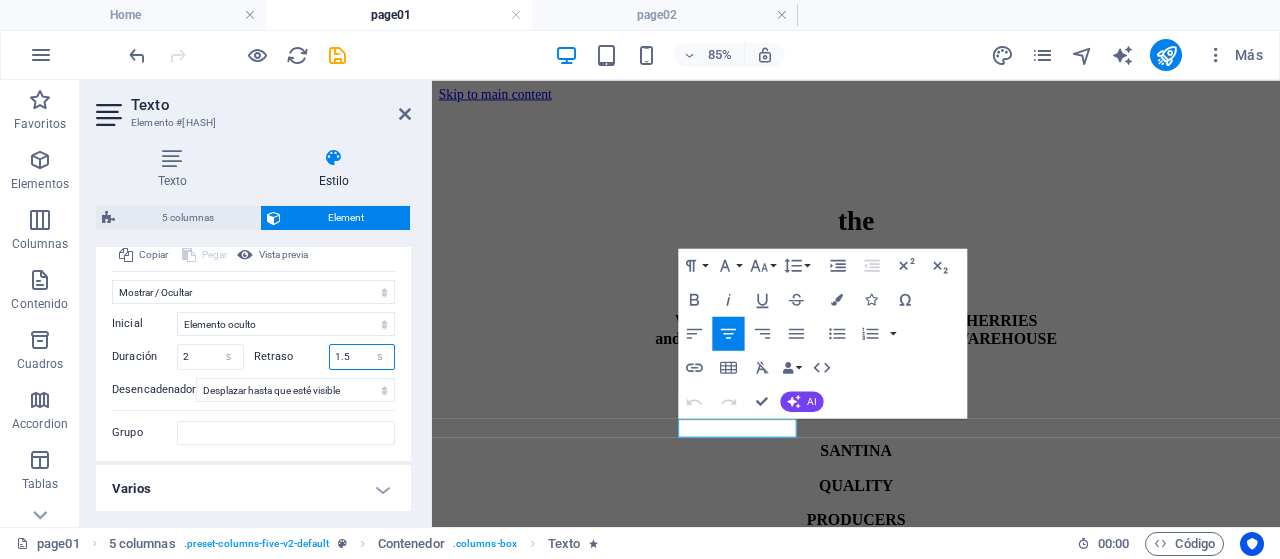 drag, startPoint x: 358, startPoint y: 355, endPoint x: 300, endPoint y: 355, distance: 58 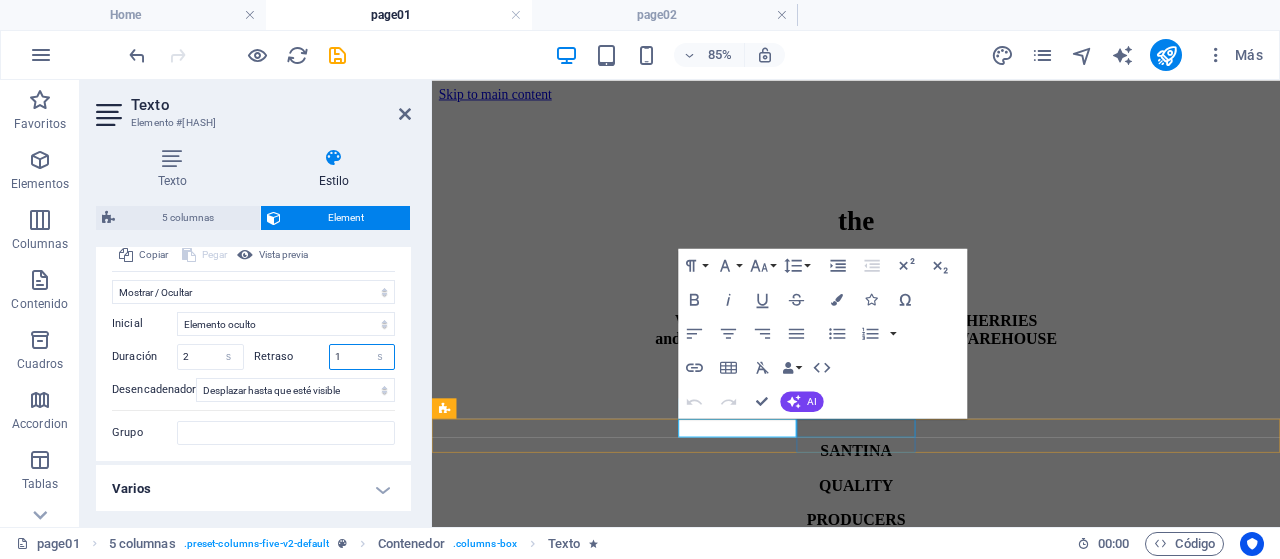 type on "1" 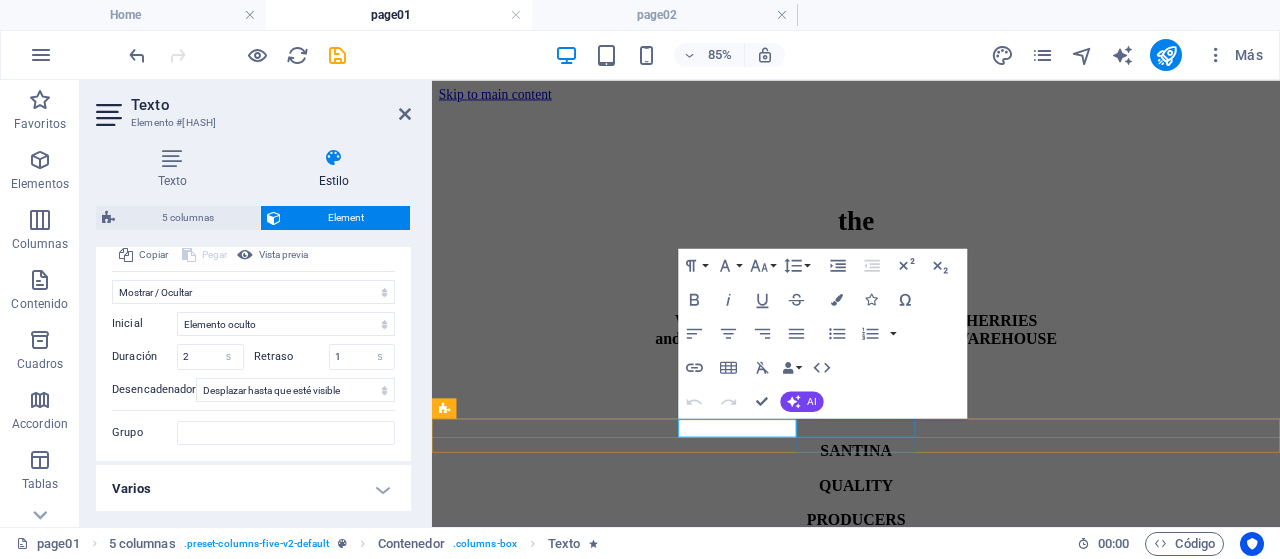 click on "PRODUCERS" at bounding box center (931, 597) 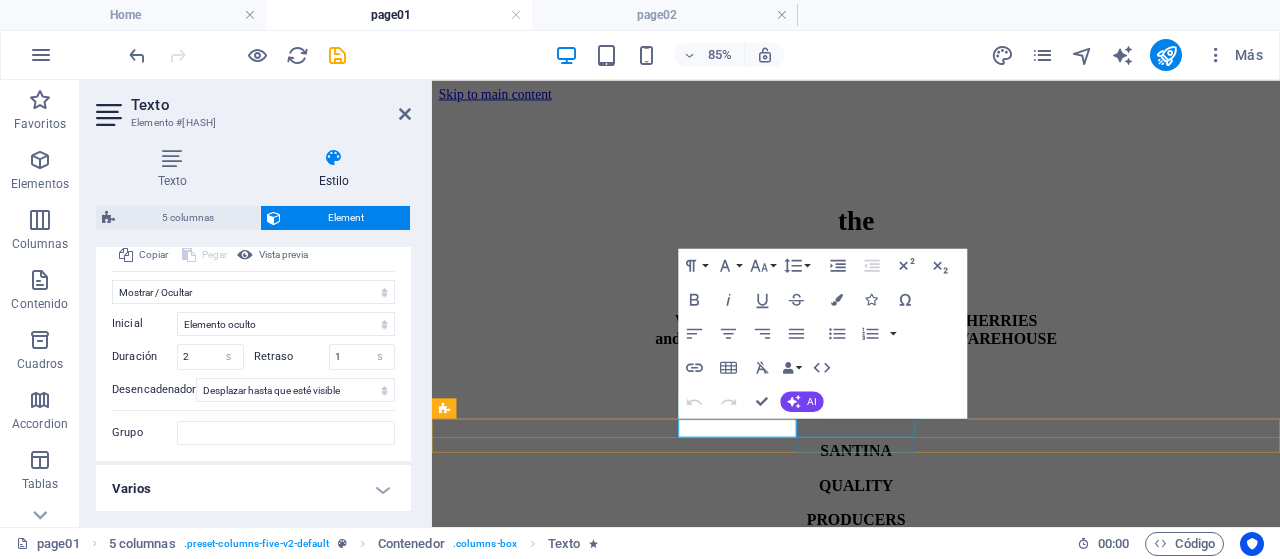 click on "PRODUCERS" at bounding box center (931, 597) 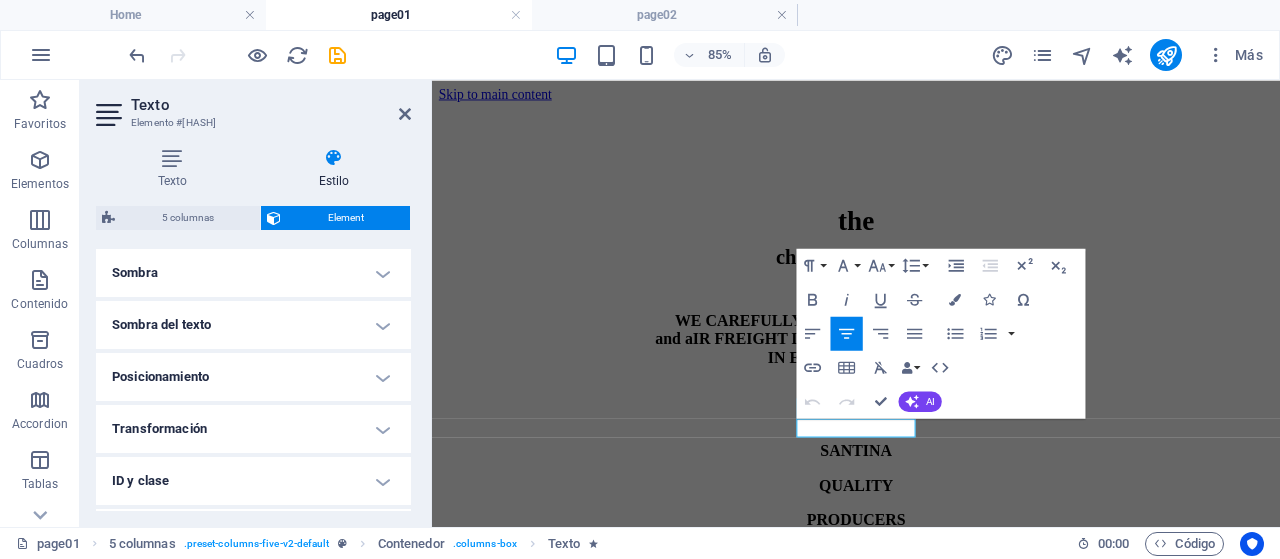 scroll, scrollTop: 802, scrollLeft: 0, axis: vertical 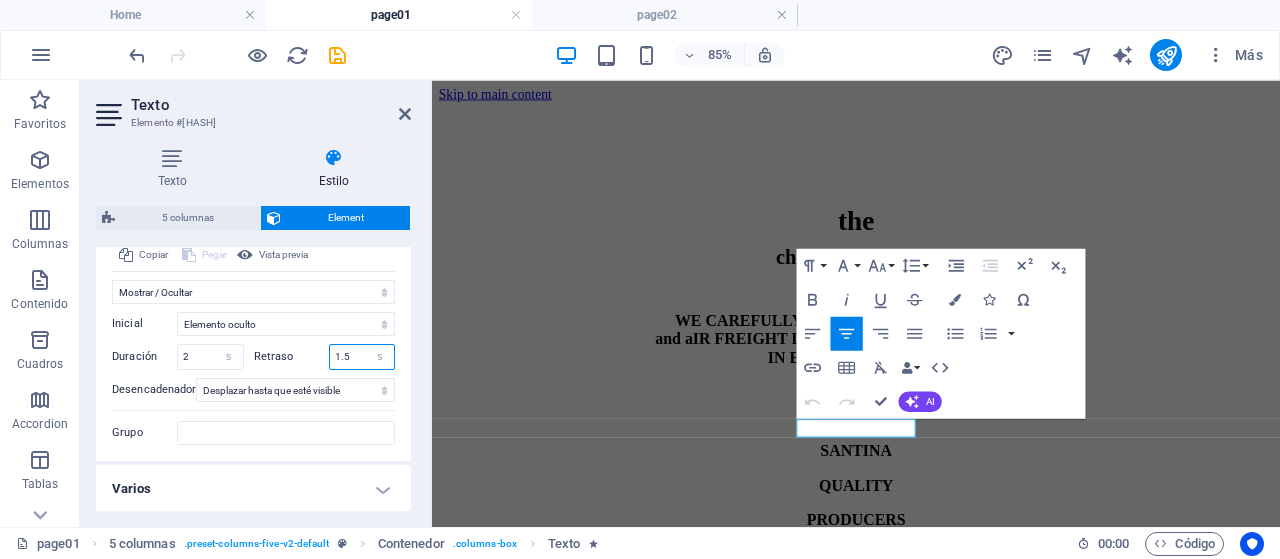 drag, startPoint x: 355, startPoint y: 353, endPoint x: 284, endPoint y: 353, distance: 71 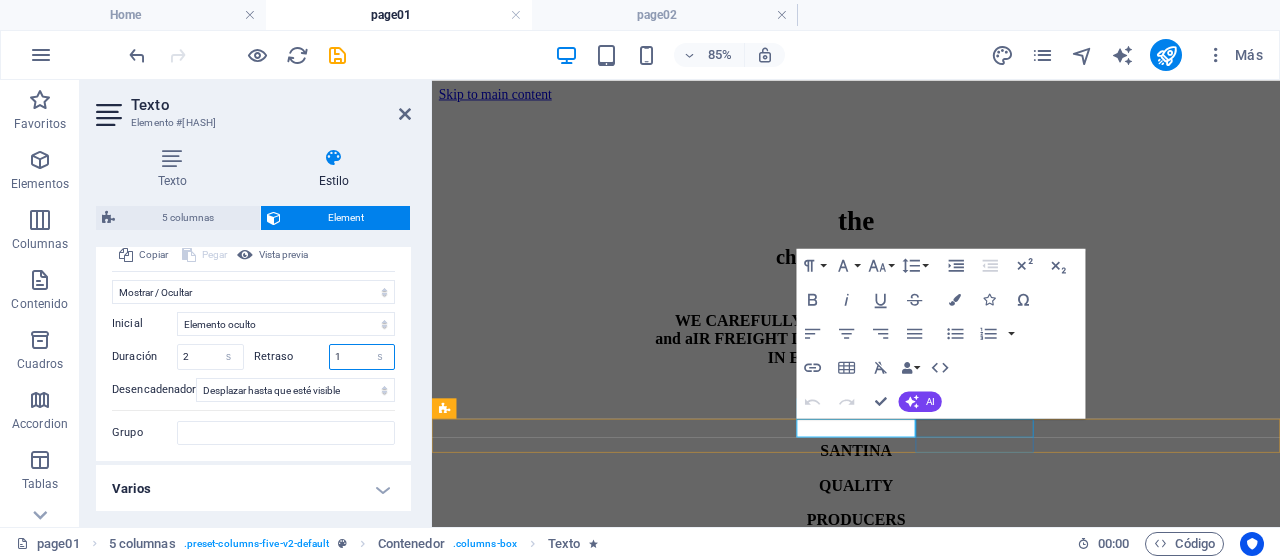 type on "1" 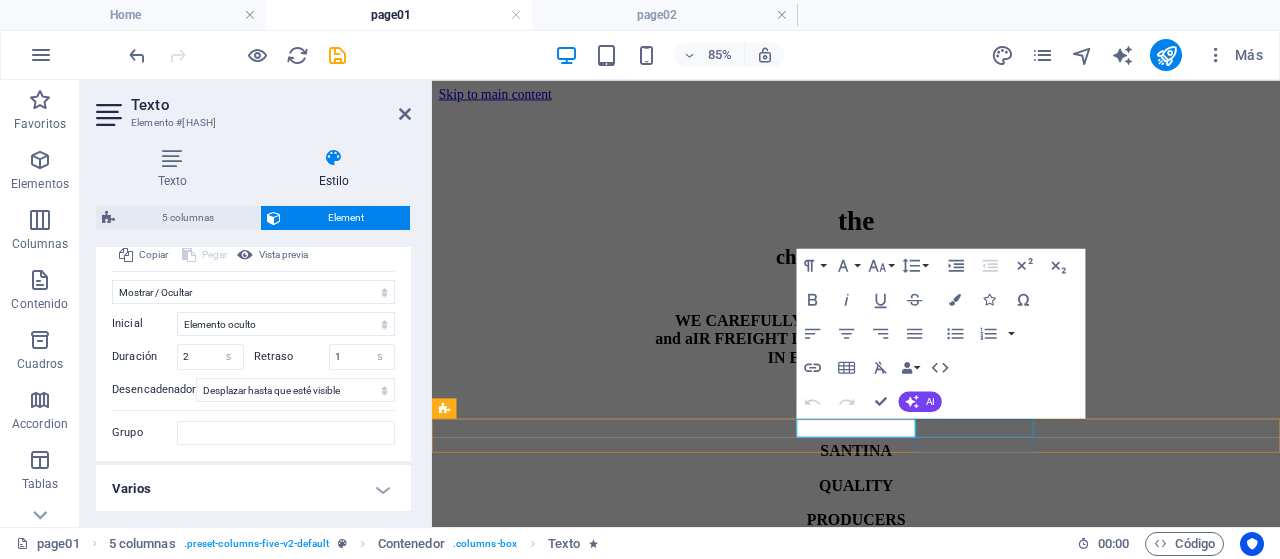 click on "SEASON 2025" at bounding box center (931, 638) 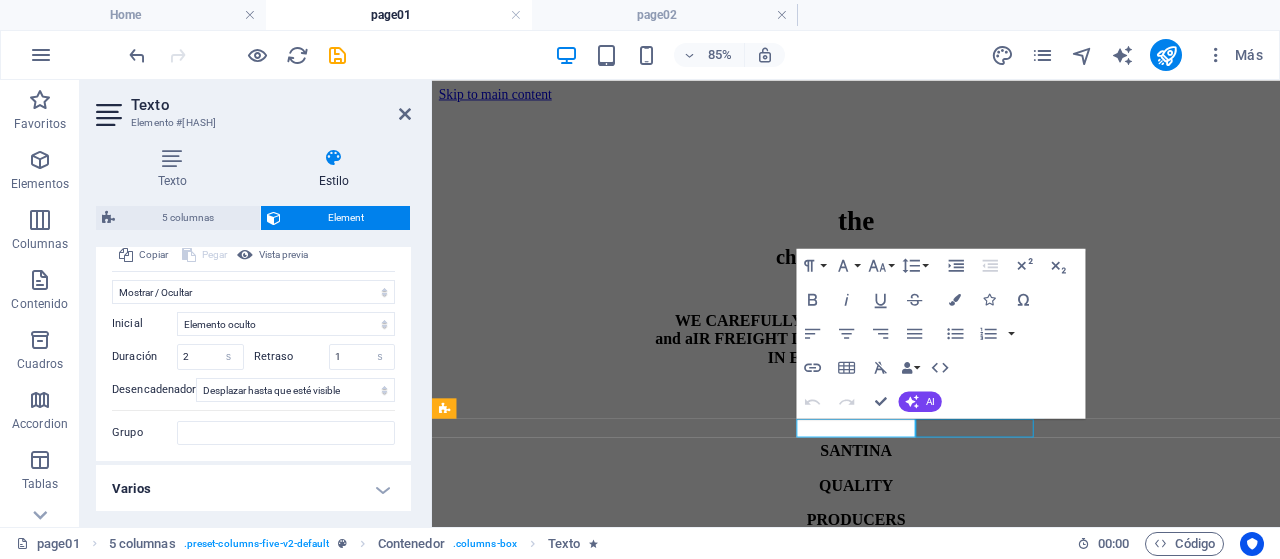 click on "SEASON 2025" at bounding box center (931, 638) 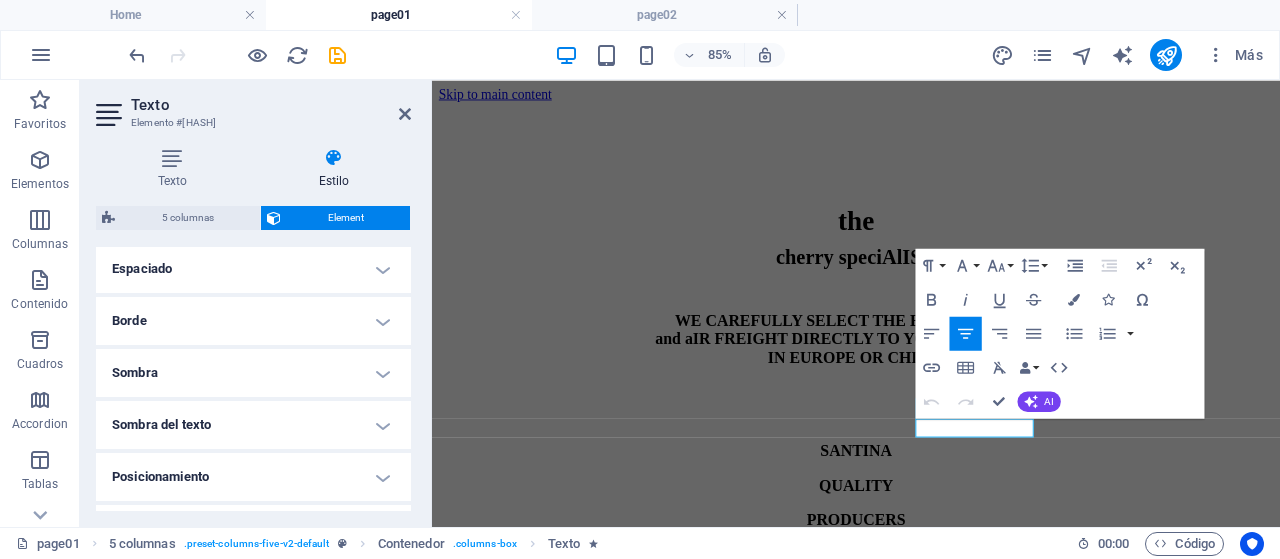 scroll, scrollTop: 802, scrollLeft: 0, axis: vertical 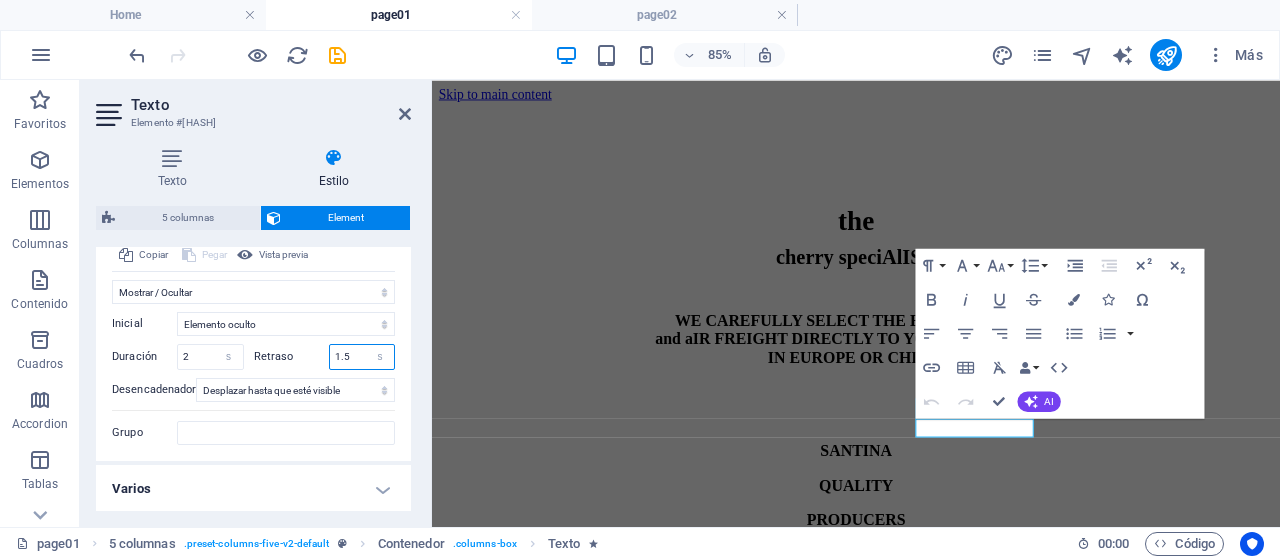 drag, startPoint x: 333, startPoint y: 356, endPoint x: 260, endPoint y: 356, distance: 73 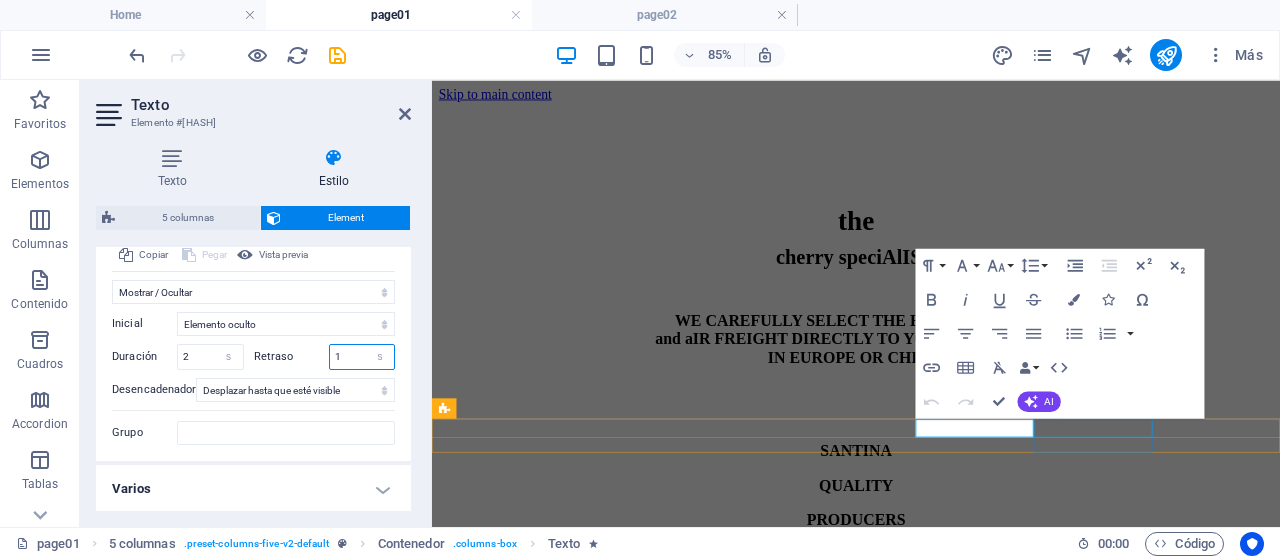 type on "1" 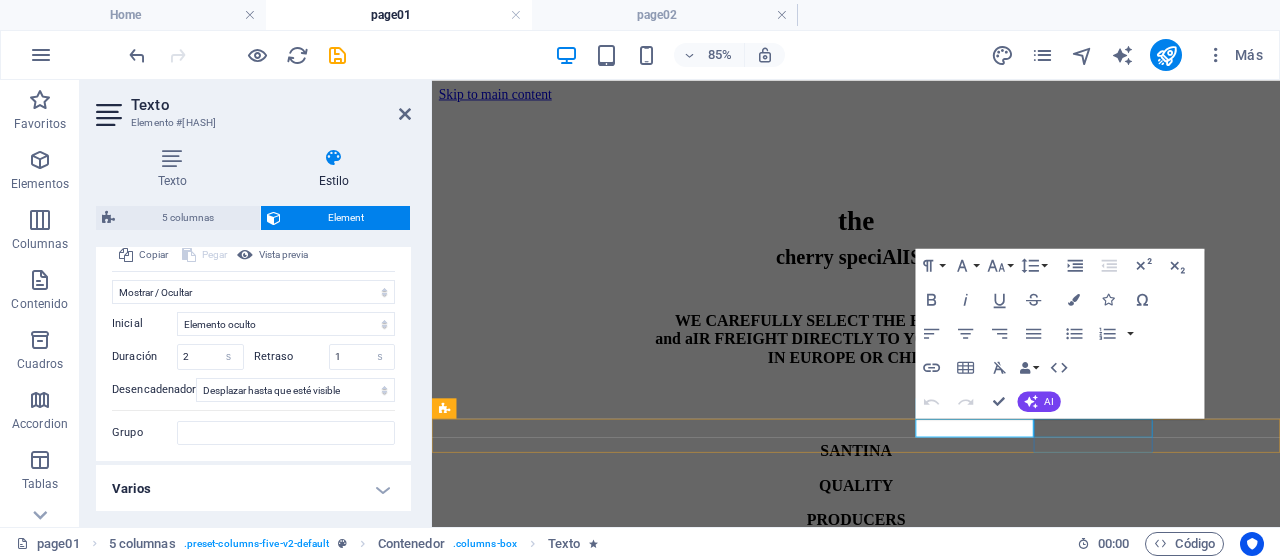 click on "CONTACT" at bounding box center [931, 679] 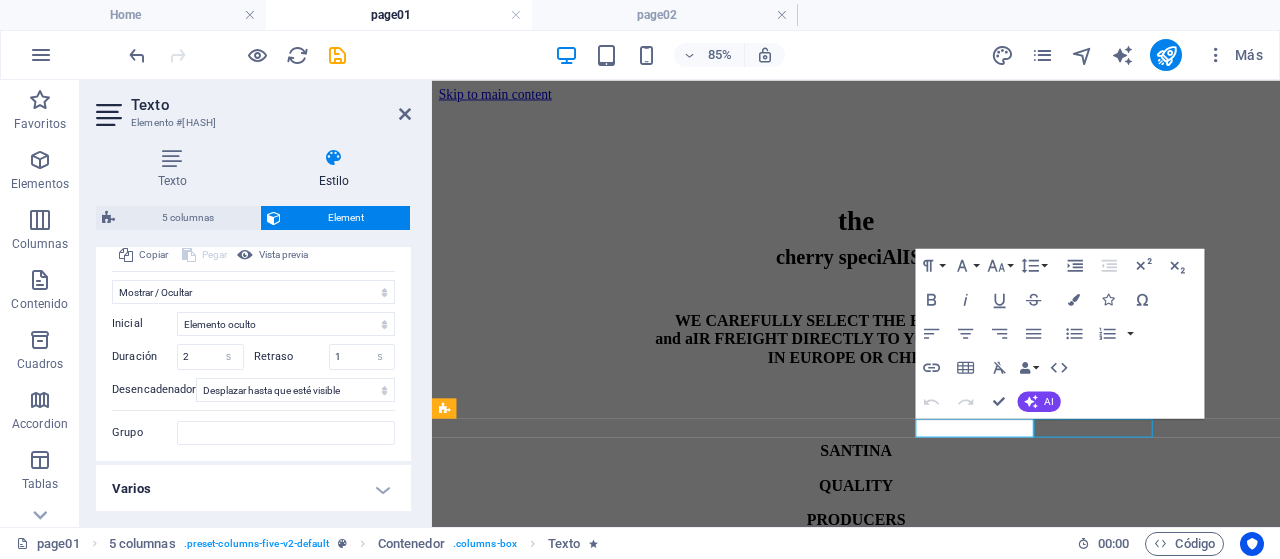 click on "CONTACT" at bounding box center [931, 679] 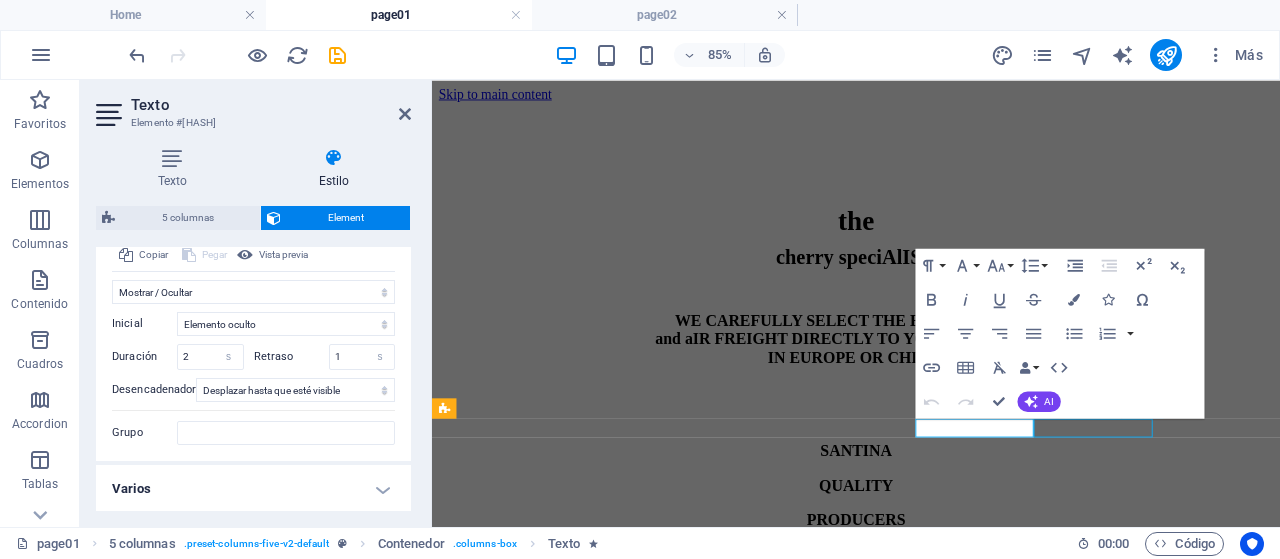 select on "fade" 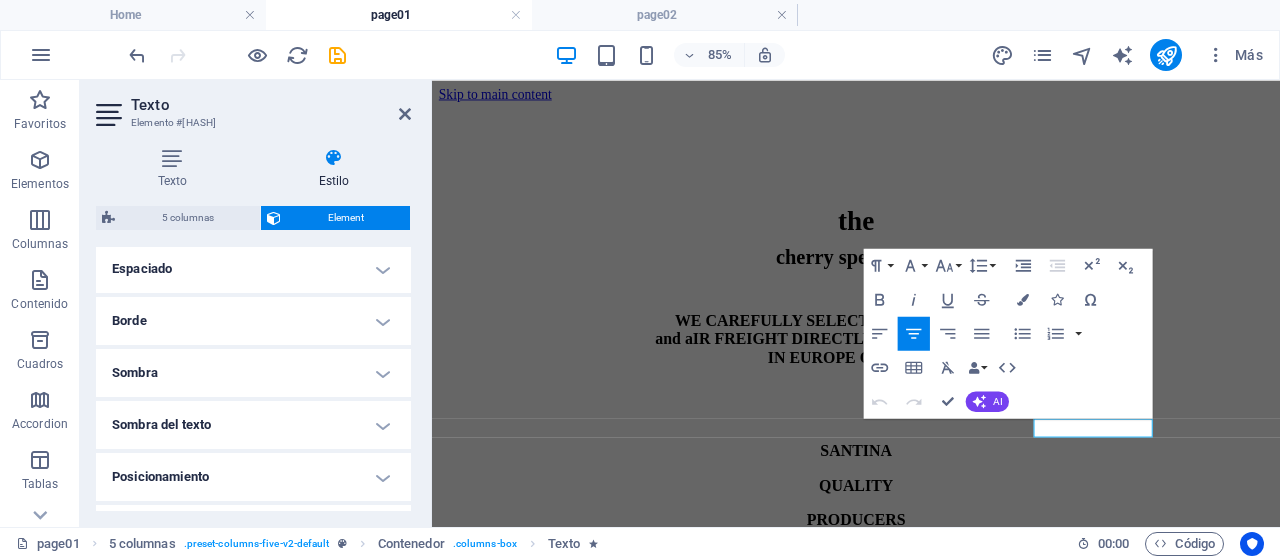 scroll, scrollTop: 802, scrollLeft: 0, axis: vertical 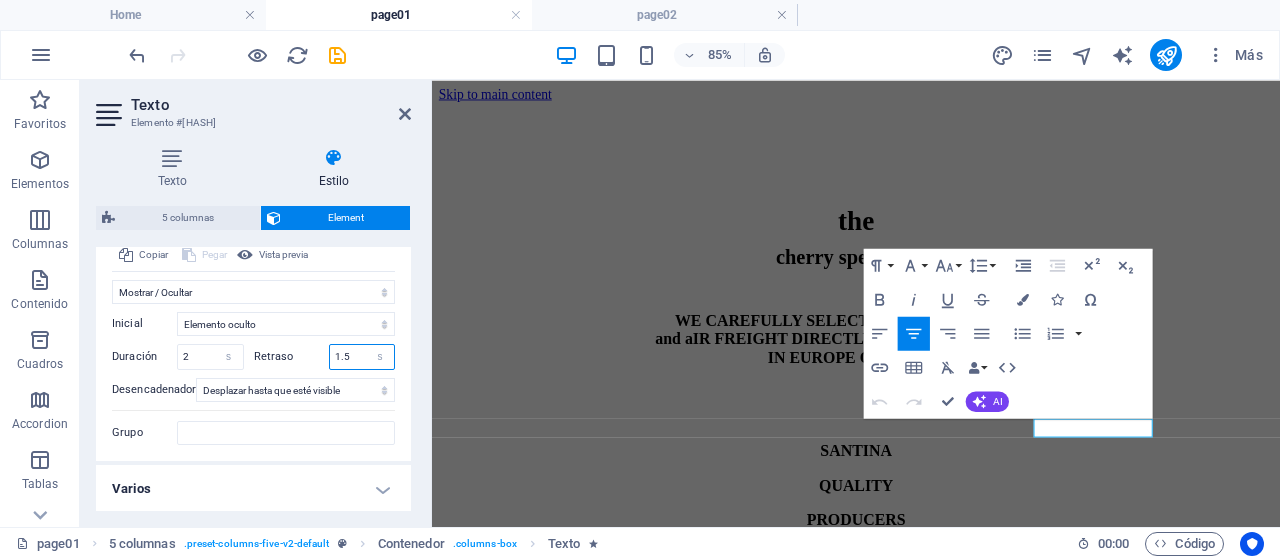 drag, startPoint x: 348, startPoint y: 358, endPoint x: 256, endPoint y: 358, distance: 92 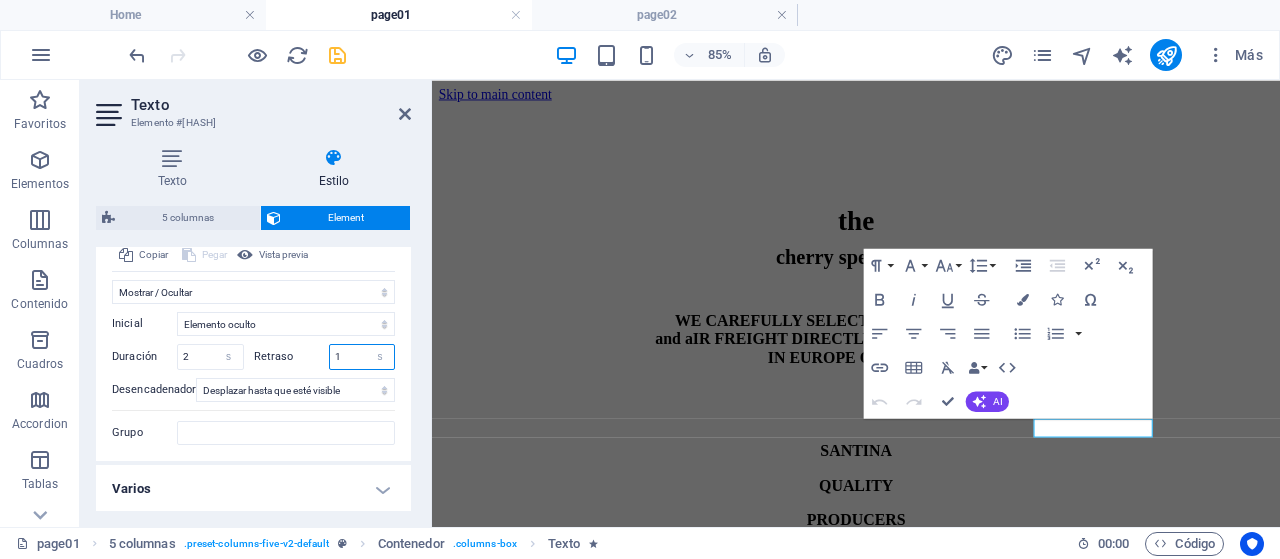 type on "1" 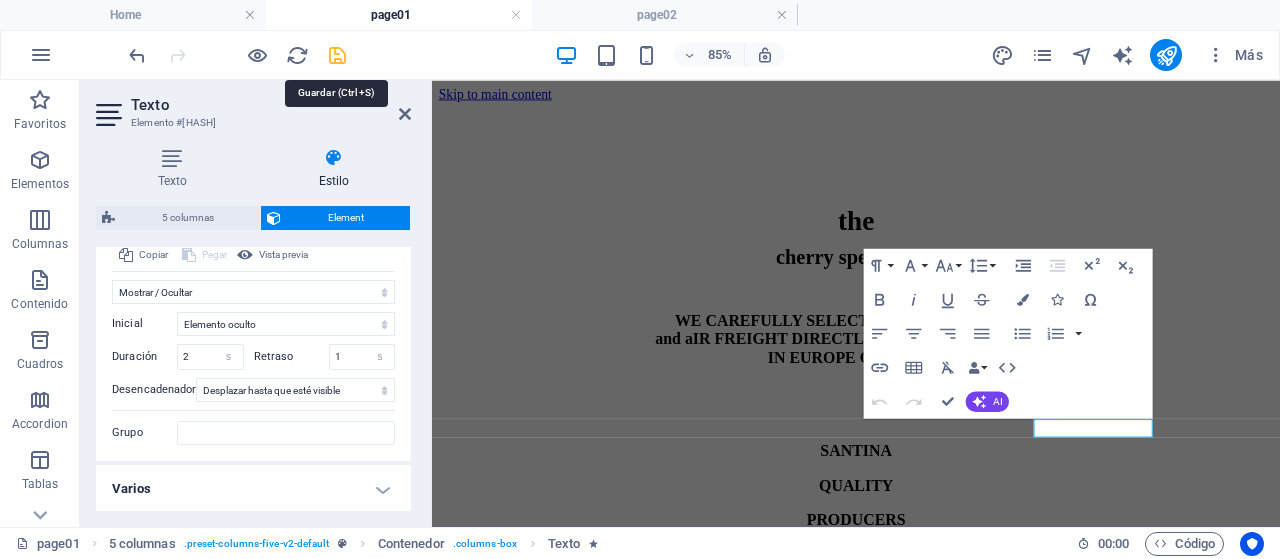 click at bounding box center [337, 55] 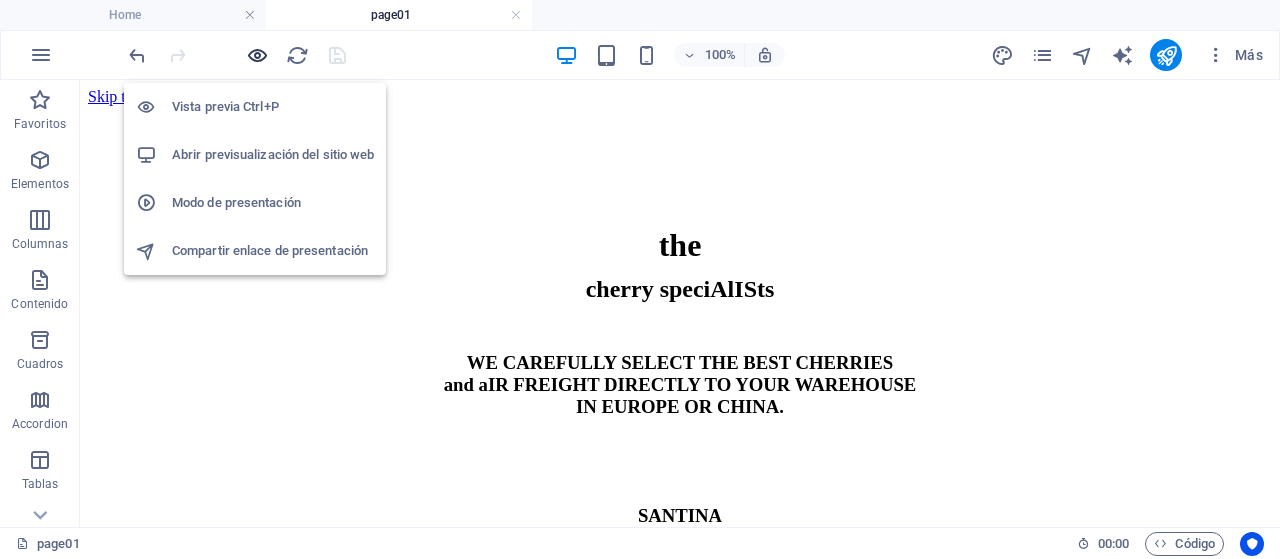 click at bounding box center (257, 55) 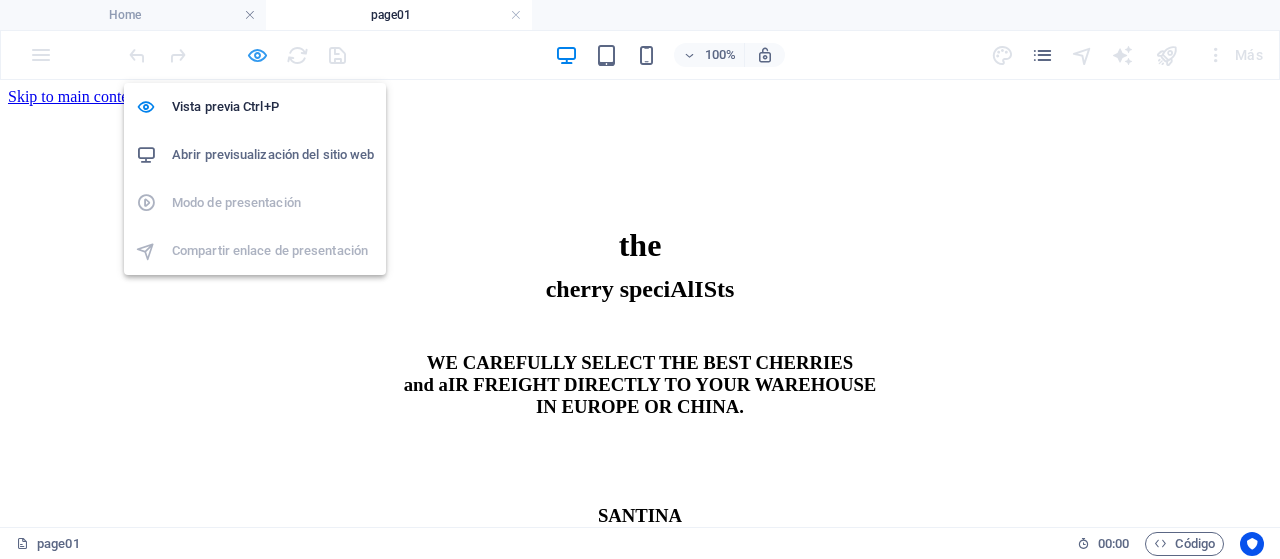 click at bounding box center (257, 55) 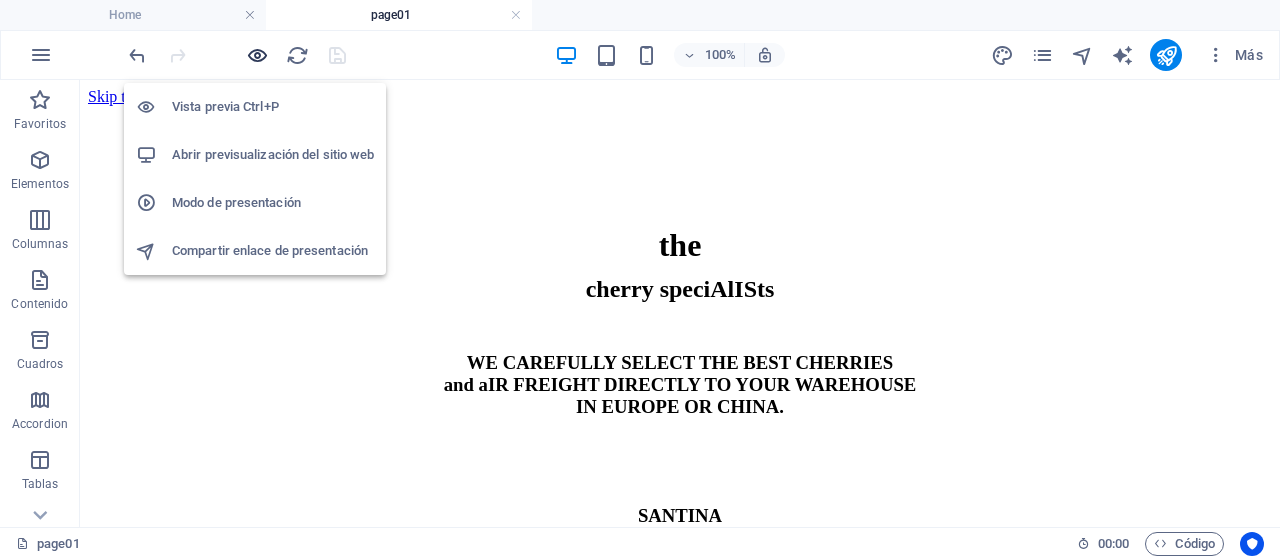 click at bounding box center [257, 55] 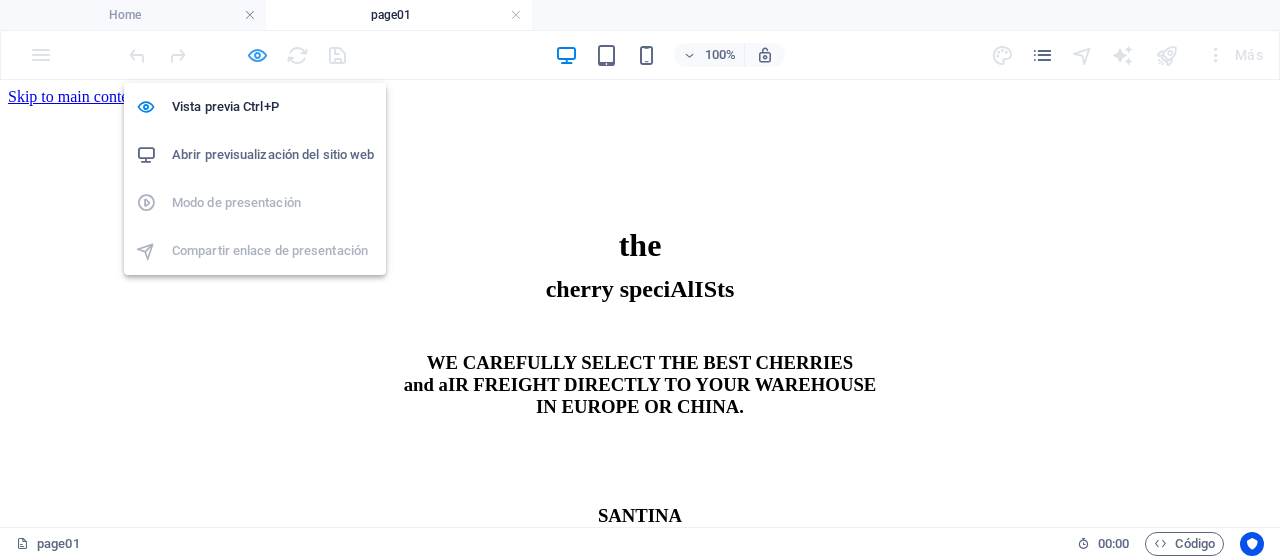 click at bounding box center (257, 55) 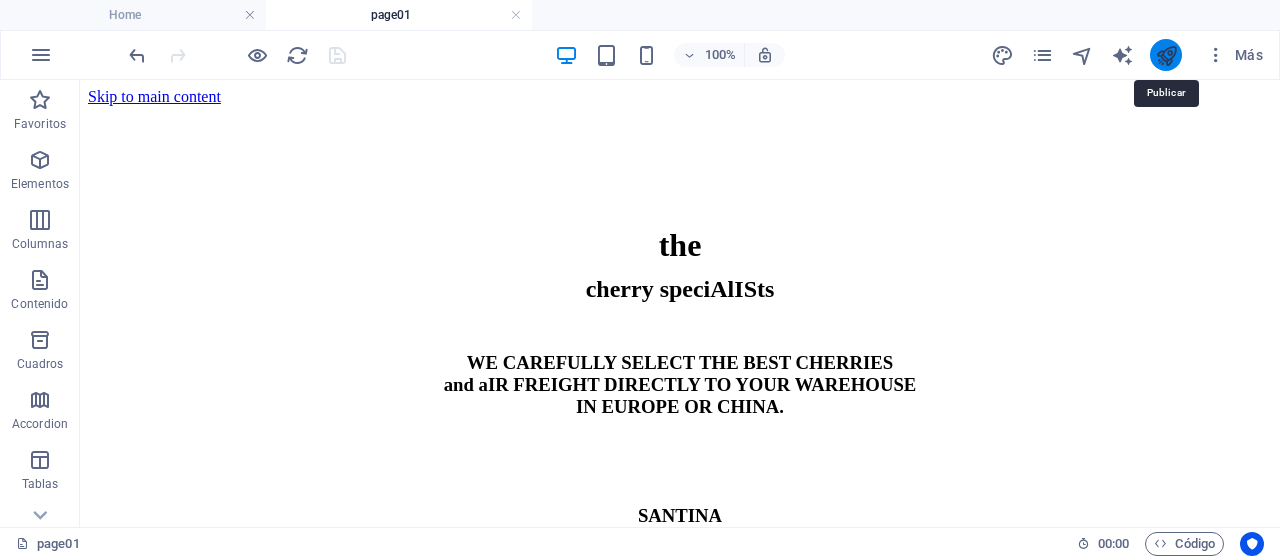 click at bounding box center [1166, 55] 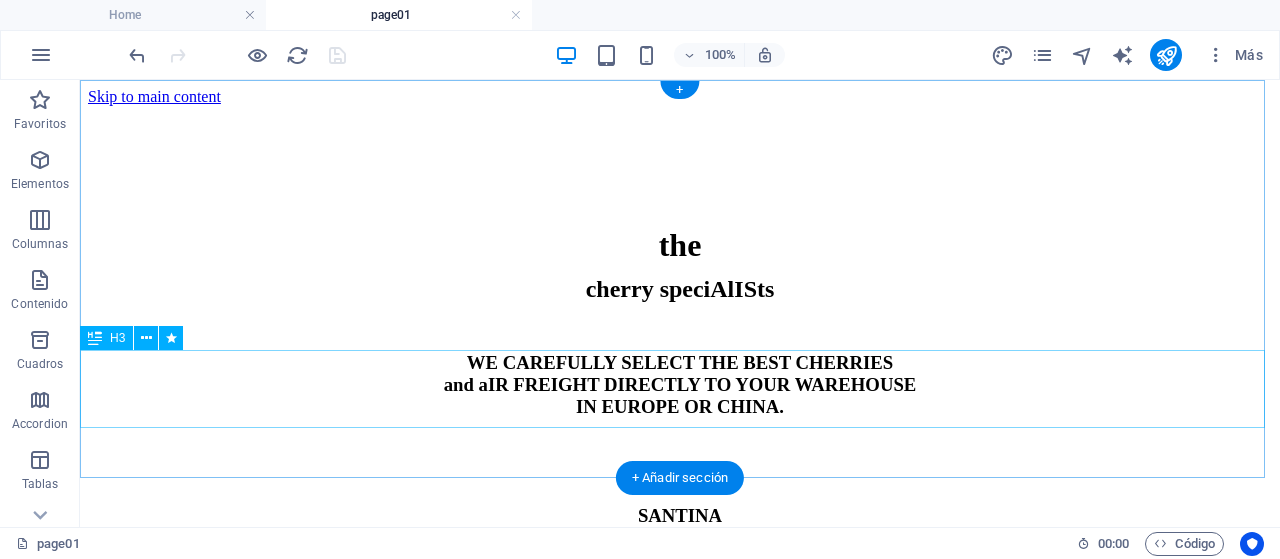 click on "WE CAREFULLY SELECT THE BEST CHERRIES and aIR FREIGHT DIRECTLY TO YOUR WAREHOUSE IN EUROPE OR CHINA." at bounding box center (680, 370) 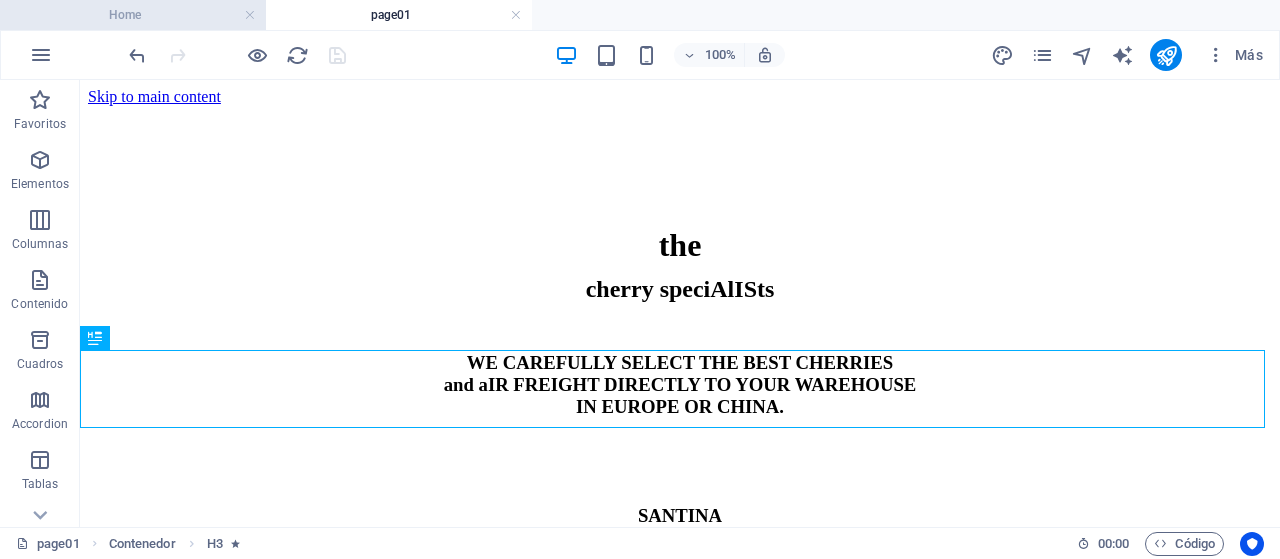 click on "Home" at bounding box center (133, 15) 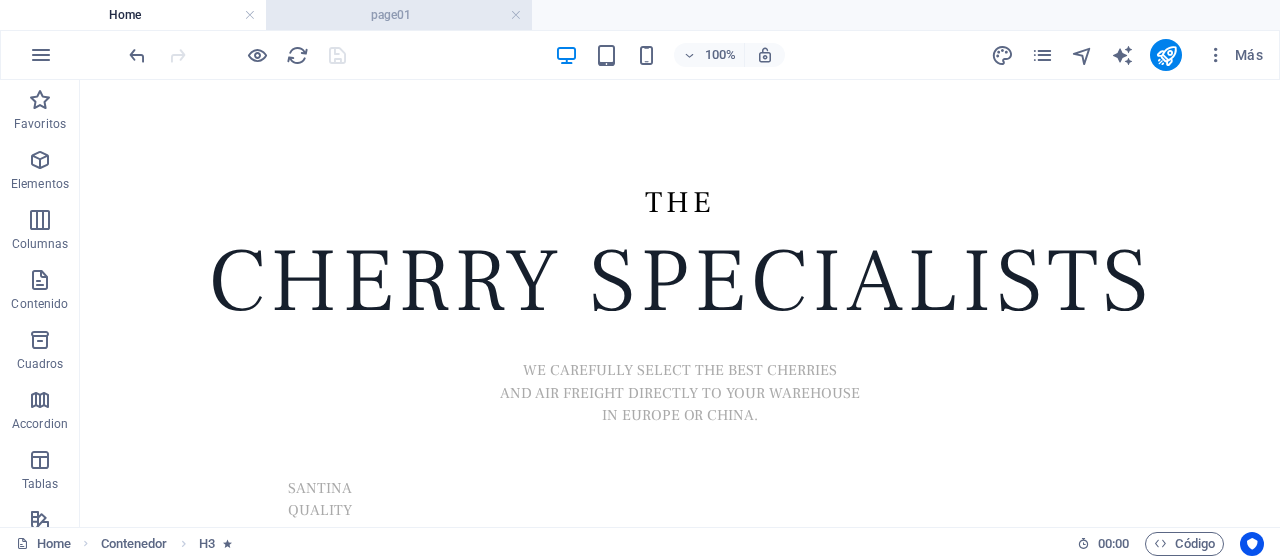 click on "page01" at bounding box center (399, 15) 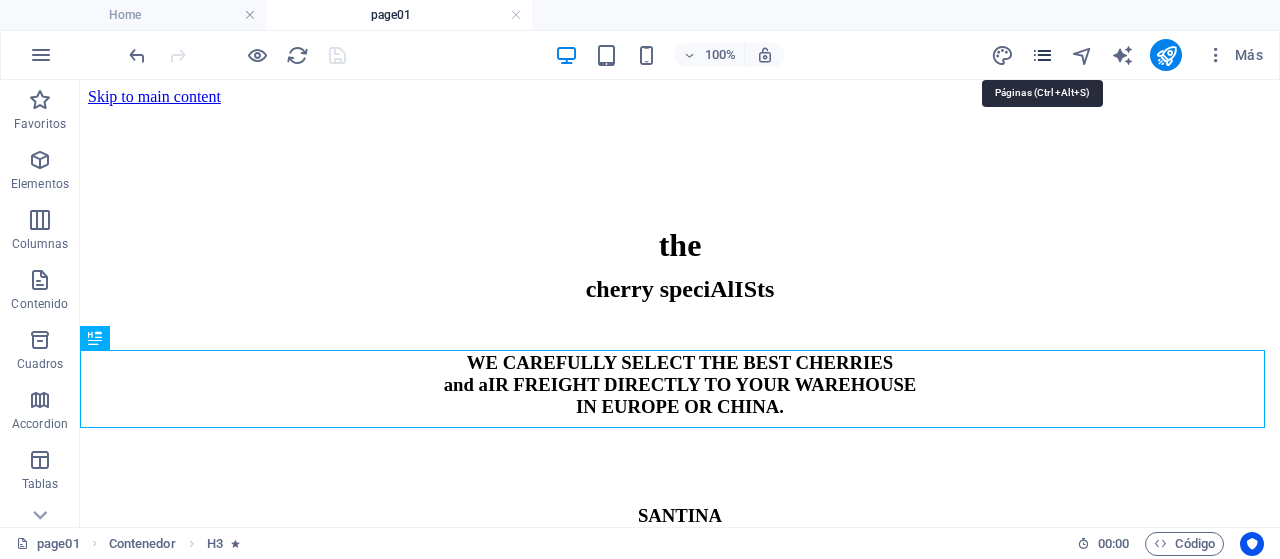 click at bounding box center (1042, 55) 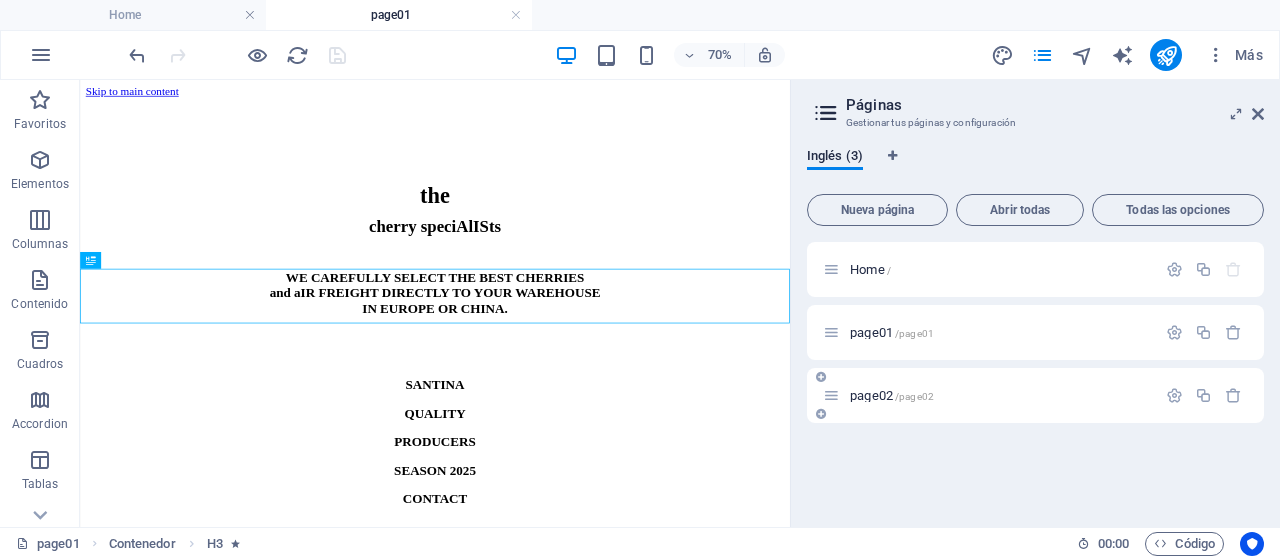 click on "page02 /page02" at bounding box center [989, 395] 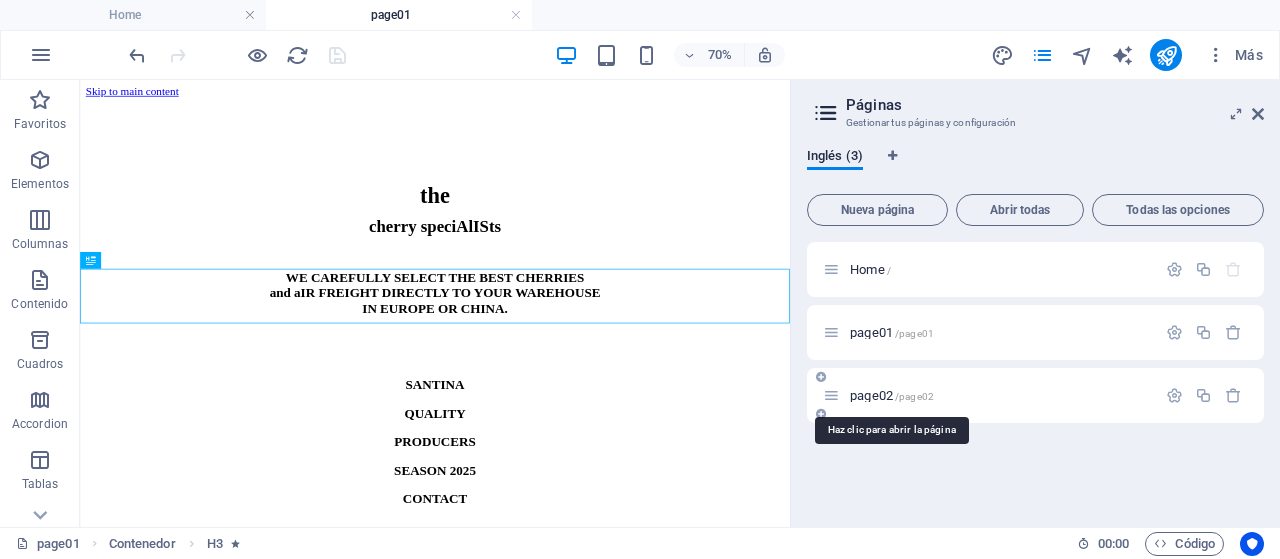 click on "page02 /page02" at bounding box center [892, 395] 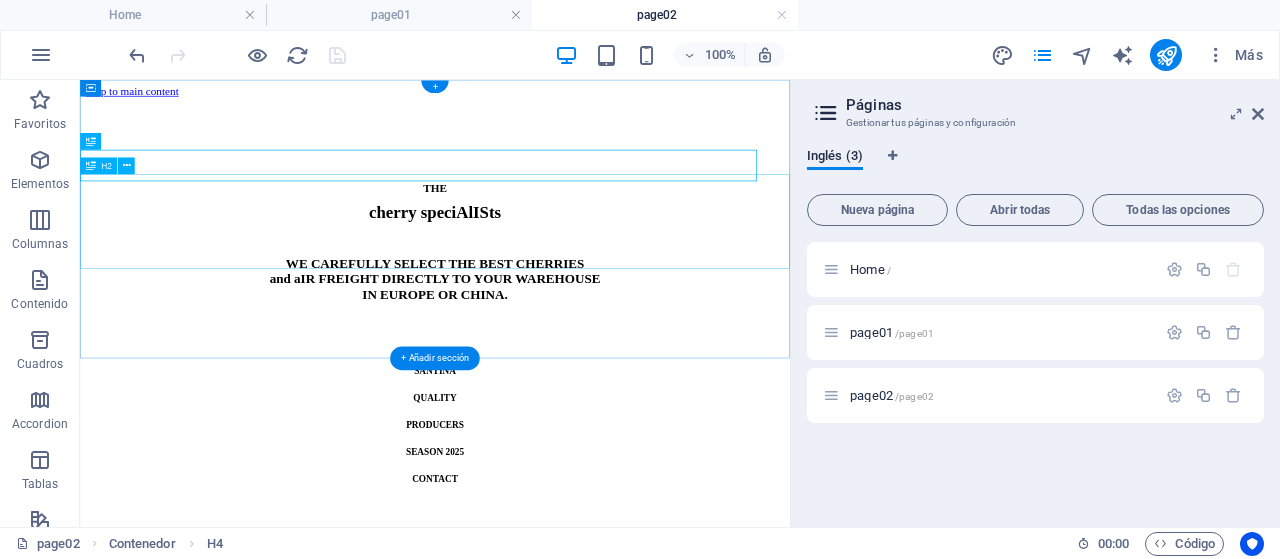 scroll, scrollTop: 0, scrollLeft: 0, axis: both 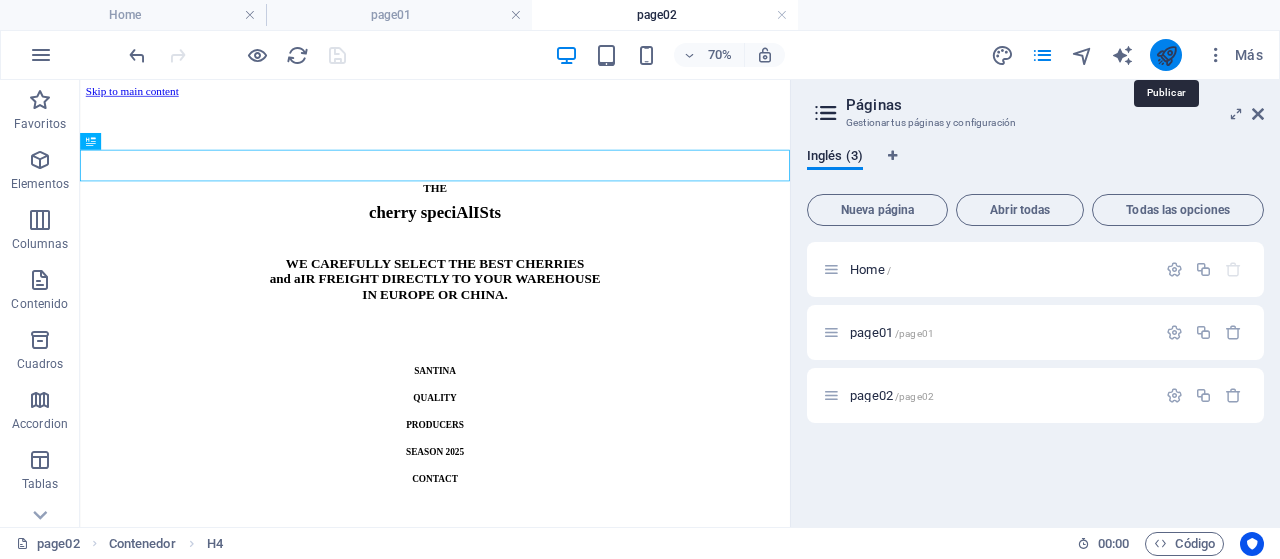 click at bounding box center [1166, 55] 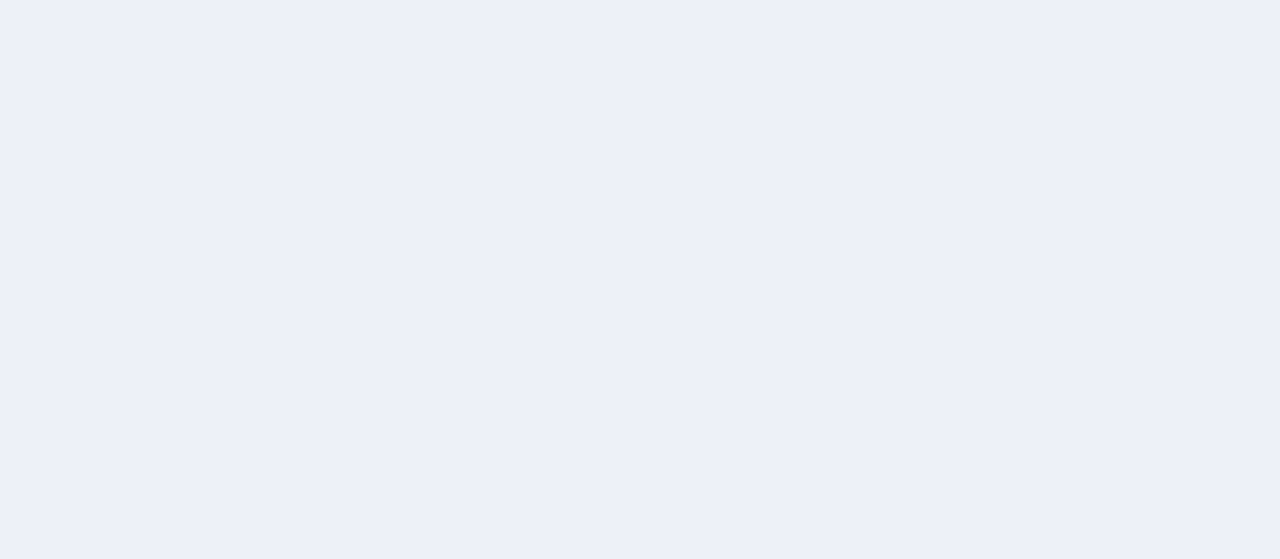 scroll, scrollTop: 0, scrollLeft: 0, axis: both 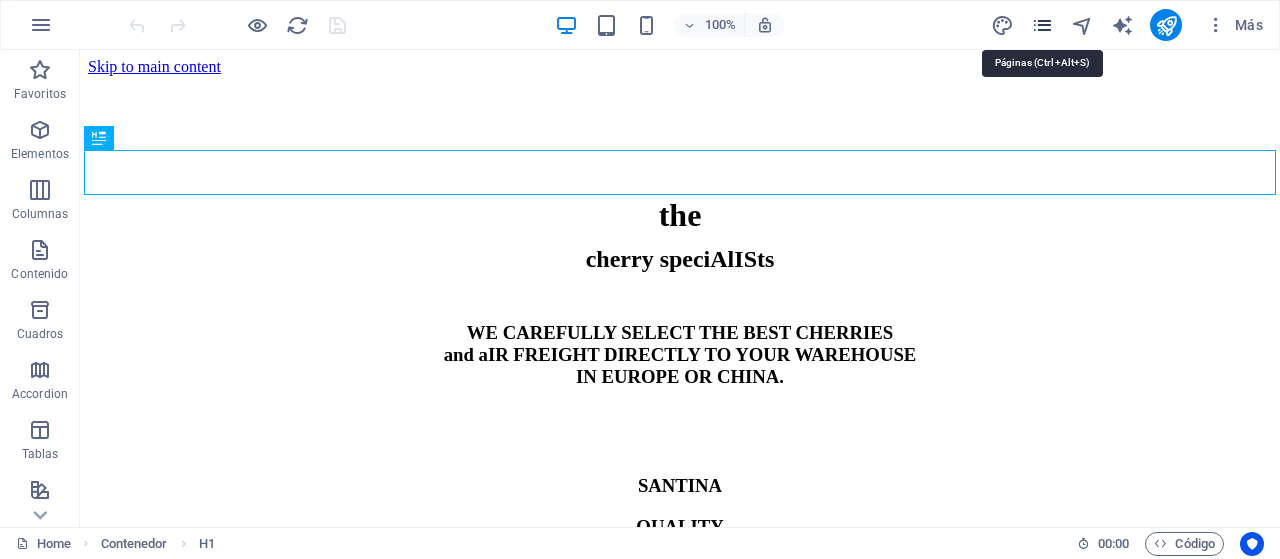 click at bounding box center (1042, 25) 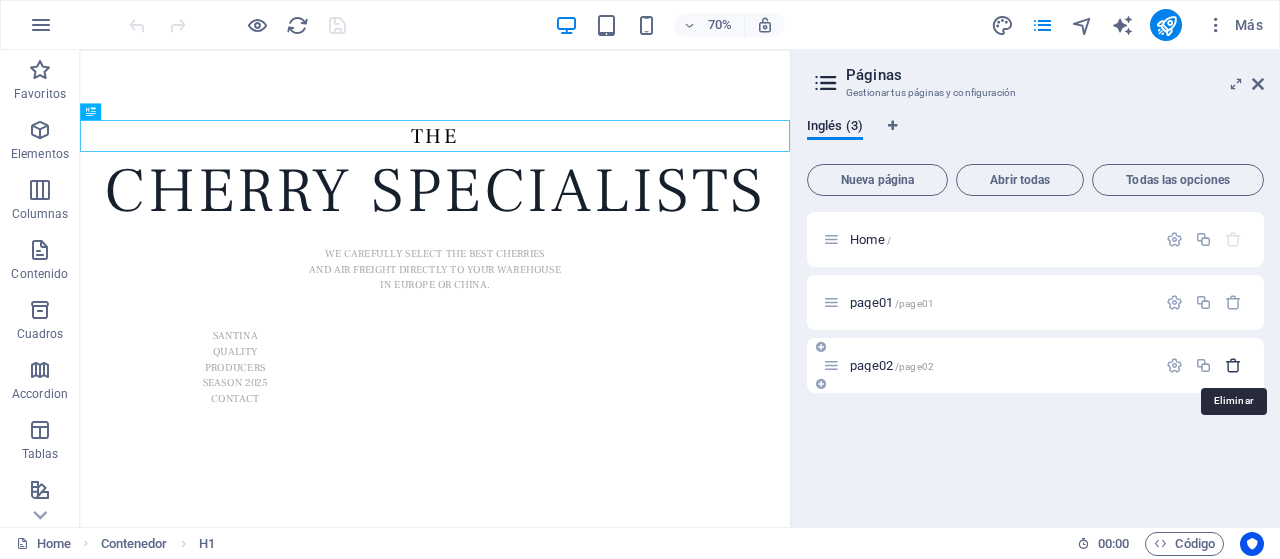 click at bounding box center [1233, 365] 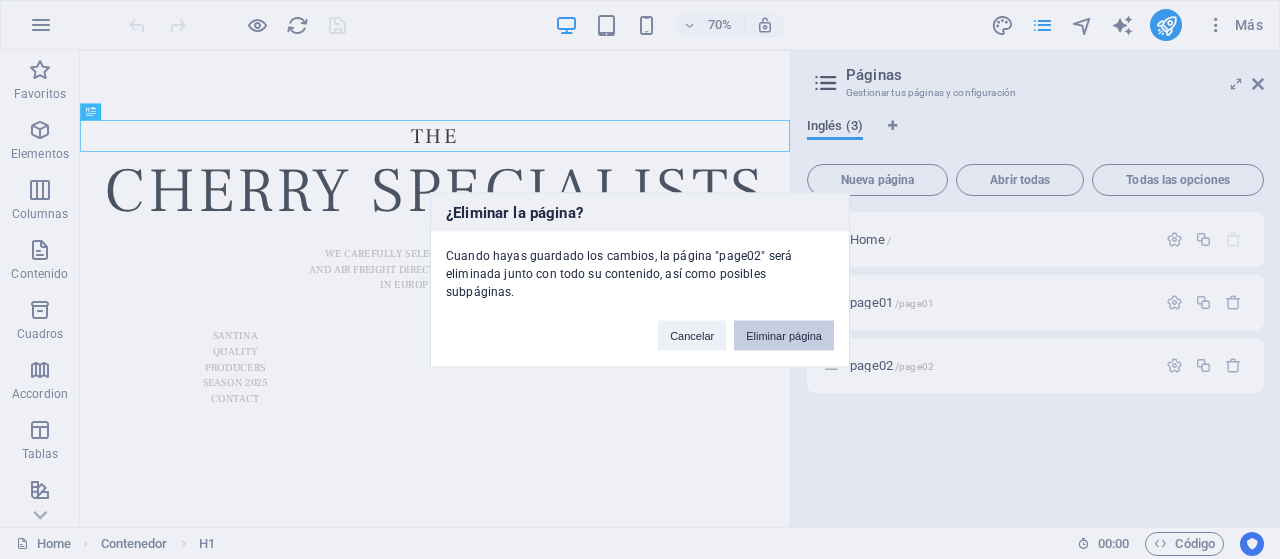 click on "Eliminar página" at bounding box center [784, 335] 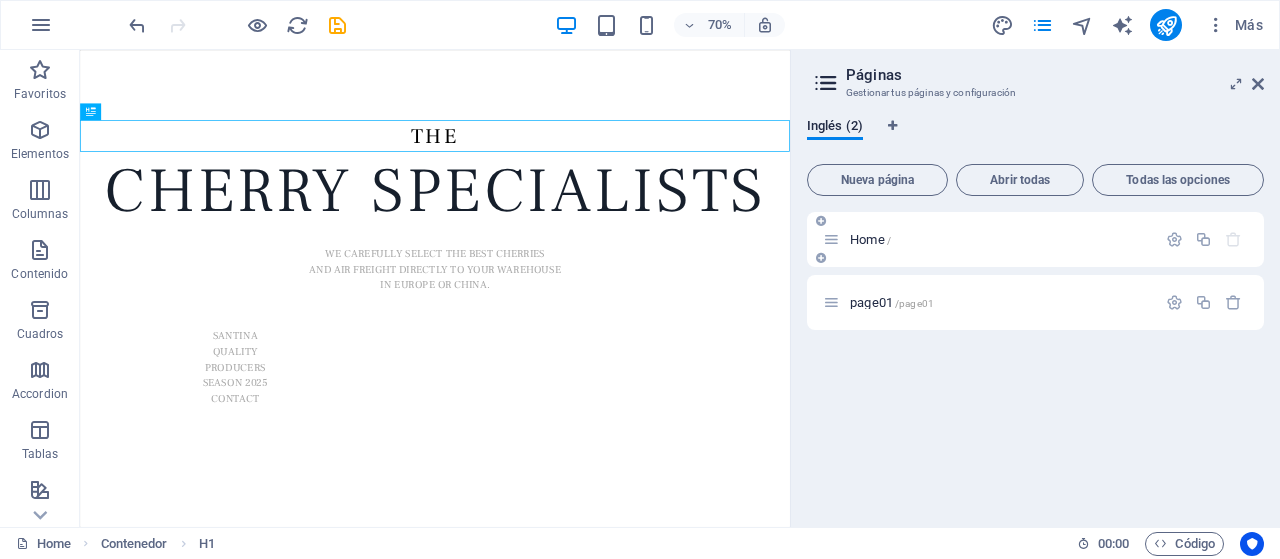 click on "Home /" at bounding box center (989, 239) 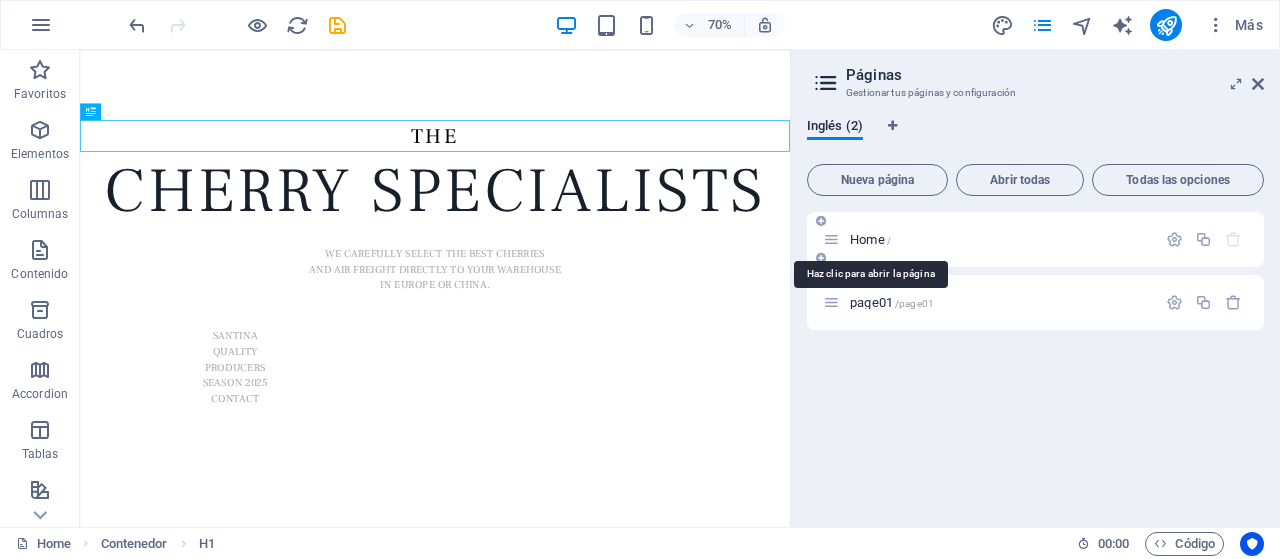 click on "Home /" at bounding box center (870, 239) 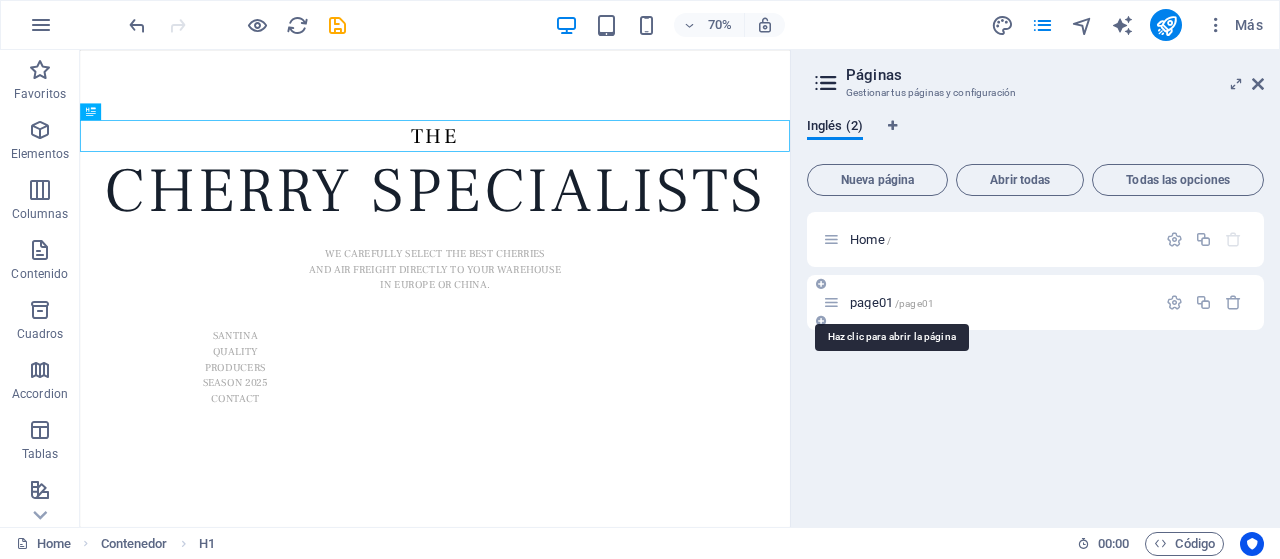 click on "page01 /page01" at bounding box center [892, 302] 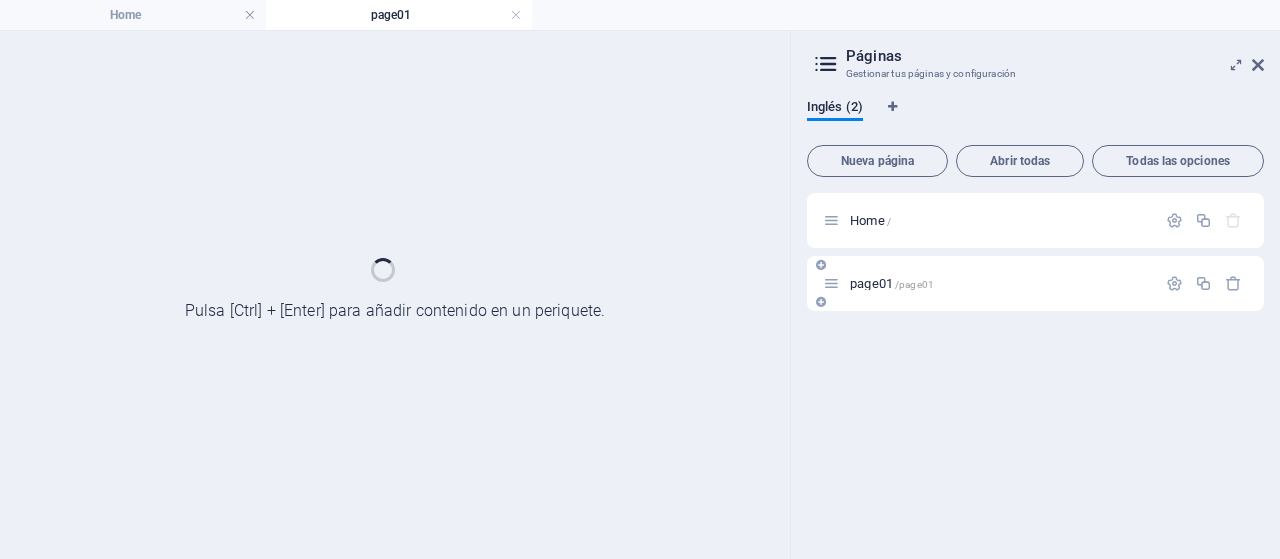 click on "page01 /page01" at bounding box center (1035, 283) 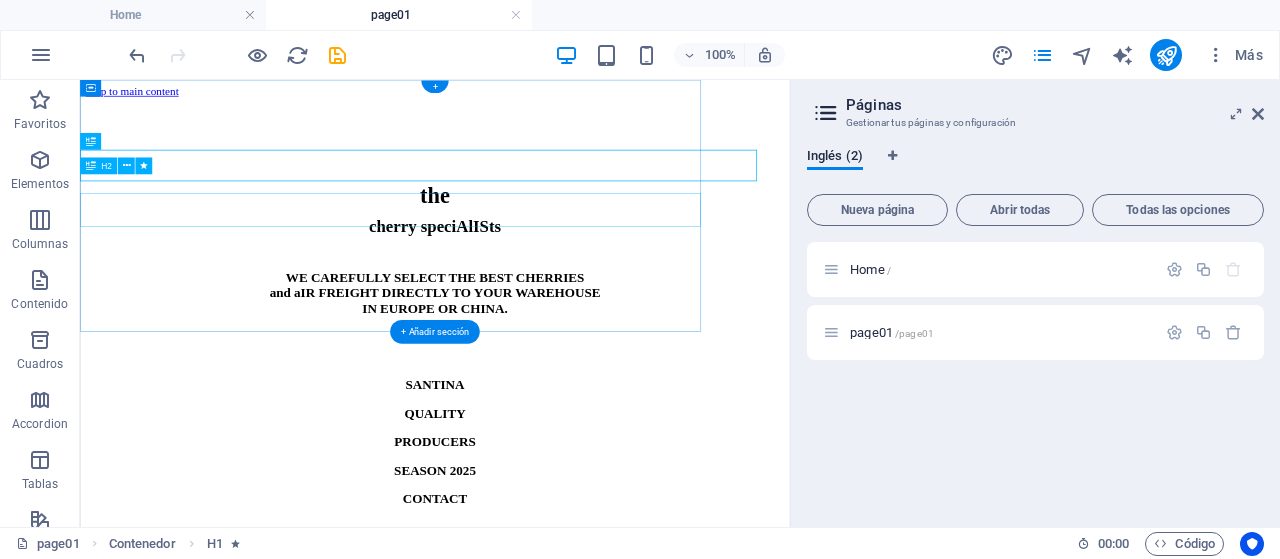 scroll, scrollTop: 0, scrollLeft: 0, axis: both 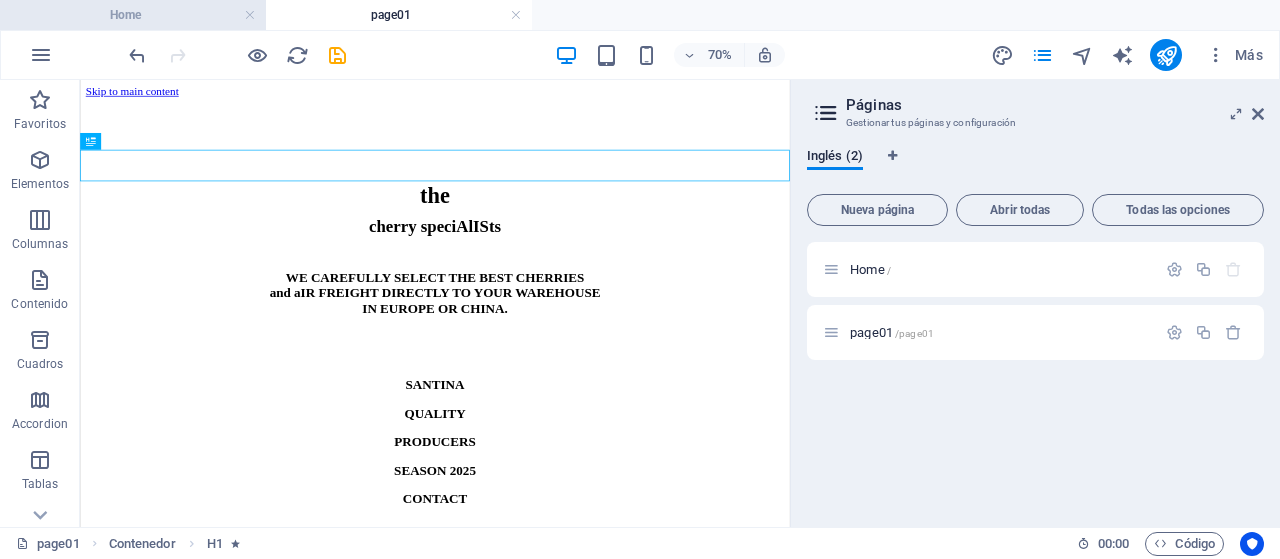 click on "Home" at bounding box center (133, 15) 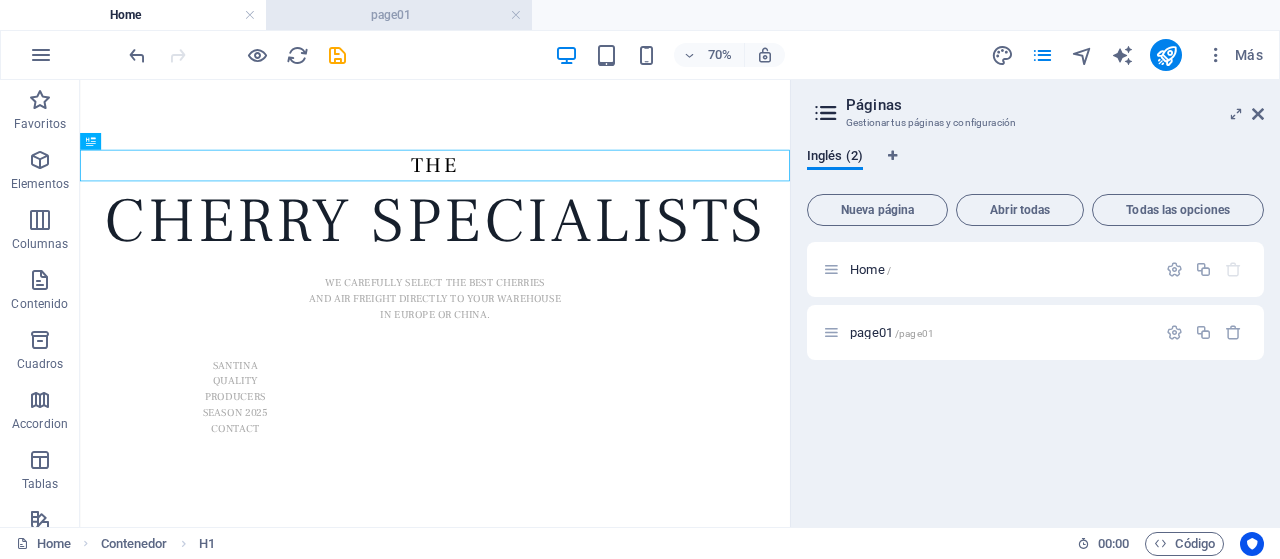 click on "page01" at bounding box center (399, 15) 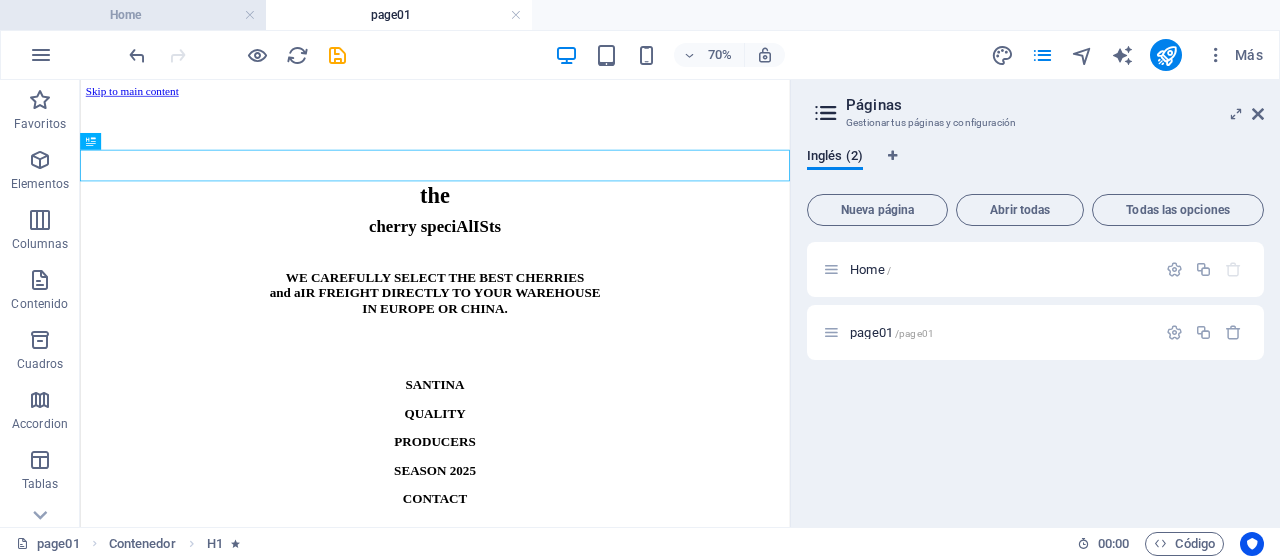 click on "Home" at bounding box center [133, 15] 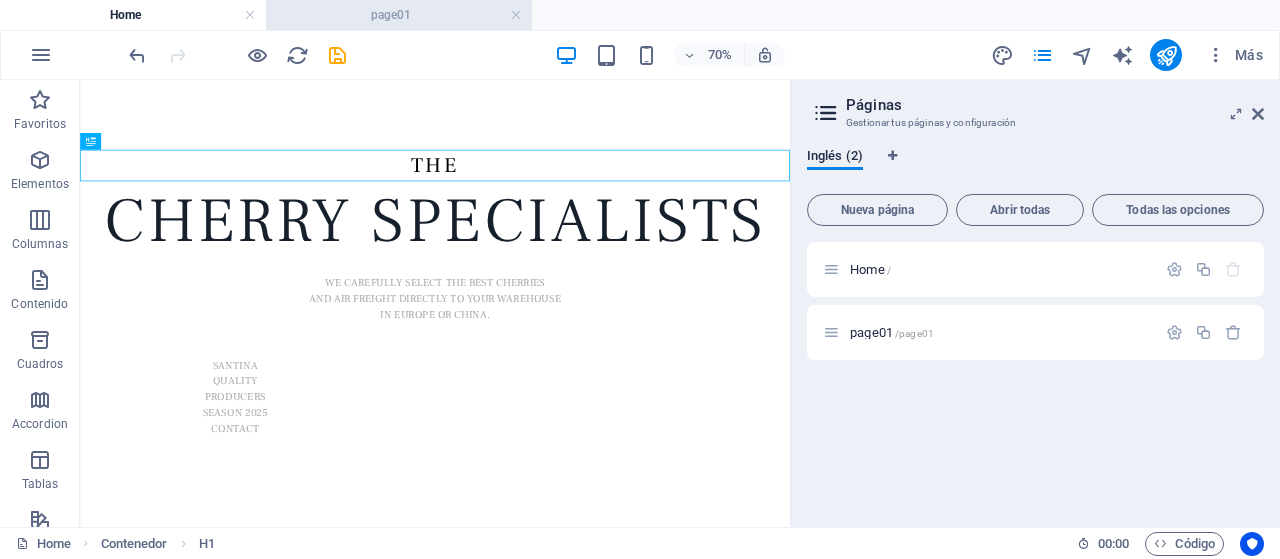 click on "page01" at bounding box center [399, 15] 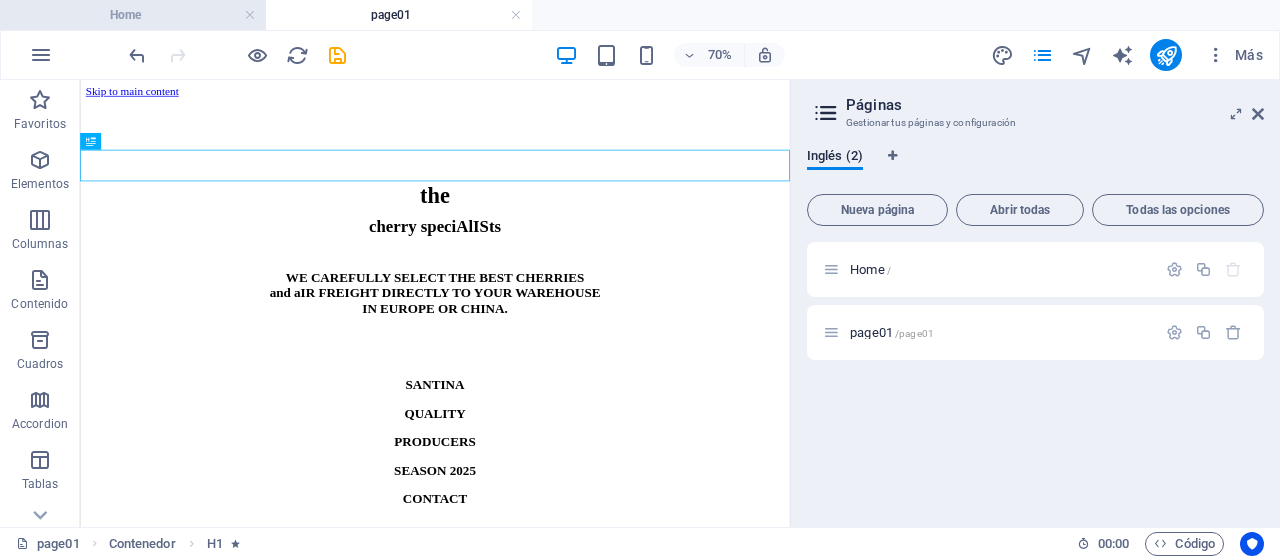 click on "Home" at bounding box center (133, 15) 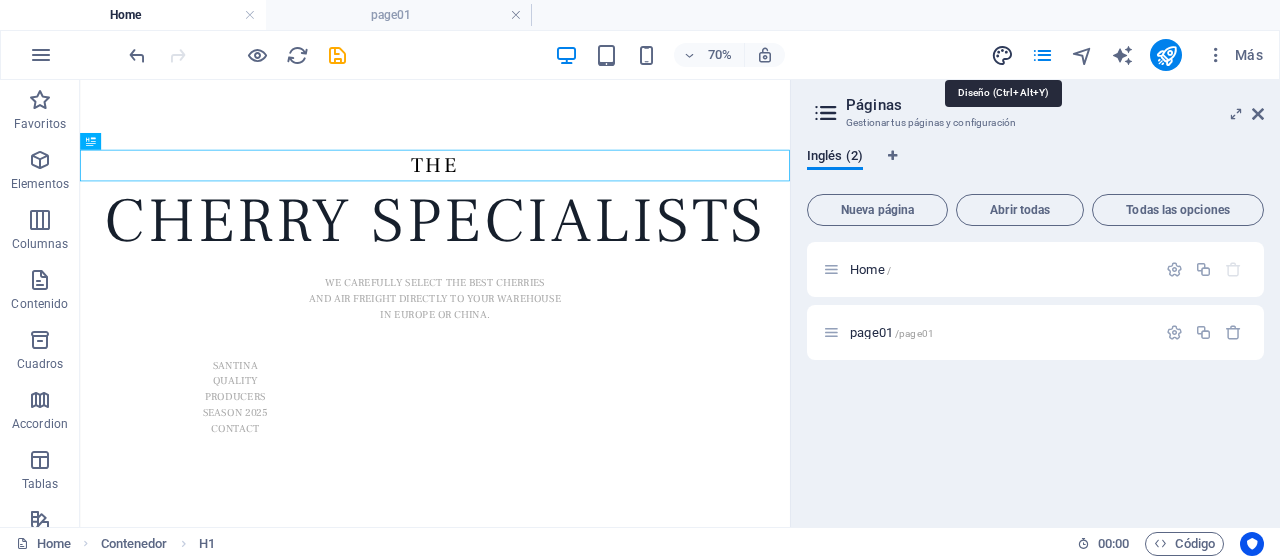 click at bounding box center (1002, 55) 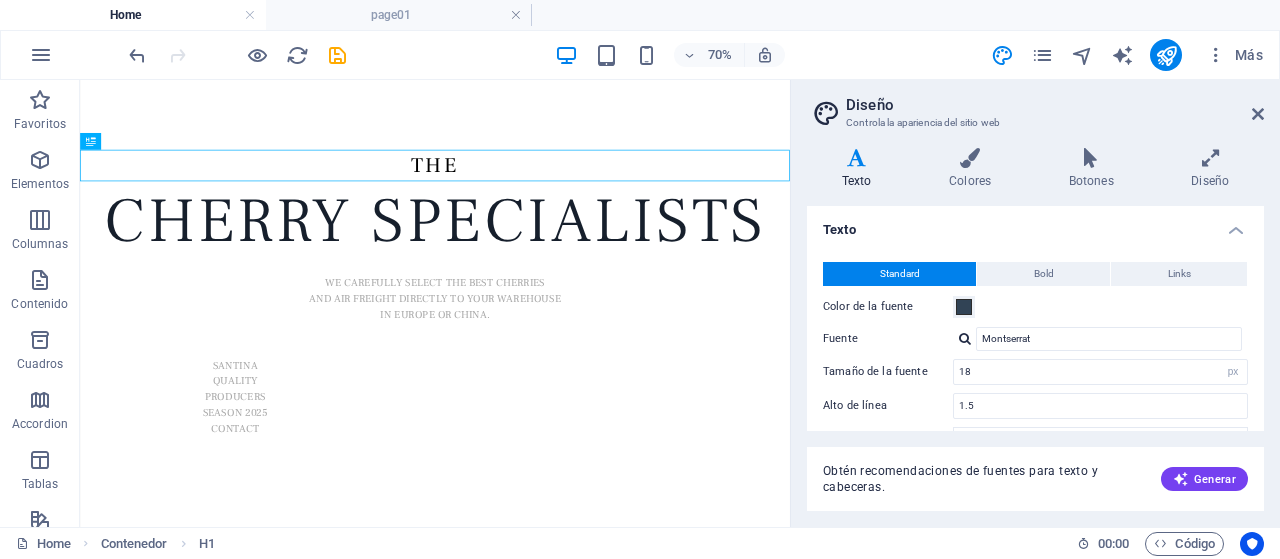 click on "Texto" at bounding box center (1035, 224) 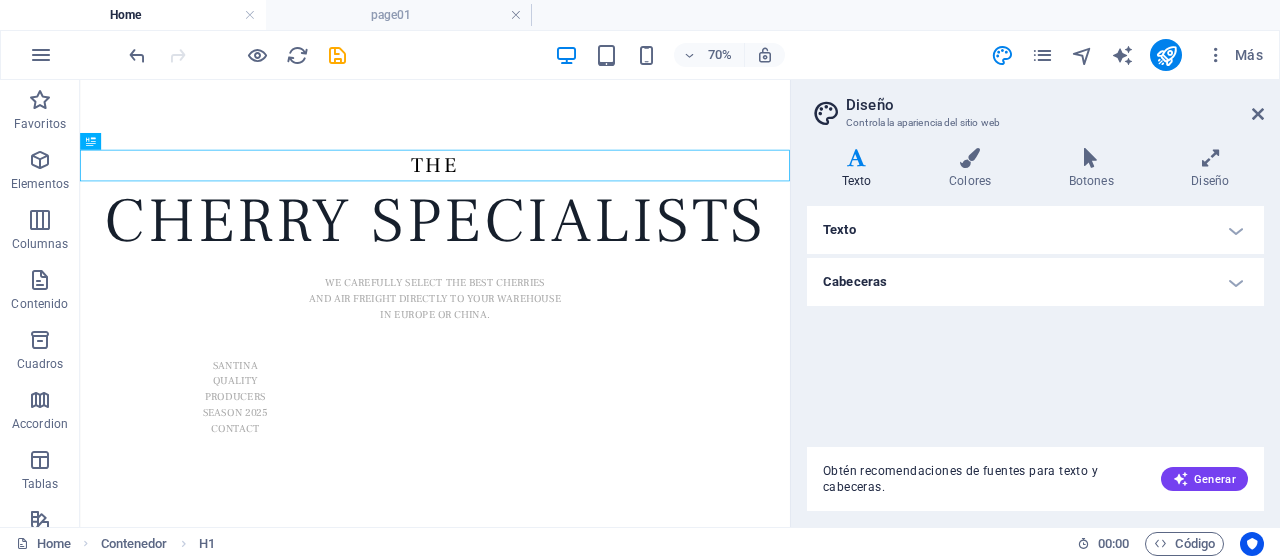click on "Cabeceras" at bounding box center [1035, 282] 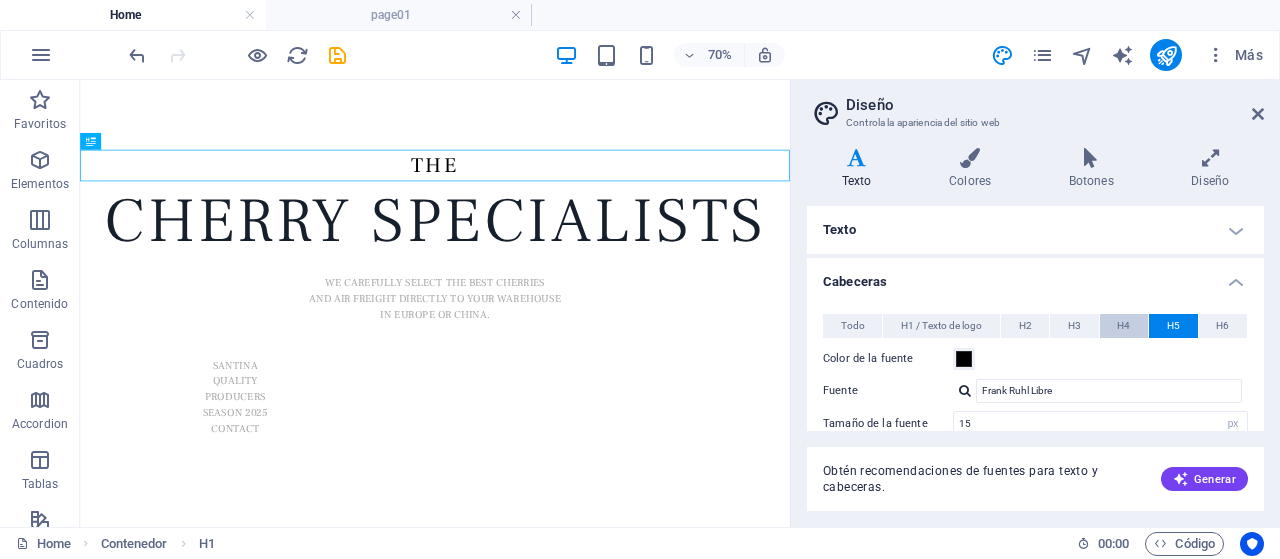 click on "H4" at bounding box center [1123, 326] 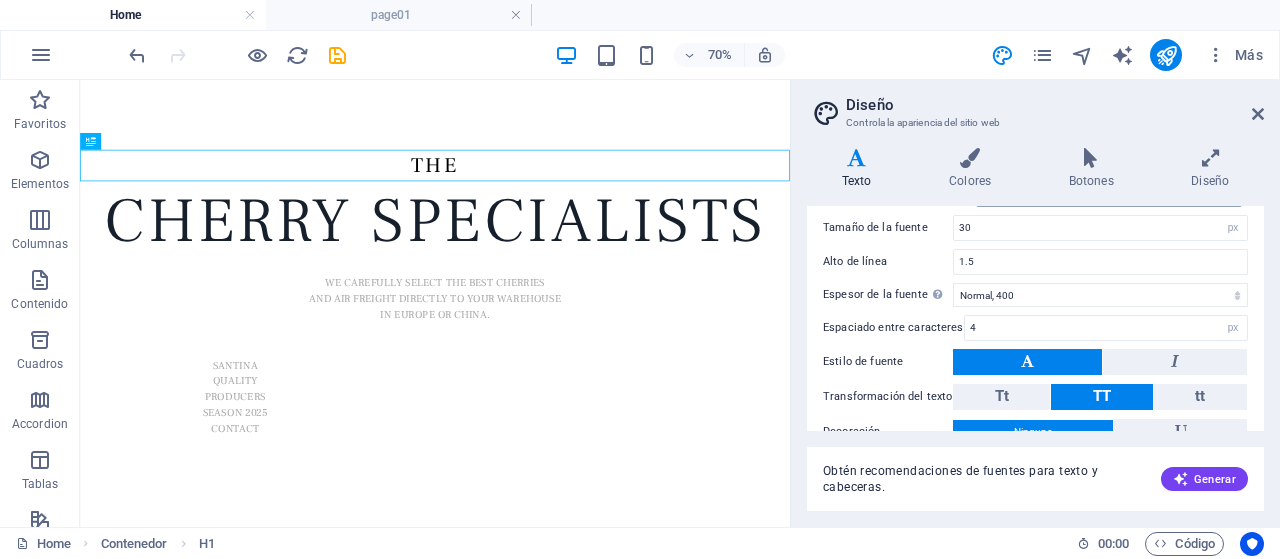 scroll, scrollTop: 96, scrollLeft: 0, axis: vertical 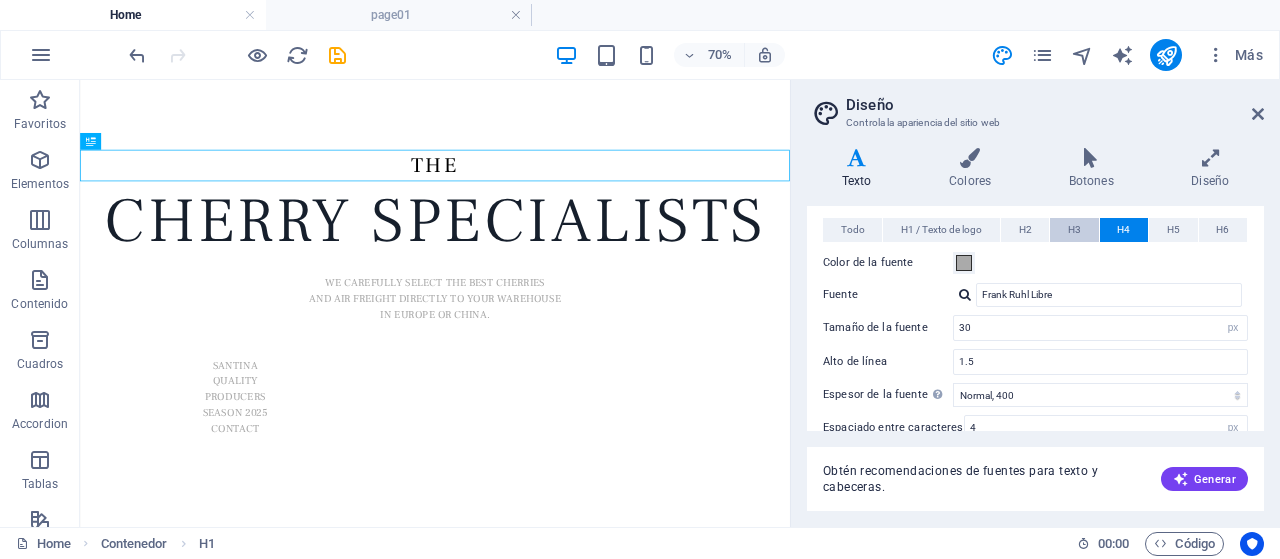 click on "H3" at bounding box center [1074, 230] 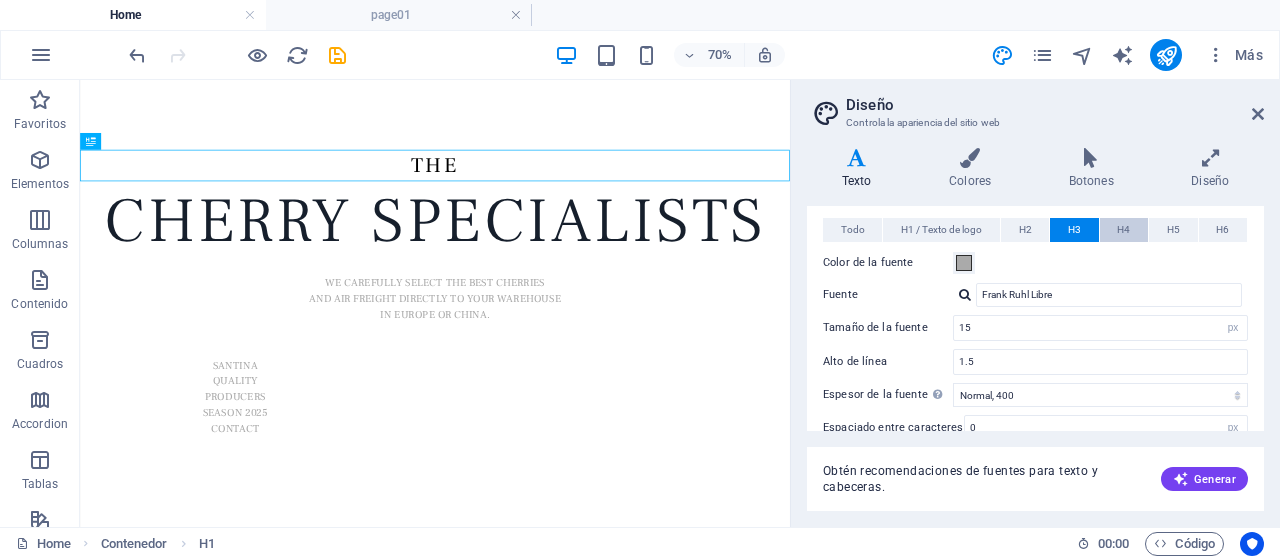 click on "H4" at bounding box center [1123, 230] 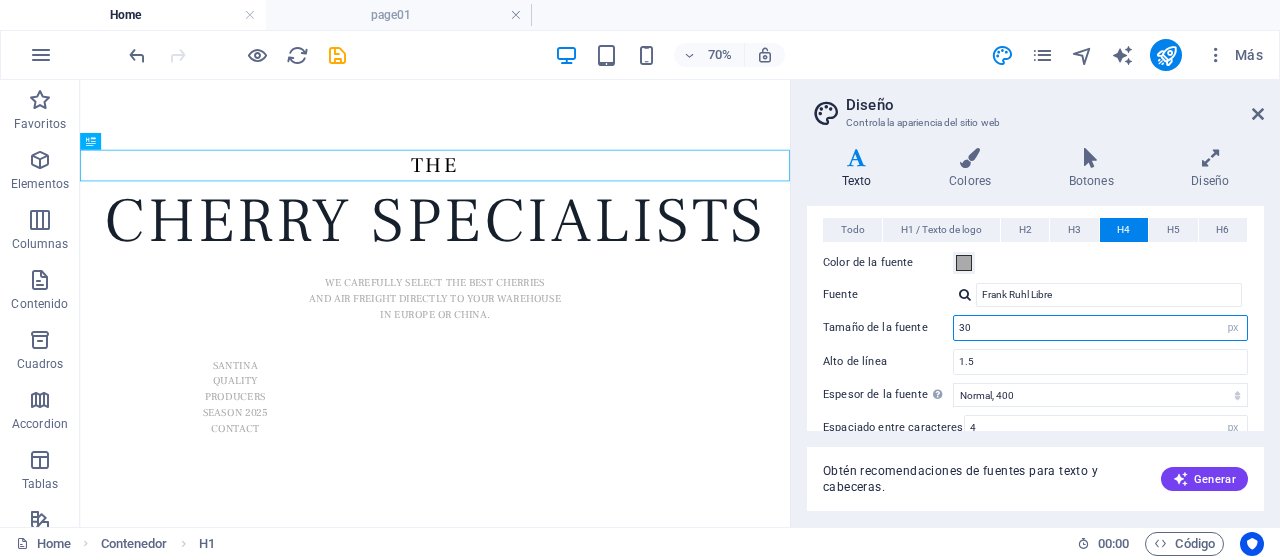 drag, startPoint x: 983, startPoint y: 326, endPoint x: 893, endPoint y: 327, distance: 90.005554 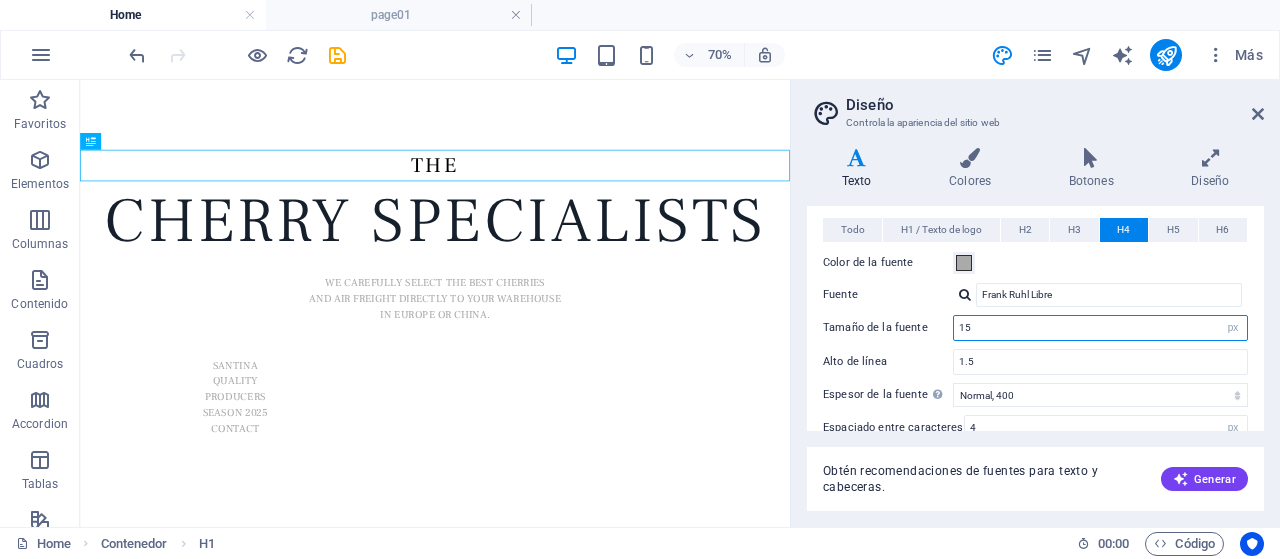 type on "30" 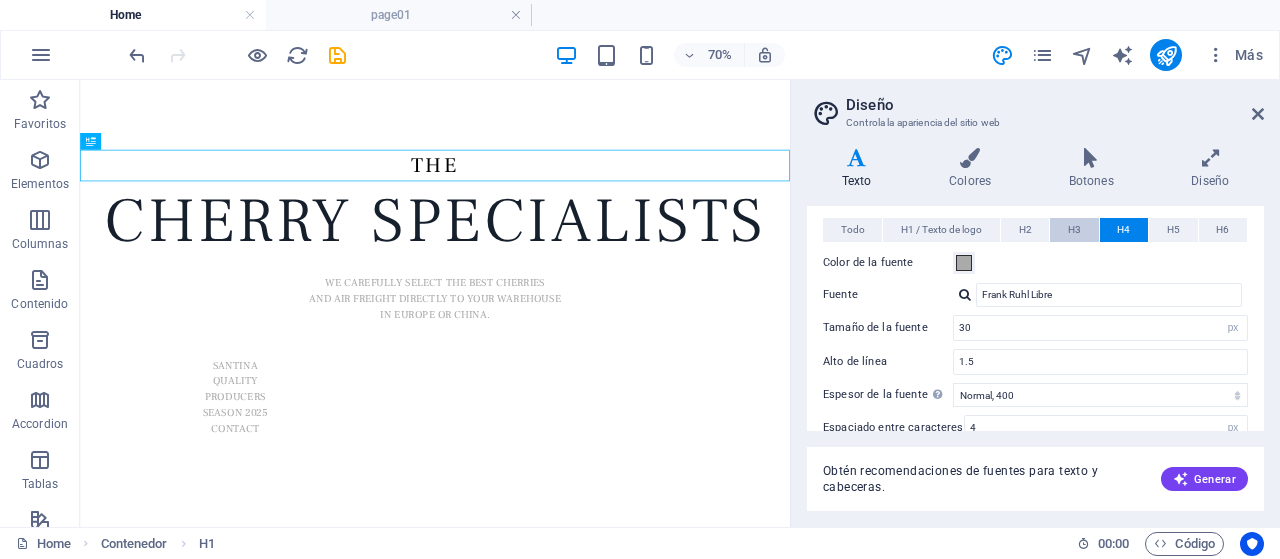 click on "H3" at bounding box center [1074, 230] 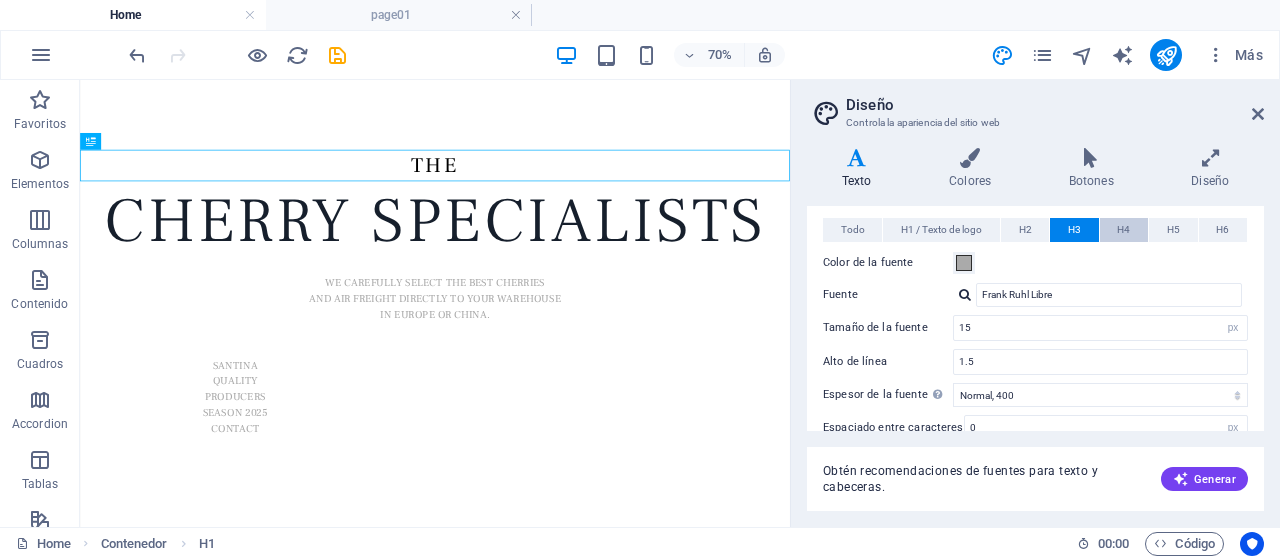 click on "H4" at bounding box center [1123, 230] 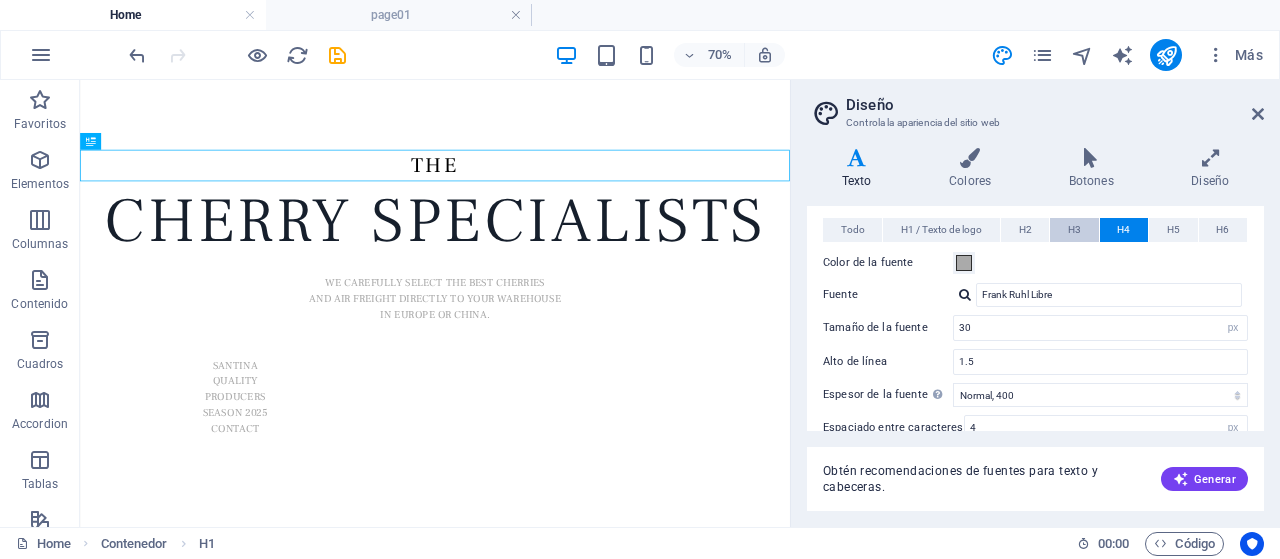 click on "H3" at bounding box center (1074, 230) 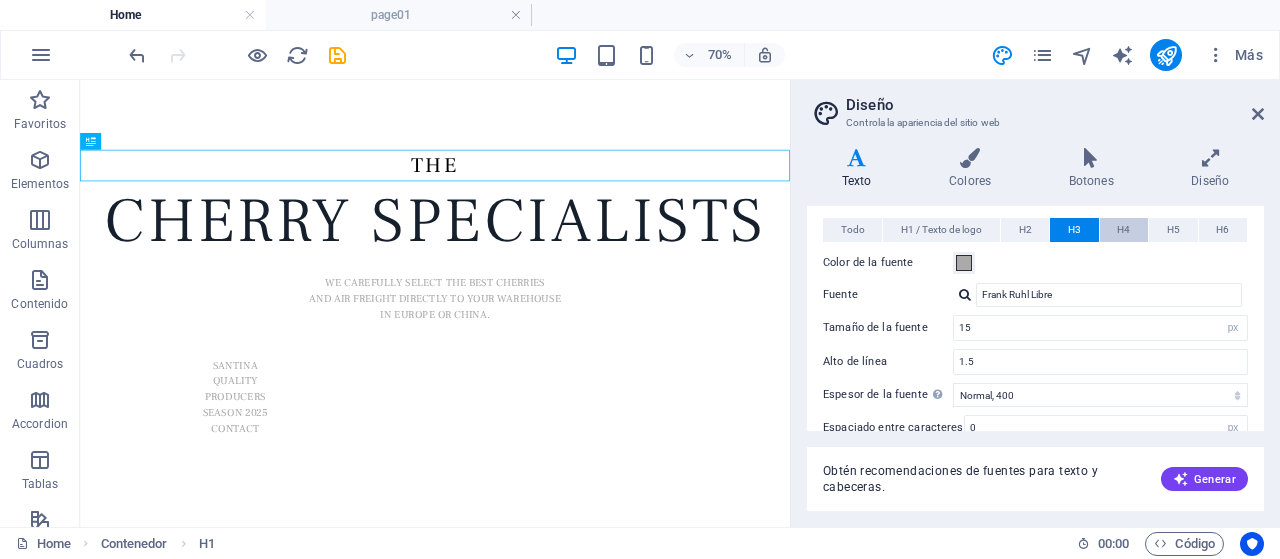 click on "H4" at bounding box center [1123, 230] 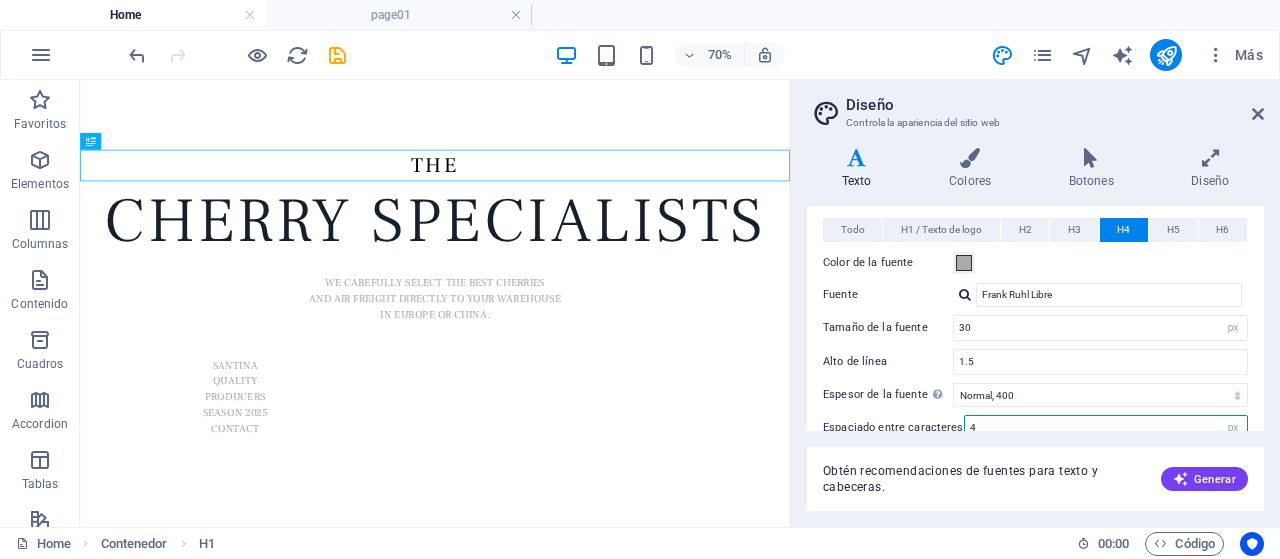 drag, startPoint x: 972, startPoint y: 422, endPoint x: 939, endPoint y: 425, distance: 33.13608 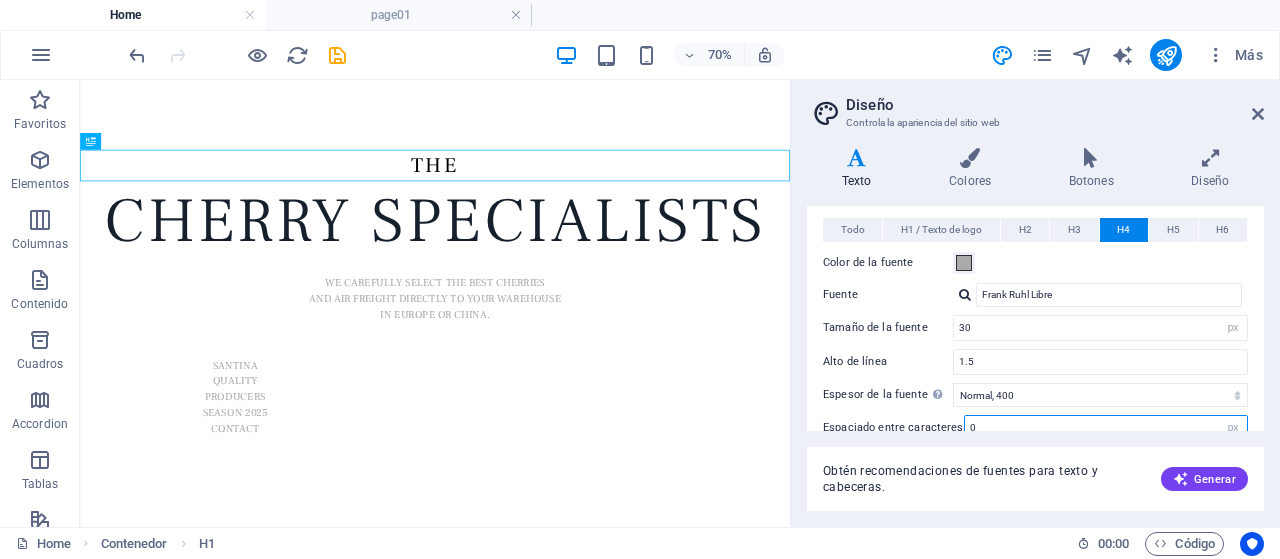 scroll, scrollTop: 97, scrollLeft: 0, axis: vertical 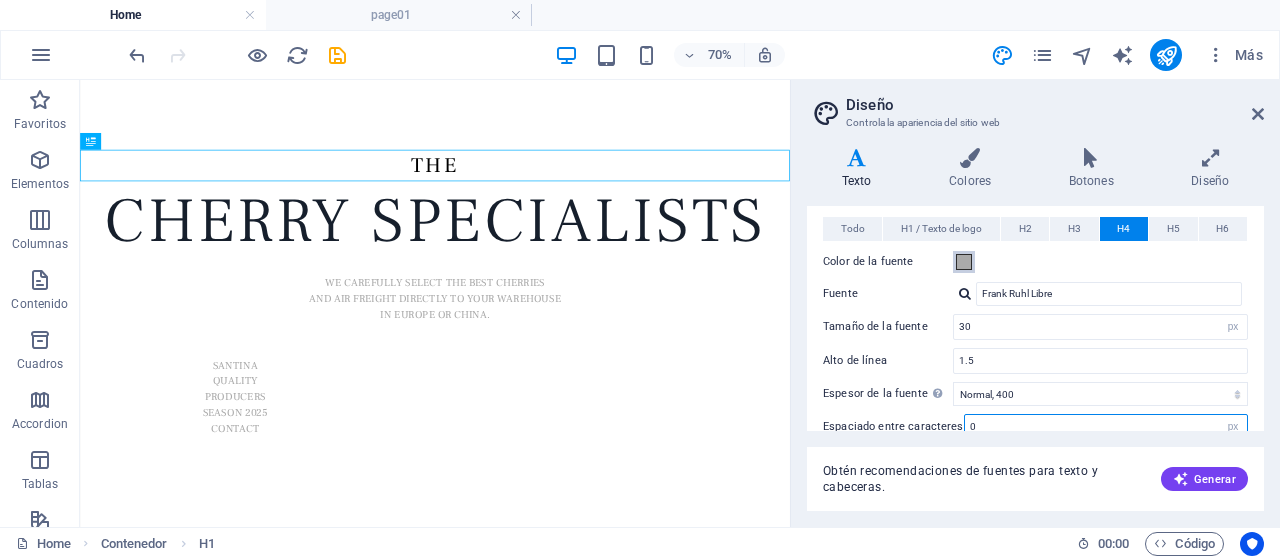 type on "0" 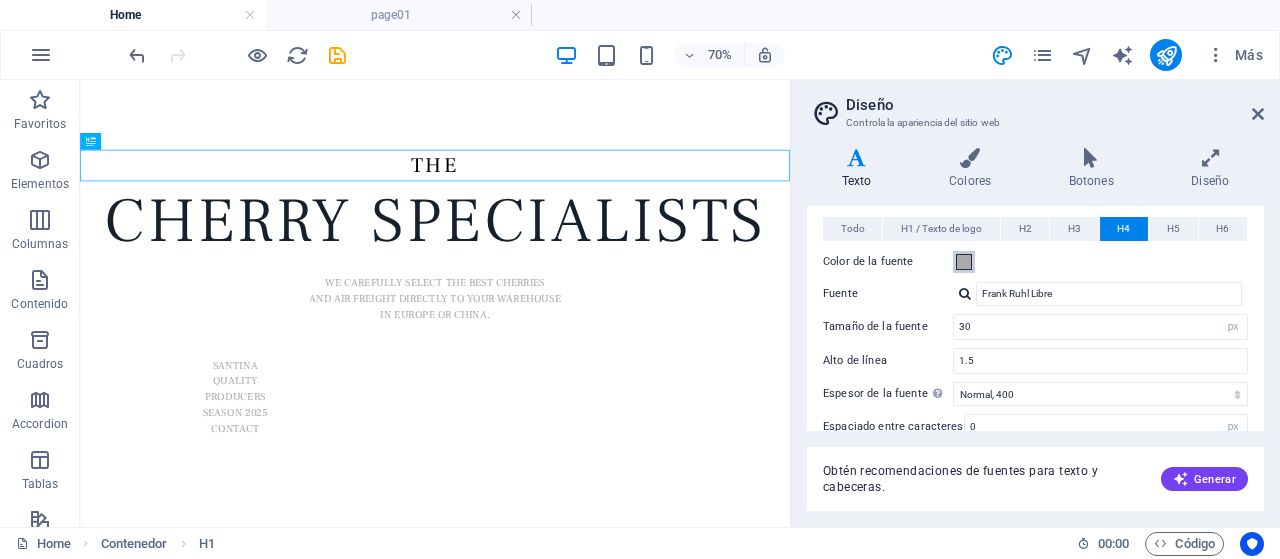 click at bounding box center (964, 262) 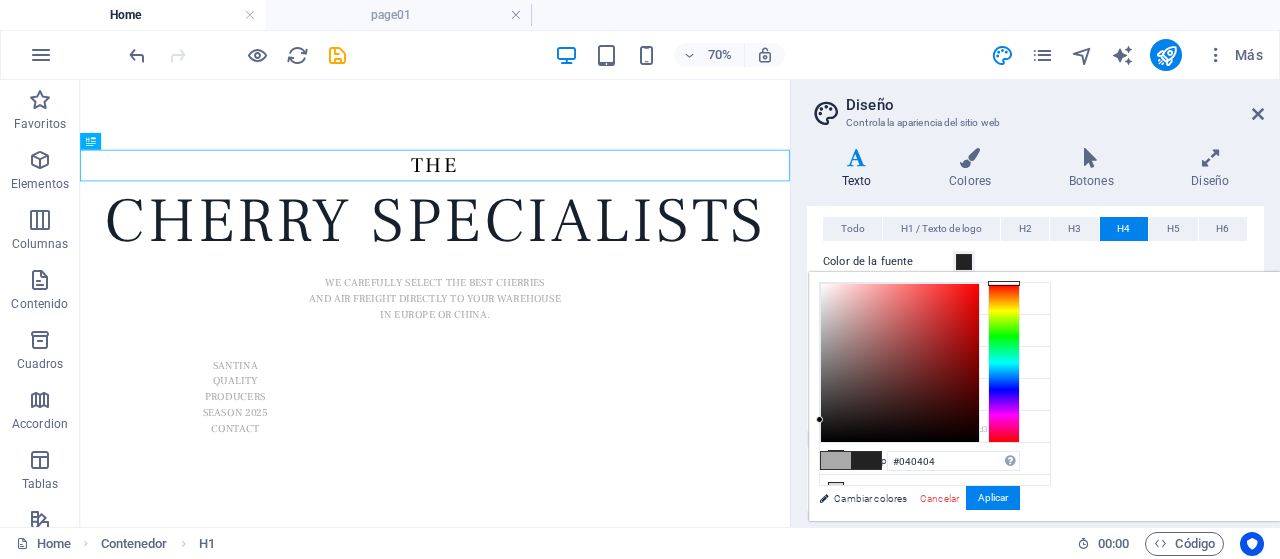 type on "#000000" 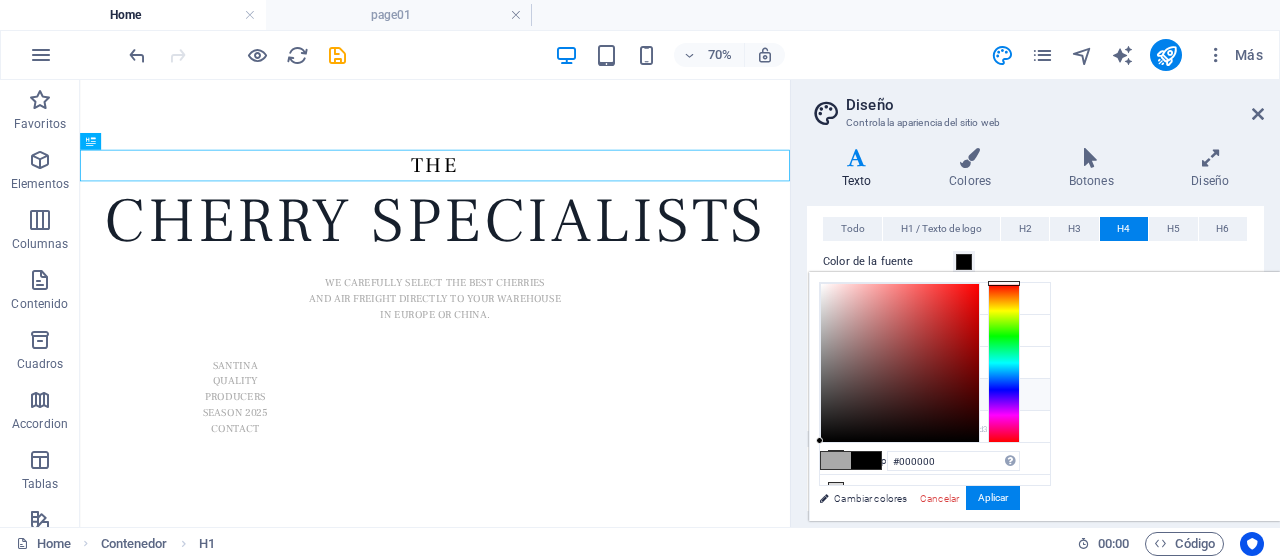 drag, startPoint x: 1068, startPoint y: 334, endPoint x: 1061, endPoint y: 458, distance: 124.197426 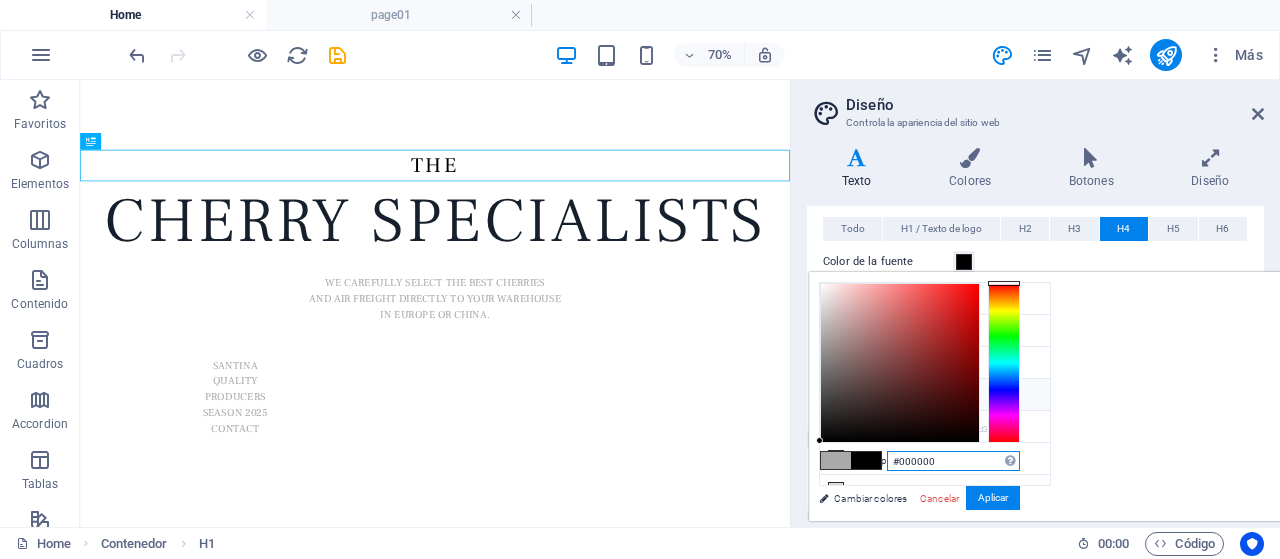 click on "#000000" at bounding box center (953, 461) 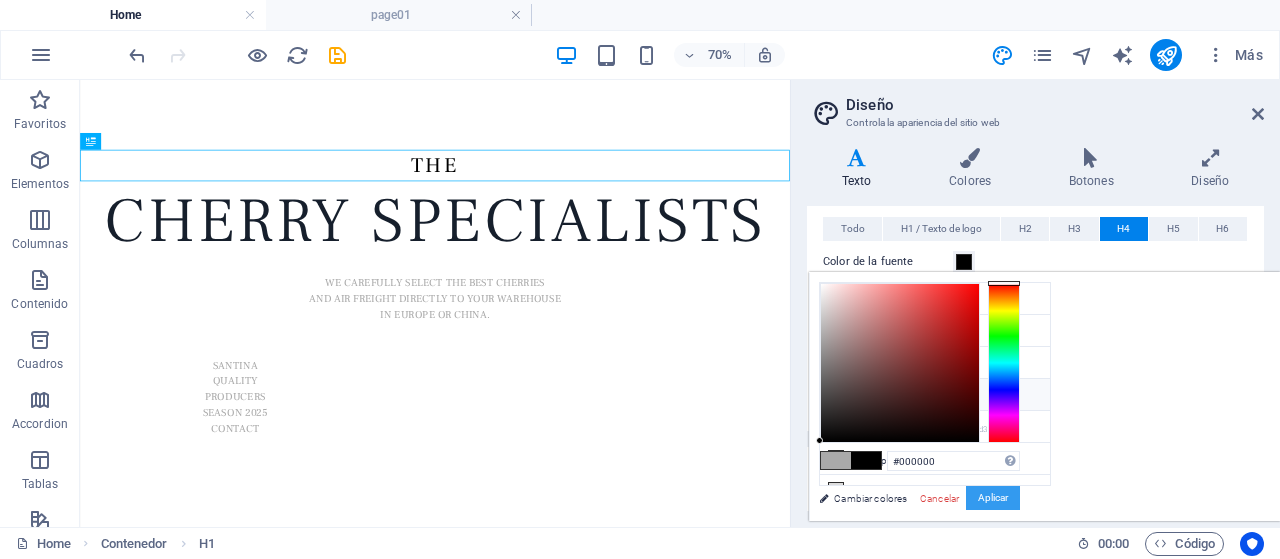 click on "Aplicar" at bounding box center [993, 498] 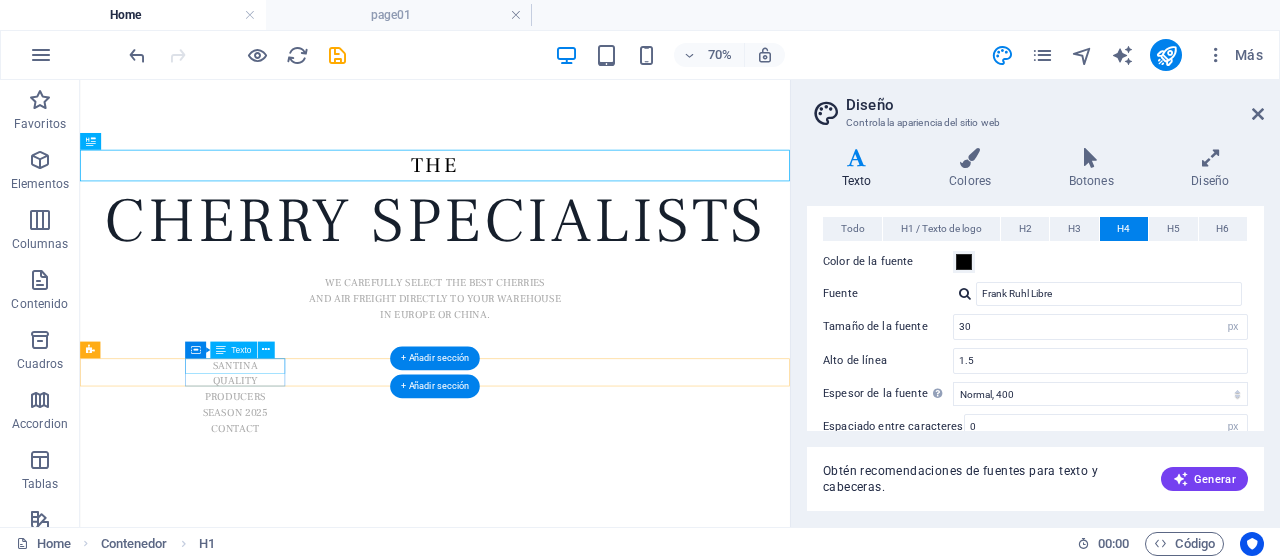 click on "SANTINA" at bounding box center [301, 489] 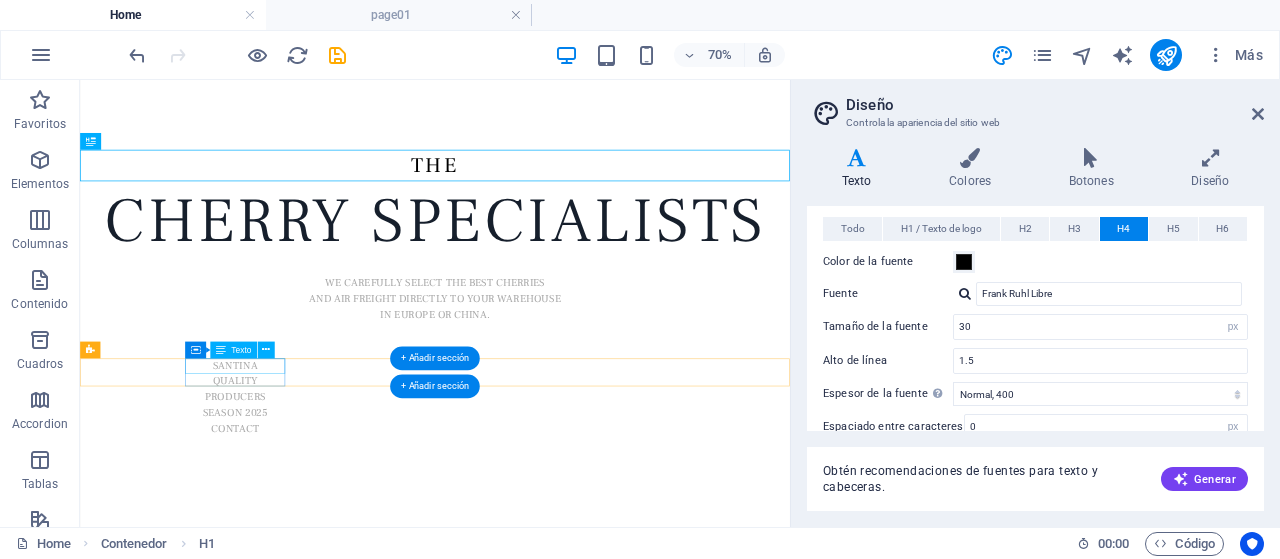 click on "SANTINA" at bounding box center (301, 489) 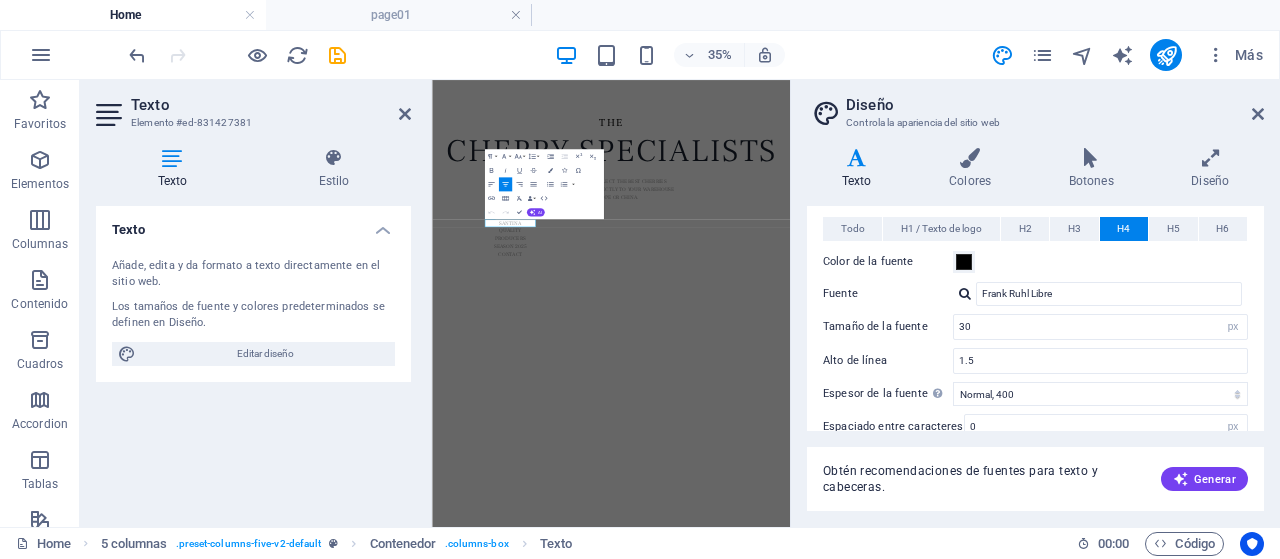 click on "Texto" at bounding box center (271, 105) 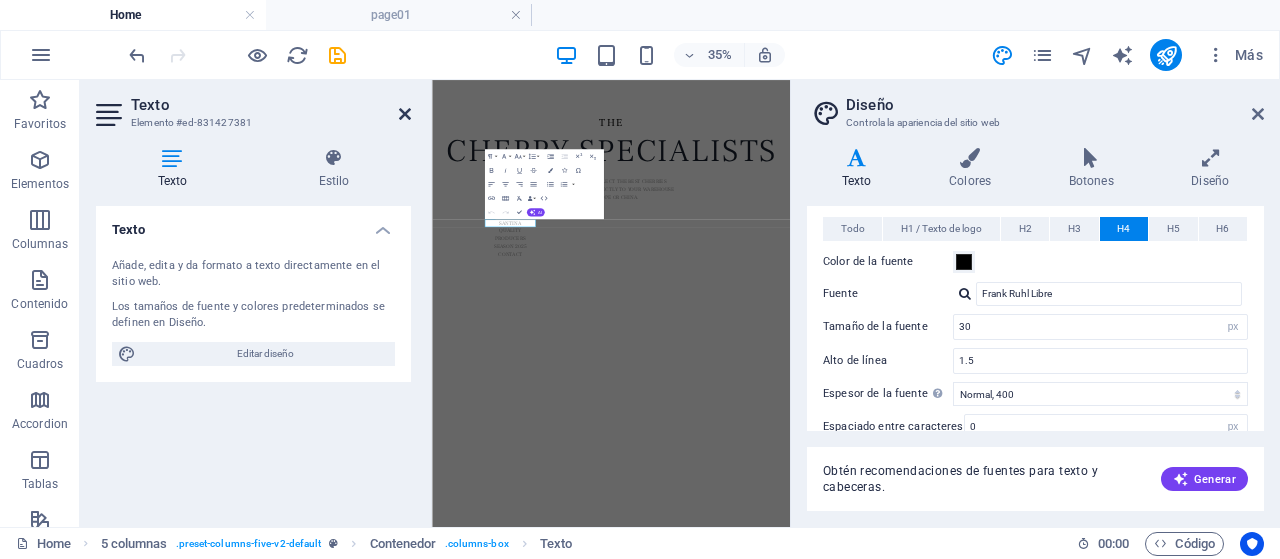 click at bounding box center [405, 114] 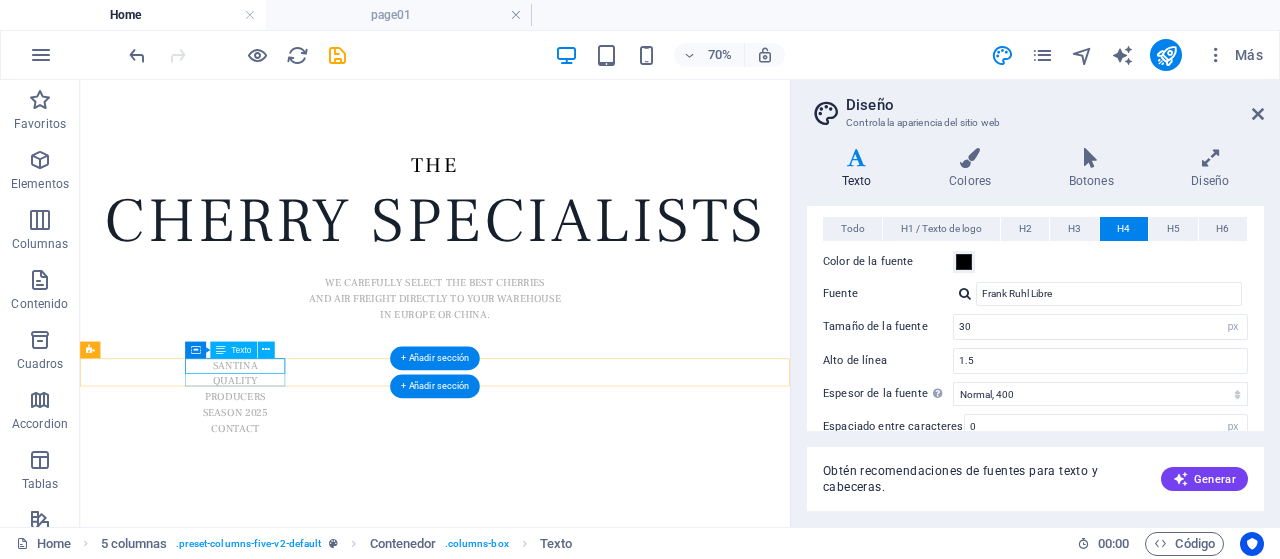 click on "SANTINA" at bounding box center (301, 489) 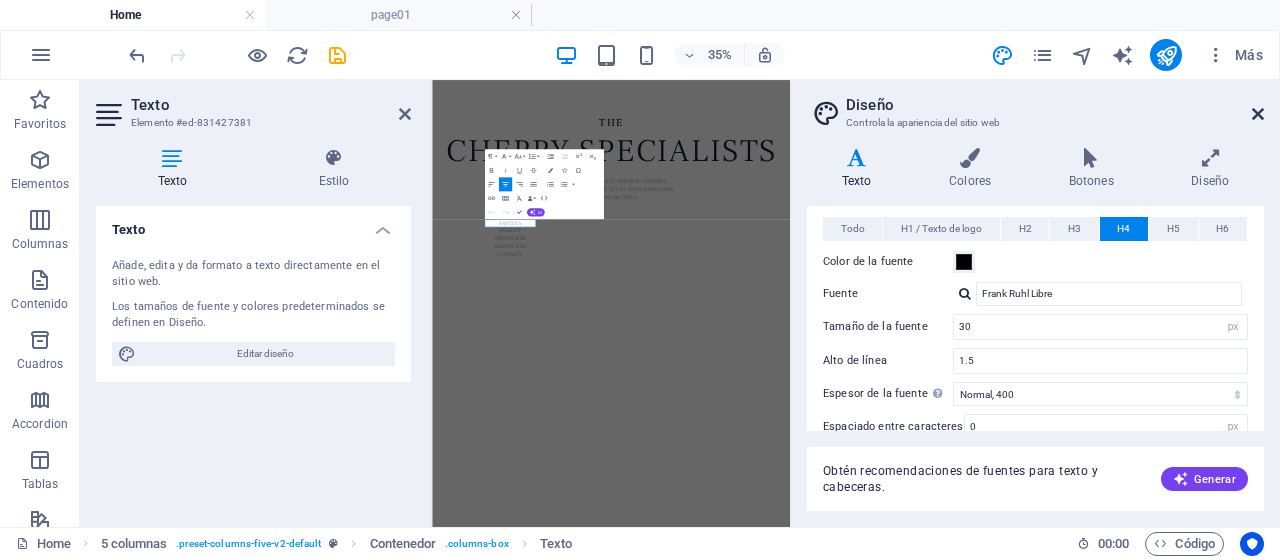 click at bounding box center (1258, 114) 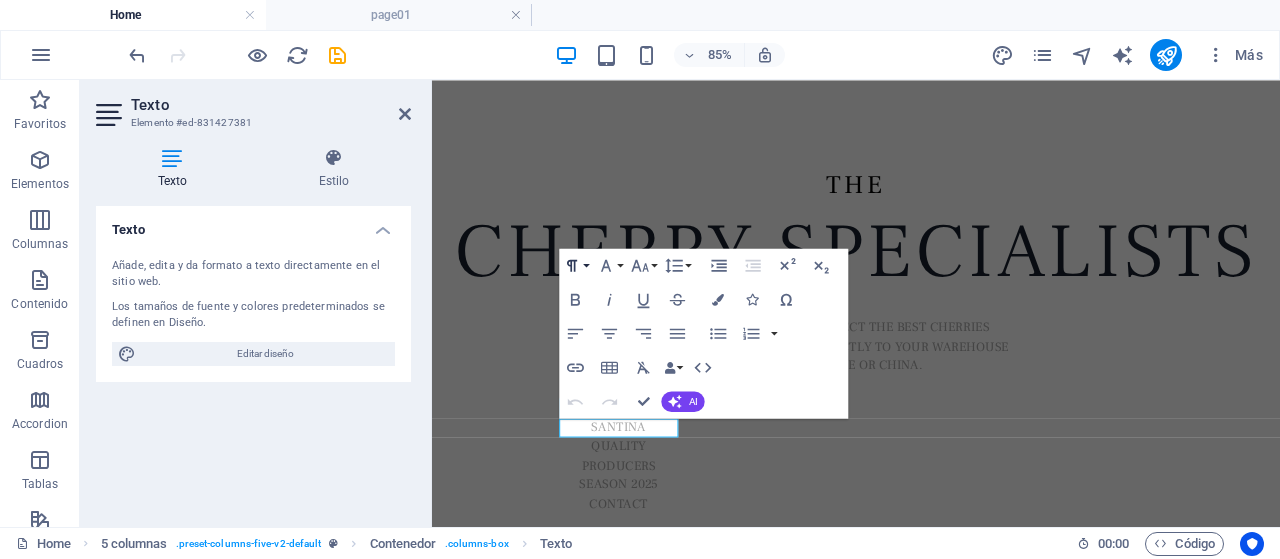 click 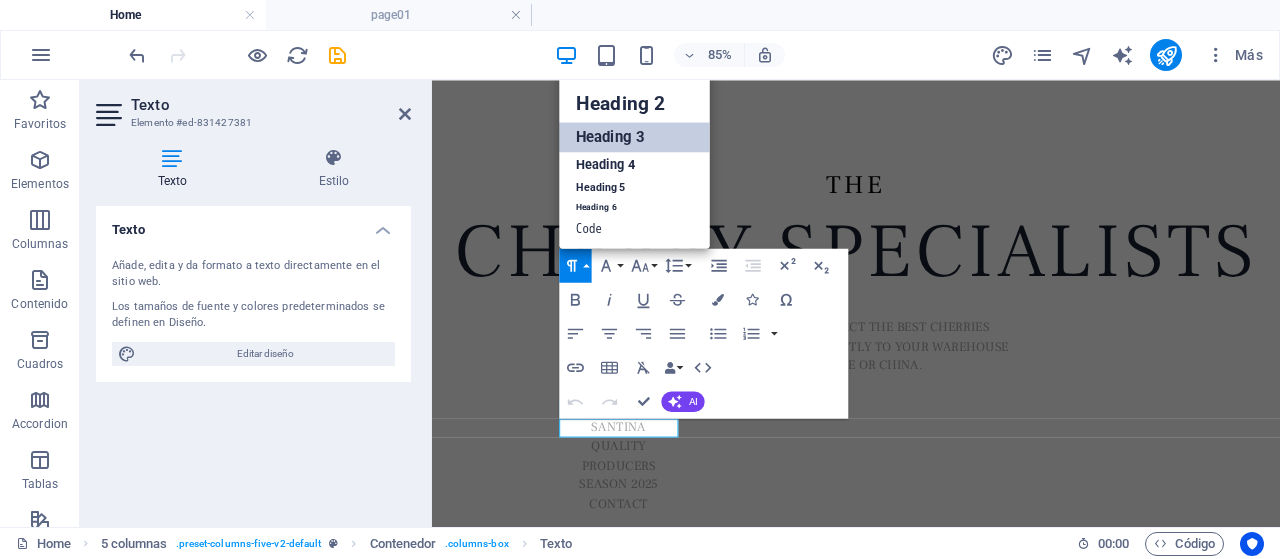 scroll, scrollTop: 16, scrollLeft: 0, axis: vertical 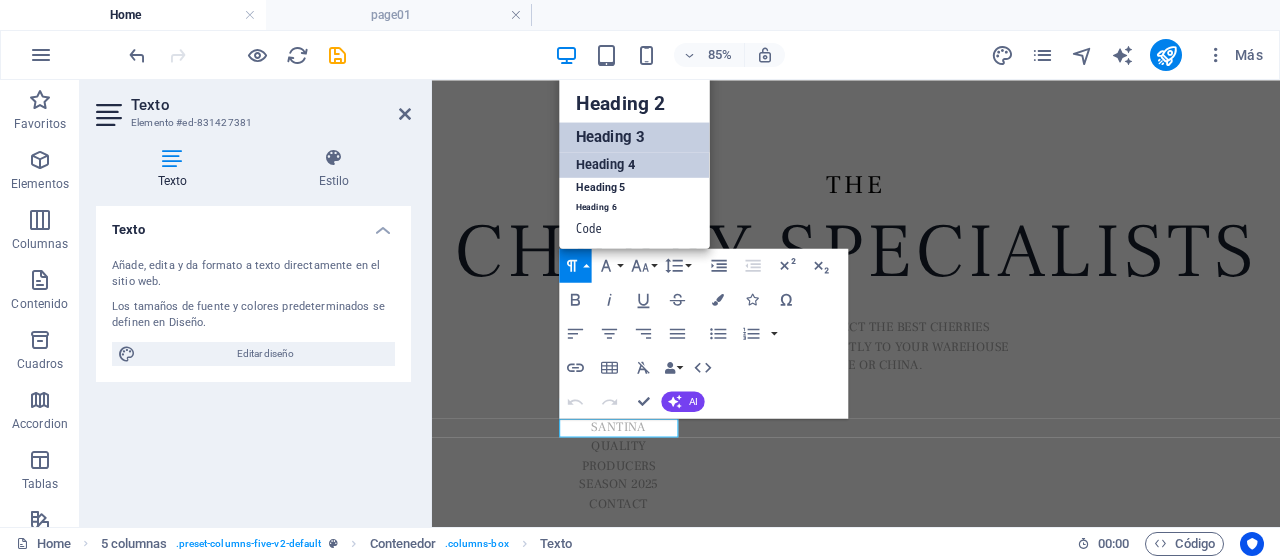 click on "Heading 4" at bounding box center (635, 165) 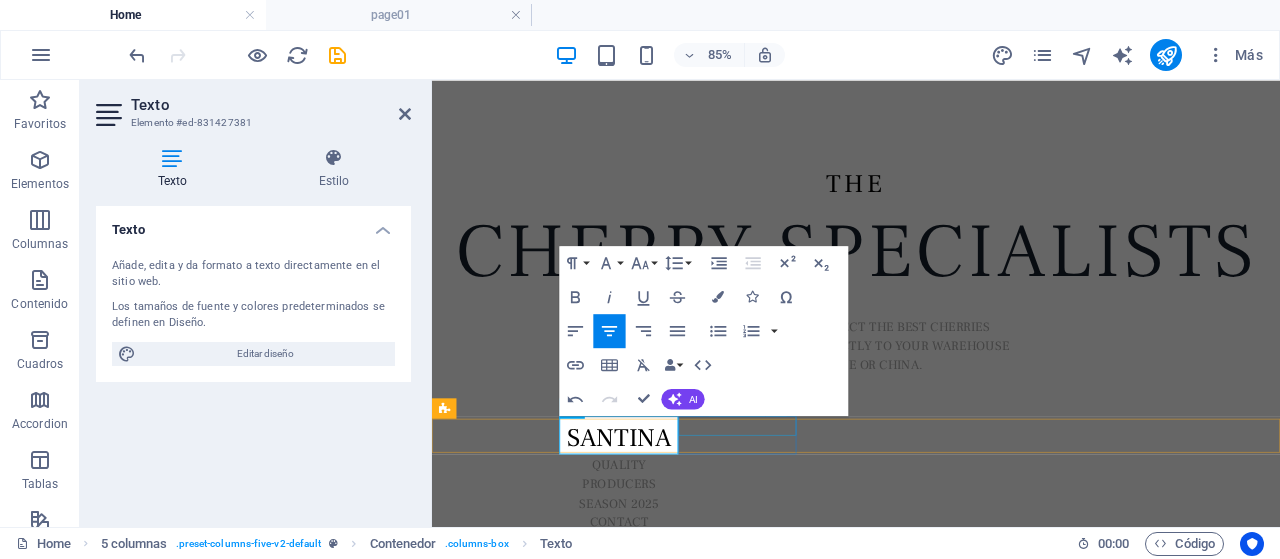 click on "QUALITY" at bounding box center (652, 534) 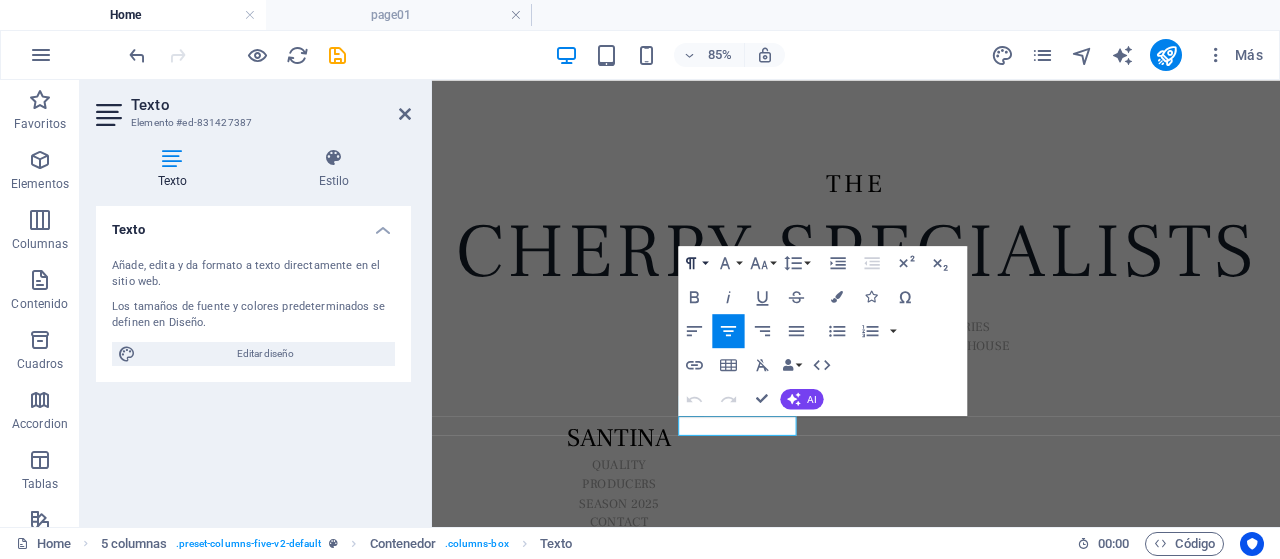 click 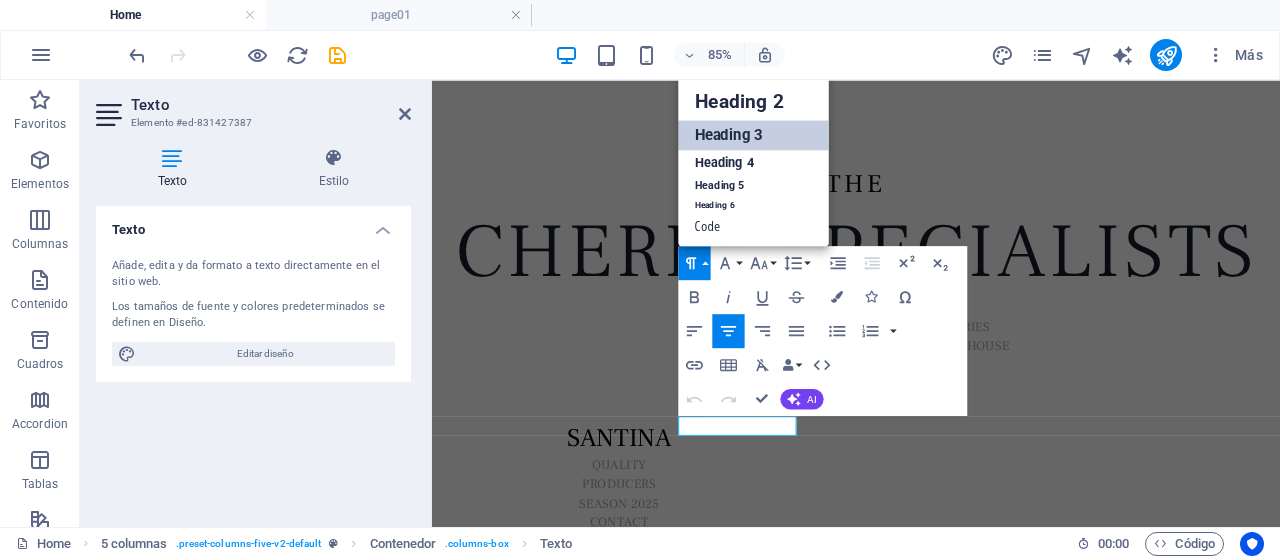 scroll, scrollTop: 16, scrollLeft: 0, axis: vertical 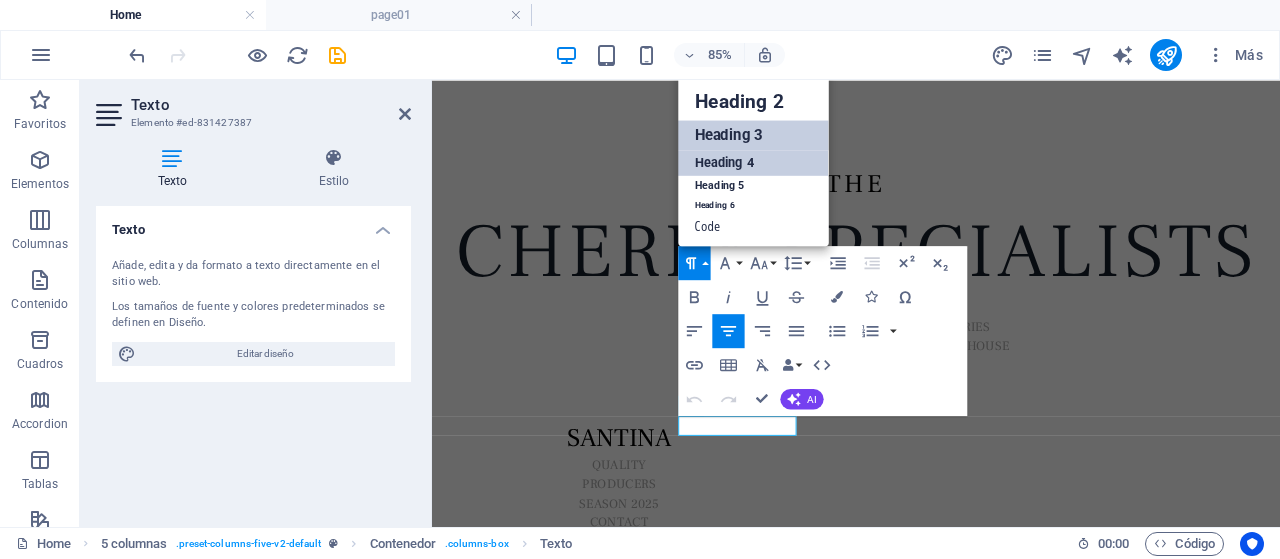 click on "Heading 4" at bounding box center (753, 163) 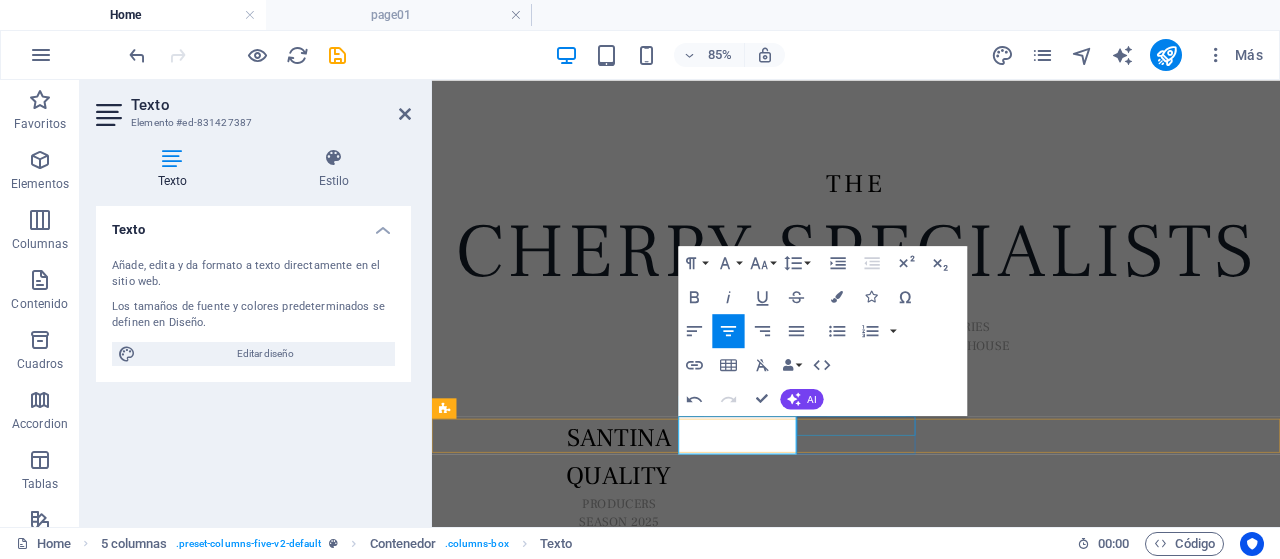 click on "PRODUCERS" at bounding box center (652, 579) 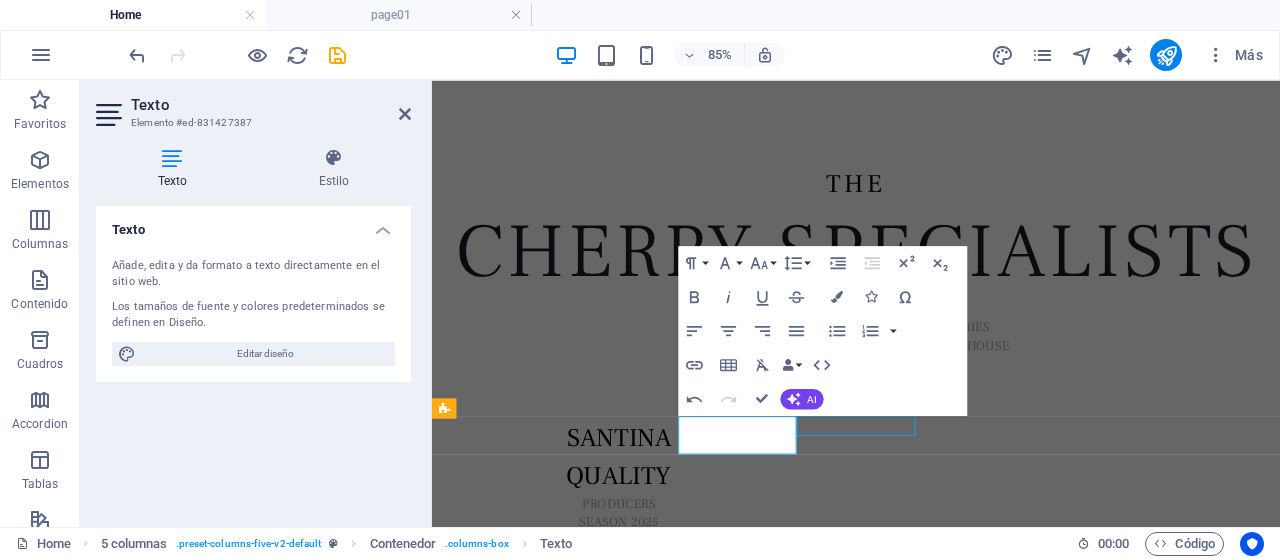 click on "PRODUCERS" at bounding box center [652, 579] 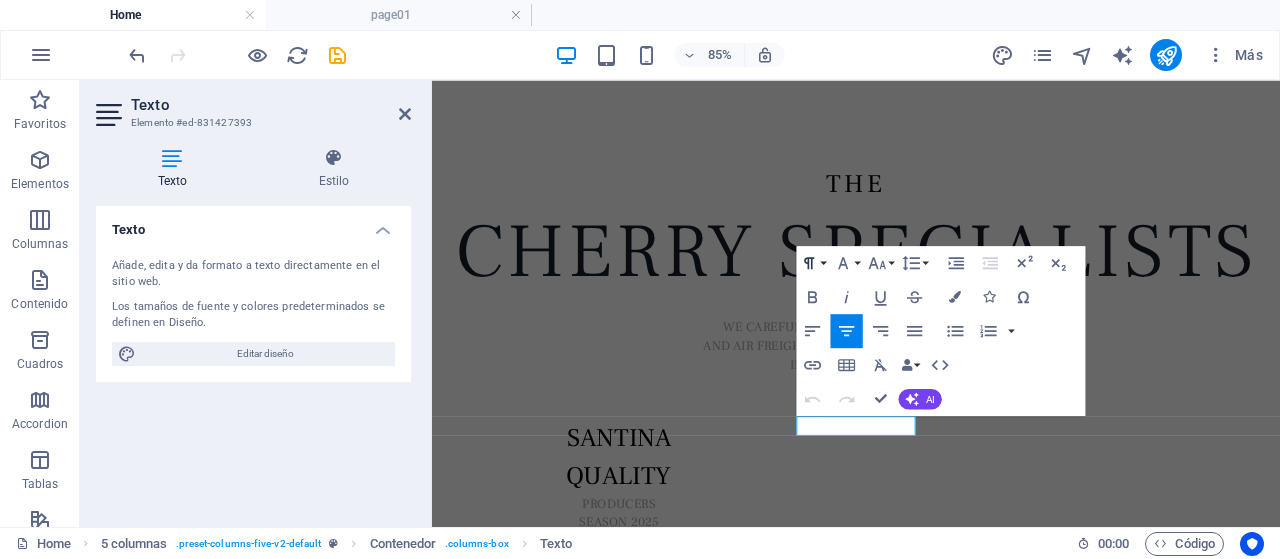 click on "Paragraph Format" at bounding box center (813, 263) 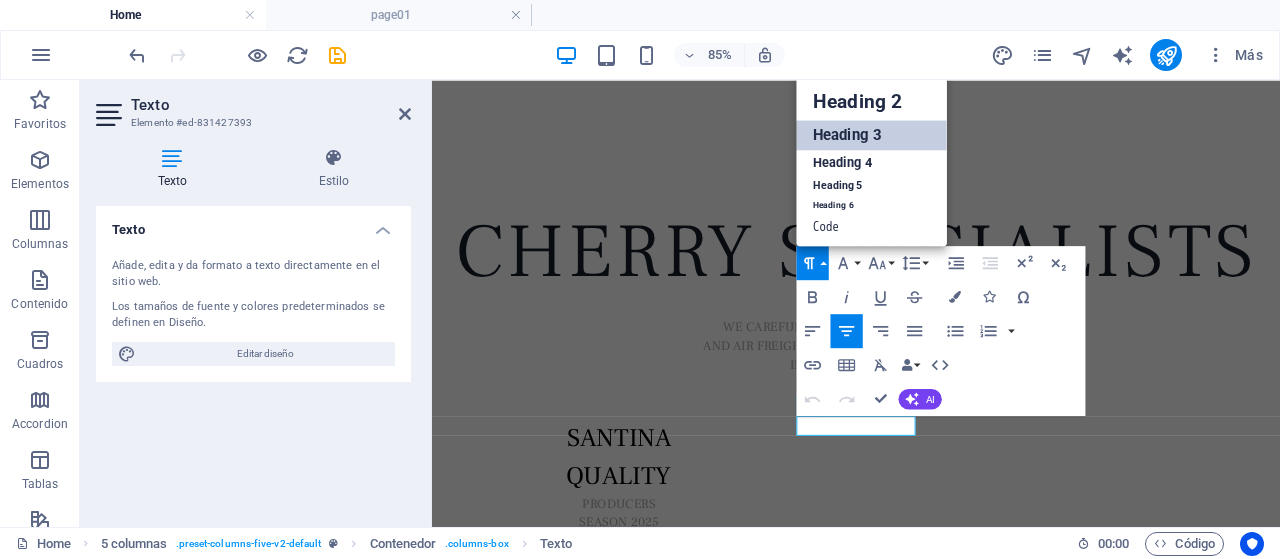 scroll, scrollTop: 16, scrollLeft: 0, axis: vertical 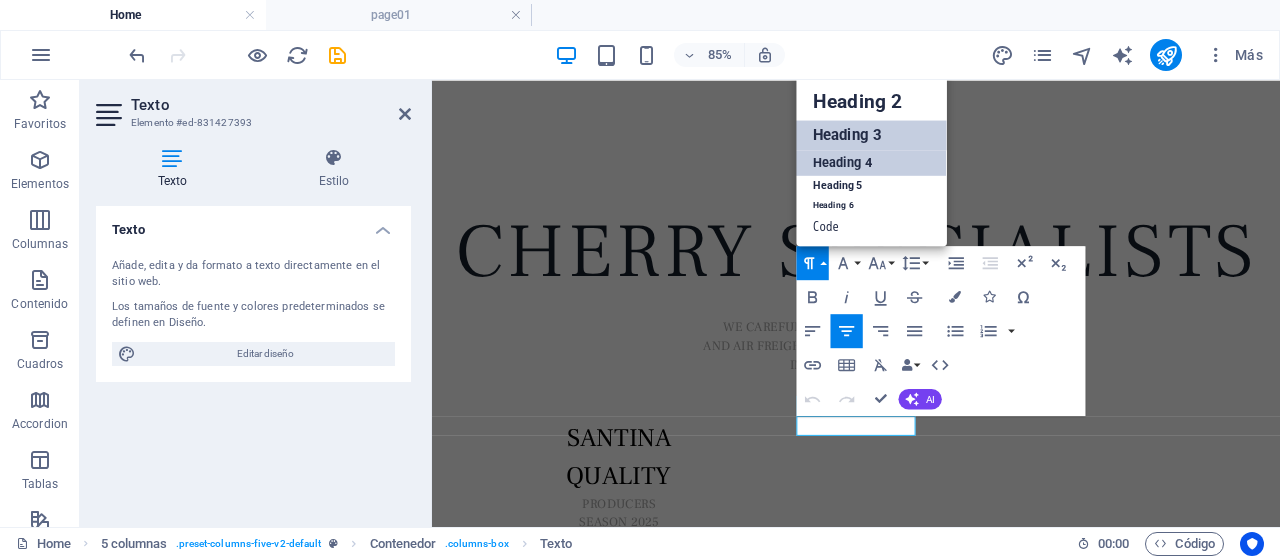 click on "Heading 4" at bounding box center [872, 163] 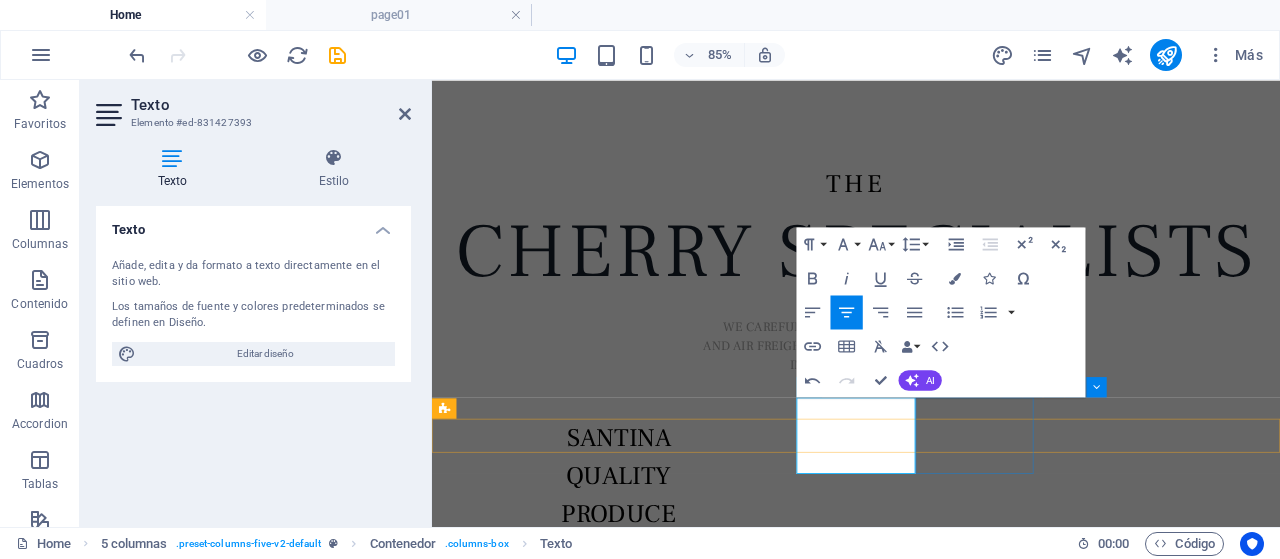 click on "SEASON 2025" at bounding box center [652, 669] 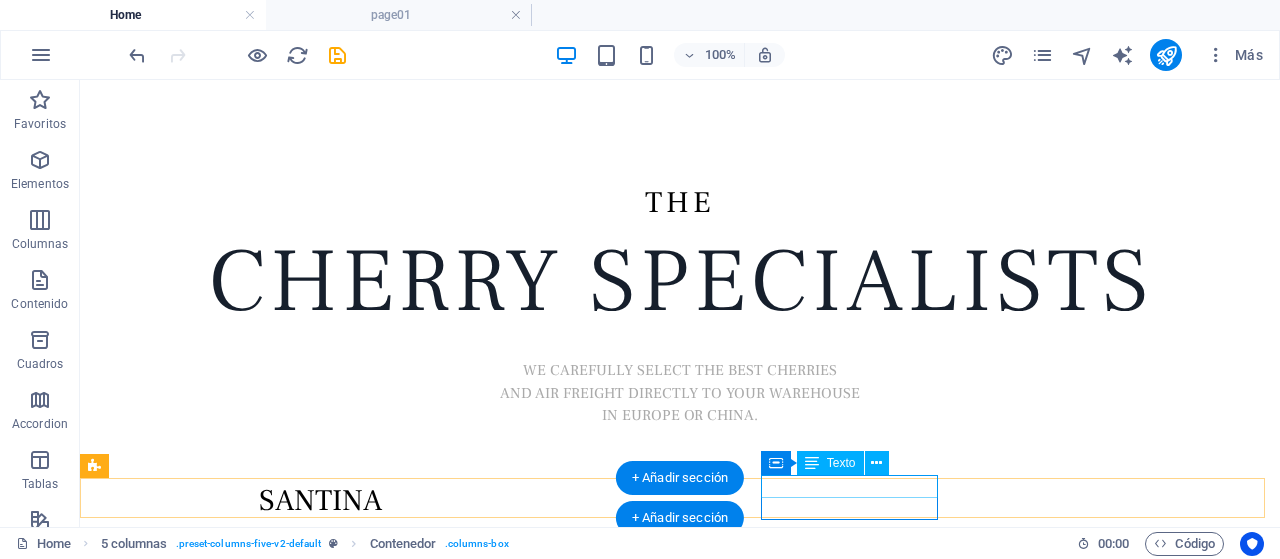 click on "SEASON 2025" at bounding box center (320, 624) 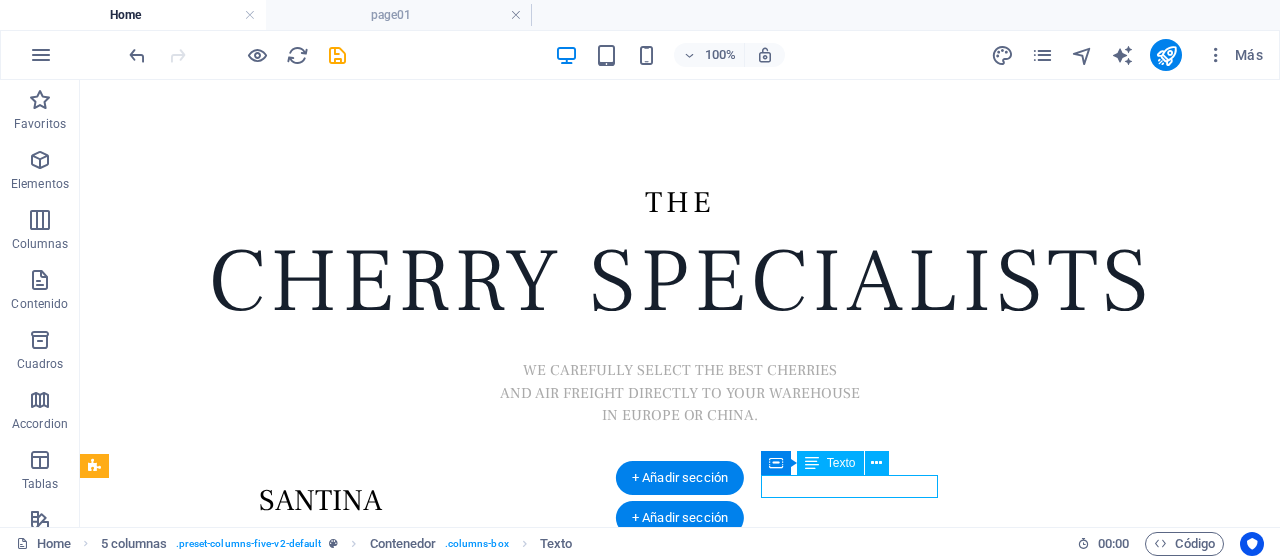 click on "SEASON 2025" at bounding box center [320, 624] 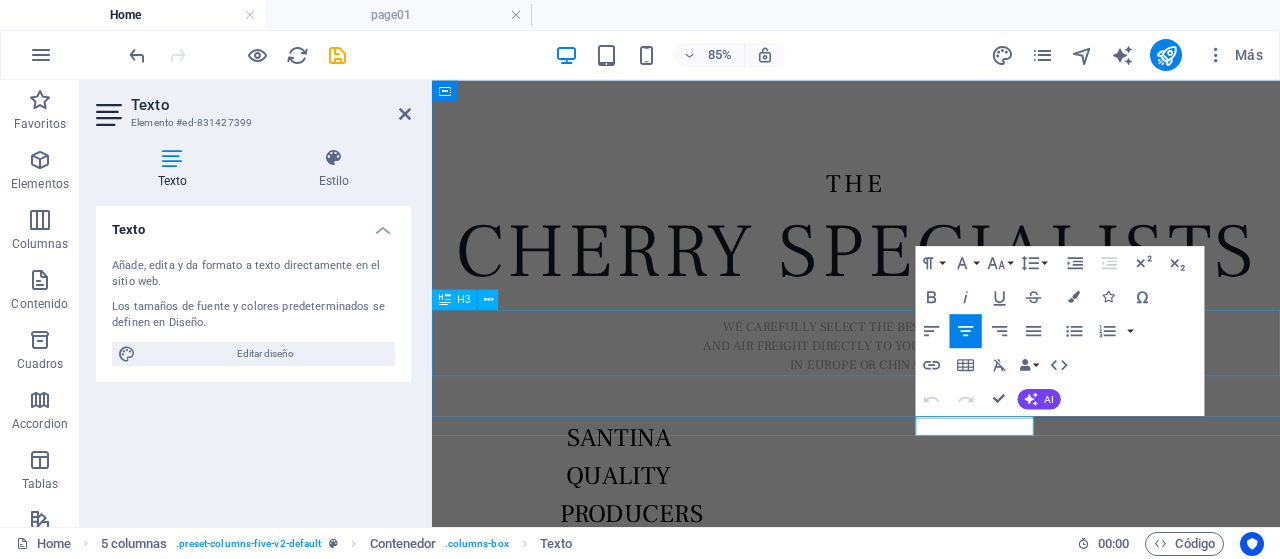 click on "WE CAREFULLY SELECT THE BEST CHERRIES and aIR FREIGHT DIRECTLY TO YOUR WAREHOUSE IN EUROPE OR CHINA." at bounding box center [931, 389] 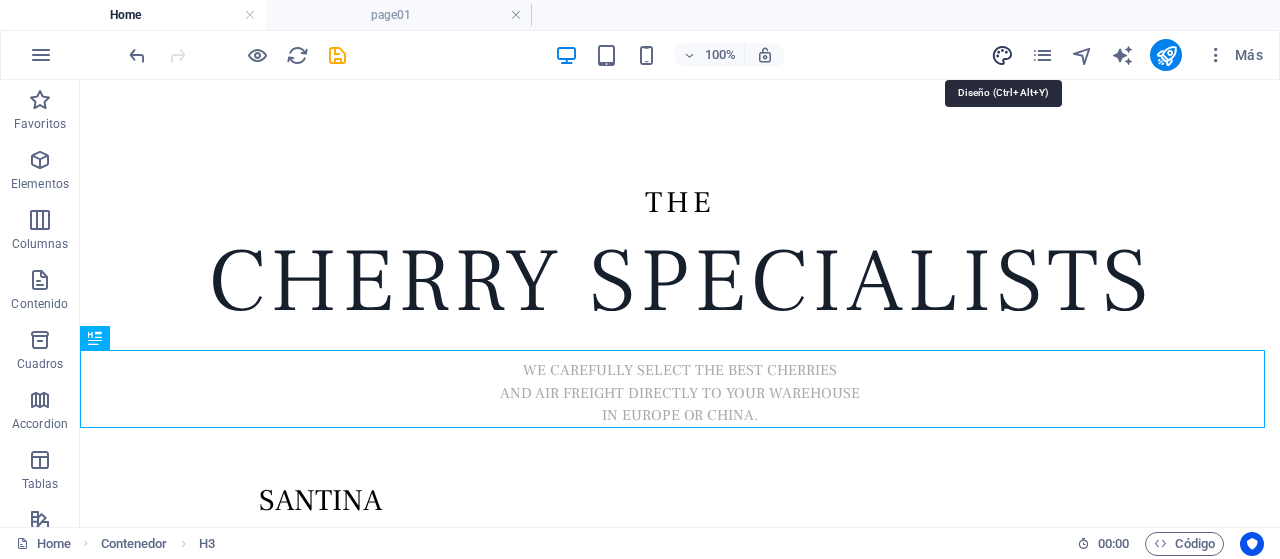 click at bounding box center [1002, 55] 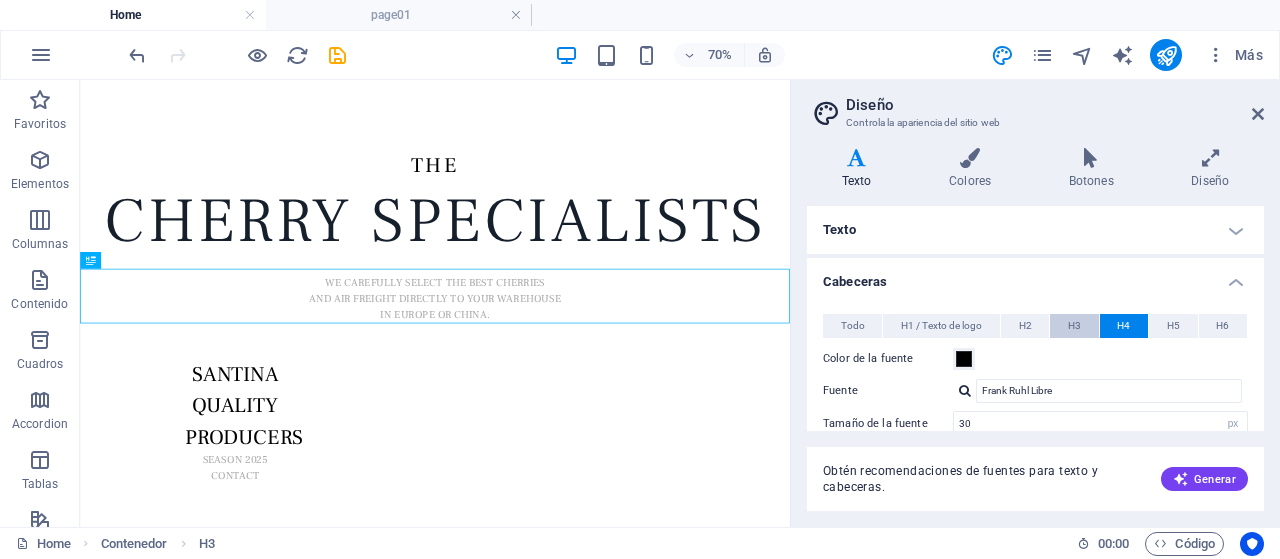 click on "H3" at bounding box center [1074, 326] 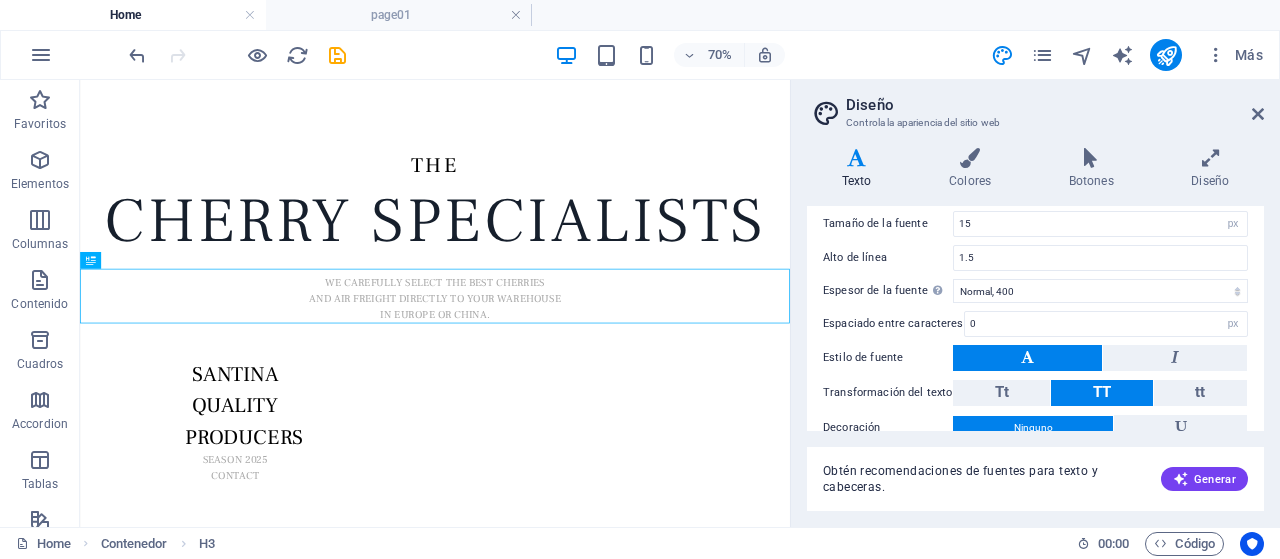 scroll, scrollTop: 100, scrollLeft: 0, axis: vertical 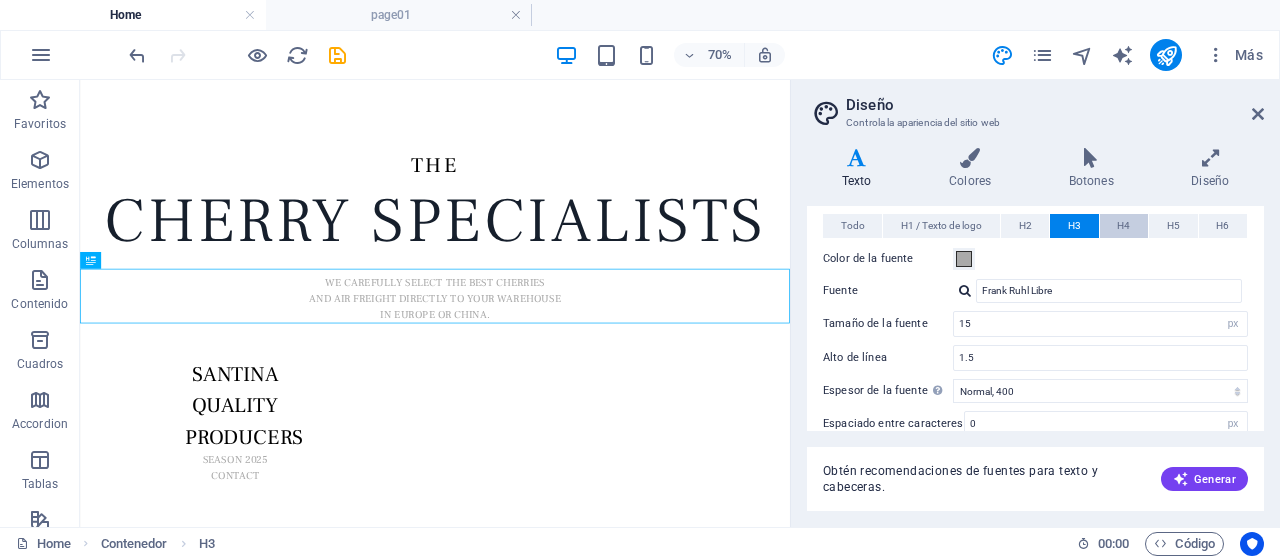 click on "H4" at bounding box center [1123, 226] 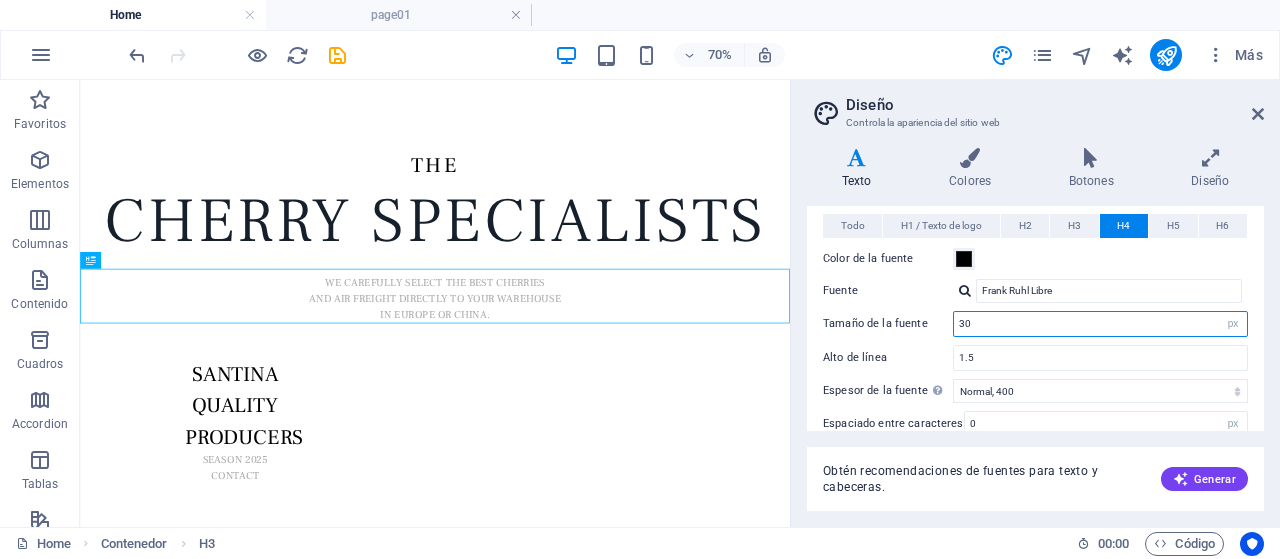 drag, startPoint x: 981, startPoint y: 326, endPoint x: 916, endPoint y: 331, distance: 65.192024 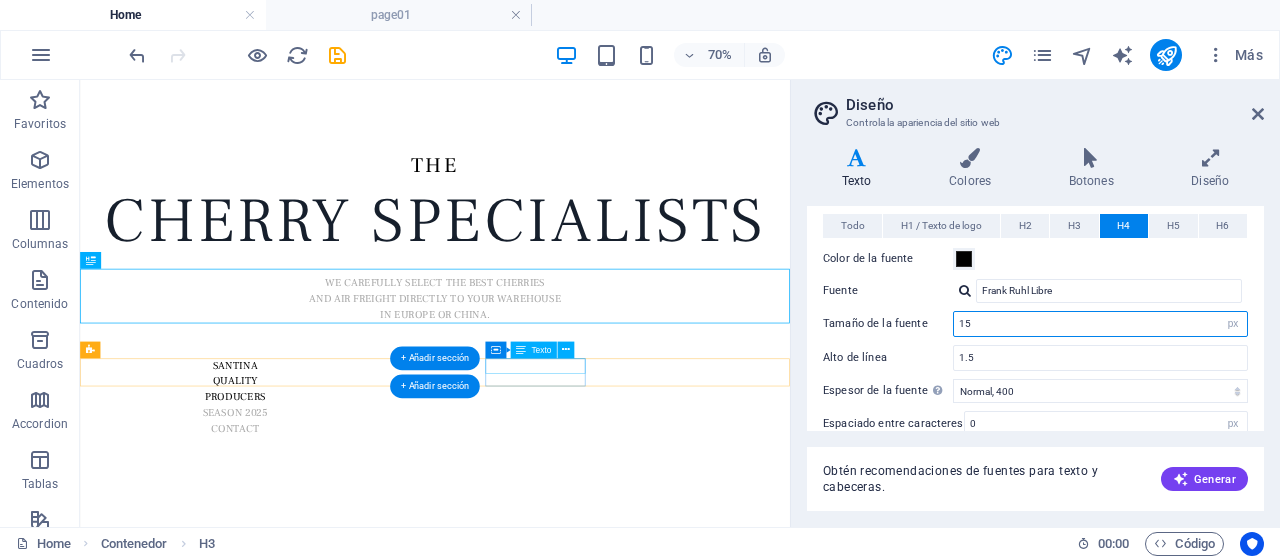 type on "15" 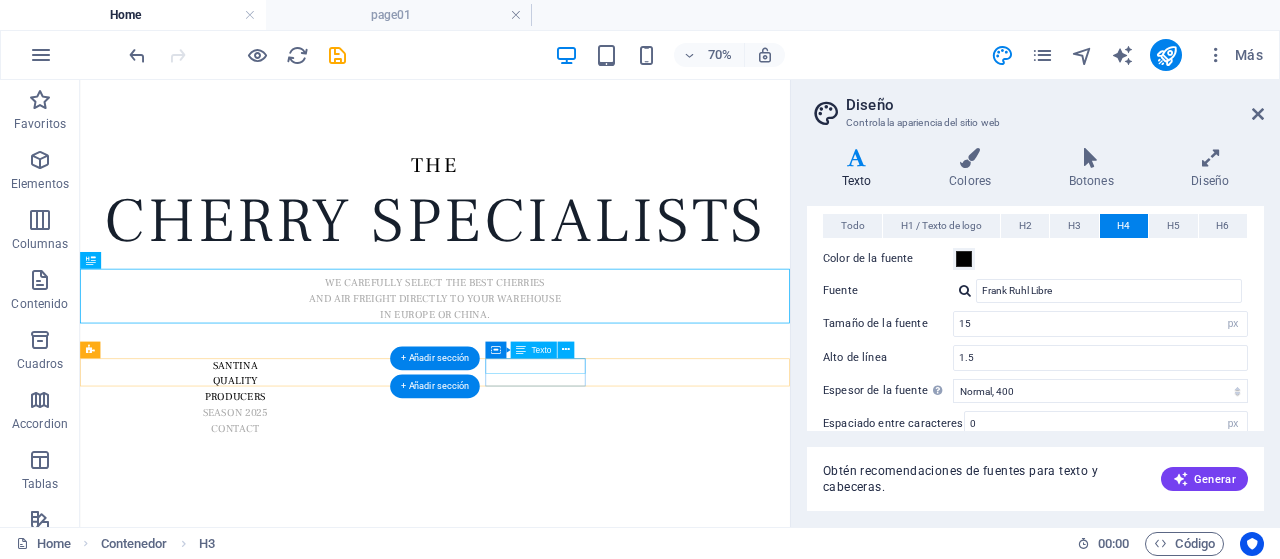 click on "SEASON 2025" at bounding box center [301, 556] 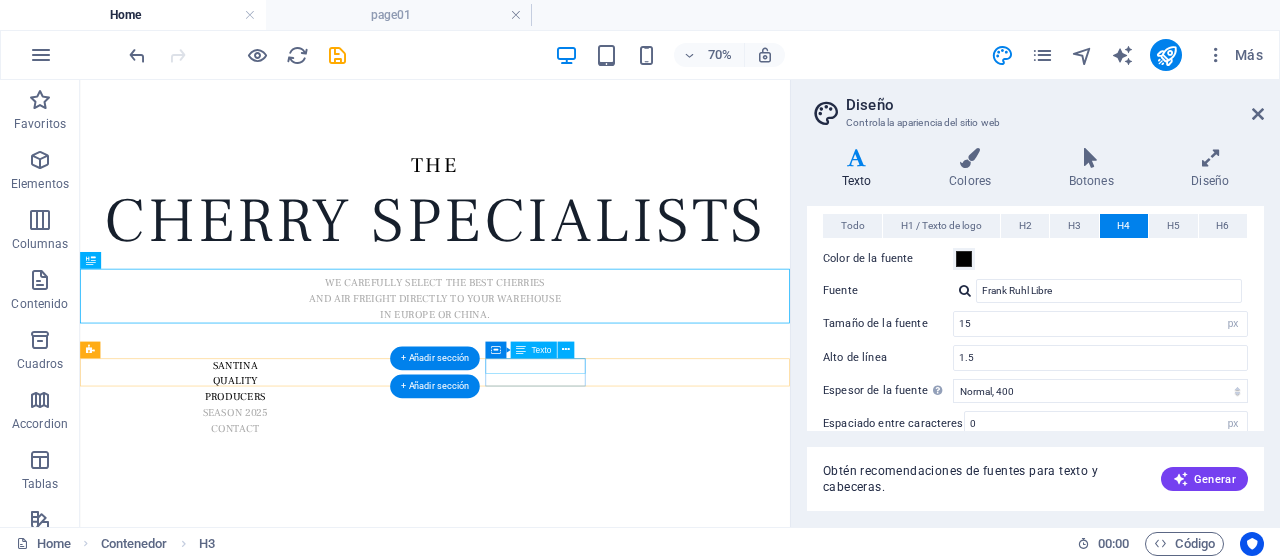 click on "SEASON 2025" at bounding box center (301, 556) 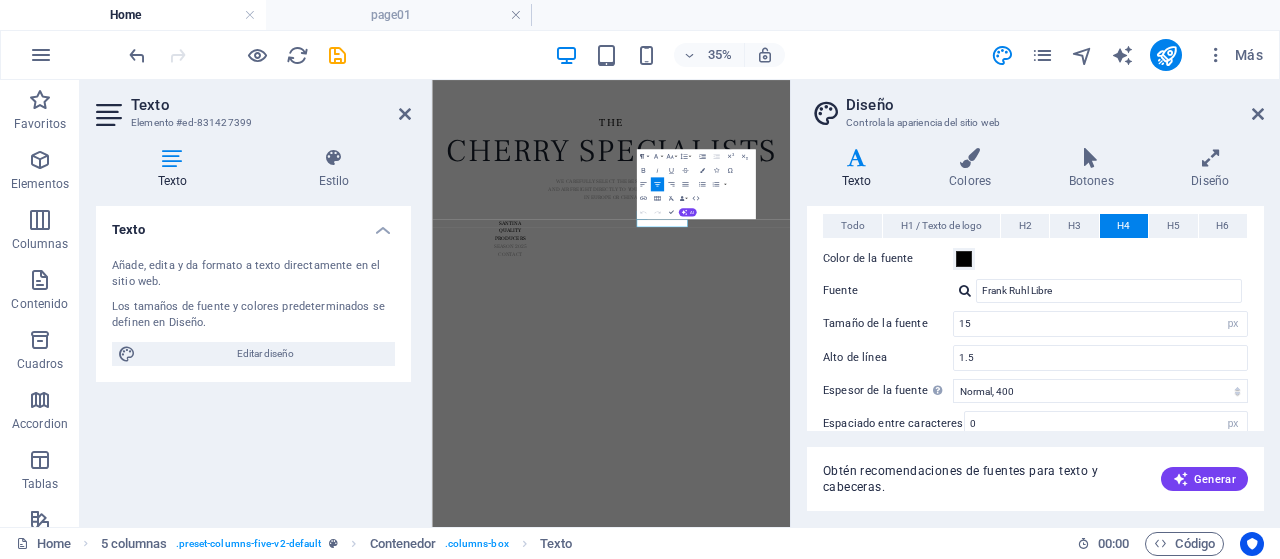click 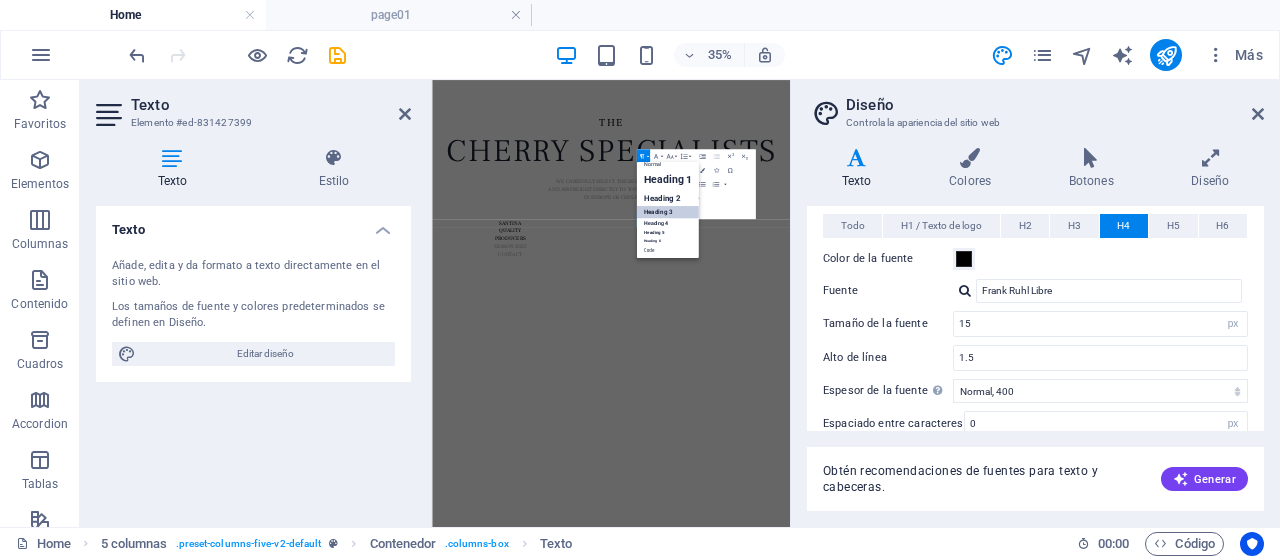 scroll, scrollTop: 16, scrollLeft: 0, axis: vertical 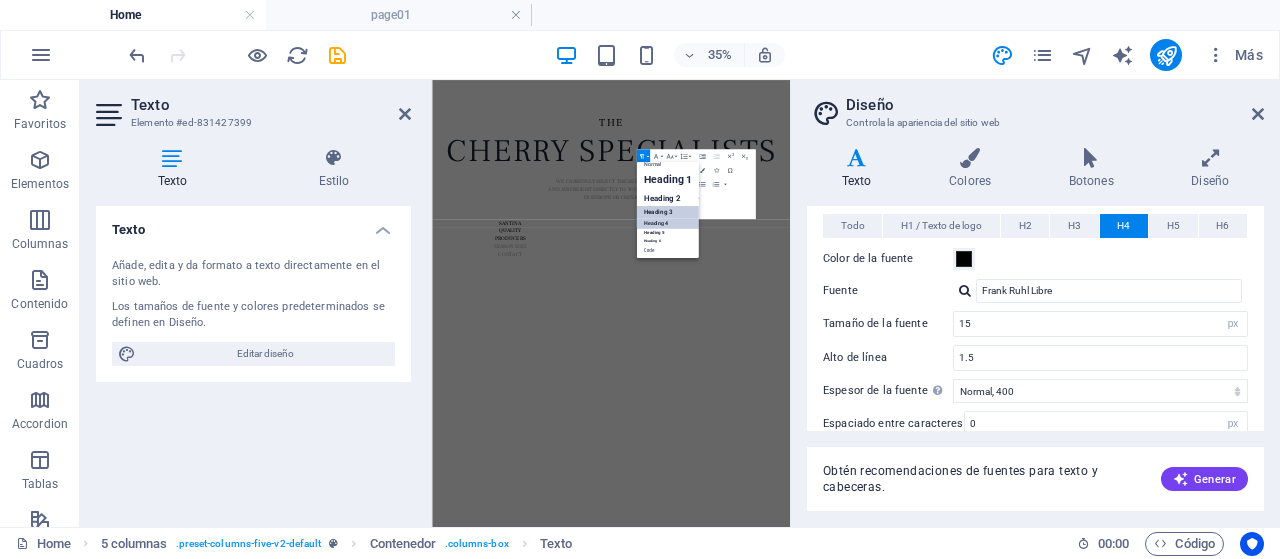 click on "Heading 4" at bounding box center (667, 223) 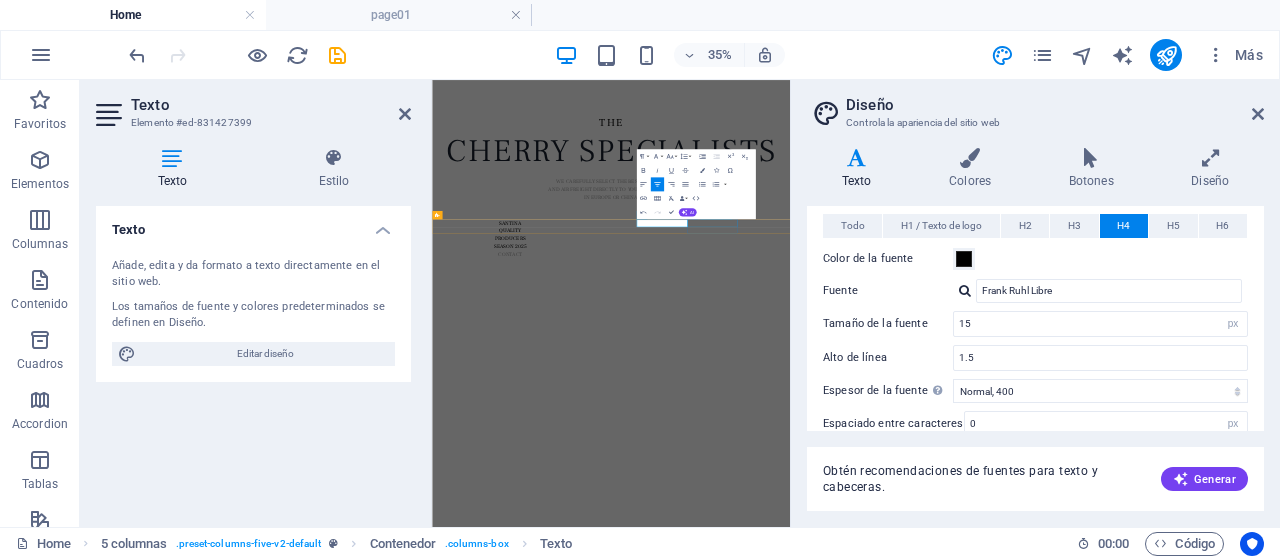 click on "CONTACT" at bounding box center [654, 579] 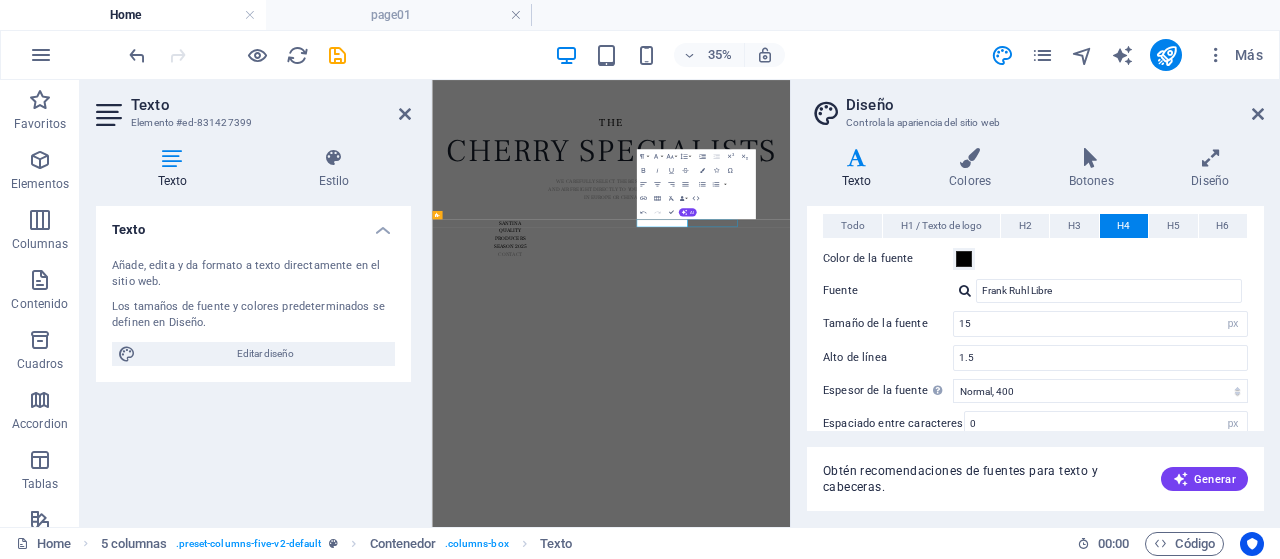 click on "CONTACT" at bounding box center (654, 579) 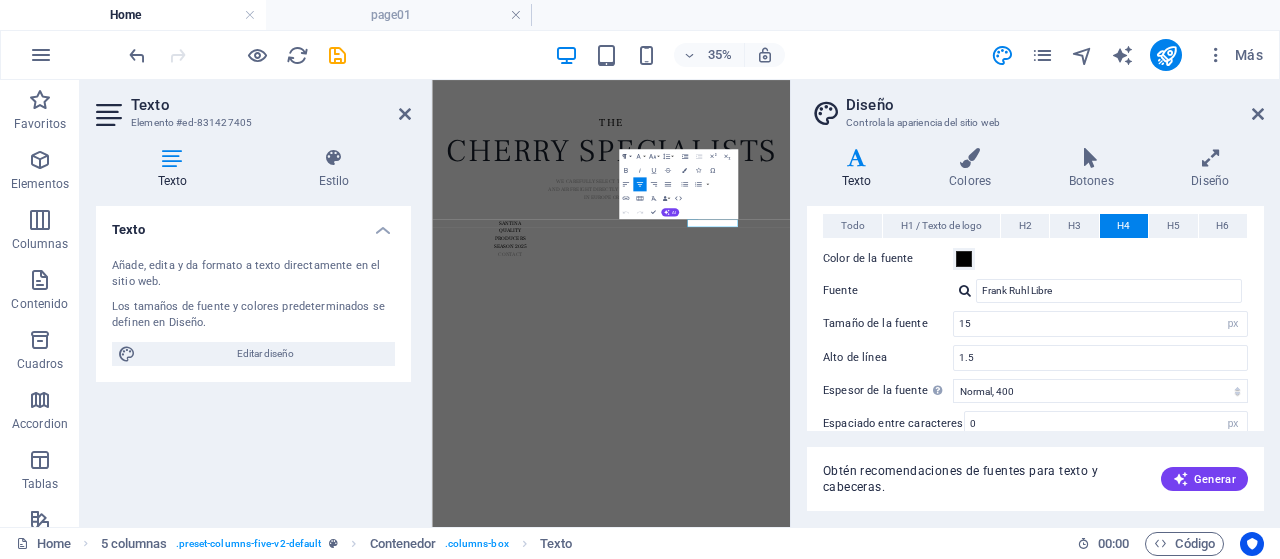 click 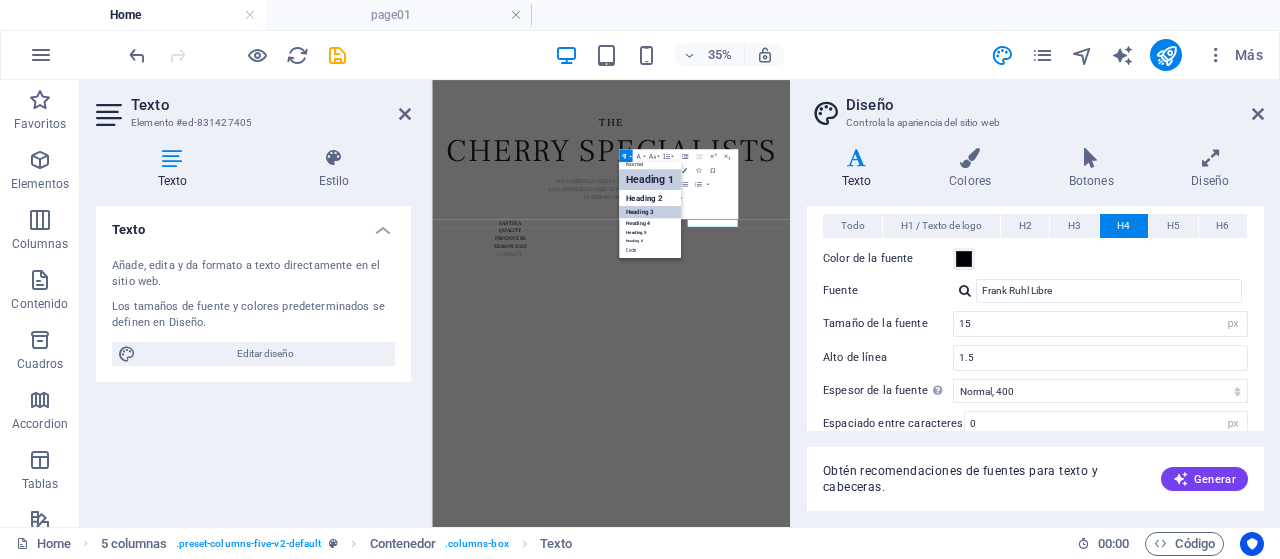 scroll, scrollTop: 16, scrollLeft: 0, axis: vertical 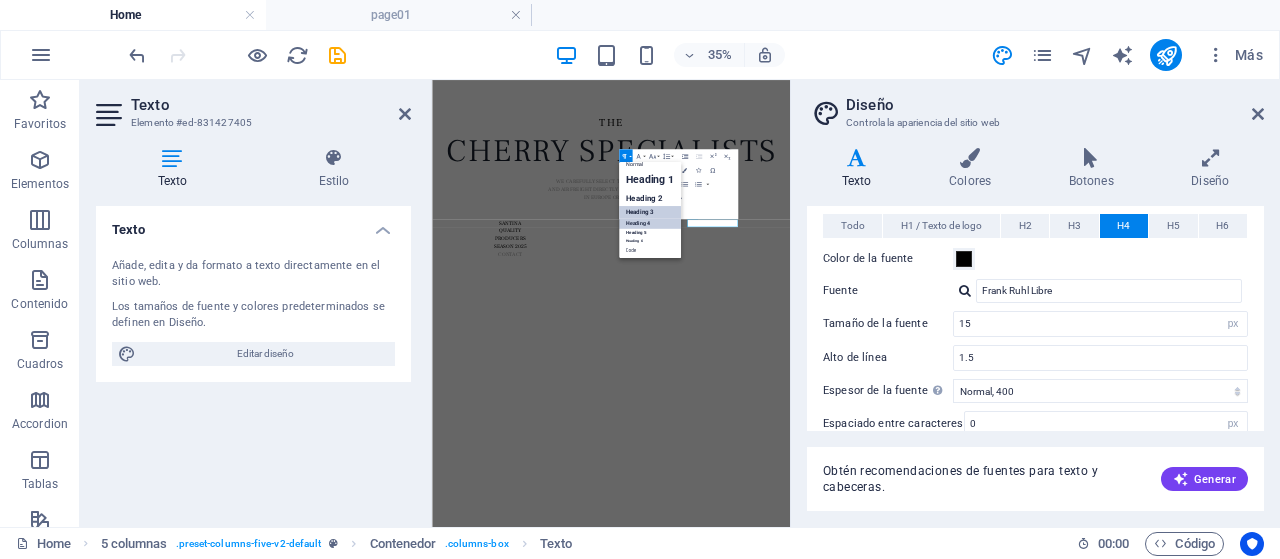 click on "Heading 4" at bounding box center [650, 223] 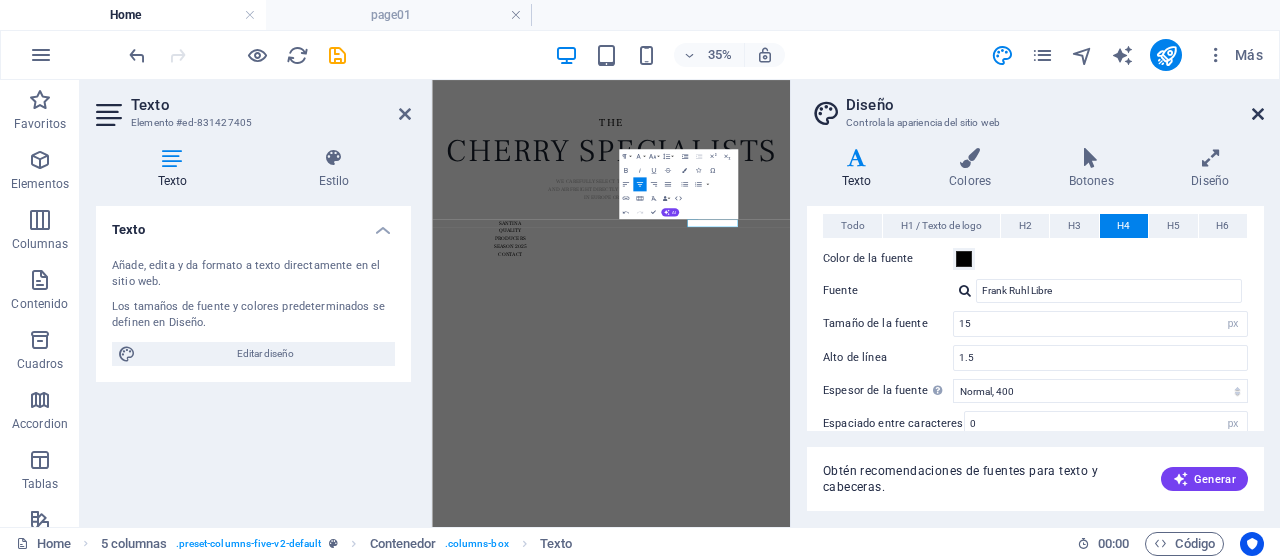 click at bounding box center [1258, 114] 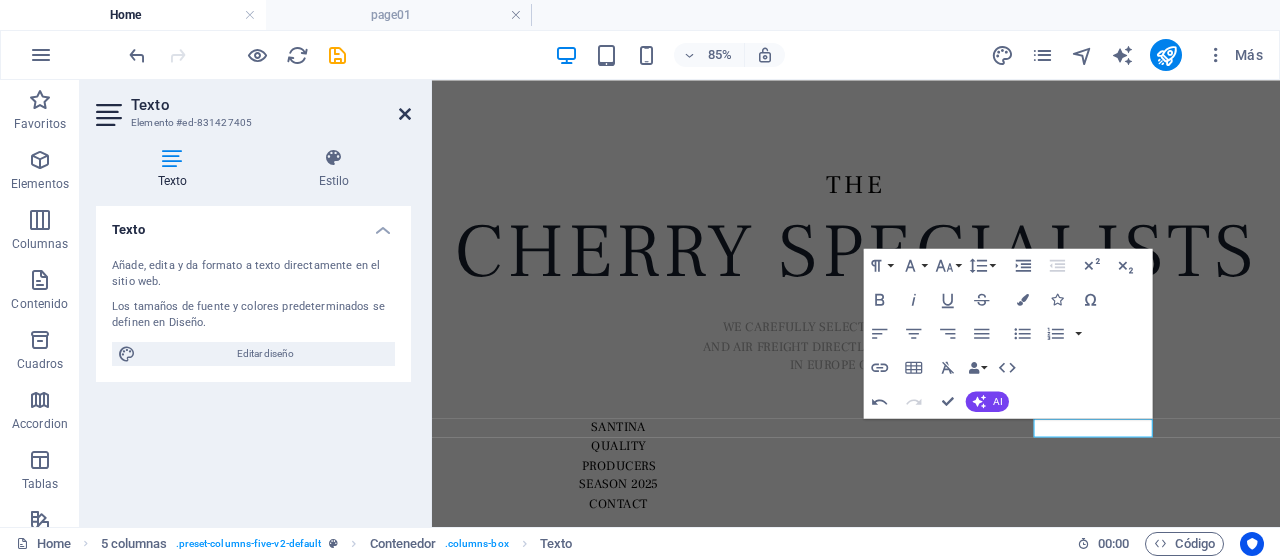 click at bounding box center (405, 114) 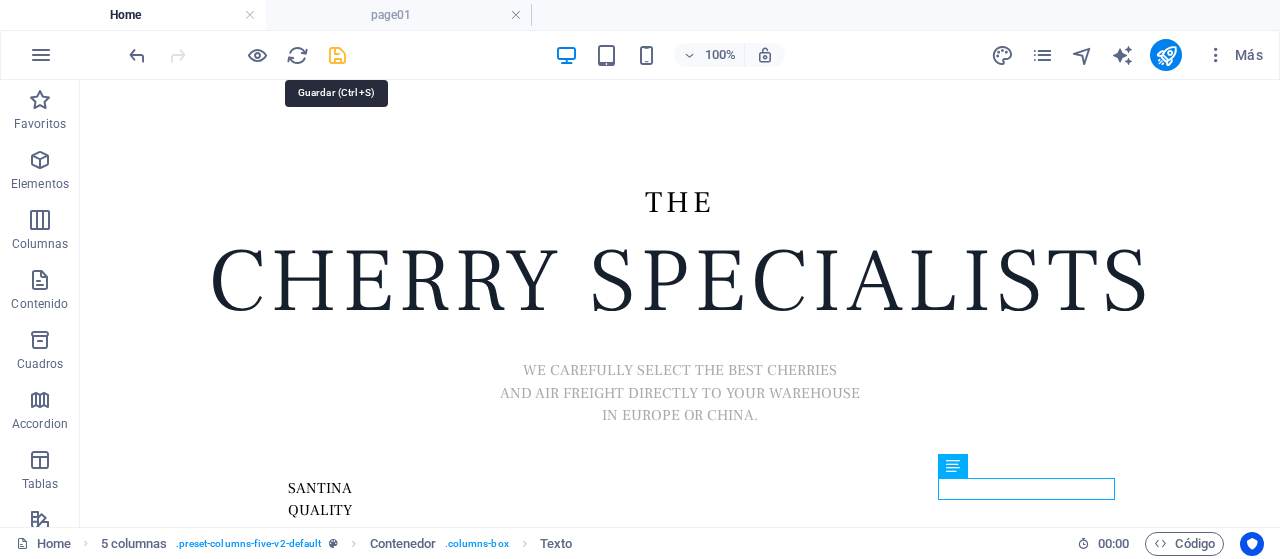 click at bounding box center (337, 55) 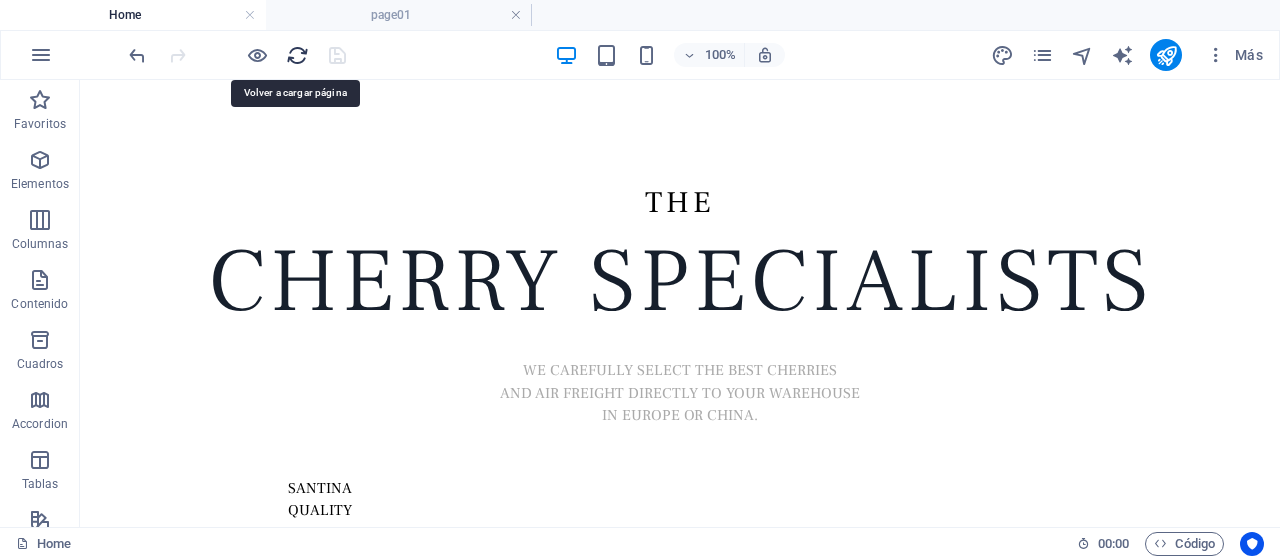 click at bounding box center (297, 55) 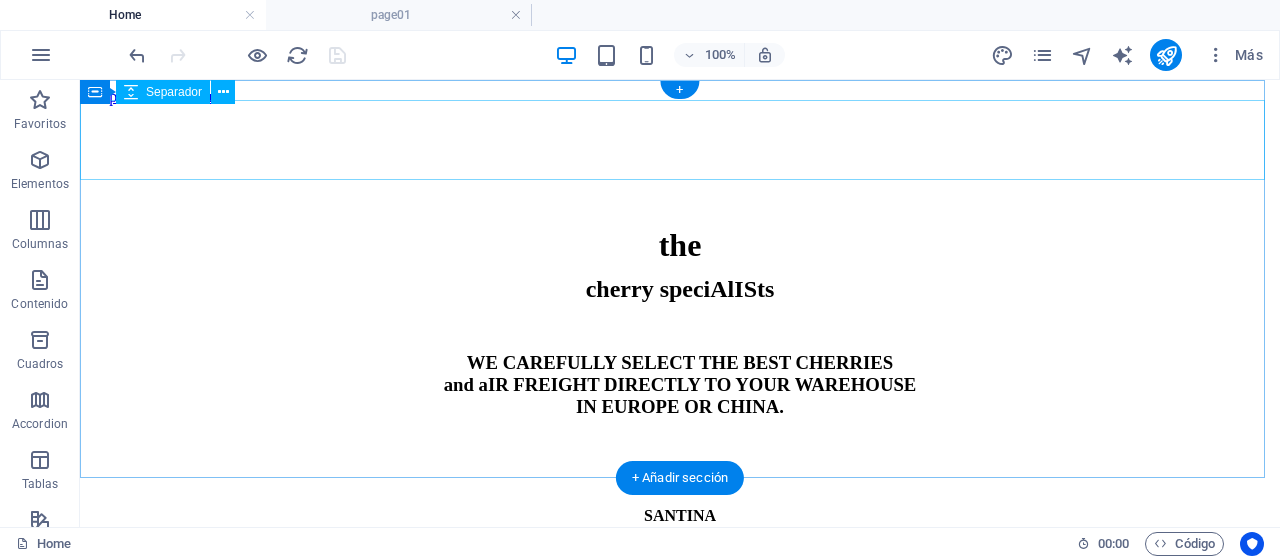 scroll, scrollTop: 0, scrollLeft: 0, axis: both 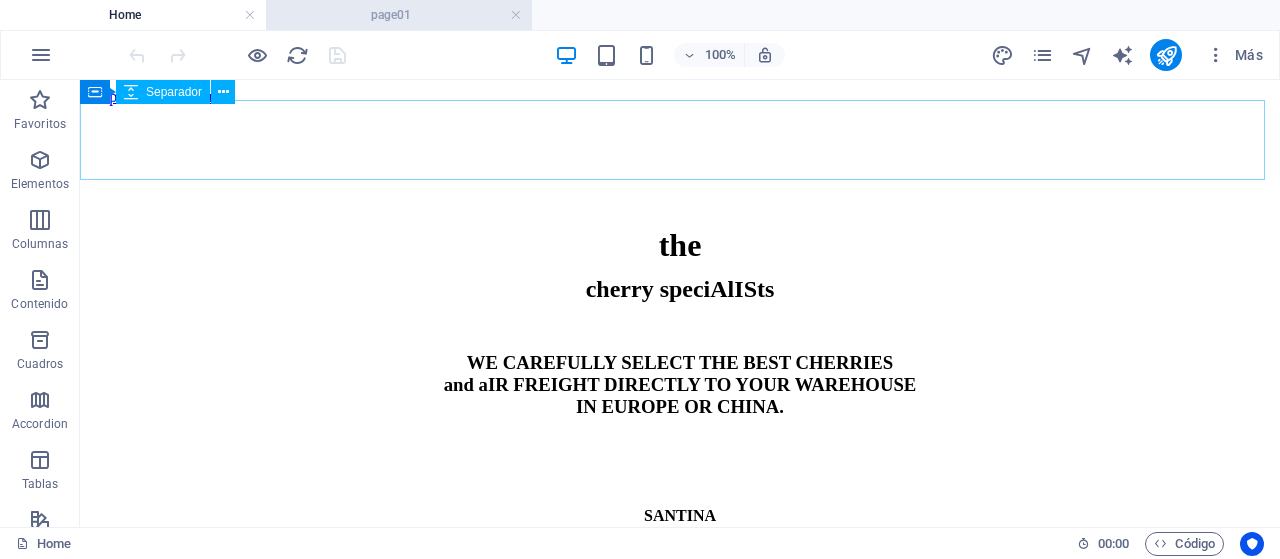 click on "page01" at bounding box center (399, 15) 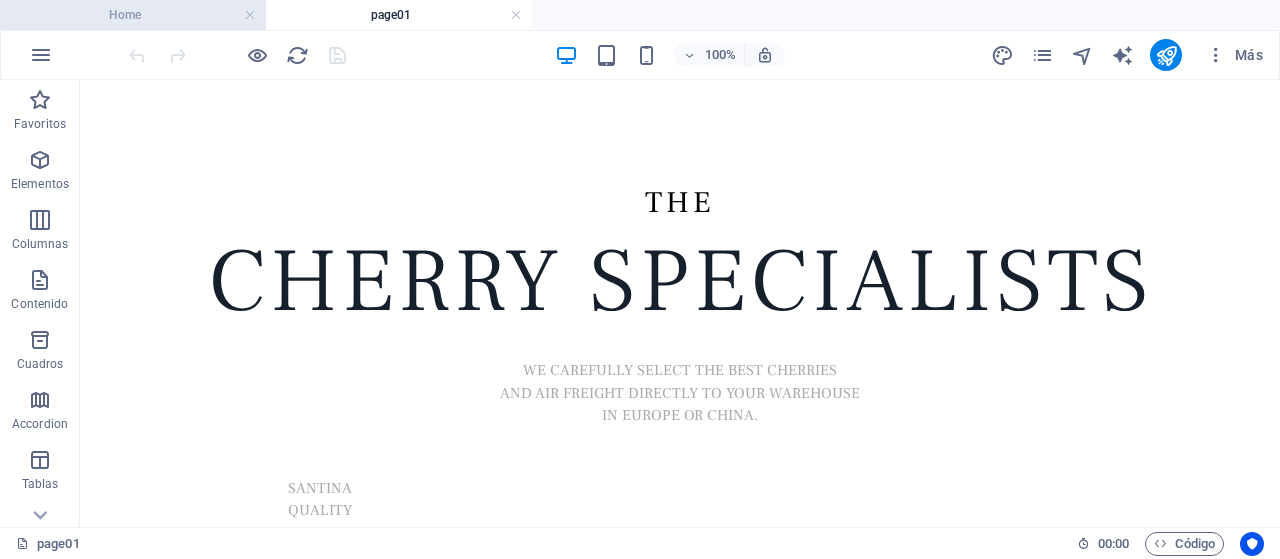 click on "Home" at bounding box center [133, 15] 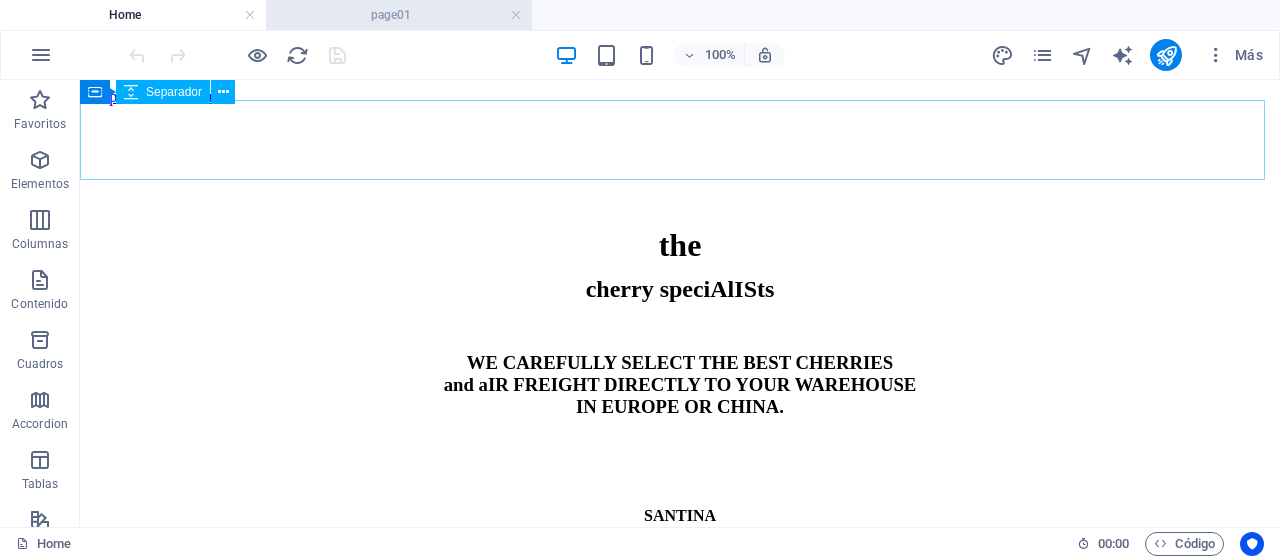 click on "page01" at bounding box center [399, 15] 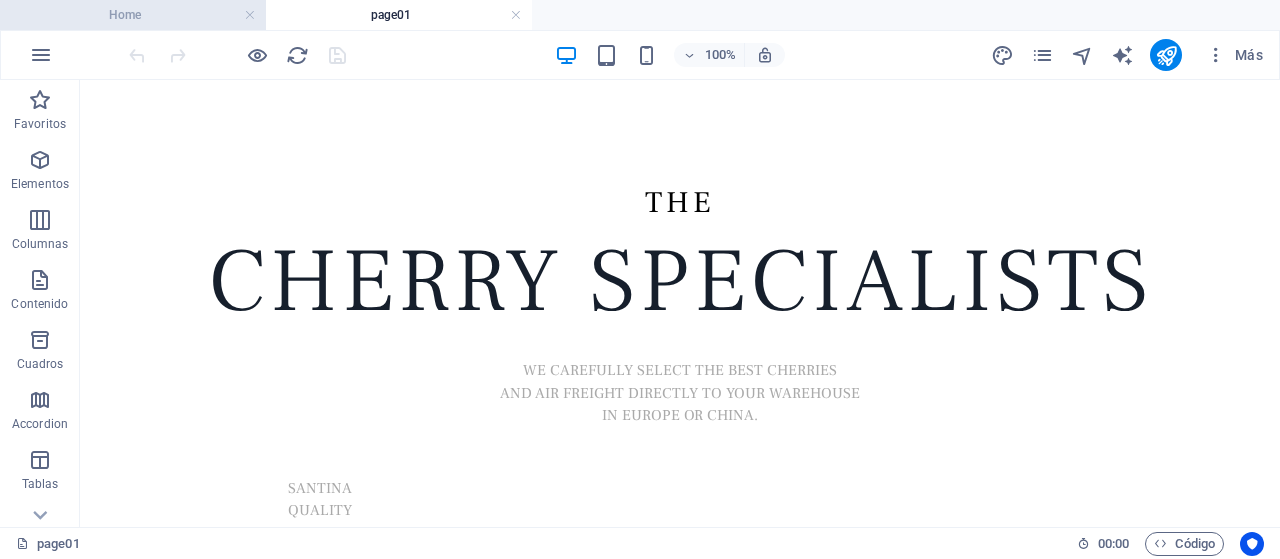 click on "Home" at bounding box center [133, 15] 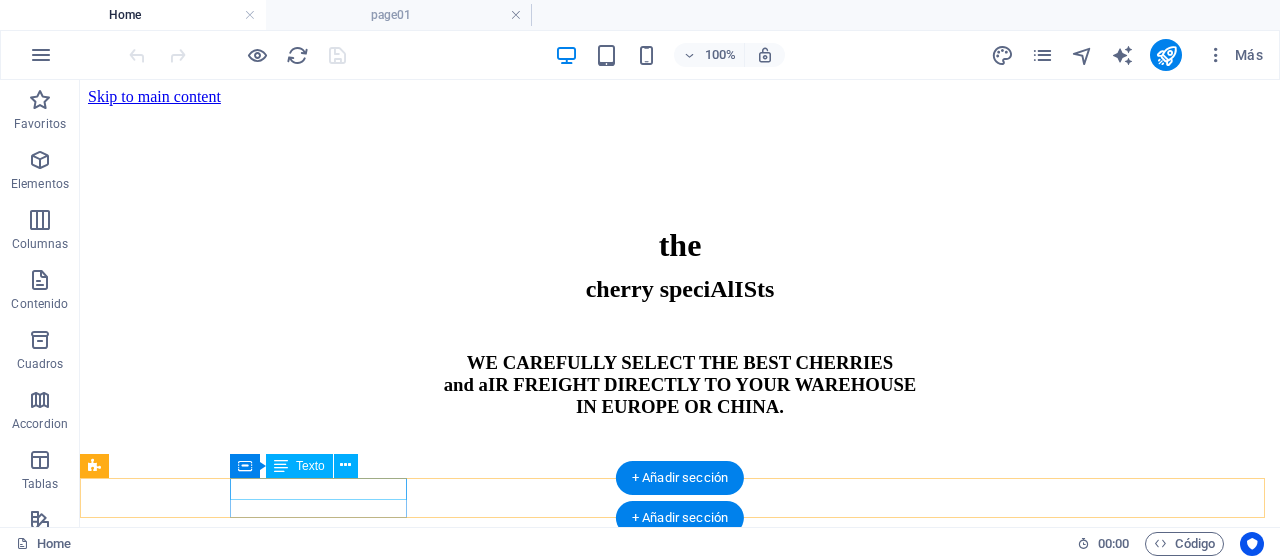 click on "SANTINA" at bounding box center (680, 516) 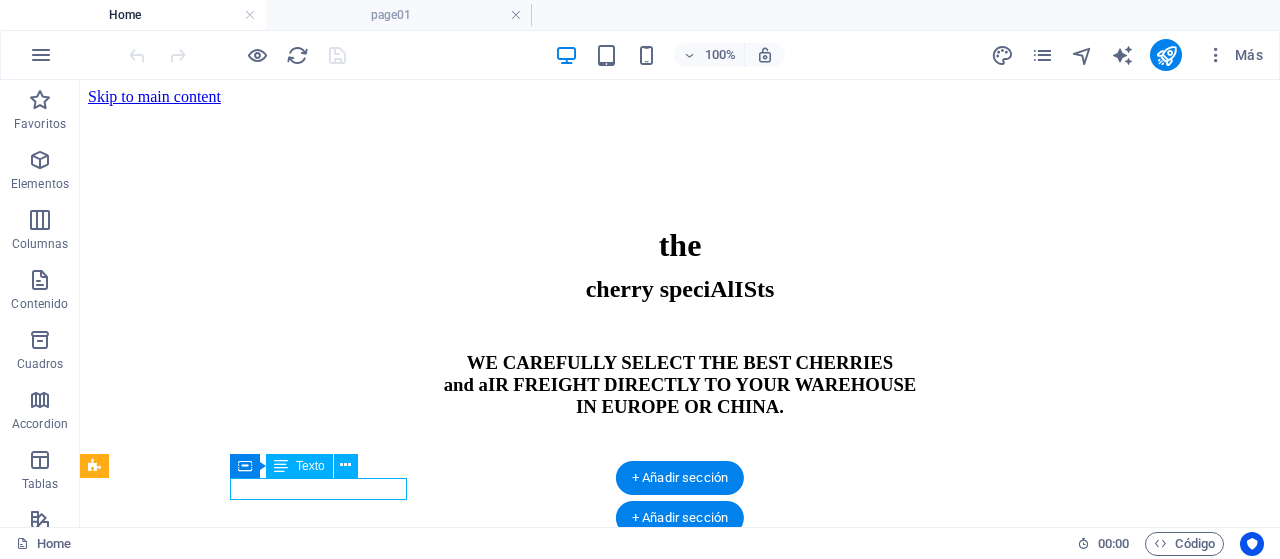 click on "SANTINA" at bounding box center (680, 516) 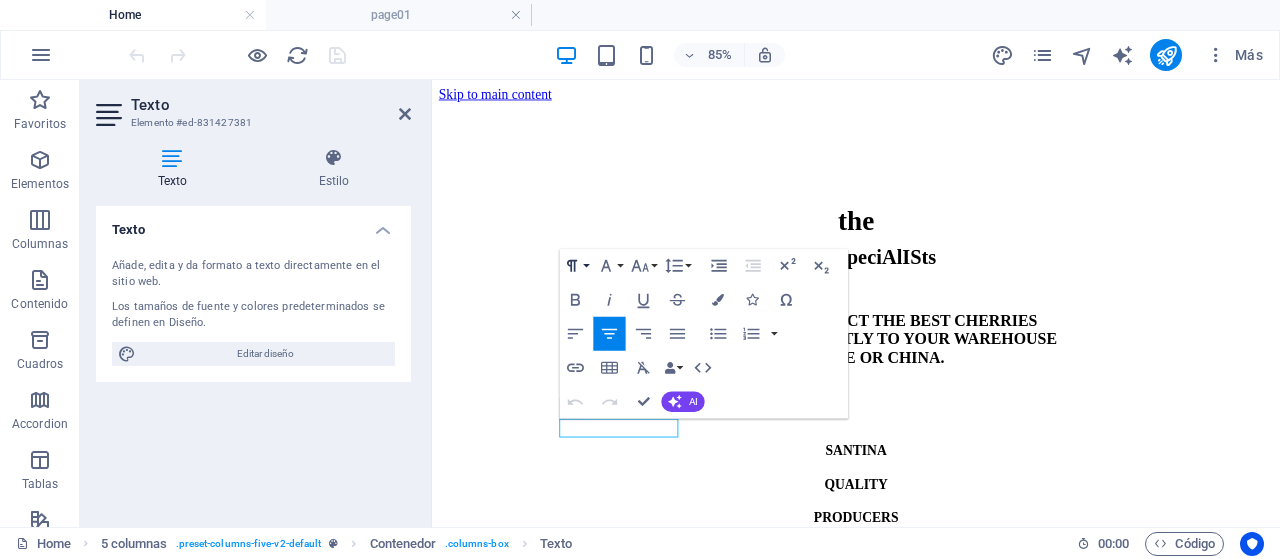 click 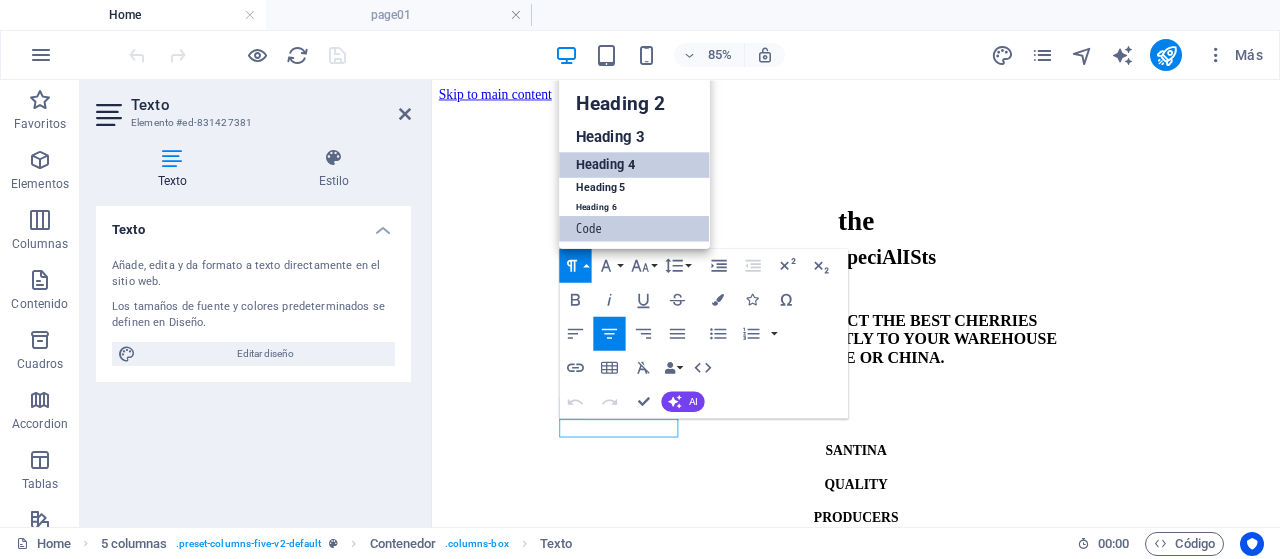 scroll, scrollTop: 16, scrollLeft: 0, axis: vertical 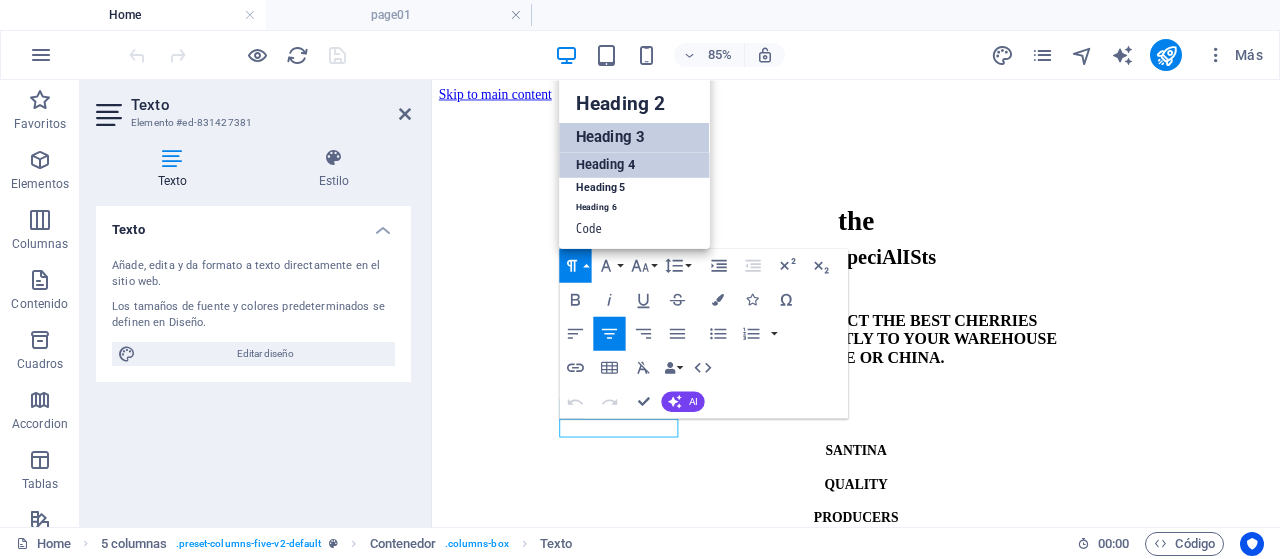 click on "Heading 3" at bounding box center [635, 137] 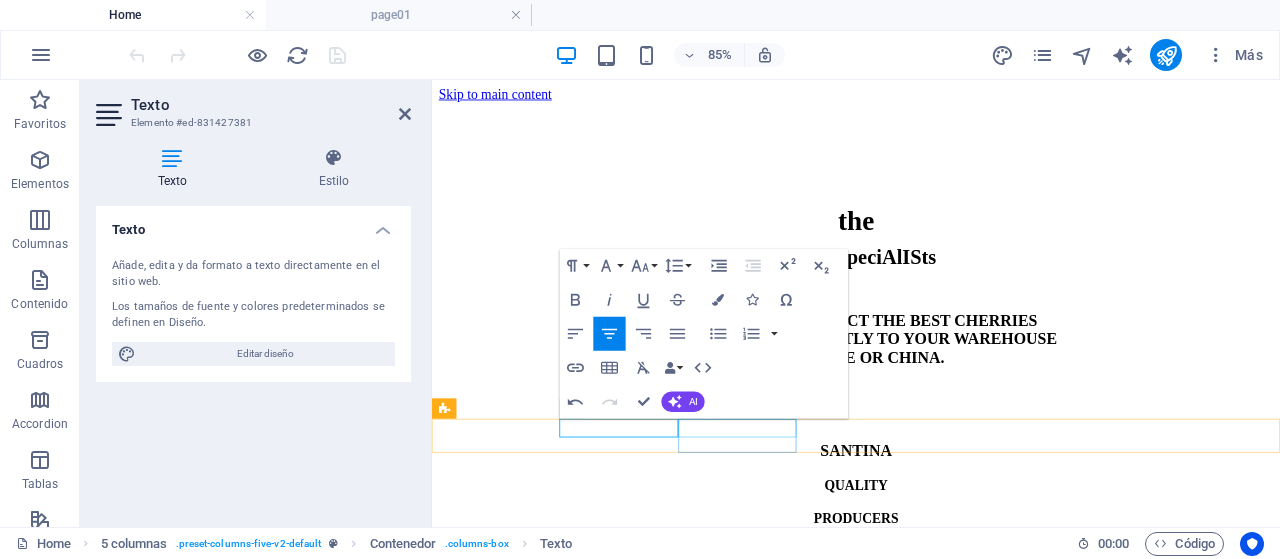 click on "QUALITY" at bounding box center [931, 557] 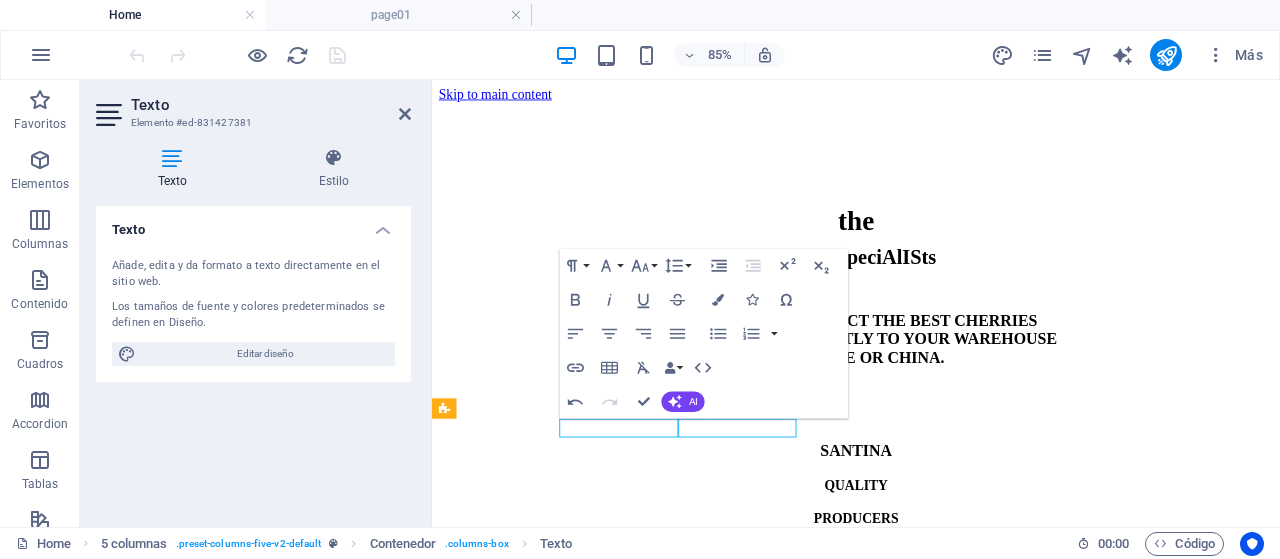 click on "QUALITY" at bounding box center (931, 557) 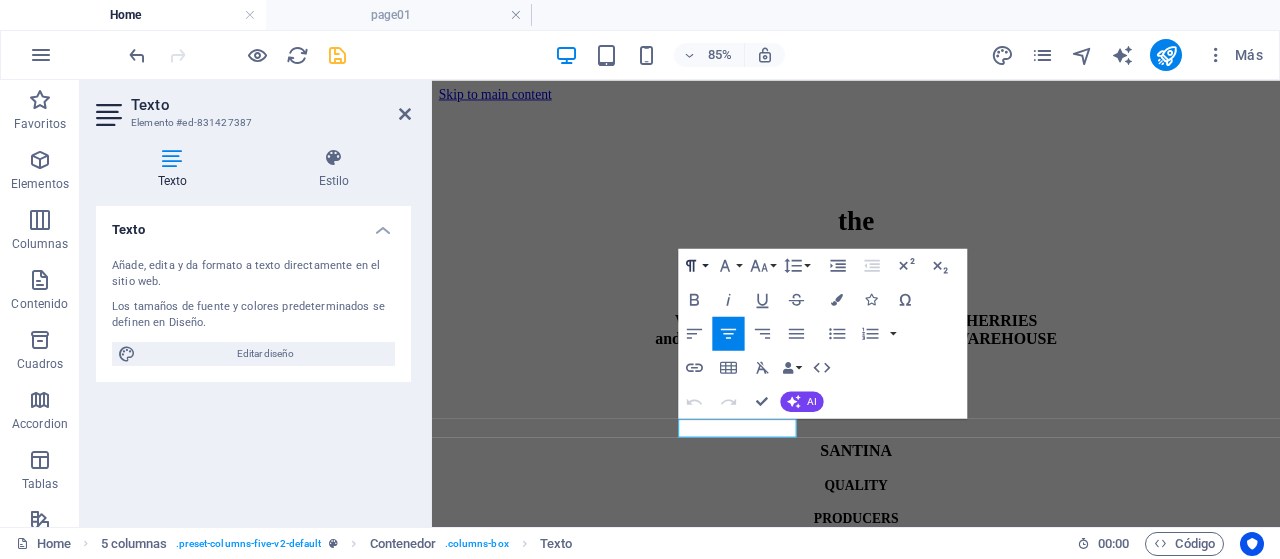 click 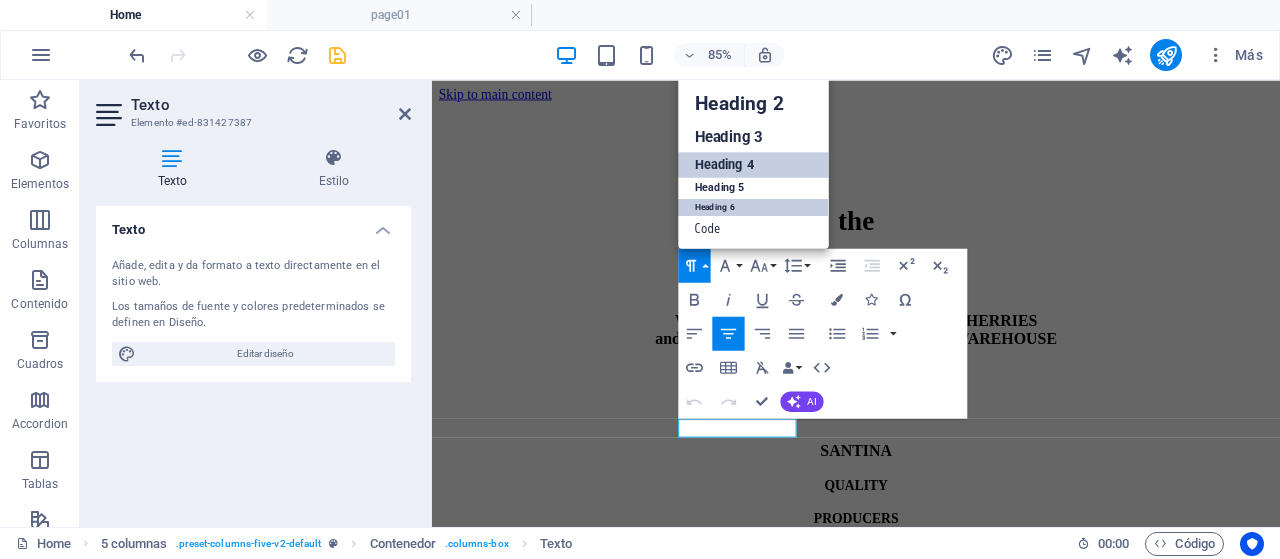 scroll, scrollTop: 16, scrollLeft: 0, axis: vertical 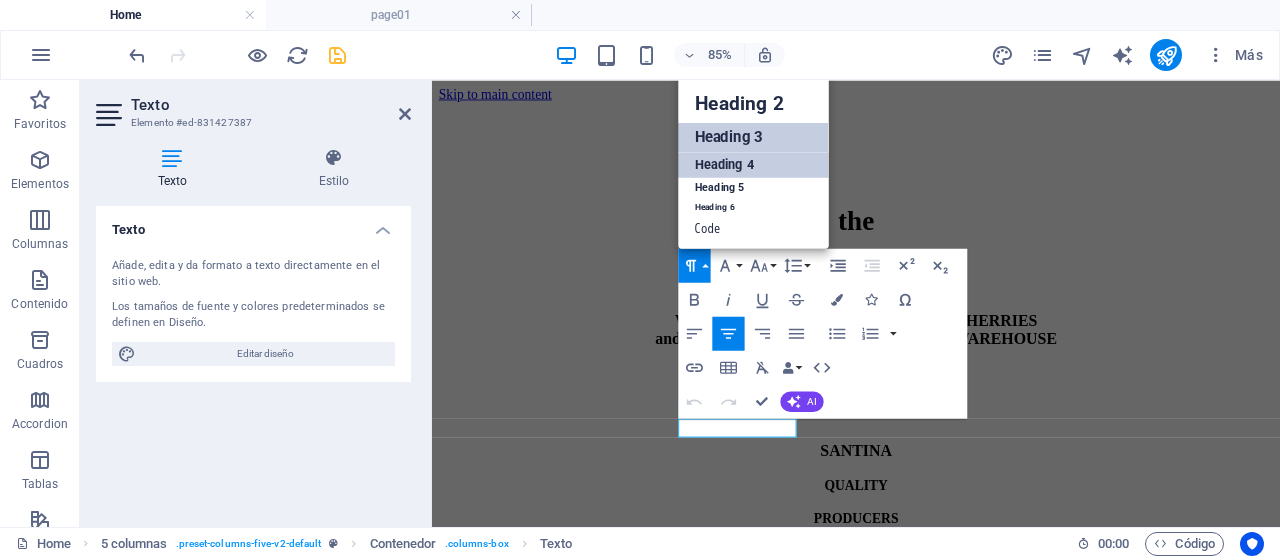 click on "Heading 3" at bounding box center [753, 137] 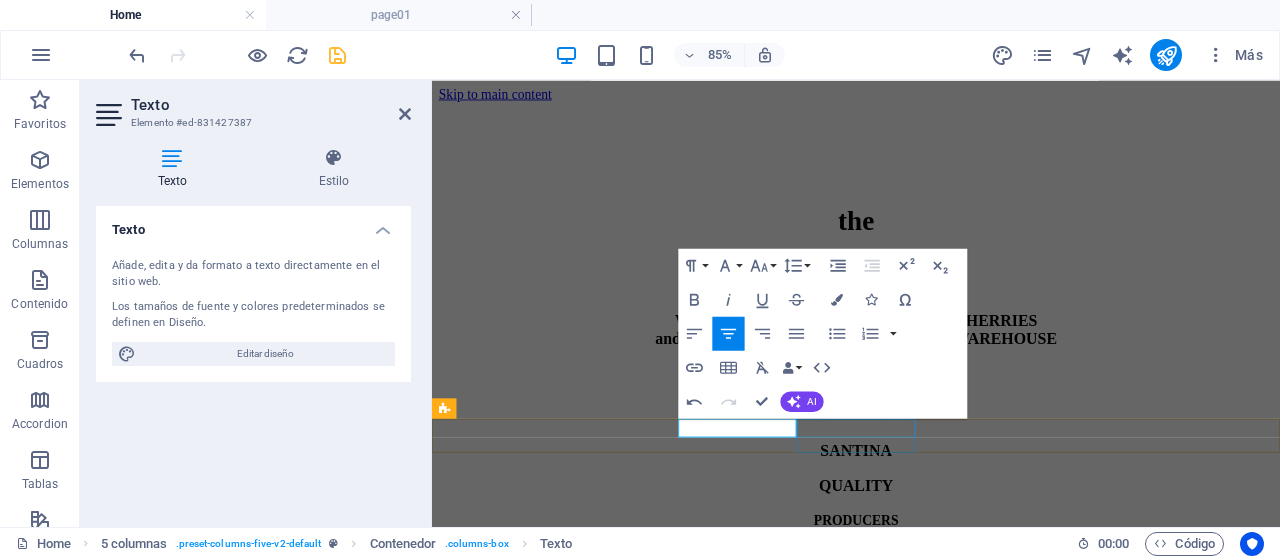 click on "PRODUCERS" at bounding box center [931, 598] 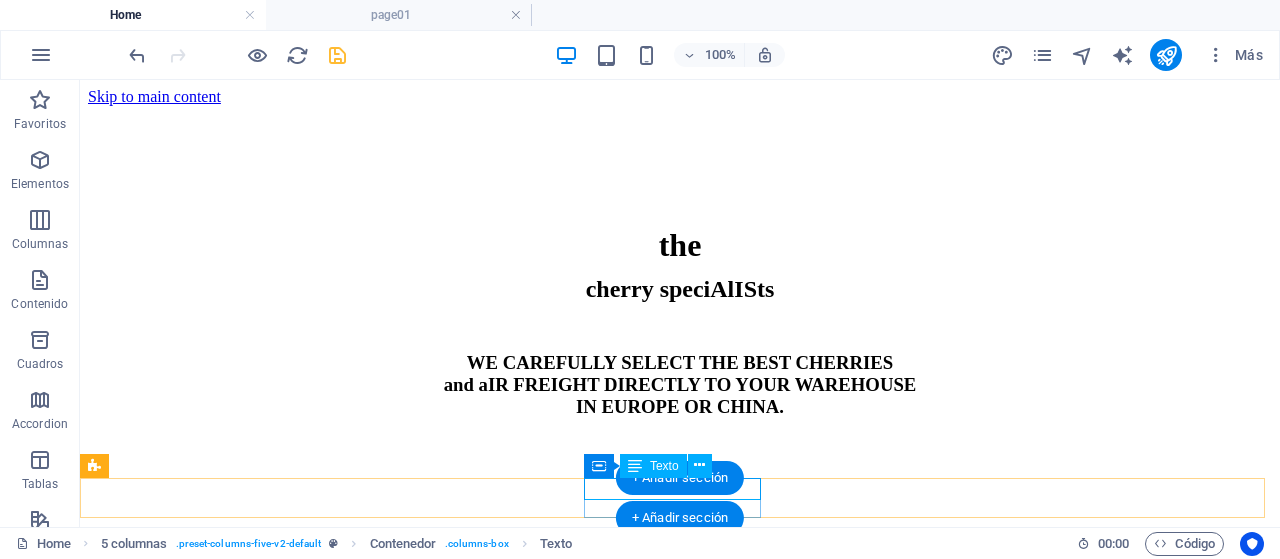 click on "PRODUCERS" at bounding box center (680, 598) 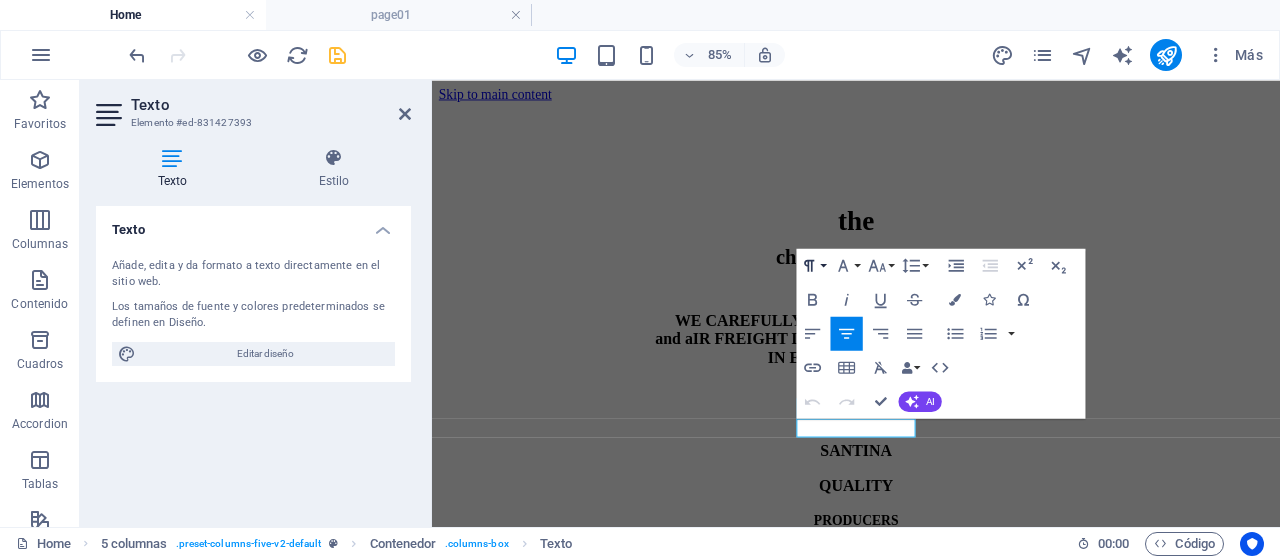 click 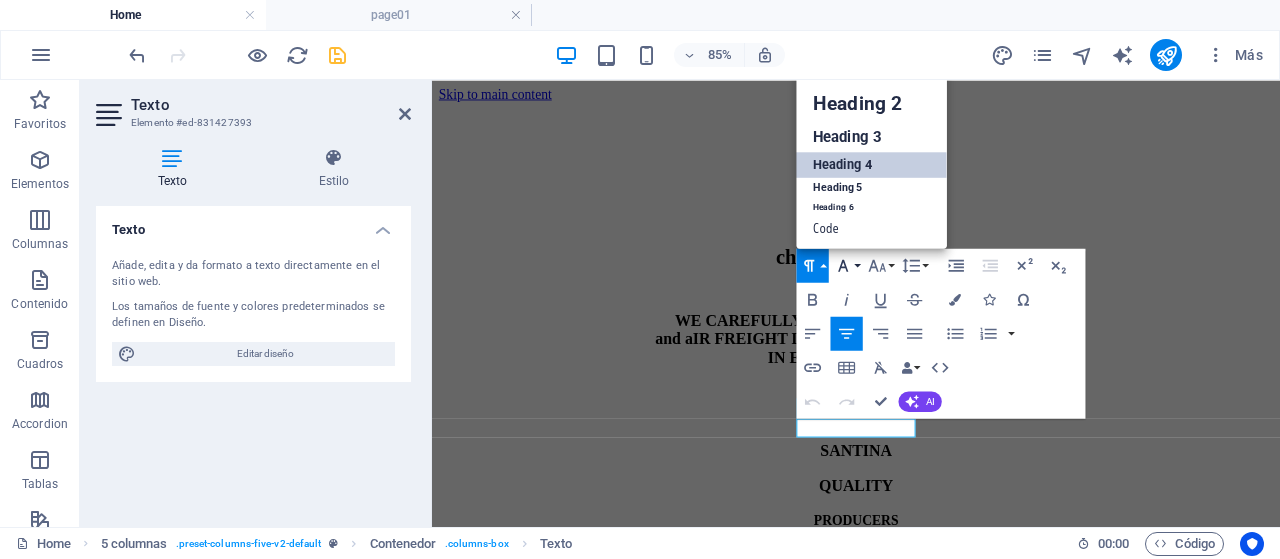 scroll, scrollTop: 16, scrollLeft: 0, axis: vertical 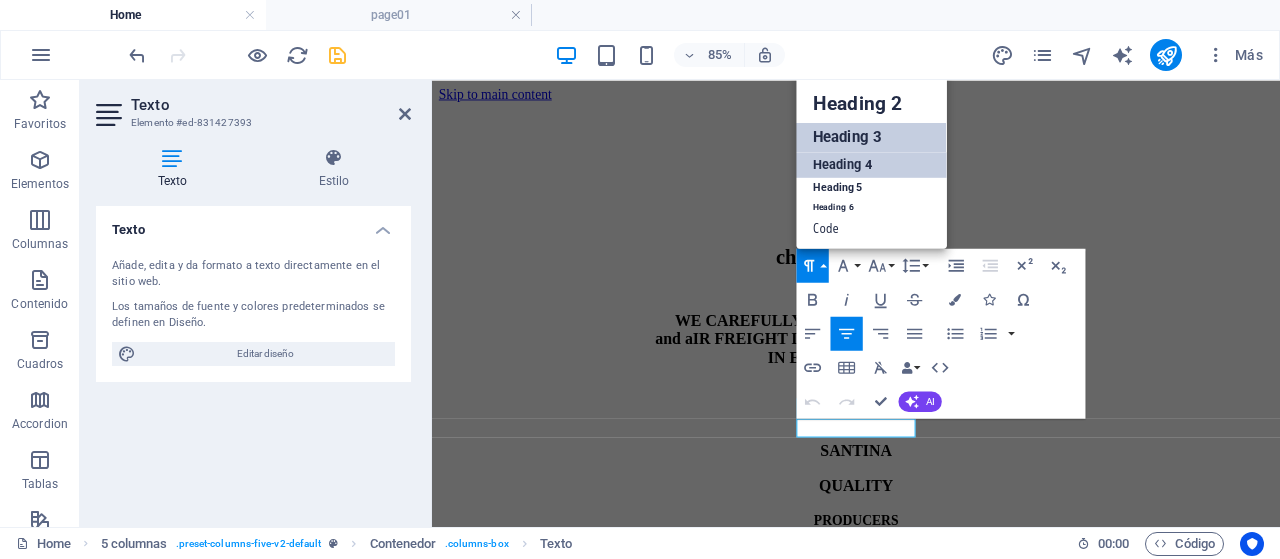click on "Heading 3" at bounding box center (872, 137) 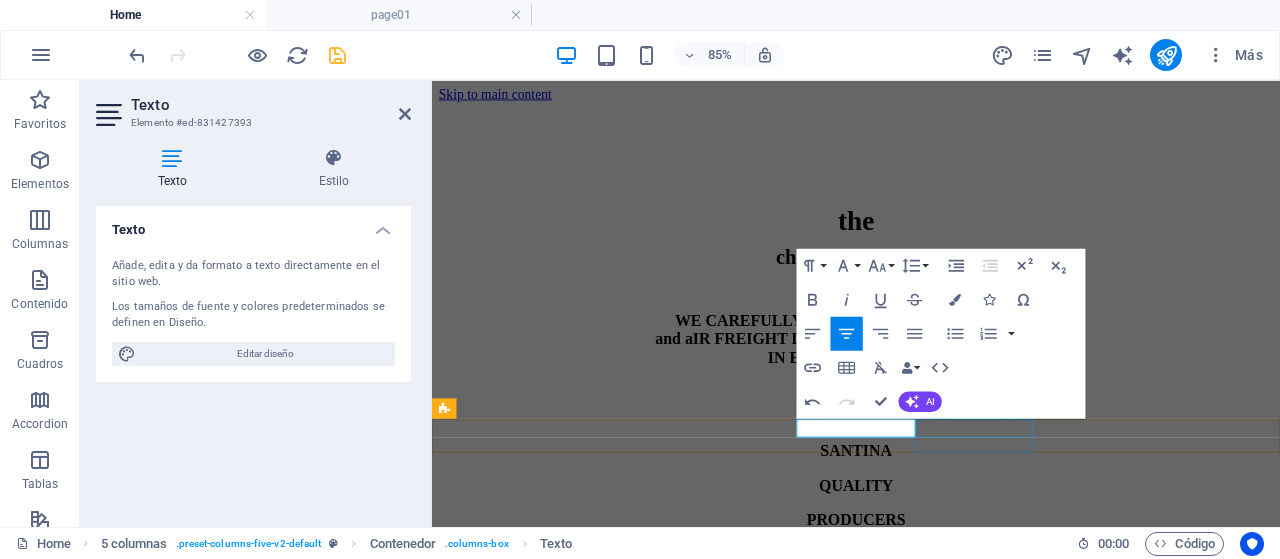 click on "SEASON 2025" at bounding box center (931, 639) 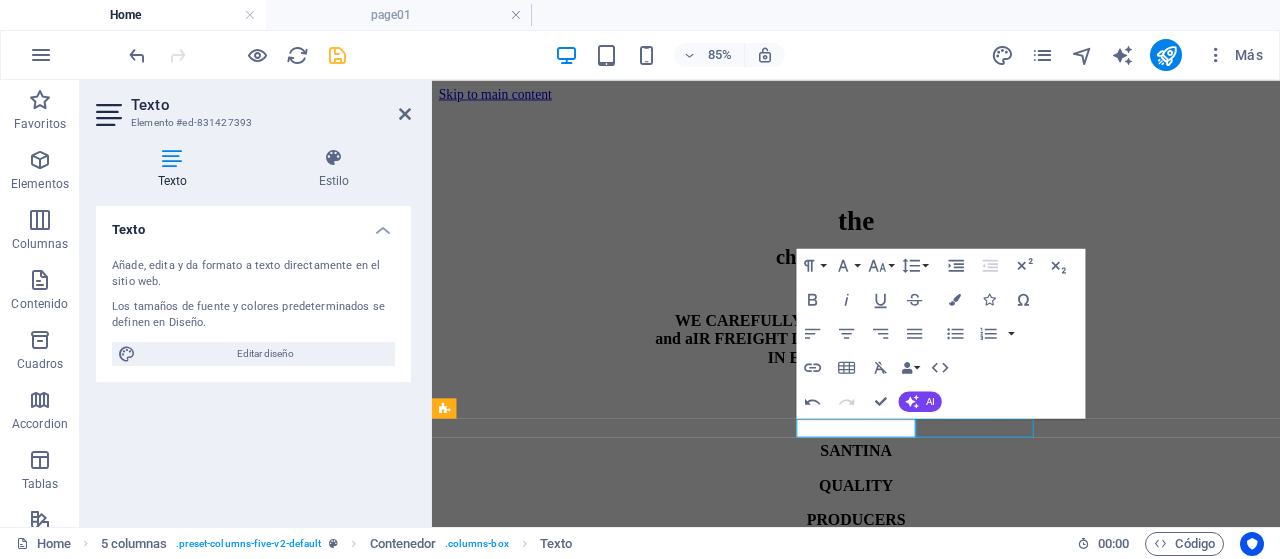 click on "SEASON 2025" at bounding box center [931, 639] 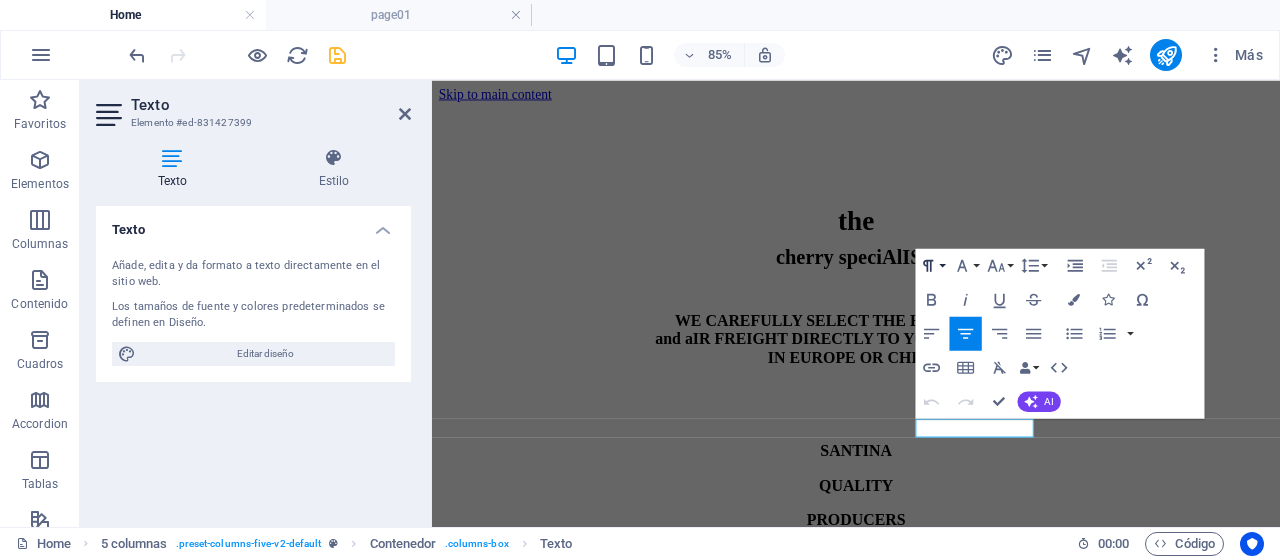 click on "Paragraph Format" at bounding box center (931, 265) 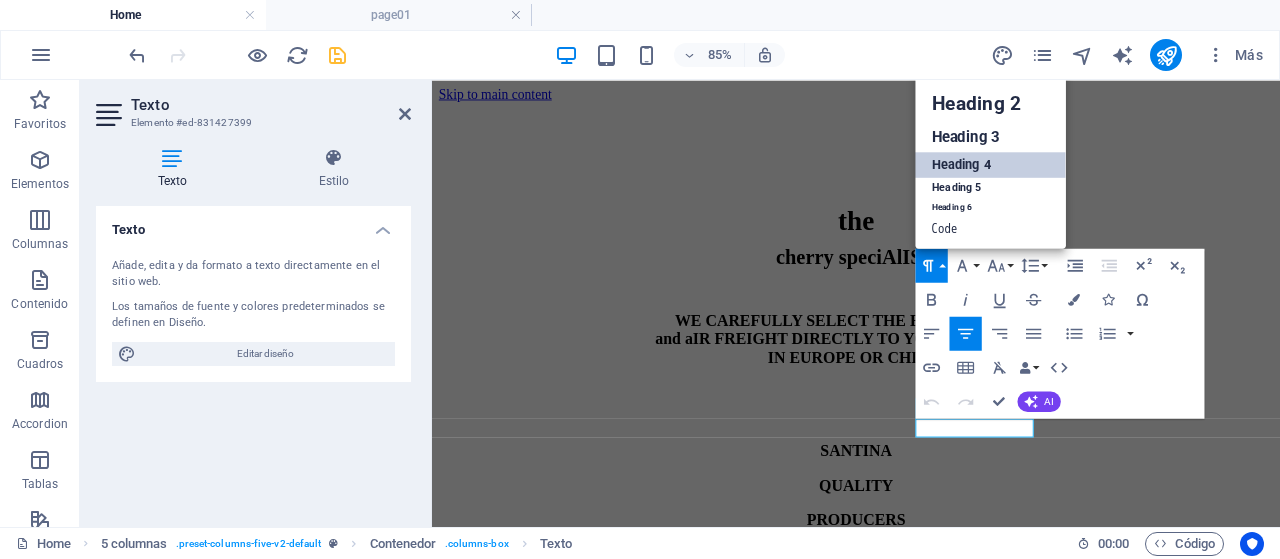 scroll, scrollTop: 16, scrollLeft: 0, axis: vertical 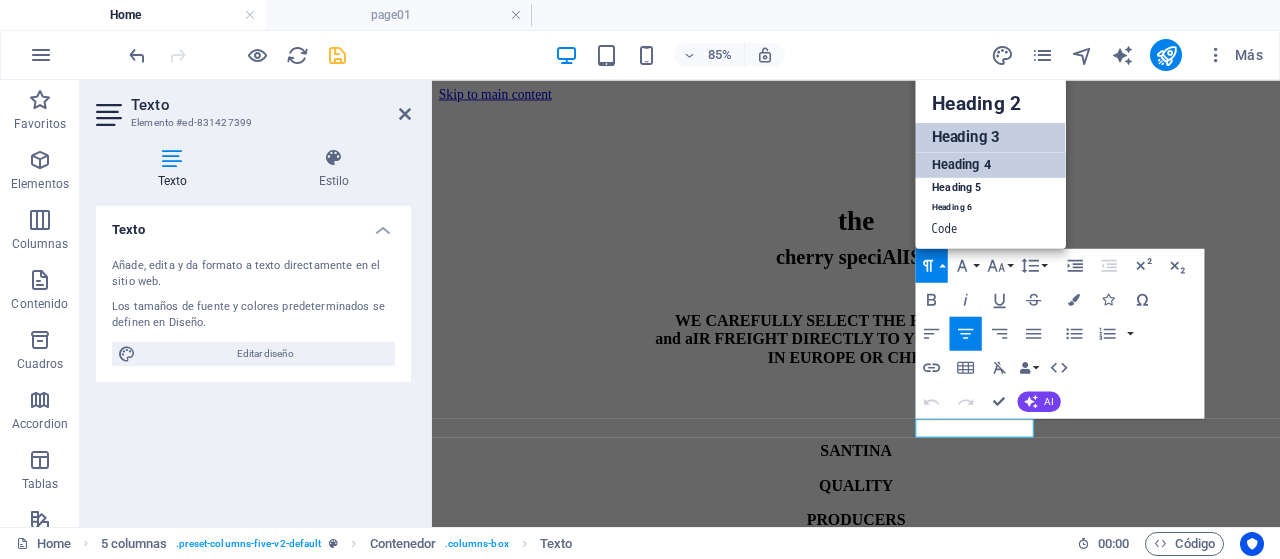 click on "Heading 3" at bounding box center (990, 137) 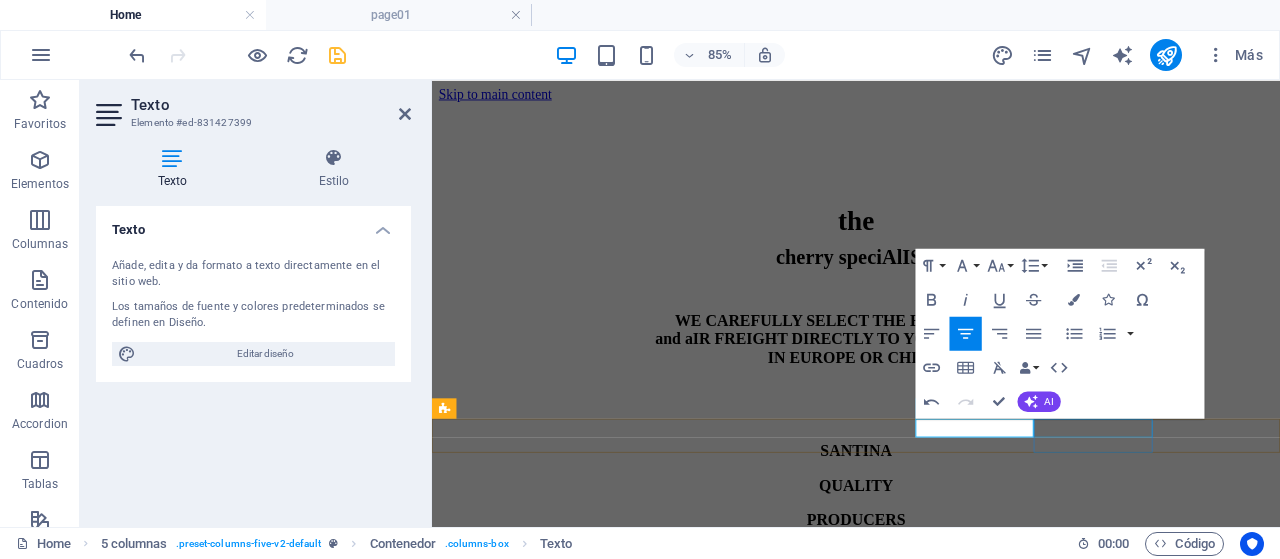 click on "CONTACT" at bounding box center (931, 679) 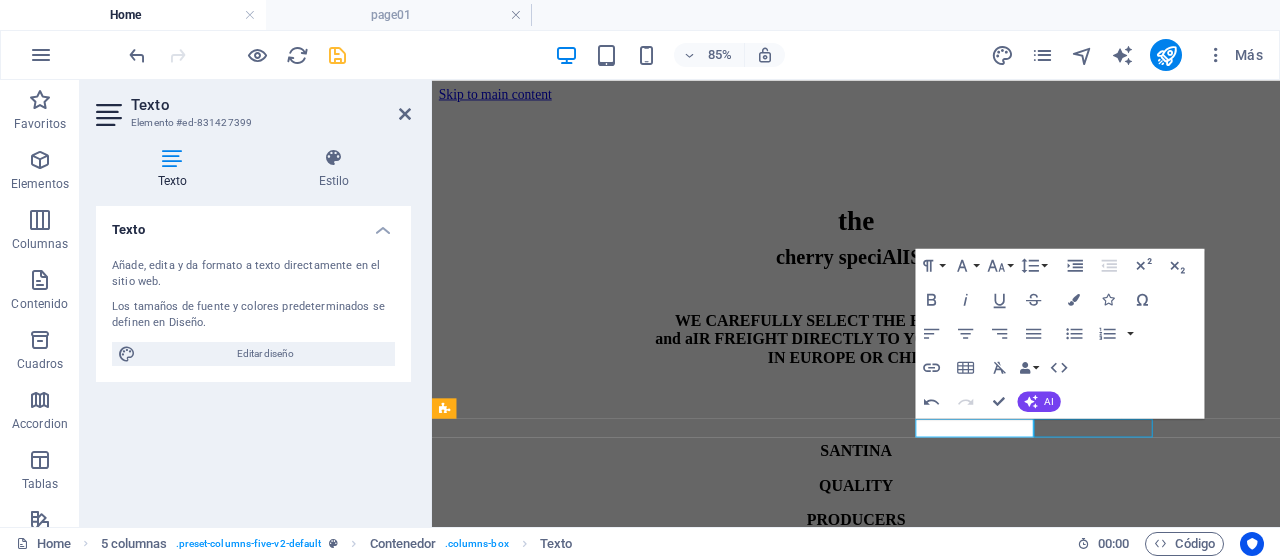 click on "CONTACT" at bounding box center [931, 679] 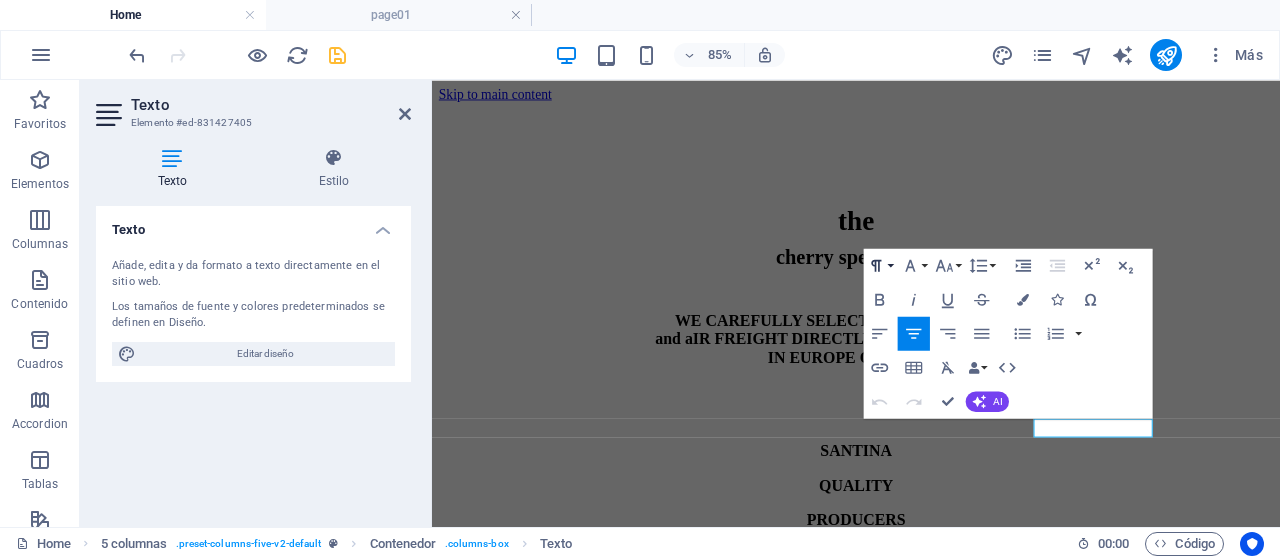 click 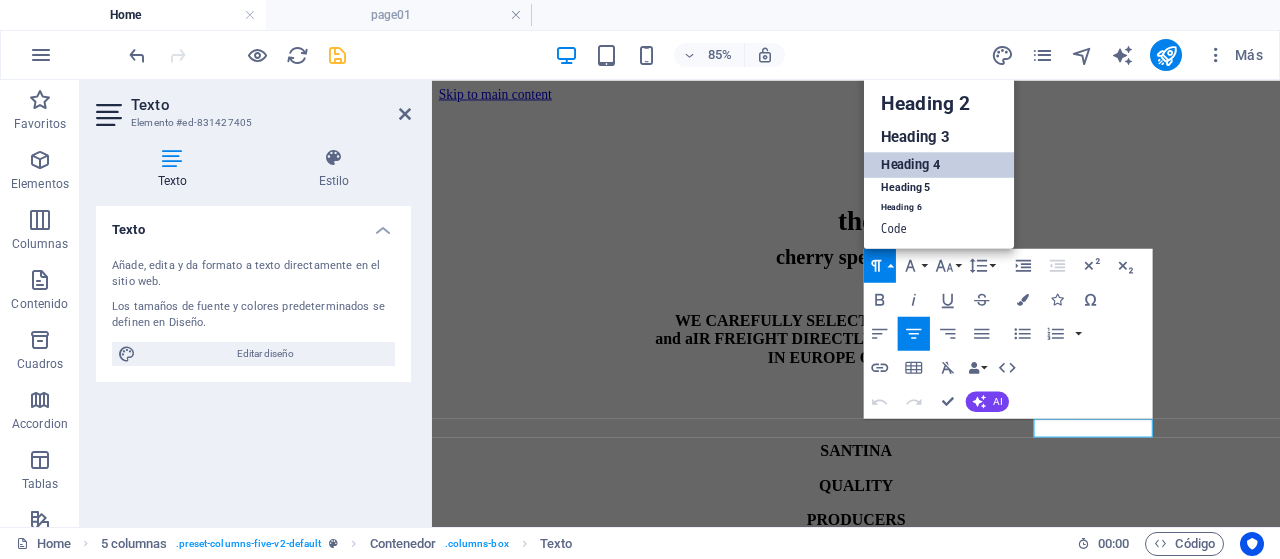 scroll, scrollTop: 16, scrollLeft: 0, axis: vertical 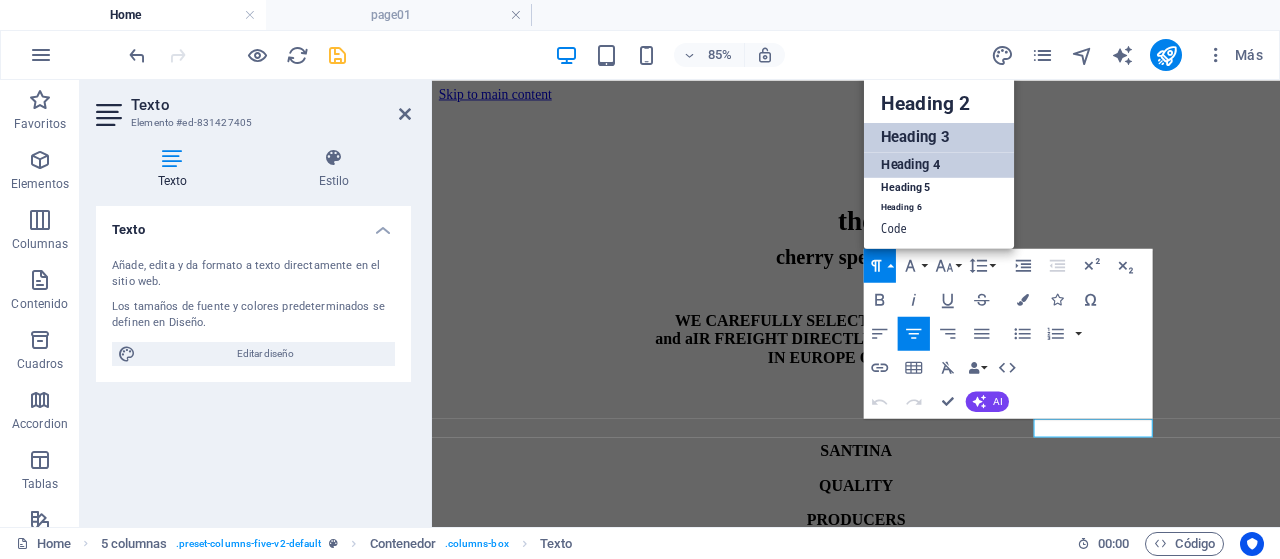 click on "Heading 3" at bounding box center [939, 137] 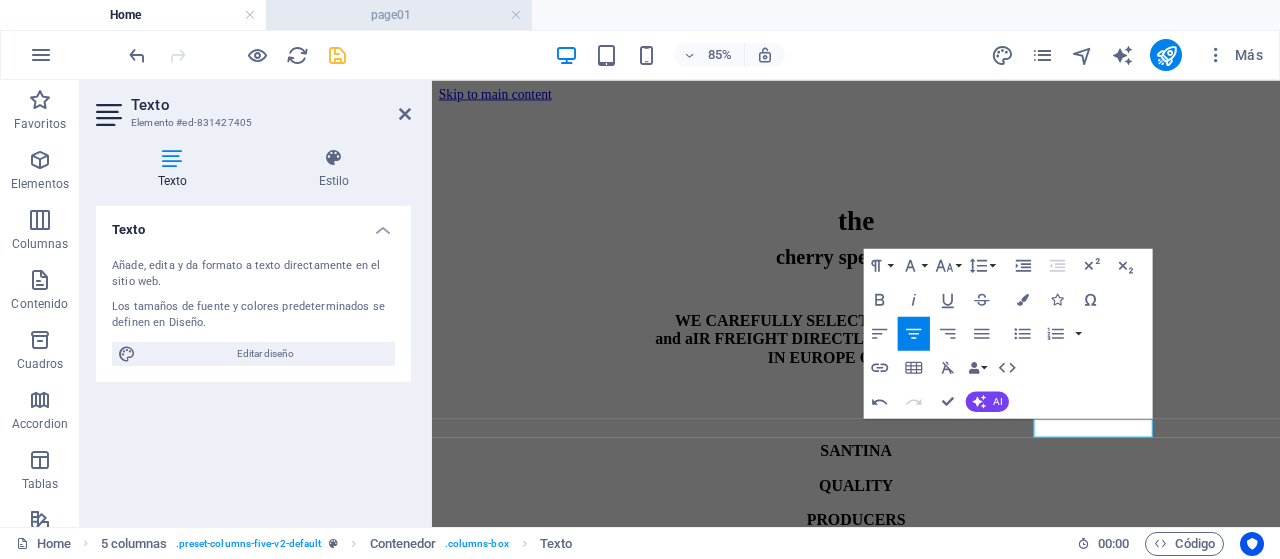 click on "page01" at bounding box center [399, 15] 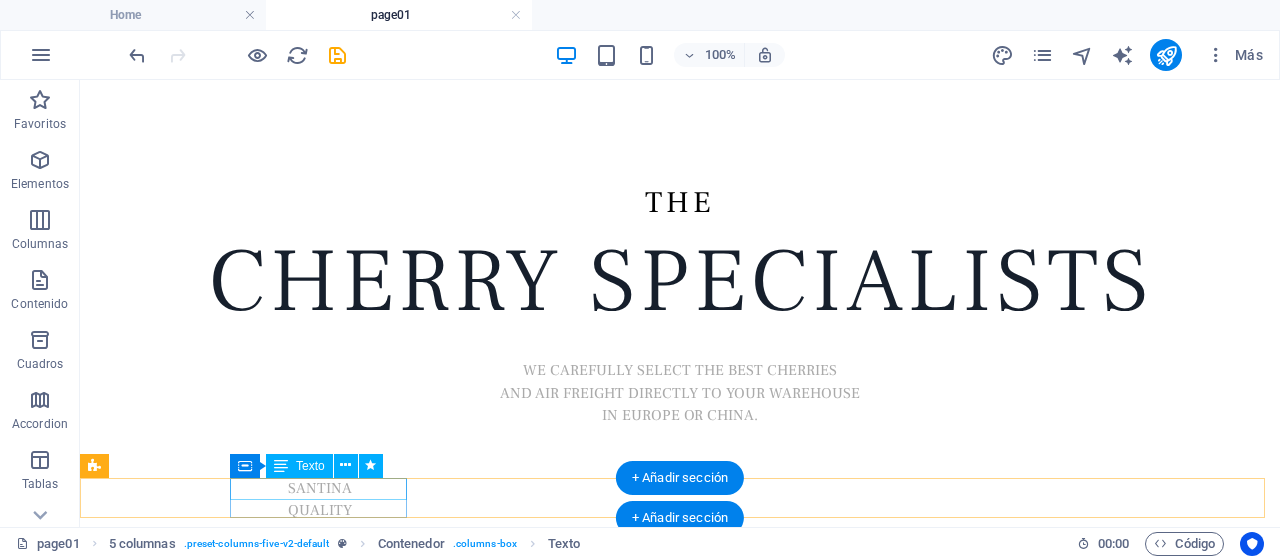 click on "SANTINA" at bounding box center [320, 489] 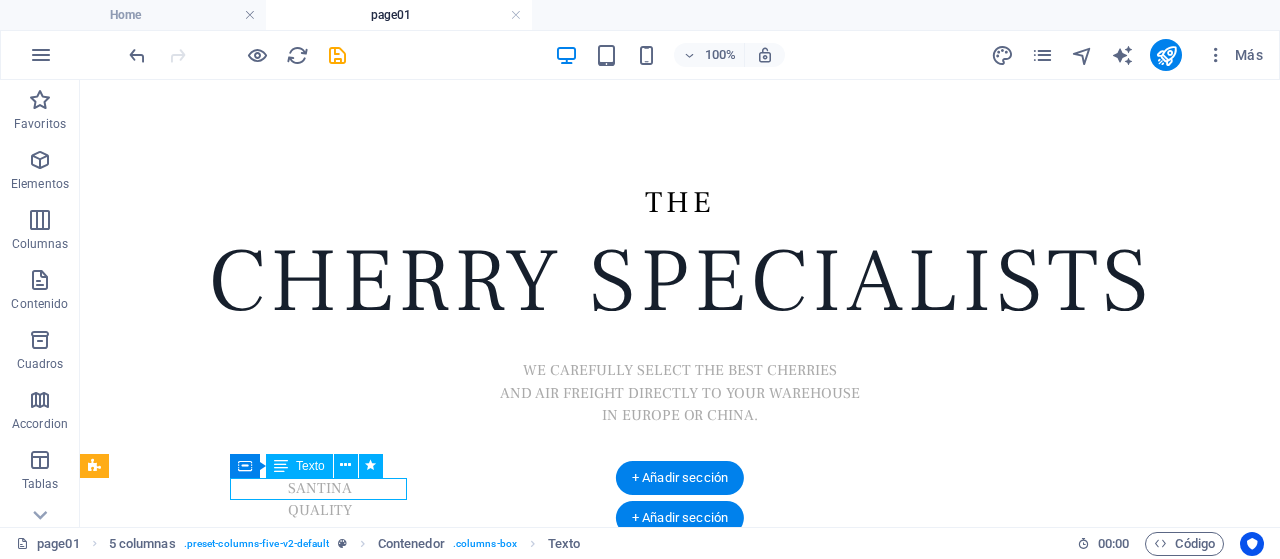 click on "SANTINA" at bounding box center (320, 489) 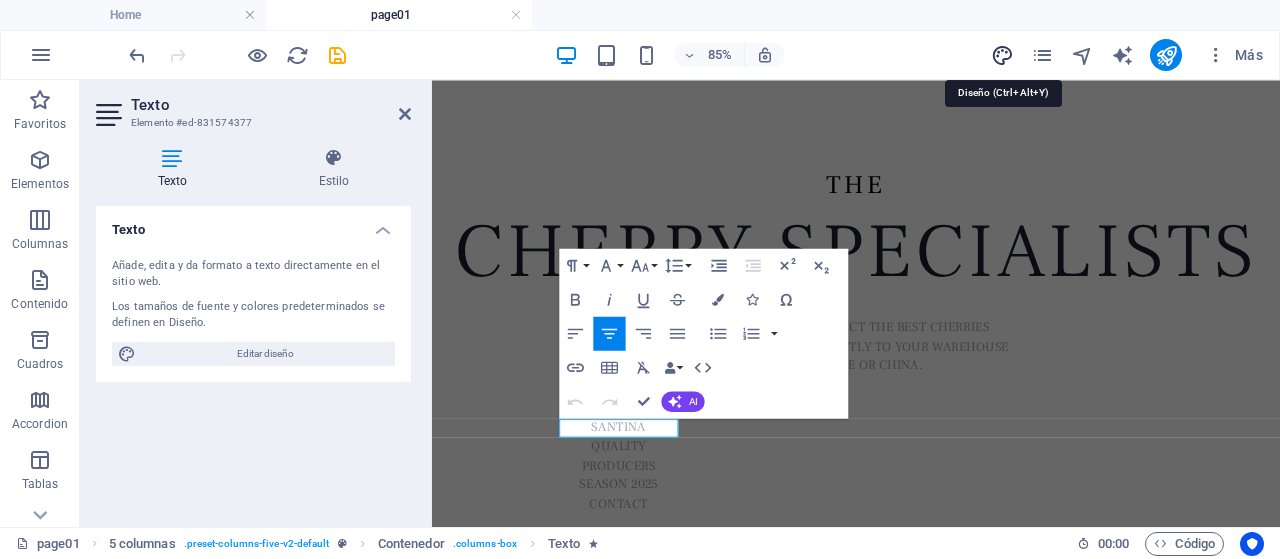click at bounding box center [1002, 55] 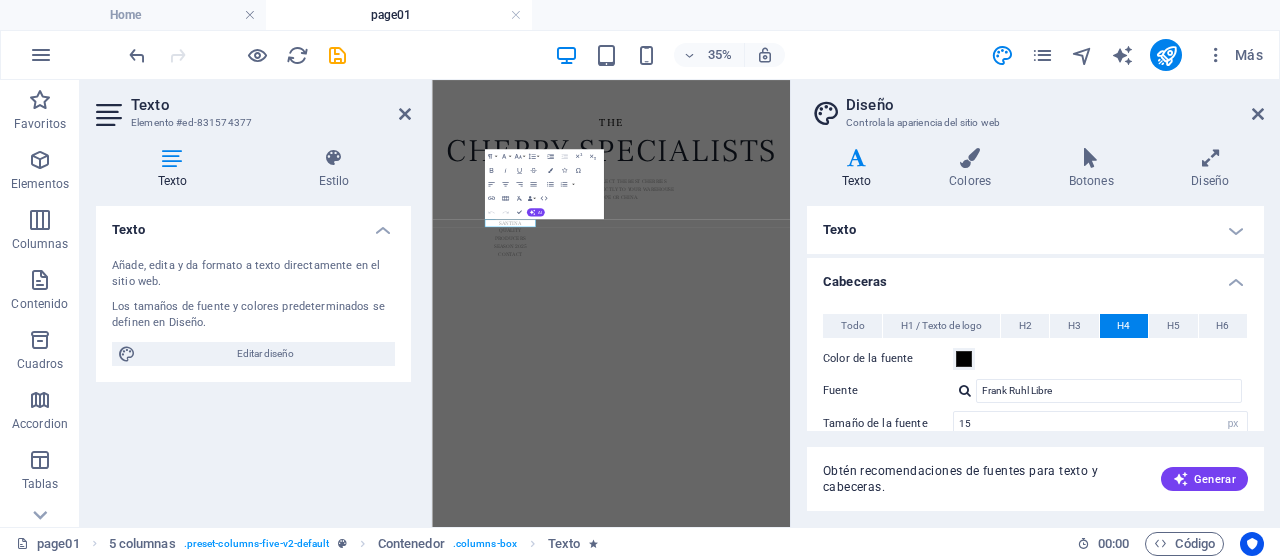 click on "Skip to main content
the cherry speciAlISts WE CAREFULLY SELECT THE BEST CHERRIES and aIR FREIGHT DIRECTLY TO YOUR WAREHOUSE IN EUROPE OR CHINA. SANTINA QUALITY PRODUCERS SEASON 2025 CONTACT" at bounding box center [943, 319] 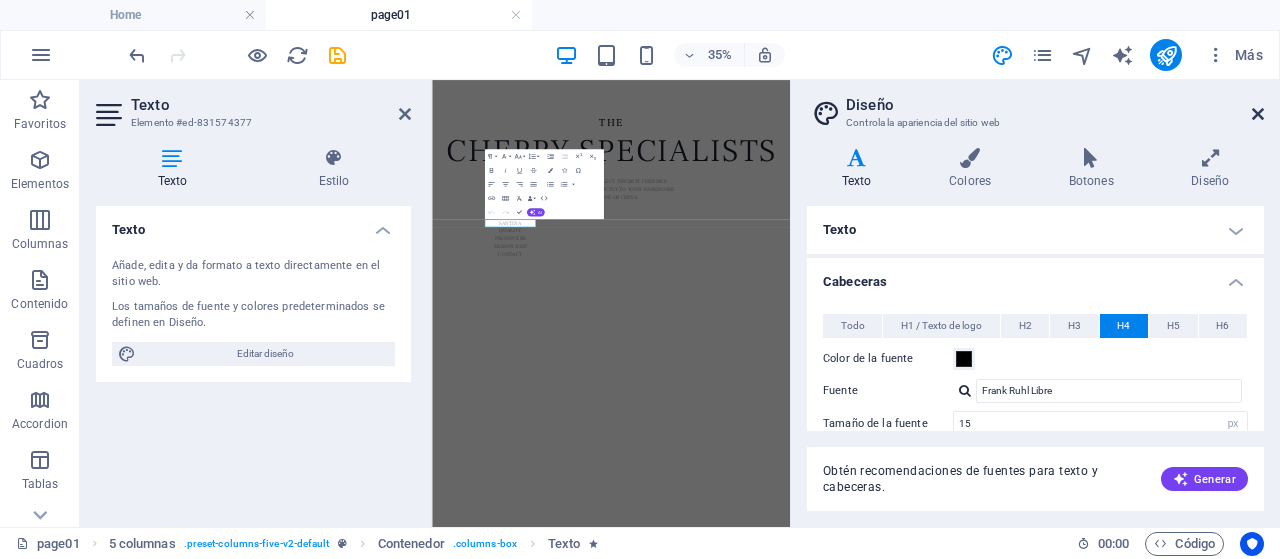 drag, startPoint x: 1260, startPoint y: 109, endPoint x: 971, endPoint y: 43, distance: 296.44055 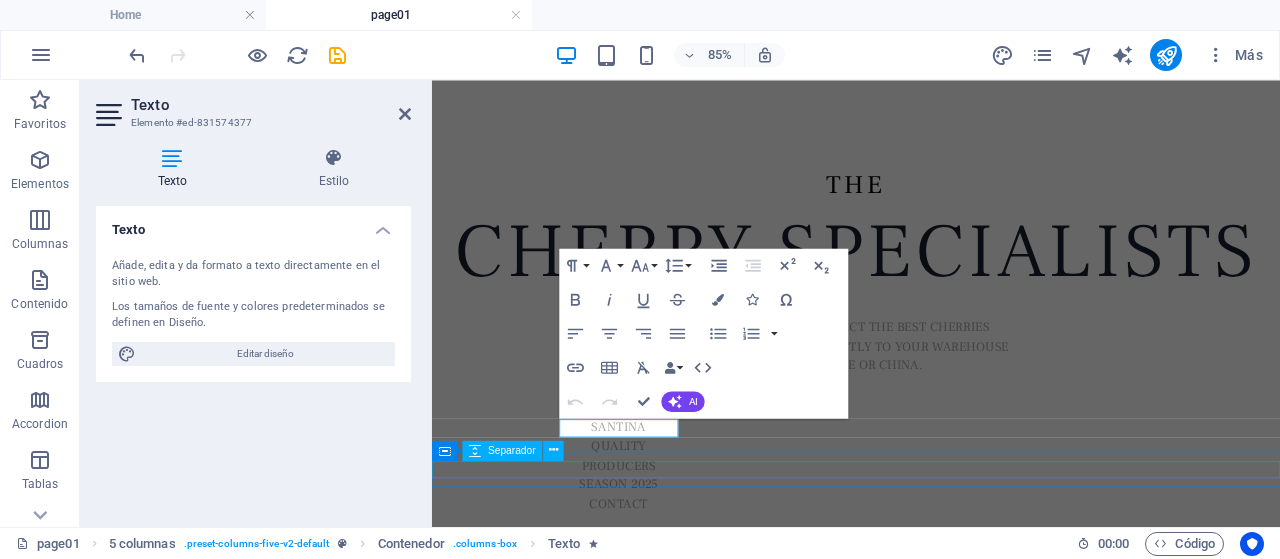 click at bounding box center [931, 538] 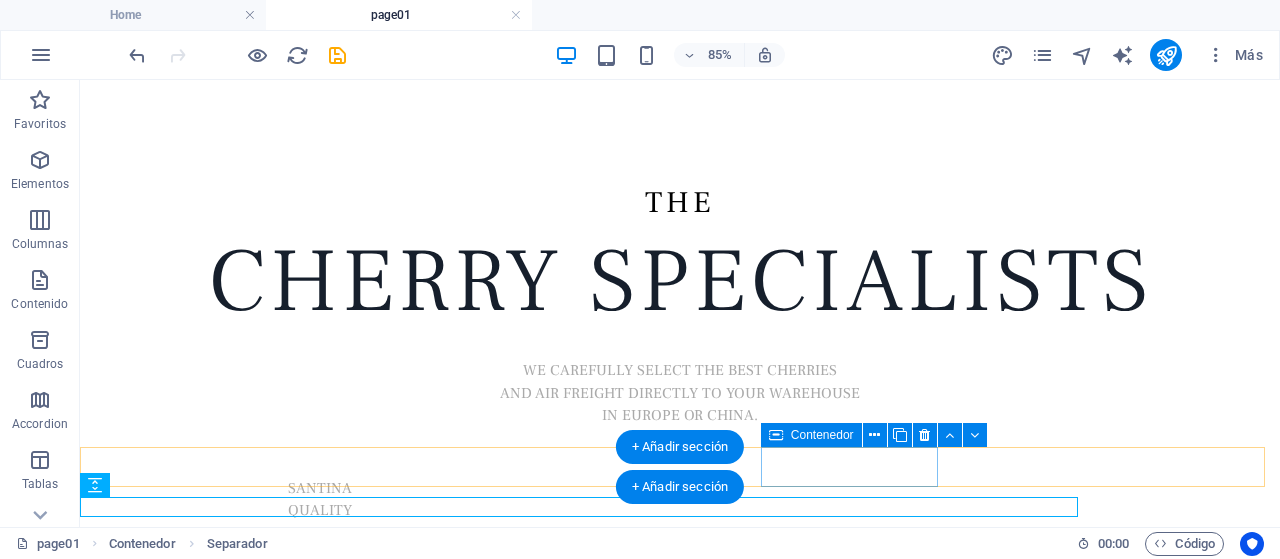scroll, scrollTop: 30, scrollLeft: 0, axis: vertical 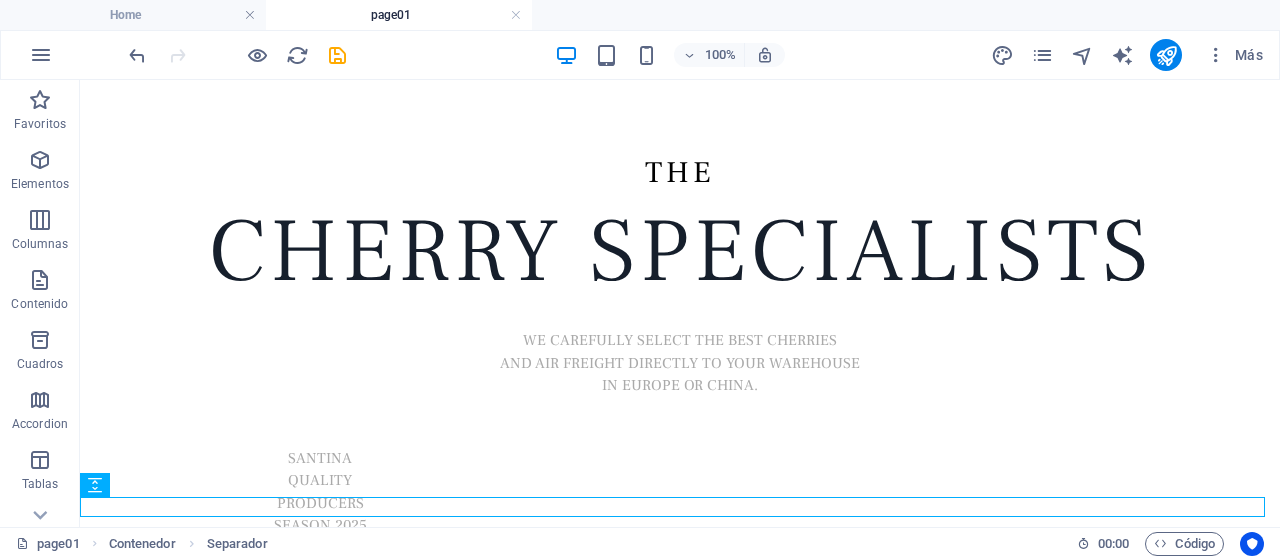 click on "page01" at bounding box center [399, 15] 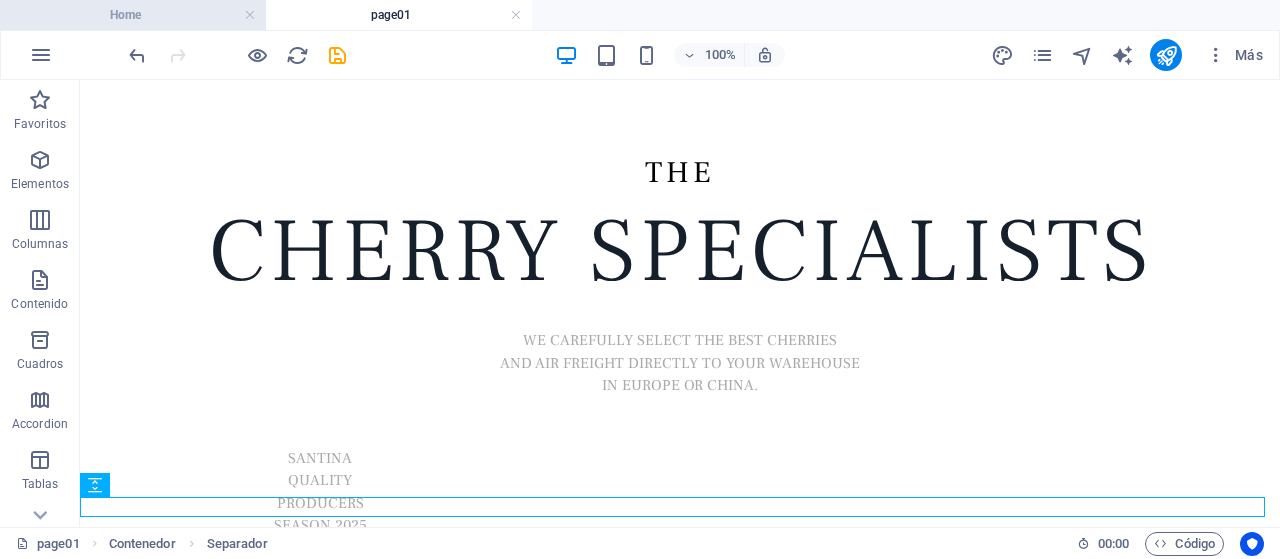 click on "Home" at bounding box center (133, 15) 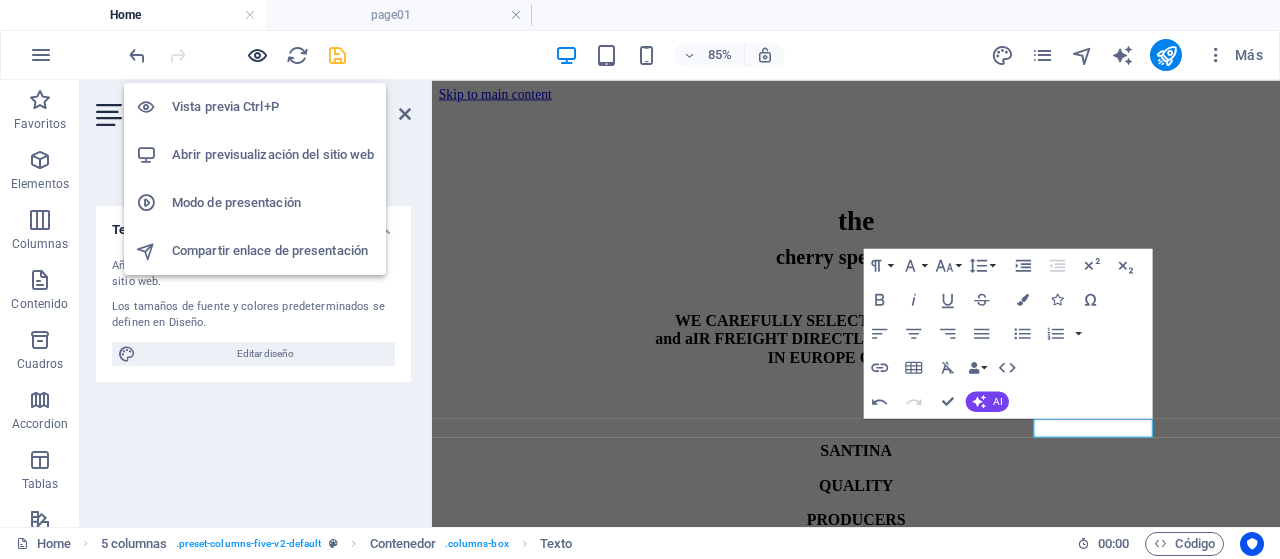 click at bounding box center [257, 55] 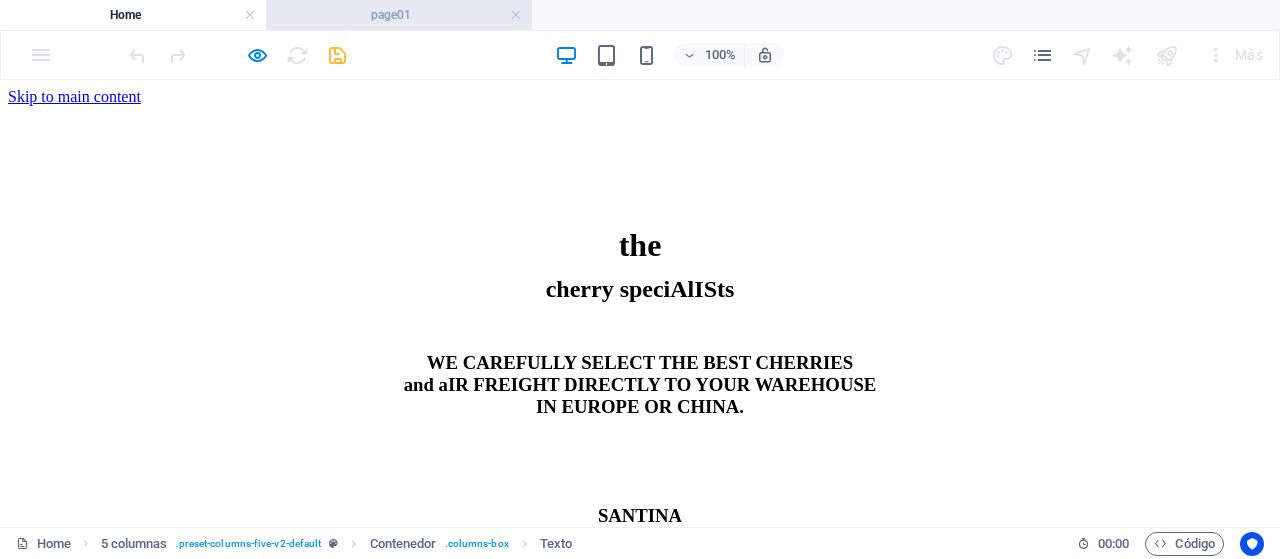 click on "page01" at bounding box center [399, 15] 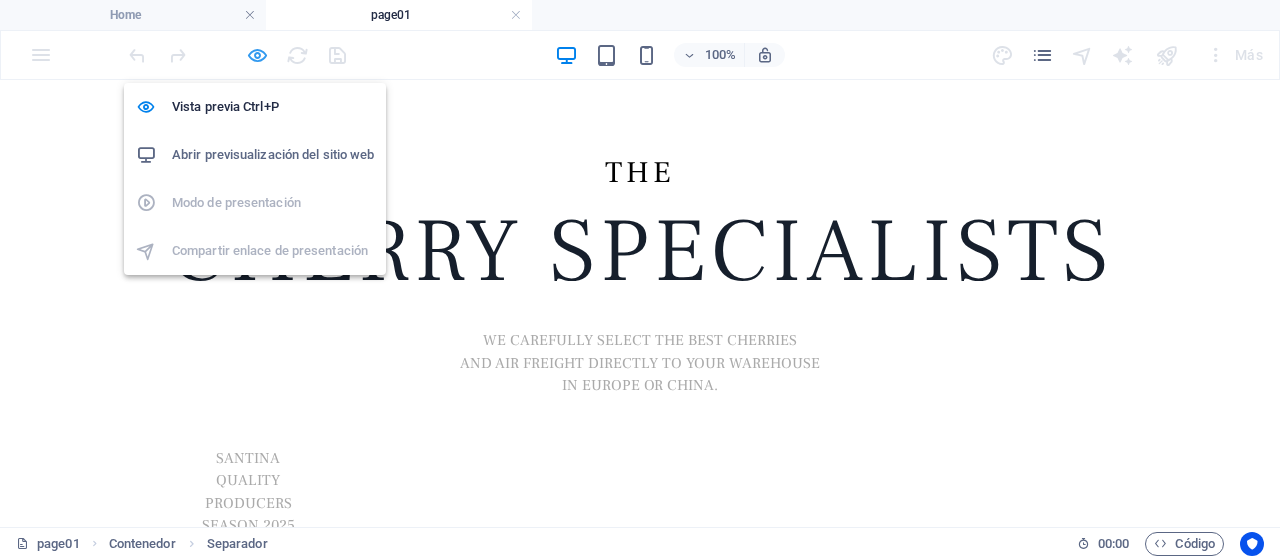 click at bounding box center [257, 55] 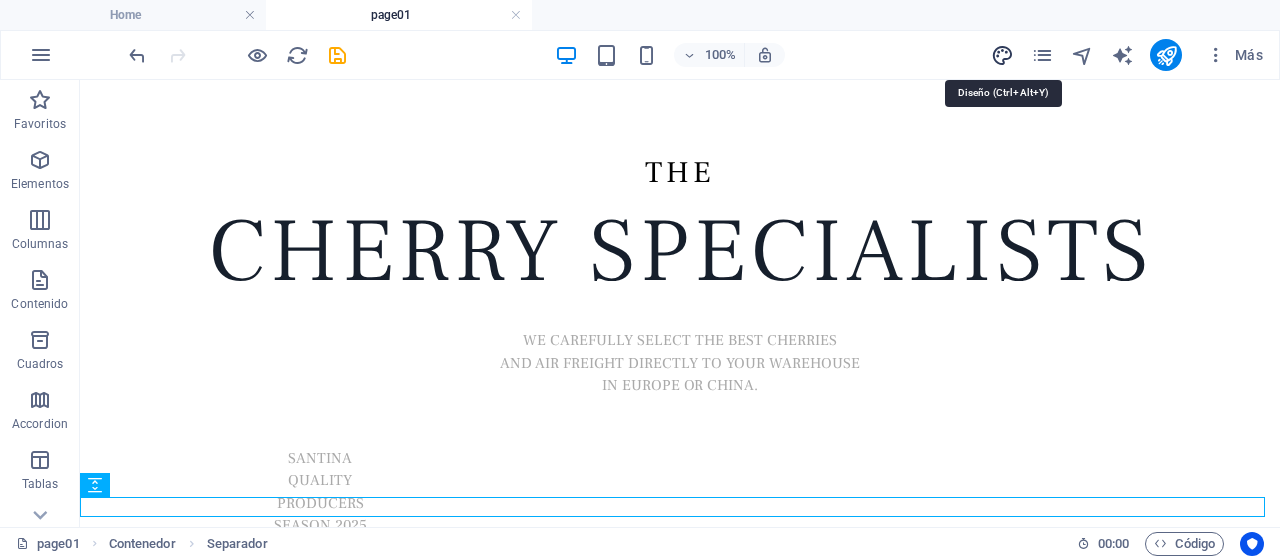 click at bounding box center (1002, 55) 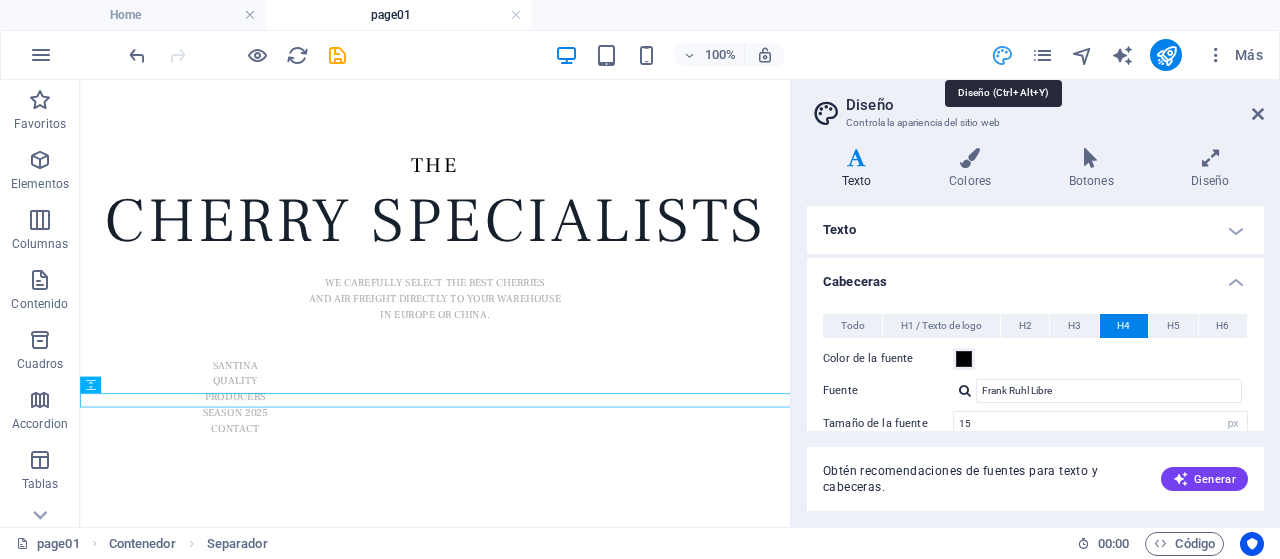 scroll, scrollTop: 0, scrollLeft: 0, axis: both 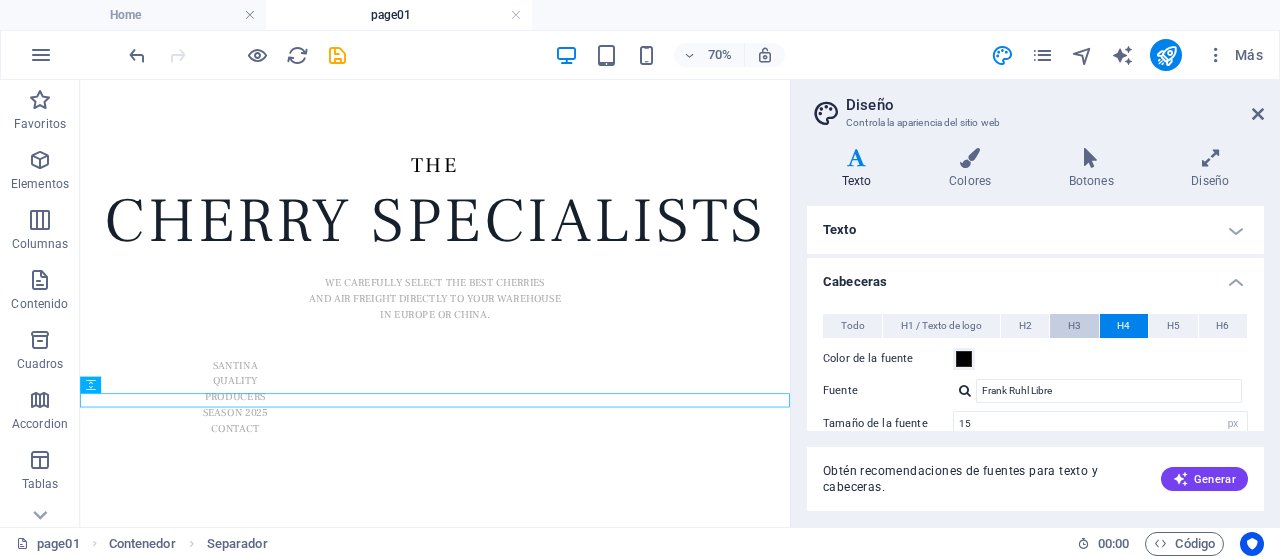 click on "H3" at bounding box center (1074, 326) 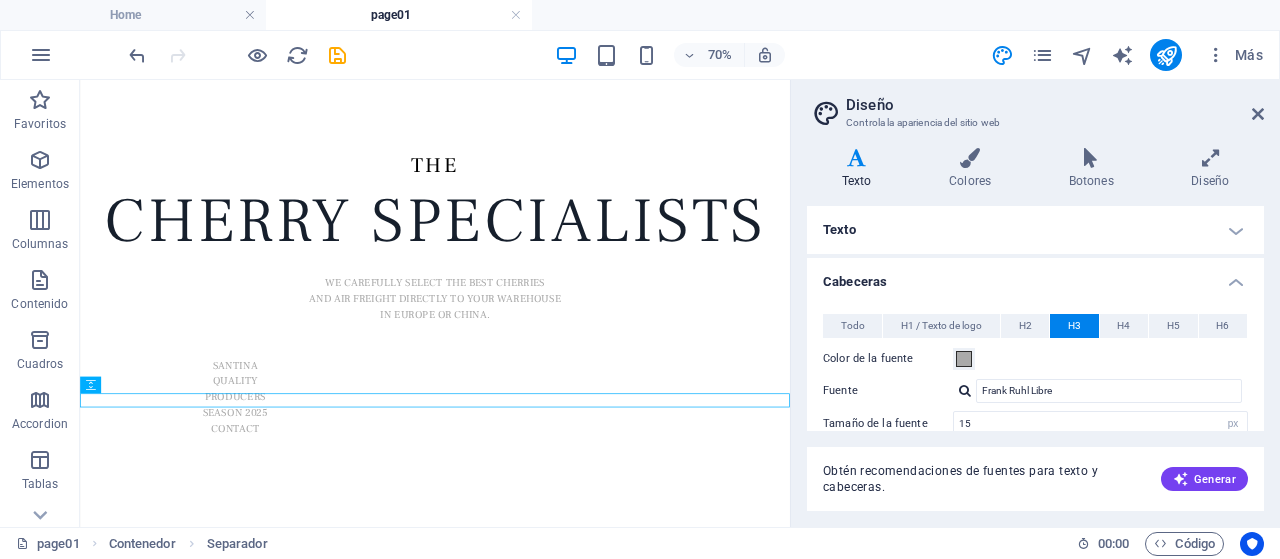 scroll, scrollTop: 100, scrollLeft: 0, axis: vertical 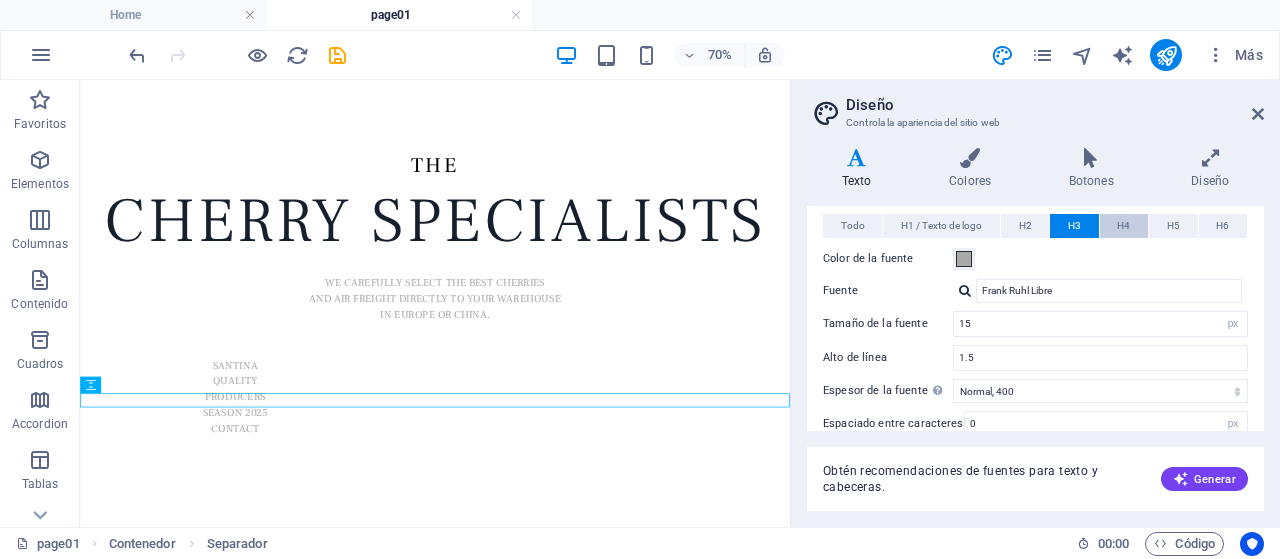 click on "H4" at bounding box center [1123, 226] 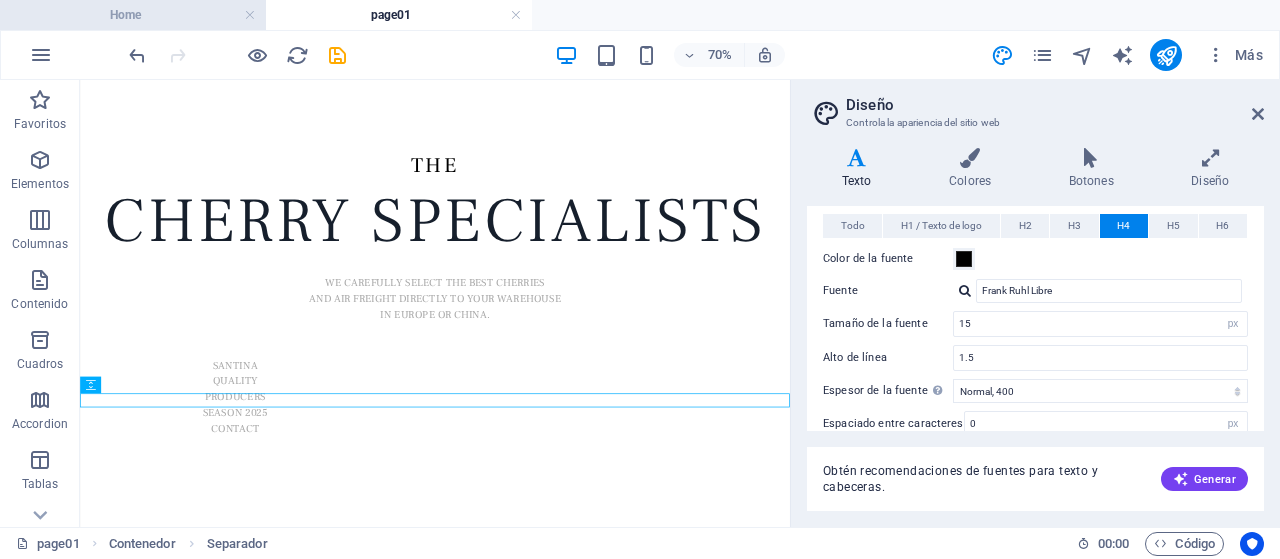 click on "Home" at bounding box center [133, 15] 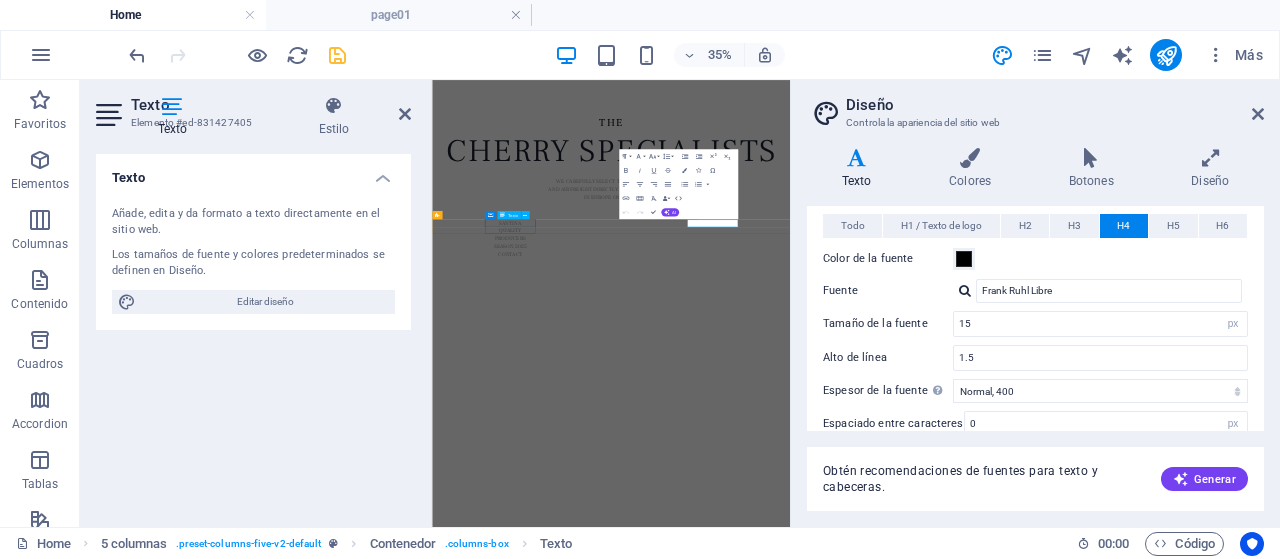 click on "SANTINA" at bounding box center (654, 489) 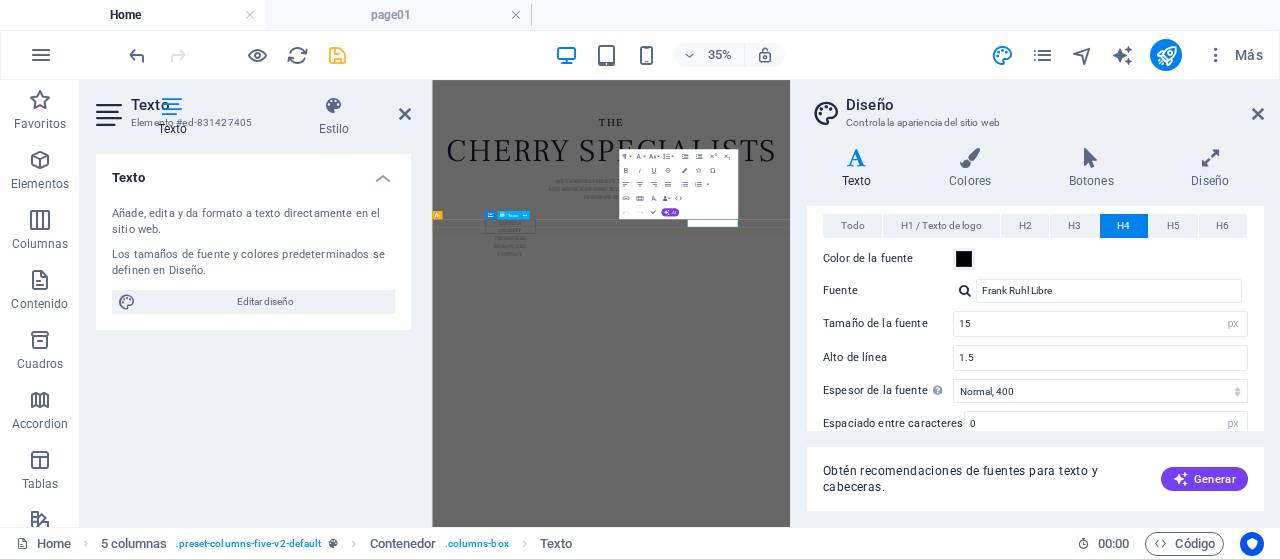 click on "SANTINA" at bounding box center [654, 489] 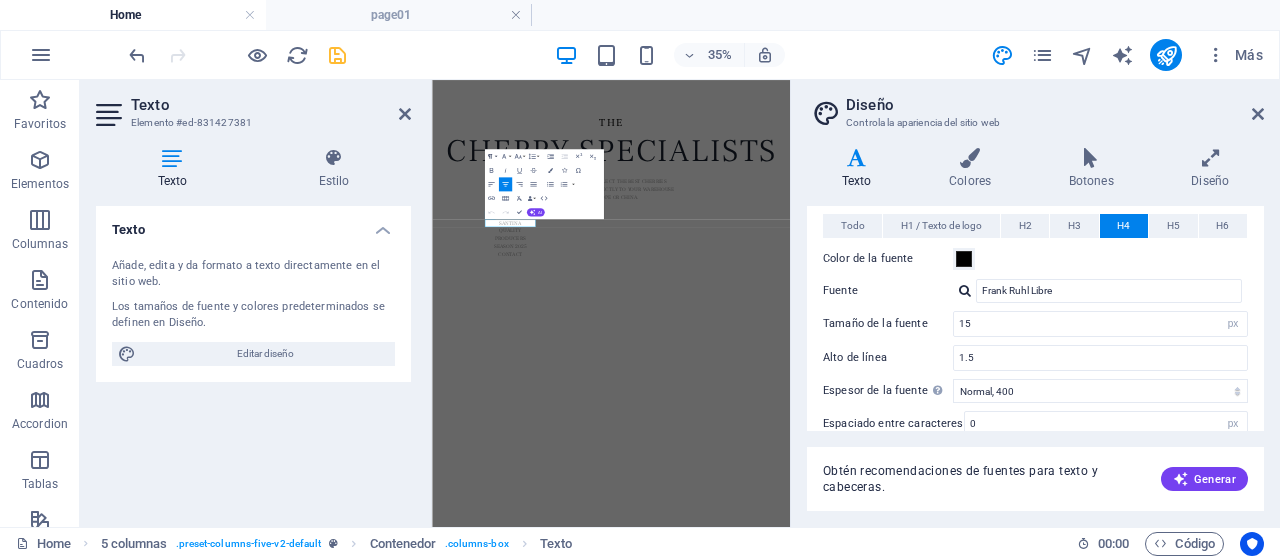 click 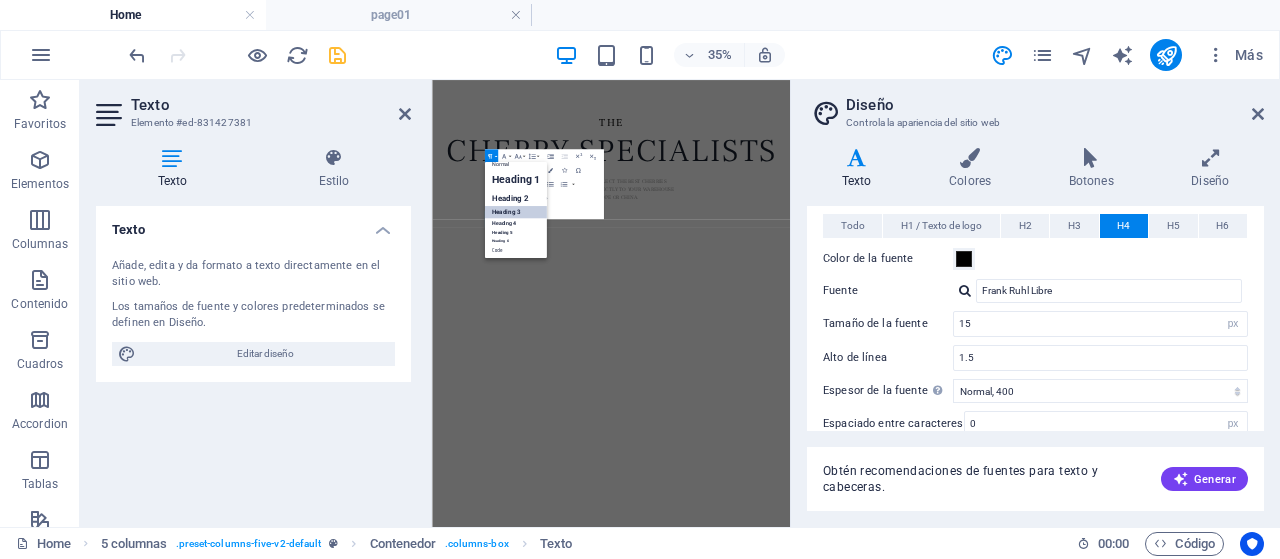 scroll, scrollTop: 16, scrollLeft: 0, axis: vertical 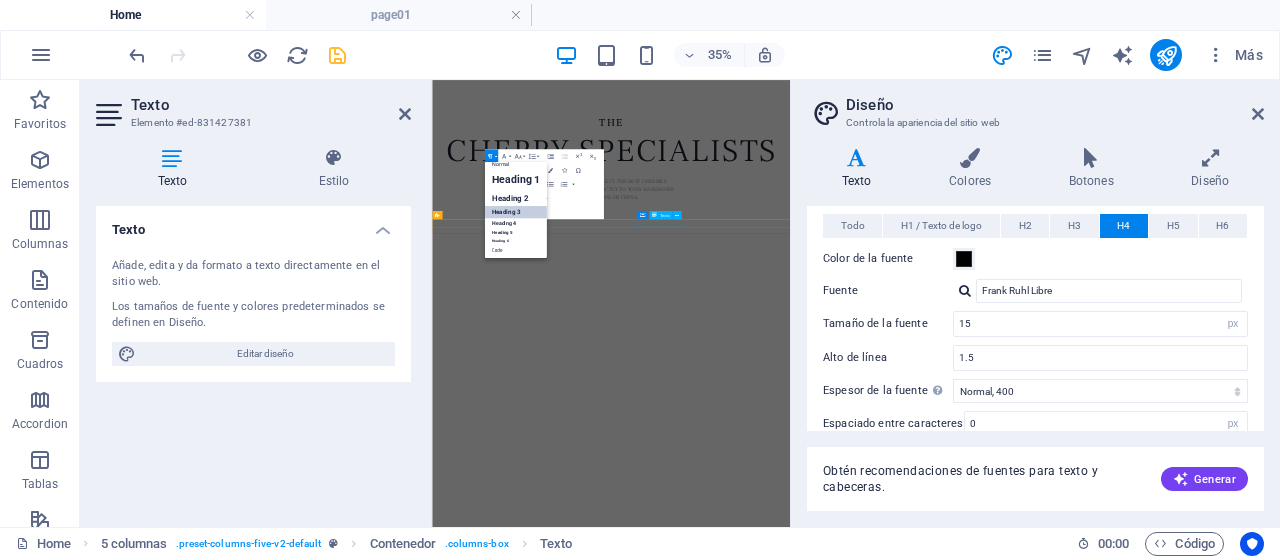 click on "SEASON 2025" at bounding box center [654, 556] 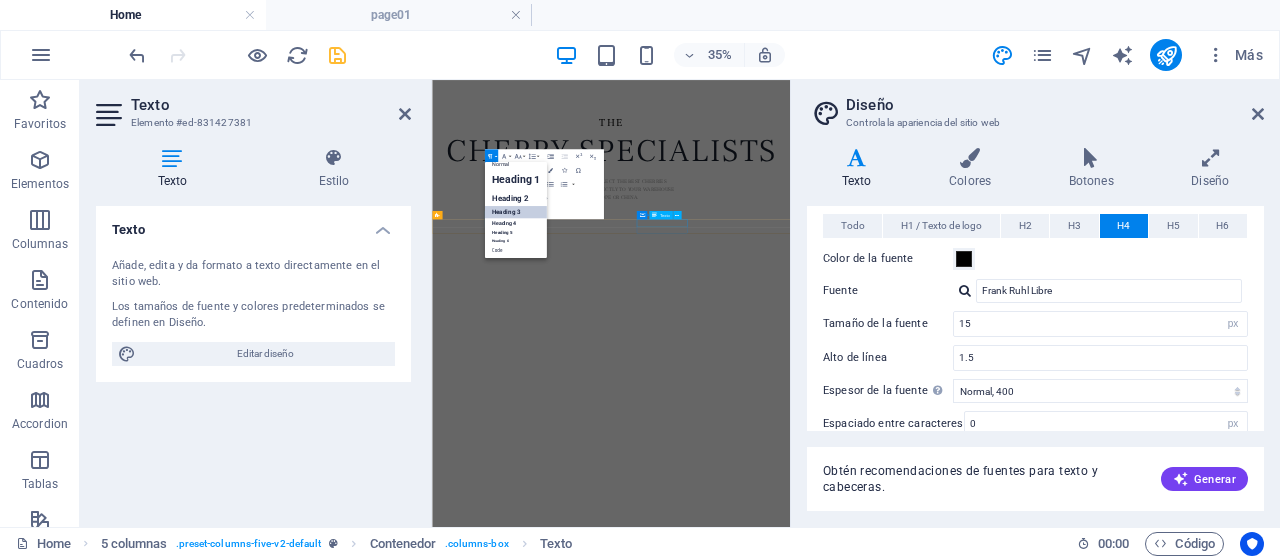 click on "SEASON 2025" at bounding box center (654, 556) 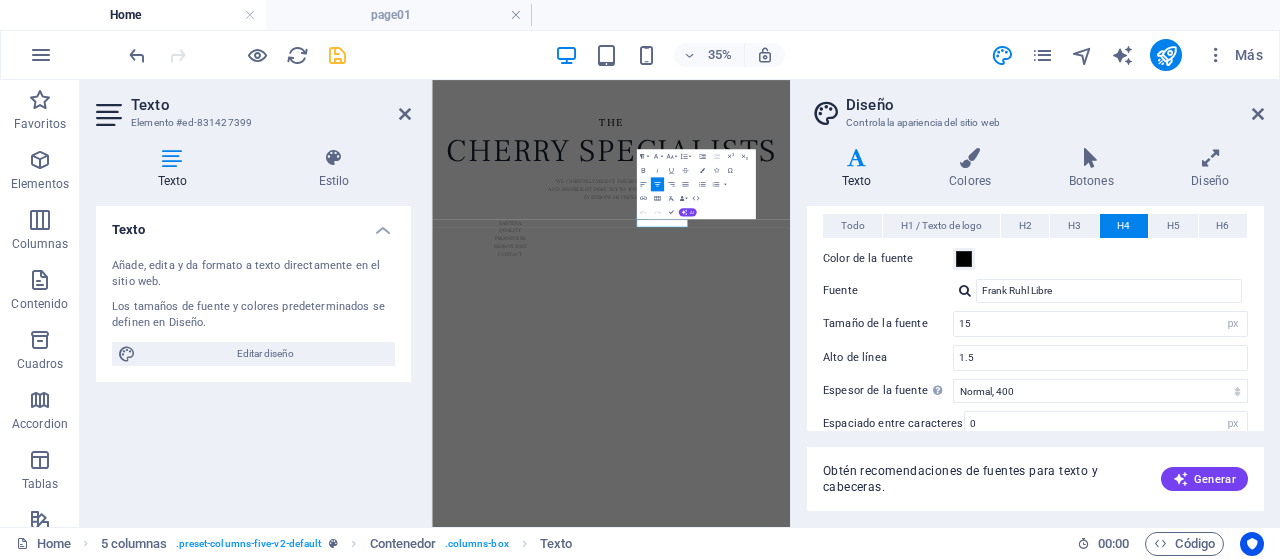 click 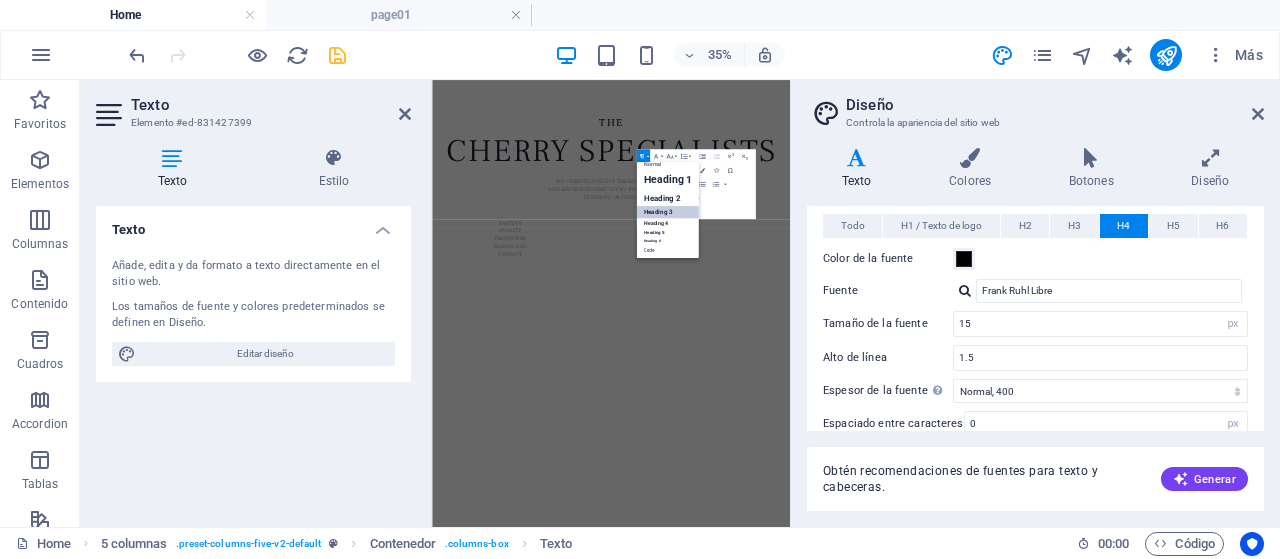 scroll, scrollTop: 16, scrollLeft: 0, axis: vertical 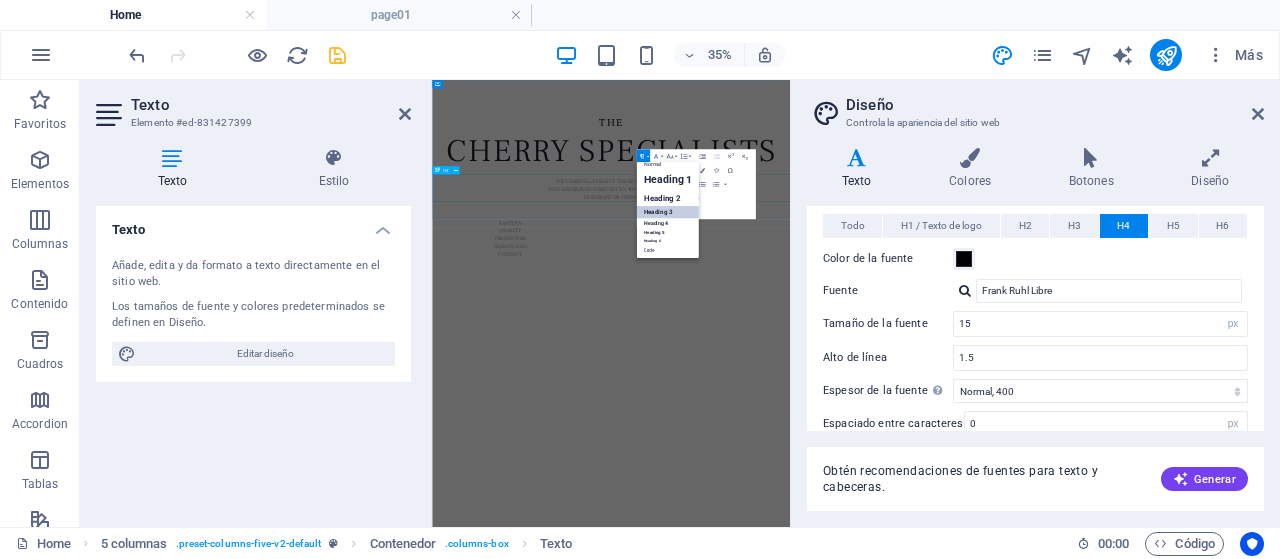 click on "WE CAREFULLY SELECT THE BEST CHERRIES and aIR FREIGHT DIRECTLY TO YOUR WAREHOUSE IN EUROPE OR CHINA." at bounding box center [943, 389] 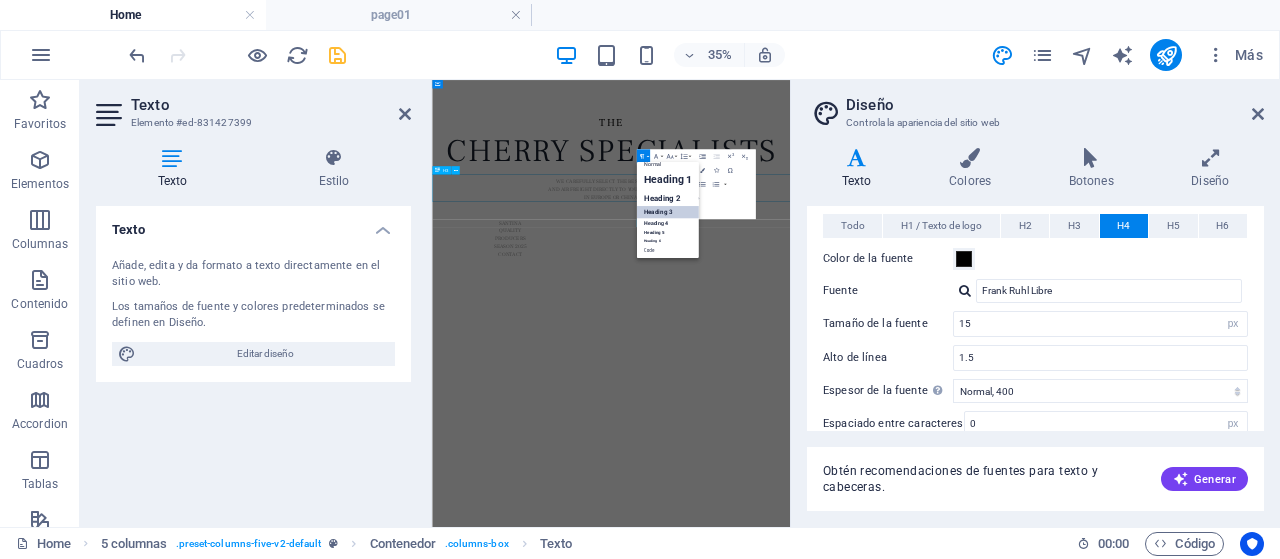 click on "WE CAREFULLY SELECT THE BEST CHERRIES and aIR FREIGHT DIRECTLY TO YOUR WAREHOUSE IN EUROPE OR CHINA." at bounding box center [943, 389] 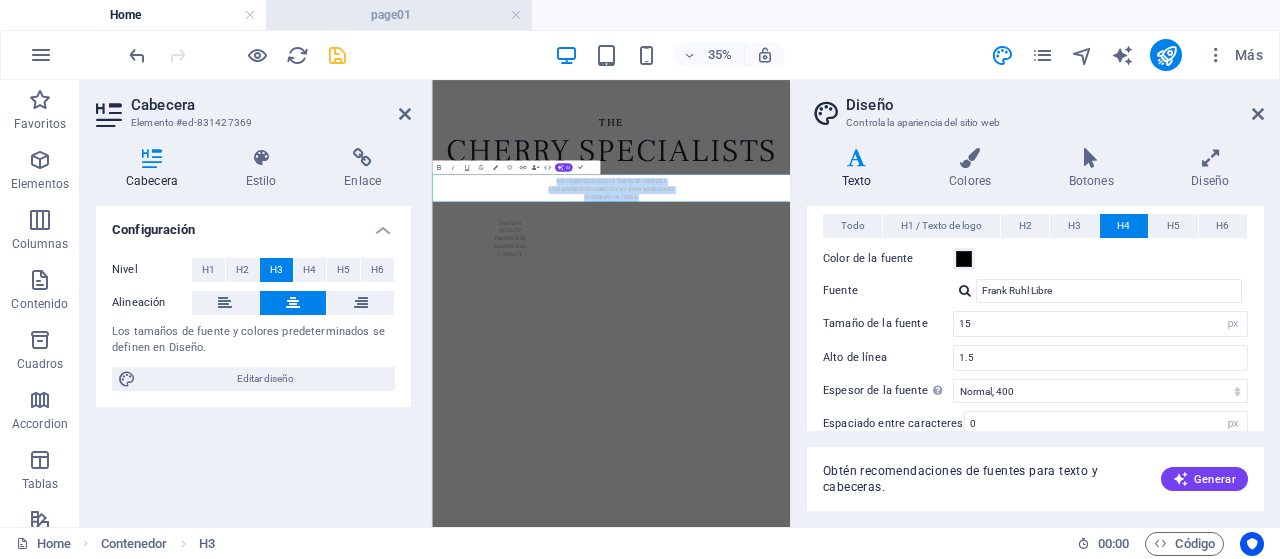 click on "page01" at bounding box center (399, 15) 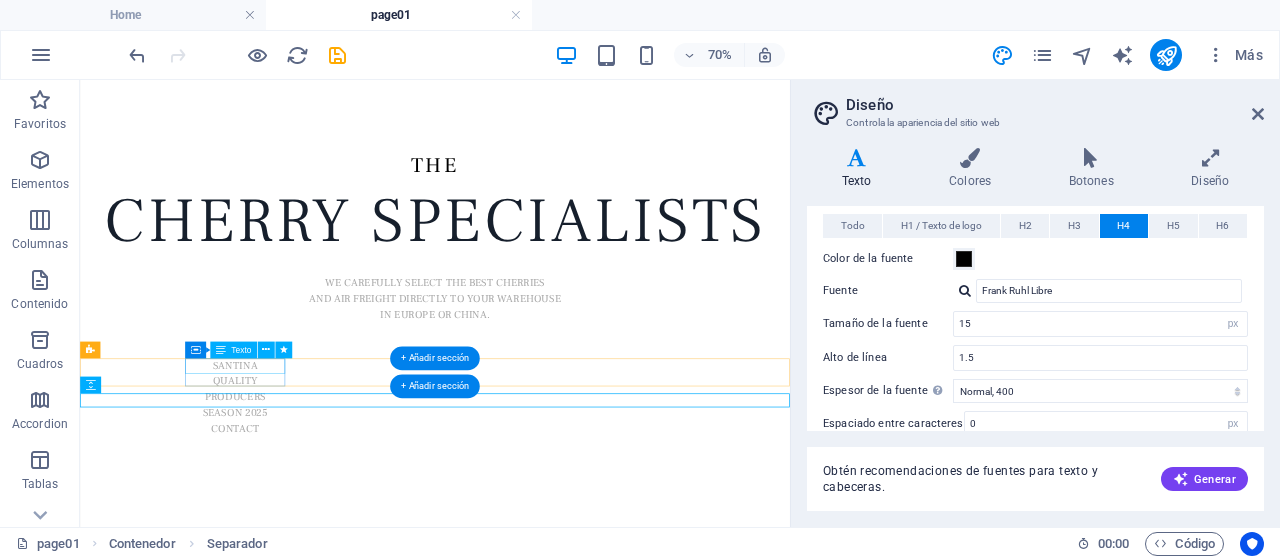 click on "SANTINA" at bounding box center (301, 489) 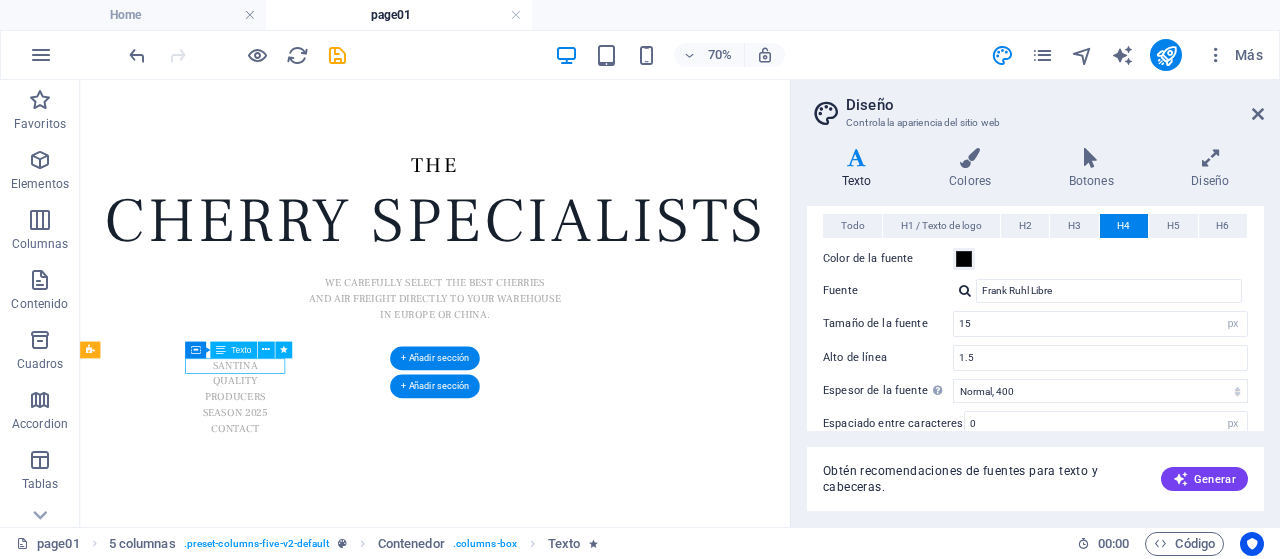 click on "SANTINA" at bounding box center [301, 489] 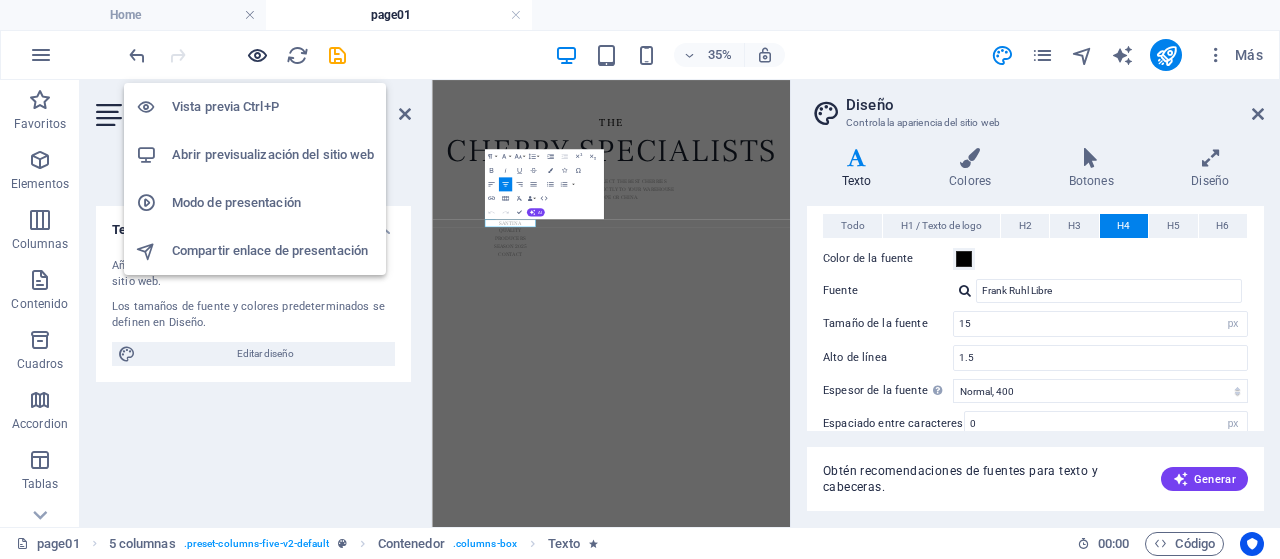 click at bounding box center (257, 55) 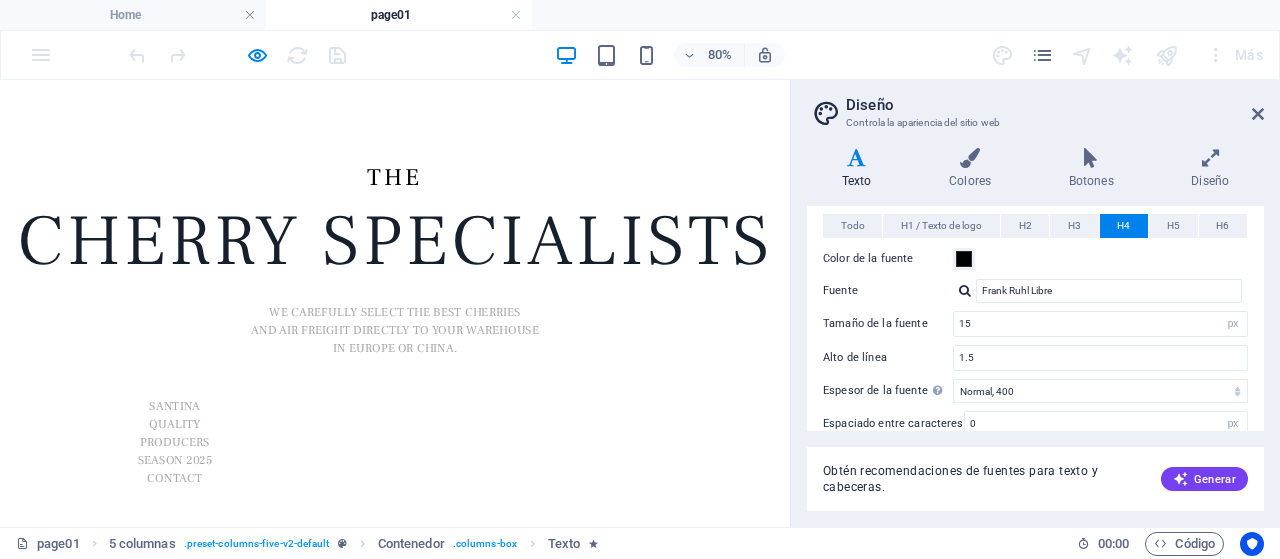 click on "SANTINA" at bounding box center (219, 489) 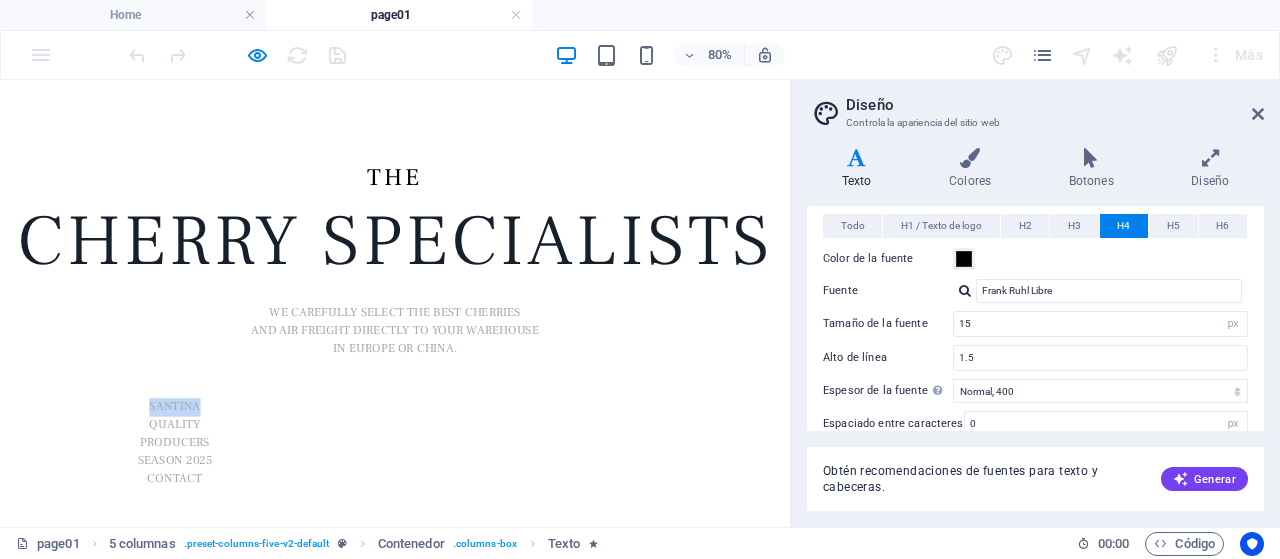 click on "SANTINA" at bounding box center (219, 489) 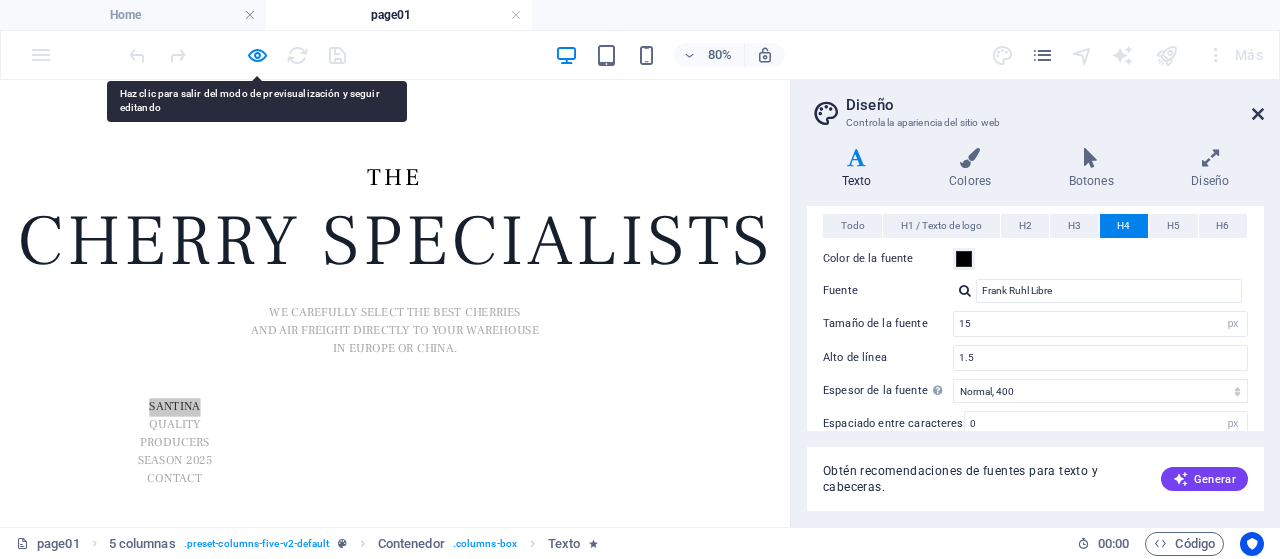 click at bounding box center (1258, 114) 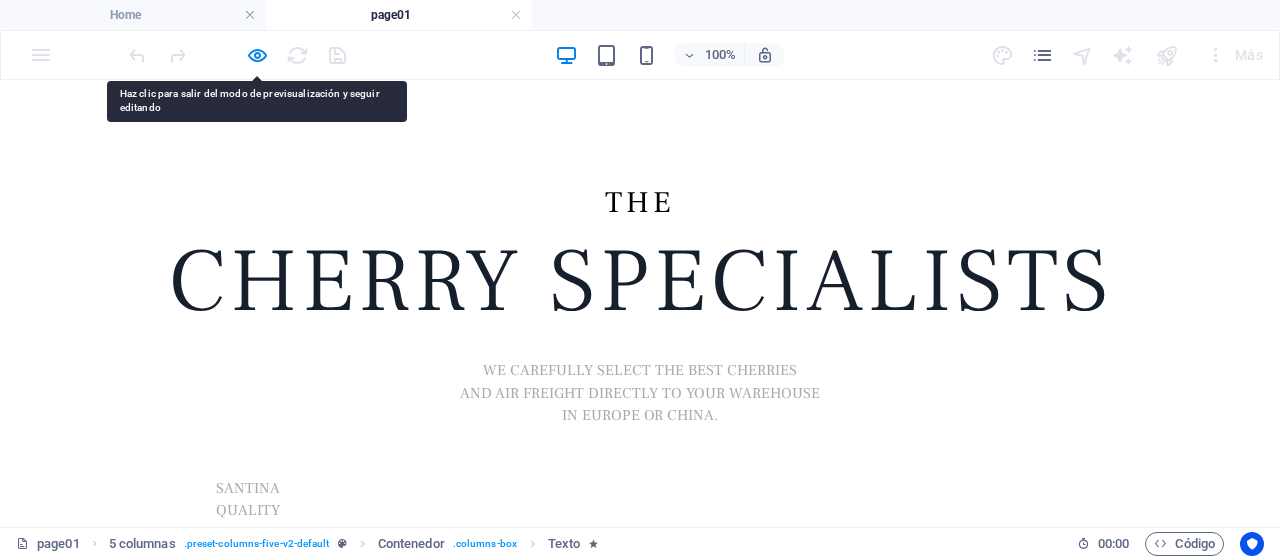 click on "WE CAREFULLY SELECT THE BEST CHERRIES and aIR FREIGHT DIRECTLY TO YOUR WAREHOUSE IN EUROPE OR CHINA." at bounding box center [640, 394] 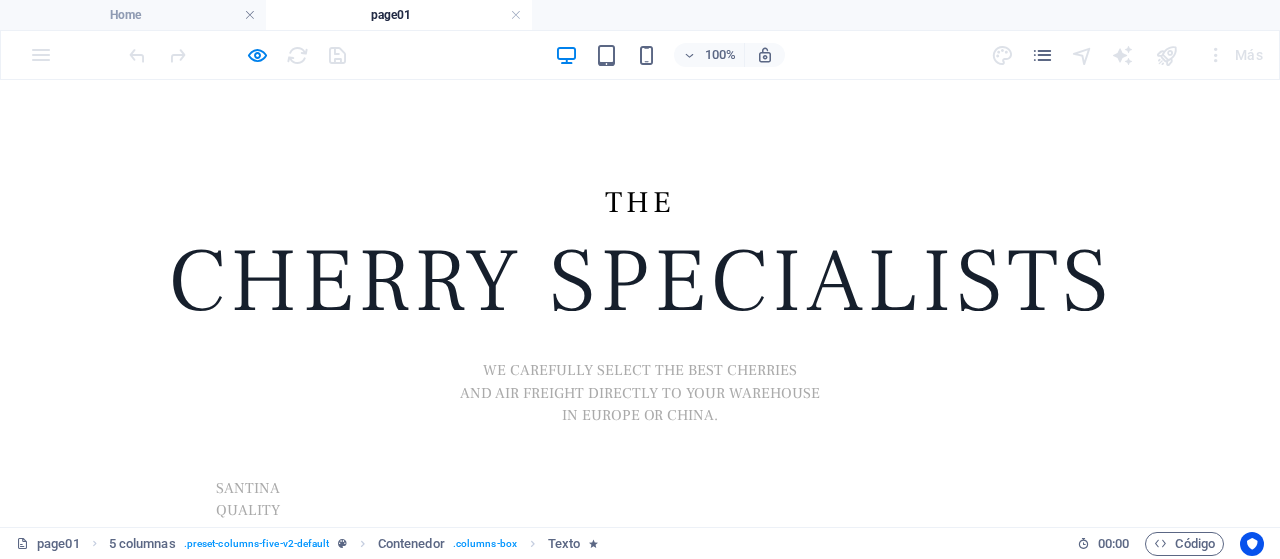 click on "SANTINA" at bounding box center (248, 489) 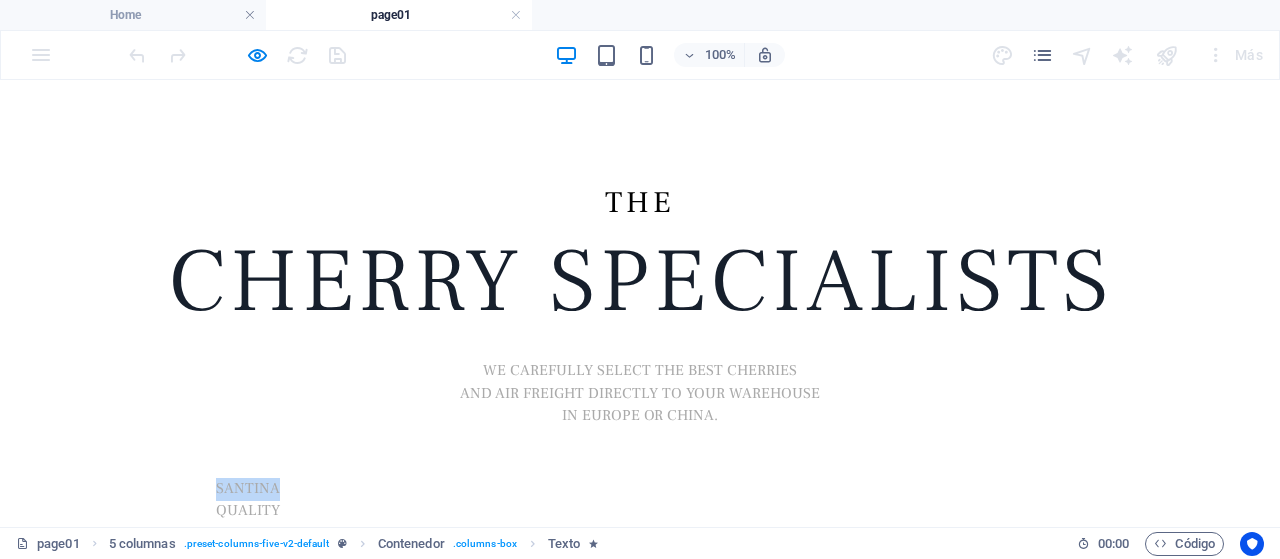 click on "SANTINA" at bounding box center [248, 489] 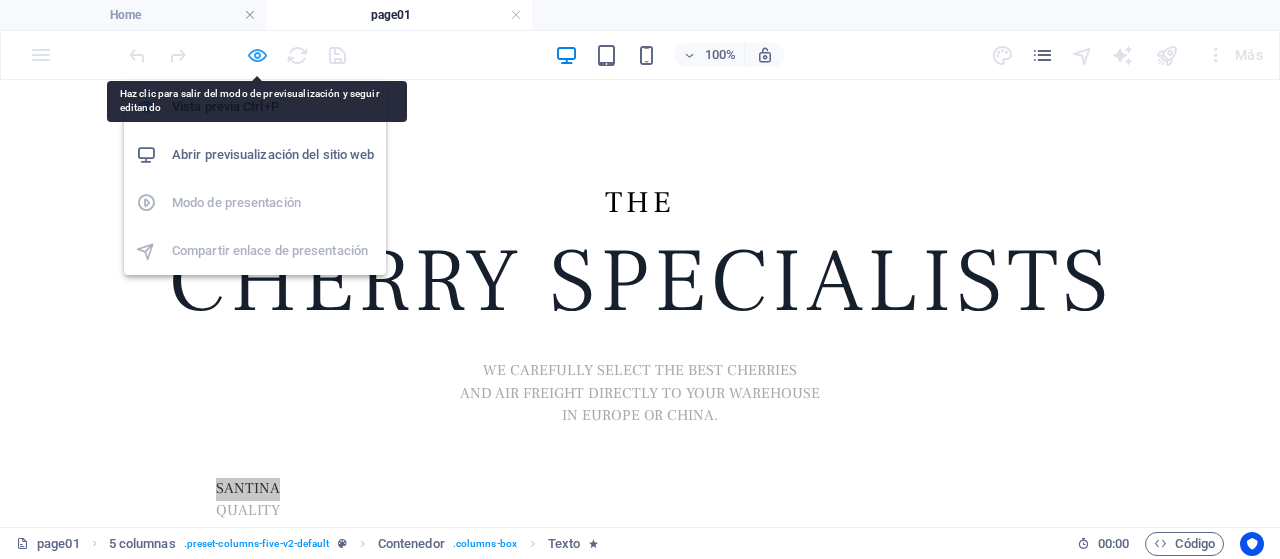click at bounding box center [257, 55] 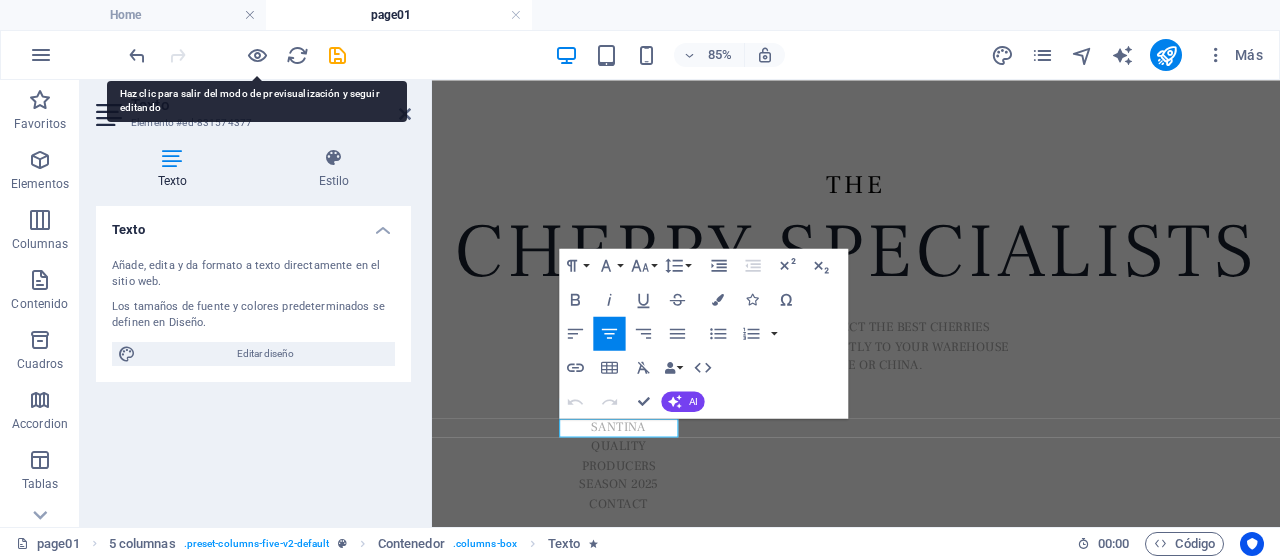 click on "Paragraph Format Normal Heading 1 Heading 2 Heading 3 Heading 4 Heading 5 Heading 6 Code Font Family Arial Georgia Impact Tahoma Times New Roman Verdana Frank Ruhl Libre Montserrat Work Sans Font Size 8 9 10 11 12 14 18 24 30 36 48 60 72 96 Line Height Default Single 1.15 1.5 Double" at bounding box center (627, 265) 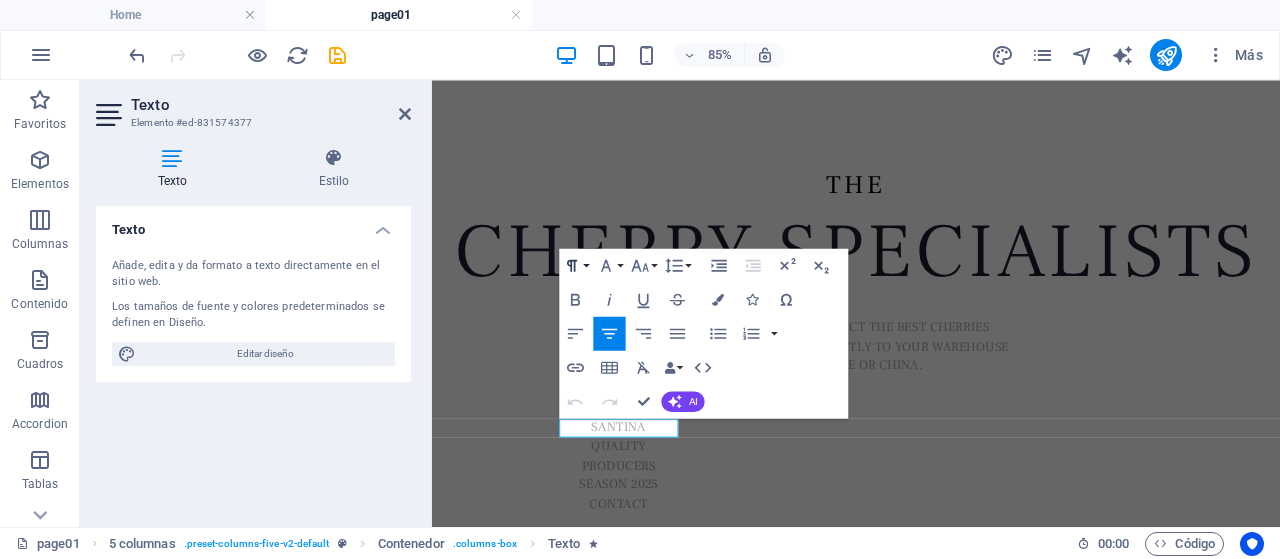 click on "Paragraph Format" at bounding box center [576, 265] 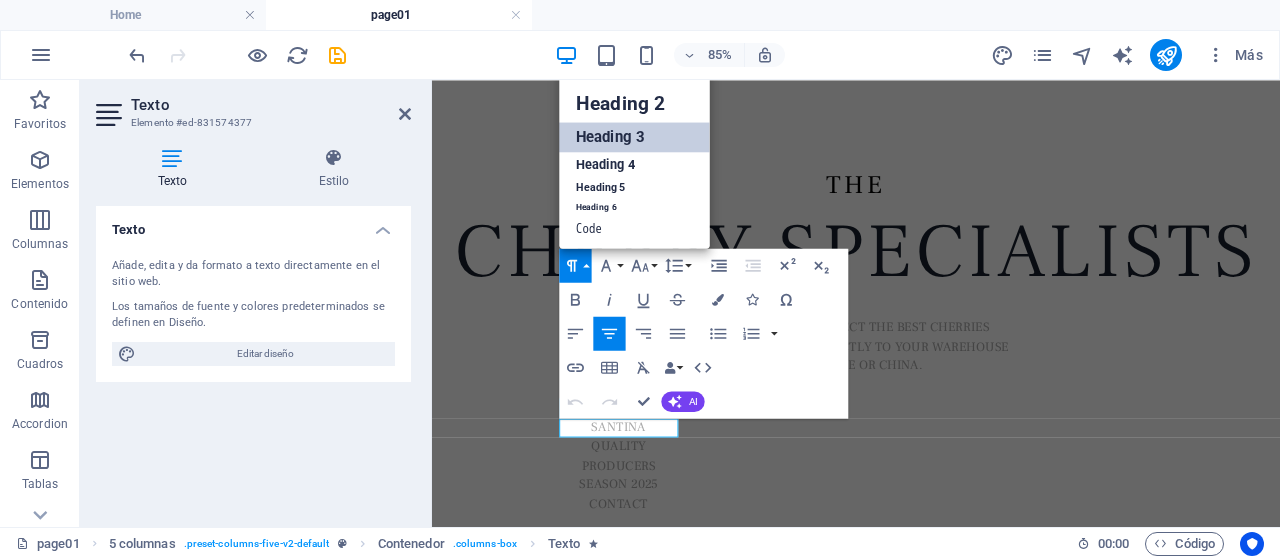 scroll, scrollTop: 16, scrollLeft: 0, axis: vertical 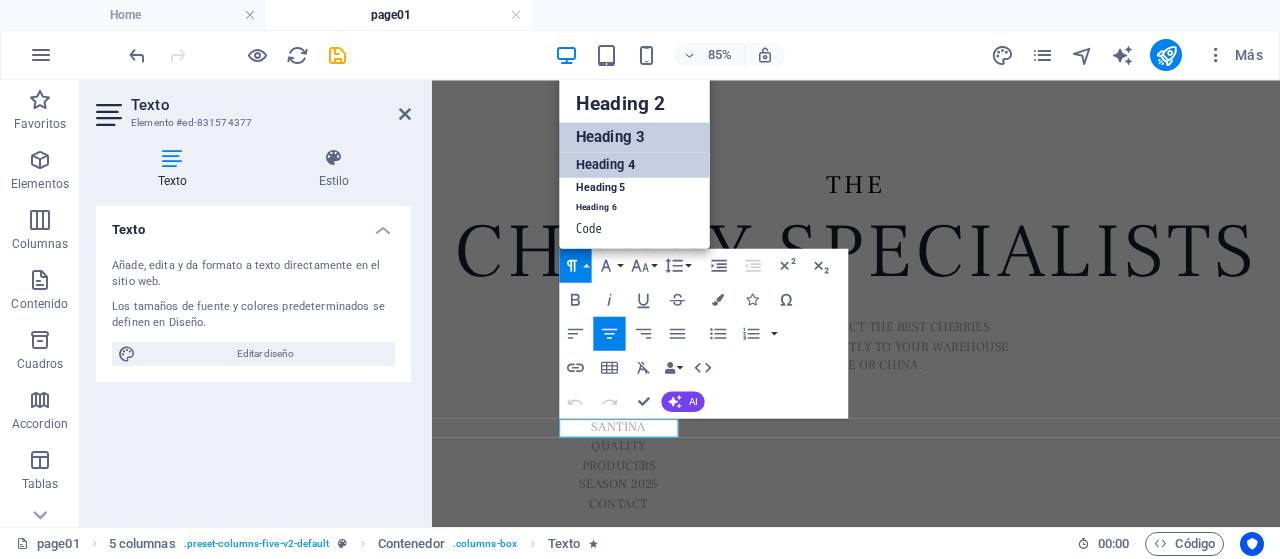 click on "Heading 4" at bounding box center (635, 165) 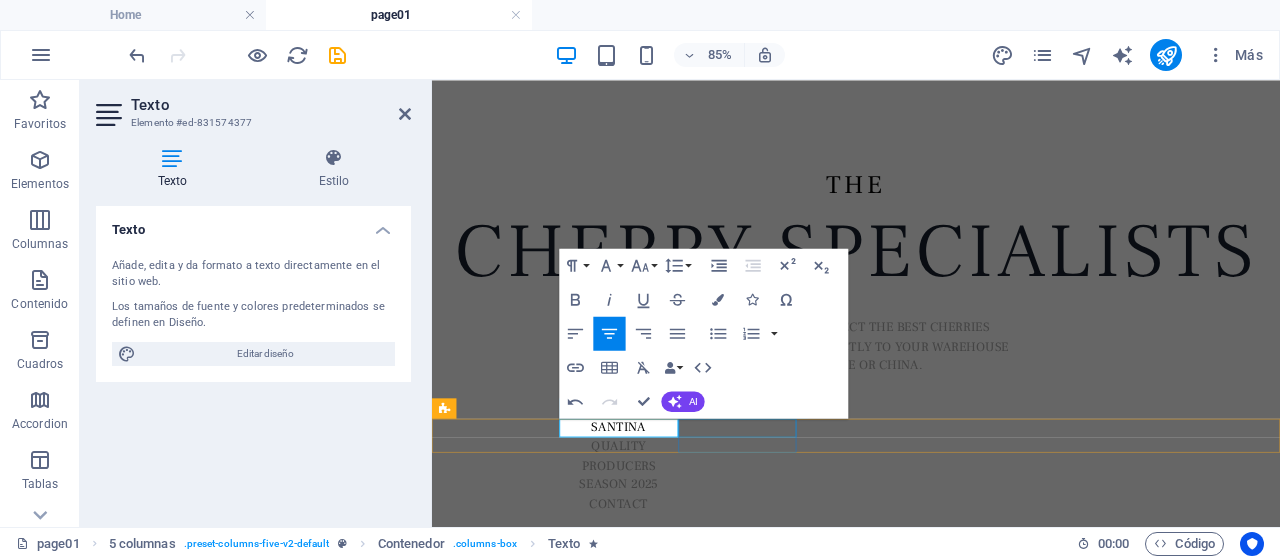 click on "QUALITY" at bounding box center (652, 511) 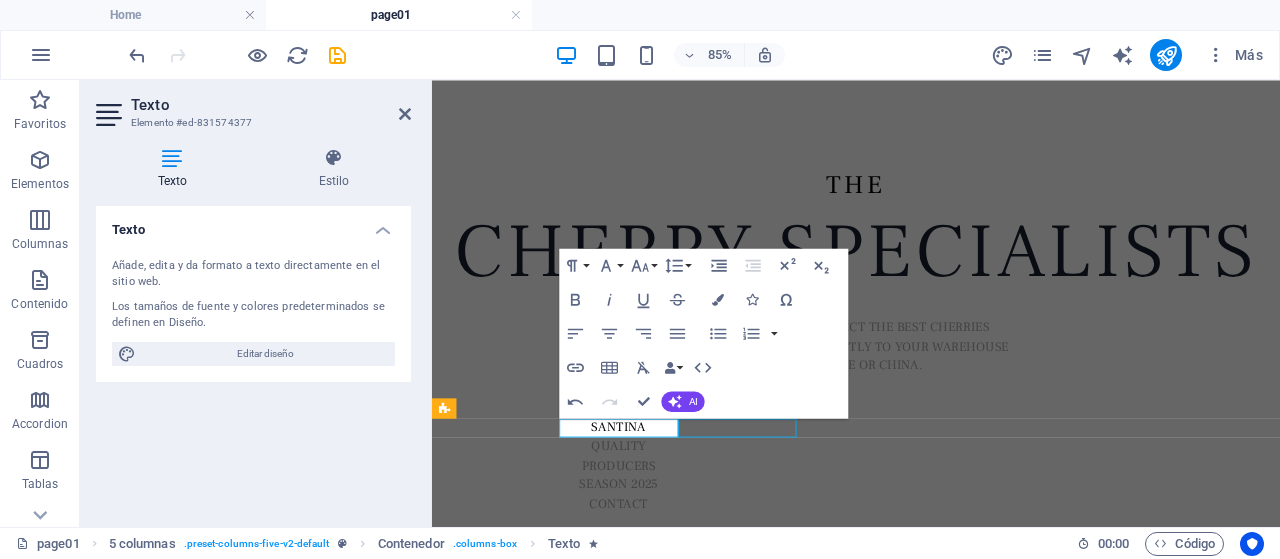 click on "QUALITY" at bounding box center (652, 511) 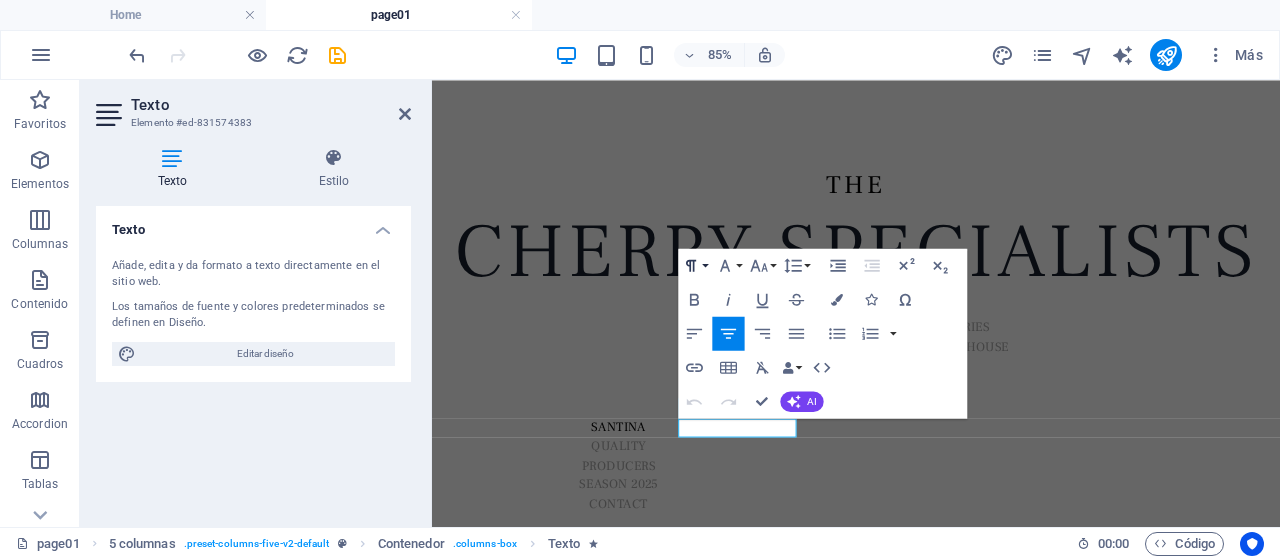 click 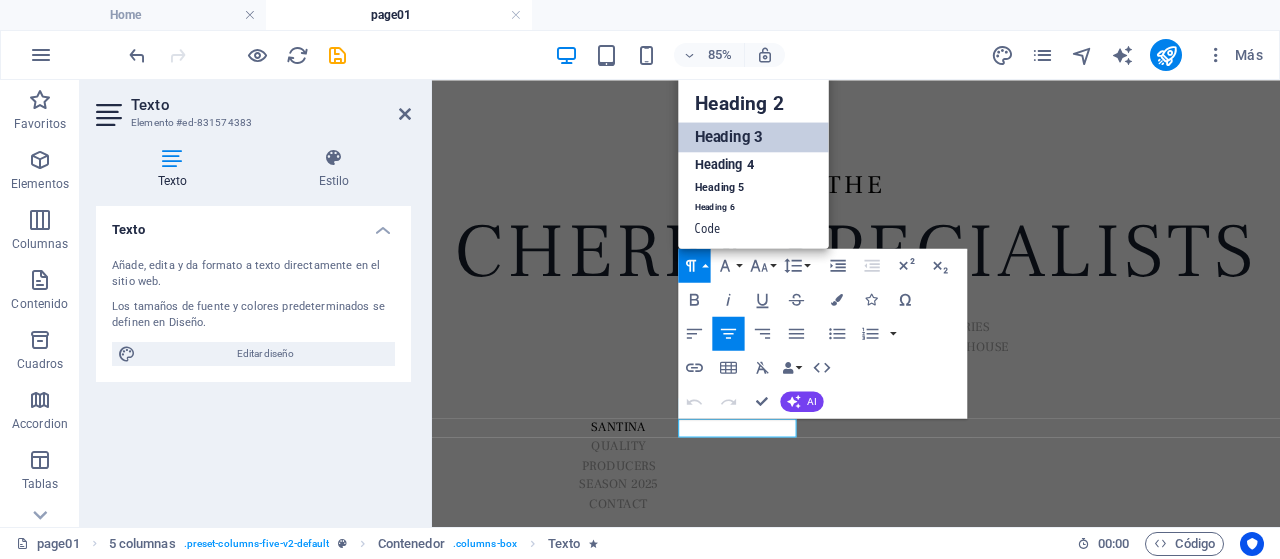 scroll, scrollTop: 16, scrollLeft: 0, axis: vertical 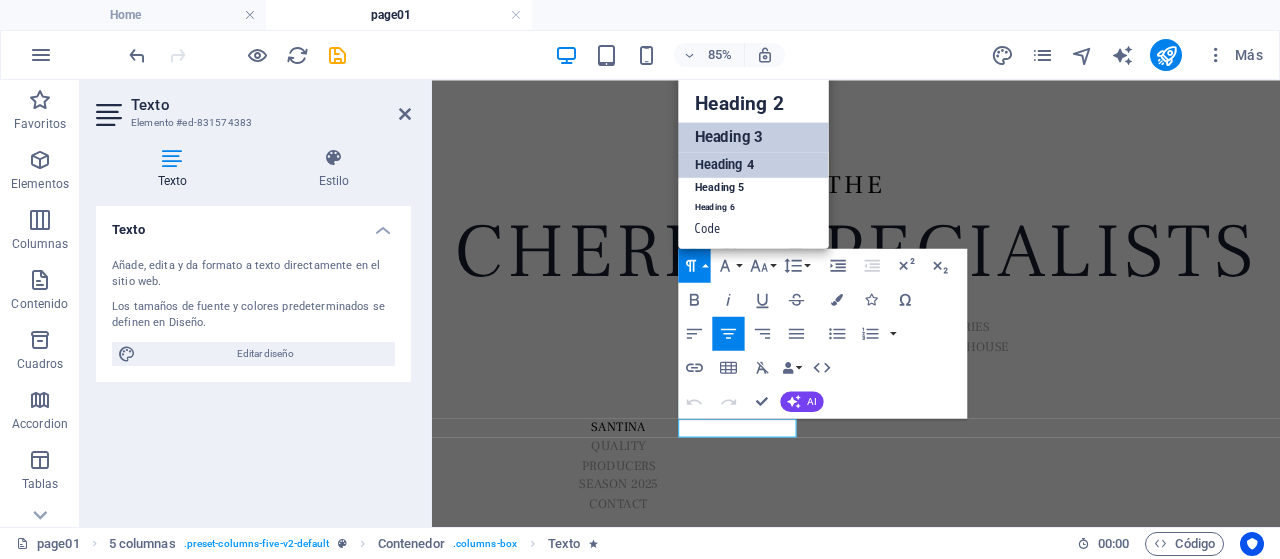 click on "Heading 4" at bounding box center (753, 165) 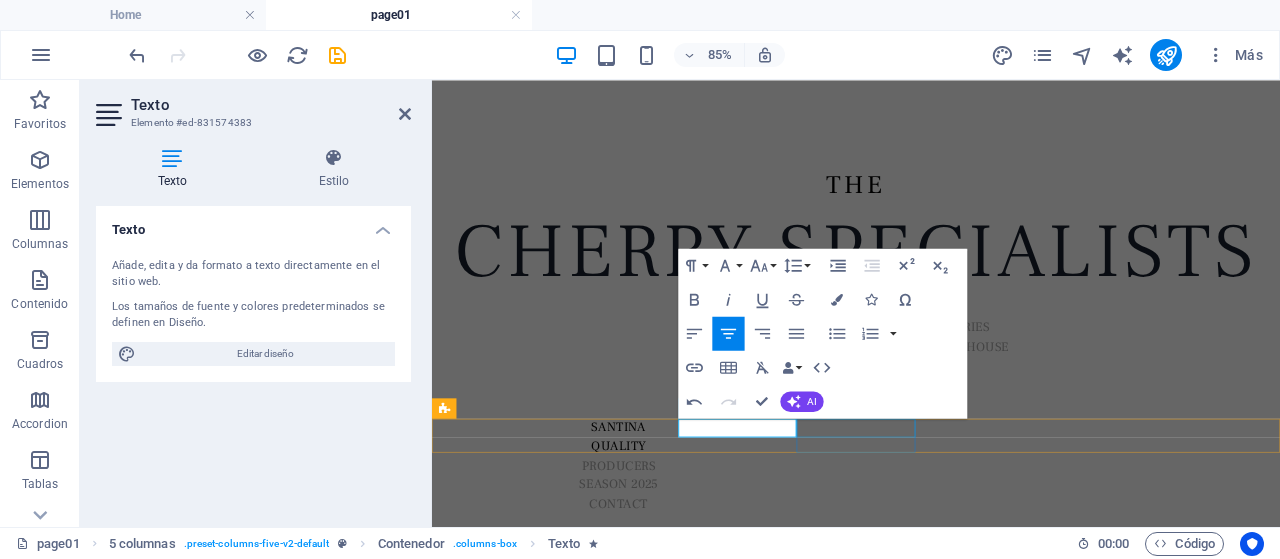 click on "PRODUCERS" at bounding box center (652, 534) 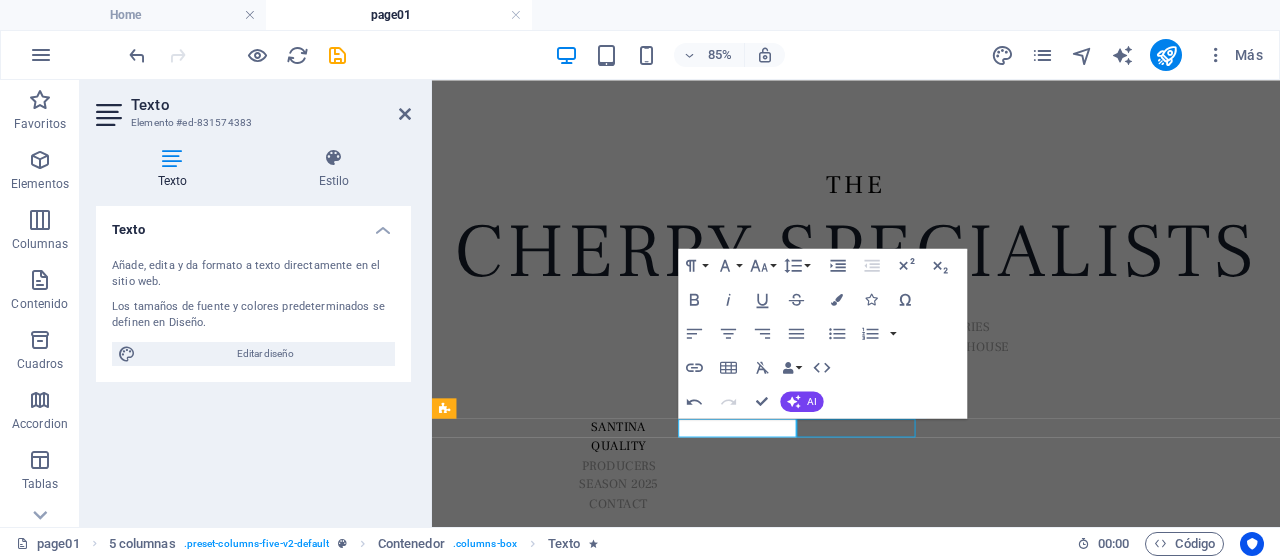 click on "PRODUCERS" at bounding box center (652, 534) 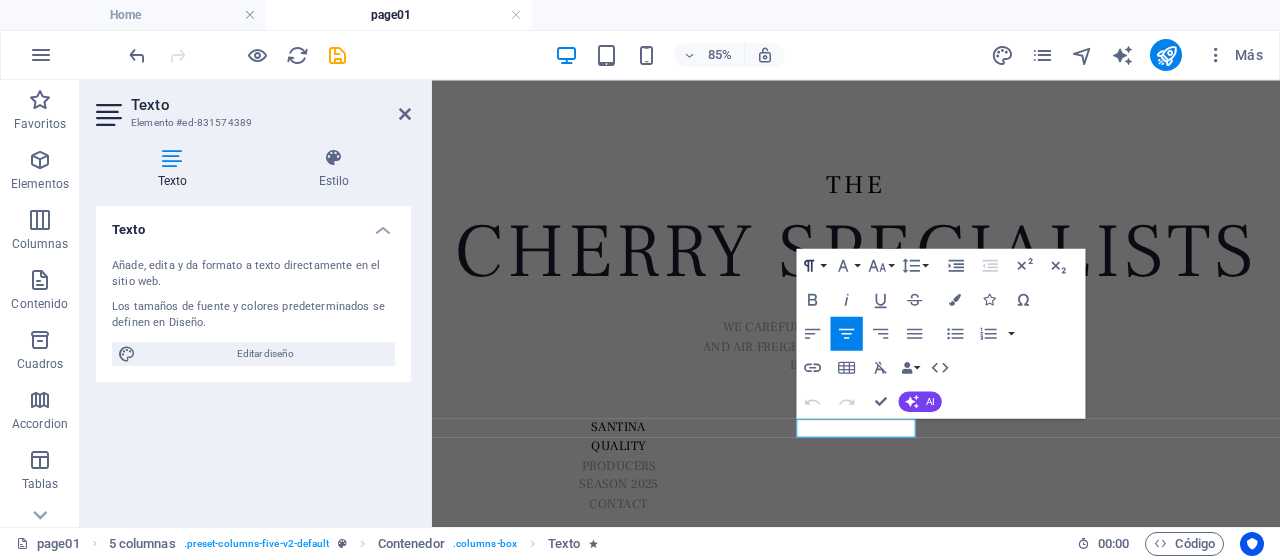 click 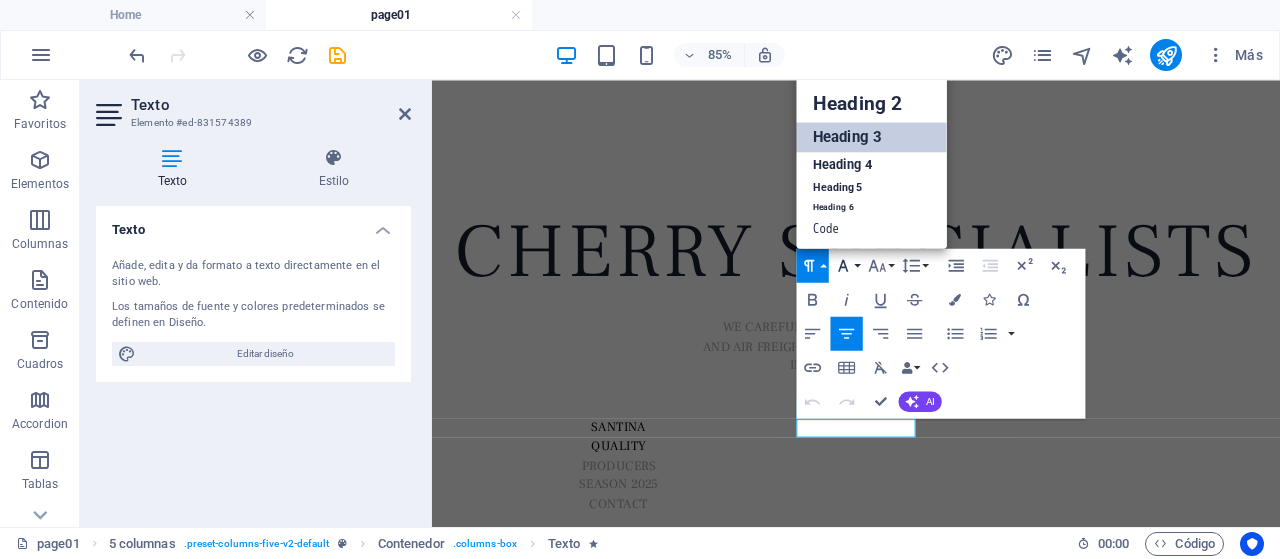 scroll, scrollTop: 16, scrollLeft: 0, axis: vertical 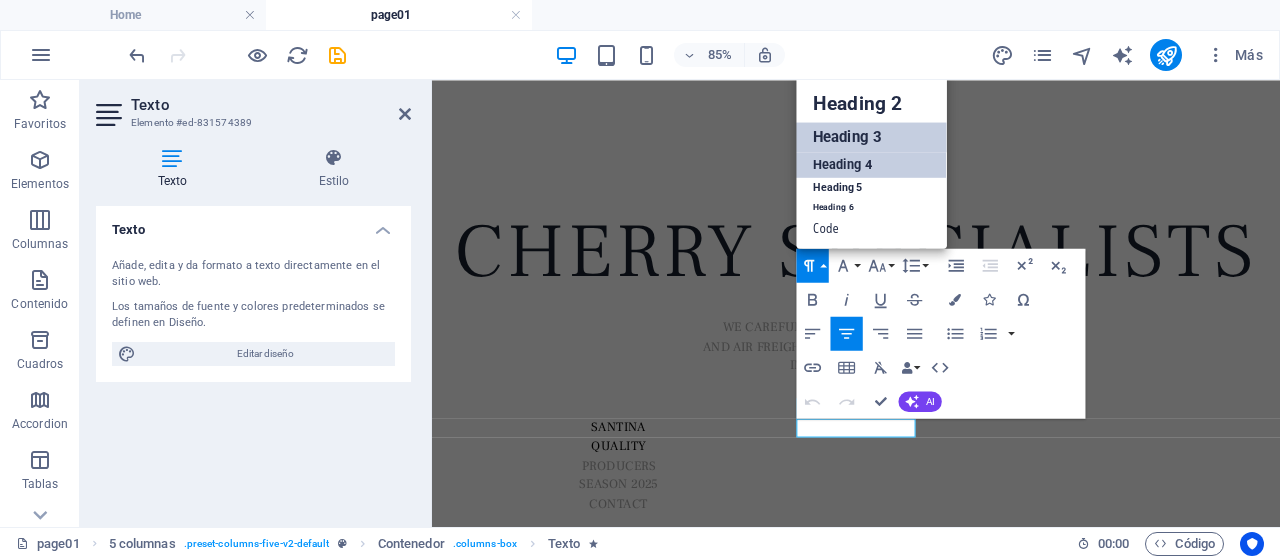 click on "Heading 4" at bounding box center (872, 165) 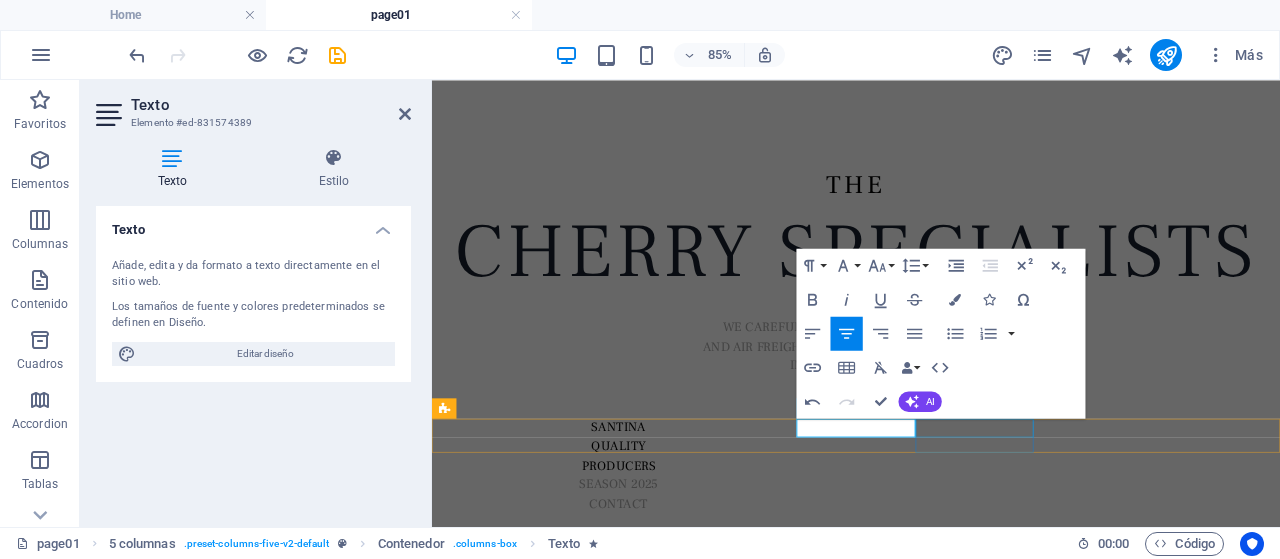 click on "SEASON 2025" at bounding box center [652, 556] 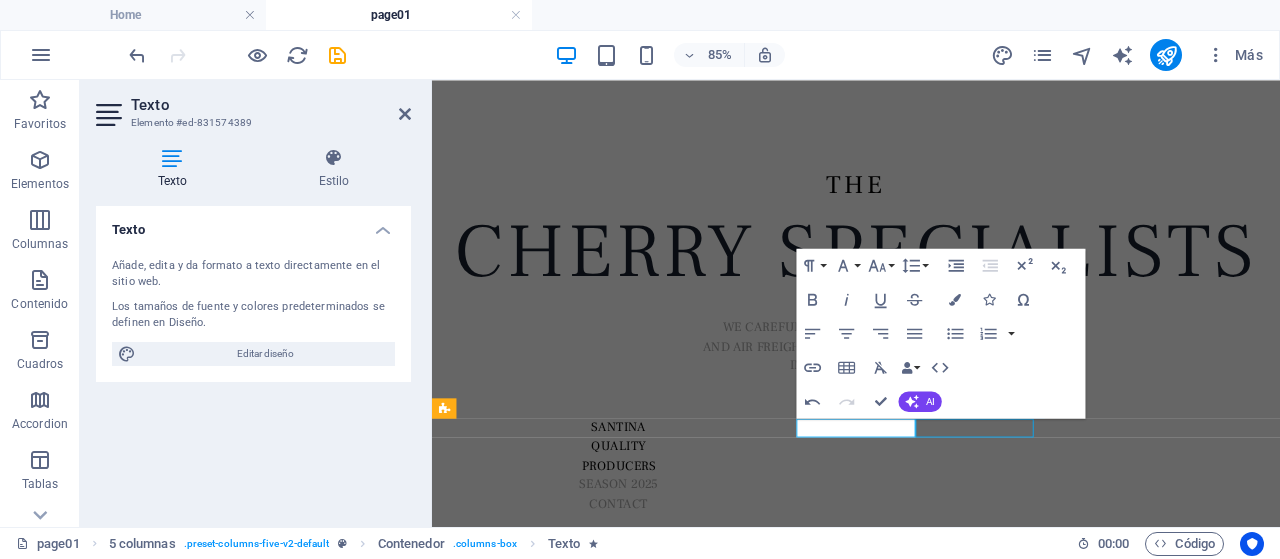 click on "SEASON 2025" at bounding box center (652, 556) 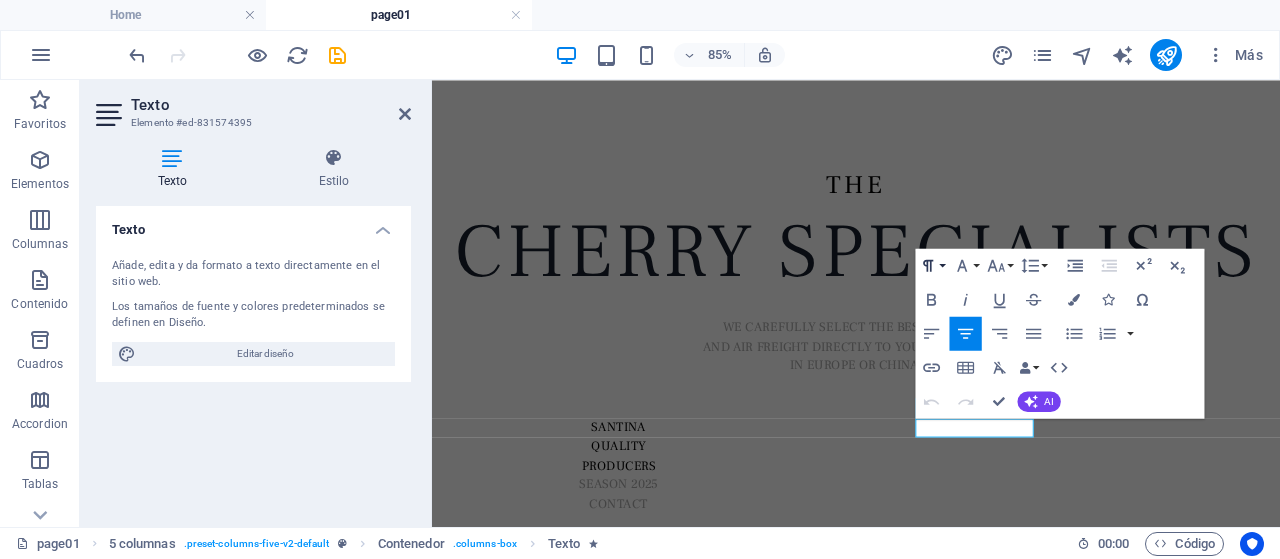 click 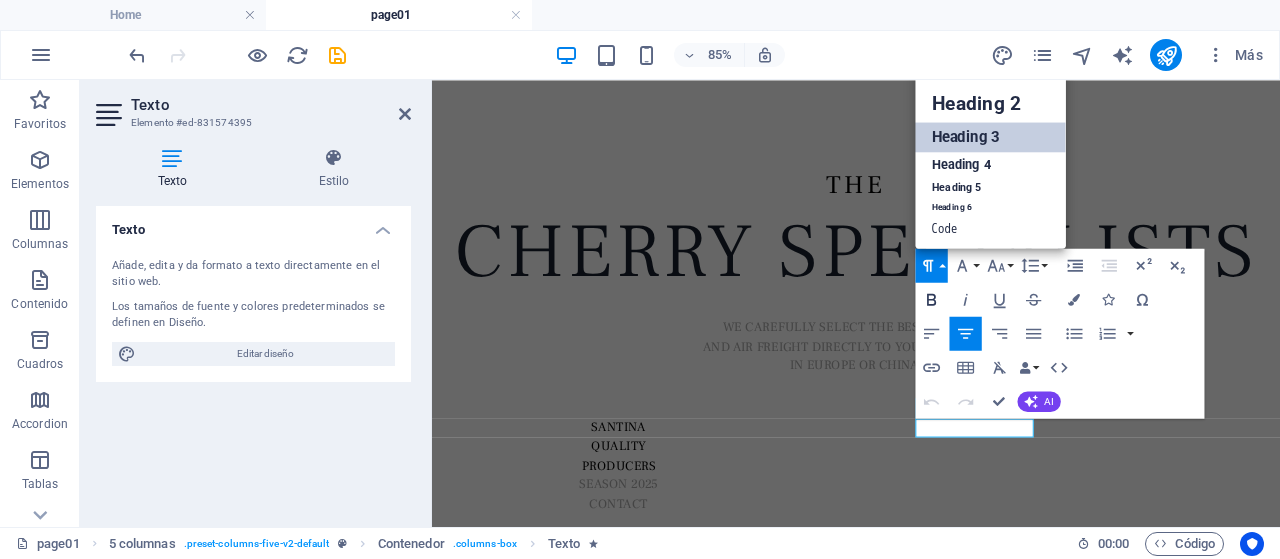 scroll, scrollTop: 16, scrollLeft: 0, axis: vertical 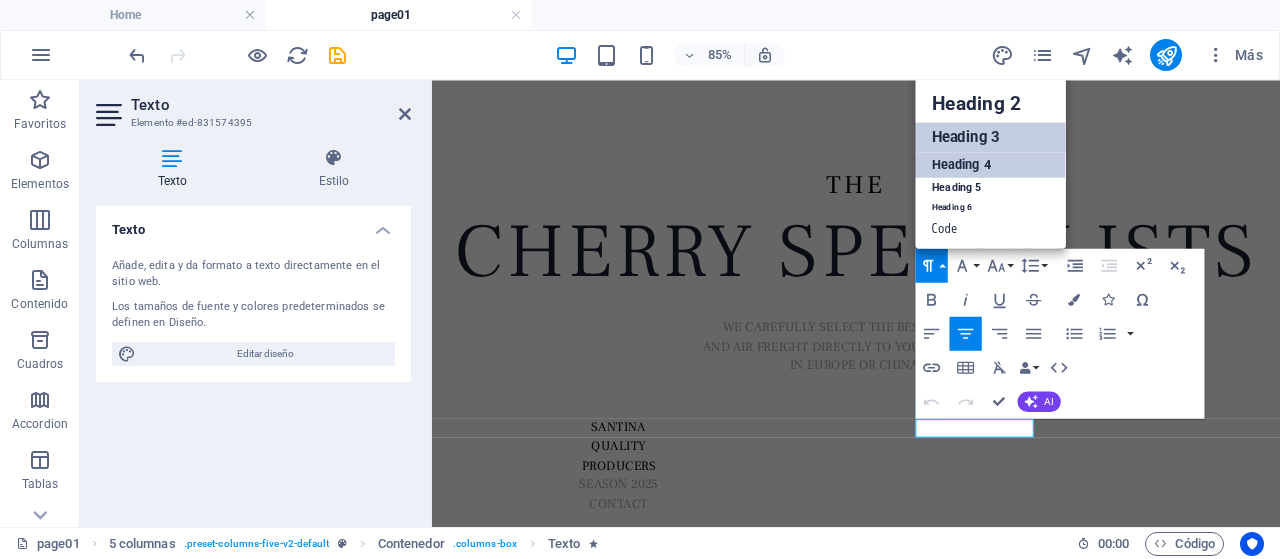 click on "Heading 4" at bounding box center (990, 165) 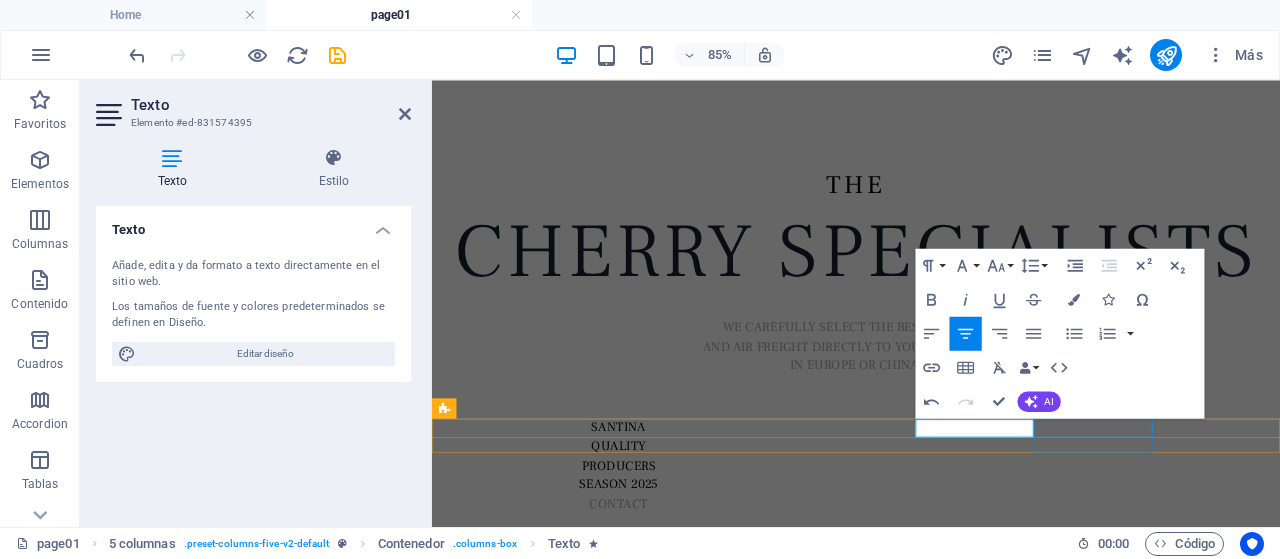 click on "CONTACT" at bounding box center (652, 579) 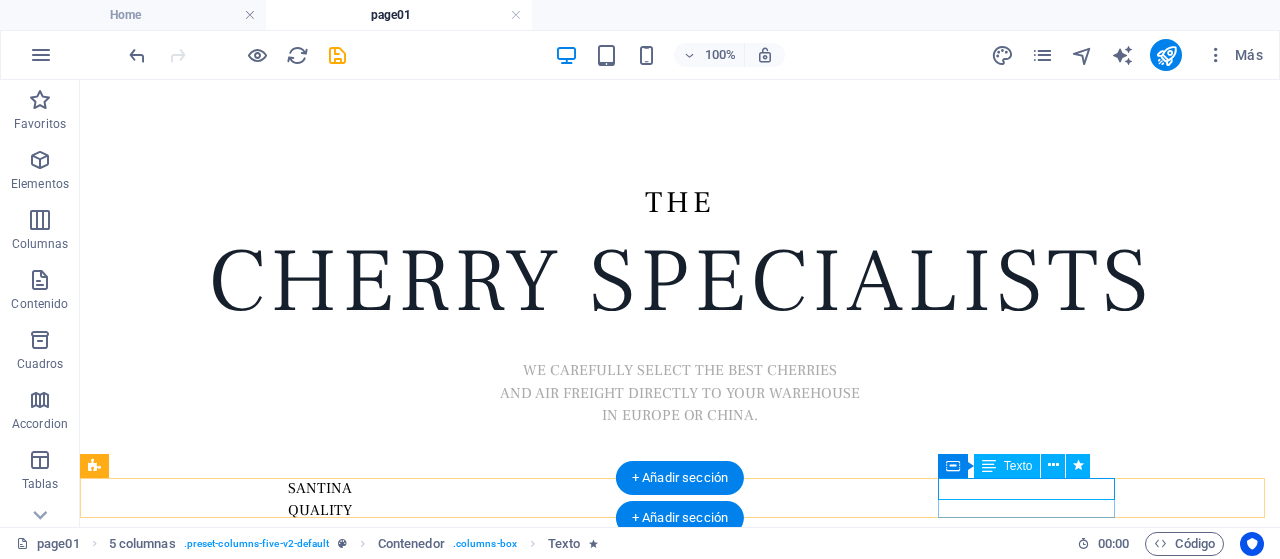 click on "CONTACT" at bounding box center (320, 579) 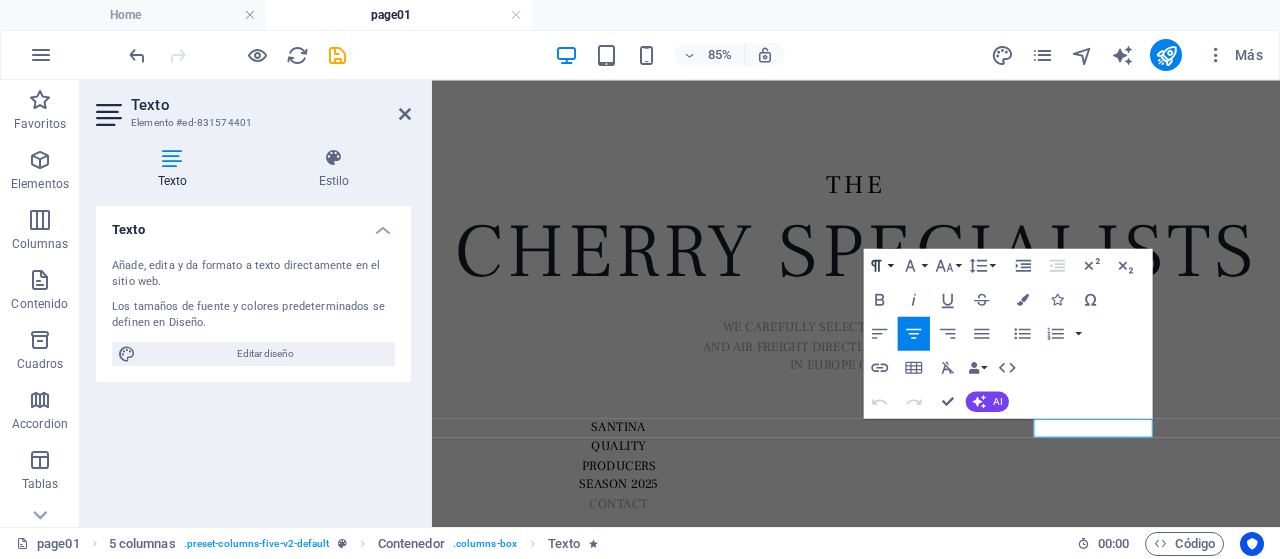 click 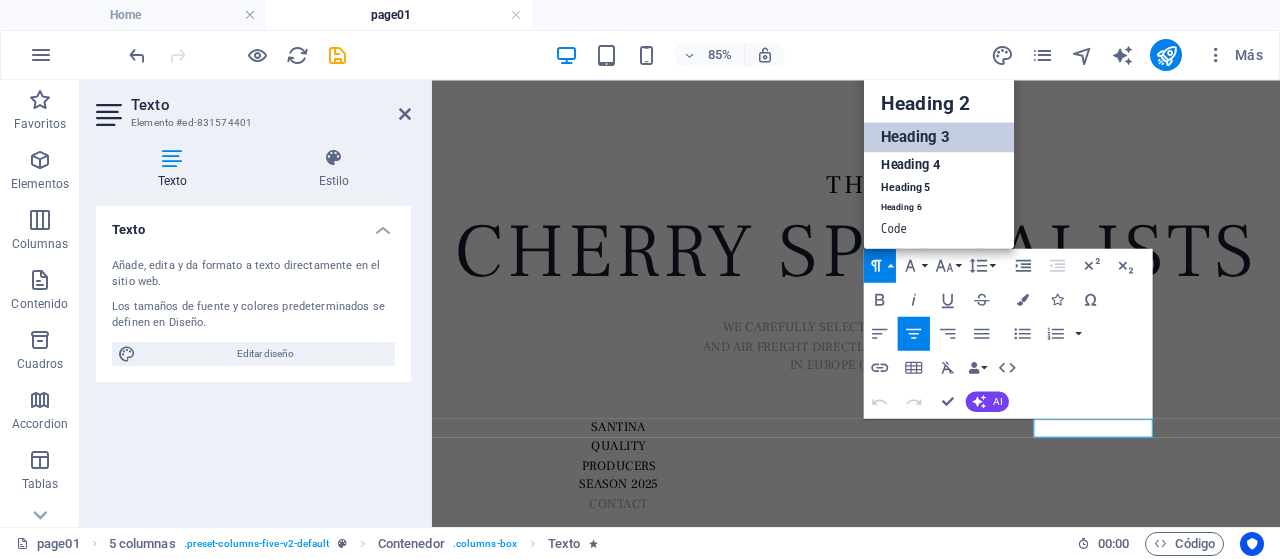 scroll, scrollTop: 16, scrollLeft: 0, axis: vertical 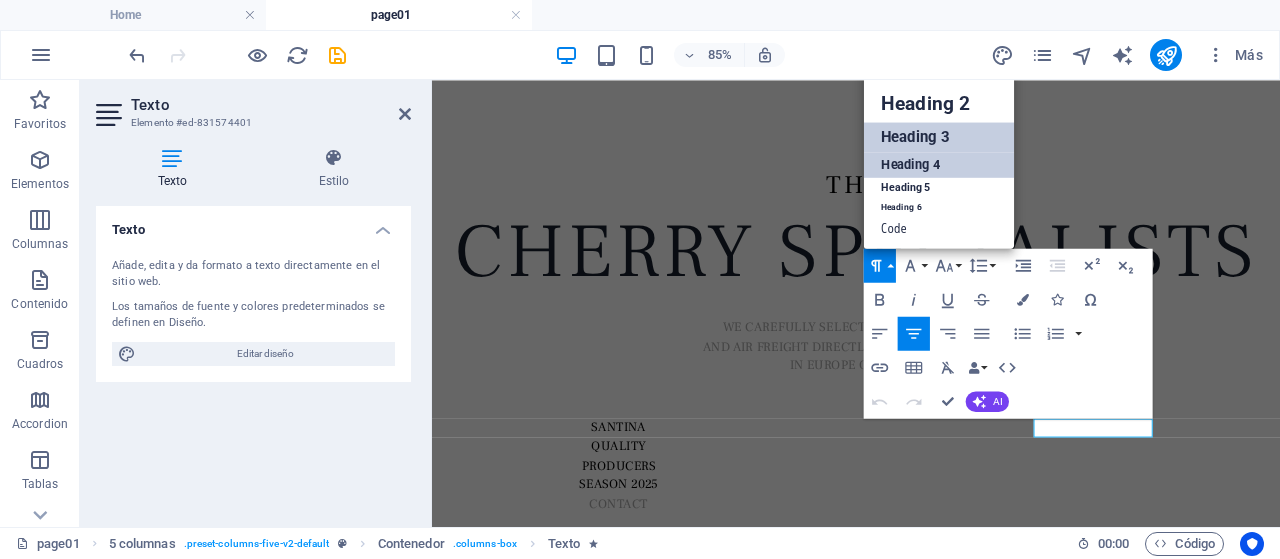 click on "Heading 4" at bounding box center [939, 165] 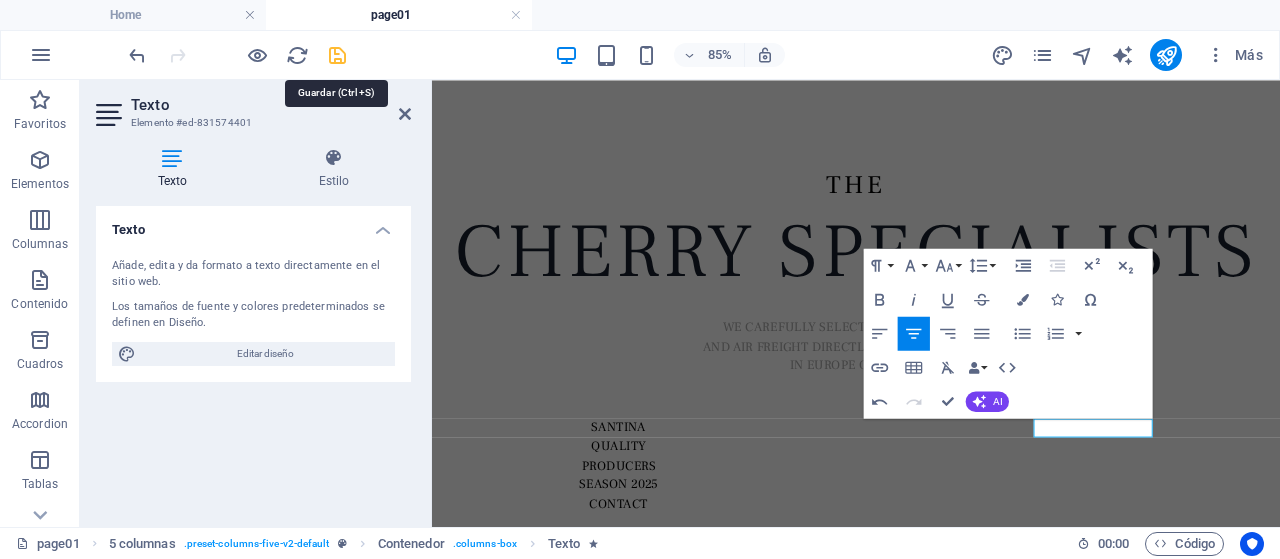 click at bounding box center (337, 55) 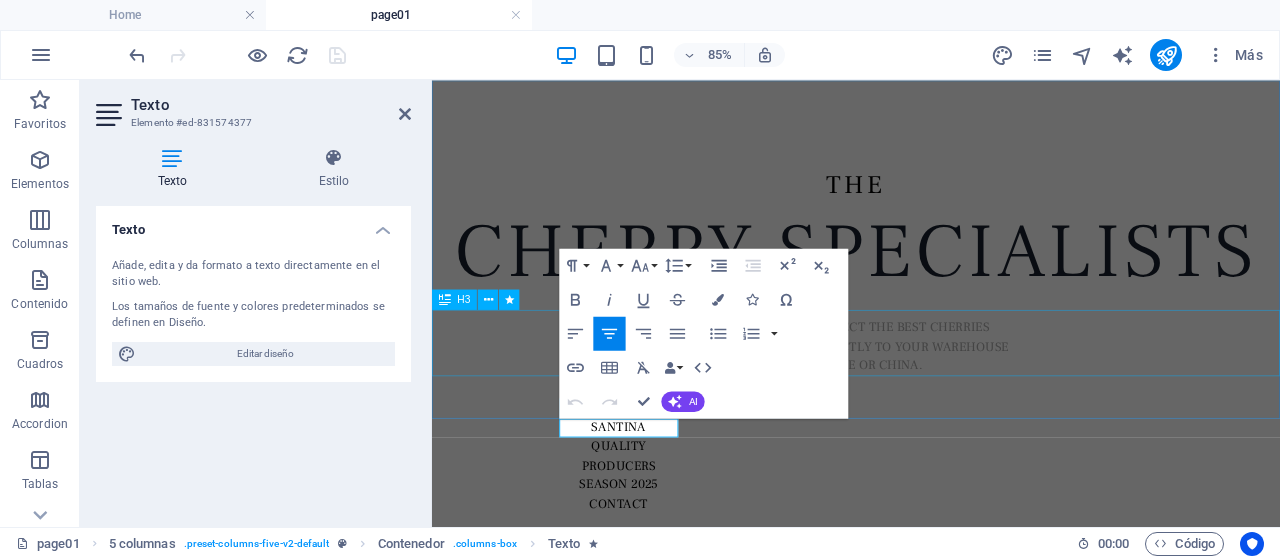click on "WE CAREFULLY SELECT THE BEST CHERRIES and aIR FREIGHT DIRECTLY TO YOUR WAREHOUSE IN EUROPE OR CHINA." at bounding box center [931, 389] 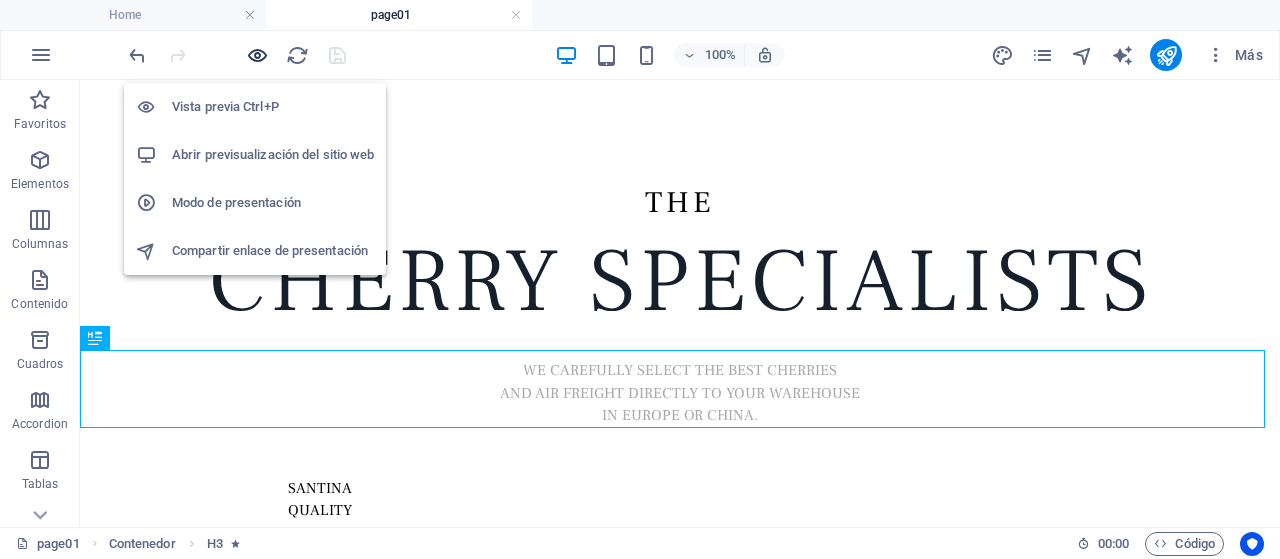 click at bounding box center [257, 55] 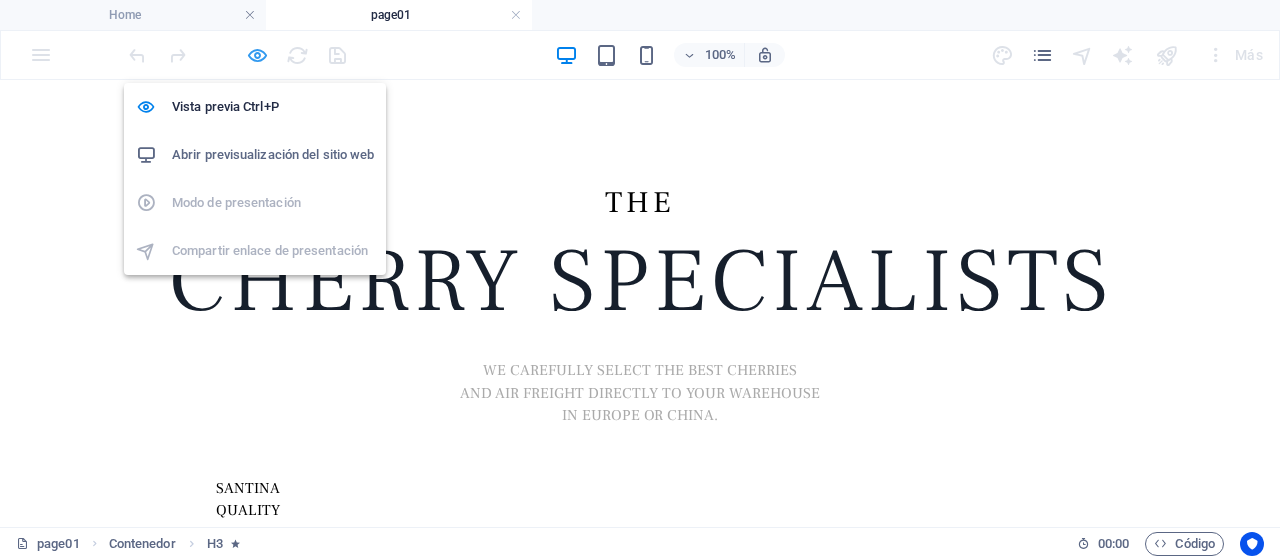 click at bounding box center (257, 55) 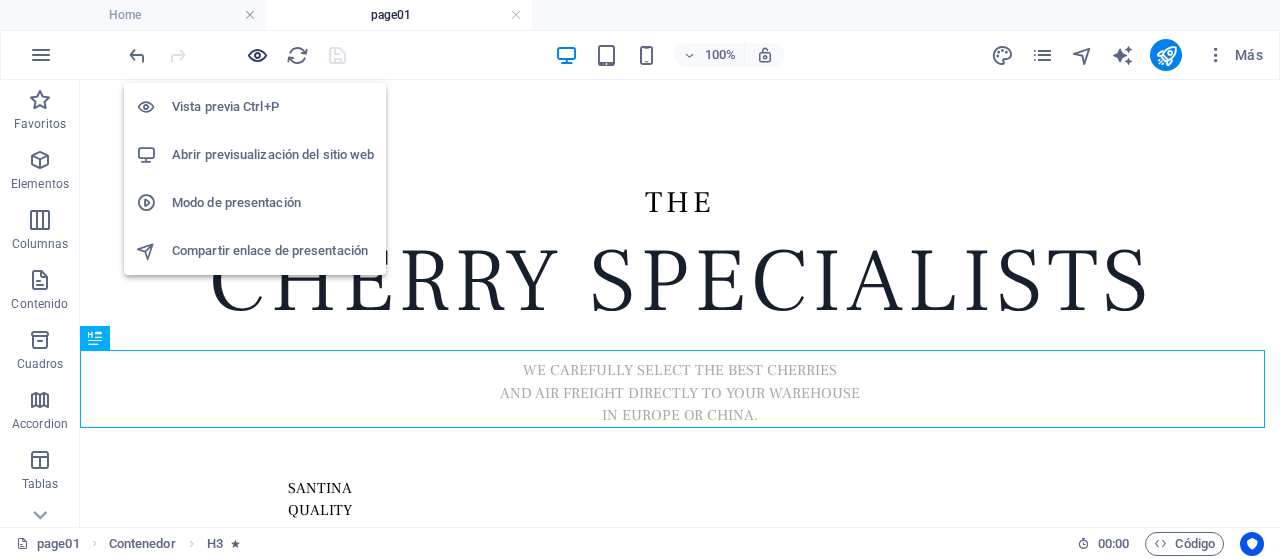click at bounding box center [257, 55] 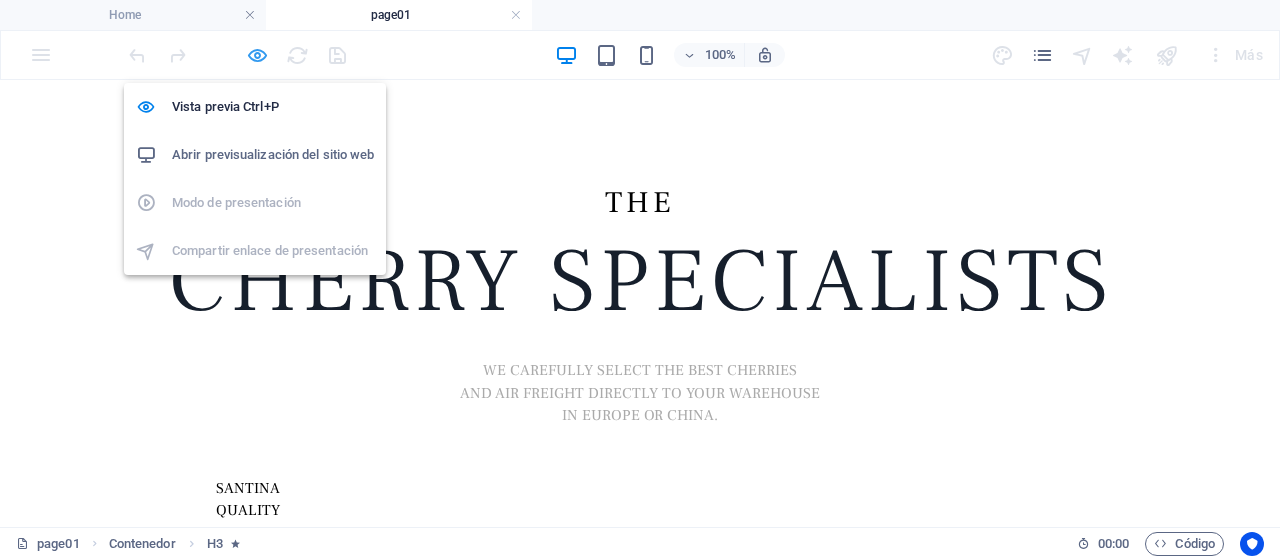 click at bounding box center (257, 55) 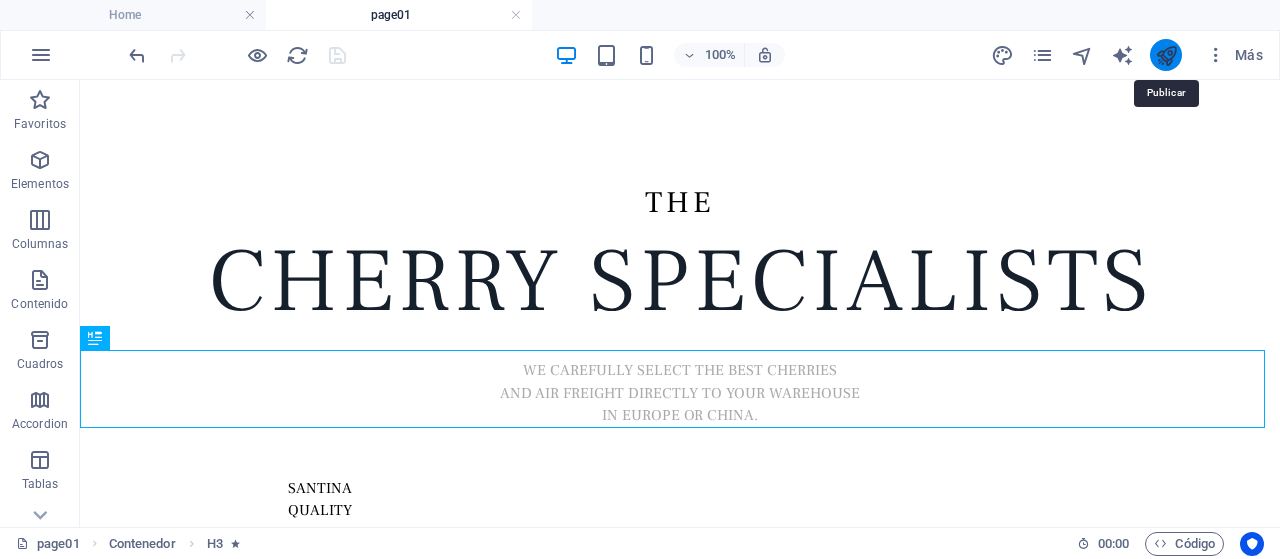 click at bounding box center (1166, 55) 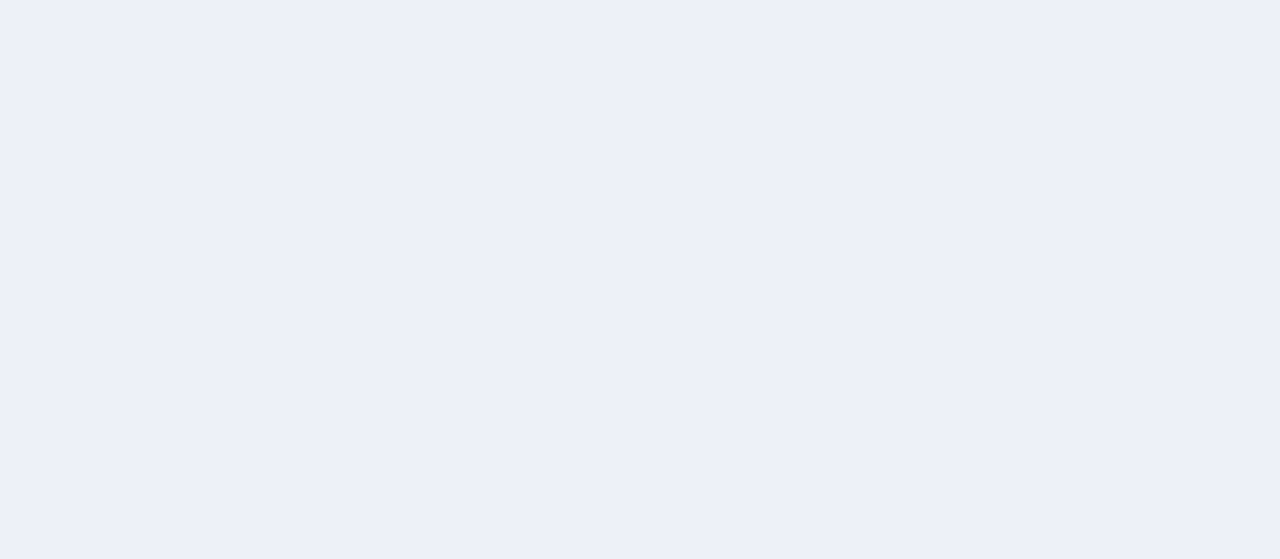 scroll, scrollTop: 0, scrollLeft: 0, axis: both 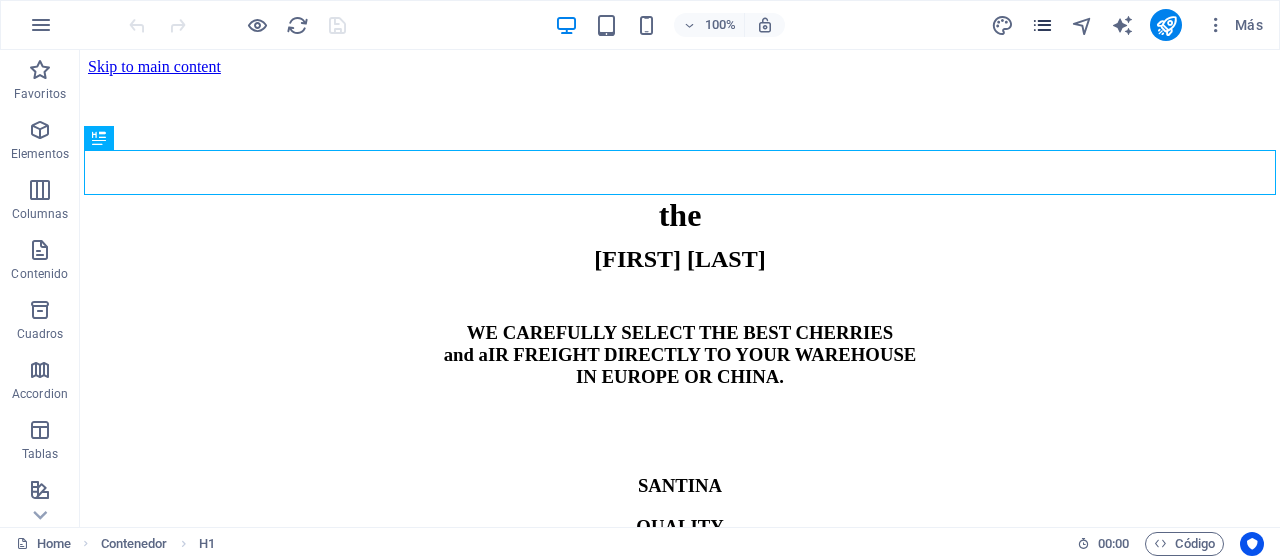click at bounding box center (1042, 25) 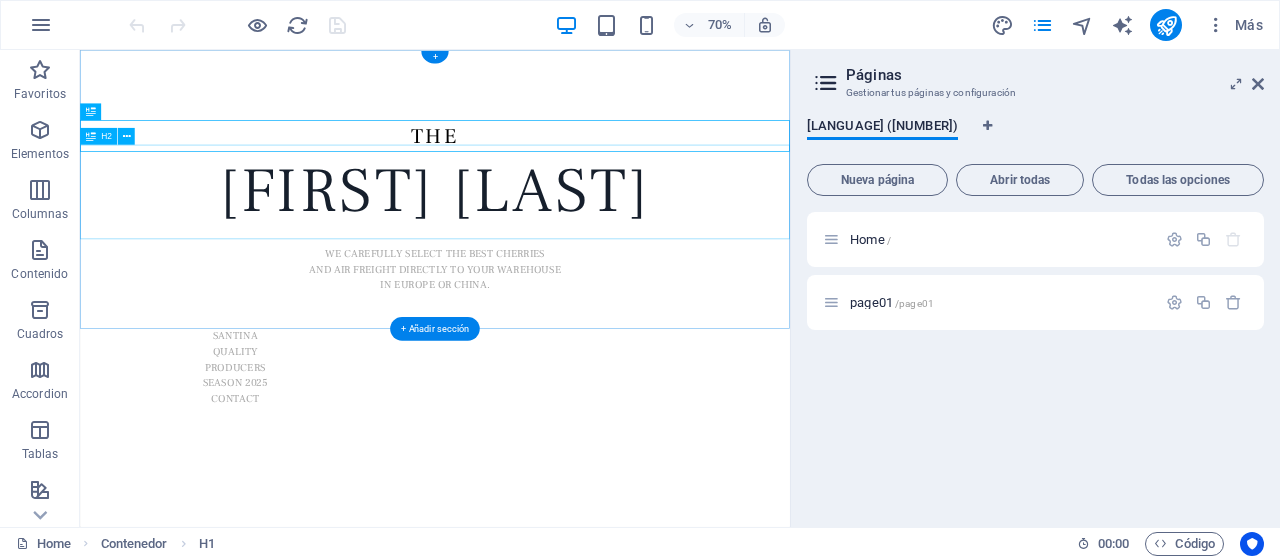 click on "cherry speciAlISts" at bounding box center (587, 252) 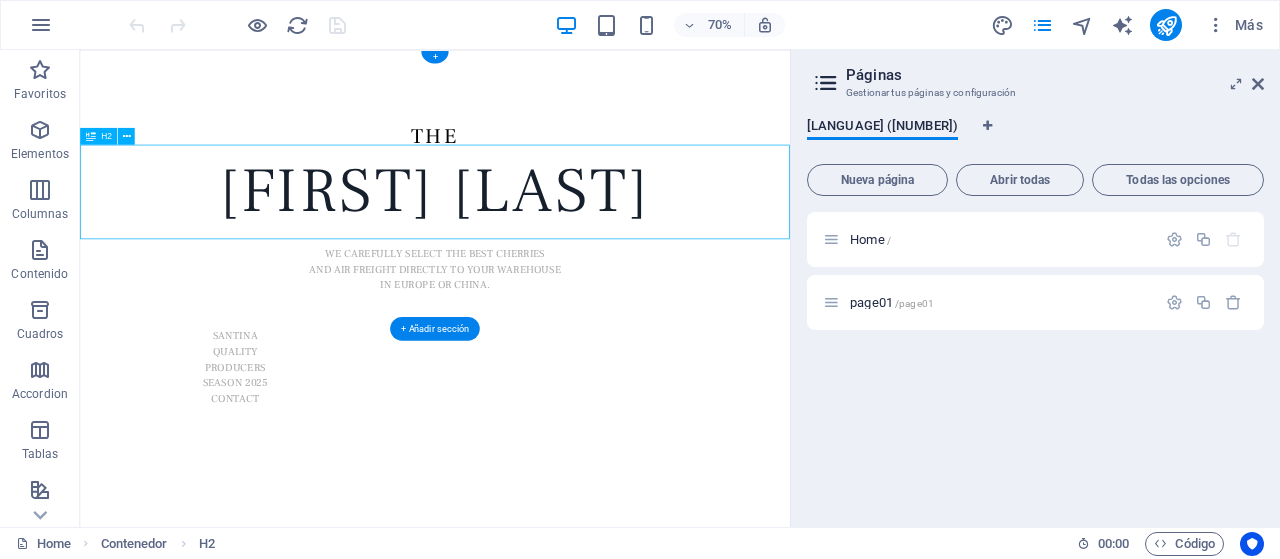 click on "cherry speciAlISts" at bounding box center [587, 252] 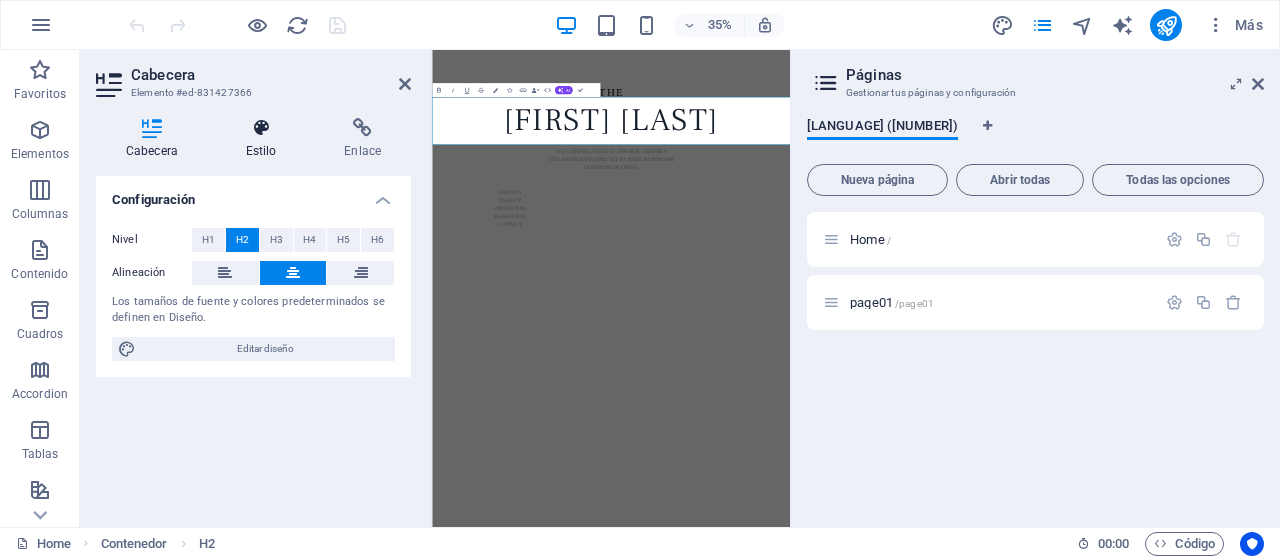 click at bounding box center (261, 128) 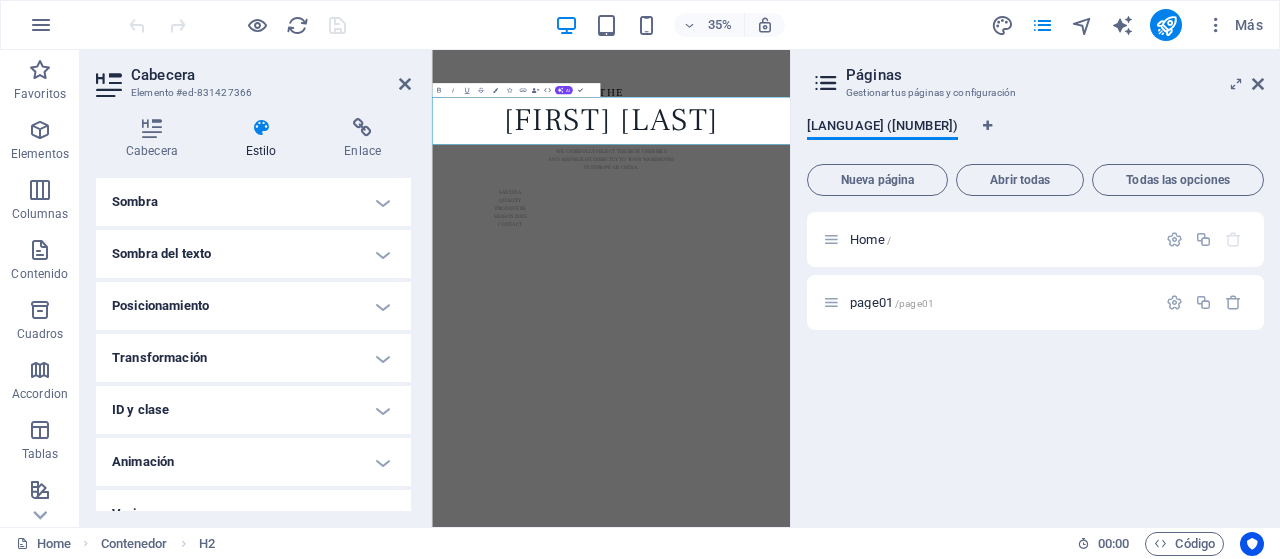 scroll, scrollTop: 525, scrollLeft: 0, axis: vertical 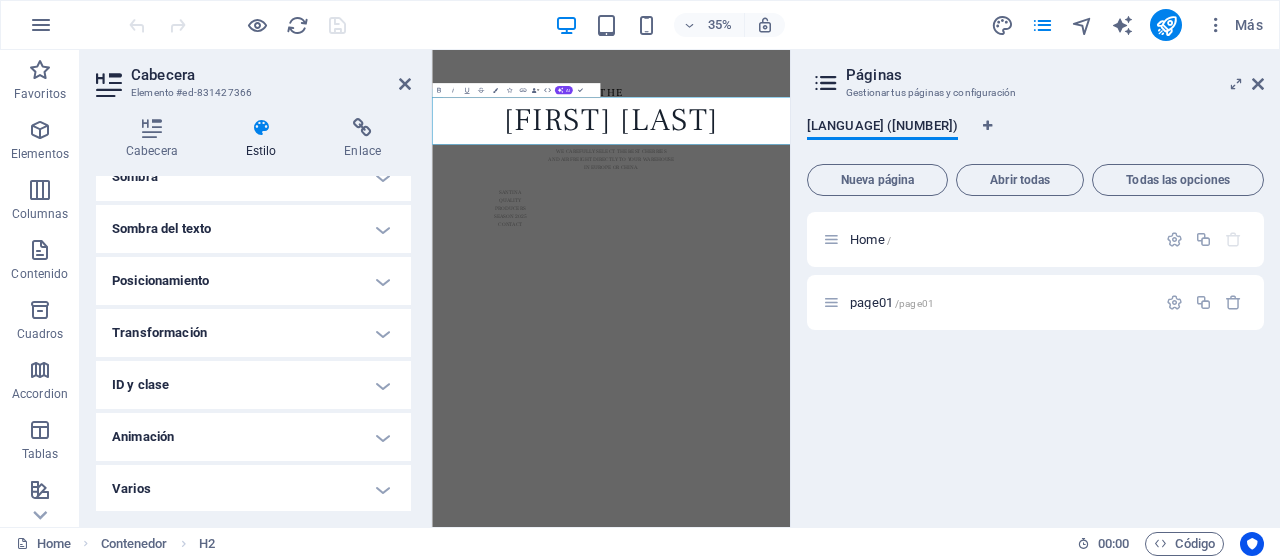 click on "Animación" at bounding box center (253, 437) 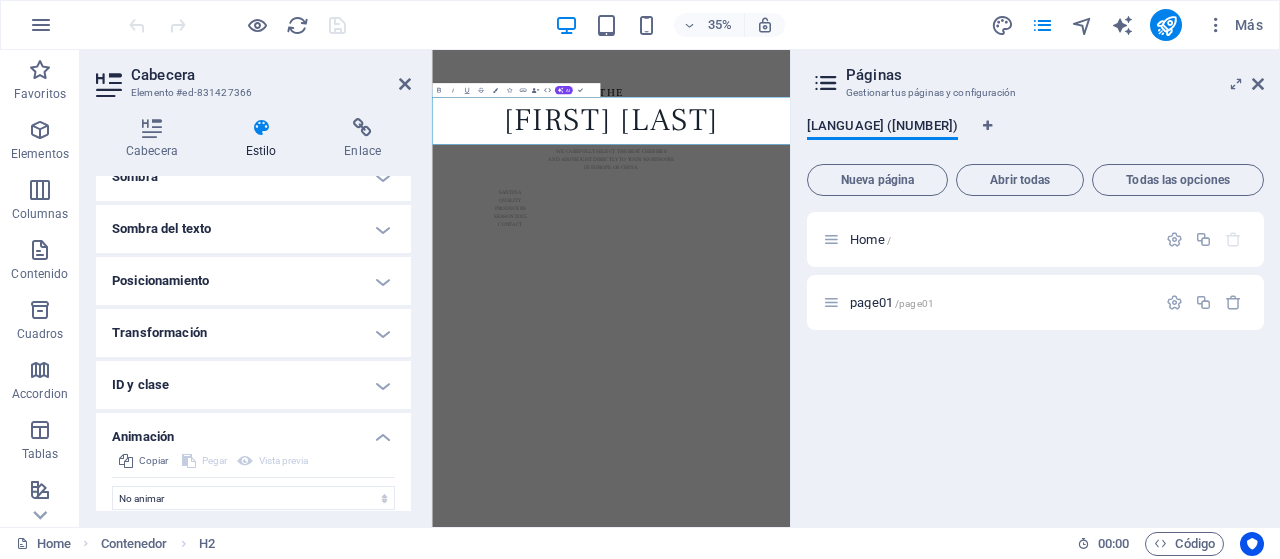 scroll, scrollTop: 590, scrollLeft: 0, axis: vertical 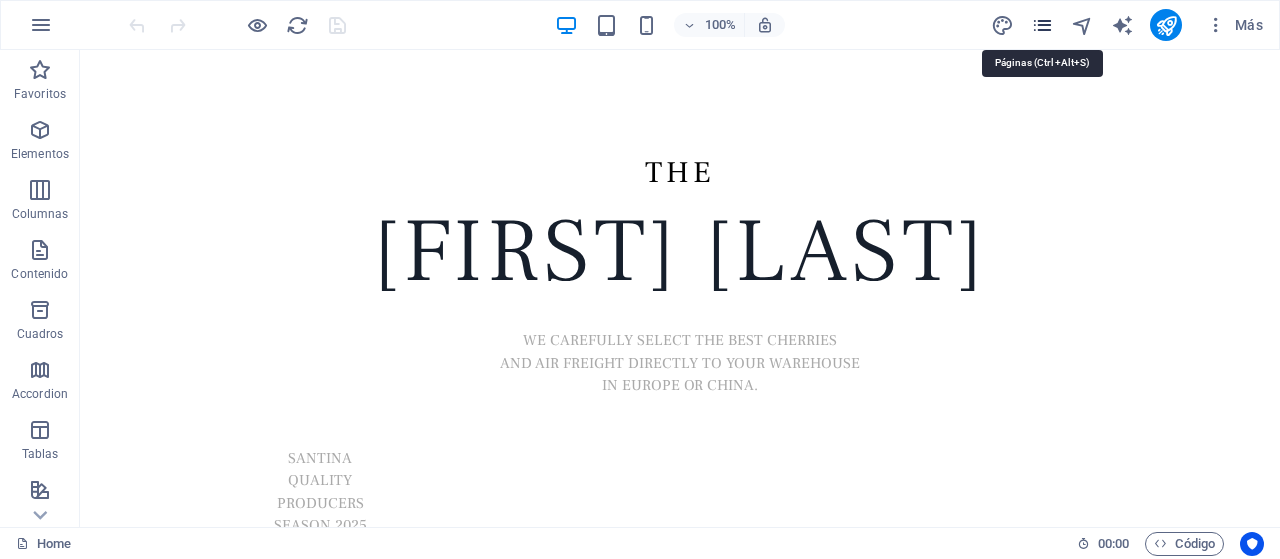 click at bounding box center (1042, 25) 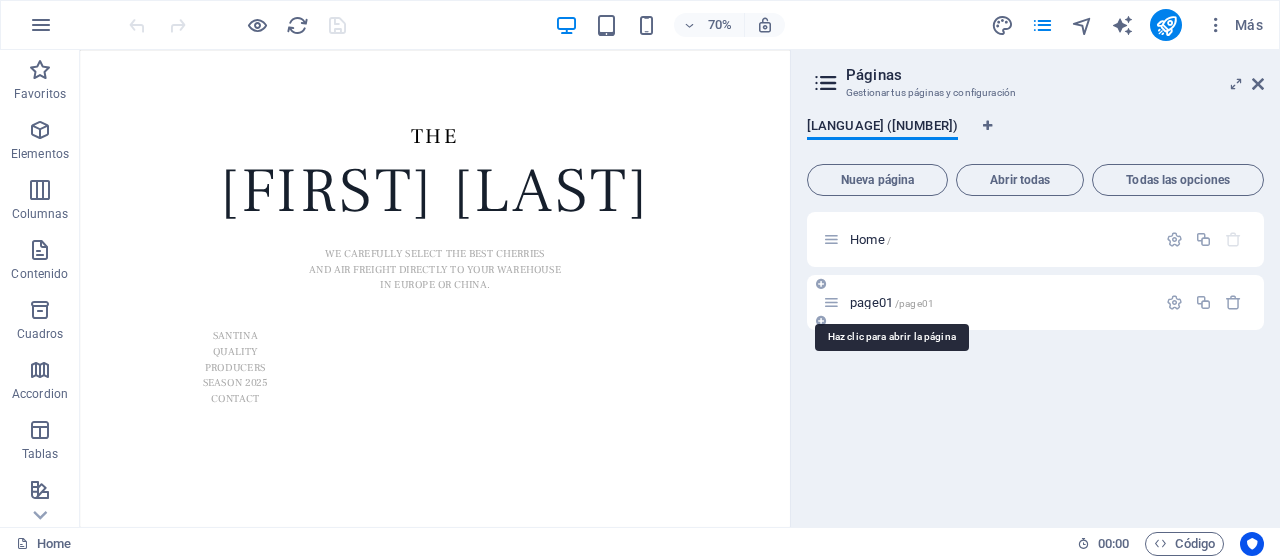 click on "page01 /page01" at bounding box center (892, 302) 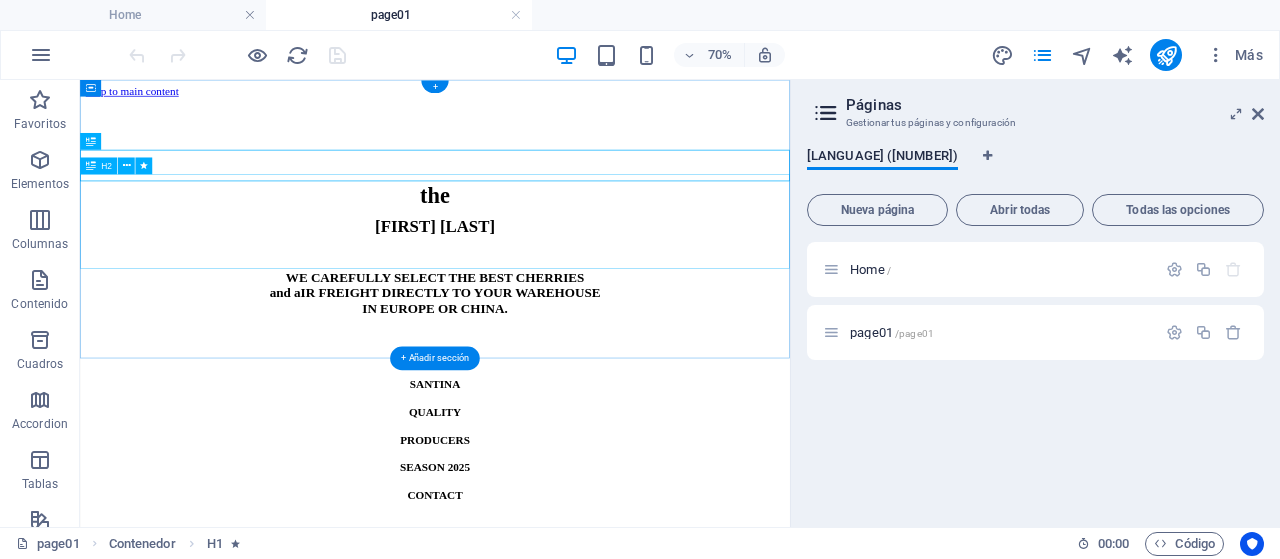scroll, scrollTop: 0, scrollLeft: 0, axis: both 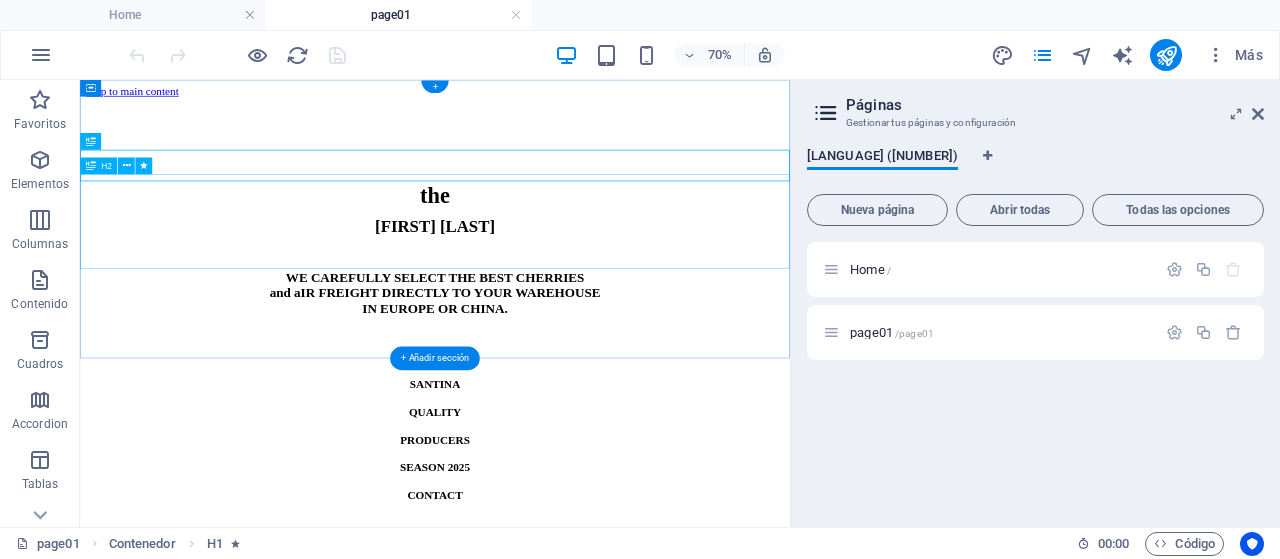 click on "cherry speciAlISts" at bounding box center [587, 289] 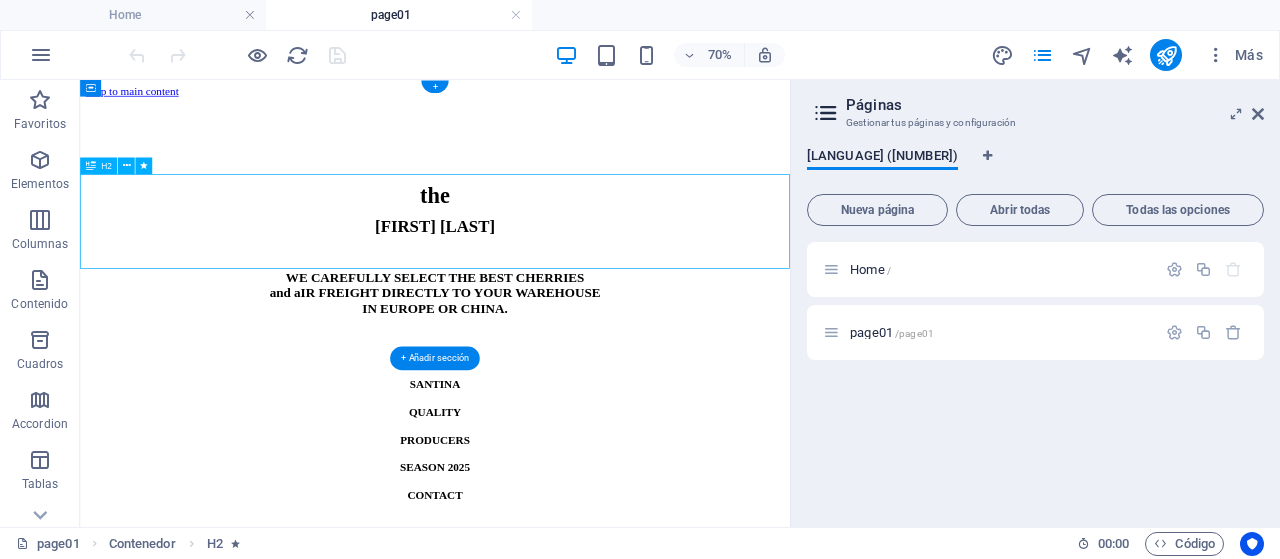 click on "cherry speciAlISts" at bounding box center (587, 289) 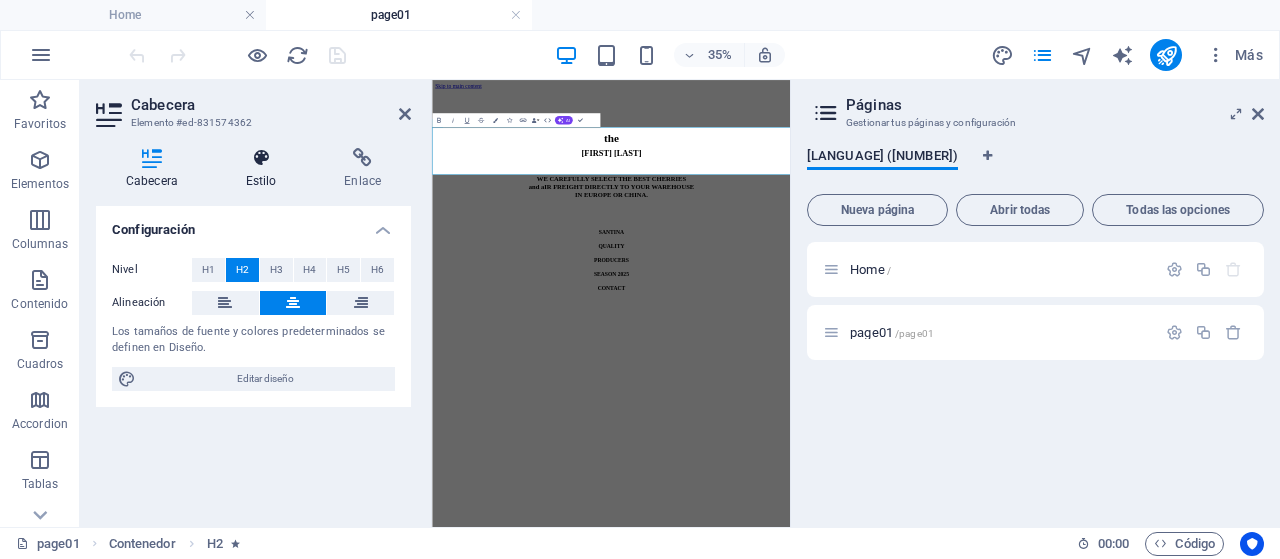 click at bounding box center [261, 158] 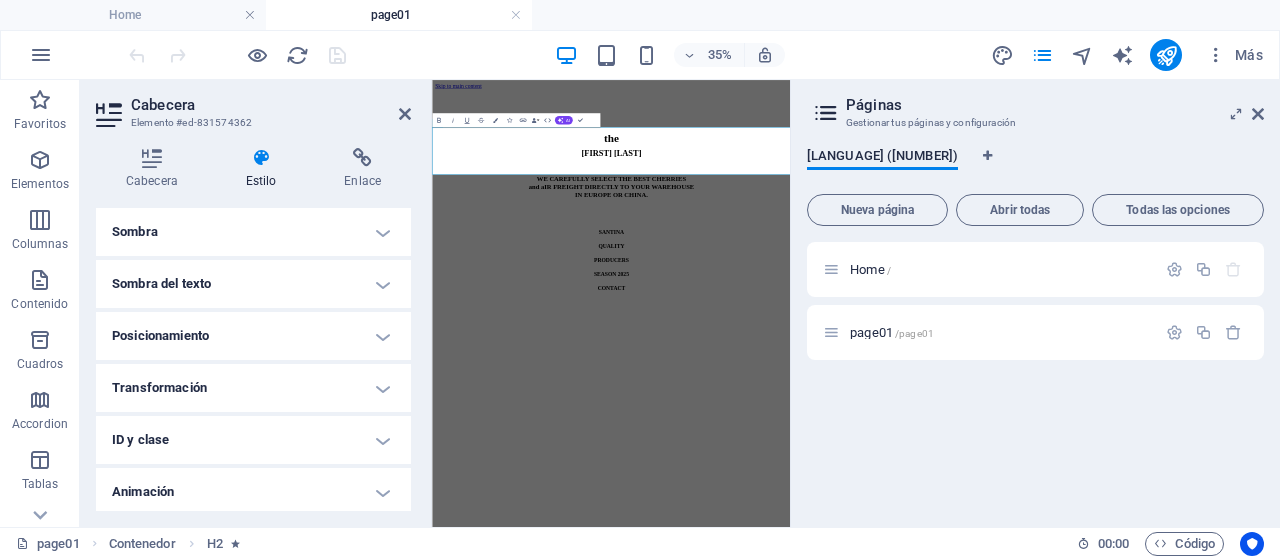 scroll, scrollTop: 556, scrollLeft: 0, axis: vertical 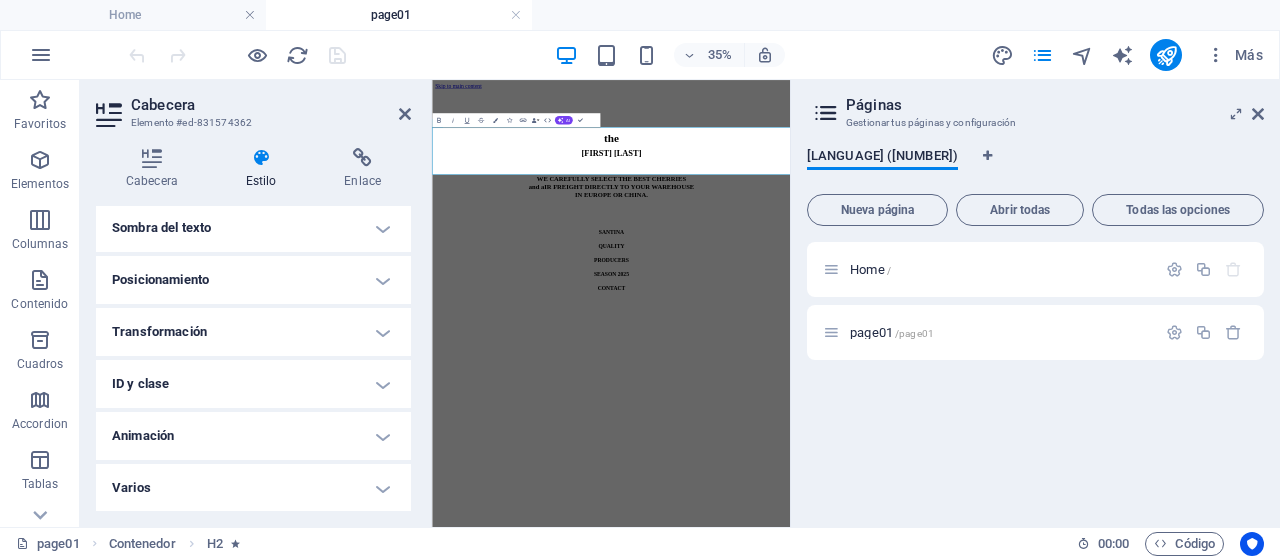 click on "Animación" at bounding box center (253, 436) 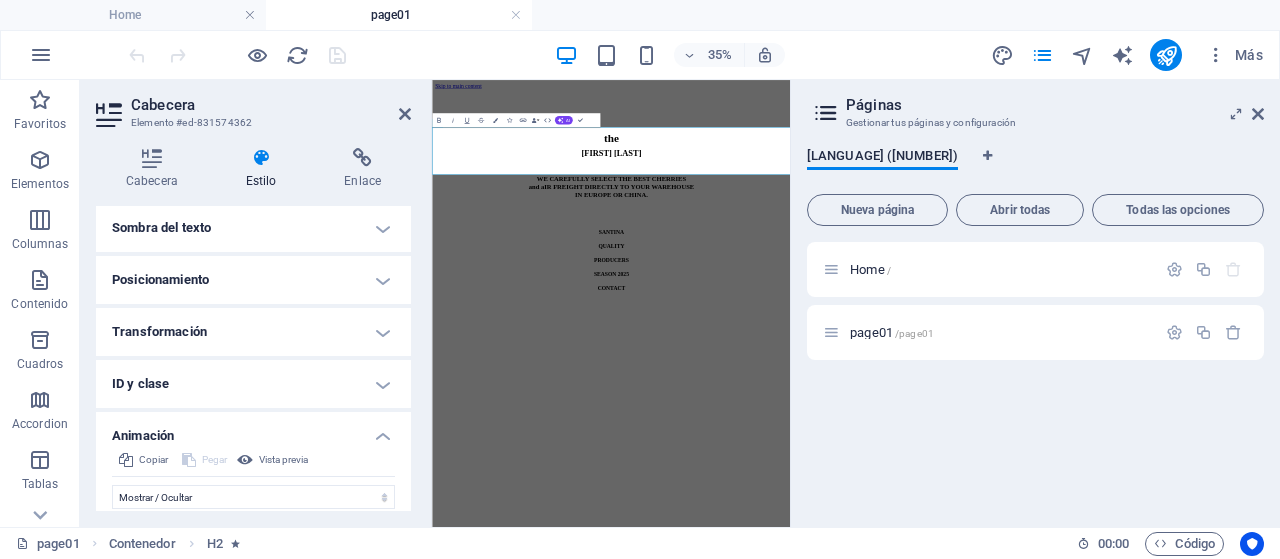 scroll, scrollTop: 761, scrollLeft: 0, axis: vertical 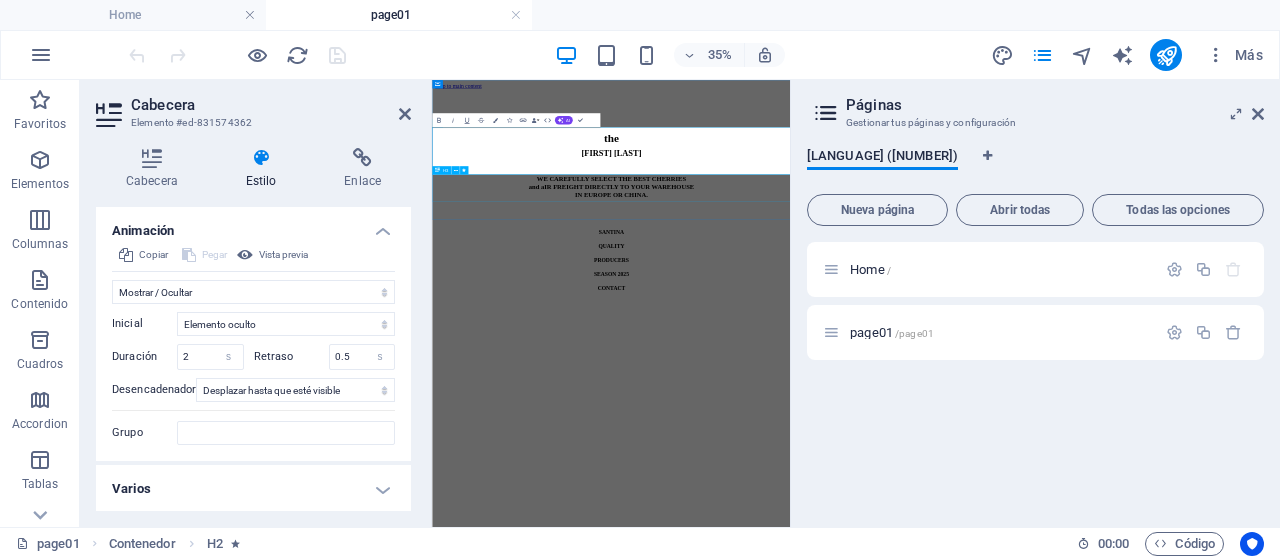 click on "WE CAREFULLY SELECT THE BEST CHERRIES and aIR FREIGHT DIRECTLY TO YOUR WAREHOUSE IN EUROPE OR CHINA." at bounding box center [943, 370] 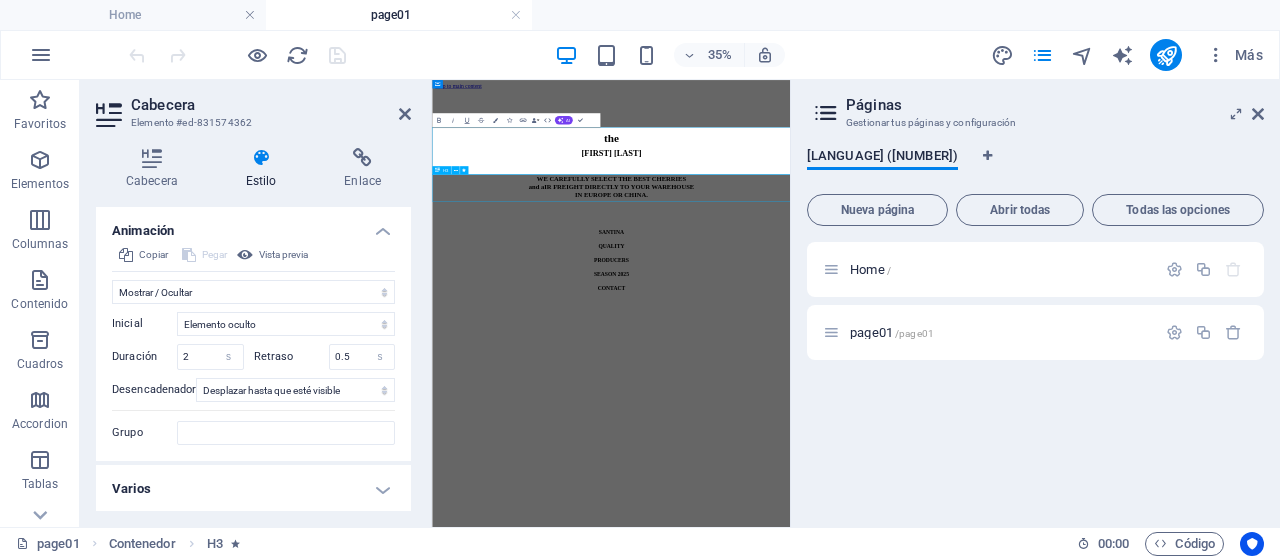 click on "WE CAREFULLY SELECT THE BEST CHERRIES and aIR FREIGHT DIRECTLY TO YOUR WAREHOUSE IN EUROPE OR CHINA." at bounding box center (943, 370) 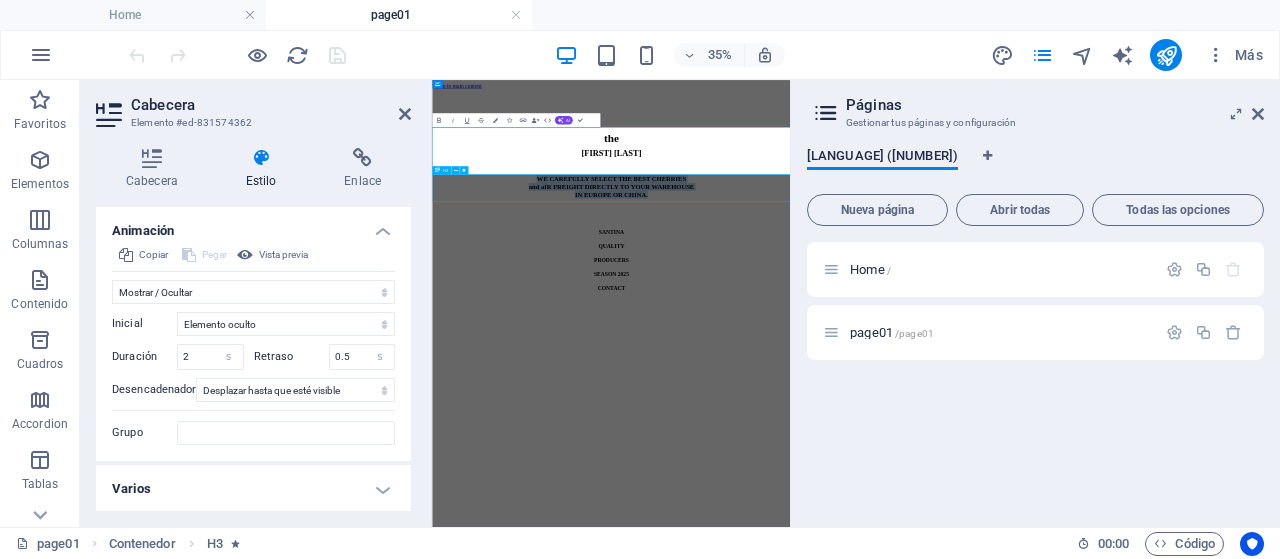 select on "fade" 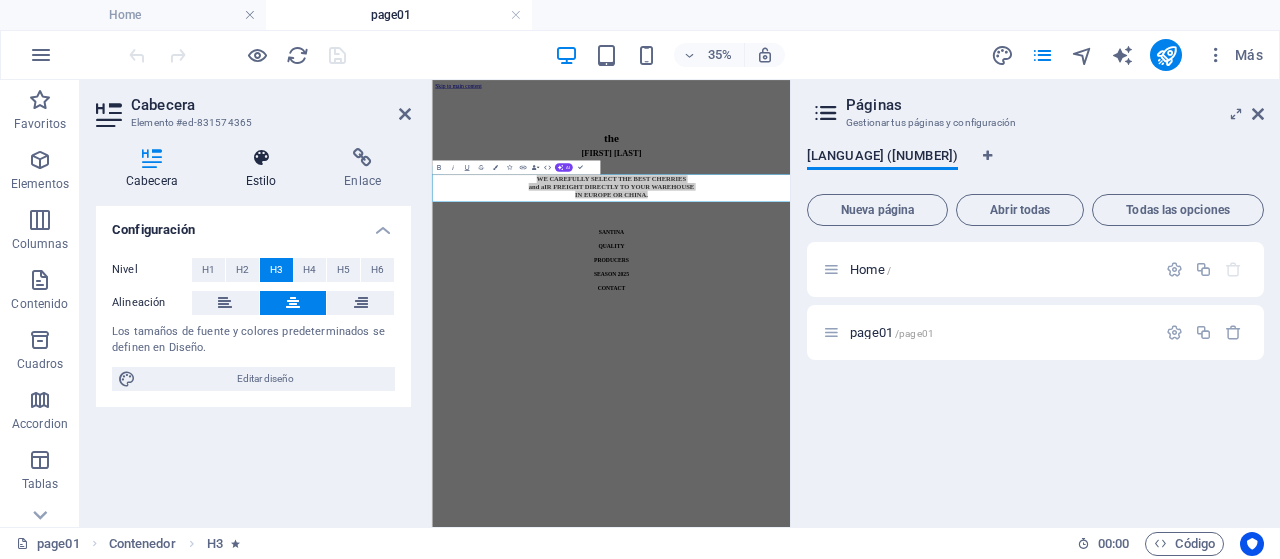 click at bounding box center (261, 158) 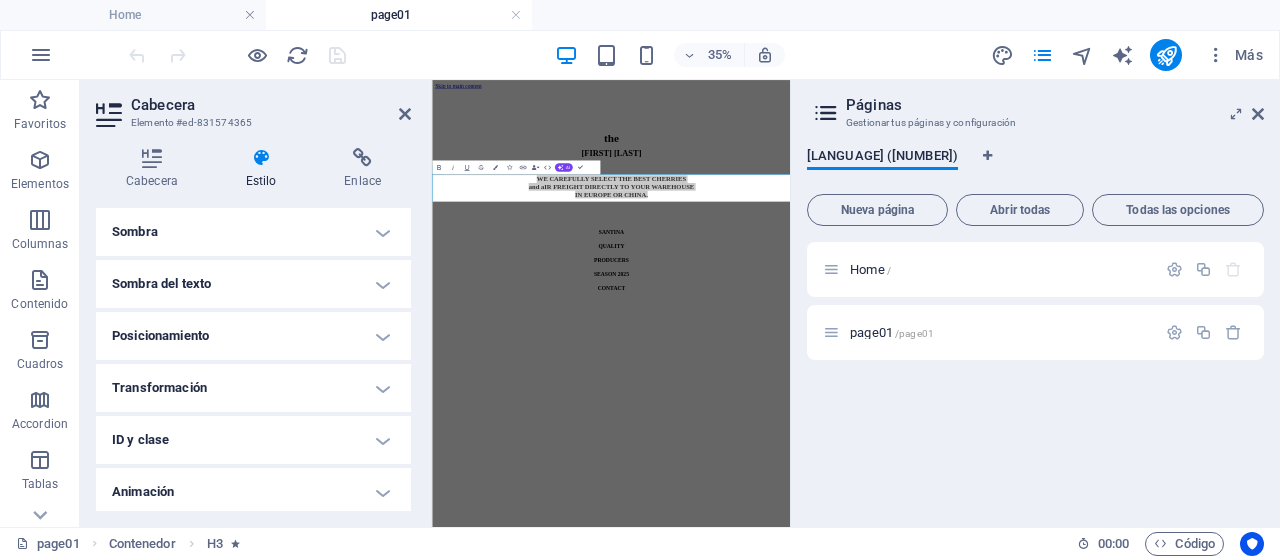 scroll, scrollTop: 556, scrollLeft: 0, axis: vertical 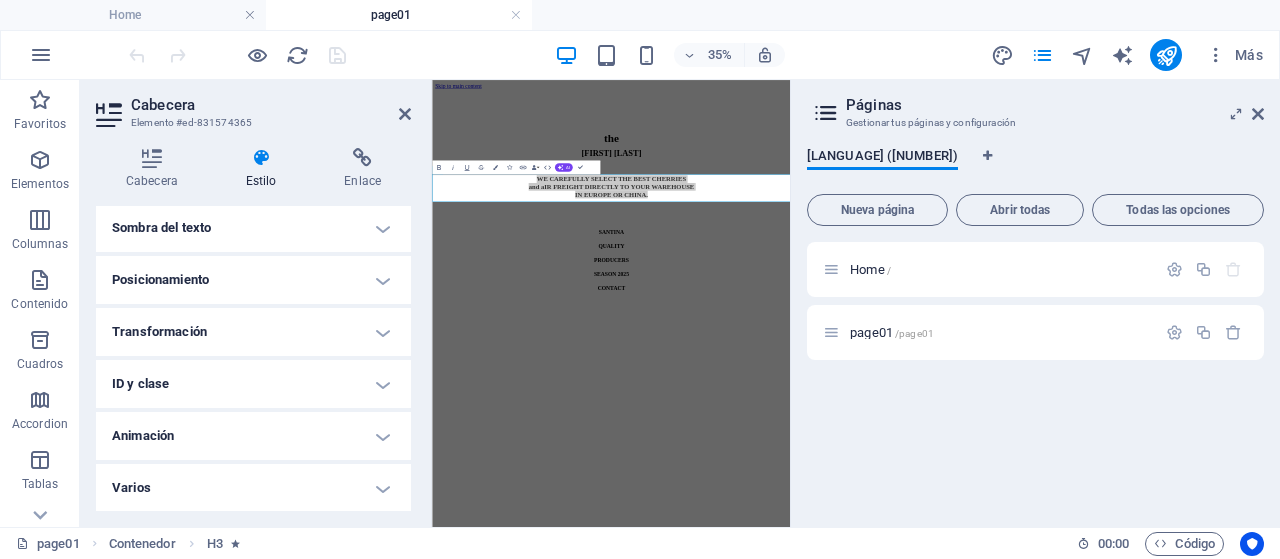 click on "Animación" at bounding box center [253, 436] 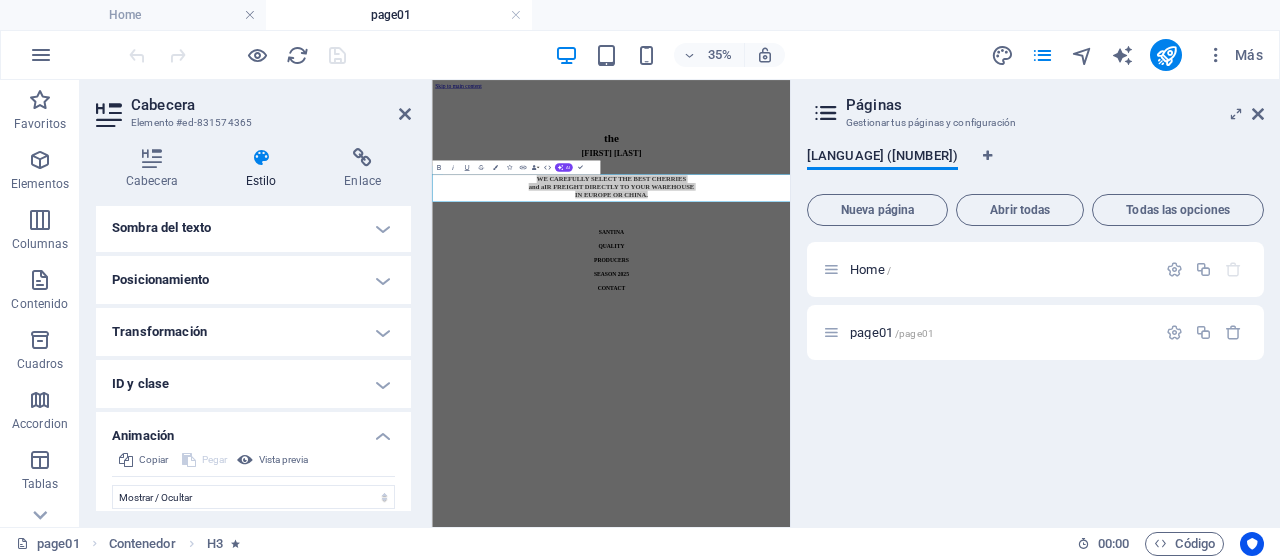 scroll, scrollTop: 761, scrollLeft: 0, axis: vertical 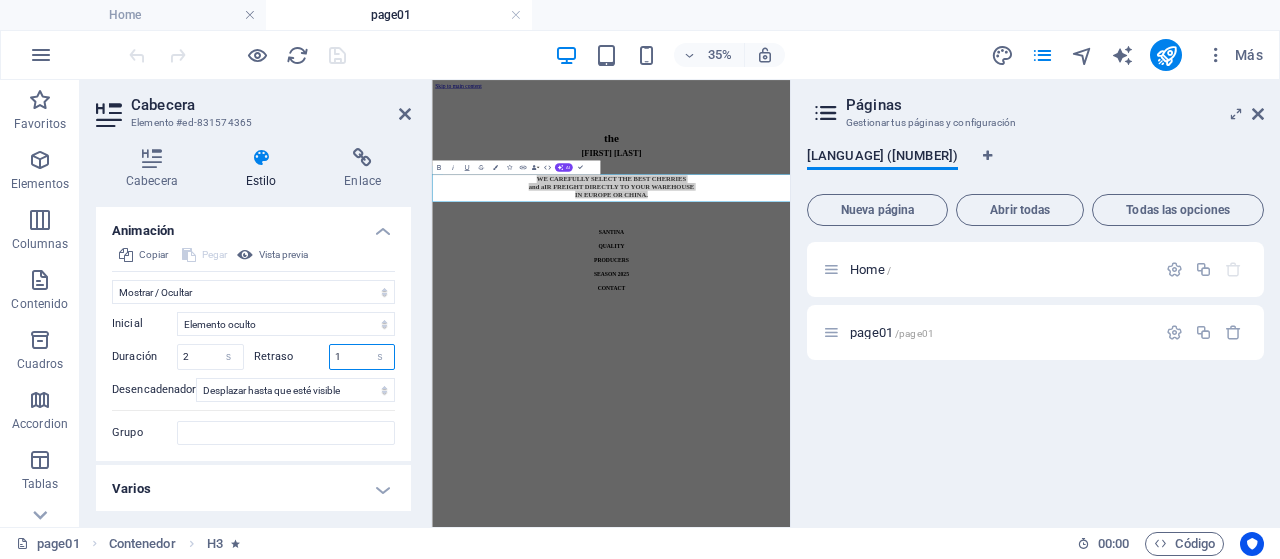 drag, startPoint x: 346, startPoint y: 353, endPoint x: 301, endPoint y: 353, distance: 45 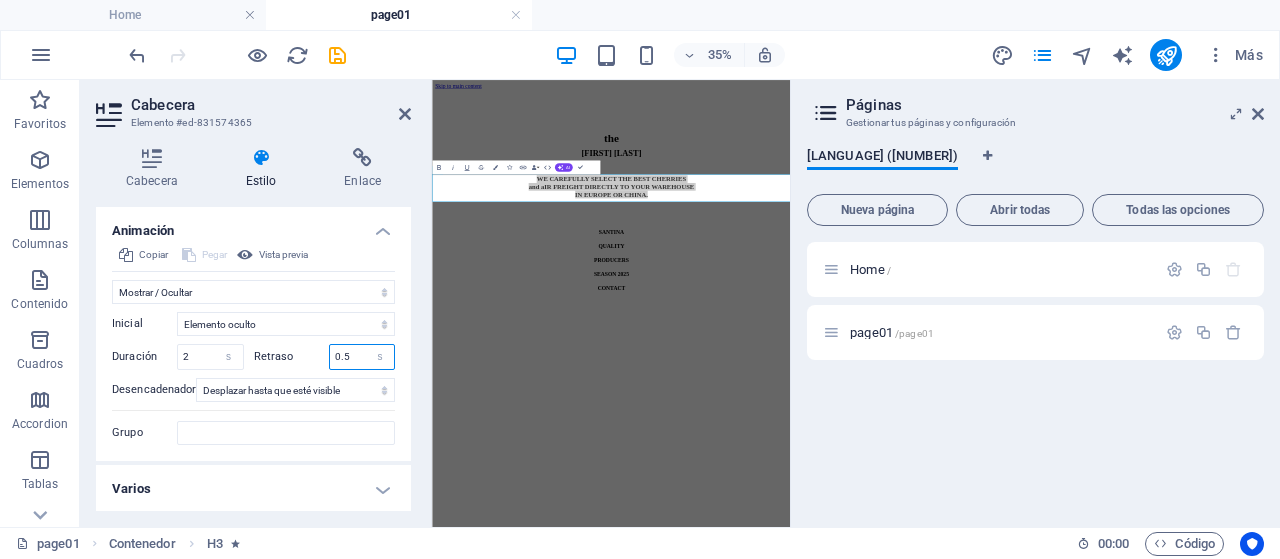 type on "0.5" 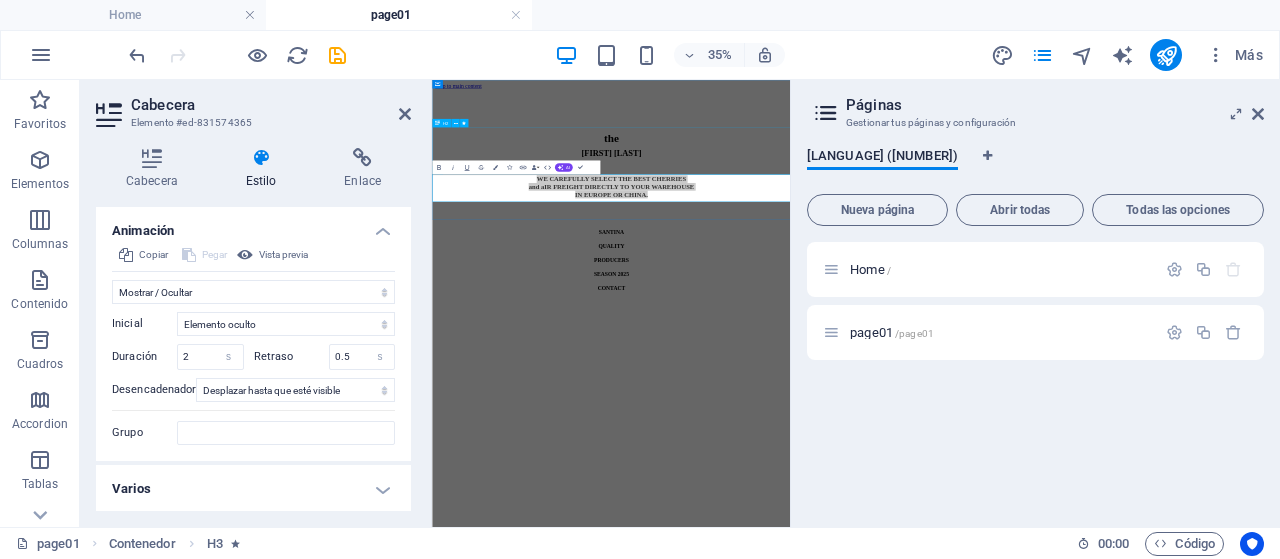 click on "cherry speciAlISts" at bounding box center (943, 289) 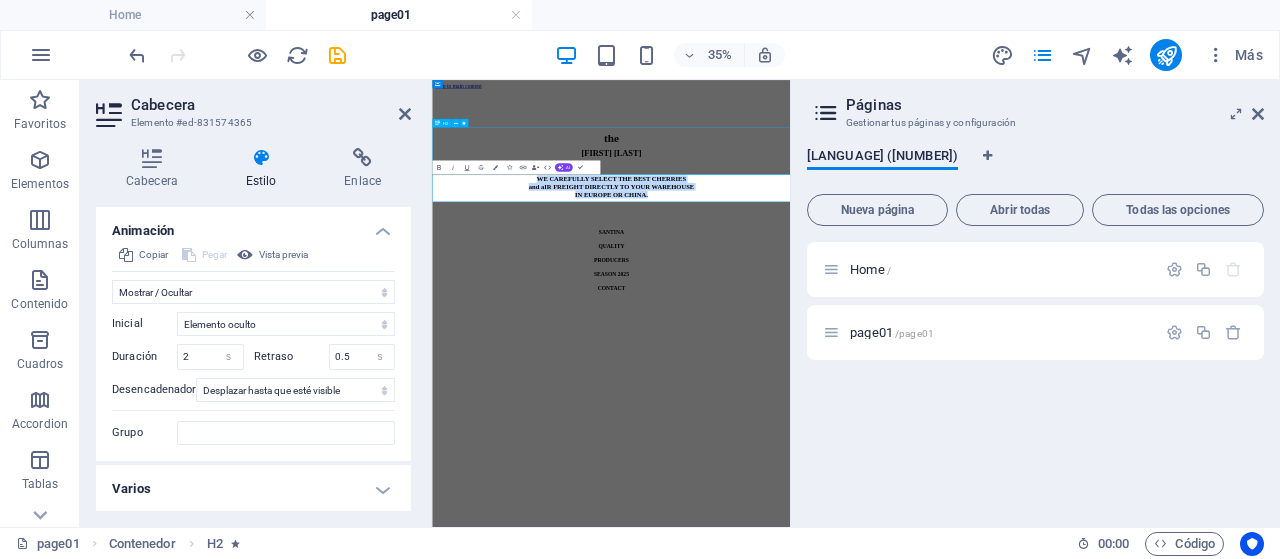 click on "cherry speciAlISts" at bounding box center (943, 289) 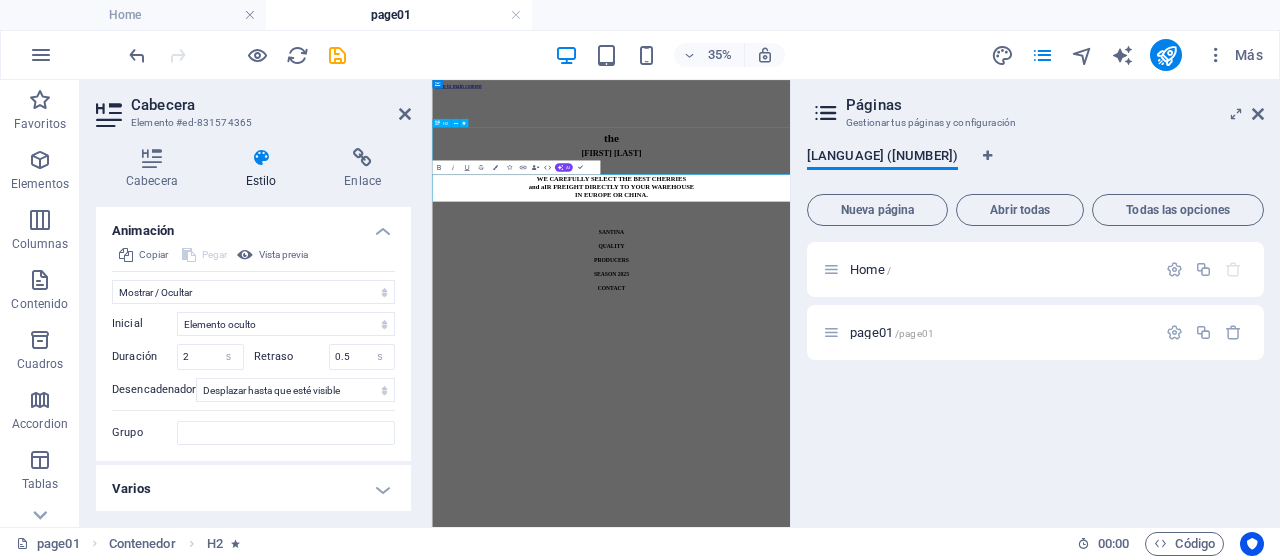 select on "fade" 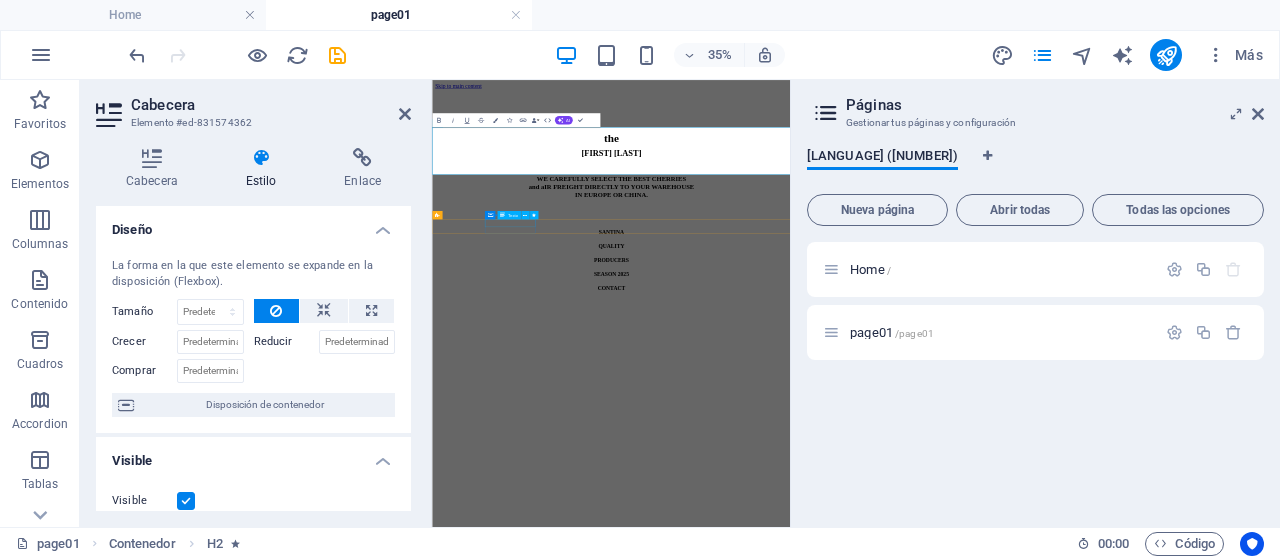 click on "SANTINA" at bounding box center [943, 516] 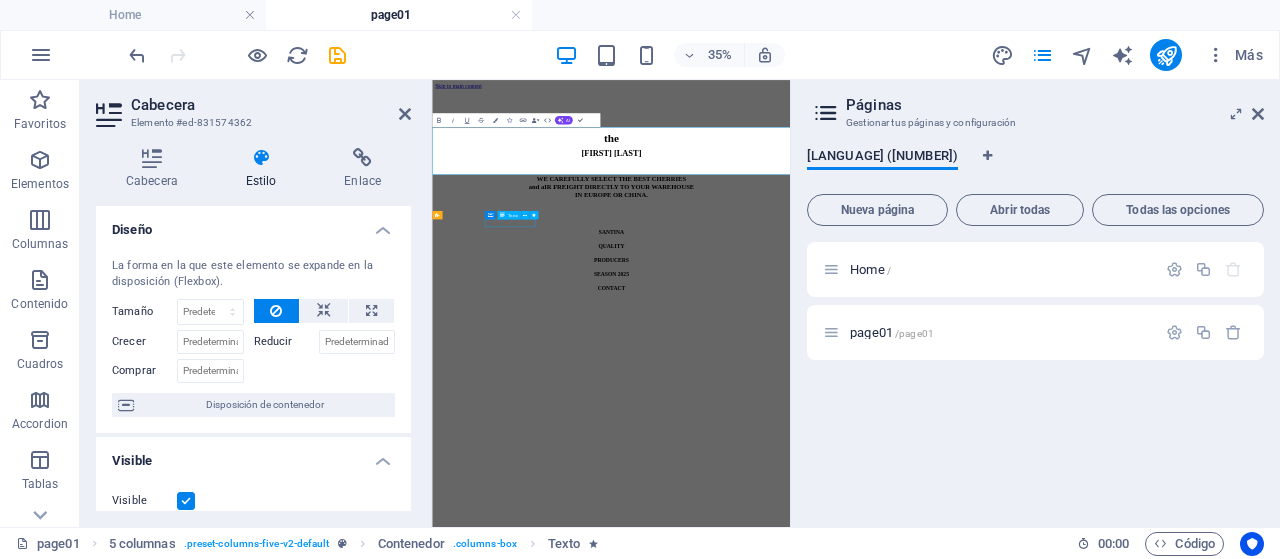 click on "SANTINA" at bounding box center (943, 516) 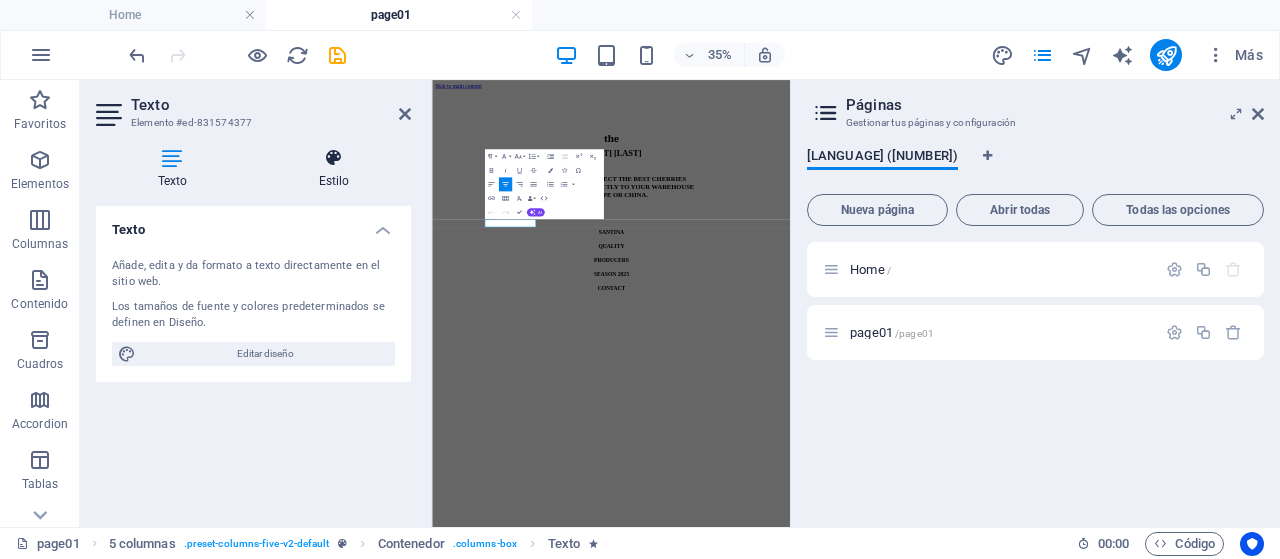 click at bounding box center [334, 158] 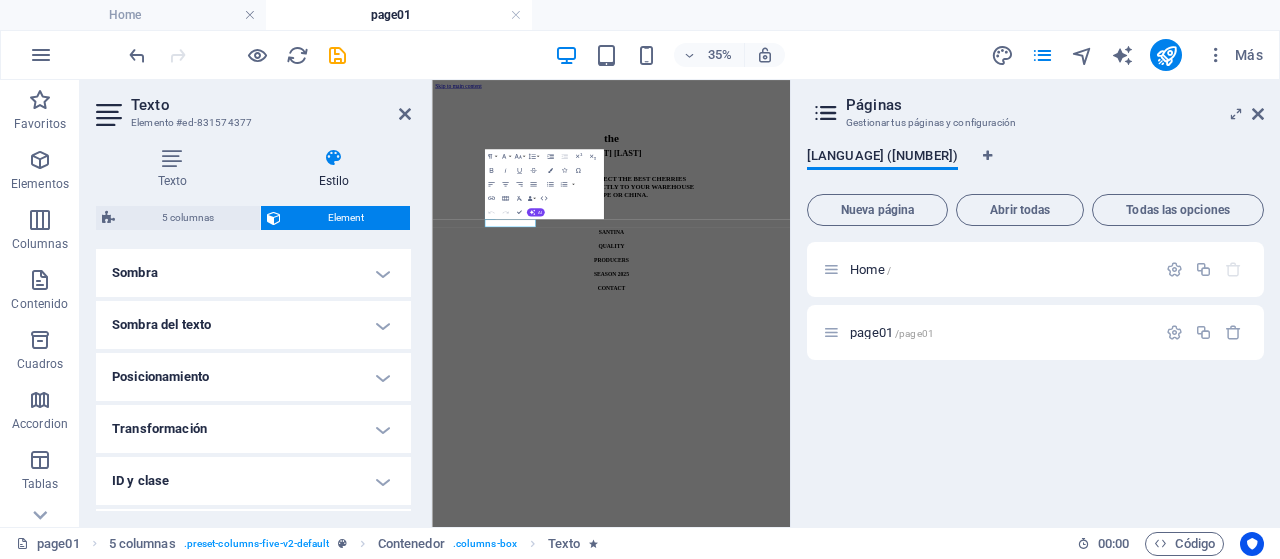 scroll, scrollTop: 596, scrollLeft: 0, axis: vertical 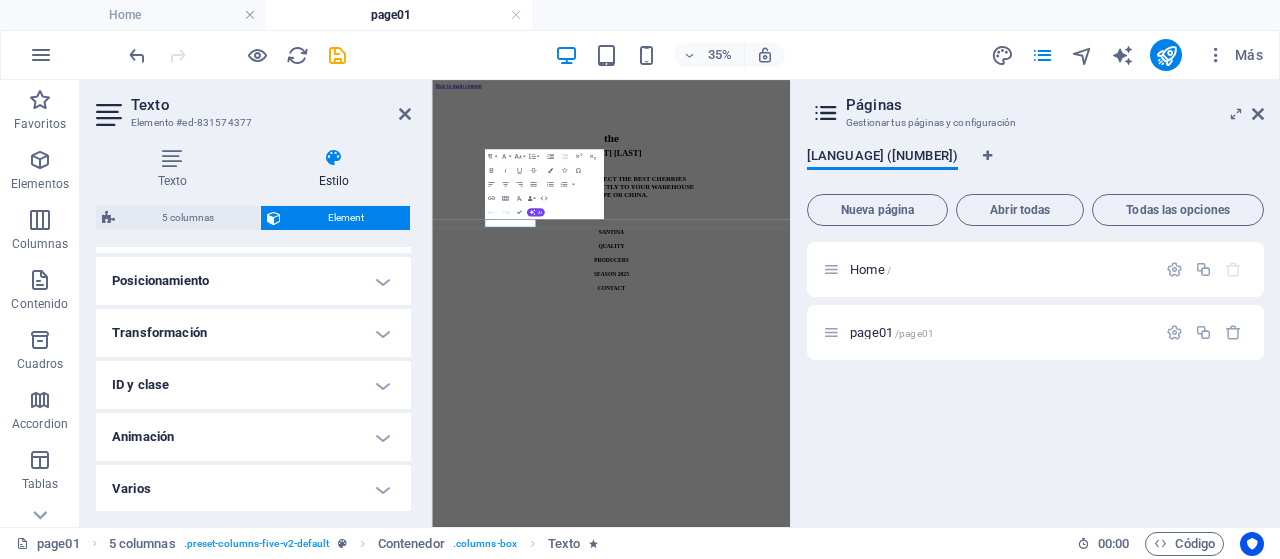 click on "Animación" at bounding box center (253, 437) 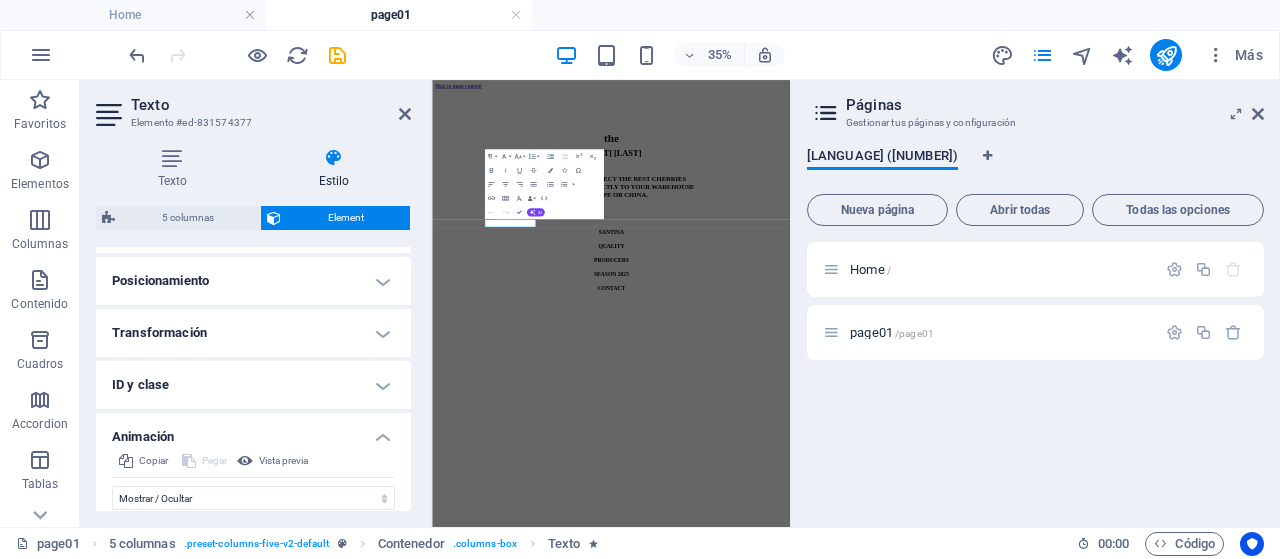 scroll, scrollTop: 802, scrollLeft: 0, axis: vertical 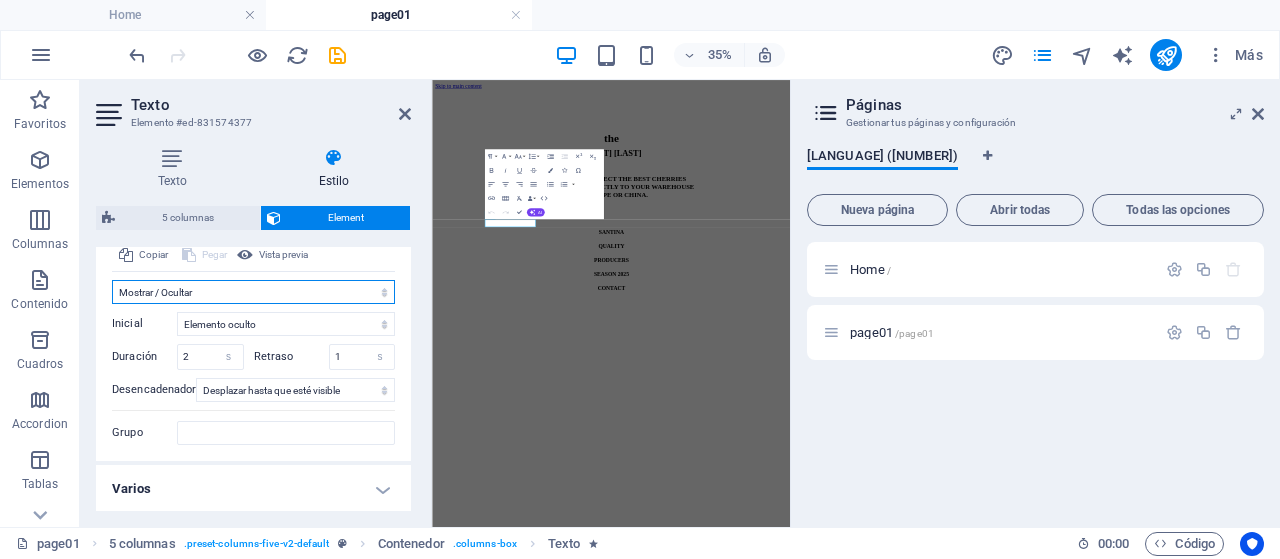 click on "No animar Mostrar / Ocultar Subir/bajar Acercar/alejar Deslizar de izquierda a derecha Deslizar de derecha a izquierda Deslizar de arriba a abajo Deslizar de abajo a arriba Pulsación Parpadeo Abrir como superposición" at bounding box center (253, 292) 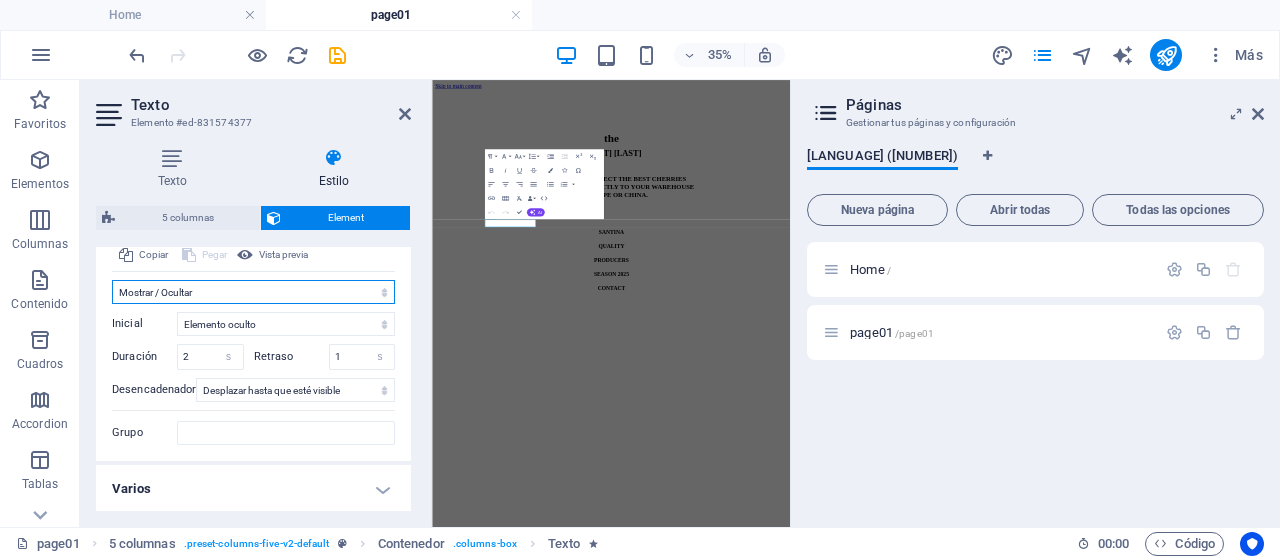 select on "move-bottom-to-top" 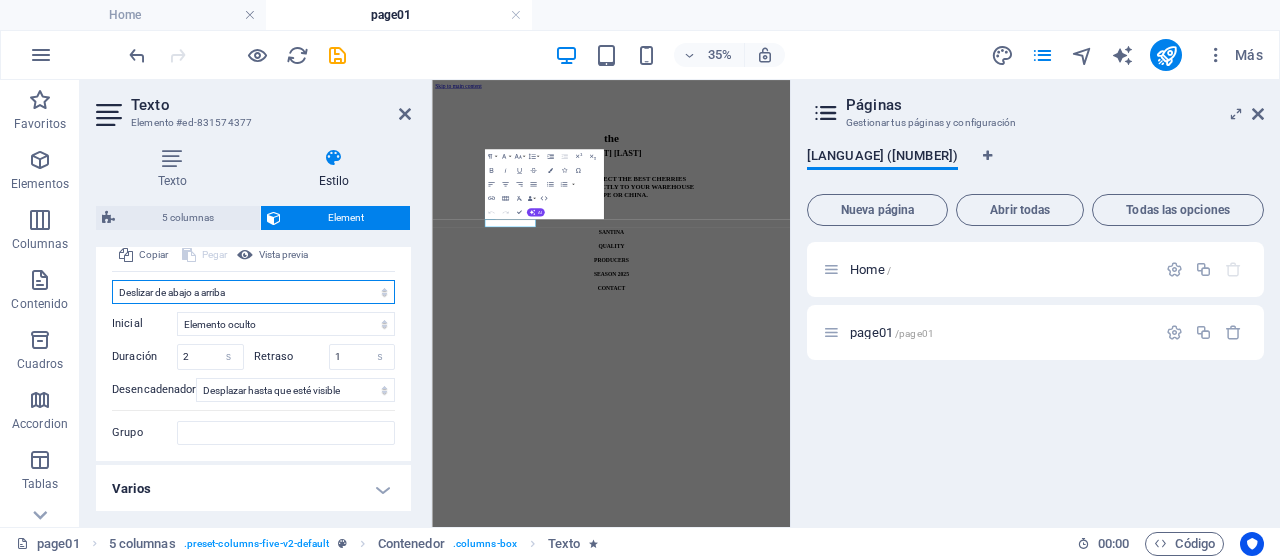 click on "No animar Mostrar / Ocultar Subir/bajar Acercar/alejar Deslizar de izquierda a derecha Deslizar de derecha a izquierda Deslizar de arriba a abajo Deslizar de abajo a arriba Pulsación Parpadeo Abrir como superposición" at bounding box center (253, 292) 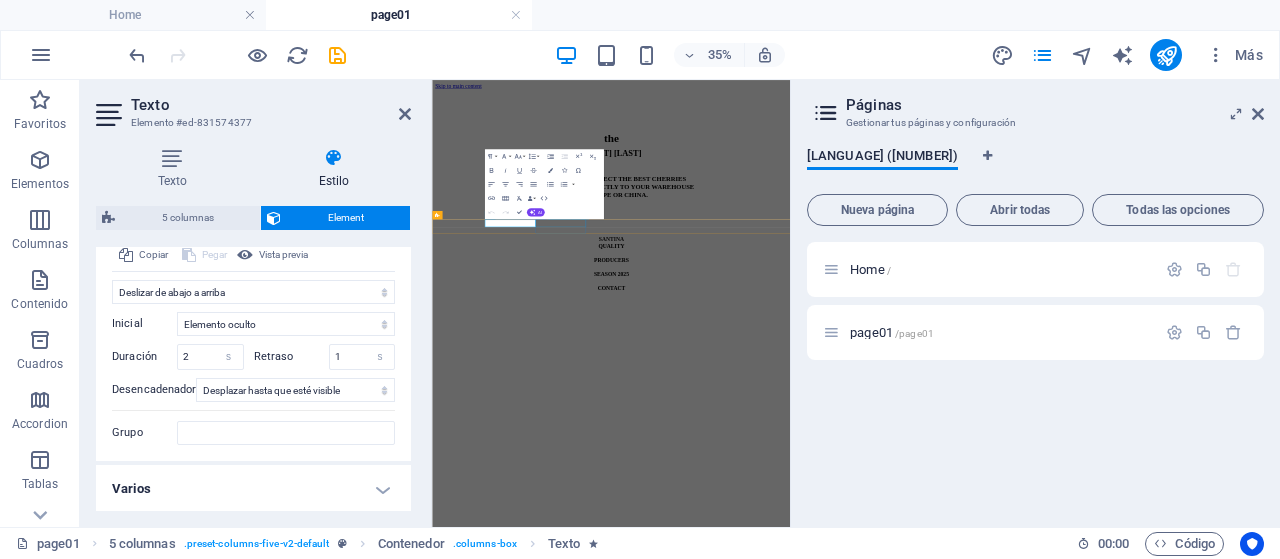 click on "QUALITY" at bounding box center (943, 556) 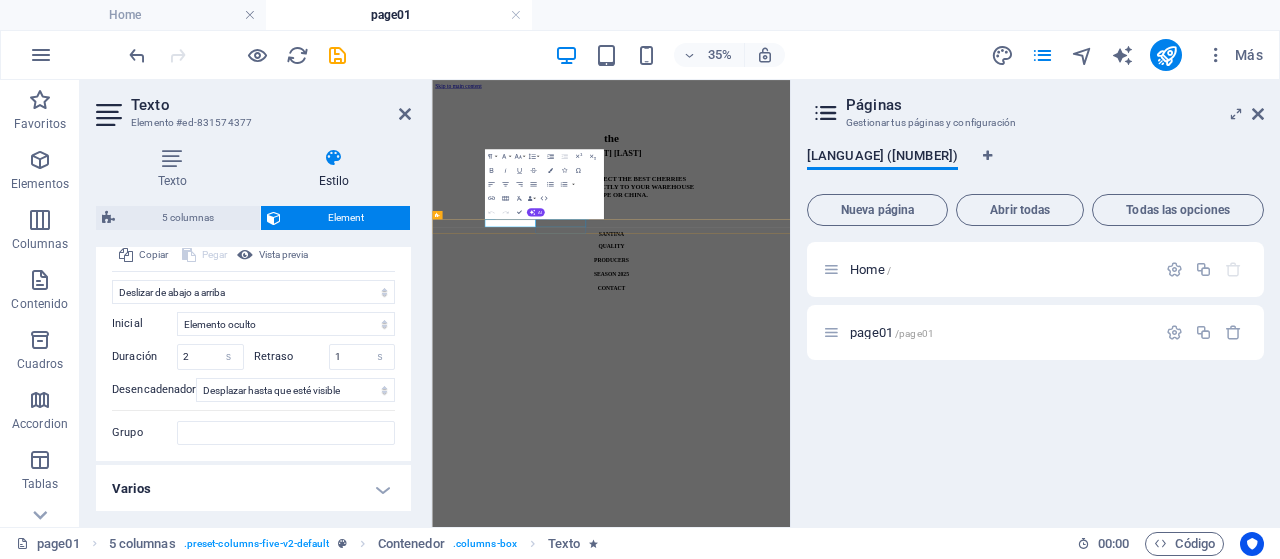click on "QUALITY" at bounding box center [943, 556] 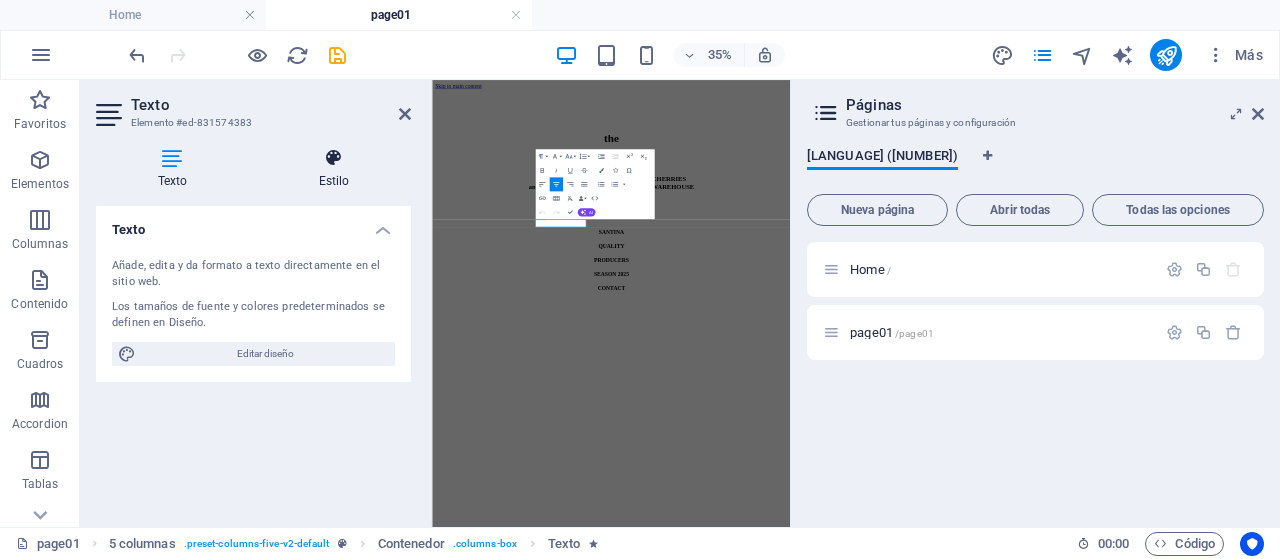 click on "Estilo" at bounding box center [334, 169] 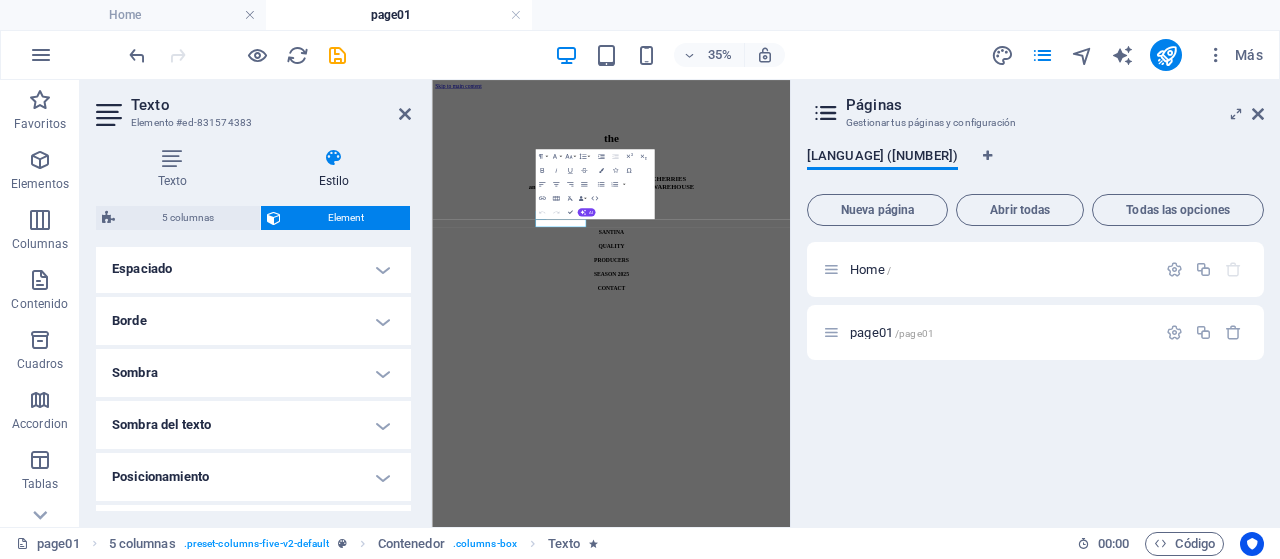 scroll, scrollTop: 596, scrollLeft: 0, axis: vertical 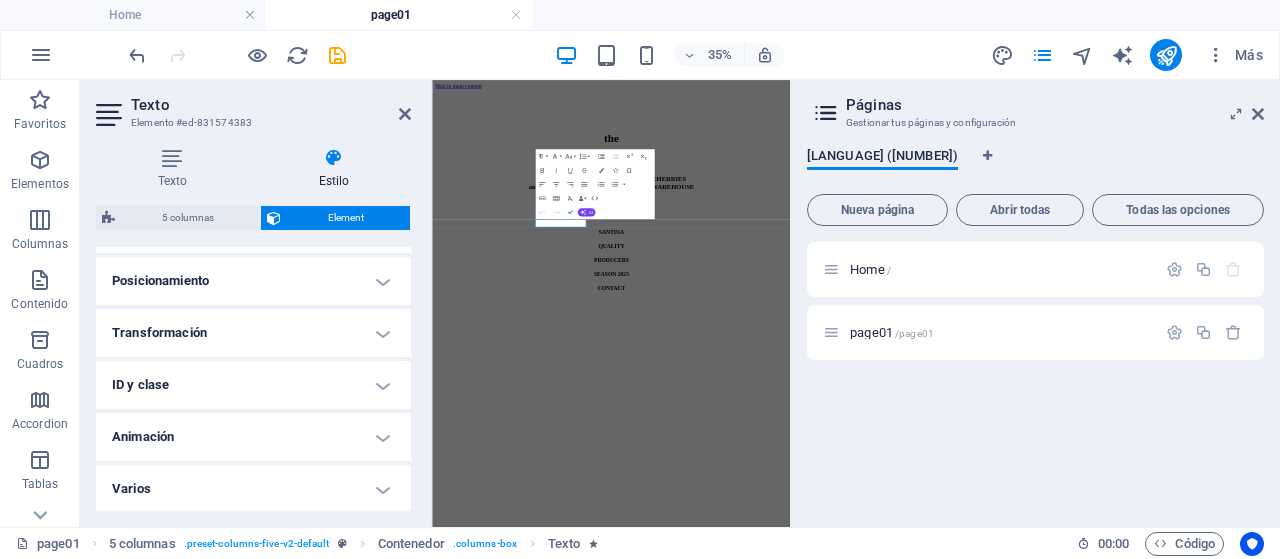 click on "Animación" at bounding box center (253, 437) 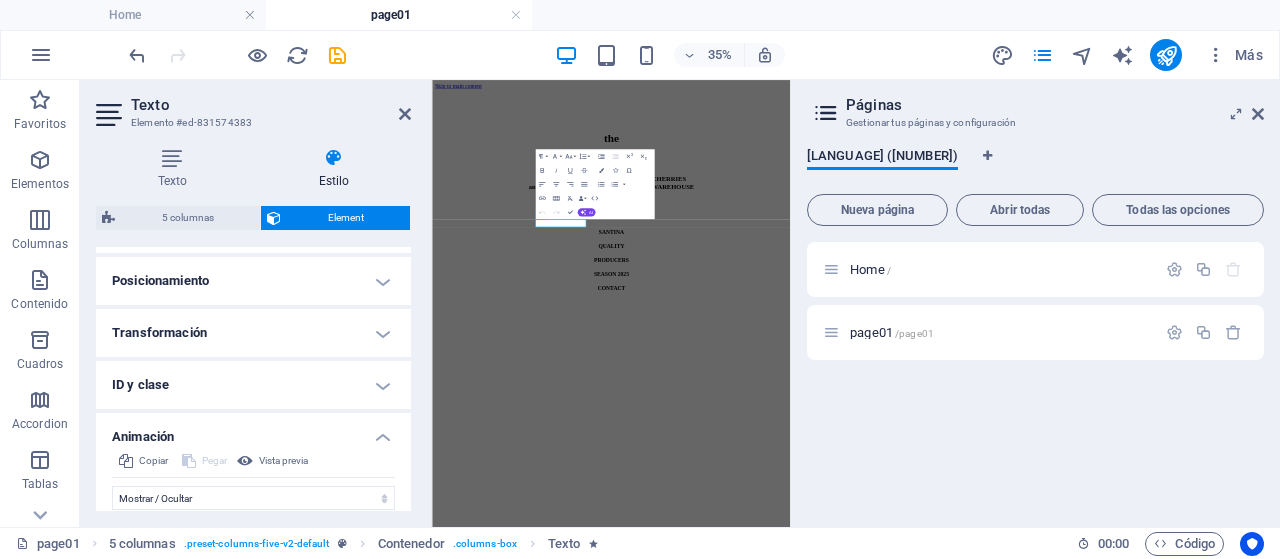 scroll, scrollTop: 802, scrollLeft: 0, axis: vertical 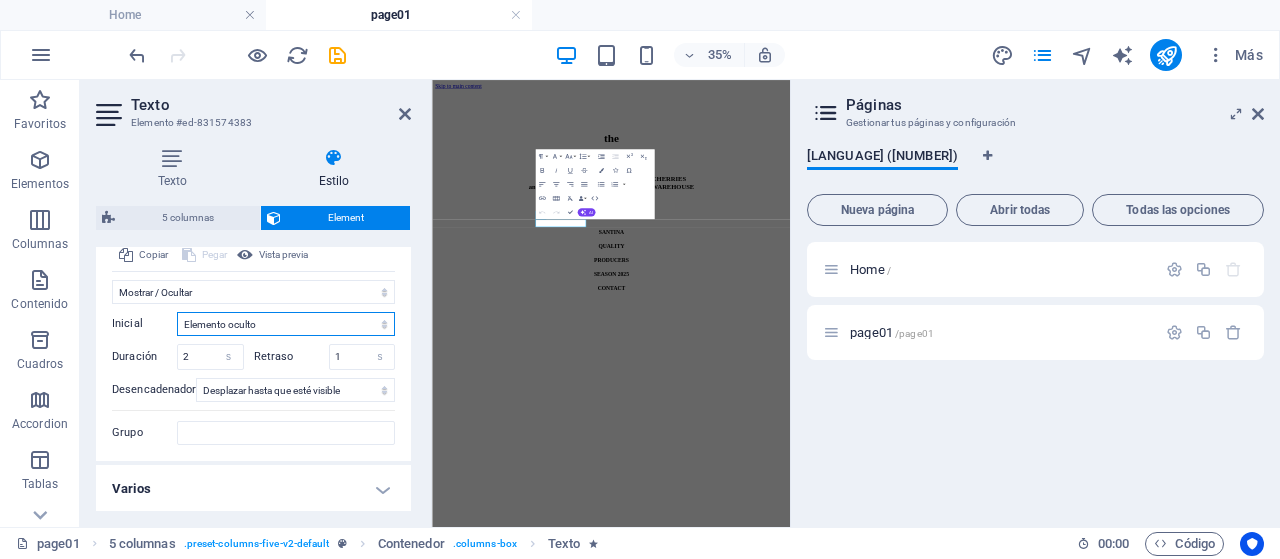 click on "Elemento oculto Elemento mostrado" at bounding box center [286, 324] 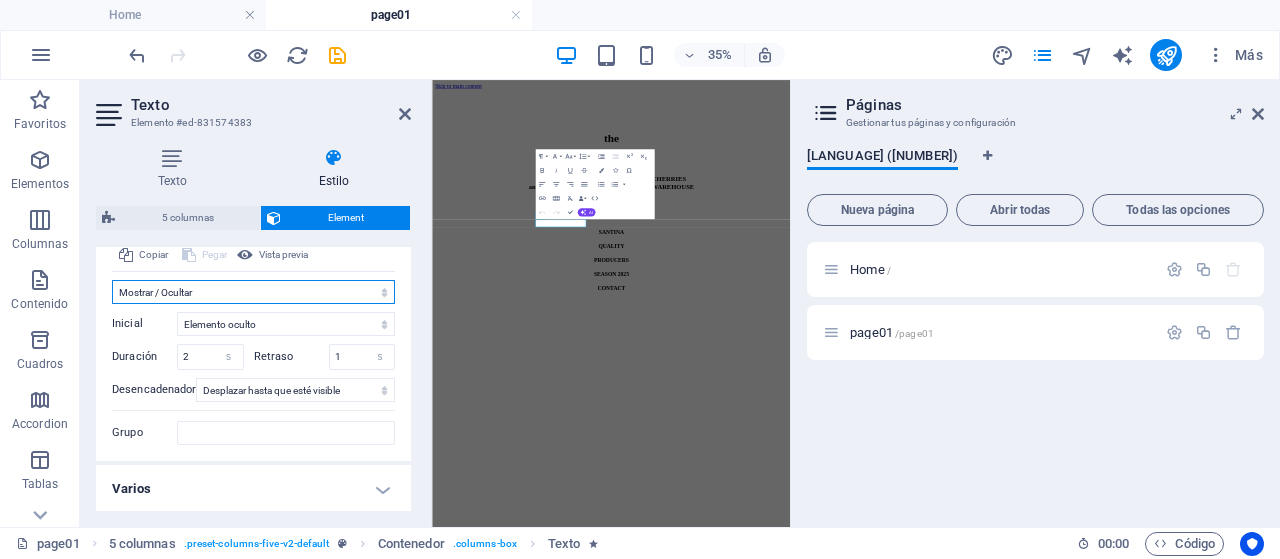 click on "No animar Mostrar / Ocultar Subir/bajar Acercar/alejar Deslizar de izquierda a derecha Deslizar de derecha a izquierda Deslizar de arriba a abajo Deslizar de abajo a arriba Pulsación Parpadeo Abrir como superposición" at bounding box center [253, 292] 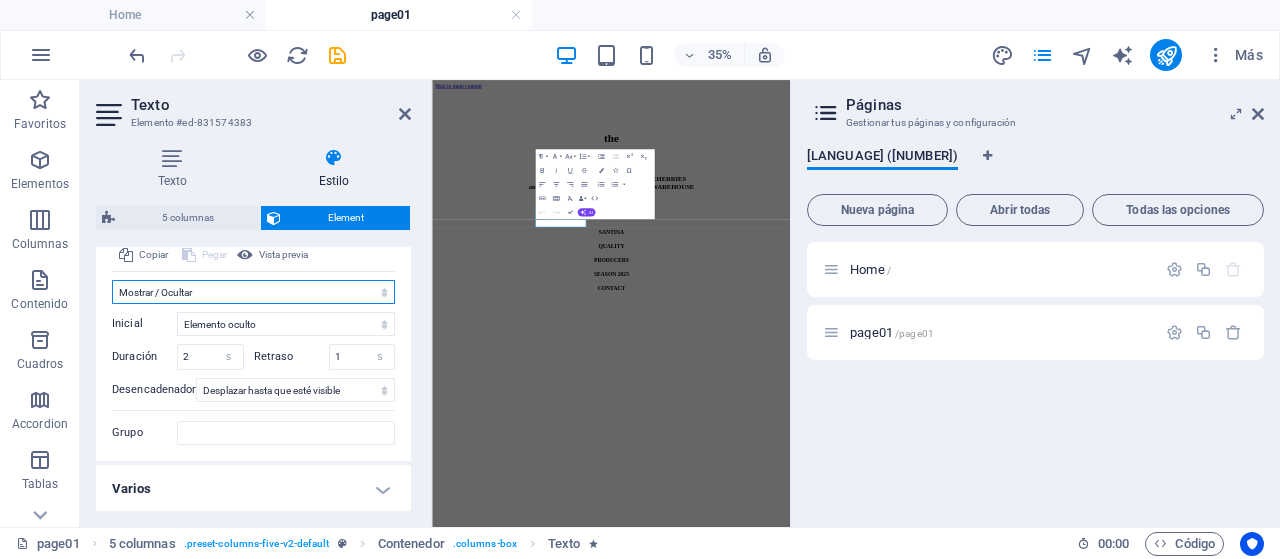 select on "move-bottom-to-top" 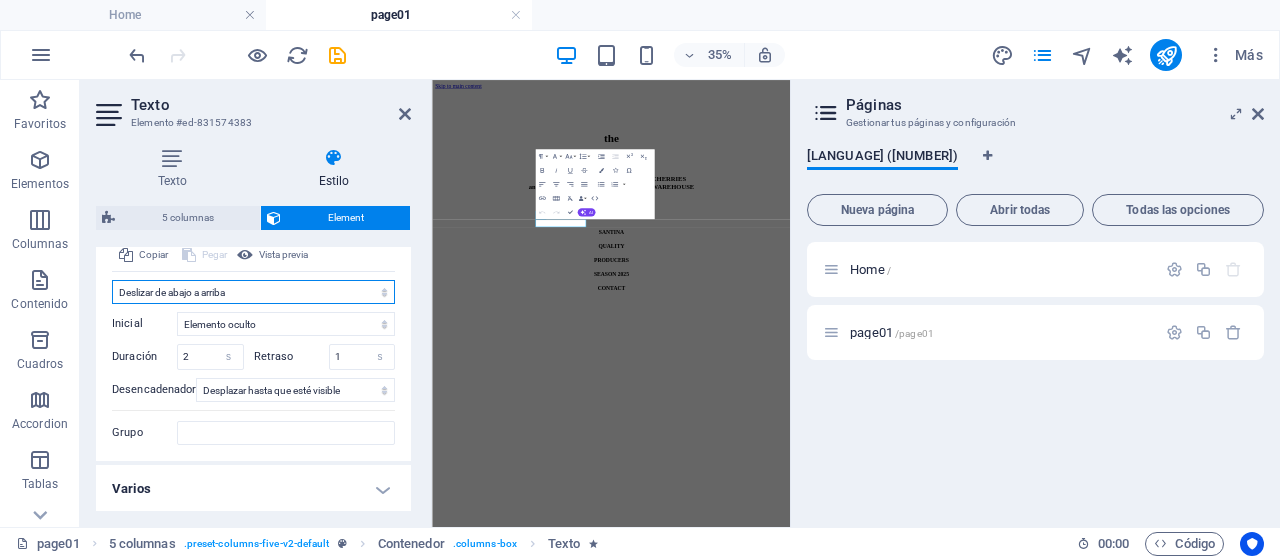 click on "No animar Mostrar / Ocultar Subir/bajar Acercar/alejar Deslizar de izquierda a derecha Deslizar de derecha a izquierda Deslizar de arriba a abajo Deslizar de abajo a arriba Pulsación Parpadeo Abrir como superposición" at bounding box center (253, 292) 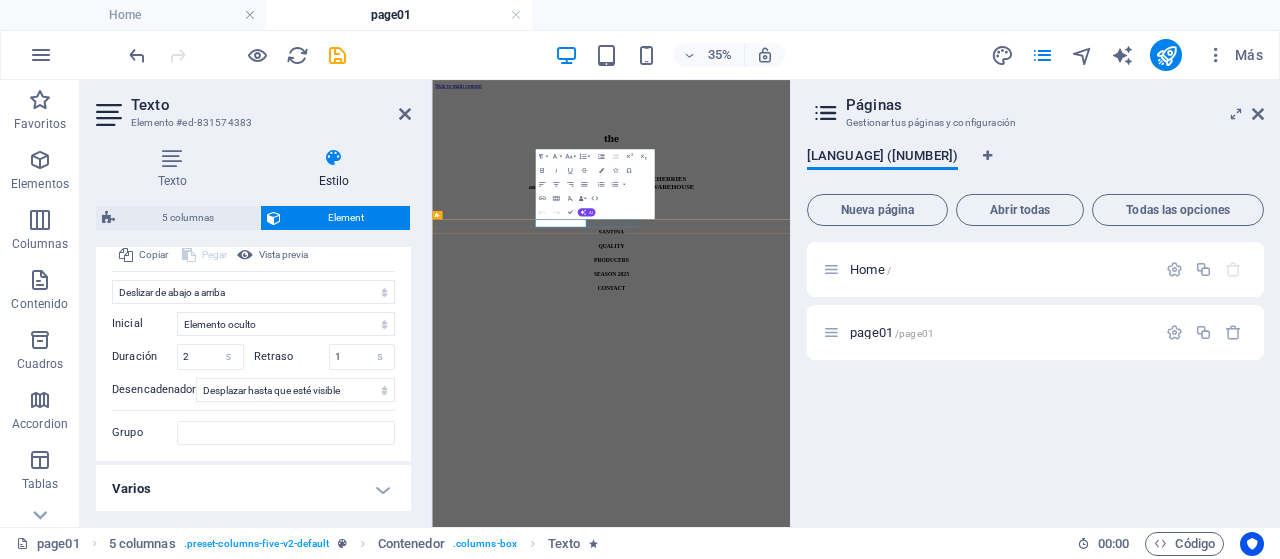 click on "PRODUCERS" at bounding box center (943, 595) 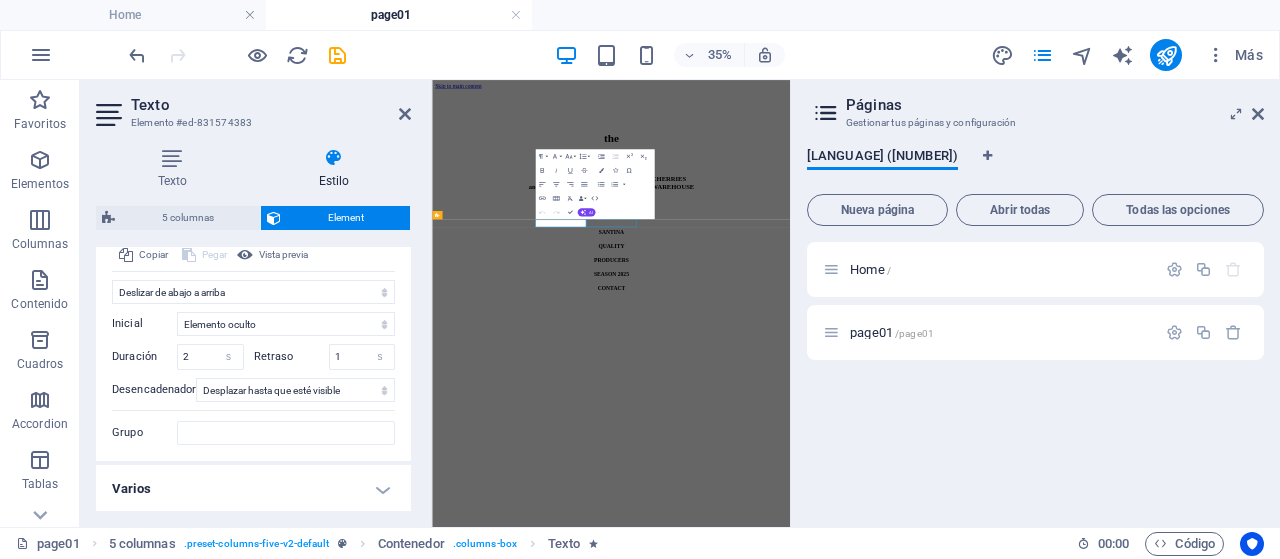 click on "PRODUCERS" at bounding box center (943, 595) 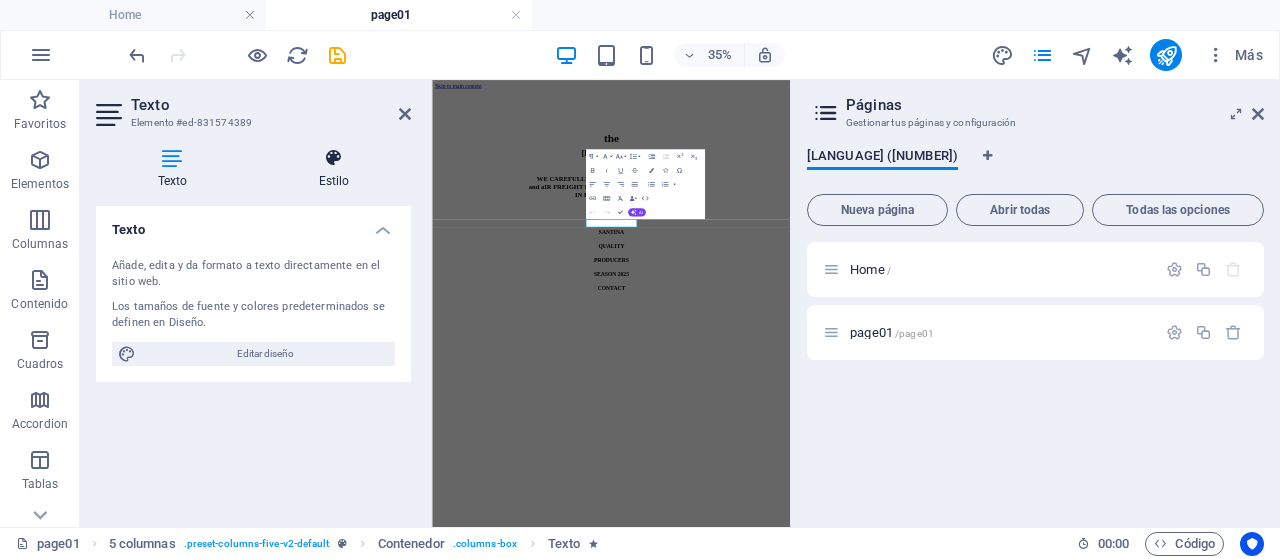 click on "Estilo" at bounding box center (334, 169) 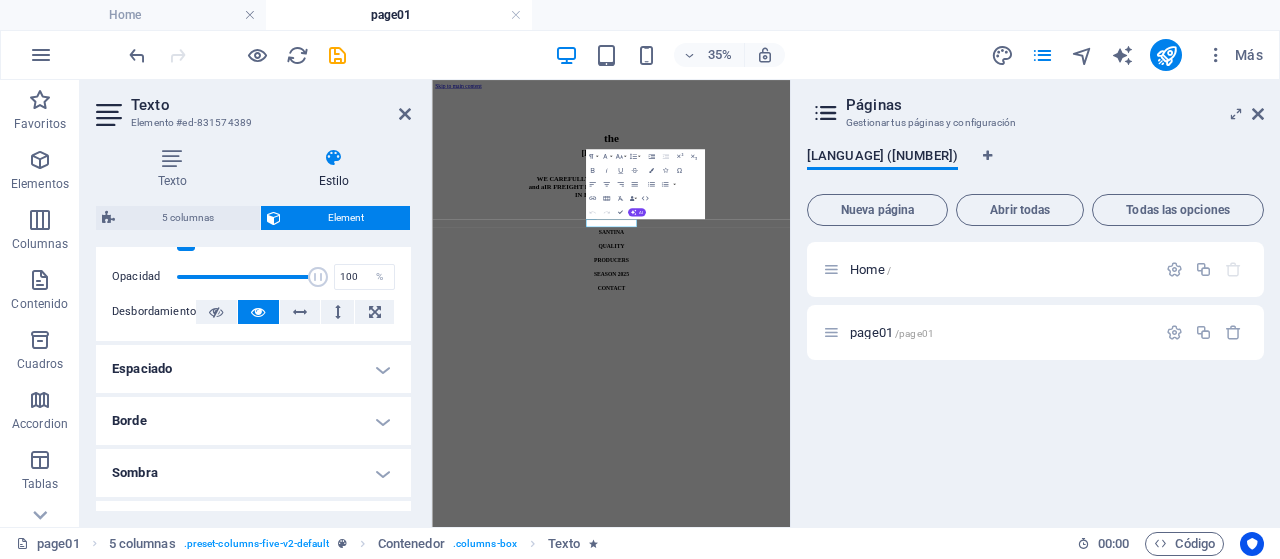 scroll, scrollTop: 596, scrollLeft: 0, axis: vertical 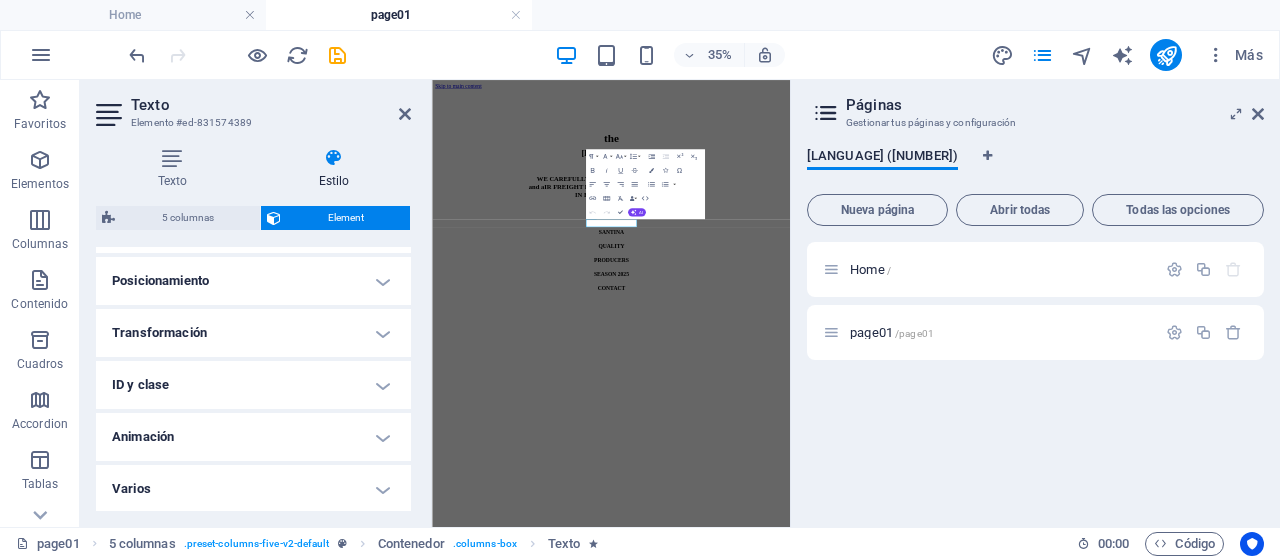 click on "Animación" at bounding box center (253, 437) 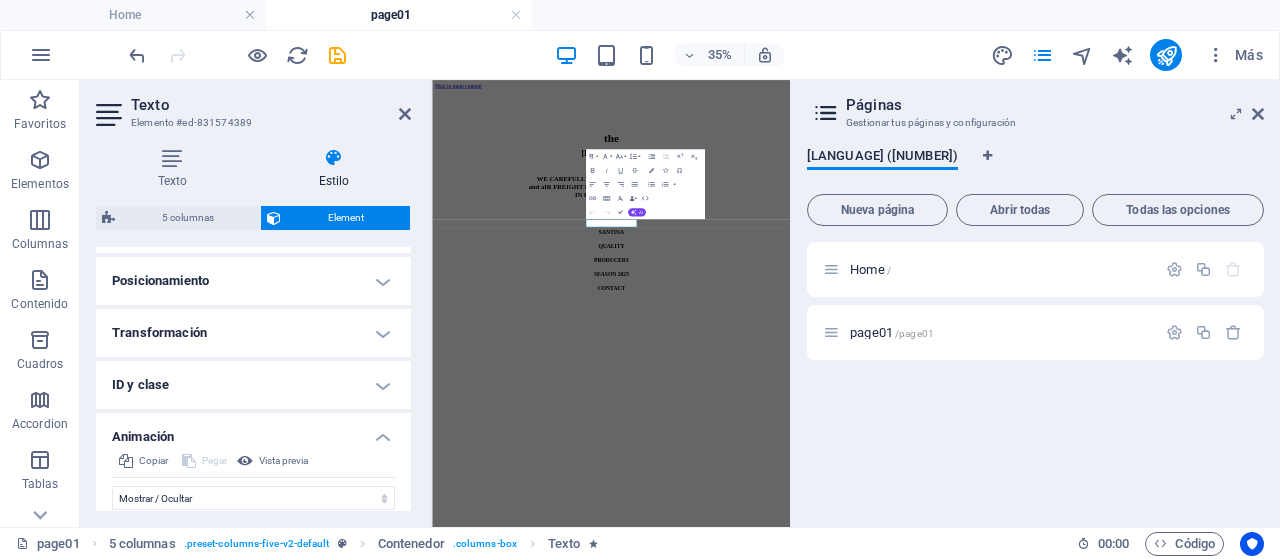 scroll, scrollTop: 802, scrollLeft: 0, axis: vertical 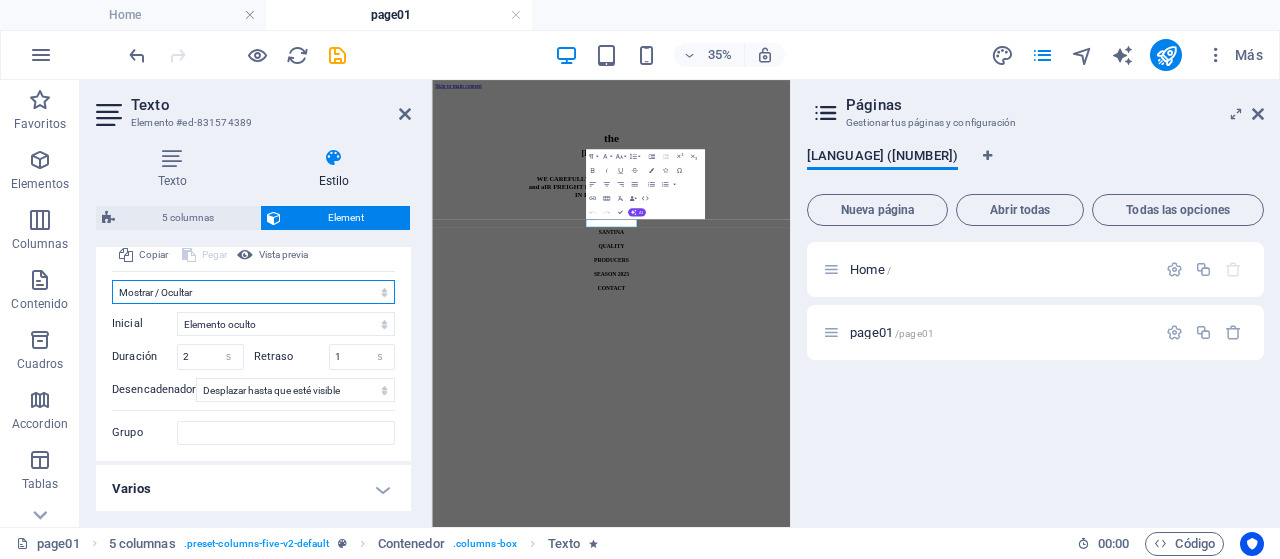 click on "No animar Mostrar / Ocultar Subir/bajar Acercar/alejar Deslizar de izquierda a derecha Deslizar de derecha a izquierda Deslizar de arriba a abajo Deslizar de abajo a arriba Pulsación Parpadeo Abrir como superposición" at bounding box center [253, 292] 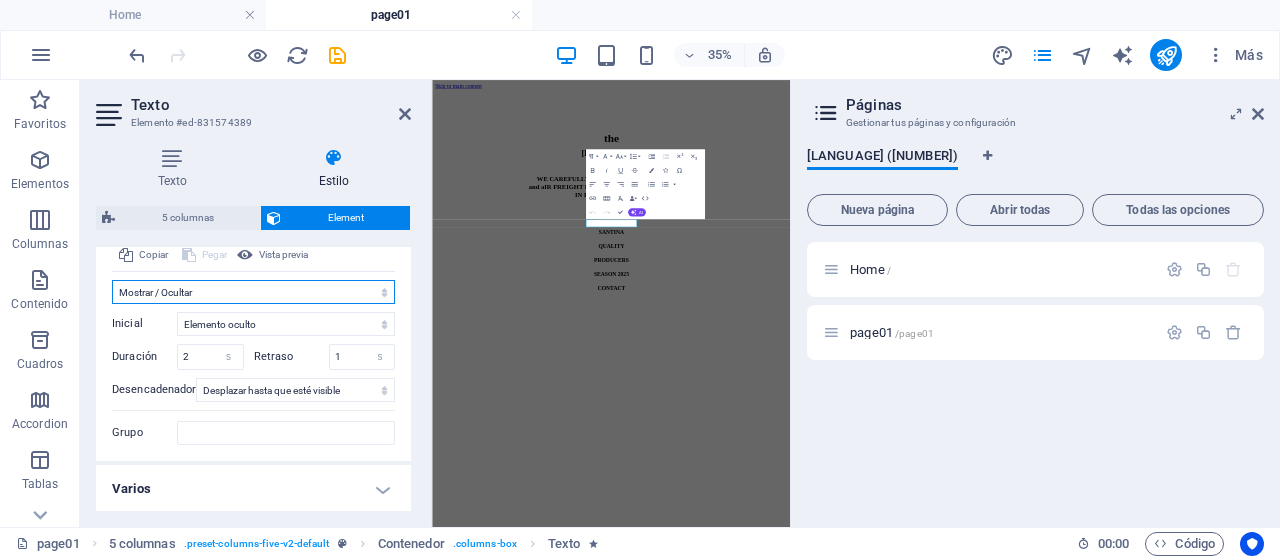 select on "move-bottom-to-top" 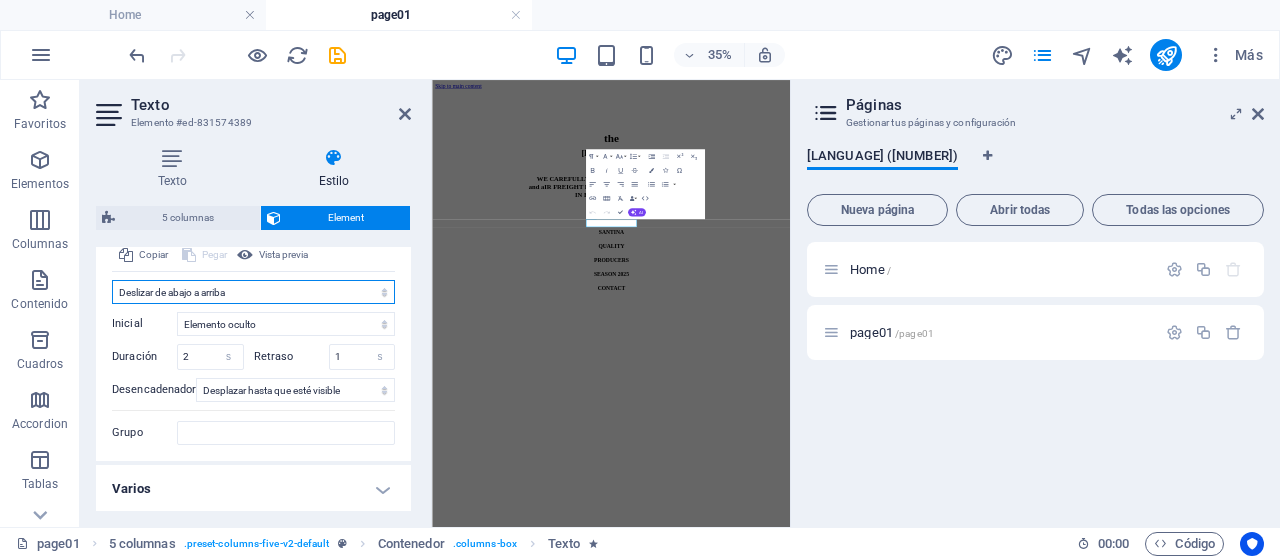 click on "No animar Mostrar / Ocultar Subir/bajar Acercar/alejar Deslizar de izquierda a derecha Deslizar de derecha a izquierda Deslizar de arriba a abajo Deslizar de abajo a arriba Pulsación Parpadeo Abrir como superposición" at bounding box center [253, 292] 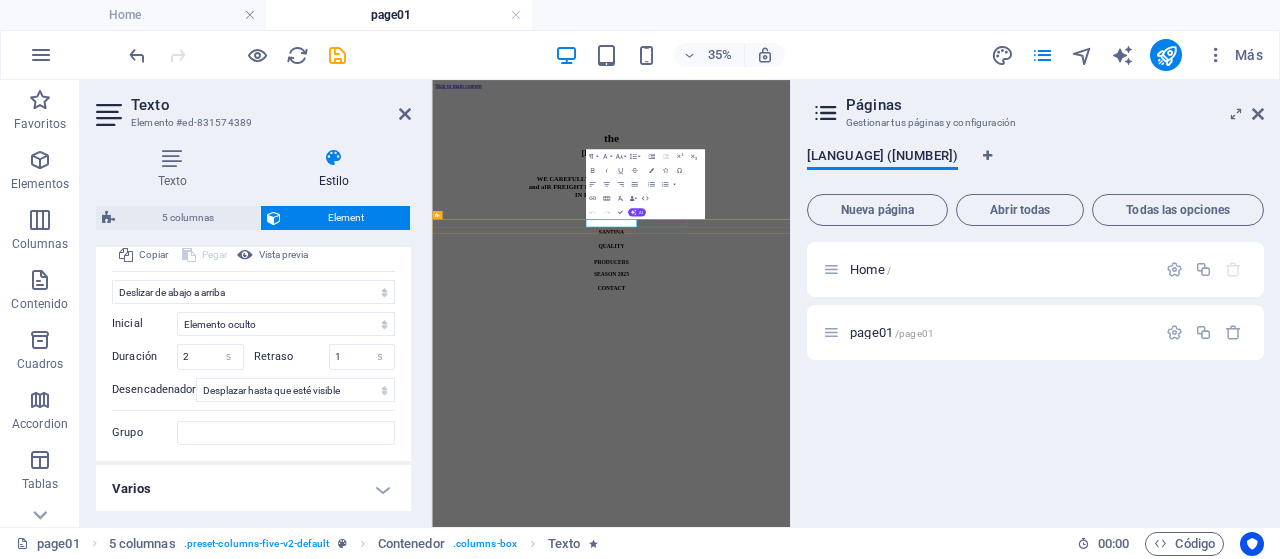 click on "SEASON 2025" at bounding box center [943, 634] 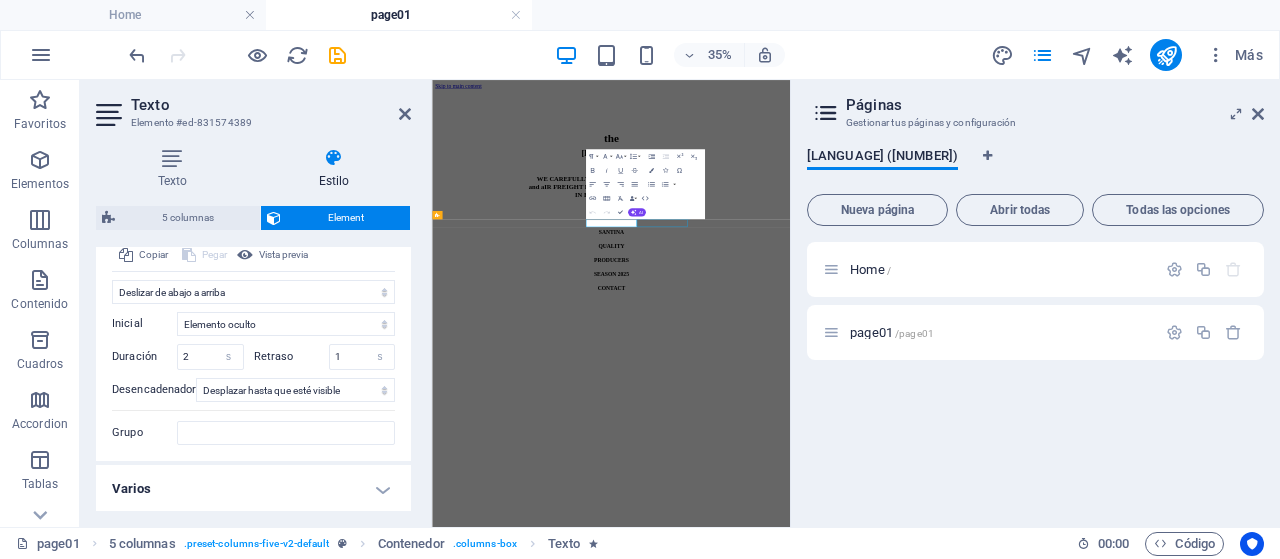 click on "SEASON 2025" at bounding box center [943, 634] 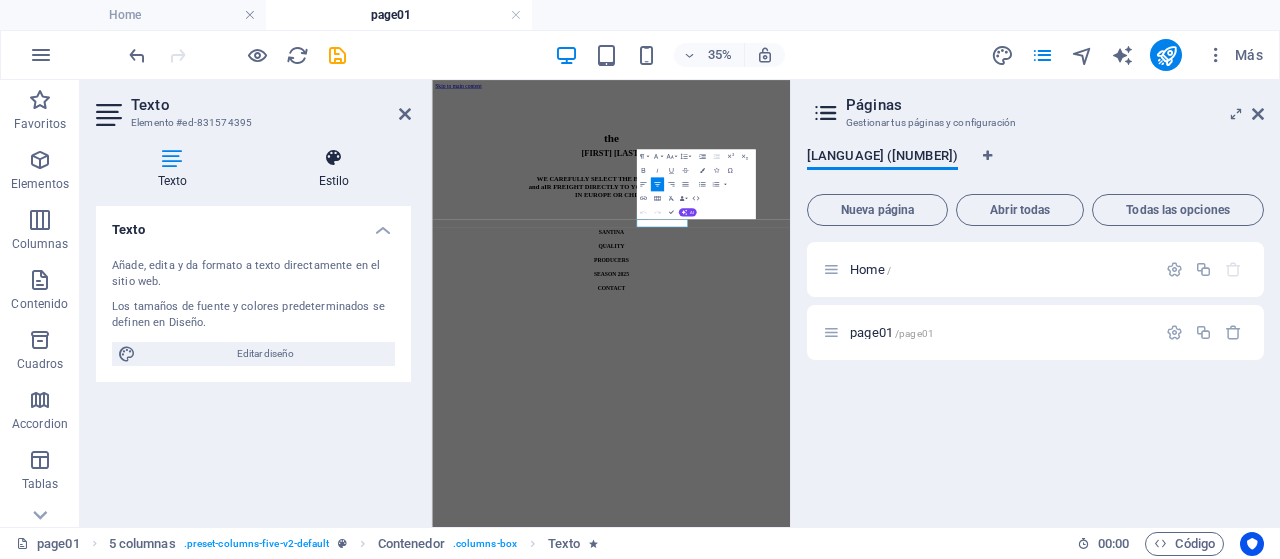 click on "Estilo" at bounding box center (334, 169) 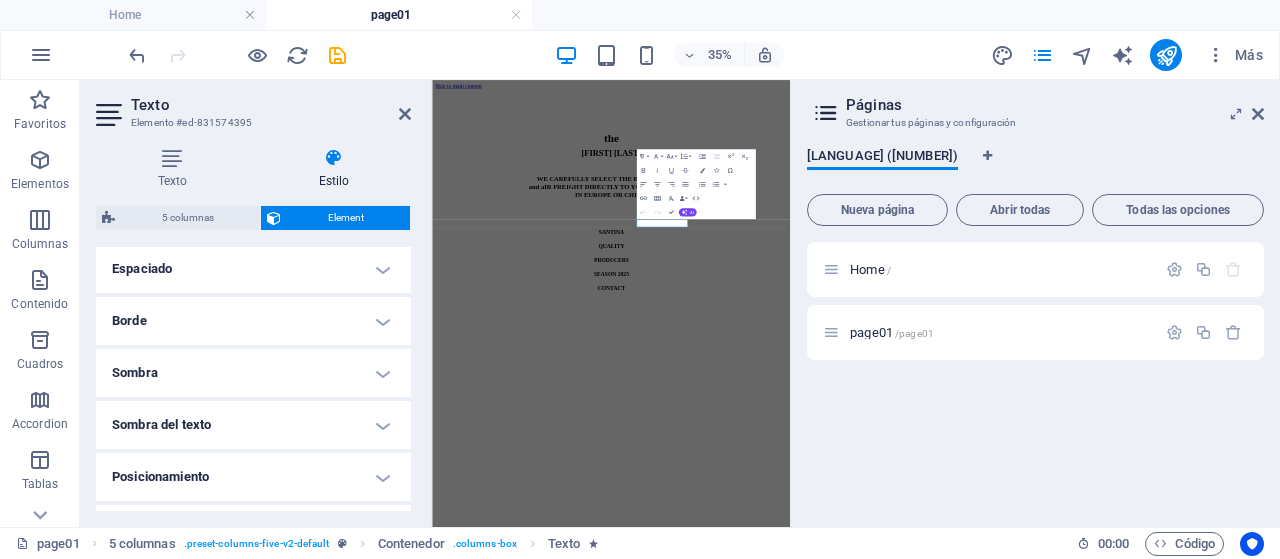 scroll, scrollTop: 596, scrollLeft: 0, axis: vertical 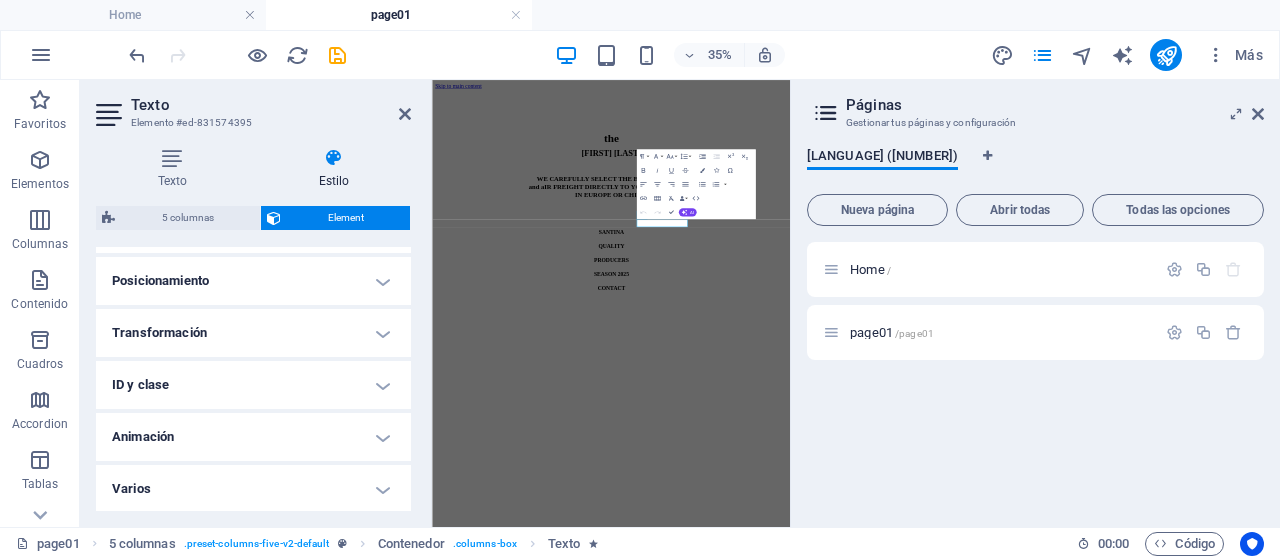 click on "Animación" at bounding box center [253, 437] 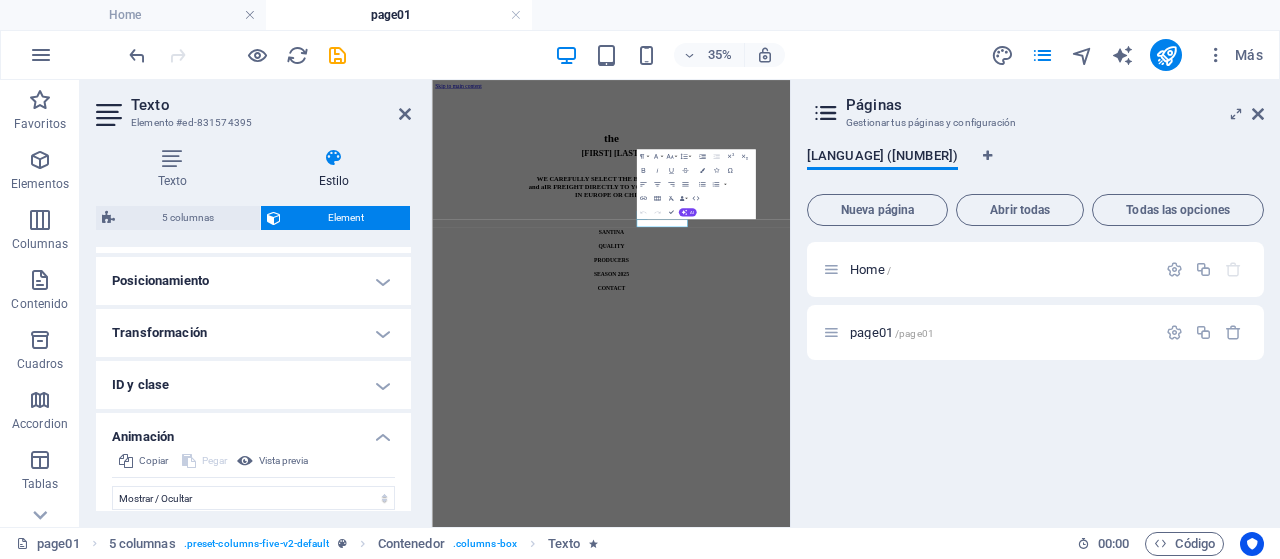 scroll, scrollTop: 802, scrollLeft: 0, axis: vertical 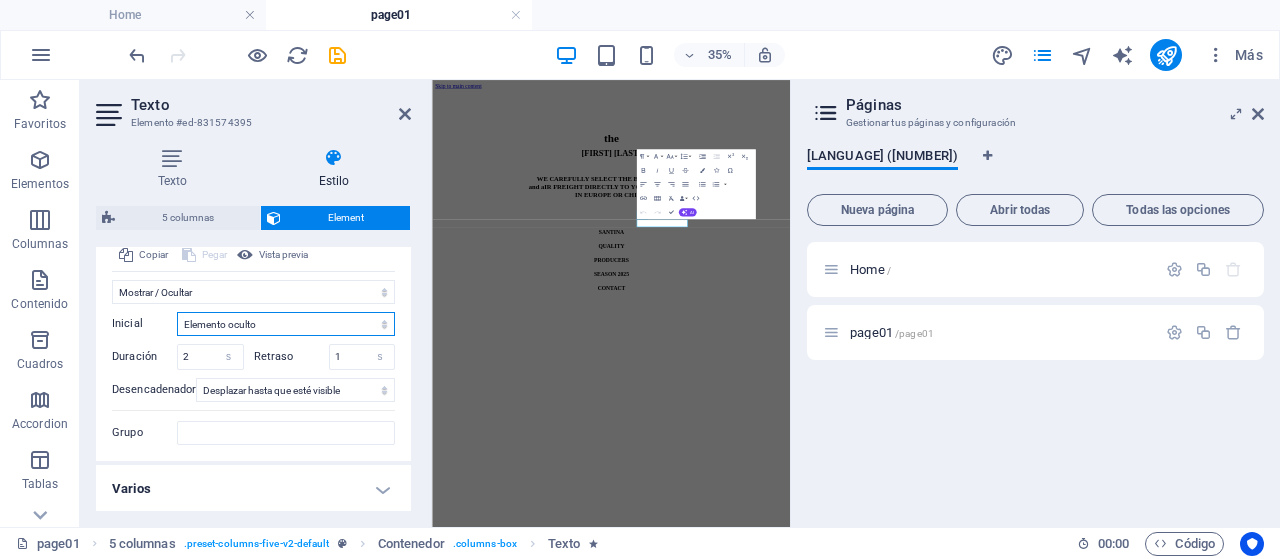 click on "Elemento oculto Elemento mostrado" at bounding box center (286, 324) 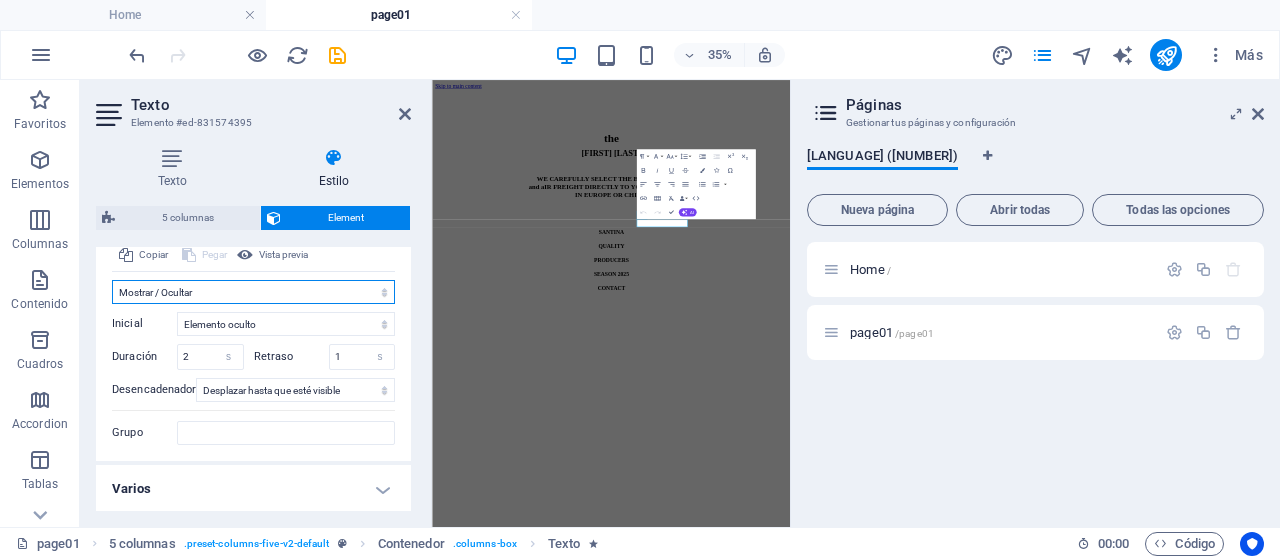 click on "No animar Mostrar / Ocultar Subir/bajar Acercar/alejar Deslizar de izquierda a derecha Deslizar de derecha a izquierda Deslizar de arriba a abajo Deslizar de abajo a arriba Pulsación Parpadeo Abrir como superposición" at bounding box center (253, 292) 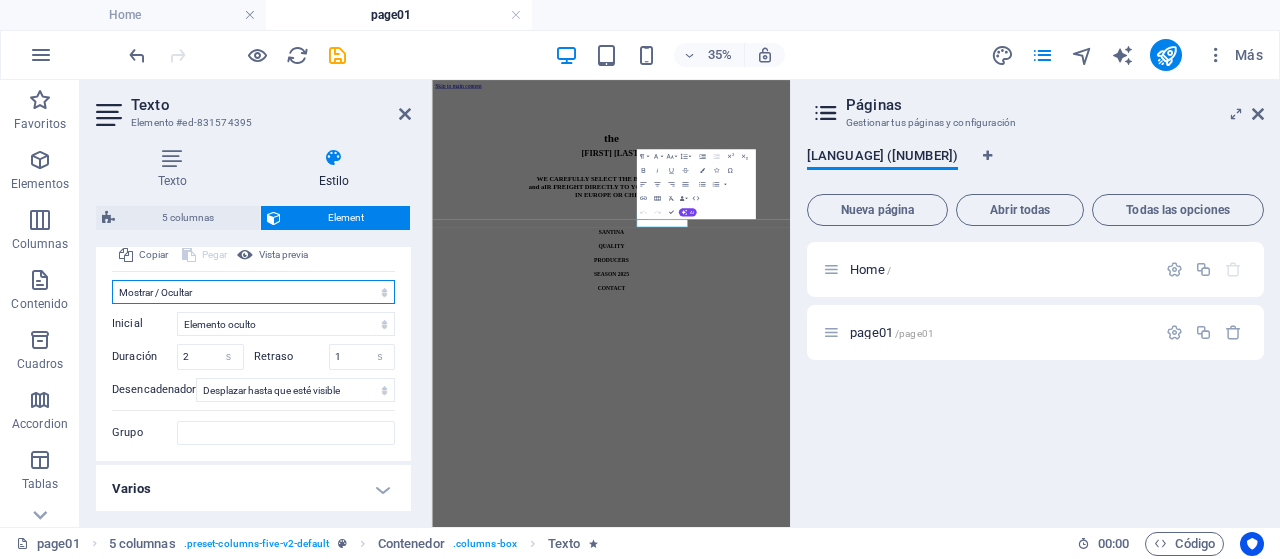 select on "move-bottom-to-top" 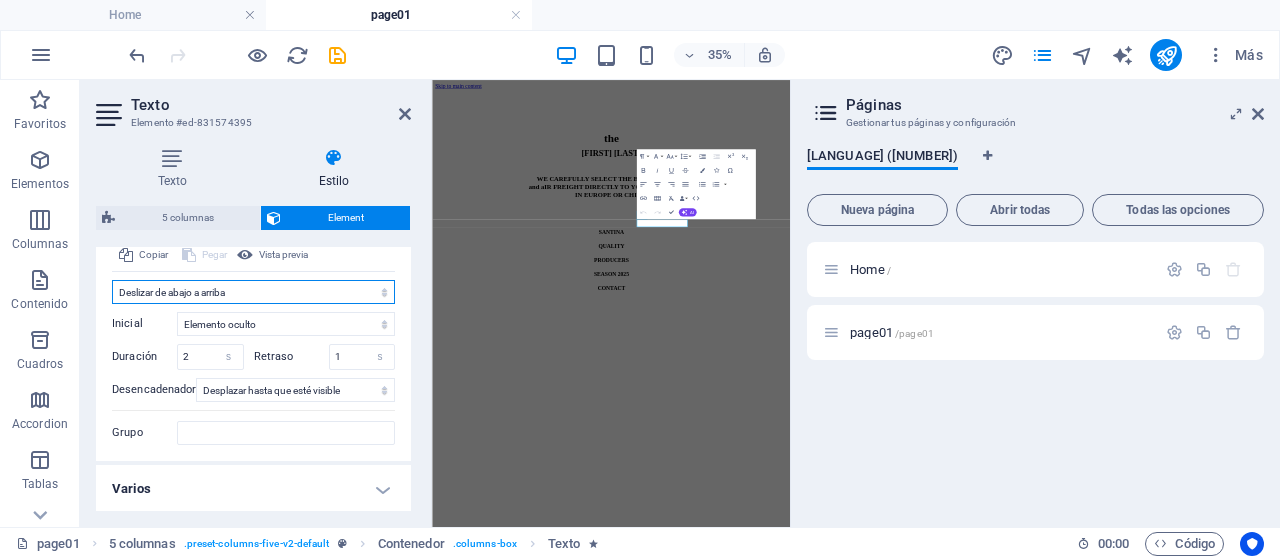 click on "No animar Mostrar / Ocultar Subir/bajar Acercar/alejar Deslizar de izquierda a derecha Deslizar de derecha a izquierda Deslizar de arriba a abajo Deslizar de abajo a arriba Pulsación Parpadeo Abrir como superposición" at bounding box center [253, 292] 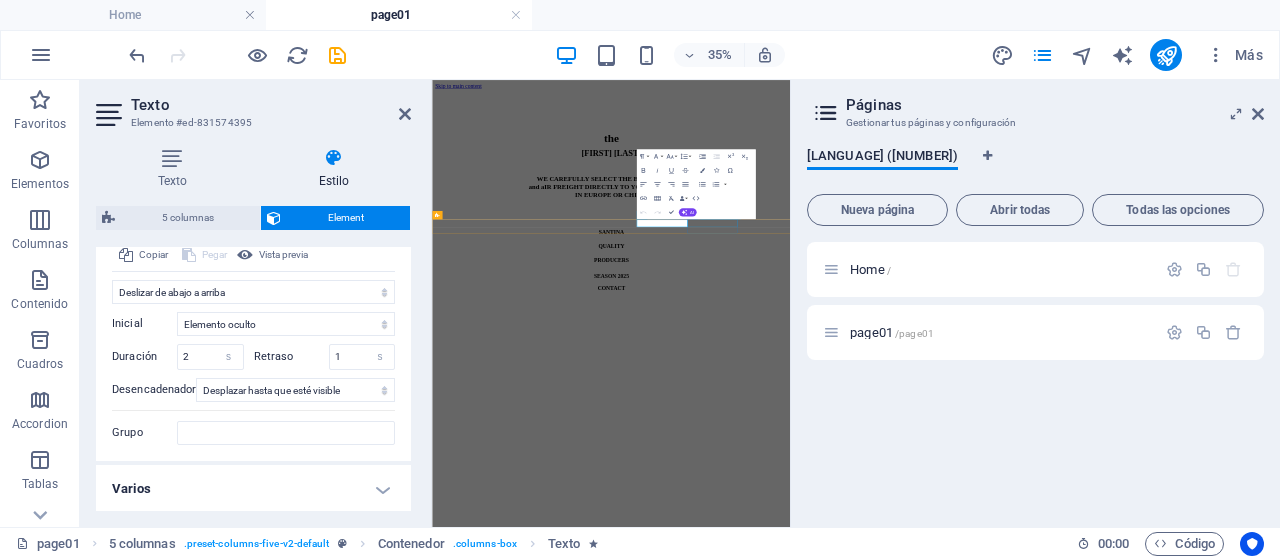 click on "CONTACT" at bounding box center (943, 674) 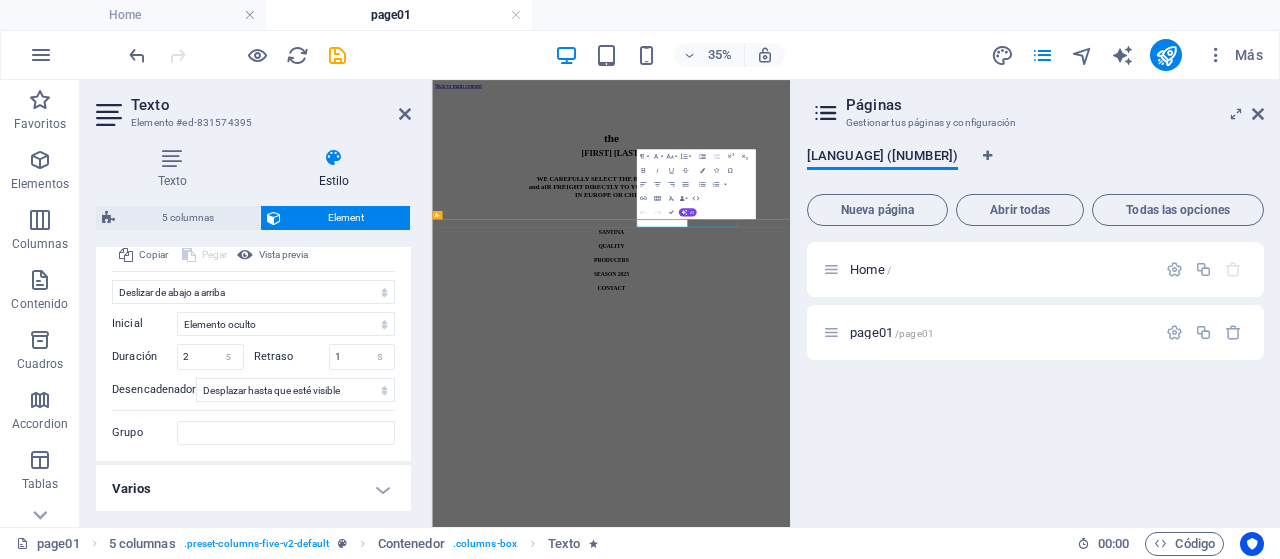 click on "CONTACT" at bounding box center (943, 674) 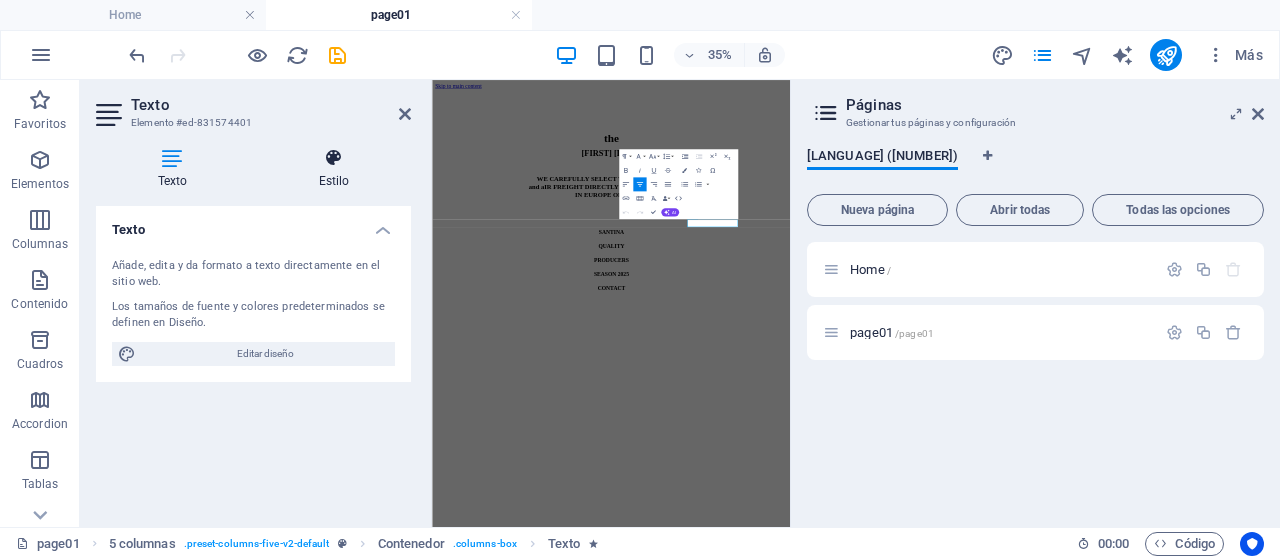 click at bounding box center [334, 158] 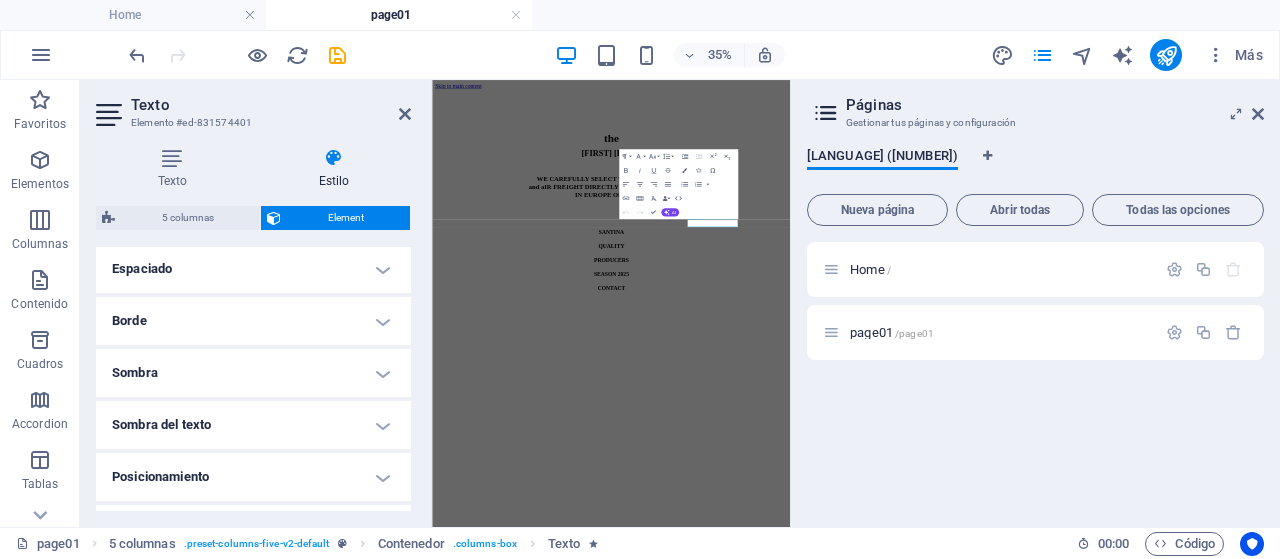 scroll, scrollTop: 596, scrollLeft: 0, axis: vertical 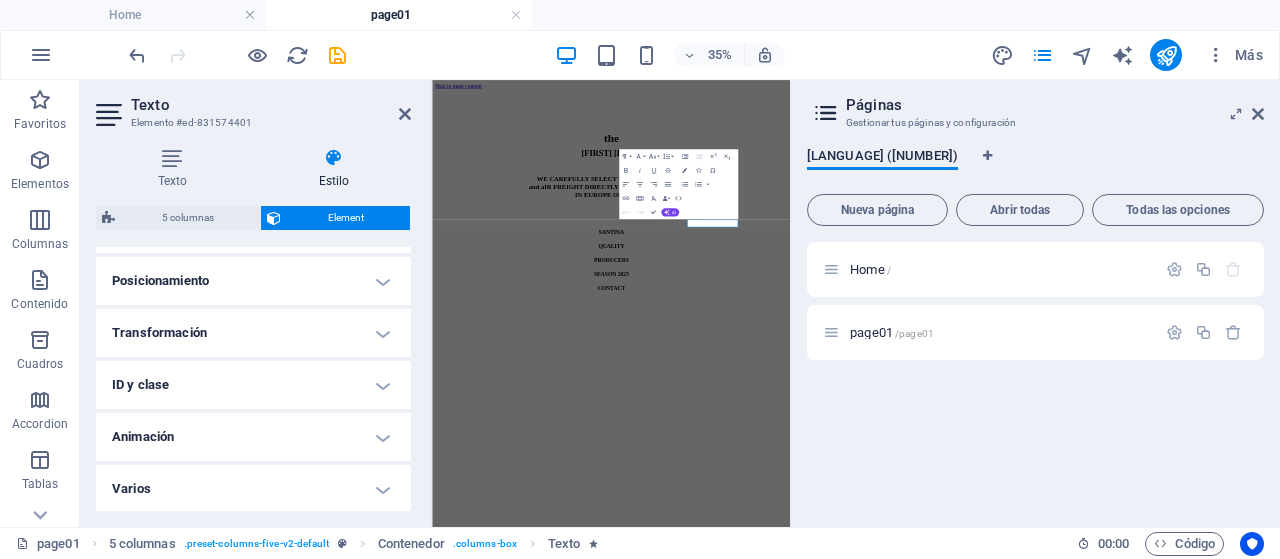 click on "Animación" at bounding box center [253, 437] 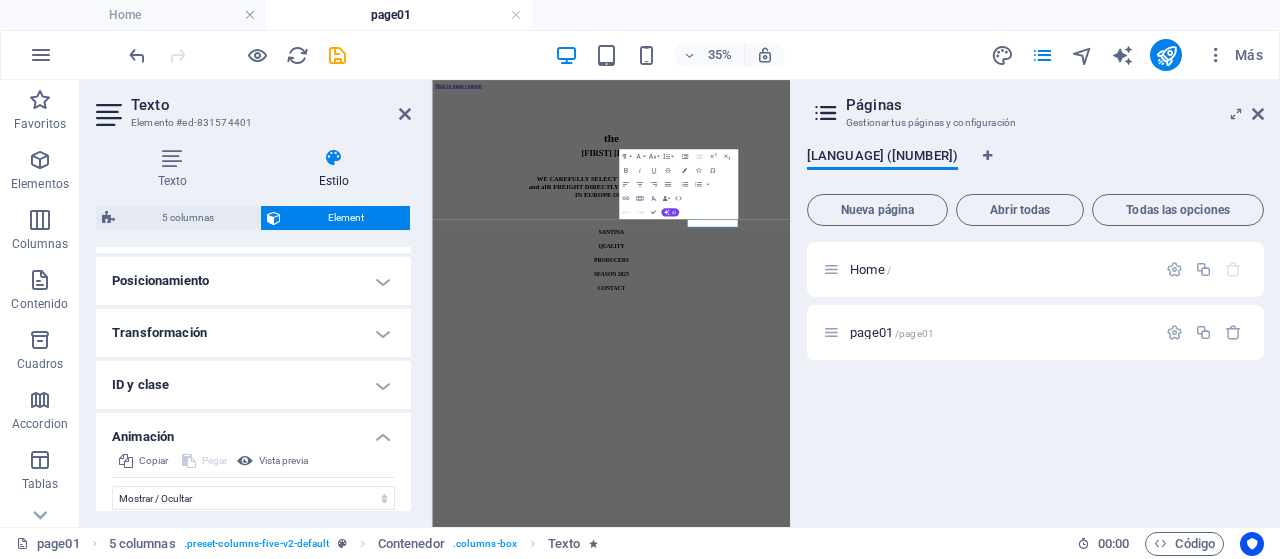 scroll, scrollTop: 802, scrollLeft: 0, axis: vertical 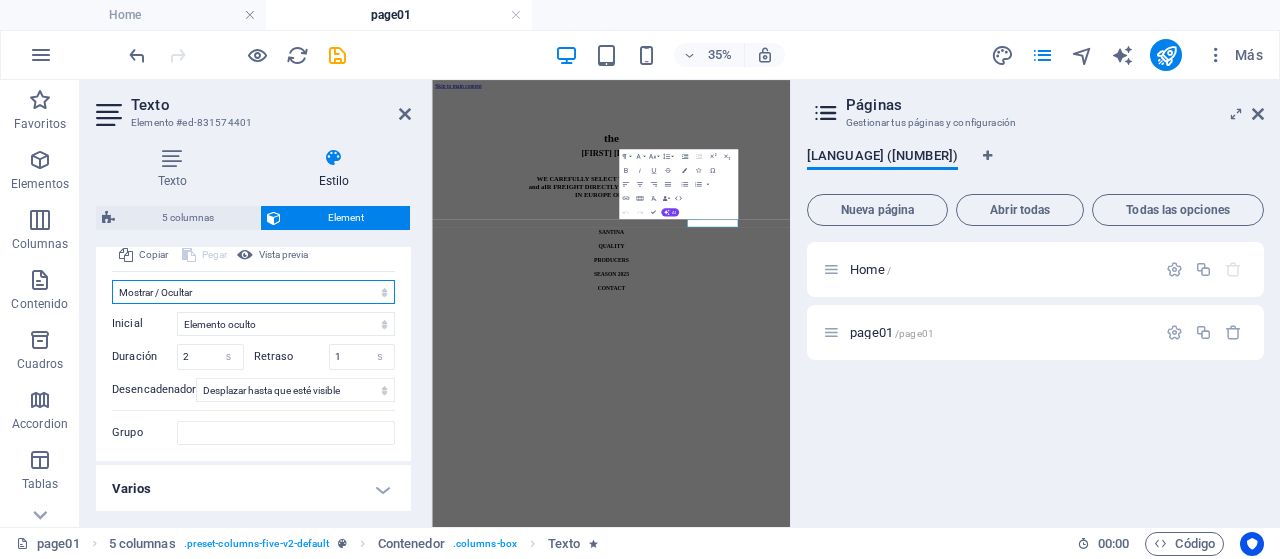 click on "No animar Mostrar / Ocultar Subir/bajar Acercar/alejar Deslizar de izquierda a derecha Deslizar de derecha a izquierda Deslizar de arriba a abajo Deslizar de abajo a arriba Pulsación Parpadeo Abrir como superposición" at bounding box center (253, 292) 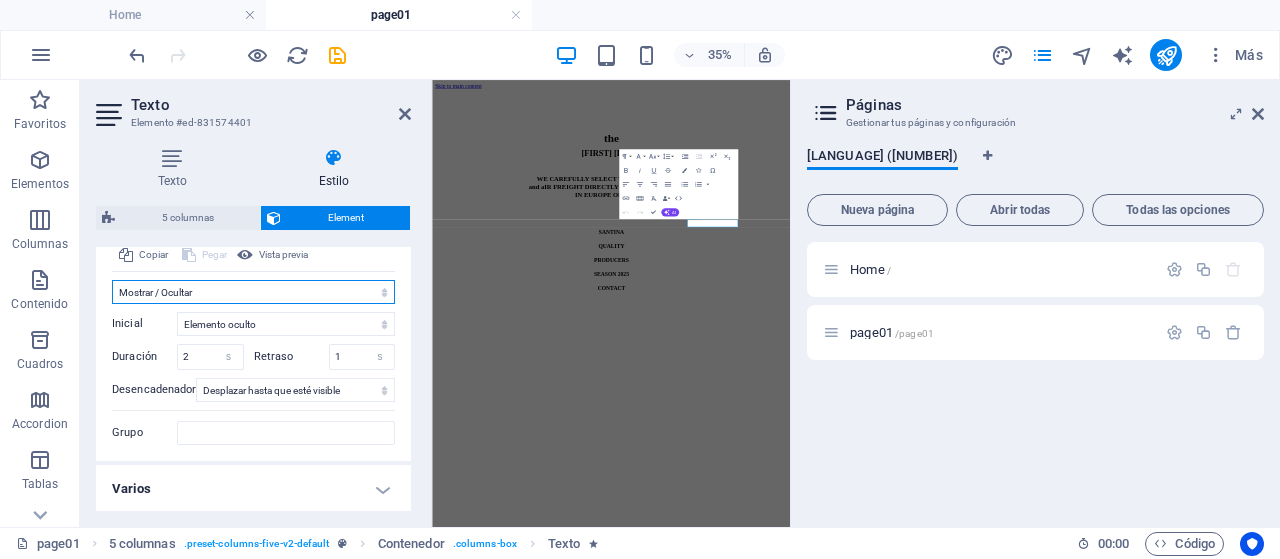 select on "move-bottom-to-top" 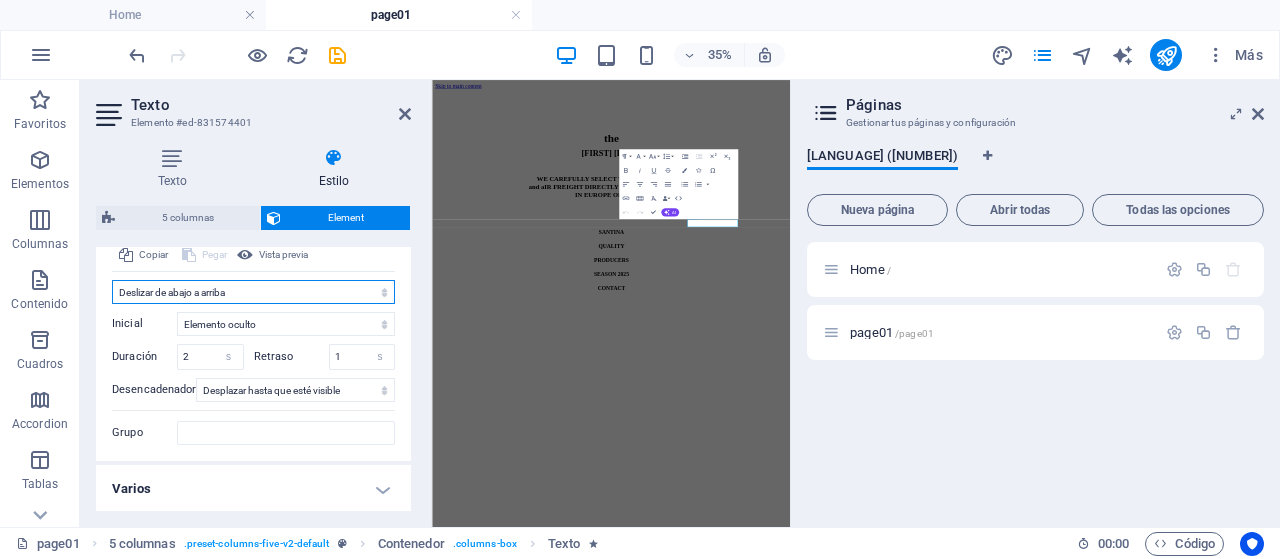 click on "No animar Mostrar / Ocultar Subir/bajar Acercar/alejar Deslizar de izquierda a derecha Deslizar de derecha a izquierda Deslizar de arriba a abajo Deslizar de abajo a arriba Pulsación Parpadeo Abrir como superposición" at bounding box center [253, 292] 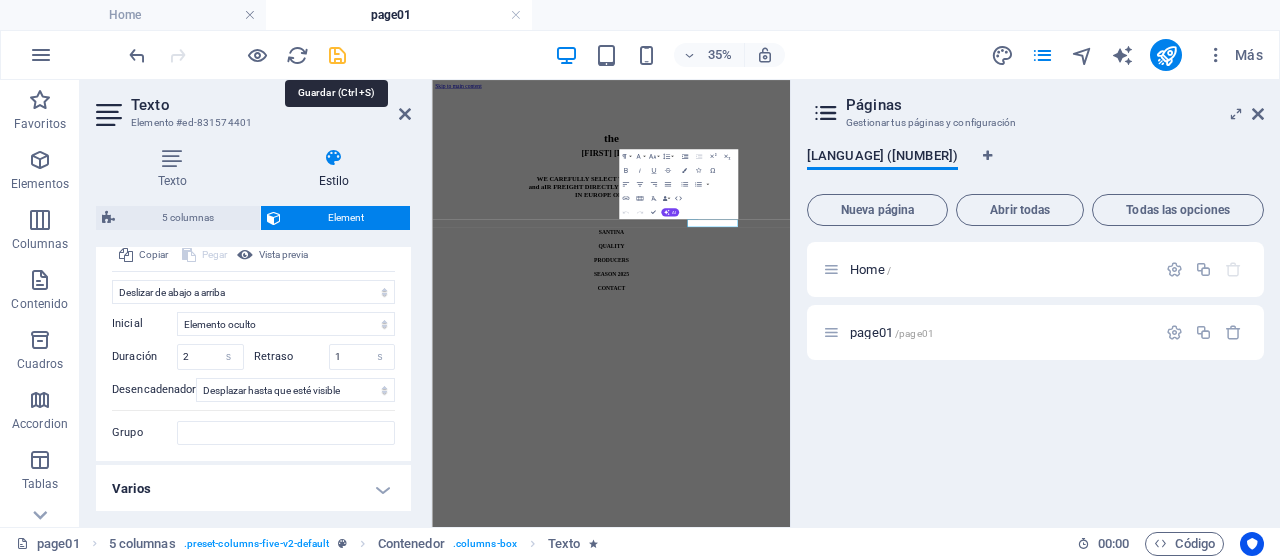 click at bounding box center [337, 55] 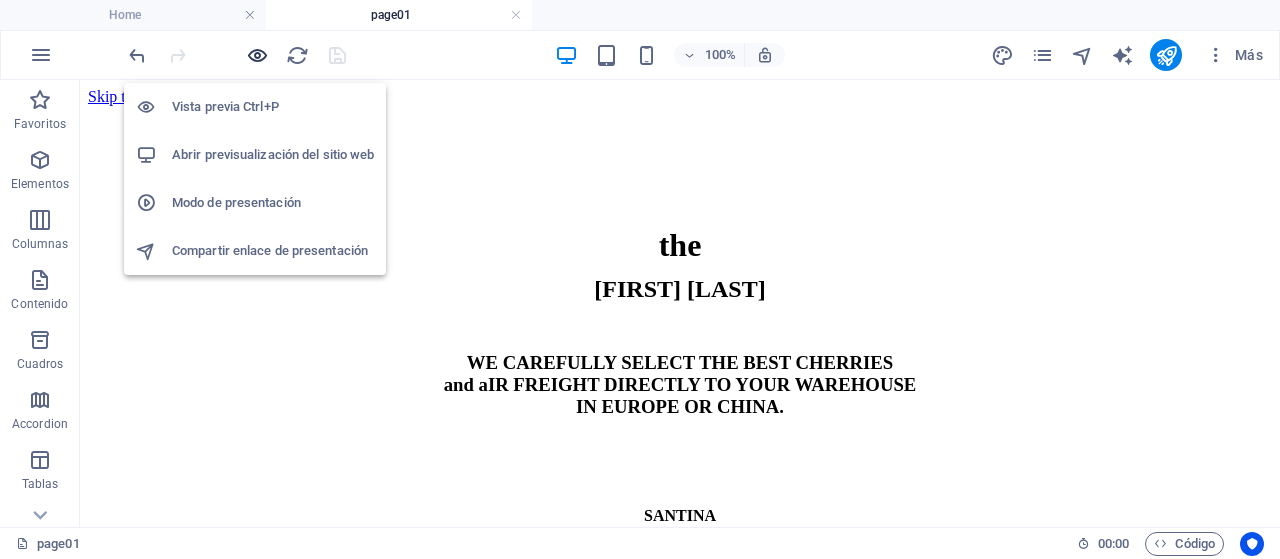 click at bounding box center (257, 55) 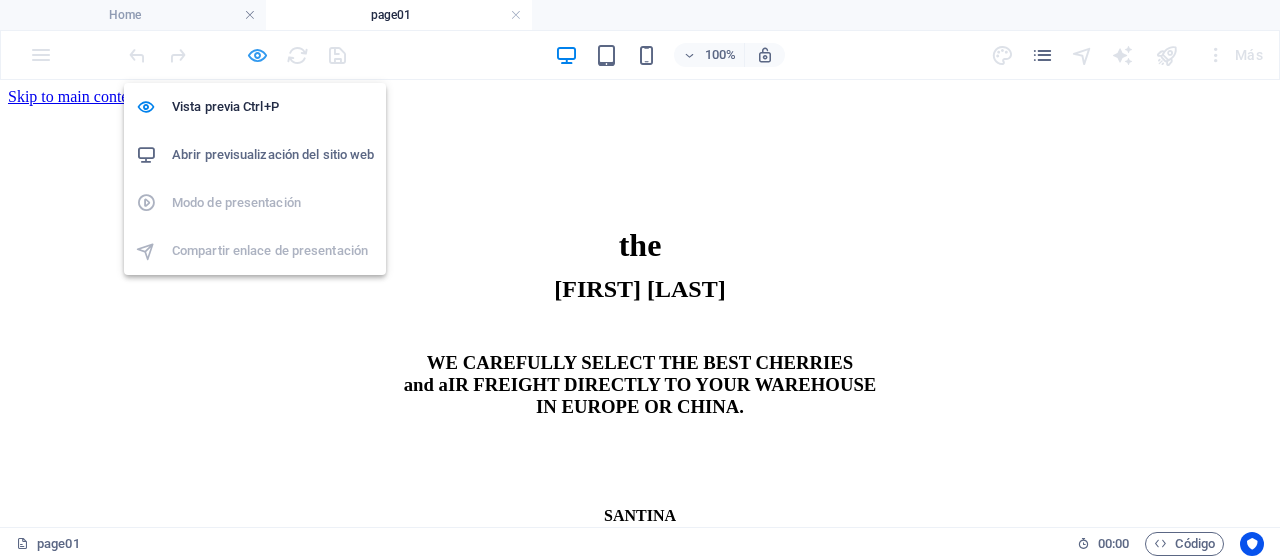 click at bounding box center (257, 55) 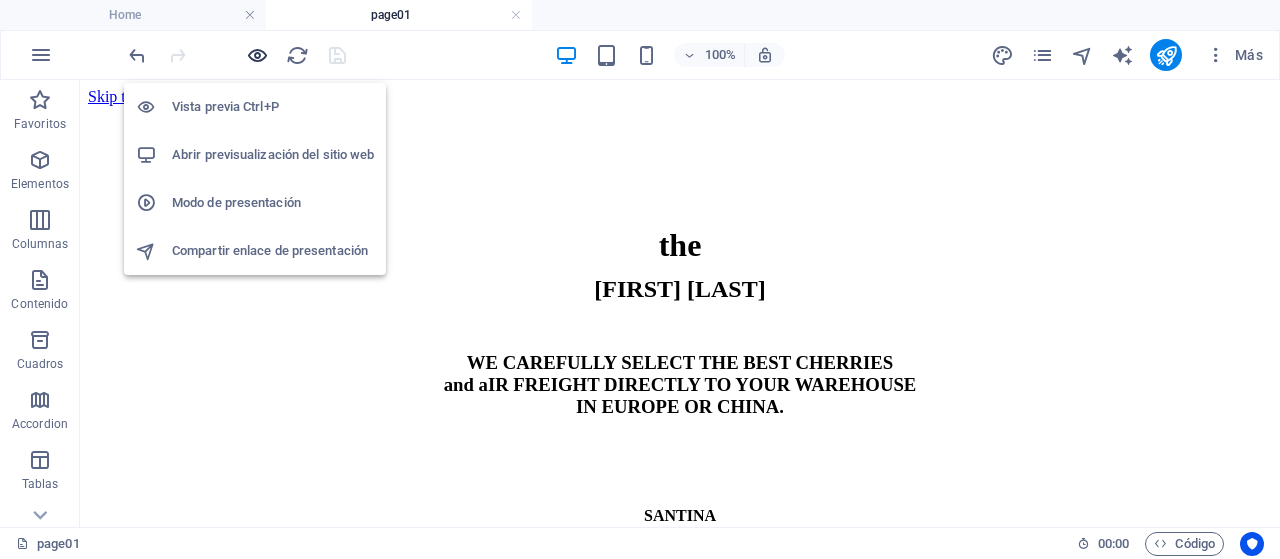 click at bounding box center [257, 55] 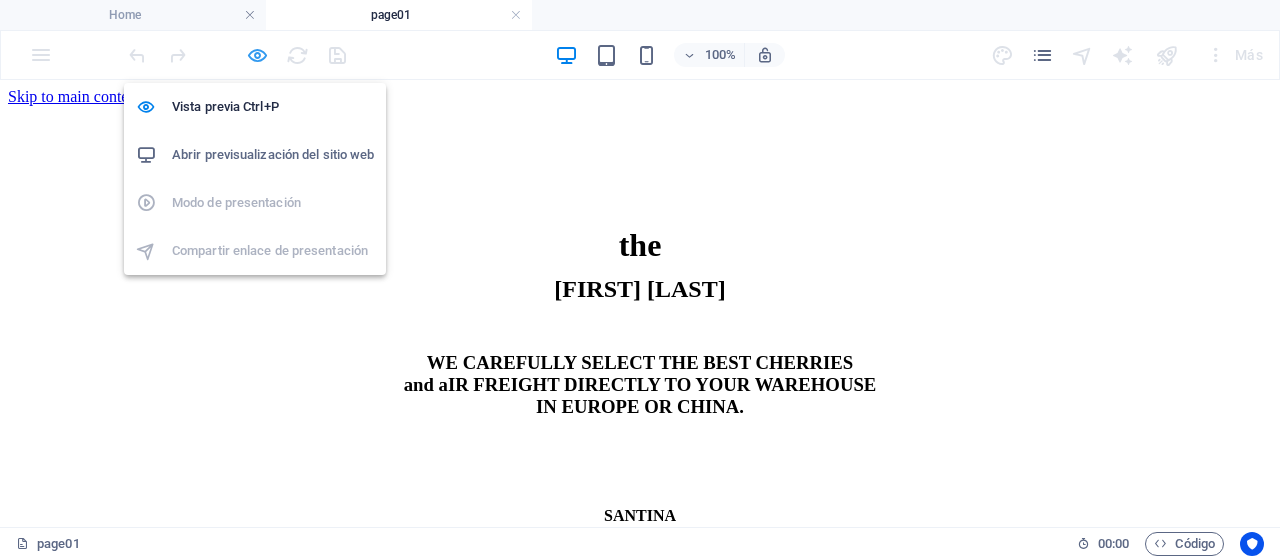 click at bounding box center [257, 55] 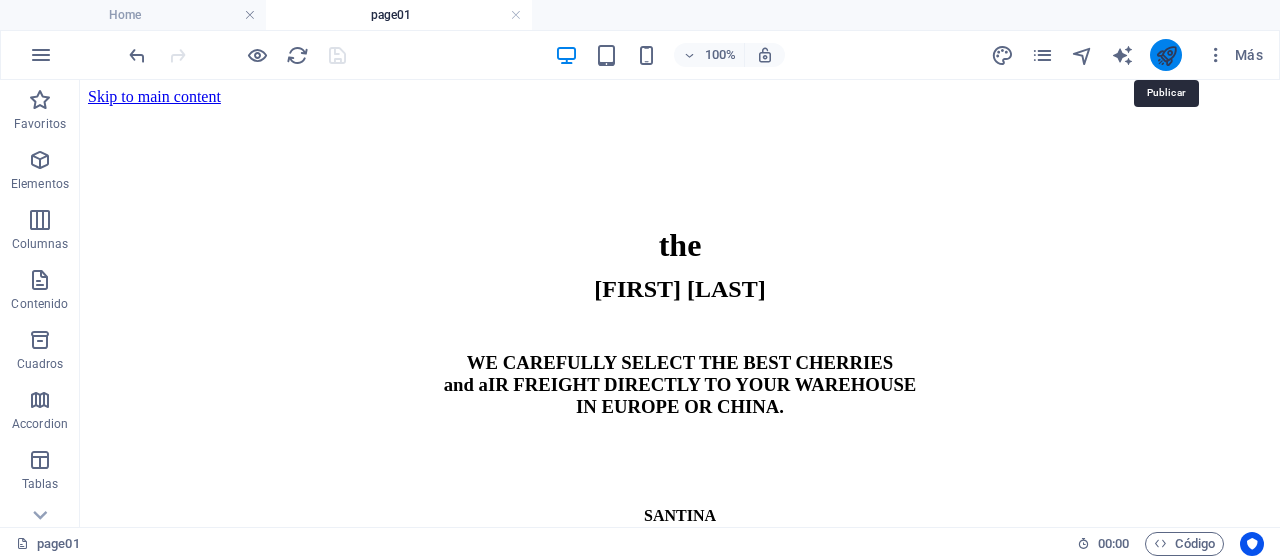 click at bounding box center (1166, 55) 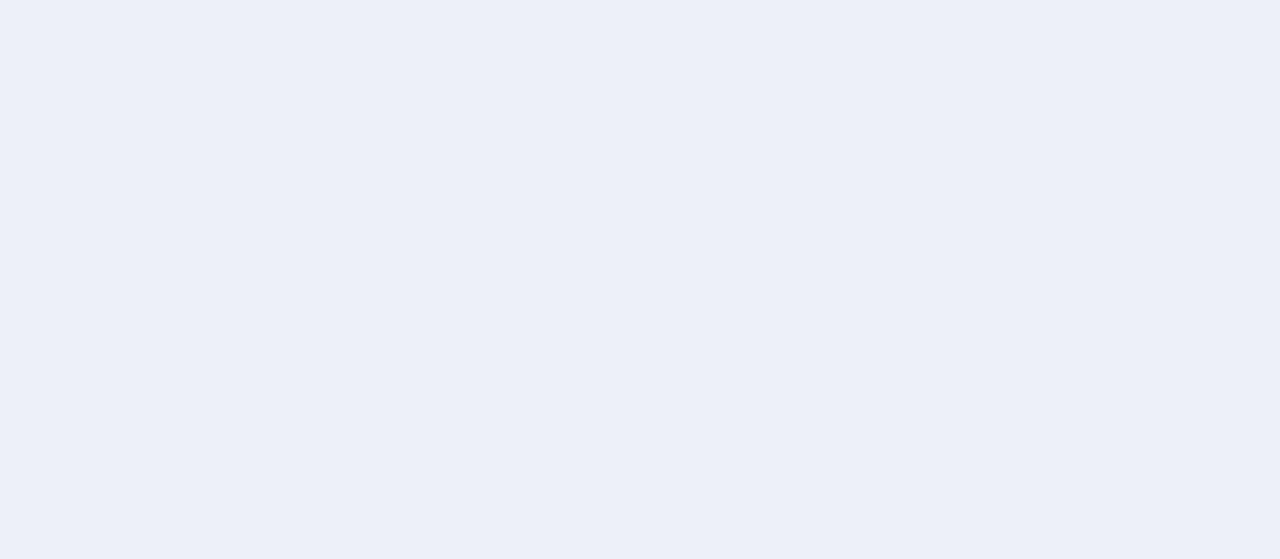 scroll, scrollTop: 0, scrollLeft: 0, axis: both 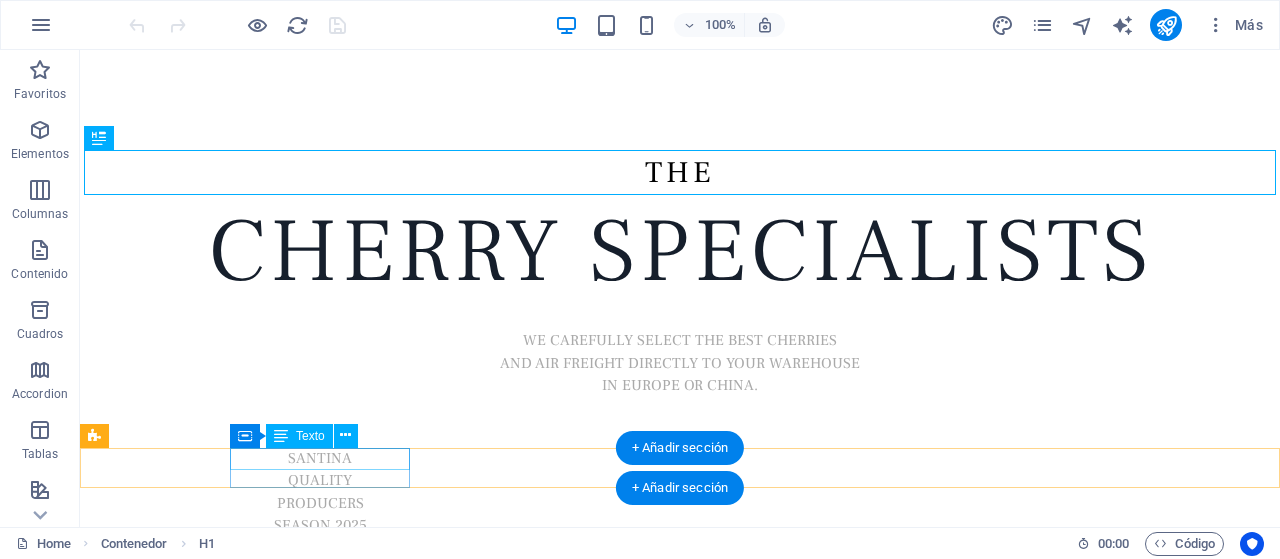 click on "SANTINA" at bounding box center [320, 459] 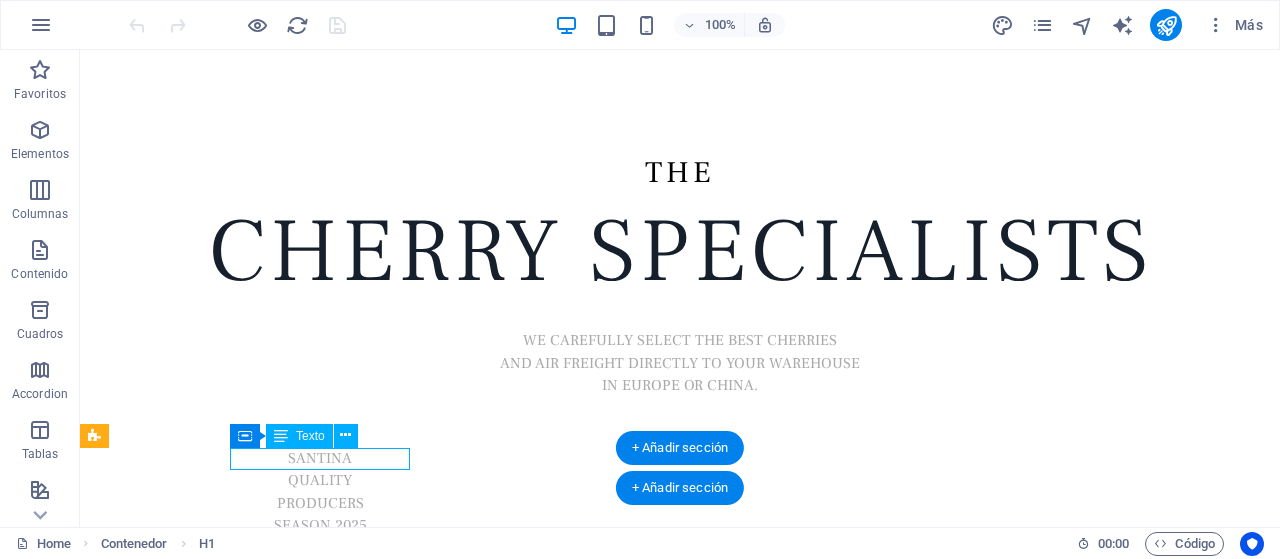 click on "SANTINA" at bounding box center (320, 459) 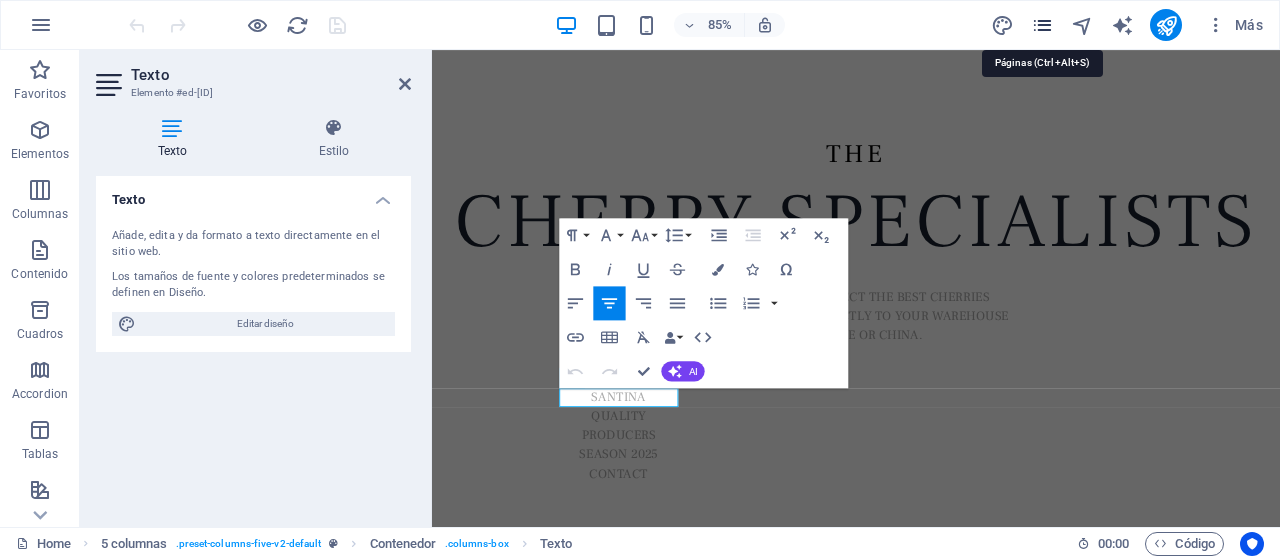 click at bounding box center [1042, 25] 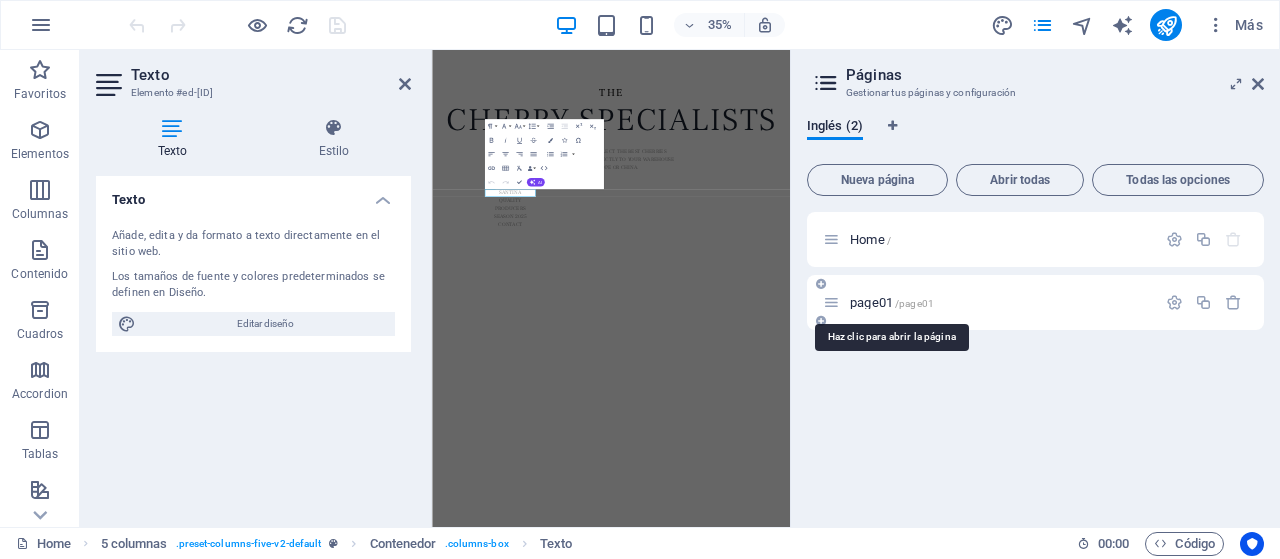 click on "page01 /page01" at bounding box center [892, 302] 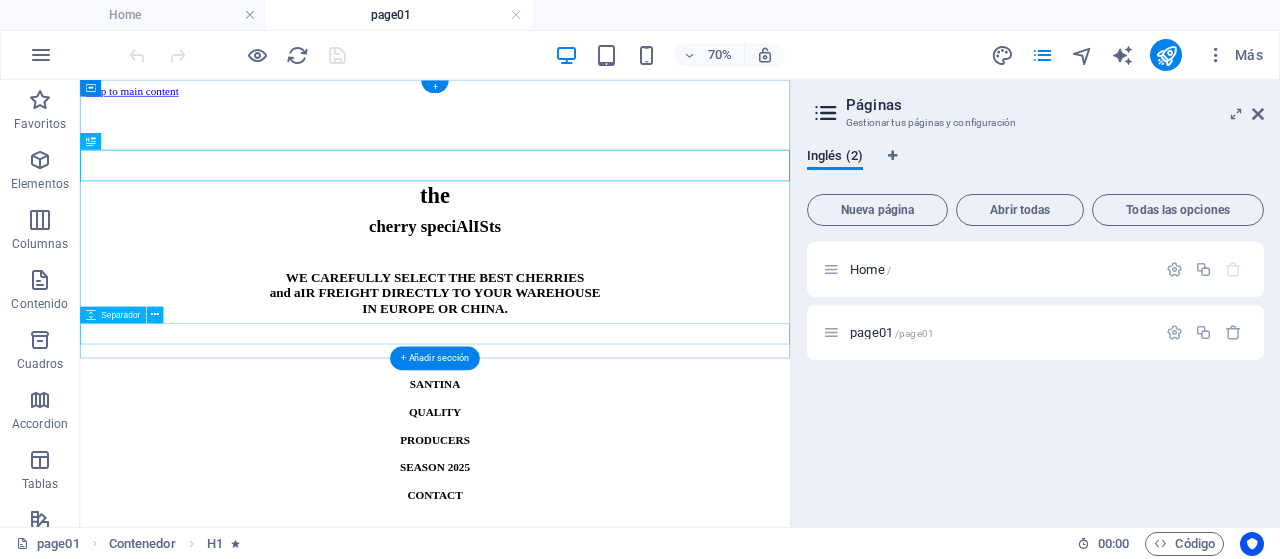scroll, scrollTop: 0, scrollLeft: 0, axis: both 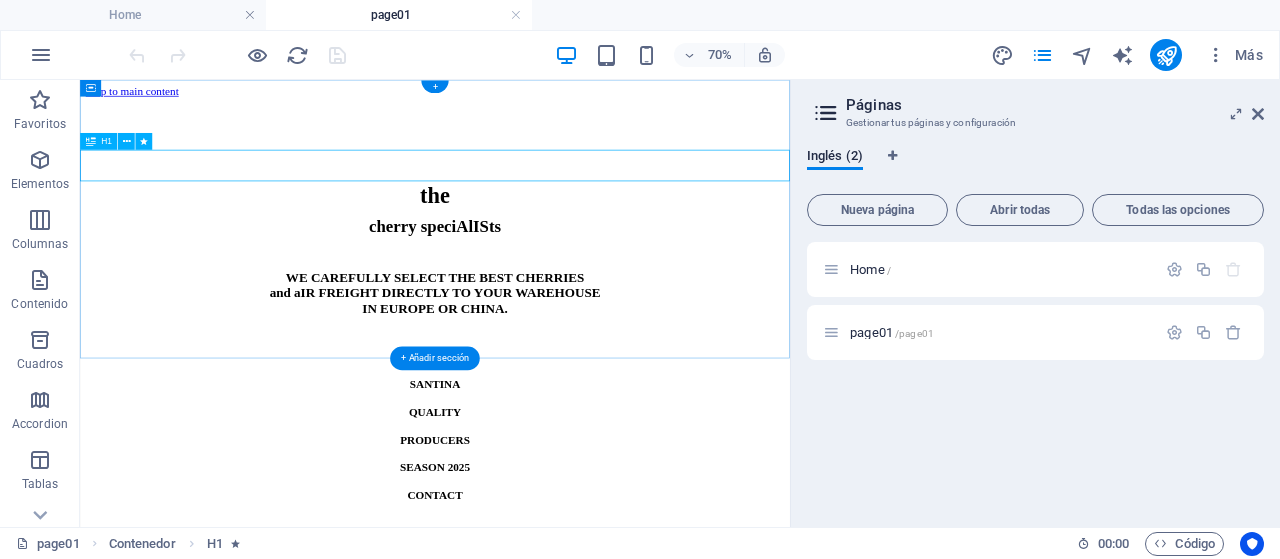 click on "the" at bounding box center (587, 245) 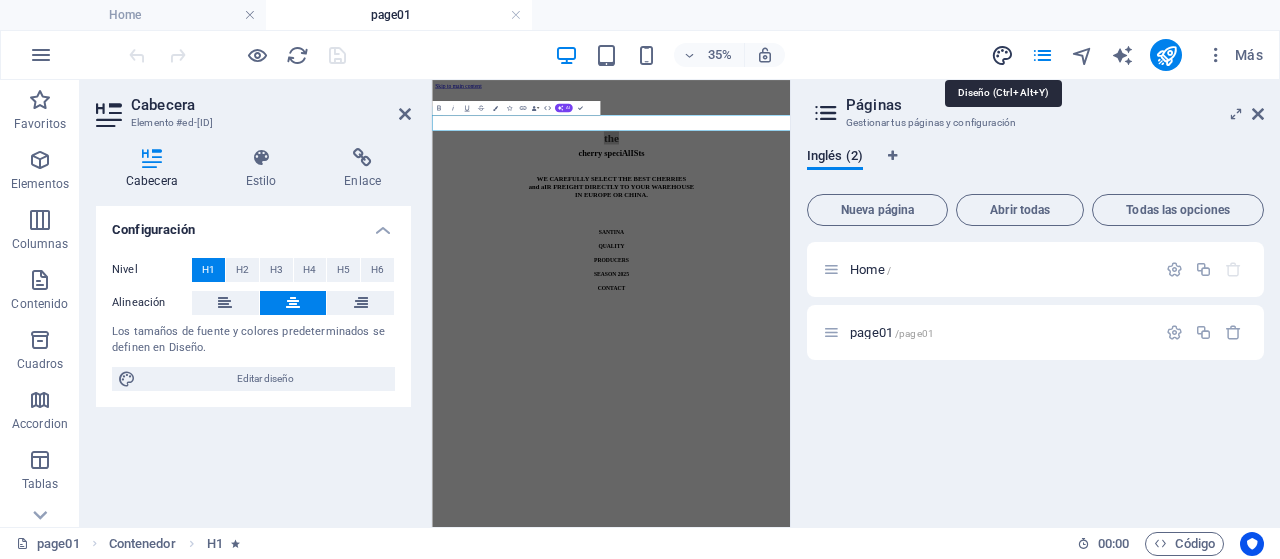 click at bounding box center [1002, 55] 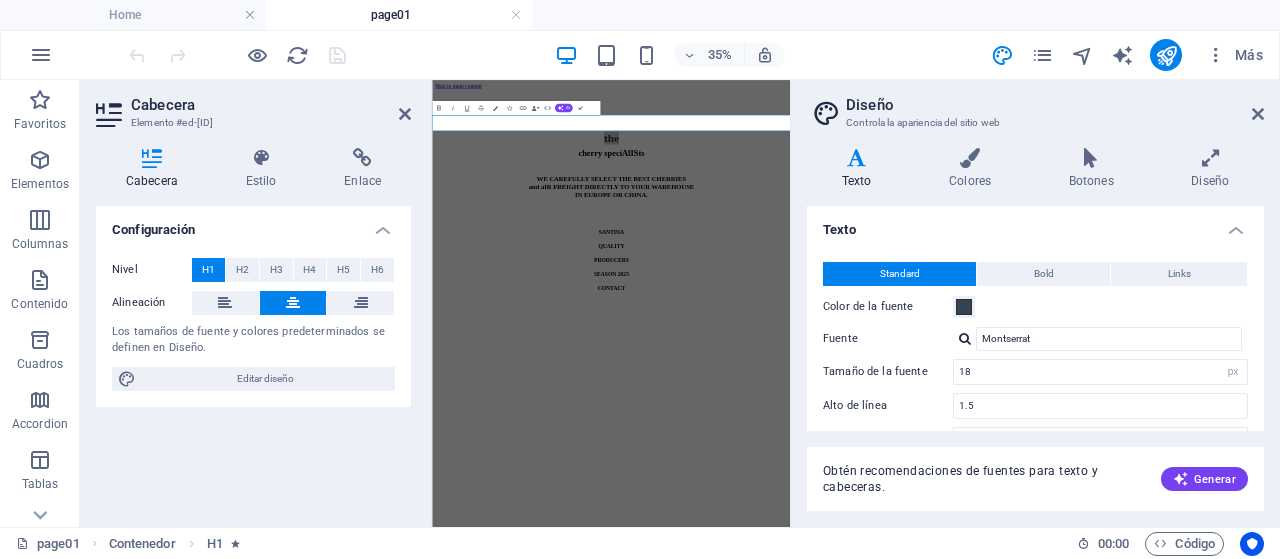 click on "Texto" at bounding box center [1035, 224] 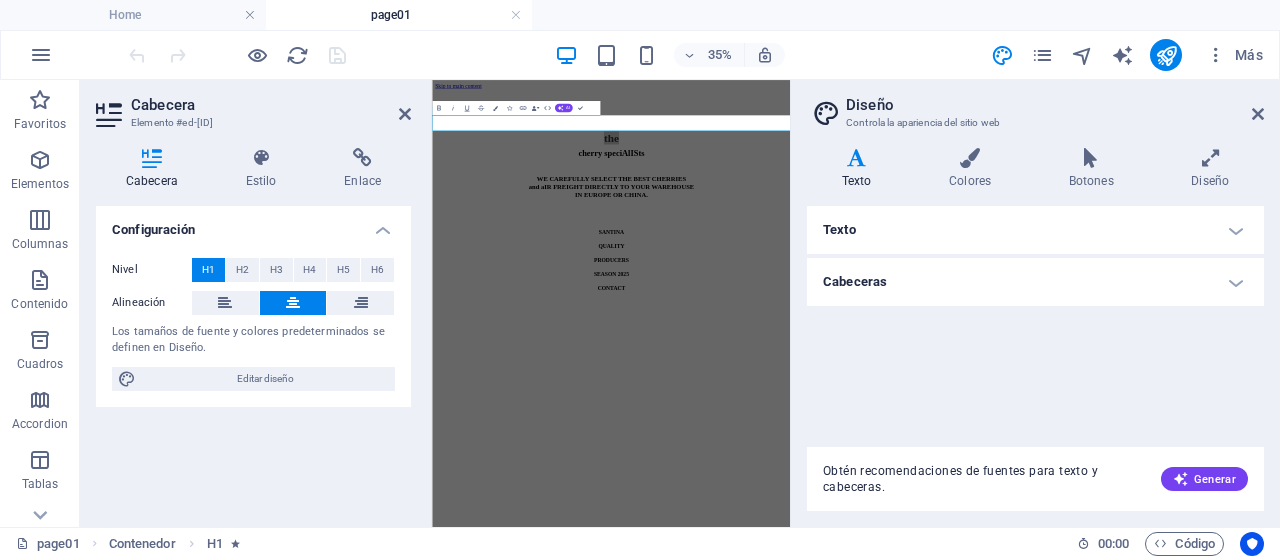 click on "Cabeceras" at bounding box center (1035, 282) 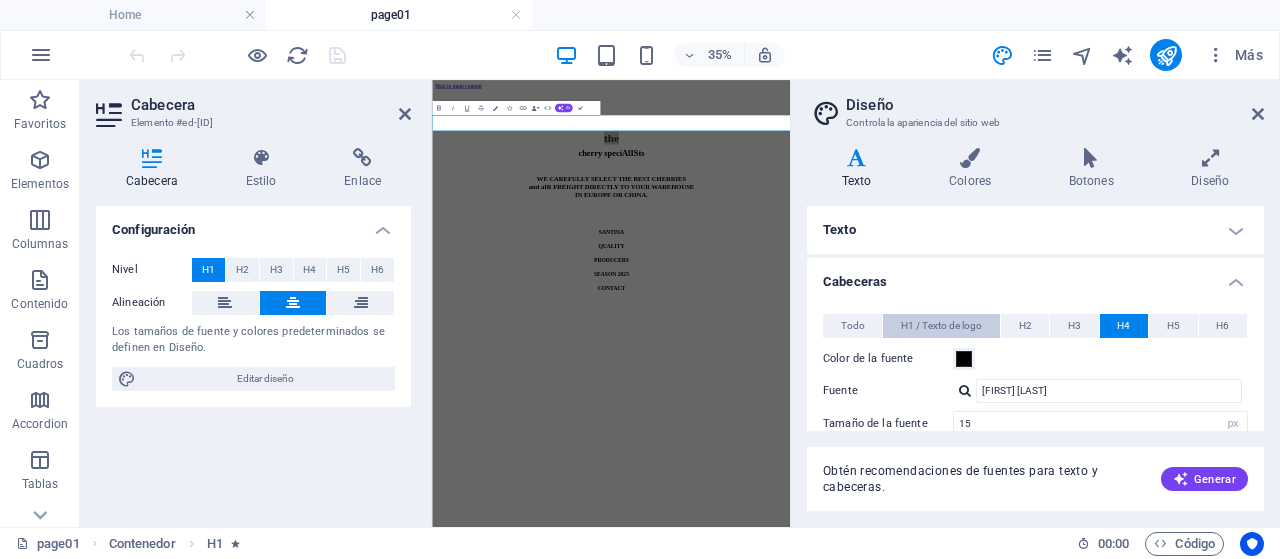 click on "H1 / Texto de logo" at bounding box center [941, 326] 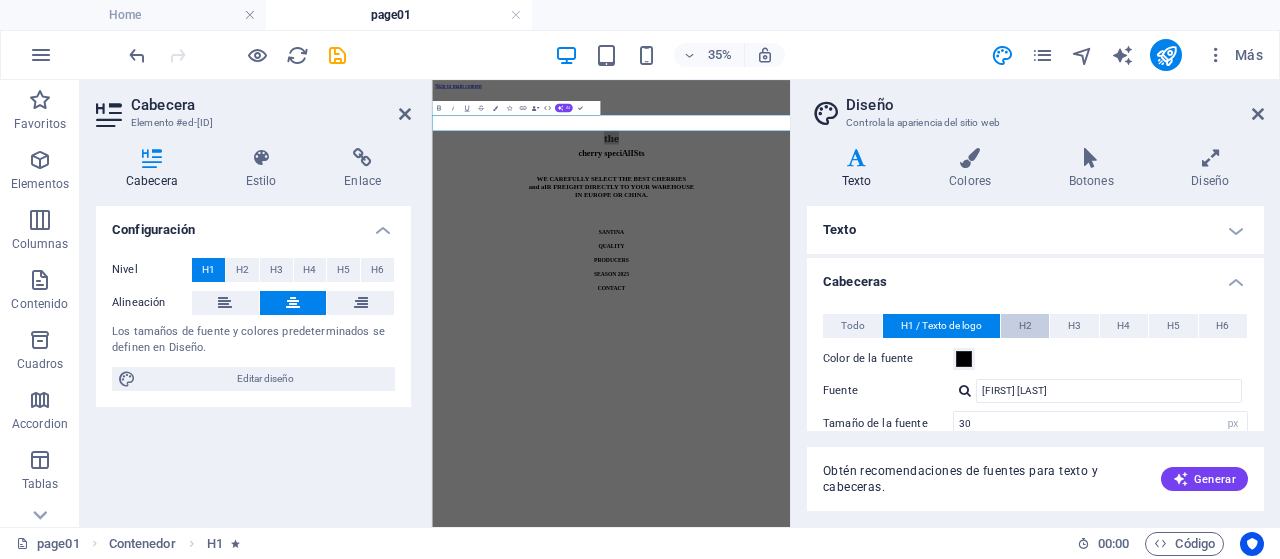click on "H2" at bounding box center [1025, 326] 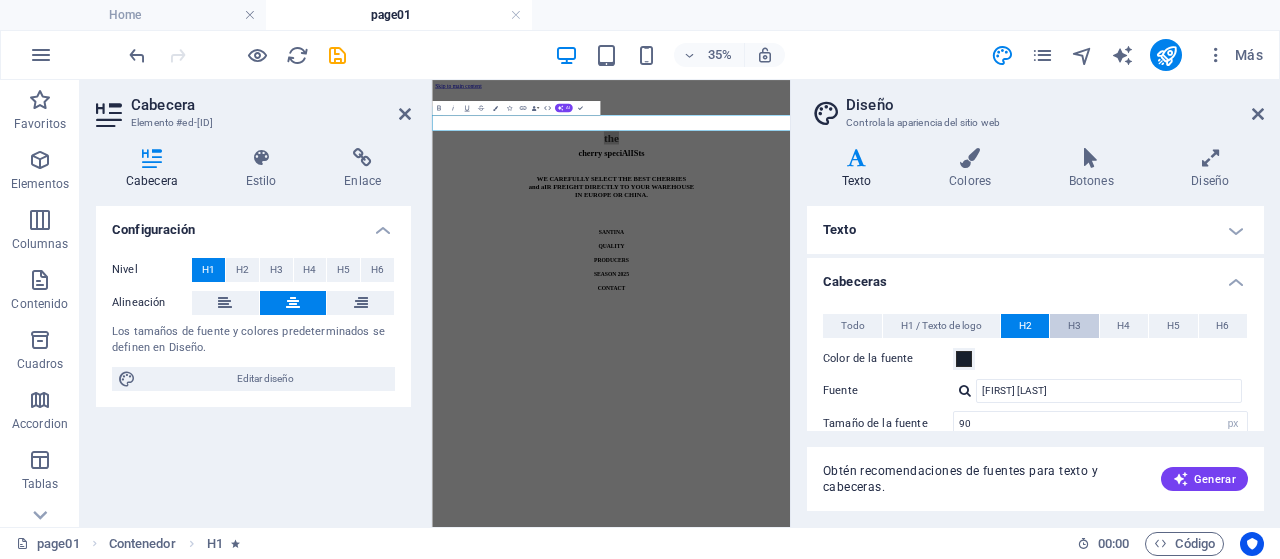 click on "H3" at bounding box center [1074, 326] 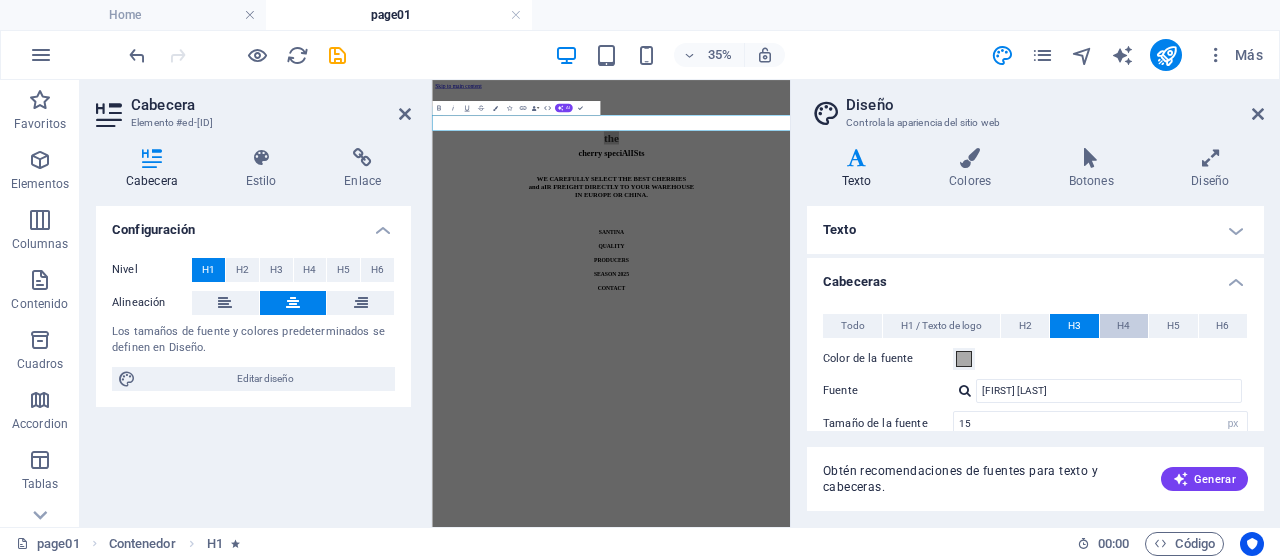 click on "H4" at bounding box center (1124, 326) 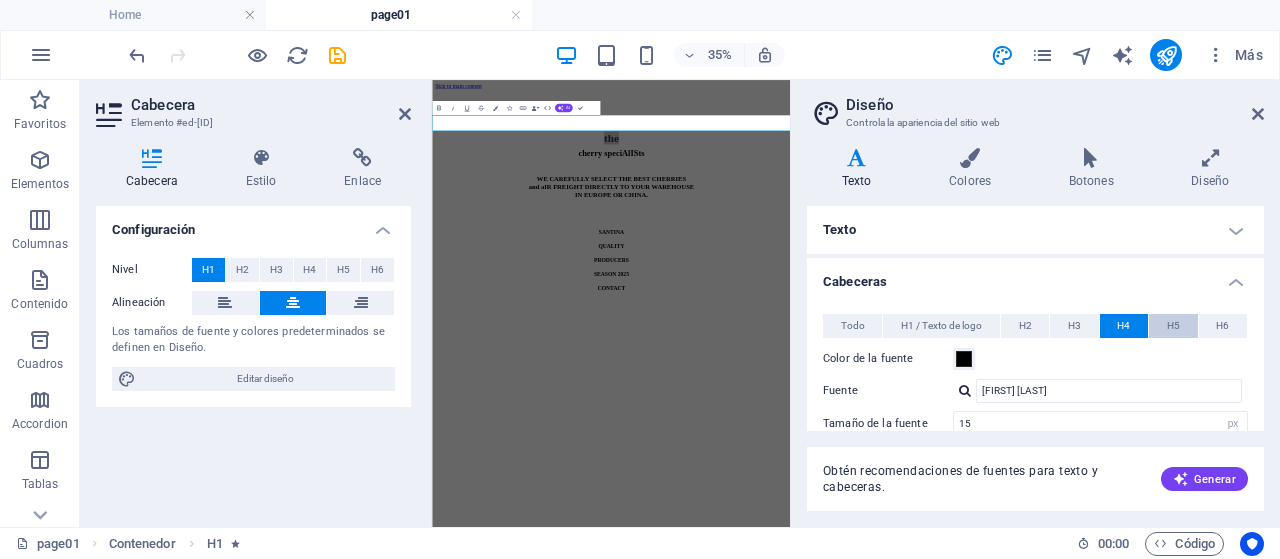 click on "H5" at bounding box center (1173, 326) 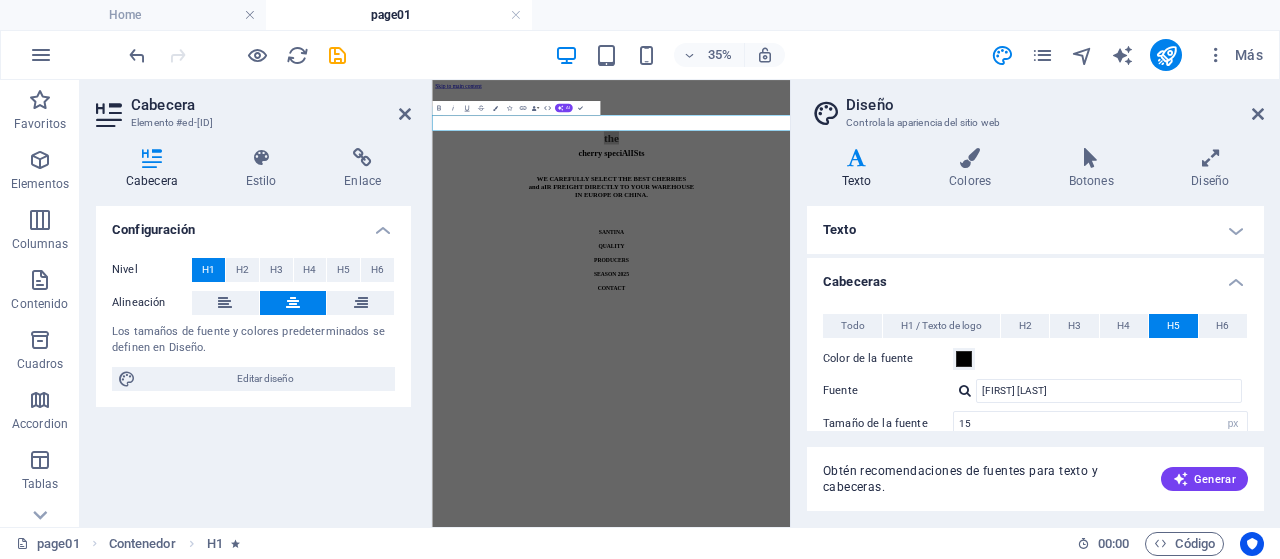 scroll, scrollTop: 100, scrollLeft: 0, axis: vertical 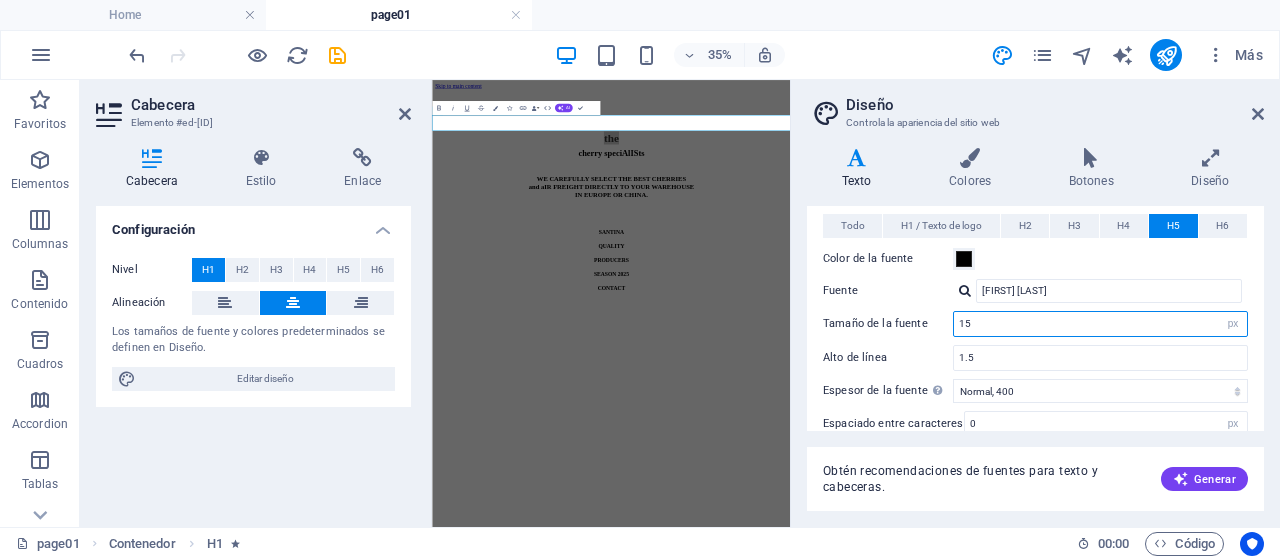 drag, startPoint x: 970, startPoint y: 320, endPoint x: 916, endPoint y: 320, distance: 54 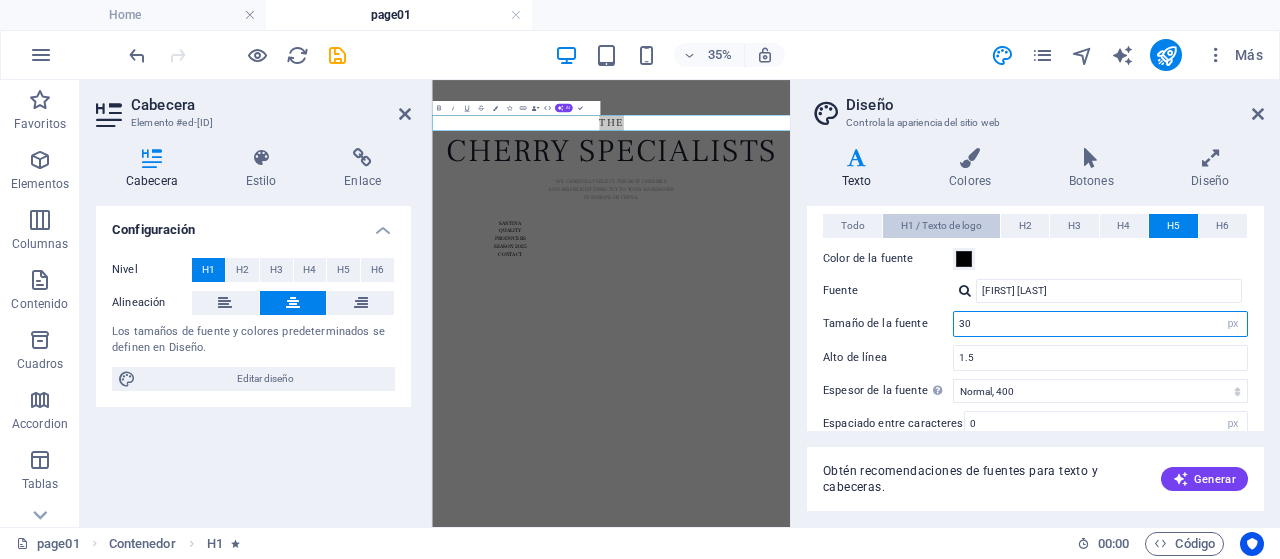 type on "30" 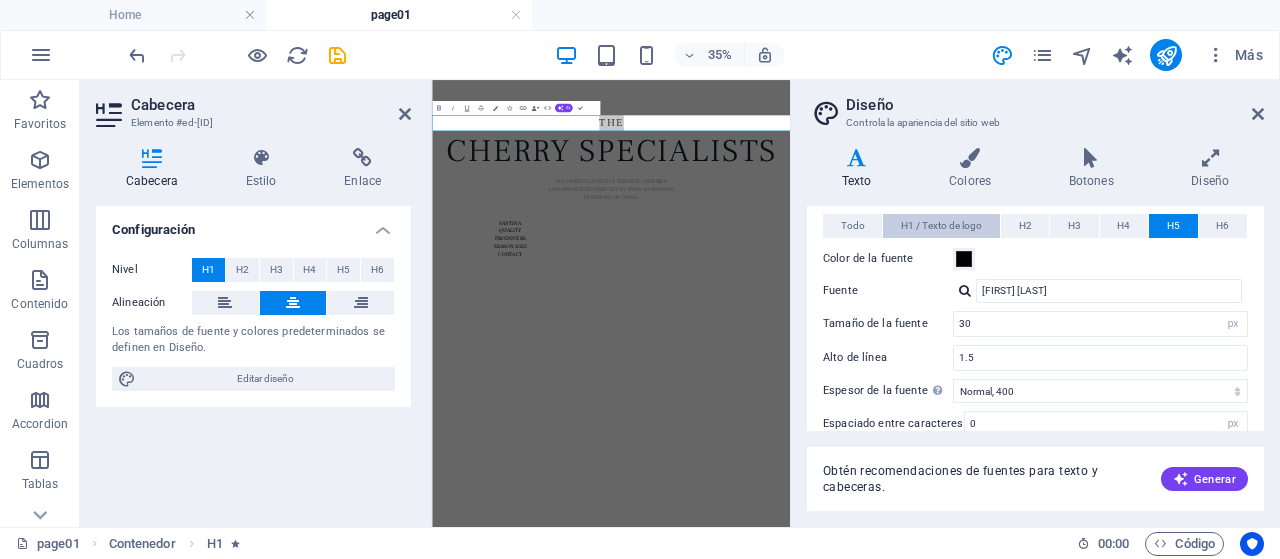 click on "H1 / Texto de logo" at bounding box center [941, 226] 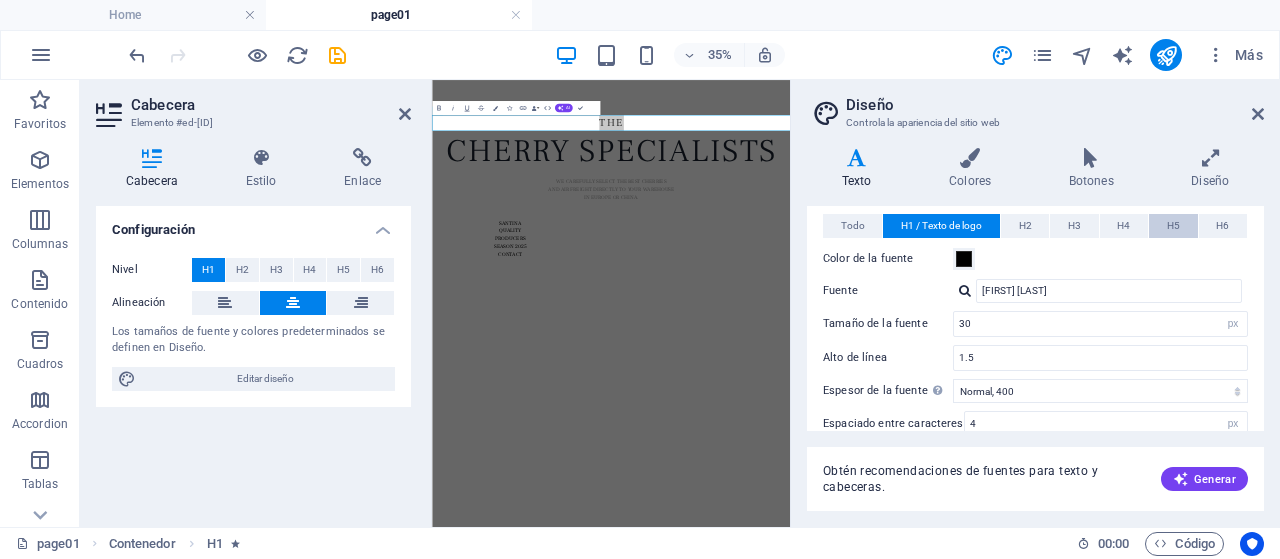 click on "H5" at bounding box center [1173, 226] 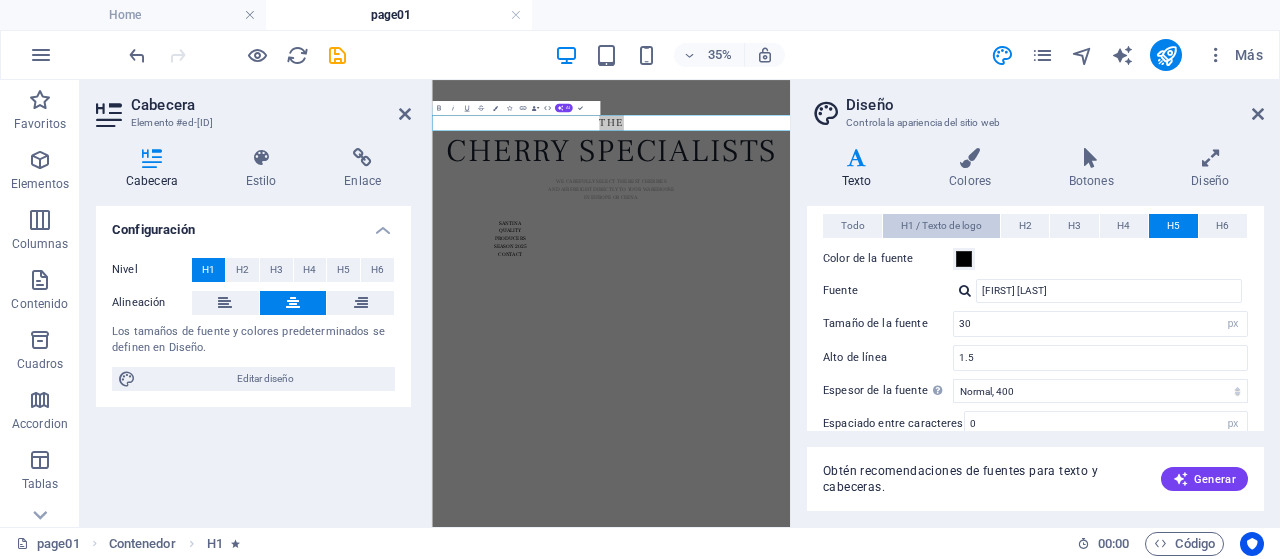 click on "H1 / Texto de logo" at bounding box center (941, 226) 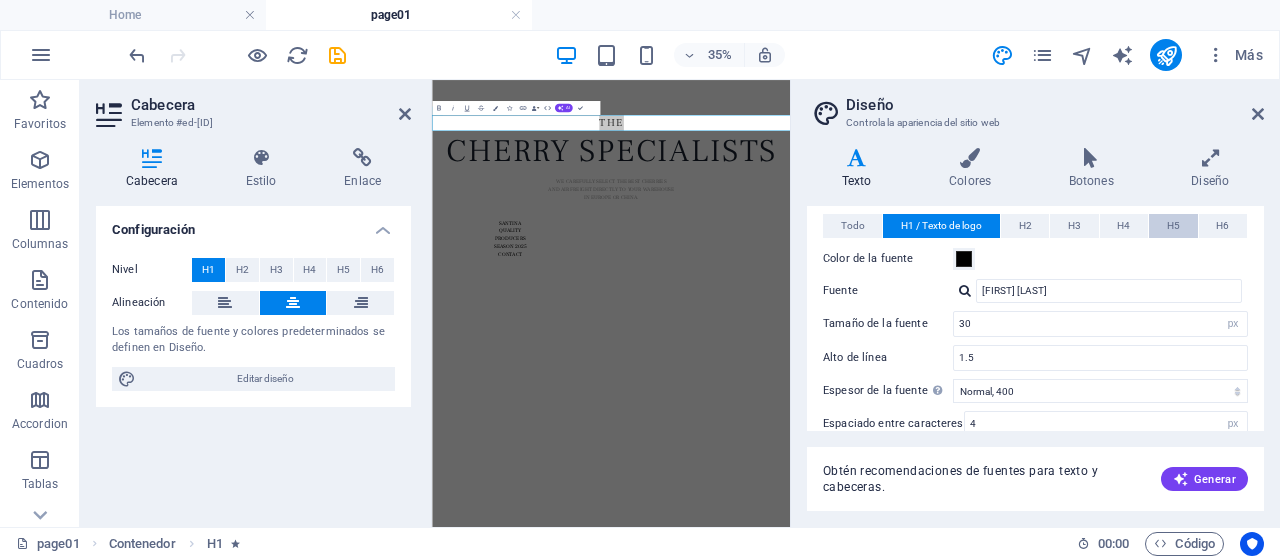 click on "H5" at bounding box center [1173, 226] 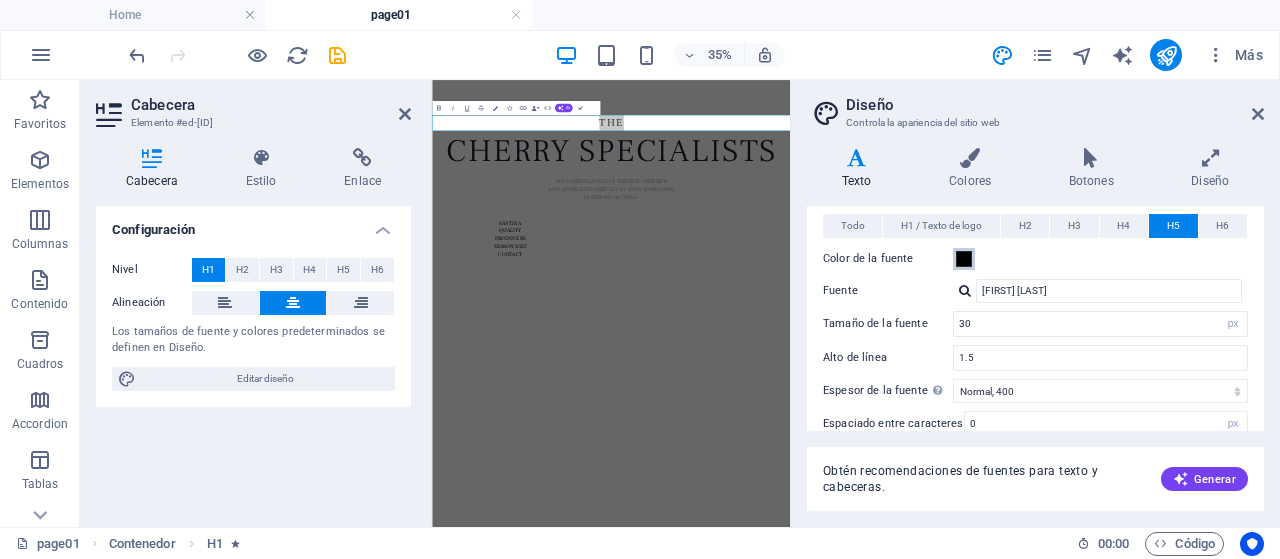 click at bounding box center (964, 259) 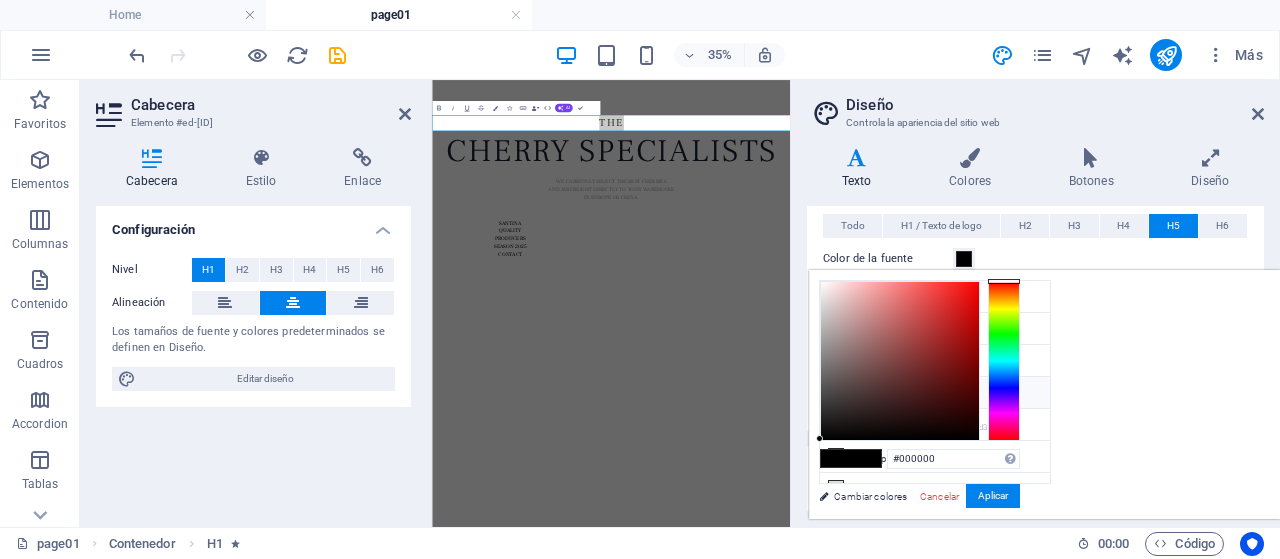 click at bounding box center (964, 259) 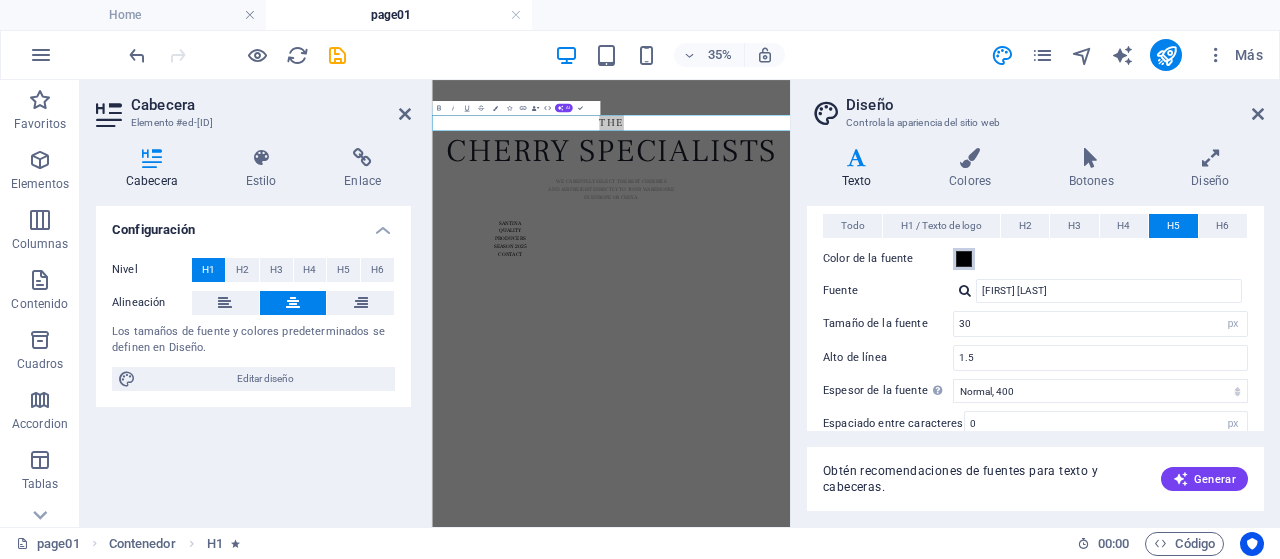 click at bounding box center (964, 259) 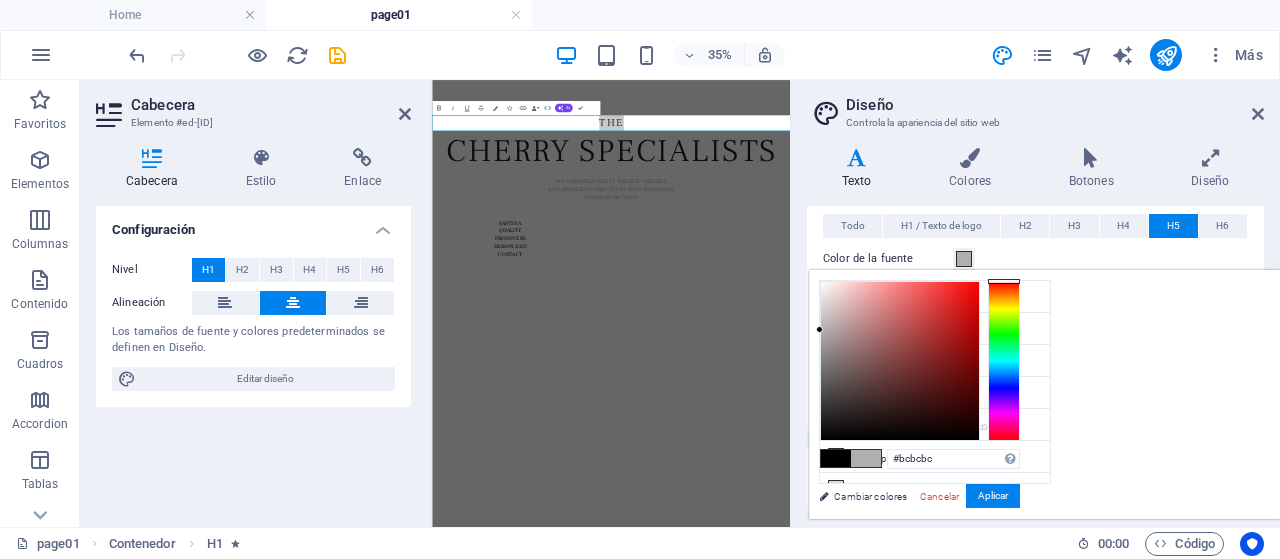 type on "#c0c0c0" 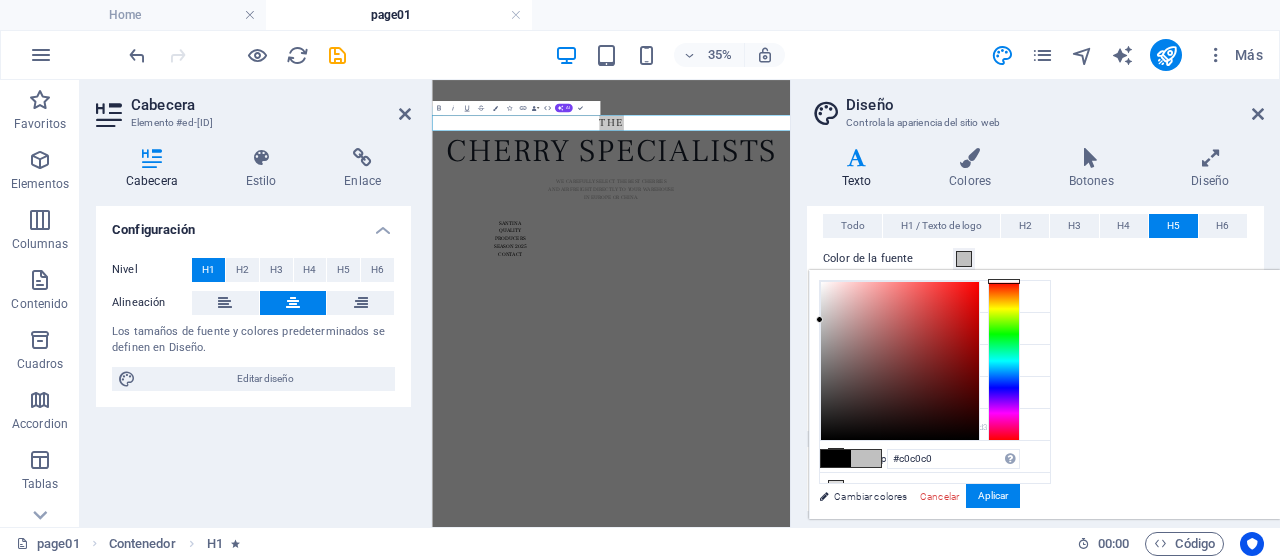 drag, startPoint x: 1066, startPoint y: 435, endPoint x: 1062, endPoint y: 319, distance: 116.06895 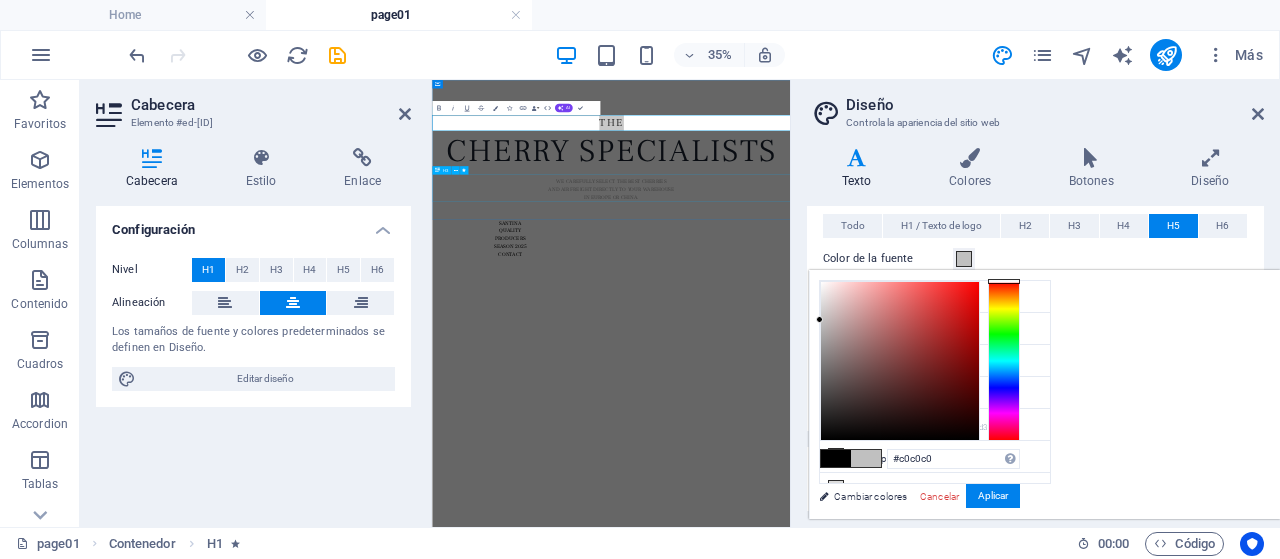 click on "WE CAREFULLY SELECT THE BEST CHERRIES and aIR FREIGHT DIRECTLY TO YOUR WAREHOUSE IN EUROPE OR CHINA." at bounding box center [943, 389] 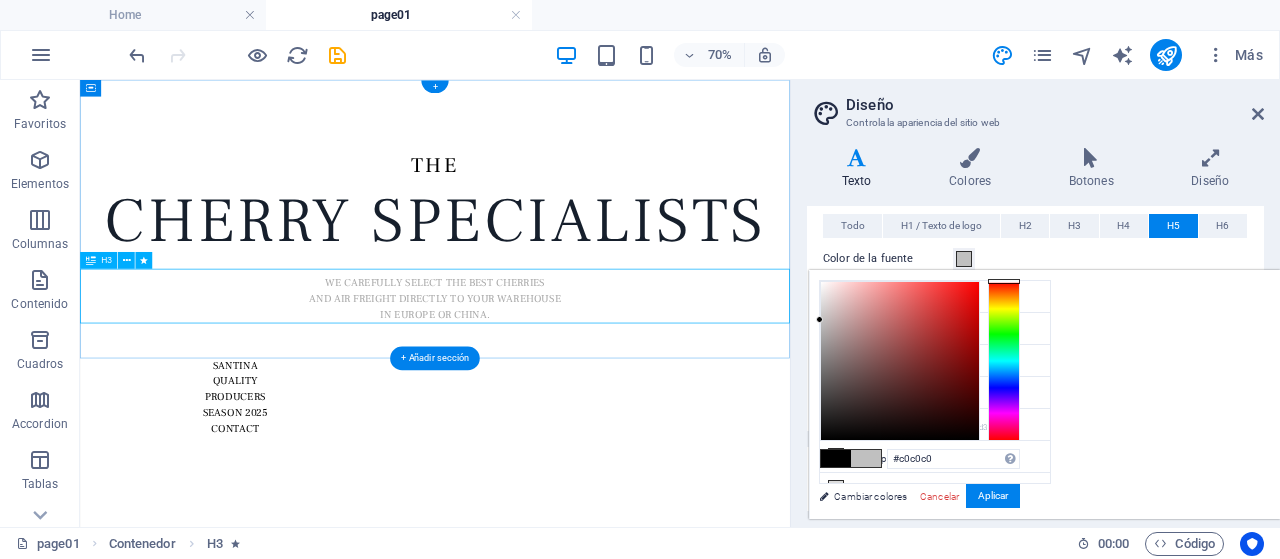 click on "WE CAREFULLY SELECT THE BEST CHERRIES and aIR FREIGHT DIRECTLY TO YOUR WAREHOUSE IN EUROPE OR CHINA." at bounding box center [587, 389] 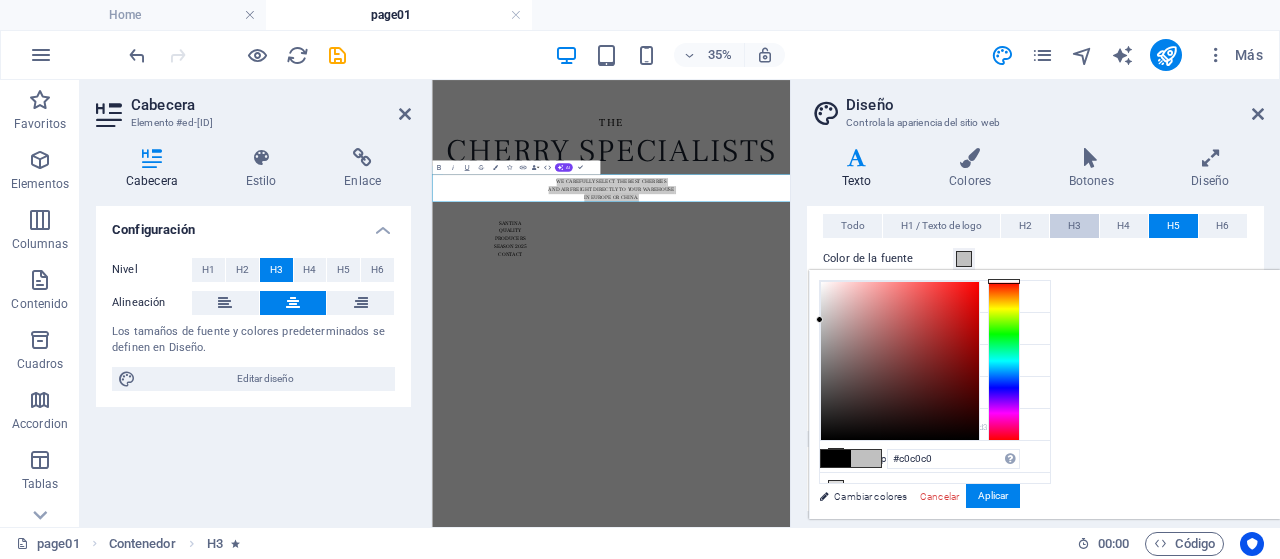 click on "H3" at bounding box center [1074, 226] 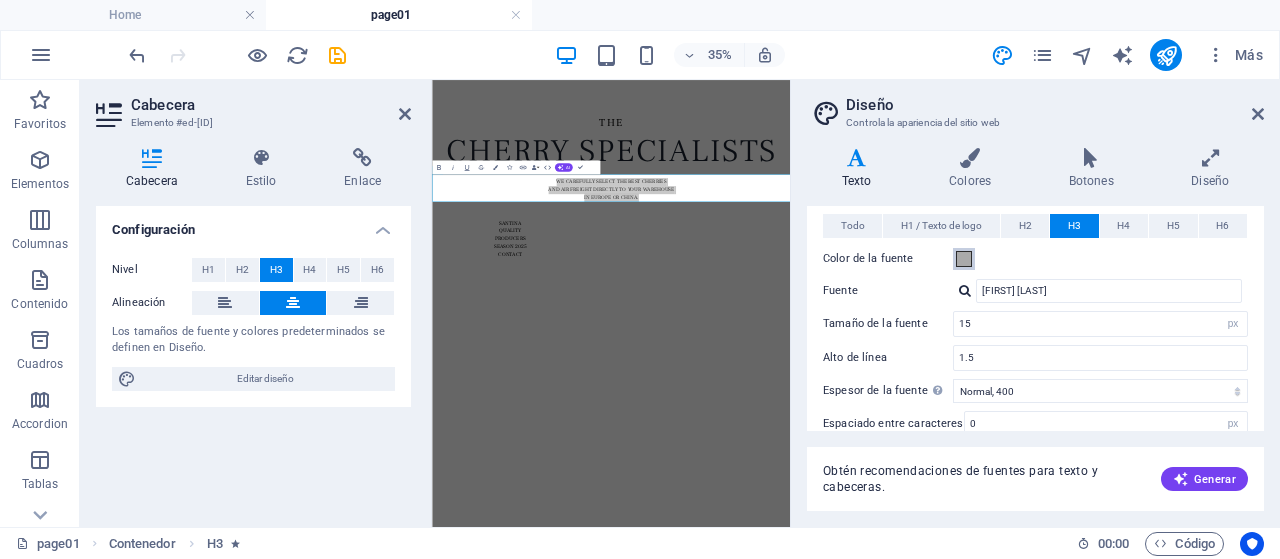 click at bounding box center (964, 259) 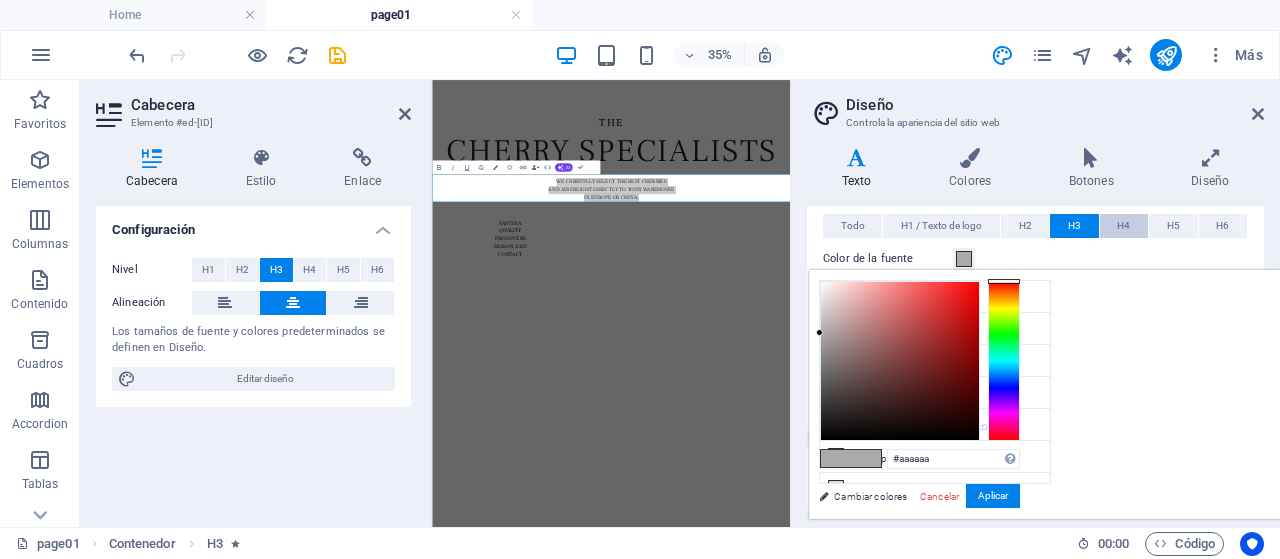 click on "H4" at bounding box center (1123, 226) 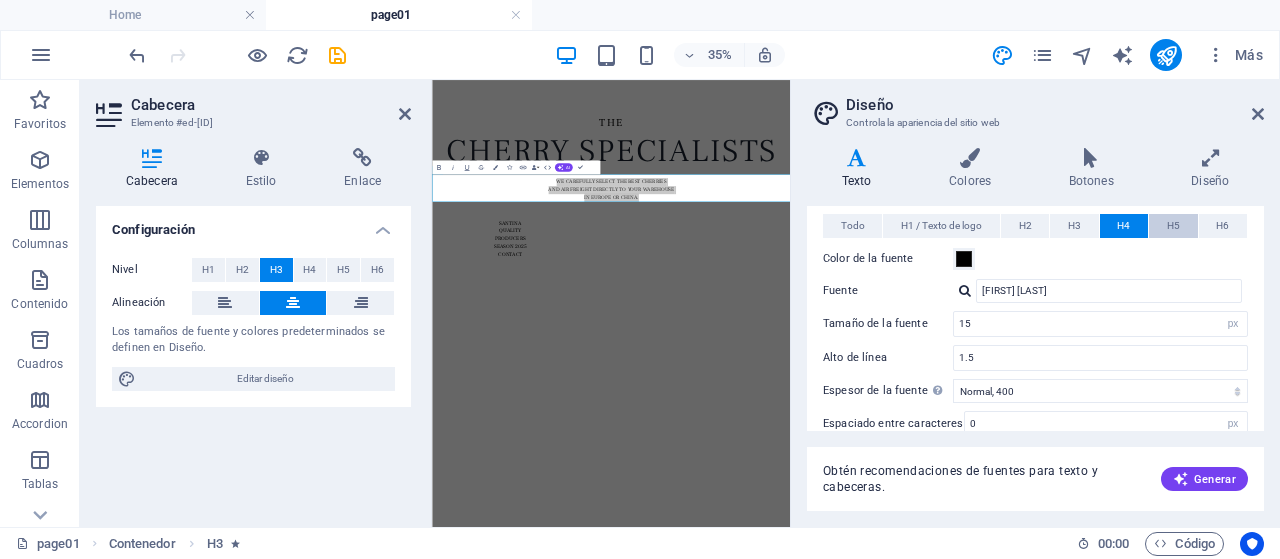 click on "H5" at bounding box center [1173, 226] 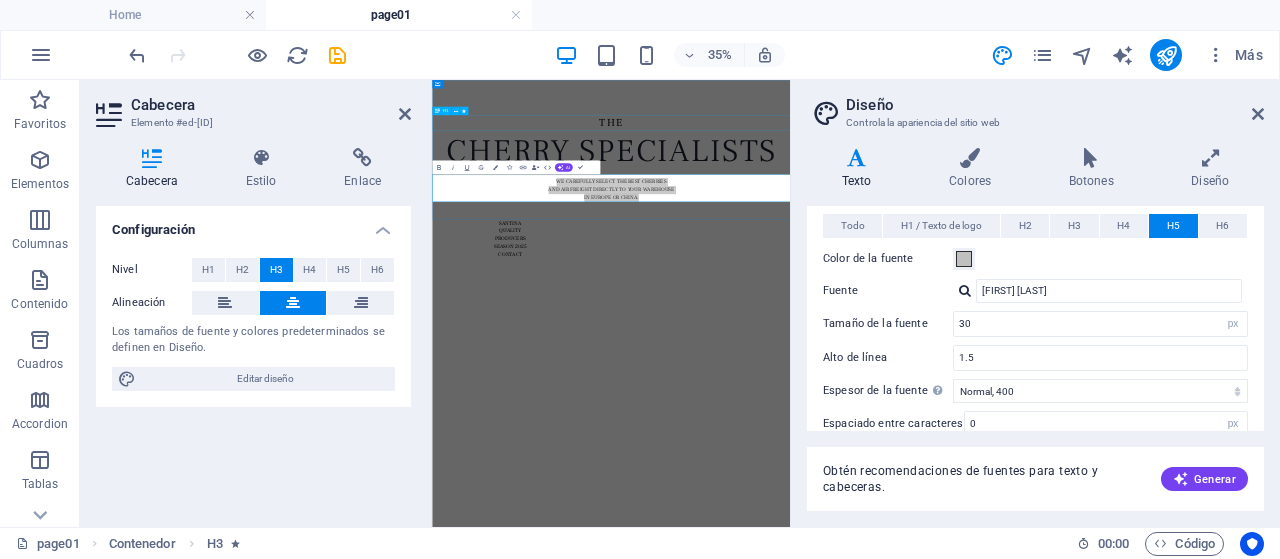 click on "the" at bounding box center (943, 202) 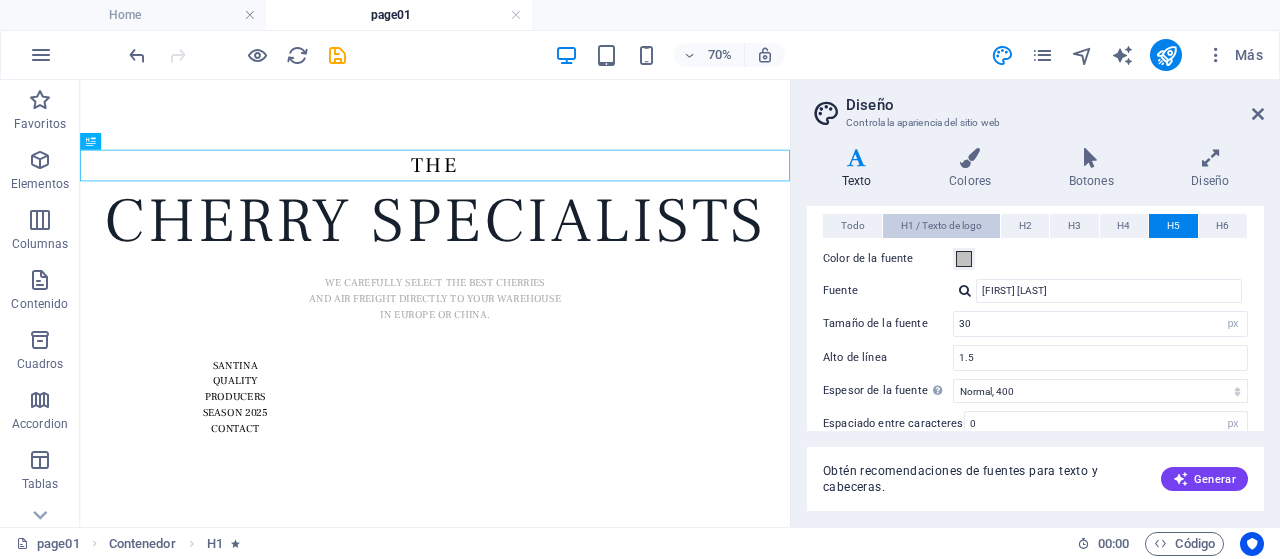 click on "H1 / Texto de logo" at bounding box center (941, 226) 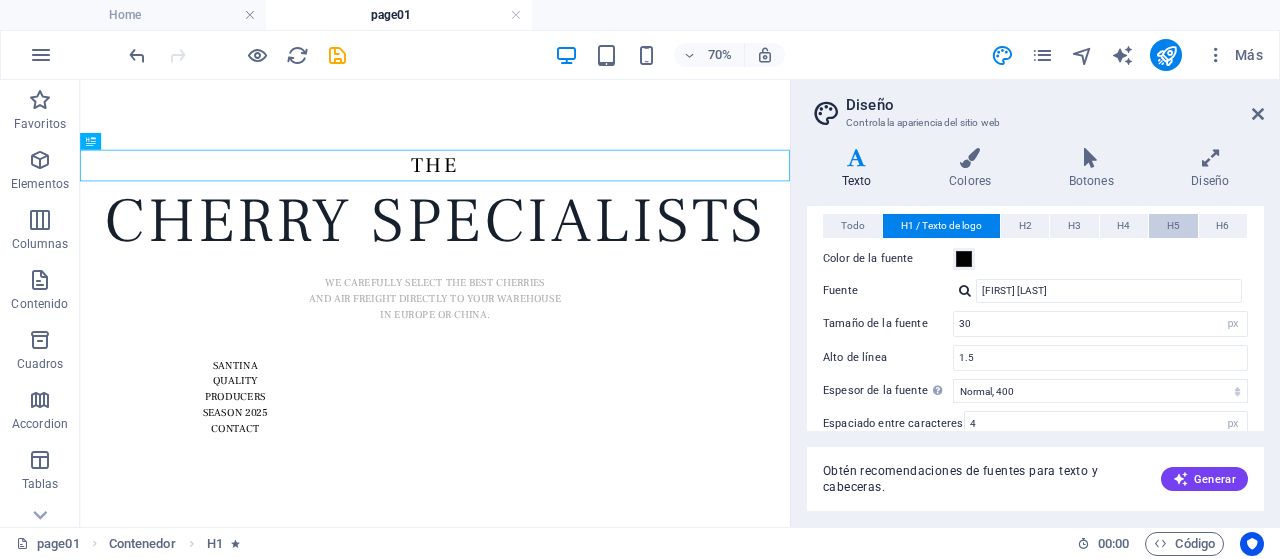 click on "H5" at bounding box center [1173, 226] 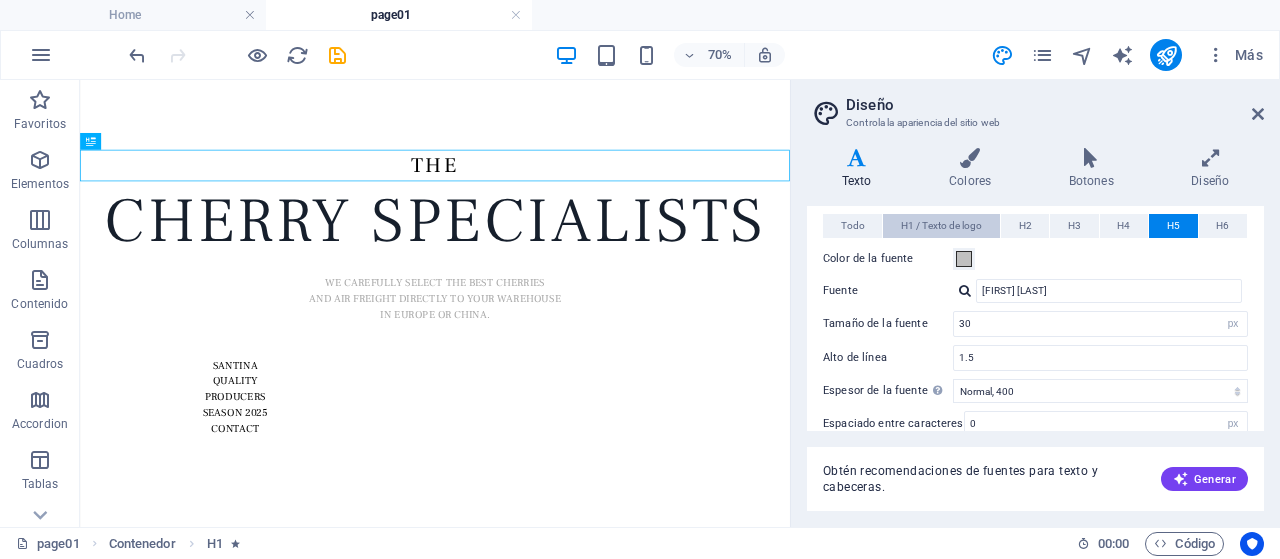 click on "H1 / Texto de logo" at bounding box center [941, 226] 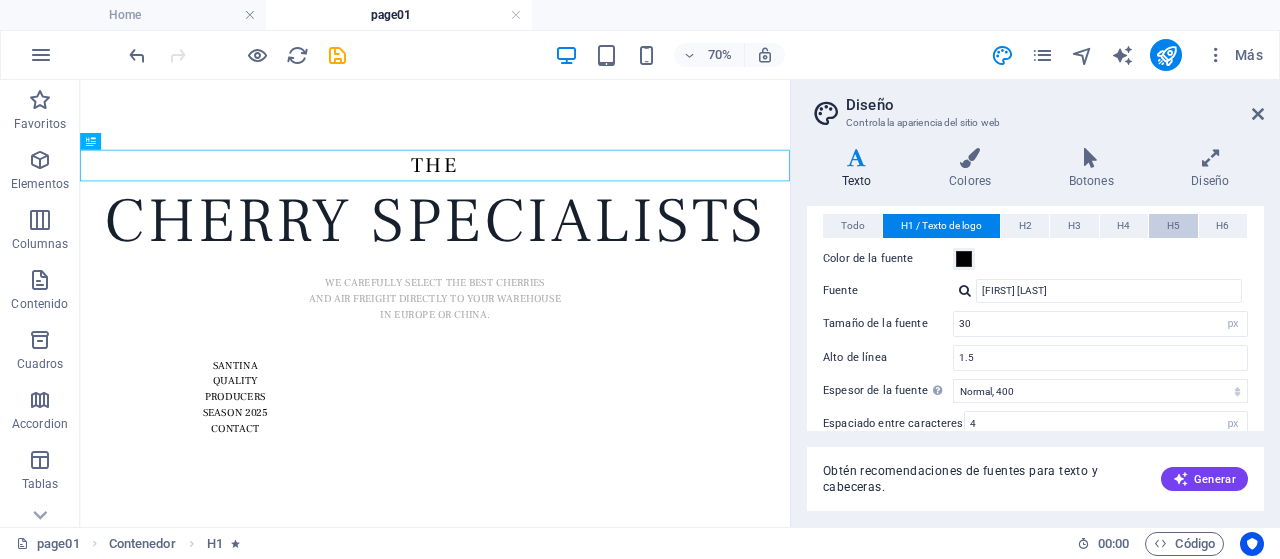 click on "H5" at bounding box center [1173, 226] 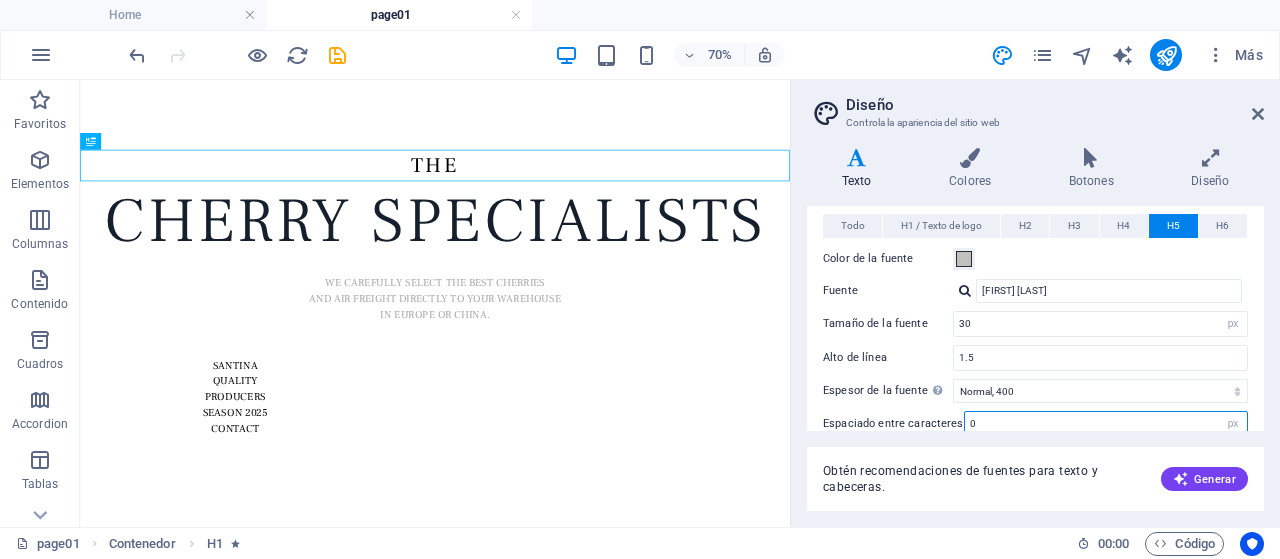 drag, startPoint x: 967, startPoint y: 421, endPoint x: 930, endPoint y: 422, distance: 37.01351 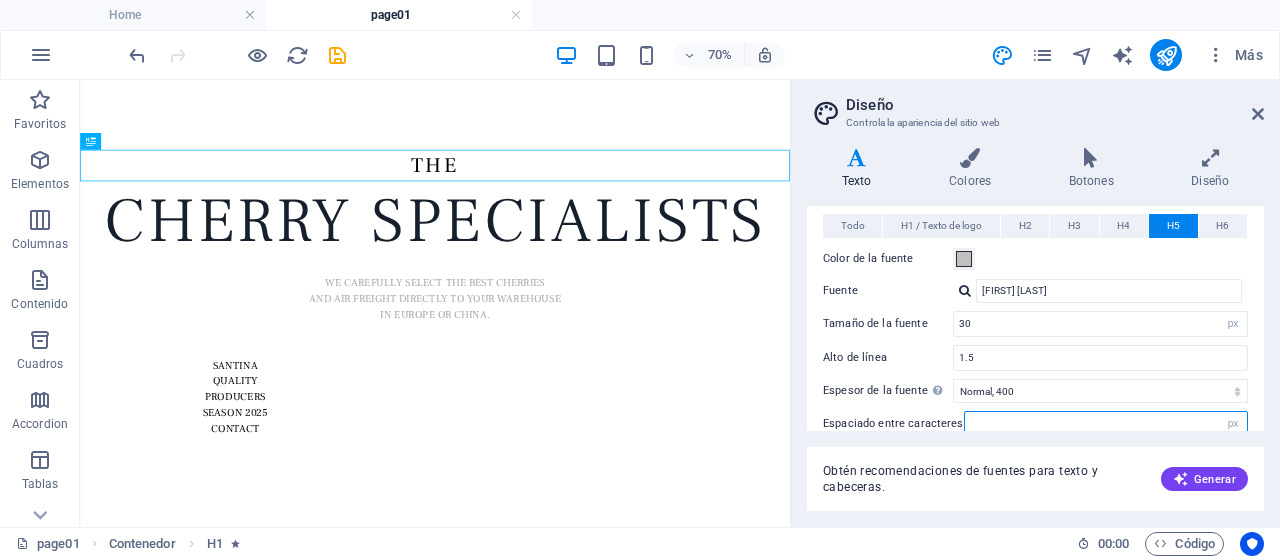 type on "4" 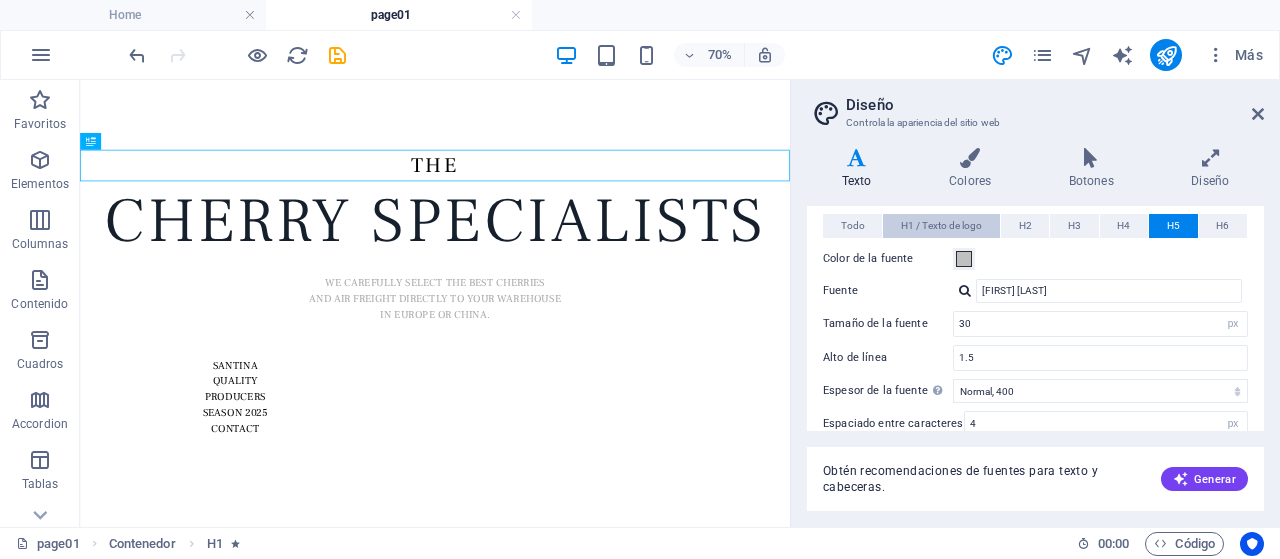 click on "H1 / Texto de logo" at bounding box center (941, 226) 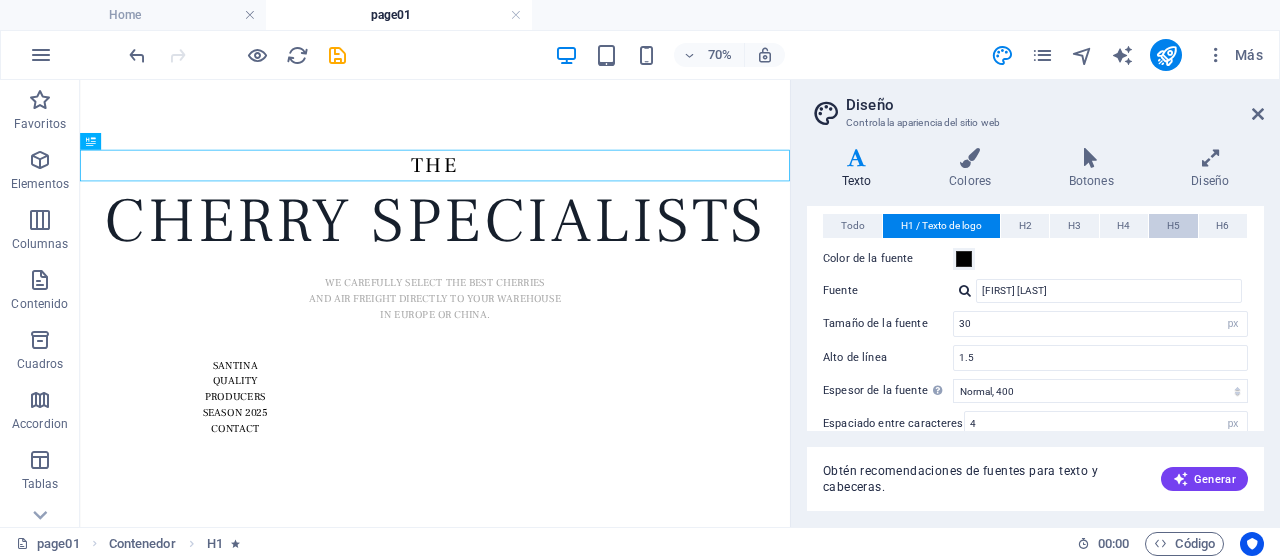 click on "H5" at bounding box center (1173, 226) 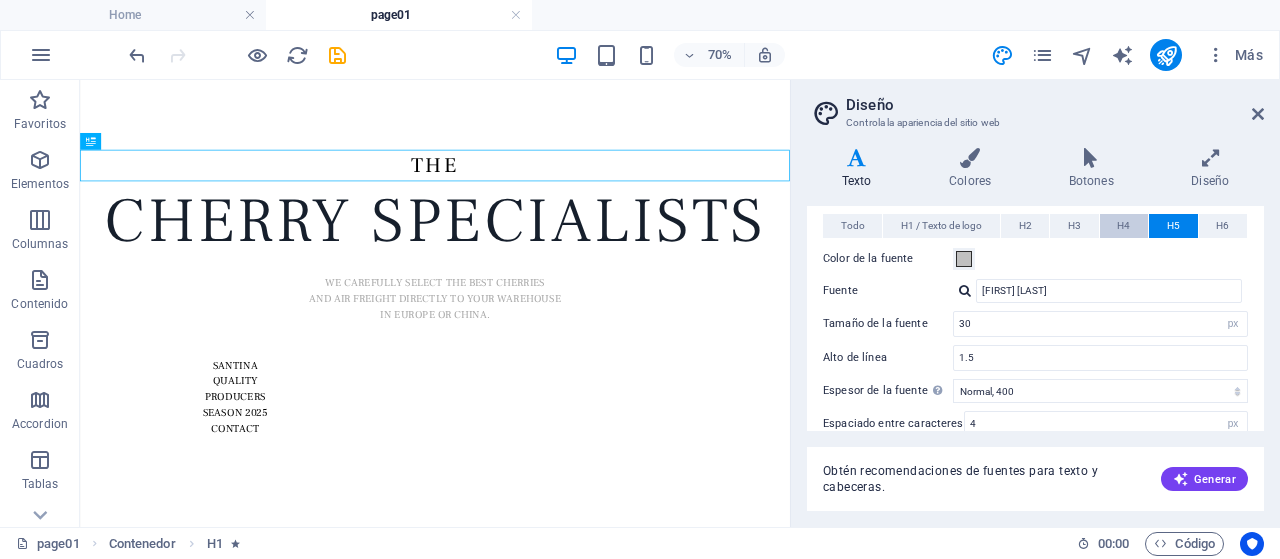 click on "H4" at bounding box center (1124, 226) 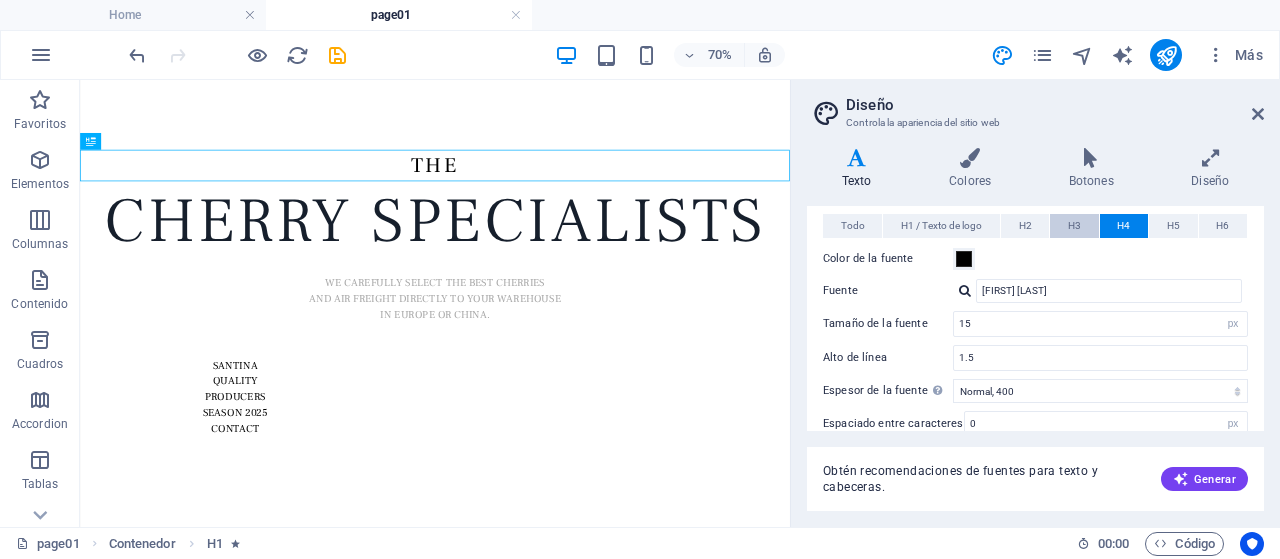 click on "H3" at bounding box center (1074, 226) 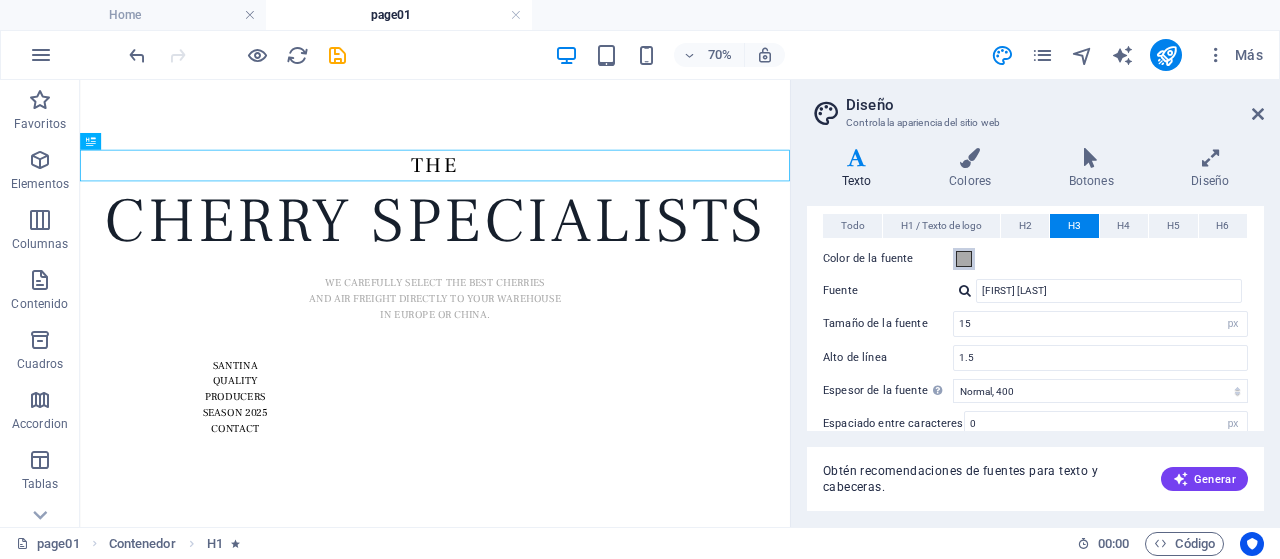 click at bounding box center (964, 259) 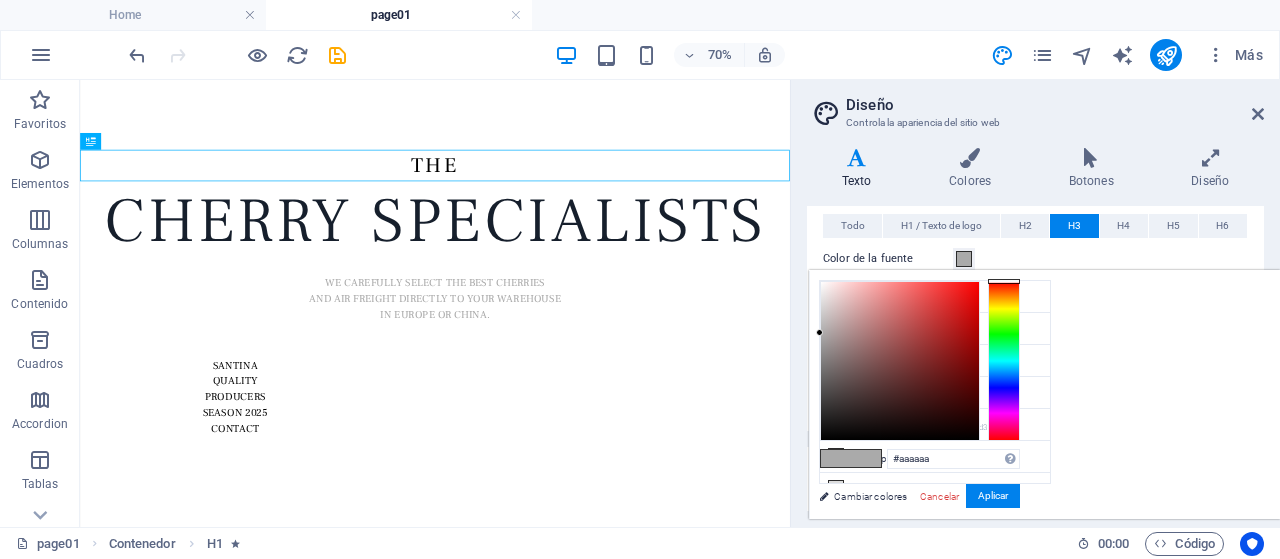 click at bounding box center (964, 259) 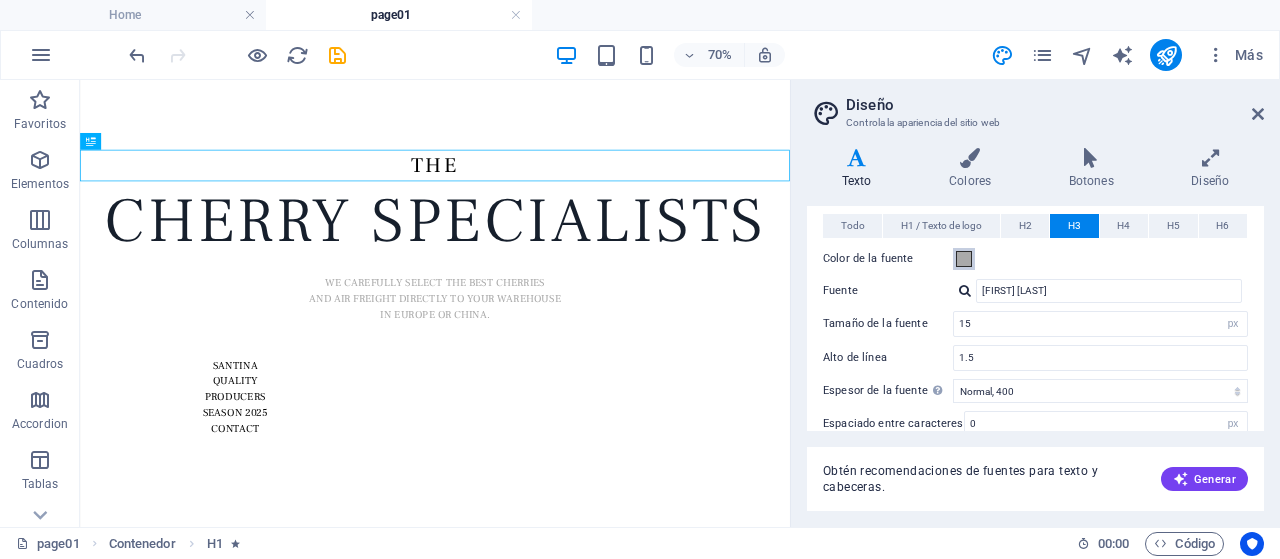 click at bounding box center [964, 259] 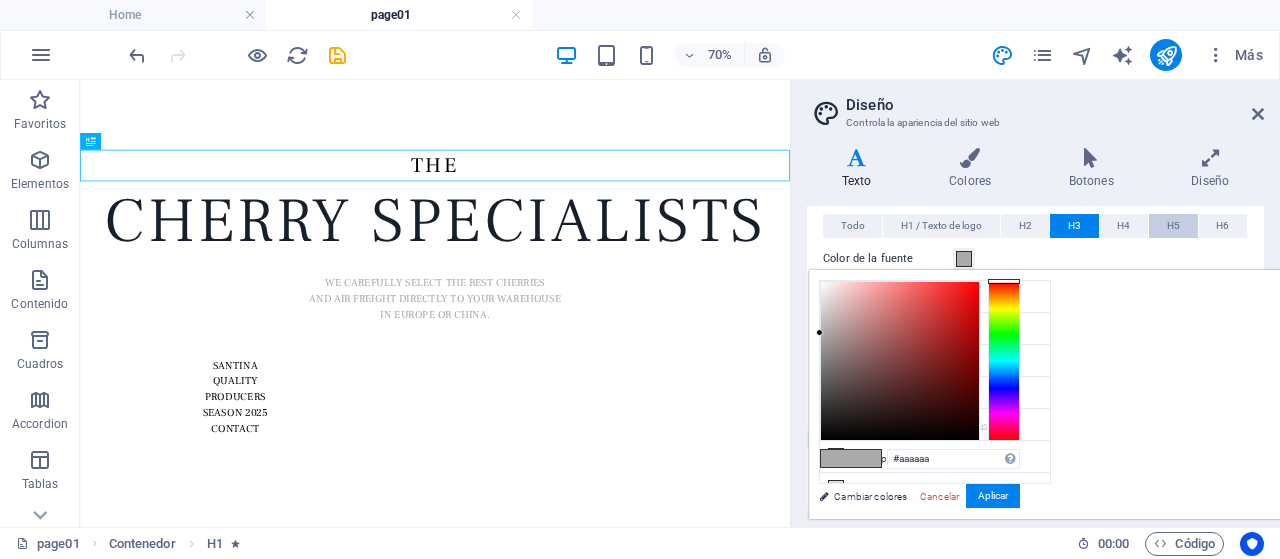 click on "H5" at bounding box center [1173, 226] 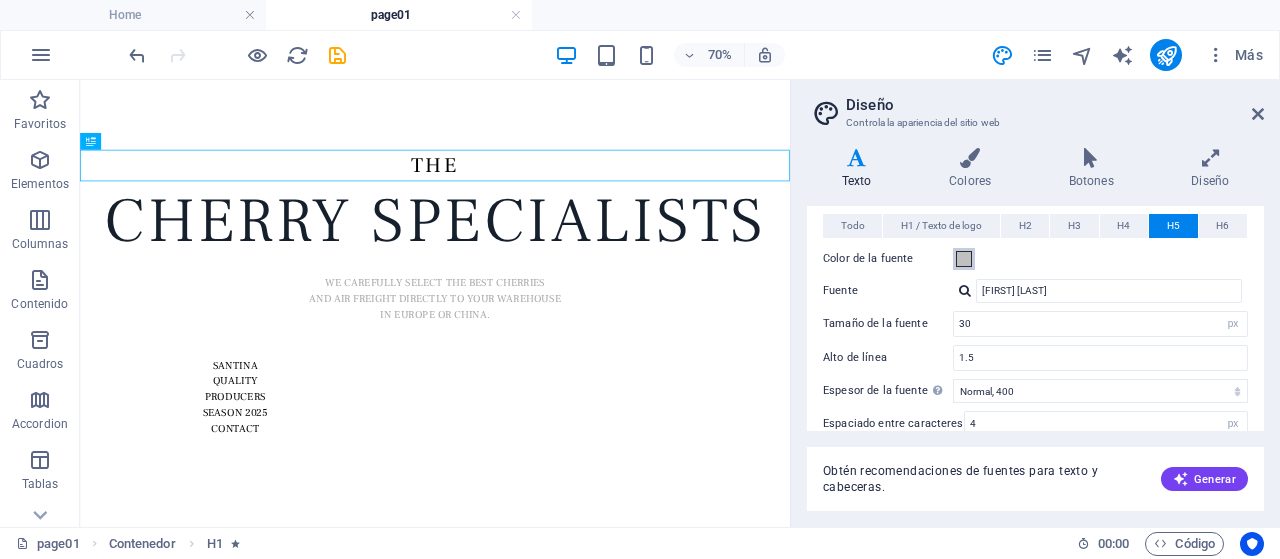 click at bounding box center [964, 259] 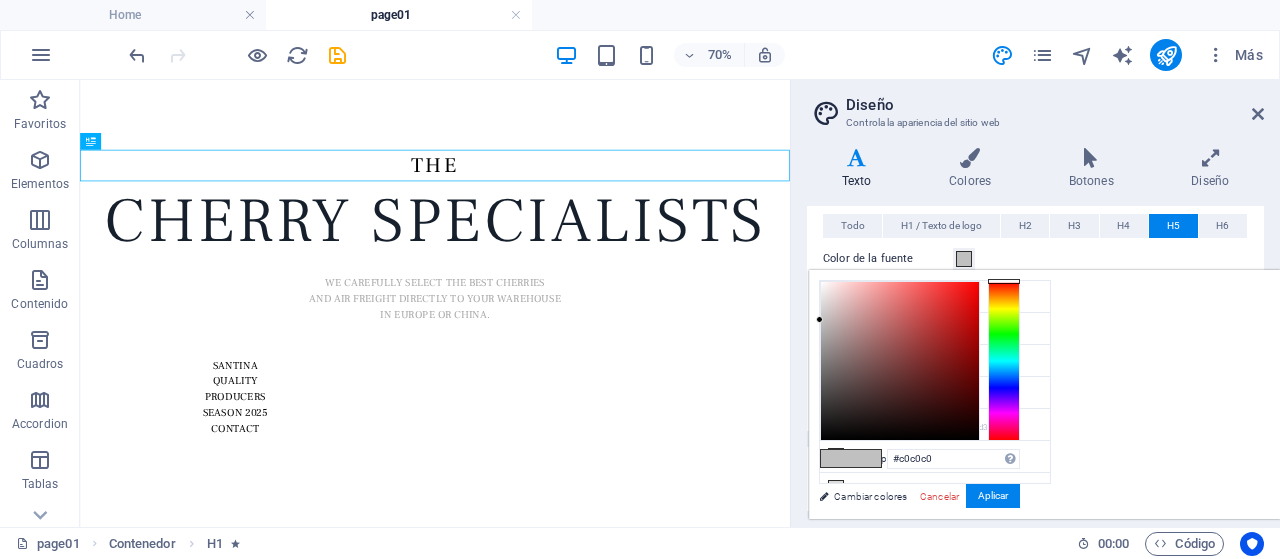 click at bounding box center [964, 259] 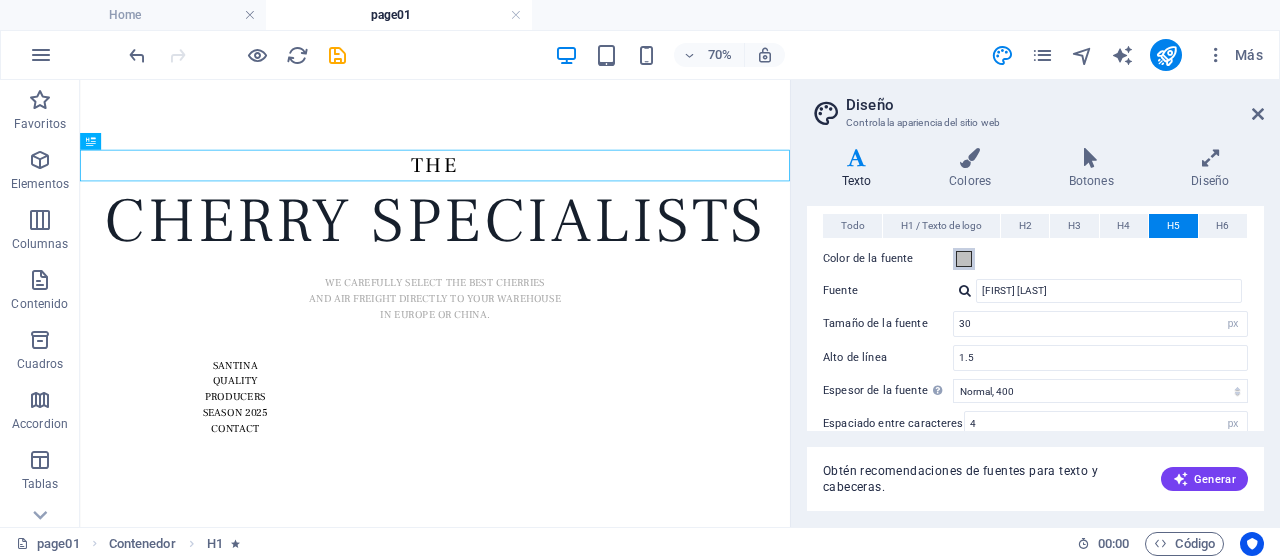 click at bounding box center (964, 259) 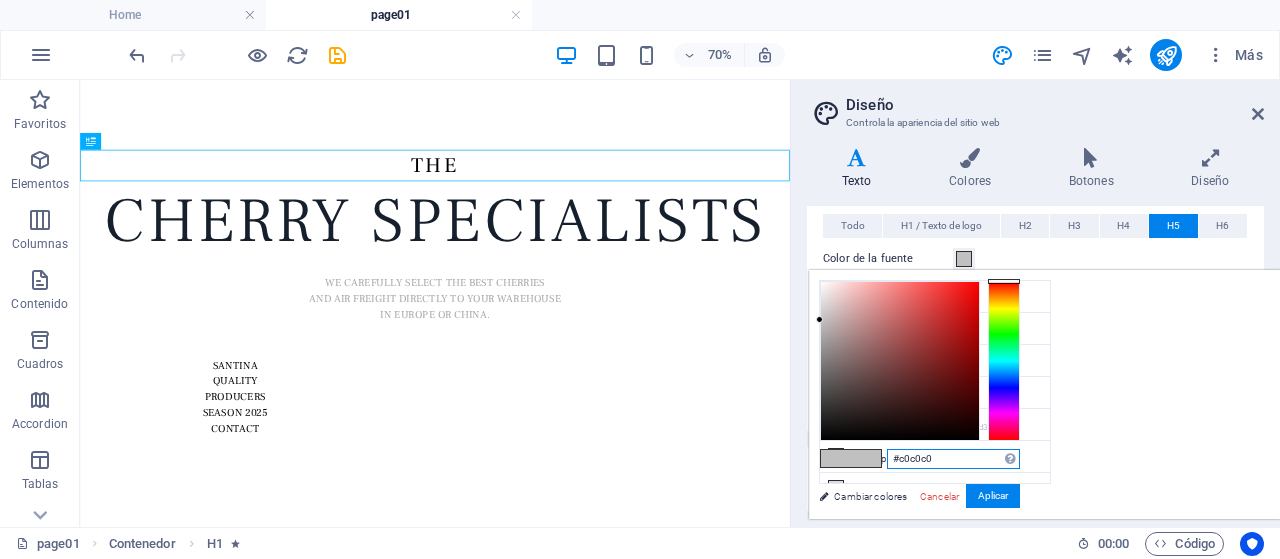 click on "#c0c0c0" at bounding box center (953, 459) 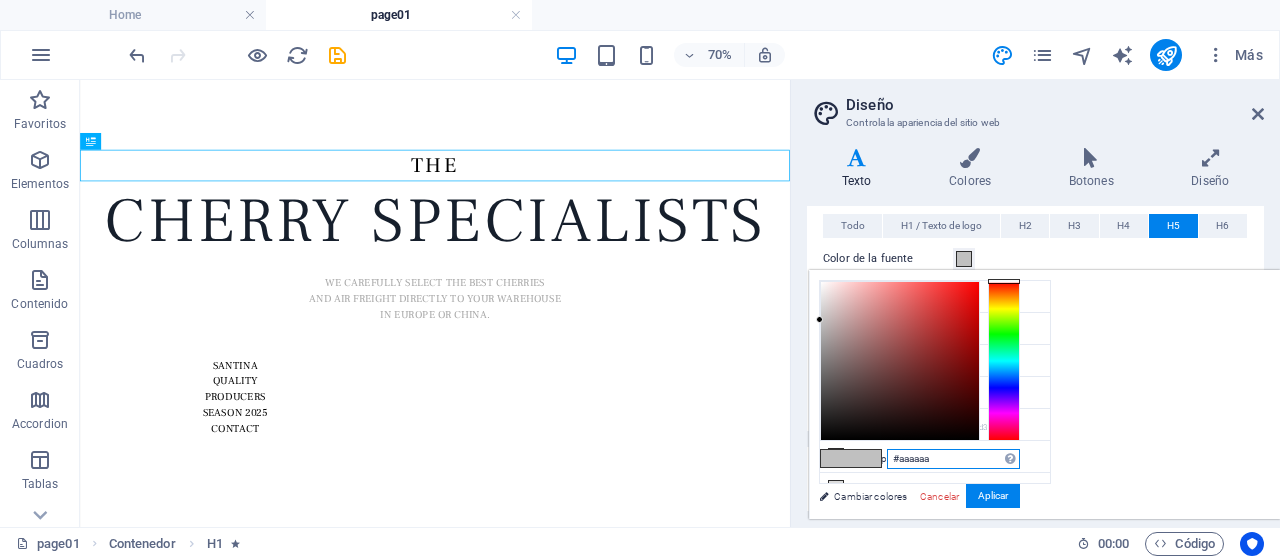 type on "#aaaaaa" 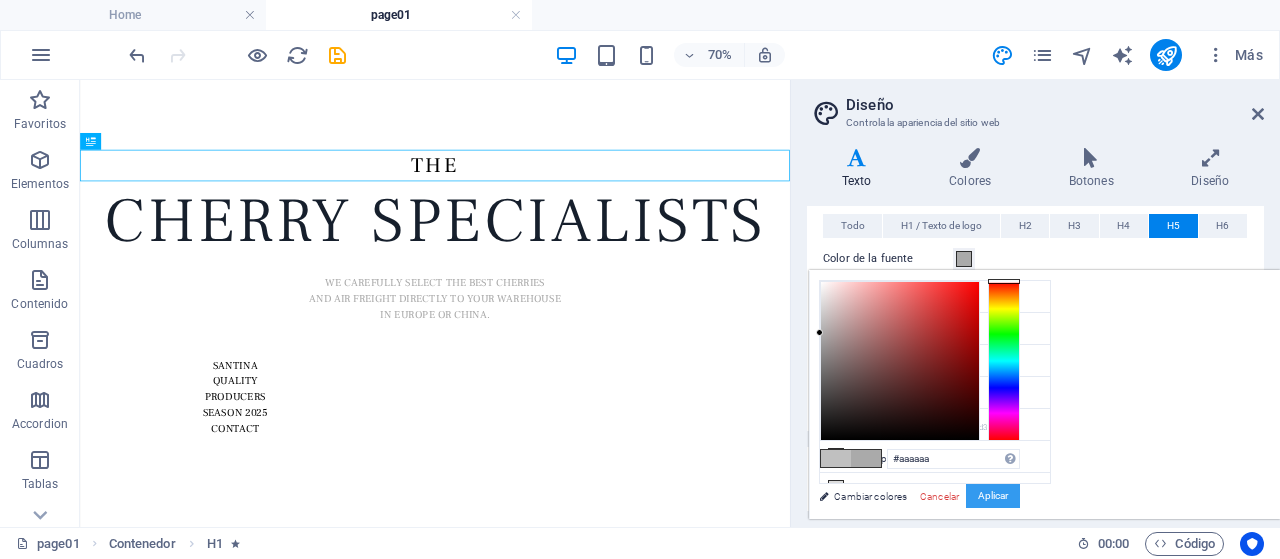 click on "Aplicar" at bounding box center (993, 496) 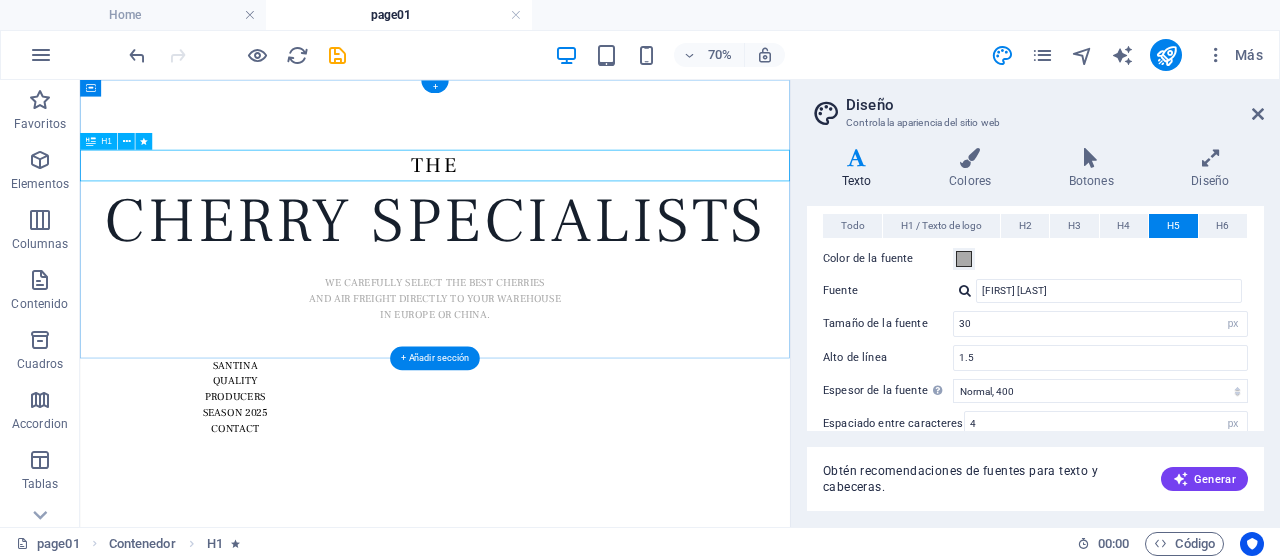 click on "the" at bounding box center [587, 202] 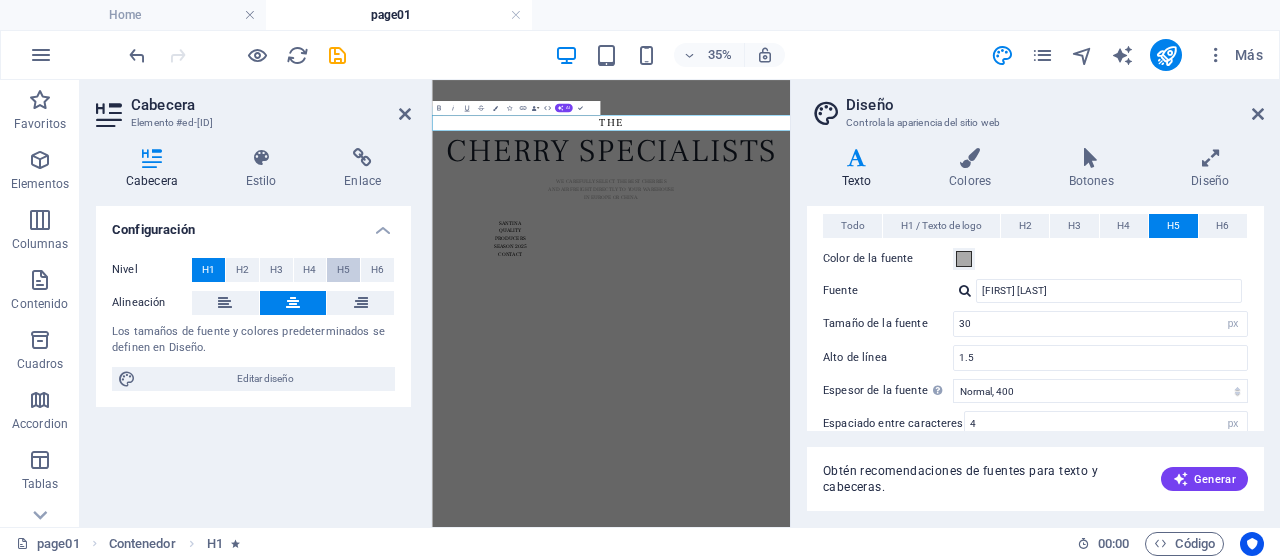 click on "H5" at bounding box center [343, 270] 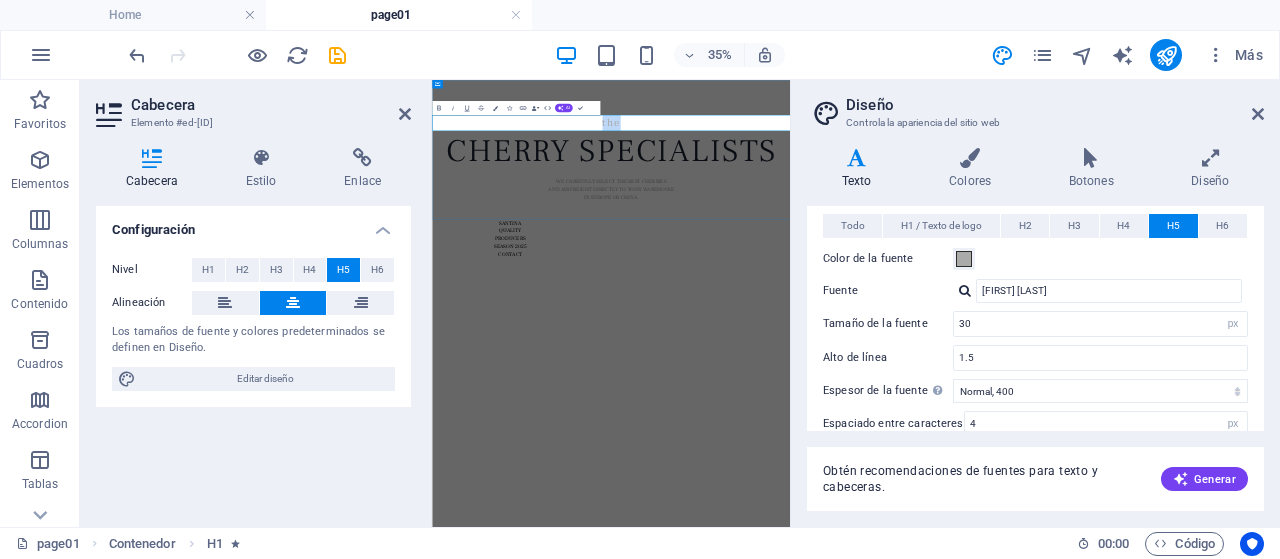 drag, startPoint x: 994, startPoint y: 193, endPoint x: 879, endPoint y: 193, distance: 115 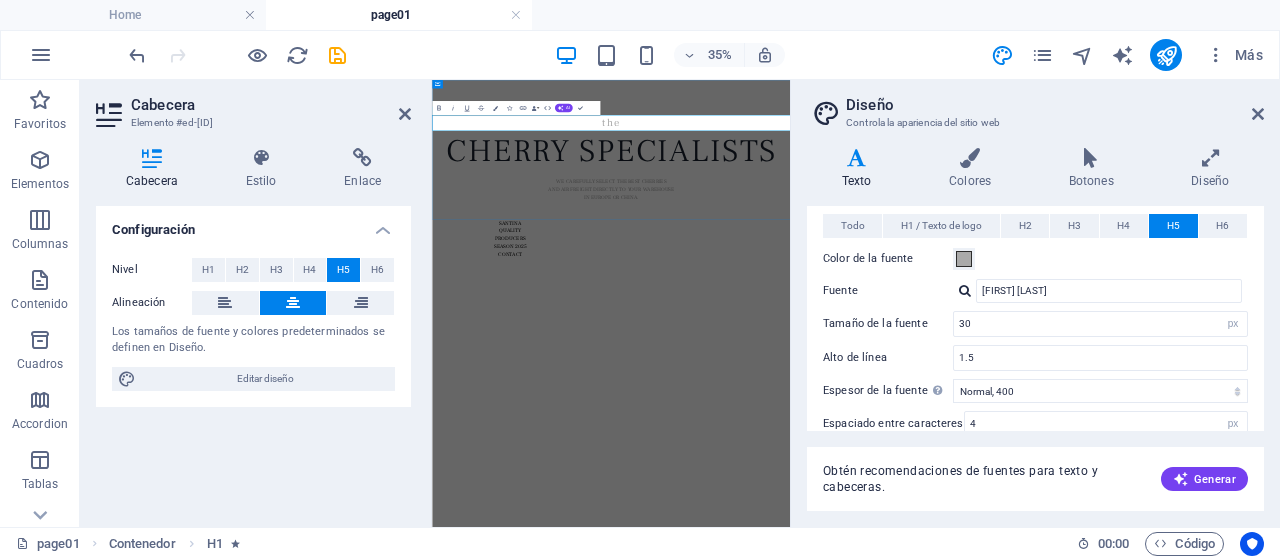 type 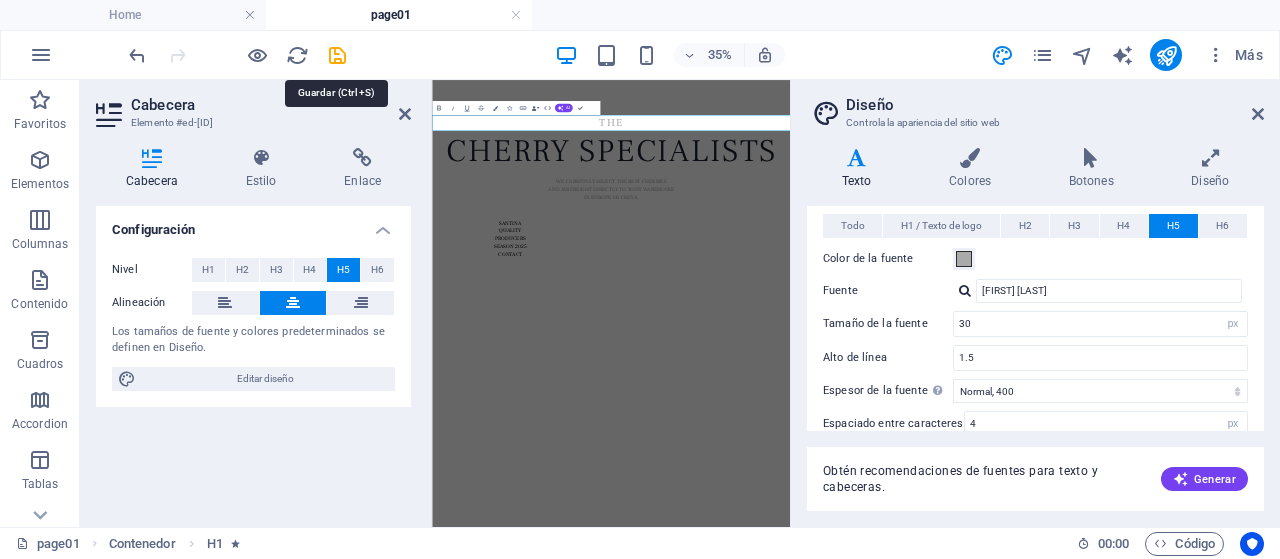 click at bounding box center [337, 55] 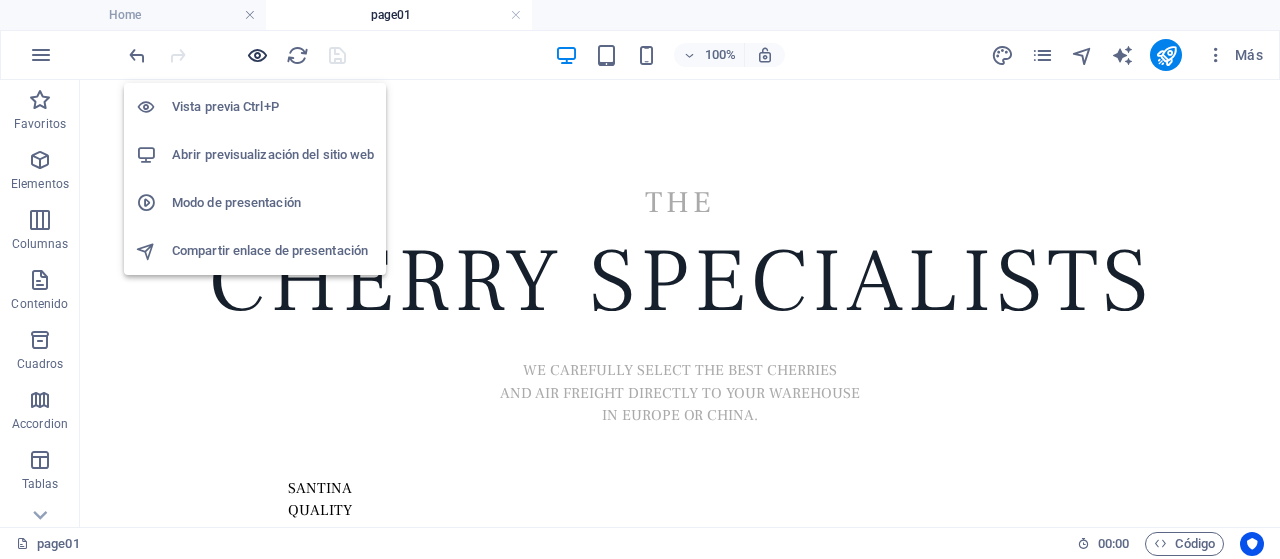 click at bounding box center [257, 55] 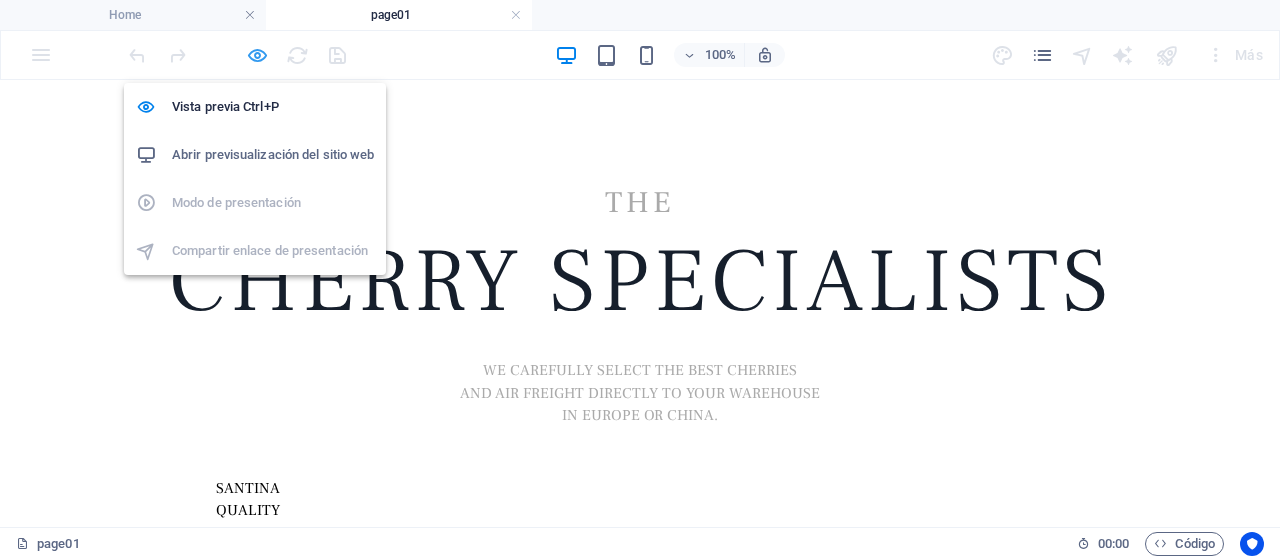 click at bounding box center [257, 55] 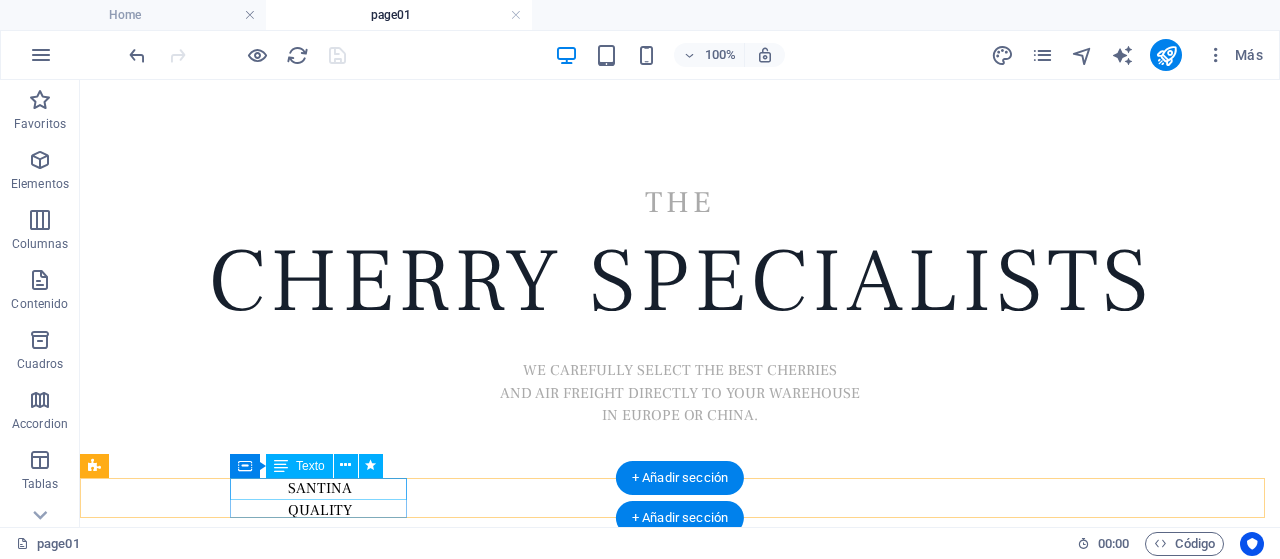 click on "SANTINA" at bounding box center [320, 489] 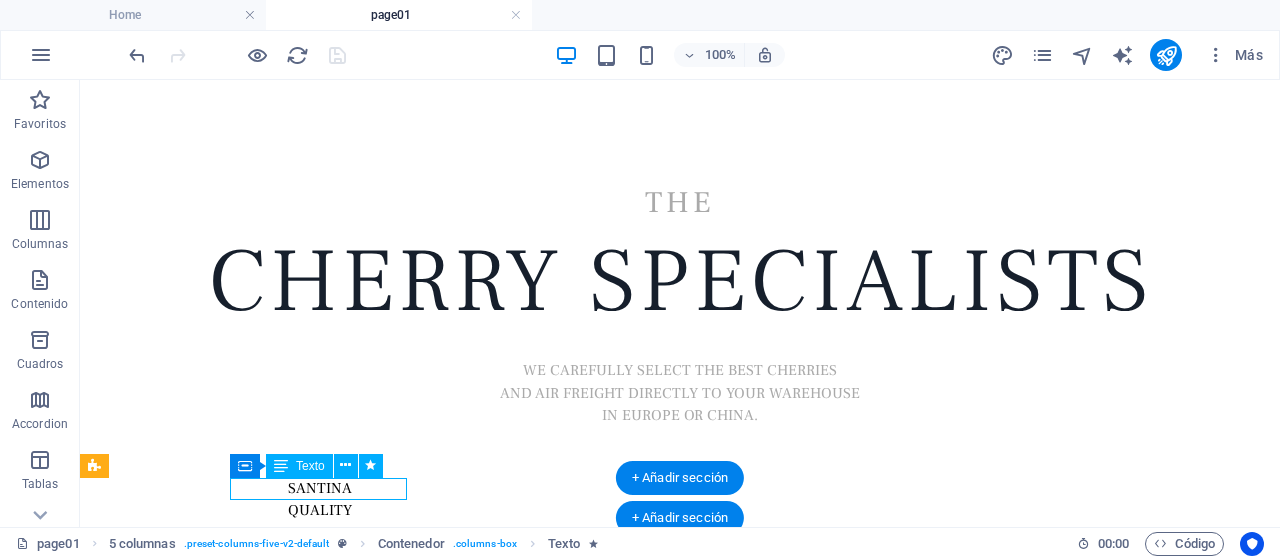 click on "SANTINA" at bounding box center (320, 489) 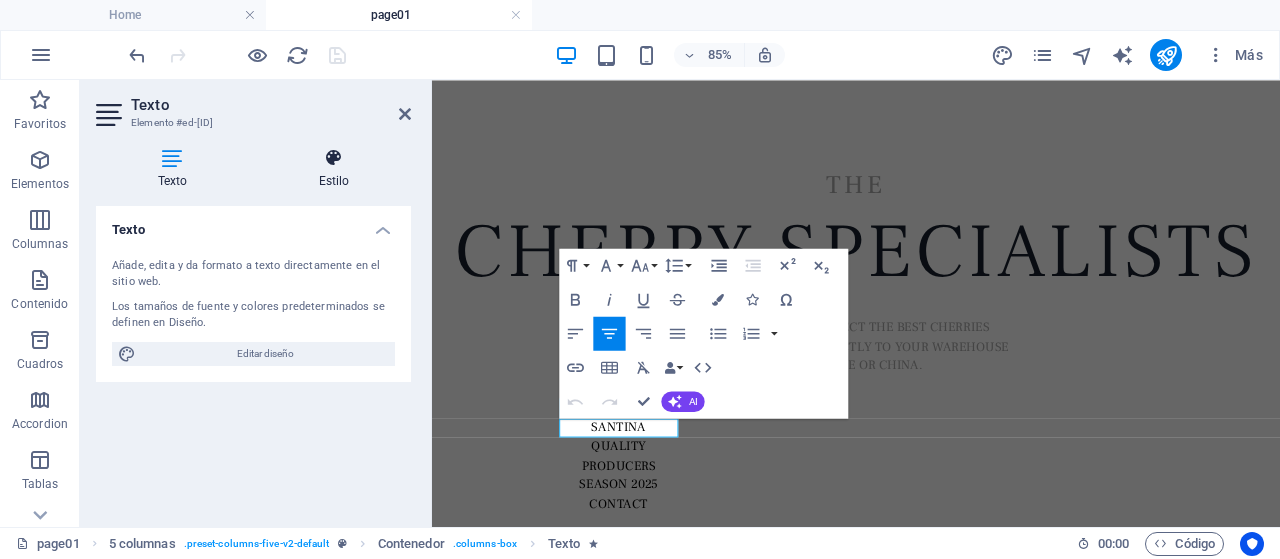 click at bounding box center (334, 158) 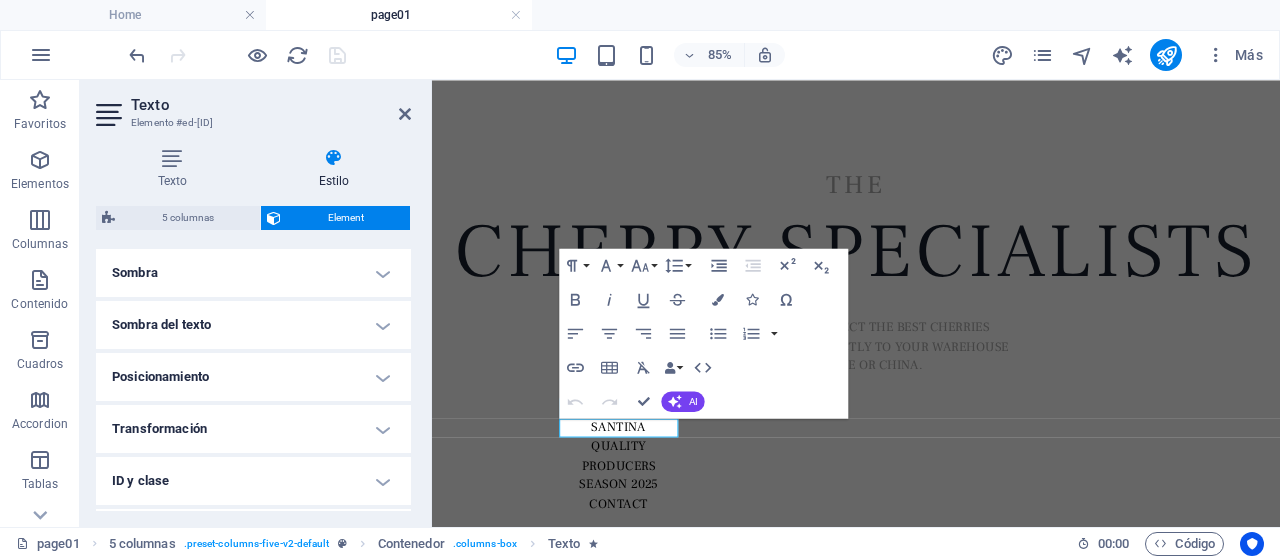 scroll, scrollTop: 596, scrollLeft: 0, axis: vertical 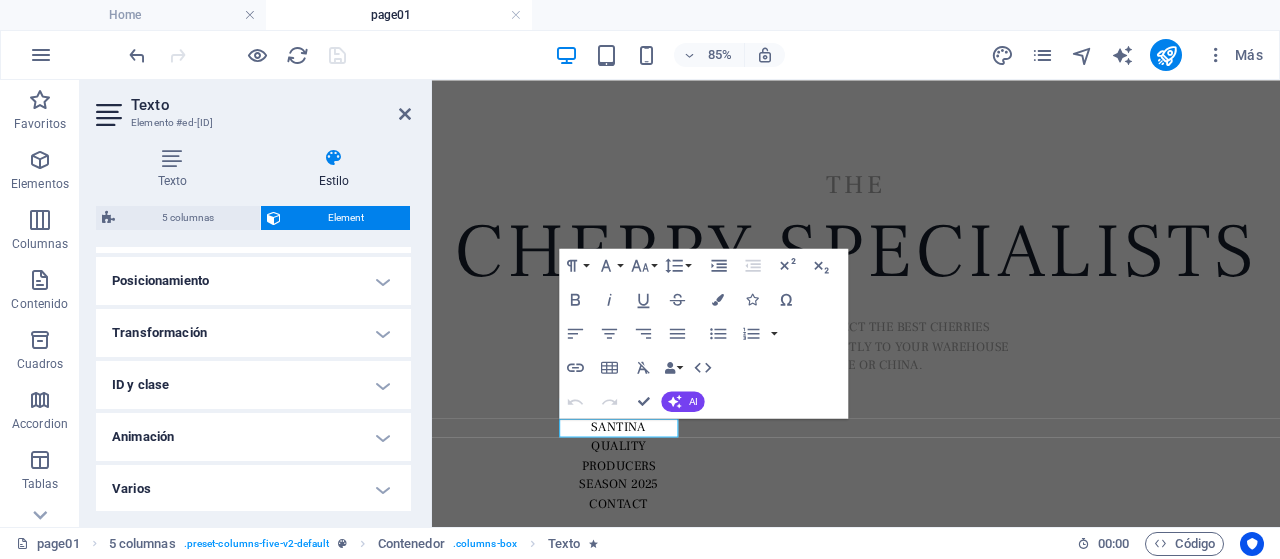 click on "Animación" at bounding box center (253, 437) 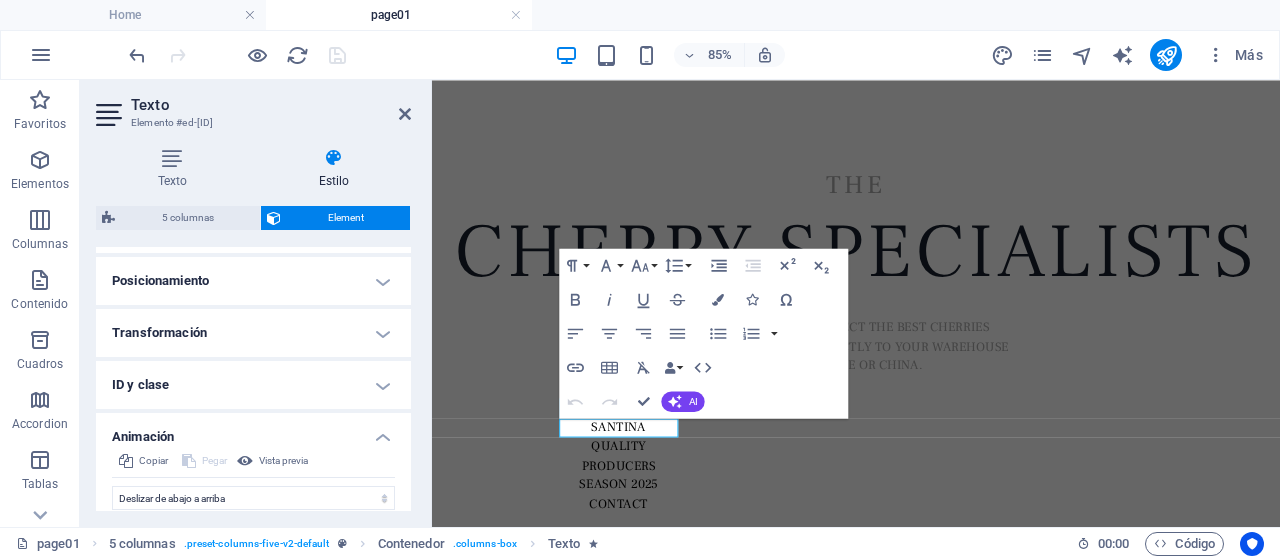 scroll, scrollTop: 802, scrollLeft: 0, axis: vertical 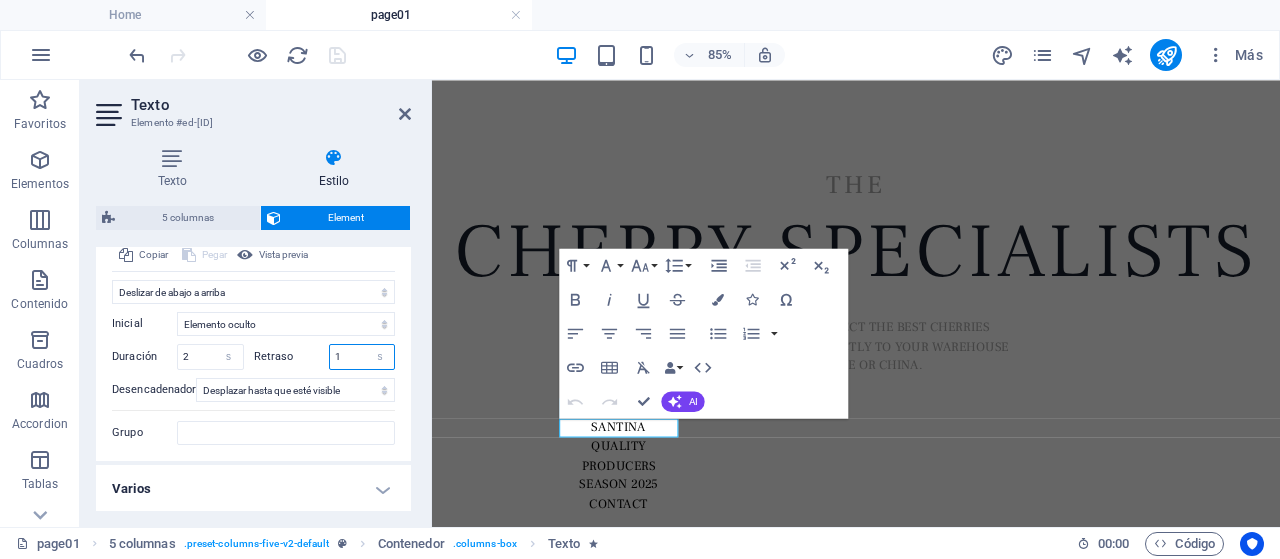 click on "1" at bounding box center [362, 357] 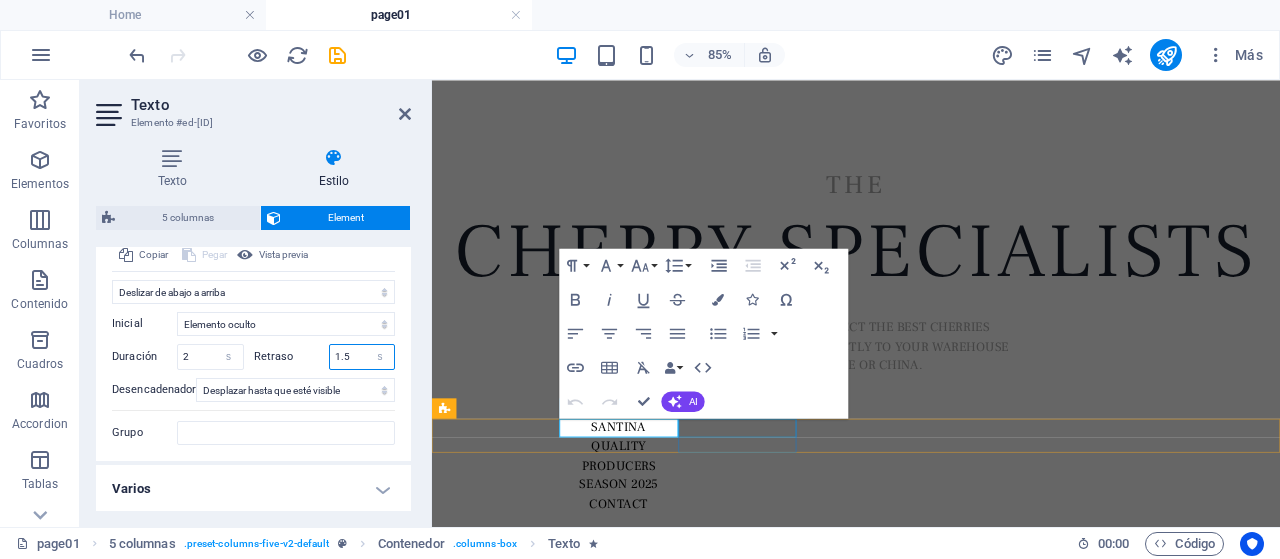 type on "1.5" 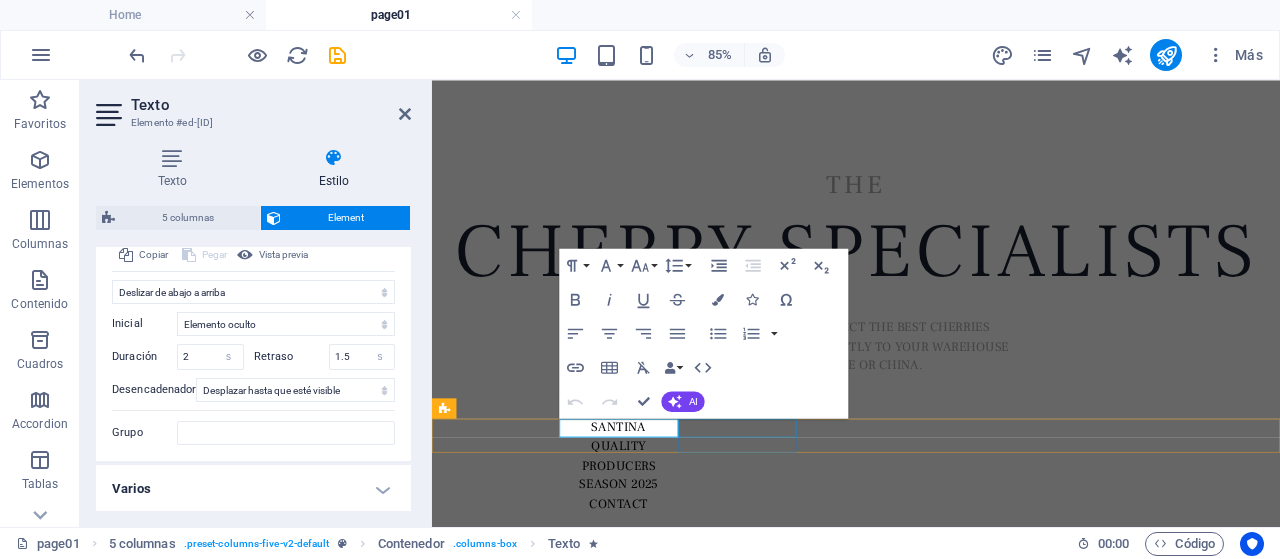 click on "QUALITY" at bounding box center [652, 511] 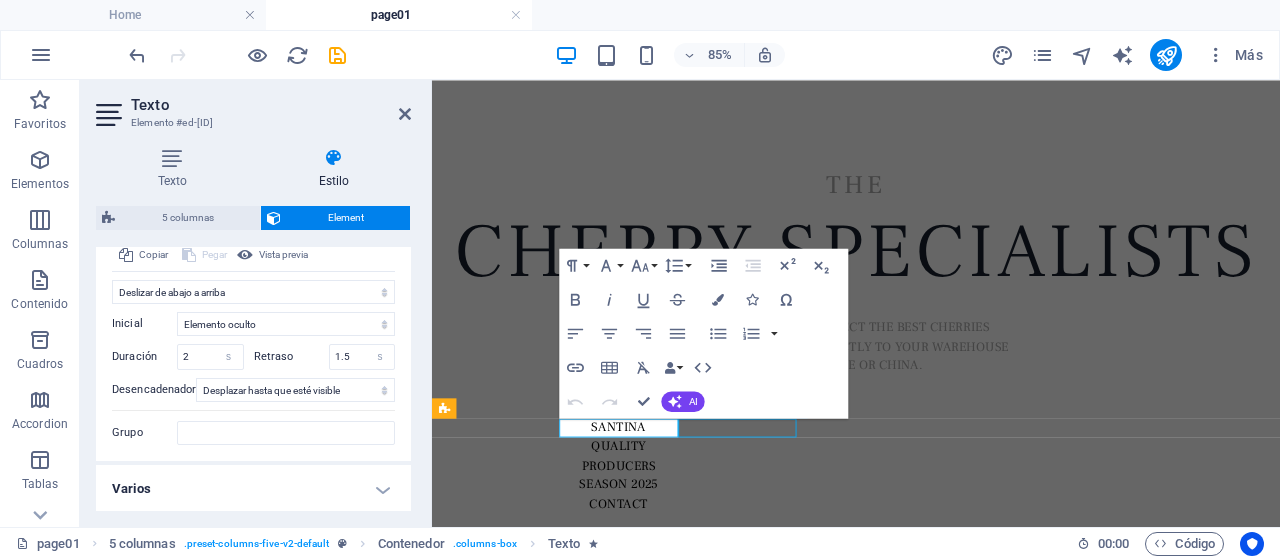 click on "QUALITY" at bounding box center (652, 511) 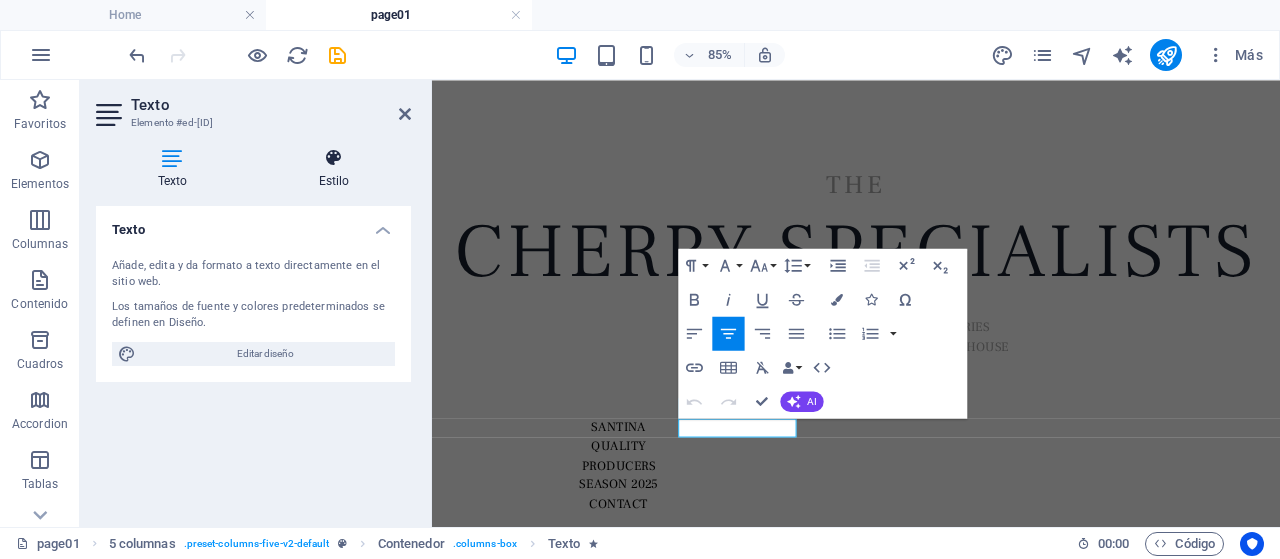 click on "Estilo" at bounding box center (334, 169) 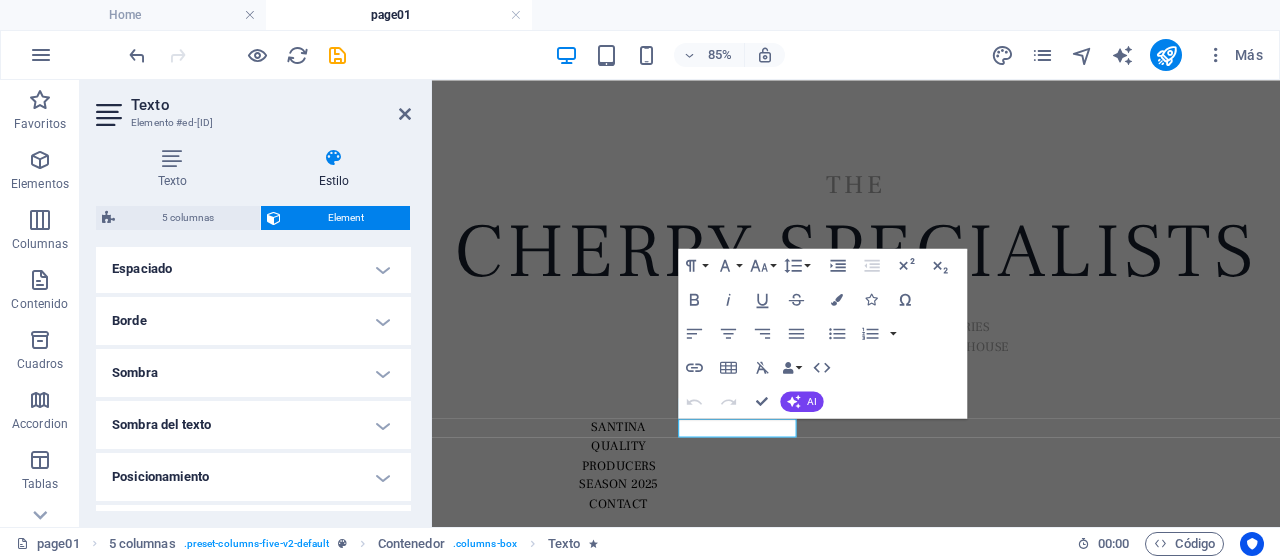 scroll, scrollTop: 596, scrollLeft: 0, axis: vertical 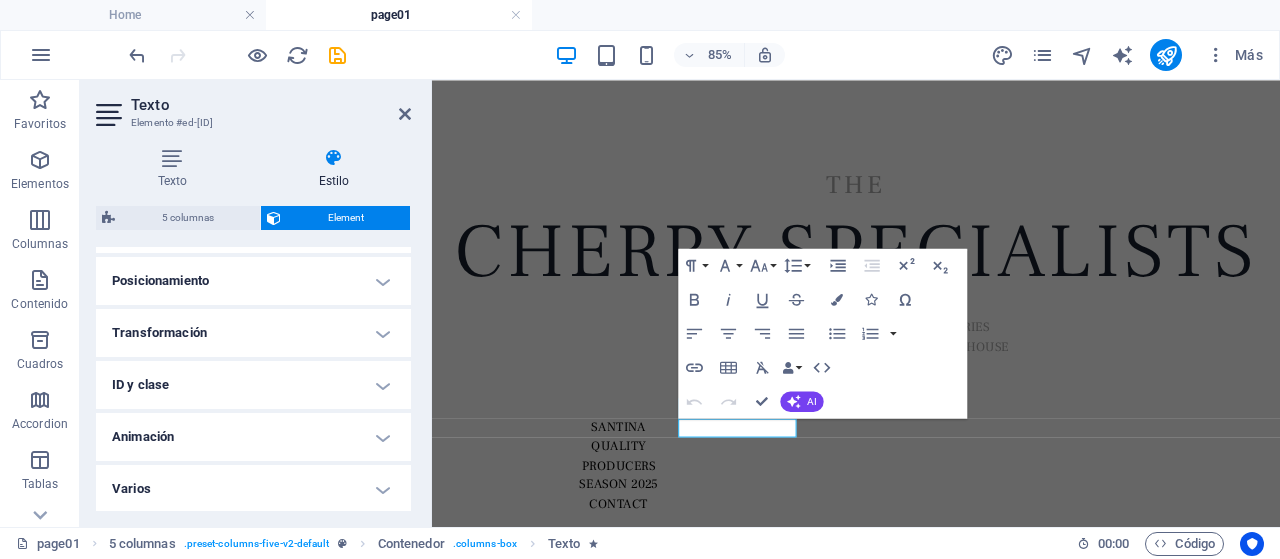 click on "Animación" at bounding box center [253, 437] 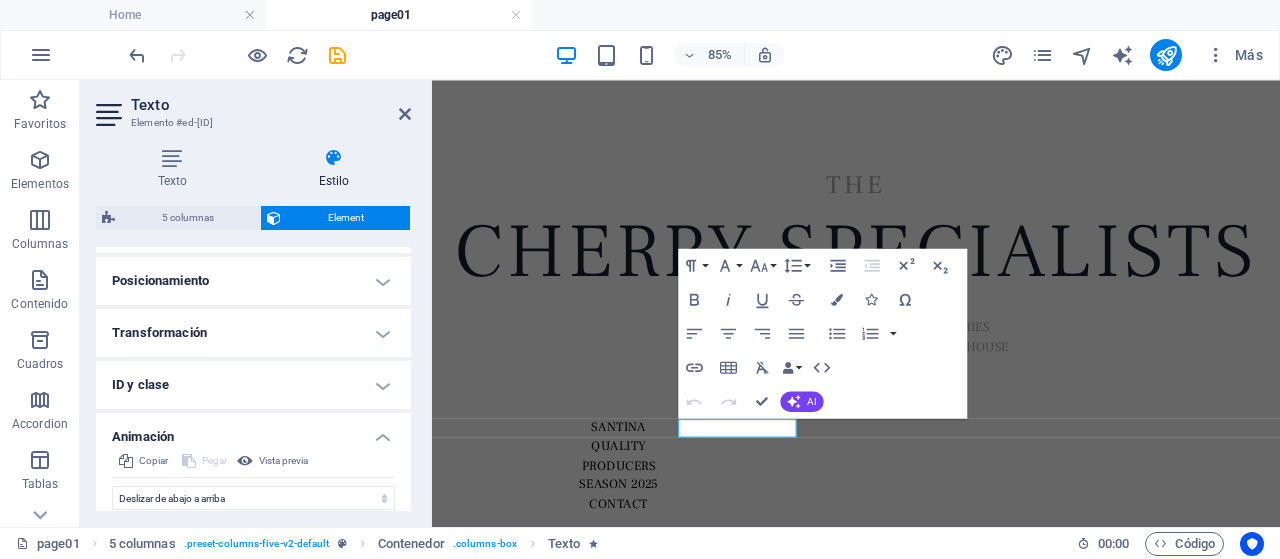 scroll, scrollTop: 802, scrollLeft: 0, axis: vertical 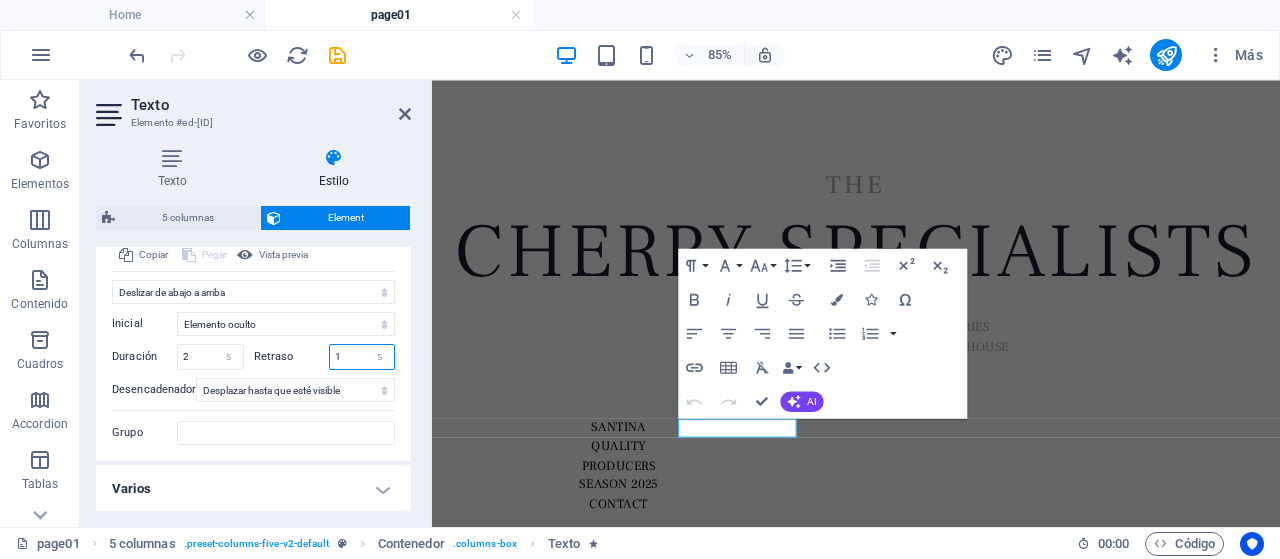 click on "1" at bounding box center [362, 357] 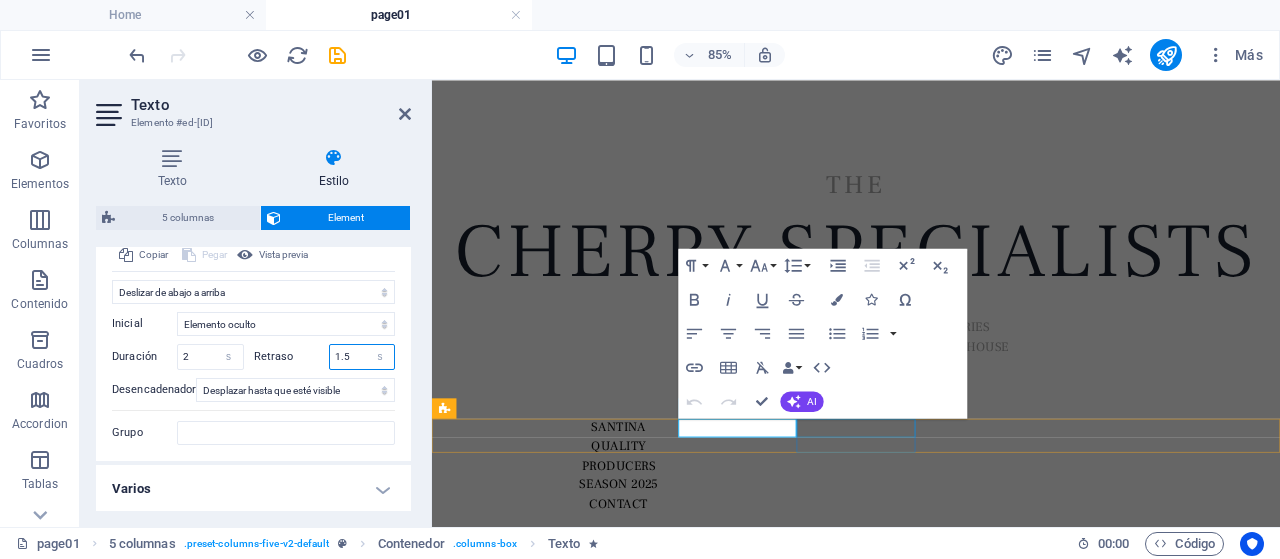type on "1.5" 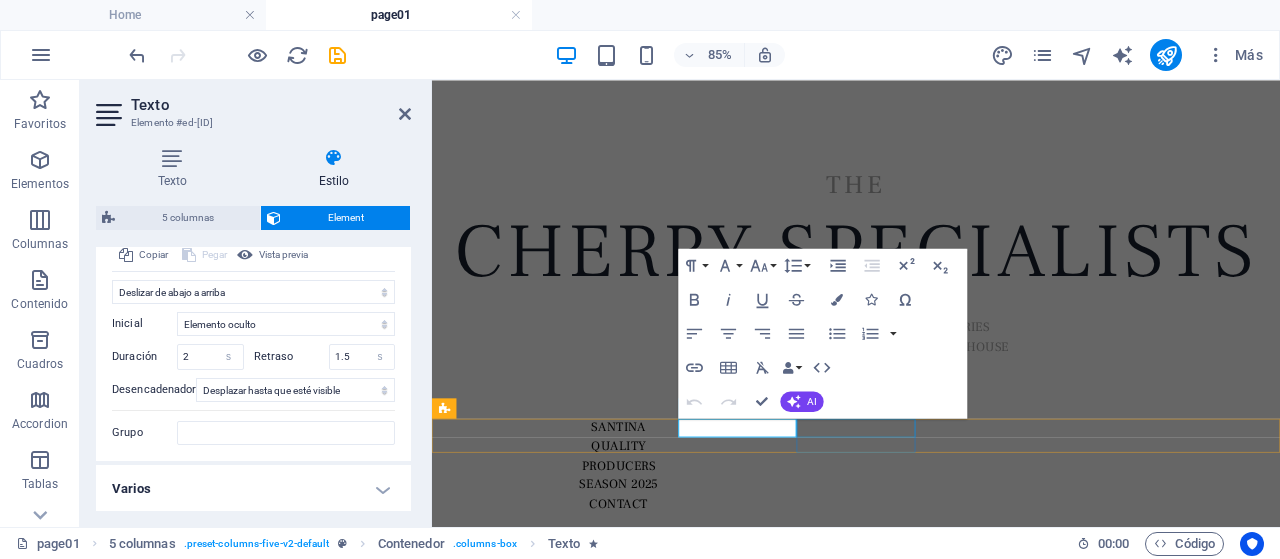 click on "PRODUCERS" at bounding box center [652, 534] 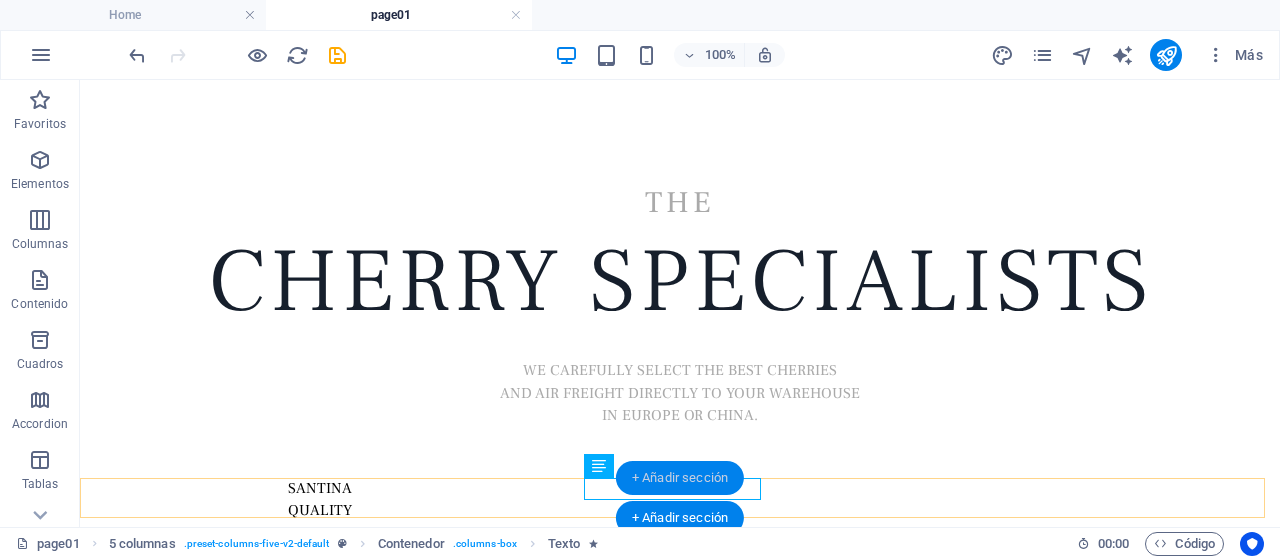 click on "+ Añadir sección" at bounding box center [680, 478] 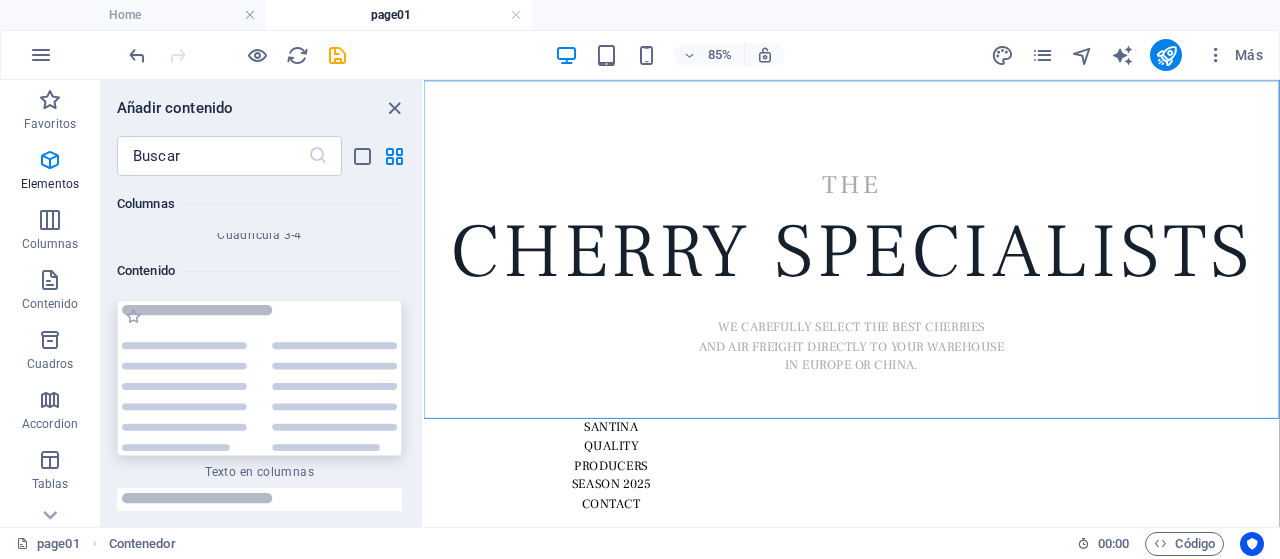 scroll, scrollTop: 6803, scrollLeft: 0, axis: vertical 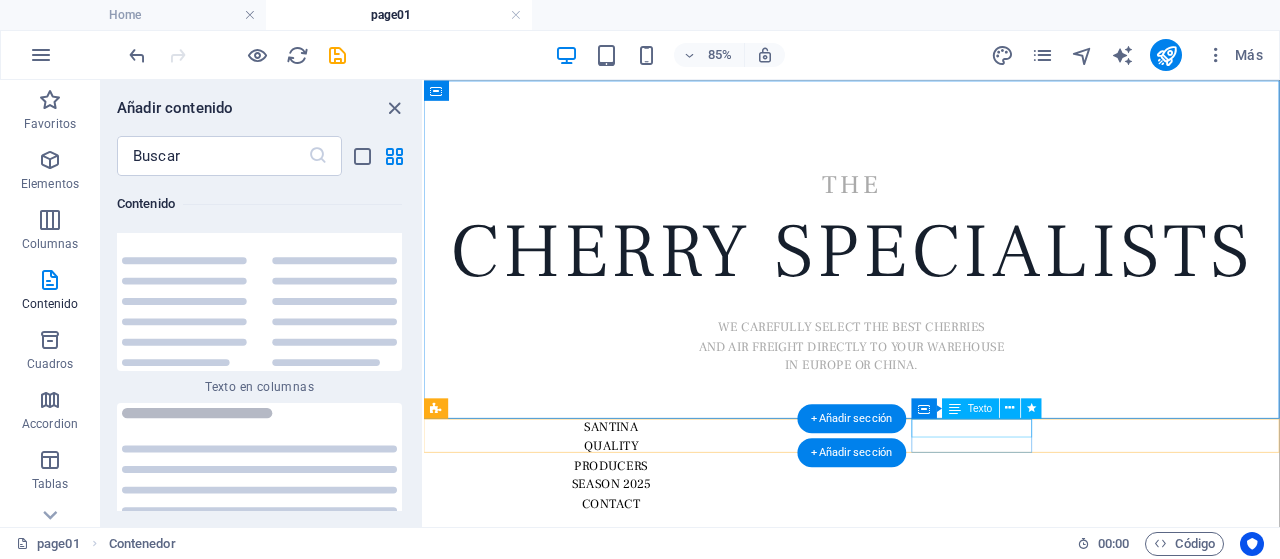 click on "SEASON 2025" at bounding box center (644, 556) 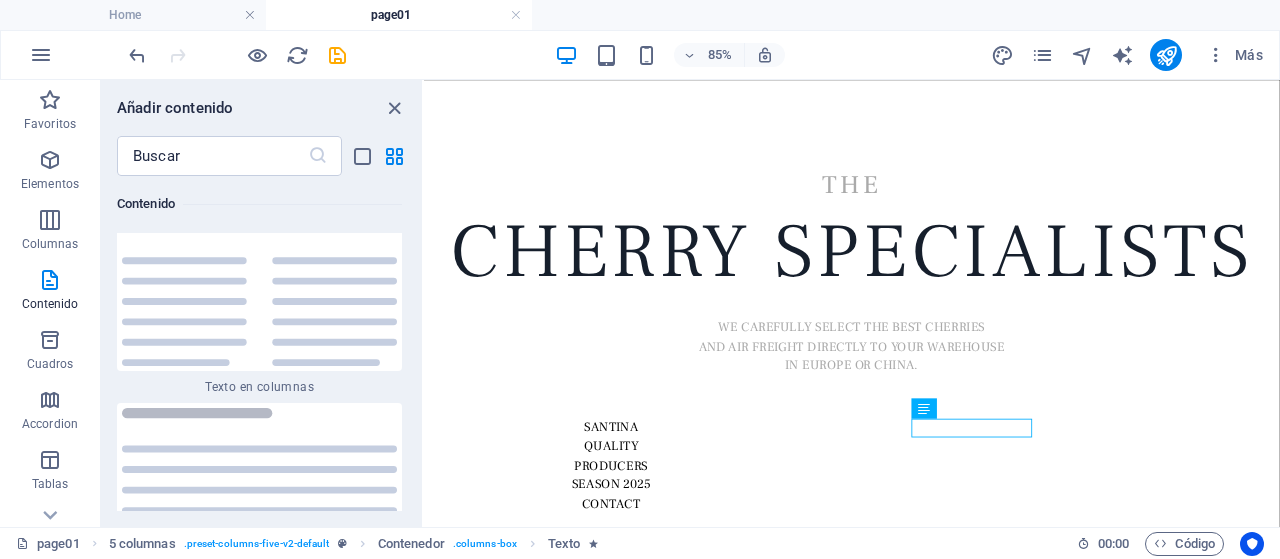 click on "Skip to main content
THE cherry speciAlISts WE CAREFULLY SELECT THE BEST CHERRIES and aIR FREIGHT DIRECTLY TO YOUR WAREHOUSE IN EUROPE OR CHINA. SANTINA QUALITY PRODUCERS SEASON 2025 CONTACT" at bounding box center (927, 319) 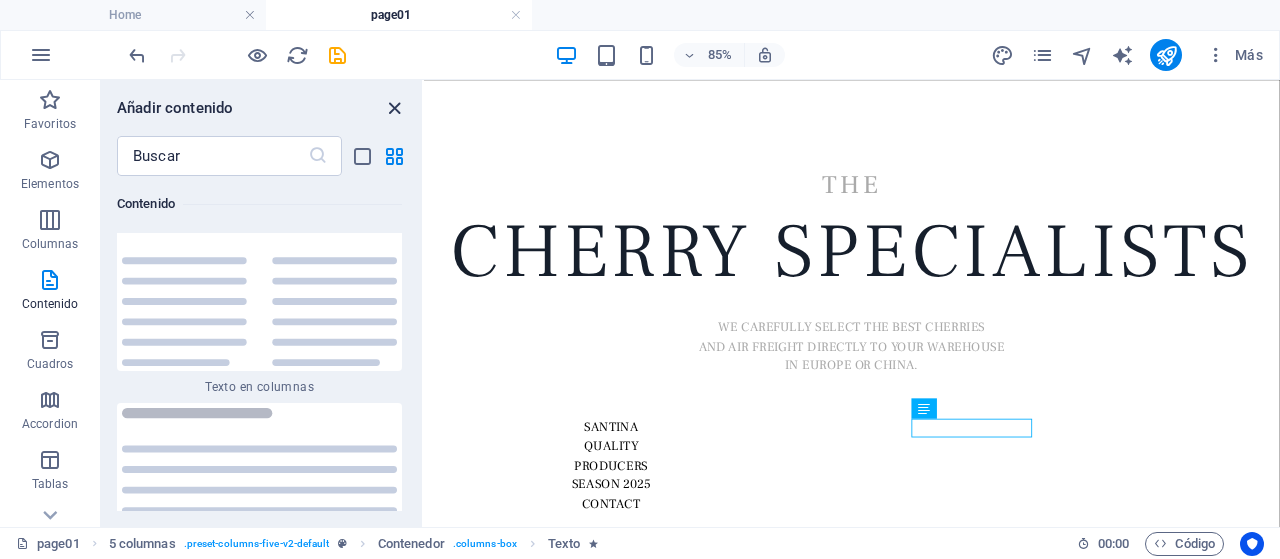 click at bounding box center (394, 108) 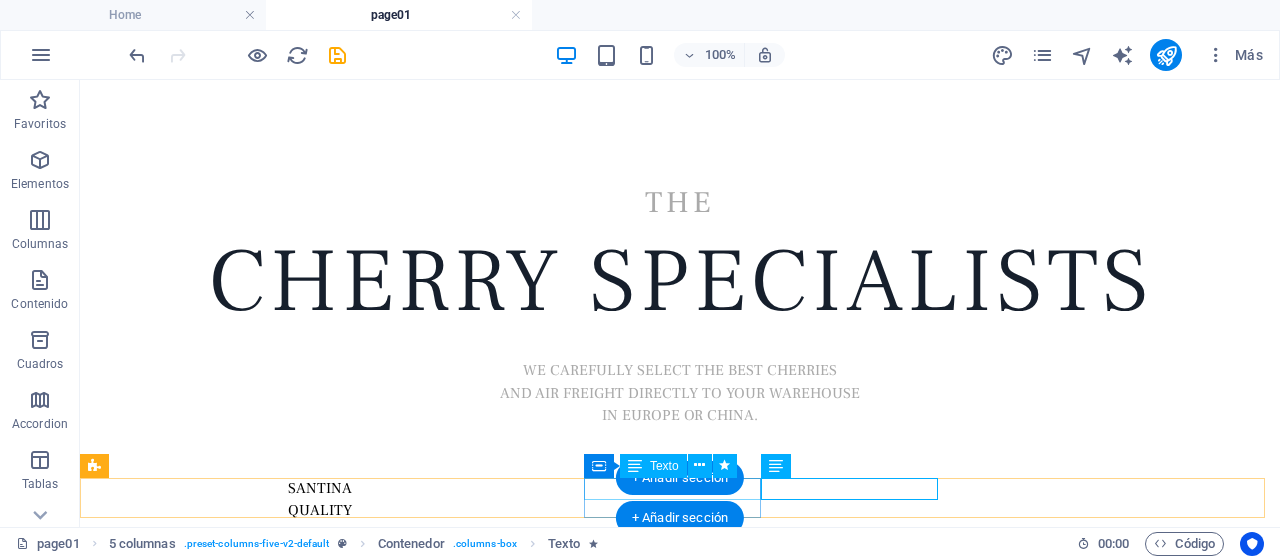 click on "PRODUCERS" at bounding box center (320, 534) 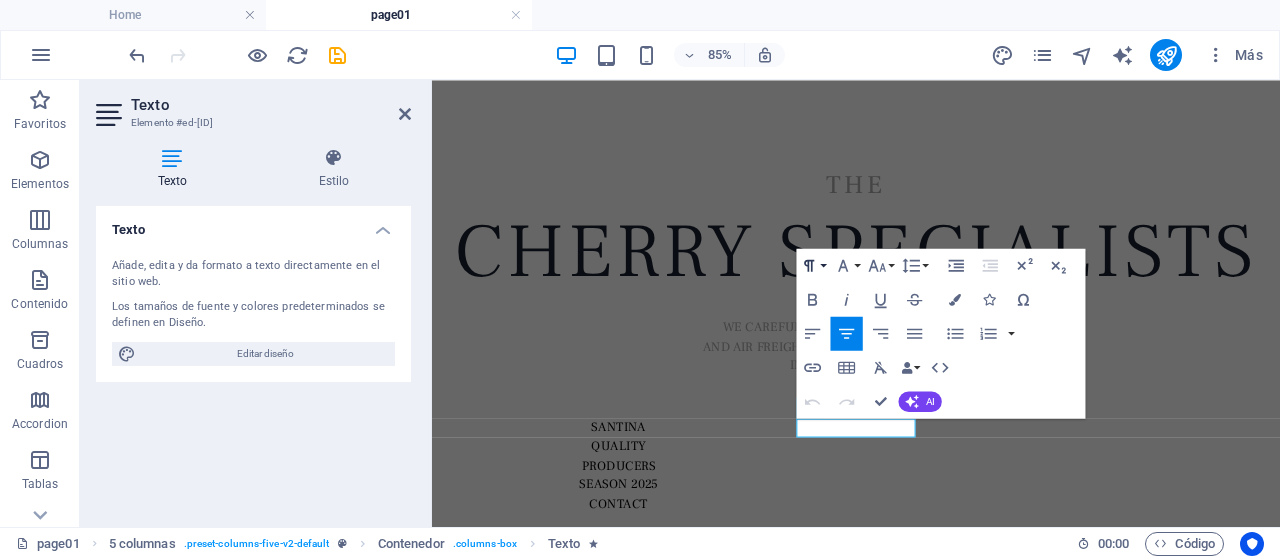 click on "Paragraph Format" at bounding box center (813, 265) 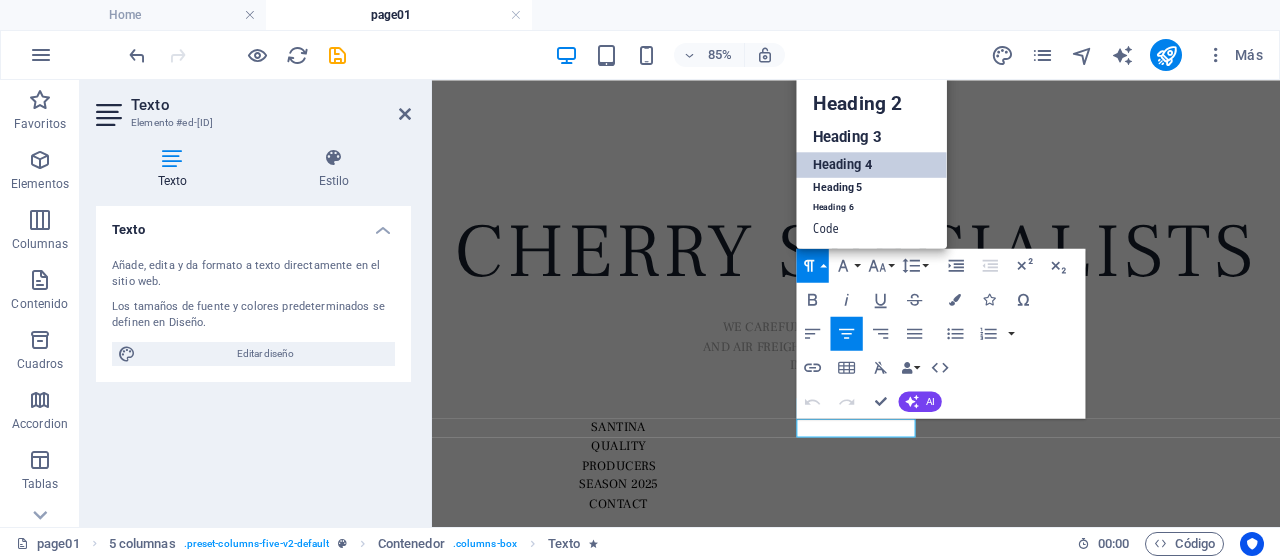 scroll, scrollTop: 16, scrollLeft: 0, axis: vertical 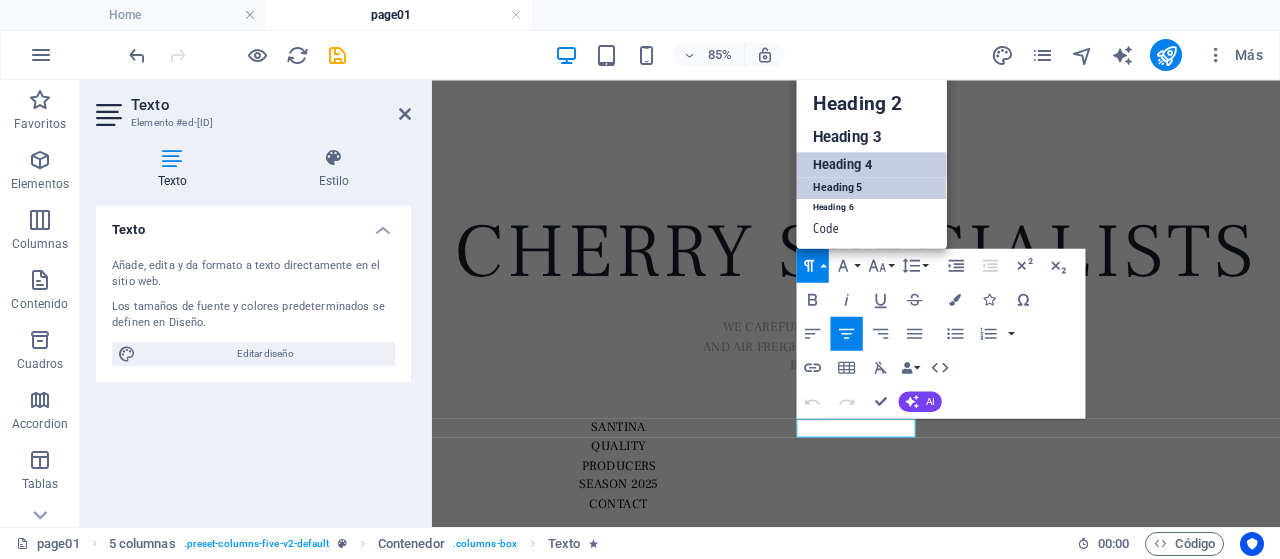 click on "Heading 5" at bounding box center [872, 187] 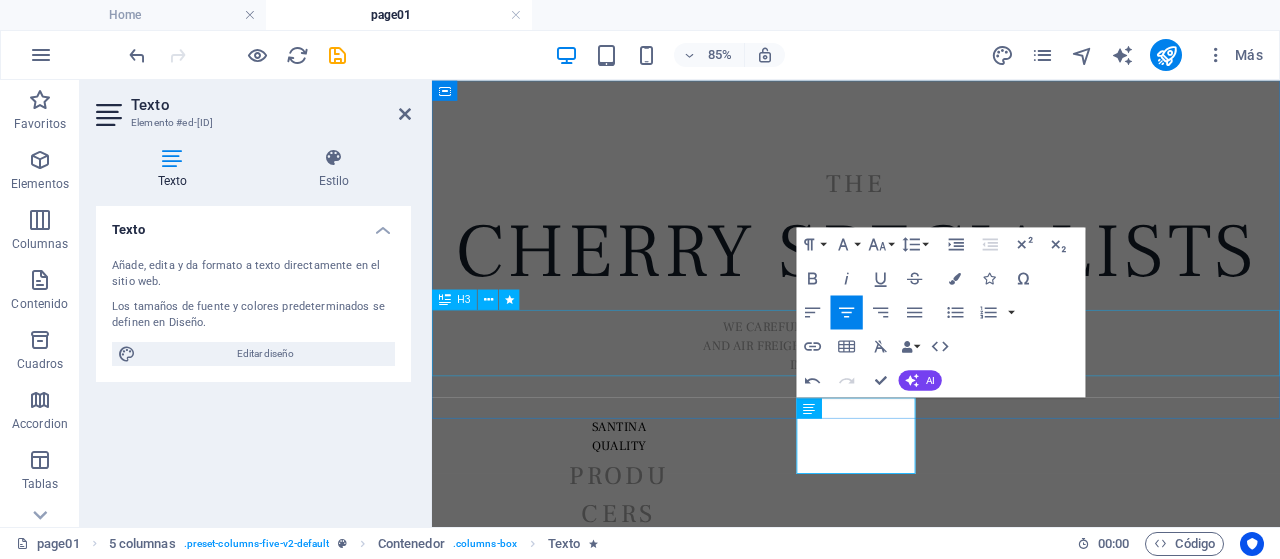 click on "WE CAREFULLY SELECT THE BEST CHERRIES and aIR FREIGHT DIRECTLY TO YOUR WAREHOUSE IN EUROPE OR CHINA." at bounding box center [931, 389] 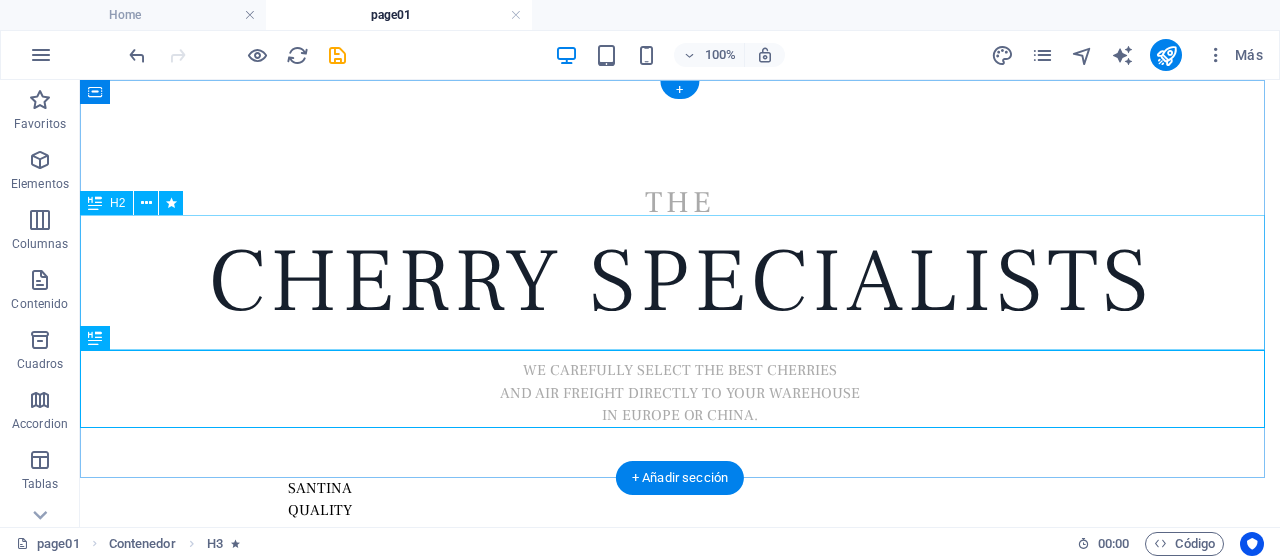 click on "cherry speciAlISts" at bounding box center [680, 282] 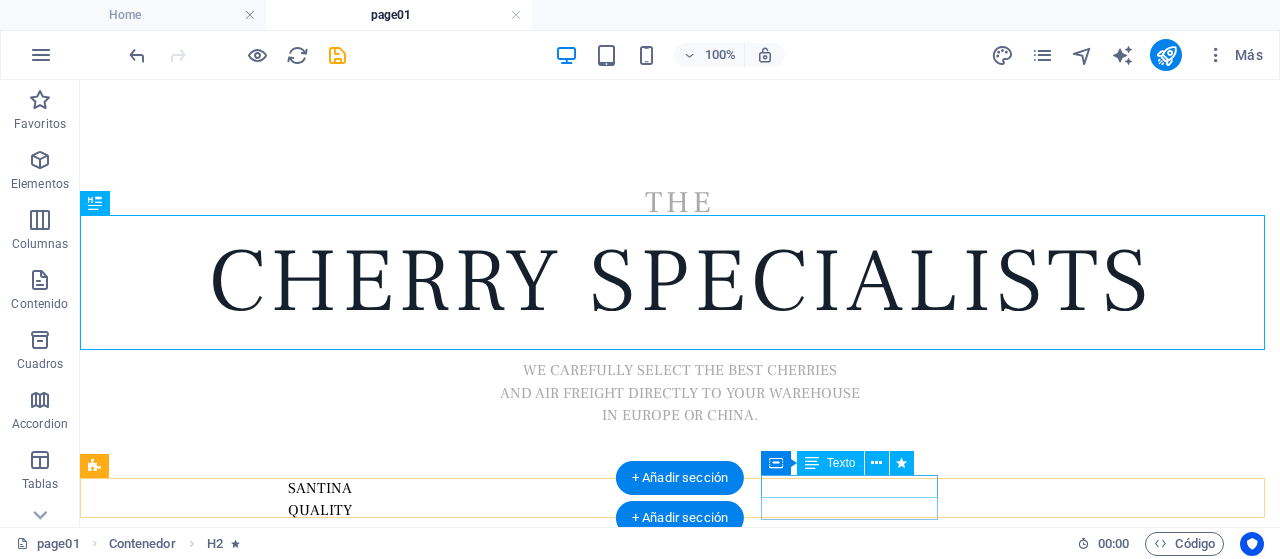 click on "SEASON 2025" at bounding box center (320, 579) 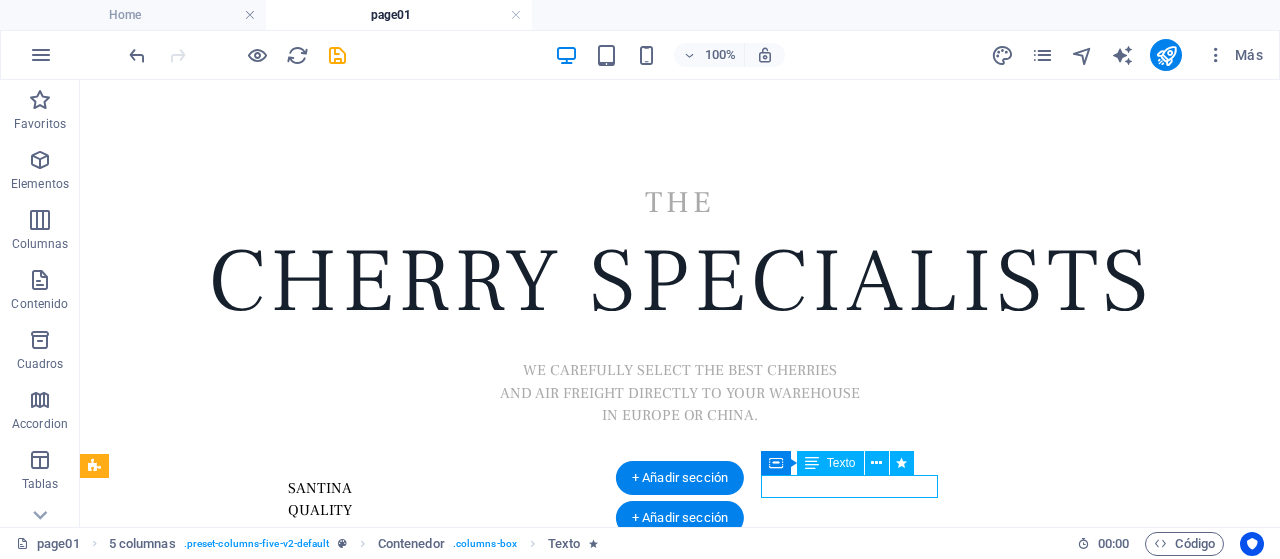 click on "SEASON 2025" at bounding box center [320, 579] 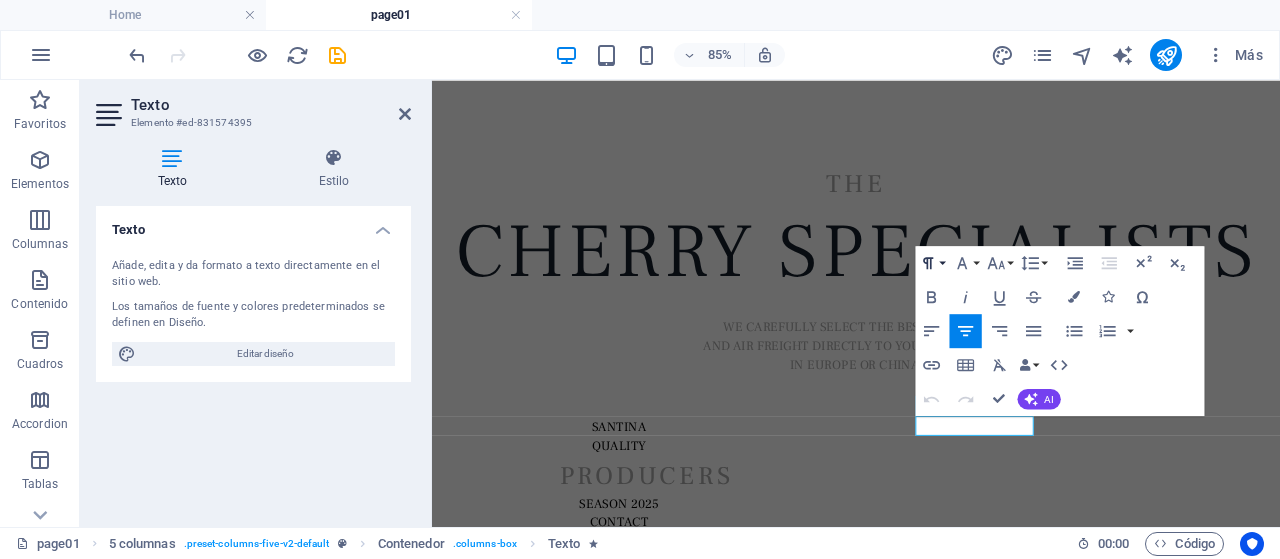 click 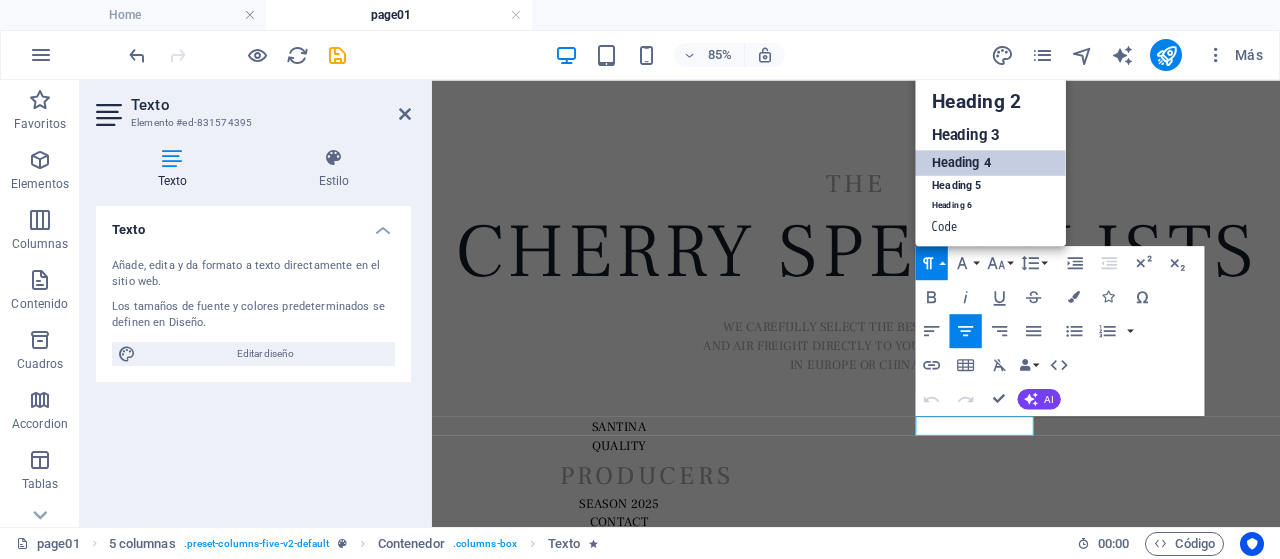 scroll, scrollTop: 16, scrollLeft: 0, axis: vertical 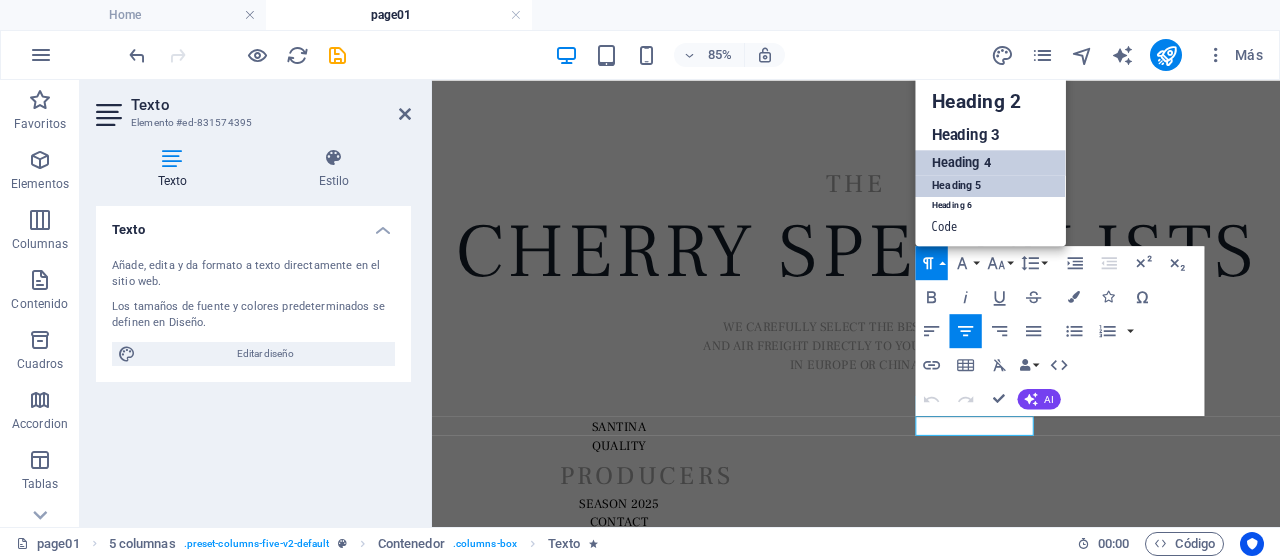 click on "Heading 5" at bounding box center (990, 185) 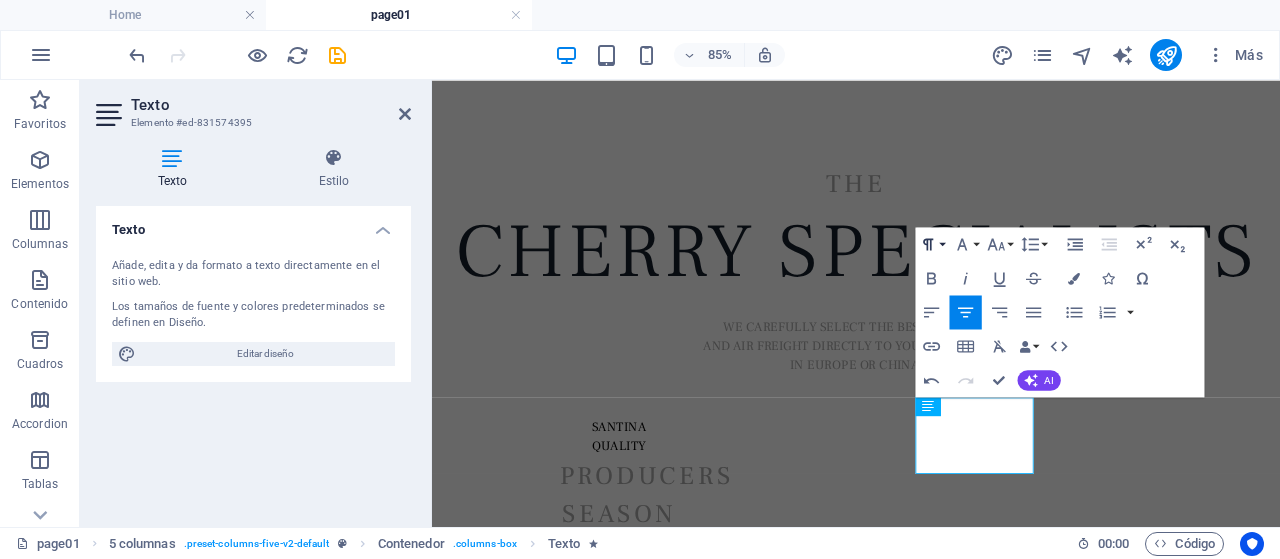 click on "Paragraph Format" at bounding box center (931, 244) 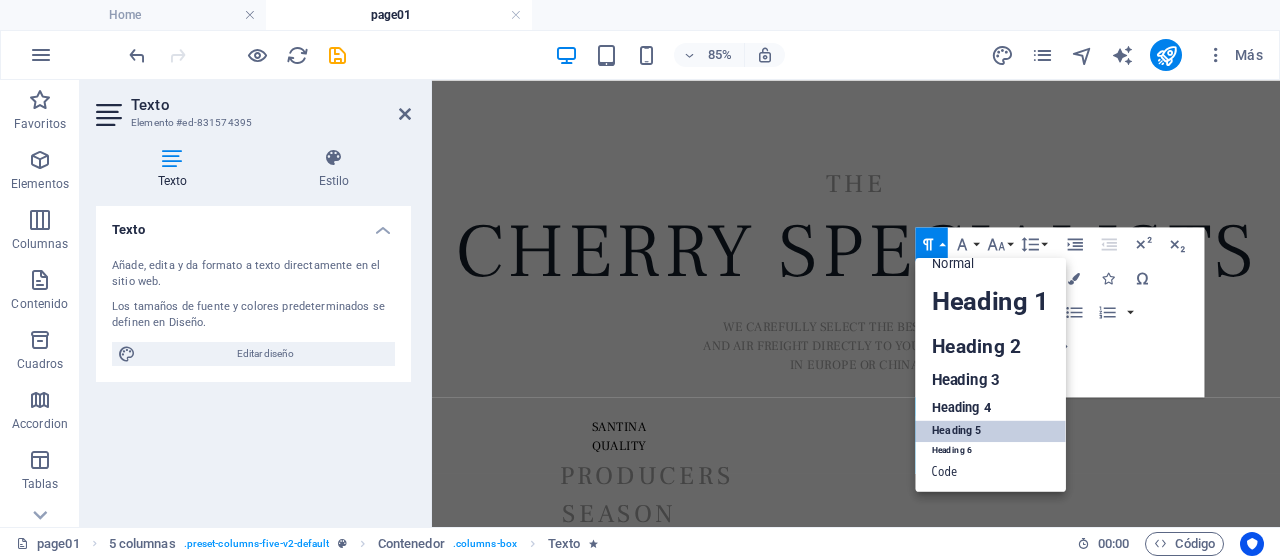 scroll, scrollTop: 16, scrollLeft: 0, axis: vertical 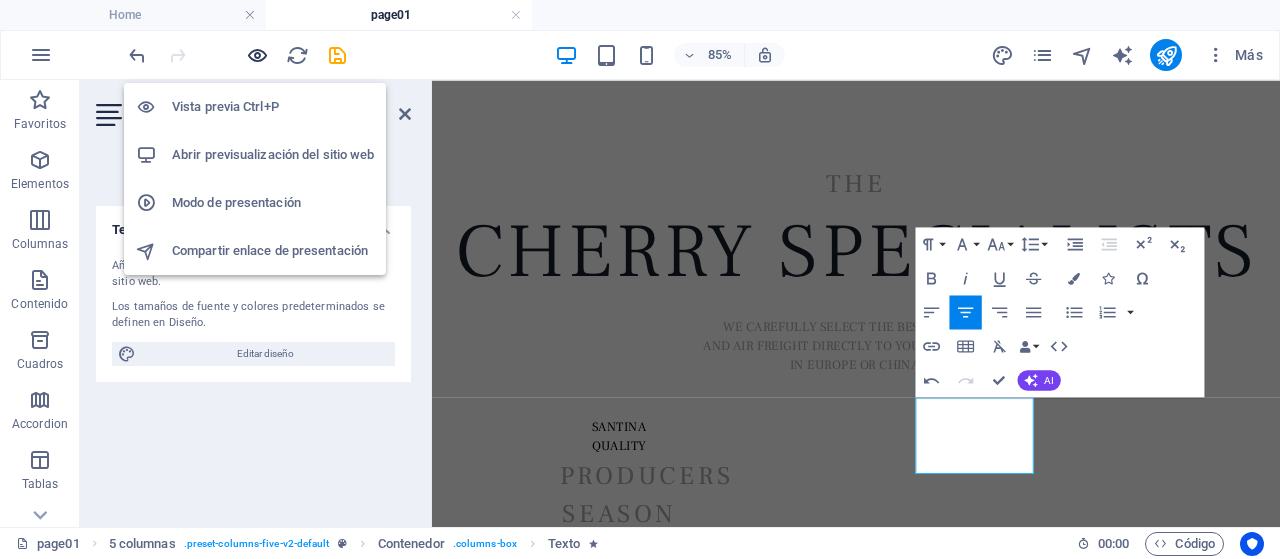 click at bounding box center [257, 55] 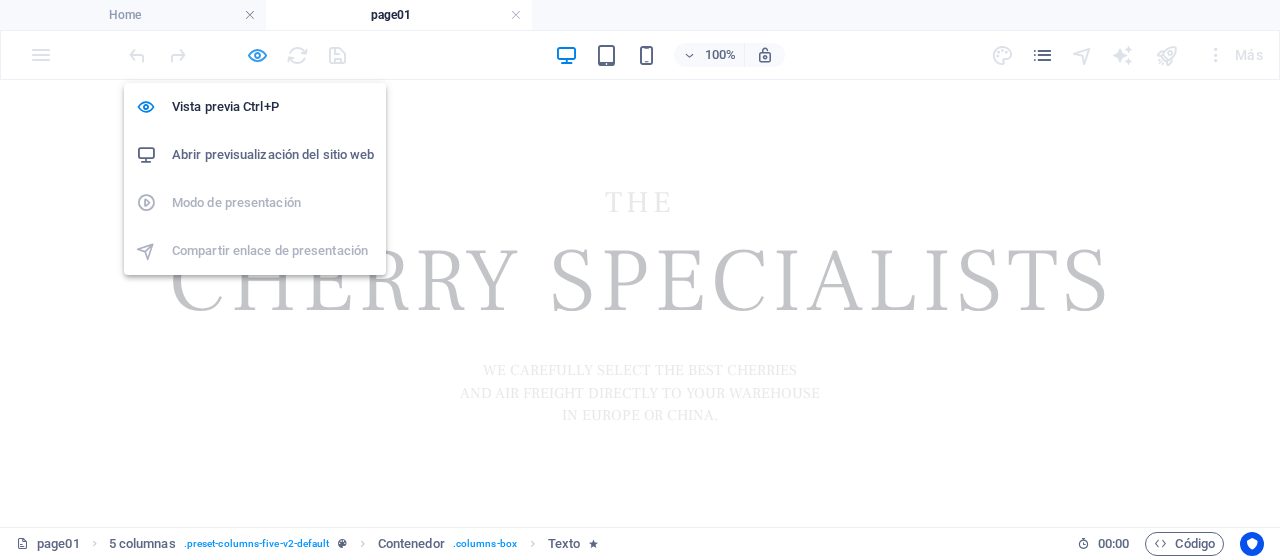 click at bounding box center (257, 55) 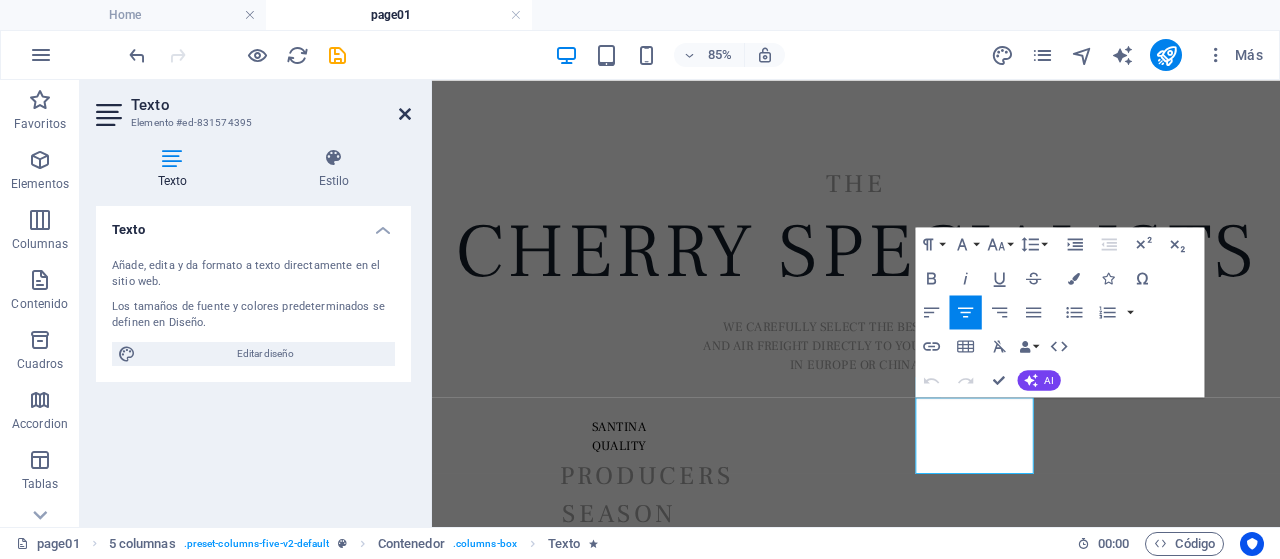 click at bounding box center (405, 114) 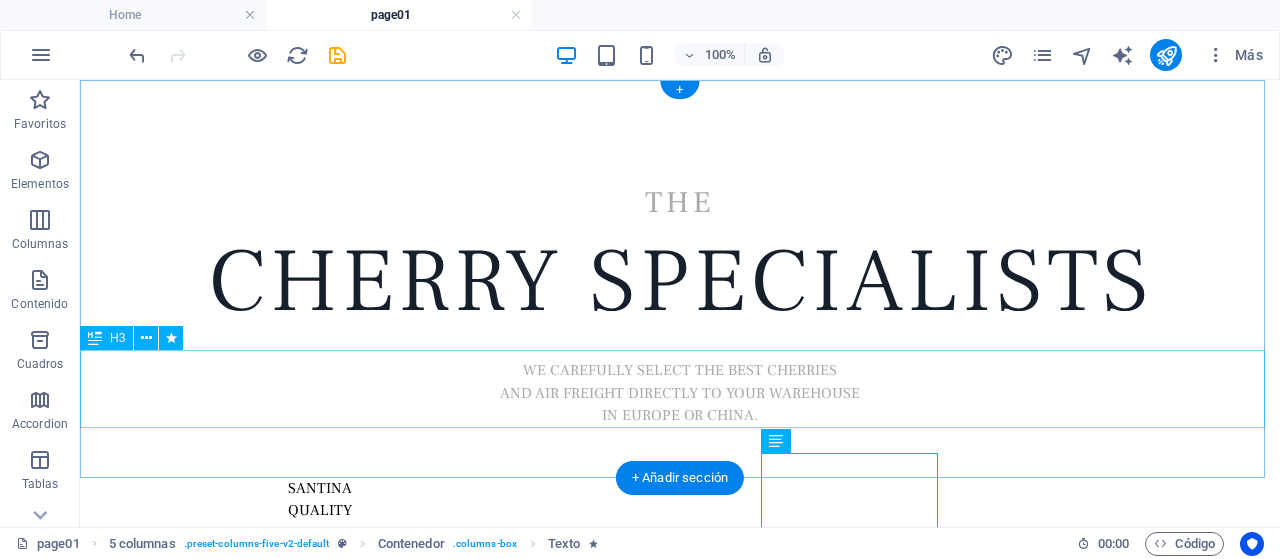 scroll, scrollTop: 30, scrollLeft: 0, axis: vertical 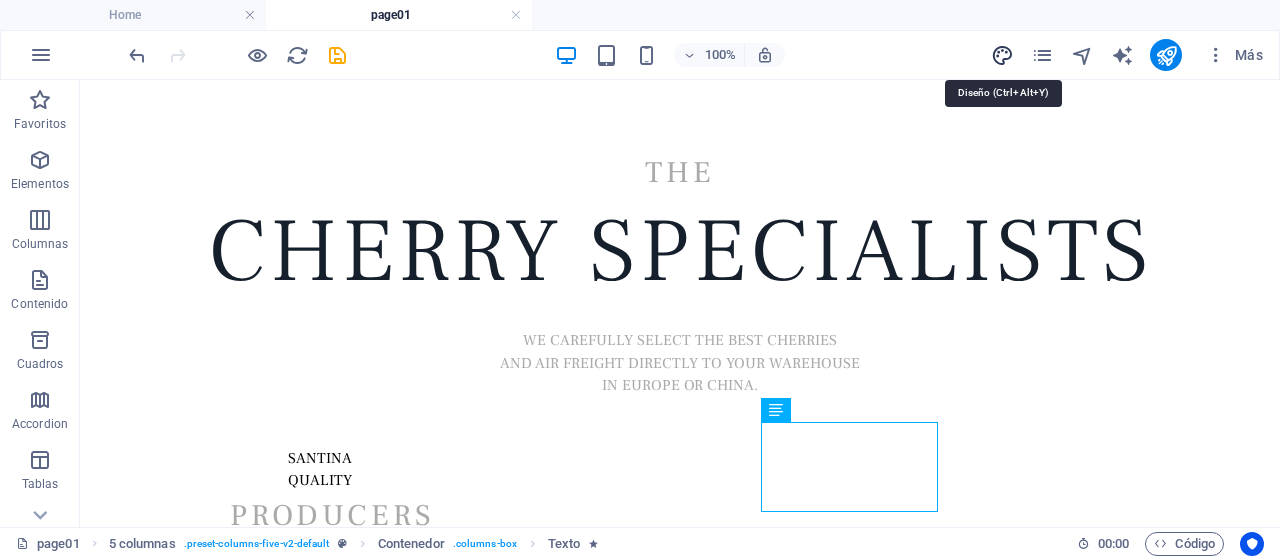 click at bounding box center (1002, 55) 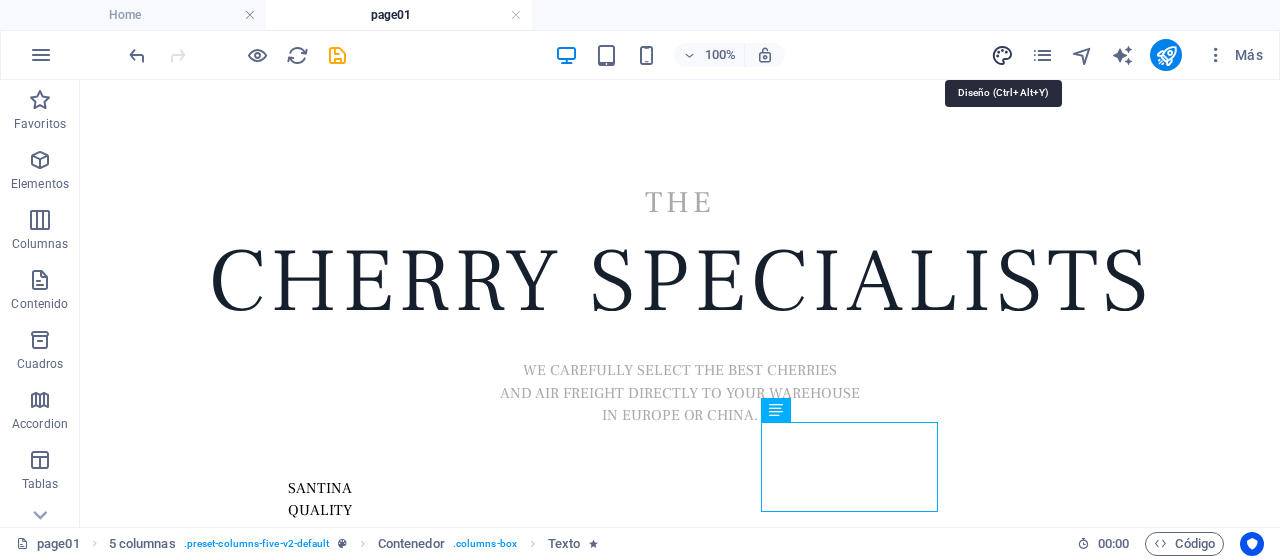 select on "px" 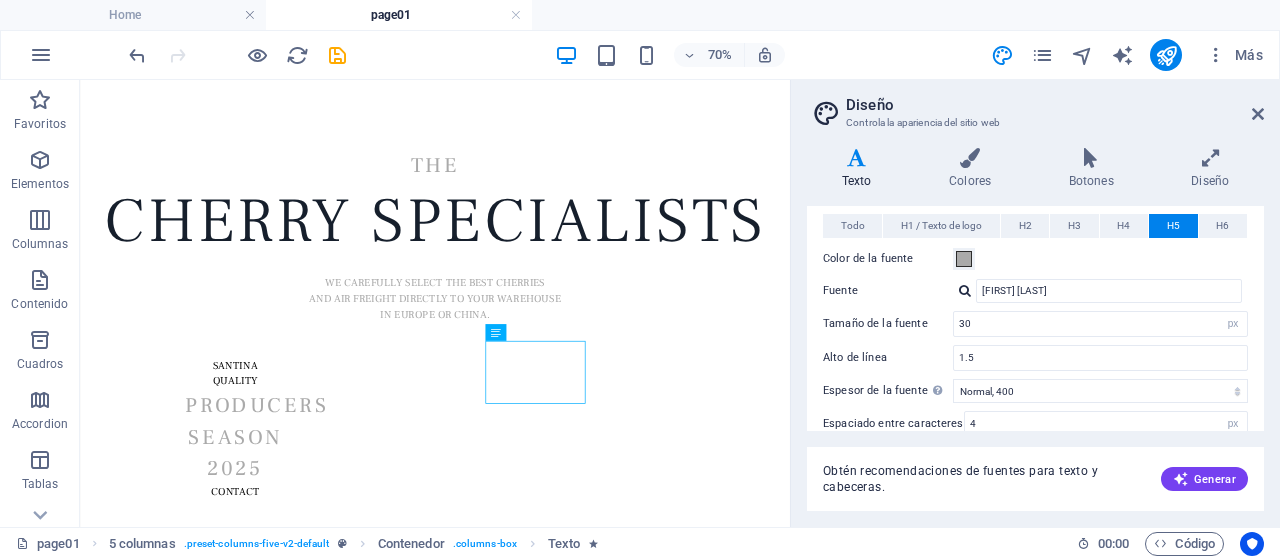 scroll, scrollTop: 0, scrollLeft: 0, axis: both 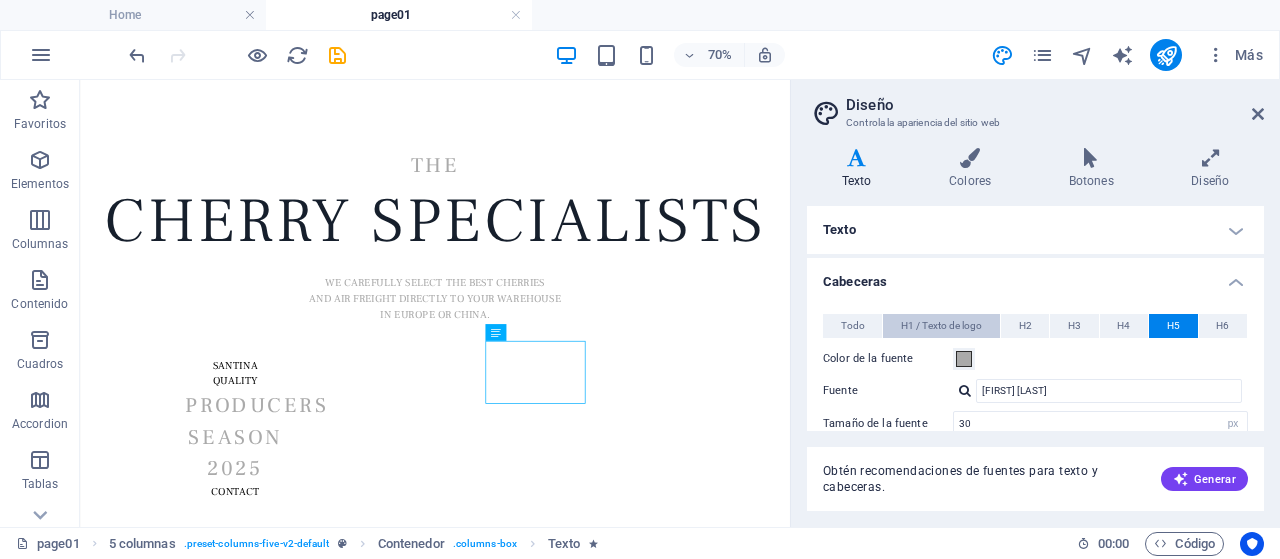 click on "H1 / Texto de logo" at bounding box center (941, 326) 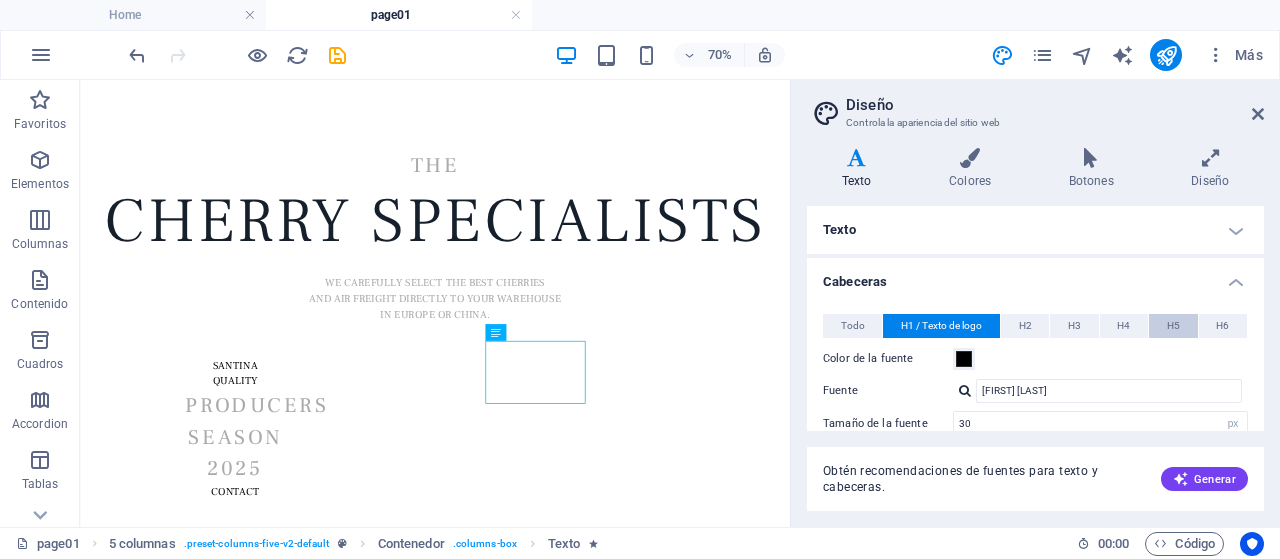 click on "H5" at bounding box center [1173, 326] 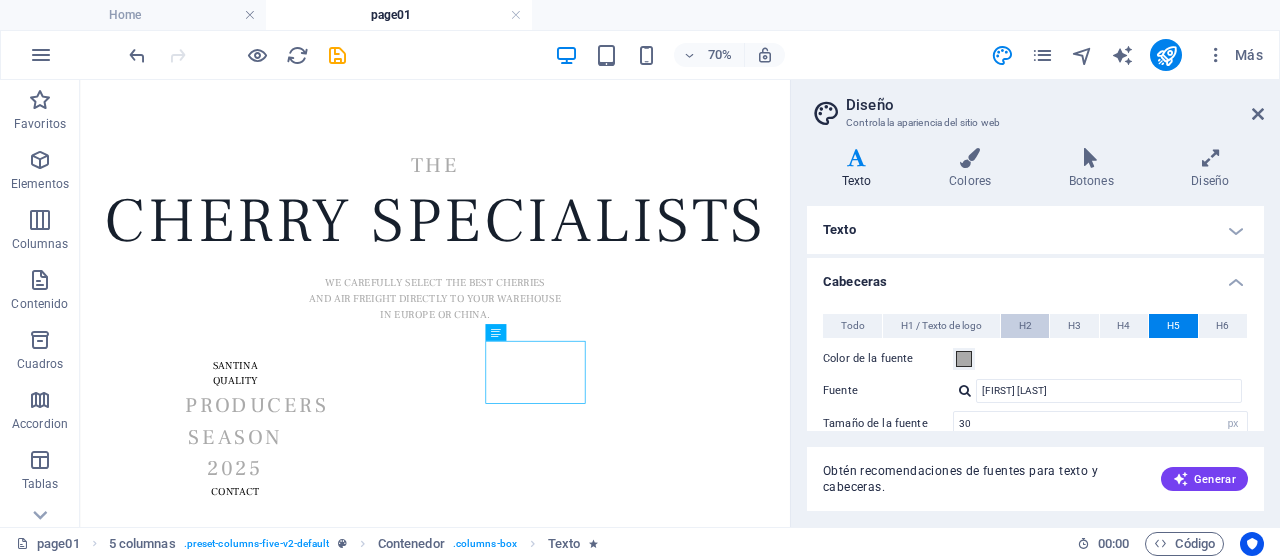 scroll, scrollTop: 100, scrollLeft: 0, axis: vertical 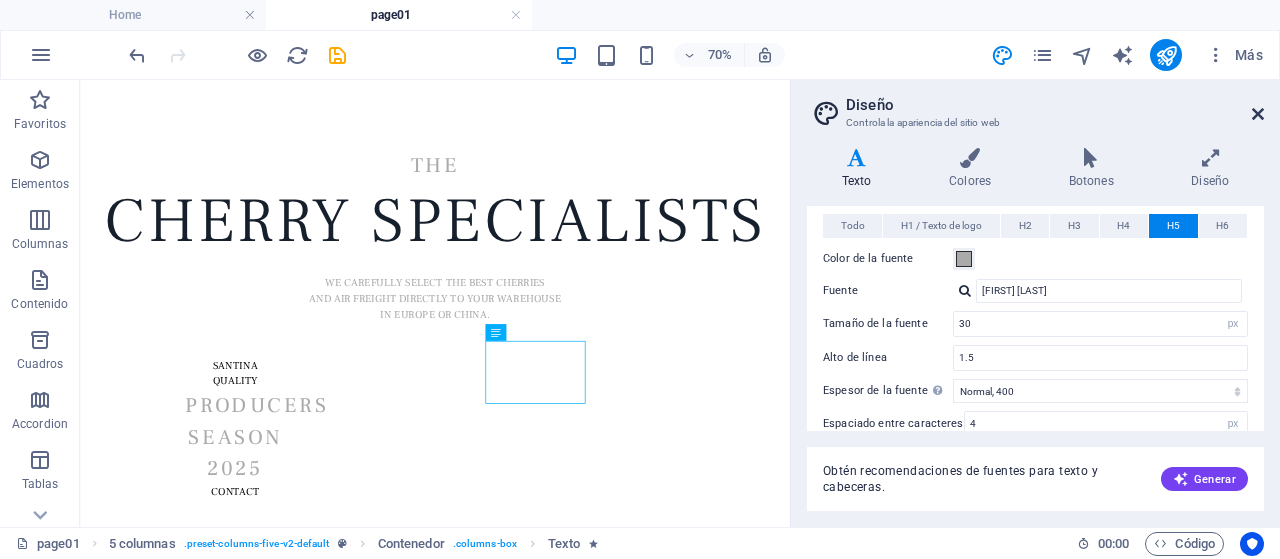 click at bounding box center (1258, 114) 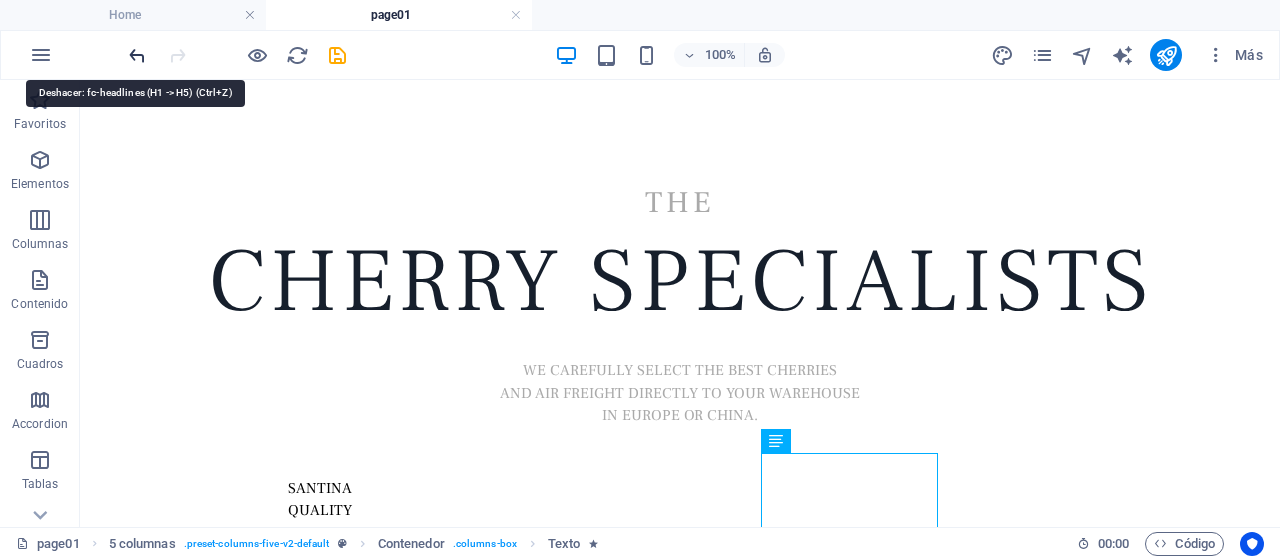 click at bounding box center [137, 55] 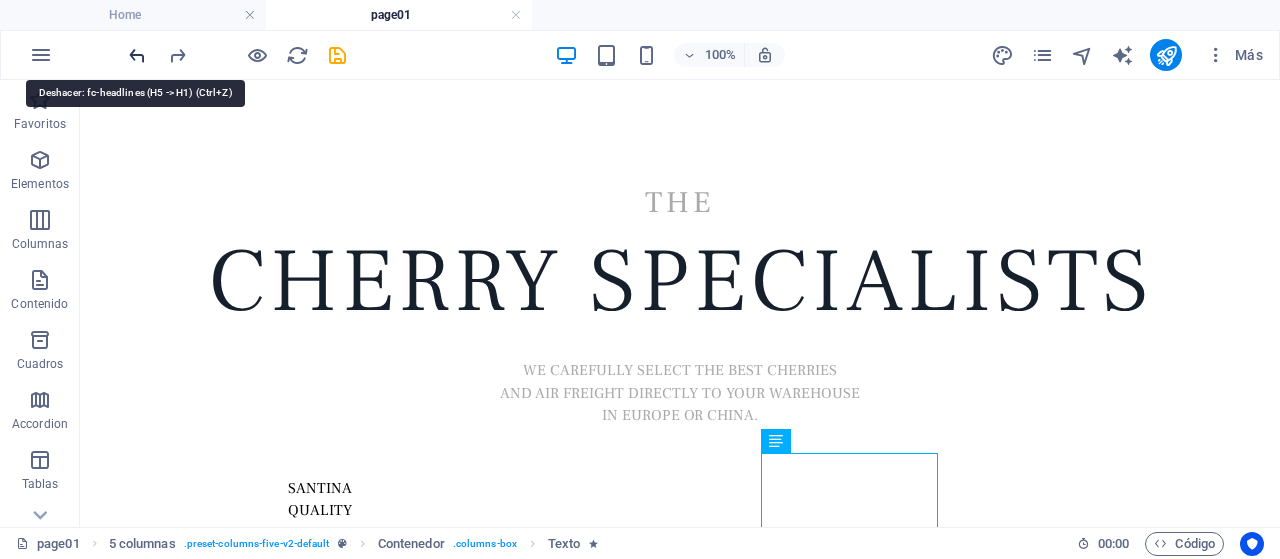 click at bounding box center (137, 55) 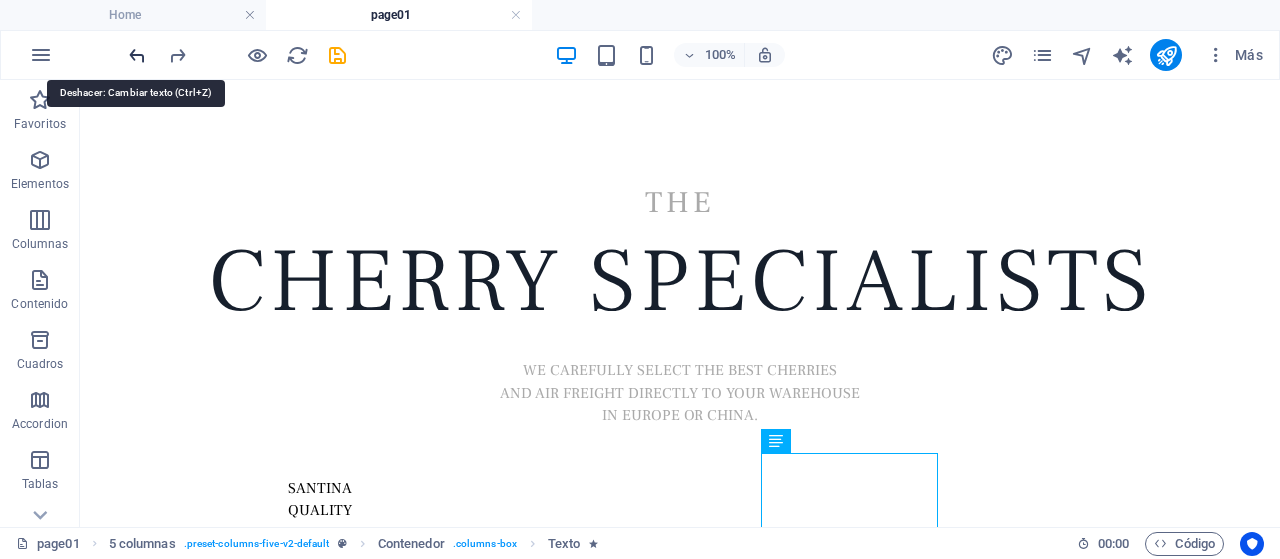 click at bounding box center (137, 55) 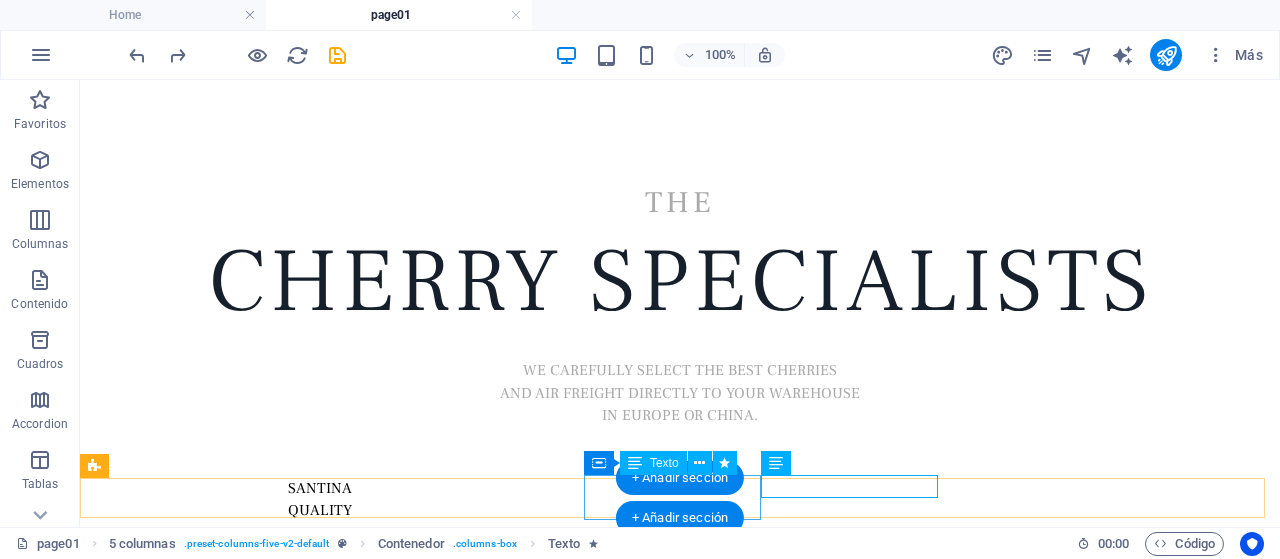 click on "PRODUCERS" at bounding box center [320, 545] 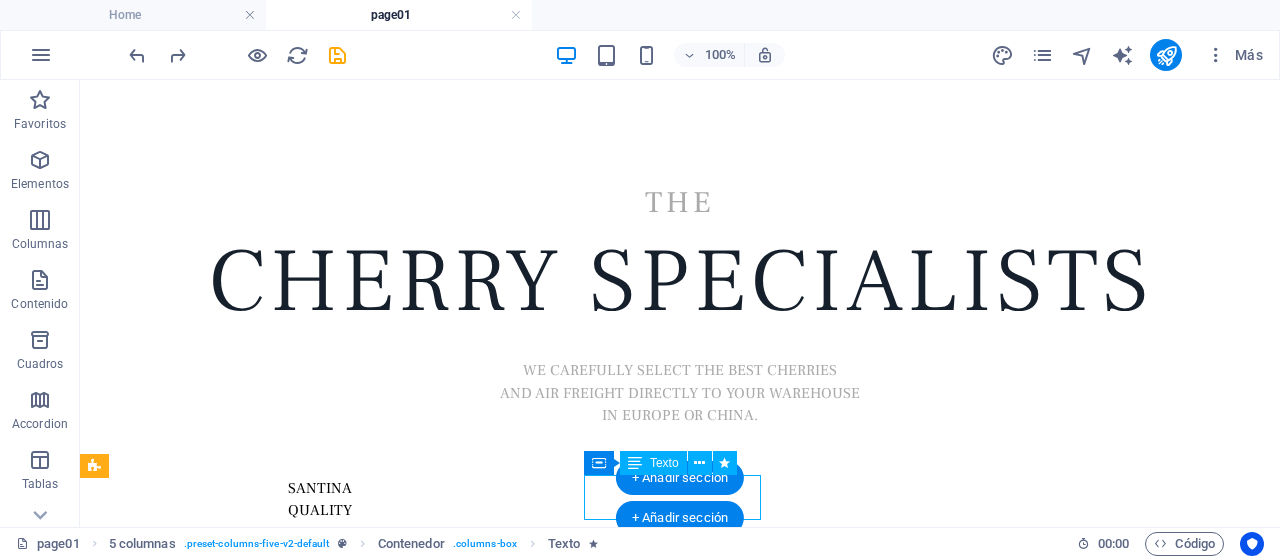 click on "PRODUCERS" at bounding box center (320, 545) 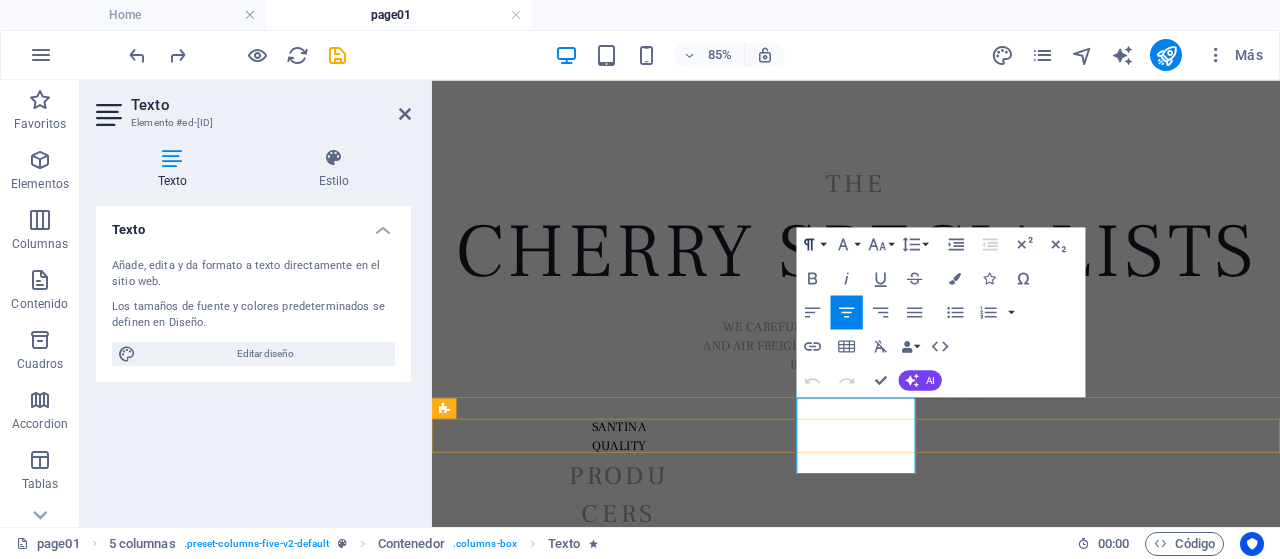 click on "Paragraph Format" at bounding box center [813, 244] 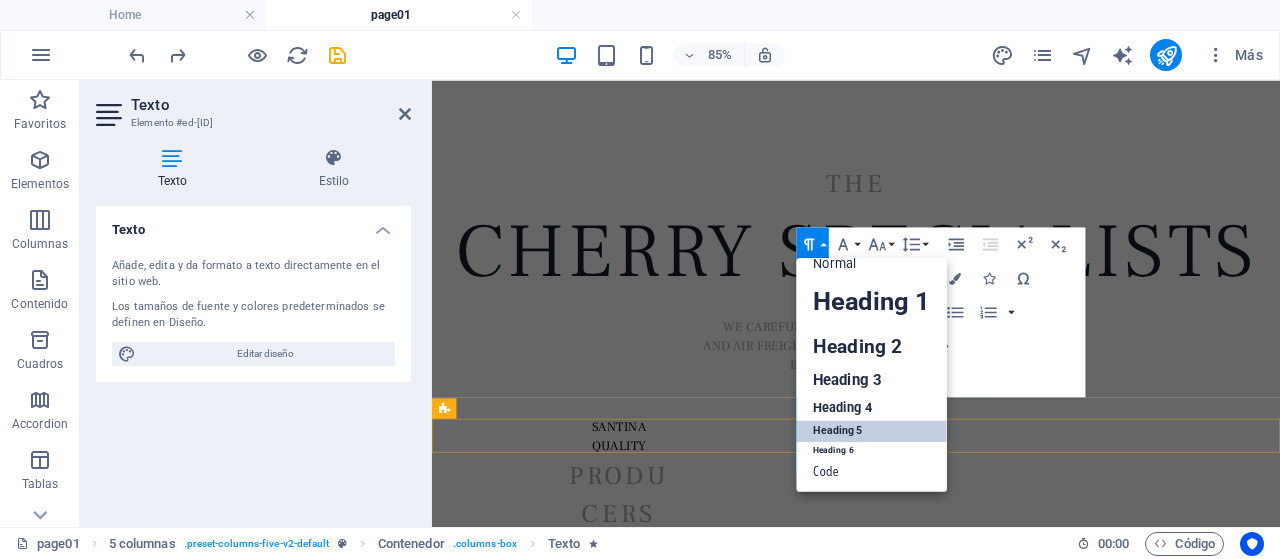scroll, scrollTop: 16, scrollLeft: 0, axis: vertical 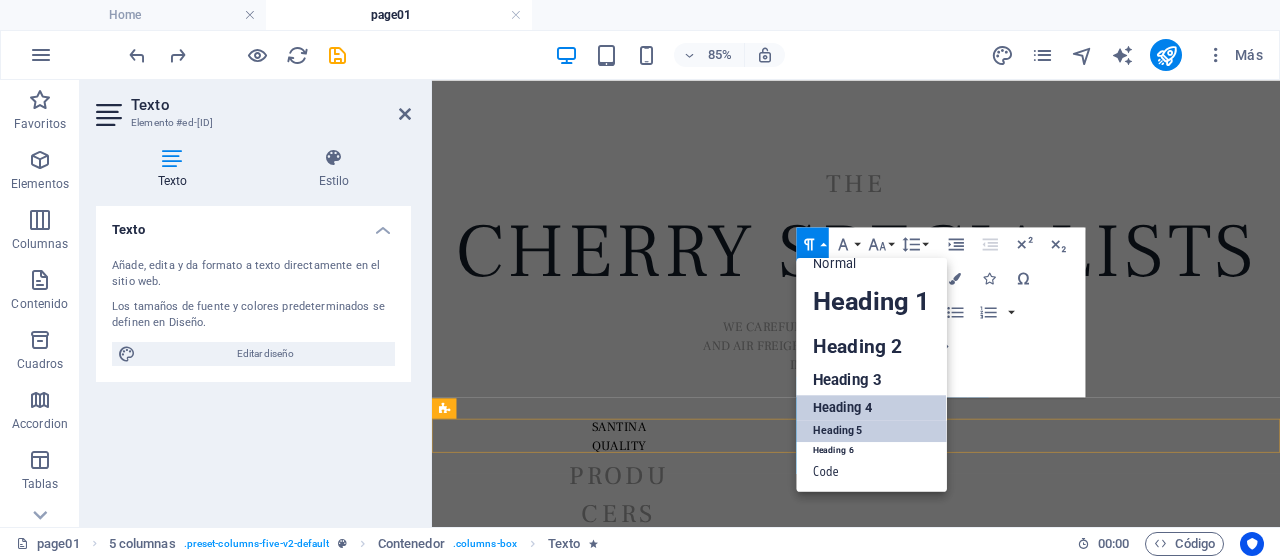 click on "Heading 4" at bounding box center (872, 408) 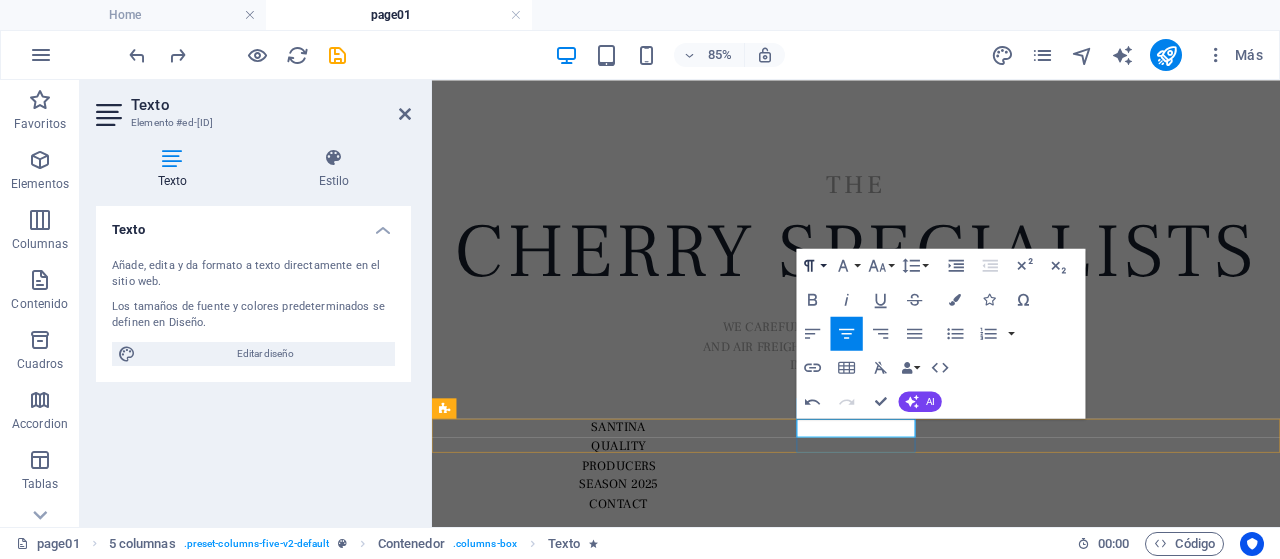 click on "Paragraph Format" at bounding box center (813, 265) 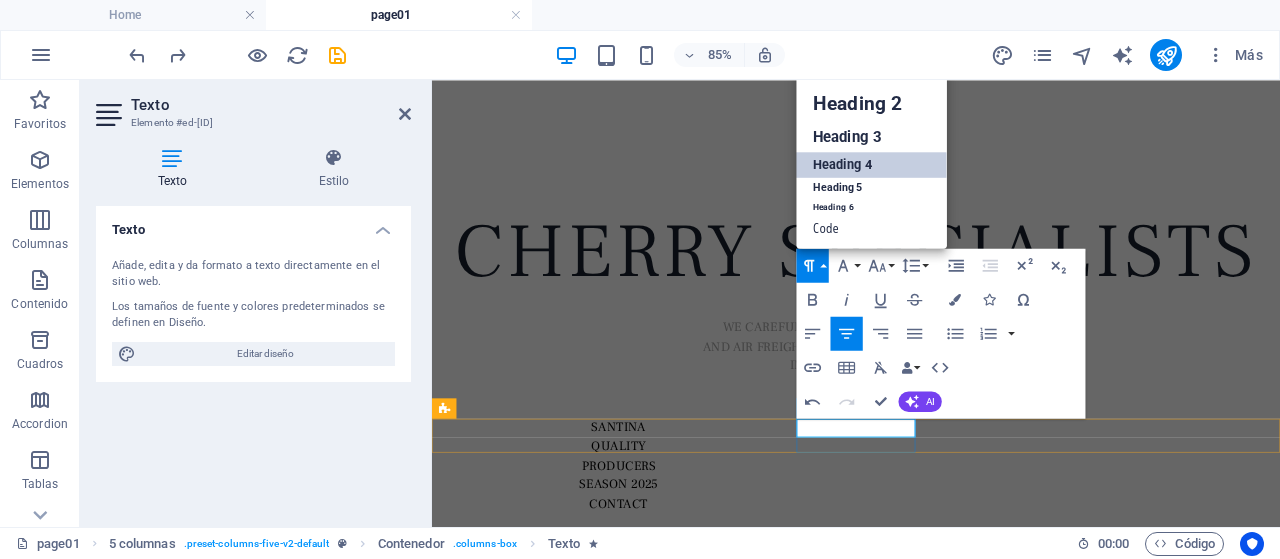 scroll, scrollTop: 16, scrollLeft: 0, axis: vertical 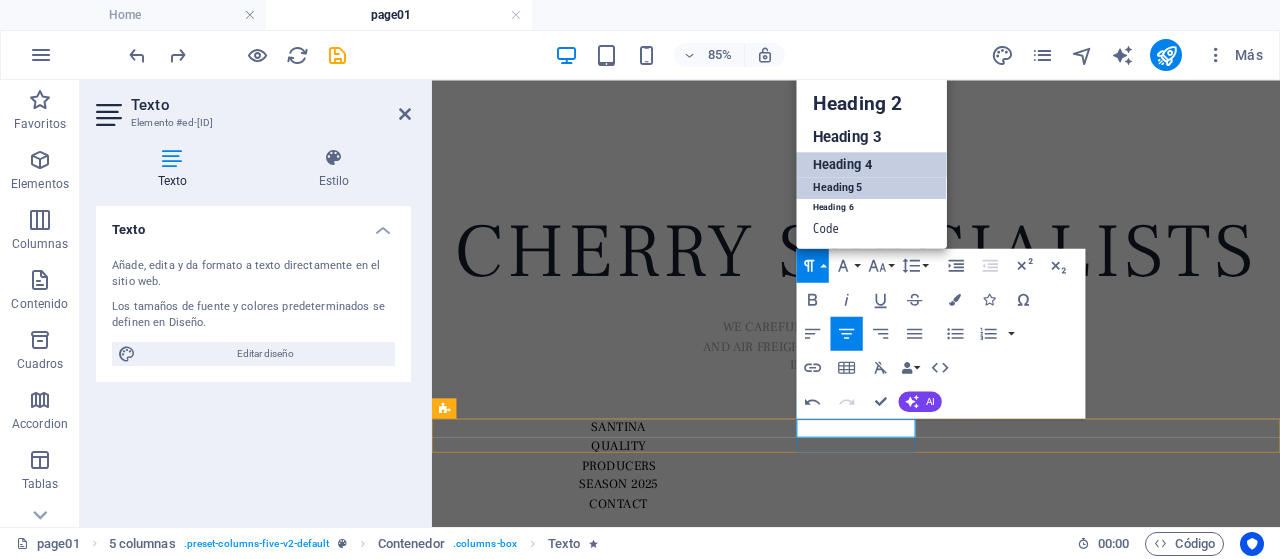 click on "Heading 5" at bounding box center [872, 187] 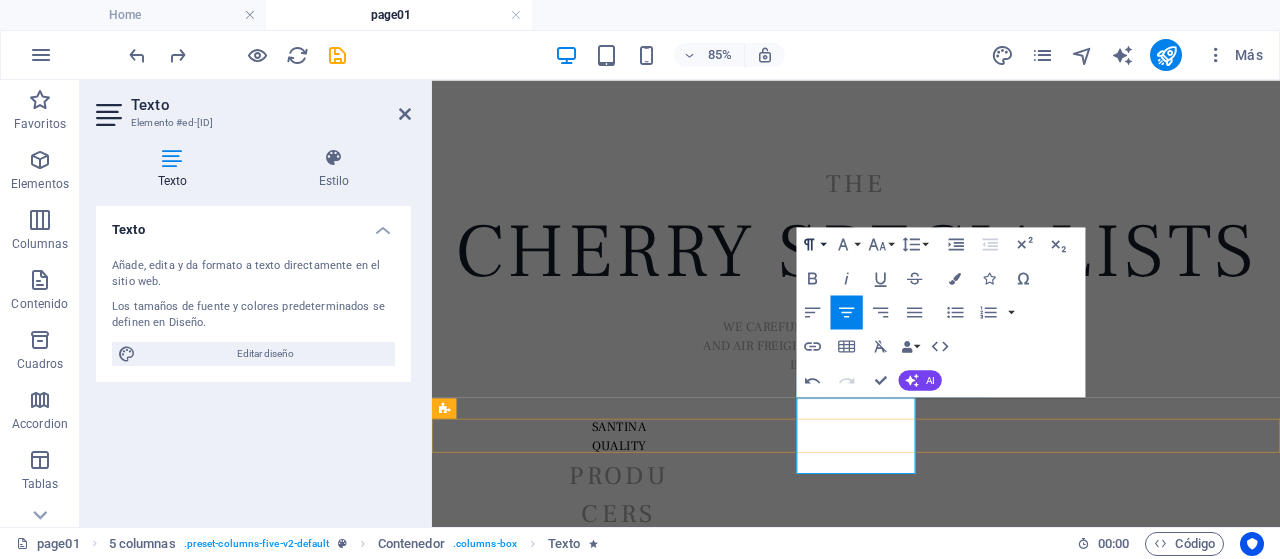 click 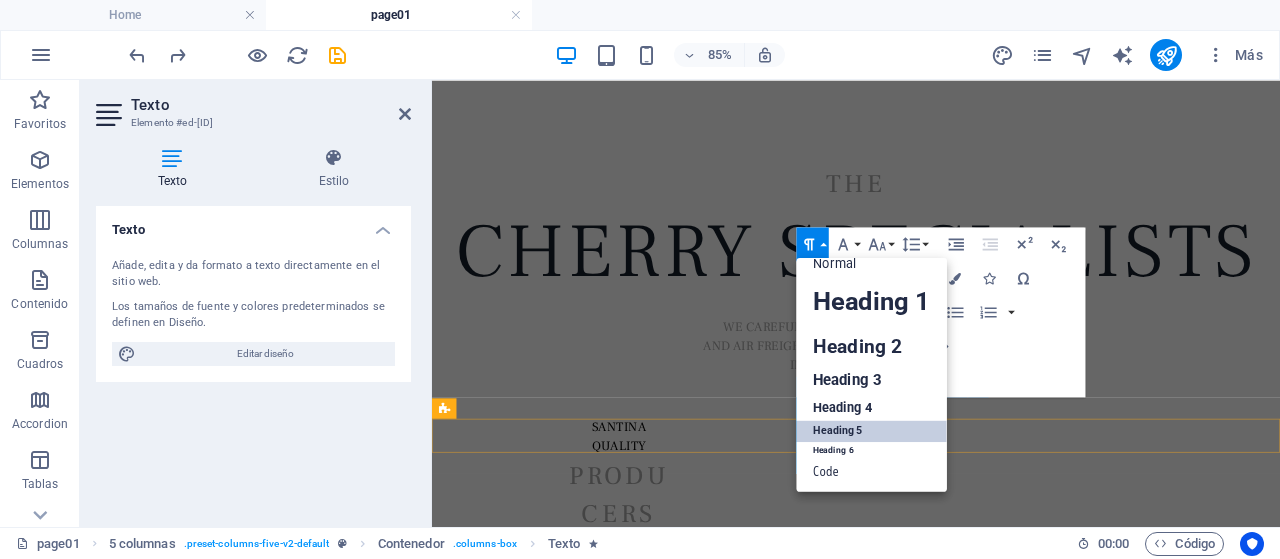 scroll, scrollTop: 16, scrollLeft: 0, axis: vertical 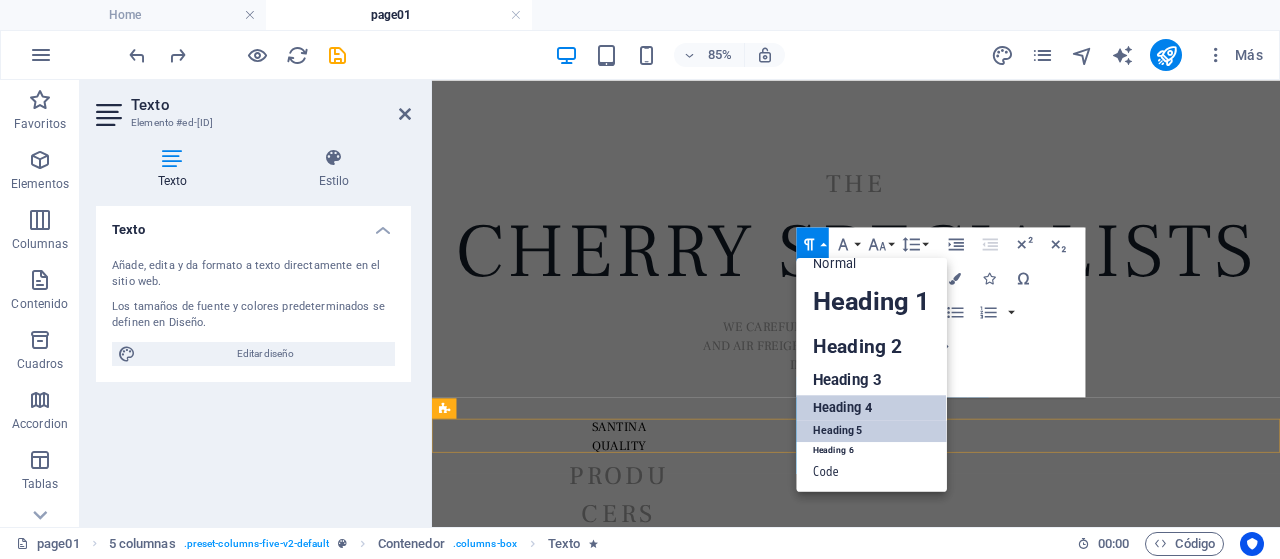 click on "Heading 4" at bounding box center (872, 408) 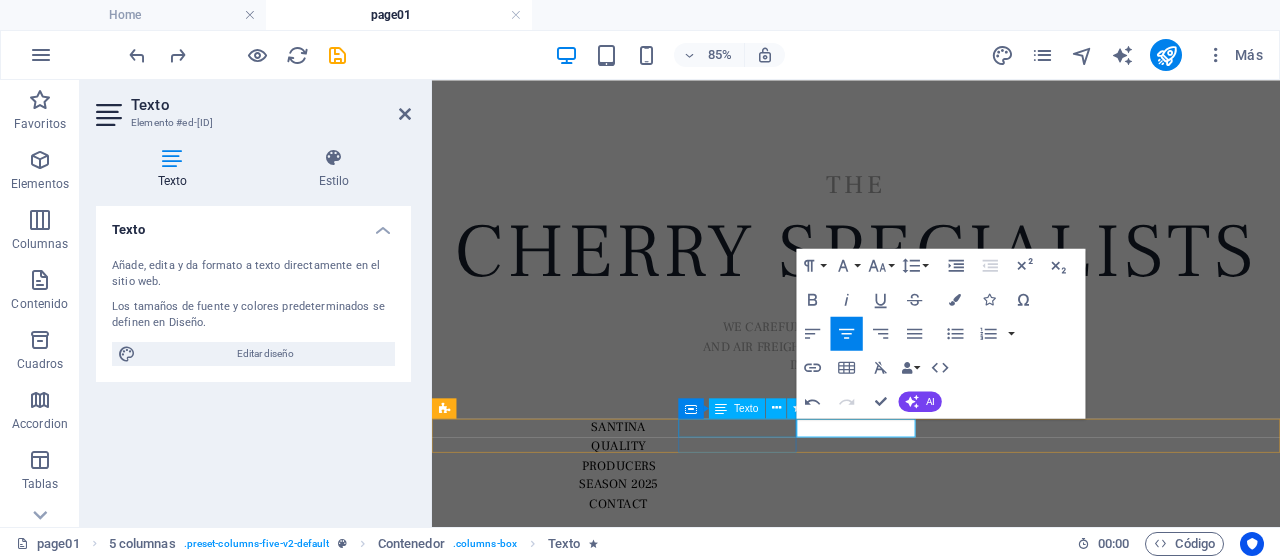 click on "QUALITY" at bounding box center (652, 511) 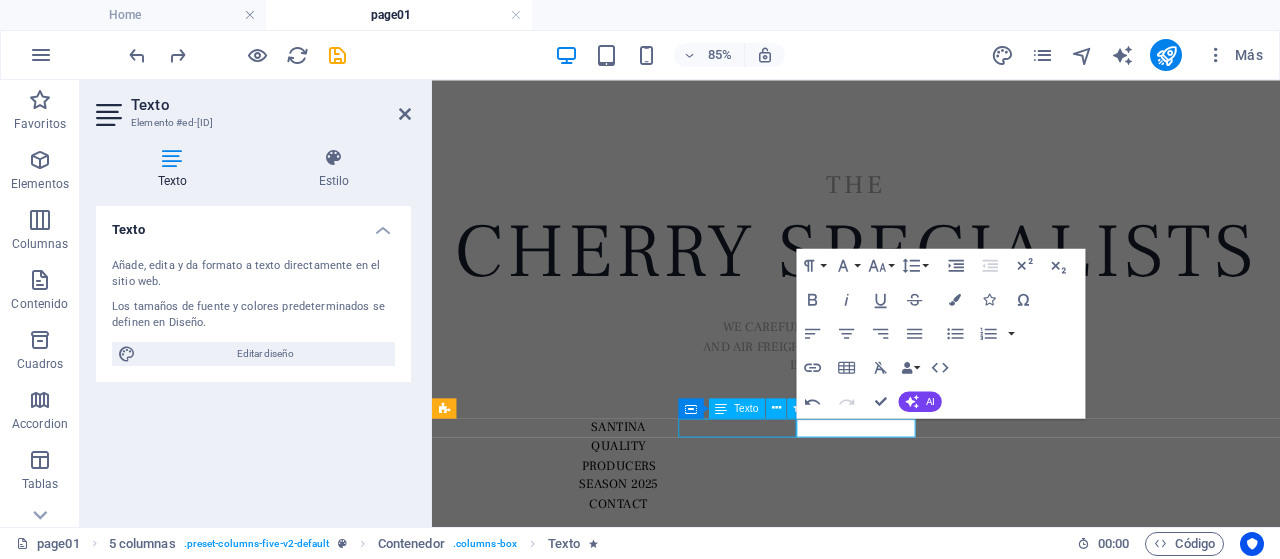 click on "QUALITY" at bounding box center (652, 511) 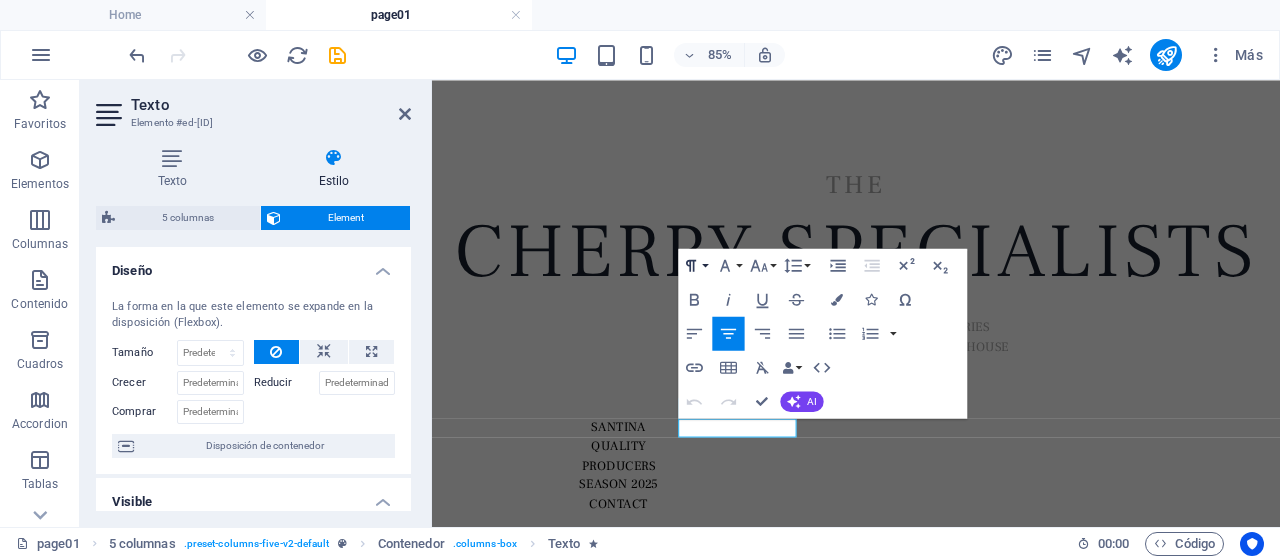 click on "Paragraph Format" at bounding box center [694, 265] 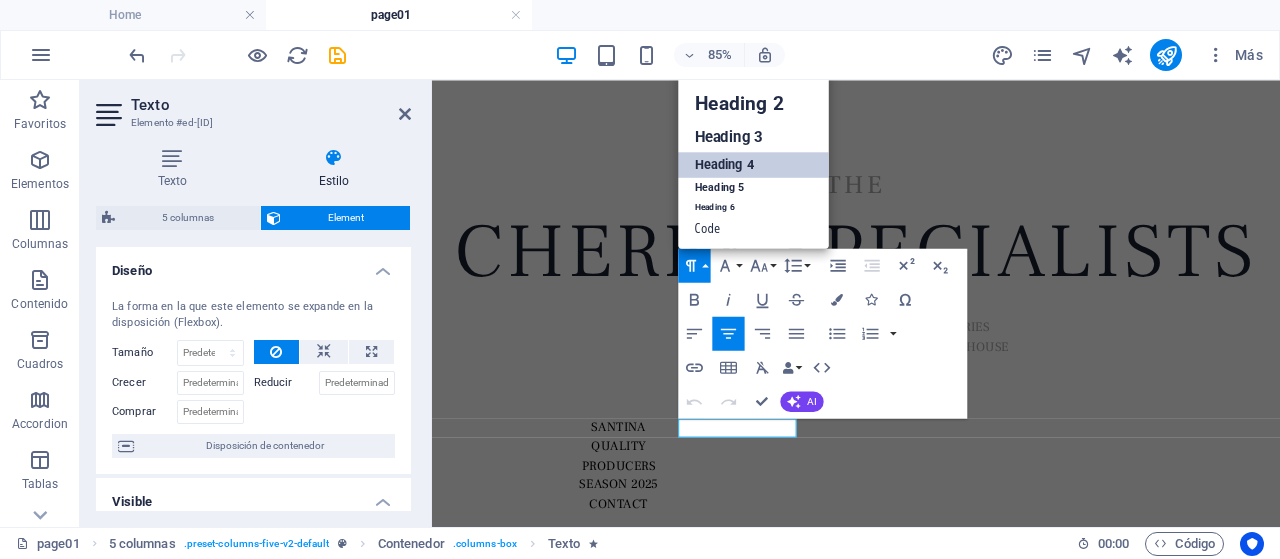 scroll, scrollTop: 16, scrollLeft: 0, axis: vertical 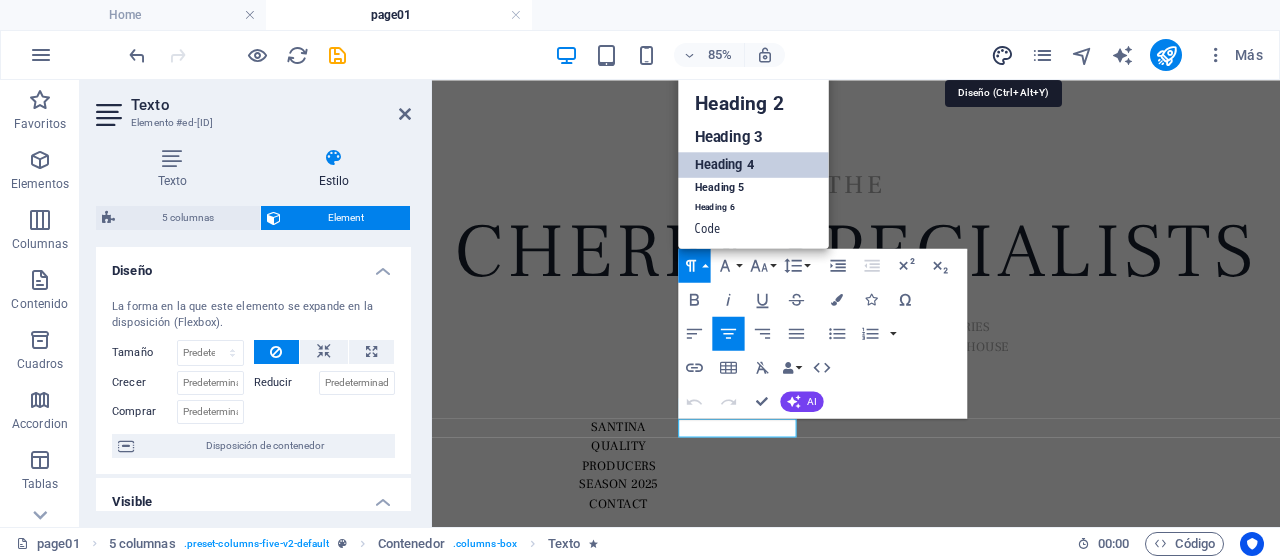 click at bounding box center [1002, 55] 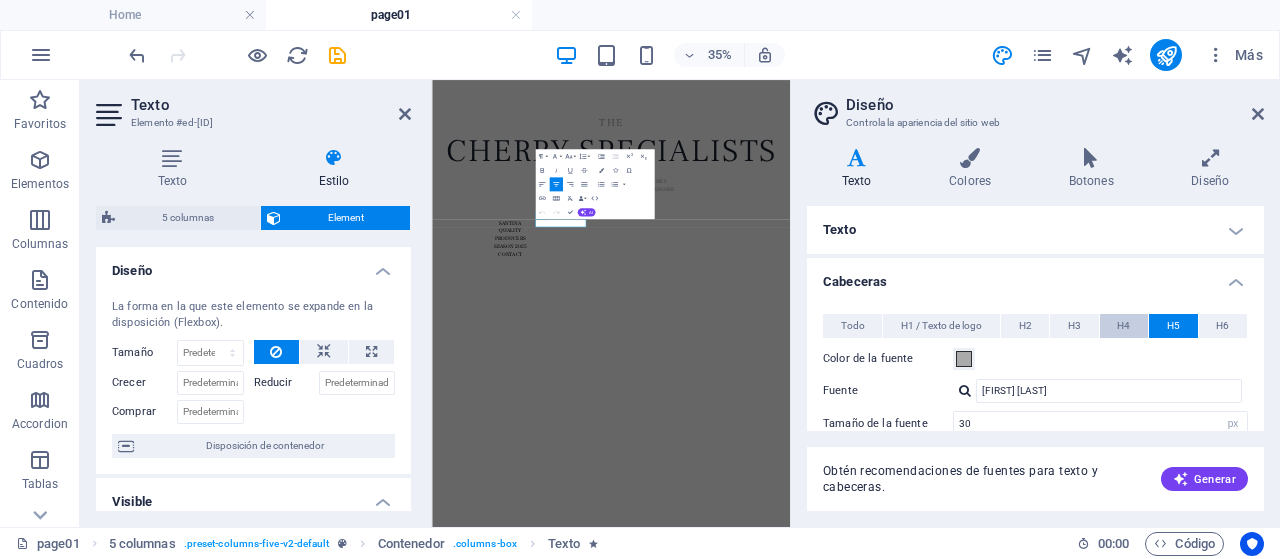 click on "H4" at bounding box center [1124, 326] 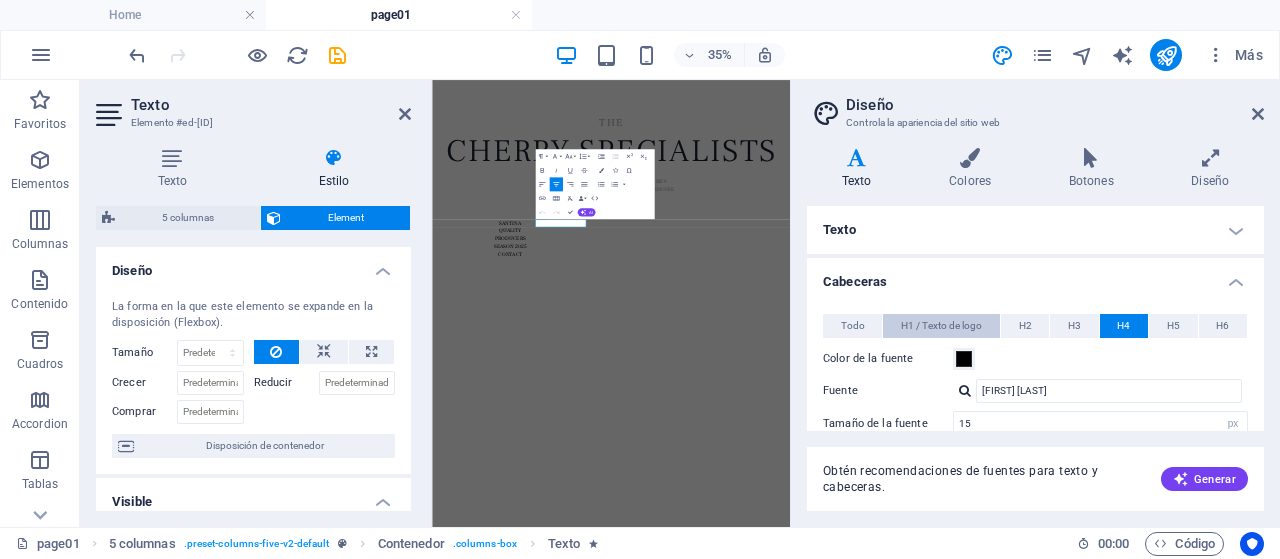 click on "H1 / Texto de logo" at bounding box center [941, 326] 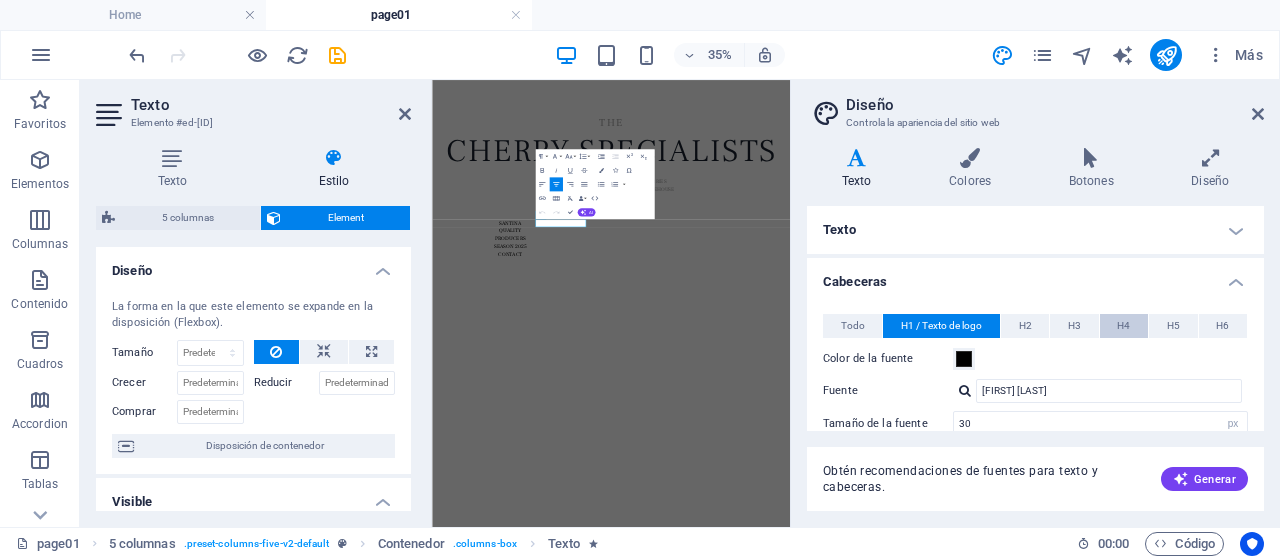 click on "H4" at bounding box center [1123, 326] 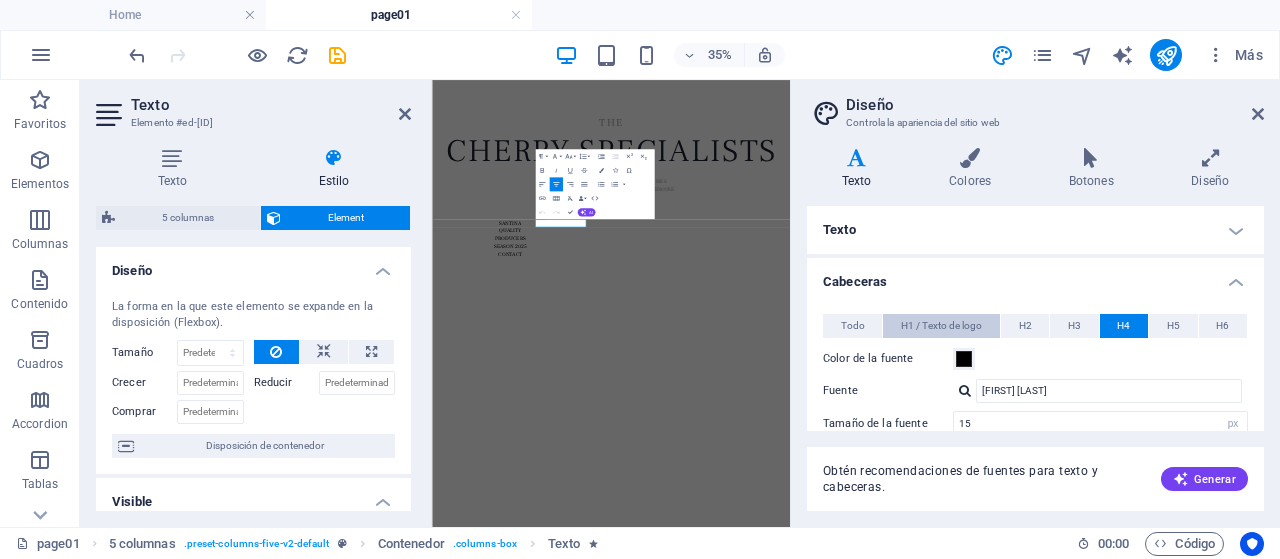 click on "H1 / Texto de logo" at bounding box center [941, 326] 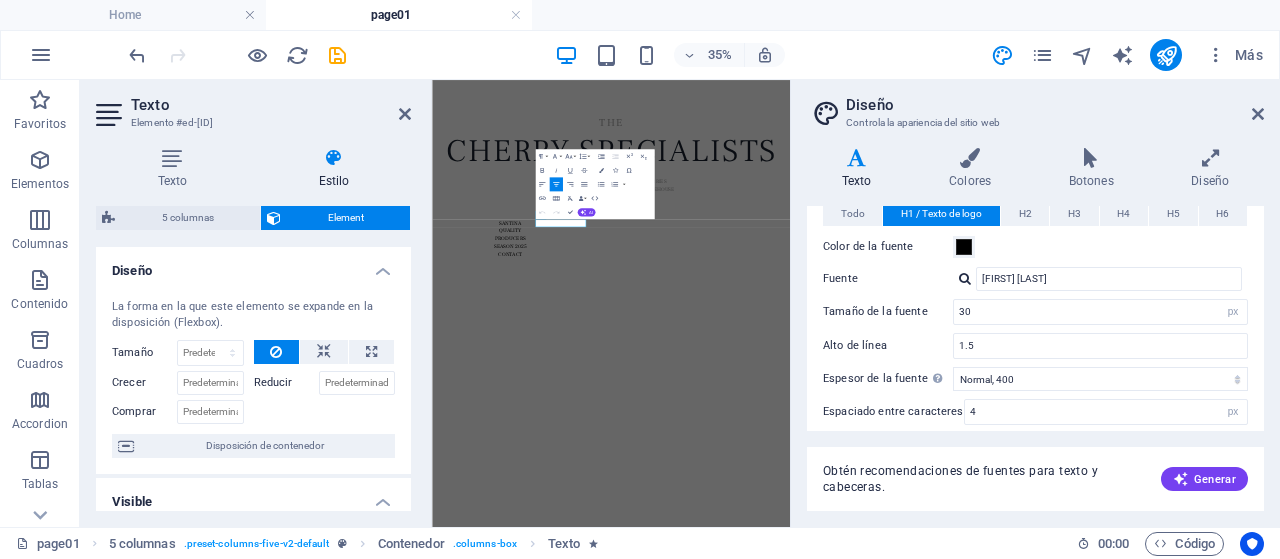 scroll, scrollTop: 108, scrollLeft: 0, axis: vertical 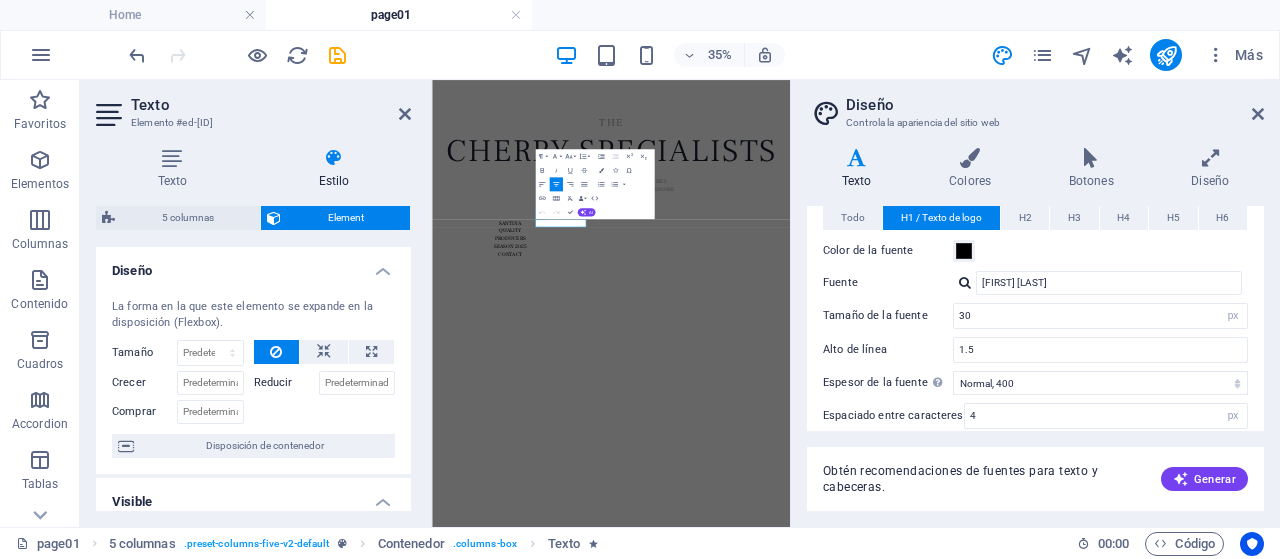 drag, startPoint x: 1022, startPoint y: 220, endPoint x: 994, endPoint y: 260, distance: 48.82622 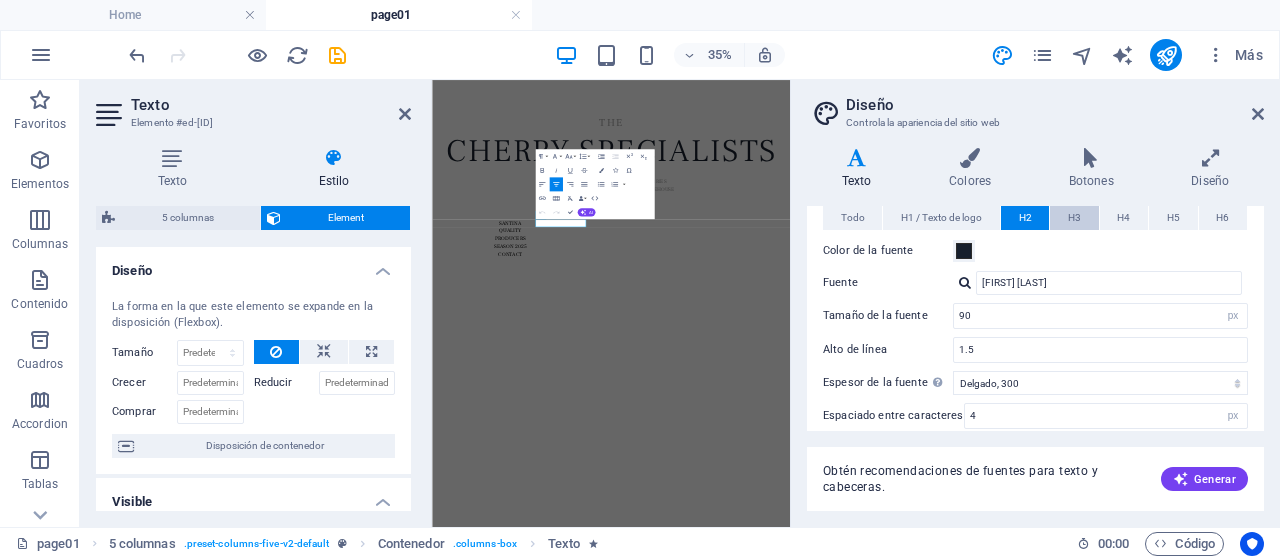 click on "H3" at bounding box center [1074, 218] 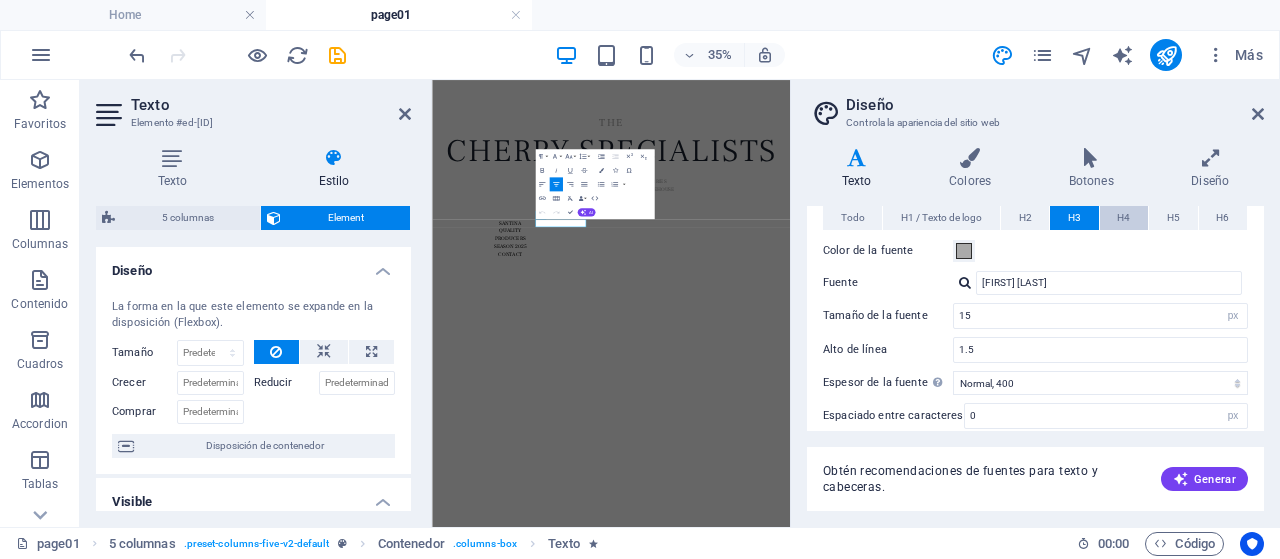 click on "H4" at bounding box center (1123, 218) 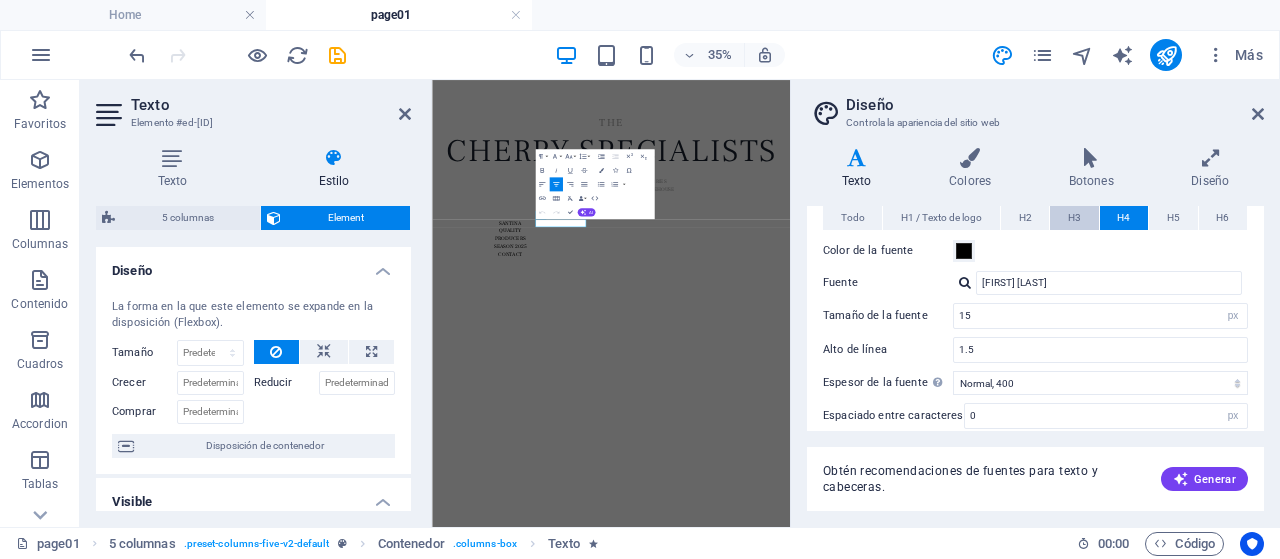 click on "H3" at bounding box center (1074, 218) 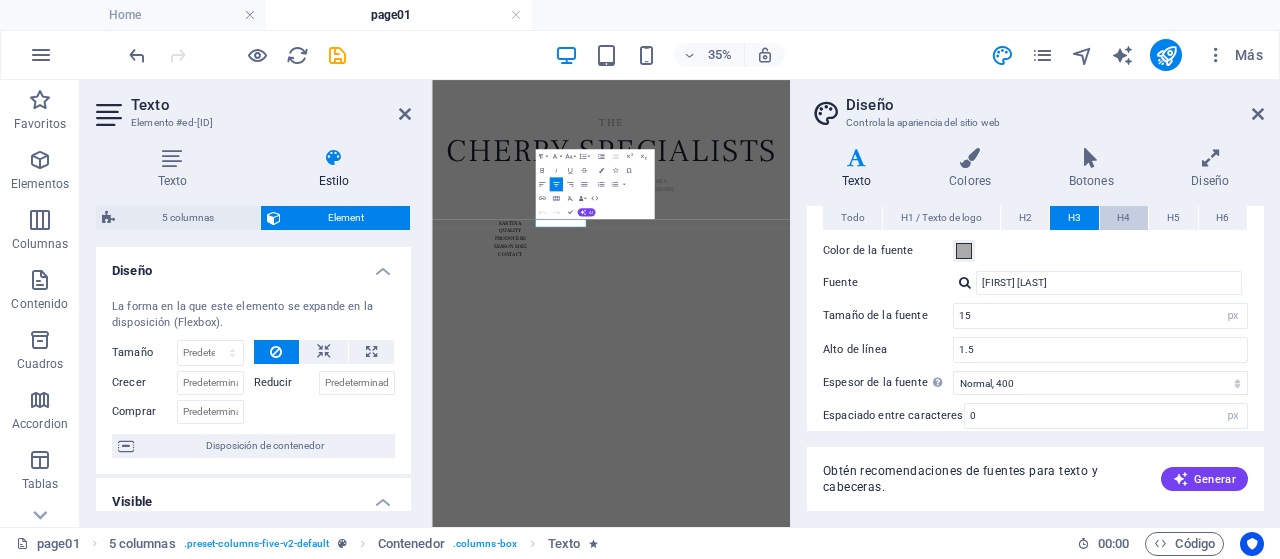 click on "H4" at bounding box center [1123, 218] 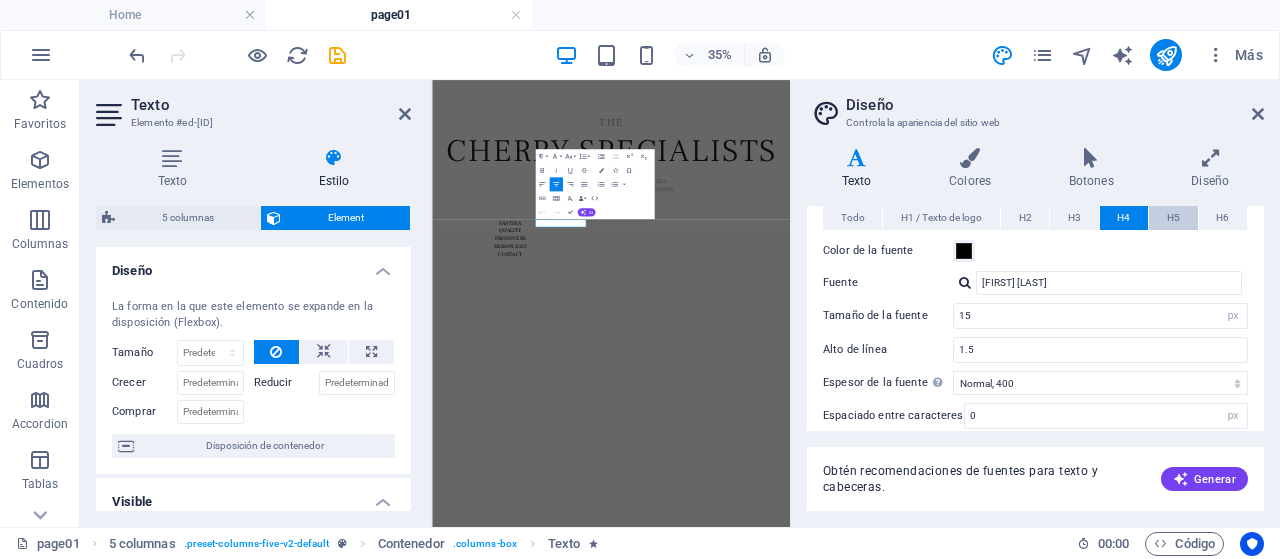 click on "H5" at bounding box center (1173, 218) 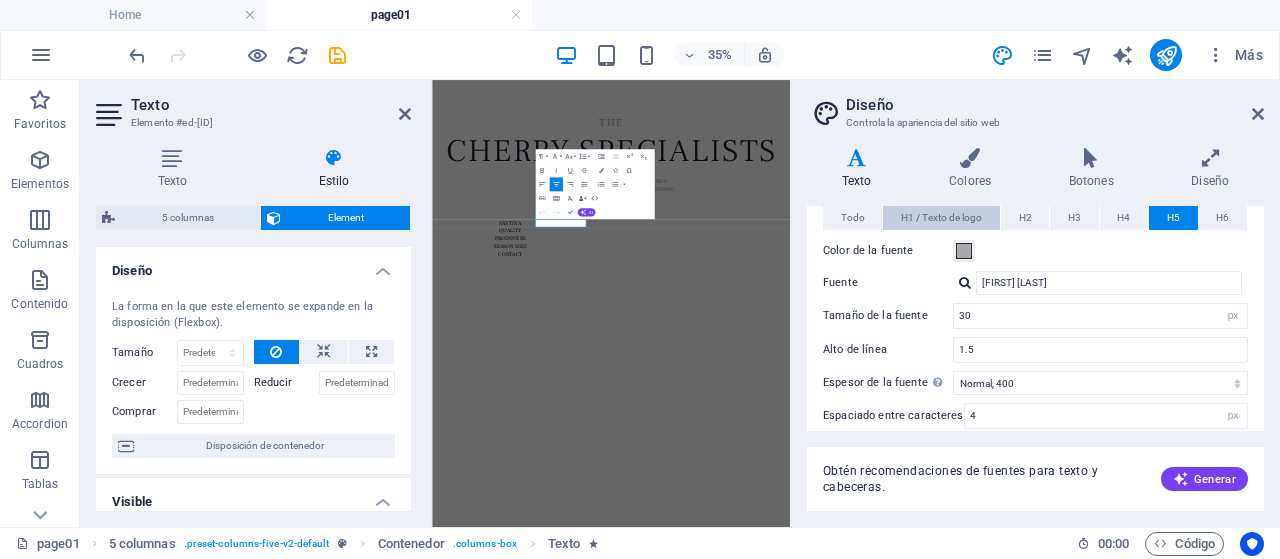 click on "H1 / Texto de logo" at bounding box center [941, 218] 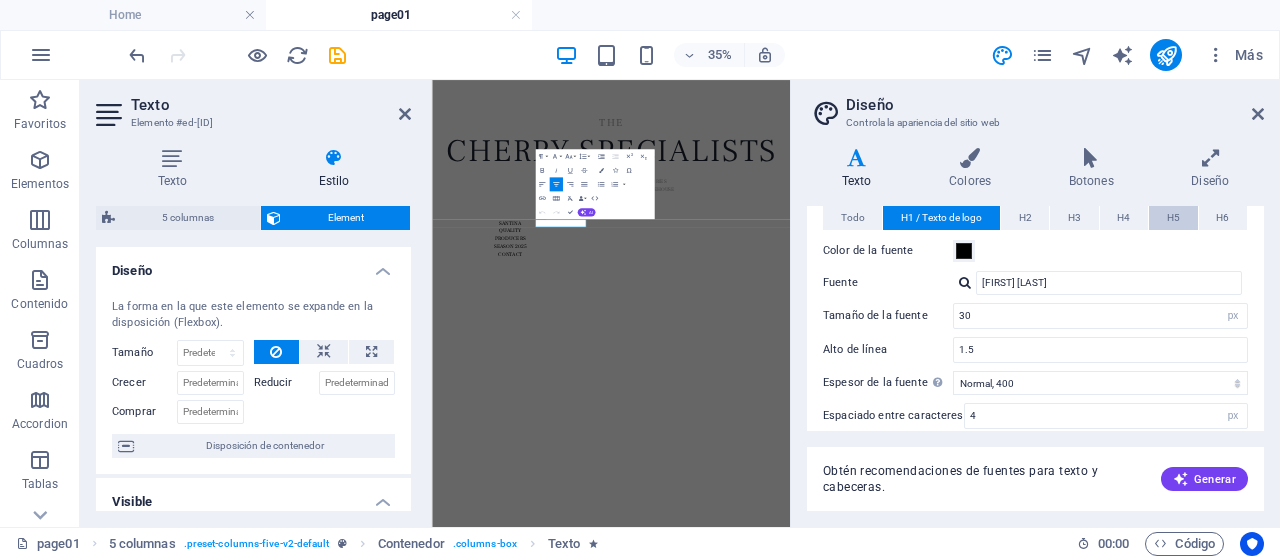 click on "H5" at bounding box center (1173, 218) 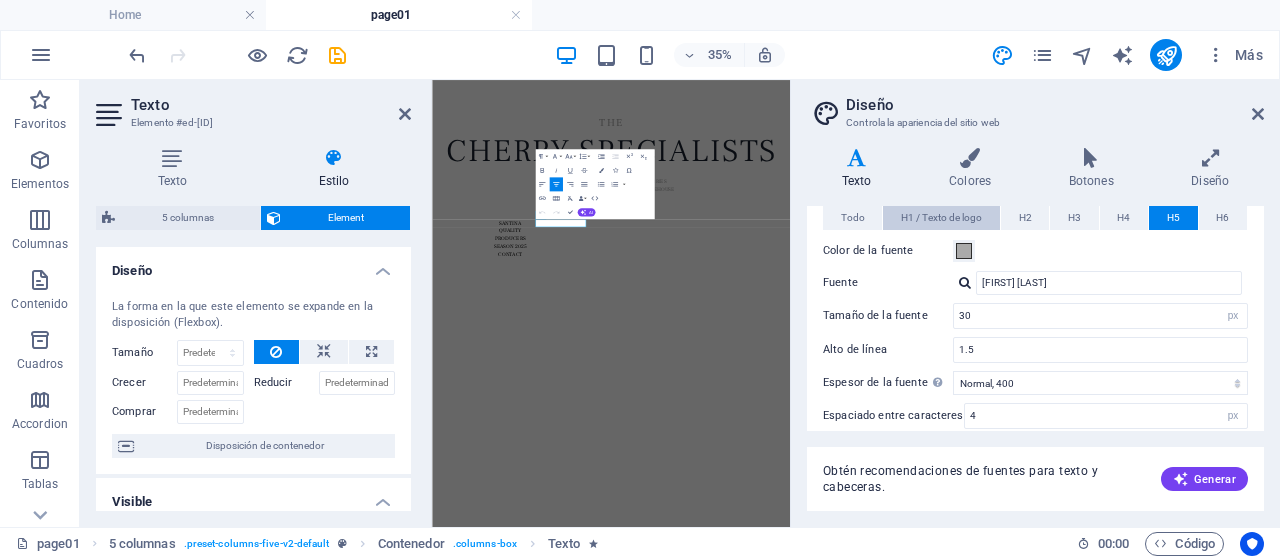 click on "H1 / Texto de logo" at bounding box center [941, 218] 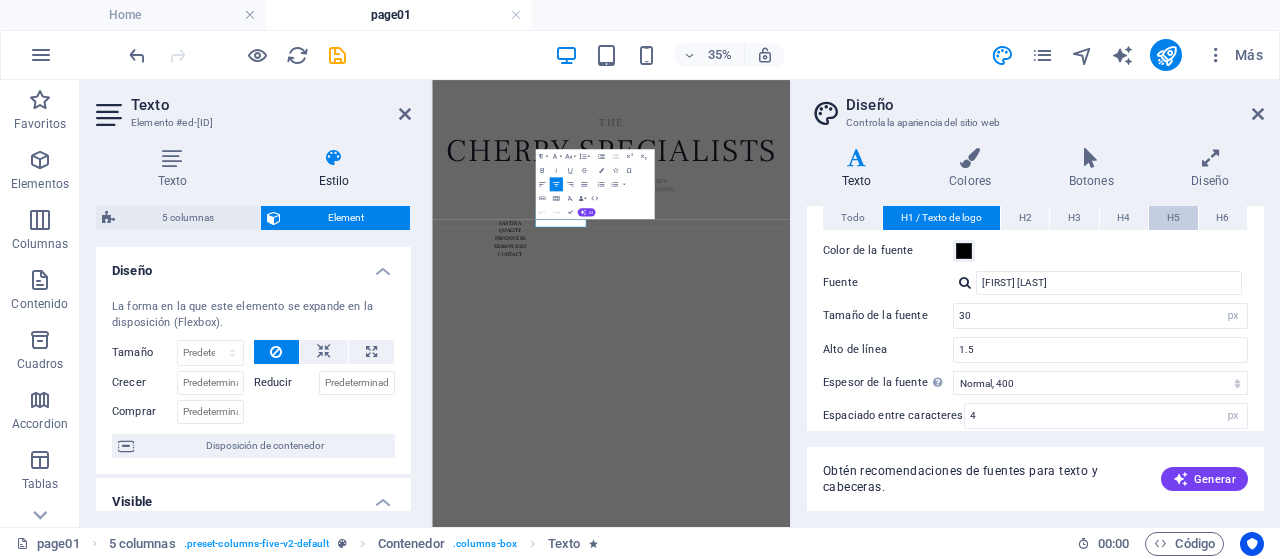 click on "H5" at bounding box center [1173, 218] 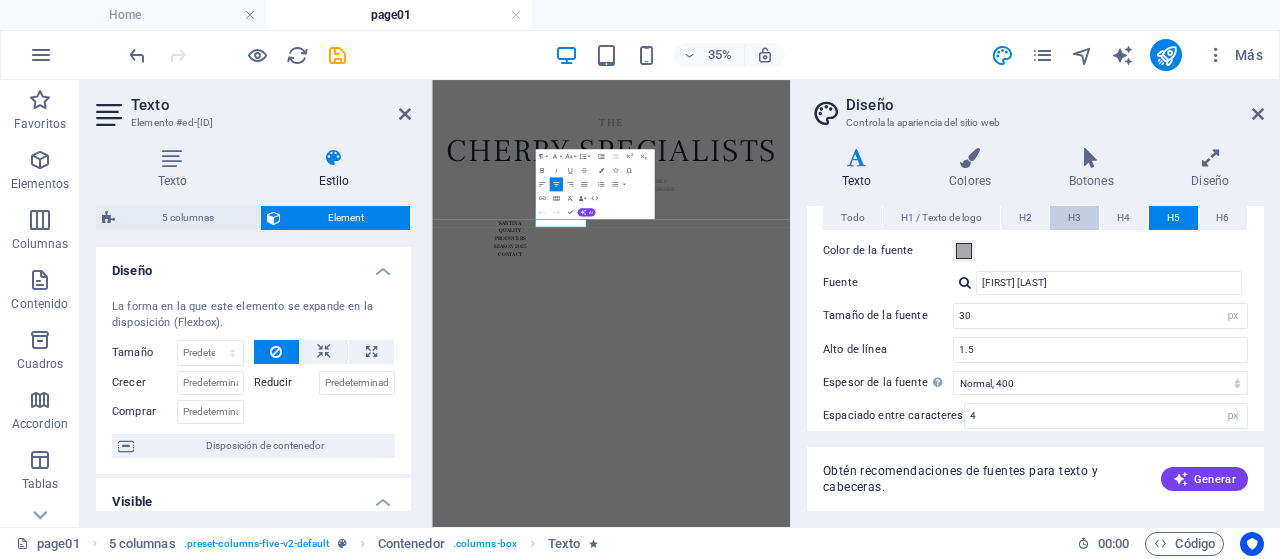 click on "H3" at bounding box center (1074, 218) 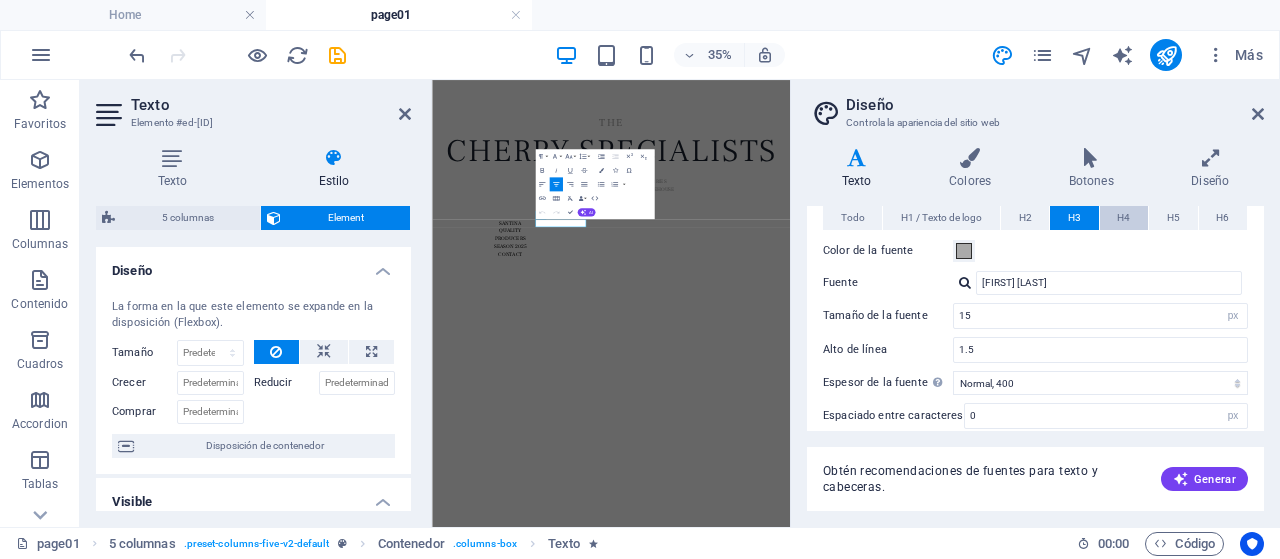 click on "H4" at bounding box center (1123, 218) 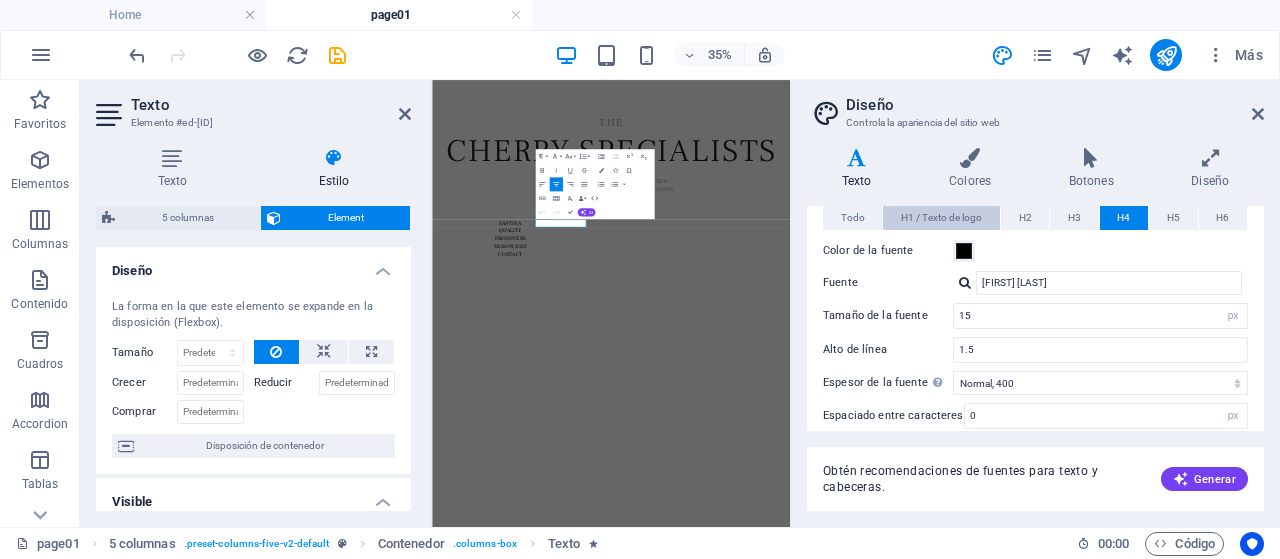 click on "H1 / Texto de logo" at bounding box center (941, 218) 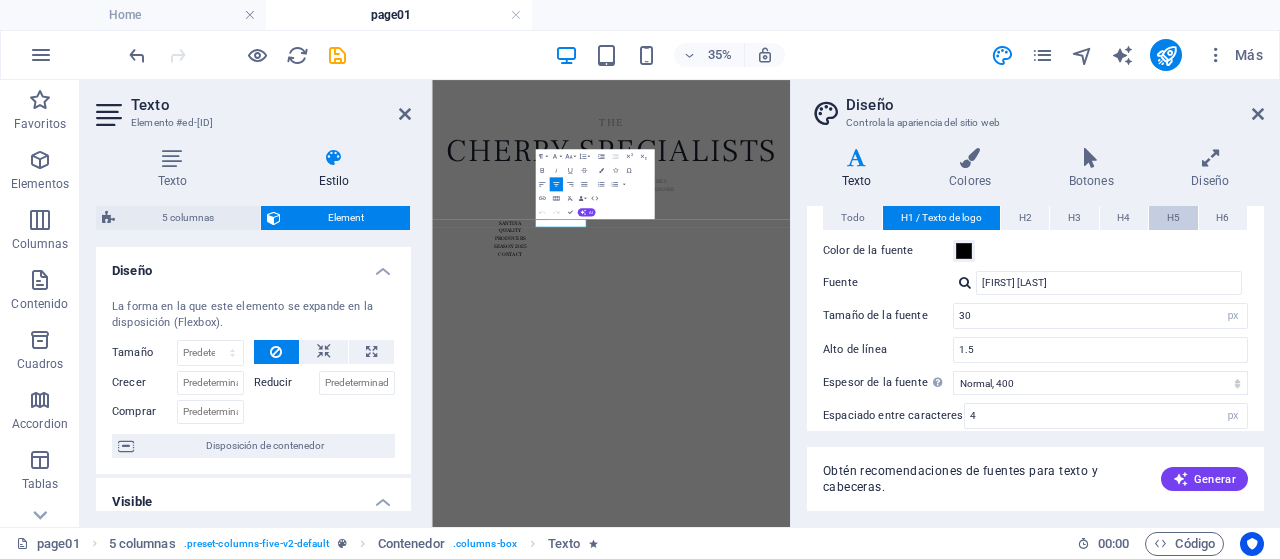 click on "H5" at bounding box center [1173, 218] 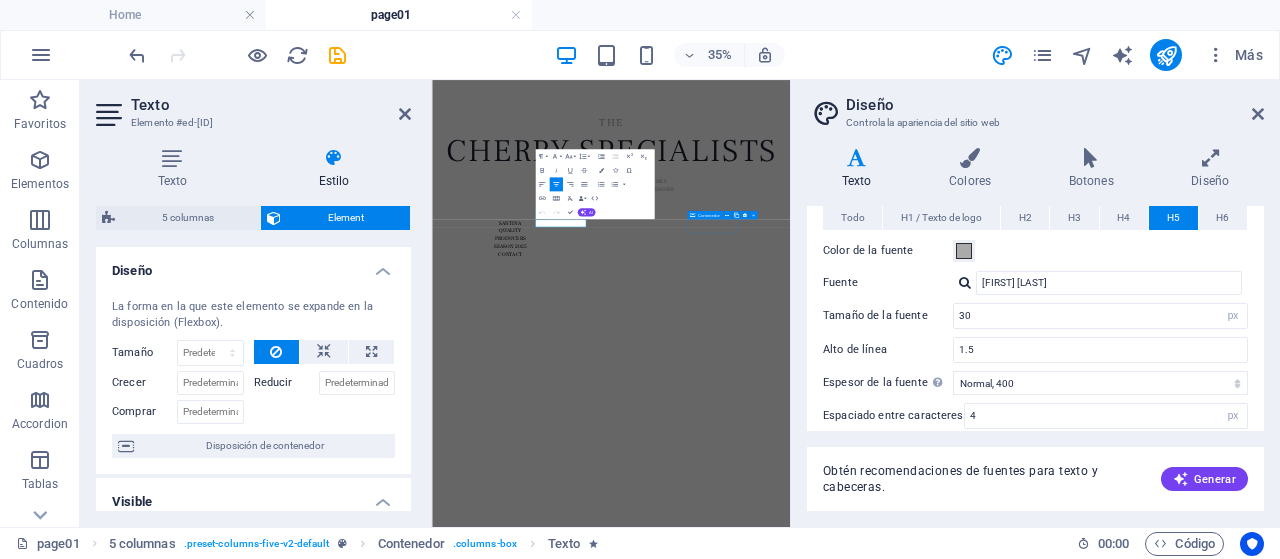 click on "Skip to main content
THE cherry speciAlISts WE CAREFULLY SELECT THE BEST CHERRIES and aIR FREIGHT DIRECTLY TO YOUR WAREHOUSE IN EUROPE OR CHINA. SANTINA QUALITY PRODUCERS SEASON 2025 CONTACT" at bounding box center (943, 319) 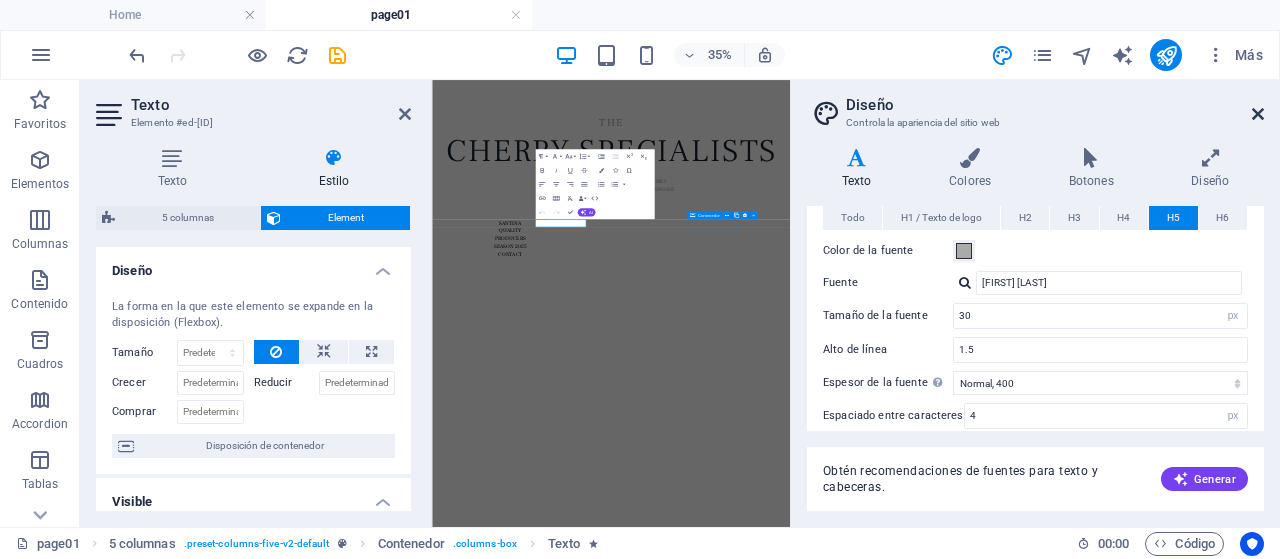 click at bounding box center (1258, 114) 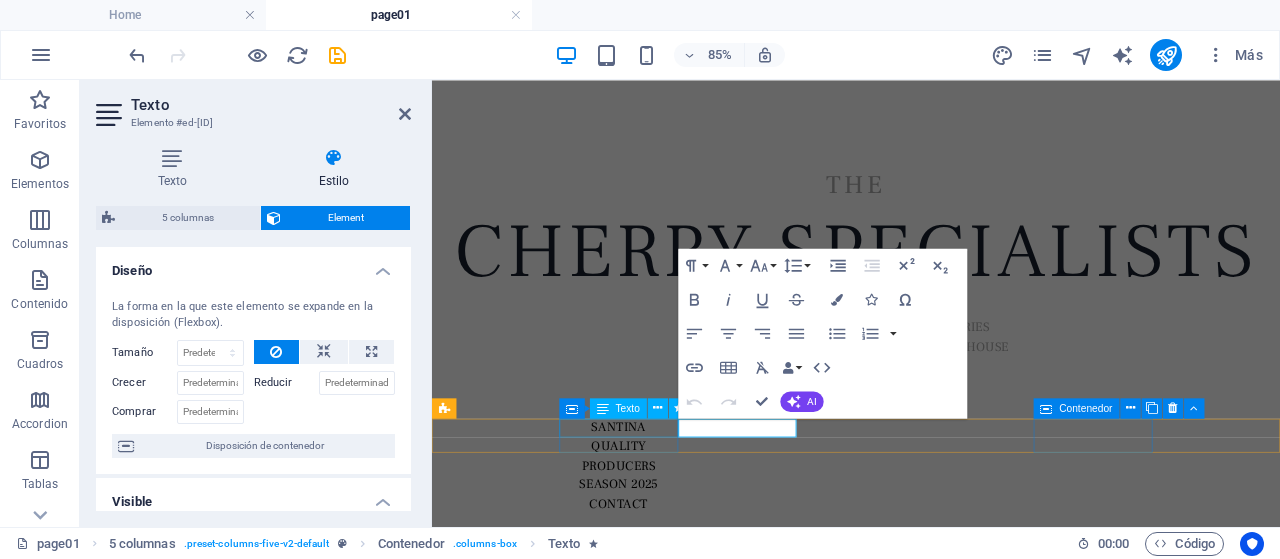 click on "SANTINA" at bounding box center [652, 489] 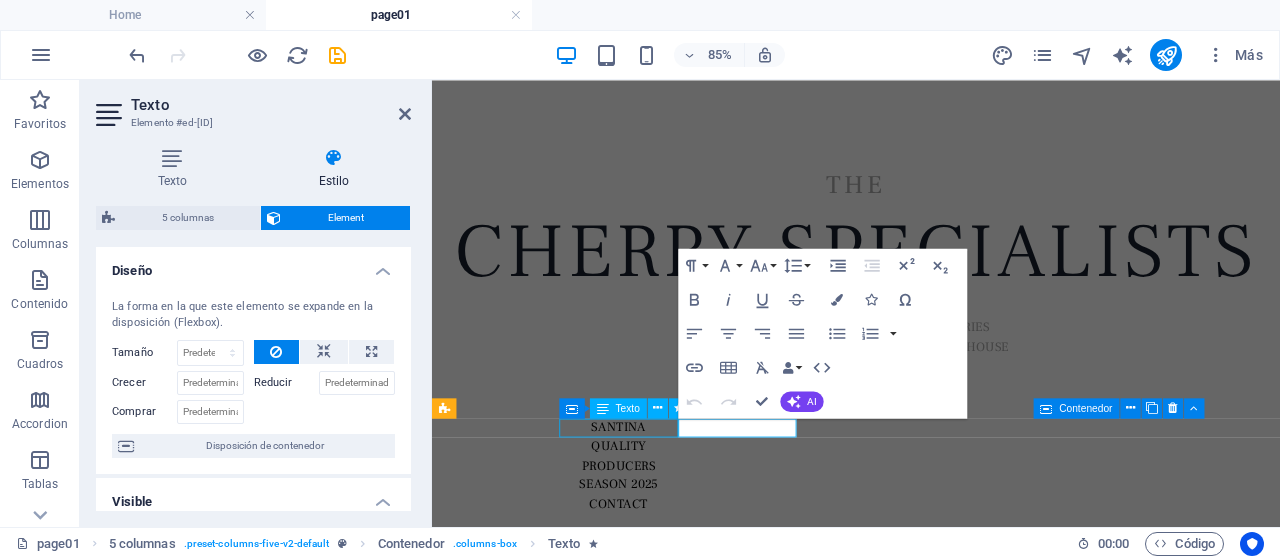 click on "SANTINA" at bounding box center [652, 489] 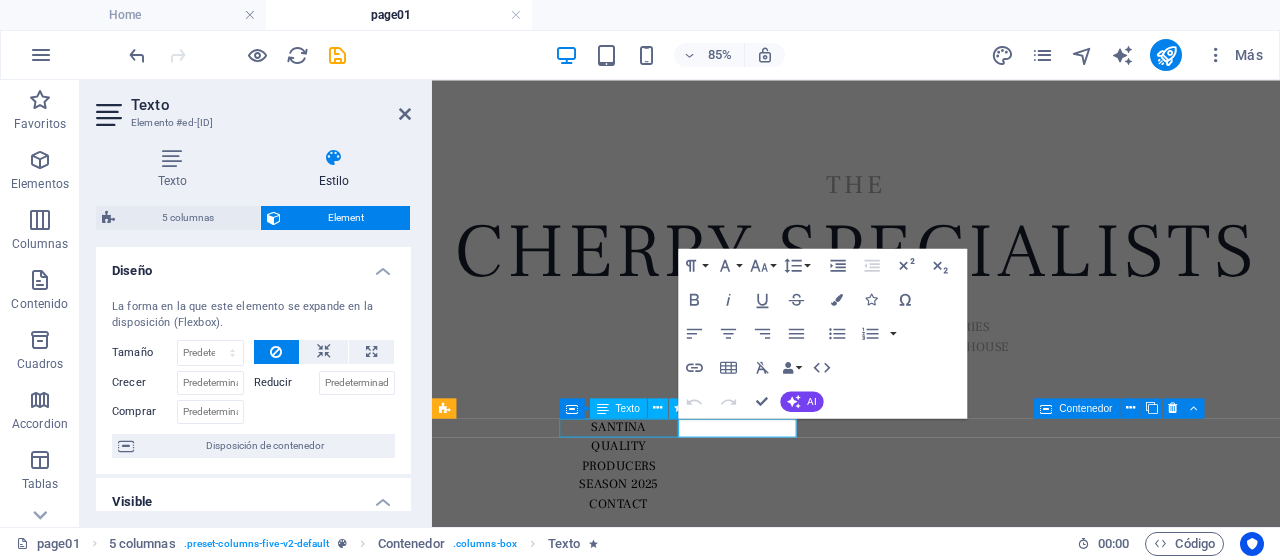 select on "move-bottom-to-top" 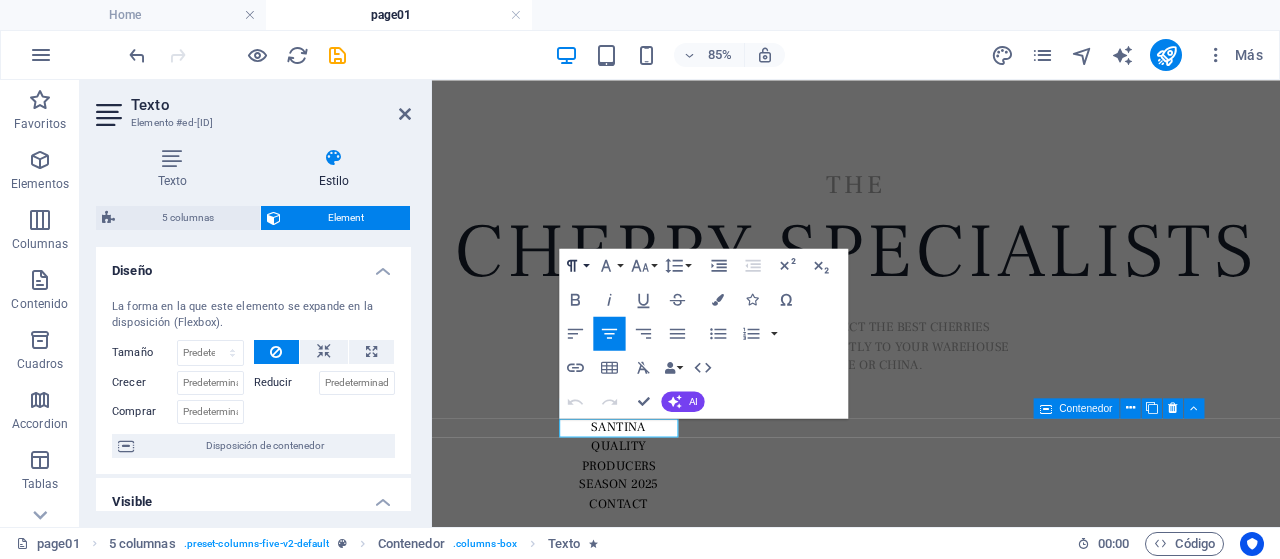 click on "Paragraph Format" at bounding box center (576, 265) 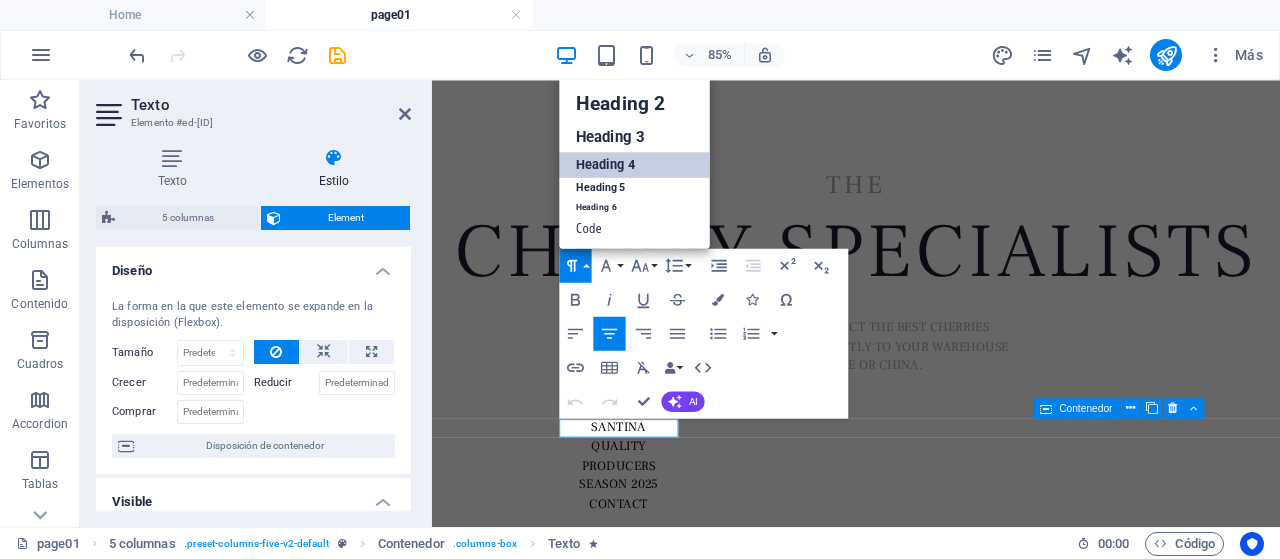 scroll, scrollTop: 16, scrollLeft: 0, axis: vertical 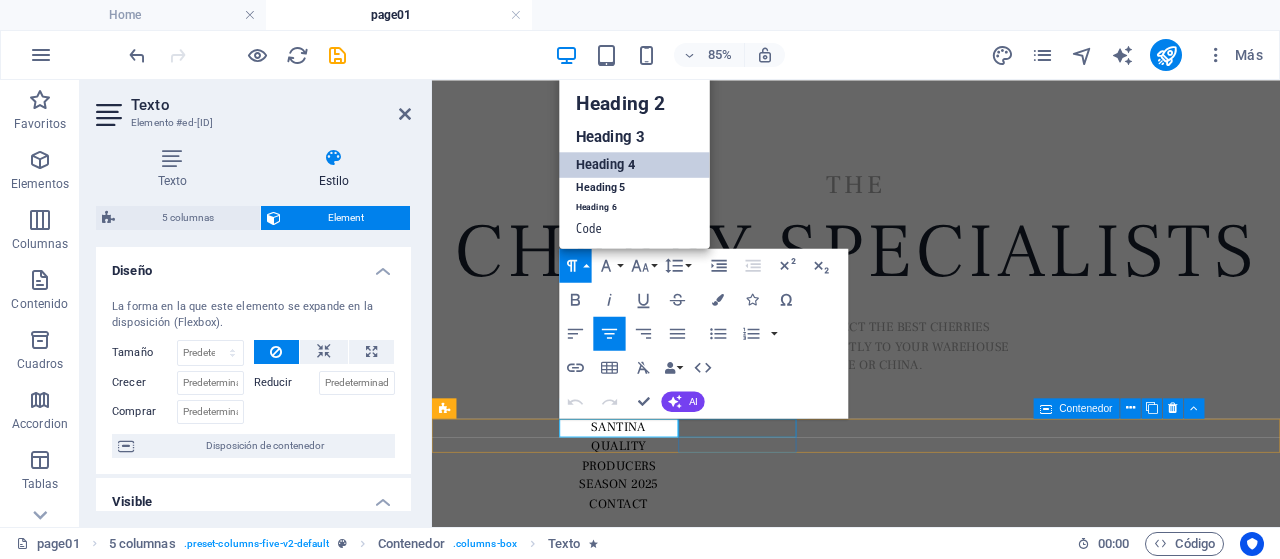 click on "QUALITY" at bounding box center [652, 511] 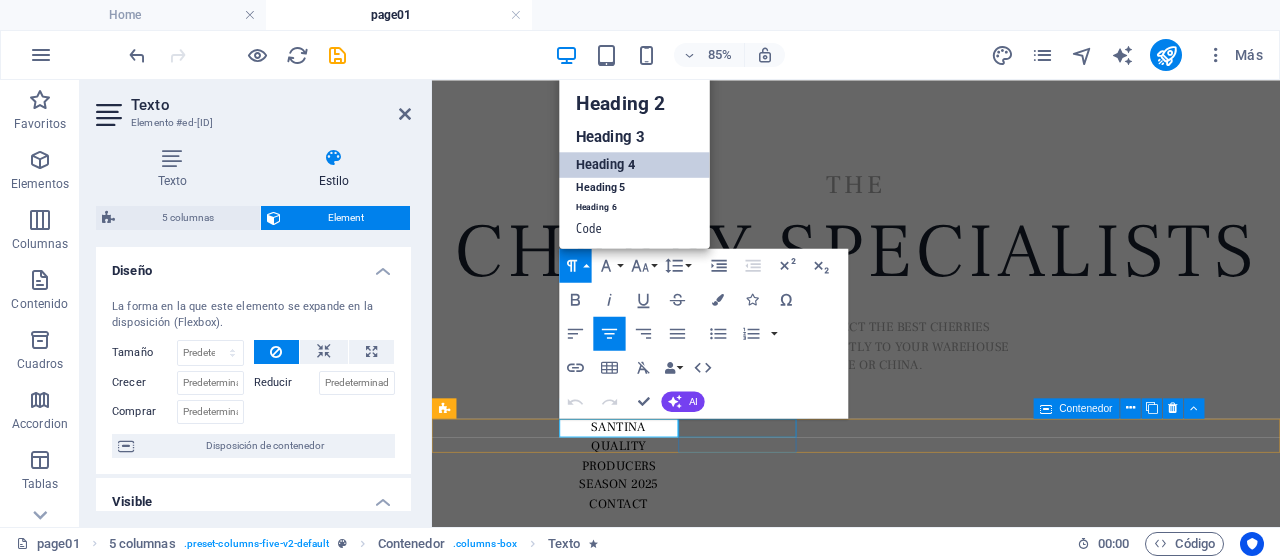 click on "QUALITY" at bounding box center [652, 511] 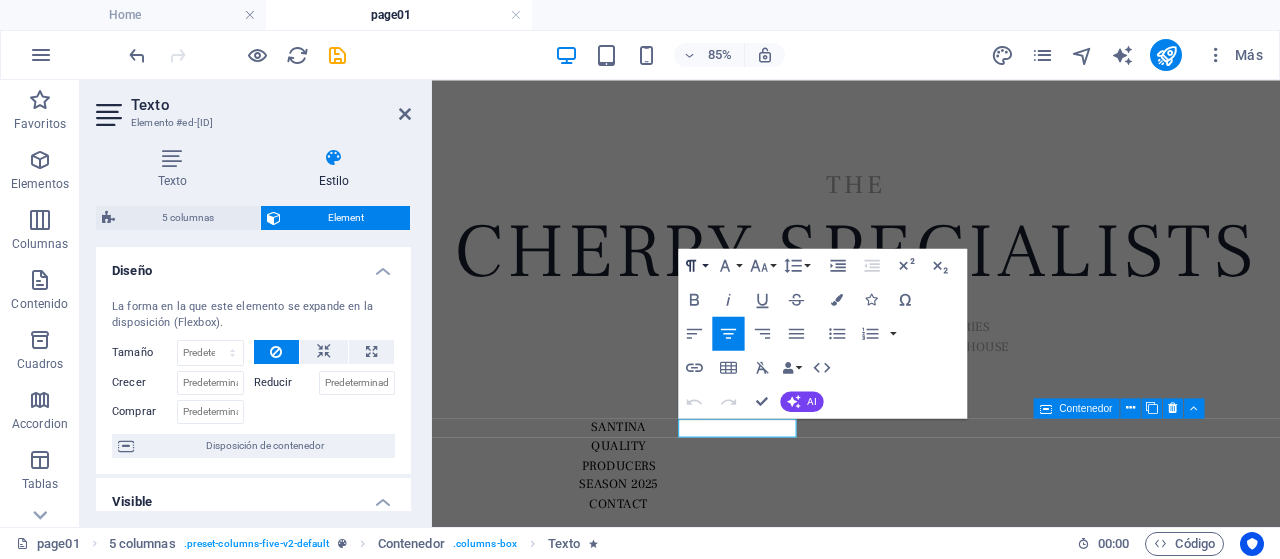 click on "Paragraph Format" at bounding box center (694, 265) 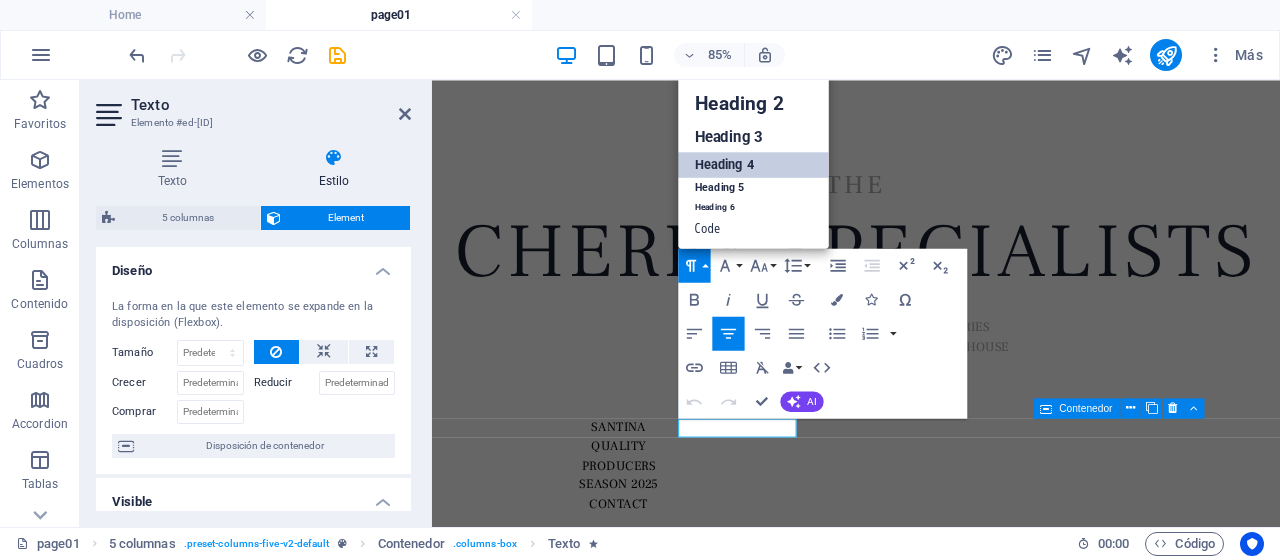 scroll, scrollTop: 16, scrollLeft: 0, axis: vertical 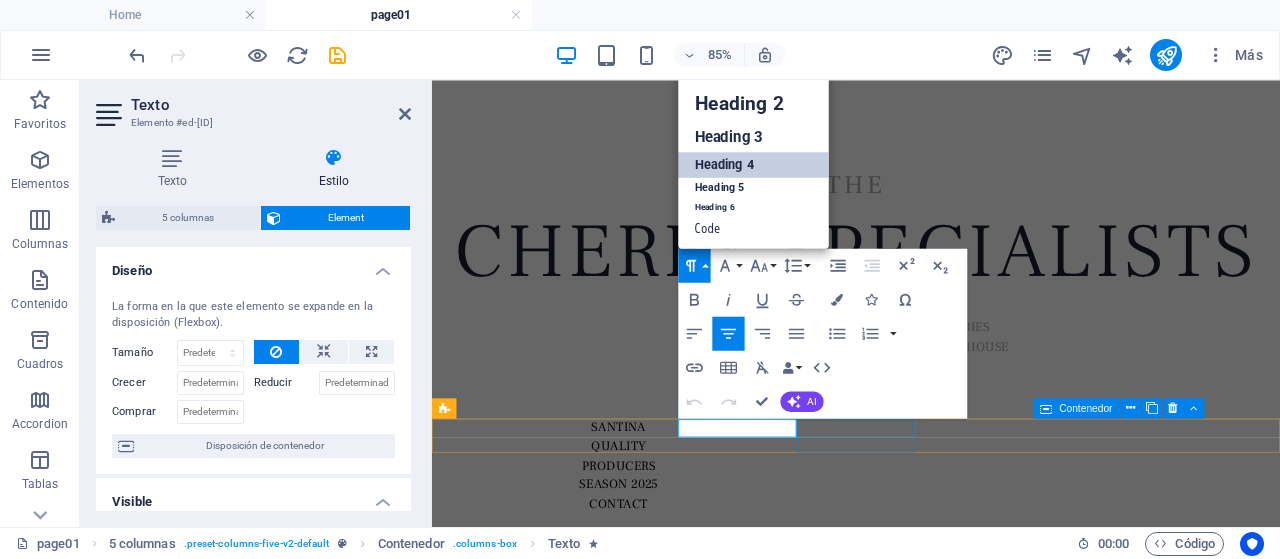 click on "PRODUCERS" at bounding box center [652, 534] 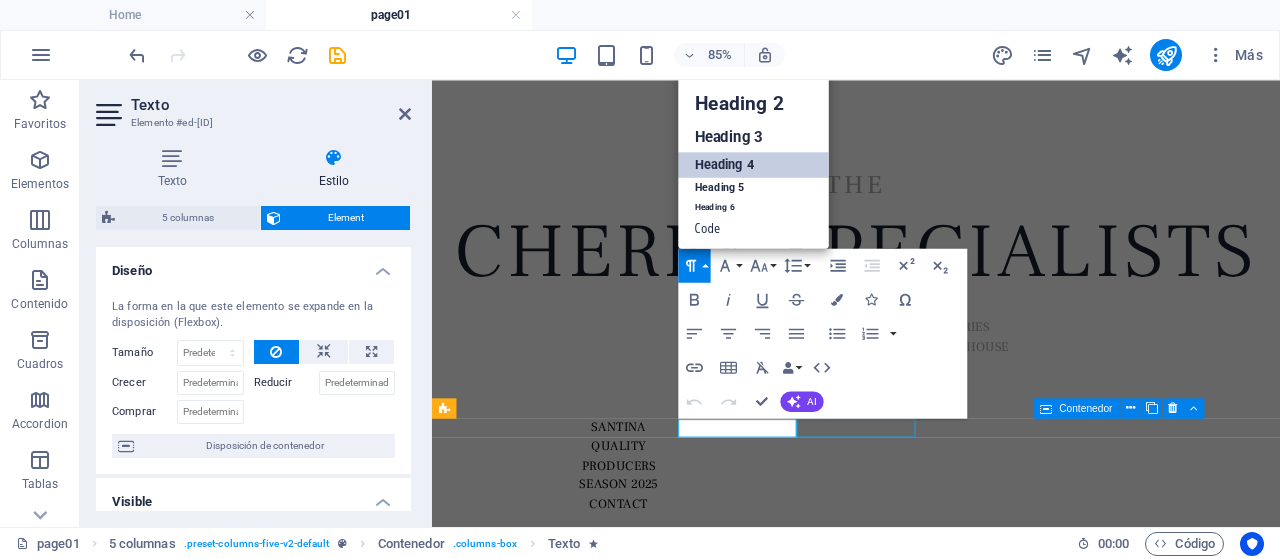 click on "PRODUCERS" at bounding box center [652, 534] 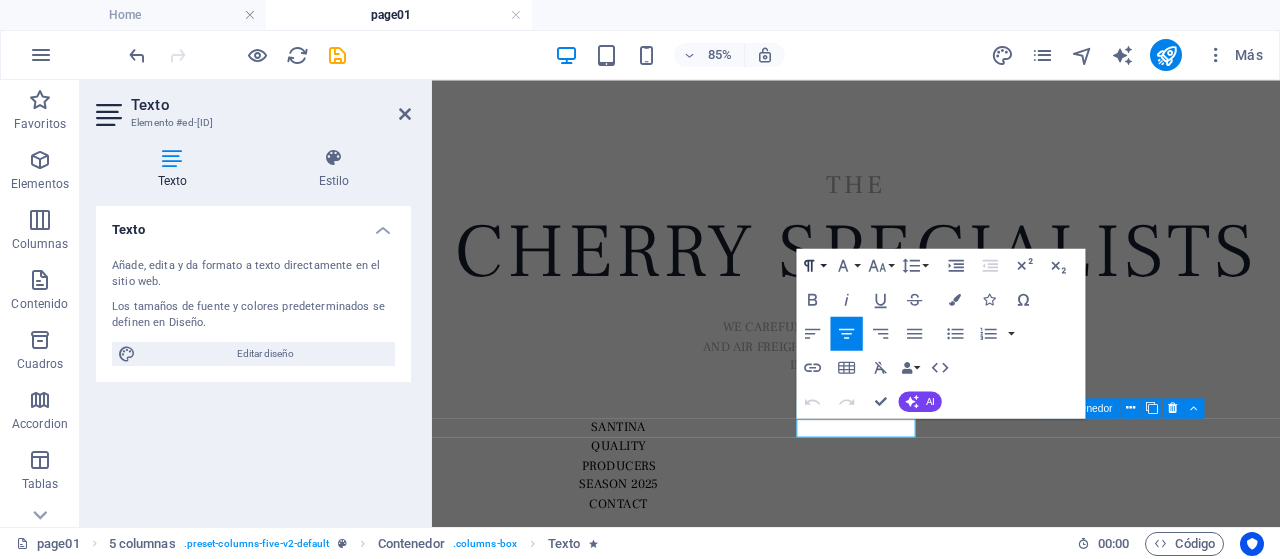 click on "Paragraph Format" at bounding box center [813, 265] 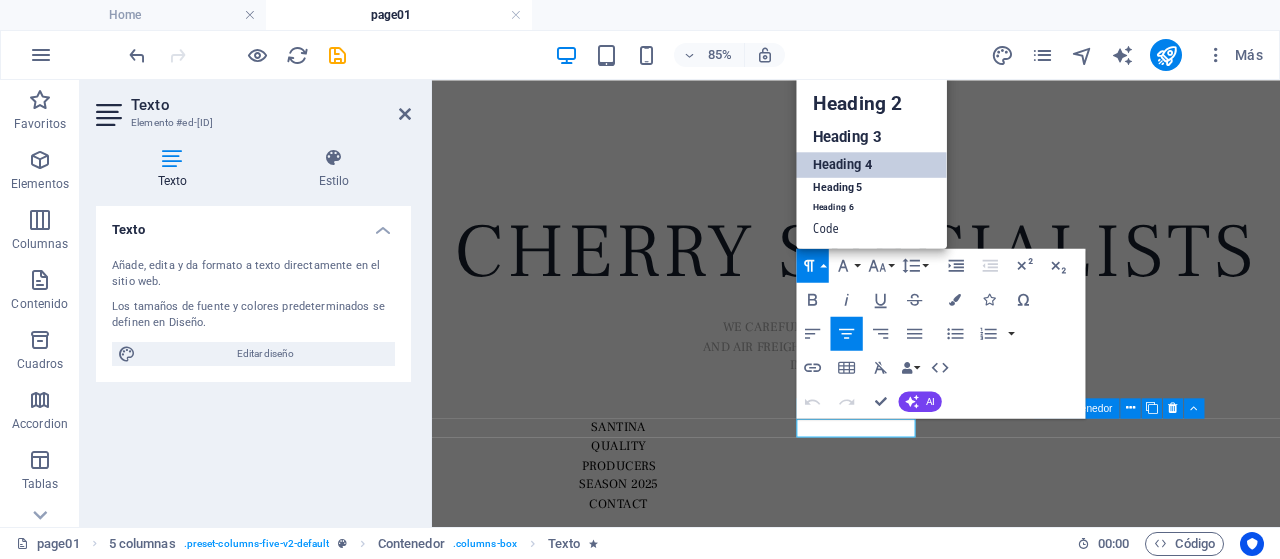 scroll, scrollTop: 16, scrollLeft: 0, axis: vertical 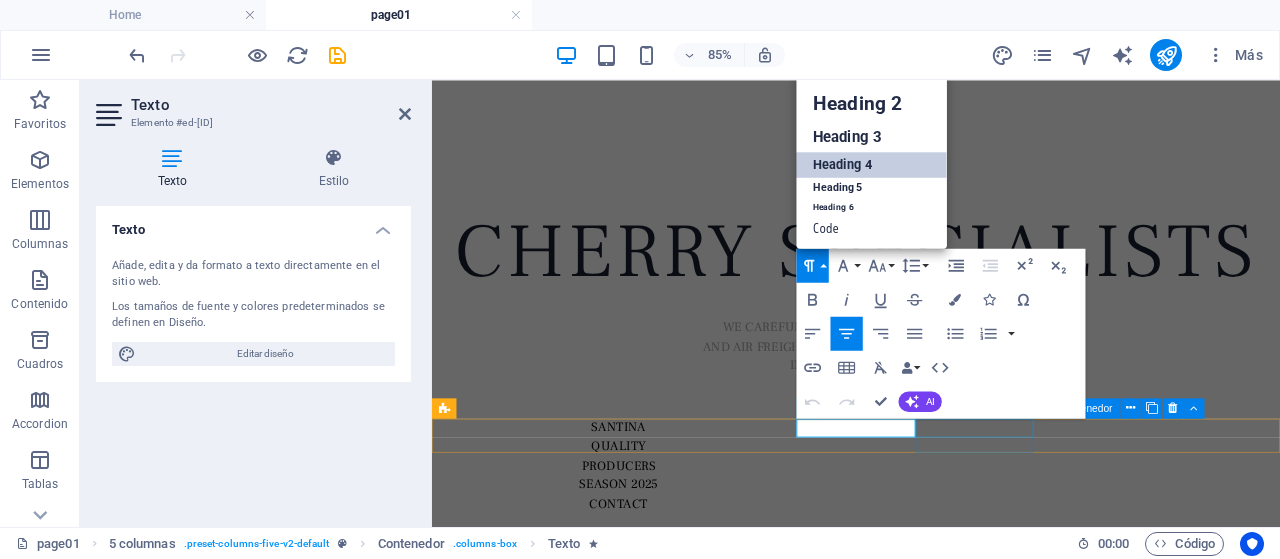 click on "SEASON 2025" at bounding box center [652, 556] 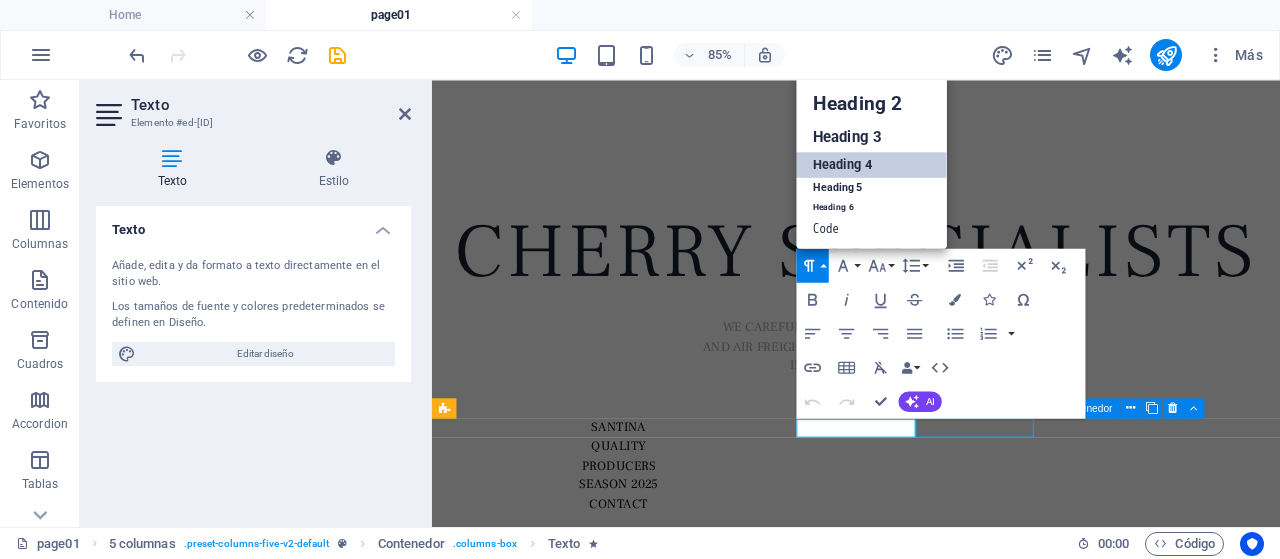 click on "SEASON 2025" at bounding box center [652, 556] 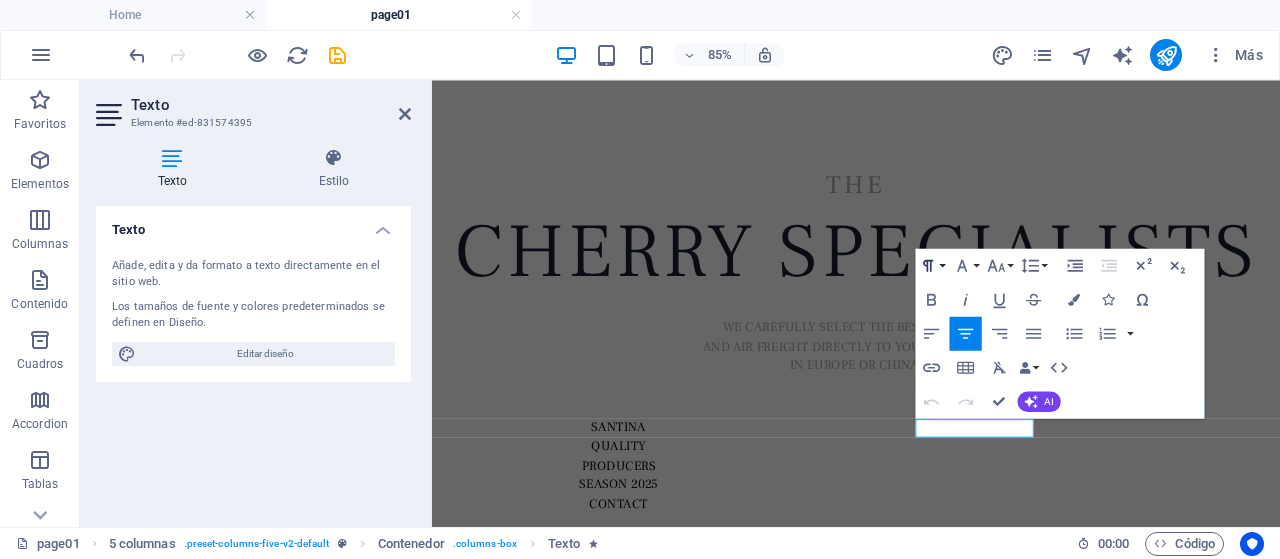 click 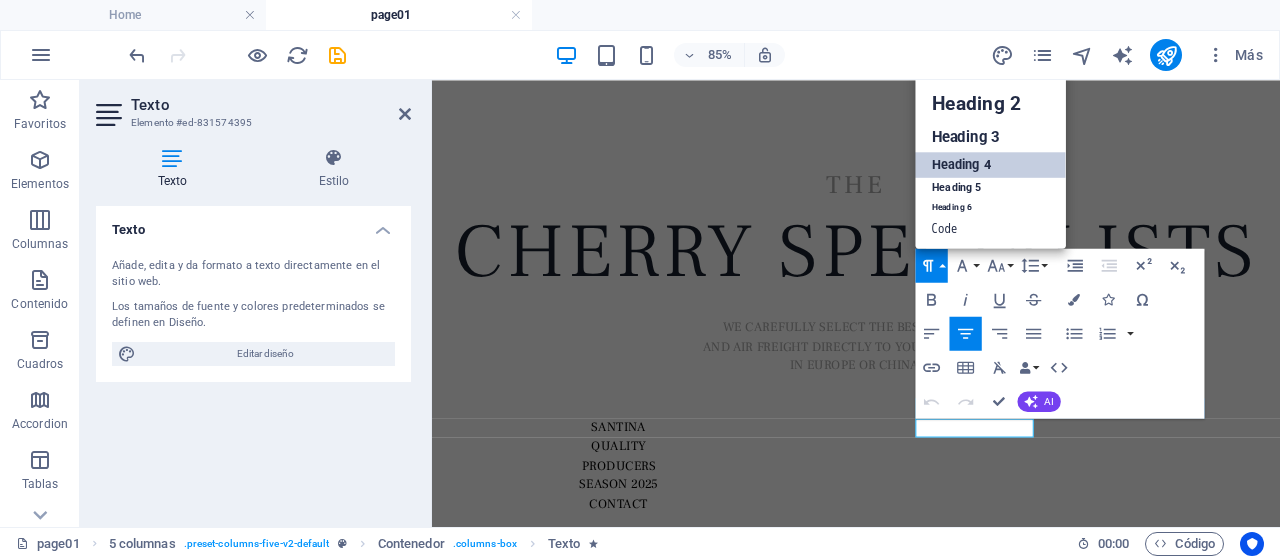 scroll, scrollTop: 16, scrollLeft: 0, axis: vertical 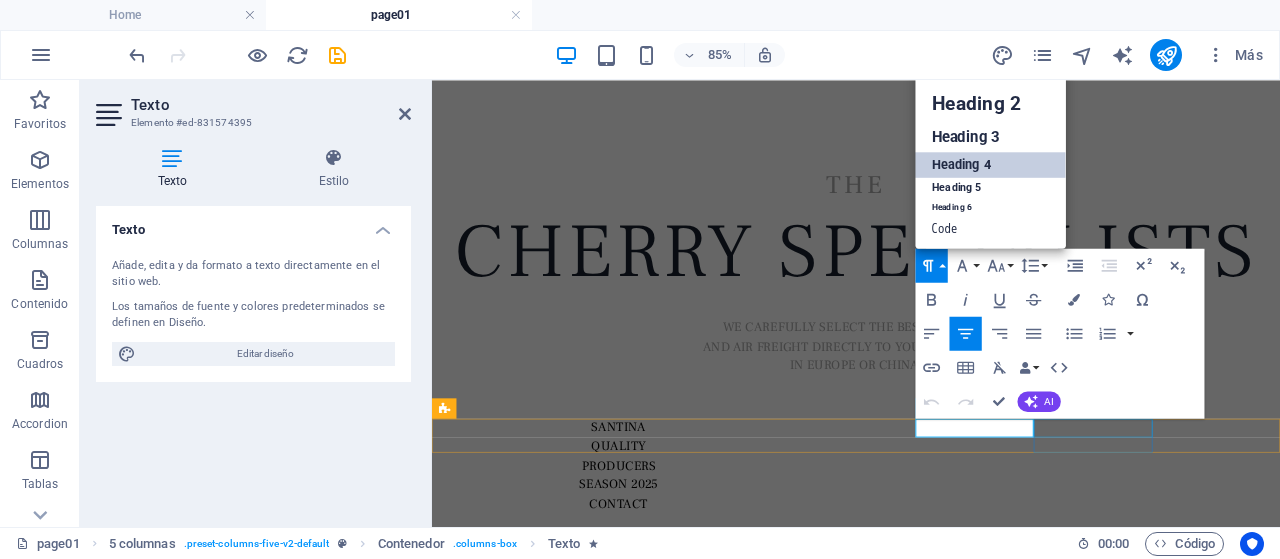 click on "CONTACT" at bounding box center [652, 579] 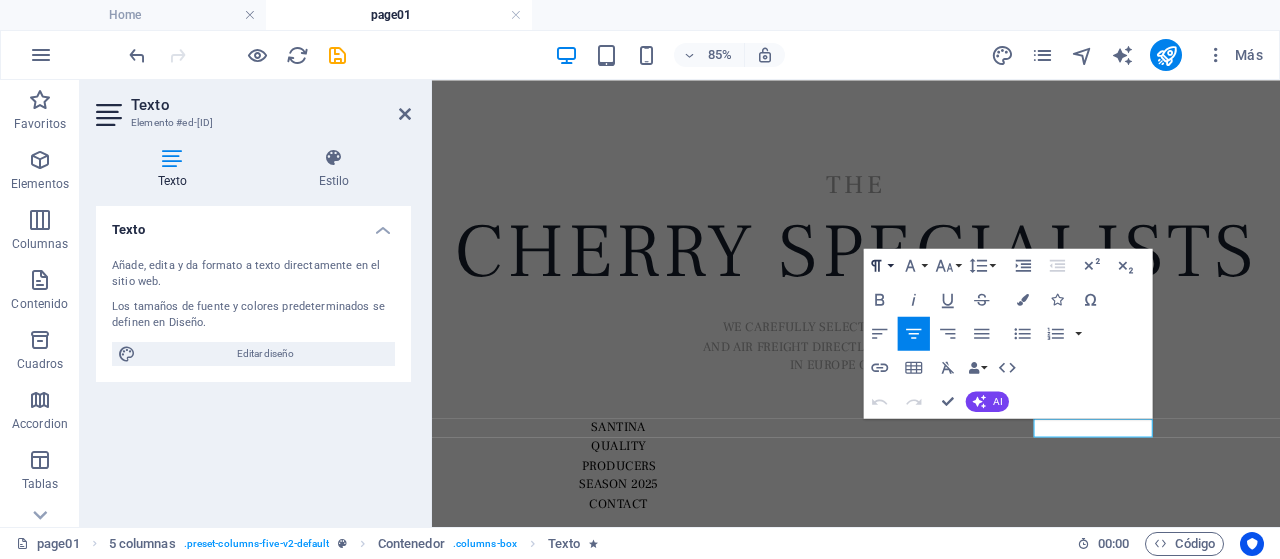 click on "Paragraph Format" at bounding box center [880, 265] 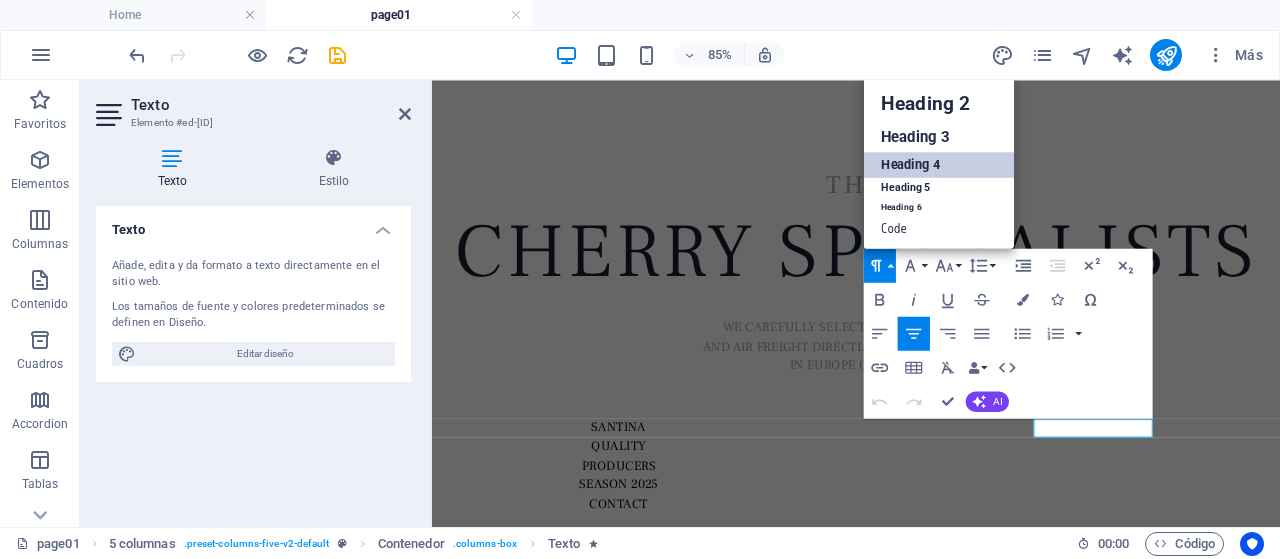 scroll, scrollTop: 16, scrollLeft: 0, axis: vertical 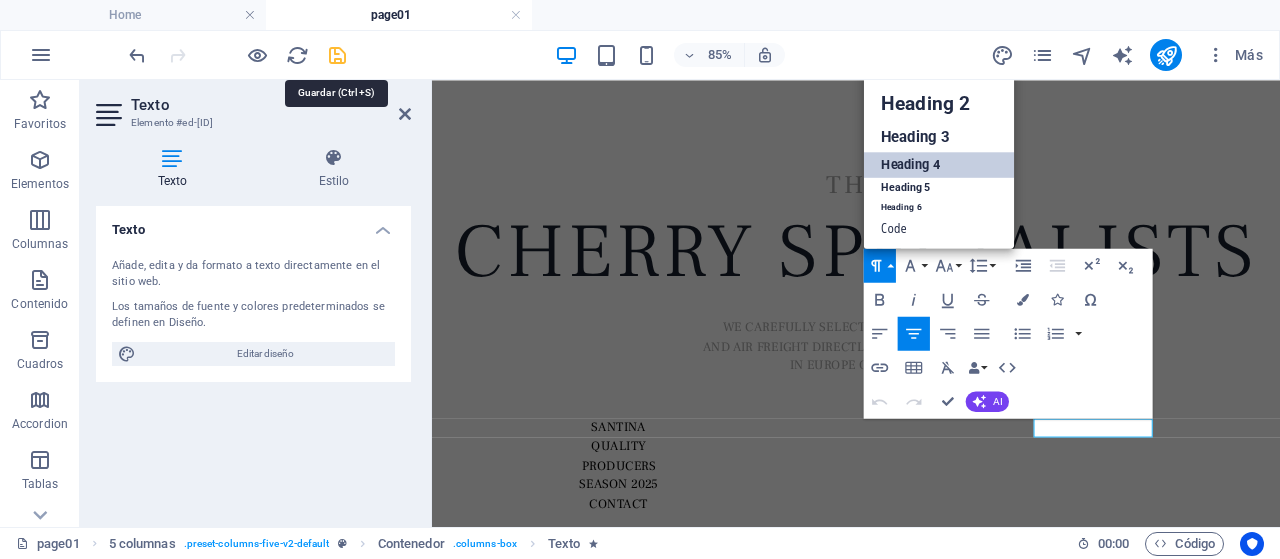 click at bounding box center (337, 55) 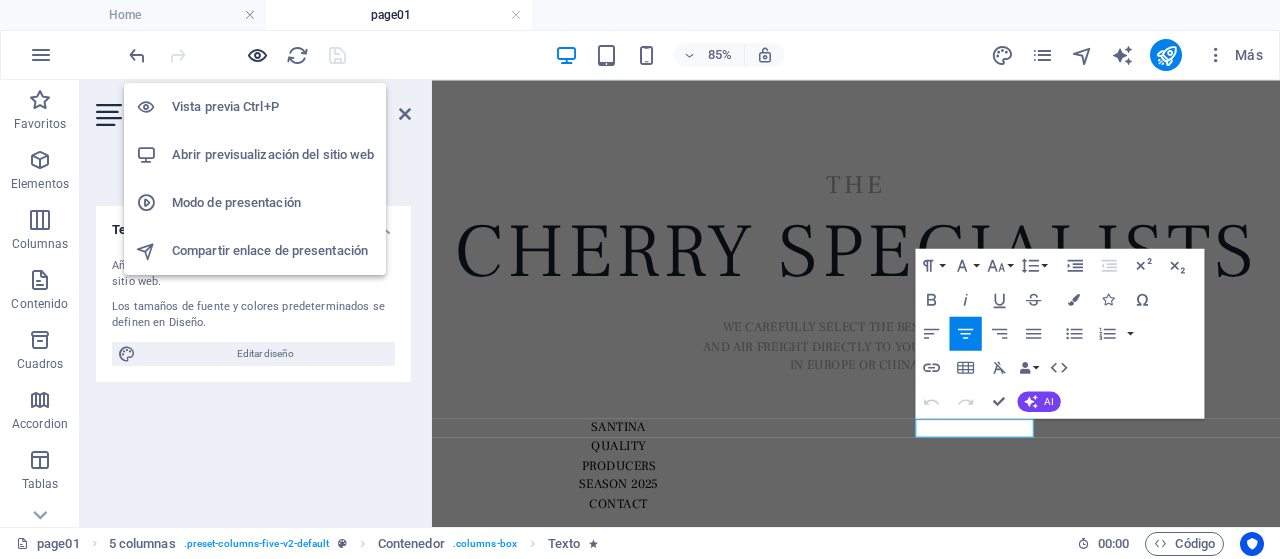 click at bounding box center [257, 55] 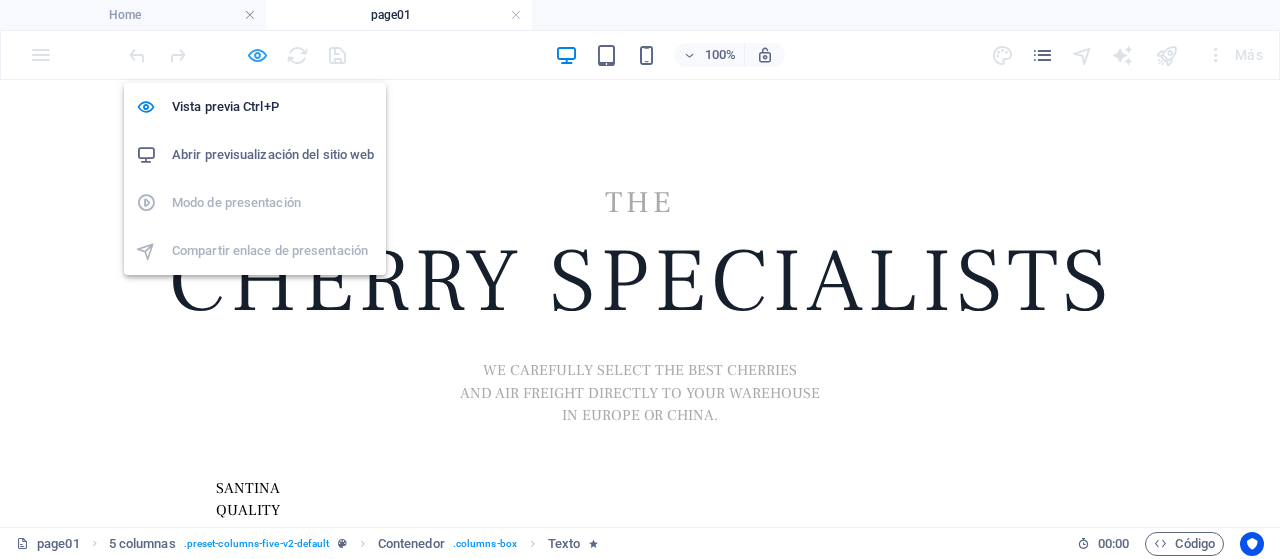 click at bounding box center [257, 55] 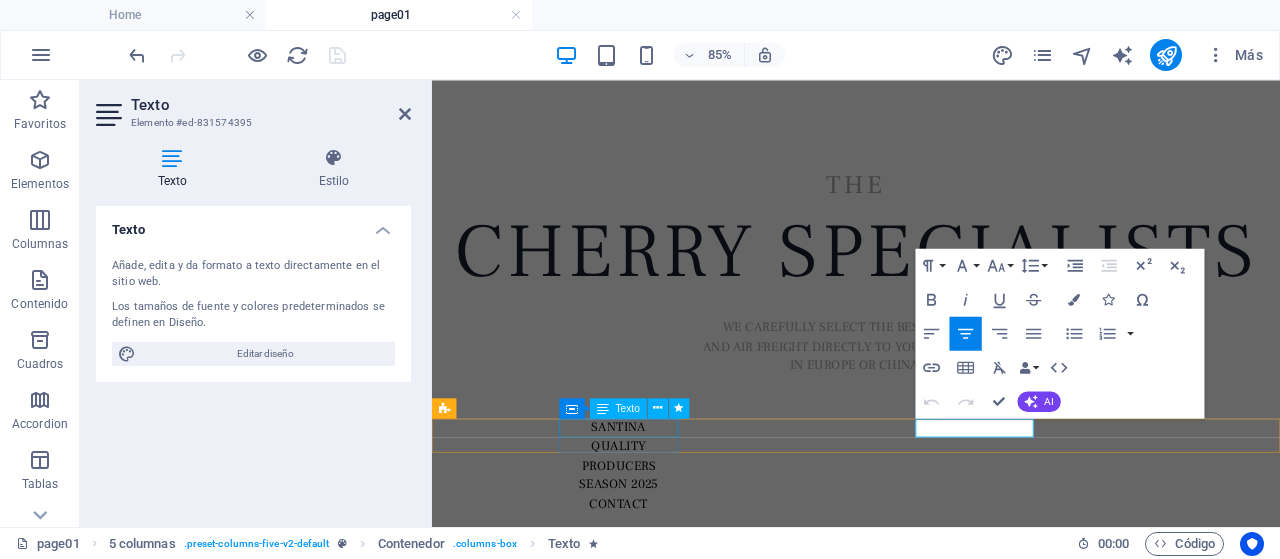 click on "SANTINA" at bounding box center [652, 489] 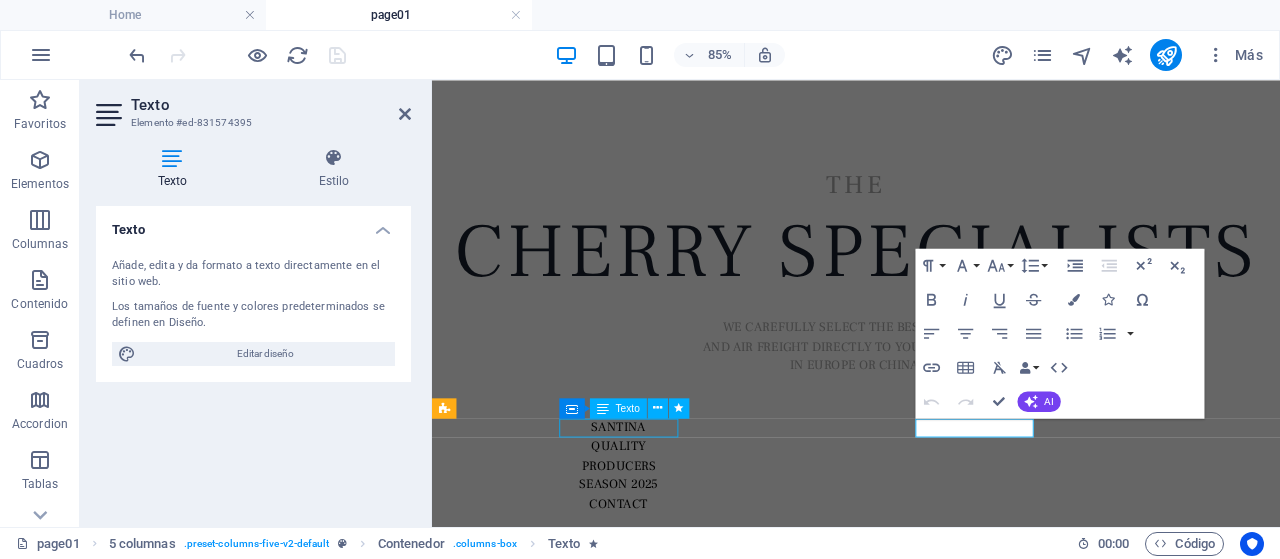 click on "SANTINA" at bounding box center [652, 489] 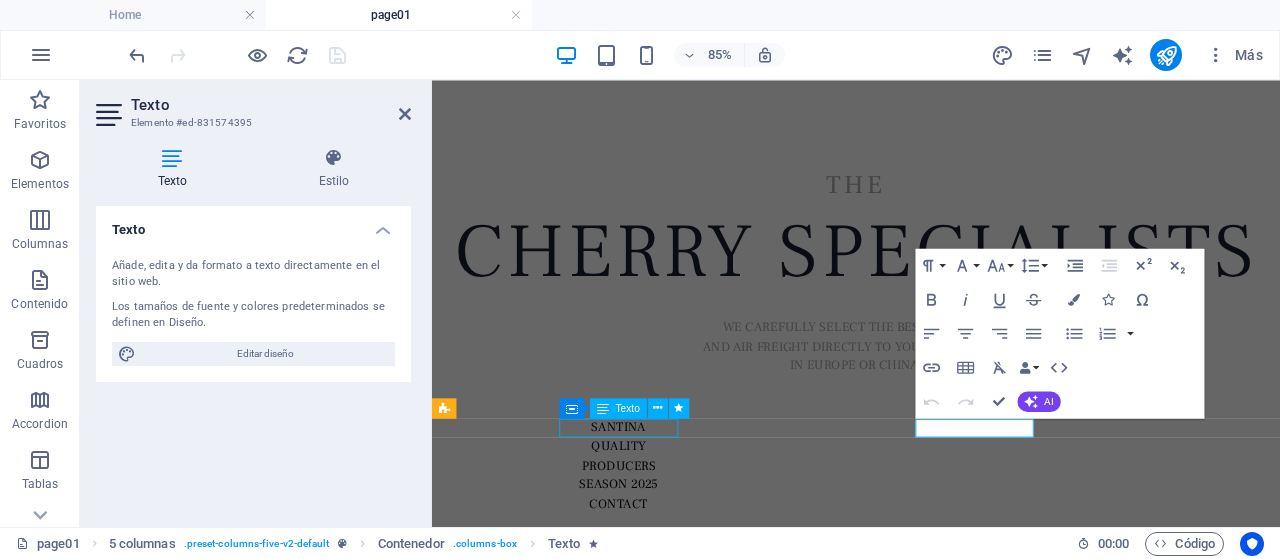 select on "s" 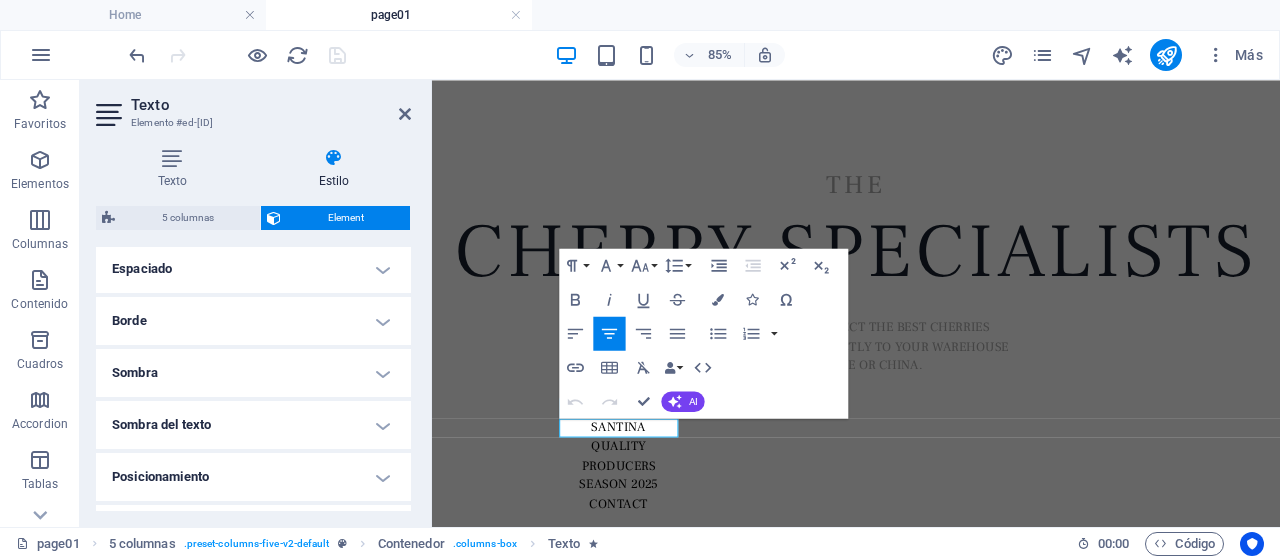 scroll, scrollTop: 802, scrollLeft: 0, axis: vertical 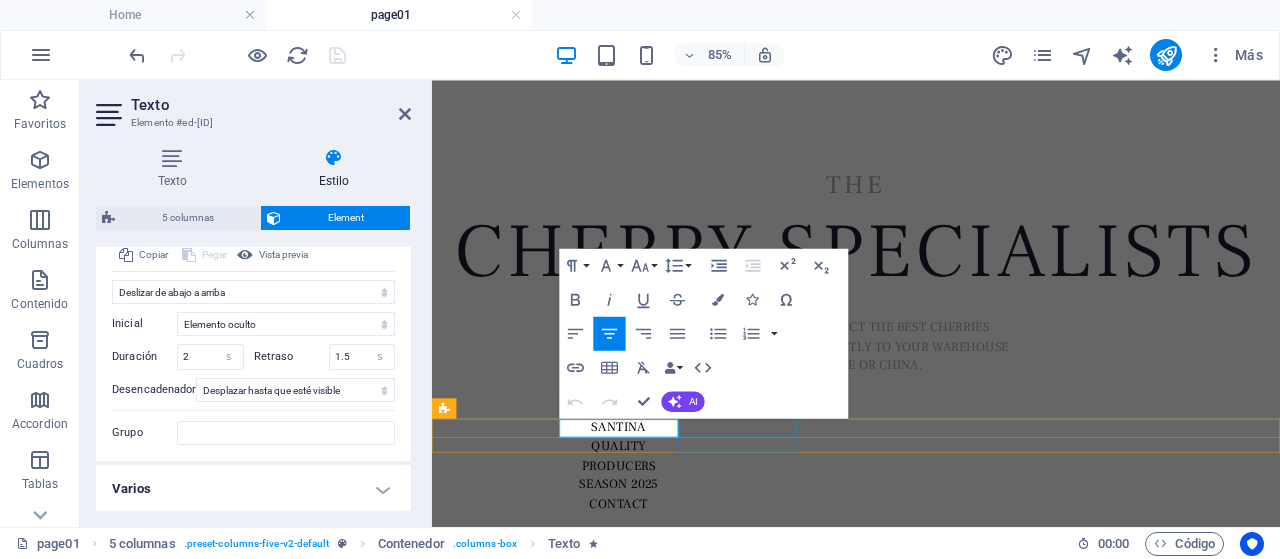 click on "QUALITY" at bounding box center (652, 511) 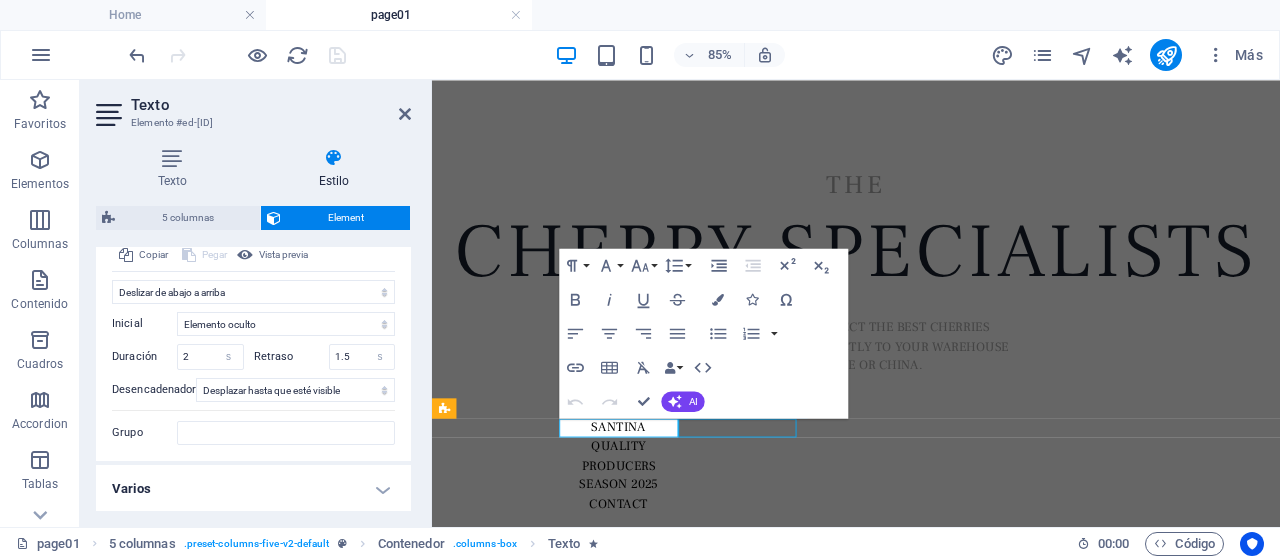 click on "QUALITY" at bounding box center [652, 511] 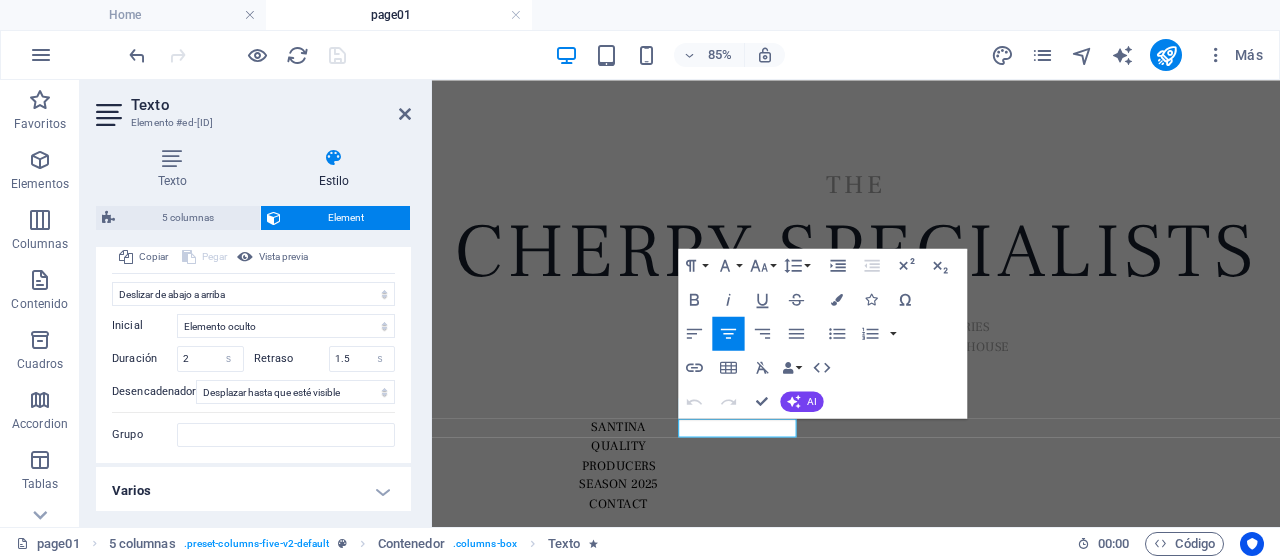 scroll, scrollTop: 802, scrollLeft: 0, axis: vertical 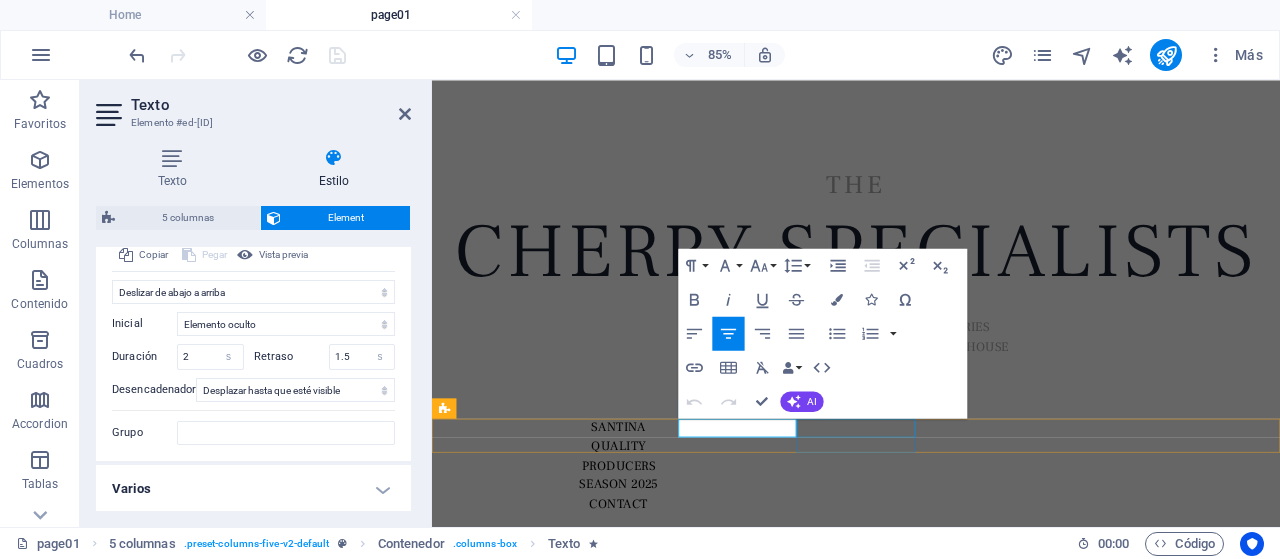 click on "PRODUCERS" at bounding box center (652, 534) 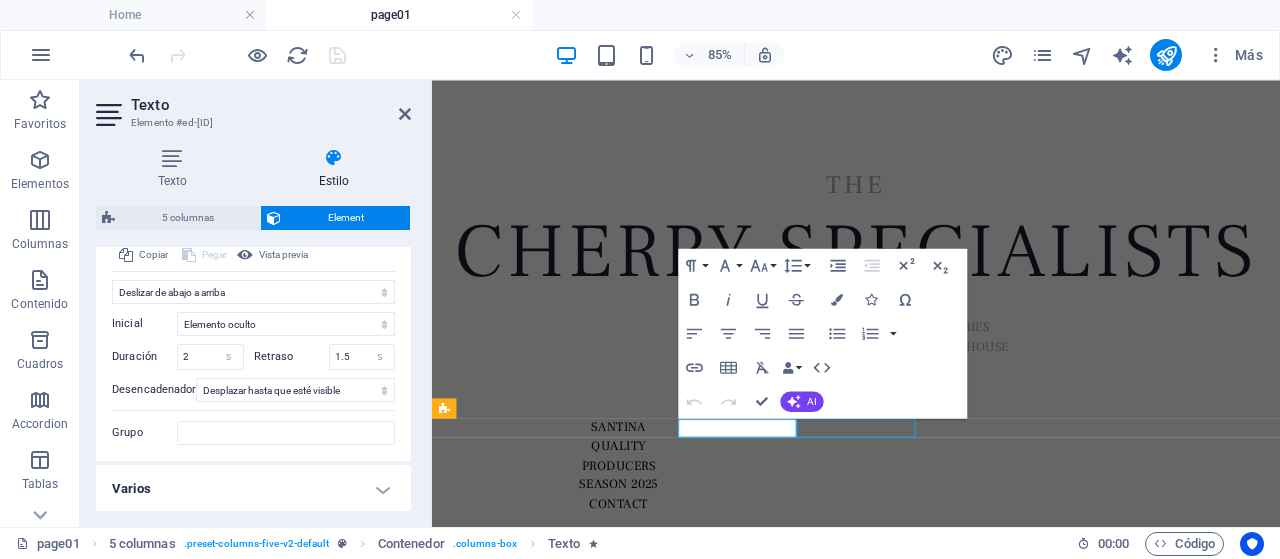 click on "PRODUCERS" at bounding box center [652, 534] 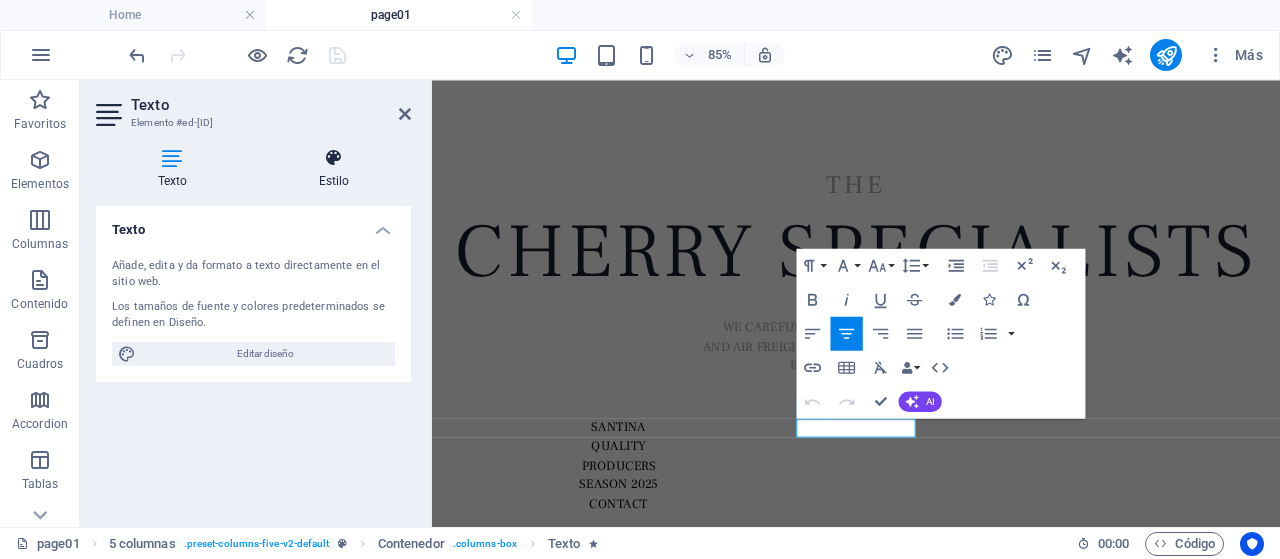 click on "Estilo" at bounding box center (334, 169) 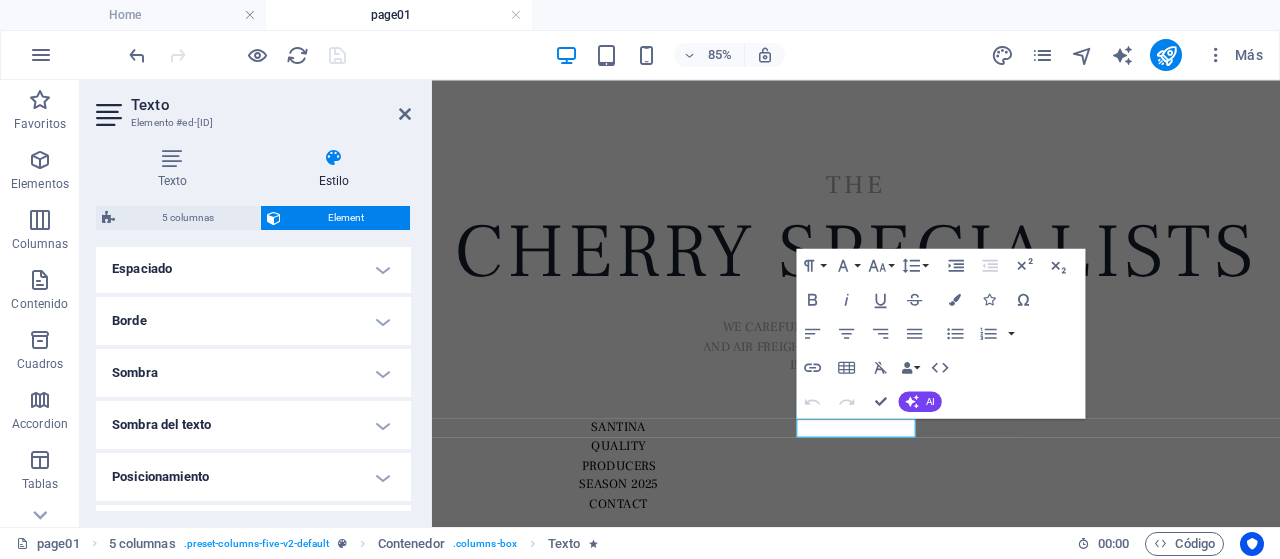scroll, scrollTop: 596, scrollLeft: 0, axis: vertical 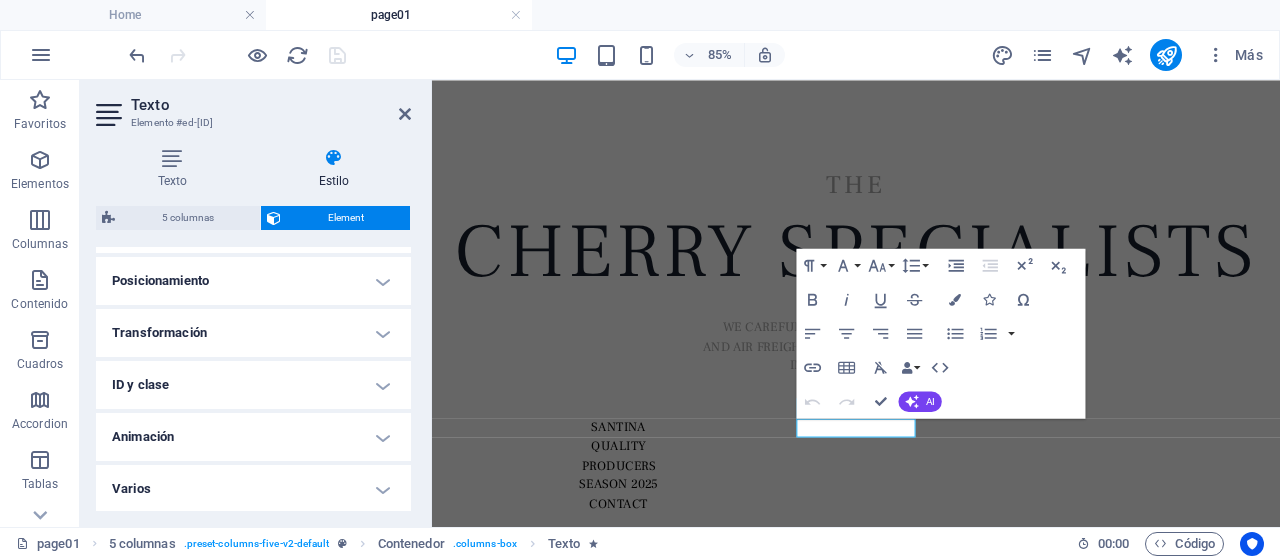 click on "Animación" at bounding box center (253, 437) 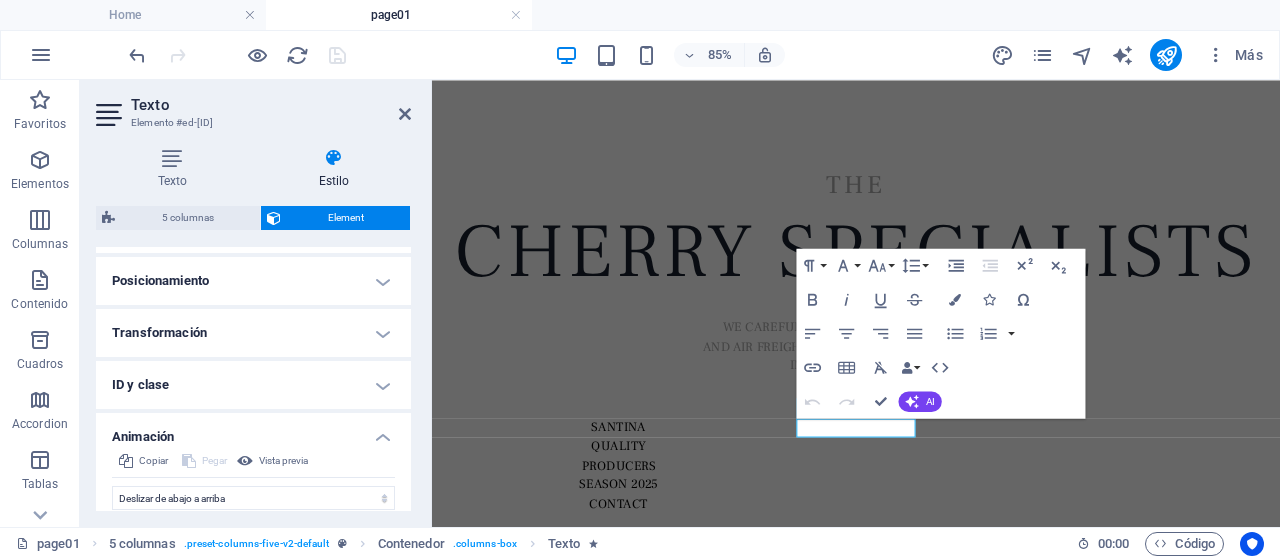 scroll, scrollTop: 802, scrollLeft: 0, axis: vertical 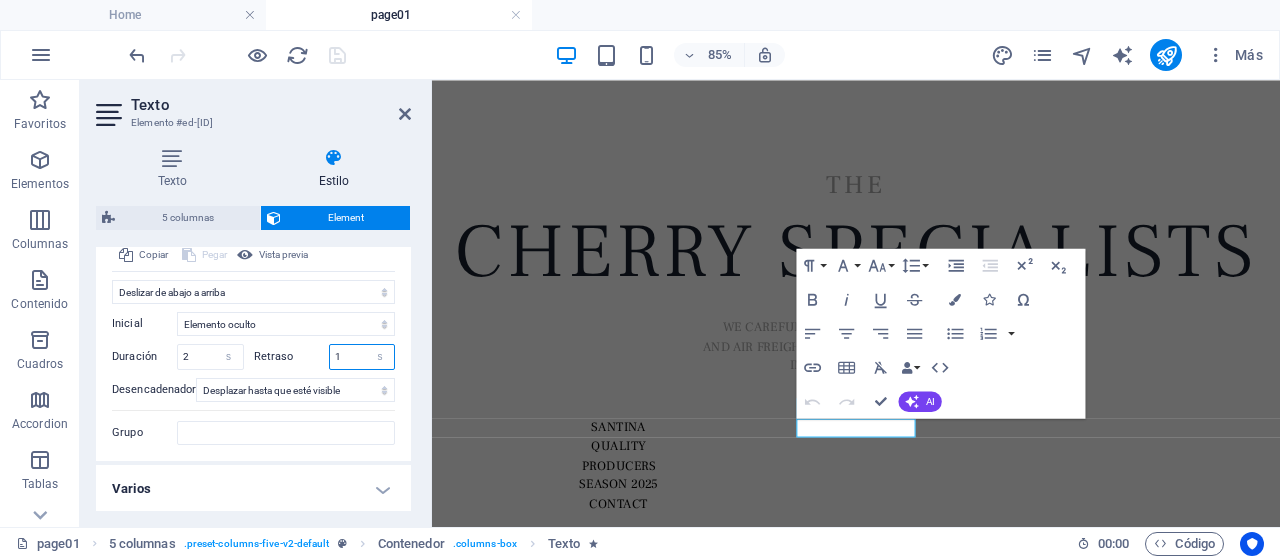 click on "1" at bounding box center (362, 357) 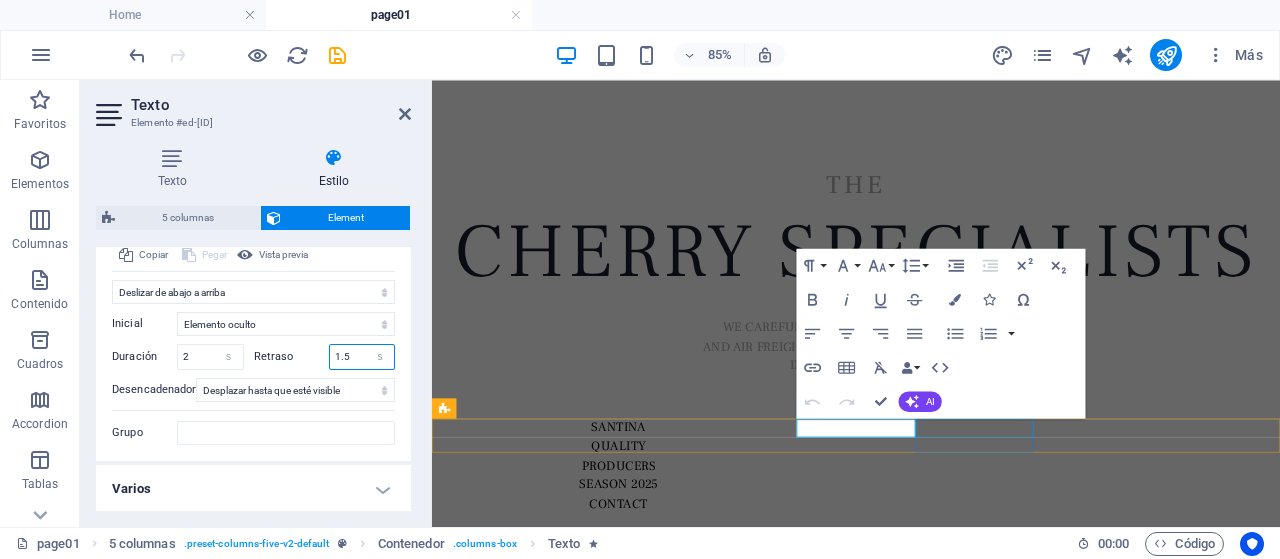 type on "1.5" 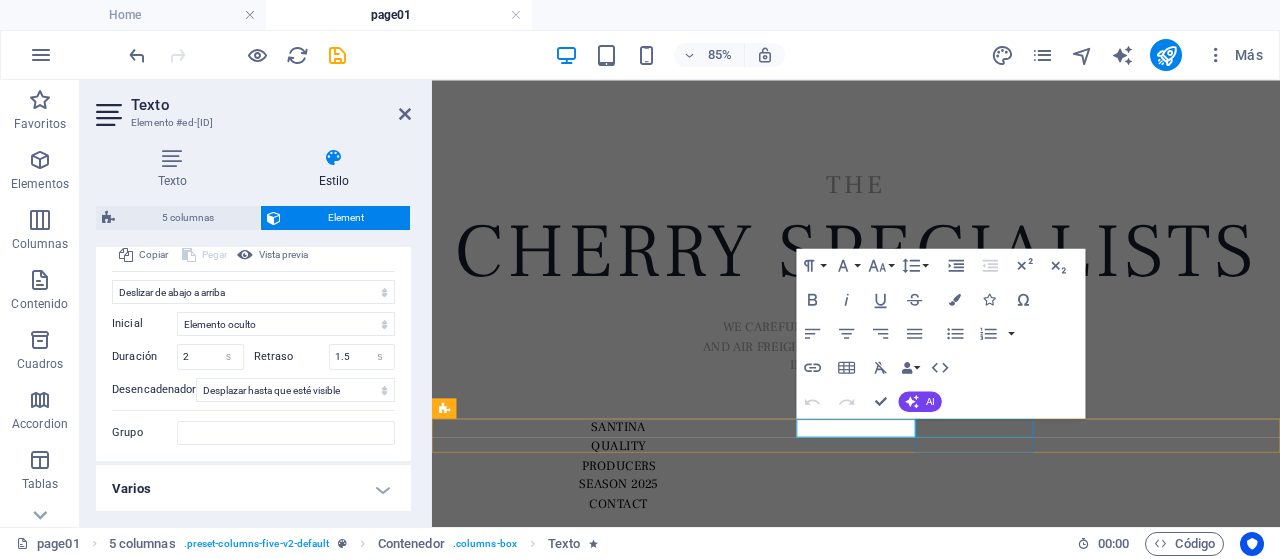 click on "SEASON 2025" at bounding box center (652, 556) 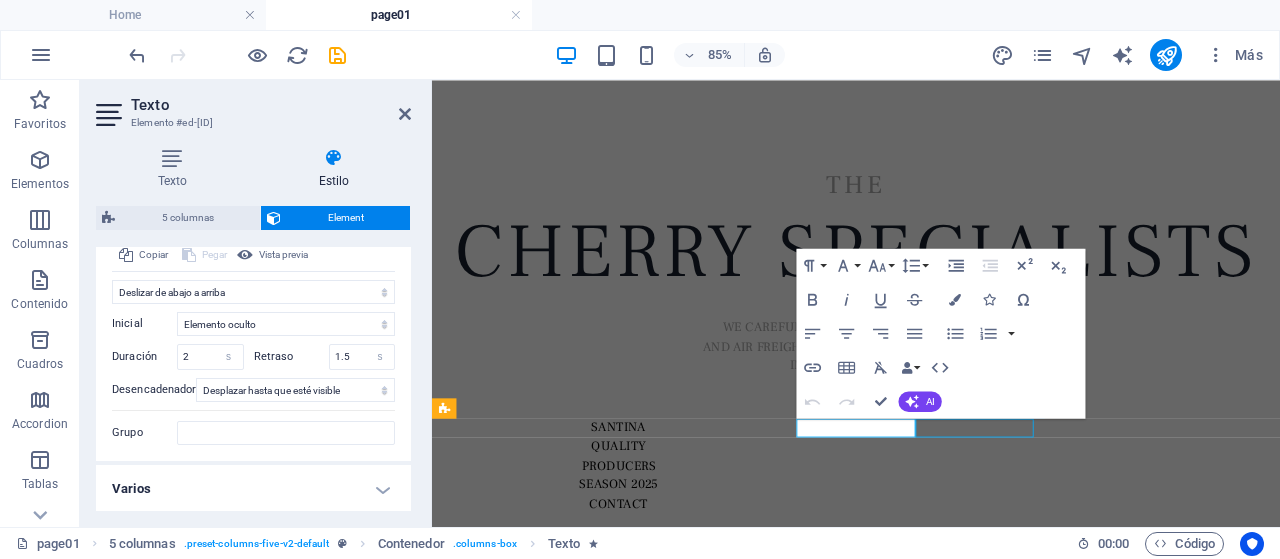 click on "SEASON 2025" at bounding box center [652, 556] 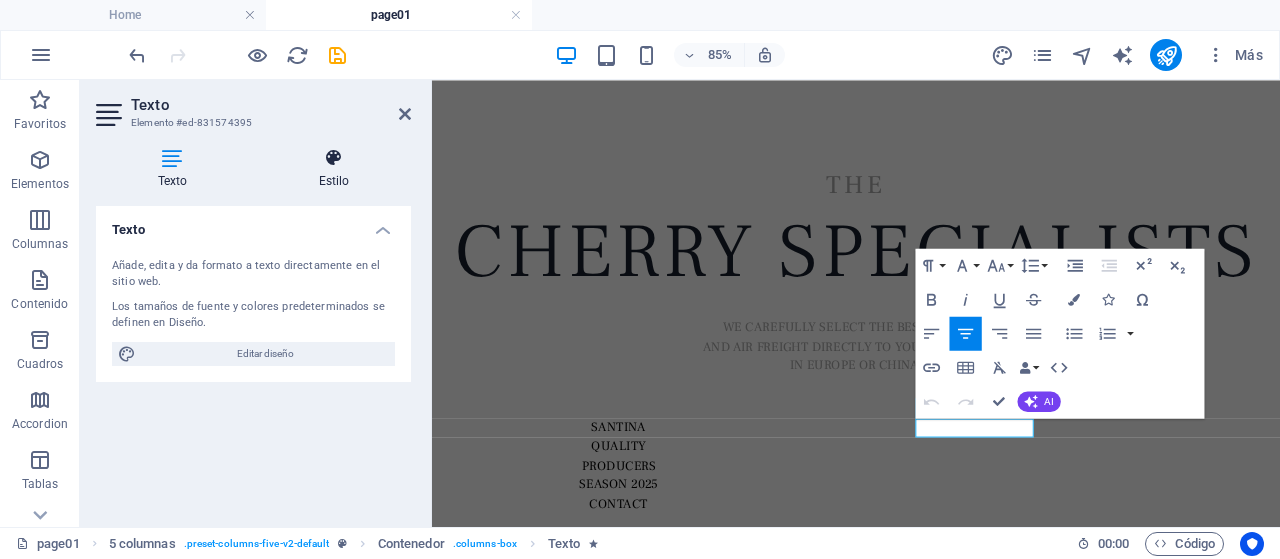 click at bounding box center (334, 158) 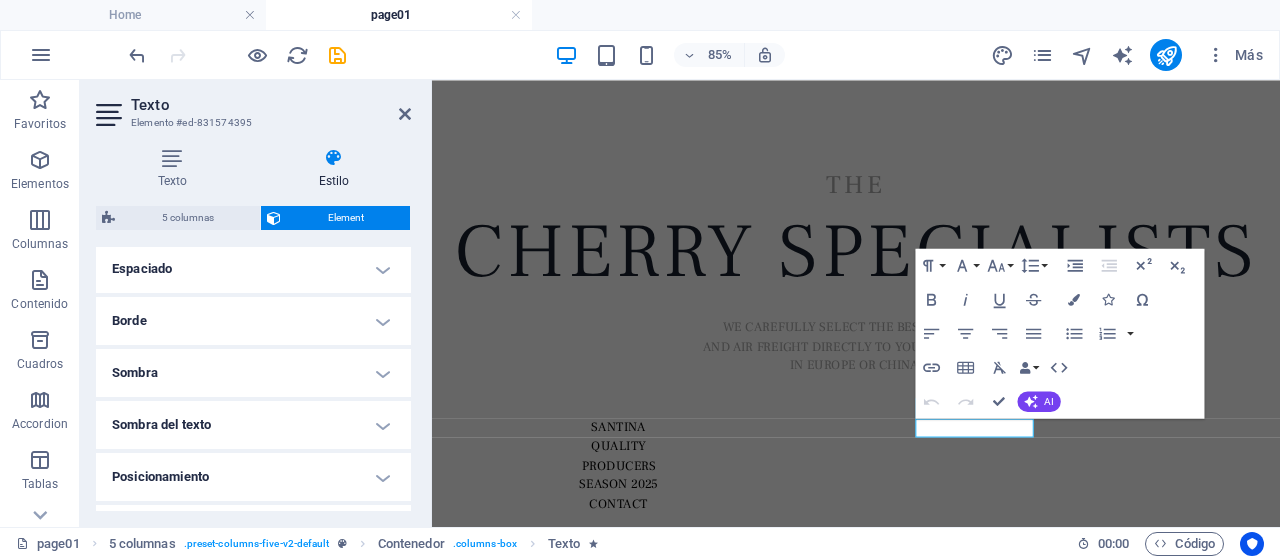 scroll, scrollTop: 596, scrollLeft: 0, axis: vertical 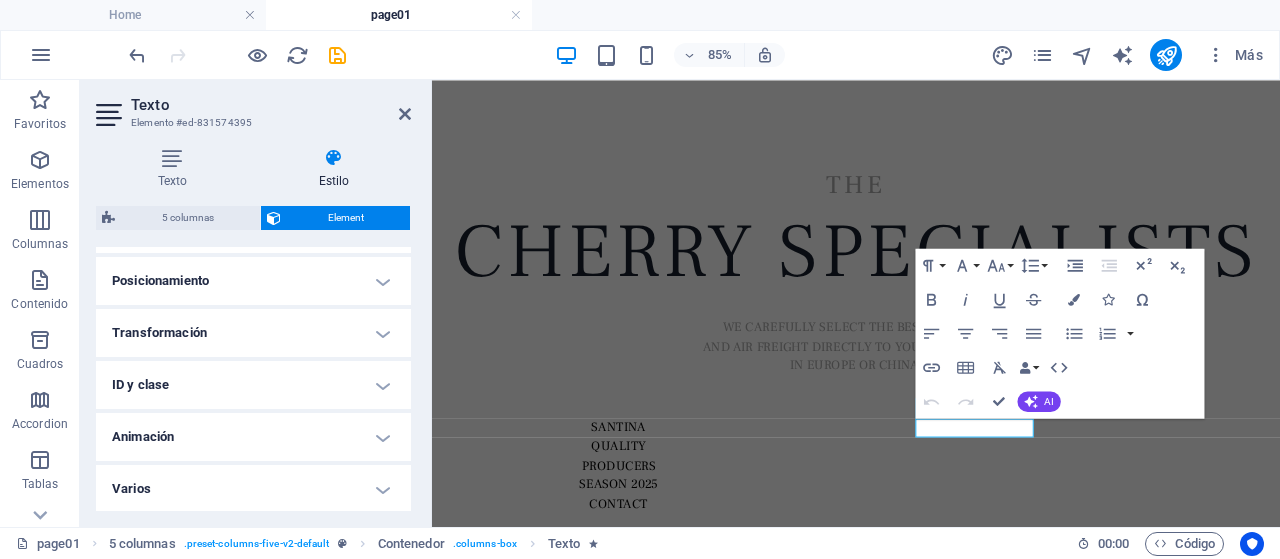 click on "Animación" at bounding box center [253, 437] 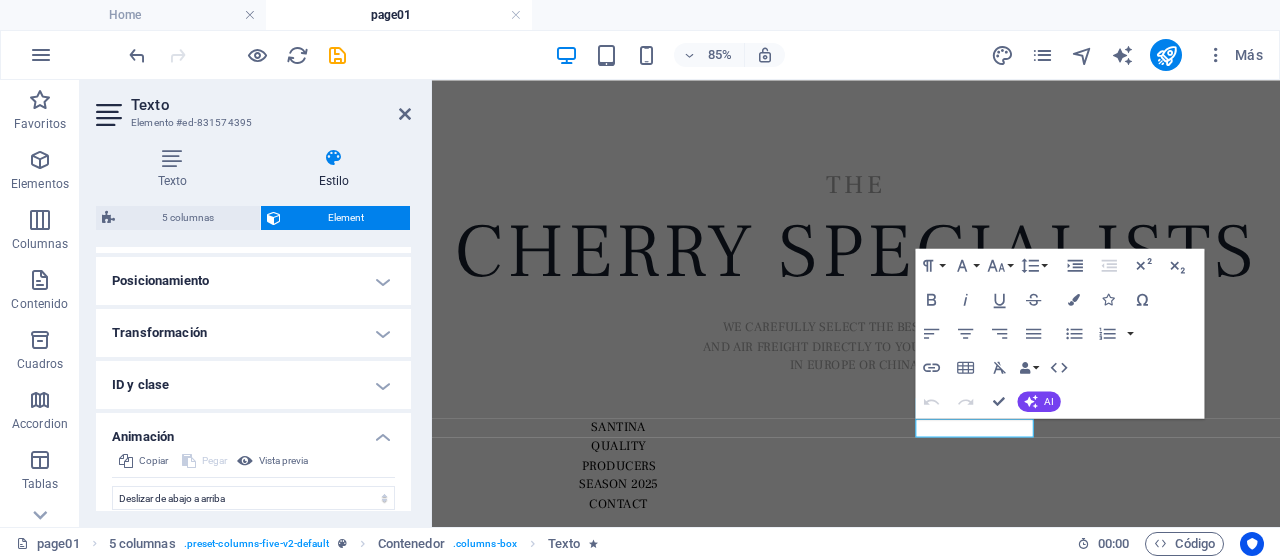 scroll, scrollTop: 802, scrollLeft: 0, axis: vertical 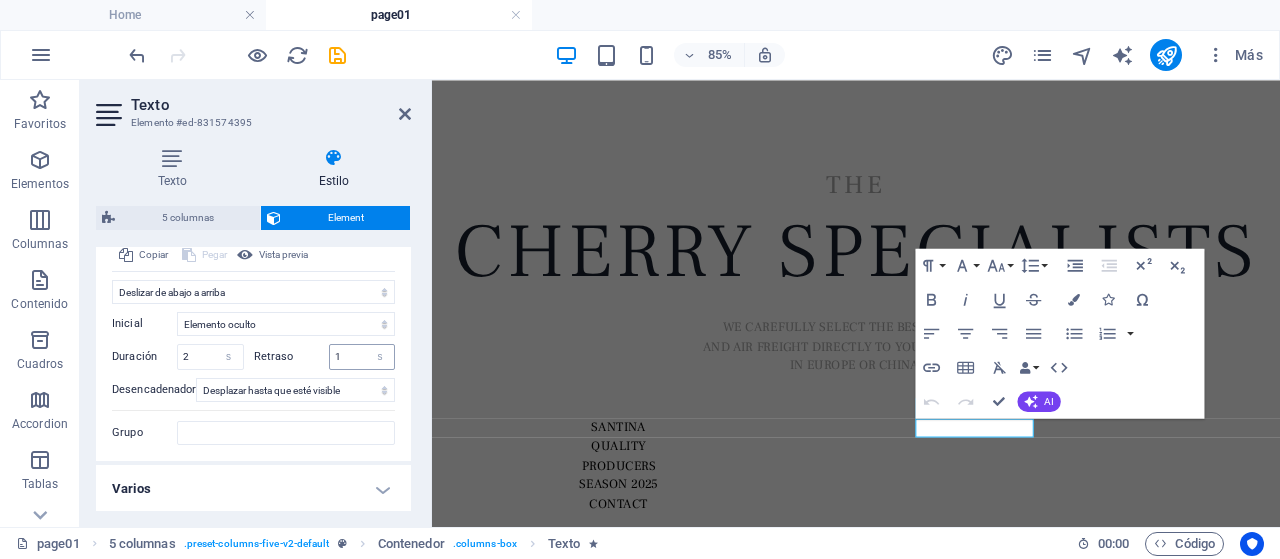 click on "1 s ms" at bounding box center (362, 357) 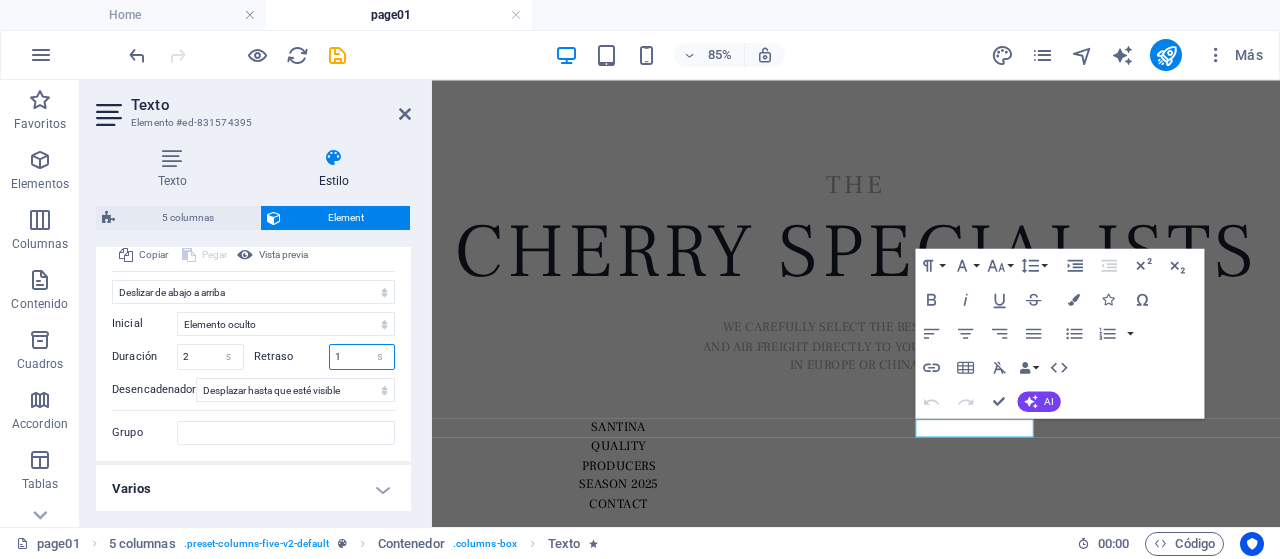 click on "1" at bounding box center (362, 357) 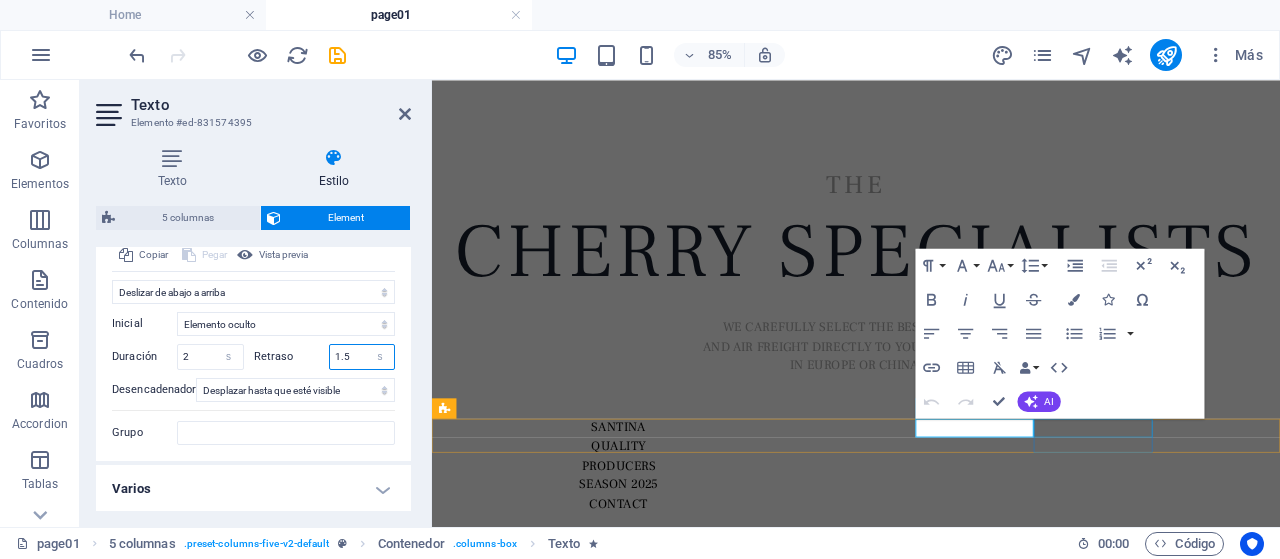 type on "1.5" 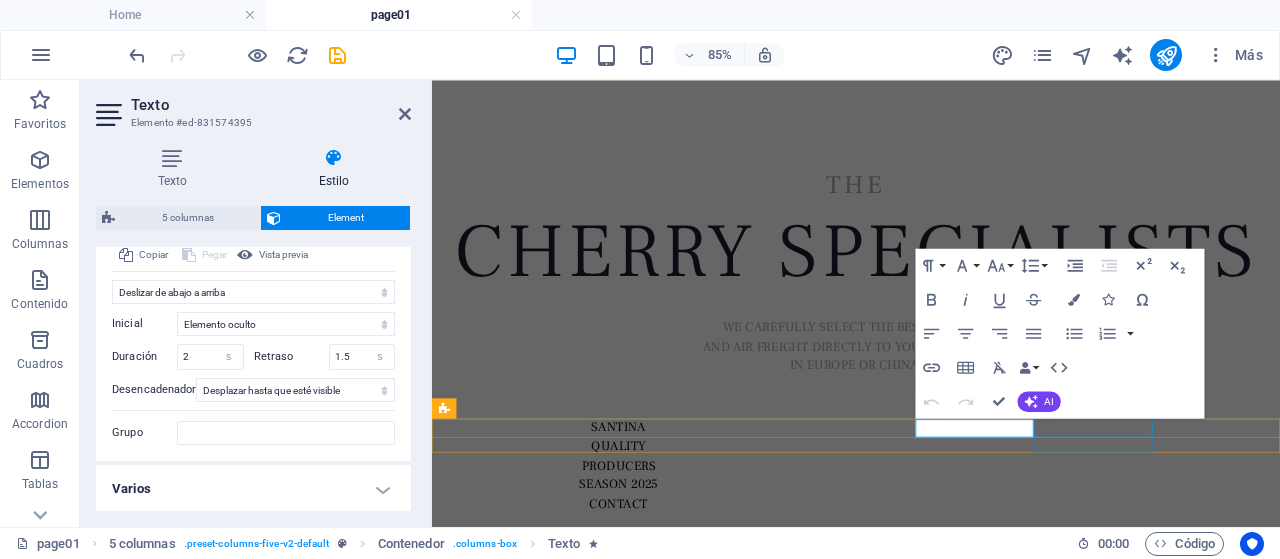 click on "CONTACT" at bounding box center [652, 579] 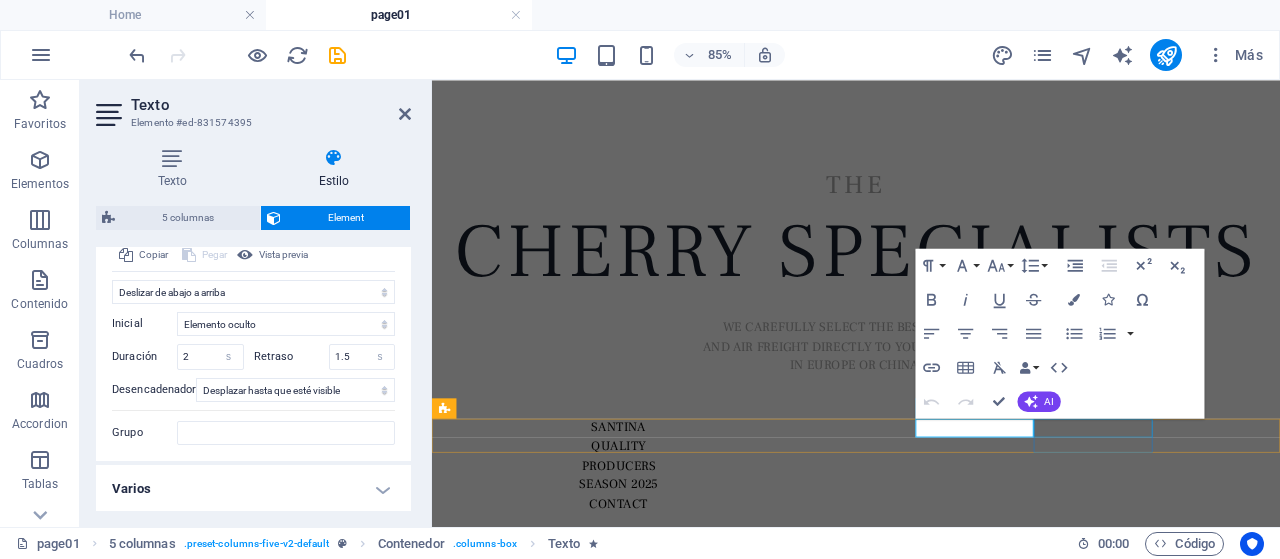 click on "CONTACT" at bounding box center (652, 579) 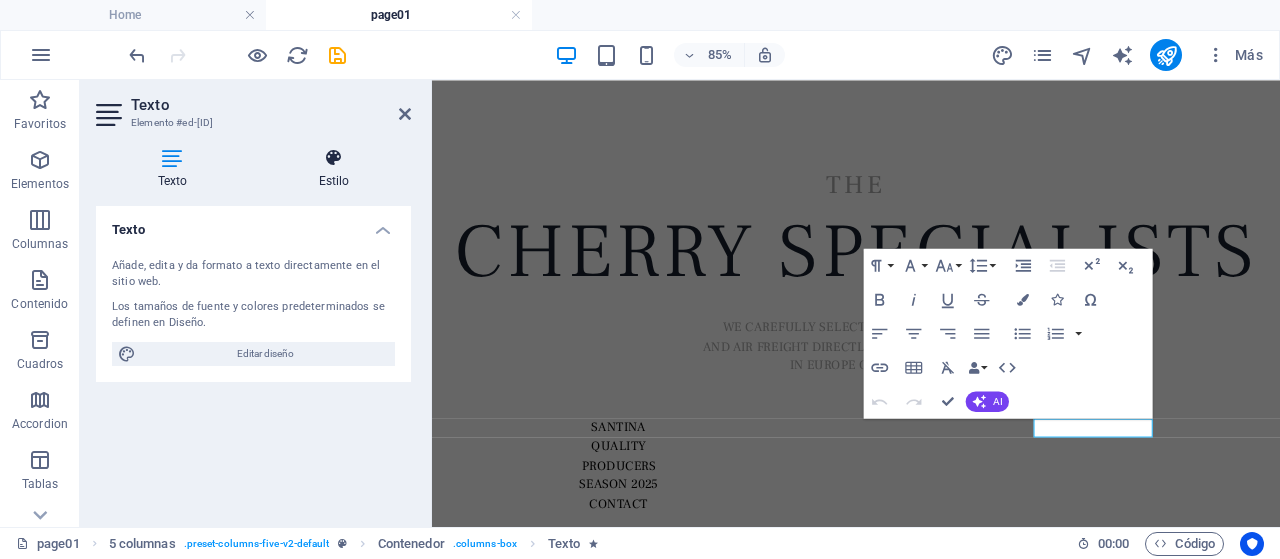 click at bounding box center [334, 158] 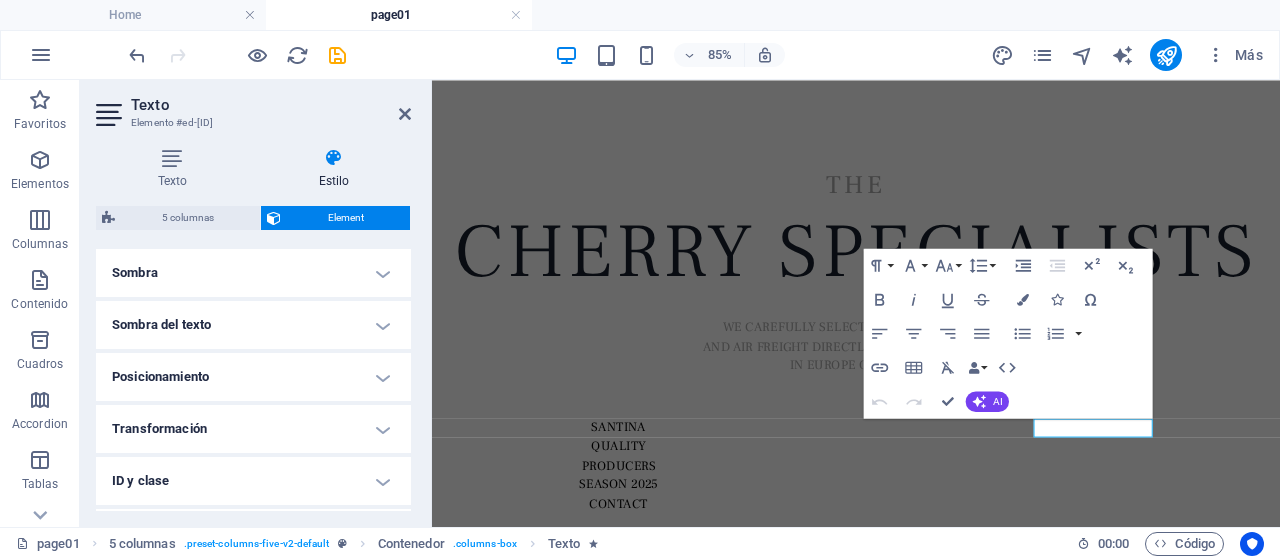 scroll, scrollTop: 596, scrollLeft: 0, axis: vertical 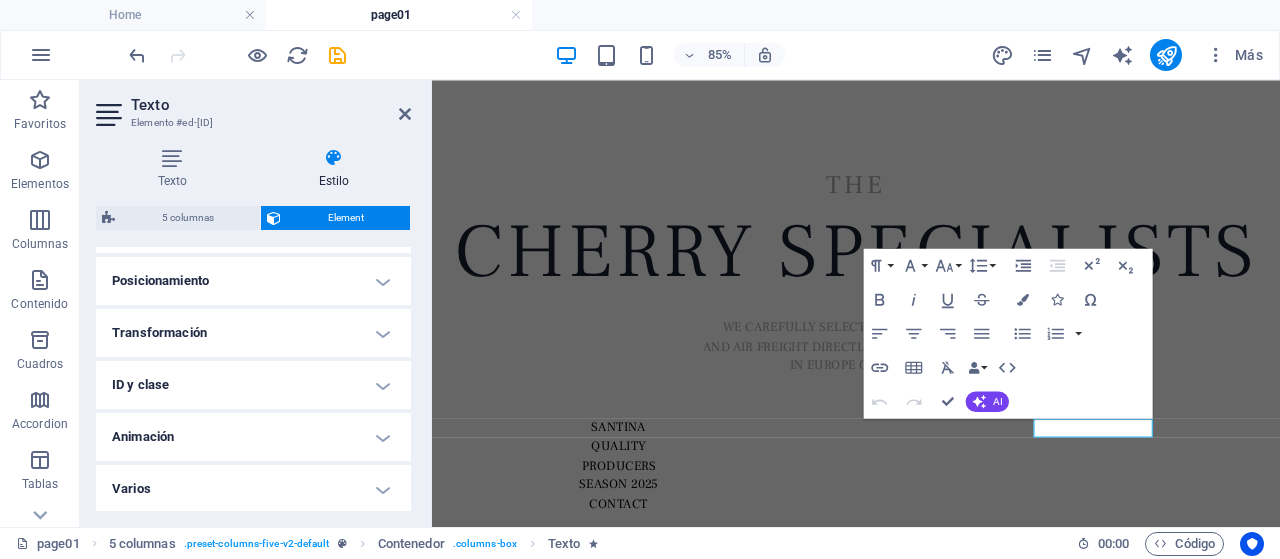 click on "Animación" at bounding box center (253, 437) 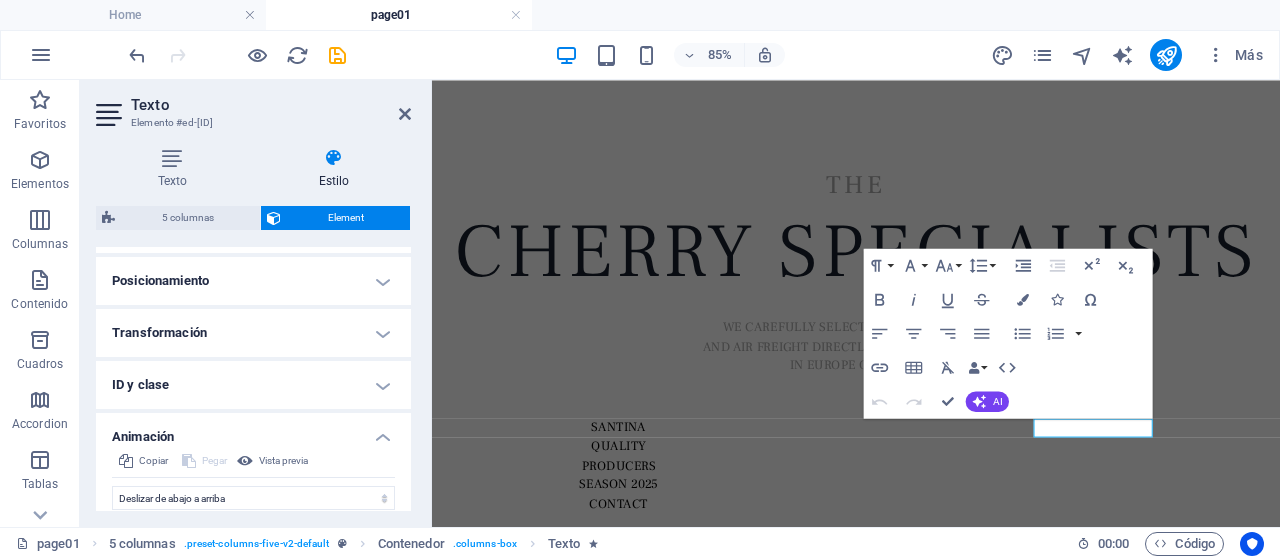 scroll, scrollTop: 802, scrollLeft: 0, axis: vertical 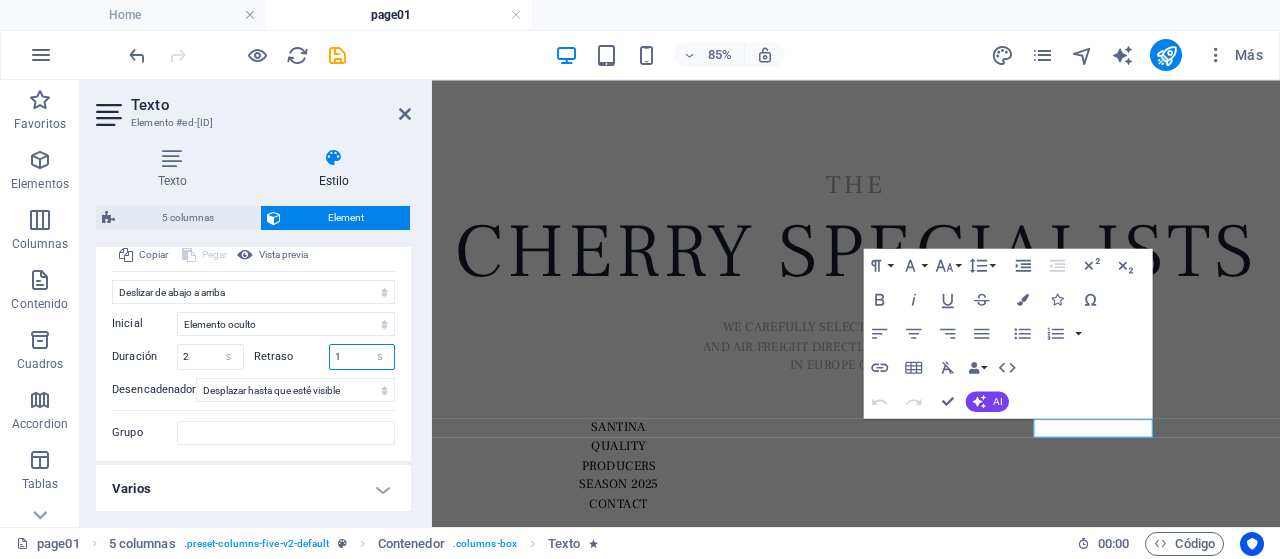 click on "1" at bounding box center (362, 357) 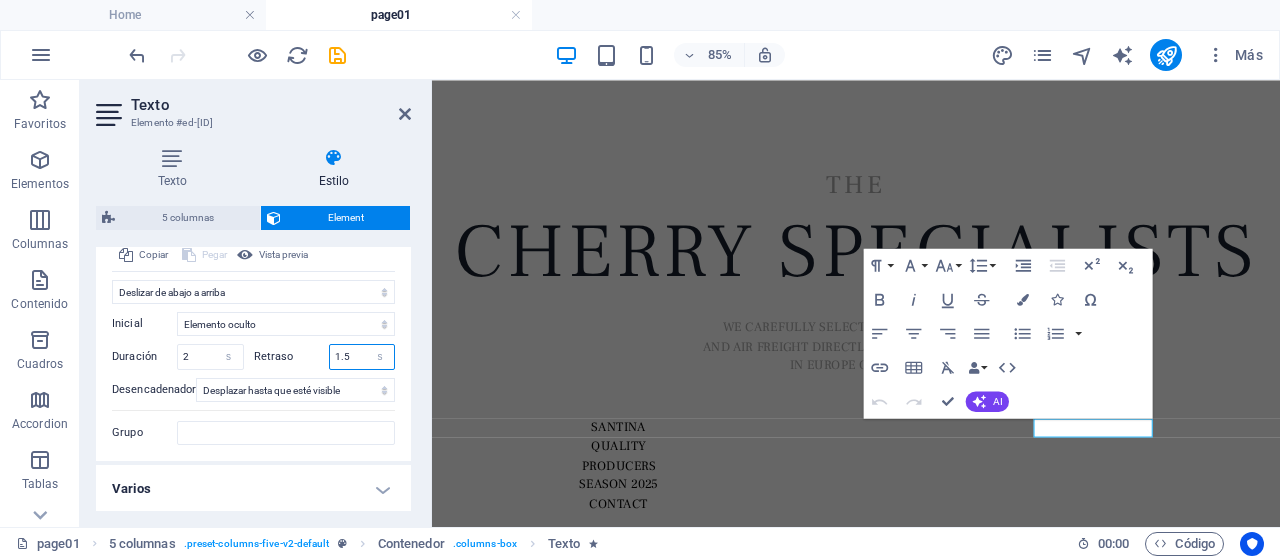 type on "1.5" 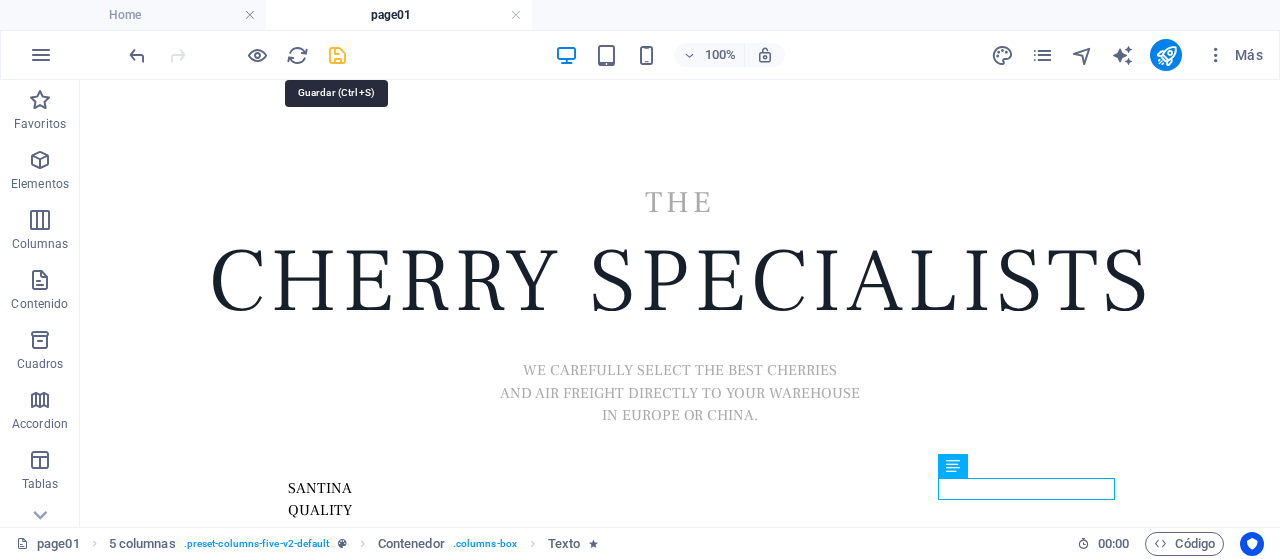 click at bounding box center (337, 55) 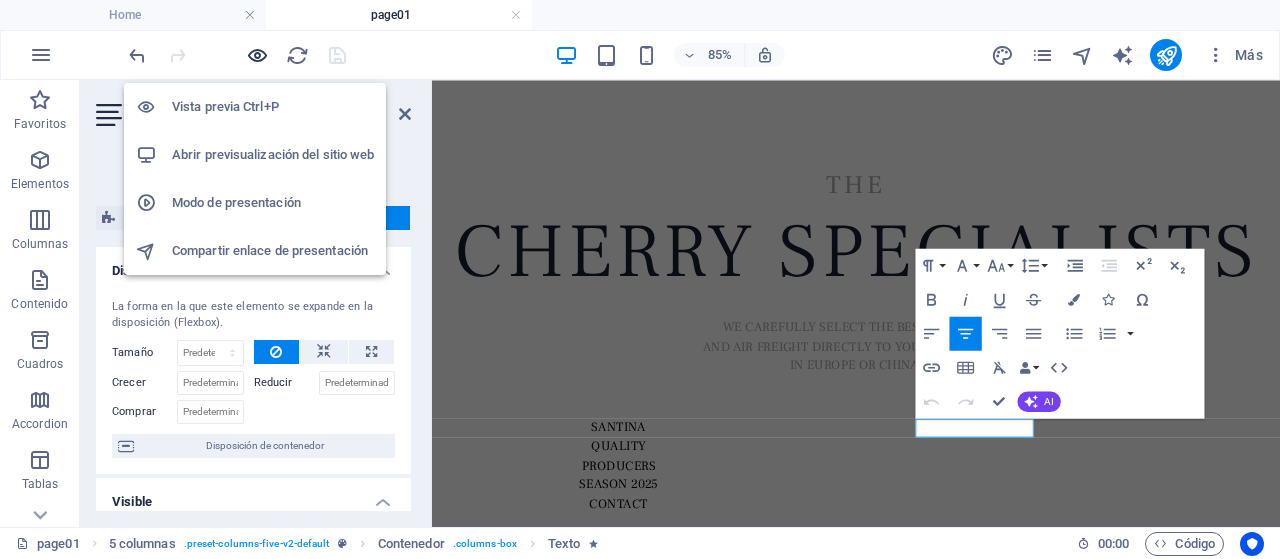 click at bounding box center (257, 55) 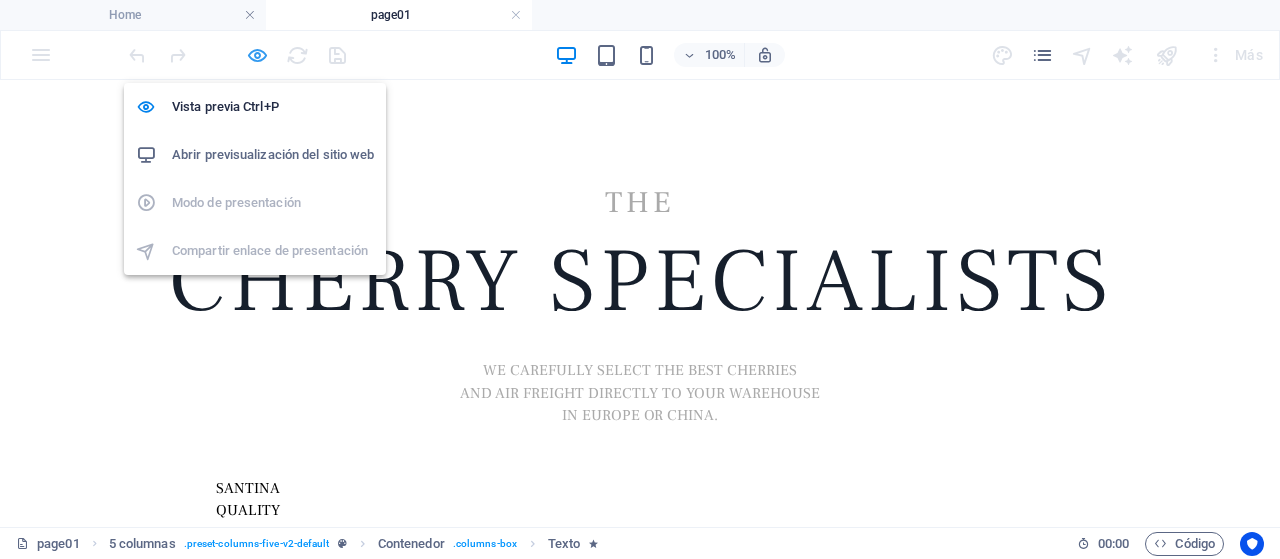 click at bounding box center (257, 55) 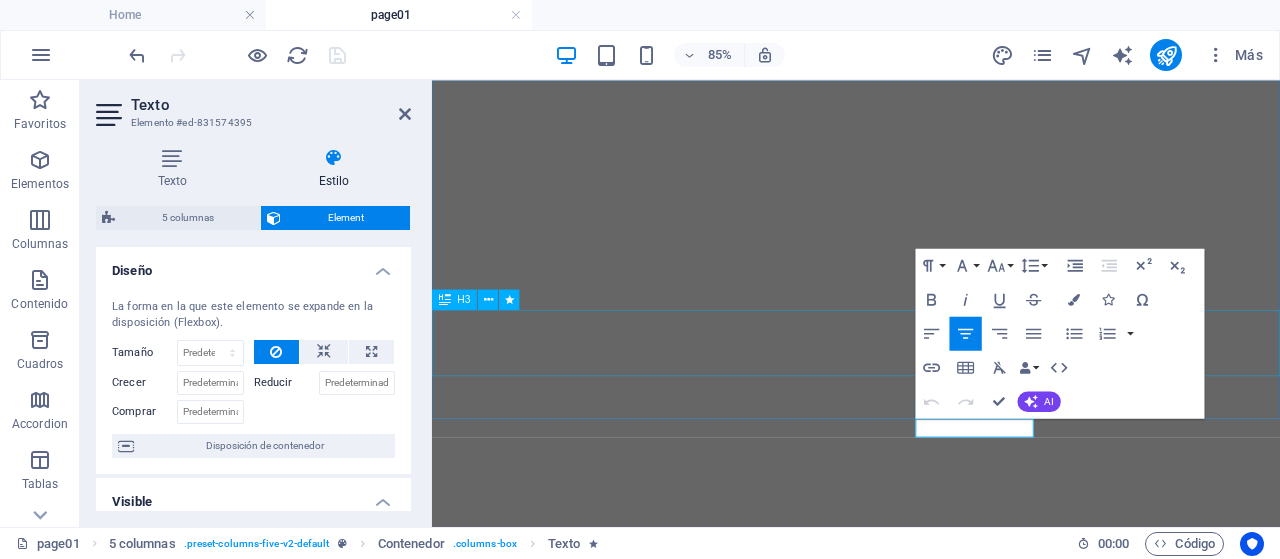select on "move-bottom-to-top" 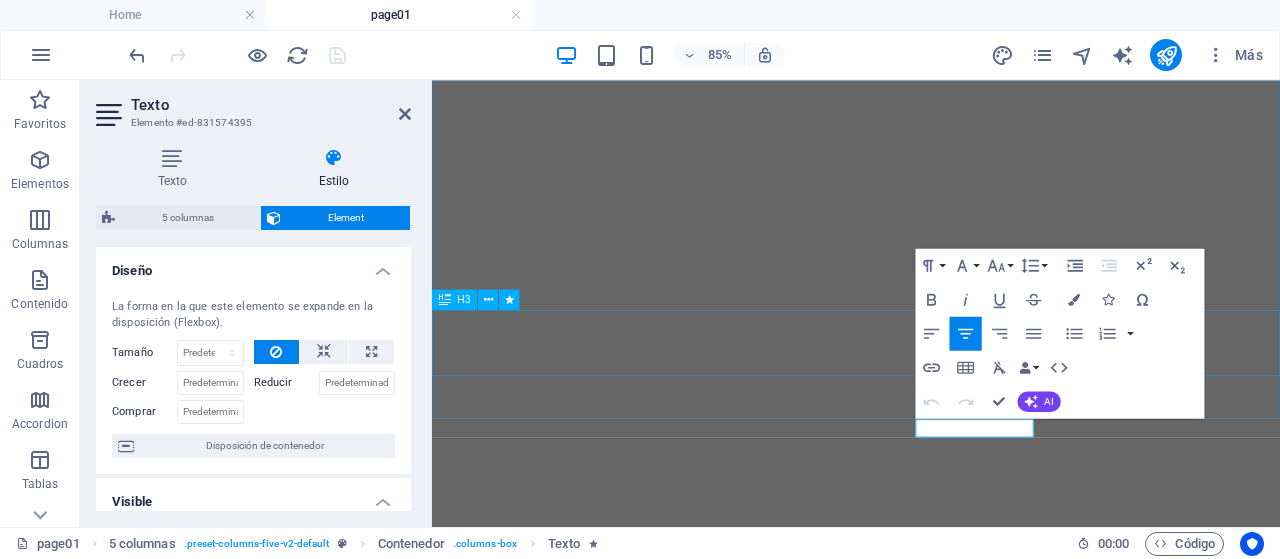 scroll, scrollTop: 0, scrollLeft: 0, axis: both 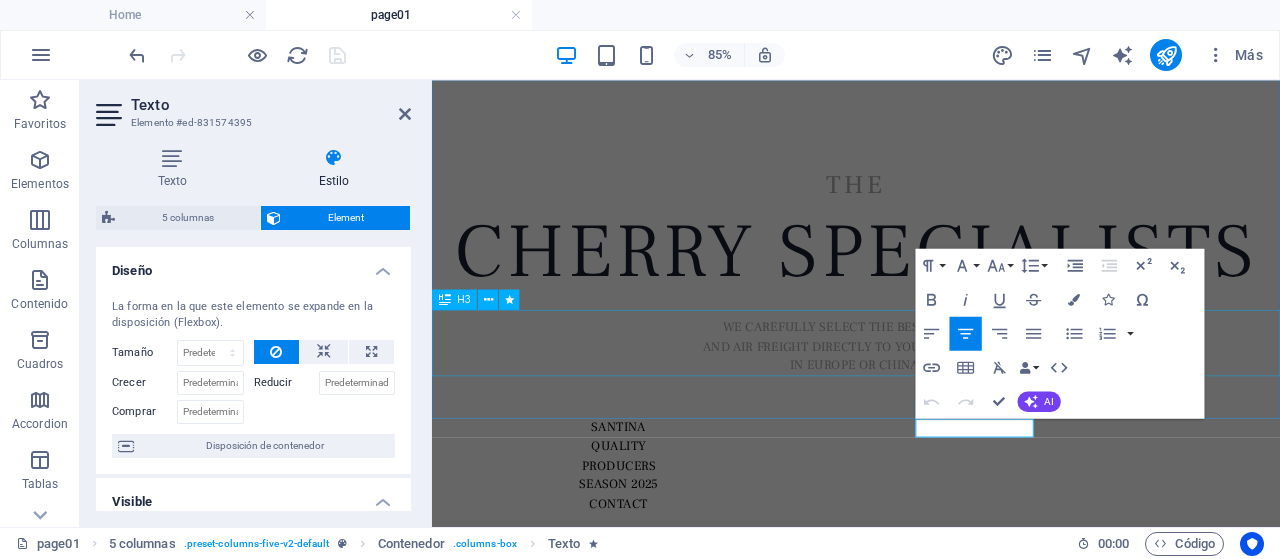 click on "WE CAREFULLY SELECT THE BEST CHERRIES and aIR FREIGHT DIRECTLY TO YOUR WAREHOUSE IN EUROPE OR CHINA." at bounding box center [931, 389] 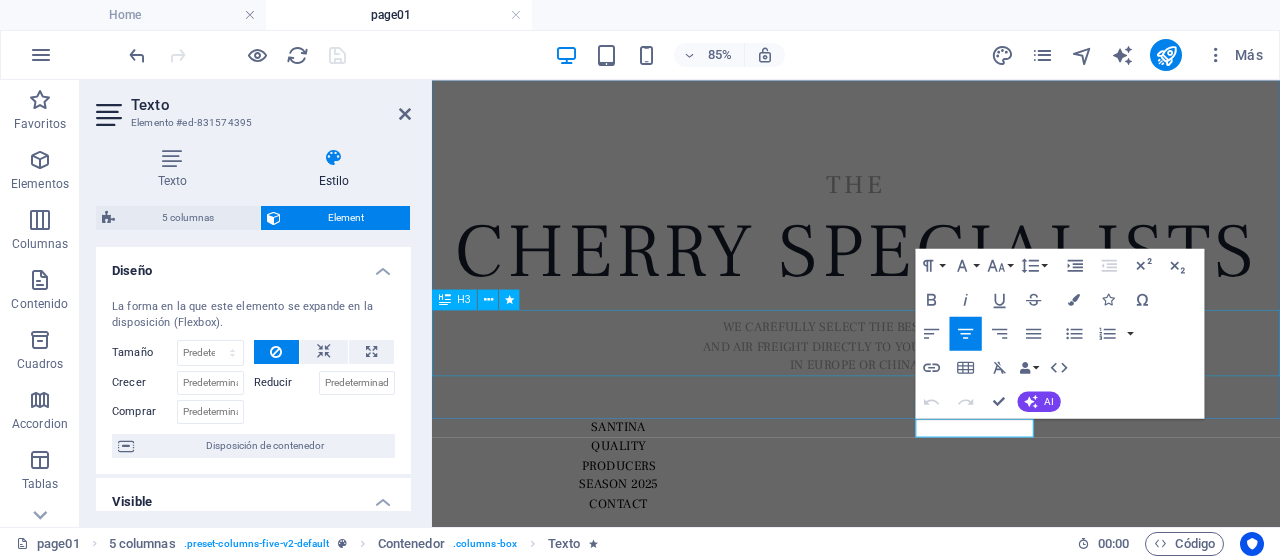 click on "WE CAREFULLY SELECT THE BEST CHERRIES and aIR FREIGHT DIRECTLY TO YOUR WAREHOUSE IN EUROPE OR CHINA." at bounding box center [931, 389] 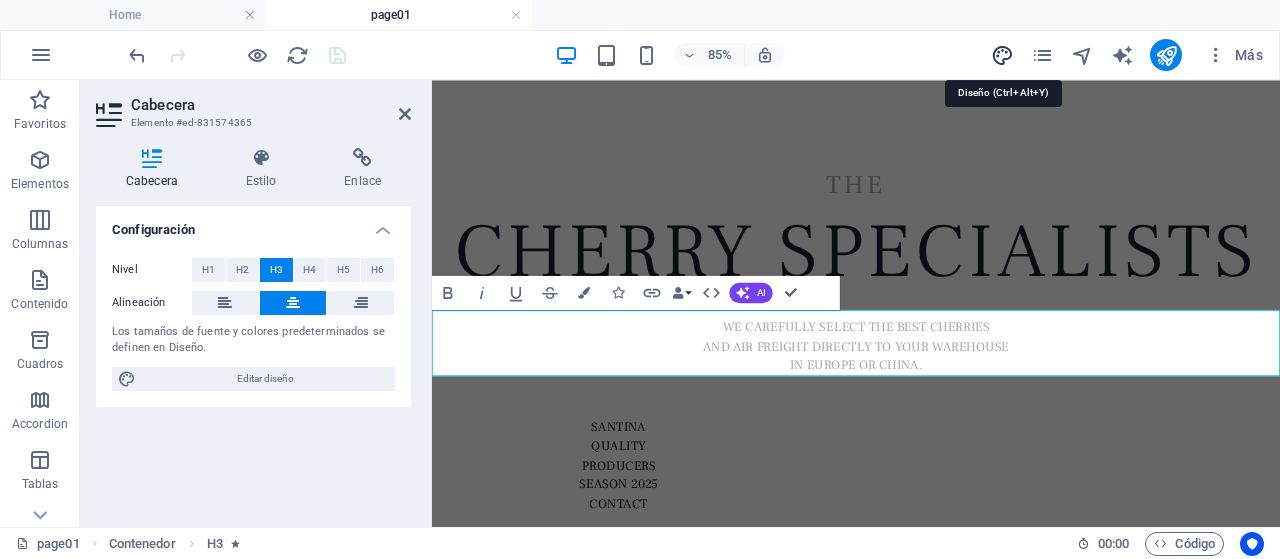 click at bounding box center [1002, 55] 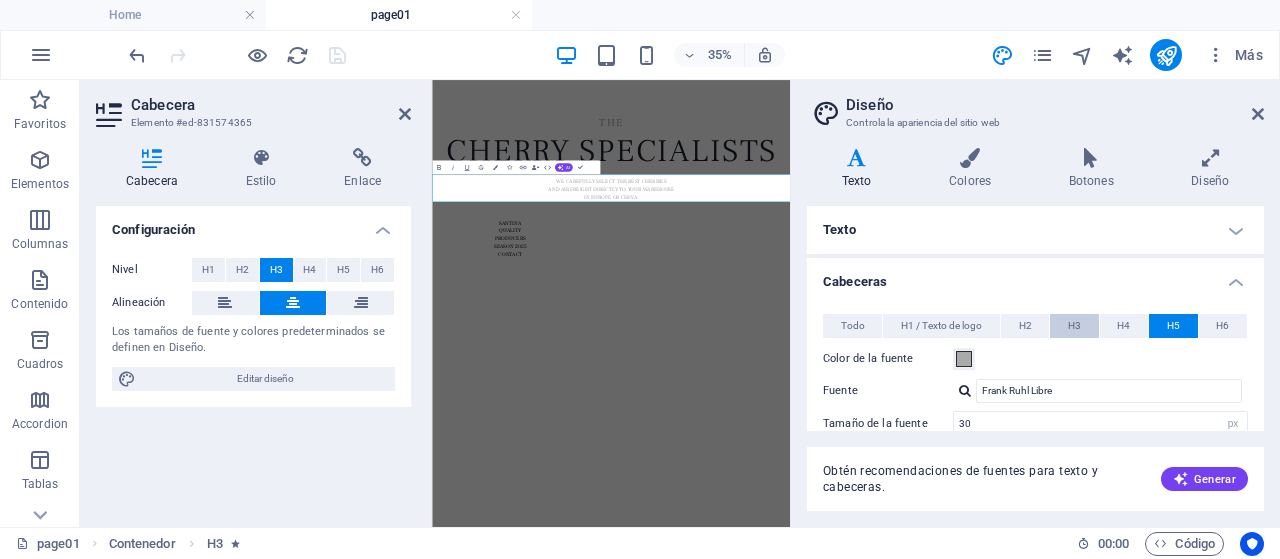 click on "H3" at bounding box center (1074, 326) 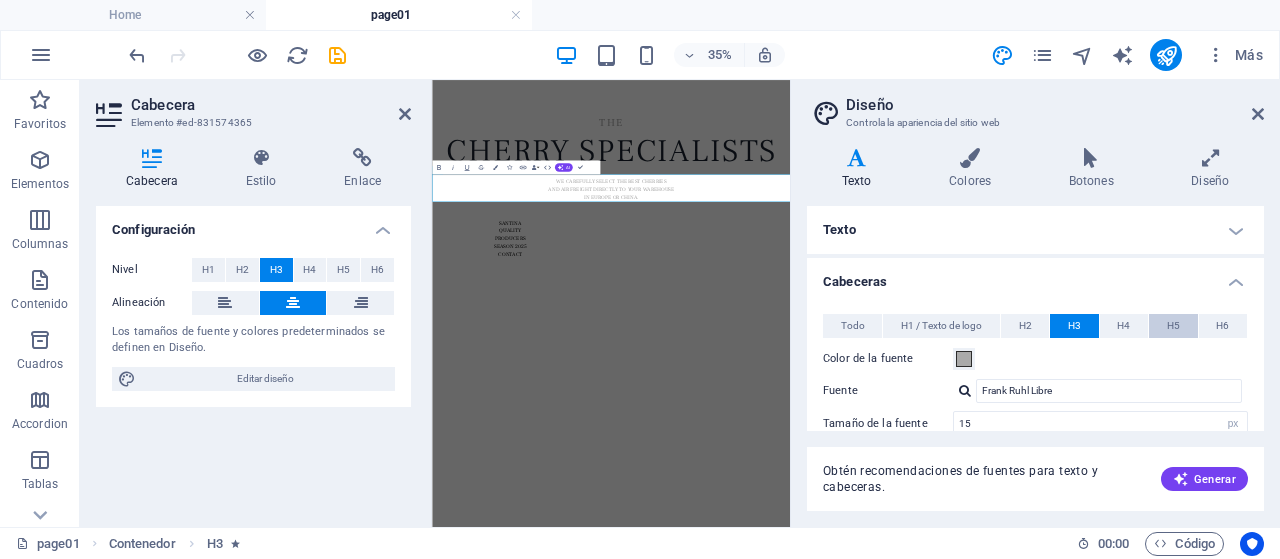click on "H5" at bounding box center (1173, 326) 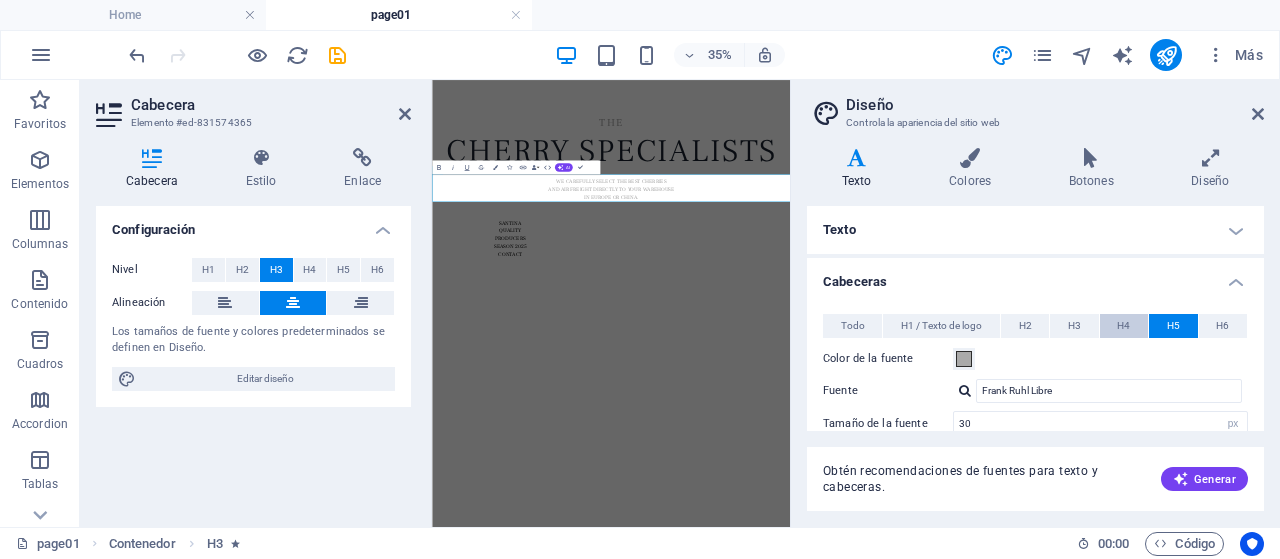 click on "H4" at bounding box center [1123, 326] 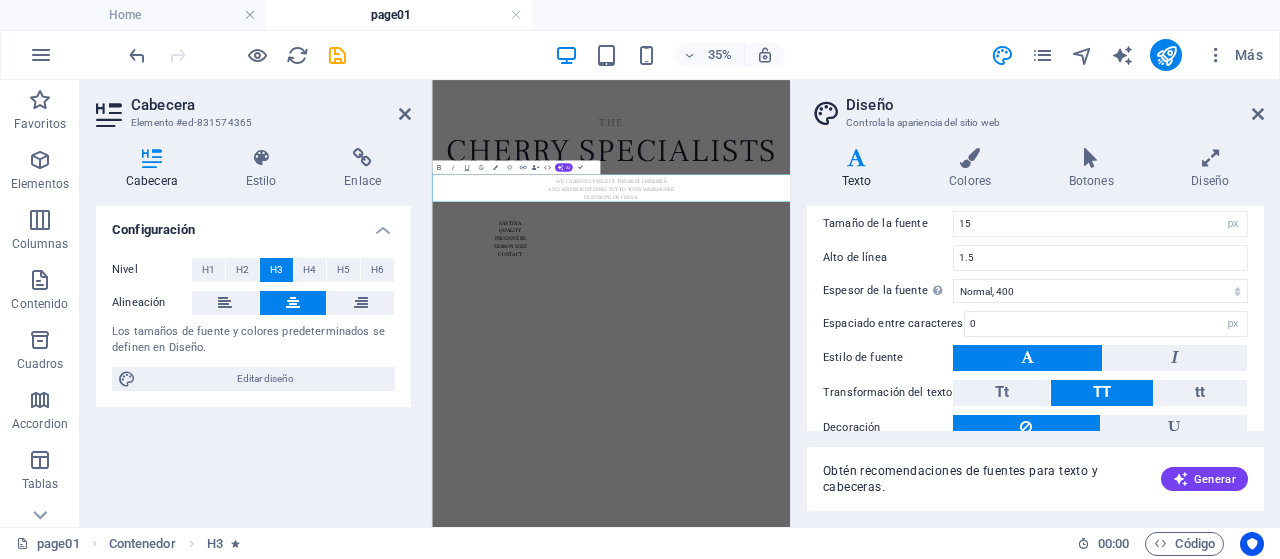 scroll, scrollTop: 100, scrollLeft: 0, axis: vertical 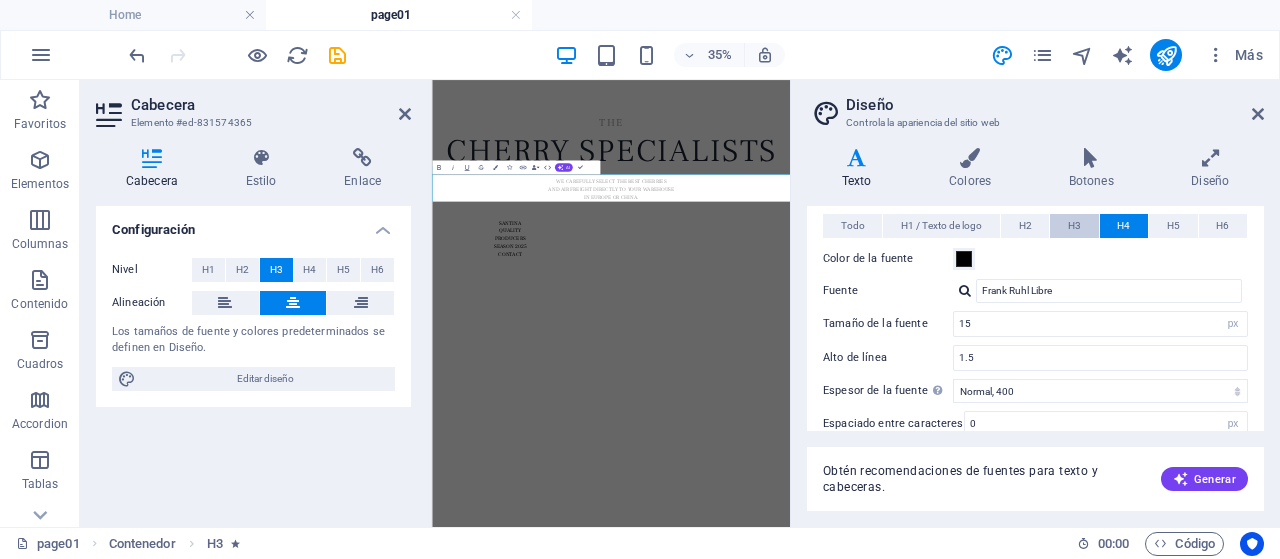 click on "H3" at bounding box center [1074, 226] 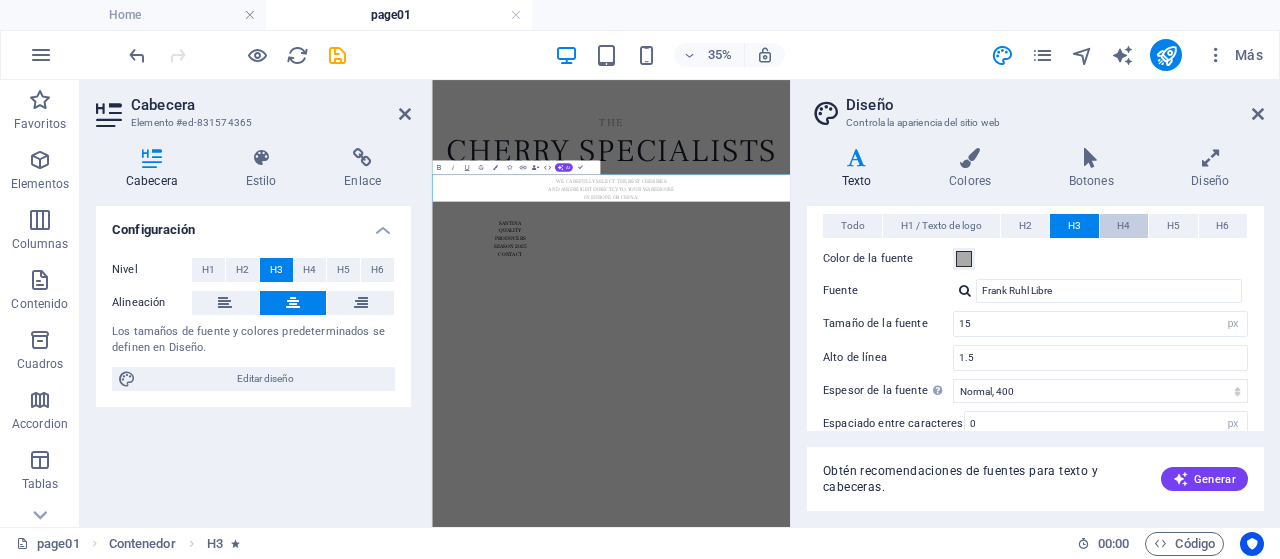 click on "H4" at bounding box center (1123, 226) 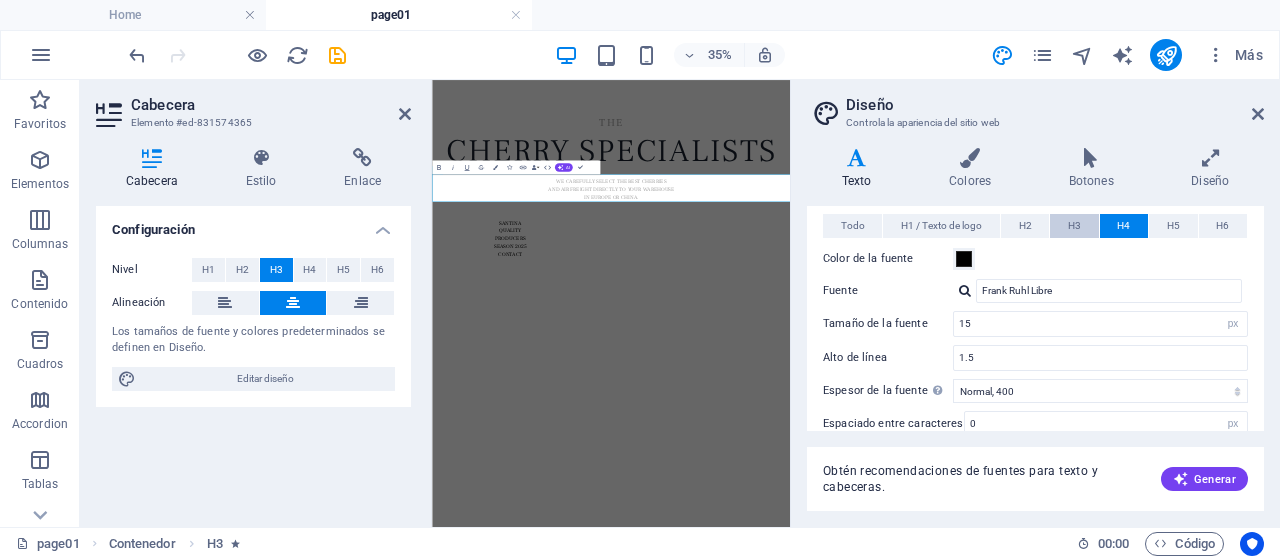 click on "H3" at bounding box center (1074, 226) 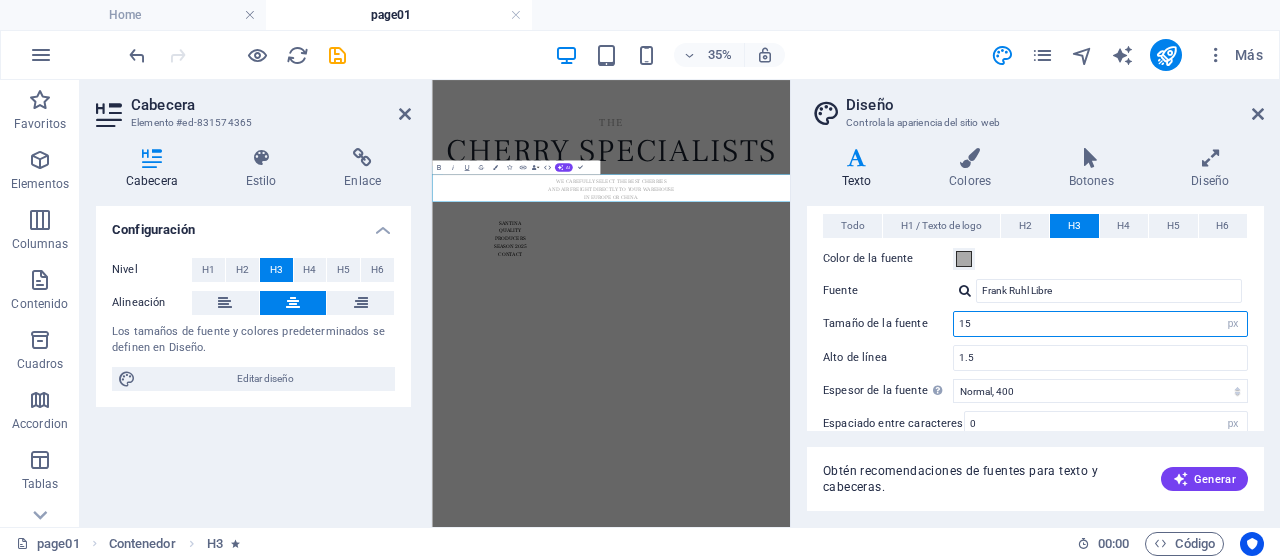 drag, startPoint x: 988, startPoint y: 323, endPoint x: 907, endPoint y: 324, distance: 81.00617 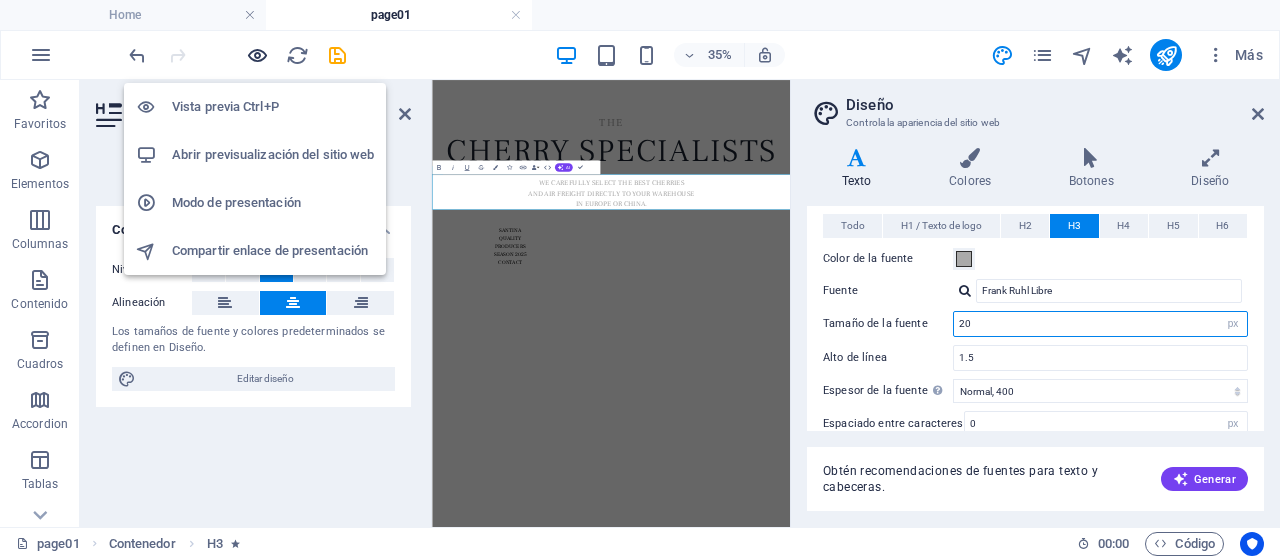 type on "20" 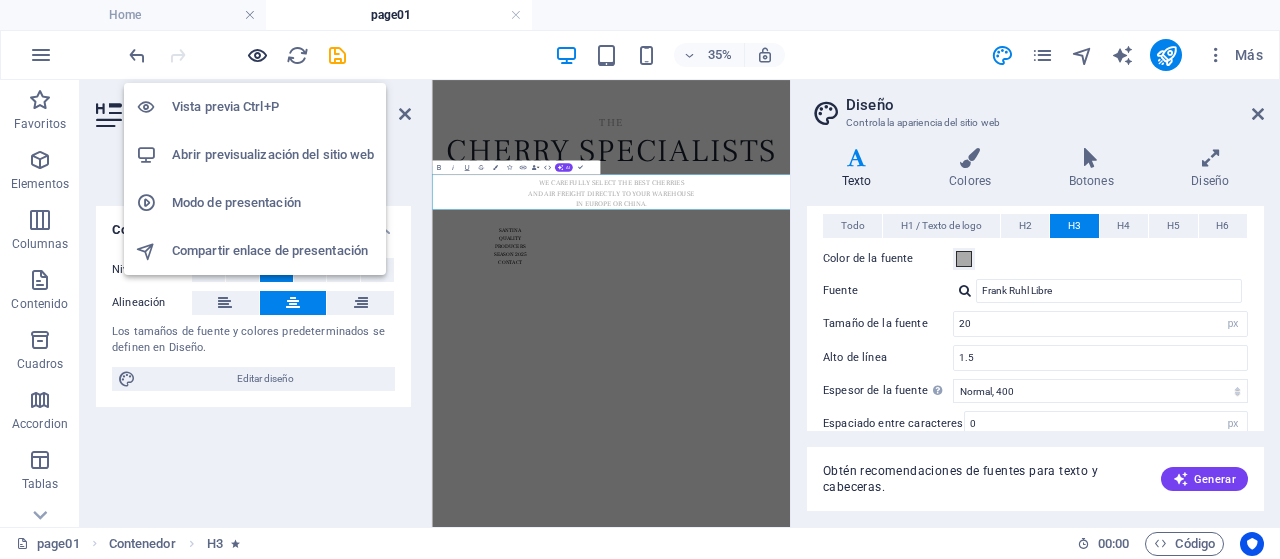 click at bounding box center [257, 55] 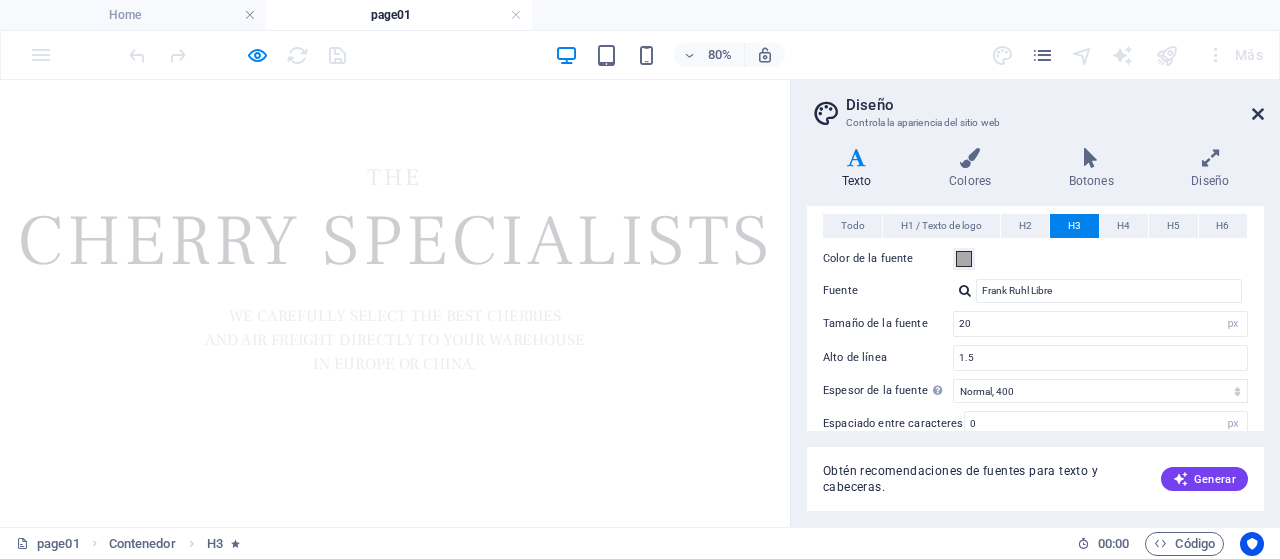 click at bounding box center (1258, 114) 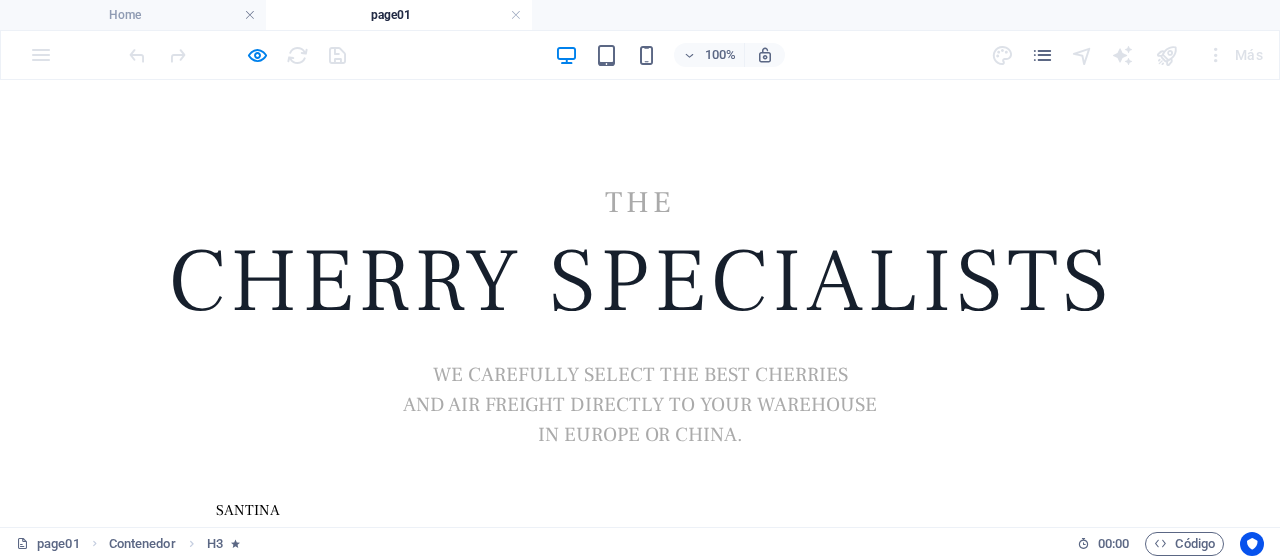 scroll, scrollTop: 52, scrollLeft: 0, axis: vertical 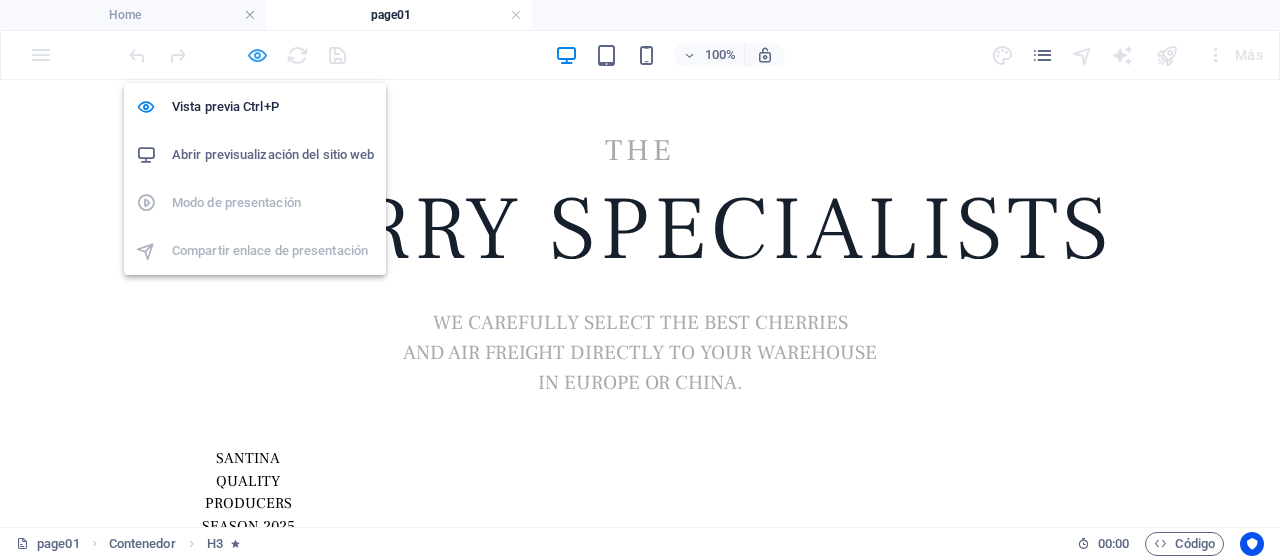 click at bounding box center (257, 55) 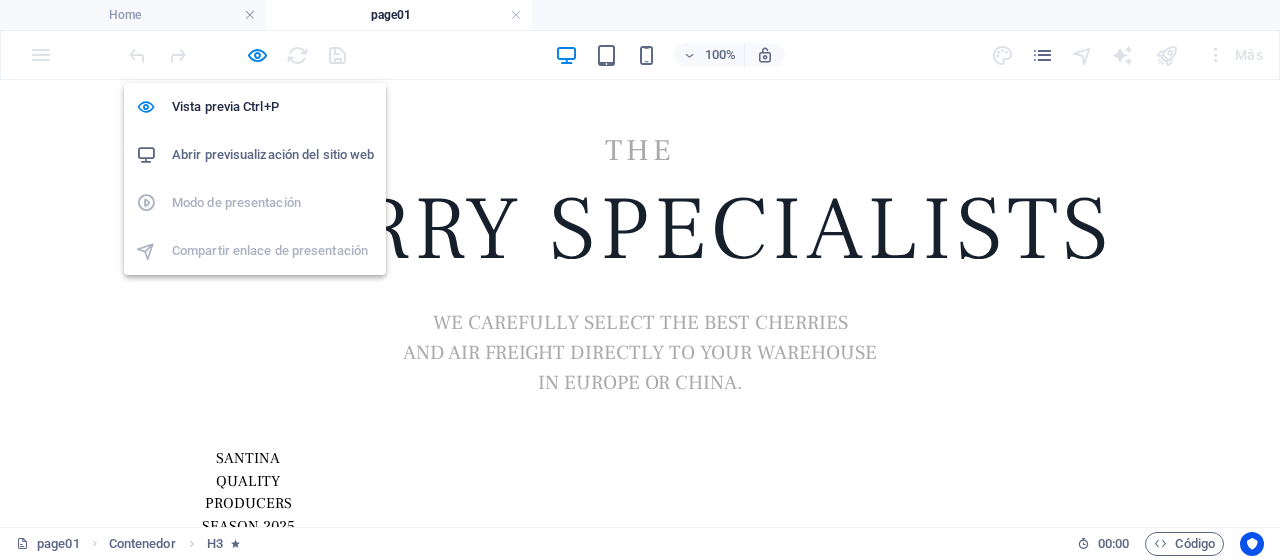 scroll, scrollTop: 0, scrollLeft: 0, axis: both 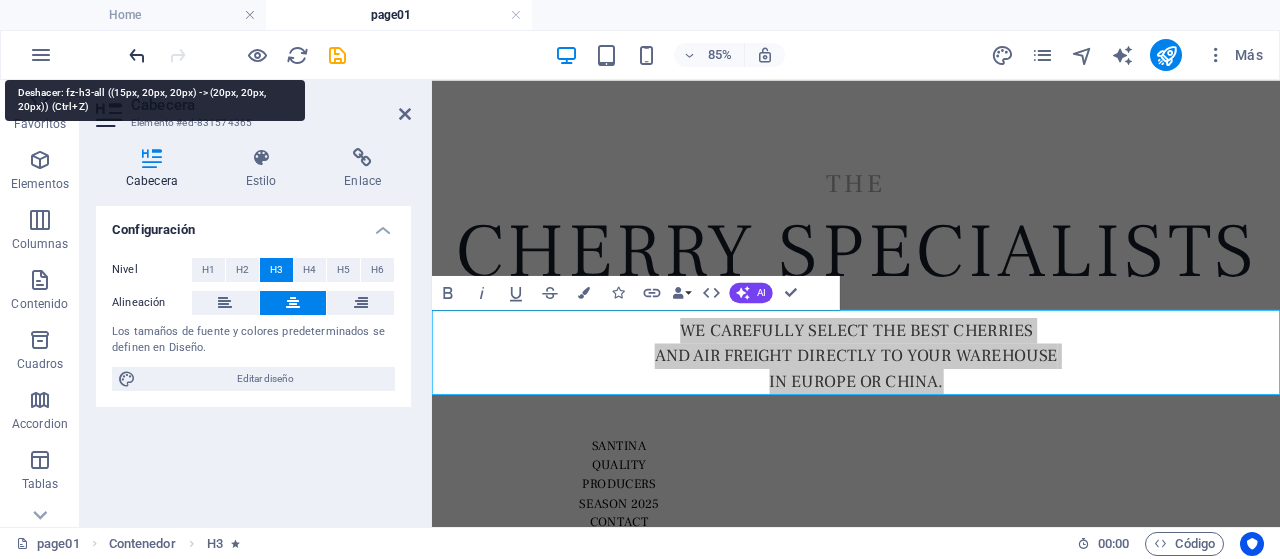 click at bounding box center [137, 55] 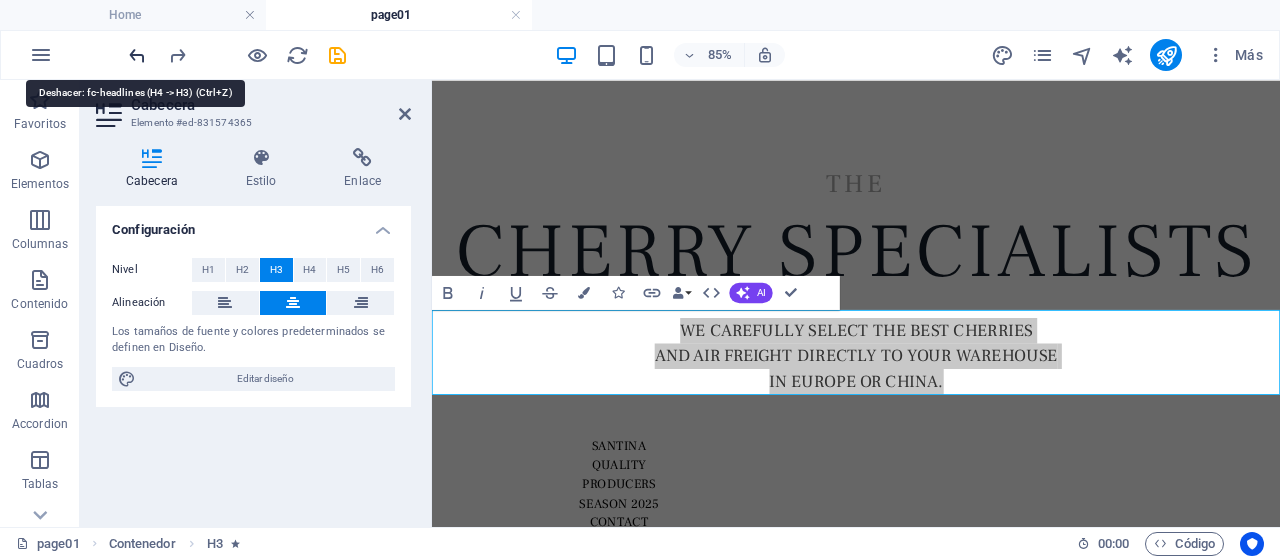 click at bounding box center (137, 55) 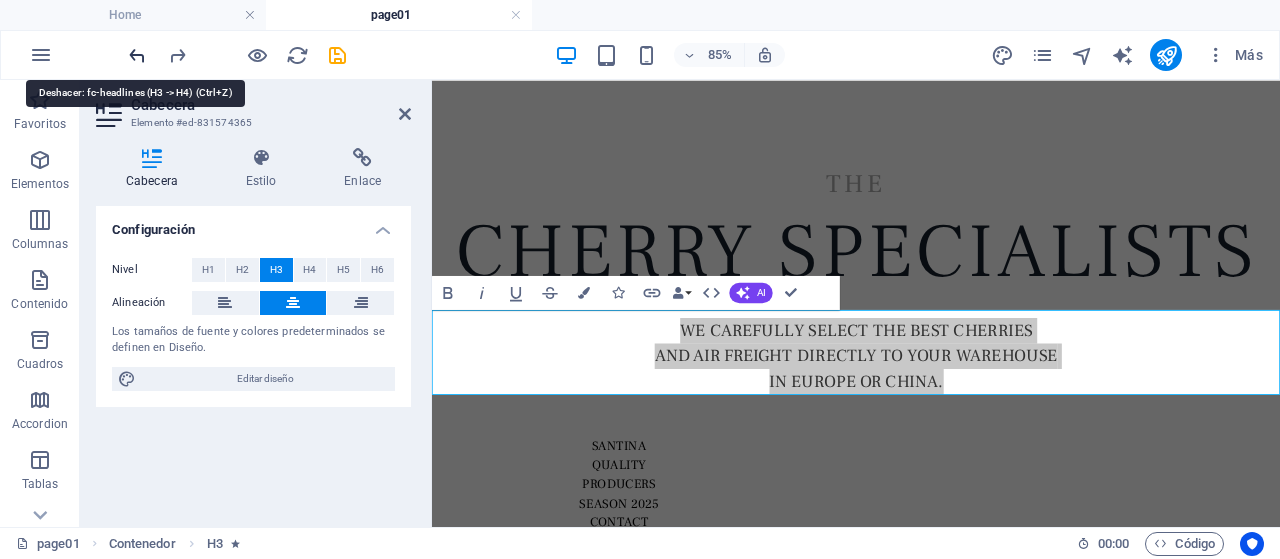 click at bounding box center [137, 55] 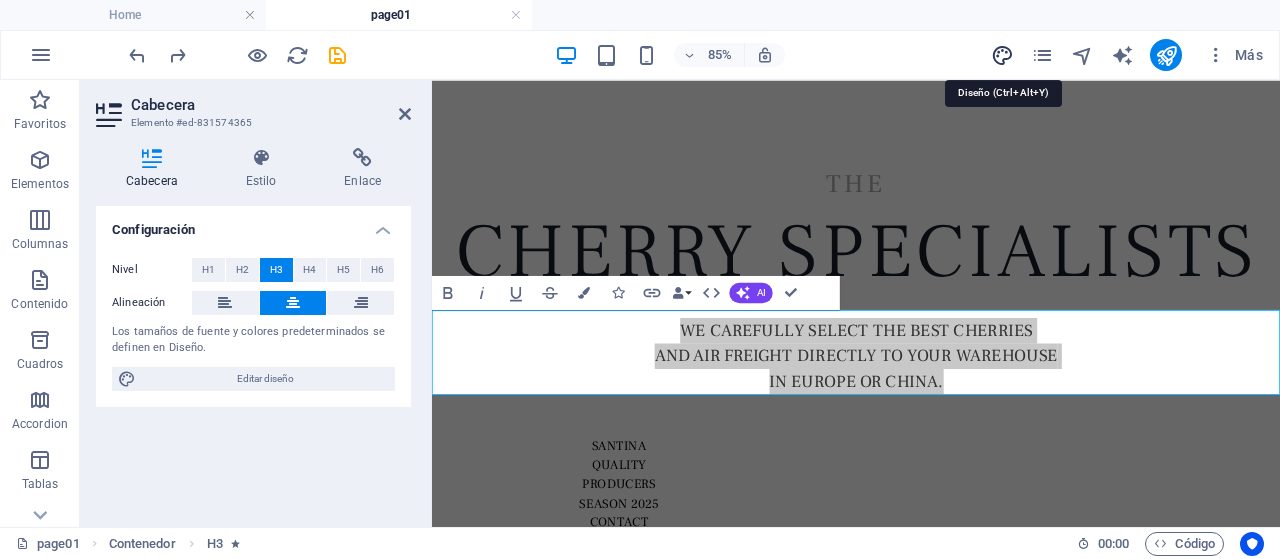 click at bounding box center (1002, 55) 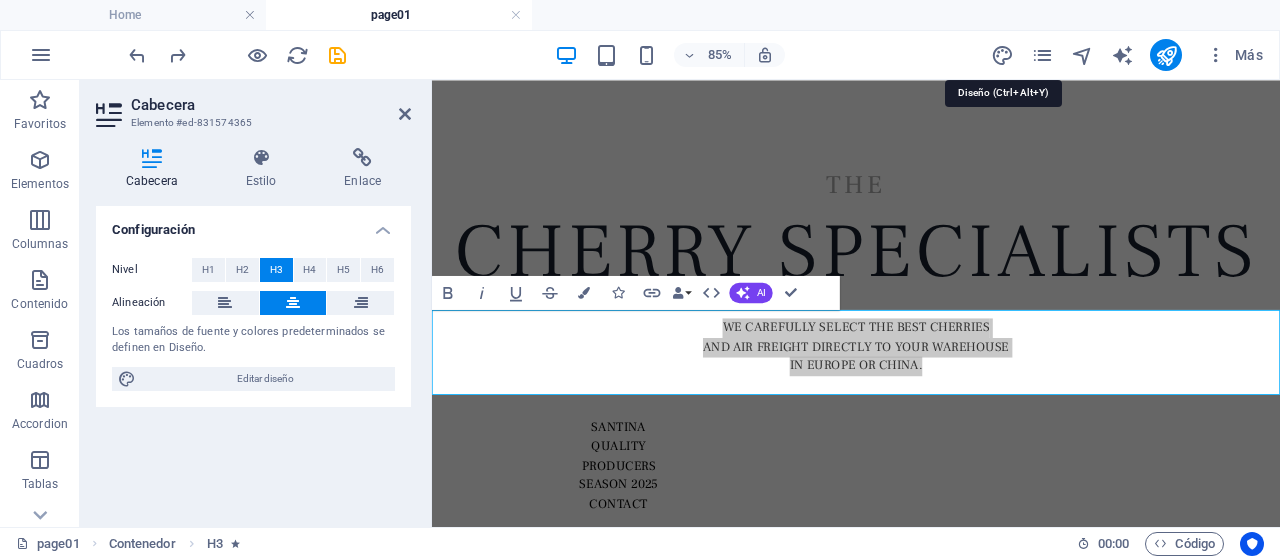 select on "px" 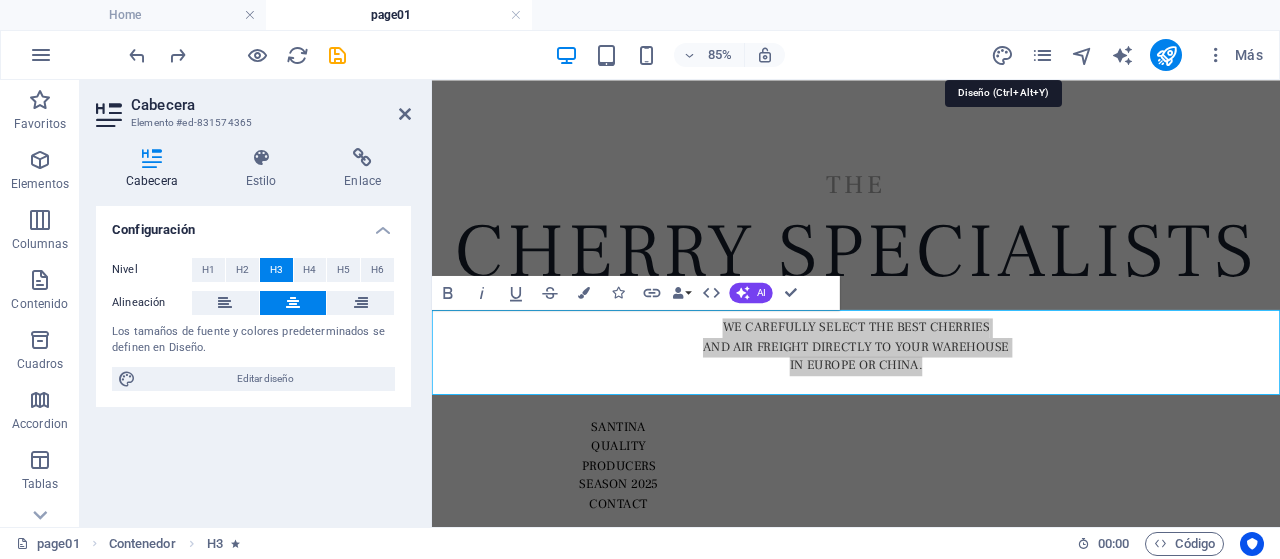 select on "400" 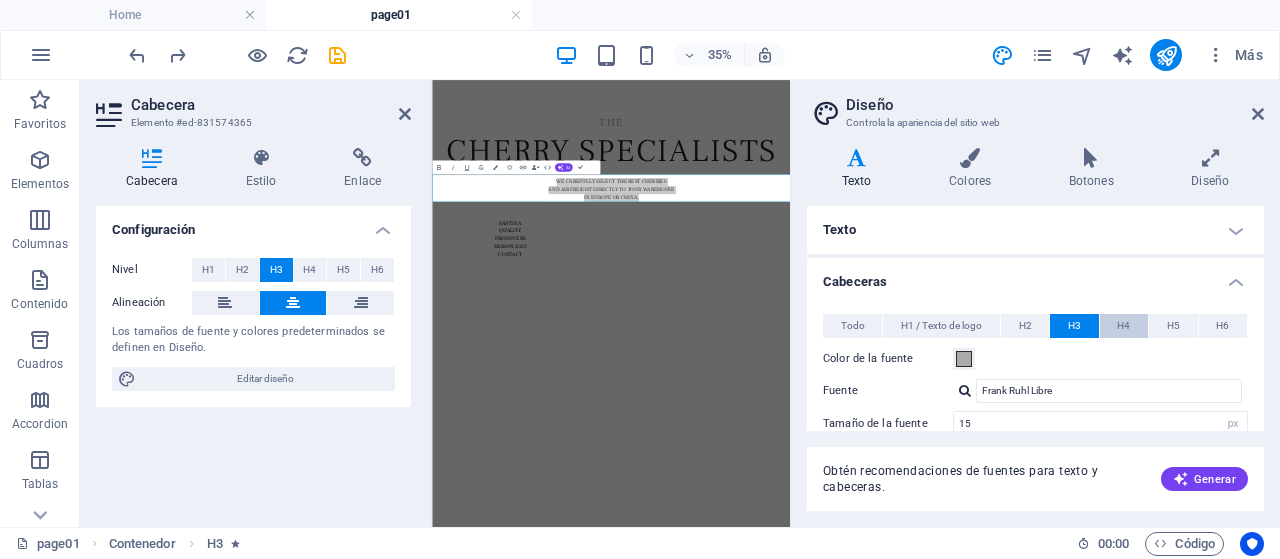 click on "H4" at bounding box center [1123, 326] 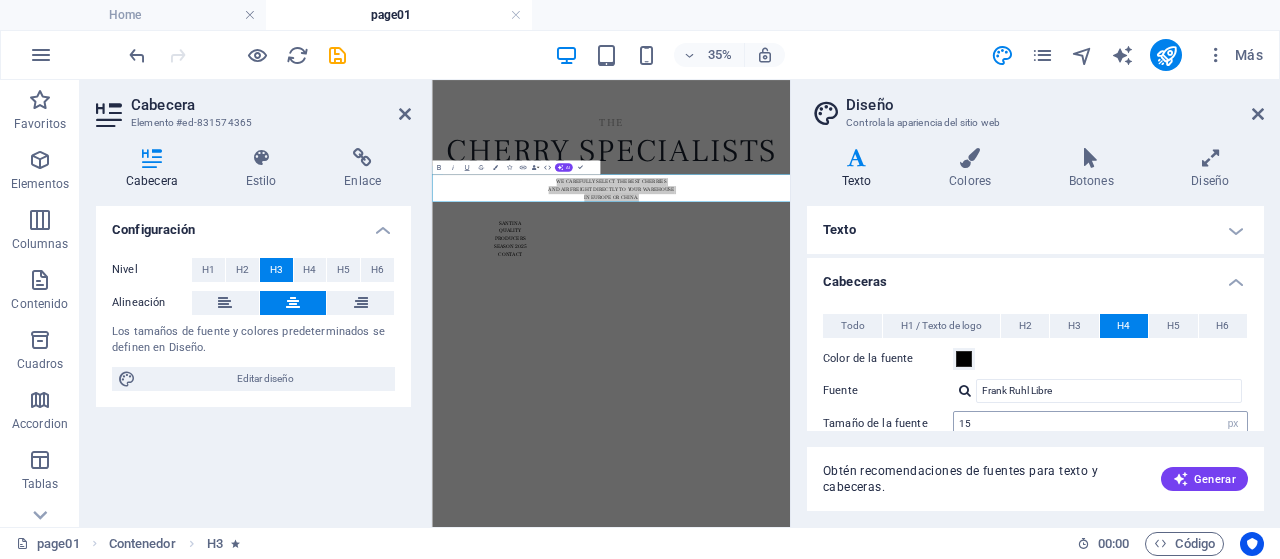 scroll, scrollTop: 100, scrollLeft: 0, axis: vertical 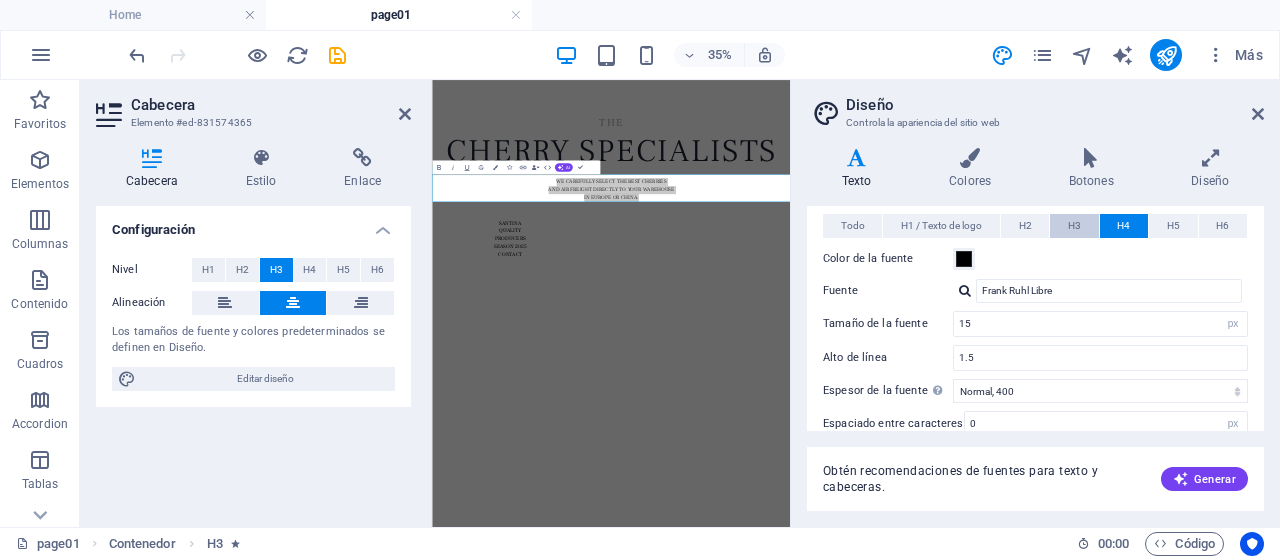 click on "H3" at bounding box center [1074, 226] 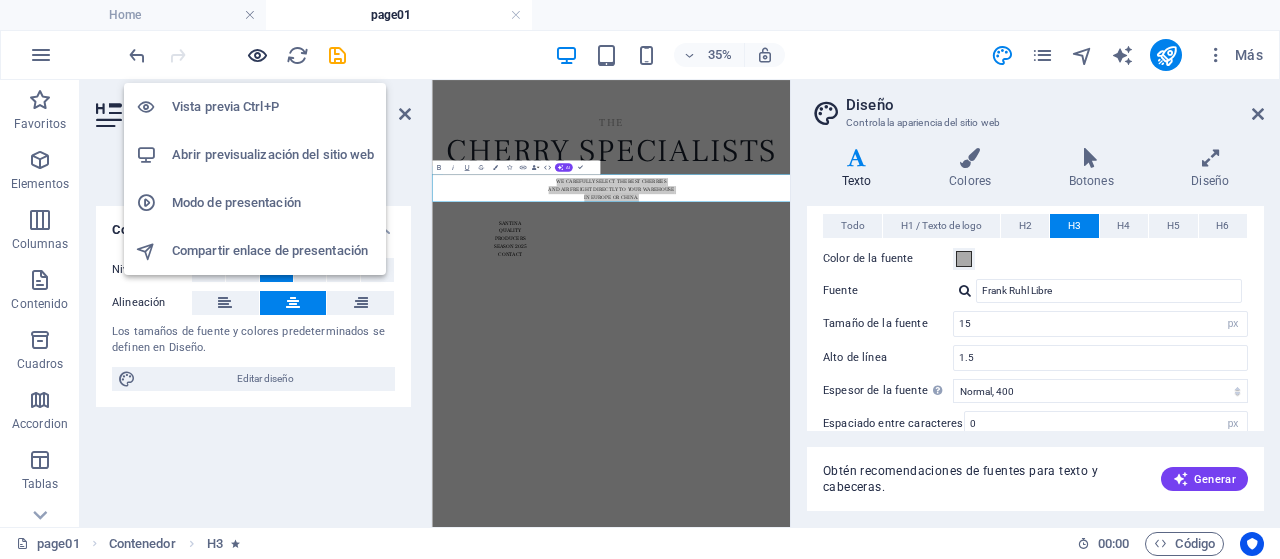 click at bounding box center (257, 55) 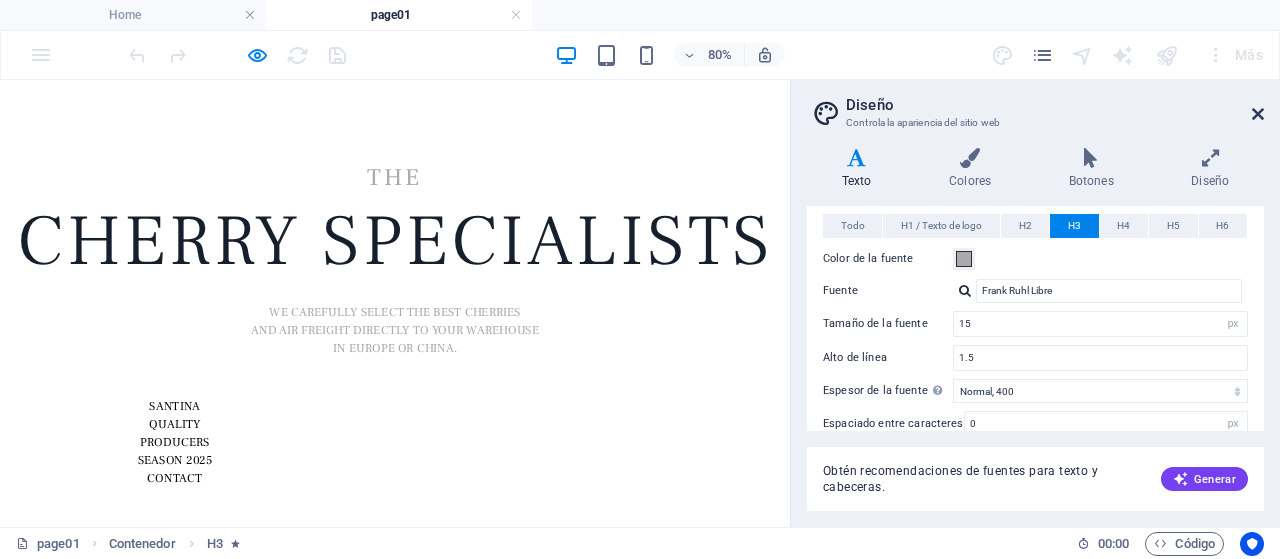 drag, startPoint x: 1257, startPoint y: 32, endPoint x: 1257, endPoint y: 112, distance: 80 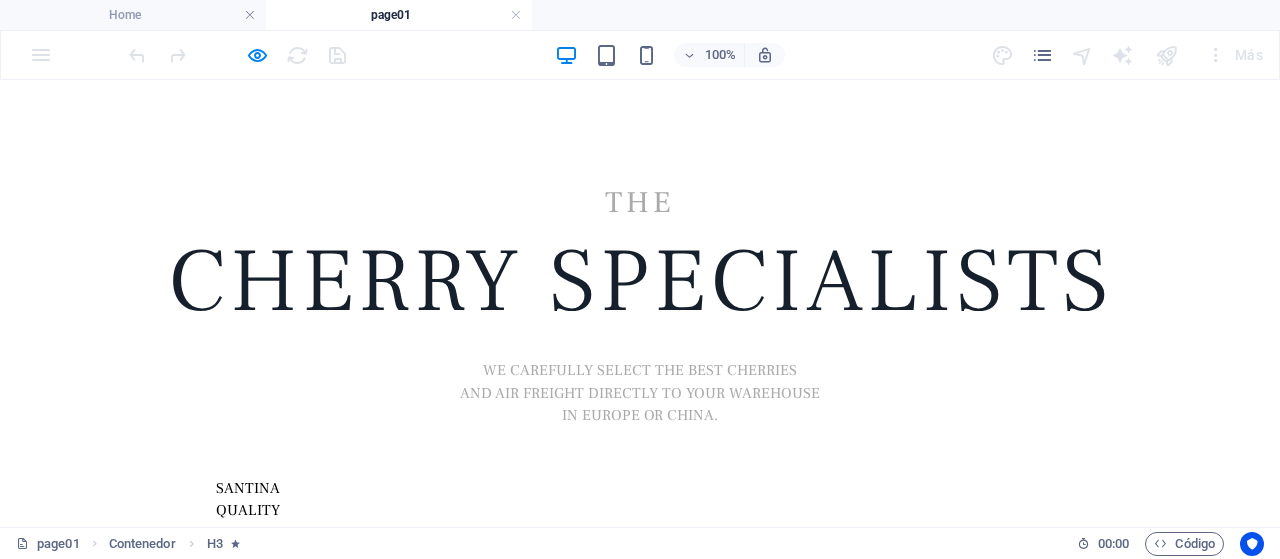 scroll, scrollTop: 30, scrollLeft: 0, axis: vertical 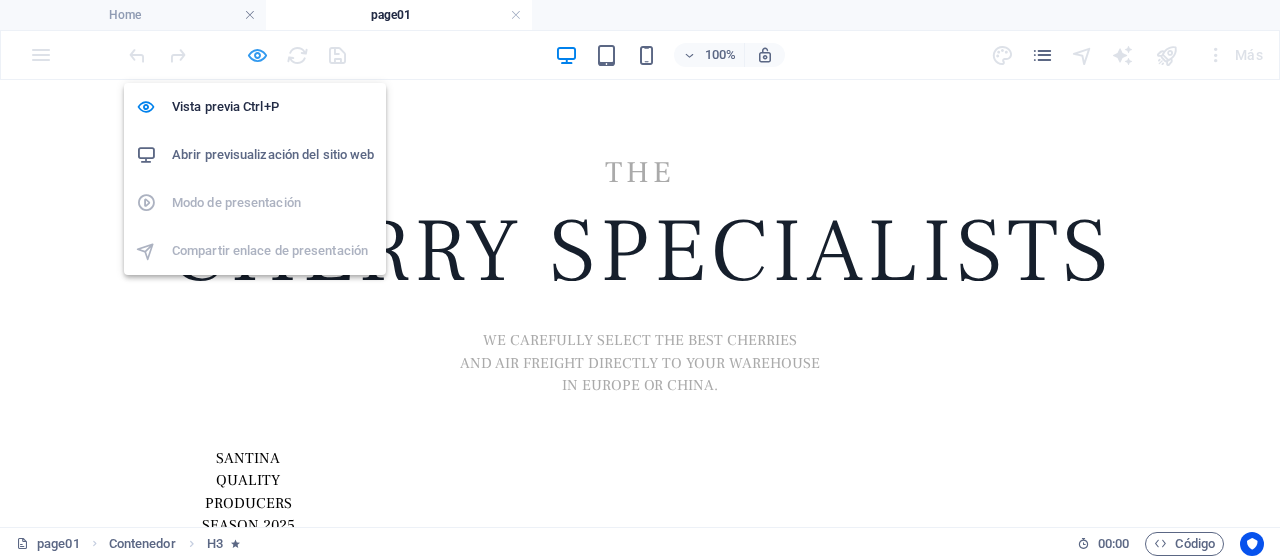 click at bounding box center [257, 55] 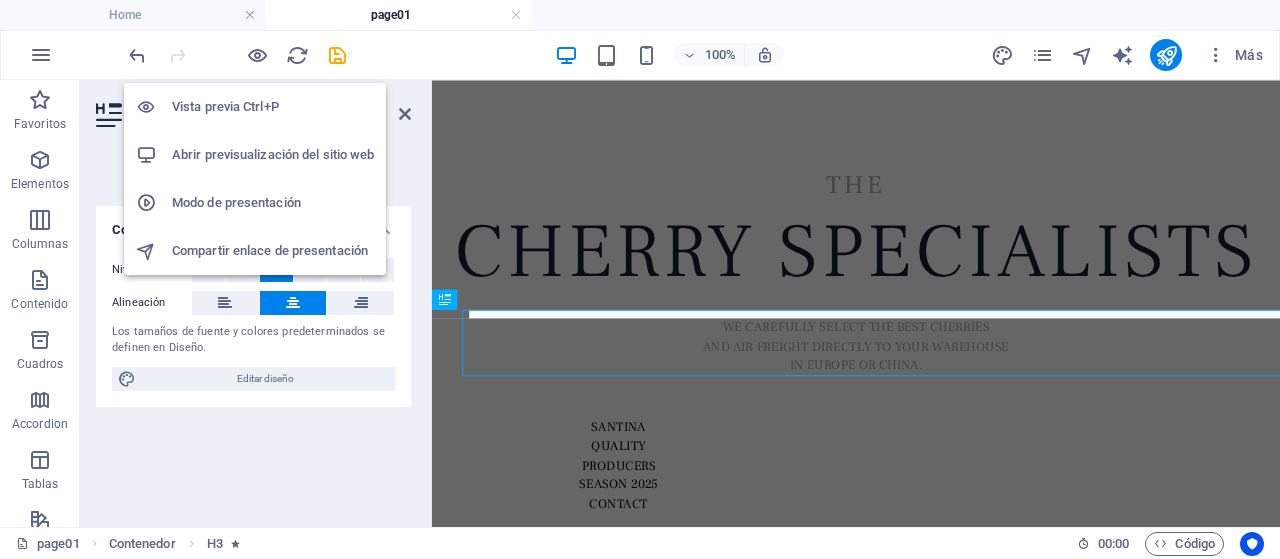 scroll, scrollTop: 0, scrollLeft: 0, axis: both 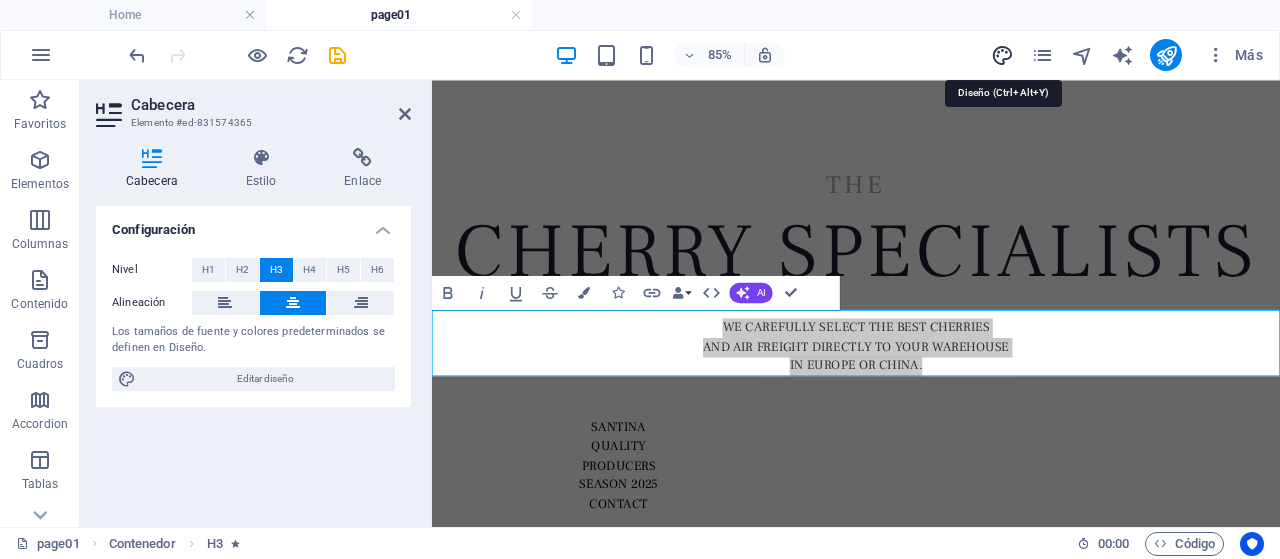 click at bounding box center [1002, 55] 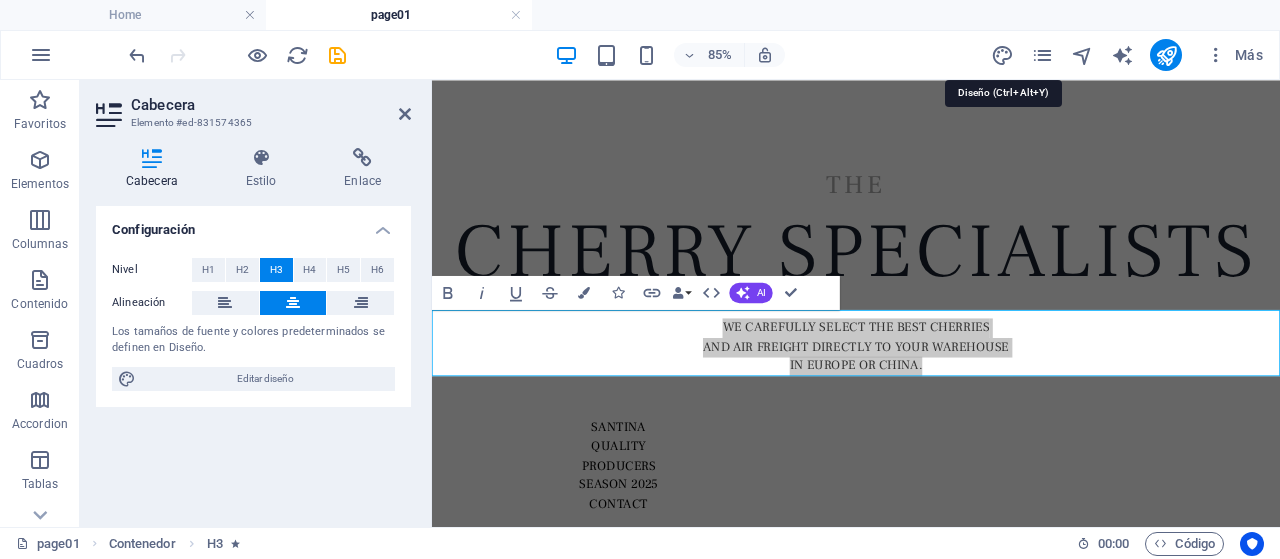 select on "px" 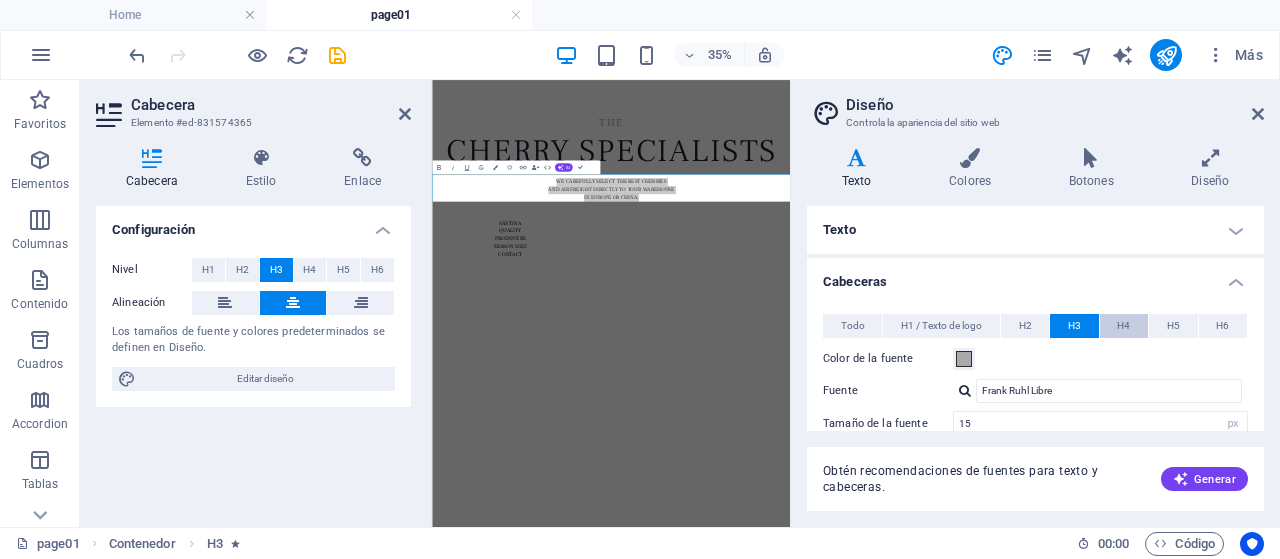scroll, scrollTop: 100, scrollLeft: 0, axis: vertical 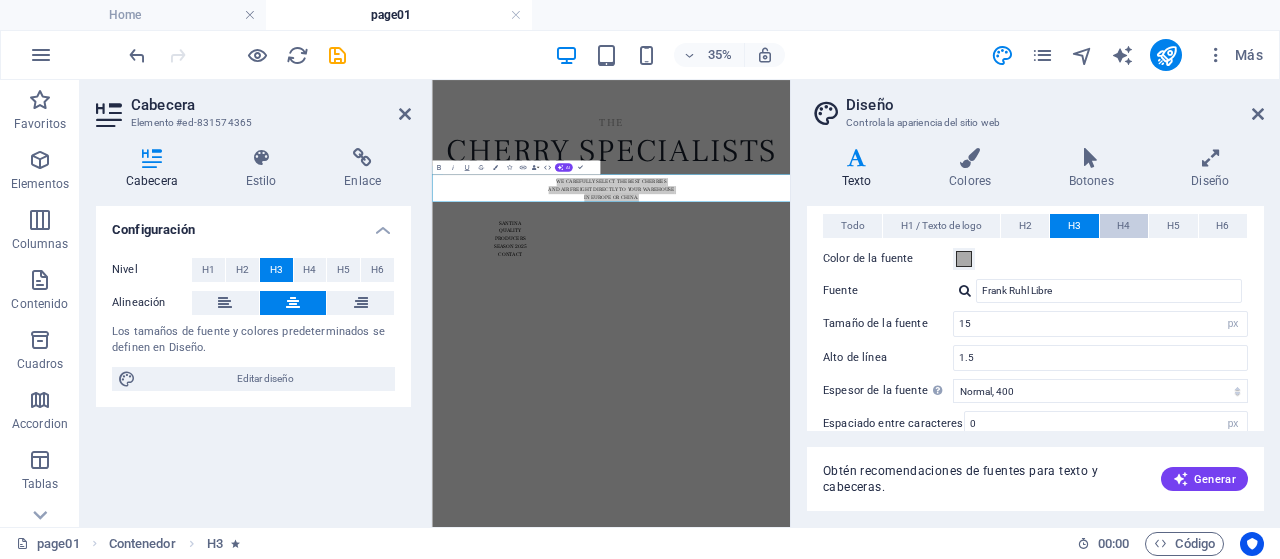 click on "H4" at bounding box center (1123, 226) 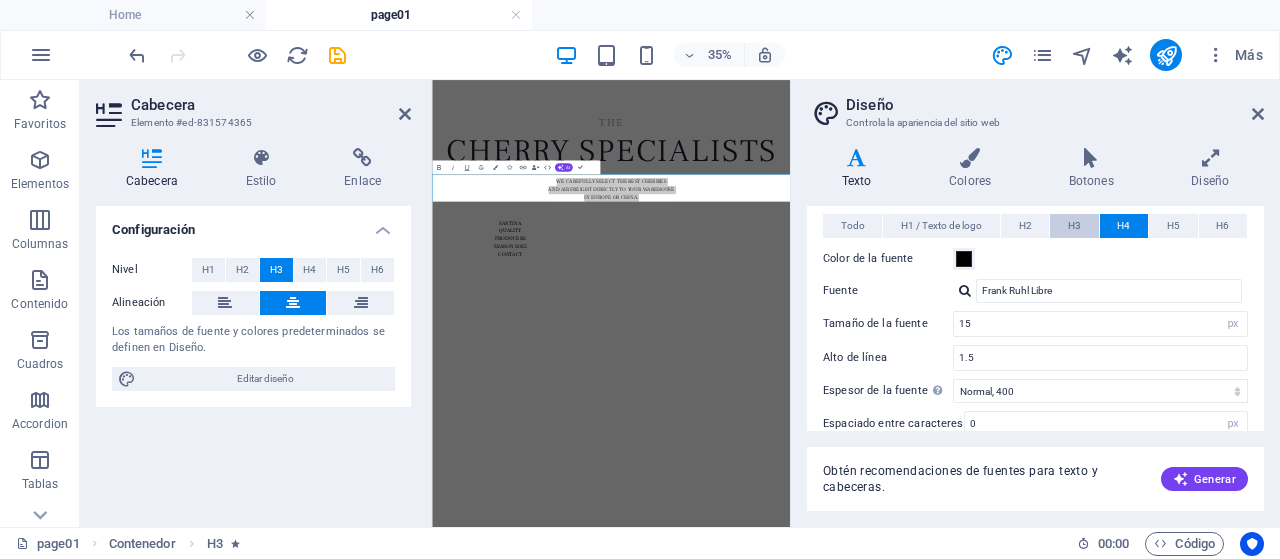click on "H3" at bounding box center (1074, 226) 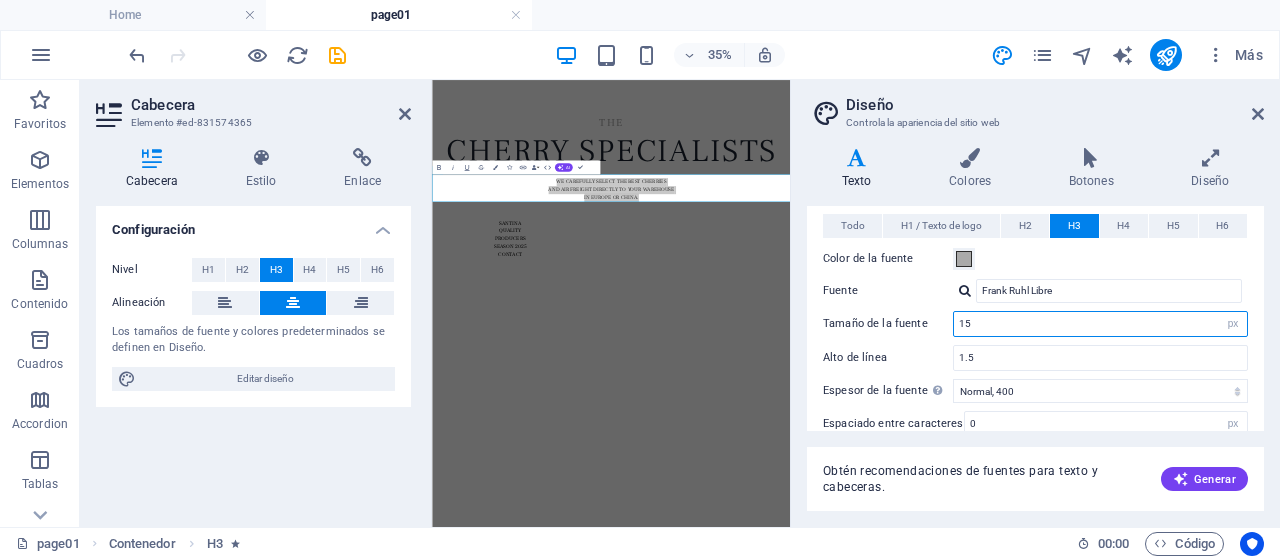 click on "15" at bounding box center (1100, 324) 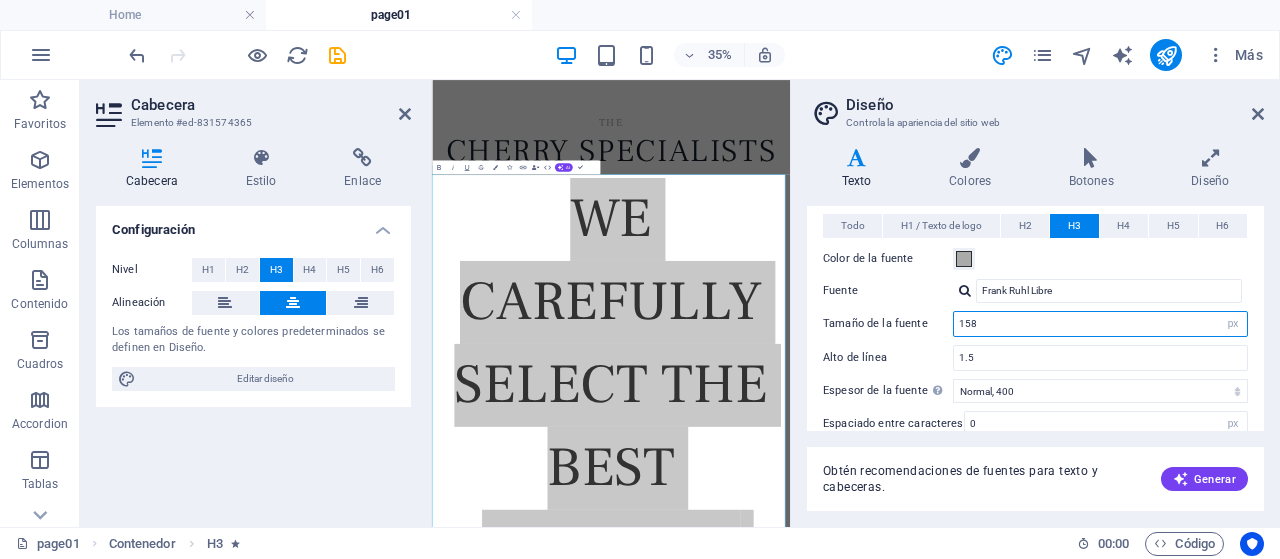 click on "158" at bounding box center (1100, 324) 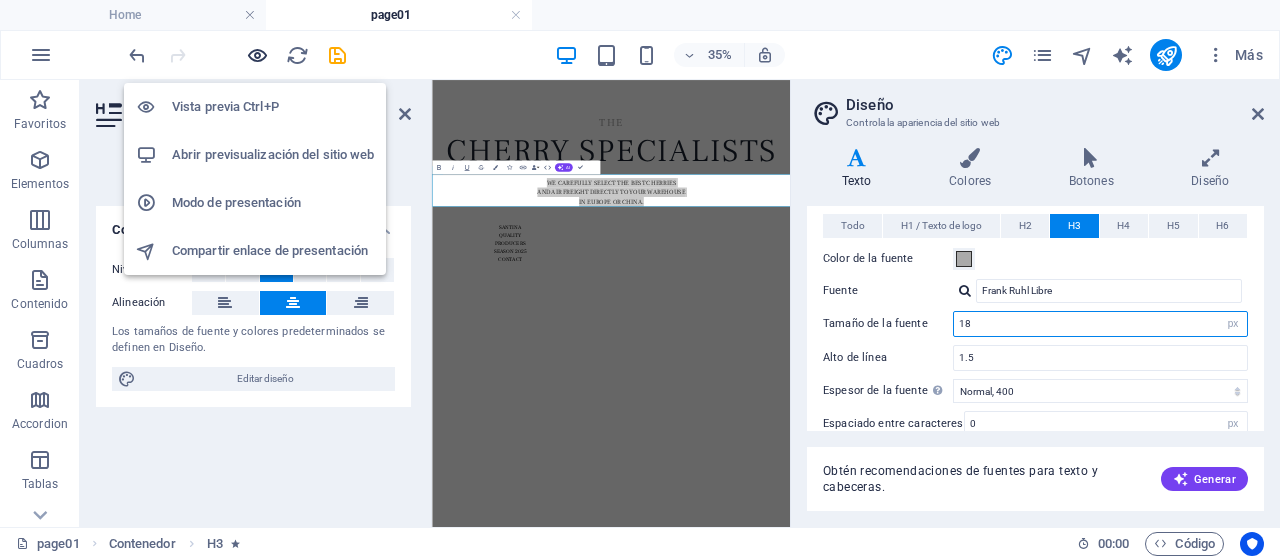 type on "18" 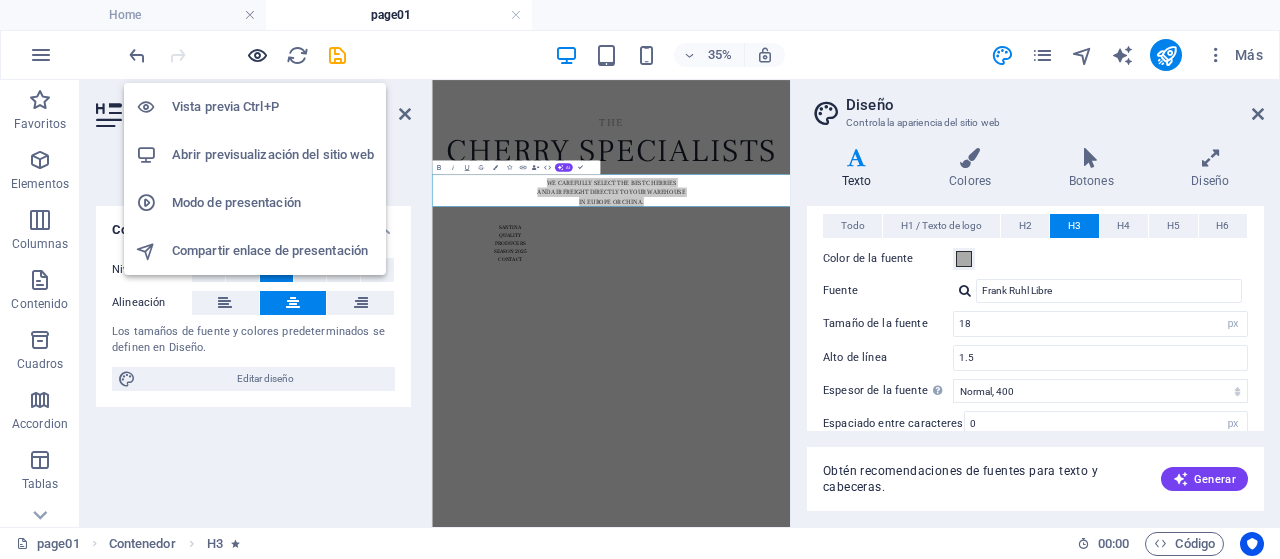 click at bounding box center (257, 55) 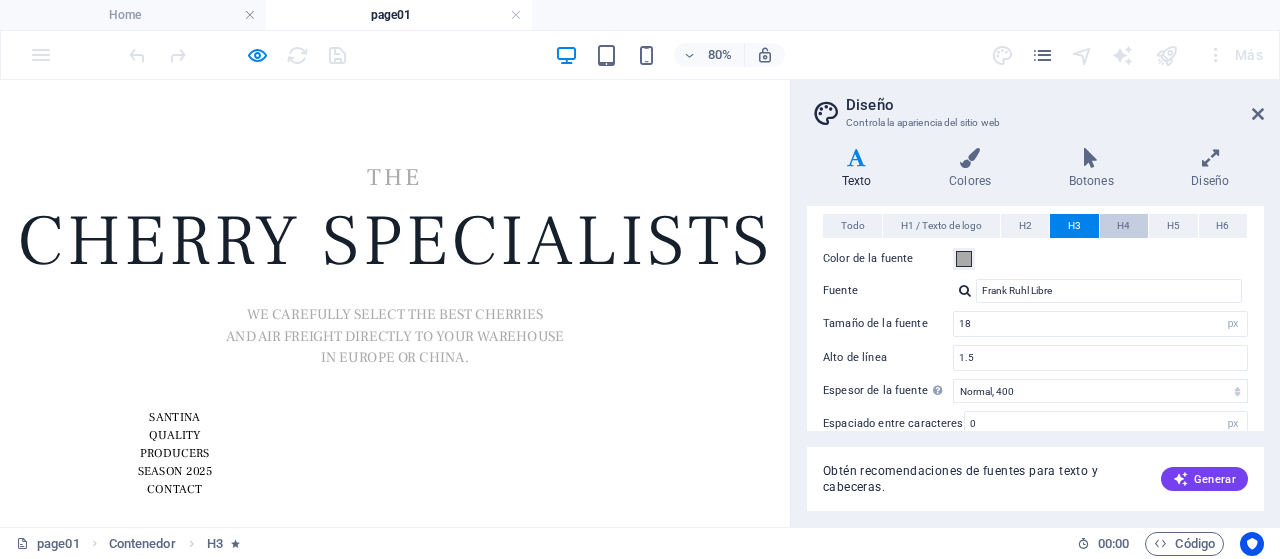 click on "H4" at bounding box center (1123, 226) 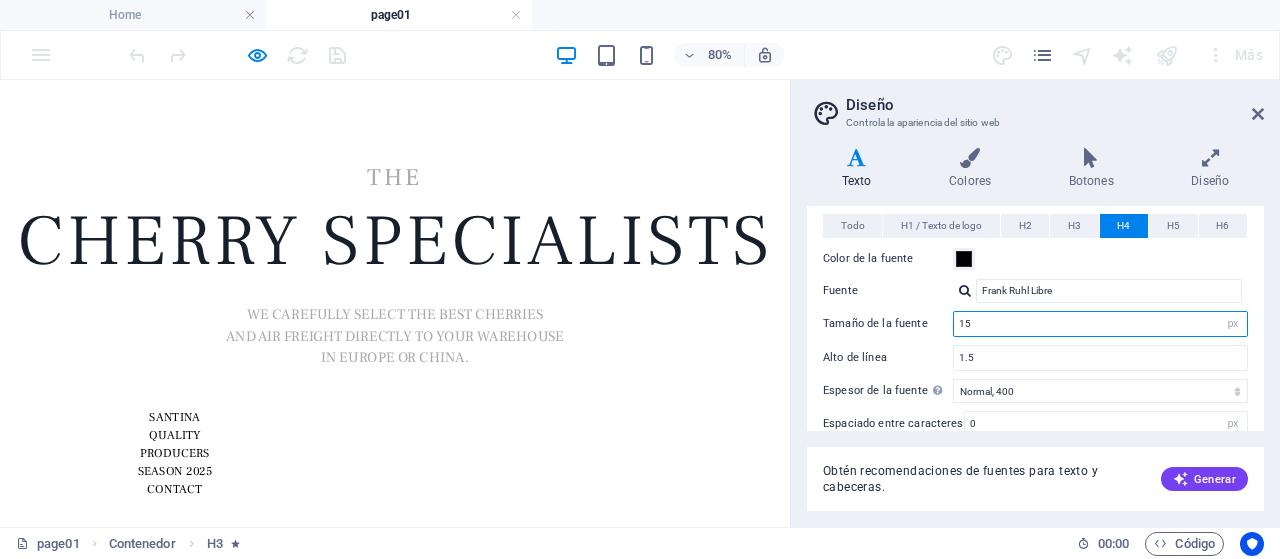 click on "15" at bounding box center [1100, 324] 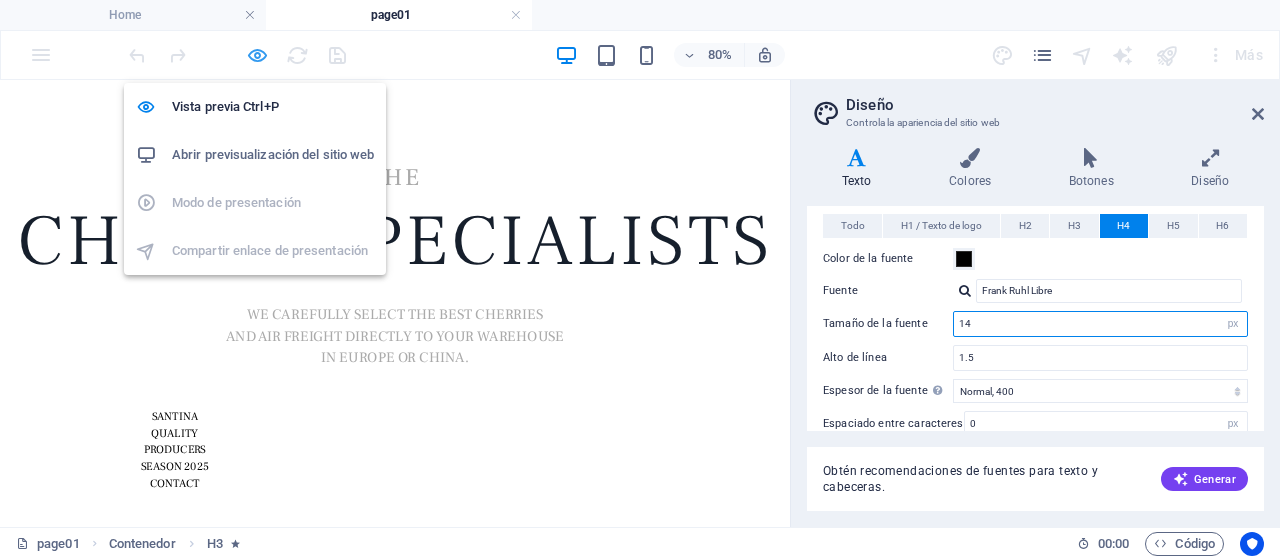 type on "14" 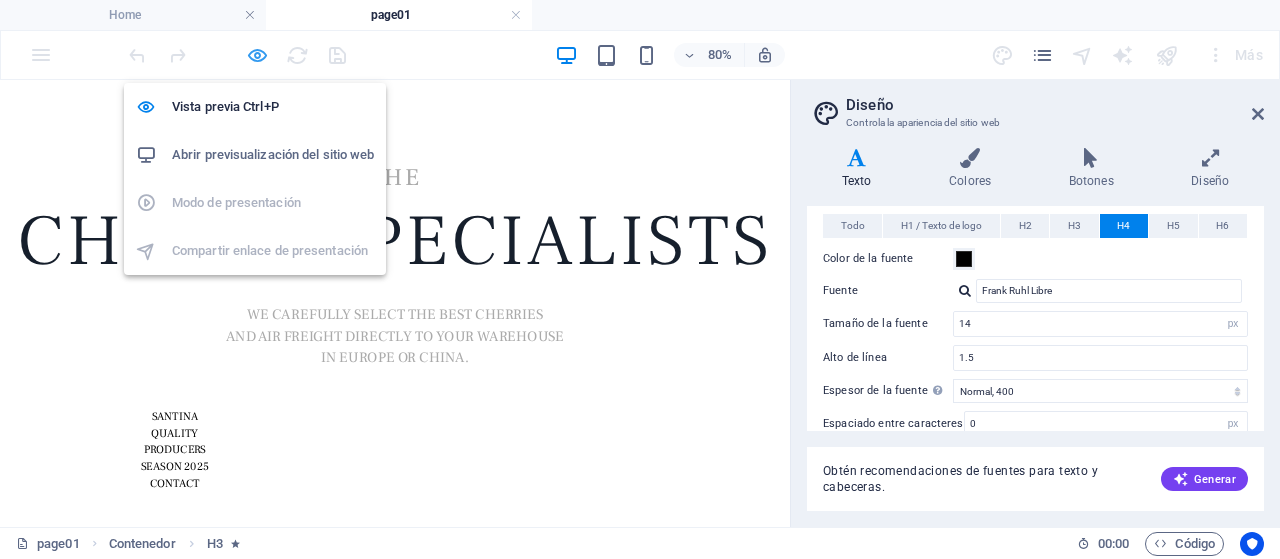 click at bounding box center [257, 55] 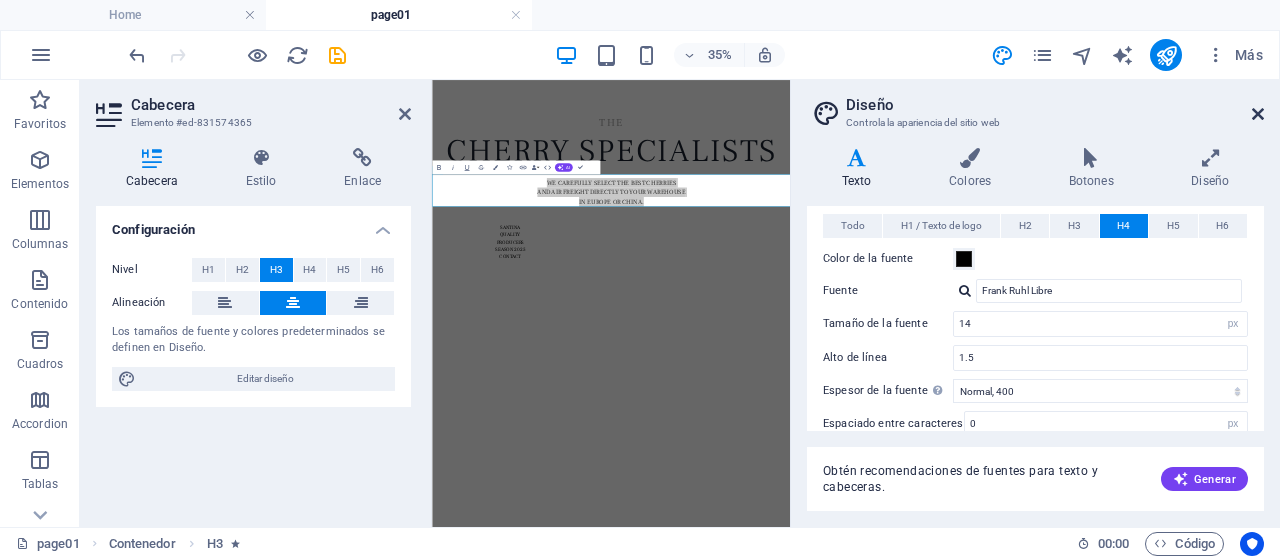 click at bounding box center [1258, 114] 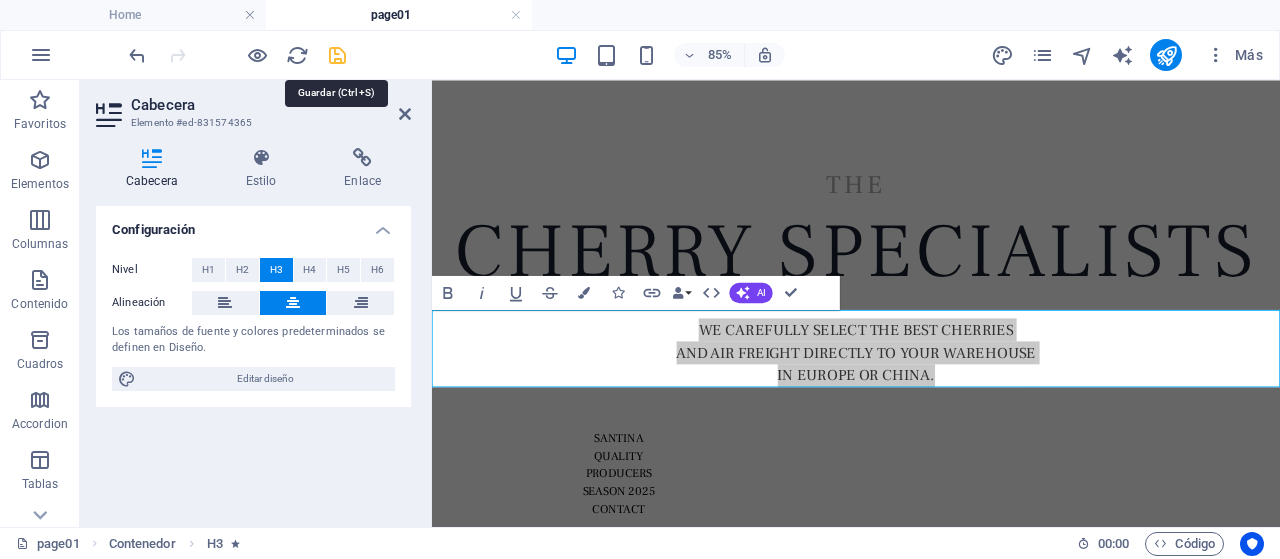 click at bounding box center [337, 55] 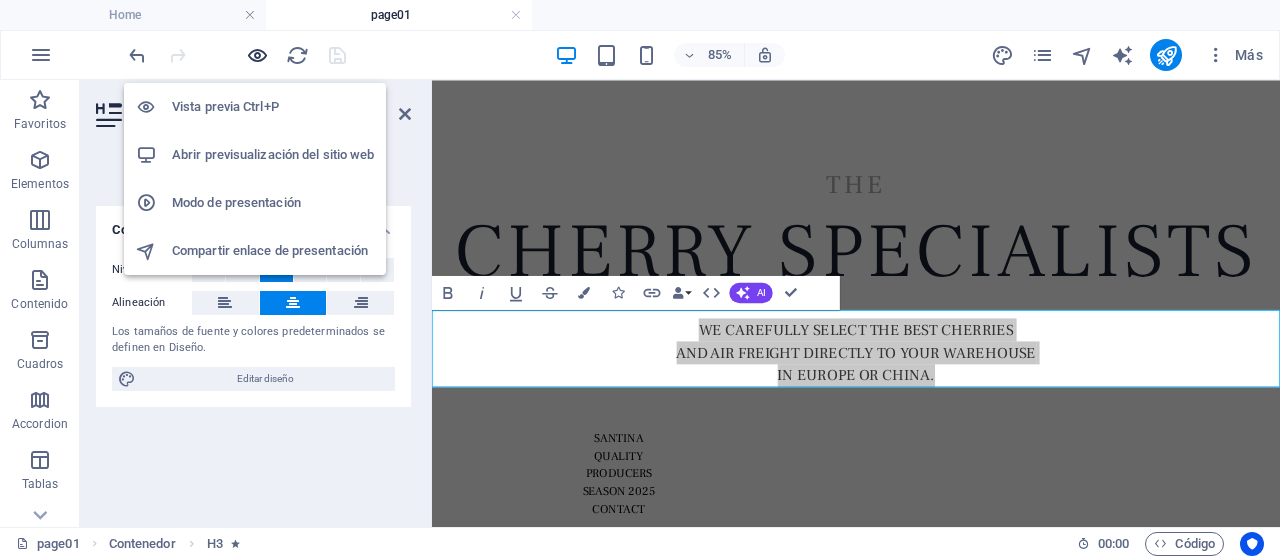 click at bounding box center (257, 55) 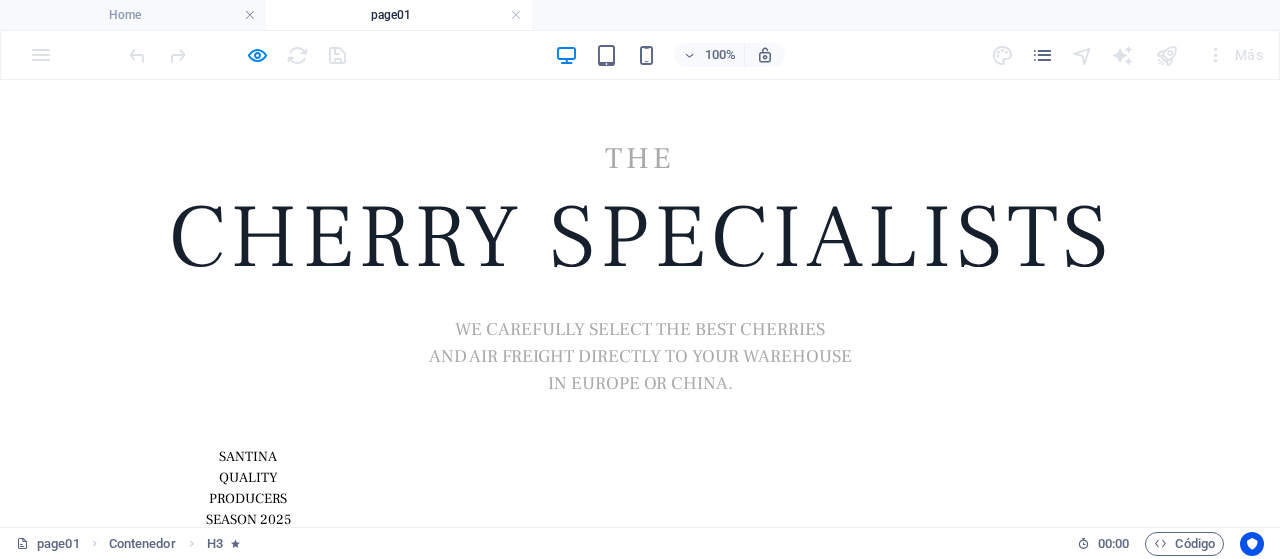 scroll, scrollTop: 0, scrollLeft: 0, axis: both 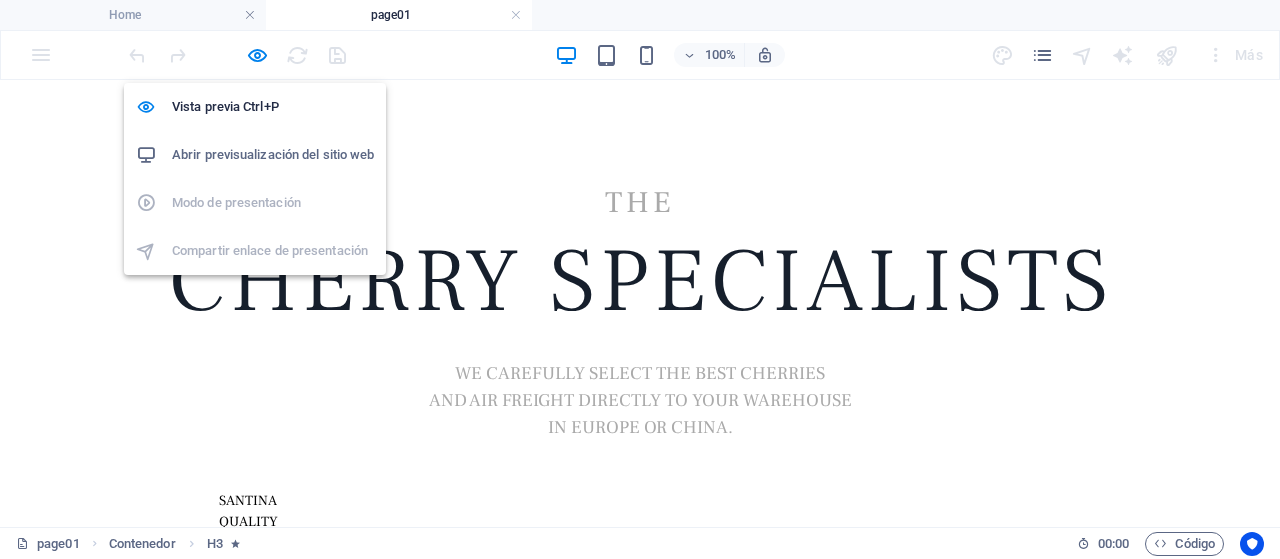 click at bounding box center (257, 55) 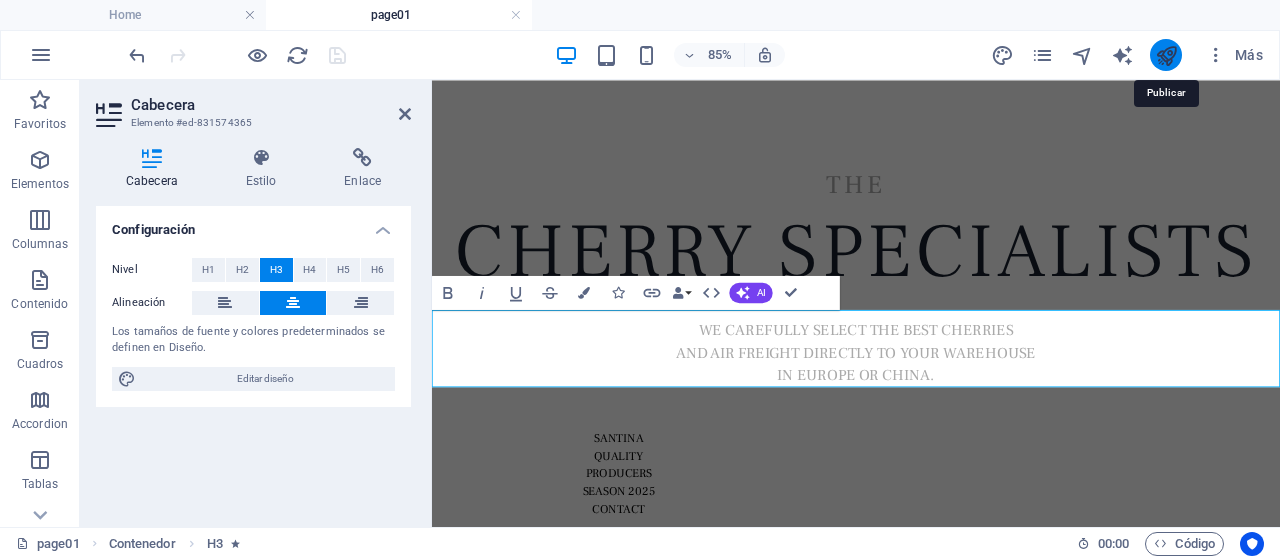 click at bounding box center [1166, 55] 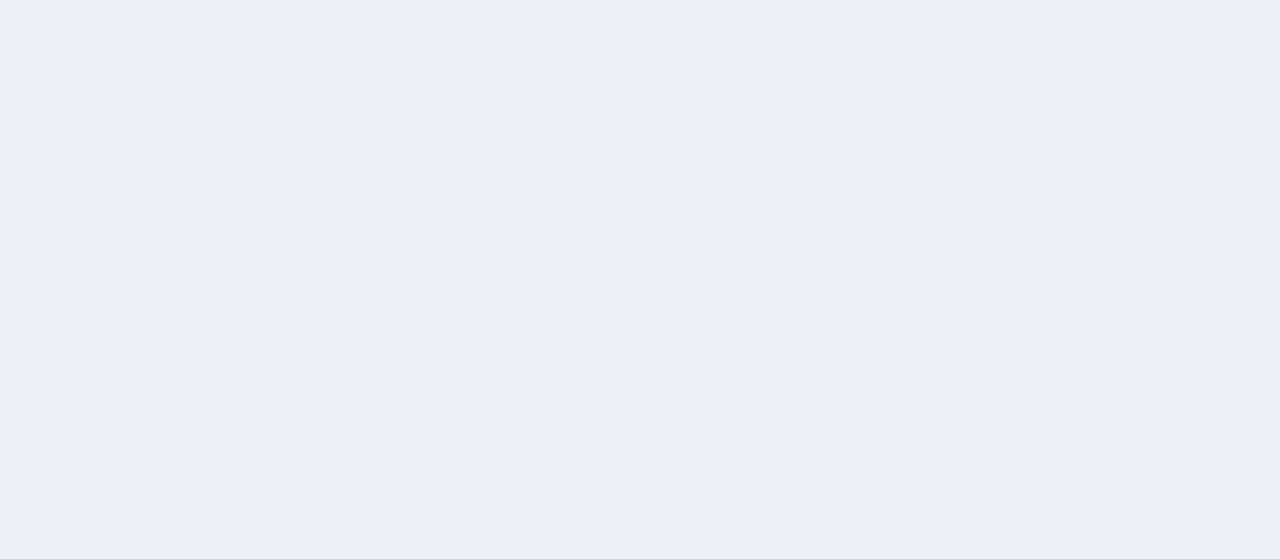 scroll, scrollTop: 0, scrollLeft: 0, axis: both 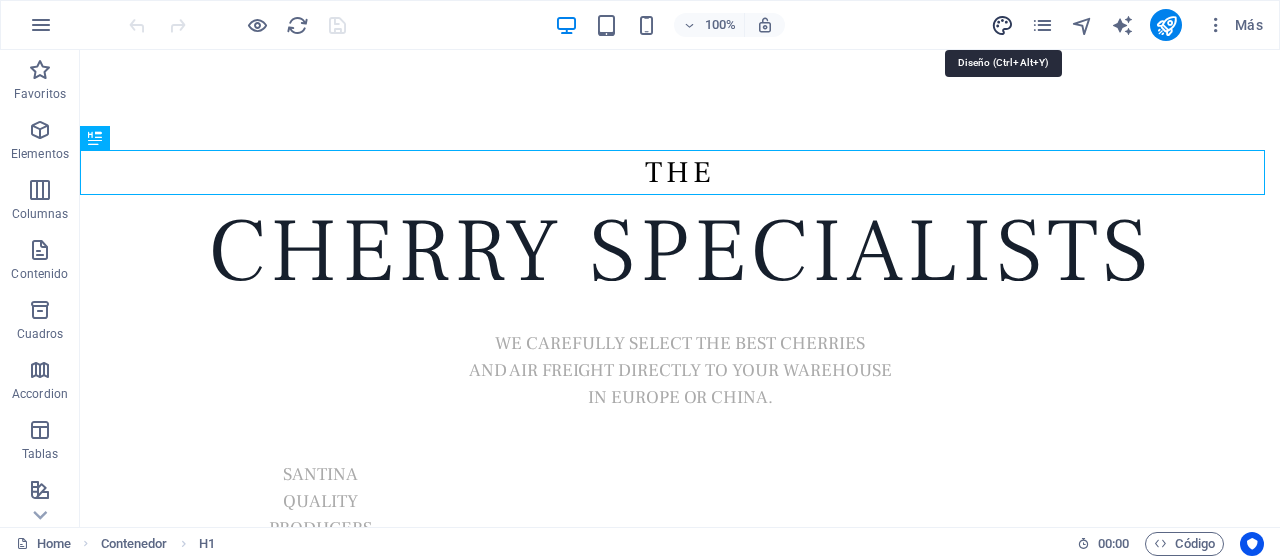 click at bounding box center [1002, 25] 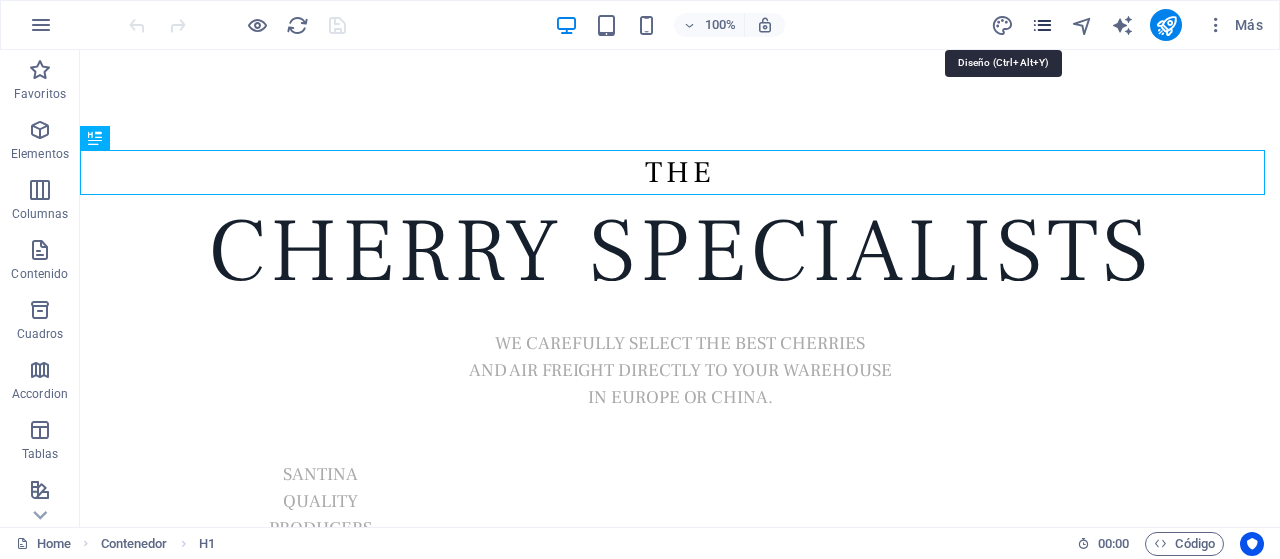 click at bounding box center [1042, 25] 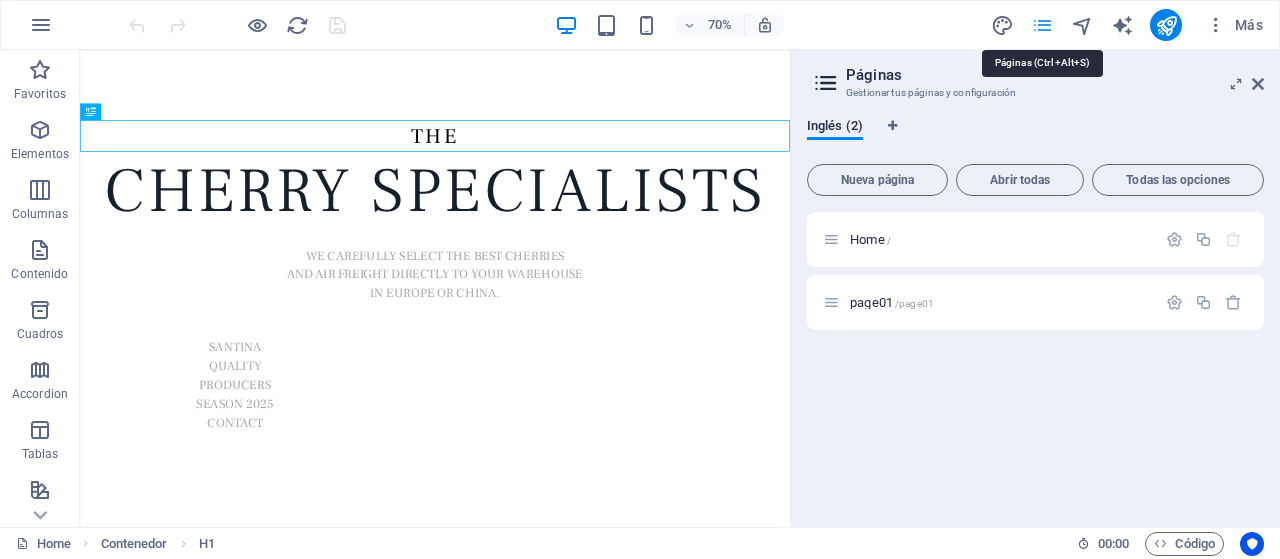 click at bounding box center (1042, 25) 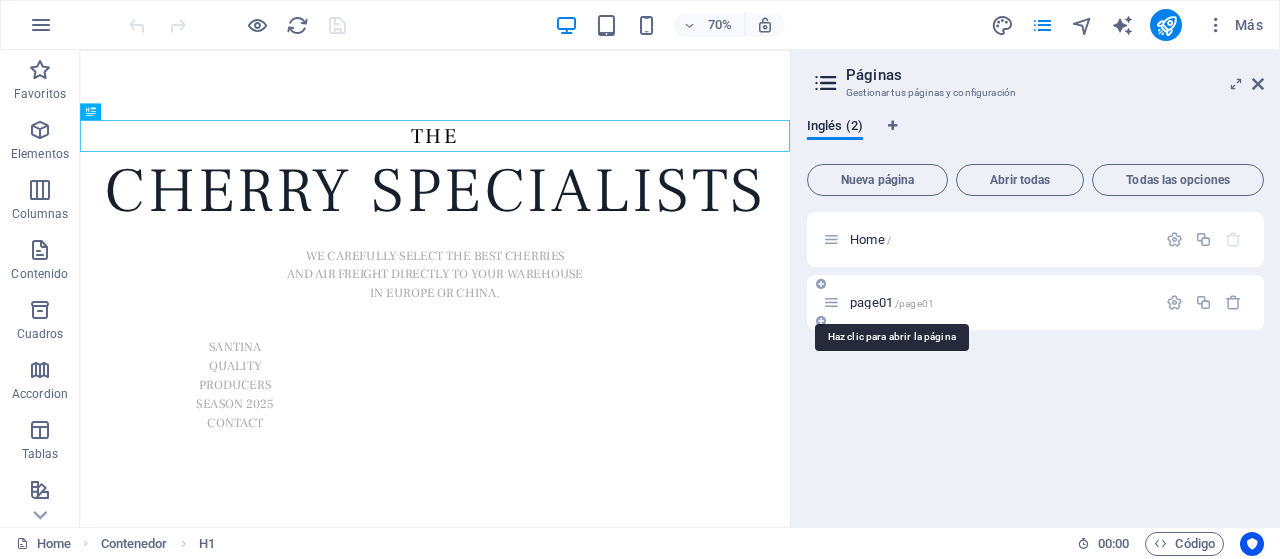 click on "page01 /page01" at bounding box center [892, 302] 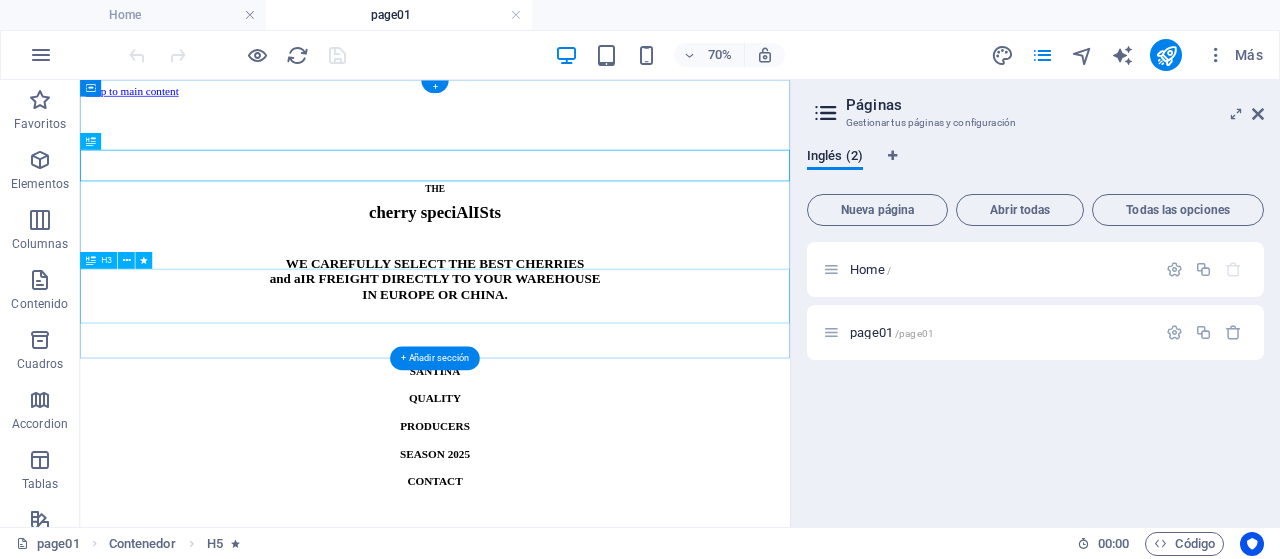 scroll, scrollTop: 0, scrollLeft: 0, axis: both 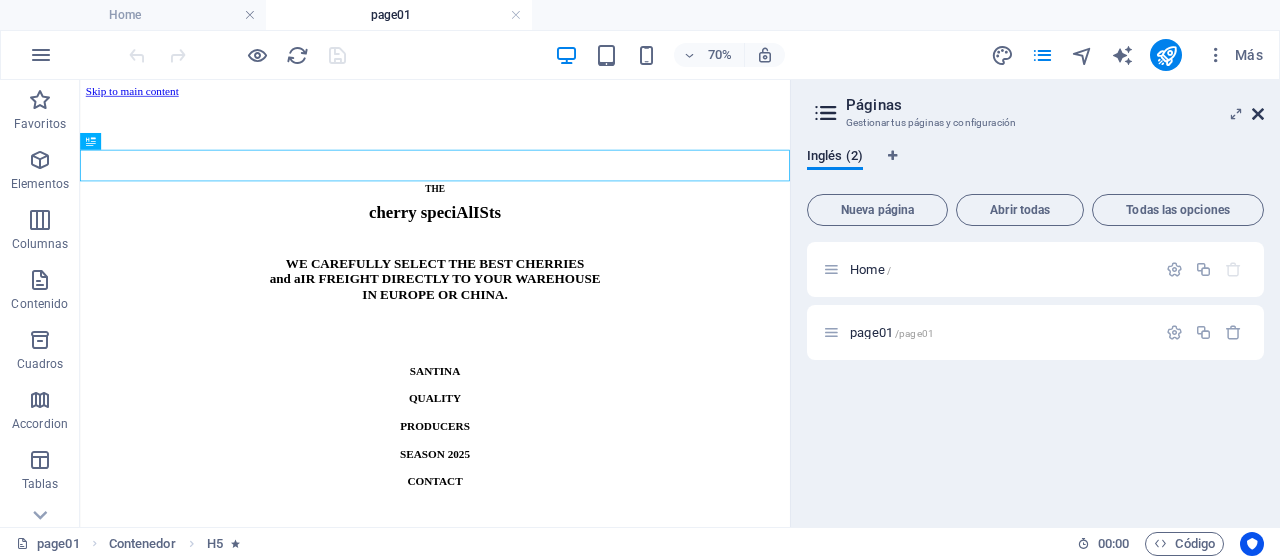click at bounding box center (1258, 114) 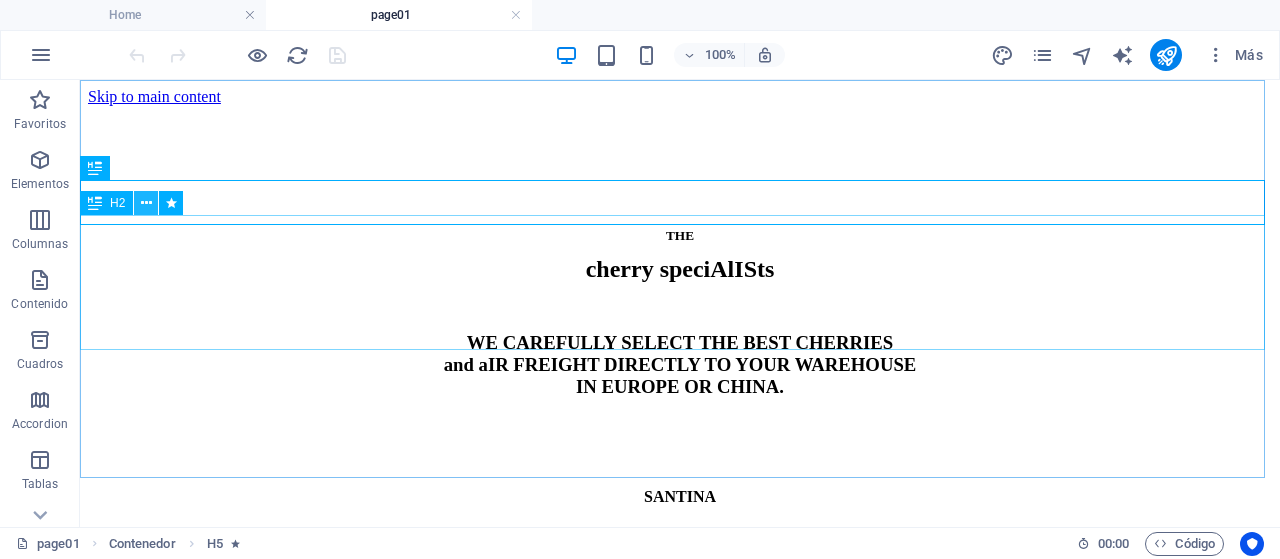 click at bounding box center [146, 203] 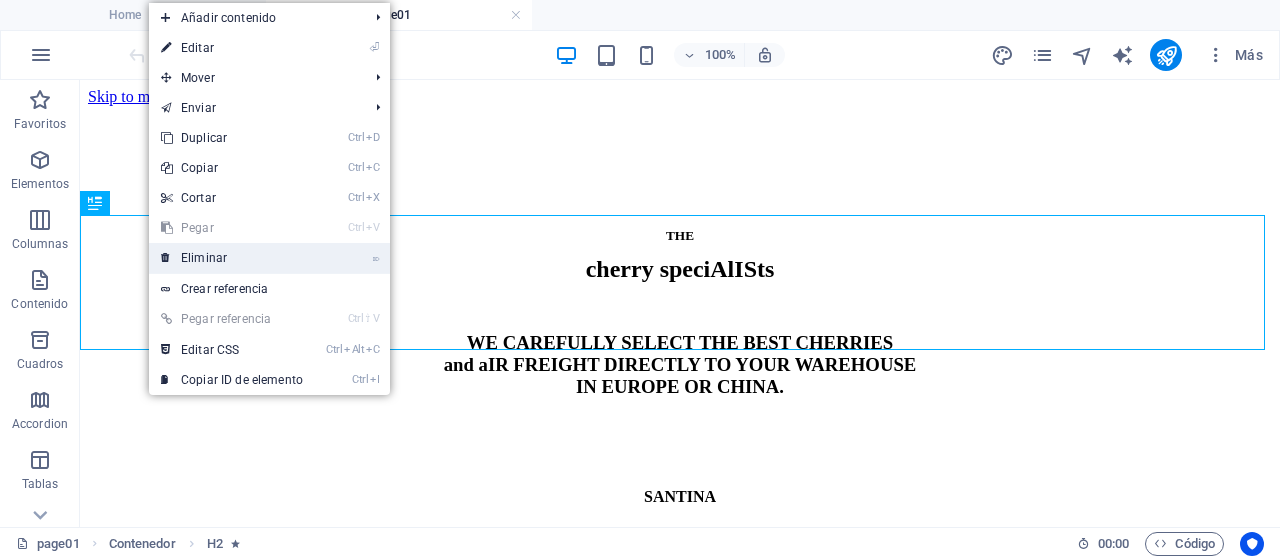 click on "⌦  Eliminar" at bounding box center (232, 258) 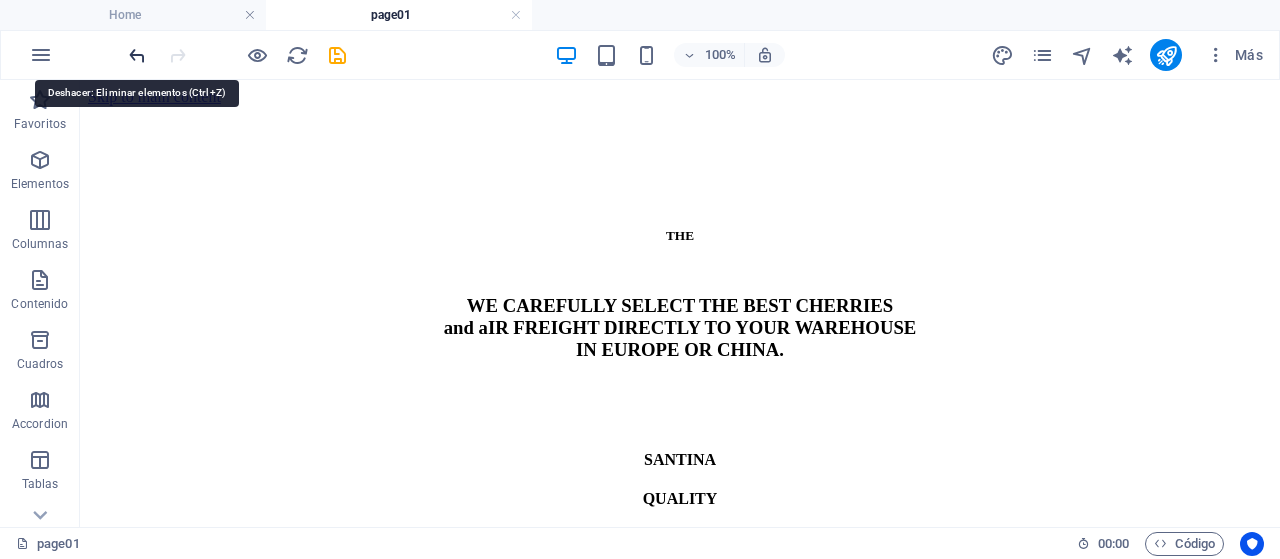 click at bounding box center (137, 55) 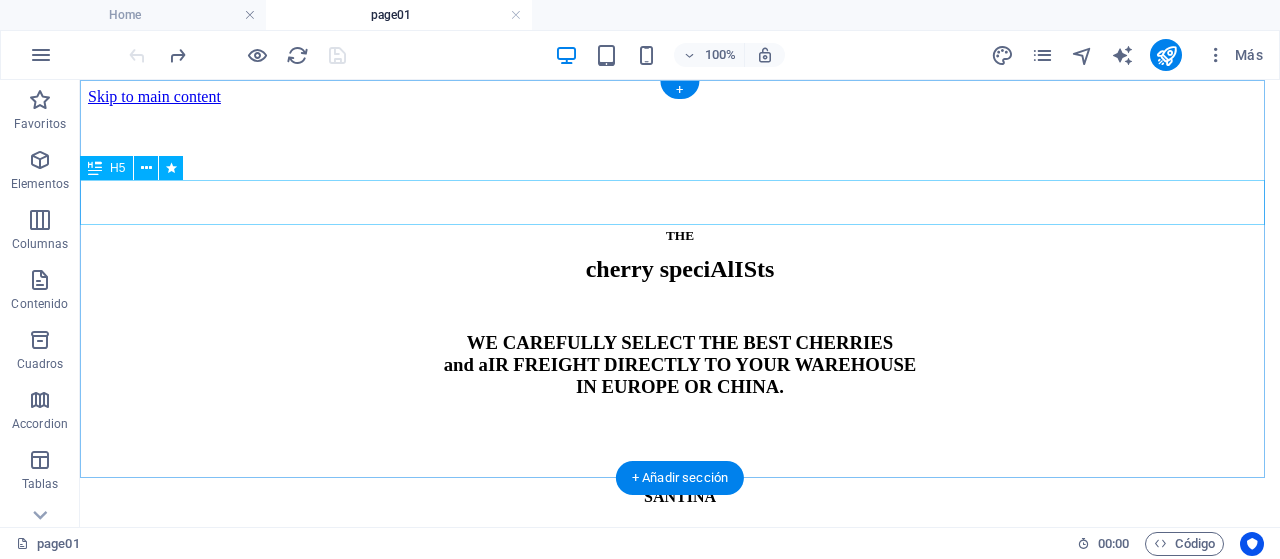 click on "THE" at bounding box center [680, 236] 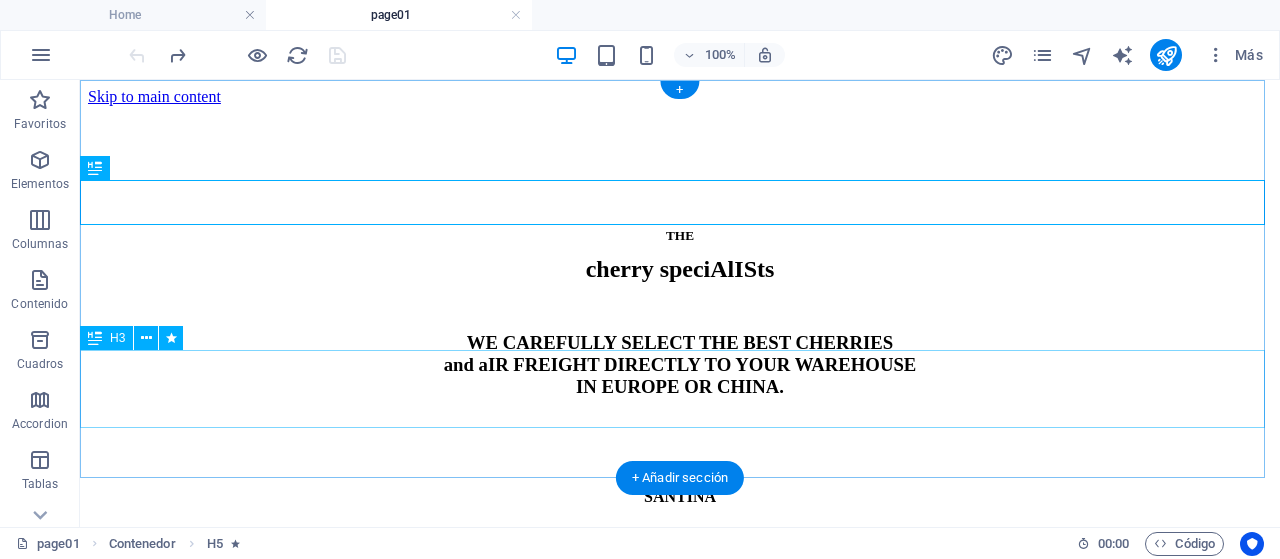 click on "WE CAREFULLY SELECT THE BEST CHERRIES and aIR FREIGHT DIRECTLY TO YOUR WAREHOUSE IN EUROPE OR CHINA." at bounding box center [680, 350] 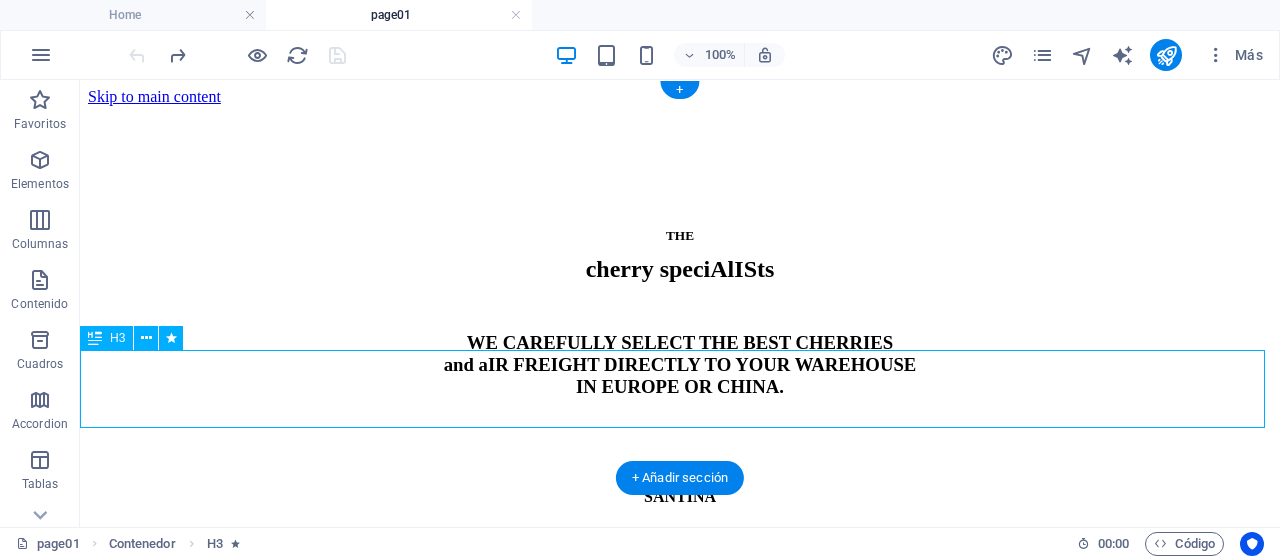 click on "WE CAREFULLY SELECT THE BEST CHERRIES and aIR FREIGHT DIRECTLY TO YOUR WAREHOUSE IN EUROPE OR CHINA." at bounding box center [680, 350] 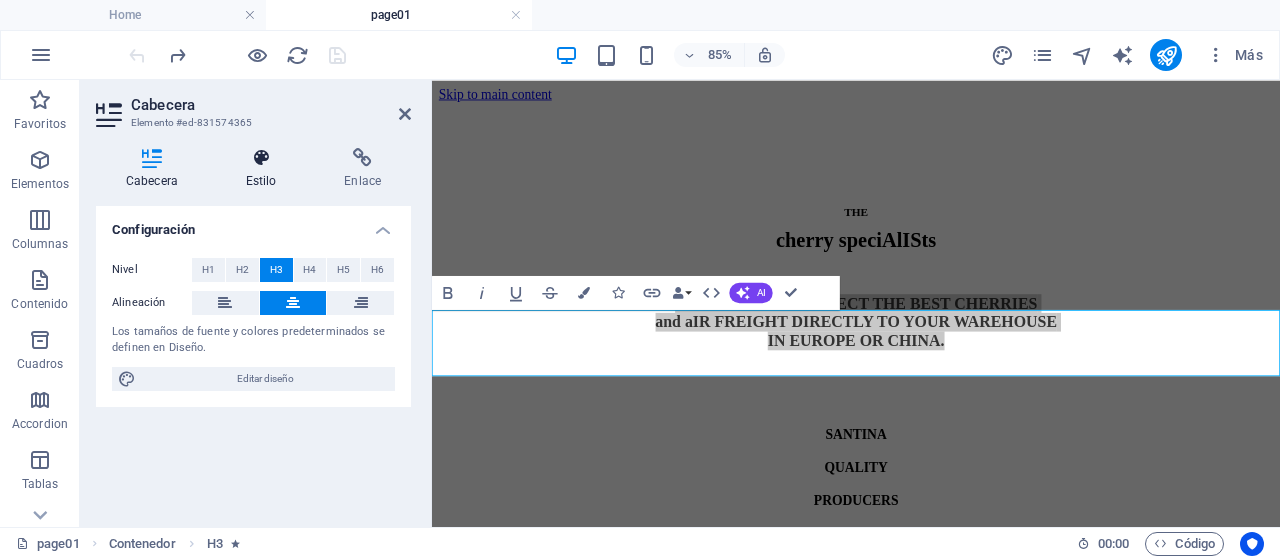 click at bounding box center [261, 158] 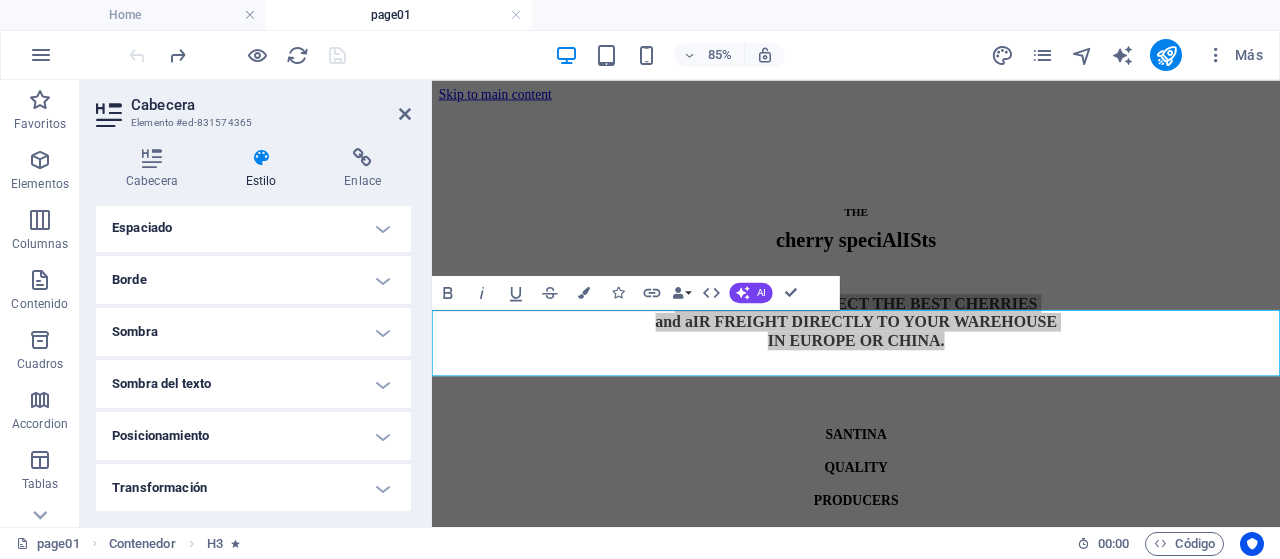 scroll, scrollTop: 556, scrollLeft: 0, axis: vertical 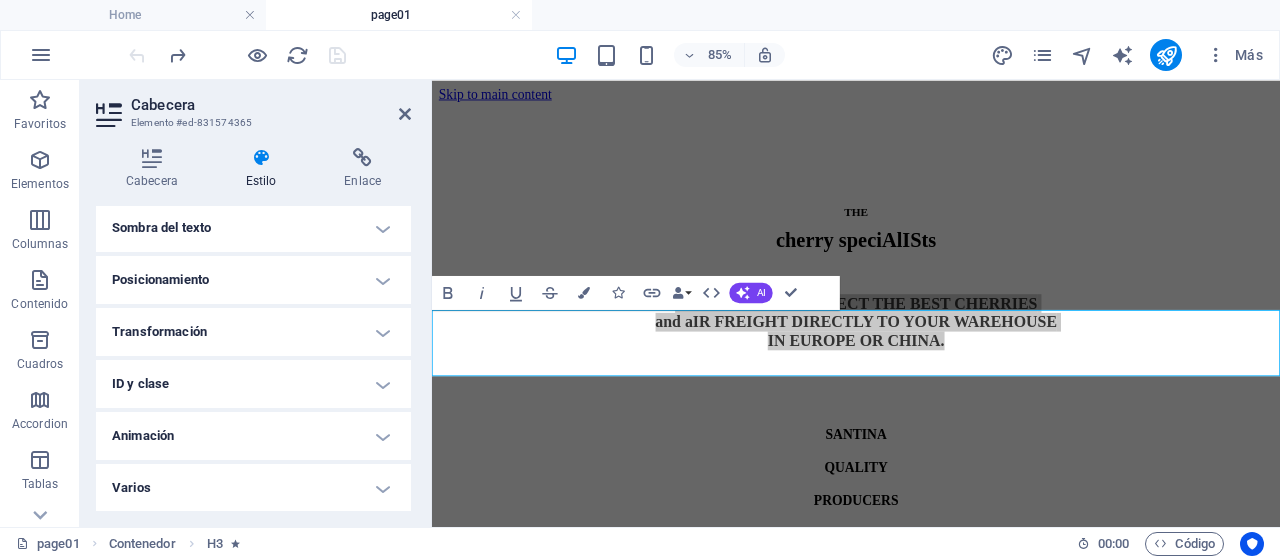 click on "Animación" at bounding box center [253, 436] 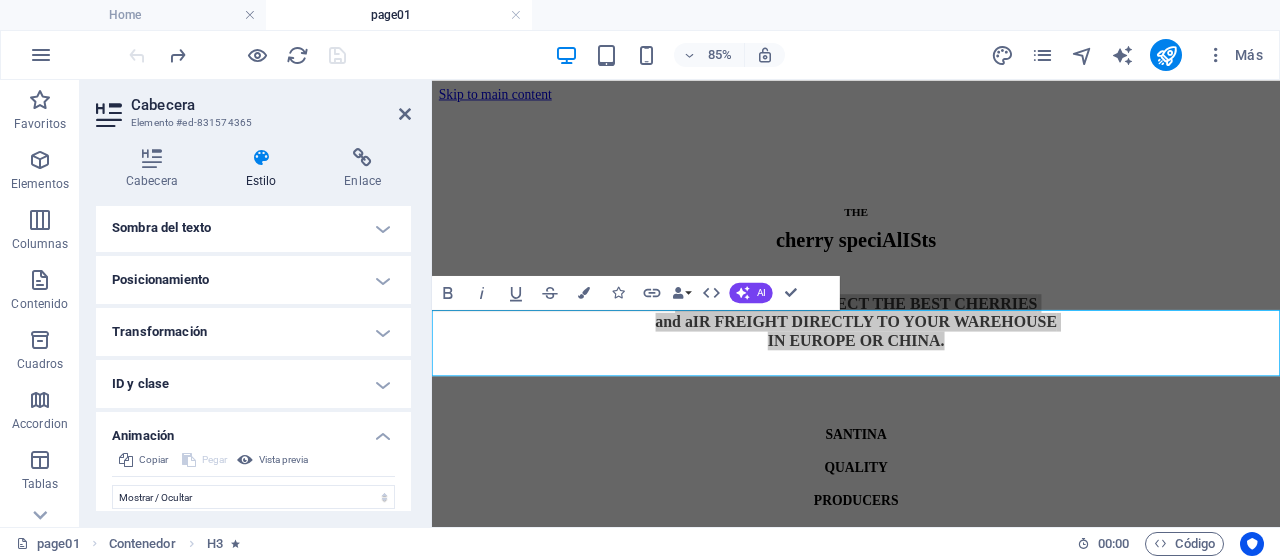 scroll, scrollTop: 356, scrollLeft: 0, axis: vertical 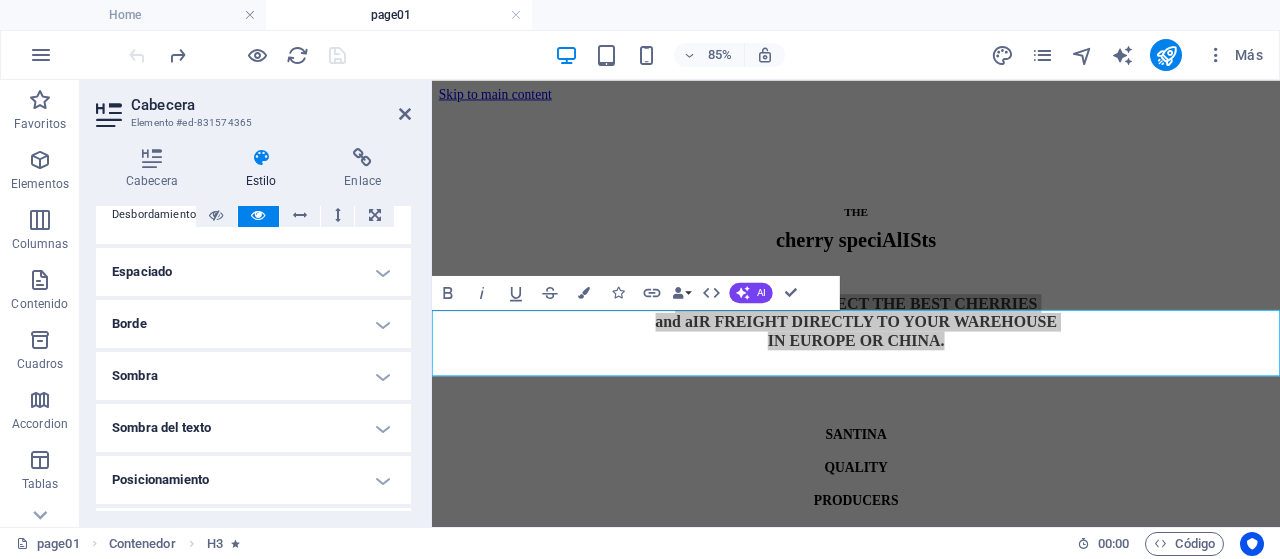 click on "Espaciado" at bounding box center [253, 272] 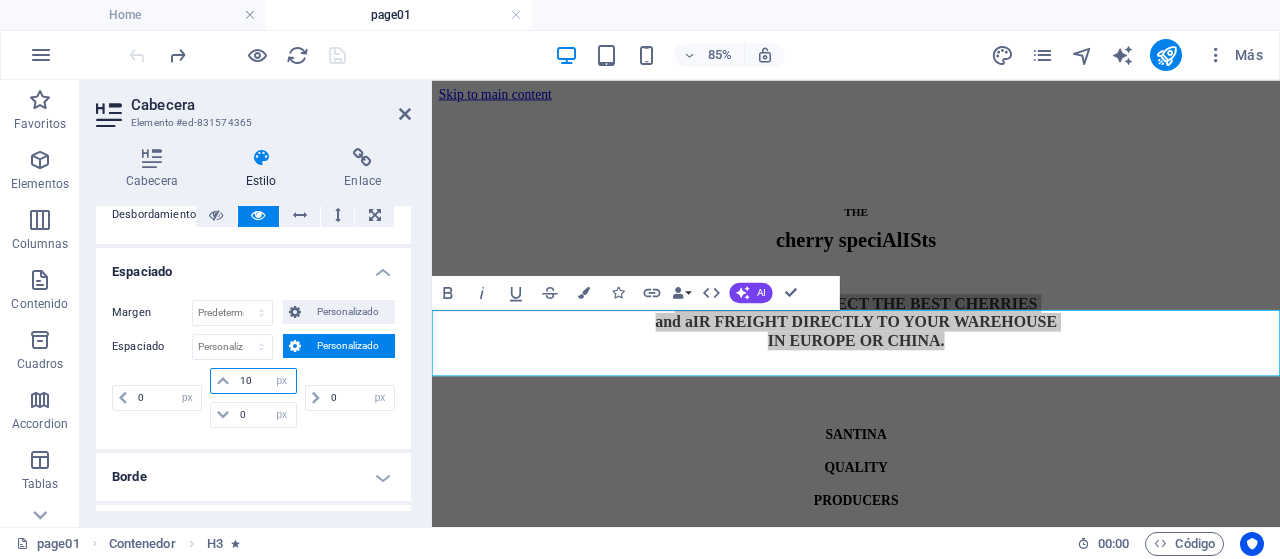 drag, startPoint x: 253, startPoint y: 377, endPoint x: 216, endPoint y: 377, distance: 37 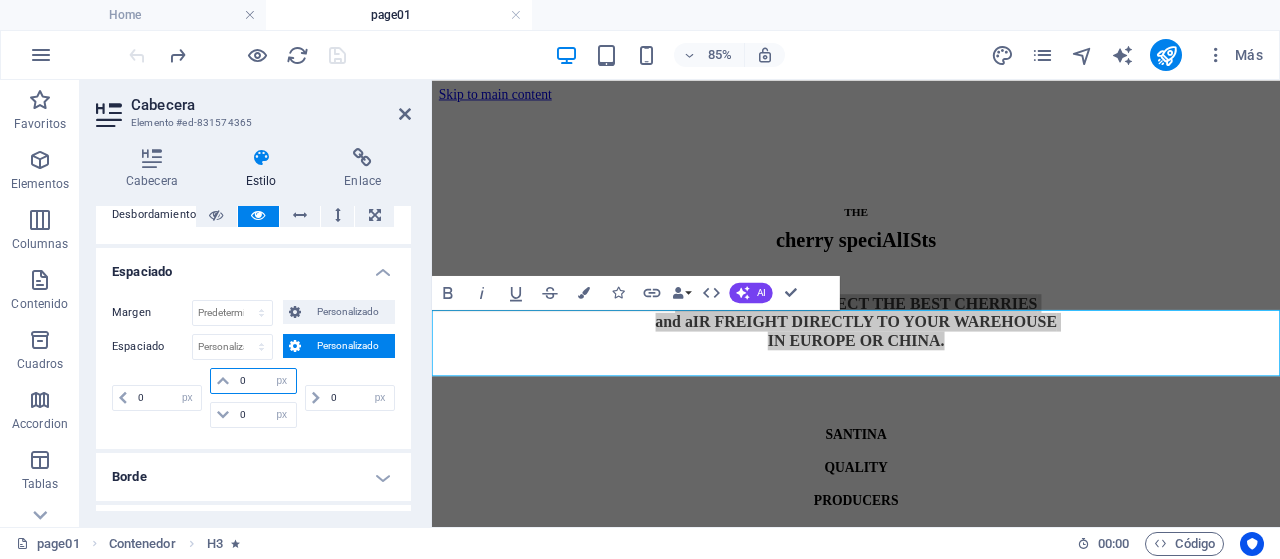 type on "0" 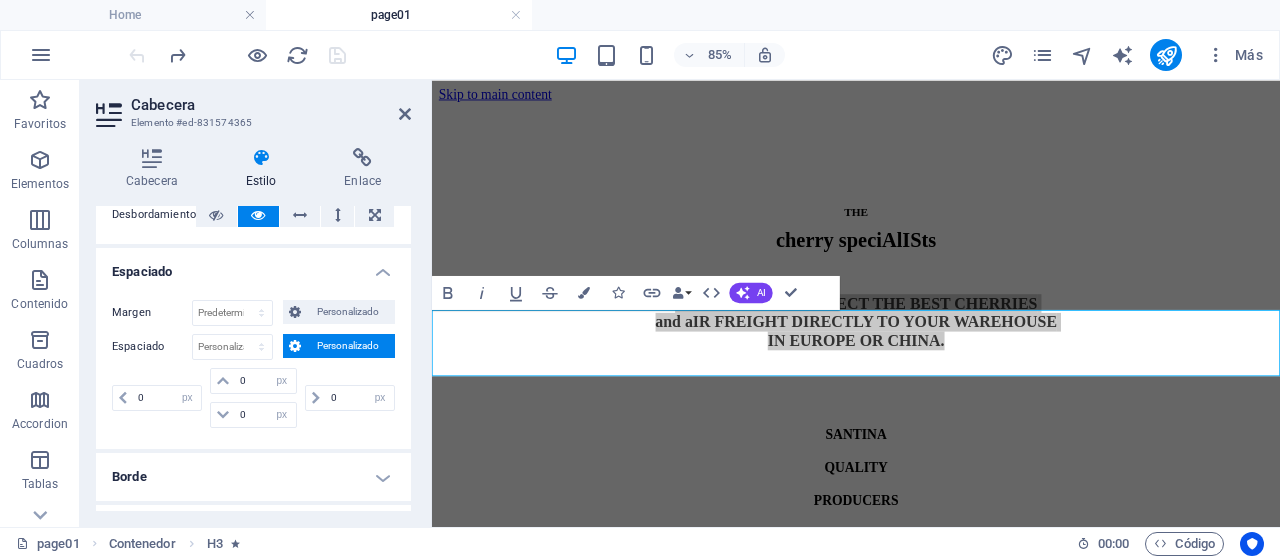 type on "0" 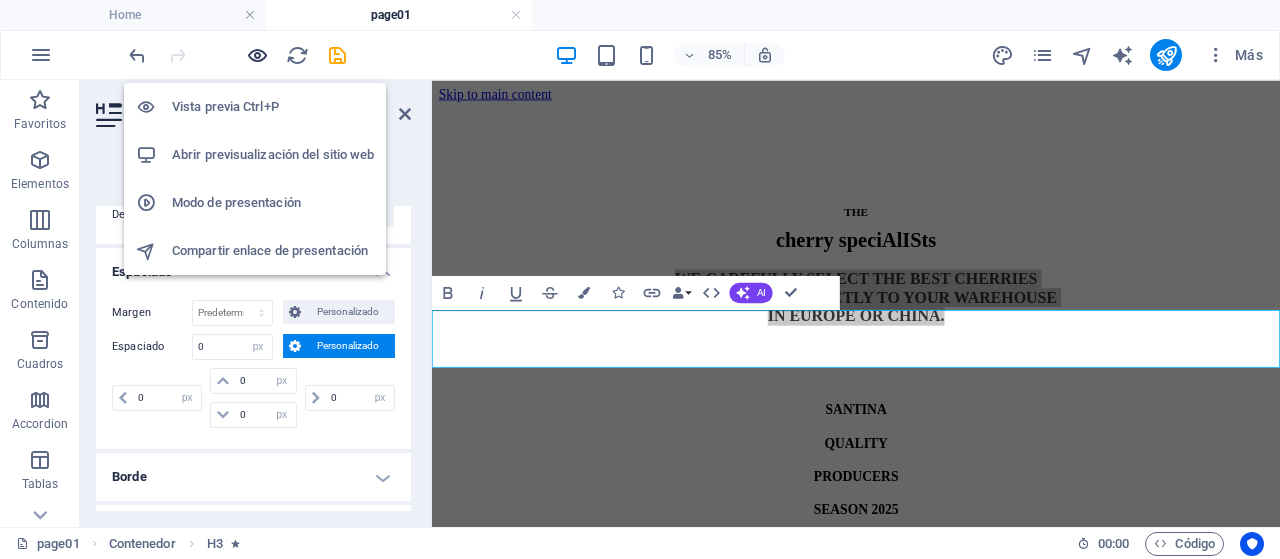 click at bounding box center [257, 55] 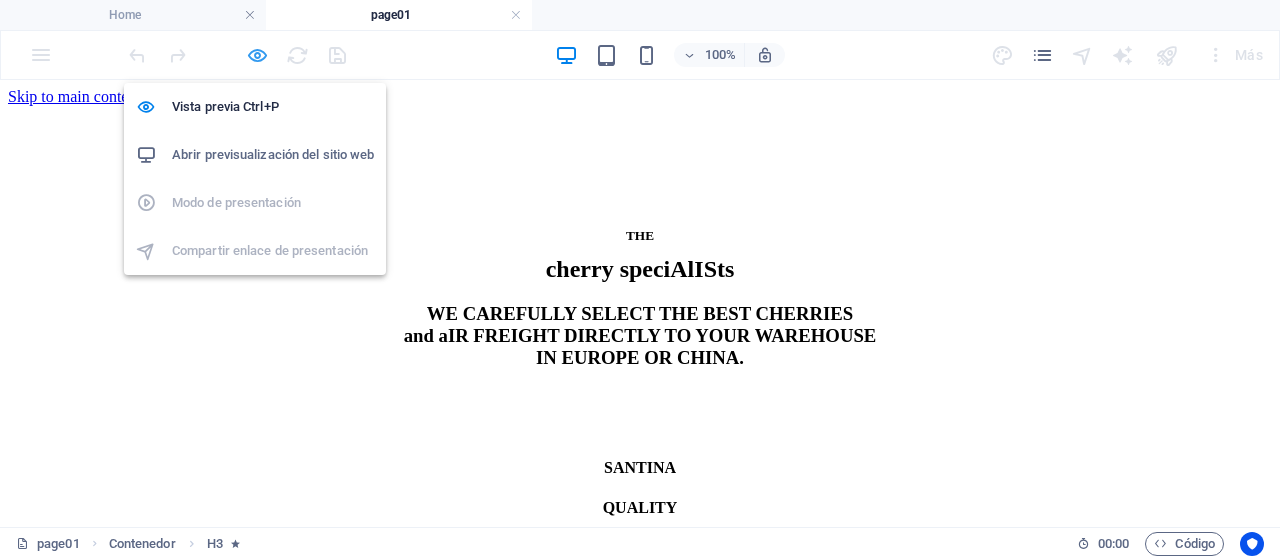 click at bounding box center [257, 55] 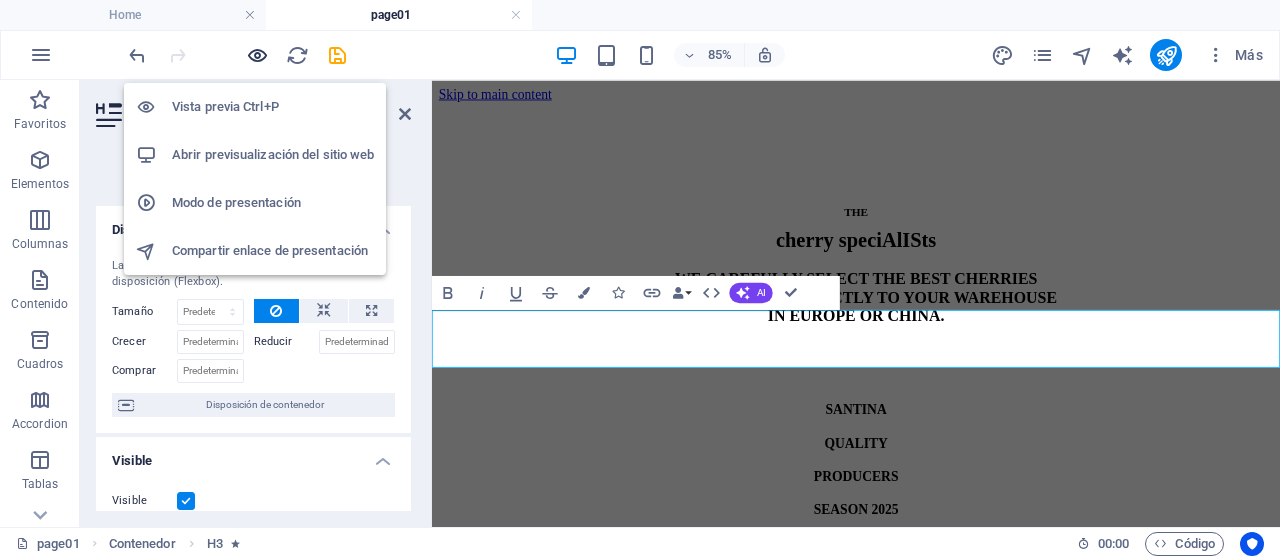 click at bounding box center (257, 55) 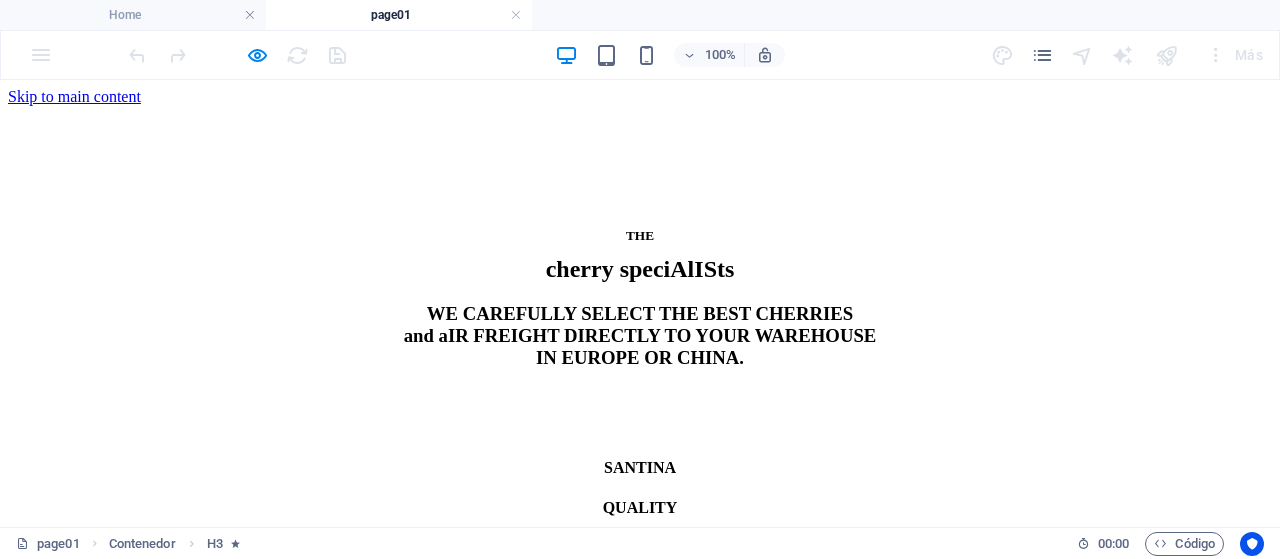 type 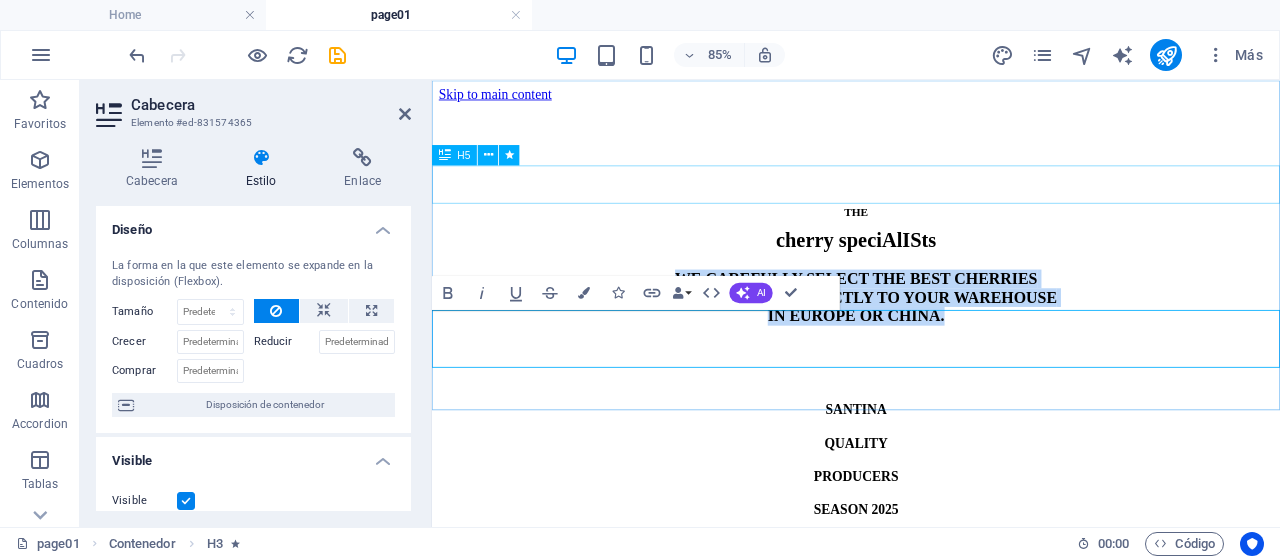 click on "THE" at bounding box center [931, 236] 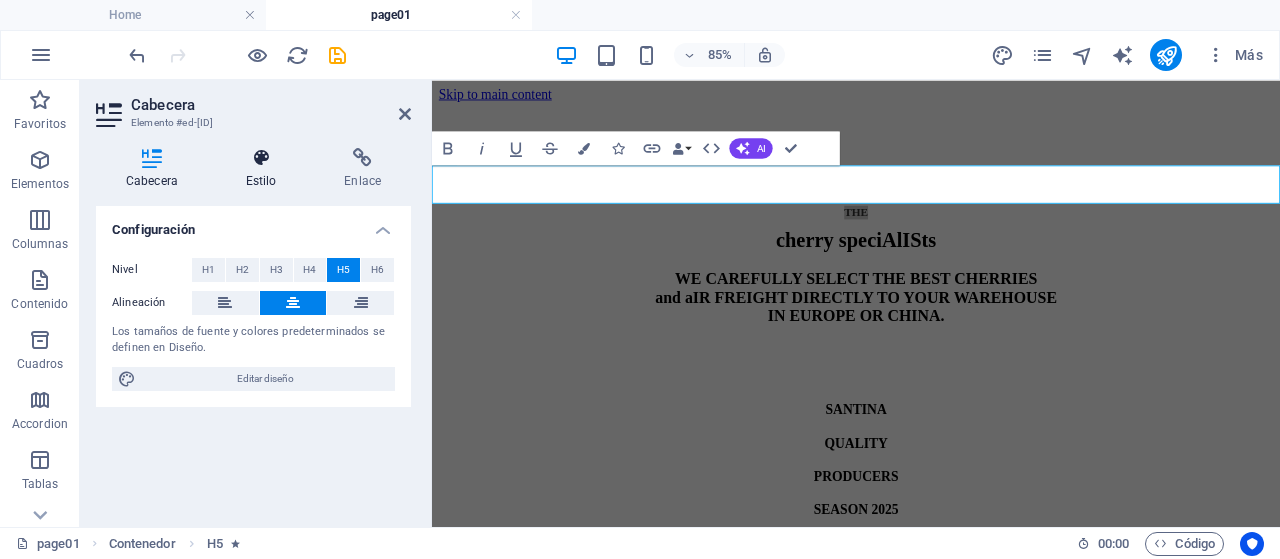 click at bounding box center [261, 158] 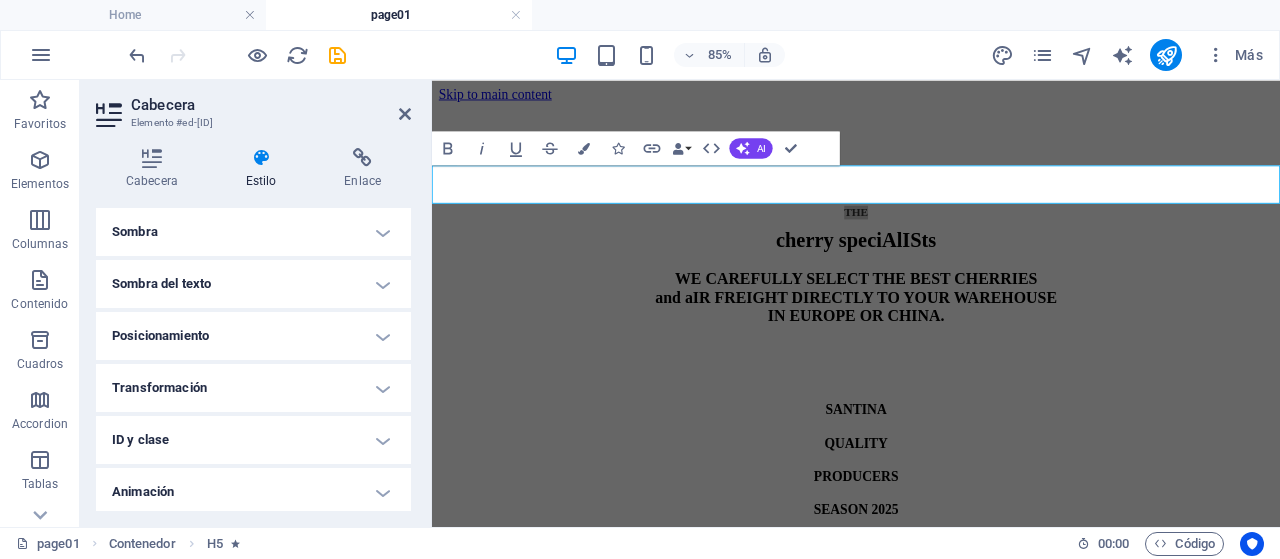 scroll, scrollTop: 556, scrollLeft: 0, axis: vertical 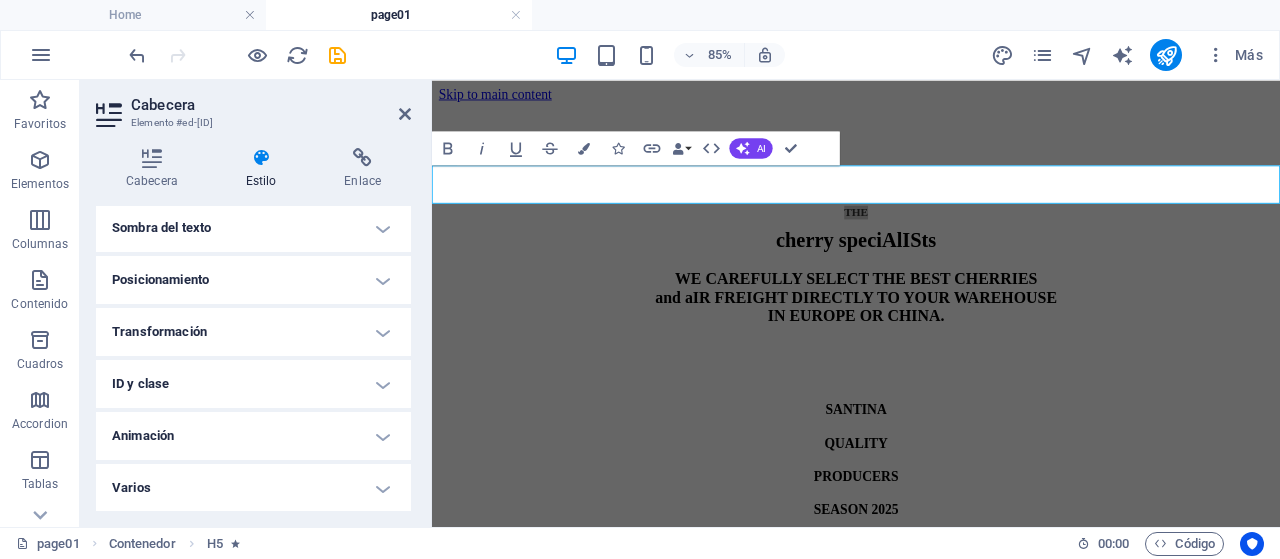 click on "Animación" at bounding box center (253, 436) 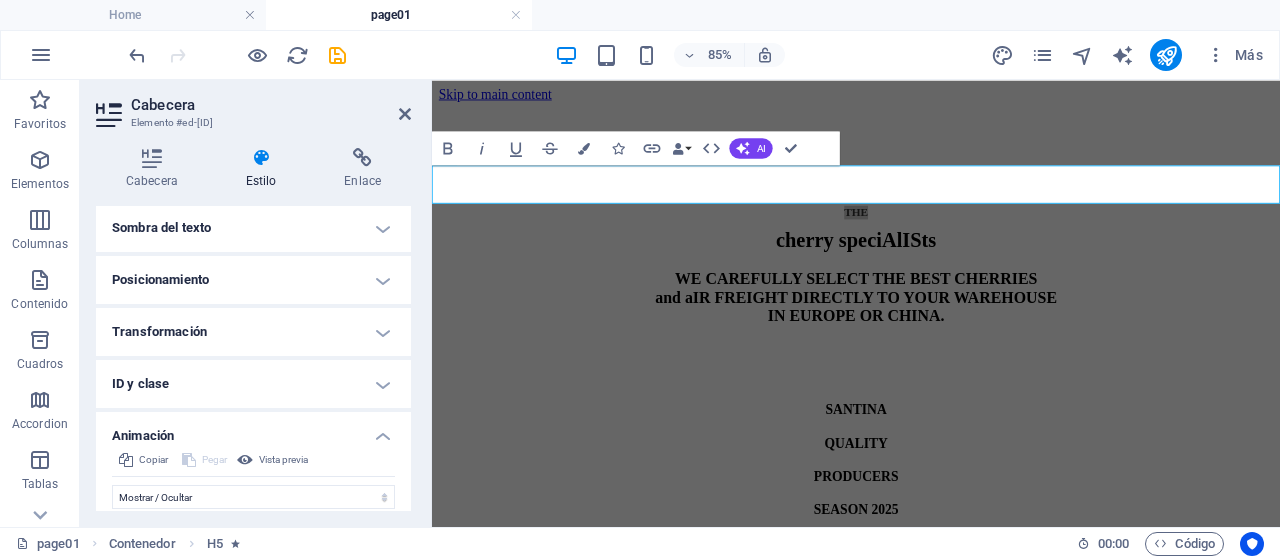 scroll, scrollTop: 761, scrollLeft: 0, axis: vertical 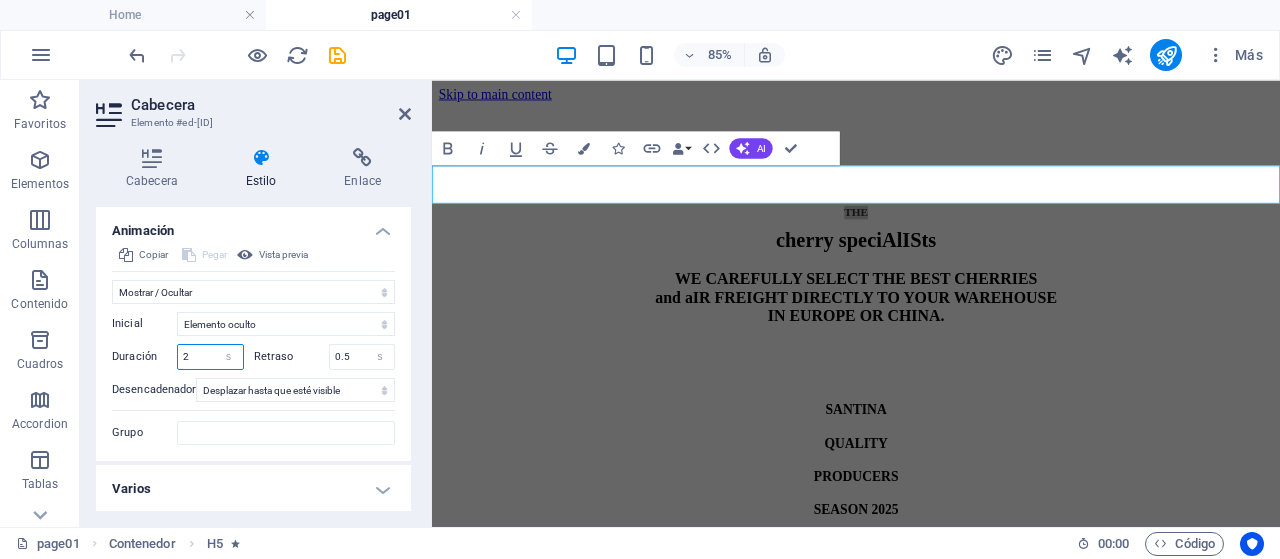 drag, startPoint x: 202, startPoint y: 350, endPoint x: 150, endPoint y: 350, distance: 52 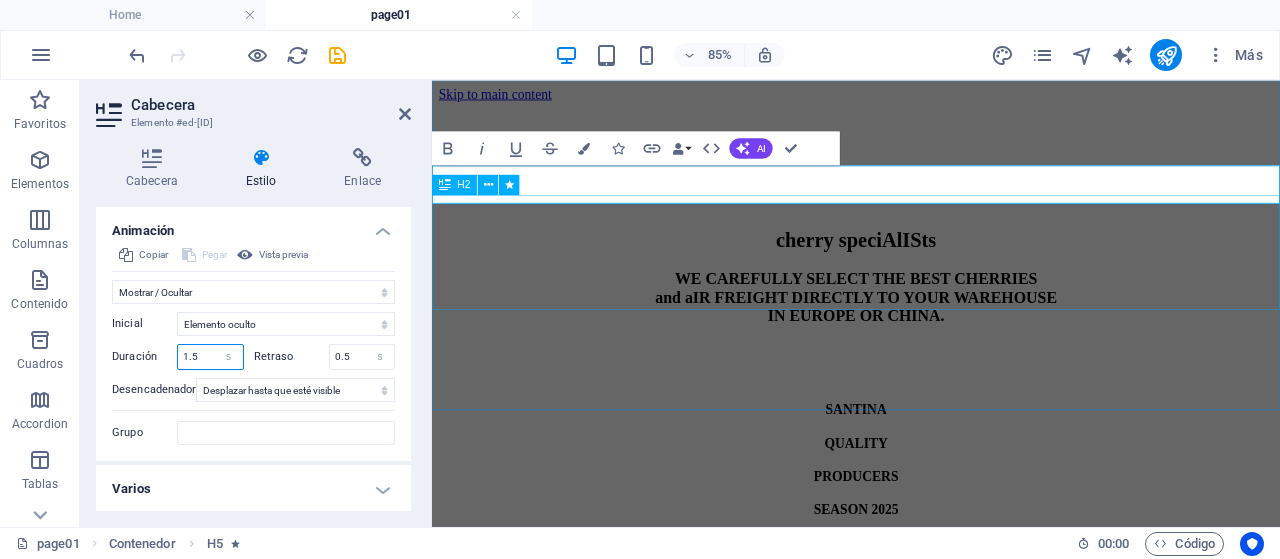 type on "1.5" 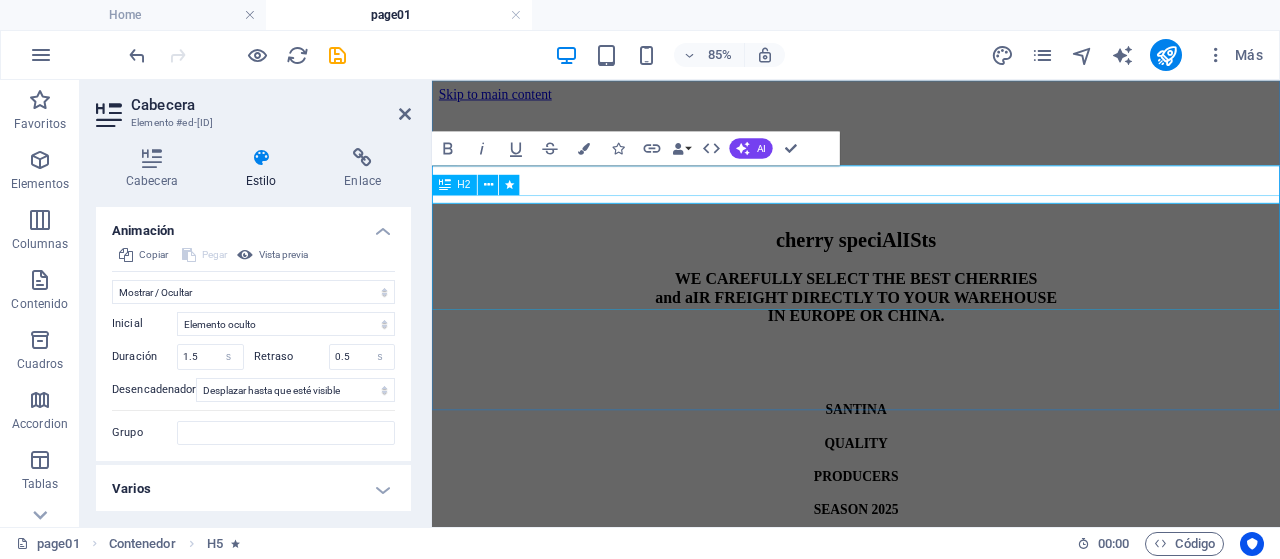 click on "cherry speciAlISts" at bounding box center [931, 269] 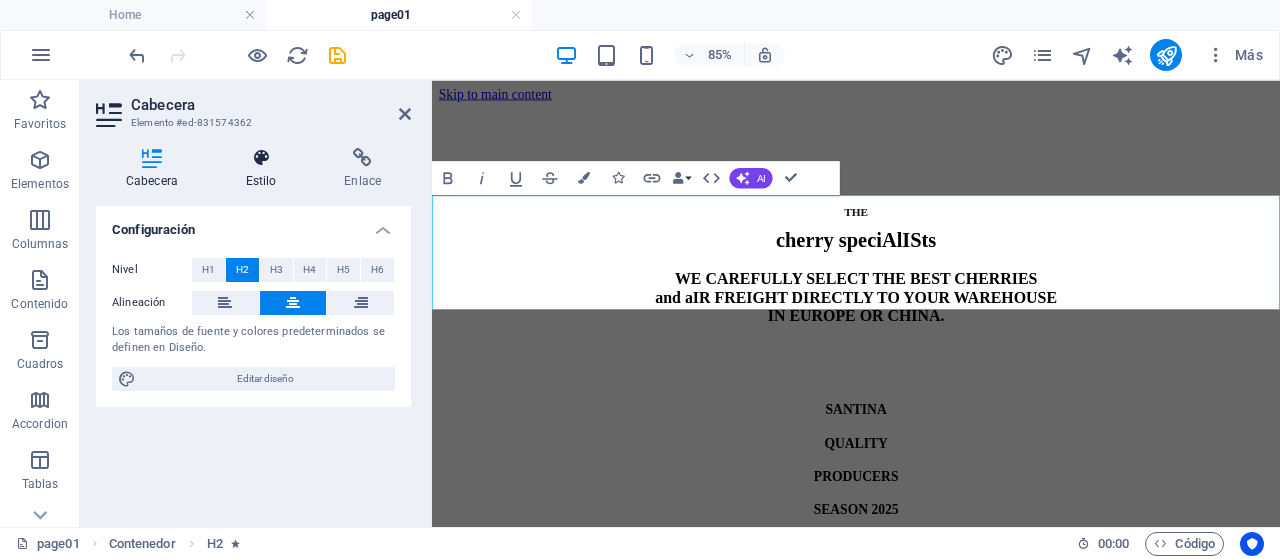 click on "Estilo" at bounding box center [265, 169] 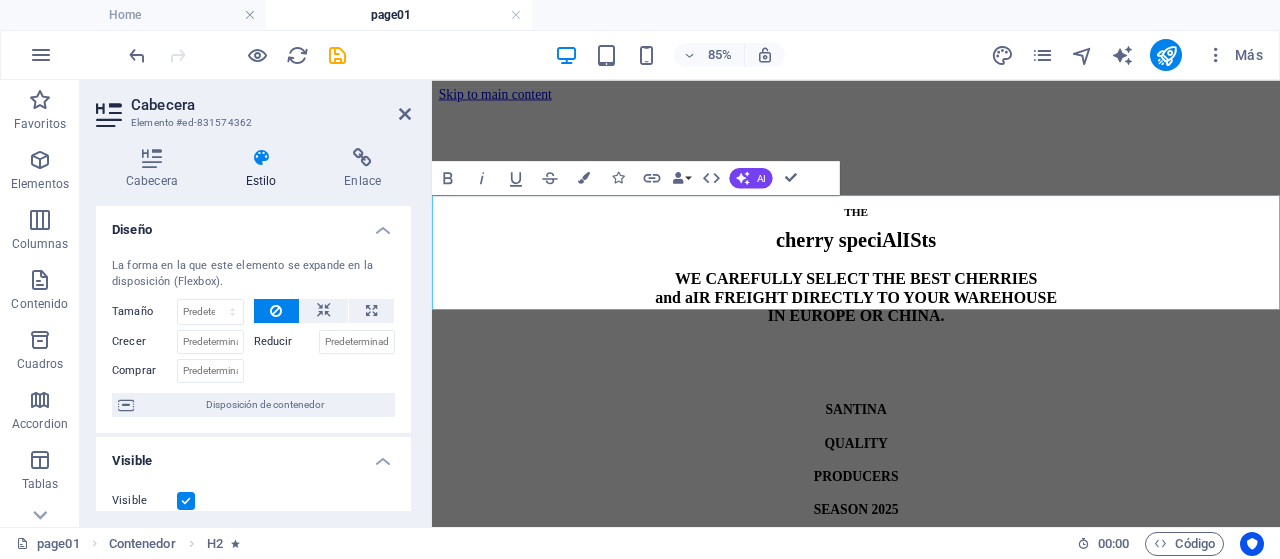 scroll, scrollTop: 556, scrollLeft: 0, axis: vertical 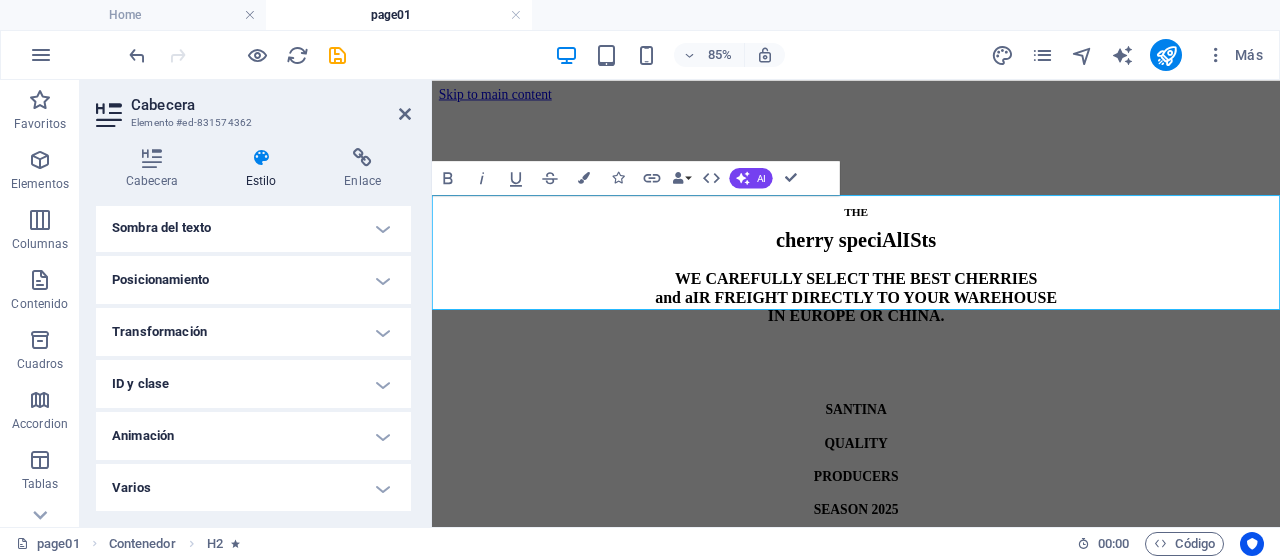 click on "Animación" at bounding box center (253, 436) 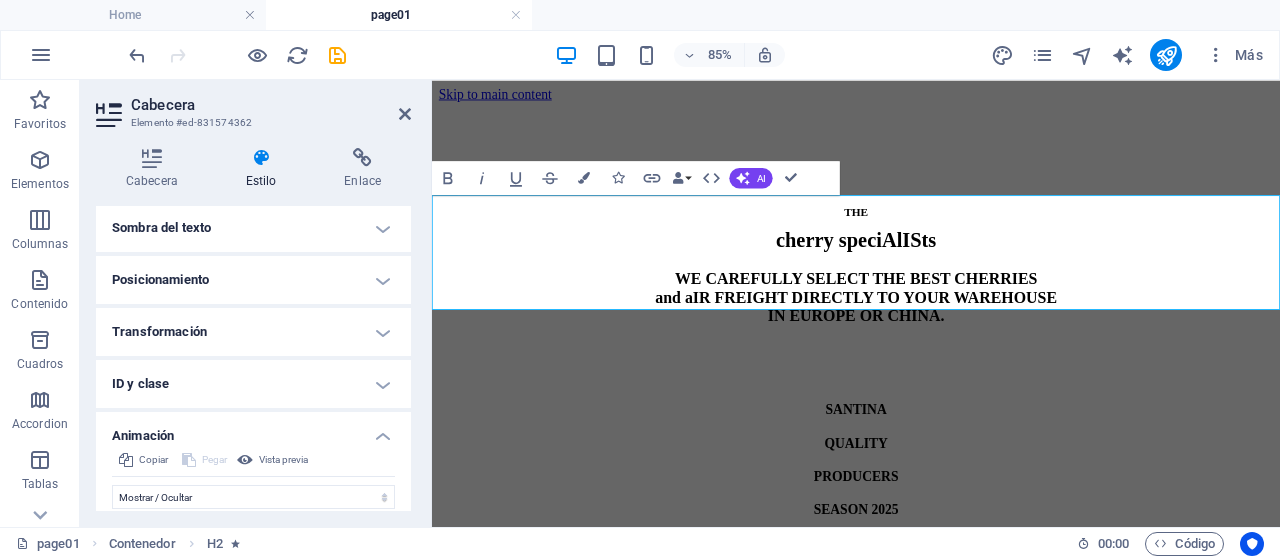 scroll, scrollTop: 761, scrollLeft: 0, axis: vertical 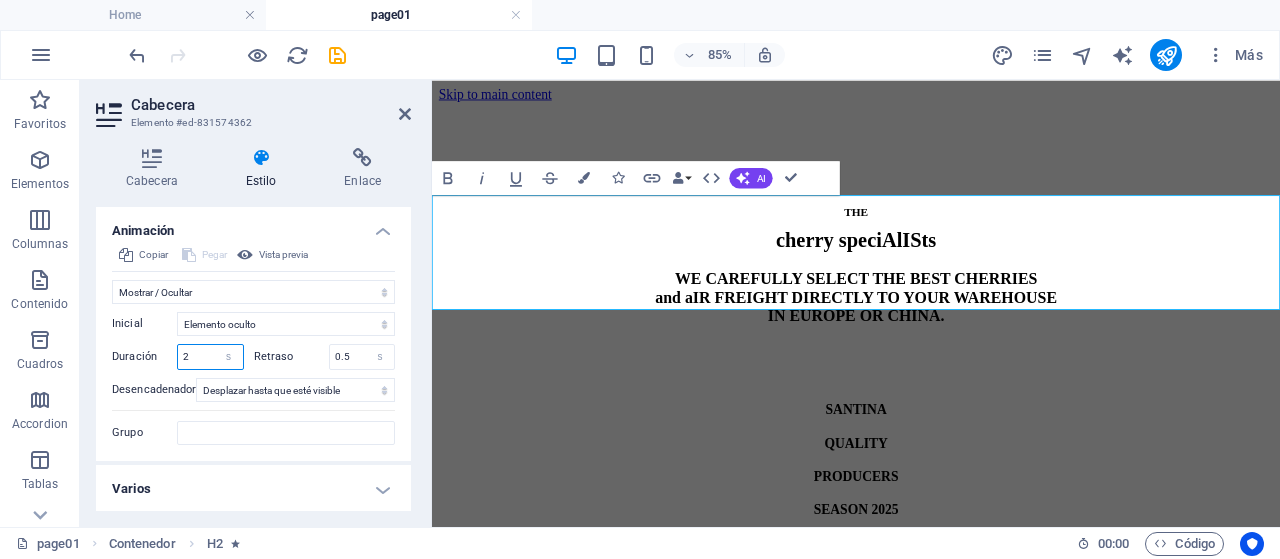 drag, startPoint x: 189, startPoint y: 351, endPoint x: 135, endPoint y: 351, distance: 54 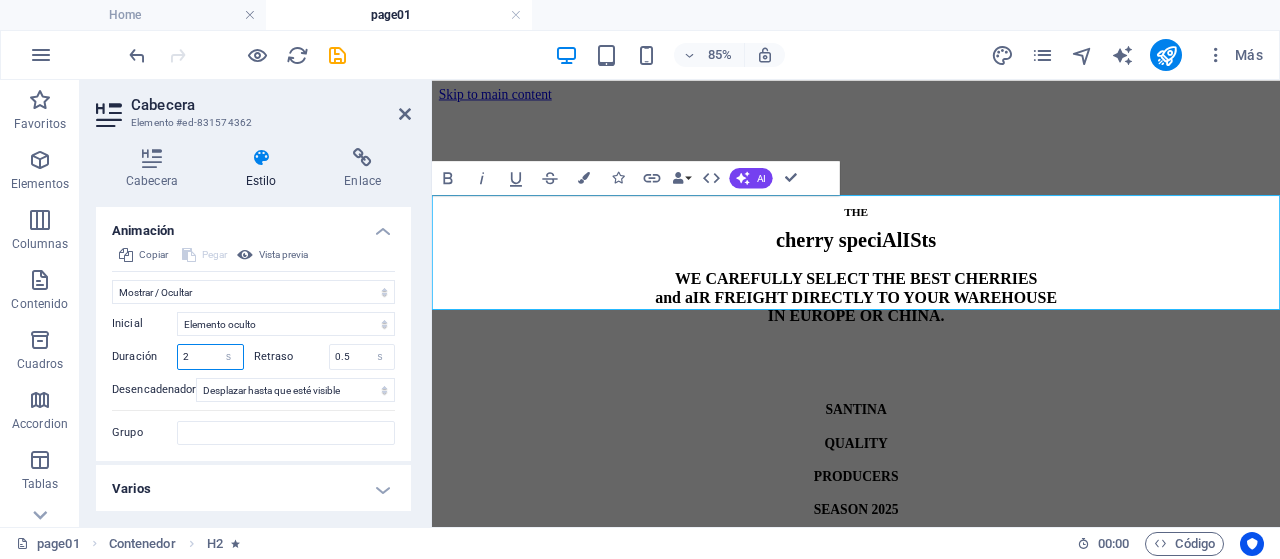 click on "Duración 2 s ms" at bounding box center [178, 357] 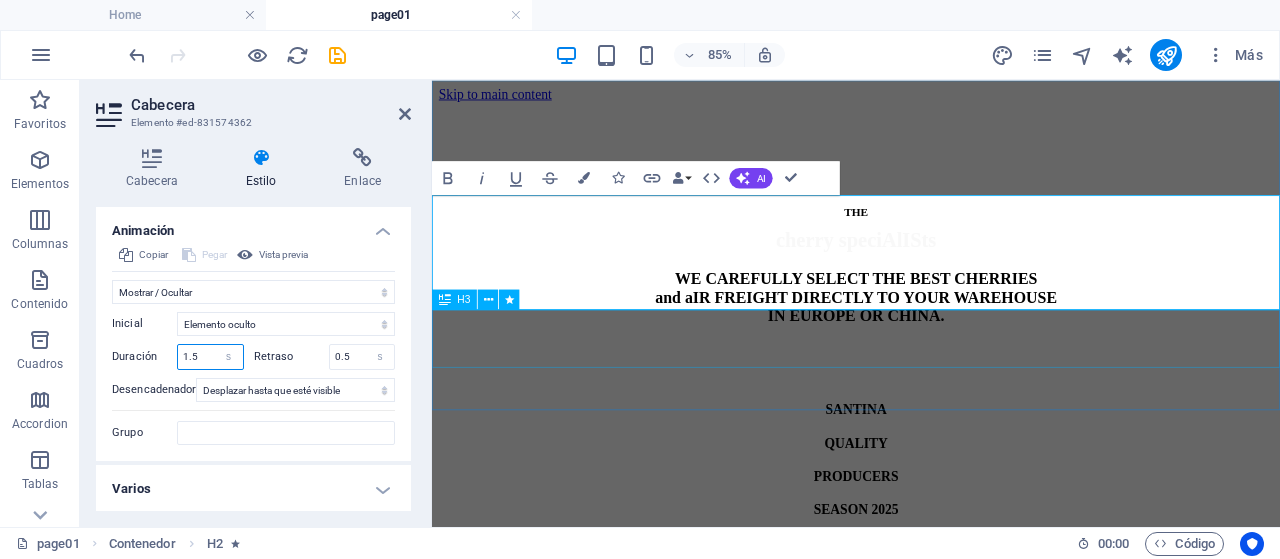 type on "1.5" 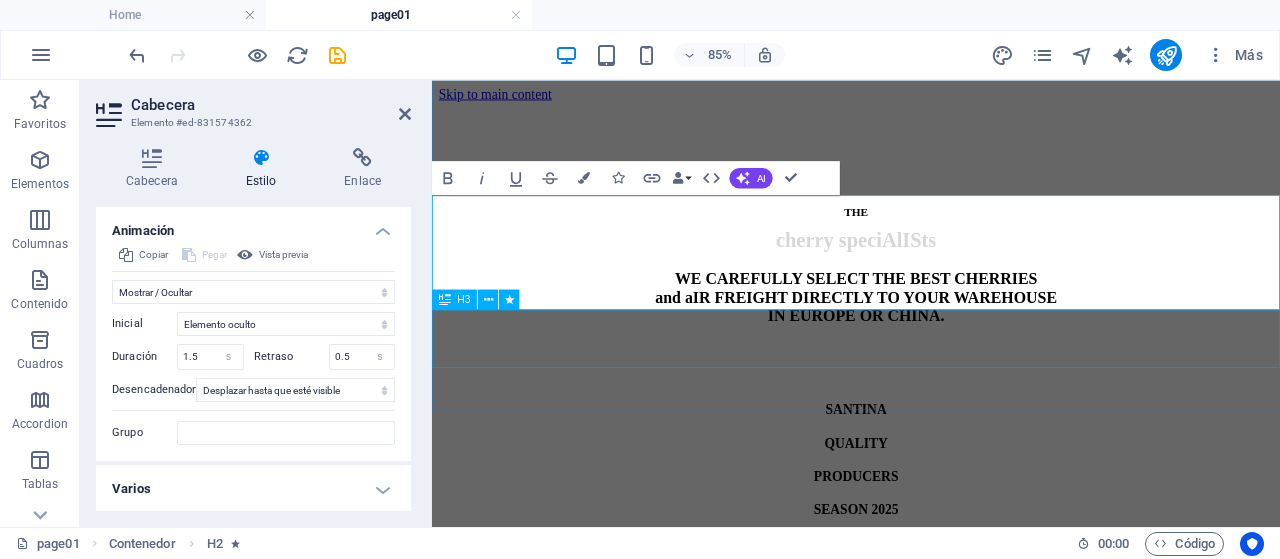 click on "WE CAREFULLY SELECT THE BEST CHERRIES and aIR FREIGHT DIRECTLY TO YOUR WAREHOUSE IN EUROPE OR CHINA." at bounding box center [931, 336] 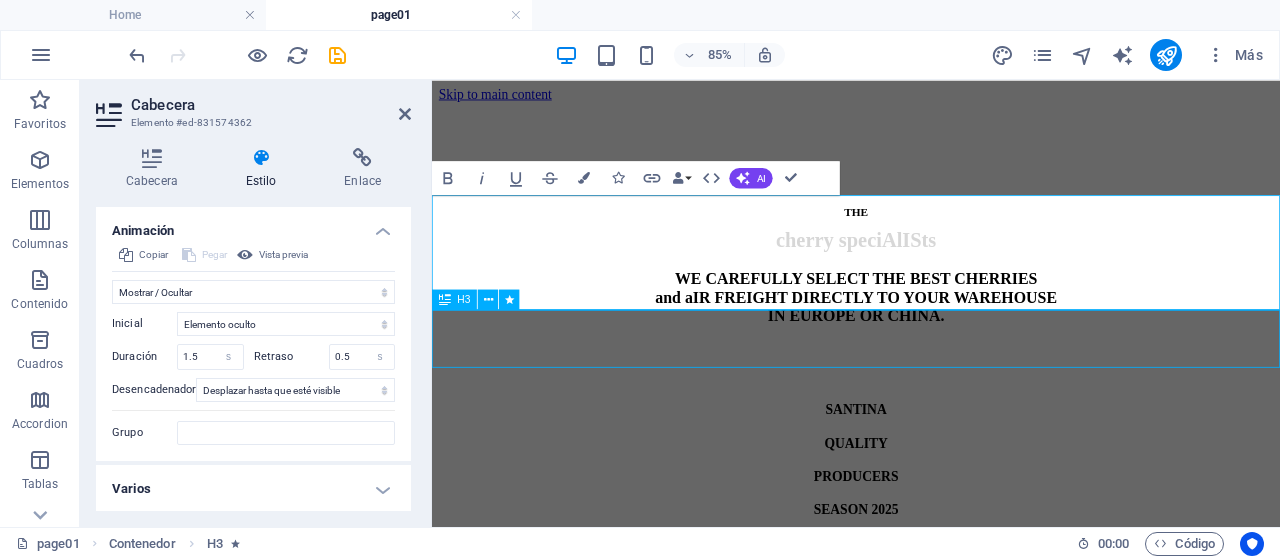 click on "WE CAREFULLY SELECT THE BEST CHERRIES and aIR FREIGHT DIRECTLY TO YOUR WAREHOUSE IN EUROPE OR CHINA." at bounding box center [931, 336] 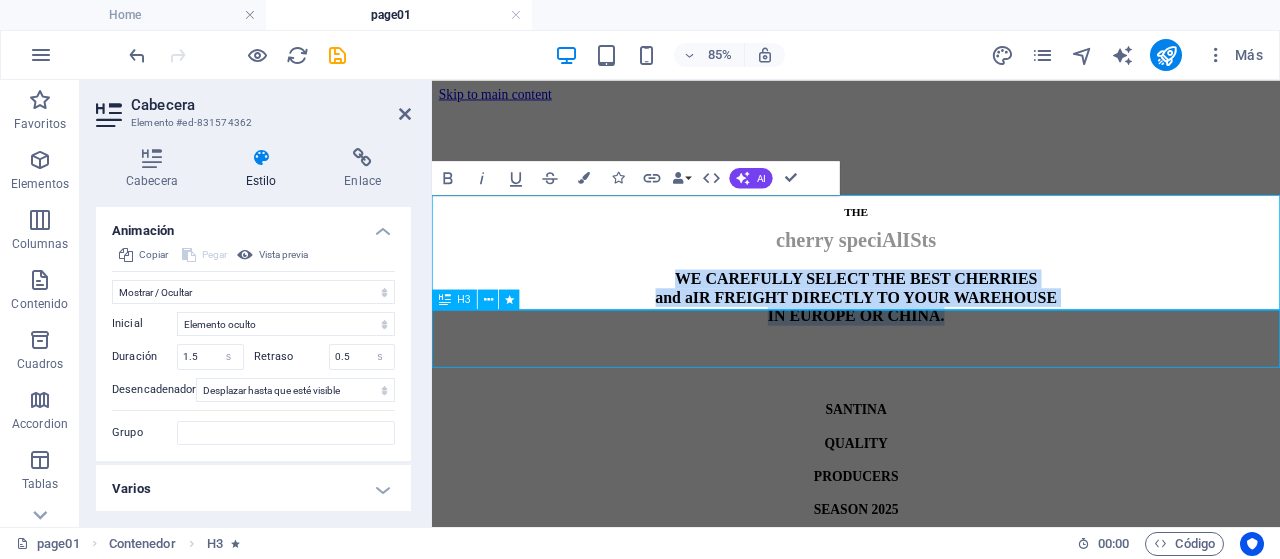 select on "px" 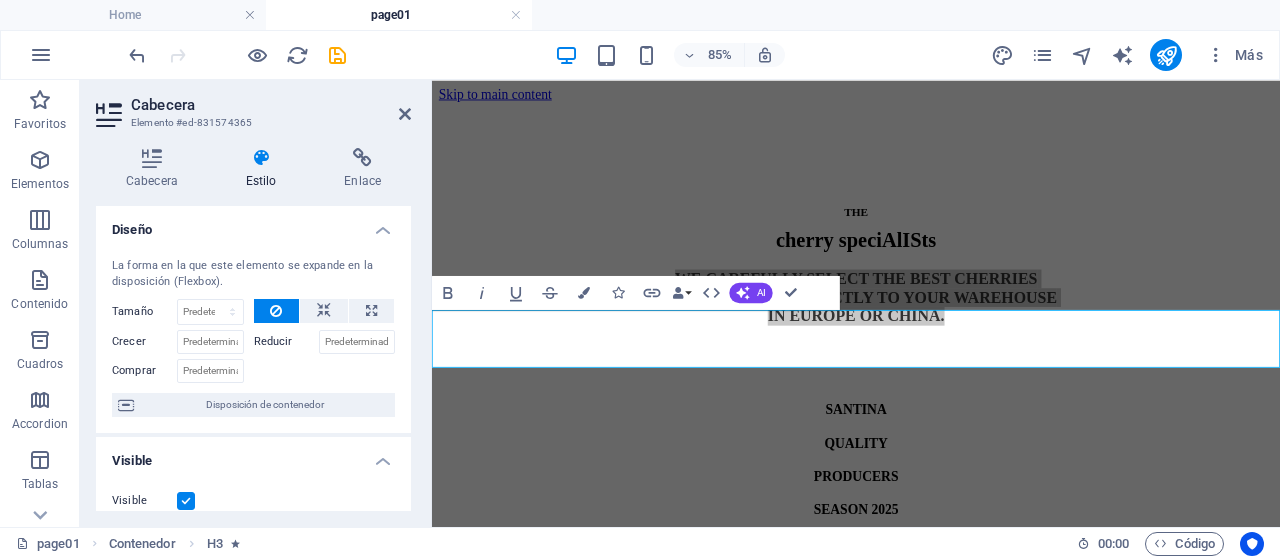 click on "Estilo" at bounding box center [265, 169] 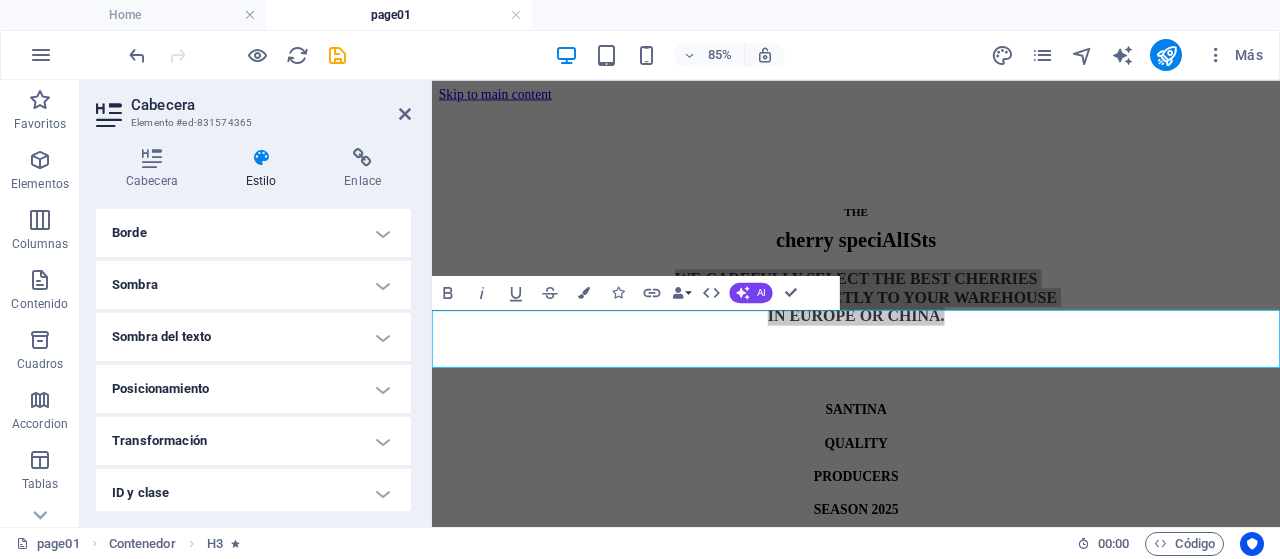 scroll, scrollTop: 912, scrollLeft: 0, axis: vertical 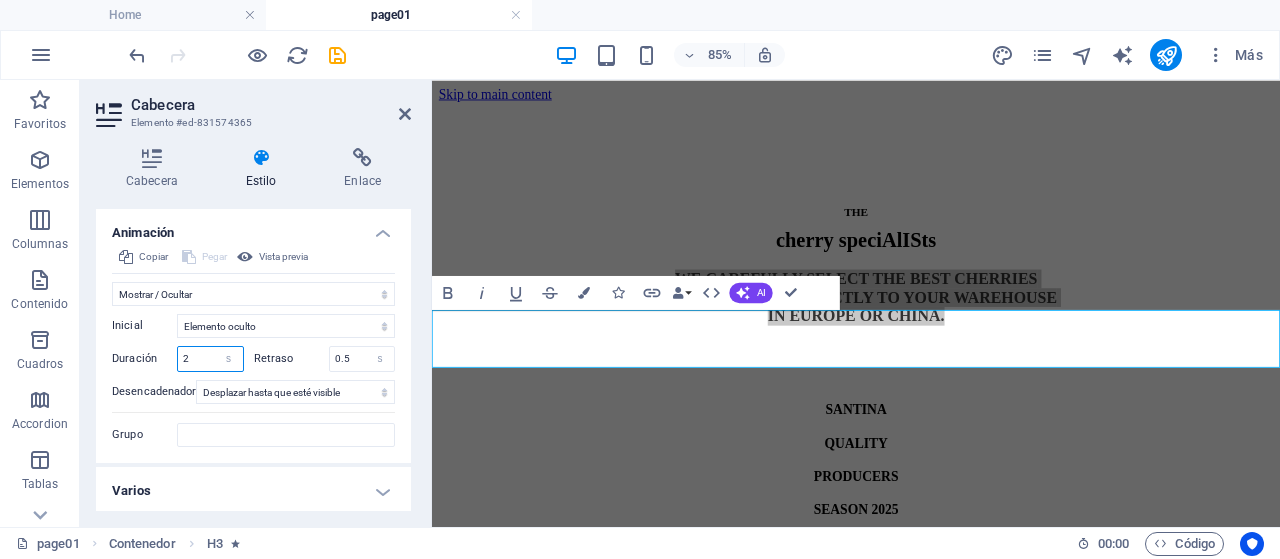 drag, startPoint x: 188, startPoint y: 357, endPoint x: 109, endPoint y: 358, distance: 79.00633 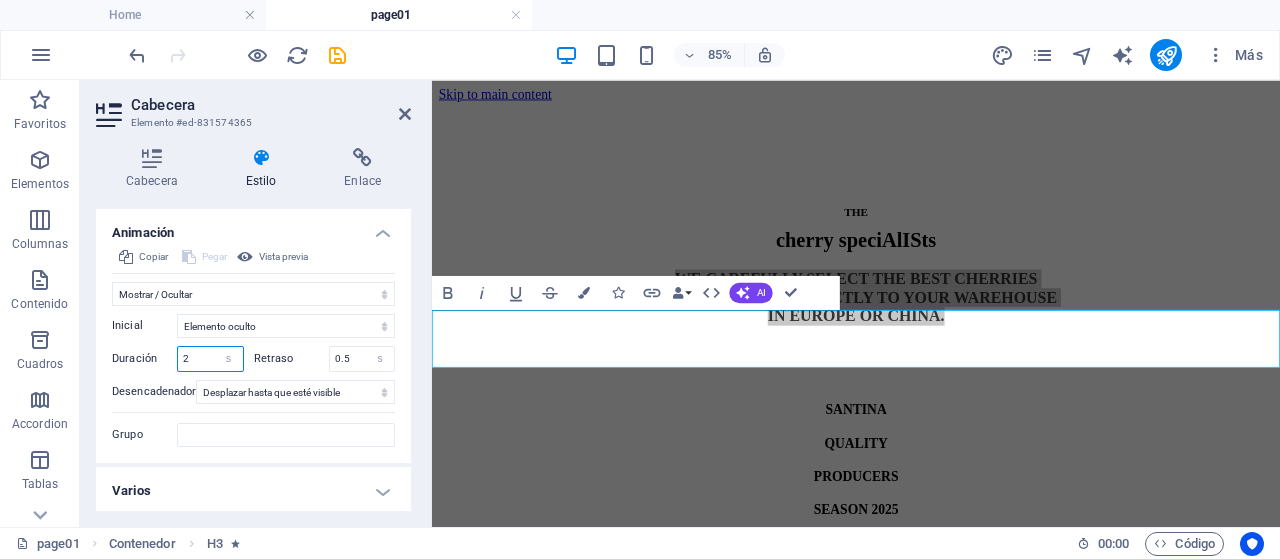 click on "Duración 2 s ms" at bounding box center [178, 359] 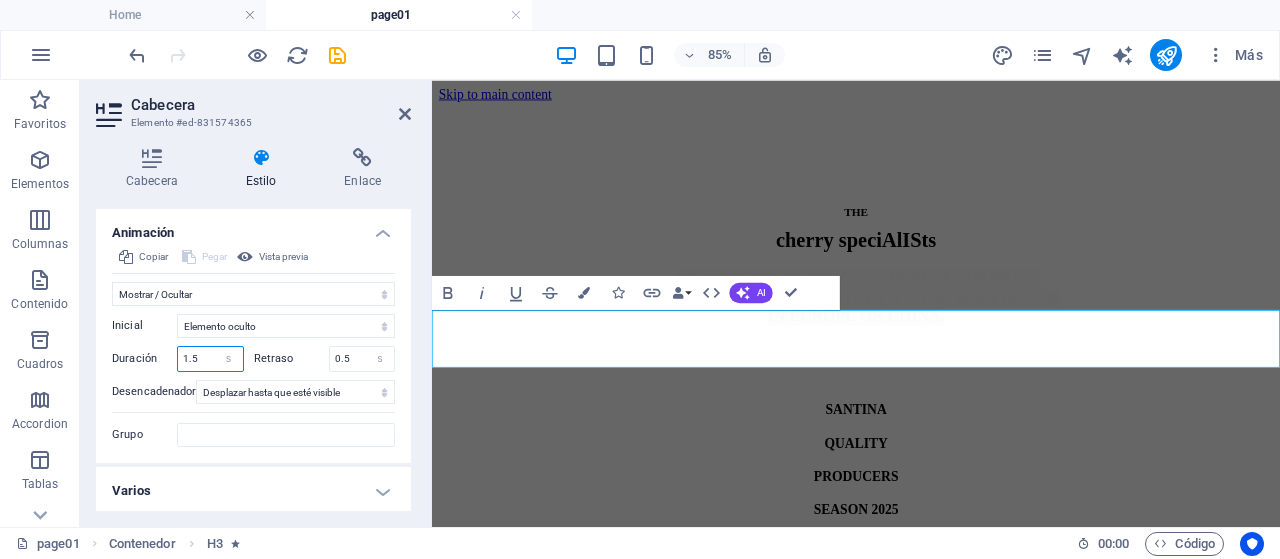 type on "1.5" 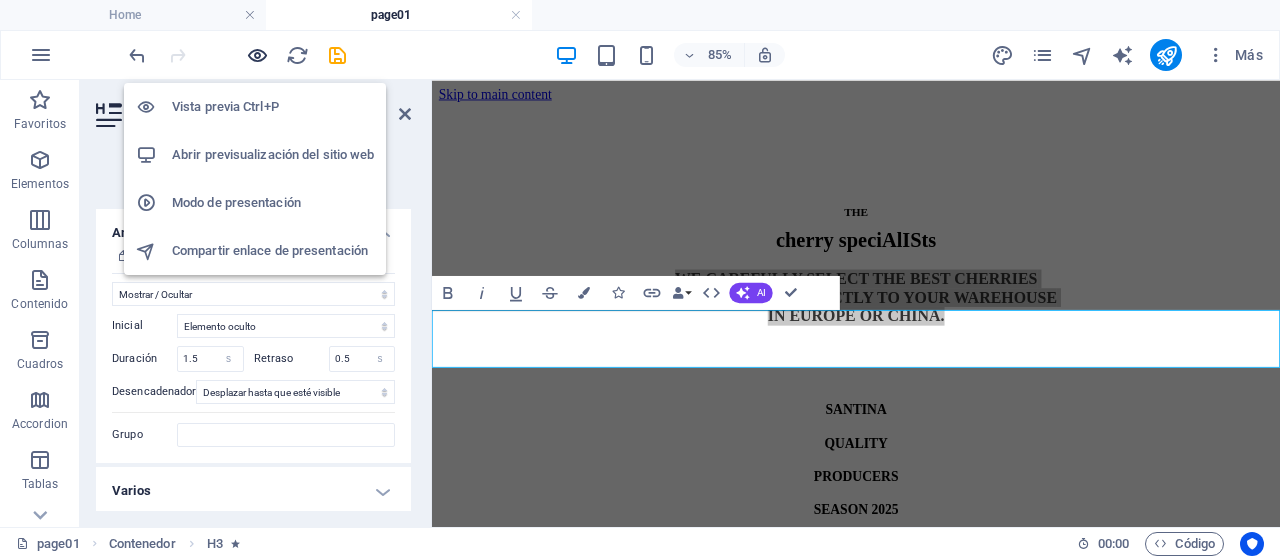 click at bounding box center (257, 55) 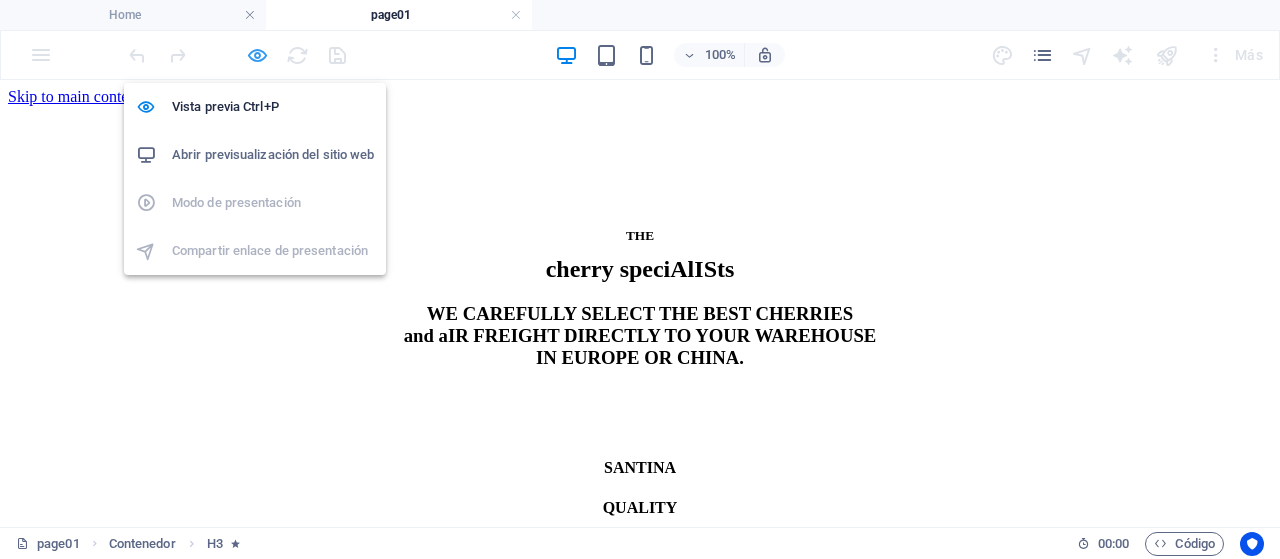 click at bounding box center [257, 55] 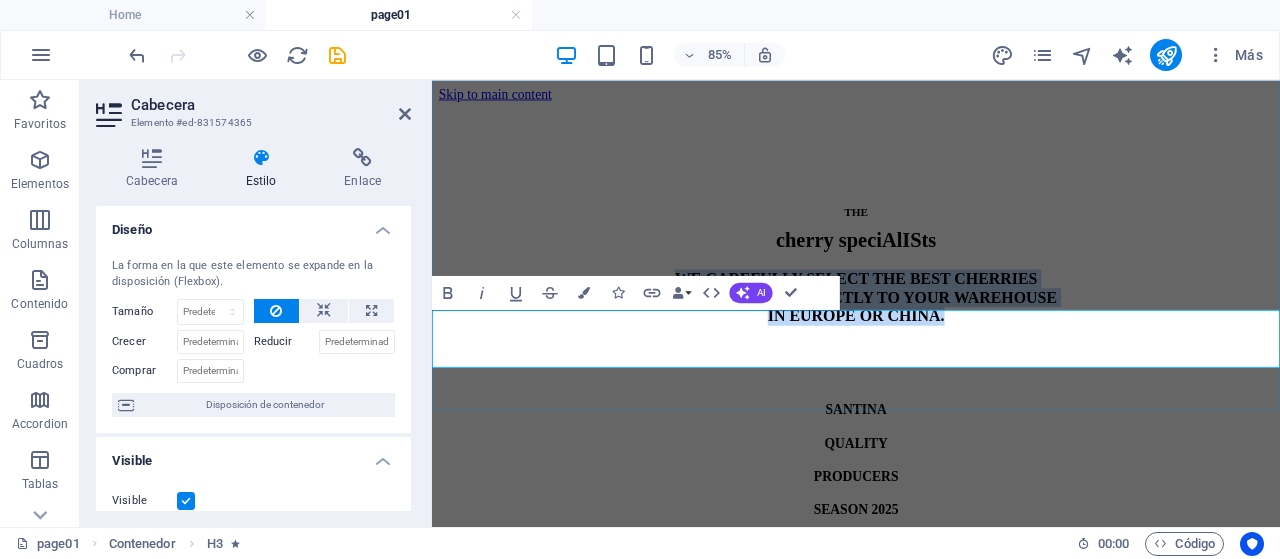 click on "WE CAREFULLY SELECT THE BEST CHERRIES and aIR FREIGHT DIRECTLY TO YOUR WAREHOUSE IN EUROPE OR CHINA." at bounding box center [931, 336] 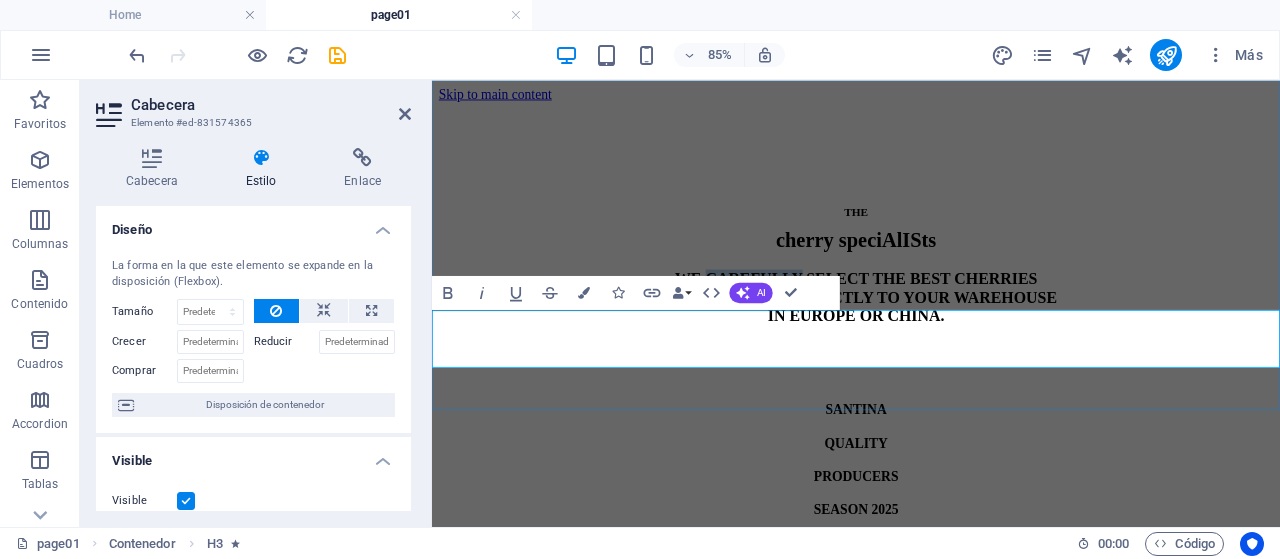 click on "WE CAREFULLY SELECT THE BEST CHERRIES and aIR FREIGHT DIRECTLY TO YOUR WAREHOUSE IN EUROPE OR CHINA." at bounding box center (931, 336) 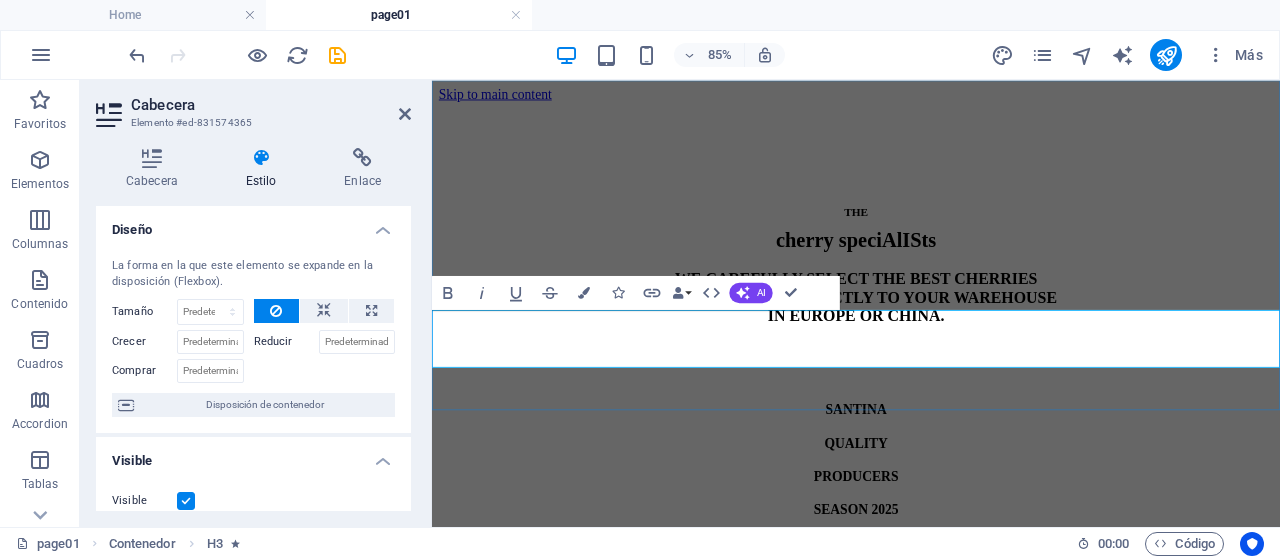 click on "WE CAREFULLY SELECT THE BEST CHERRIES and aIR FREIGHT DIRECTLY TO YOUR WAREHOUSE IN EUROPE OR CHINA." at bounding box center [931, 336] 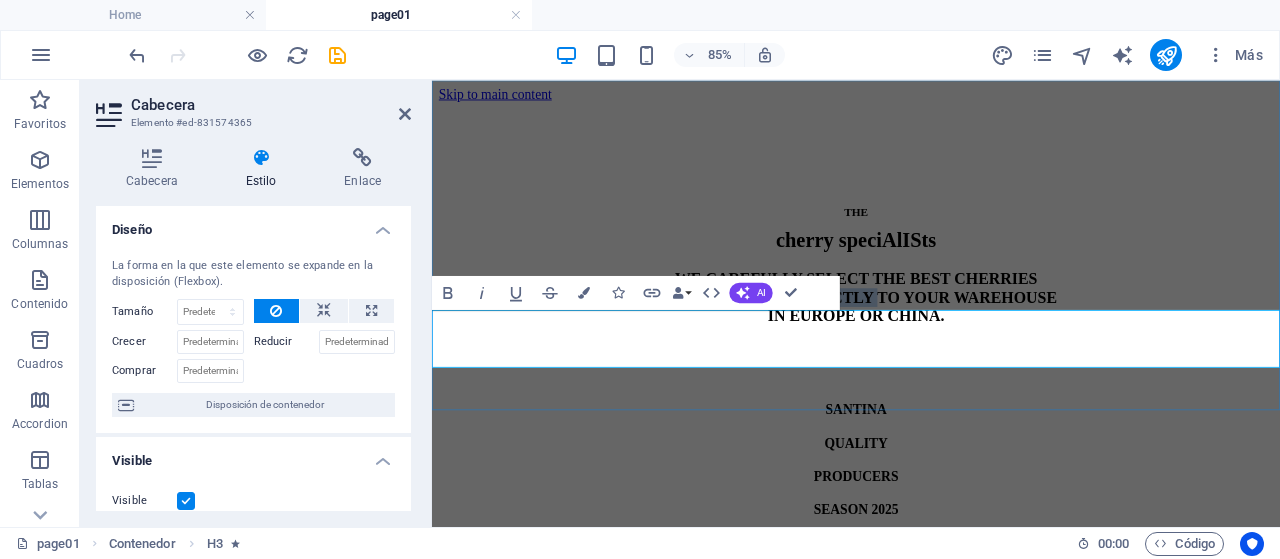 click on "WE CAREFULLY SELECT THE BEST CHERRIES and aIR FREIGHT DIRECTLY TO YOUR WAREHOUSE IN EUROPE OR CHINA." at bounding box center [931, 336] 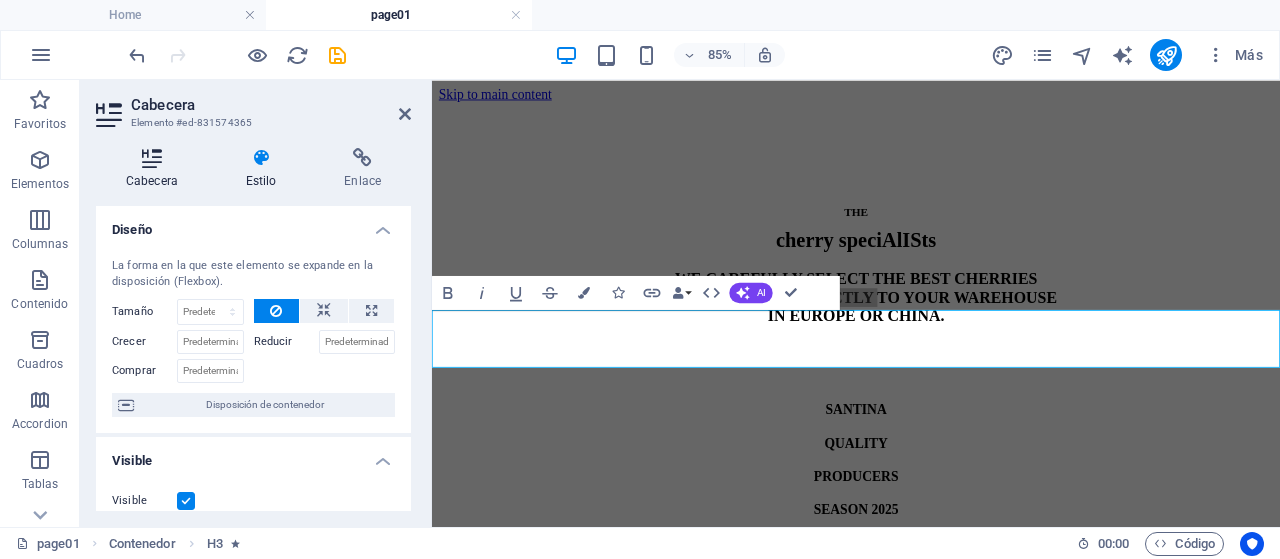 click at bounding box center (152, 158) 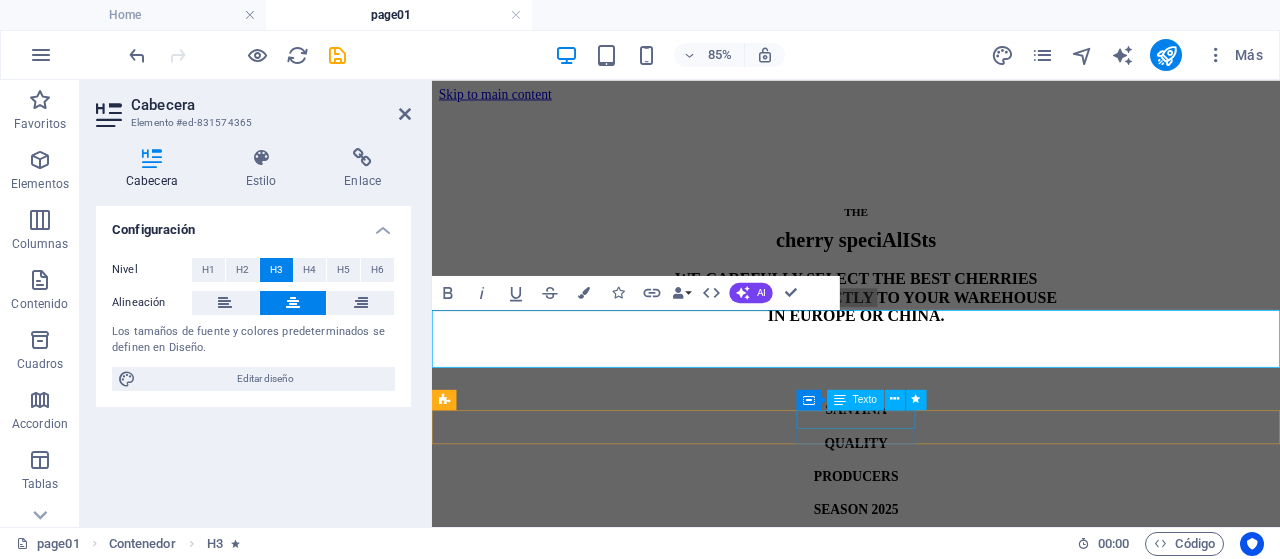 click on "PRODUCERS" at bounding box center [931, 547] 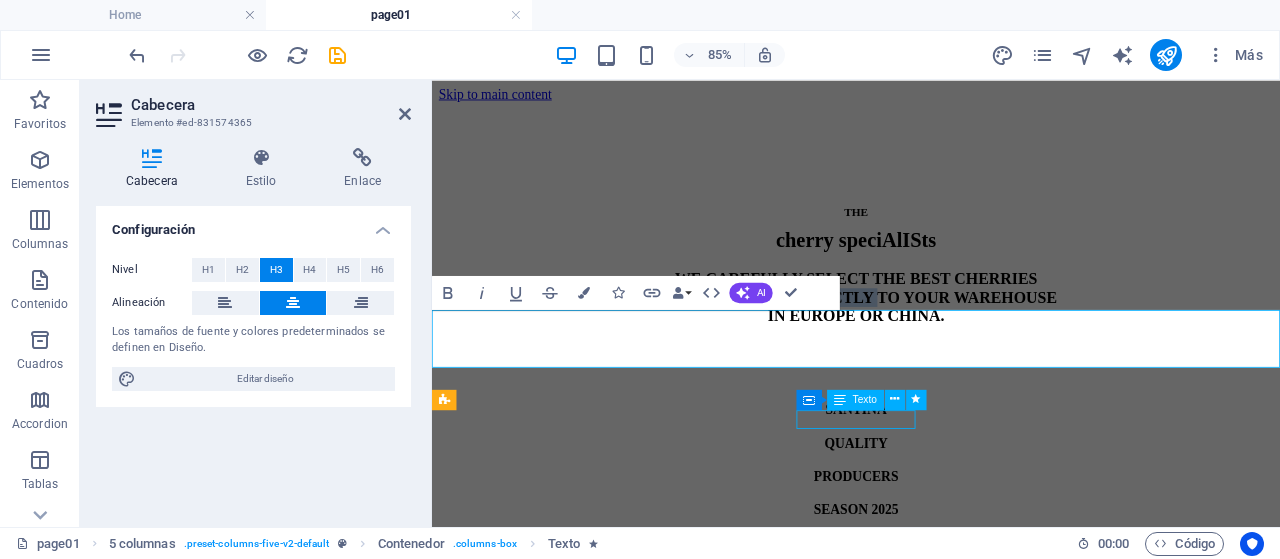 click on "PRODUCERS" at bounding box center [931, 547] 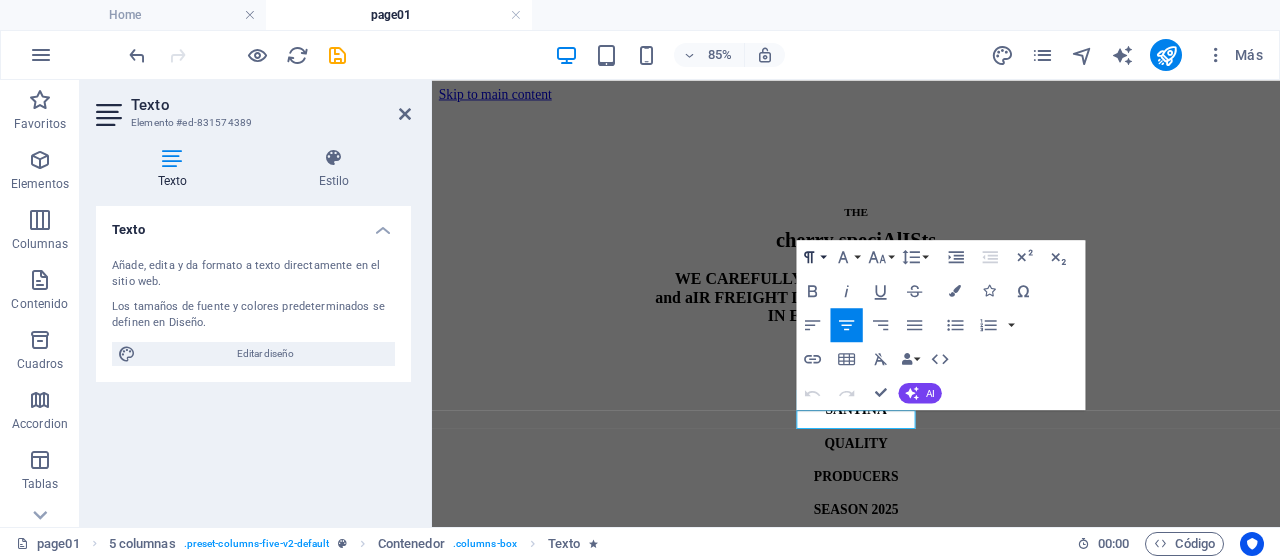 click on "Paragraph Format" at bounding box center (813, 256) 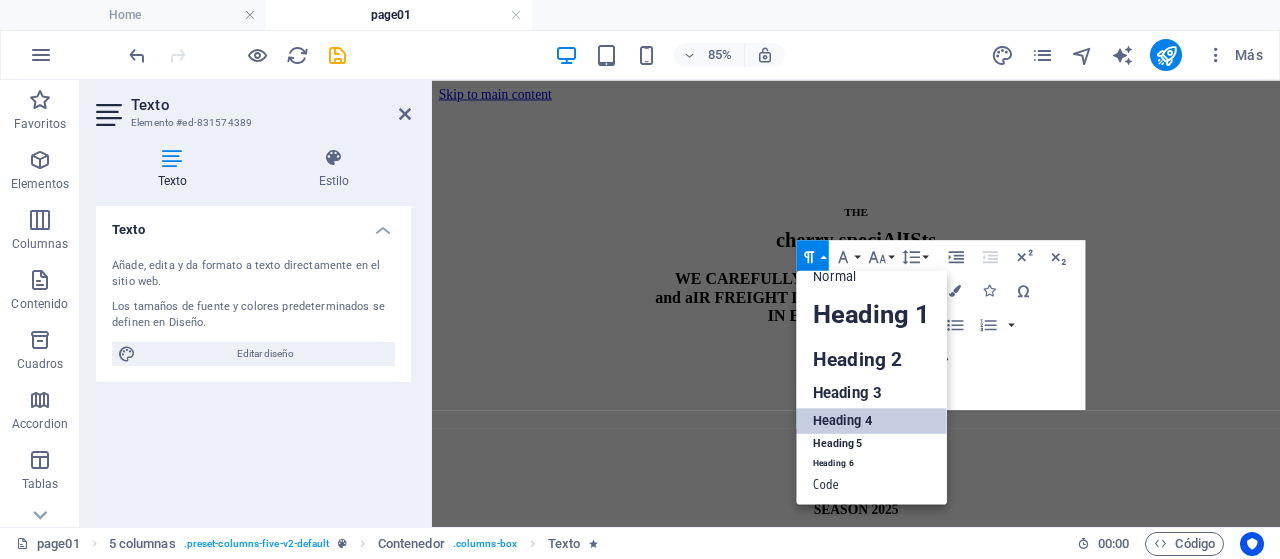 scroll, scrollTop: 16, scrollLeft: 0, axis: vertical 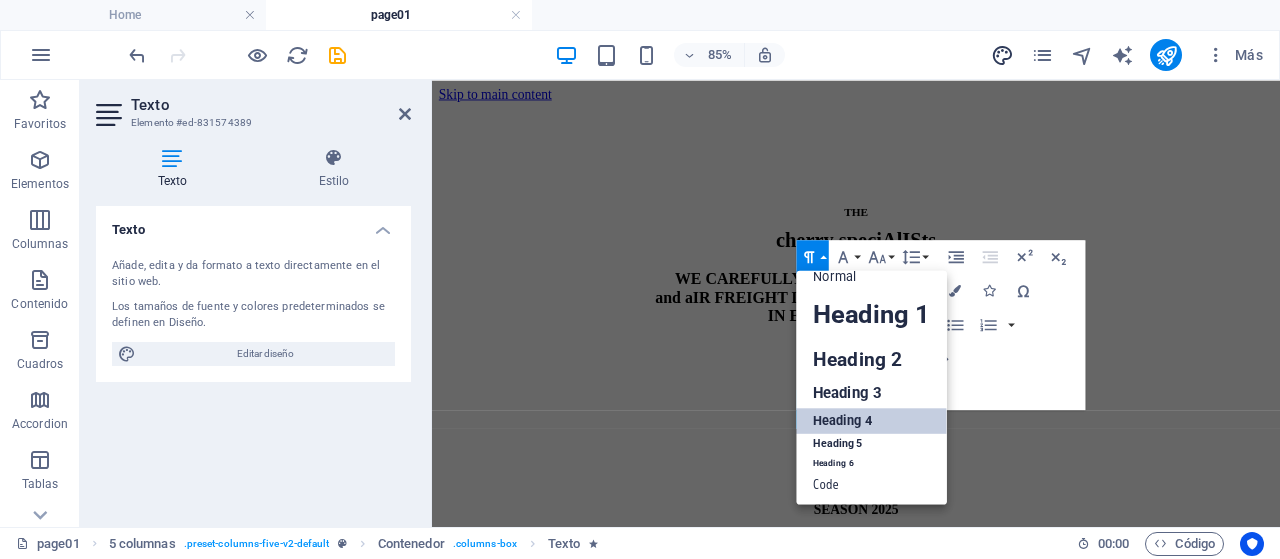 click at bounding box center [1002, 55] 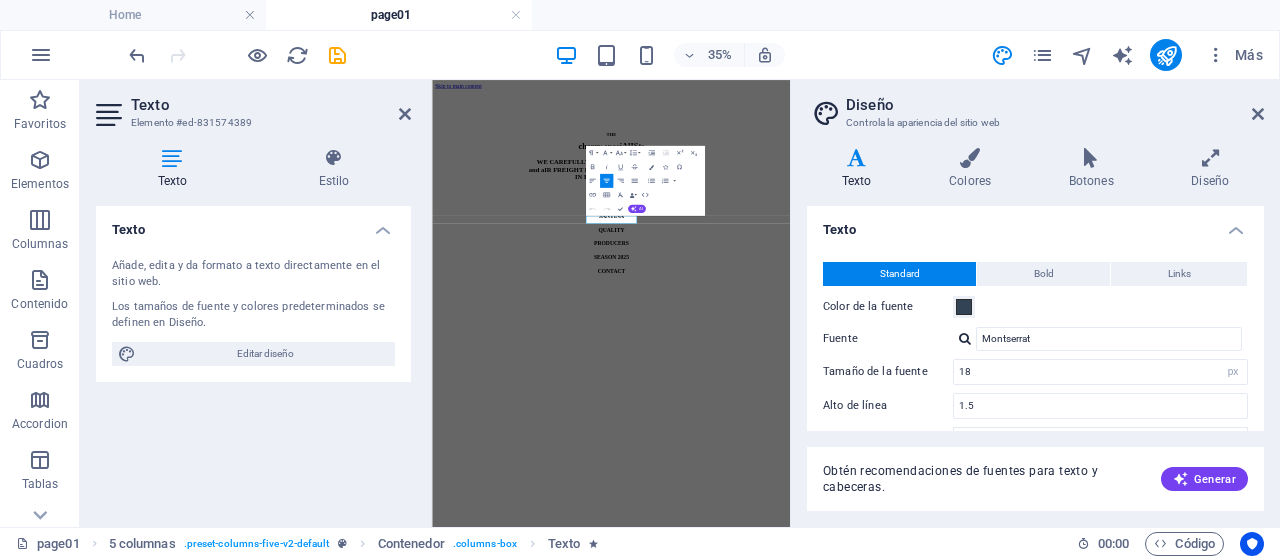 click on "Texto" at bounding box center [1035, 224] 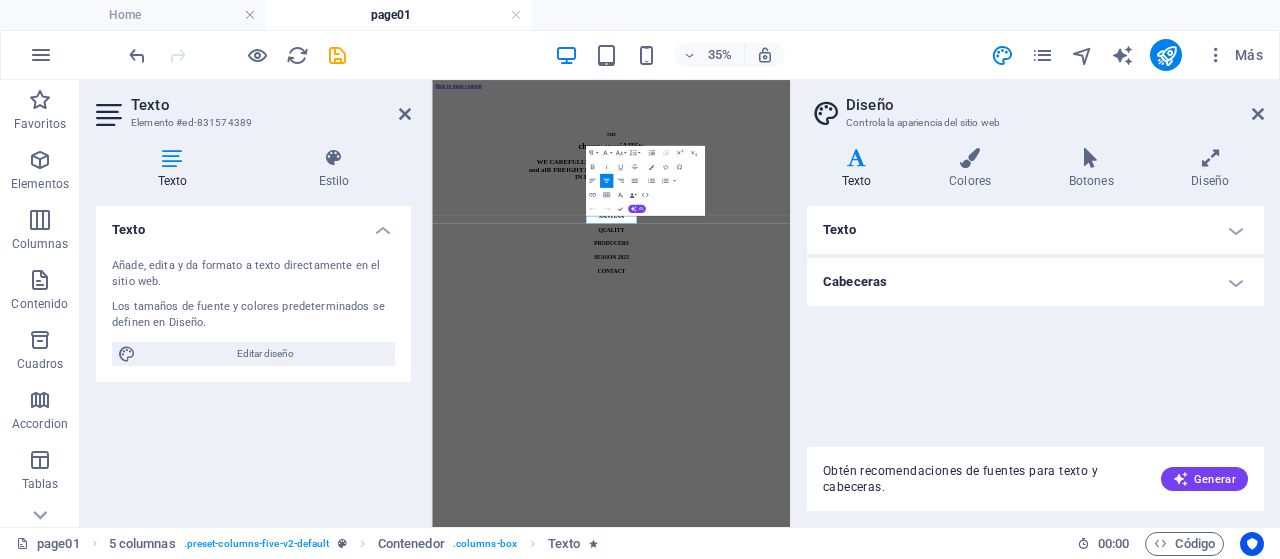 click on "Cabeceras" at bounding box center [1035, 282] 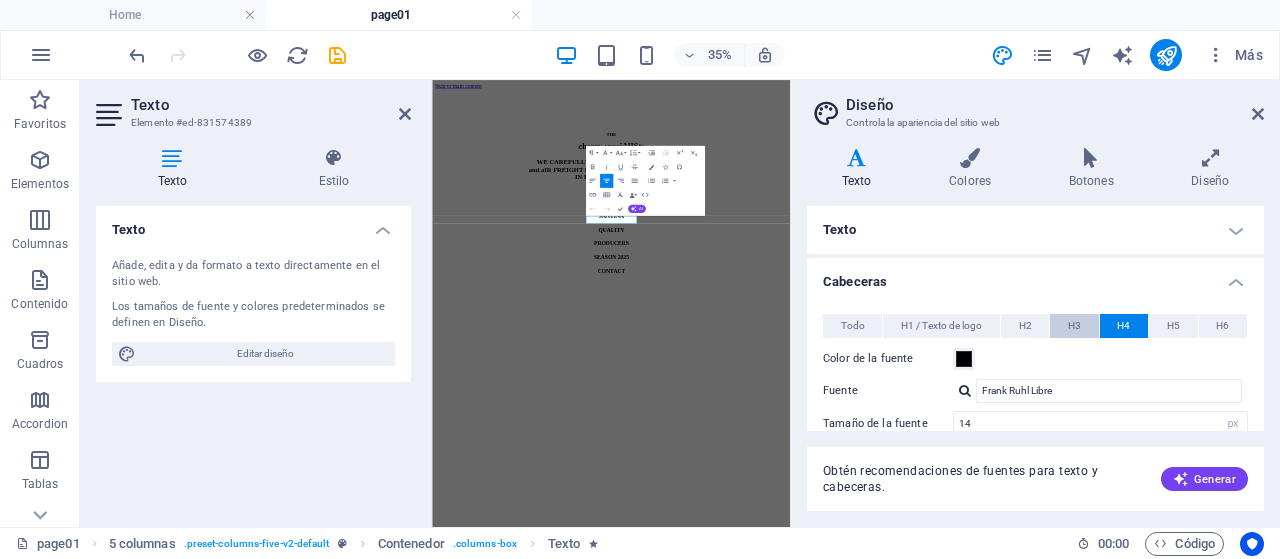 click on "H3" at bounding box center [1074, 326] 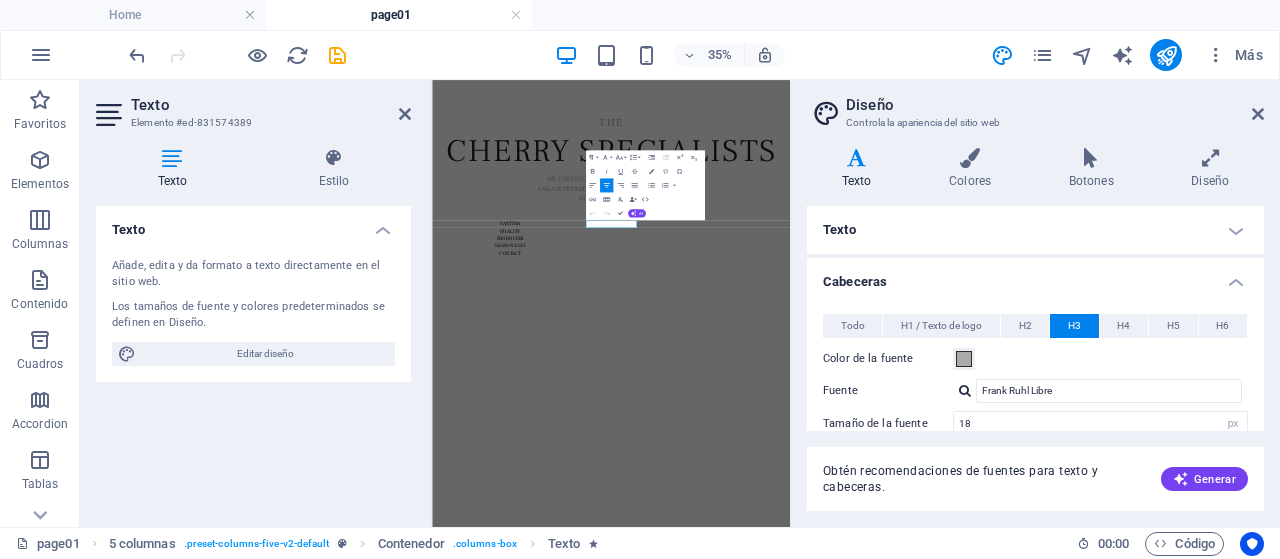 drag, startPoint x: 1263, startPoint y: 274, endPoint x: 1255, endPoint y: 316, distance: 42.755116 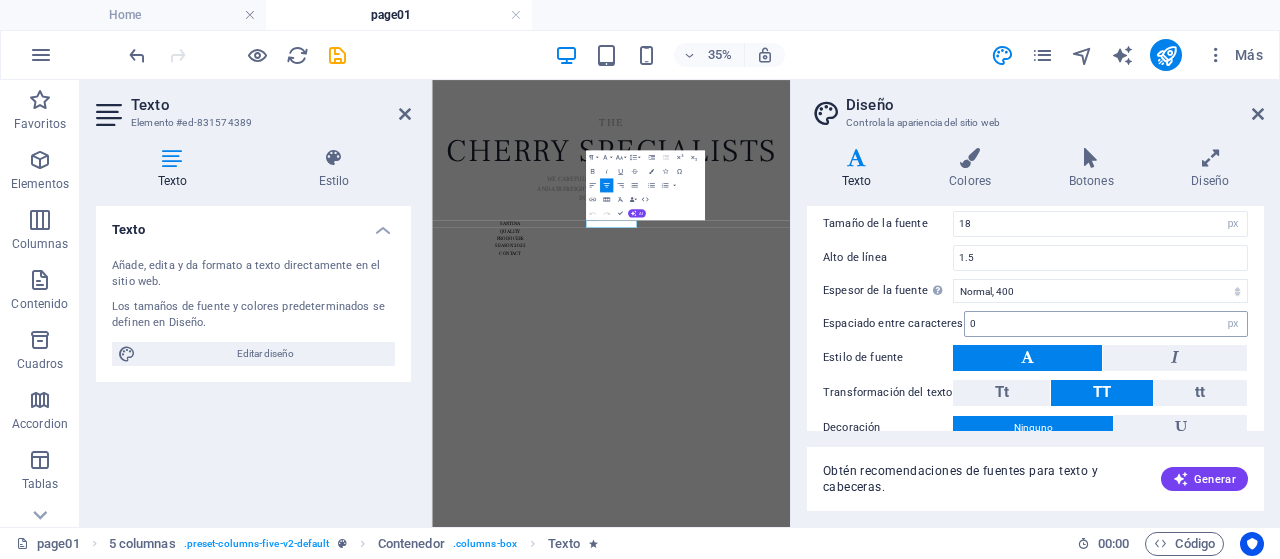 scroll, scrollTop: 100, scrollLeft: 0, axis: vertical 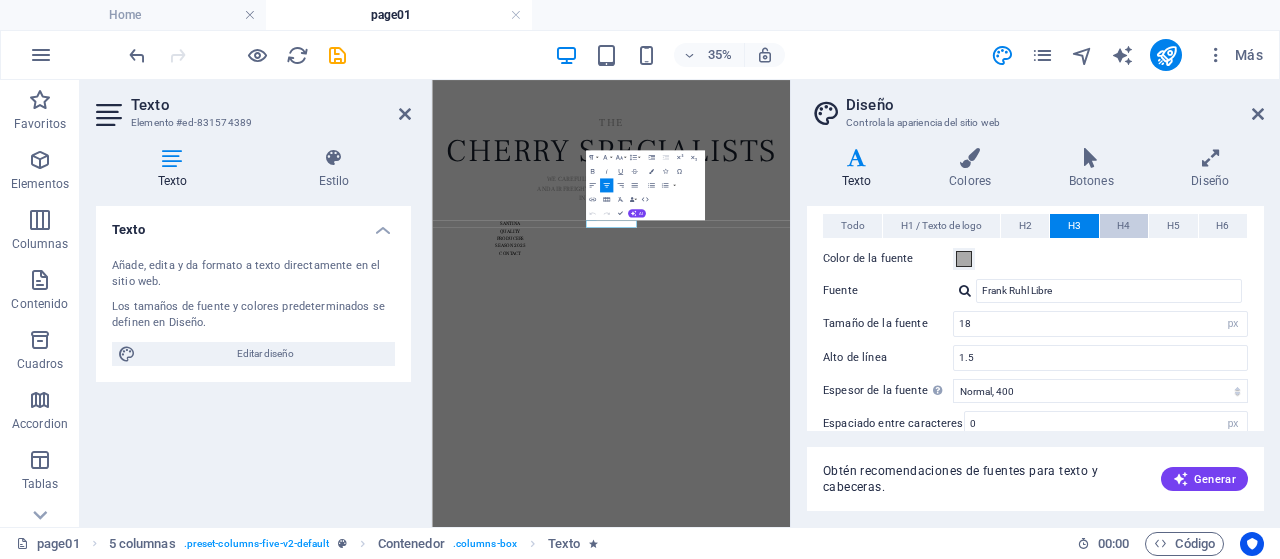 click on "H4" at bounding box center [1123, 226] 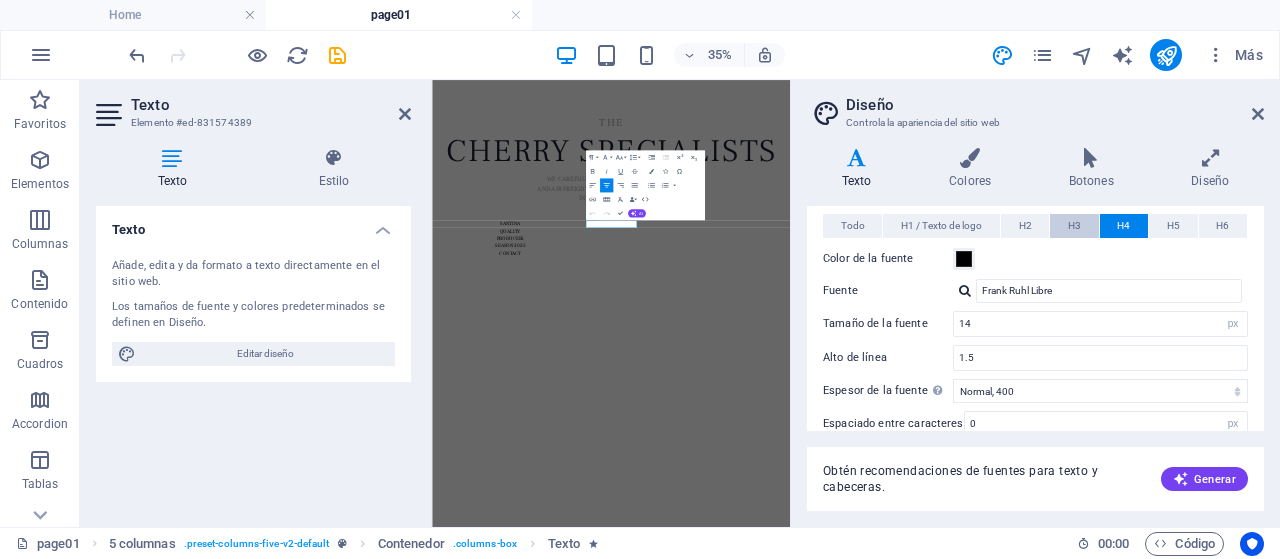 click on "H3" at bounding box center [1074, 226] 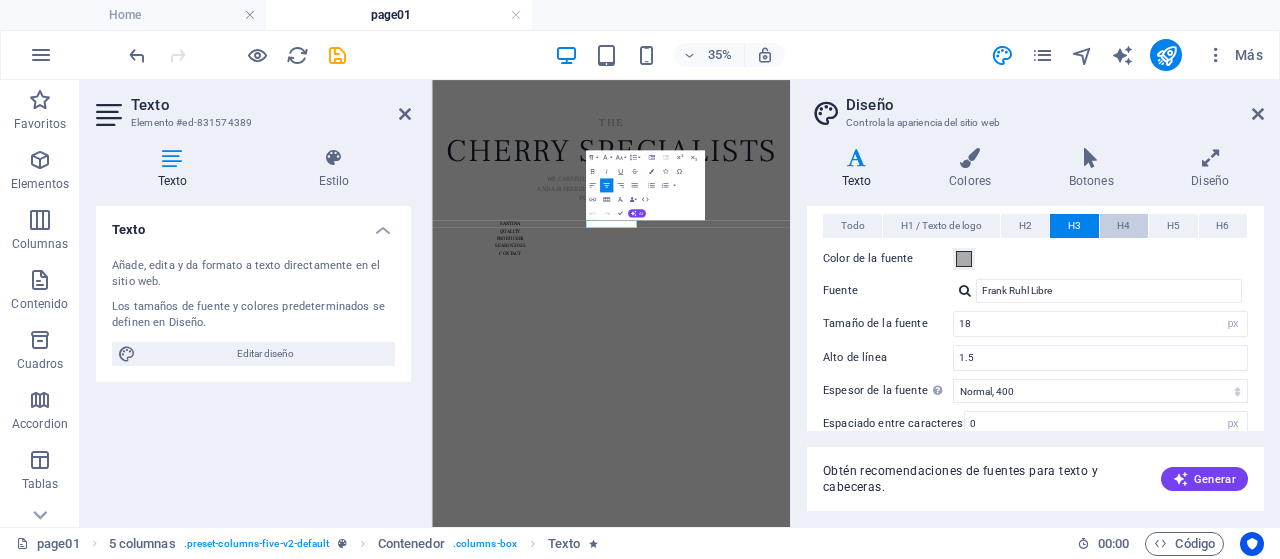 click on "H4" at bounding box center (1123, 226) 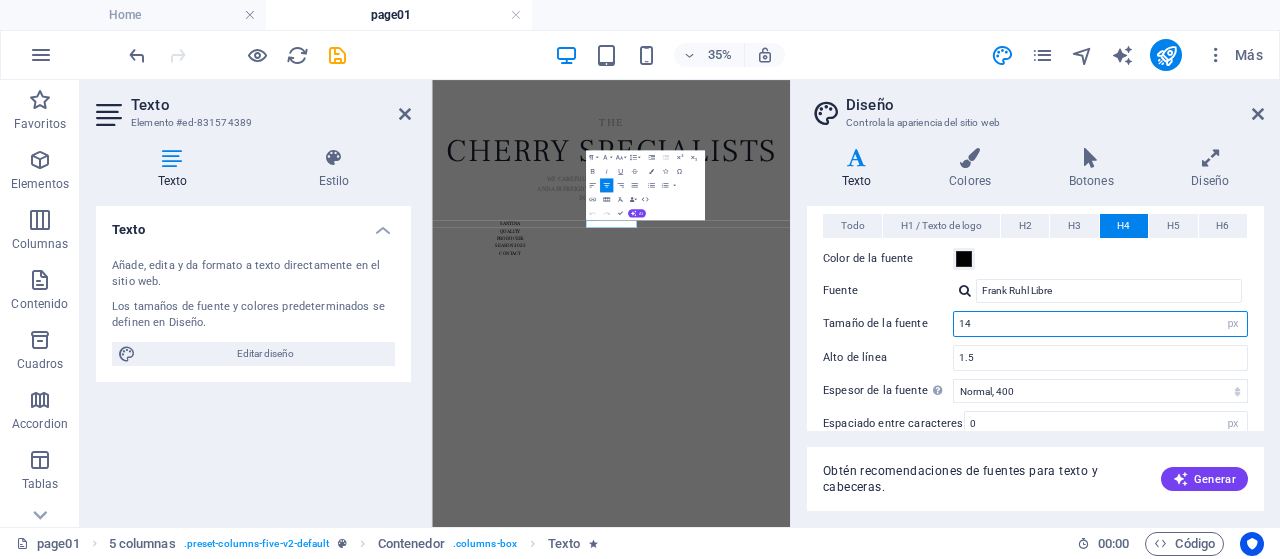 click on "14" at bounding box center [1100, 324] 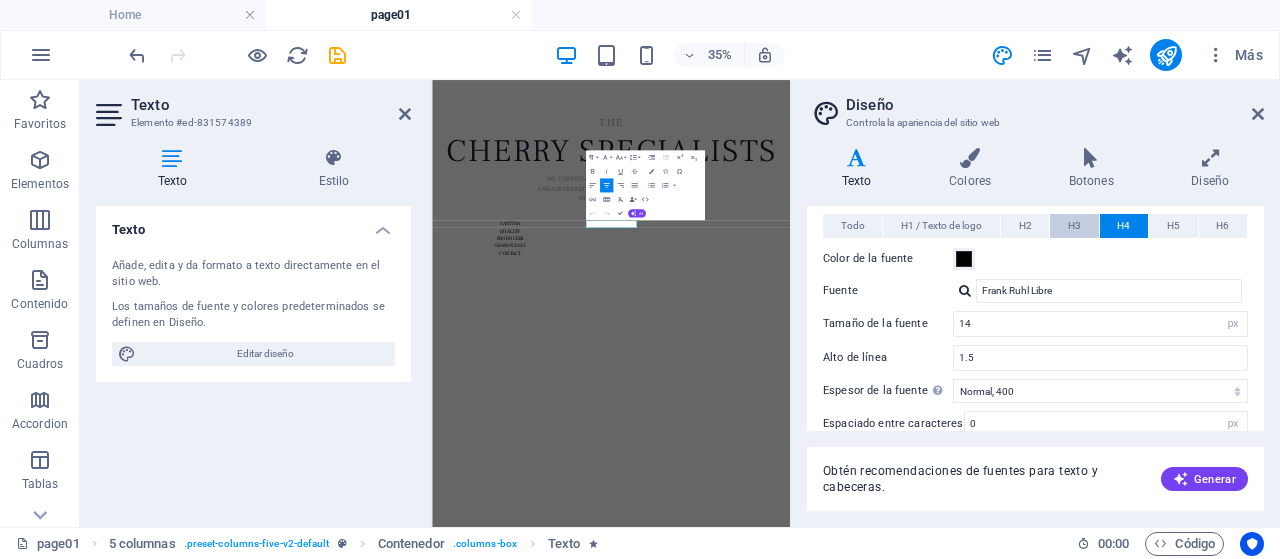 click on "H3" at bounding box center (1074, 226) 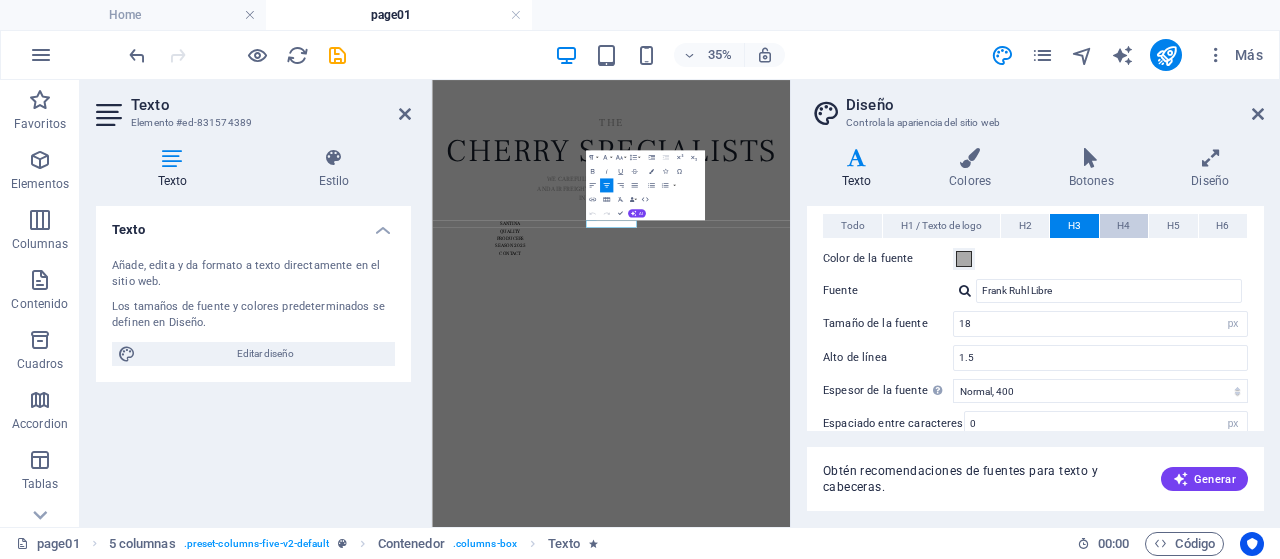 click on "H4" at bounding box center [1124, 226] 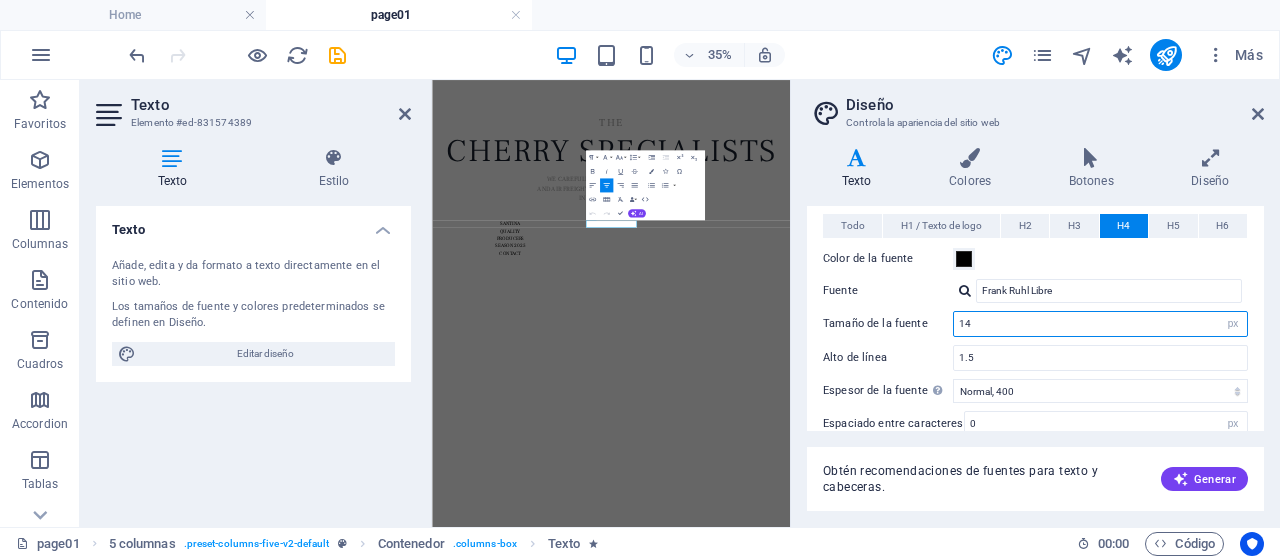 click on "14" at bounding box center (1100, 324) 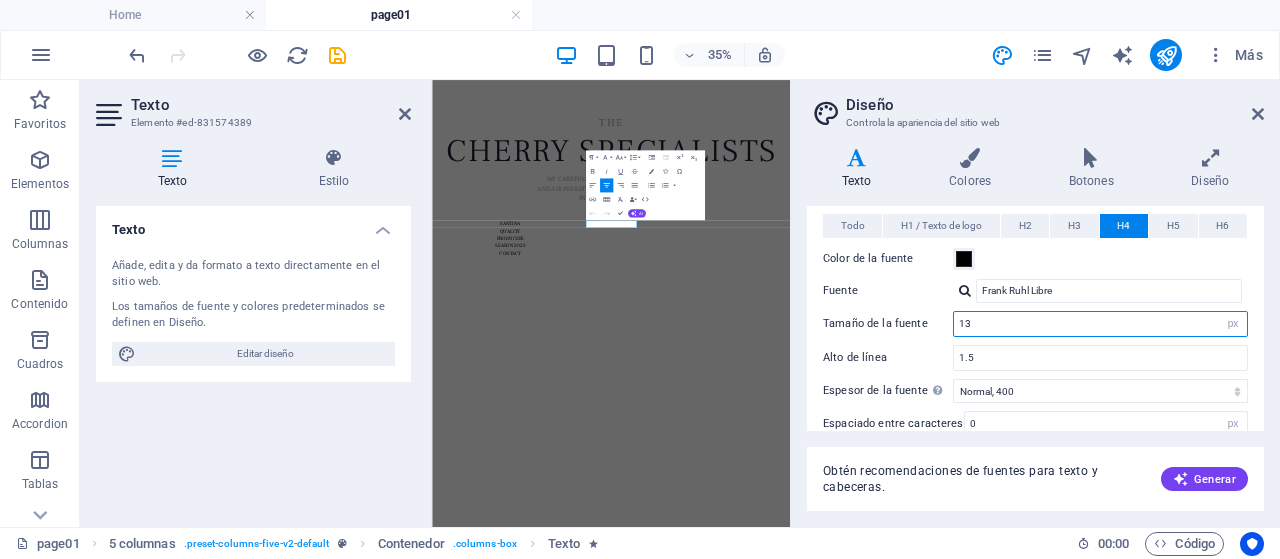 type on "14" 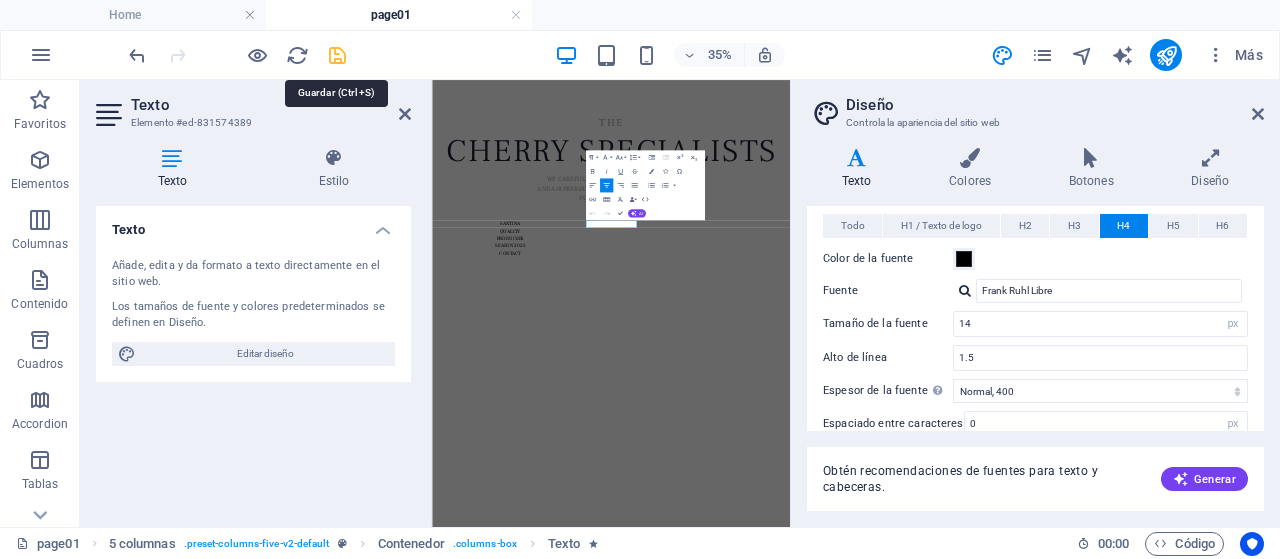 click at bounding box center (337, 55) 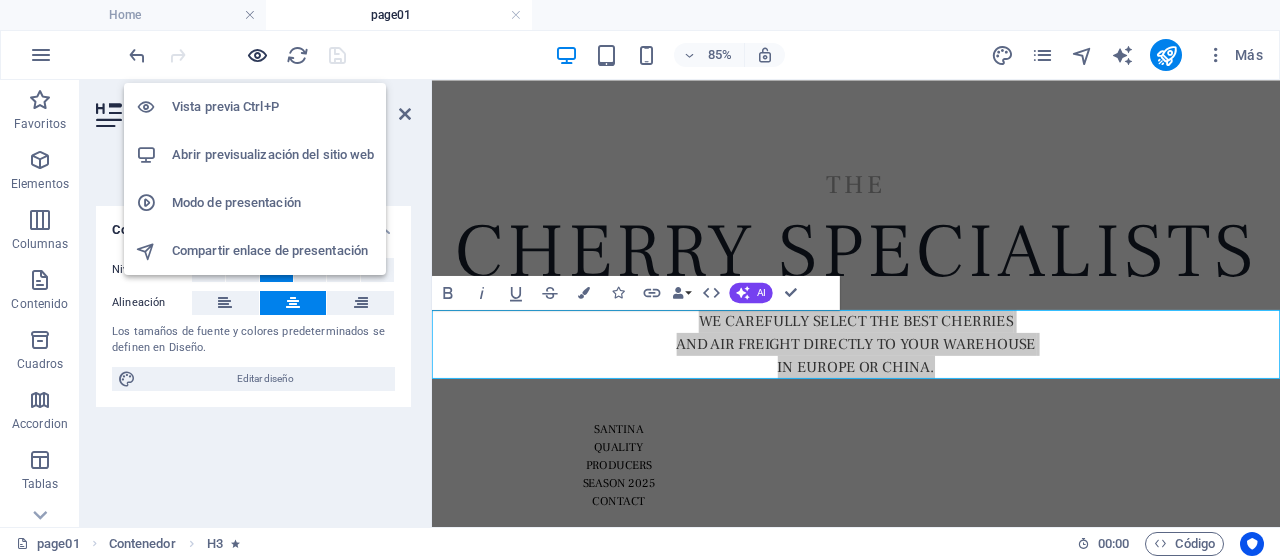 click at bounding box center (257, 55) 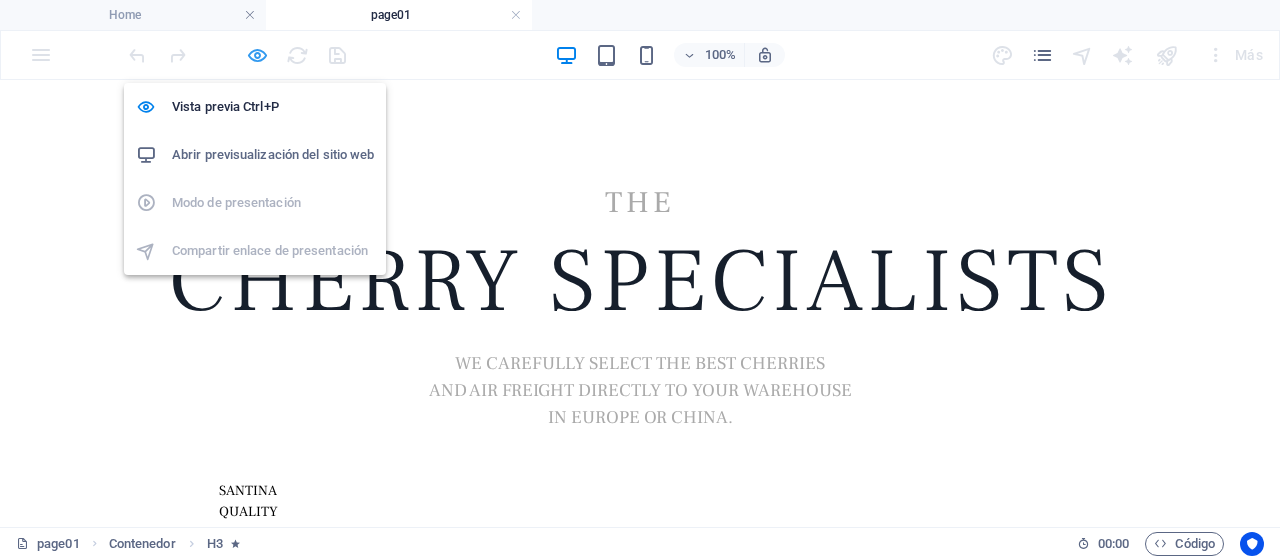 click at bounding box center [257, 55] 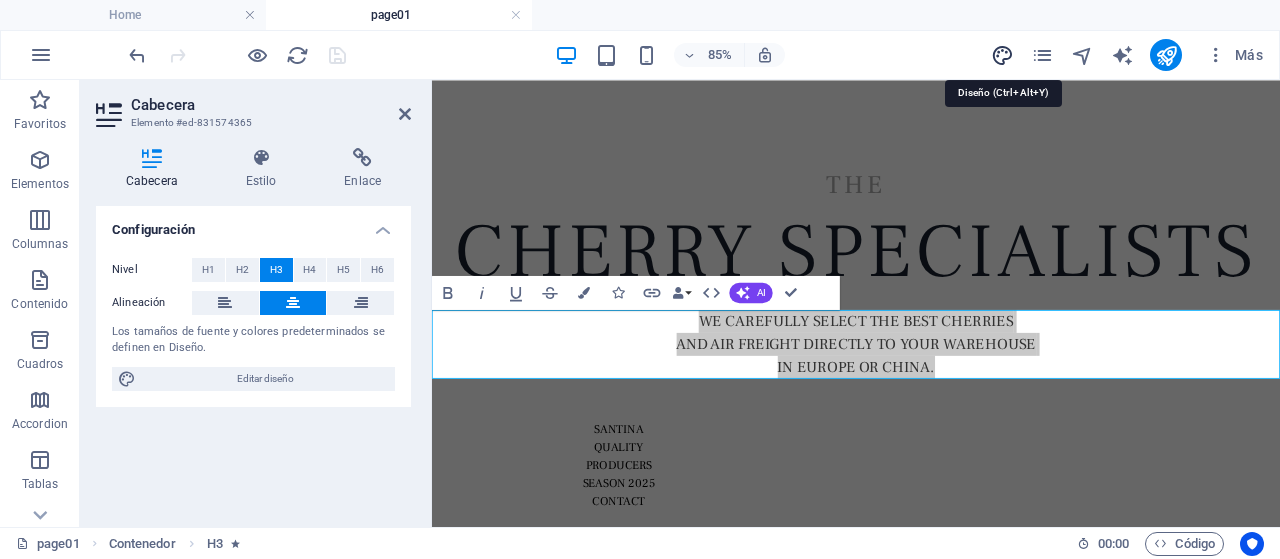 click at bounding box center [1002, 55] 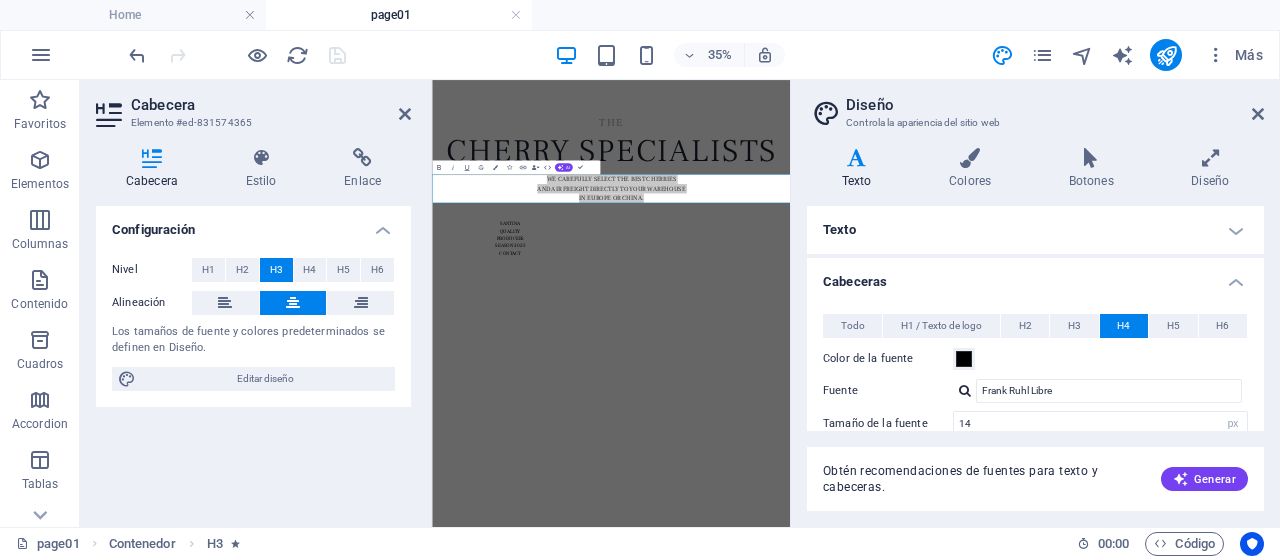 scroll, scrollTop: 100, scrollLeft: 0, axis: vertical 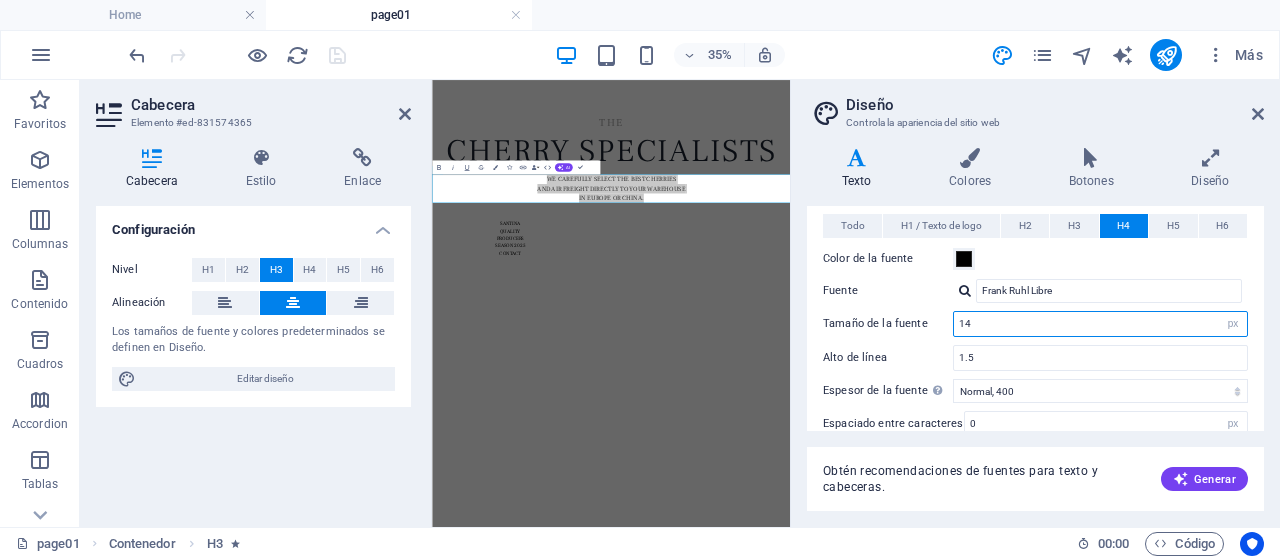 click on "14" at bounding box center (1100, 324) 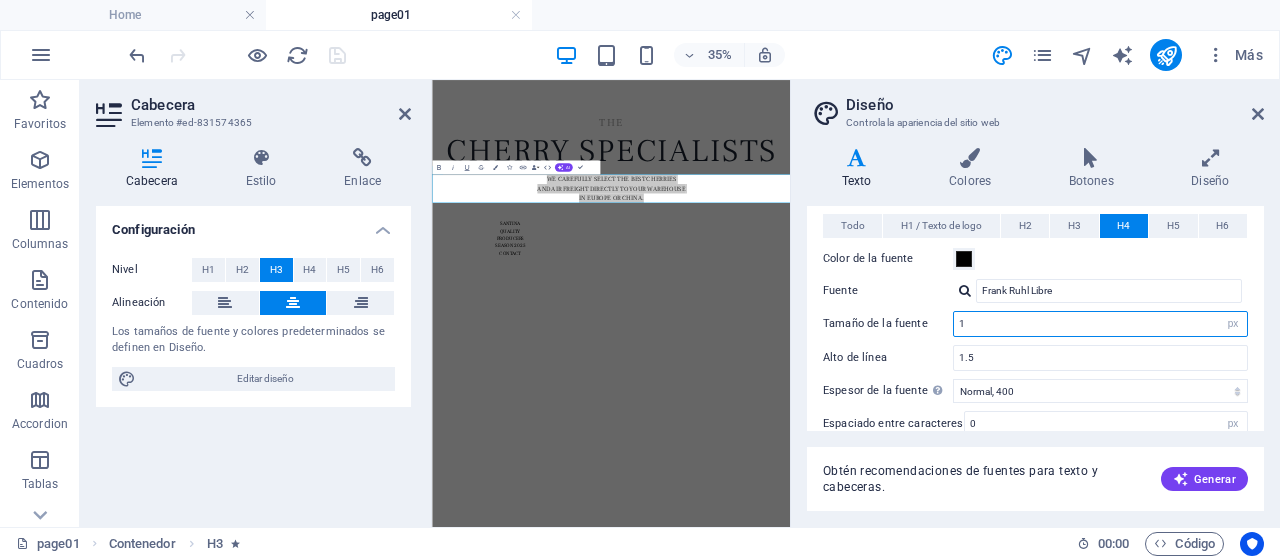 type on "12" 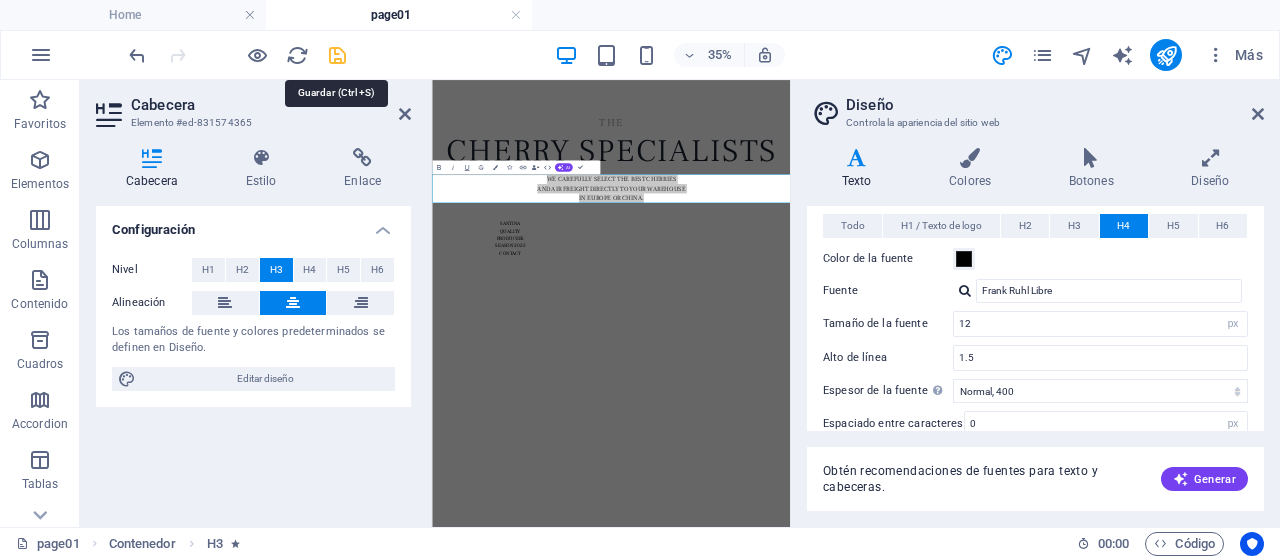 click at bounding box center [337, 55] 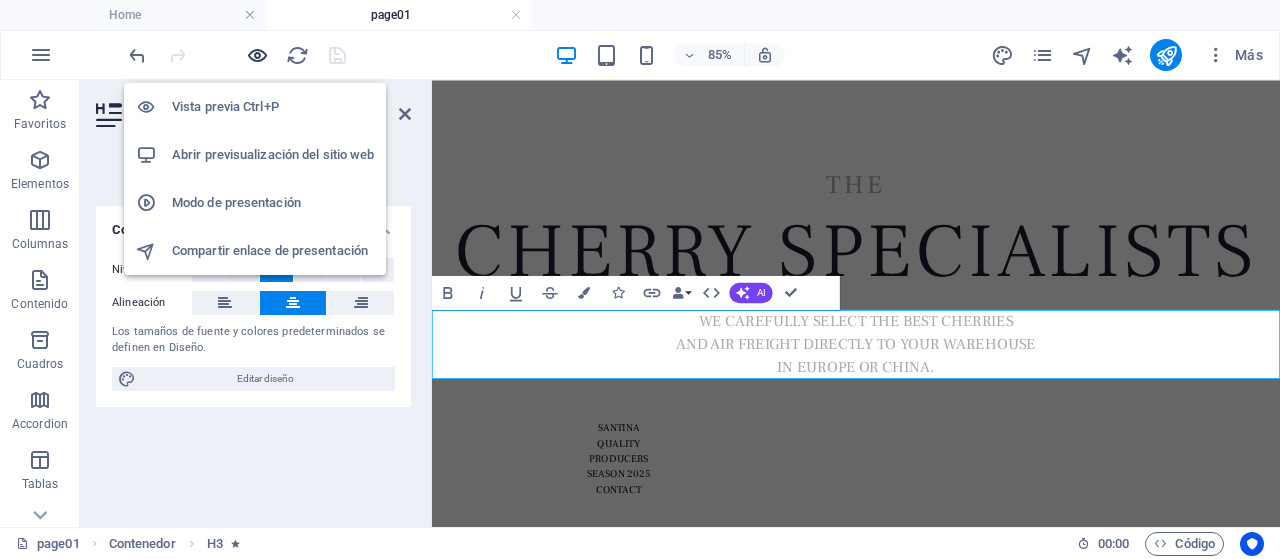 click at bounding box center (257, 55) 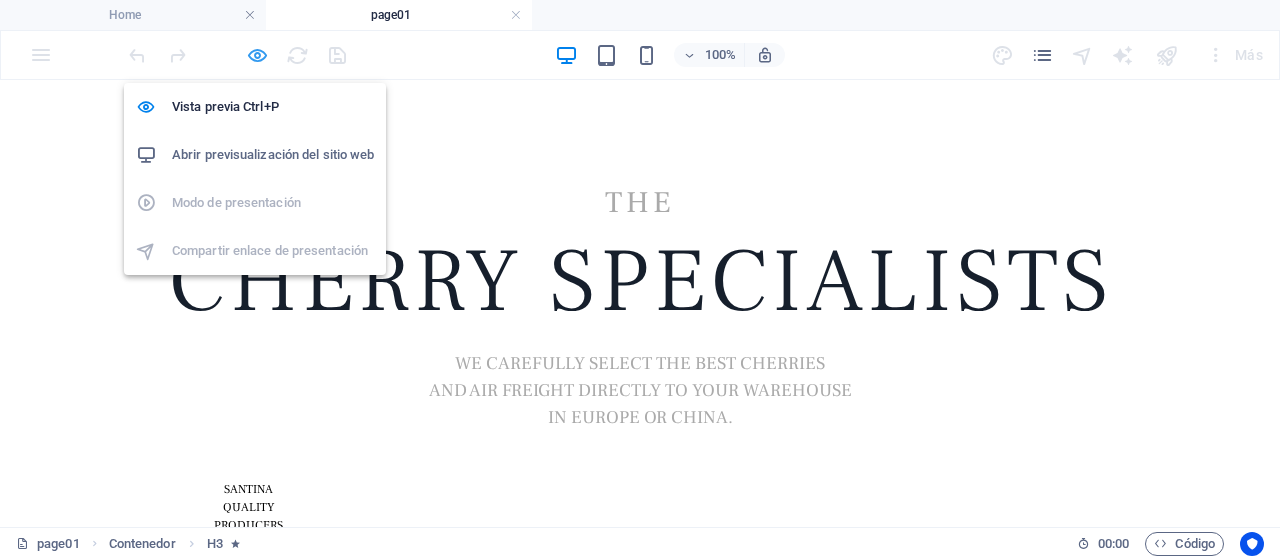 click at bounding box center [257, 55] 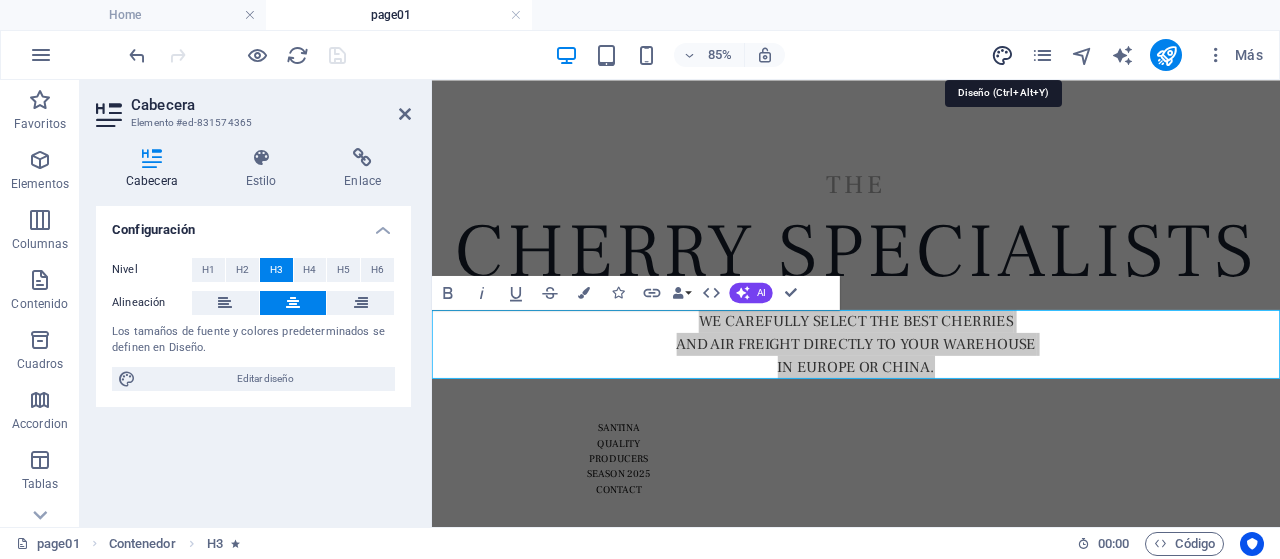 click at bounding box center (1002, 55) 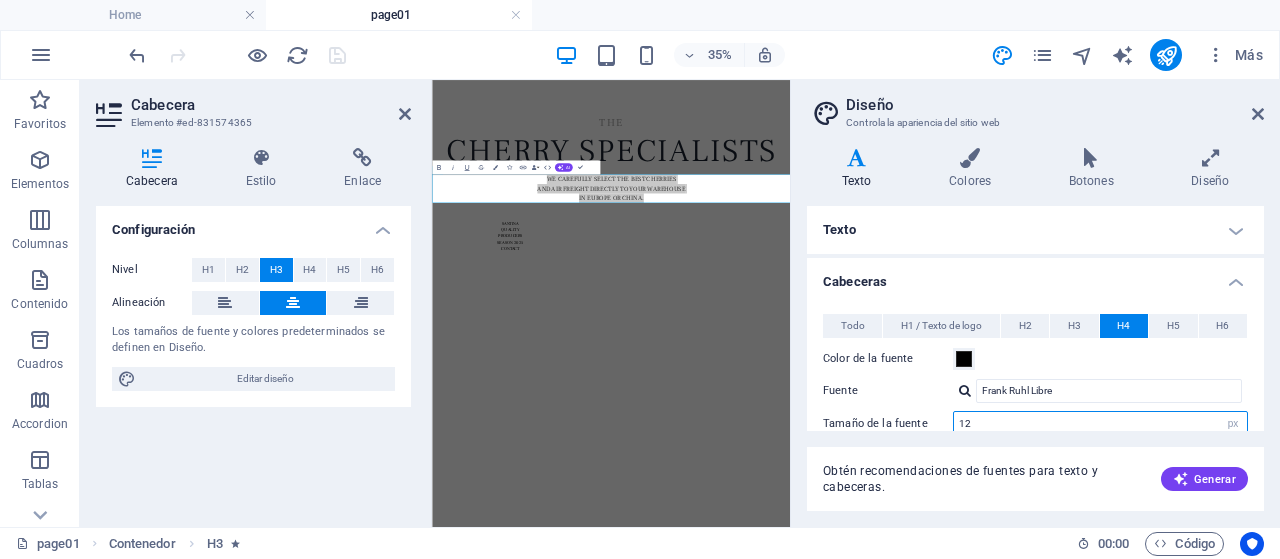 click on "12" at bounding box center [1100, 424] 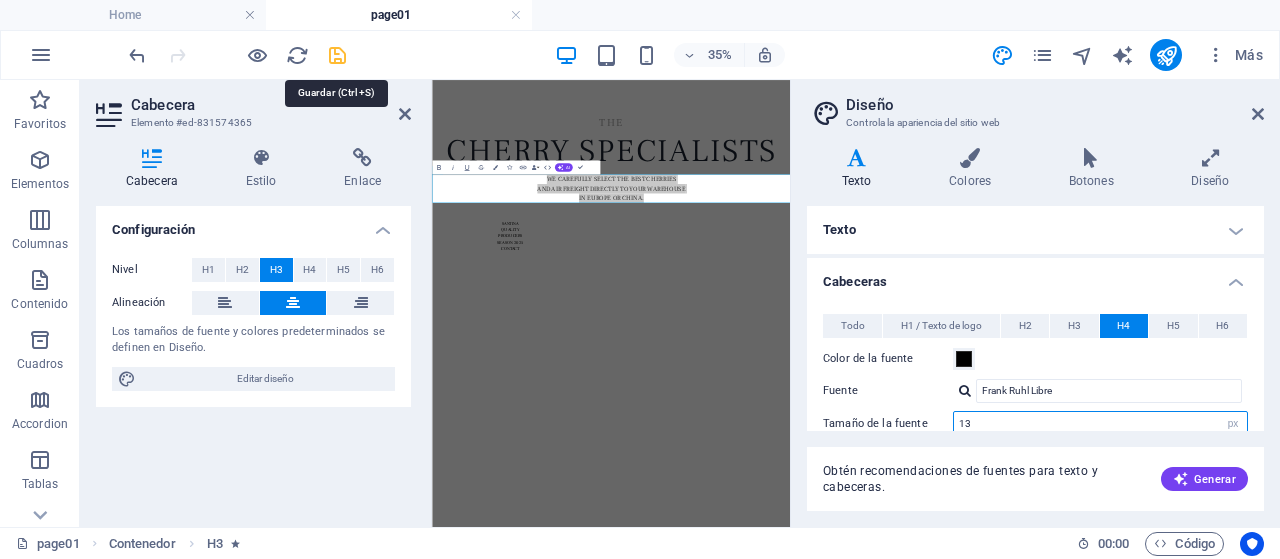 type on "13" 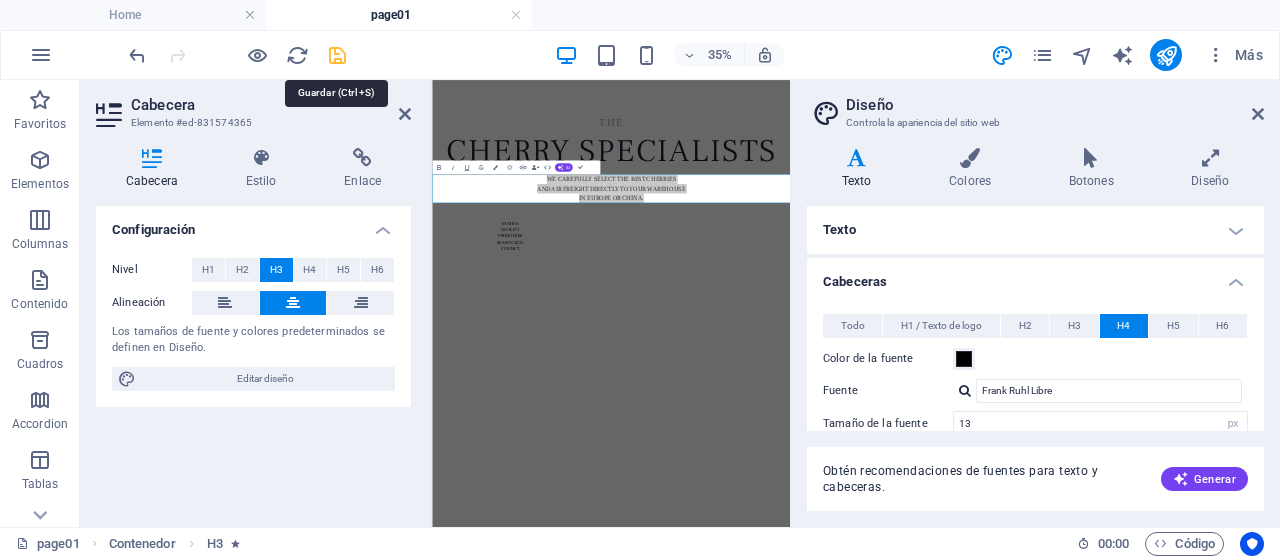 click at bounding box center [337, 55] 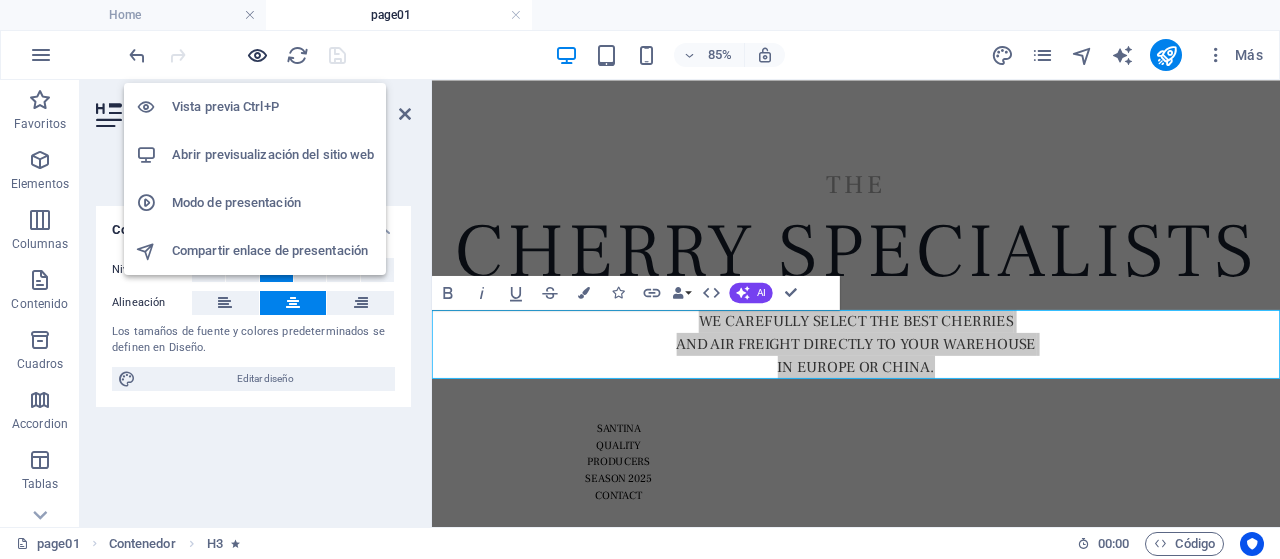 click at bounding box center [257, 55] 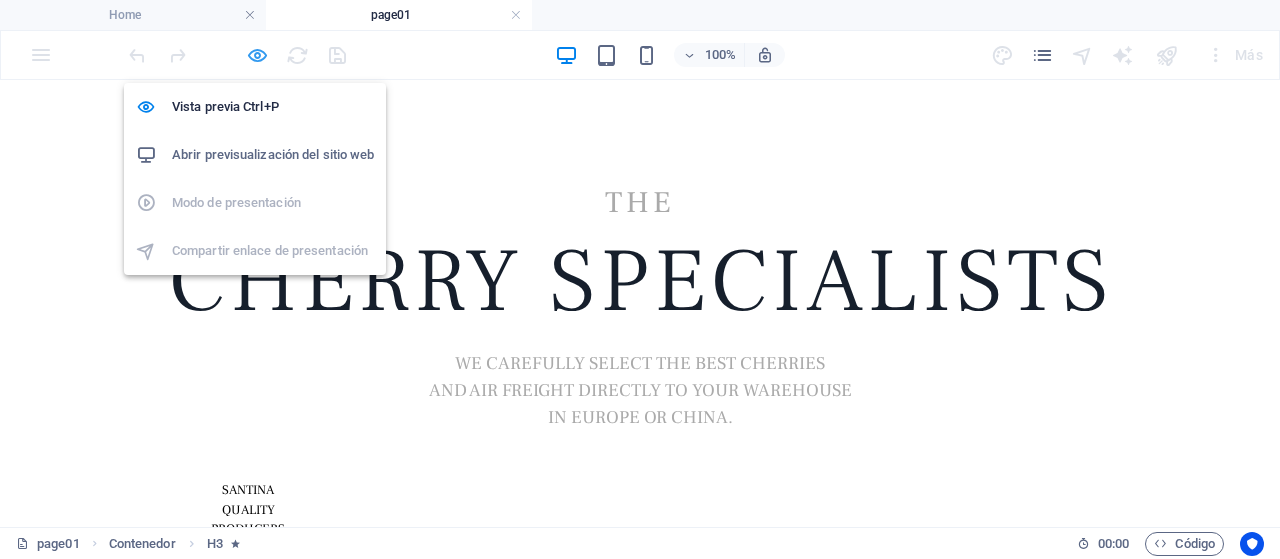 click at bounding box center (257, 55) 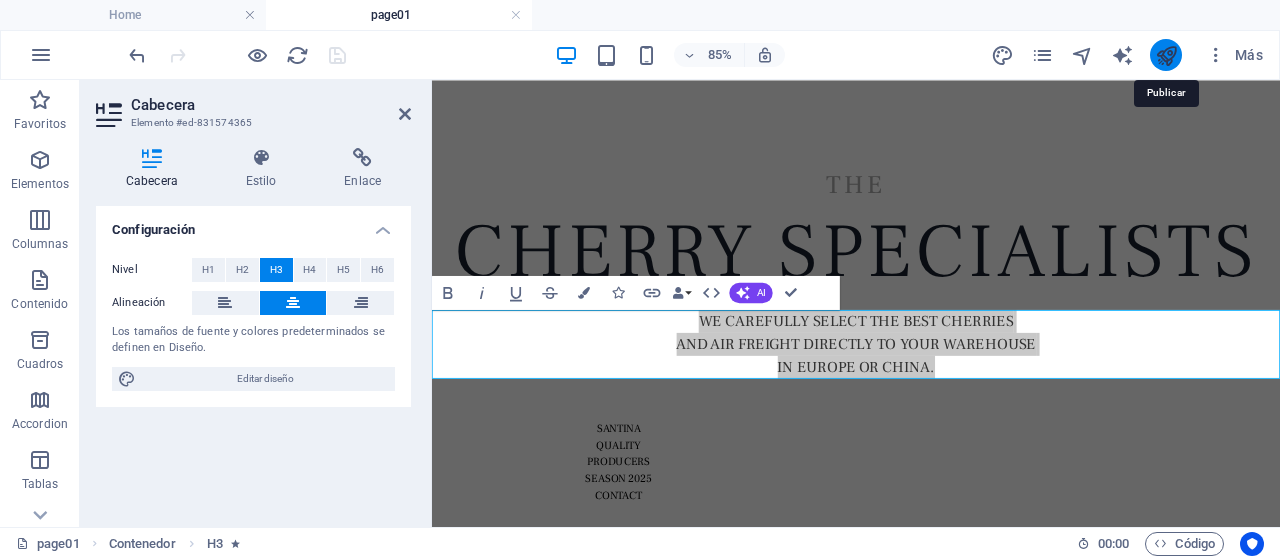 click at bounding box center (1166, 55) 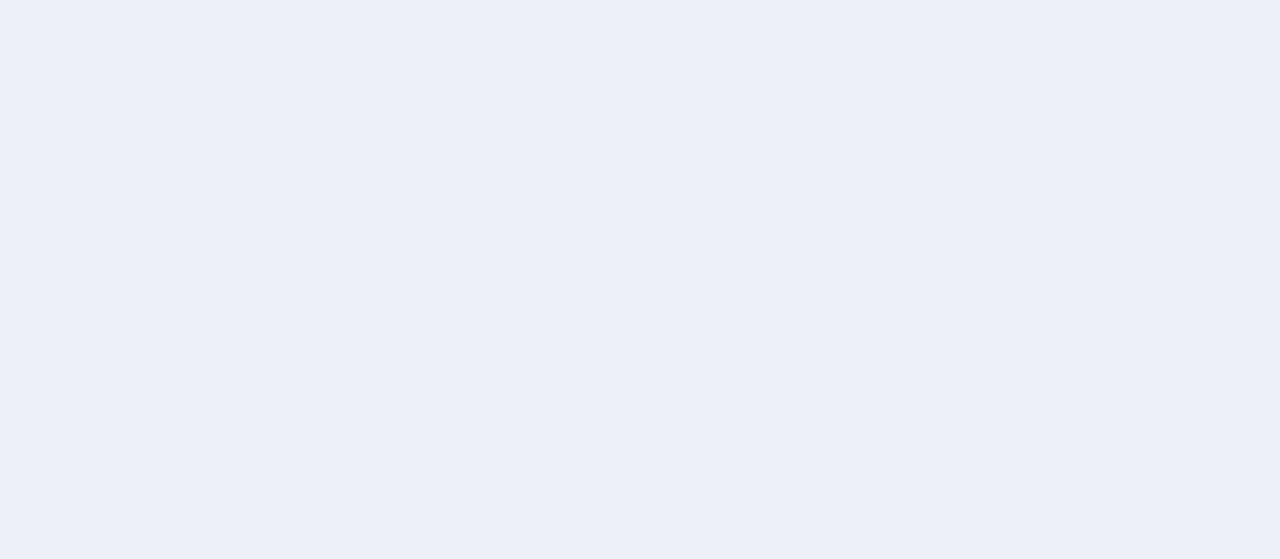 scroll, scrollTop: 0, scrollLeft: 0, axis: both 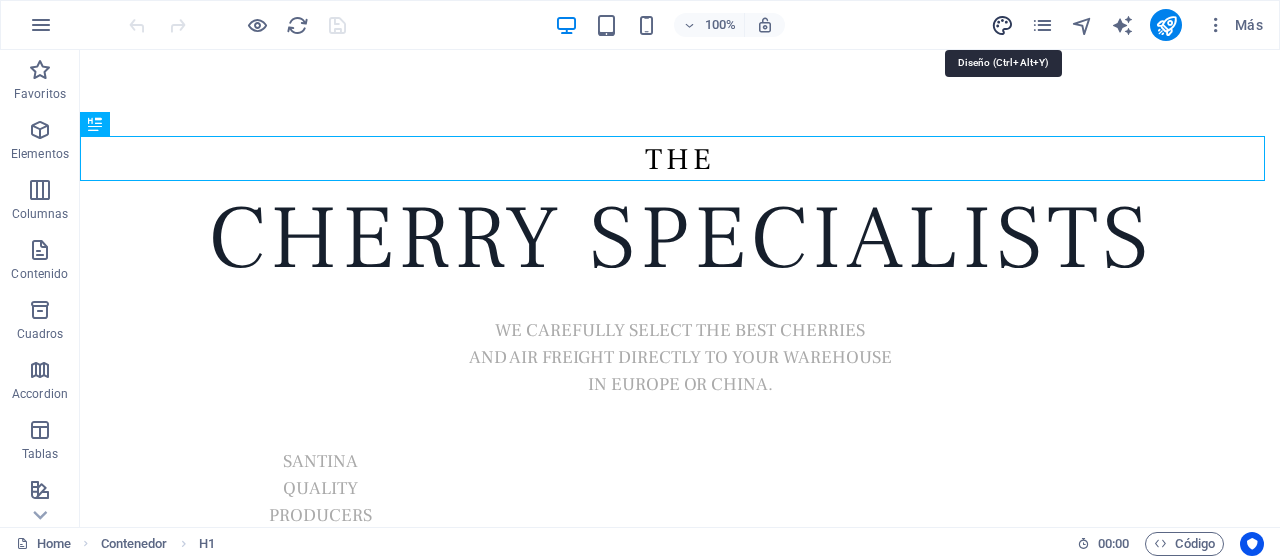 click at bounding box center [1002, 25] 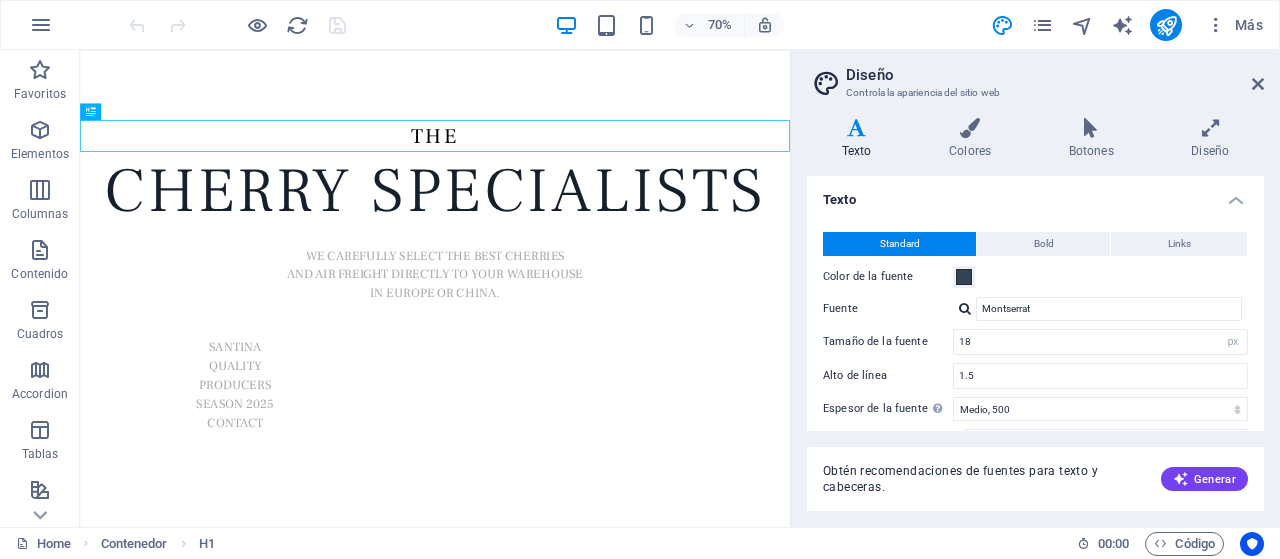 scroll, scrollTop: 0, scrollLeft: 0, axis: both 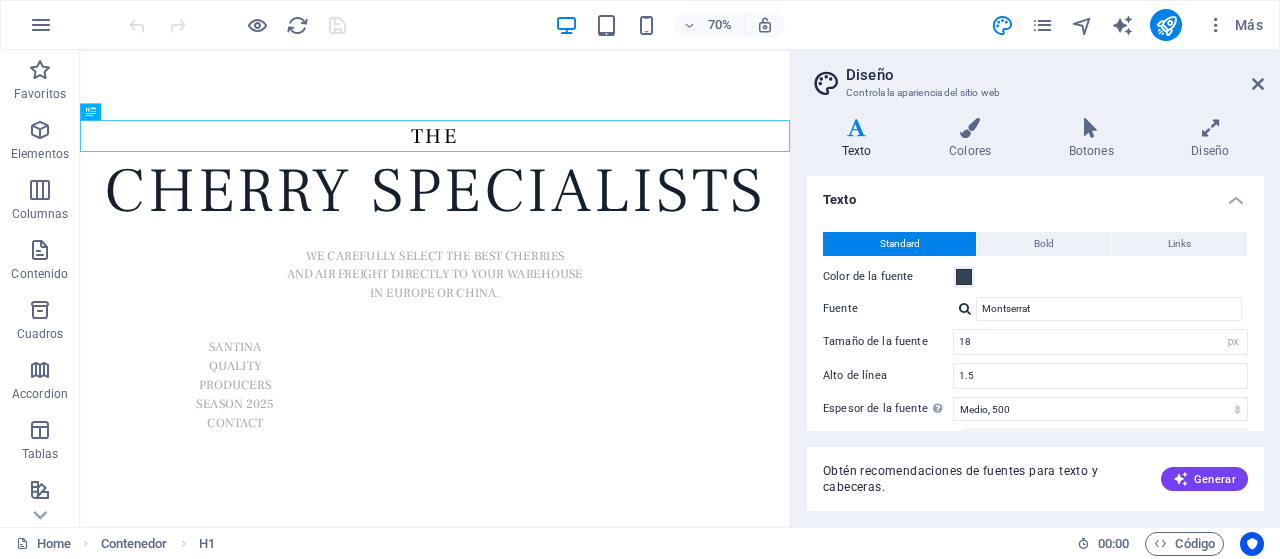 click on "Texto" at bounding box center (1035, 194) 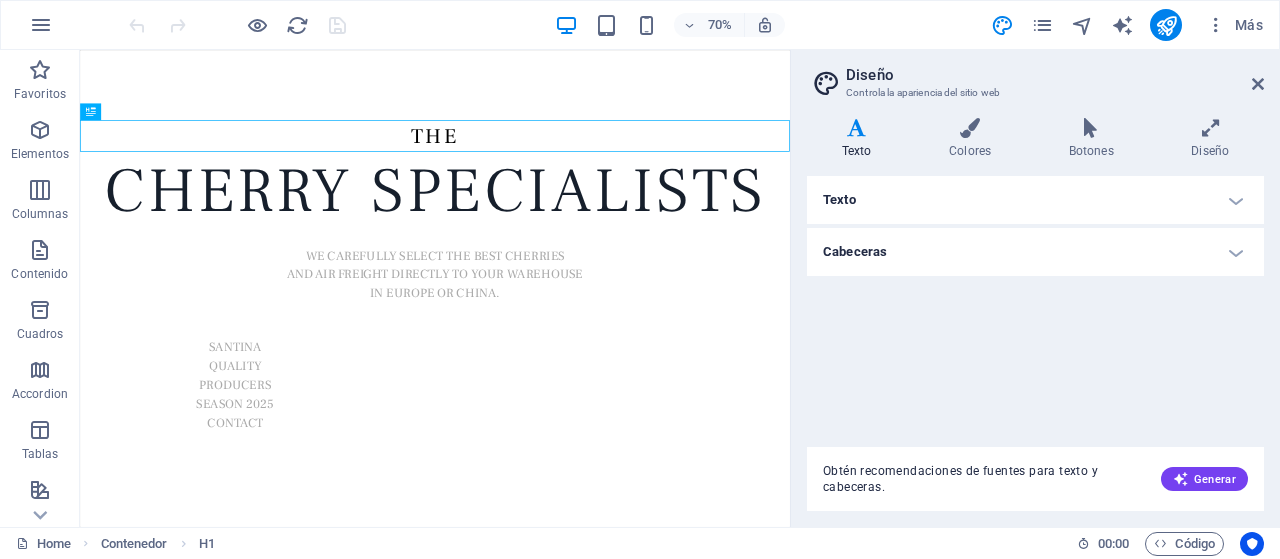 click on "Cabeceras" at bounding box center (1035, 252) 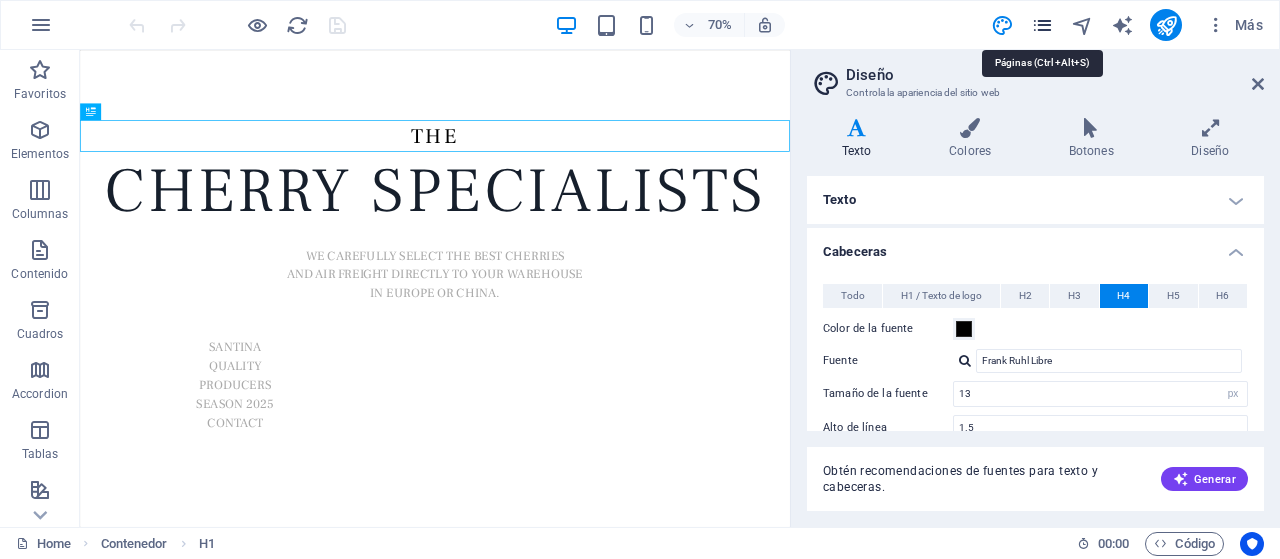 click at bounding box center (1042, 25) 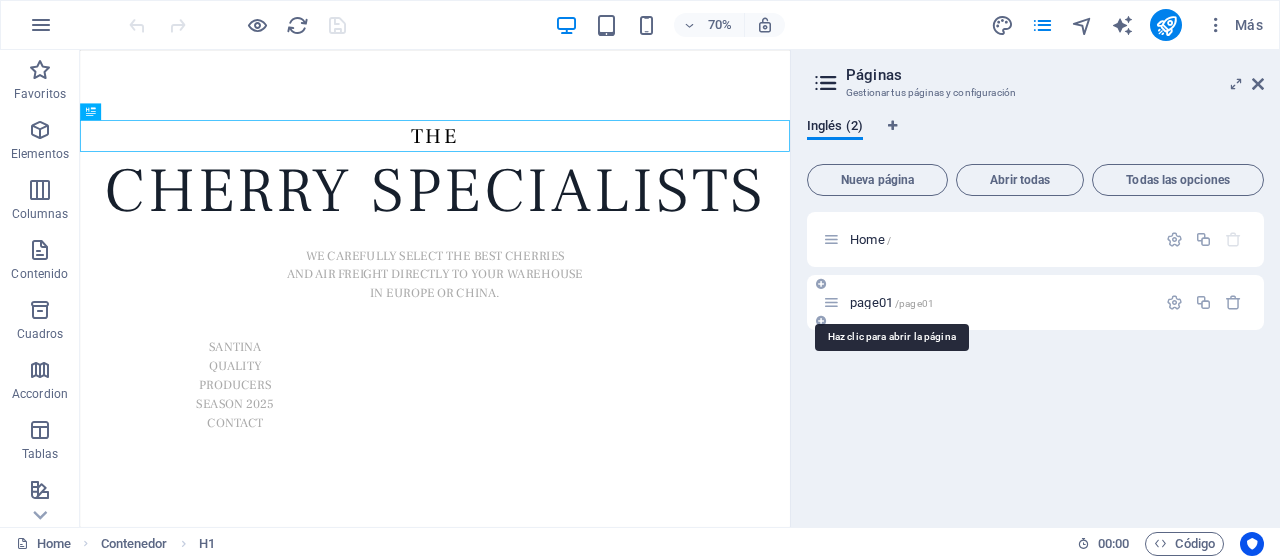 click on "/page01" at bounding box center [914, 303] 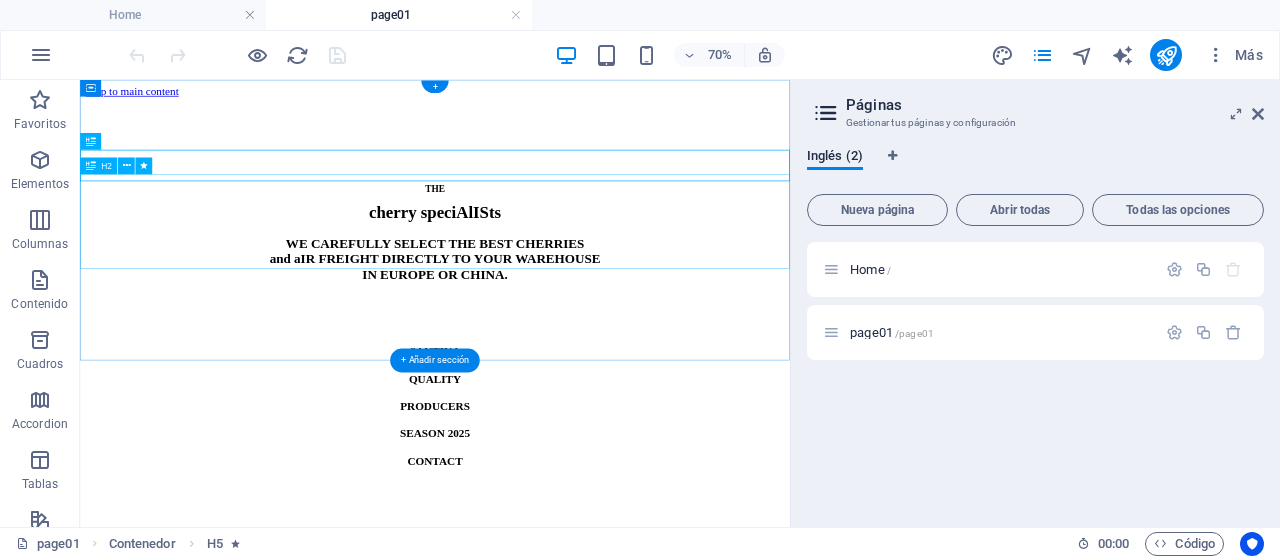 scroll, scrollTop: 0, scrollLeft: 0, axis: both 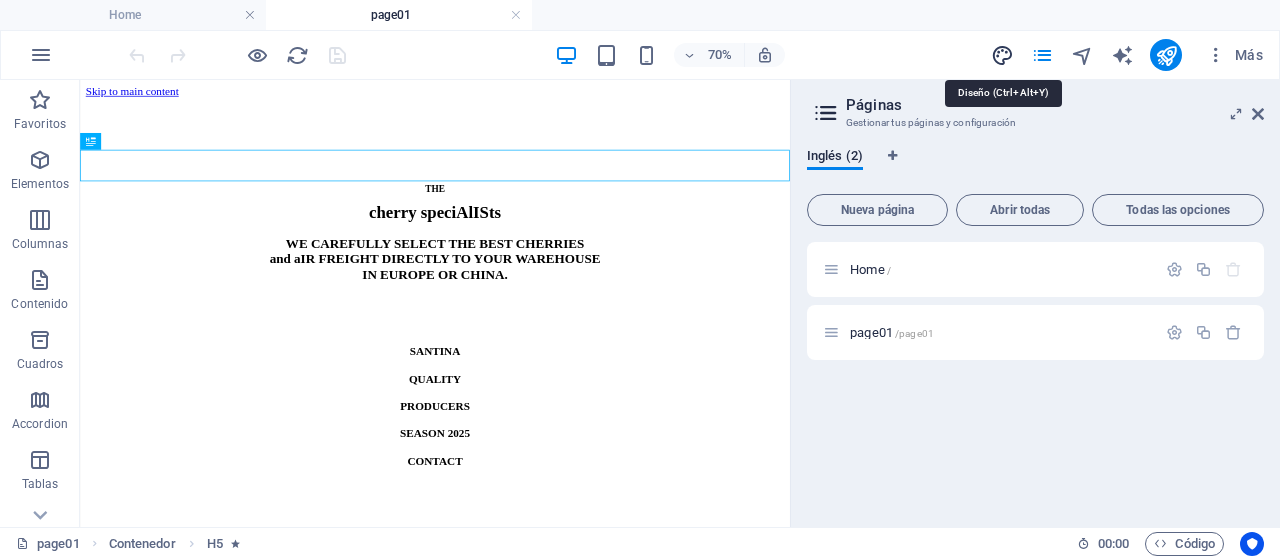 click at bounding box center (1002, 55) 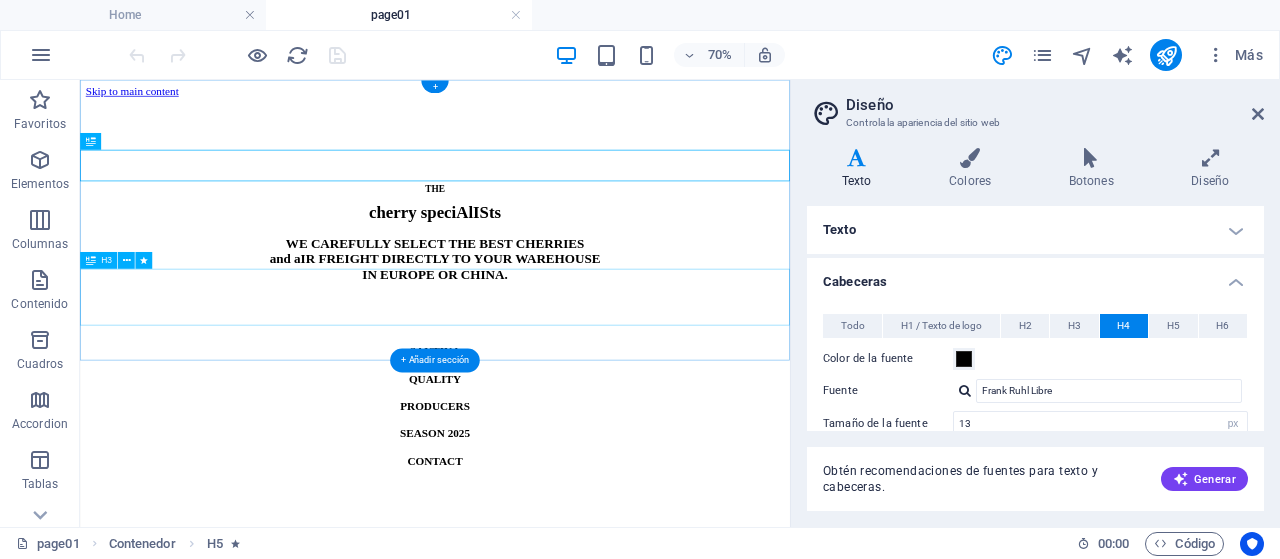 click on "WE CAREFULLY SELECT THE BEST CHERRIES and aIR FREIGHT DIRECTLY TO YOUR WAREHOUSE IN EUROPE OR CHINA." at bounding box center (587, 336) 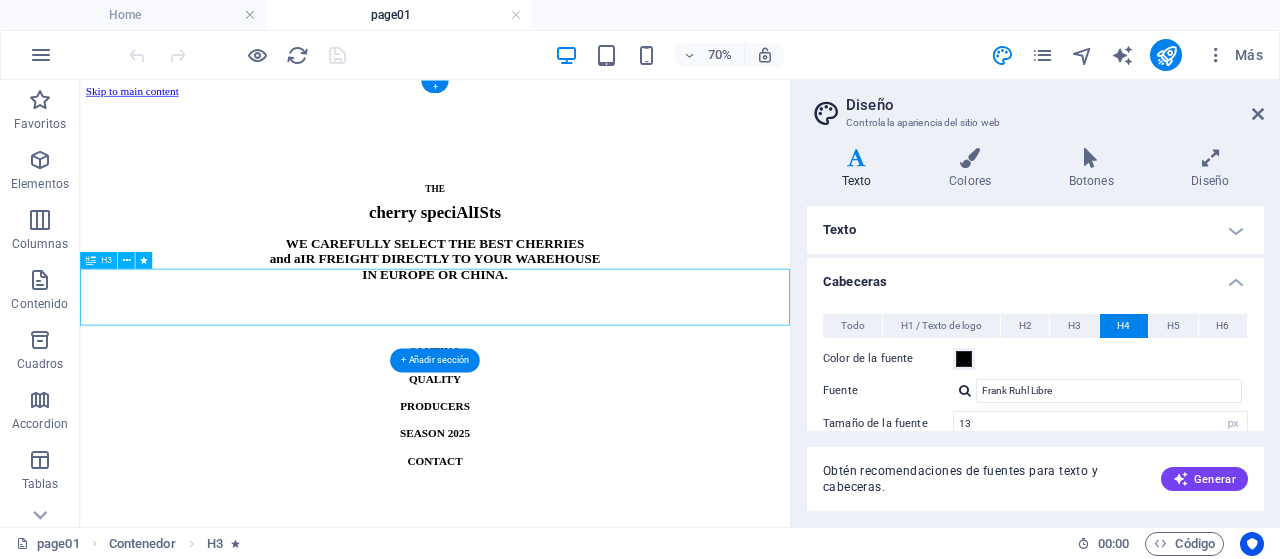 click on "WE CAREFULLY SELECT THE BEST CHERRIES and aIR FREIGHT DIRECTLY TO YOUR WAREHOUSE IN EUROPE OR CHINA." at bounding box center (587, 336) 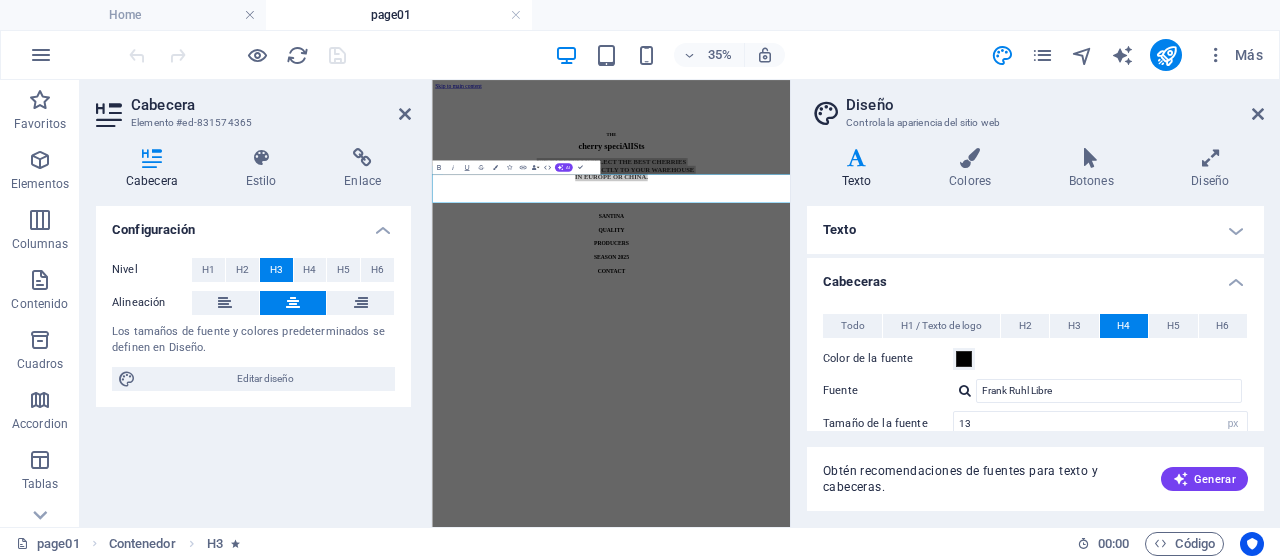 click on "Diseño Controla la apariencia del sitio web Variantes  Texto  Colores  Botones  Diseño Texto Standard Bold Links Color de la fuente Fuente Montserrat Tamaño de la fuente 18 rem px Alto de línea 1.5 Espesor de la fuente Para mostrar el espesor de la fuente correctamente, puede que deba activarse.  Gestionar fuentes Fino, 100 Extra delgado, 200 Delgado, 300 Normal, 400 Medio, 500 Seminegrita, 600 Negrita, 700 Extra negrita, 800 Negro, 900 Espaciado entre caracteres 0 rem px Estilo de fuente Transformación del texto Tt TT tt Alineación del texto Espesor de la fuente Para mostrar el espesor de la fuente correctamente, puede que deba activarse.  Gestionar fuentes Fino, 100 Extra delgado, 200 Delgado, 300 Normal, 400 Medio, 500 Seminegrita, 600 Negrita, 700 Extra negrita, 800 Negro, 900 Default Hover / Active Color de la fuente Color de la fuente Decoración Decoración Duración de la transición 0.3 s Función de la transición Lentitud Entrada lenta Salida lenta Entrada/salida lenta Lineal Cabeceras Todo 0" at bounding box center [1035, 303] 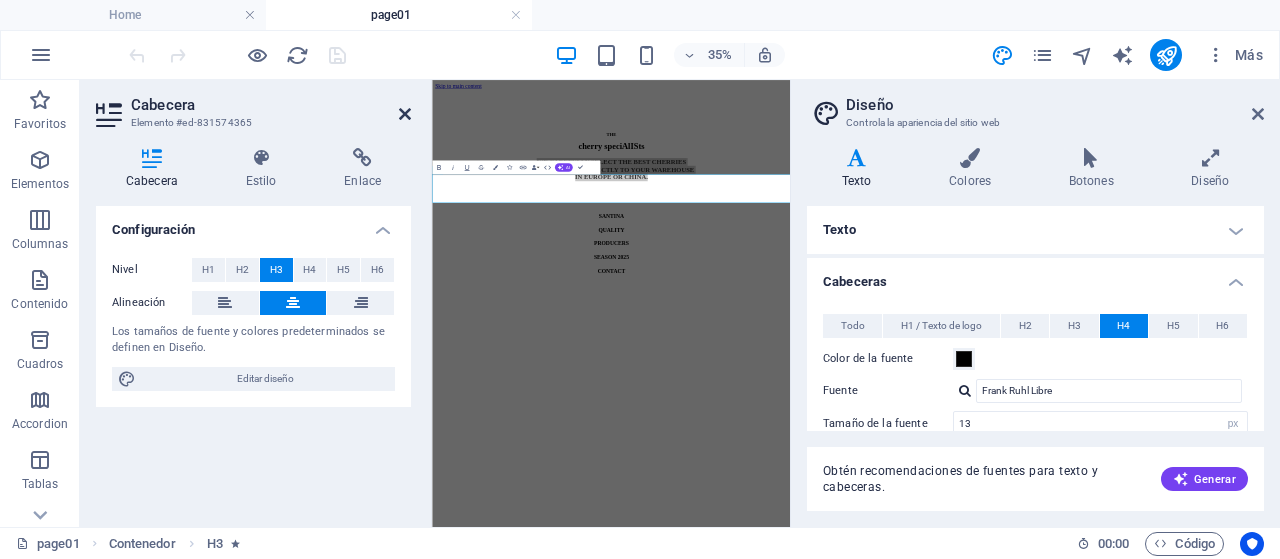 click at bounding box center [405, 114] 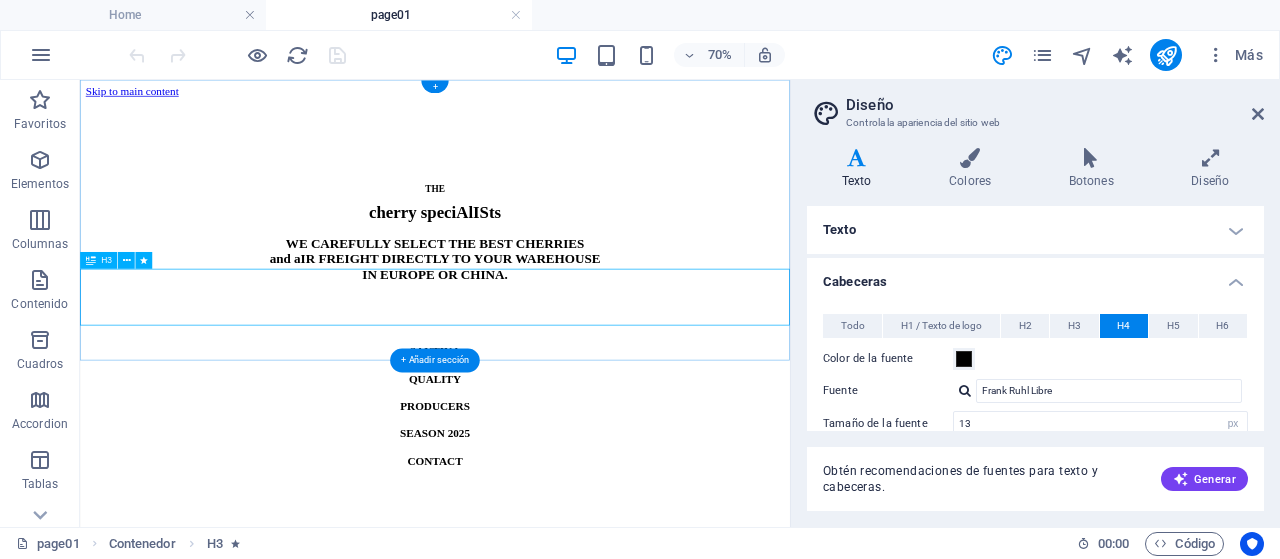 click on "WE CAREFULLY SELECT THE BEST CHERRIES and aIR FREIGHT DIRECTLY TO YOUR WAREHOUSE IN EUROPE OR CHINA." at bounding box center (587, 336) 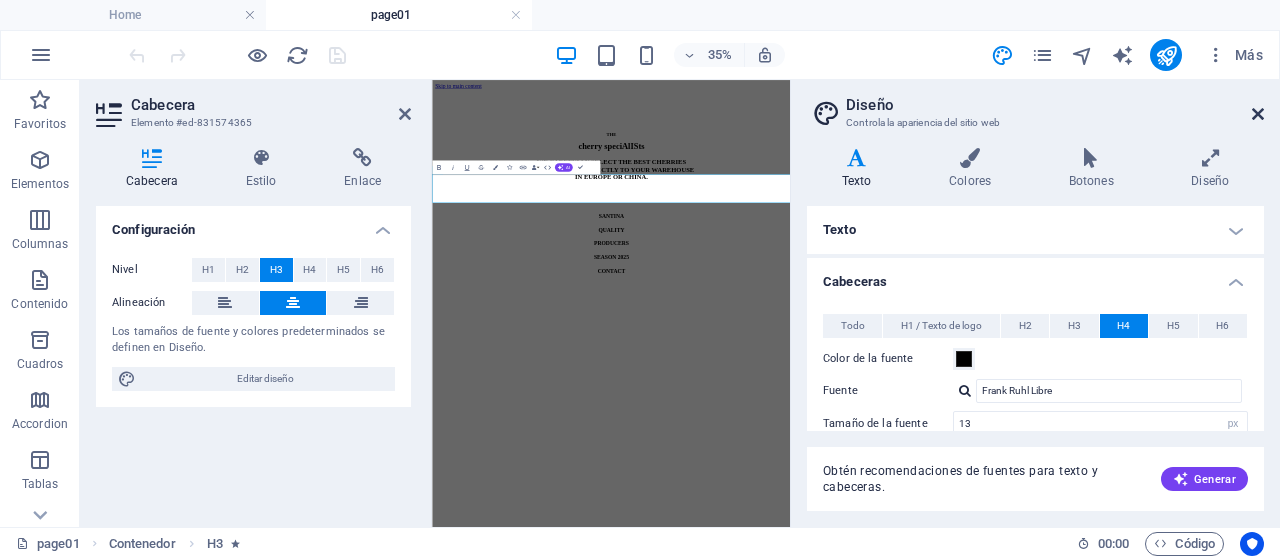 click at bounding box center [1258, 114] 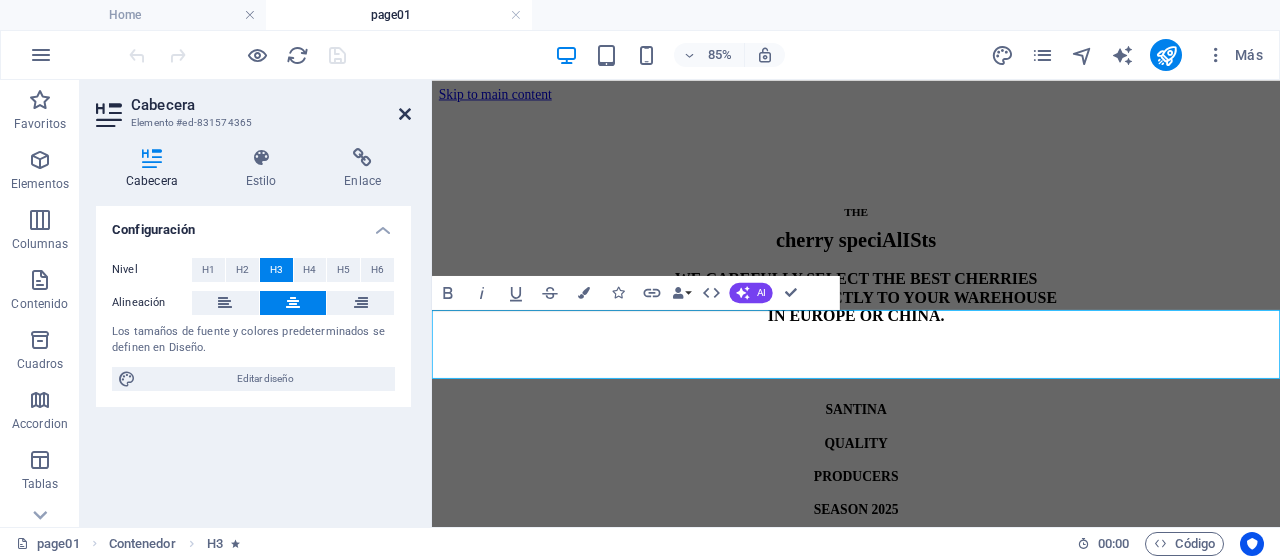 click at bounding box center (405, 114) 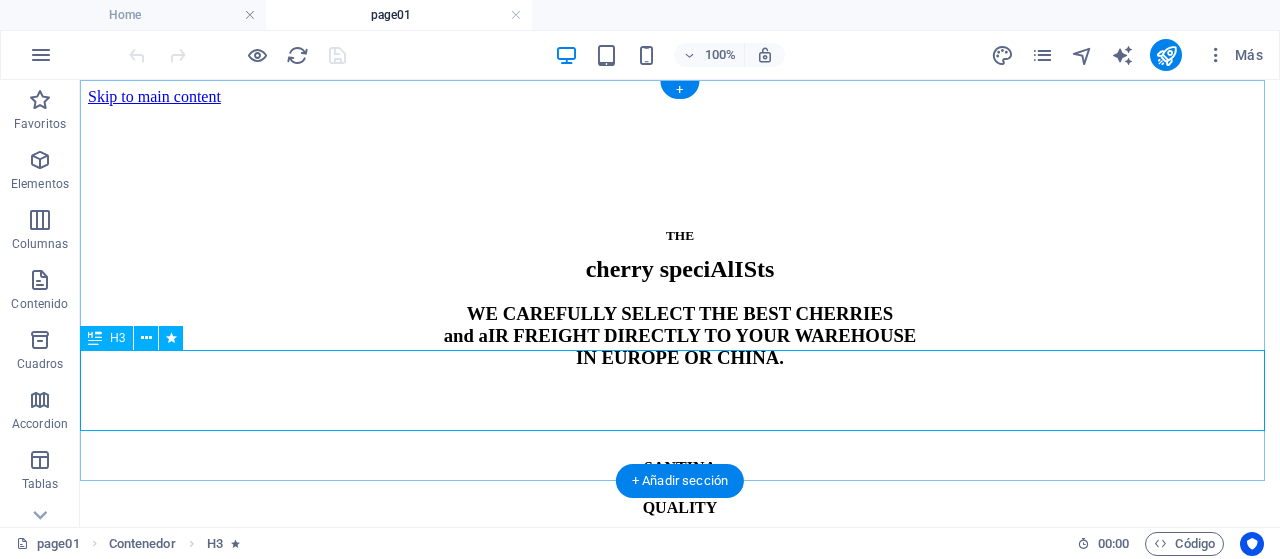 click on "WE CAREFULLY SELECT THE BEST CHERRIES and aIR FREIGHT DIRECTLY TO YOUR WAREHOUSE IN EUROPE OR CHINA." at bounding box center [680, 336] 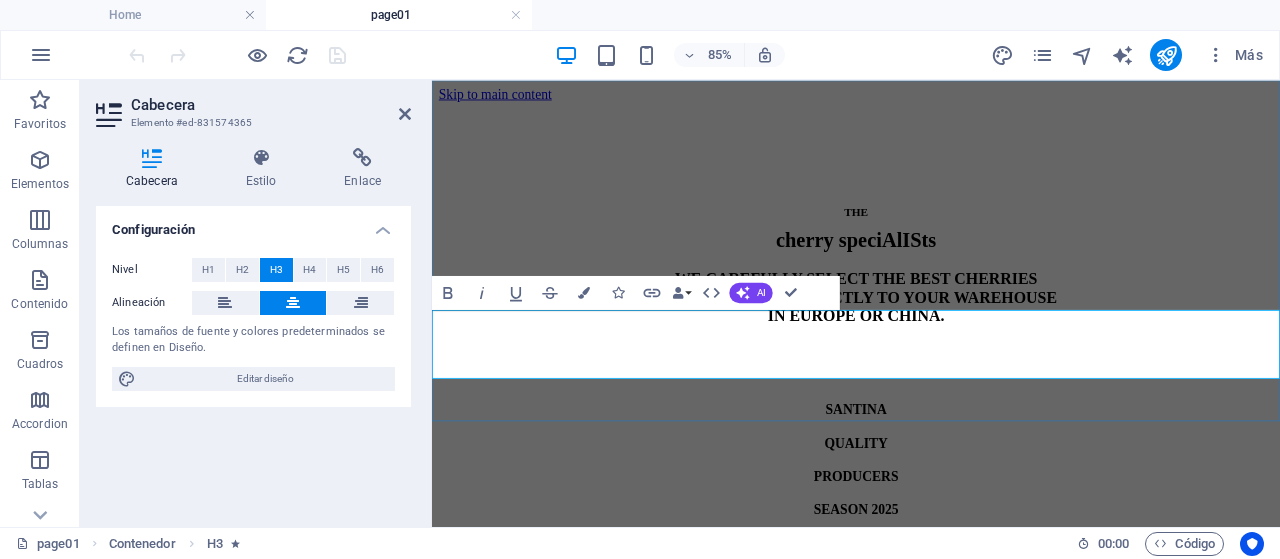 click on "WE CAREFULLY SELECT THE BEST CHERRIES and aIR FREIGHT DIRECTLY TO YOUR WAREHOUSE IN EUROPE OR CHINA." at bounding box center [931, 336] 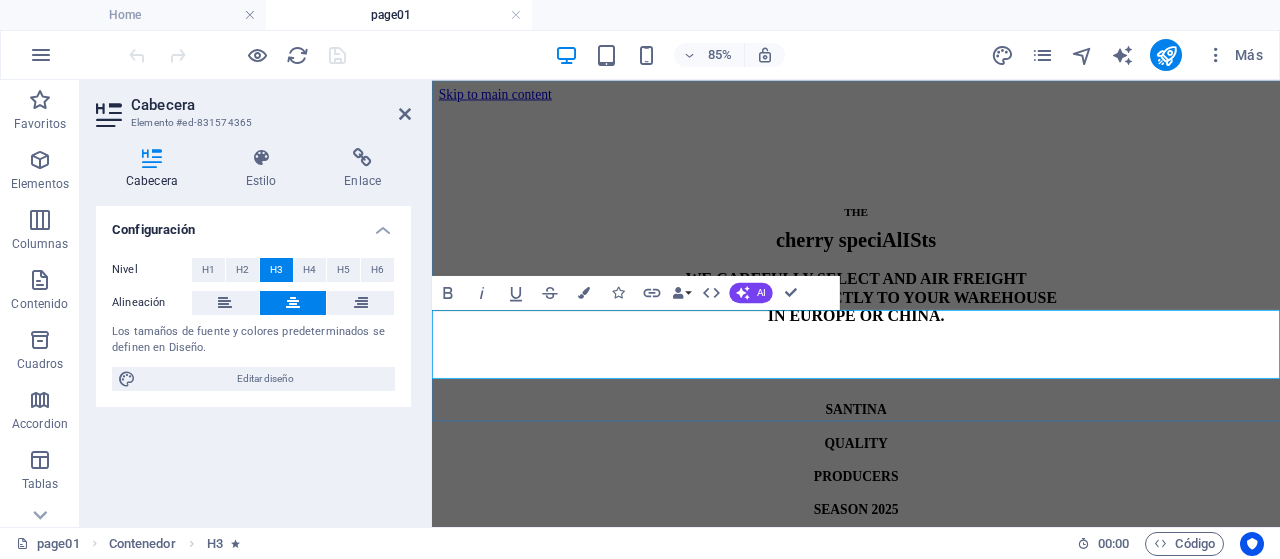 click on "WE CAREFULLY SELECT AND AIR FREIGHT and aIR FREIGHT DIRECTLY TO YOUR WAREHOUSE IN EUROPE OR CHINA." at bounding box center (931, 336) 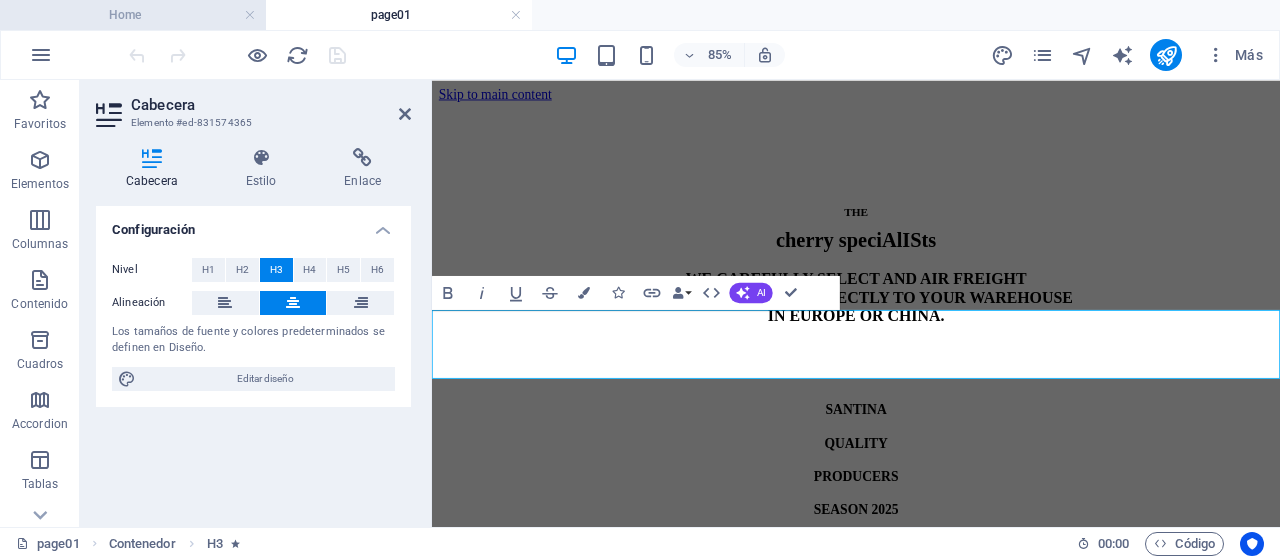 click on "Home" at bounding box center (133, 15) 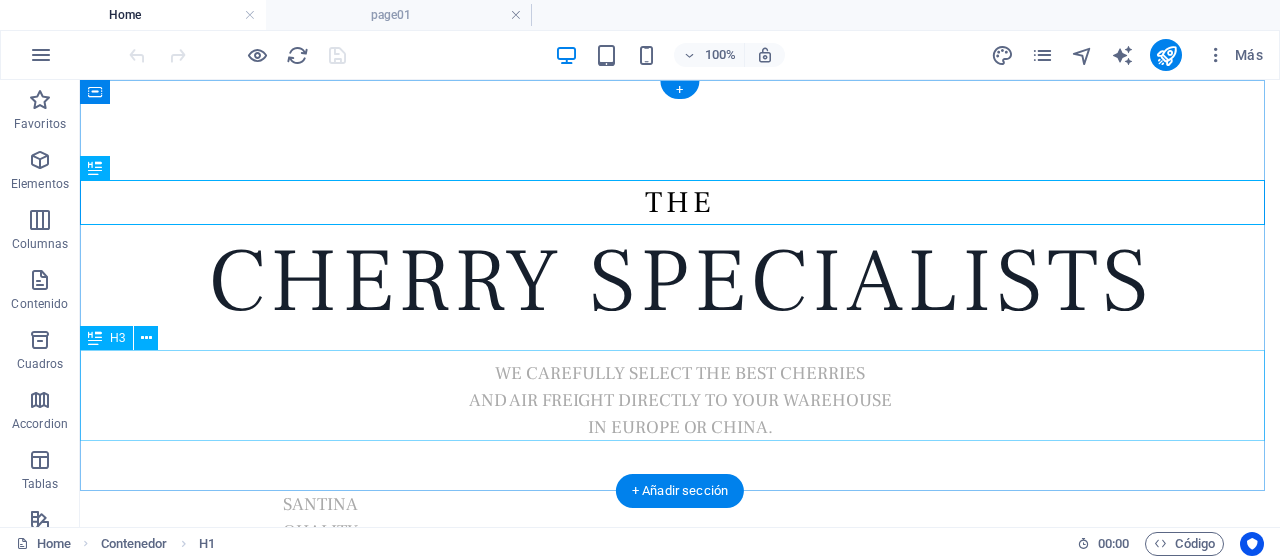 click on "WE CAREFULLY SELECT THE BEST CHERRIES and aIR FREIGHT DIRECTLY TO YOUR WAREHOUSE IN EUROPE OR CHINA." at bounding box center (680, 395) 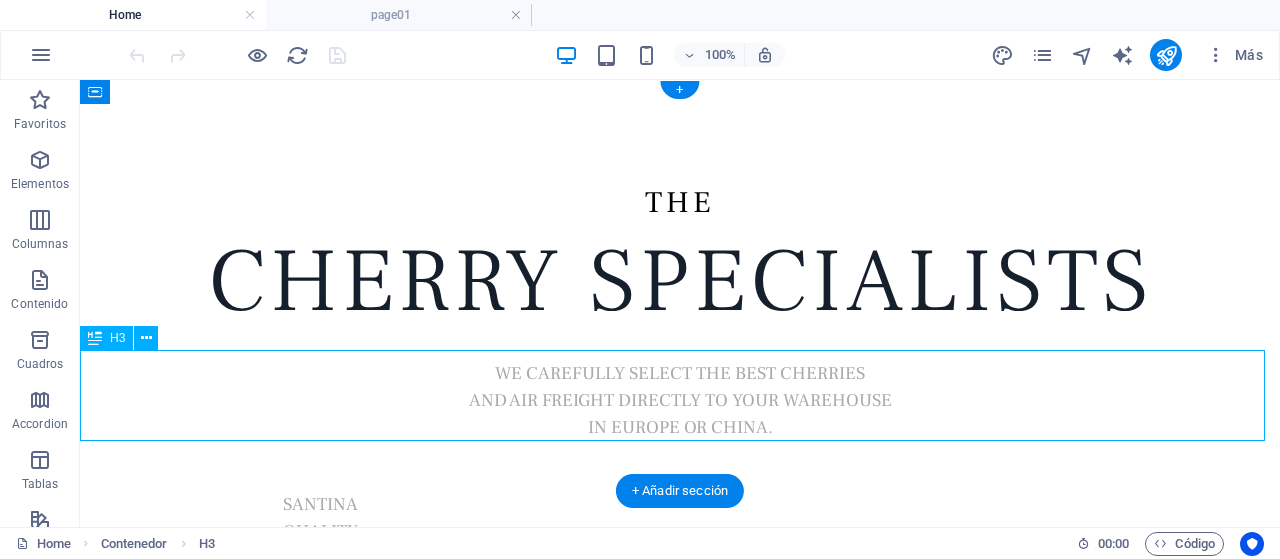 click on "WE CAREFULLY SELECT THE BEST CHERRIES and aIR FREIGHT DIRECTLY TO YOUR WAREHOUSE IN EUROPE OR CHINA." at bounding box center [680, 395] 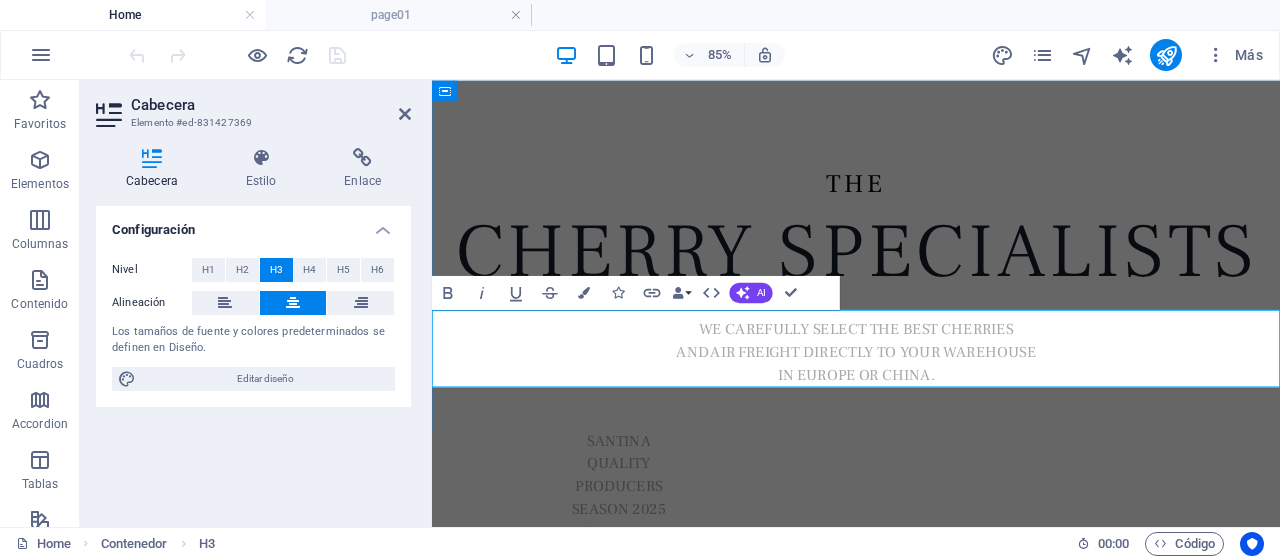 click on "WE CAREFULLY SELECT THE BEST CHERRIES and aIR FREIGHT DIRECTLY TO YOUR WAREHOUSE IN EUROPE OR CHINA." at bounding box center (931, 400) 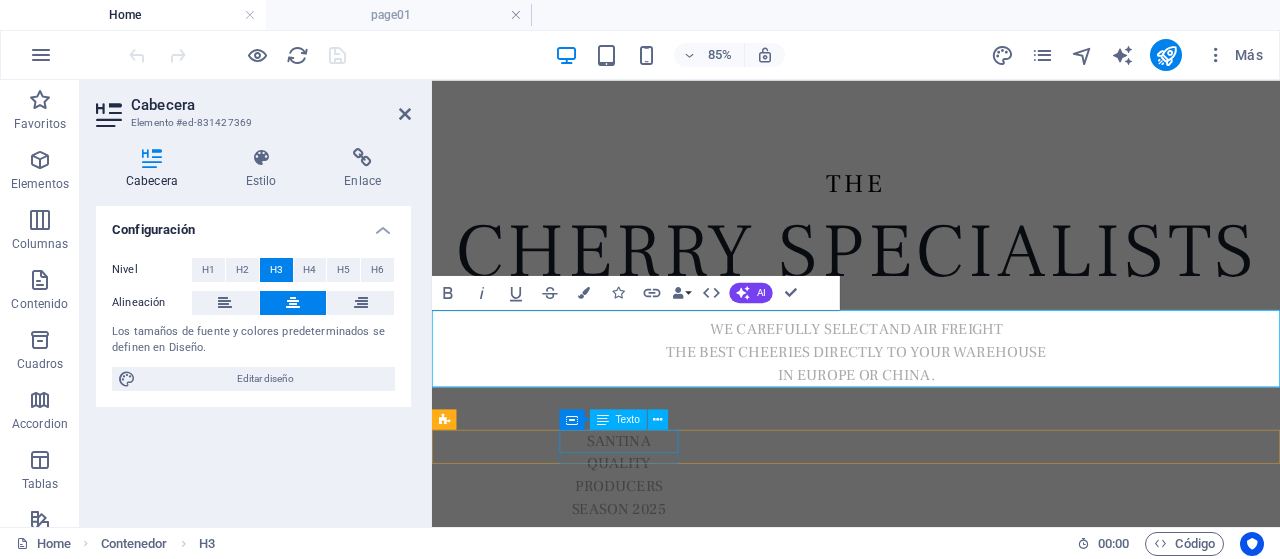 click on "SANTINA" at bounding box center (652, 504) 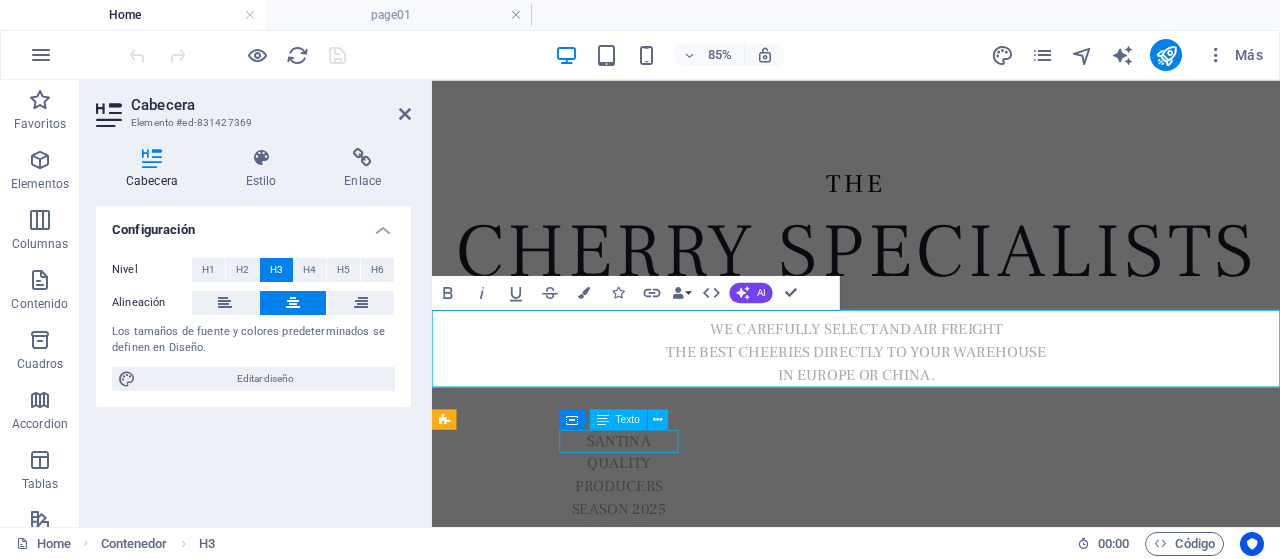 click on "SANTINA" at bounding box center (652, 504) 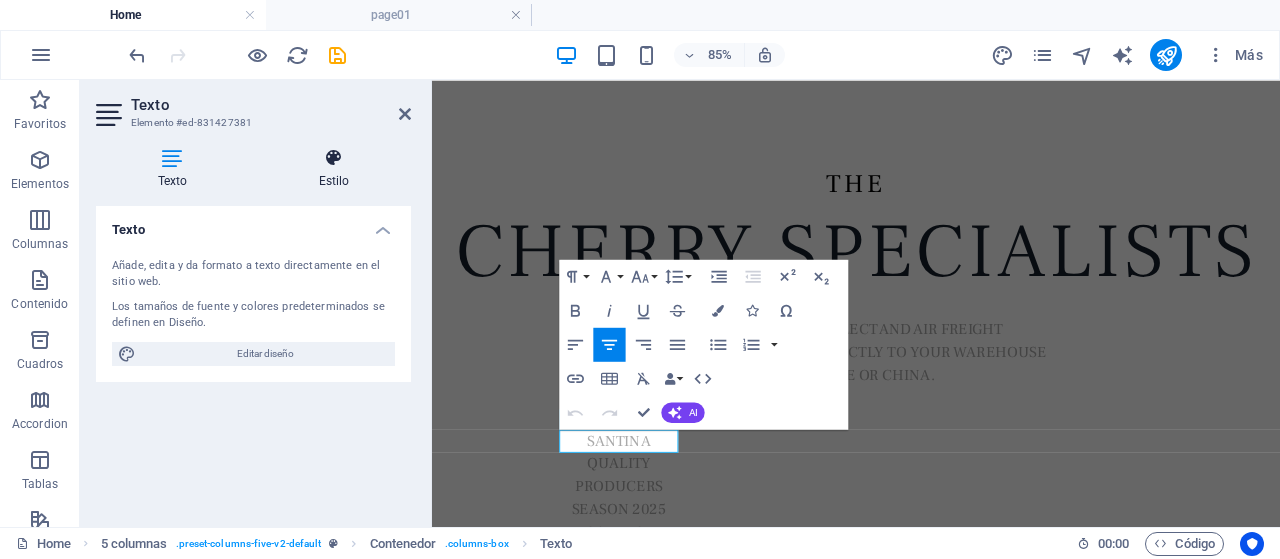 click at bounding box center (334, 158) 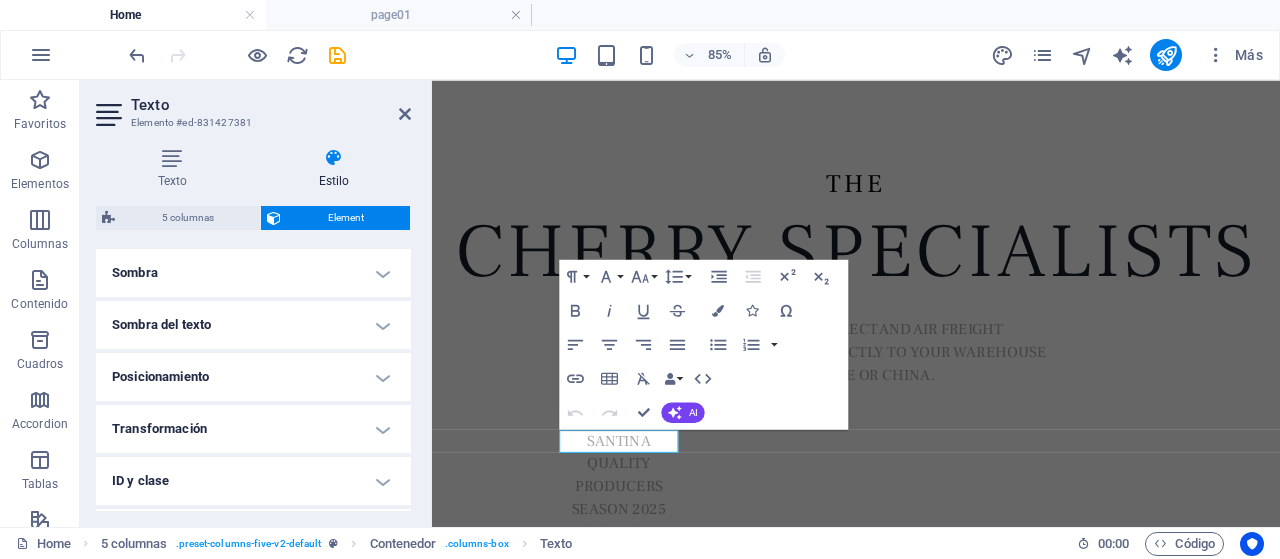 scroll, scrollTop: 596, scrollLeft: 0, axis: vertical 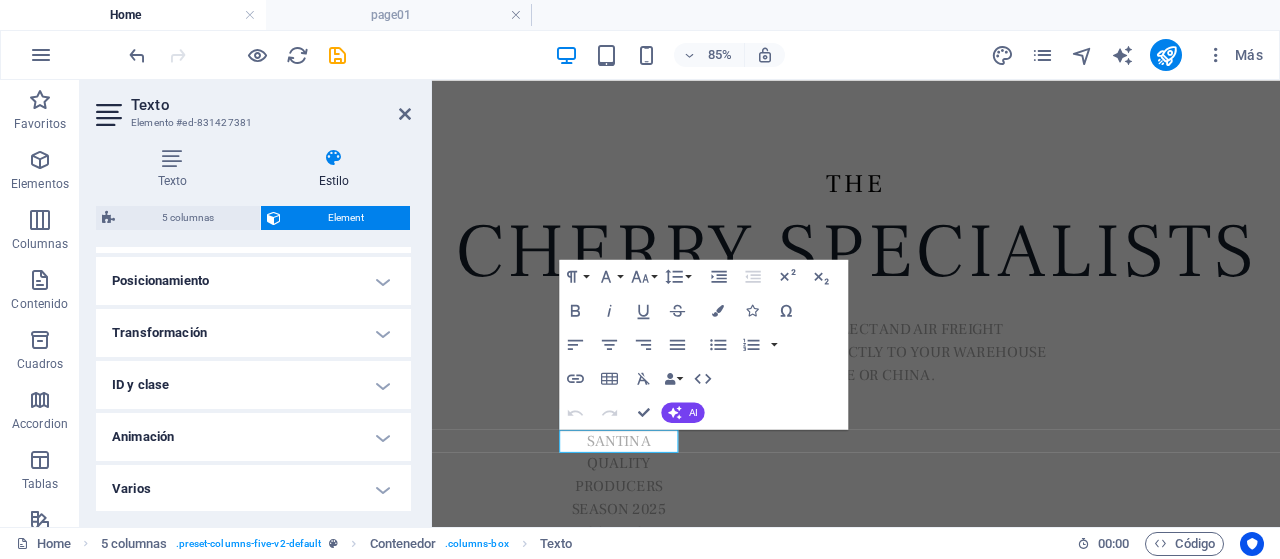 click on "Animación" at bounding box center [253, 437] 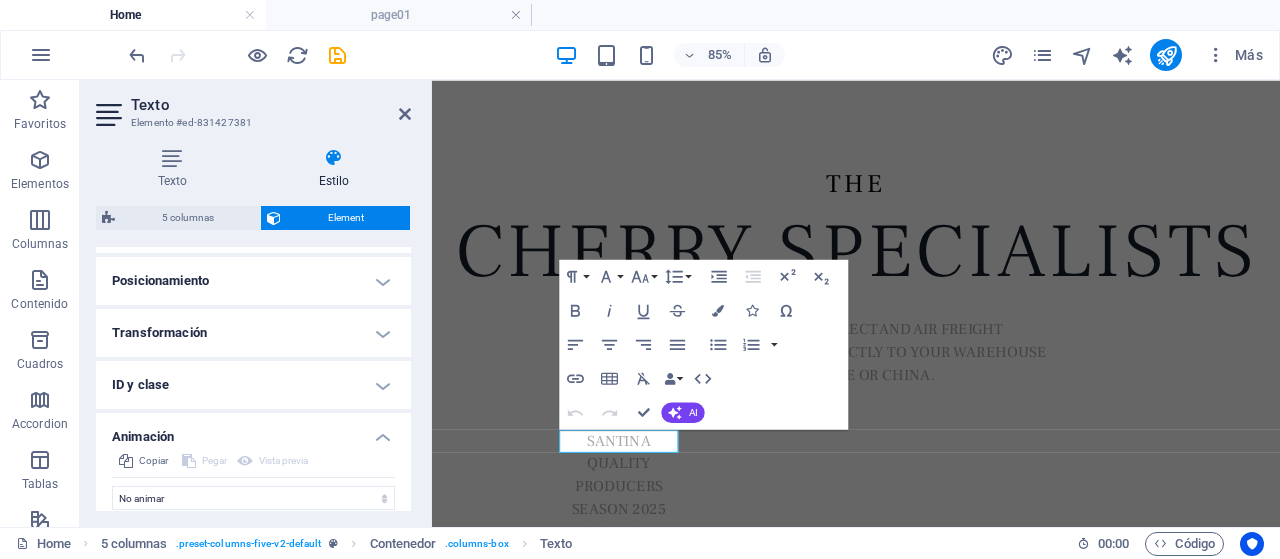 scroll, scrollTop: 661, scrollLeft: 0, axis: vertical 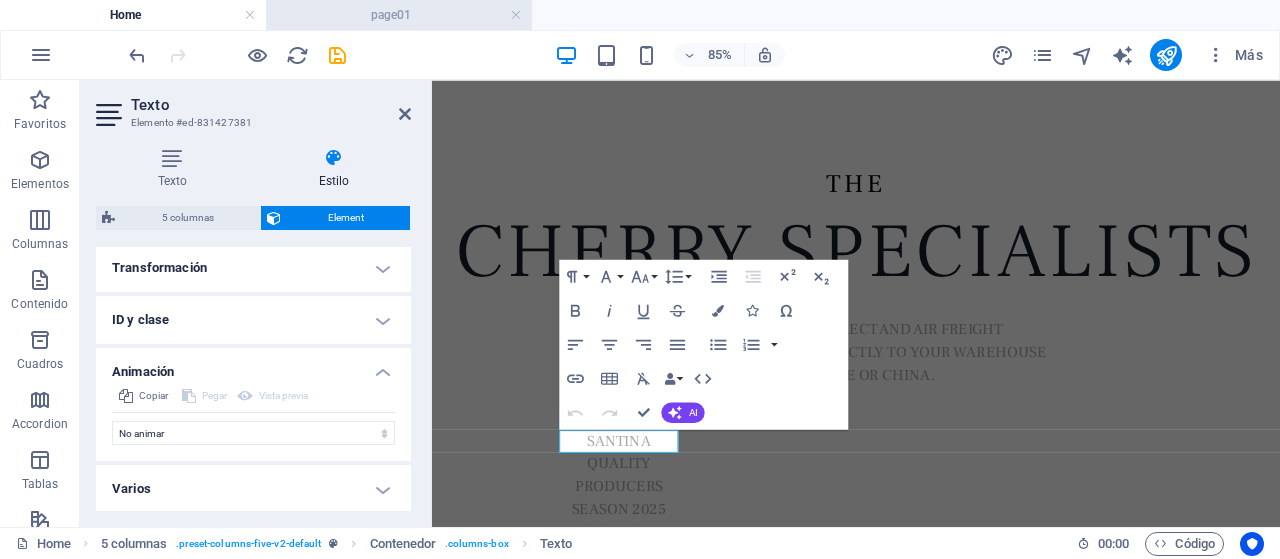 click on "page01" at bounding box center [399, 15] 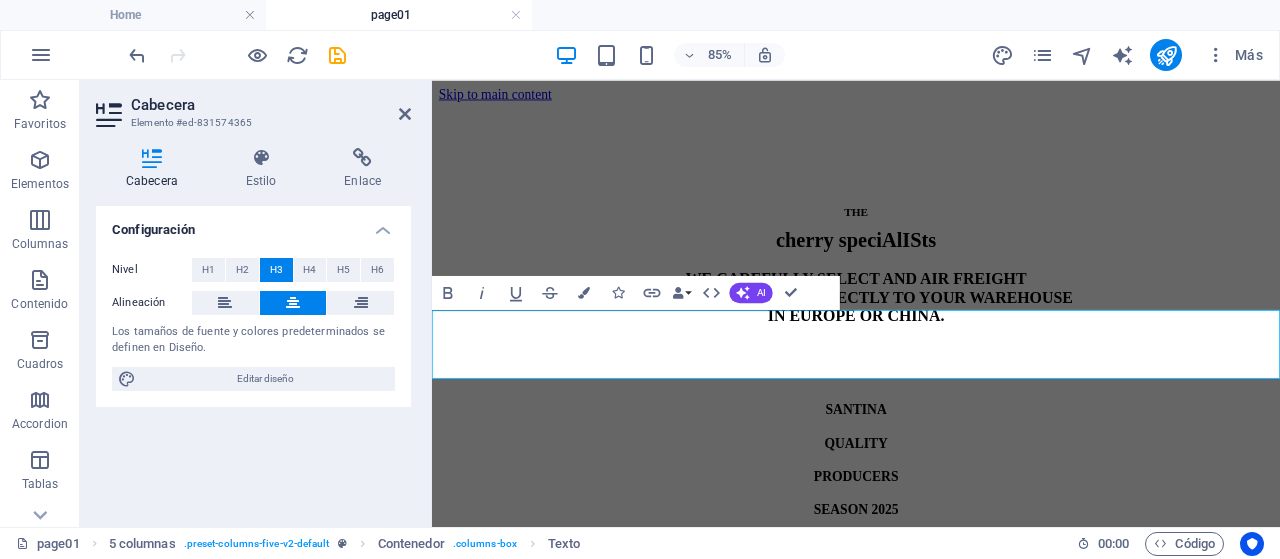 click on "page01" at bounding box center [399, 15] 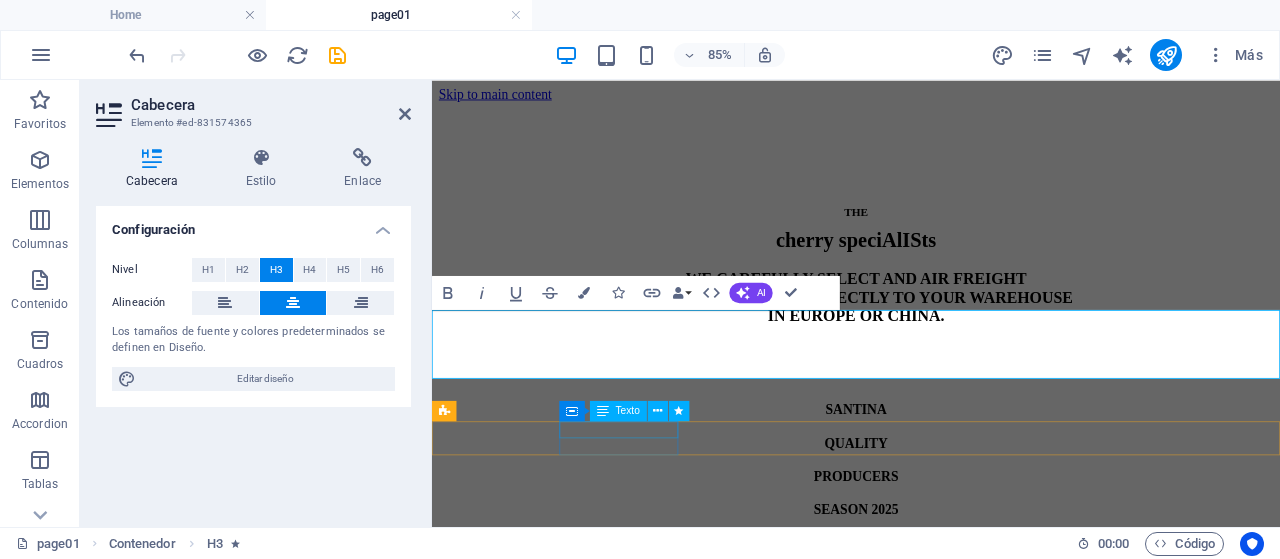 click on "SANTINA" at bounding box center [931, 468] 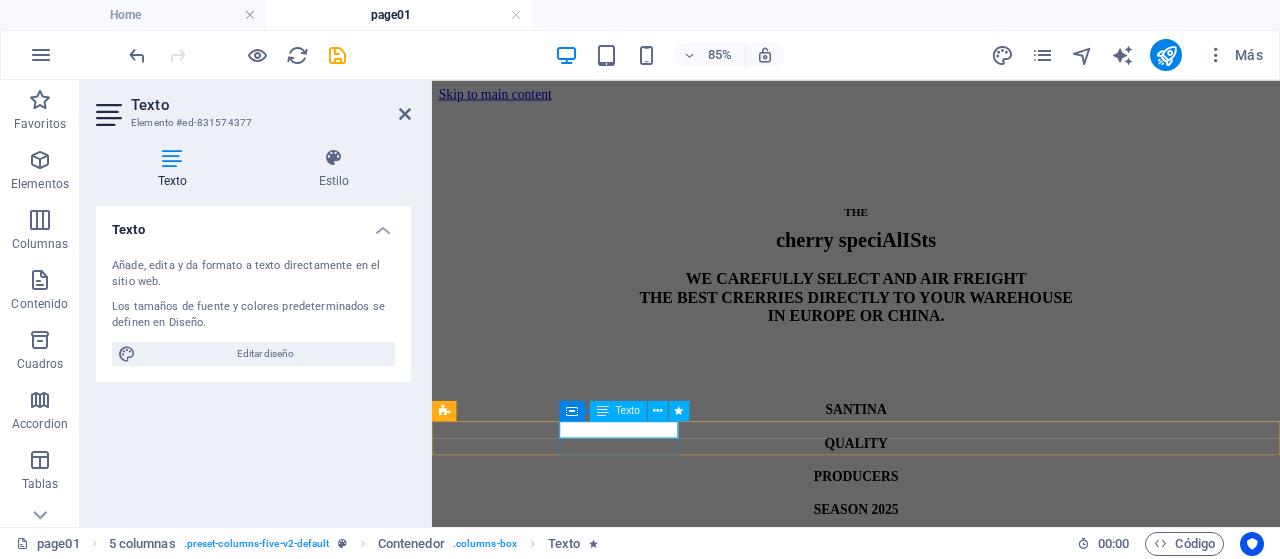select on "move-bottom-to-top" 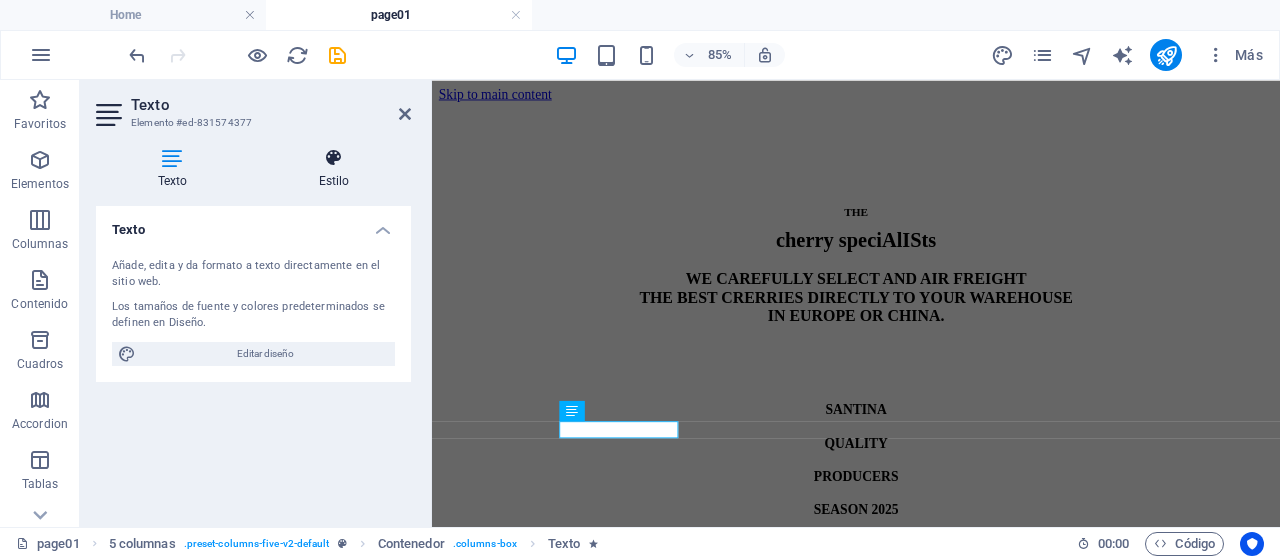 click at bounding box center (334, 158) 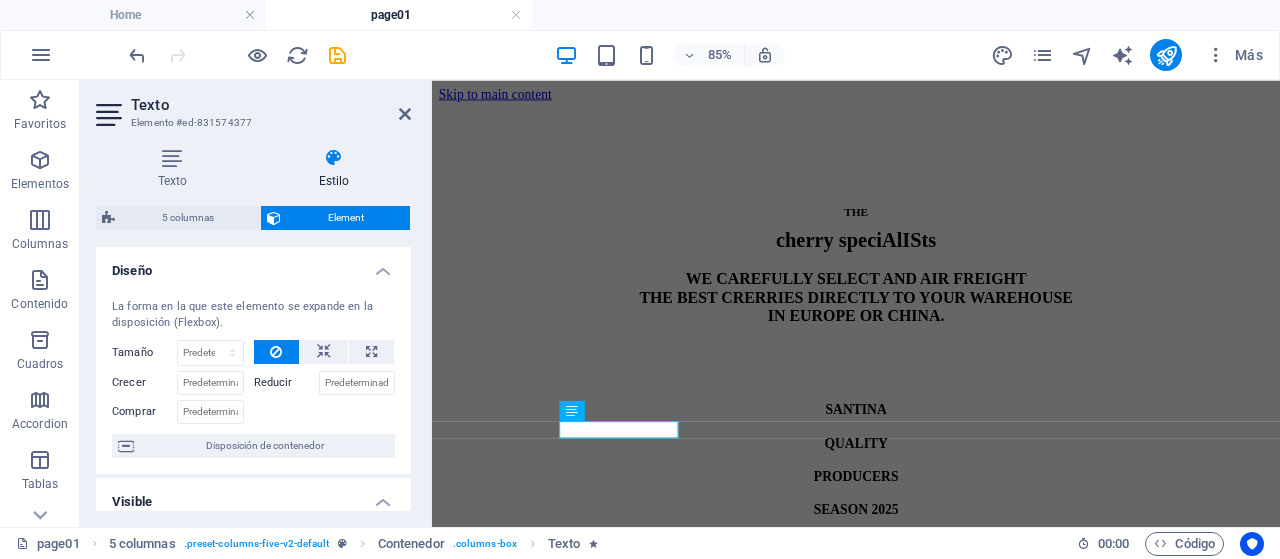scroll, scrollTop: 596, scrollLeft: 0, axis: vertical 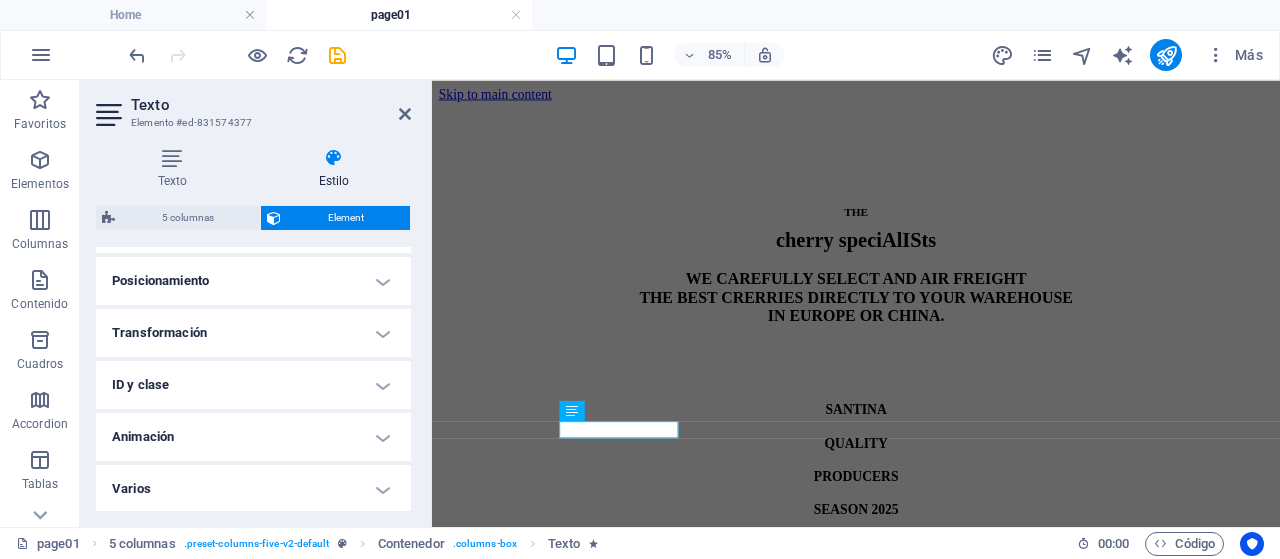 click on "Animación" at bounding box center (253, 437) 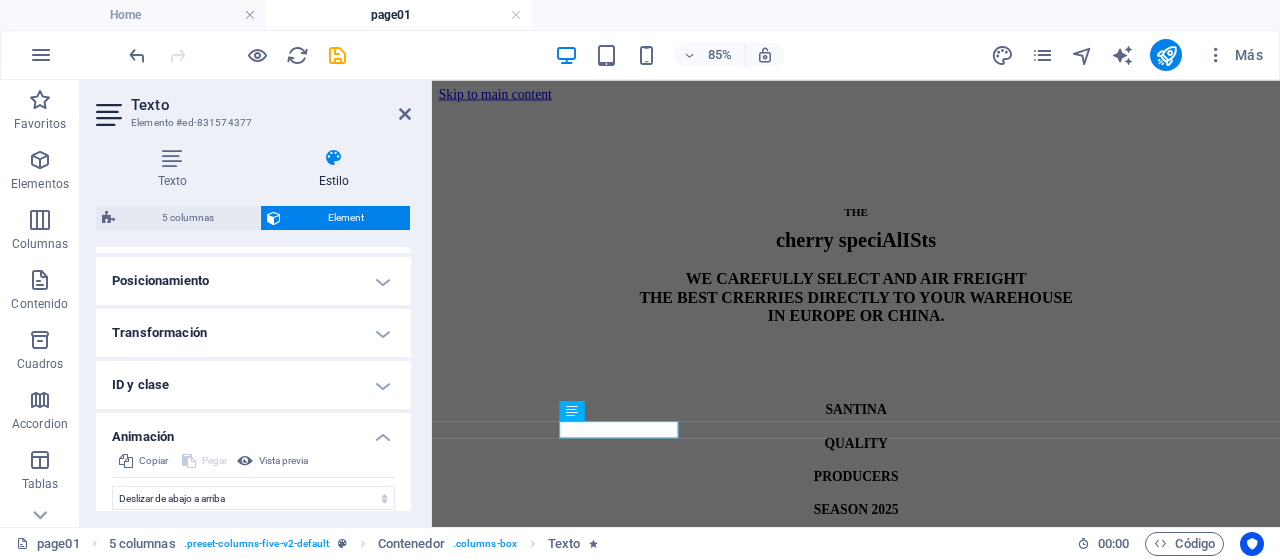 scroll, scrollTop: 802, scrollLeft: 0, axis: vertical 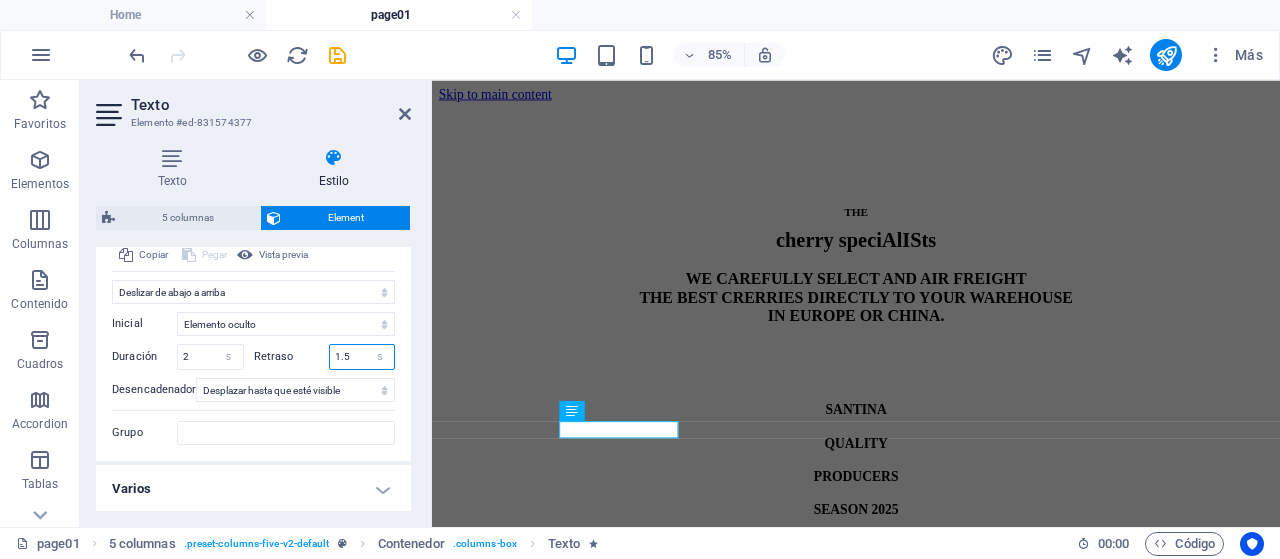 click on "1.5" at bounding box center (362, 357) 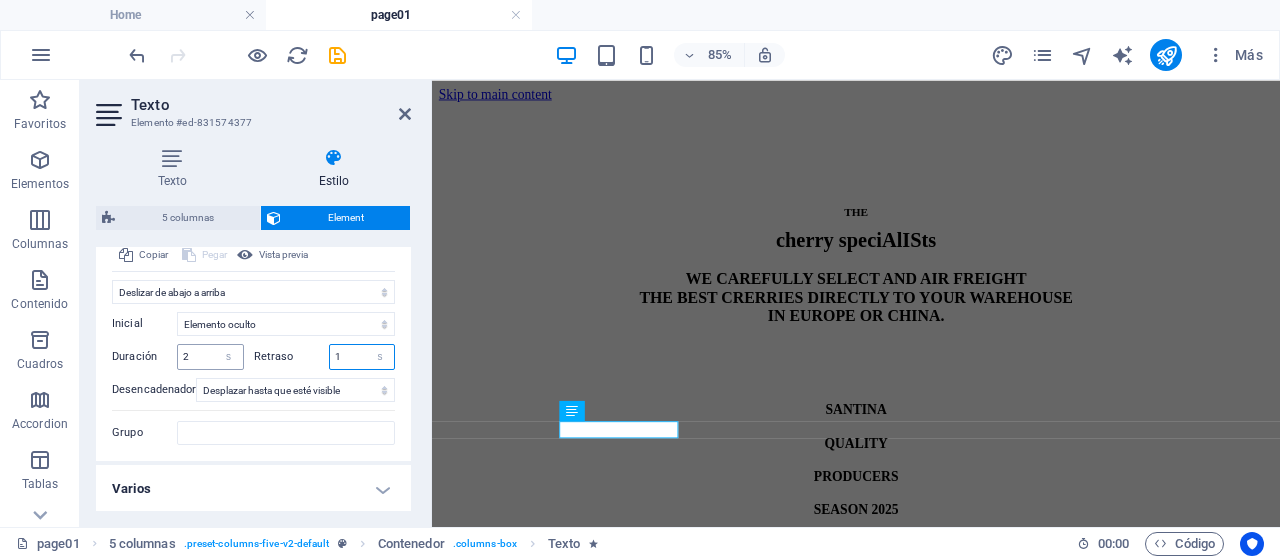 type on "1" 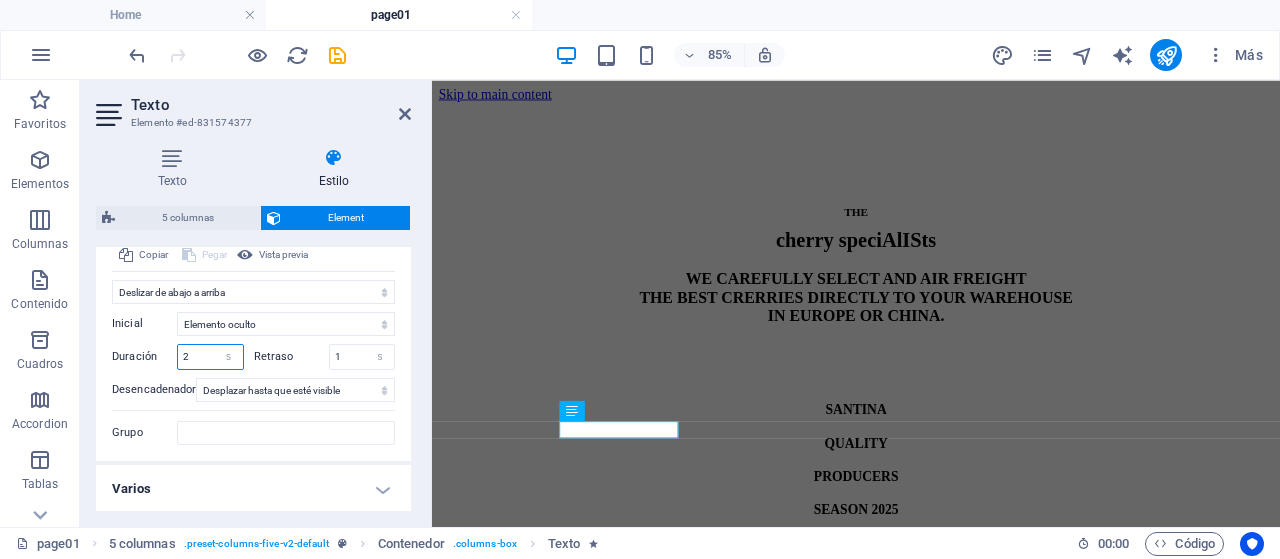 click on "2" at bounding box center (210, 357) 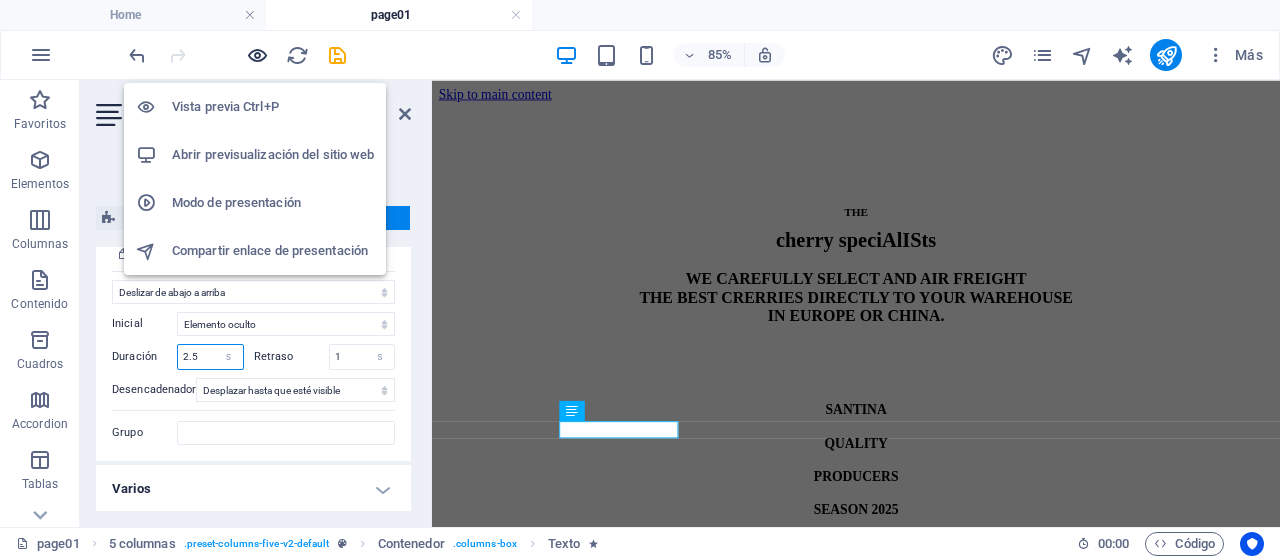 type on "2.5" 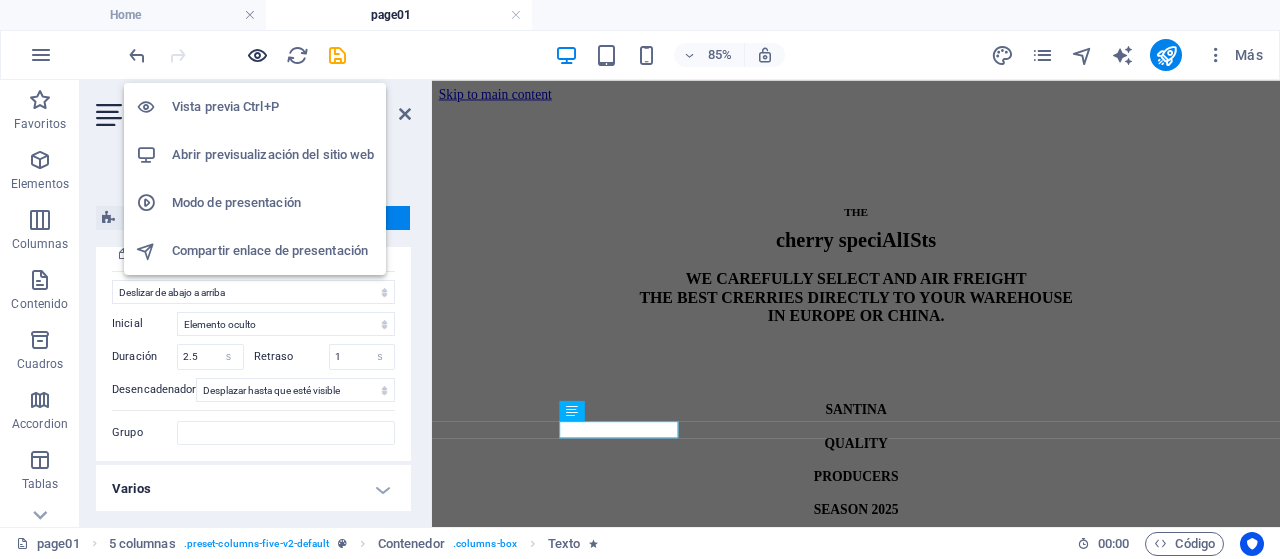 click at bounding box center [257, 55] 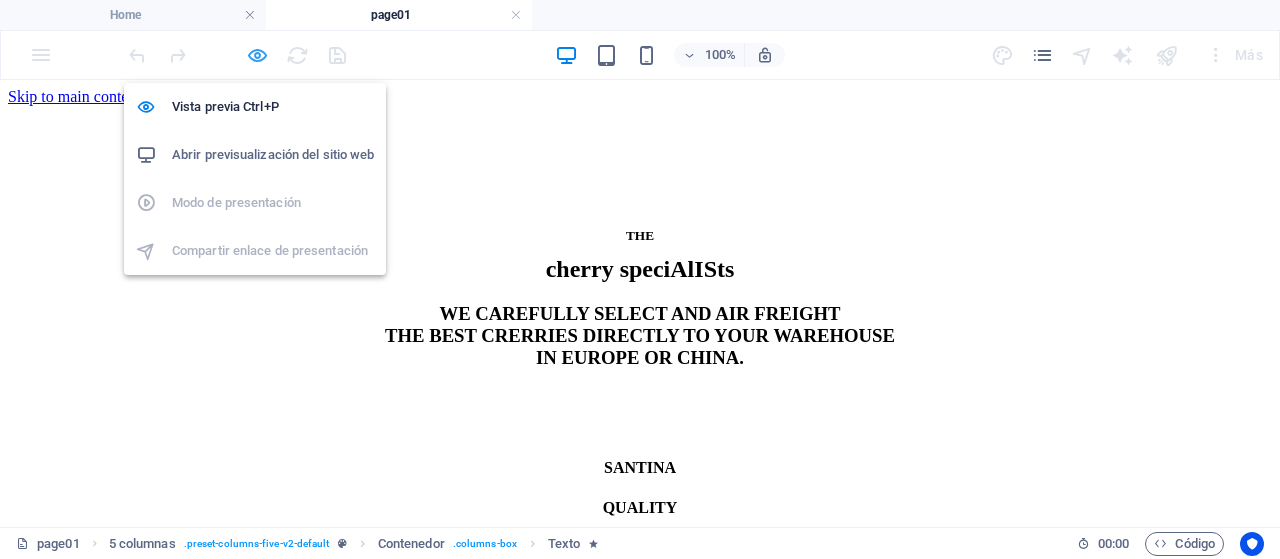 click at bounding box center [257, 55] 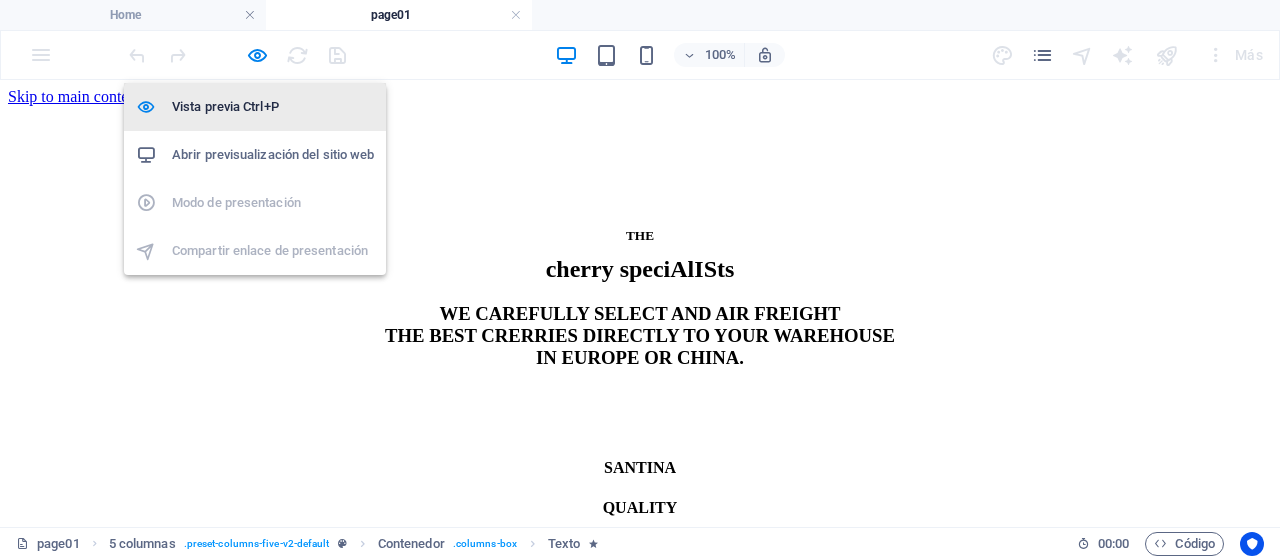 select on "move-bottom-to-top" 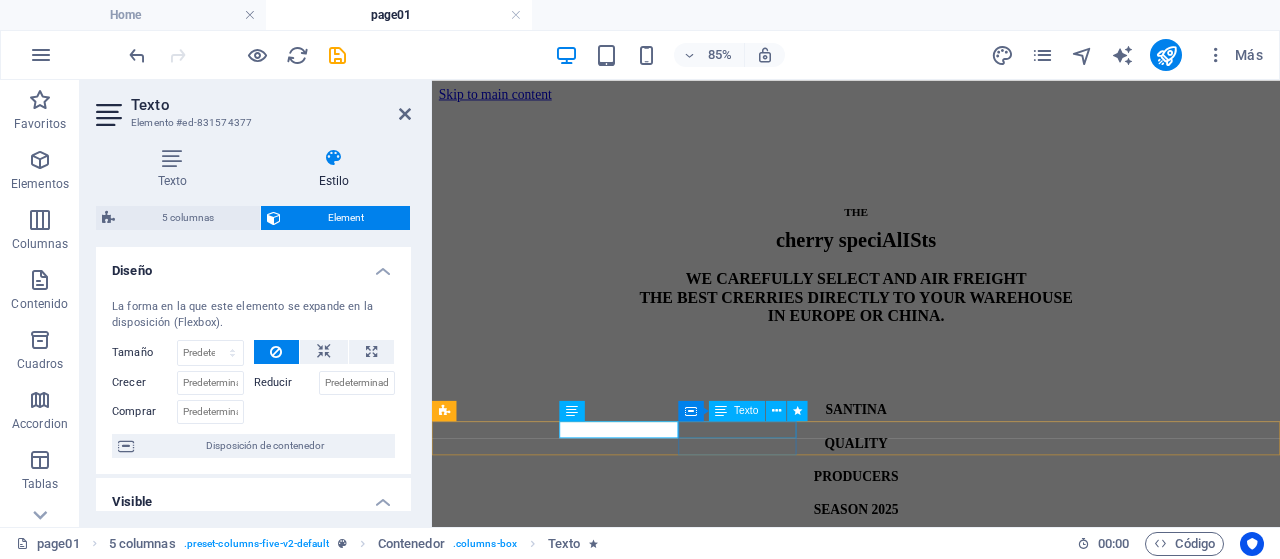 click on "QUALITY" at bounding box center [931, 508] 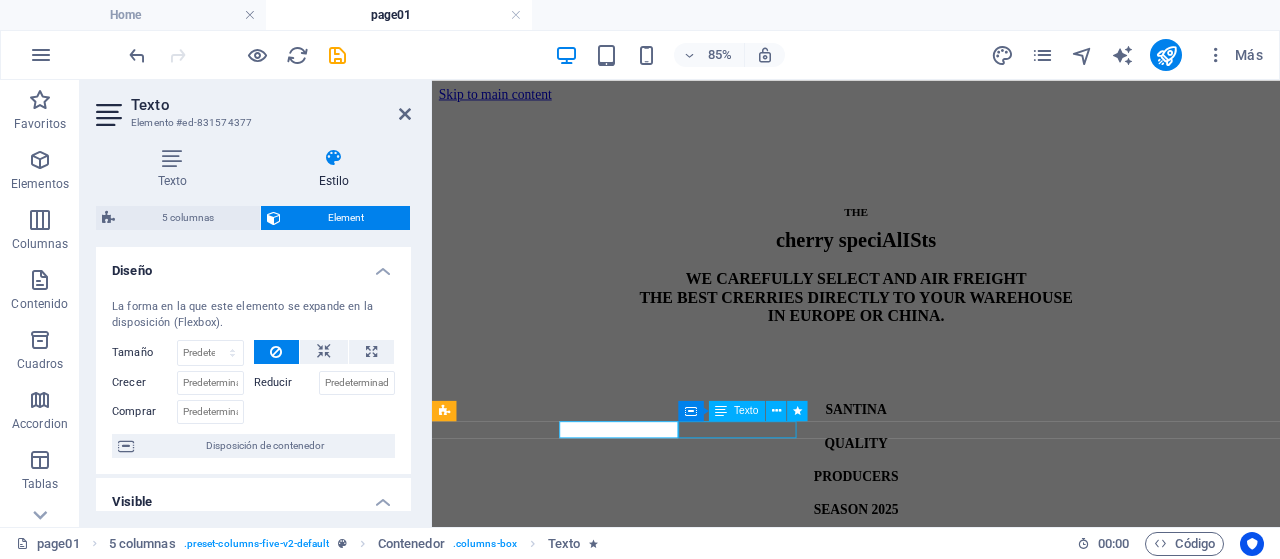click on "QUALITY" at bounding box center (931, 508) 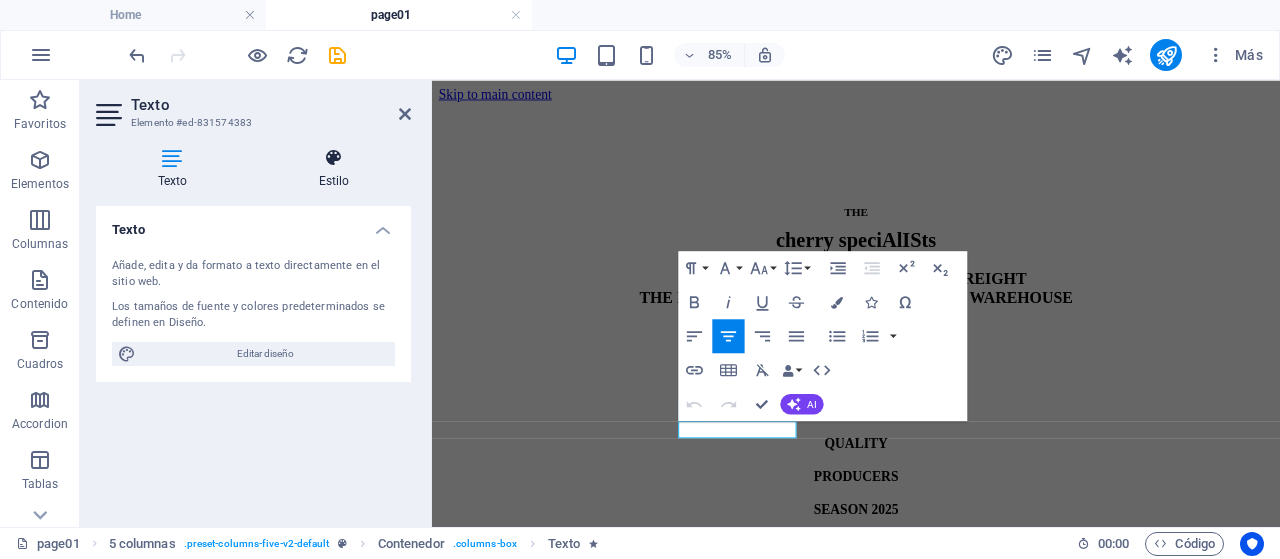 click at bounding box center [334, 158] 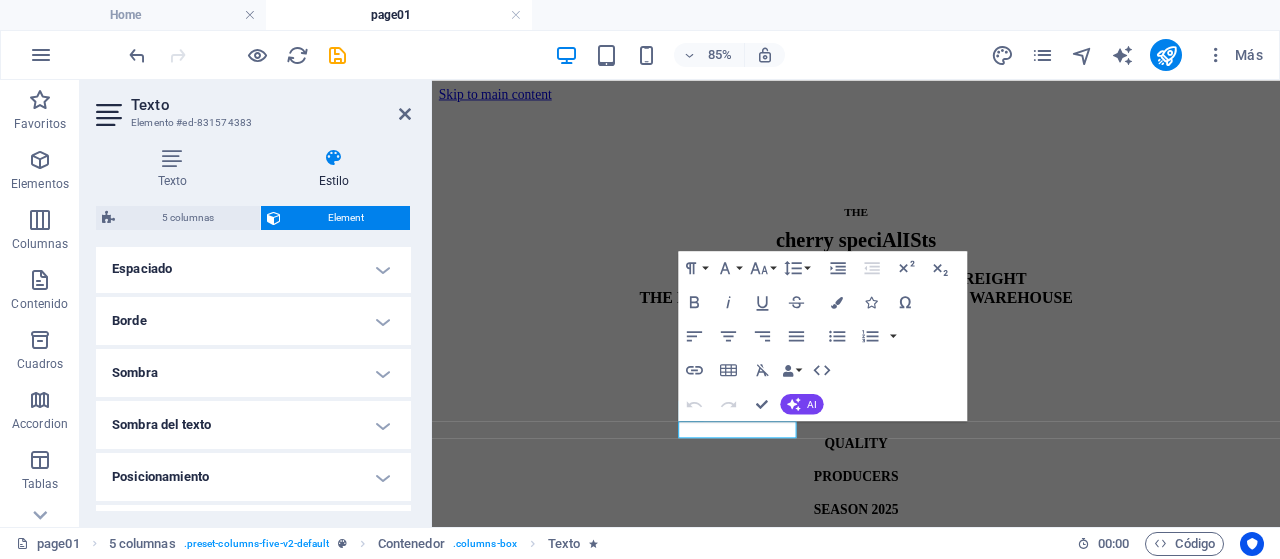 scroll, scrollTop: 596, scrollLeft: 0, axis: vertical 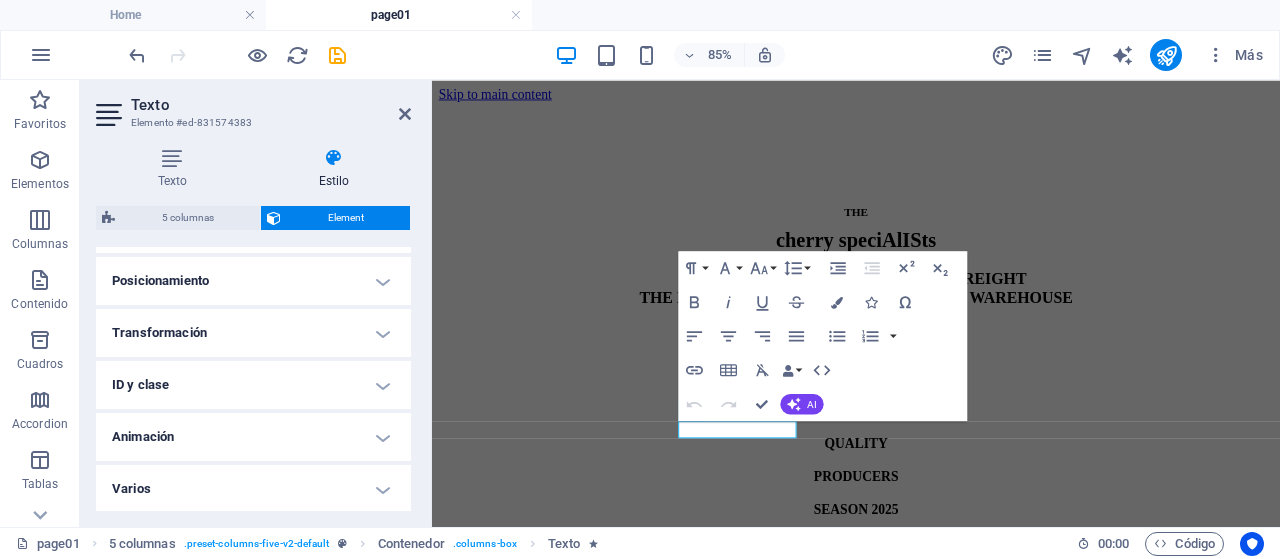 click on "Animación" at bounding box center (253, 437) 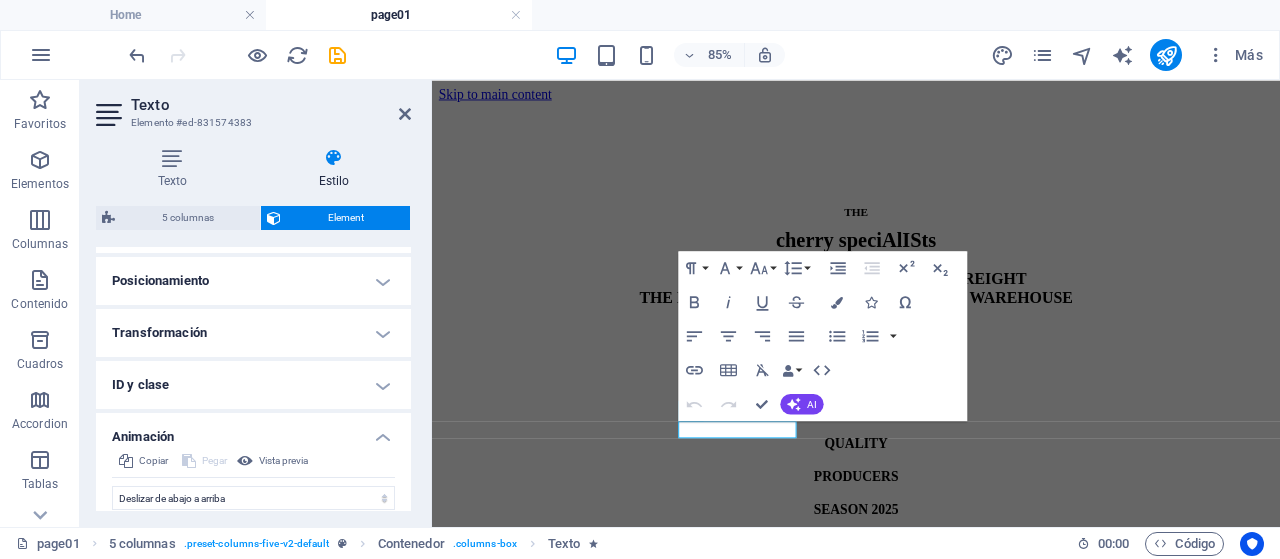 scroll, scrollTop: 802, scrollLeft: 0, axis: vertical 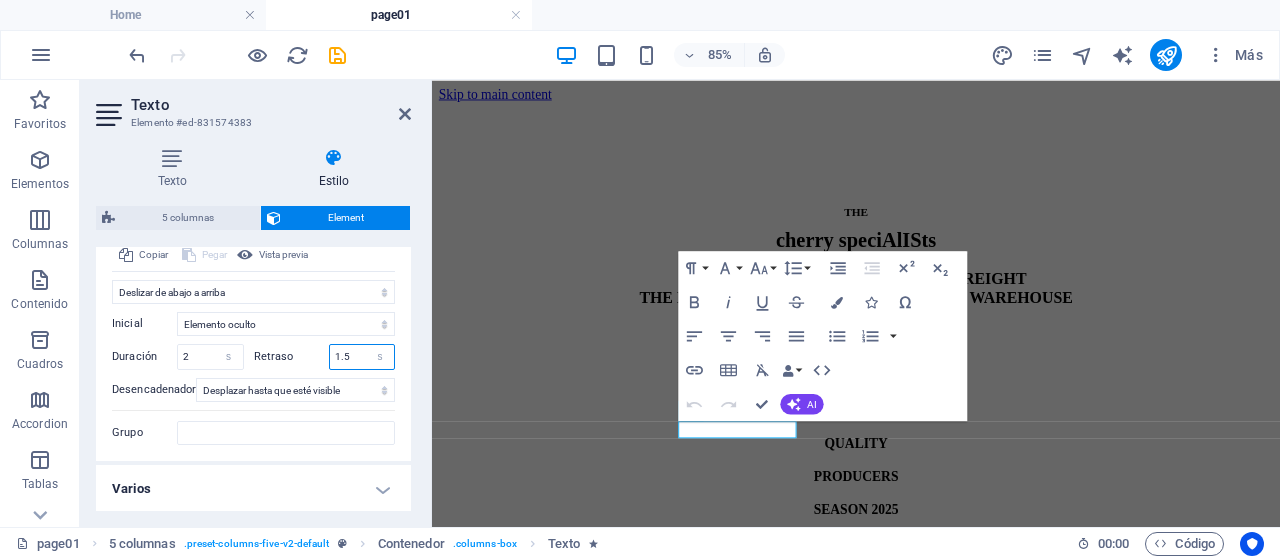 drag, startPoint x: 363, startPoint y: 351, endPoint x: 352, endPoint y: 351, distance: 11 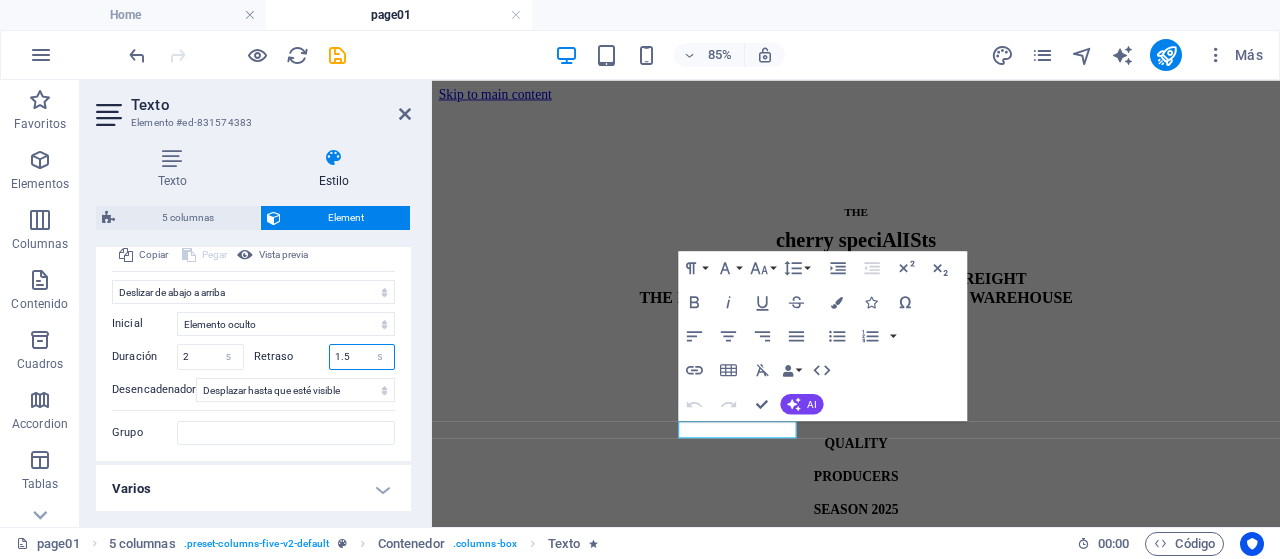 drag, startPoint x: 350, startPoint y: 353, endPoint x: 338, endPoint y: 356, distance: 12.369317 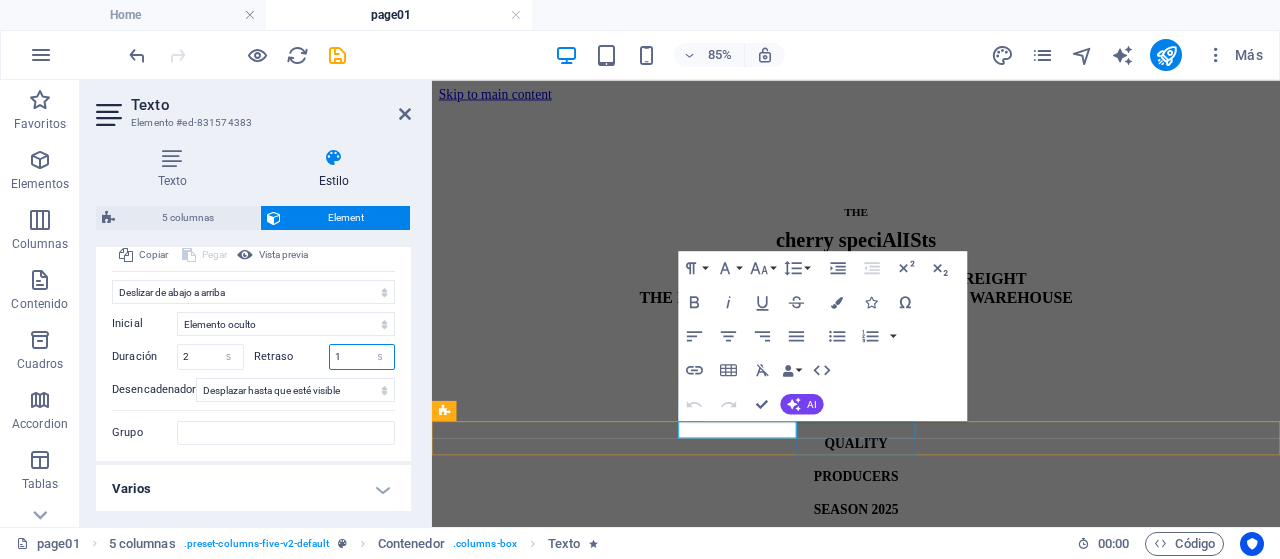 type on "1" 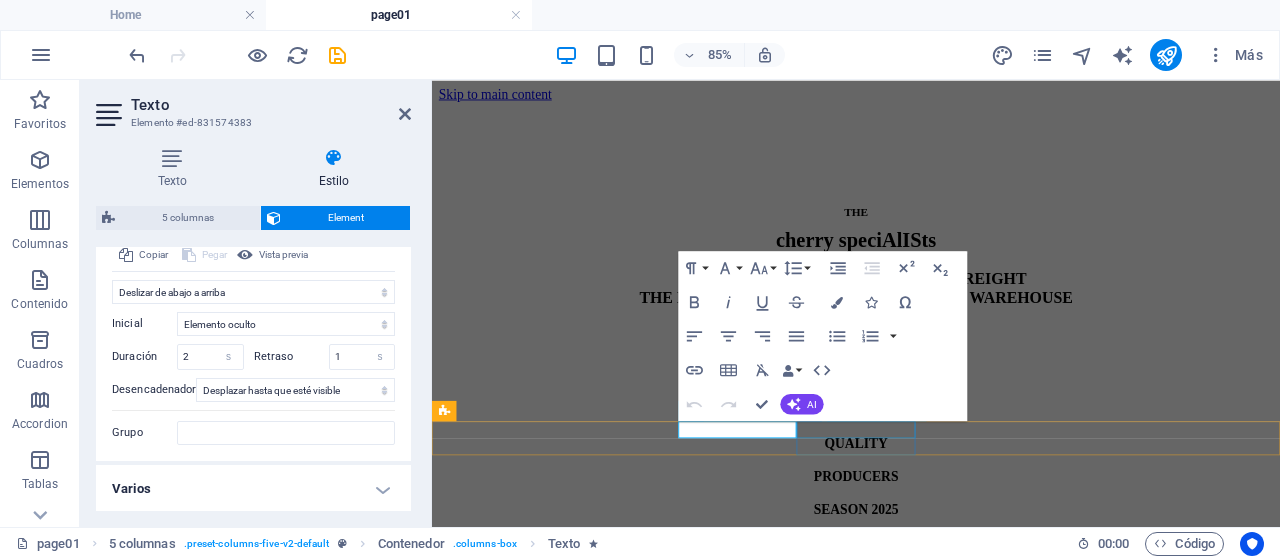 click on "PRODUCERS" at bounding box center [931, 547] 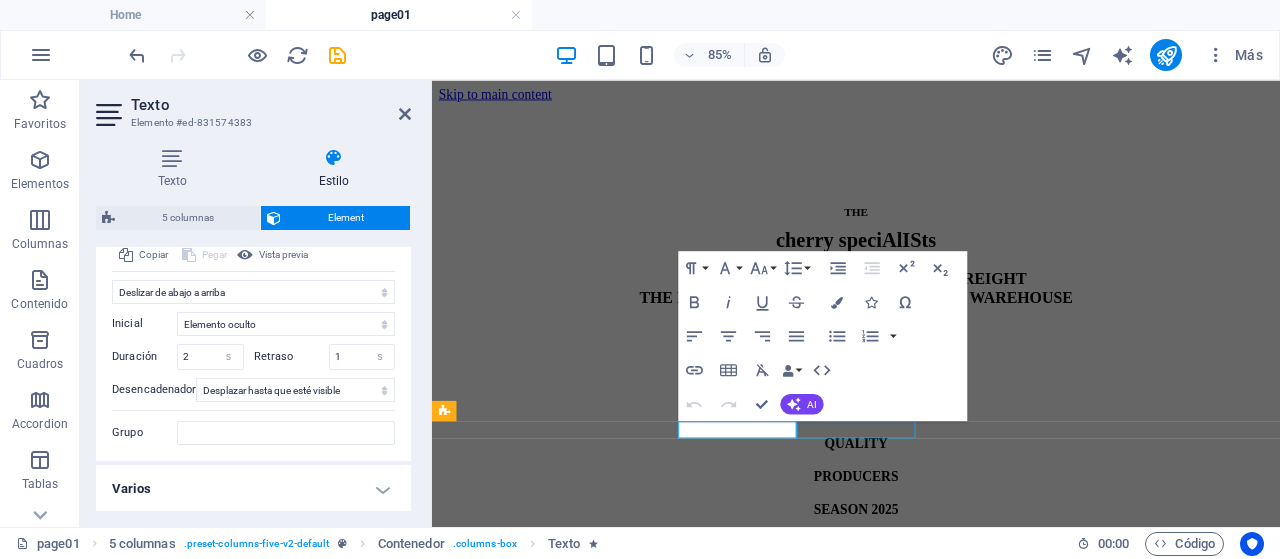 click on "PRODUCERS" at bounding box center (931, 547) 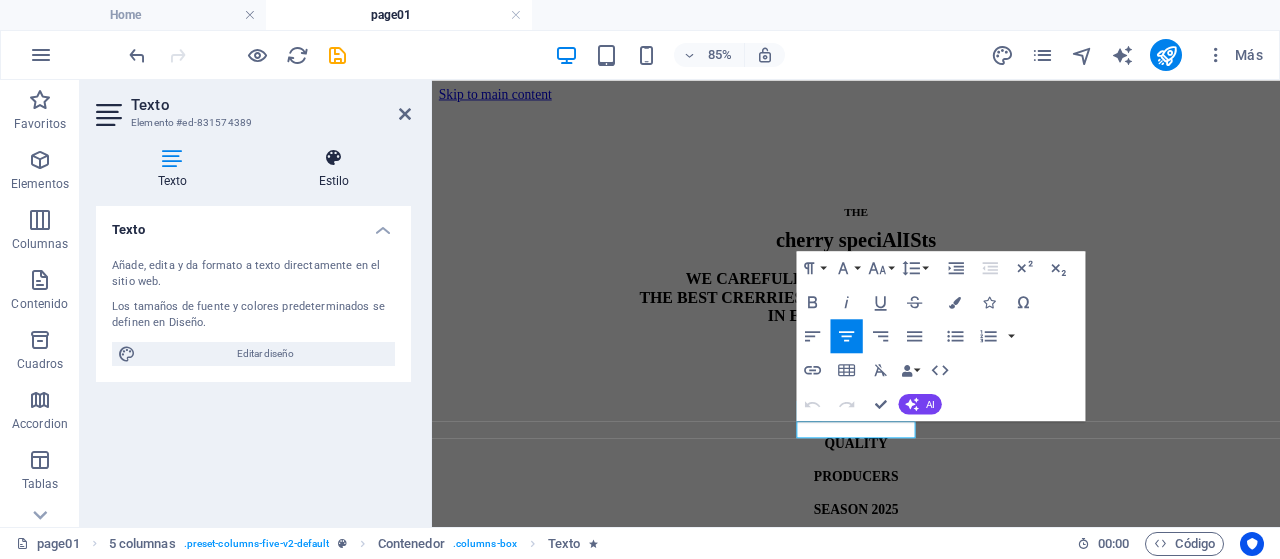 click at bounding box center [334, 158] 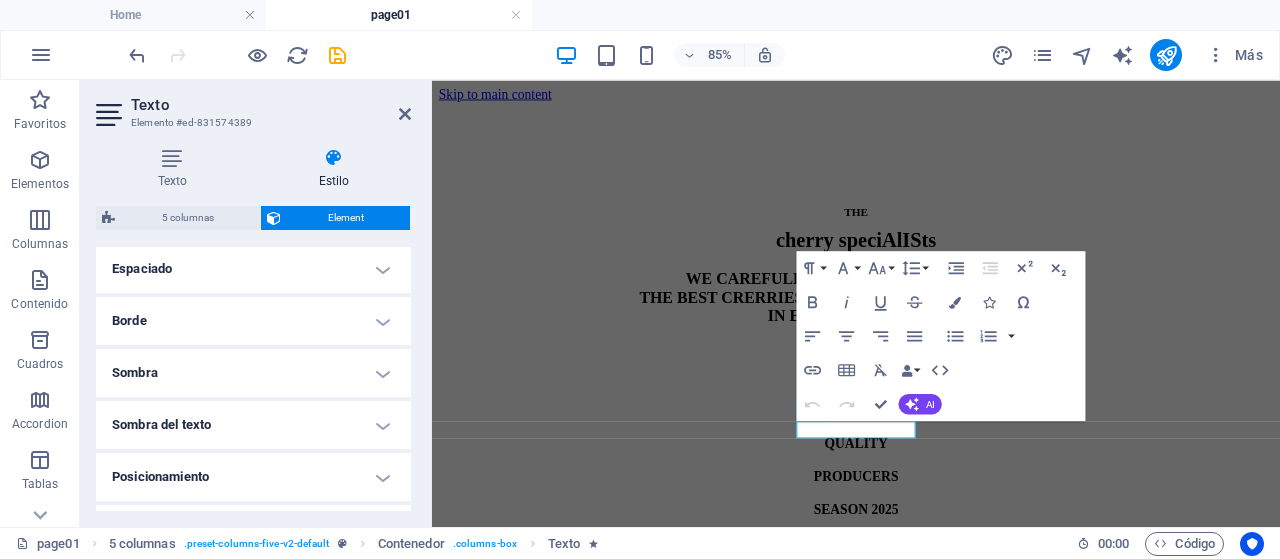 scroll, scrollTop: 596, scrollLeft: 0, axis: vertical 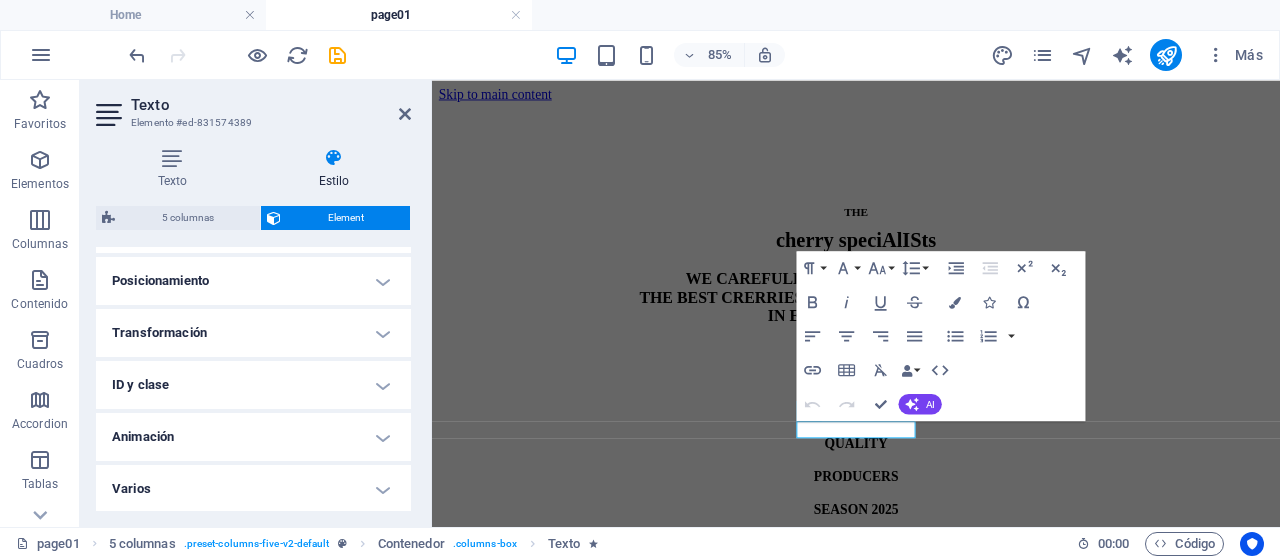 click on "Animación" at bounding box center [253, 437] 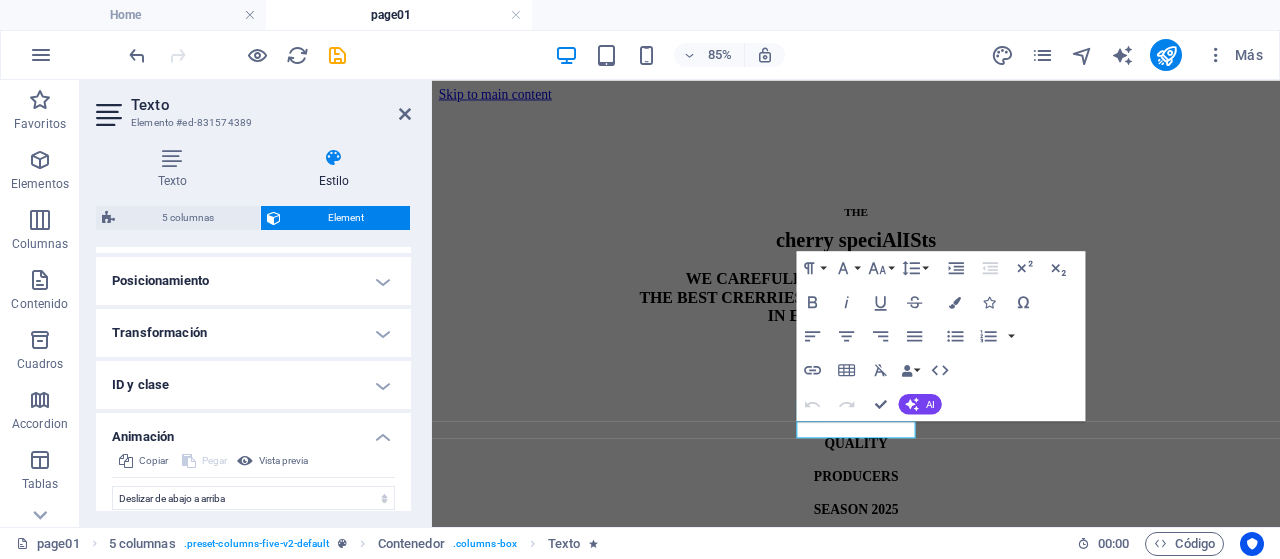 scroll, scrollTop: 802, scrollLeft: 0, axis: vertical 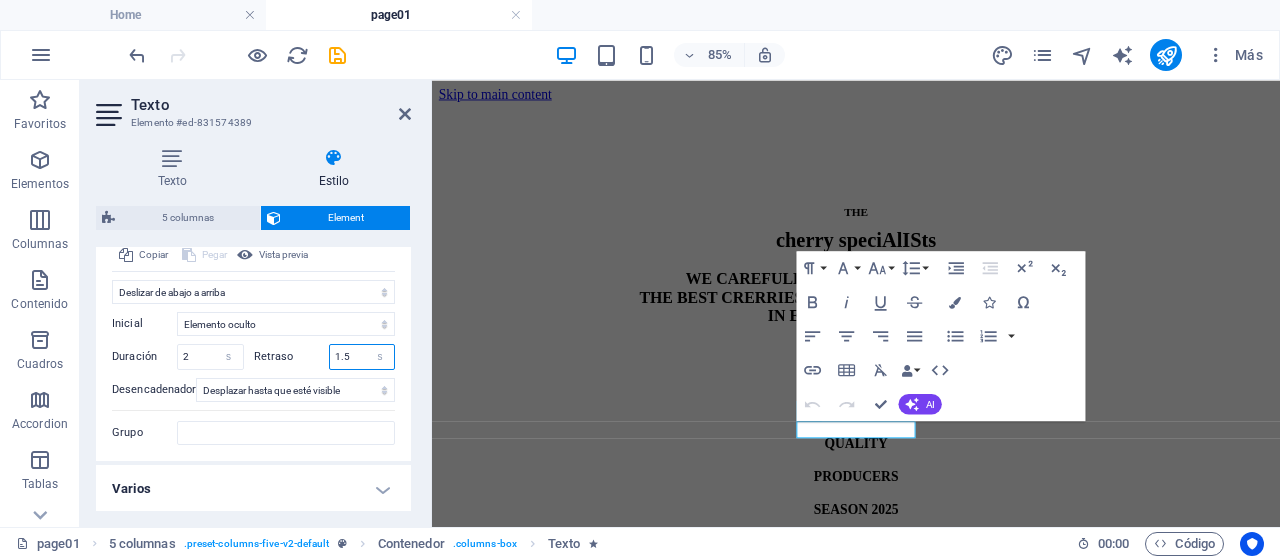 click on "1.5" at bounding box center [362, 357] 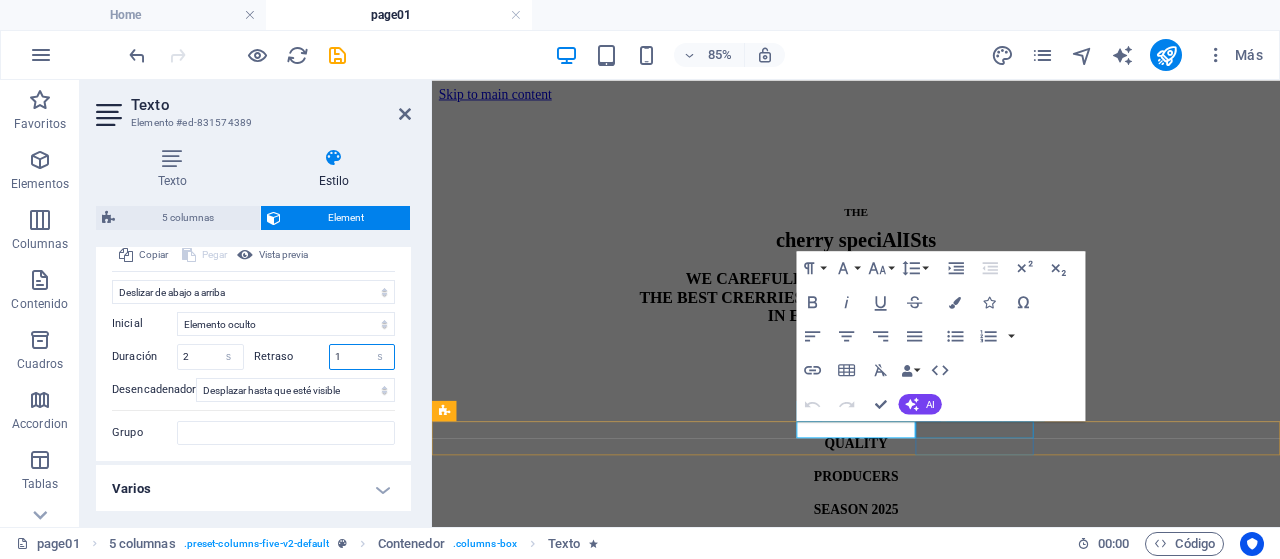 type on "1" 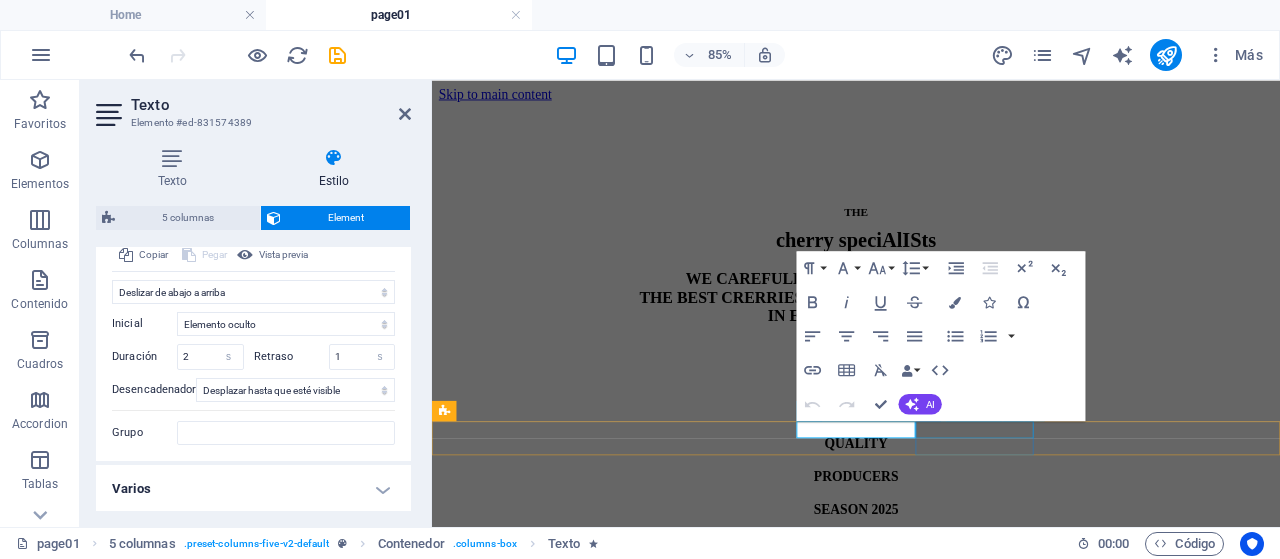 click on "SEASON 2025" at bounding box center (931, 586) 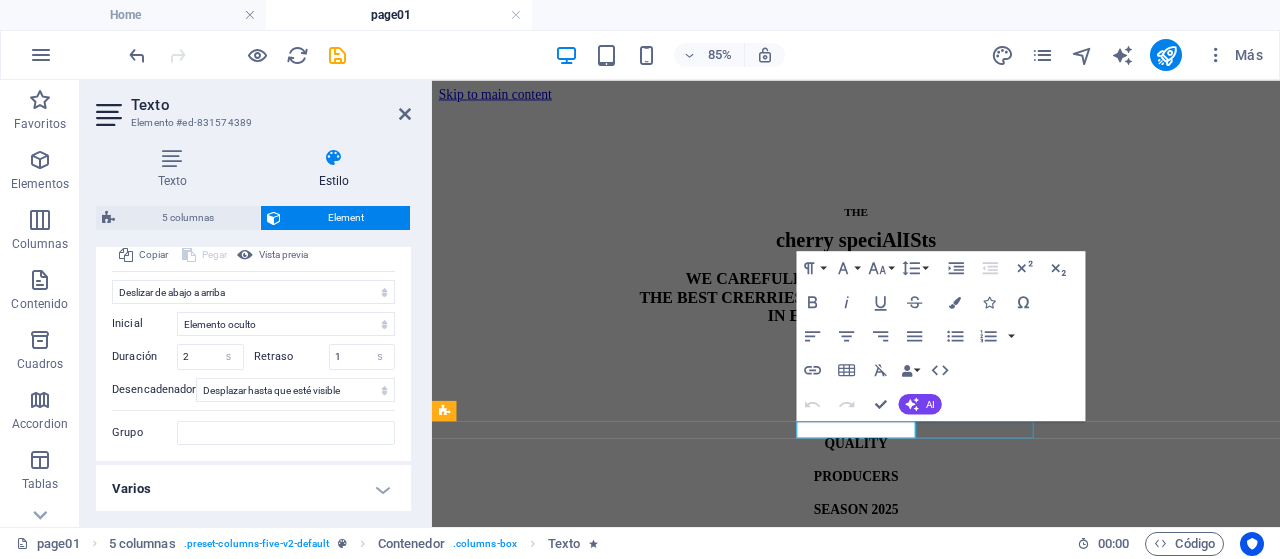 click on "SEASON 2025" at bounding box center (931, 586) 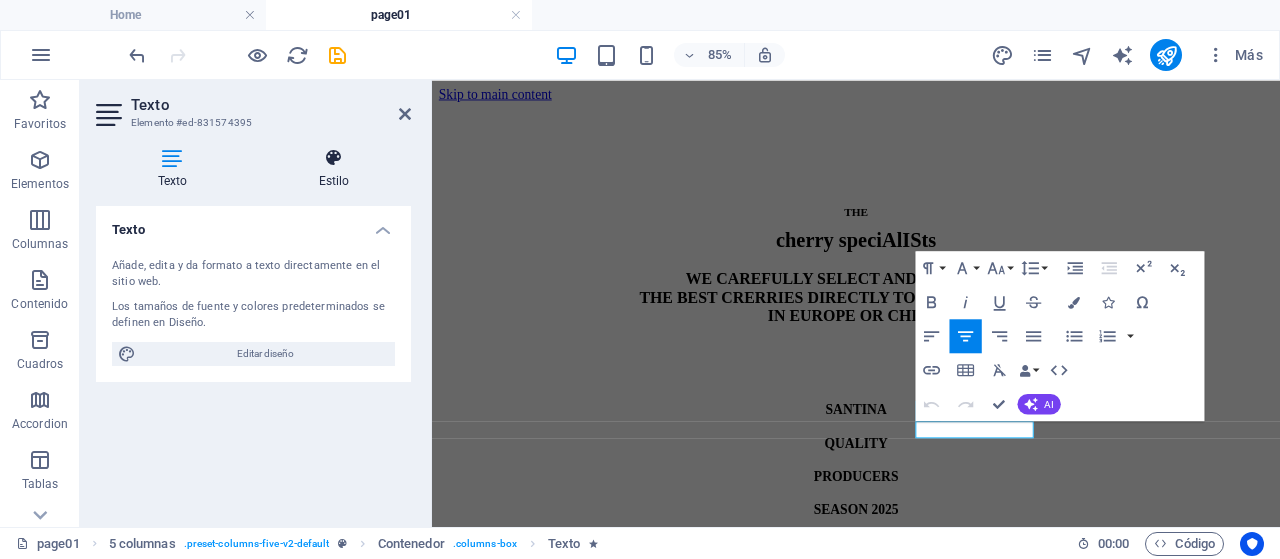 click at bounding box center [334, 158] 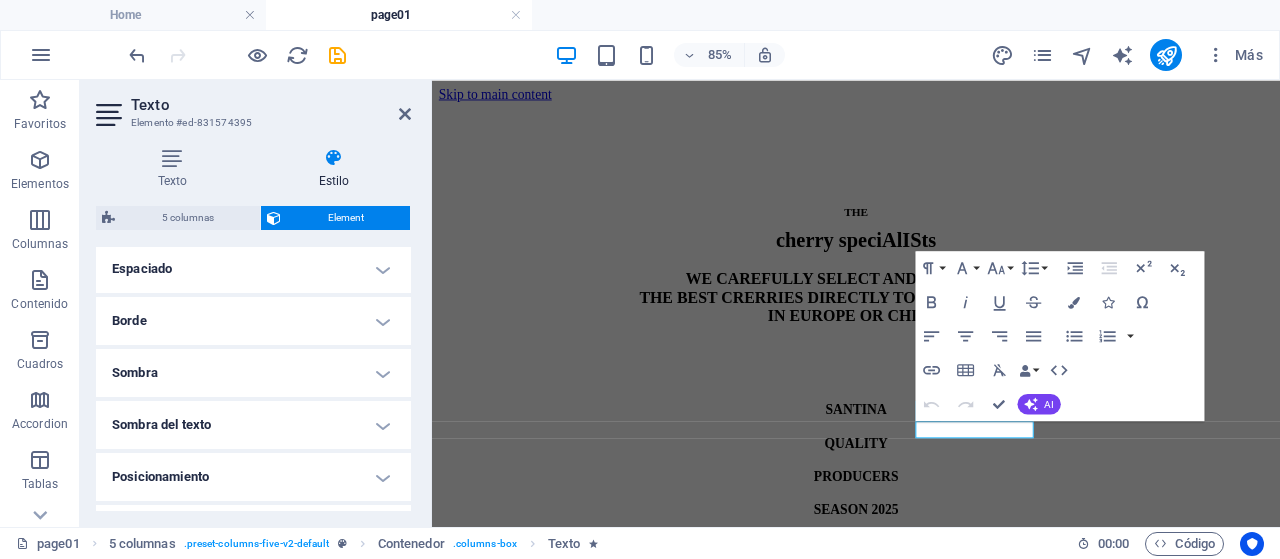 scroll, scrollTop: 596, scrollLeft: 0, axis: vertical 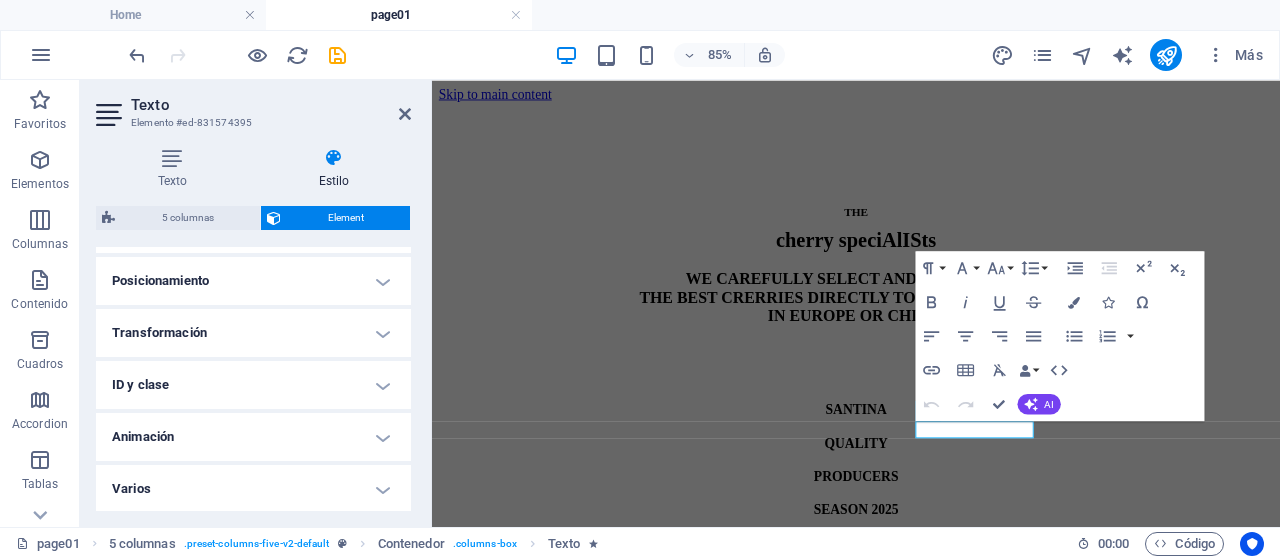 click on "Animación" at bounding box center (253, 437) 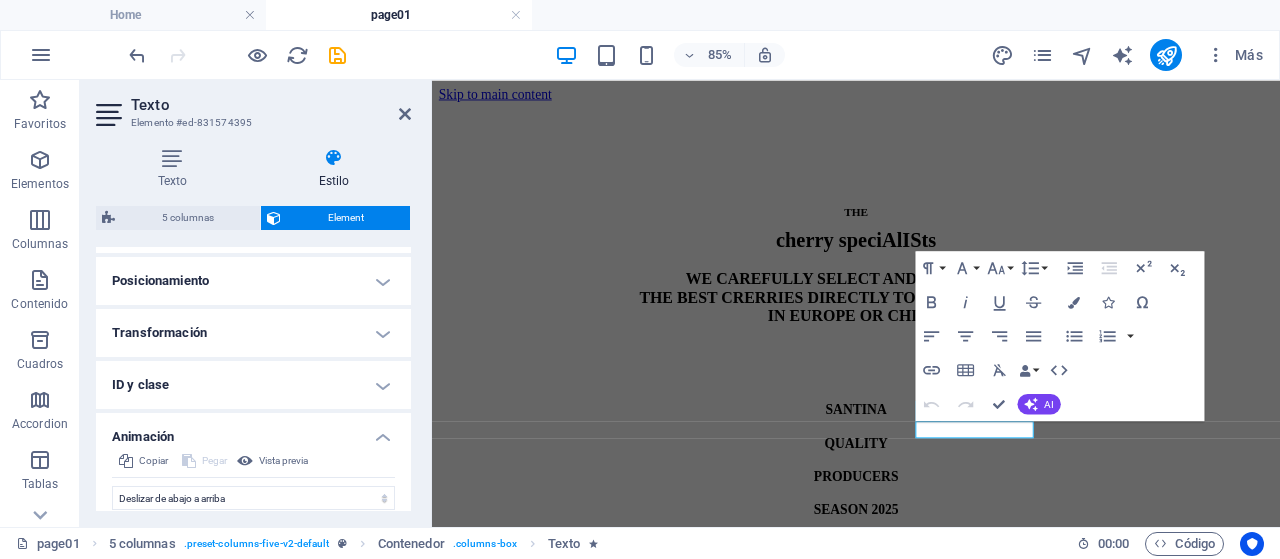 scroll, scrollTop: 802, scrollLeft: 0, axis: vertical 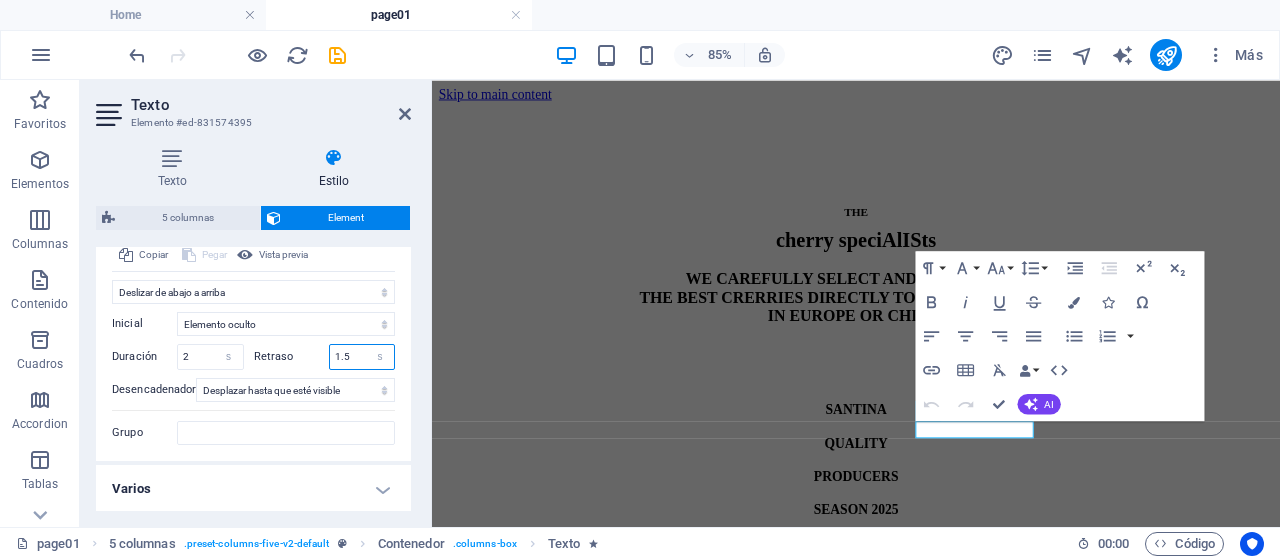 click on "1.5" at bounding box center (362, 357) 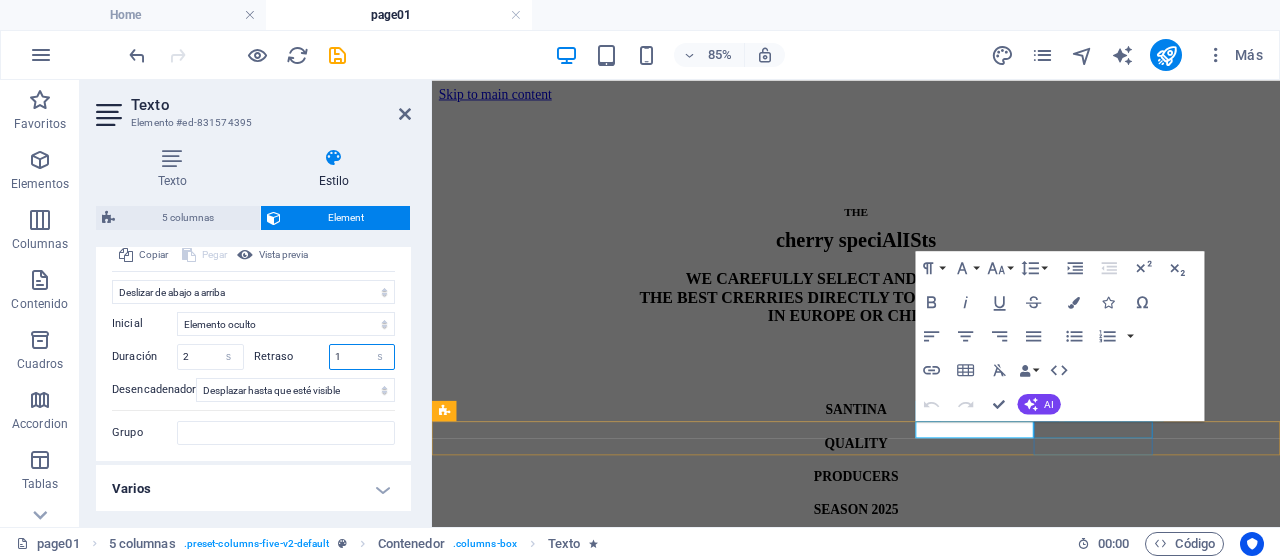 type on "1" 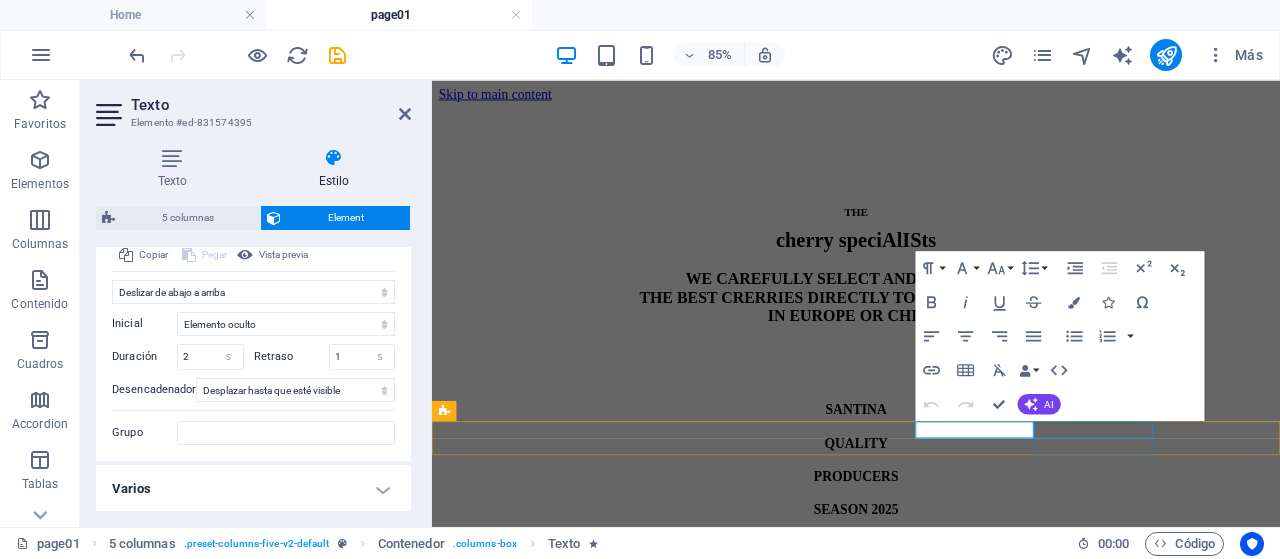 click on "CONTACT" at bounding box center [931, 625] 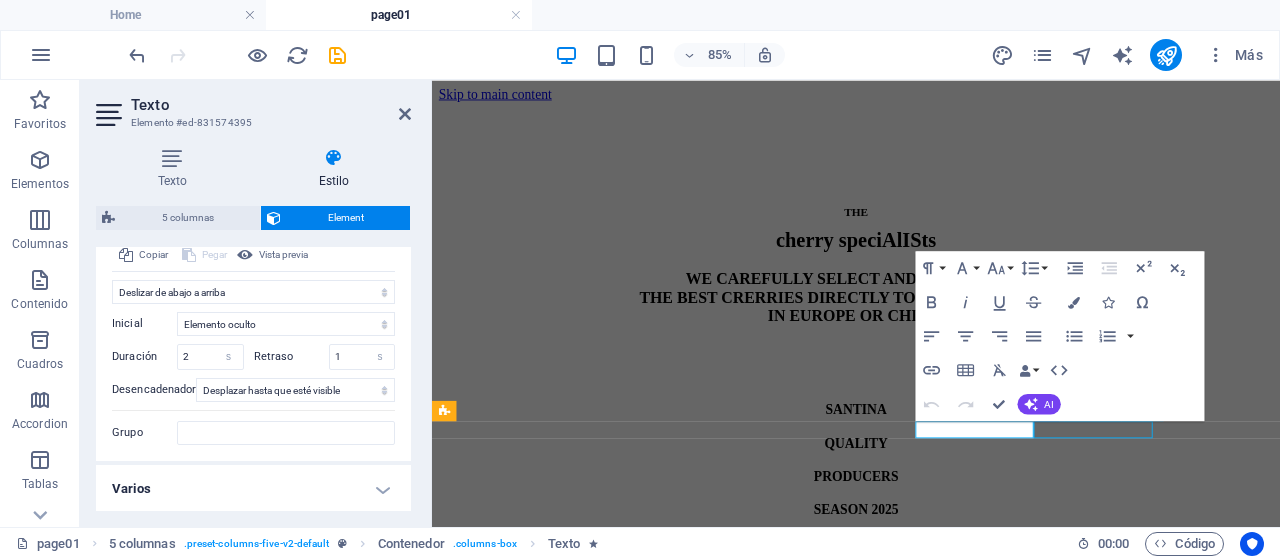click on "CONTACT" at bounding box center (931, 625) 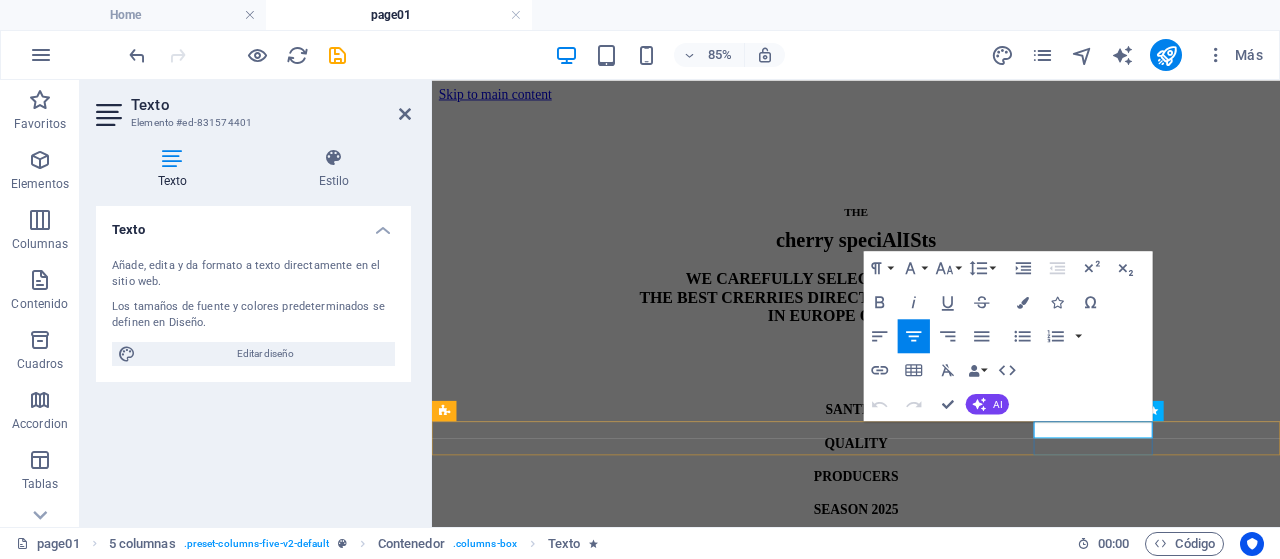 select on "move-bottom-to-top" 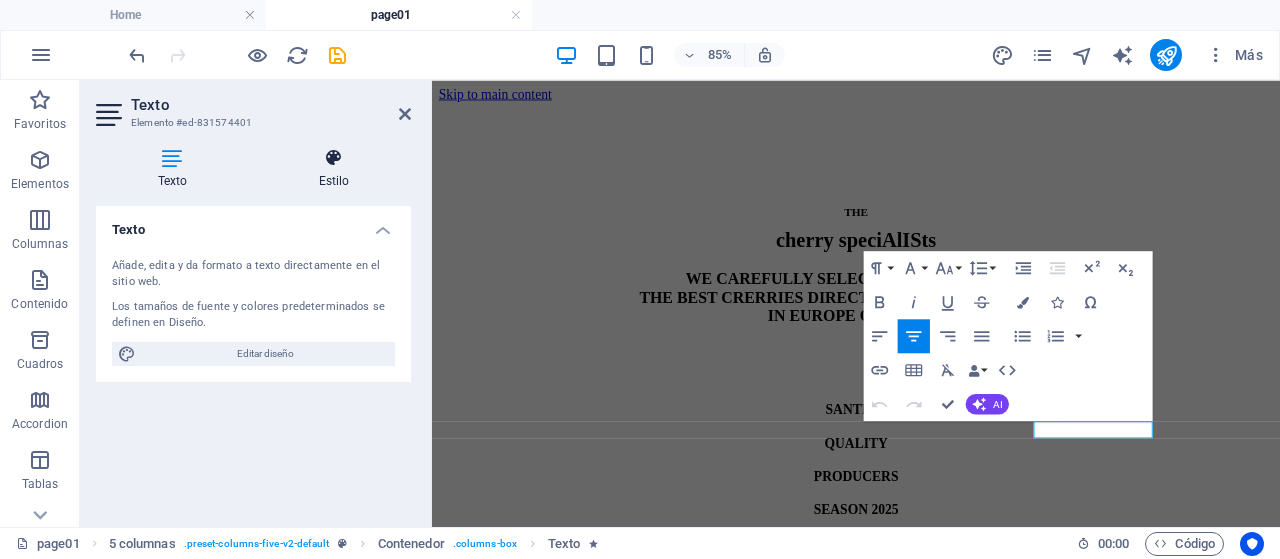click at bounding box center [334, 158] 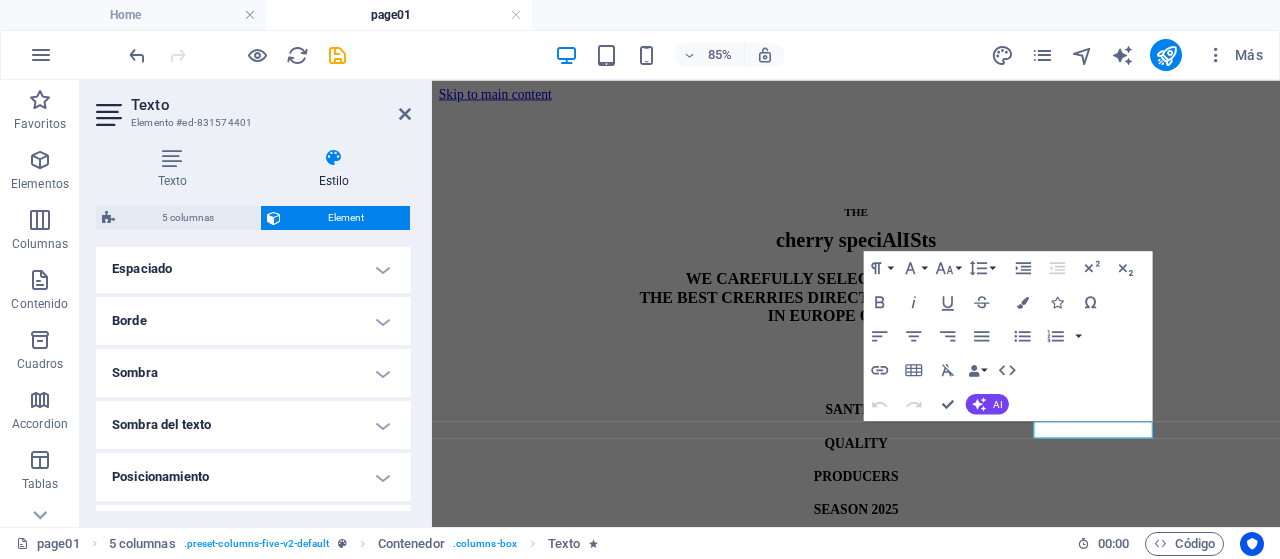 scroll, scrollTop: 596, scrollLeft: 0, axis: vertical 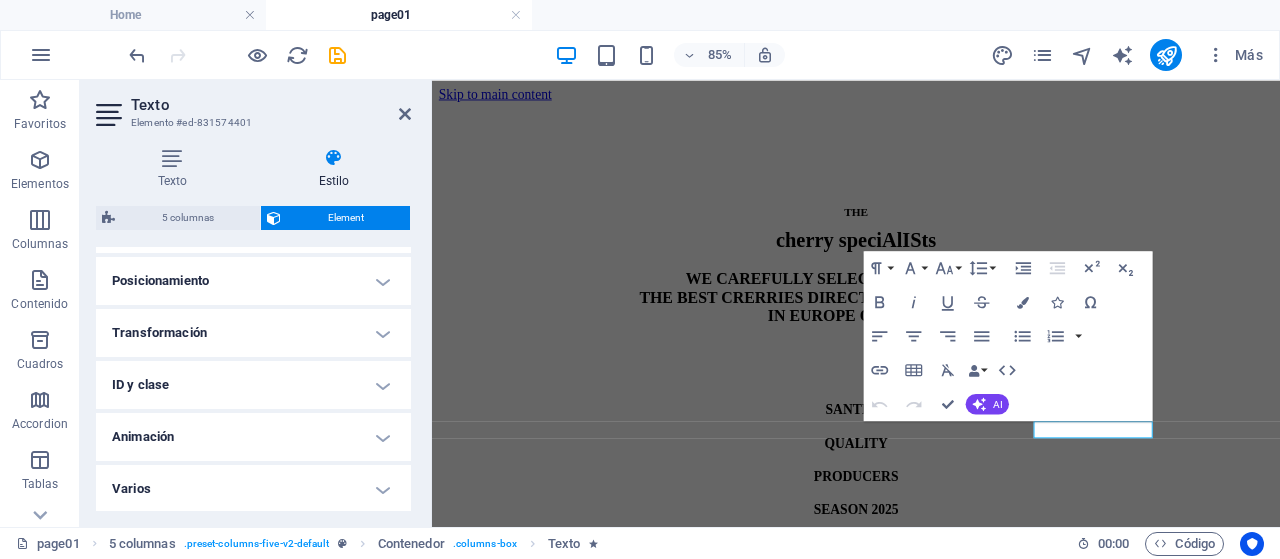 click on "Animación" at bounding box center (253, 437) 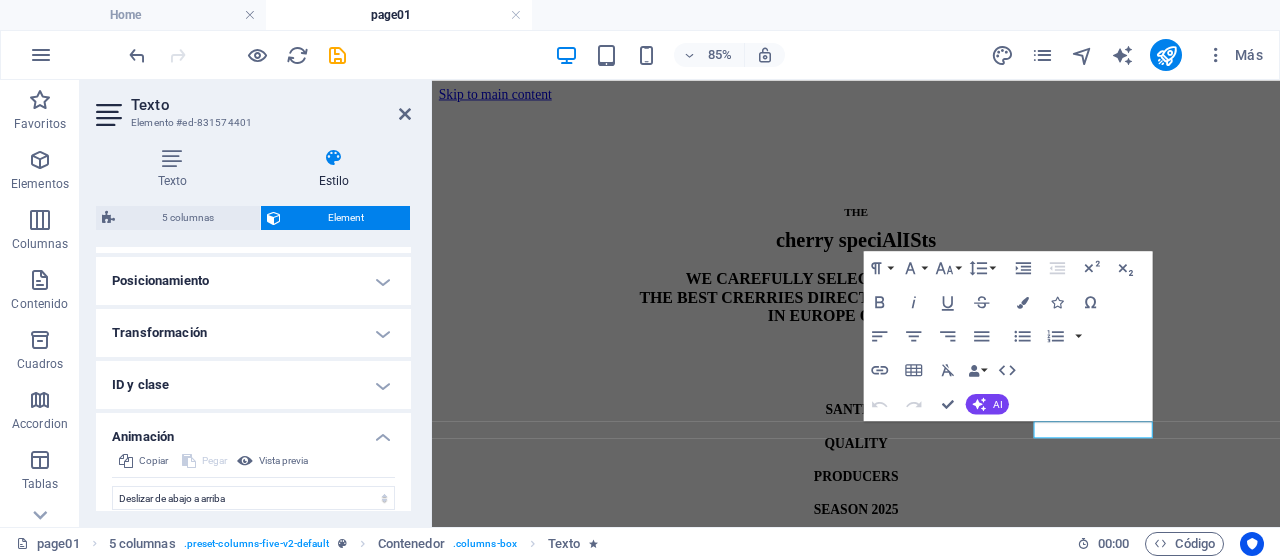 scroll, scrollTop: 802, scrollLeft: 0, axis: vertical 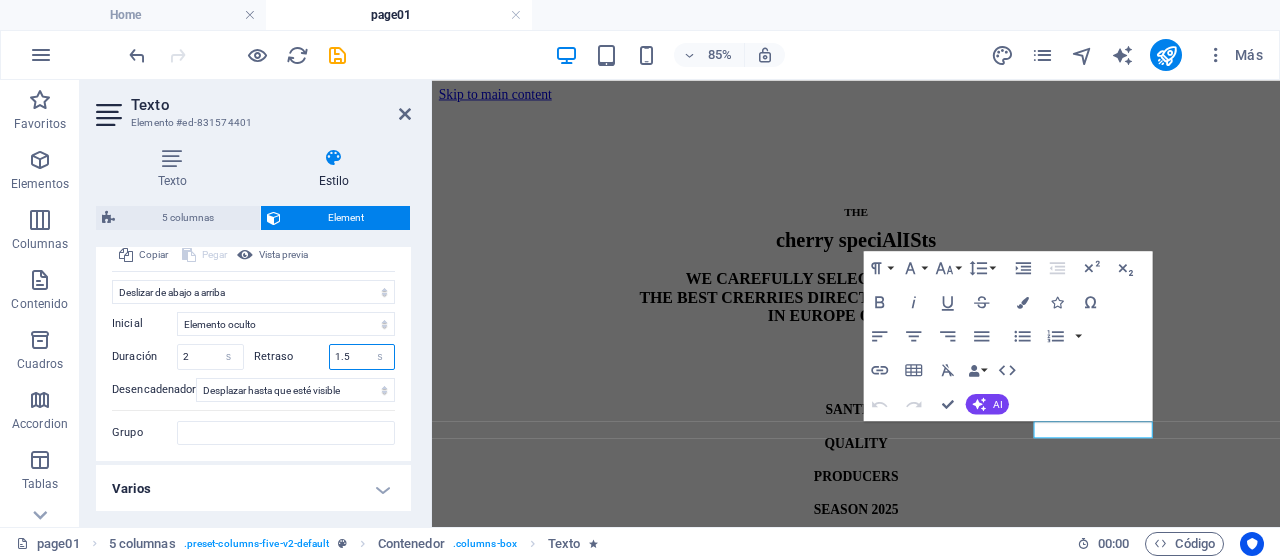 click on "1.5" at bounding box center (362, 357) 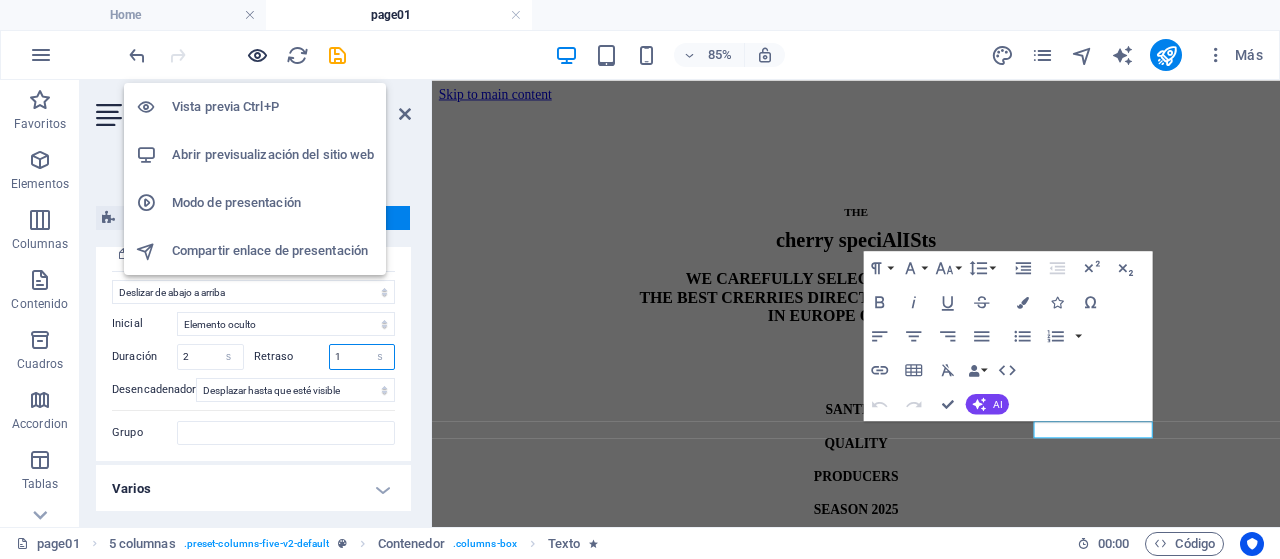 type on "1" 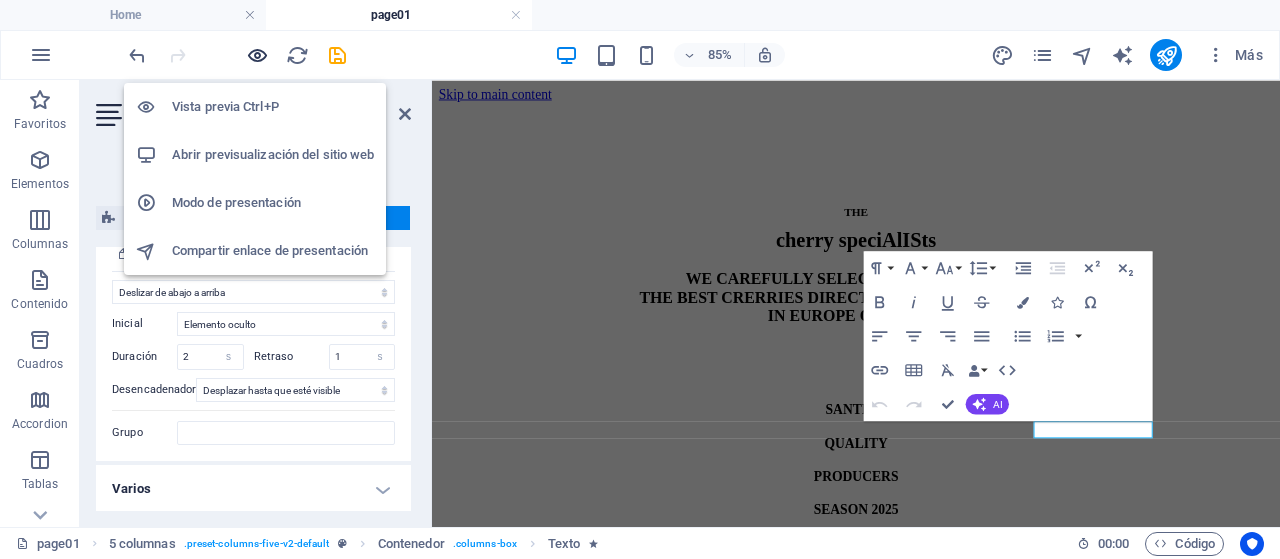 click at bounding box center (257, 55) 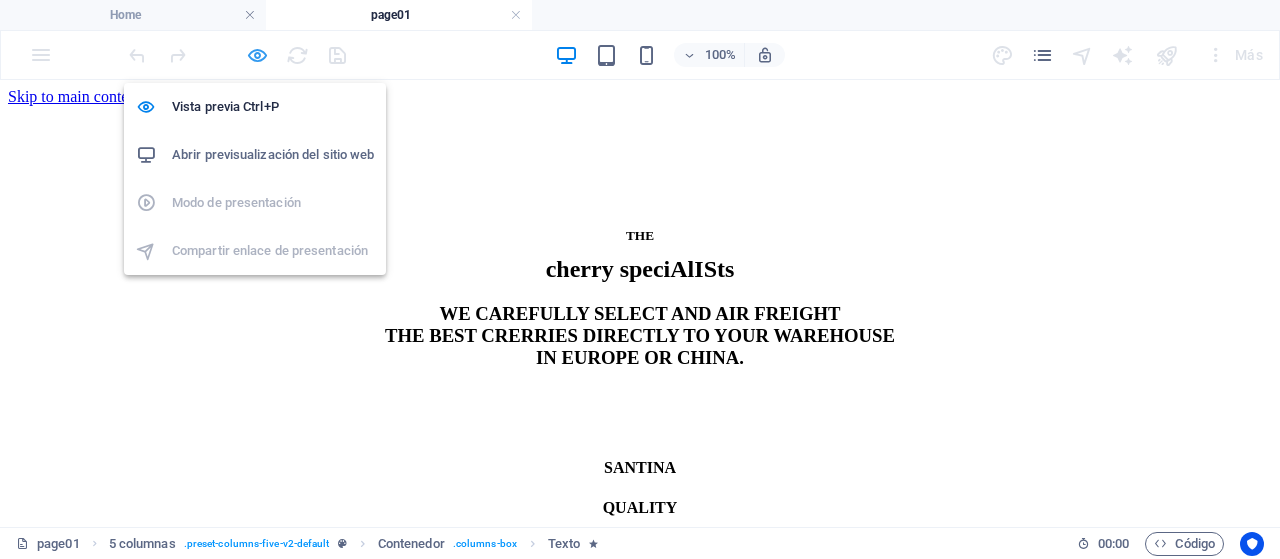 click at bounding box center [257, 55] 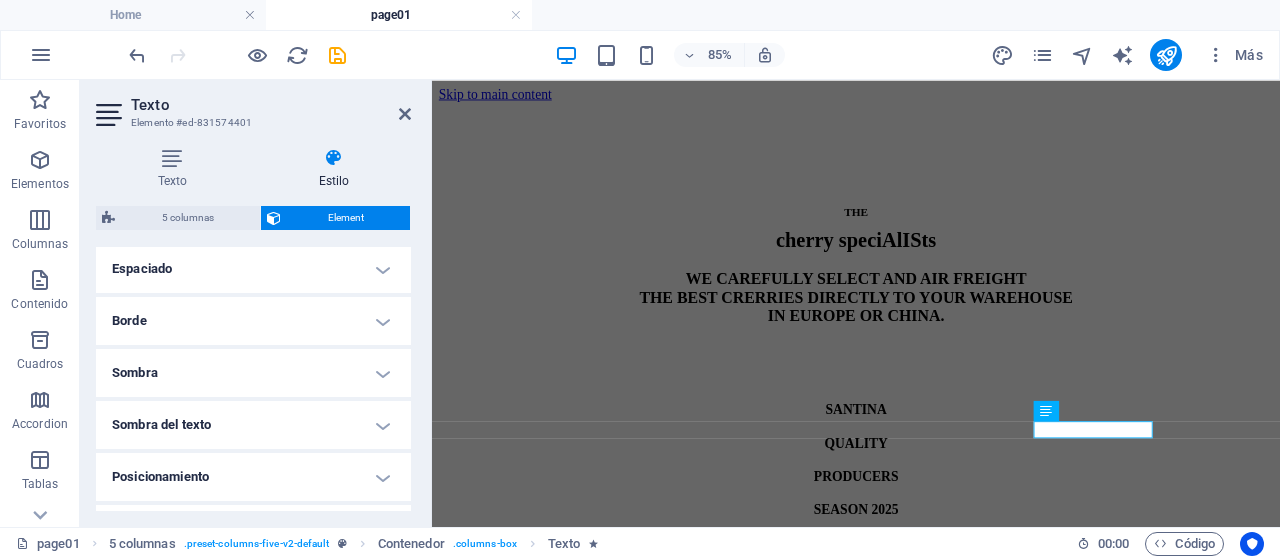 scroll, scrollTop: 802, scrollLeft: 0, axis: vertical 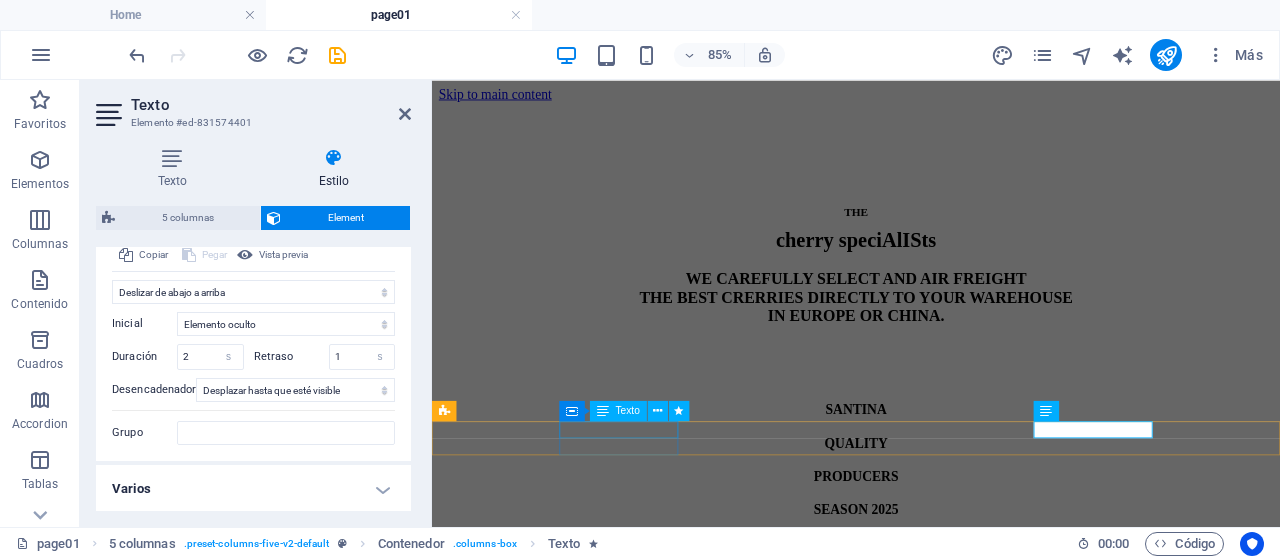 click on "SANTINA" at bounding box center (931, 468) 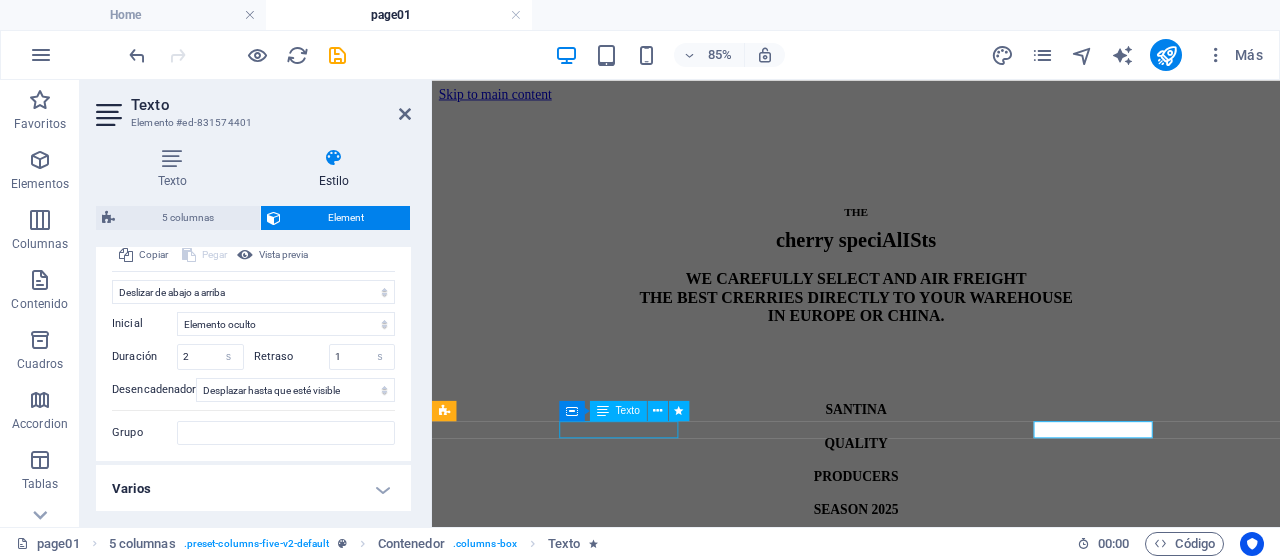 click on "SANTINA" at bounding box center [931, 468] 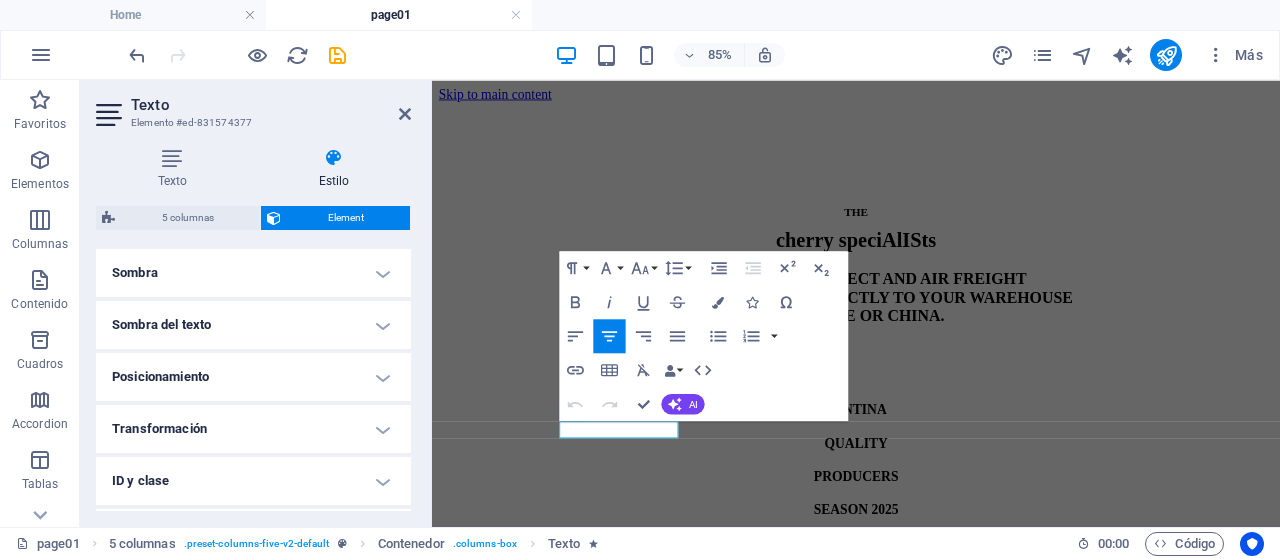 scroll, scrollTop: 802, scrollLeft: 0, axis: vertical 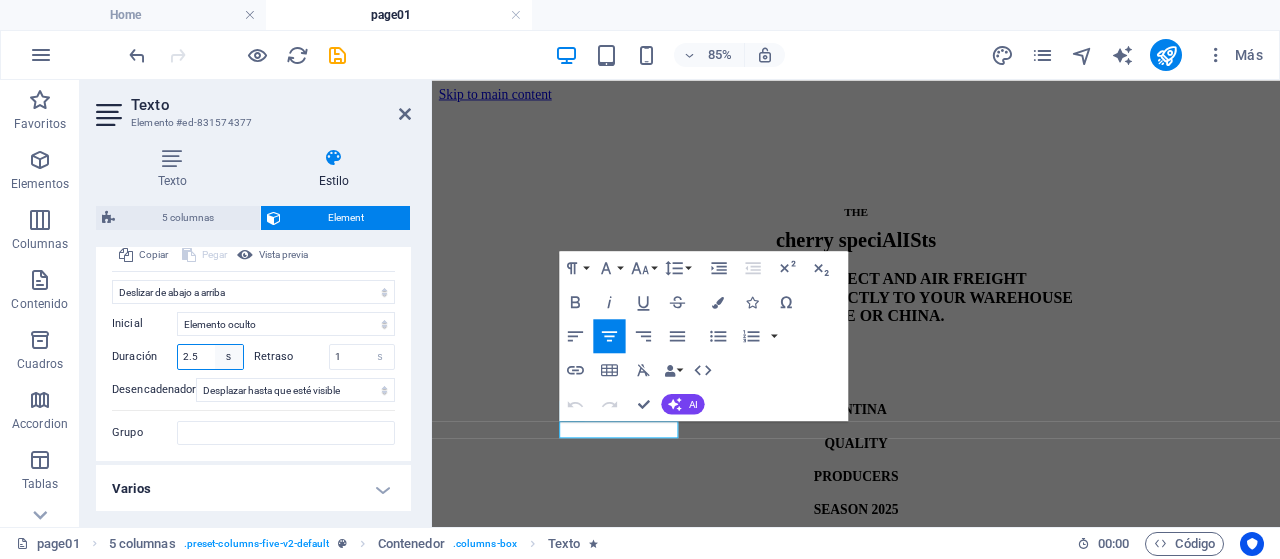 click on "s ms" at bounding box center [229, 357] 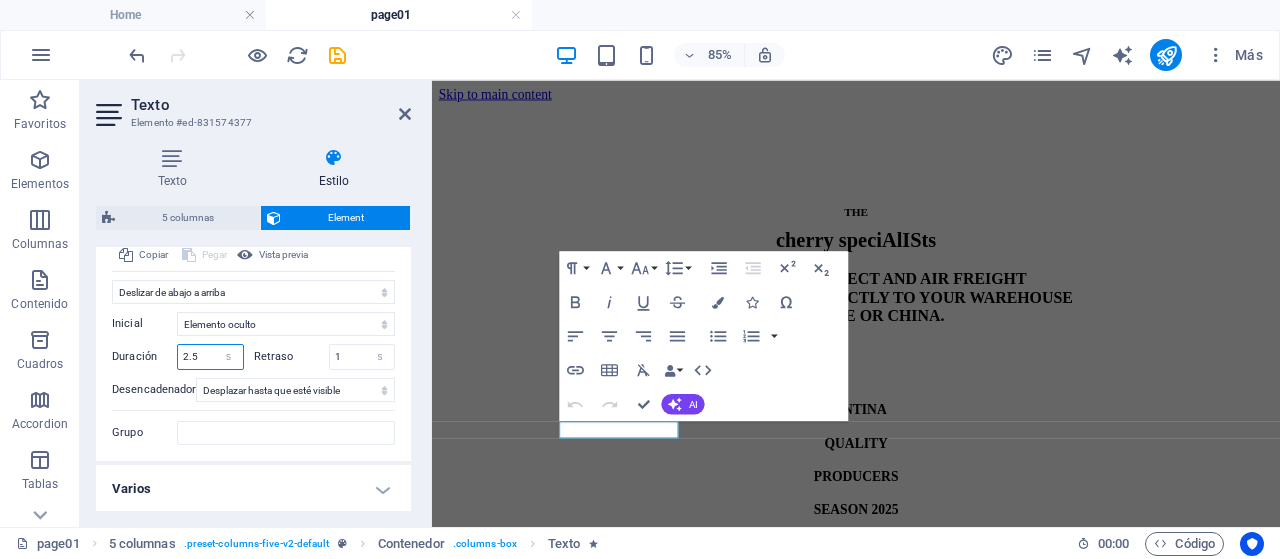 click on "2.5" at bounding box center [210, 357] 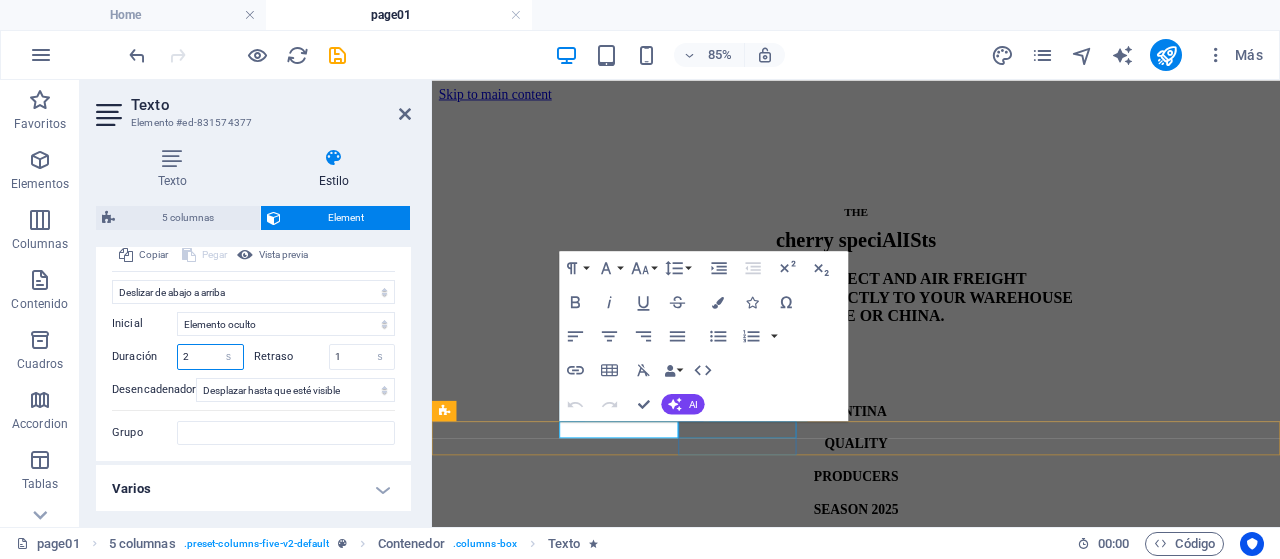 type on "2" 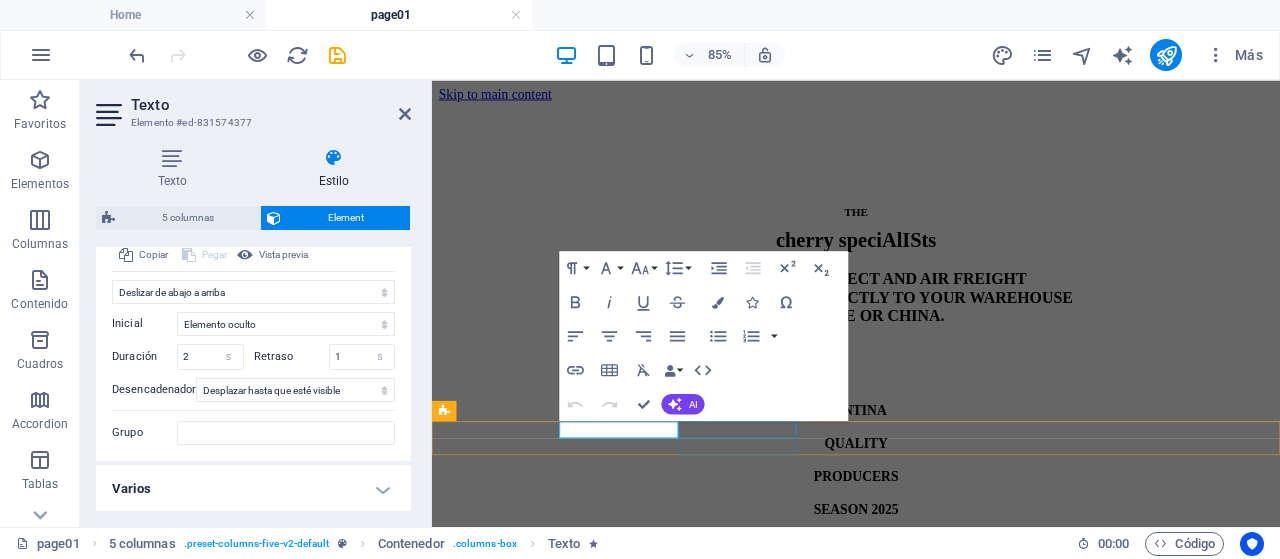 click on "QUALITY" at bounding box center [931, 508] 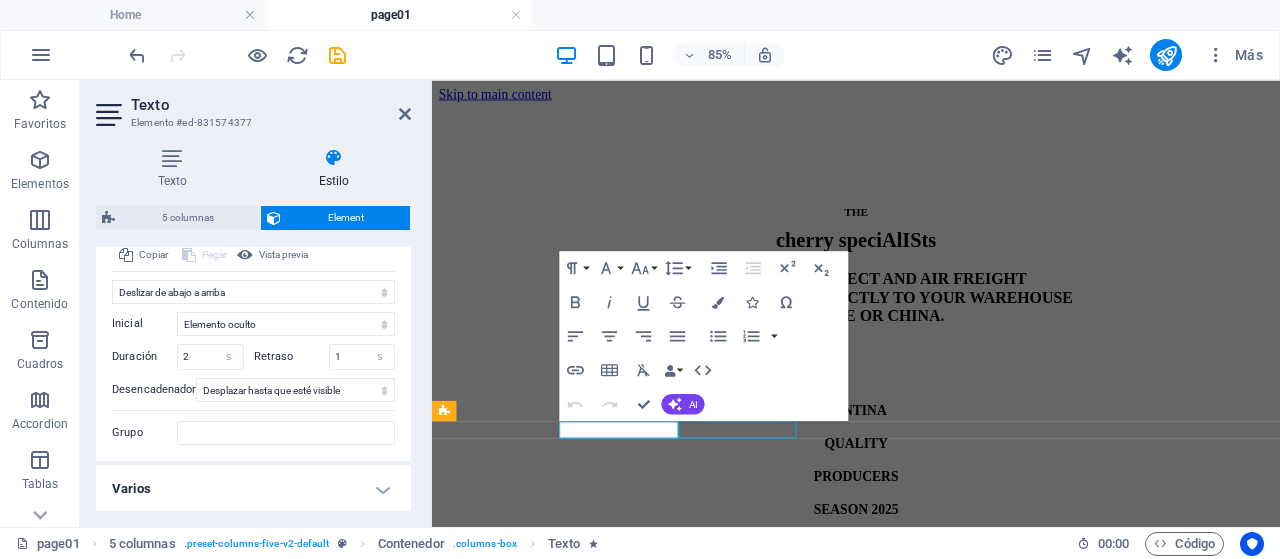 click on "QUALITY" at bounding box center (931, 508) 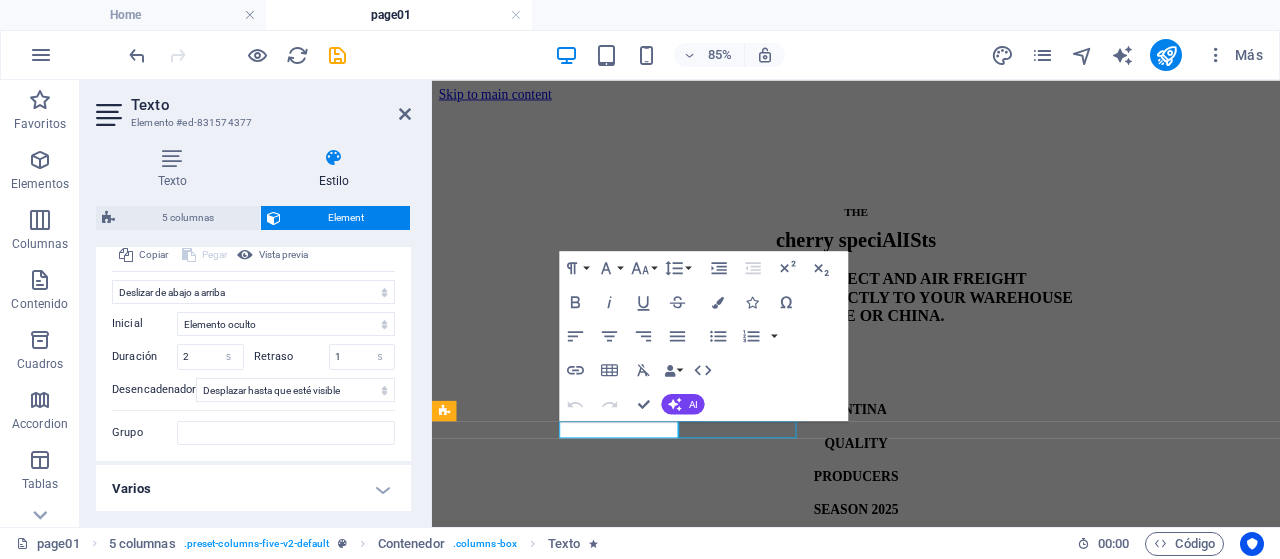 select on "move-bottom-to-top" 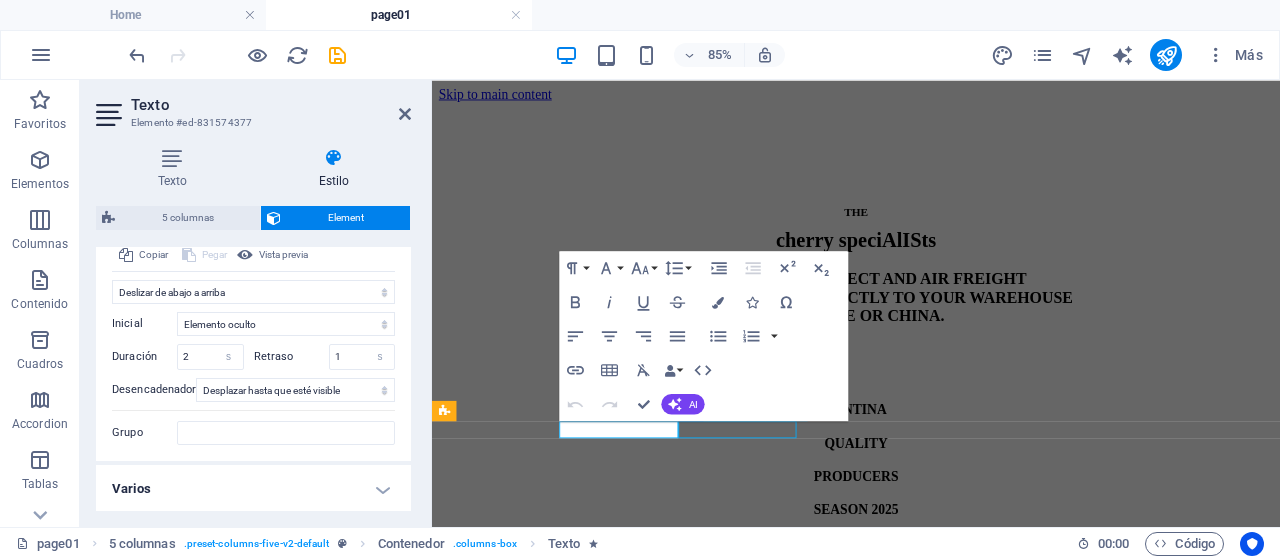 select on "s" 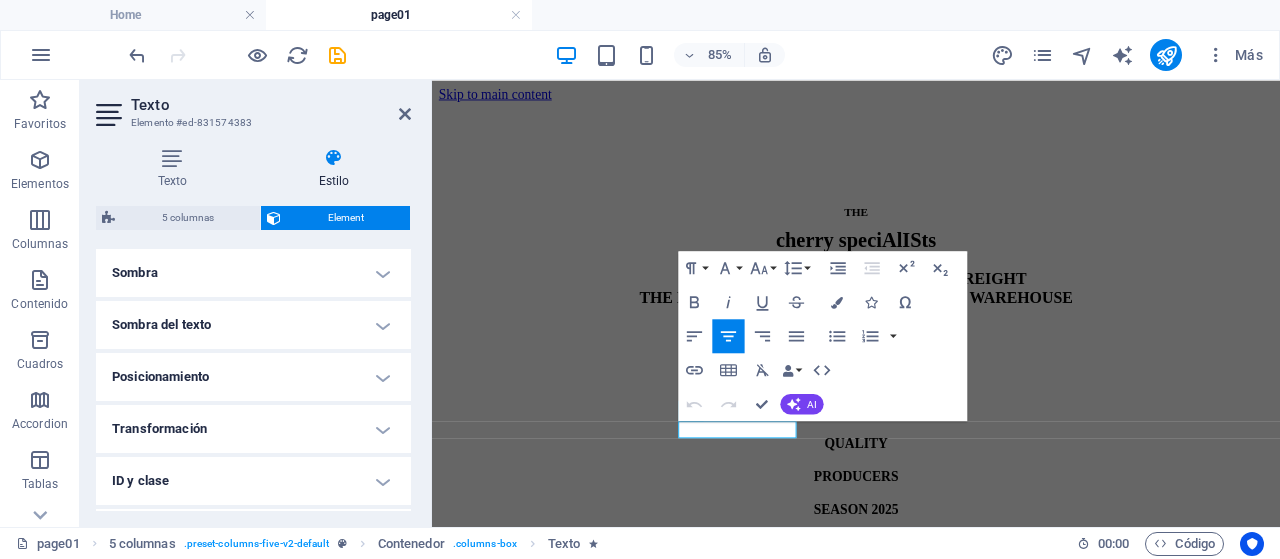 scroll, scrollTop: 802, scrollLeft: 0, axis: vertical 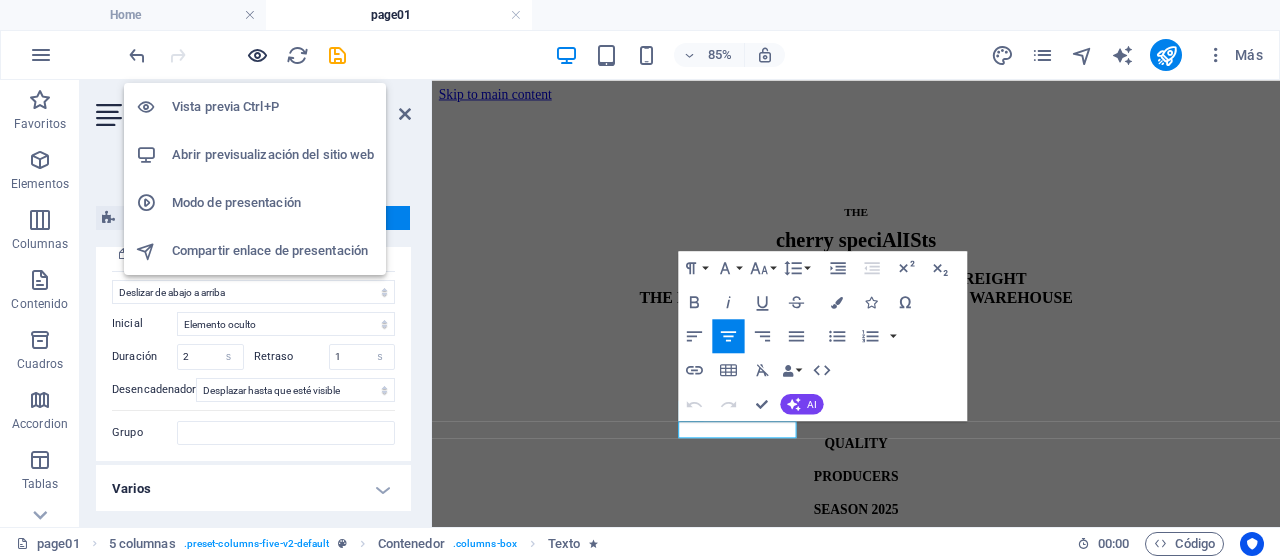 click at bounding box center (257, 55) 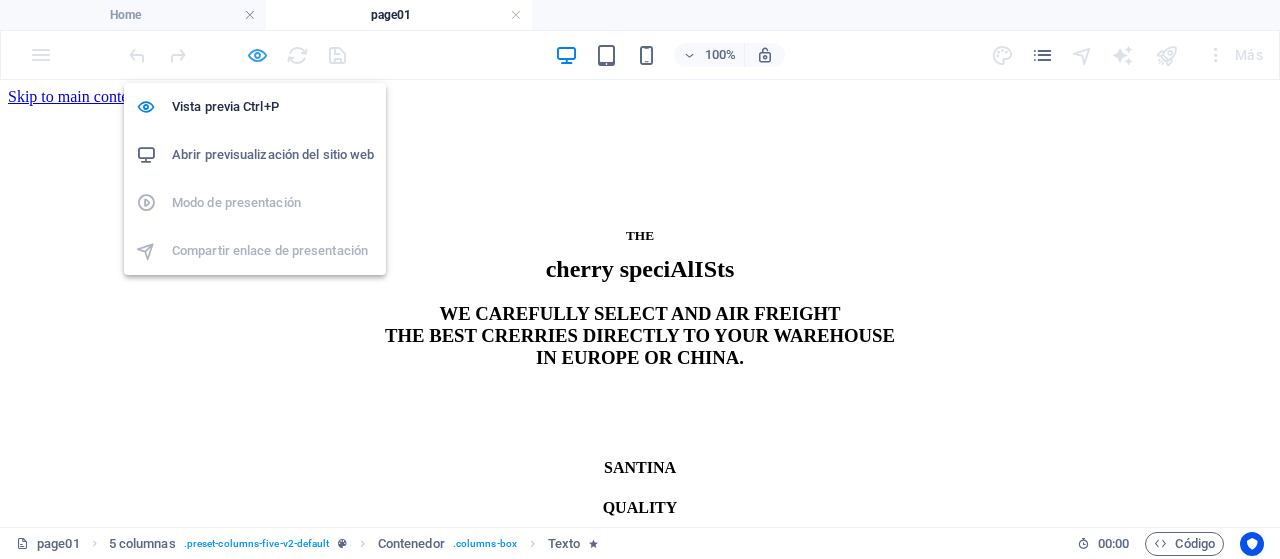 click at bounding box center (257, 55) 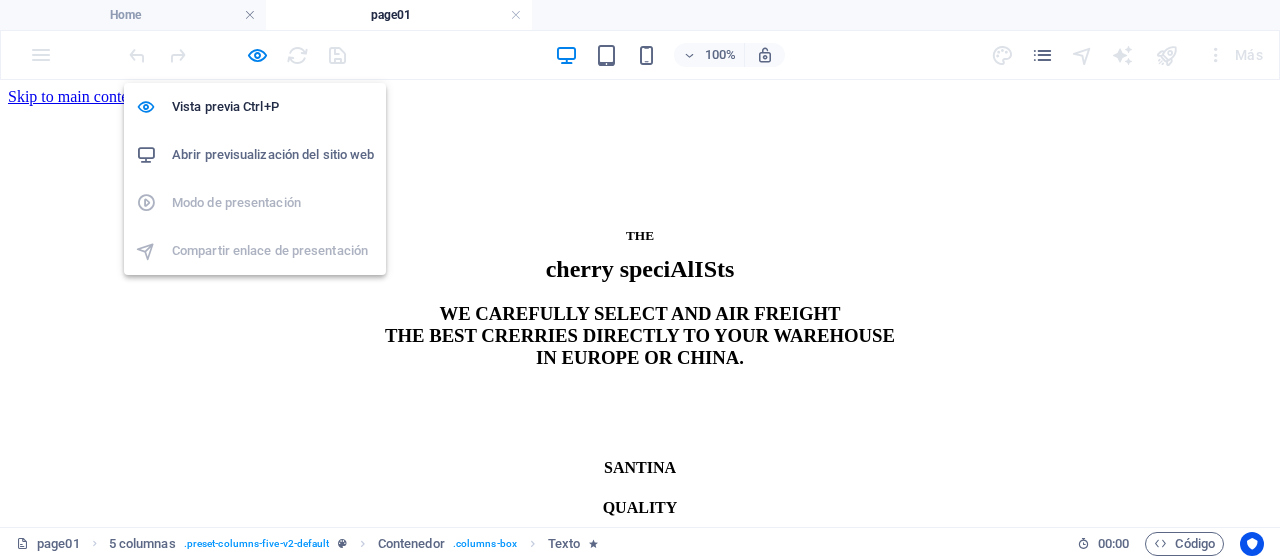 select on "move-bottom-to-top" 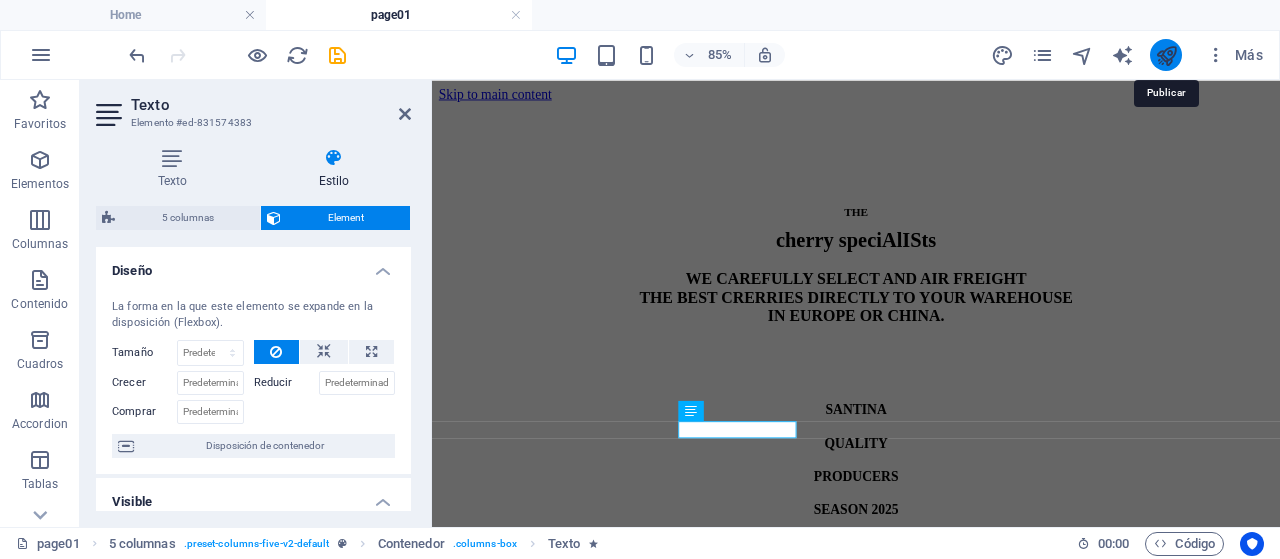 click at bounding box center (1166, 55) 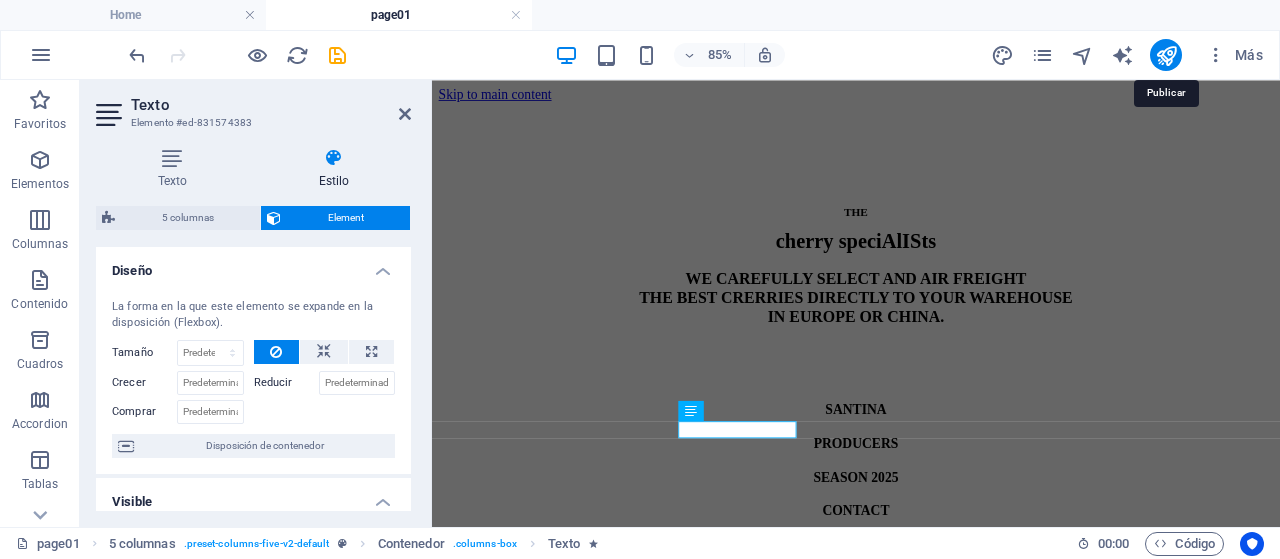 select on "move-bottom-to-top" 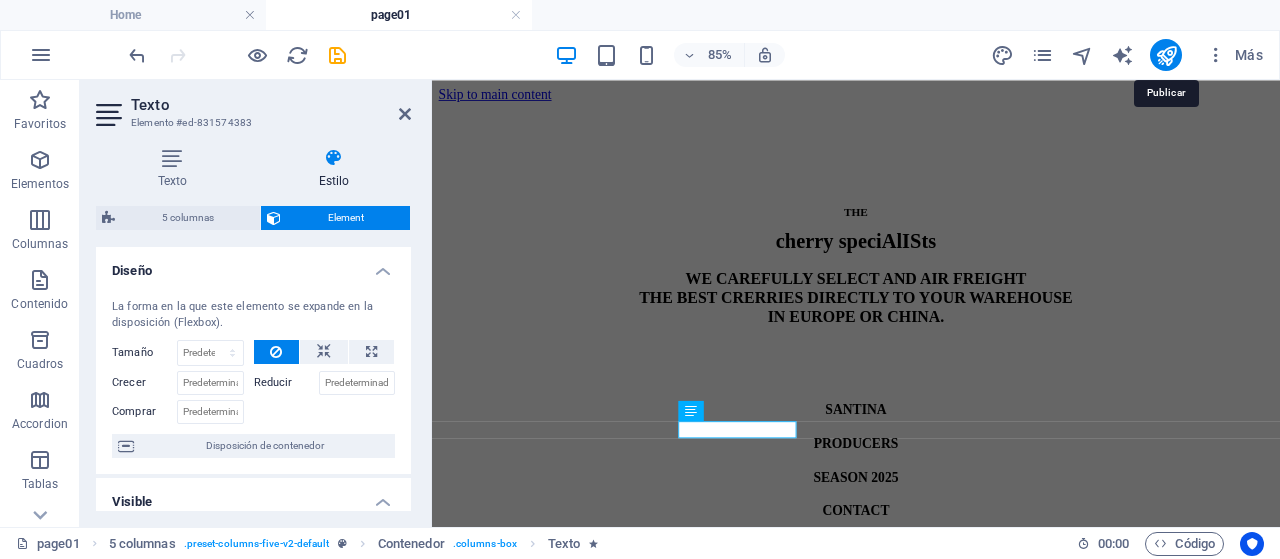 select on "scroll" 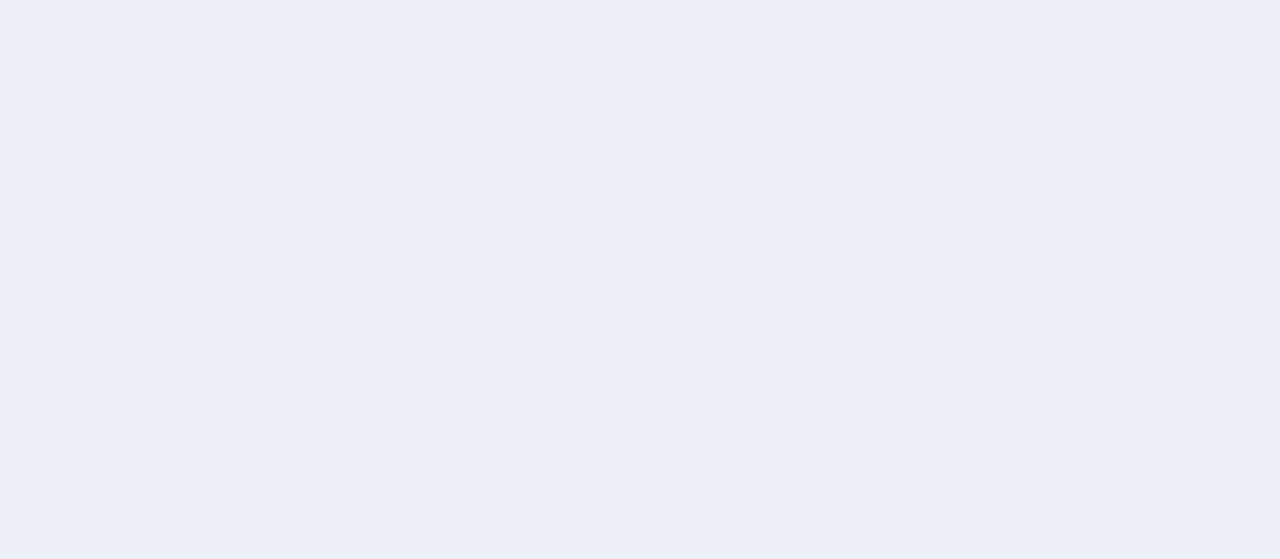 scroll, scrollTop: 0, scrollLeft: 0, axis: both 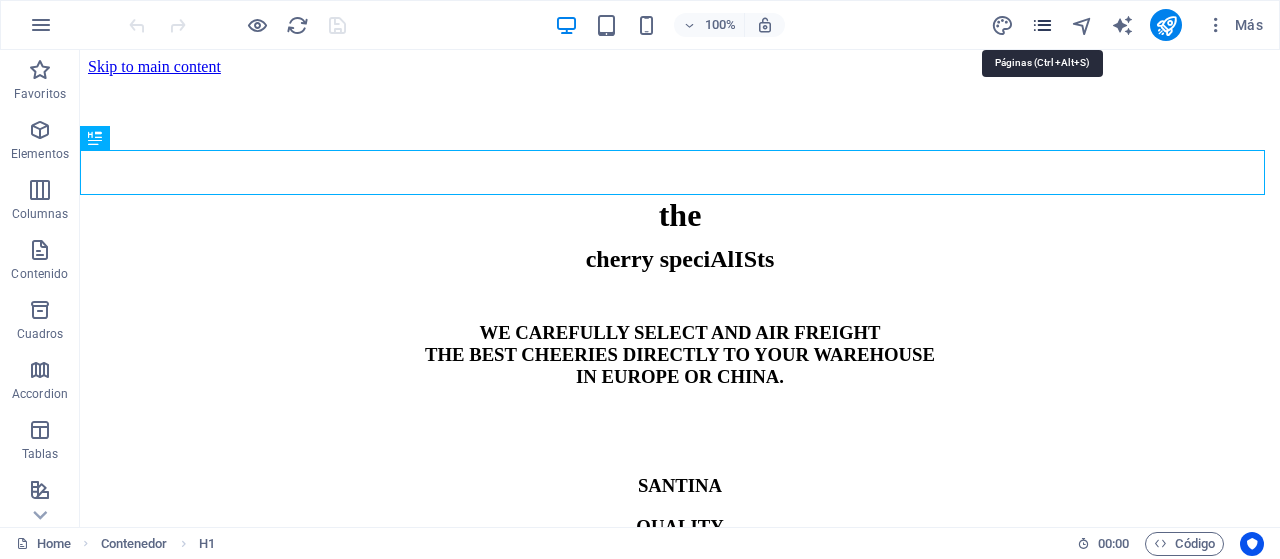 click at bounding box center [1042, 25] 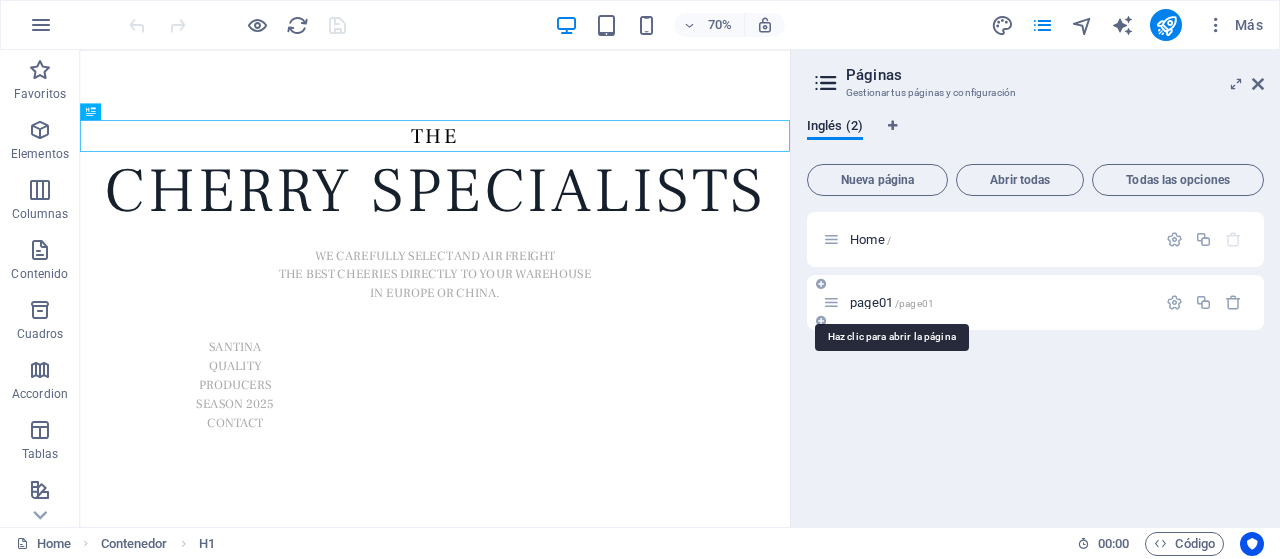click on "/page01" at bounding box center (914, 303) 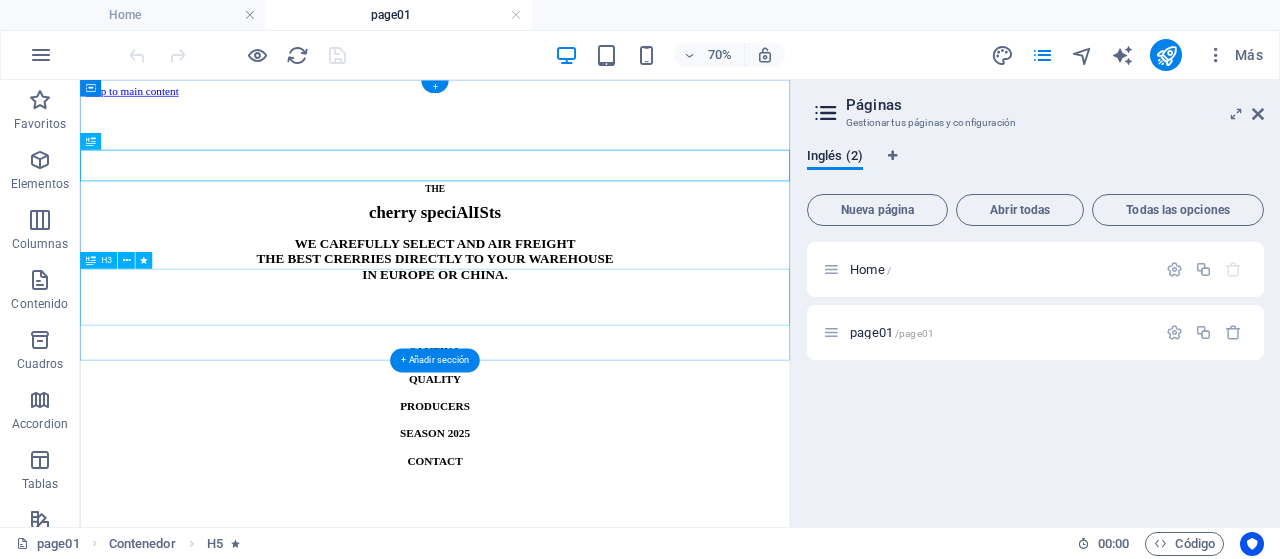 scroll, scrollTop: 0, scrollLeft: 0, axis: both 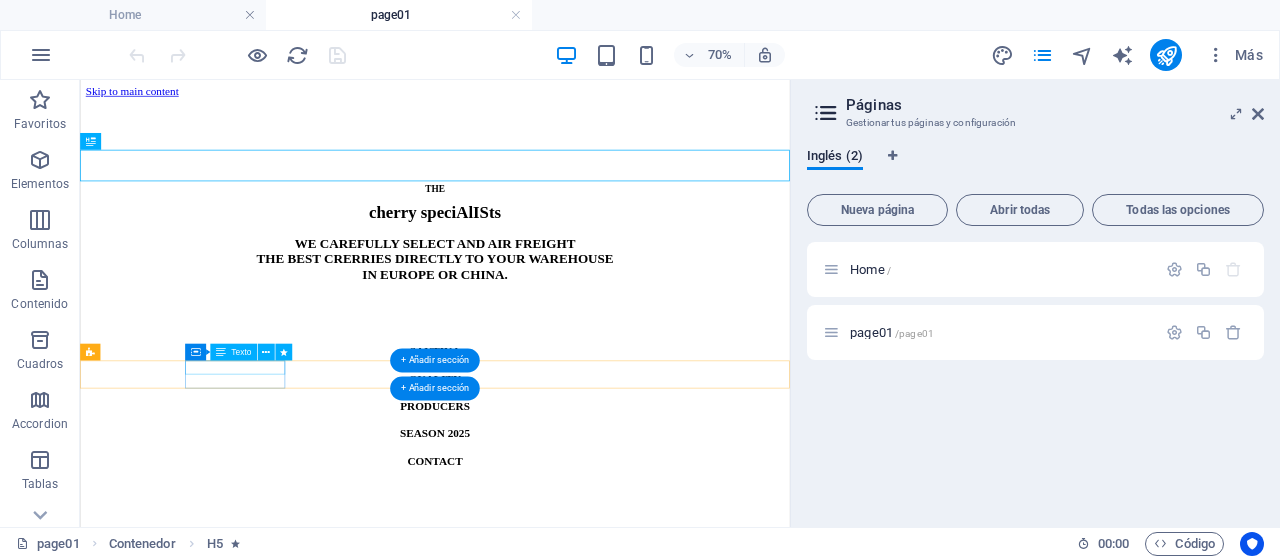click on "SANTINA" at bounding box center (587, 468) 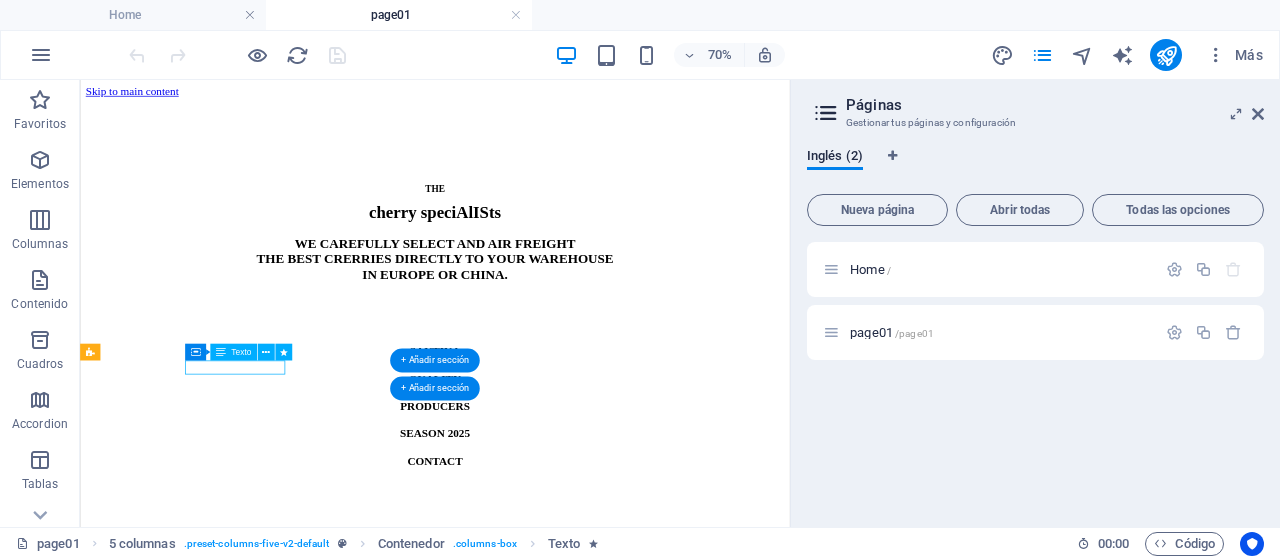 click on "SANTINA" at bounding box center (587, 468) 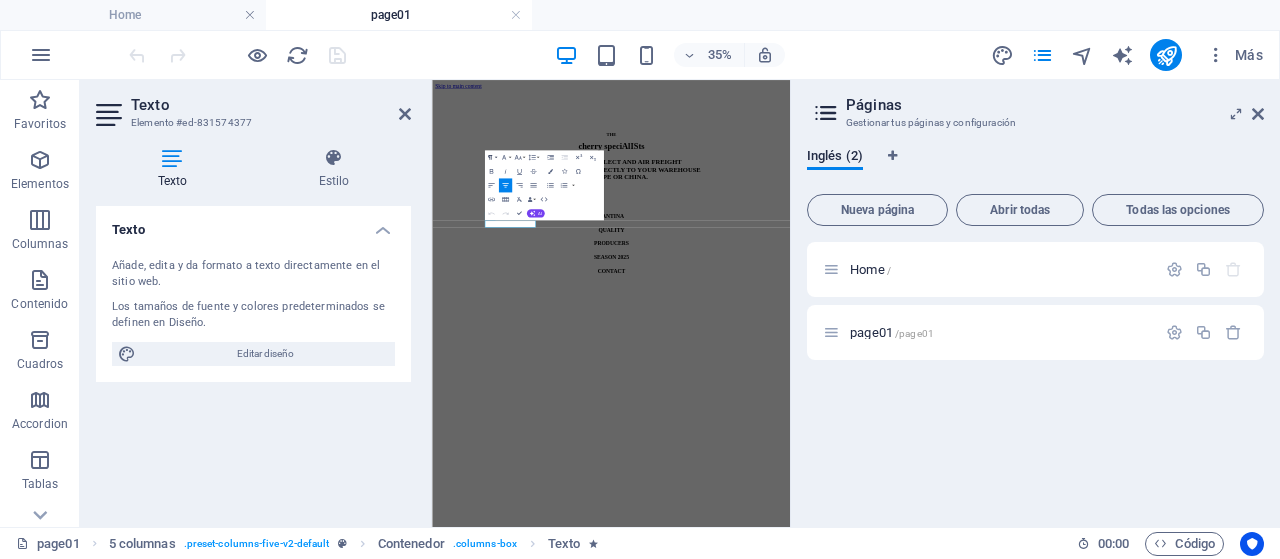 click 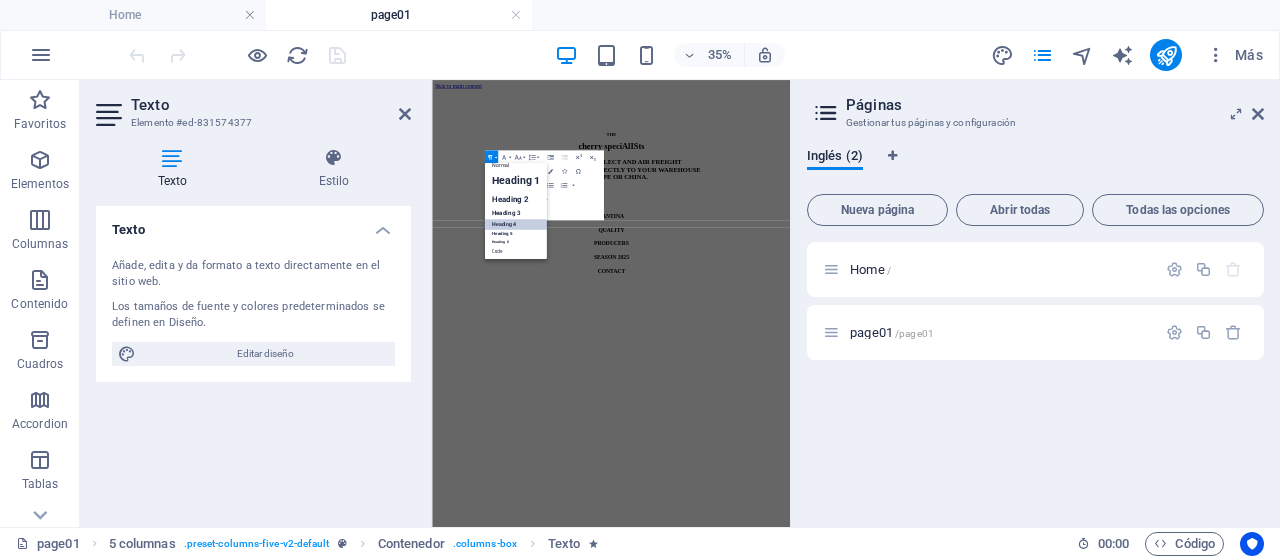 scroll, scrollTop: 16, scrollLeft: 0, axis: vertical 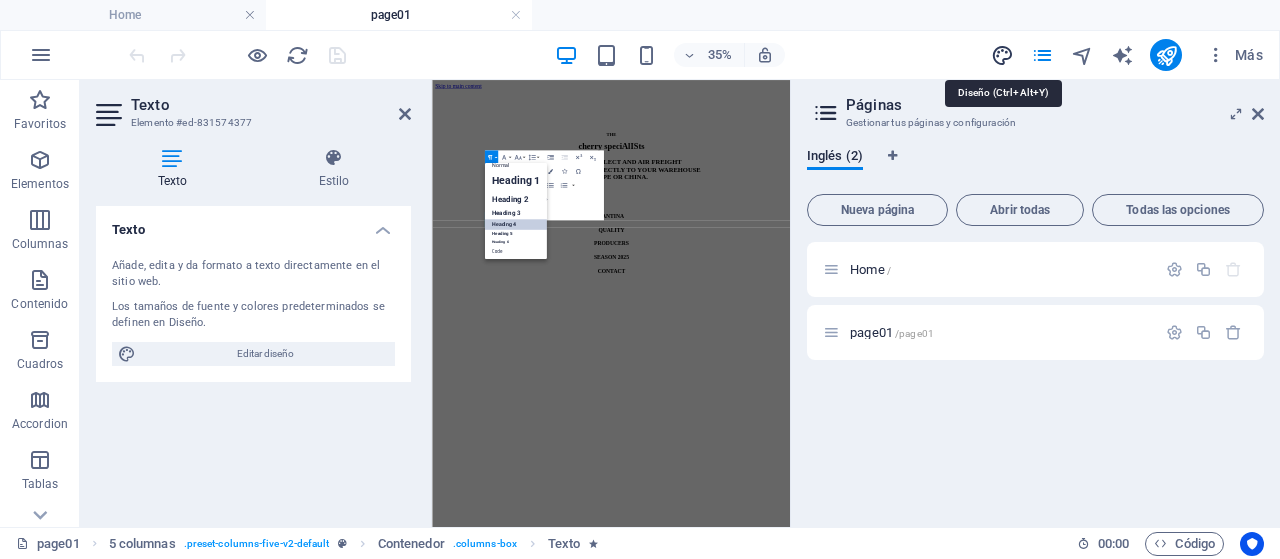 click at bounding box center (1002, 55) 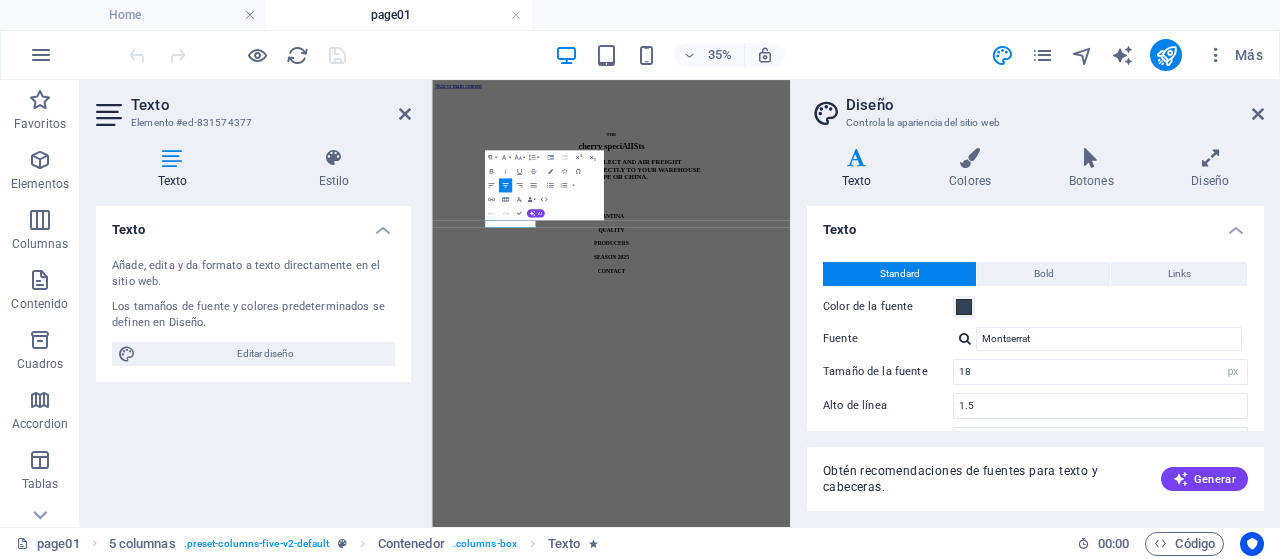 click on "Texto" at bounding box center [1035, 224] 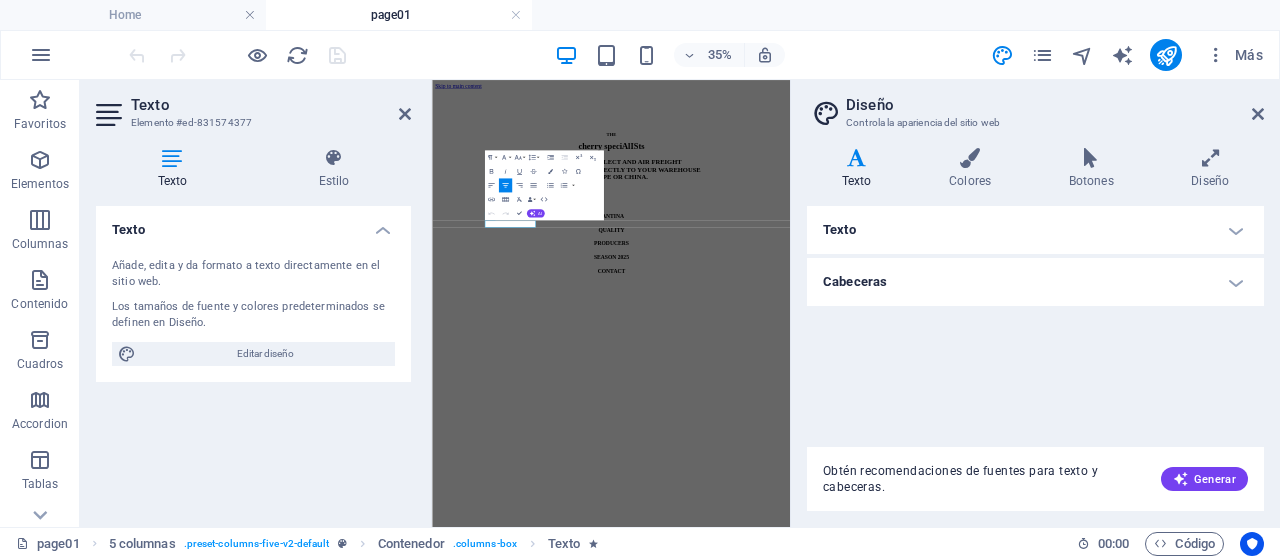 click on "Cabeceras" at bounding box center (1035, 282) 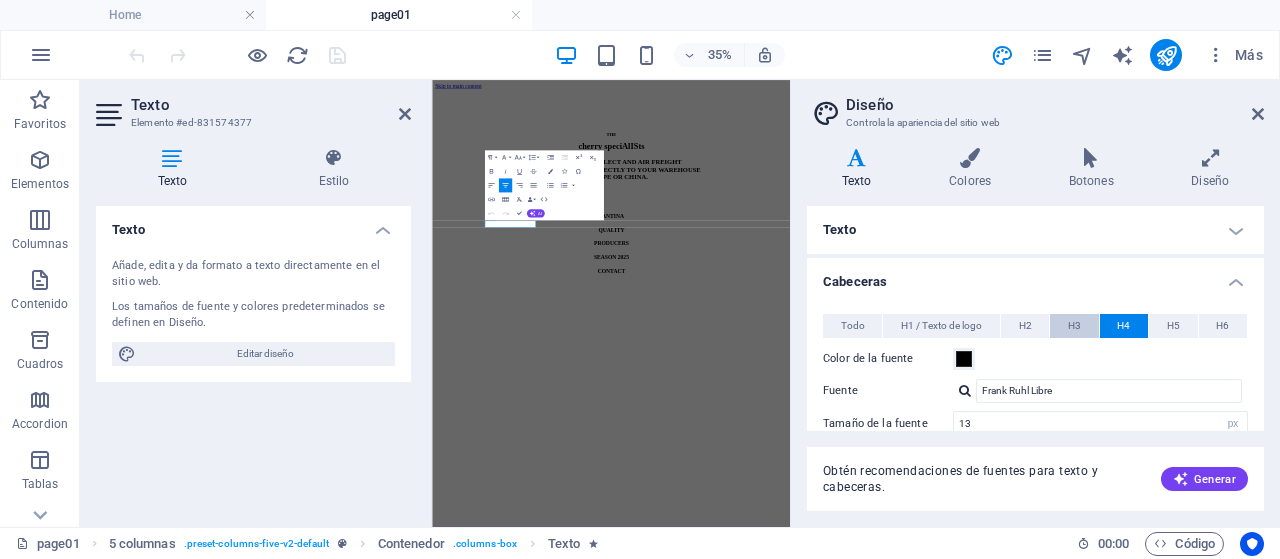 scroll, scrollTop: 100, scrollLeft: 0, axis: vertical 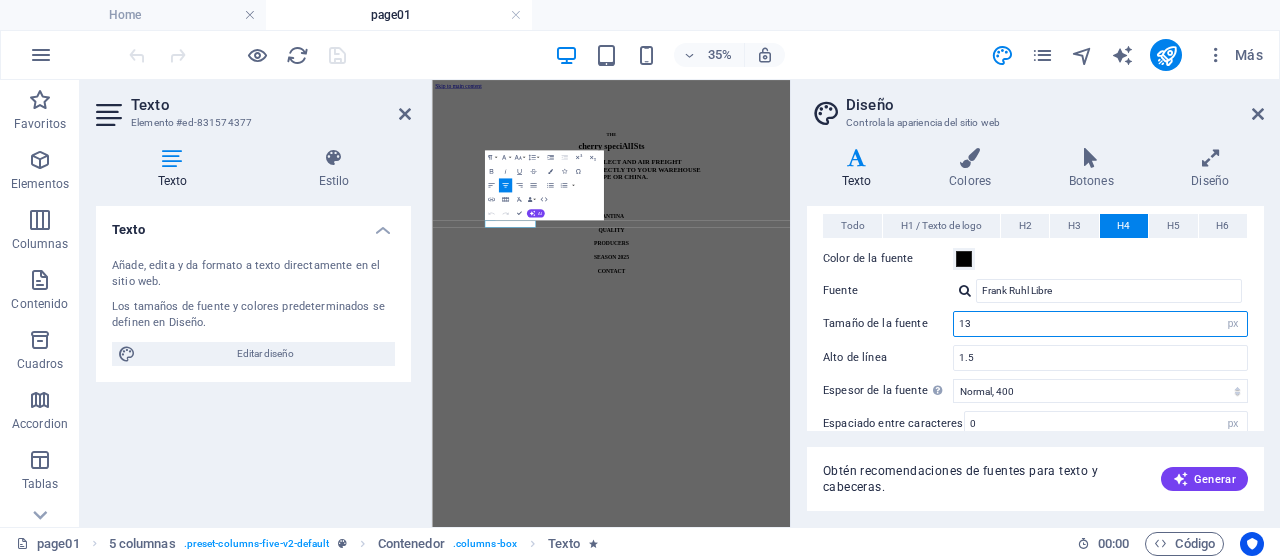 click on "13" at bounding box center [1100, 324] 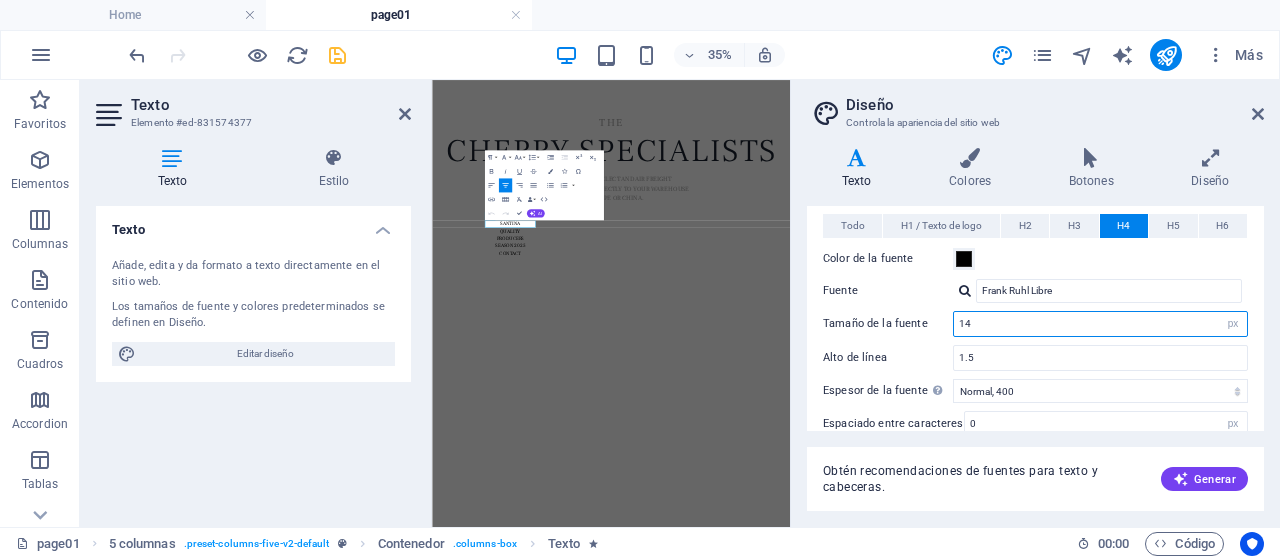 type on "14" 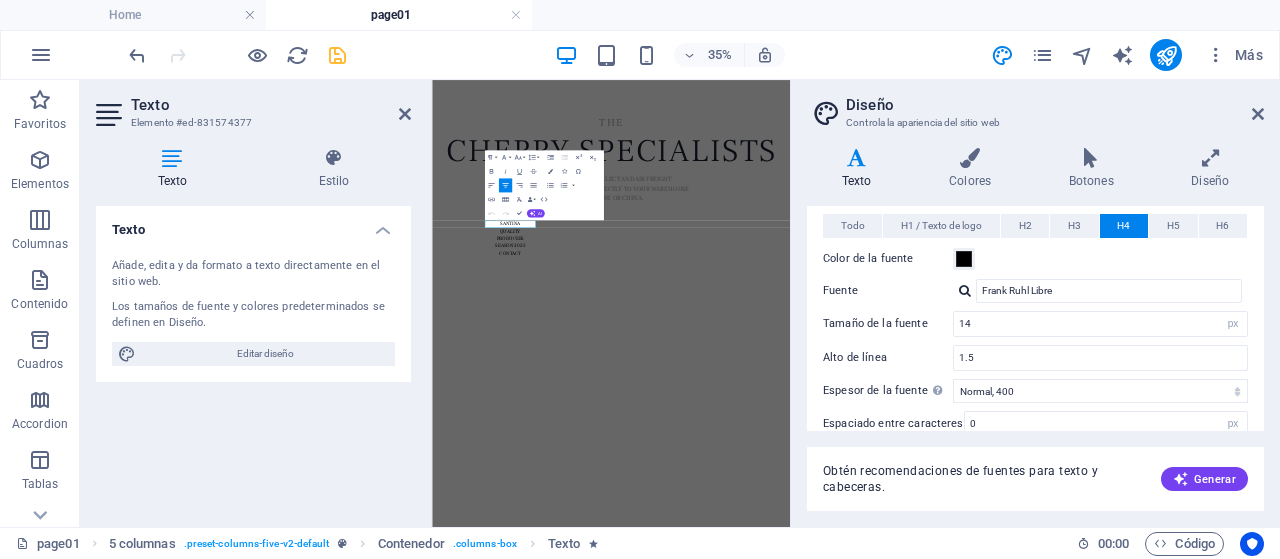 click at bounding box center [337, 55] 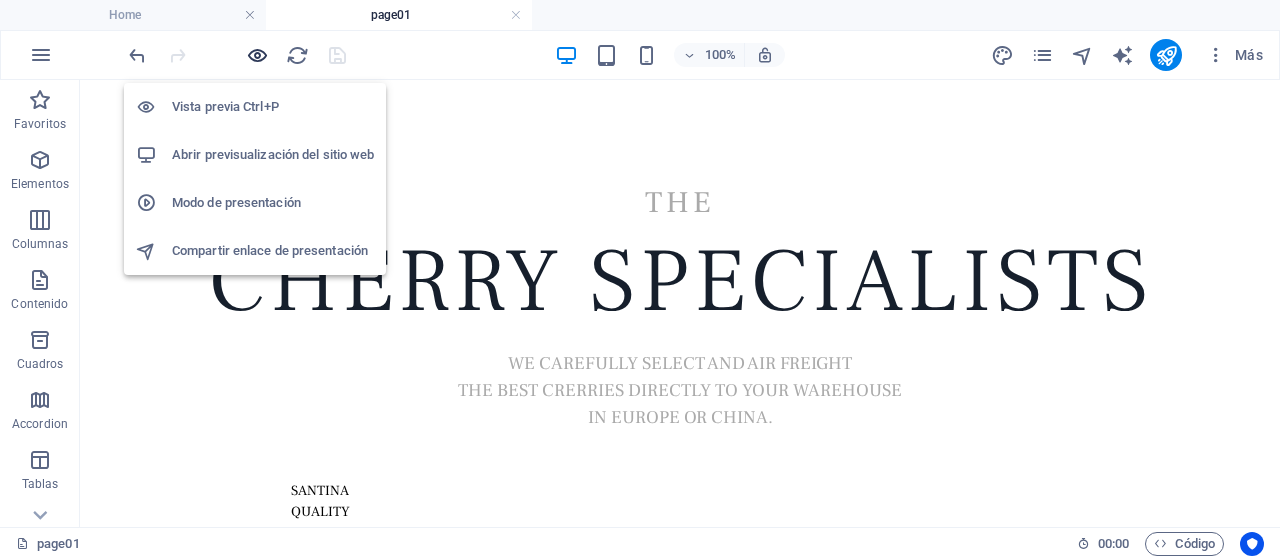 click at bounding box center (257, 55) 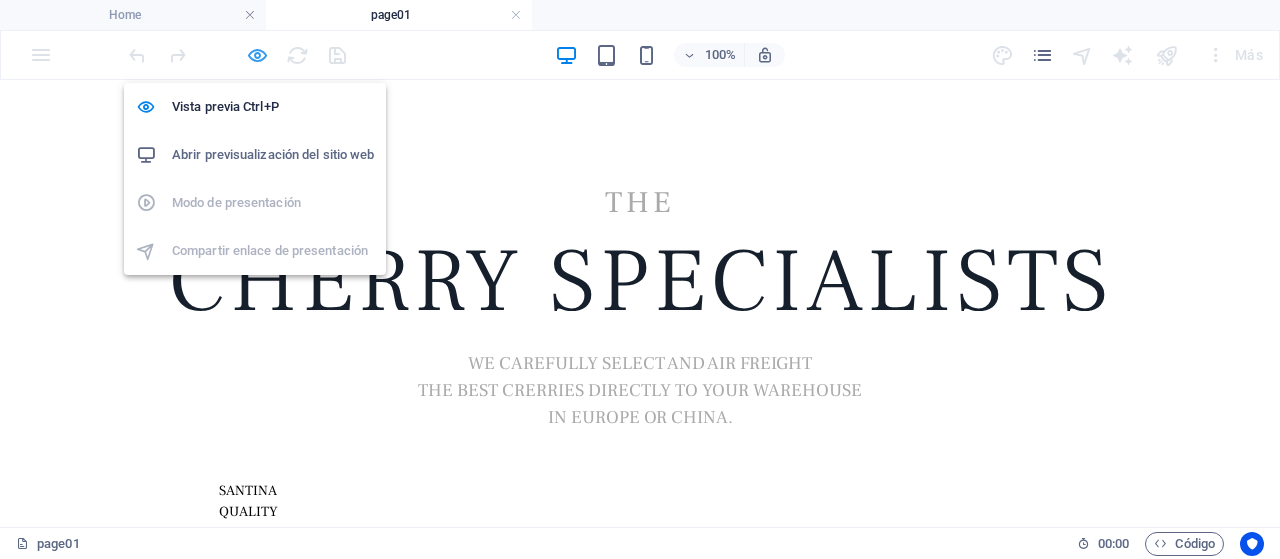 click at bounding box center [257, 55] 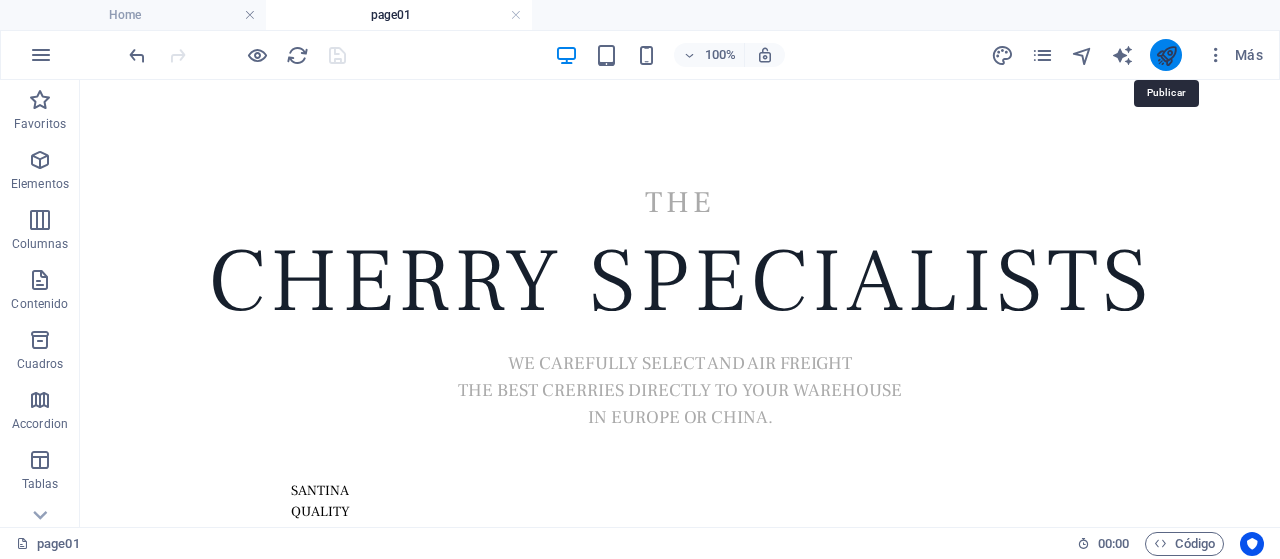 click at bounding box center [1166, 55] 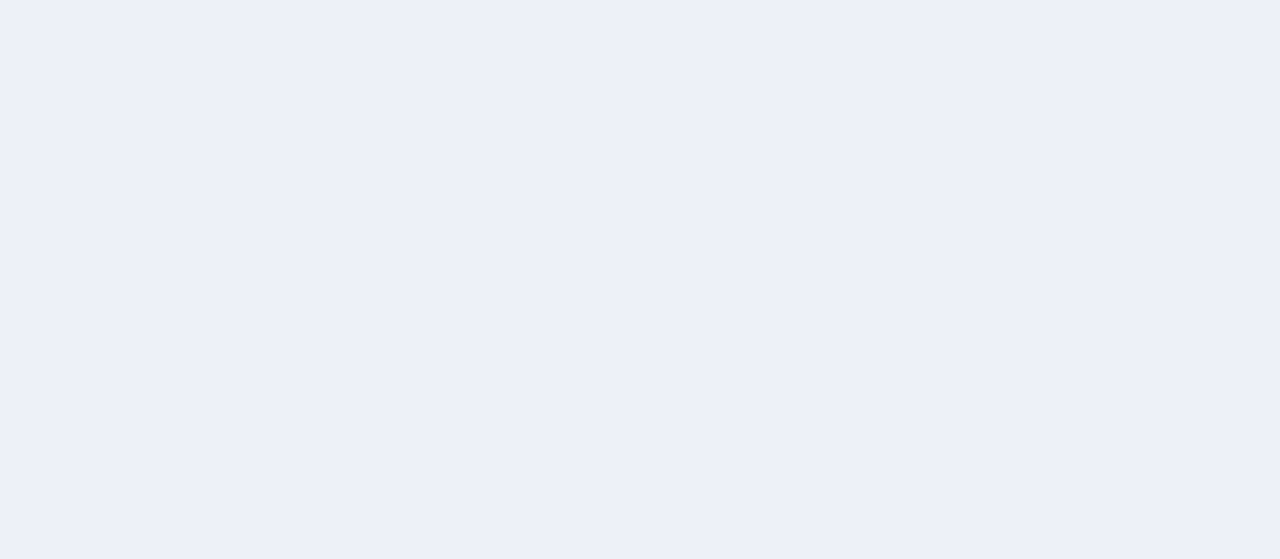 scroll, scrollTop: 0, scrollLeft: 0, axis: both 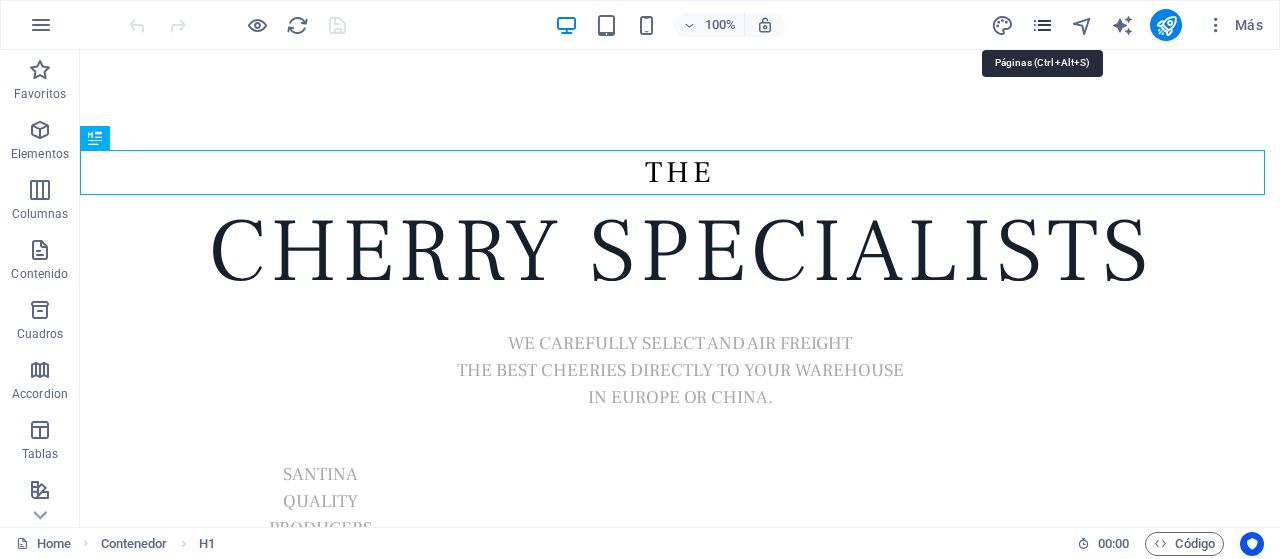 click at bounding box center (1042, 25) 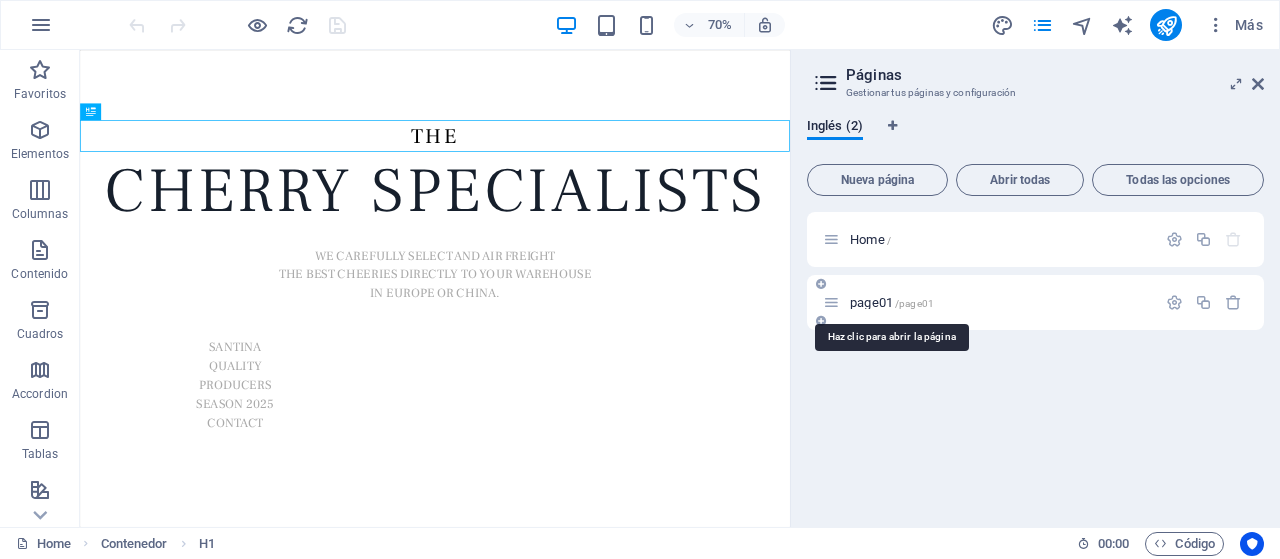 click on "page01 /page01" at bounding box center (892, 302) 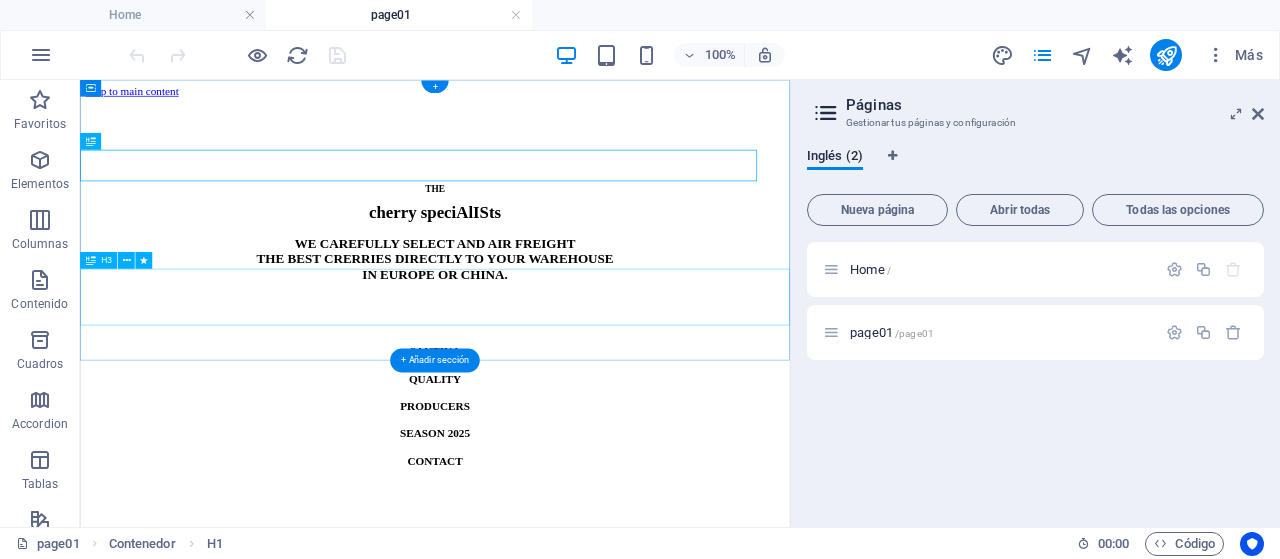 scroll, scrollTop: 0, scrollLeft: 0, axis: both 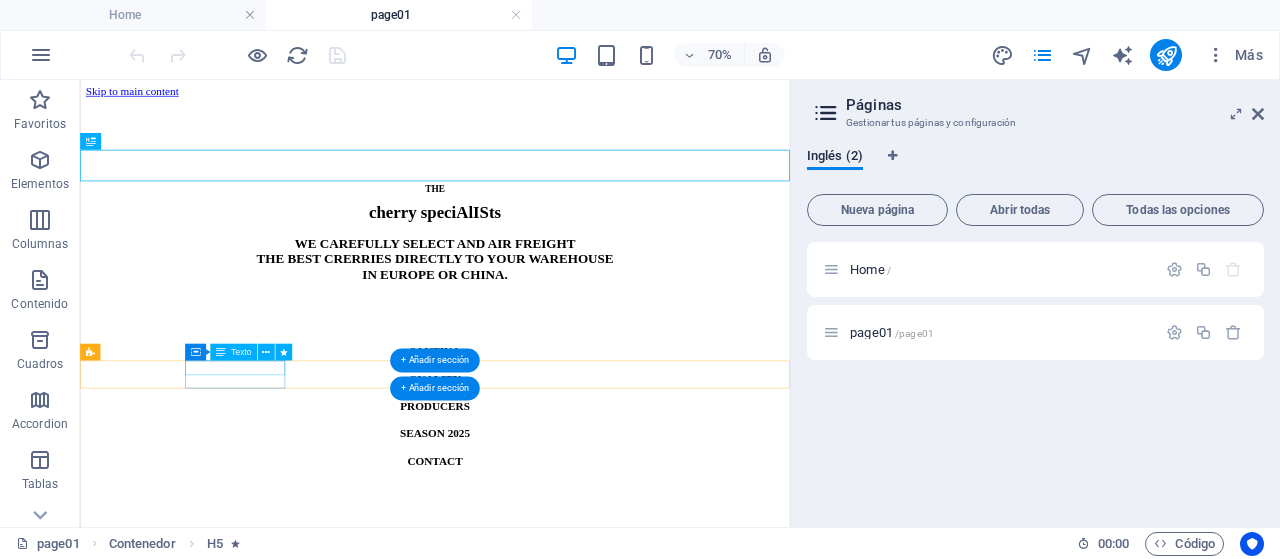 click on "SANTINA" at bounding box center [587, 468] 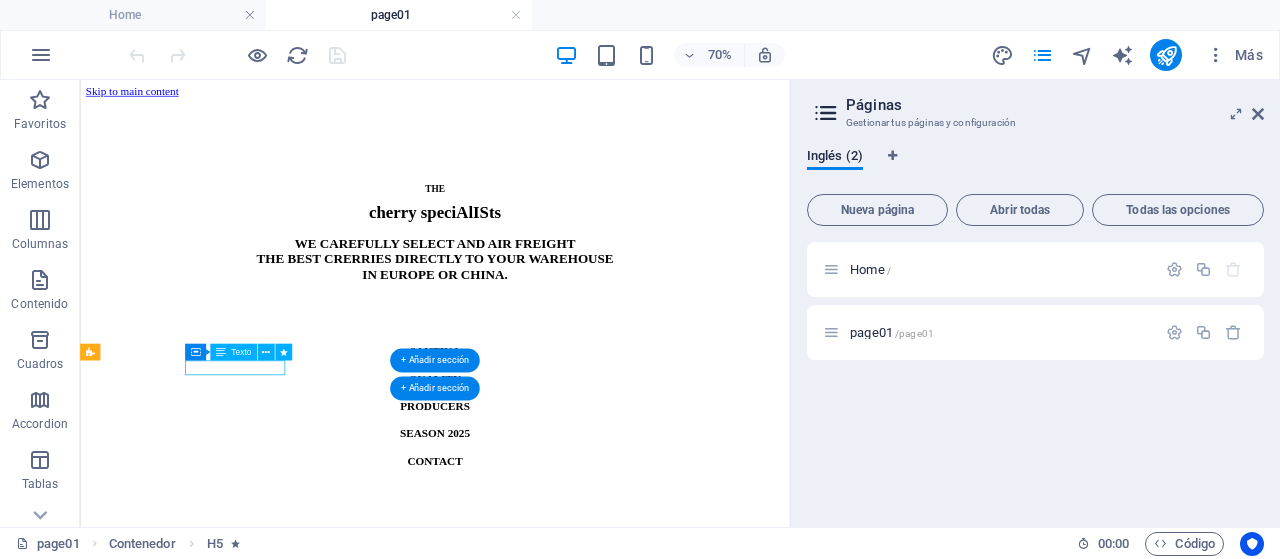 click on "SANTINA" at bounding box center [587, 468] 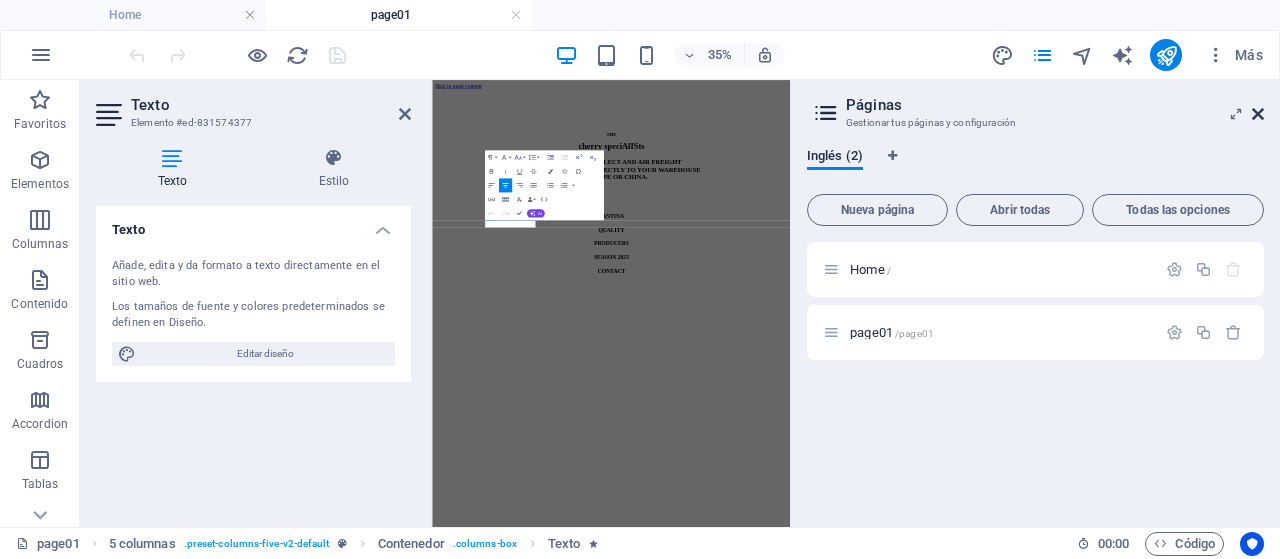 click at bounding box center (1258, 114) 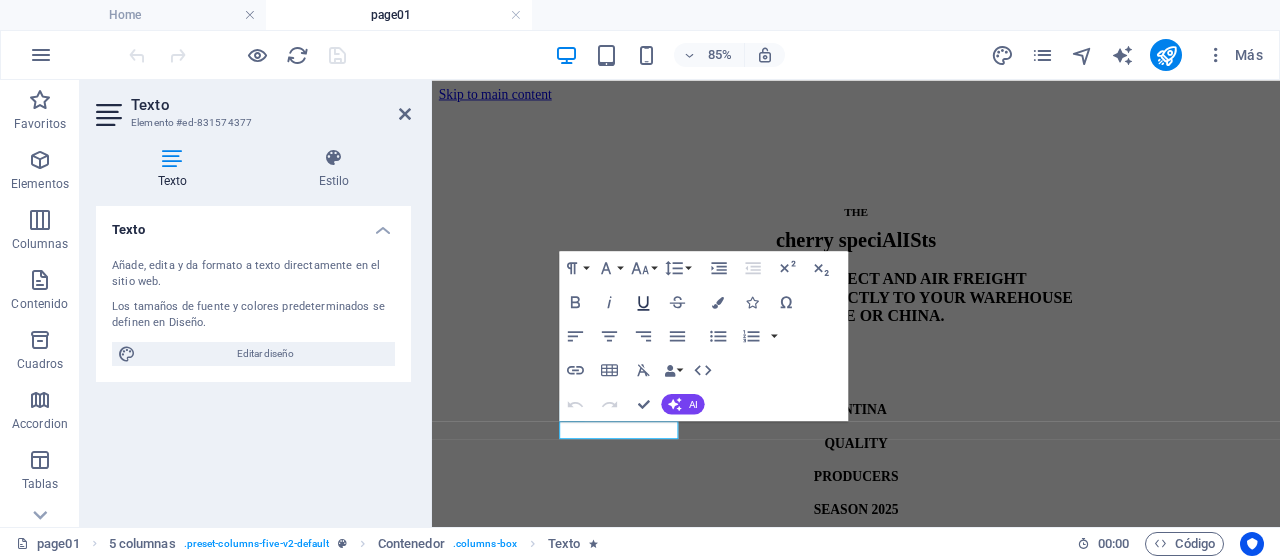 click 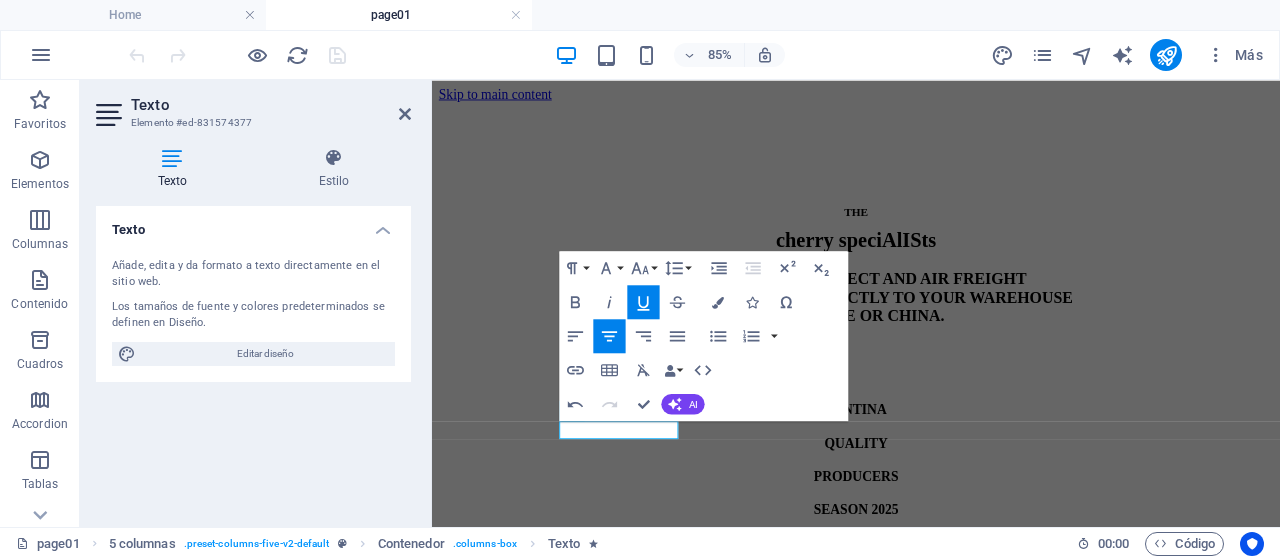 click 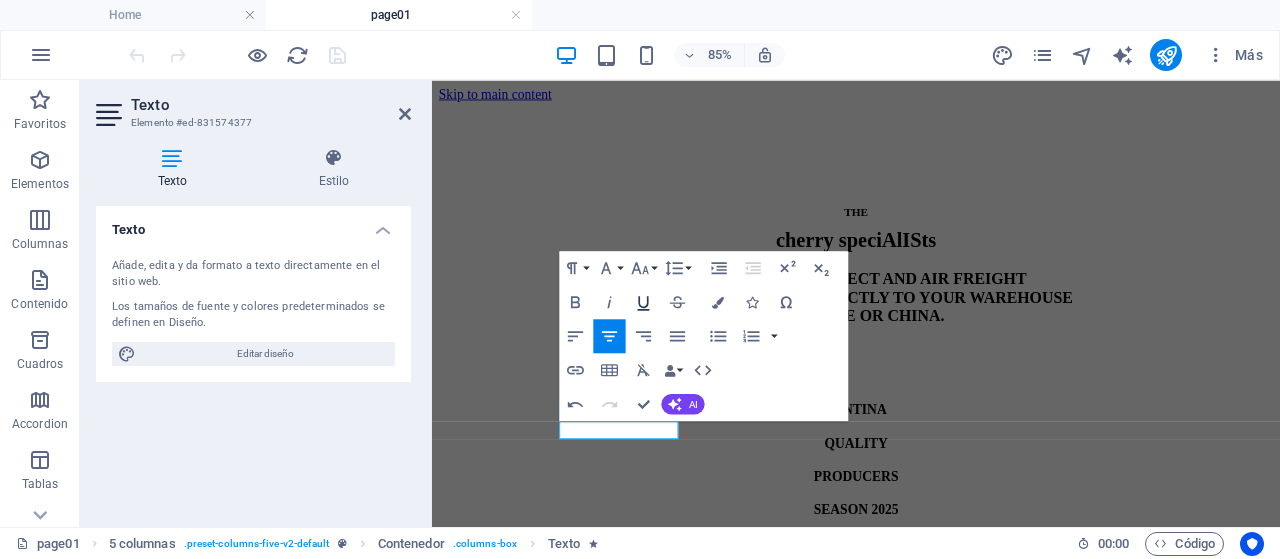 click 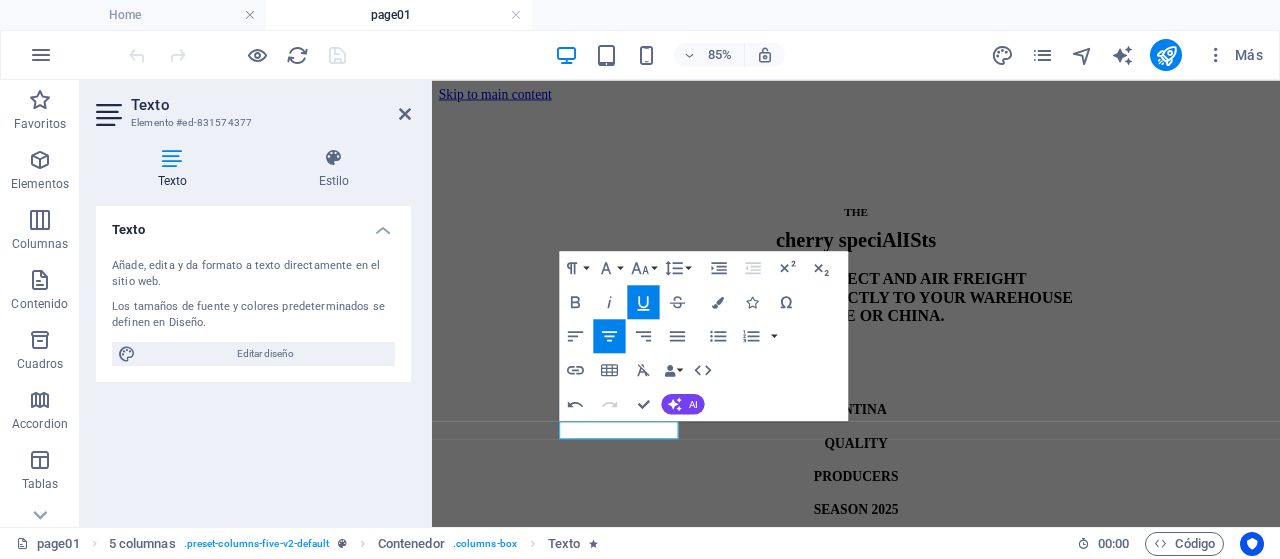 click 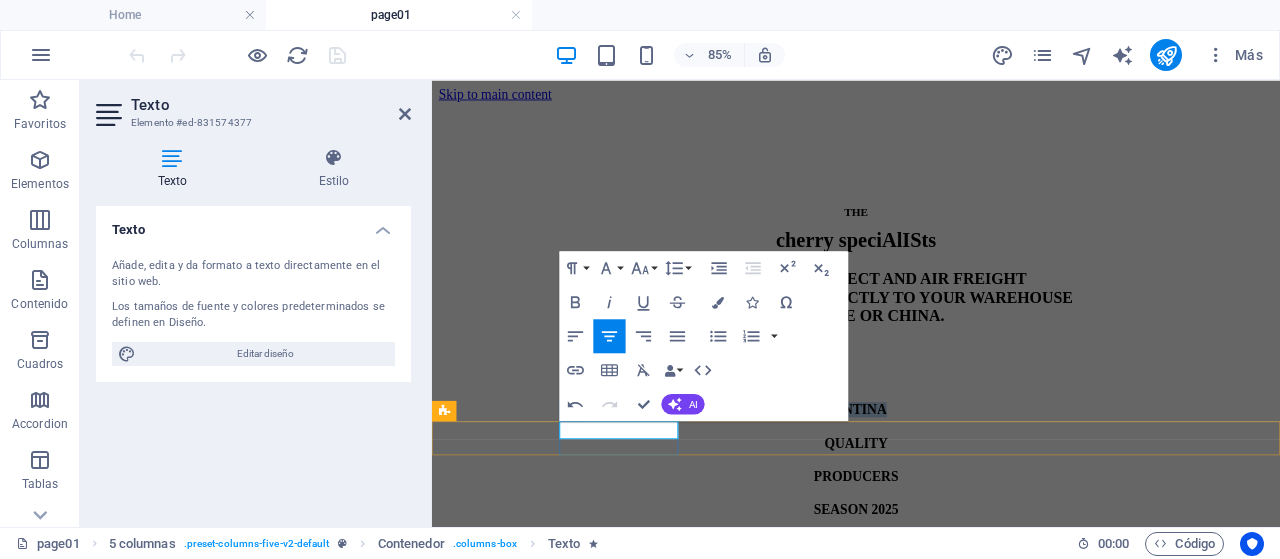 drag, startPoint x: 625, startPoint y: 490, endPoint x: 699, endPoint y: 490, distance: 74 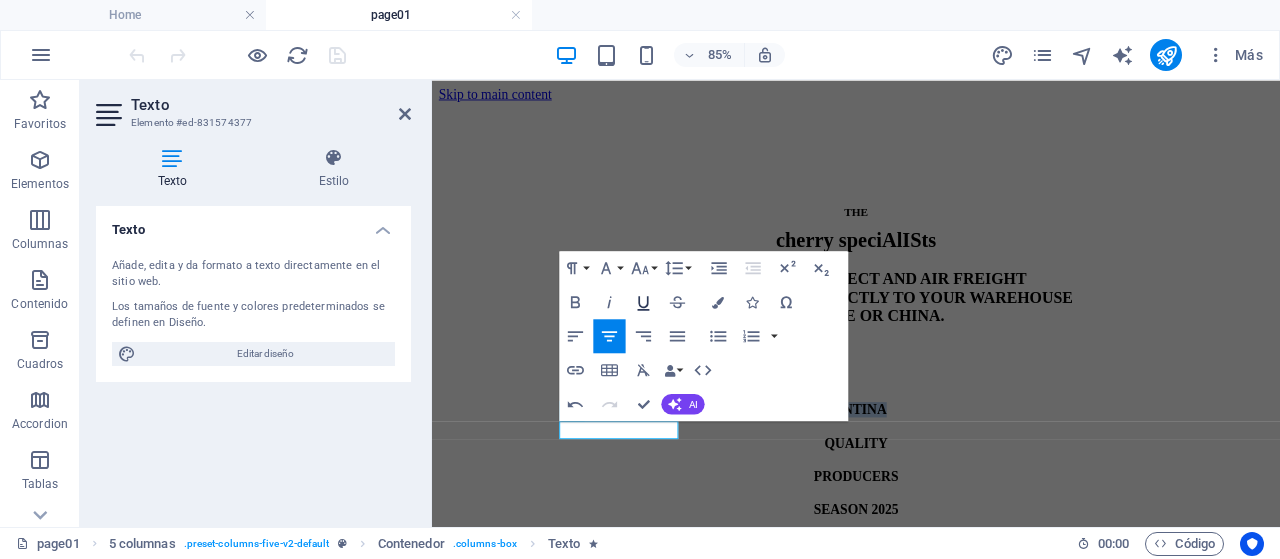 click 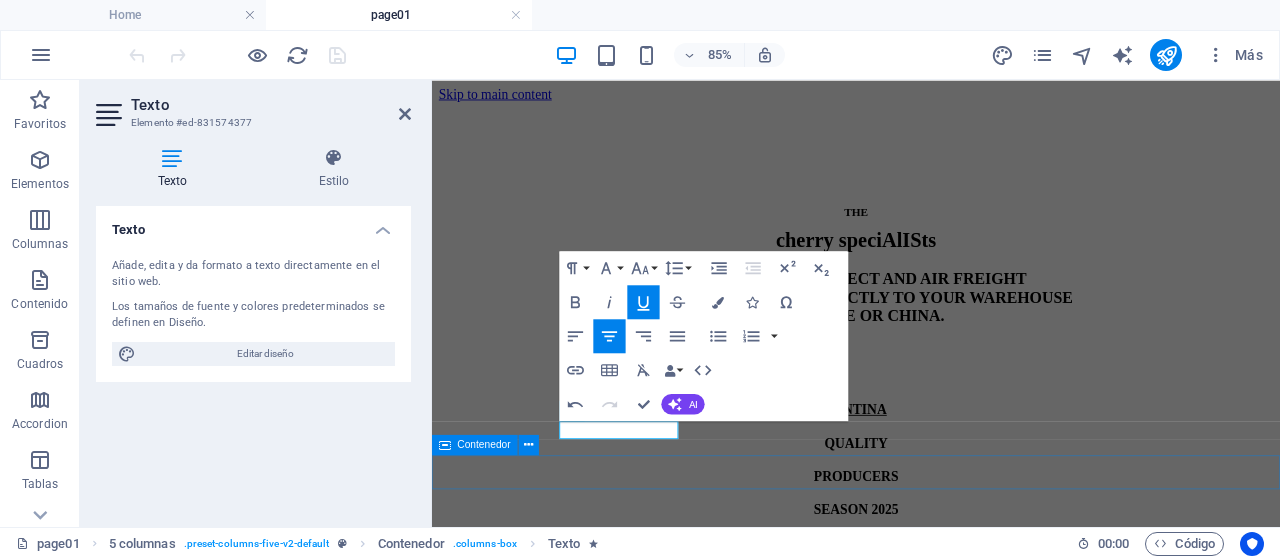 click at bounding box center [931, 519] 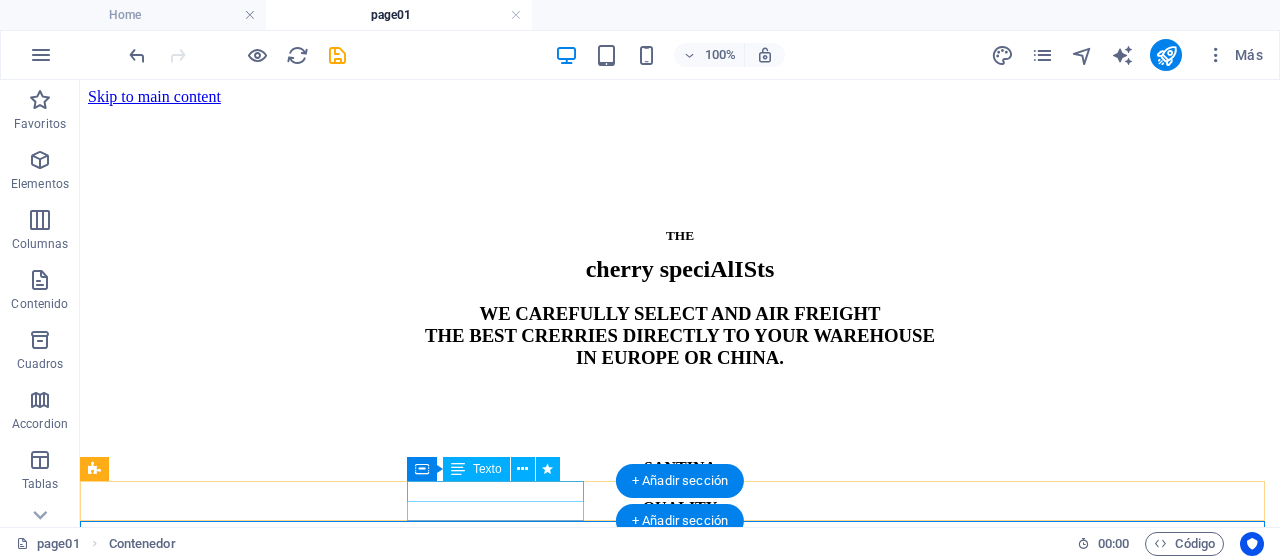 click on "QUALITY" at bounding box center [680, 508] 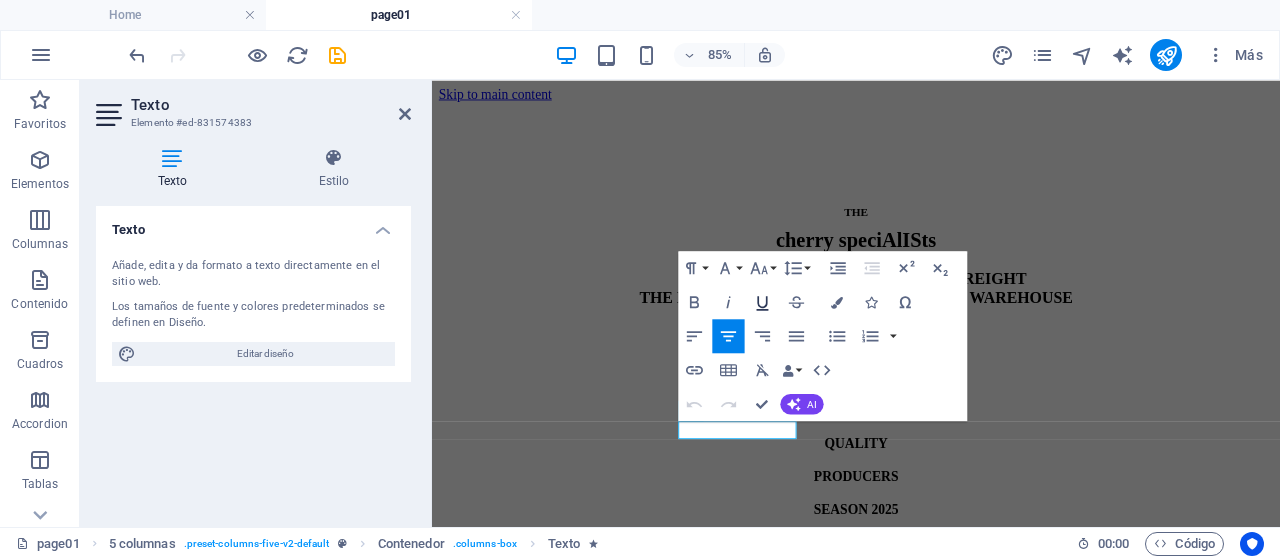 click 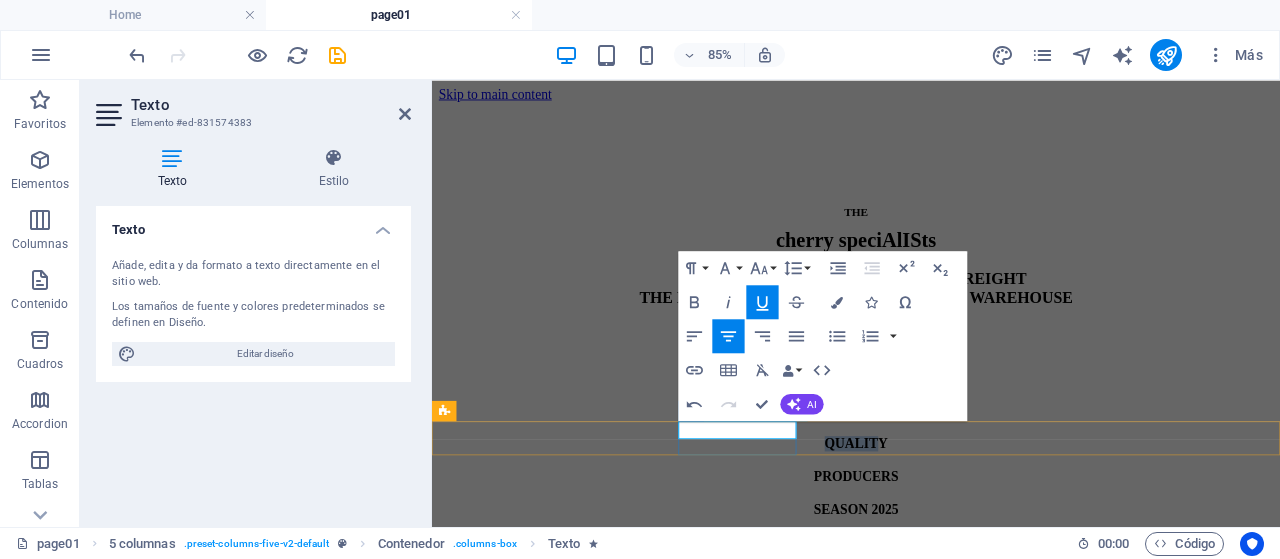drag, startPoint x: 766, startPoint y: 487, endPoint x: 732, endPoint y: 487, distance: 34 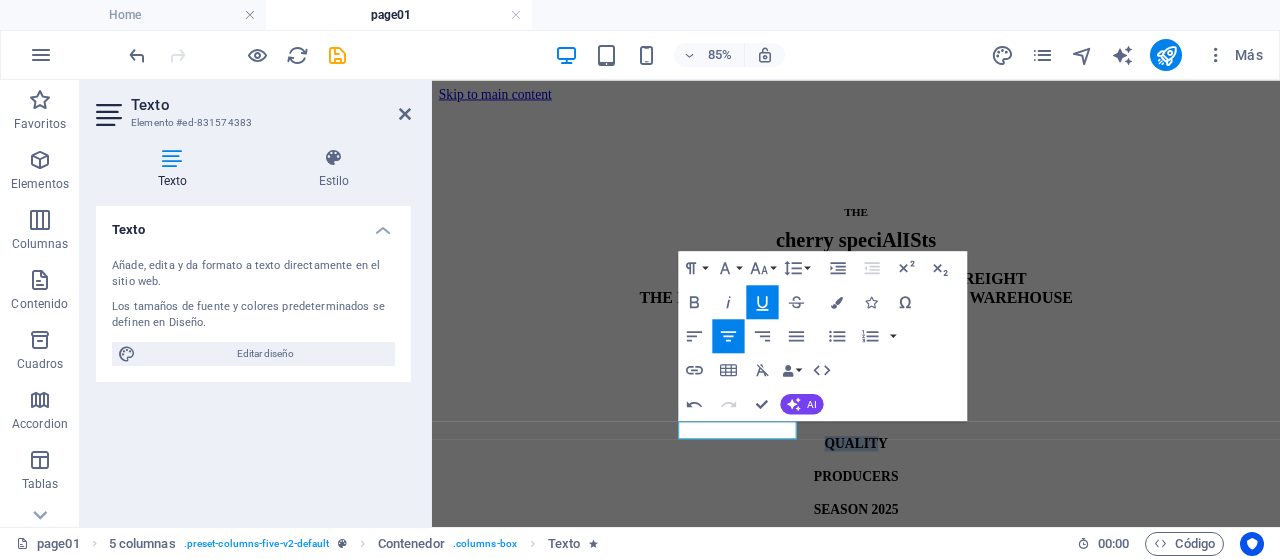 click 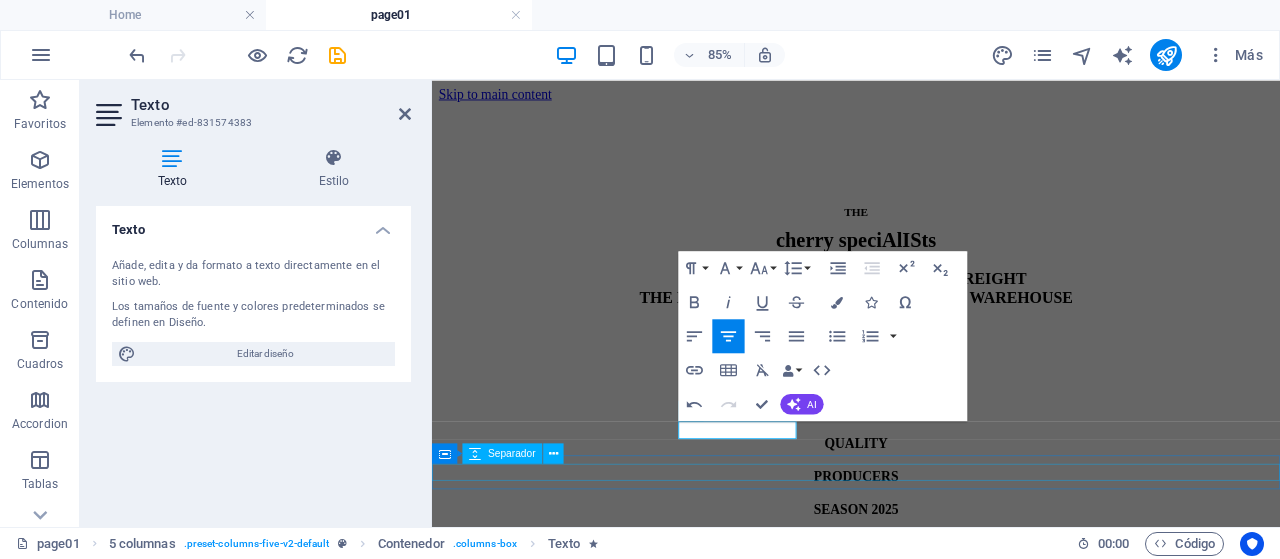 click at bounding box center (931, 519) 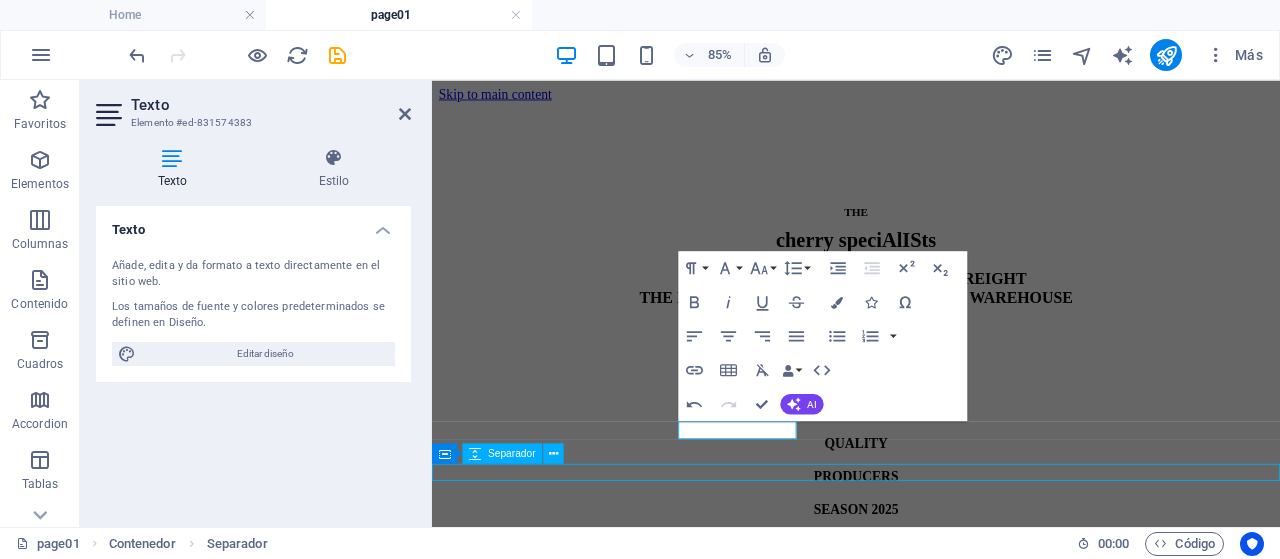 scroll, scrollTop: 33, scrollLeft: 0, axis: vertical 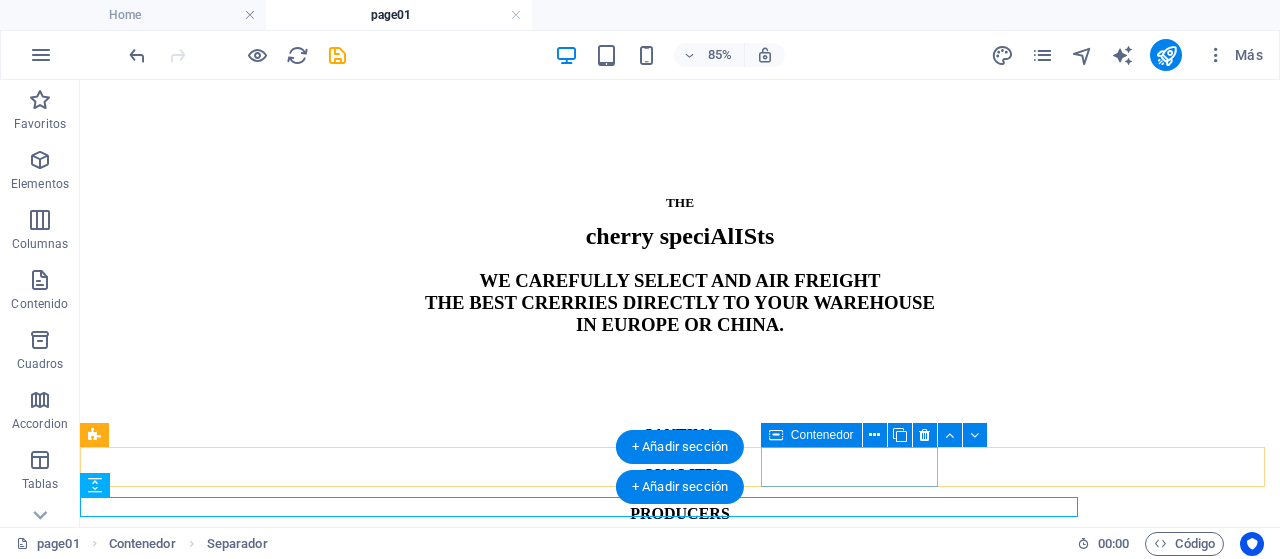 click on "SEASON 2025" at bounding box center [680, 553] 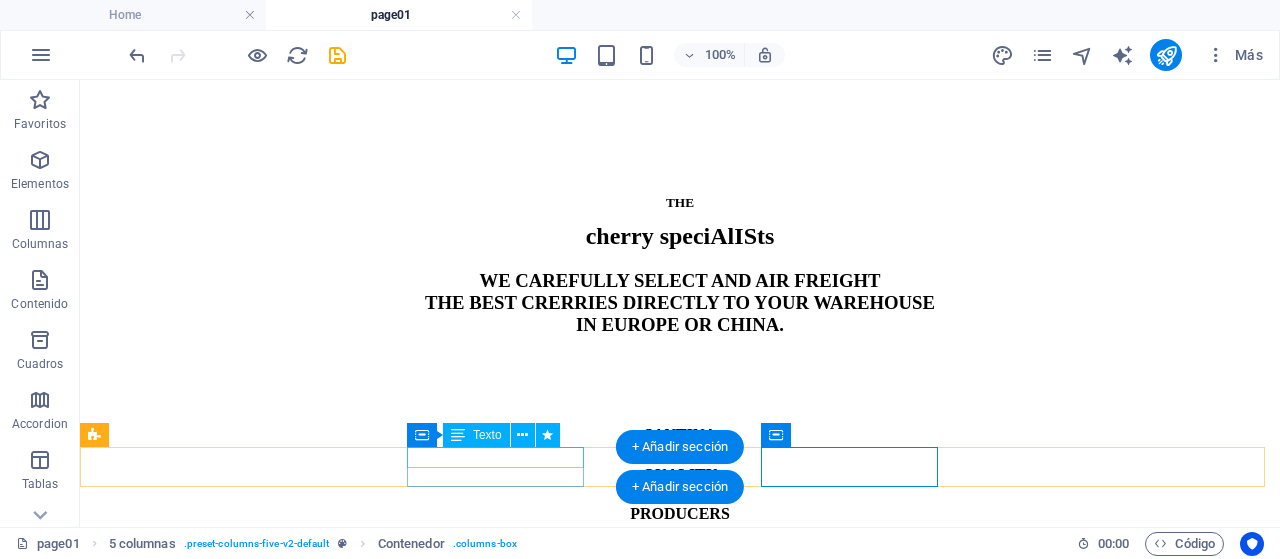 click on "QUALITY" at bounding box center [680, 475] 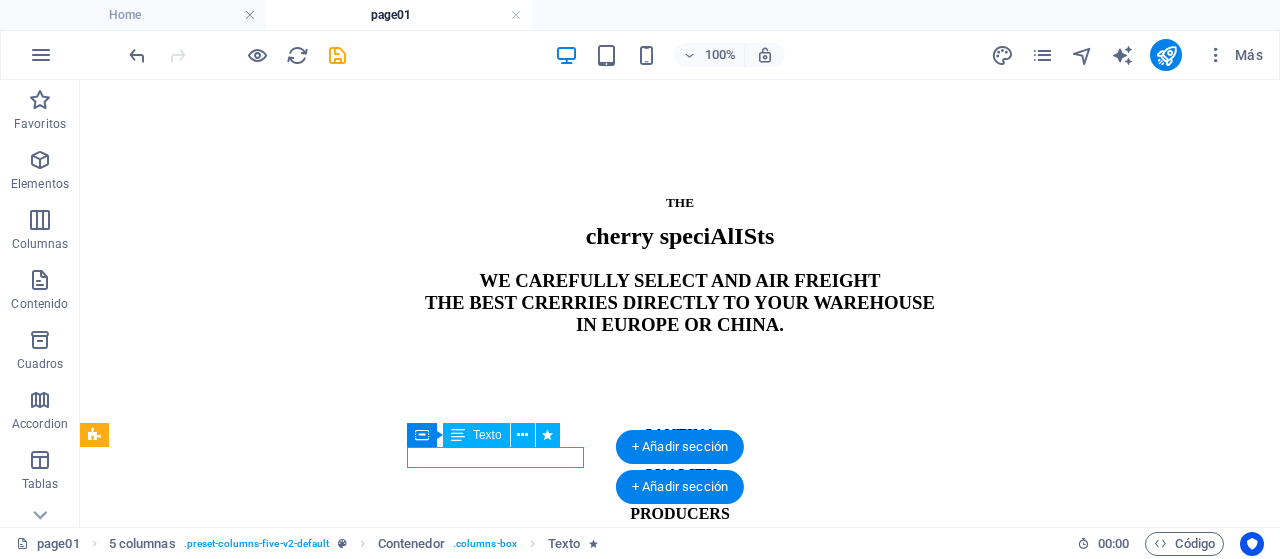 drag, startPoint x: 496, startPoint y: 455, endPoint x: 158, endPoint y: 522, distance: 344.57654 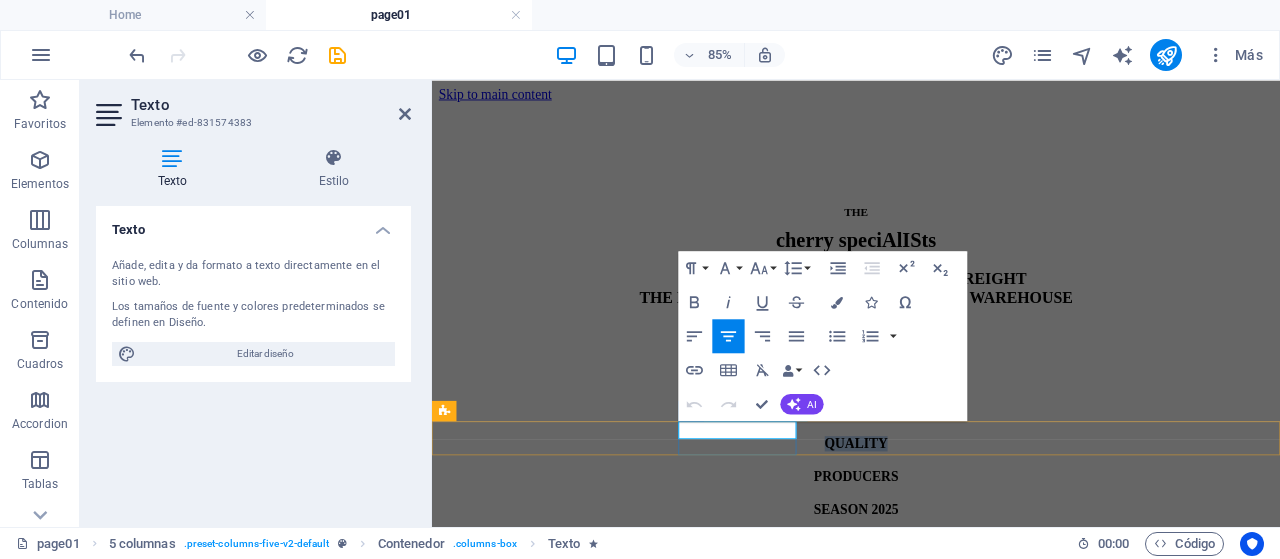 drag, startPoint x: 824, startPoint y: 487, endPoint x: 754, endPoint y: 487, distance: 70 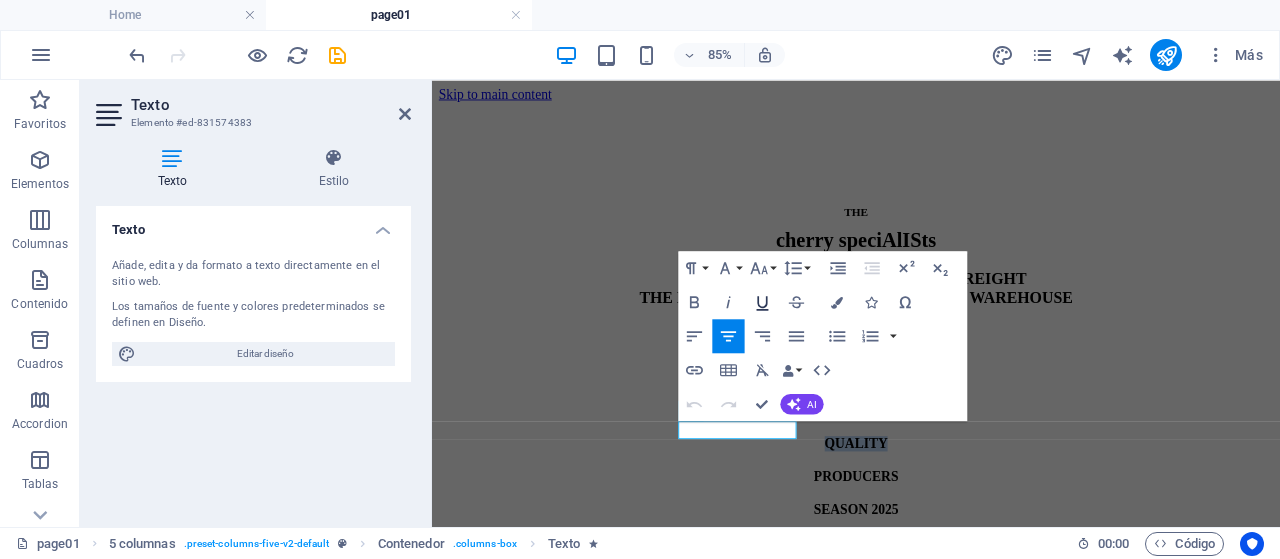 click 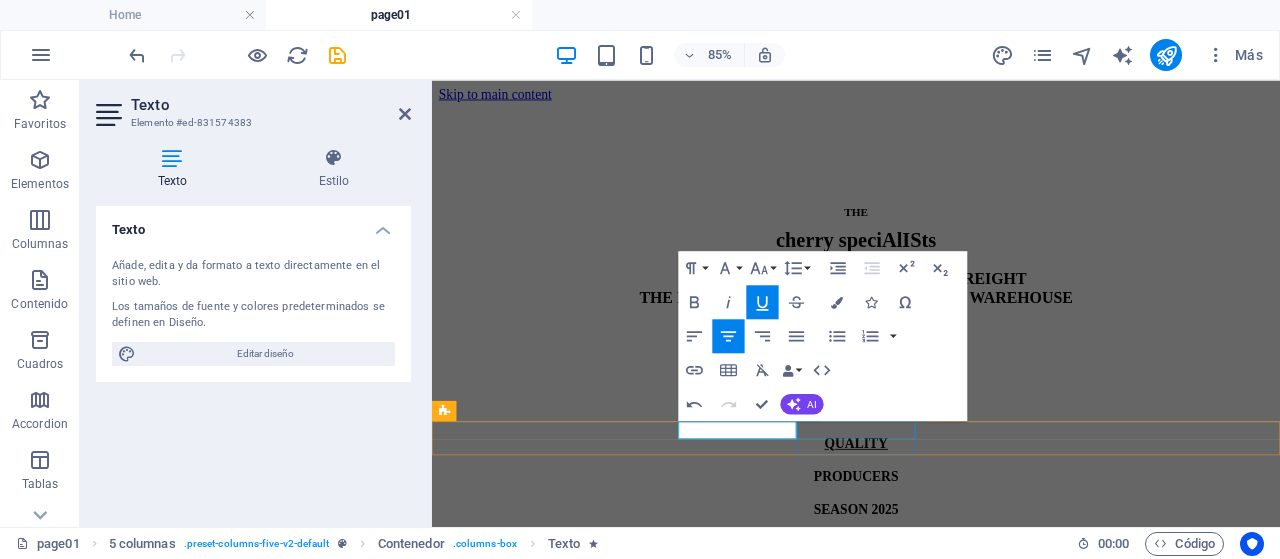 click on "PRODUCERS" at bounding box center [931, 547] 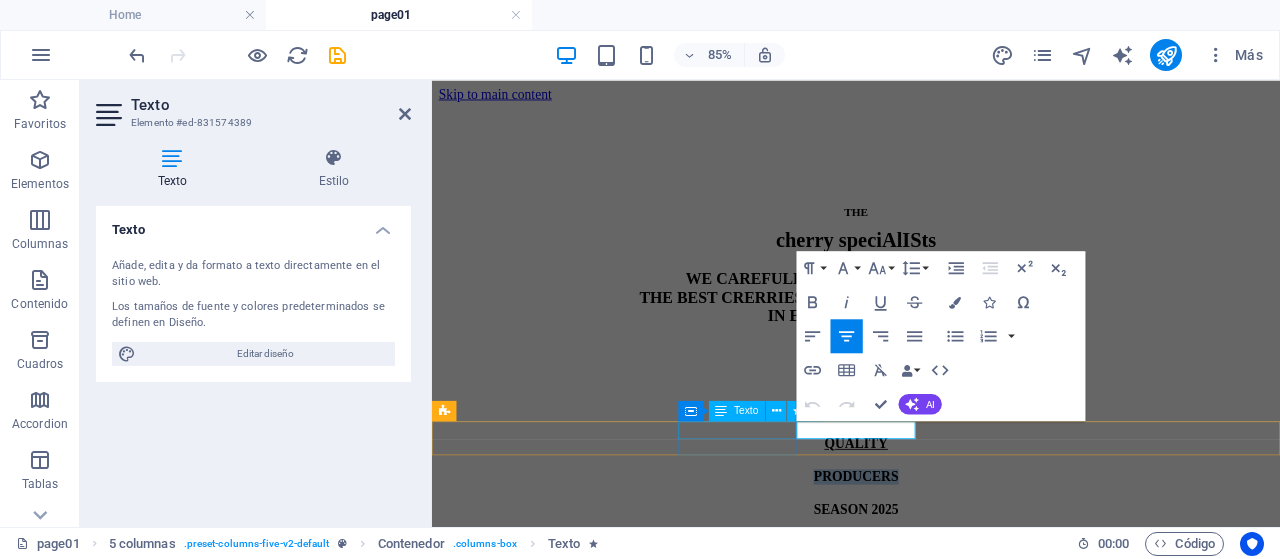 drag, startPoint x: 971, startPoint y: 491, endPoint x: 859, endPoint y: 491, distance: 112 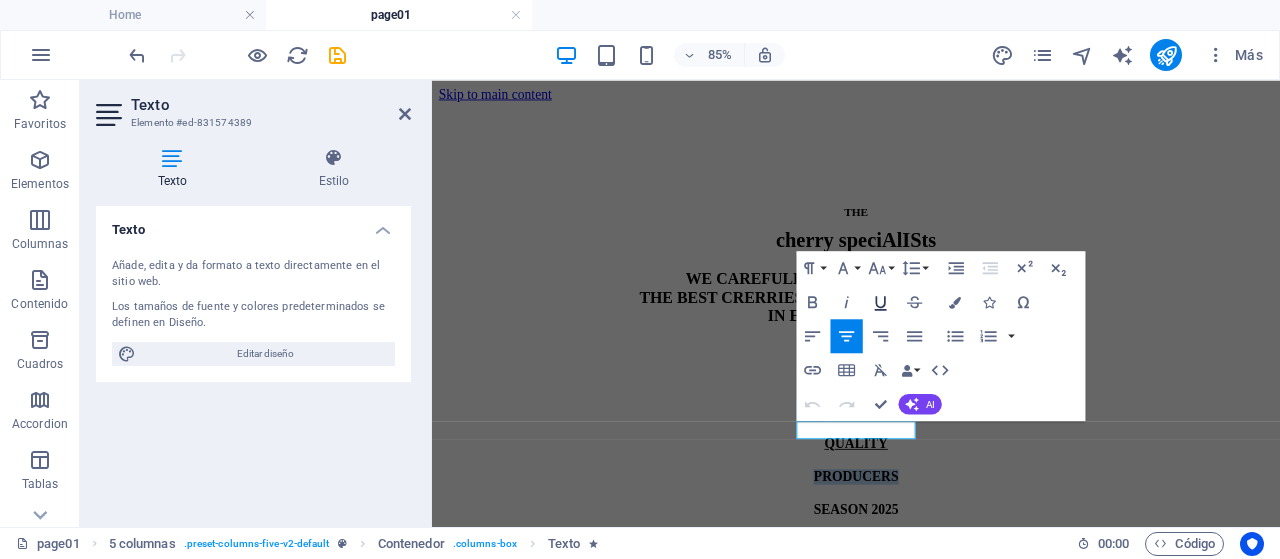 click 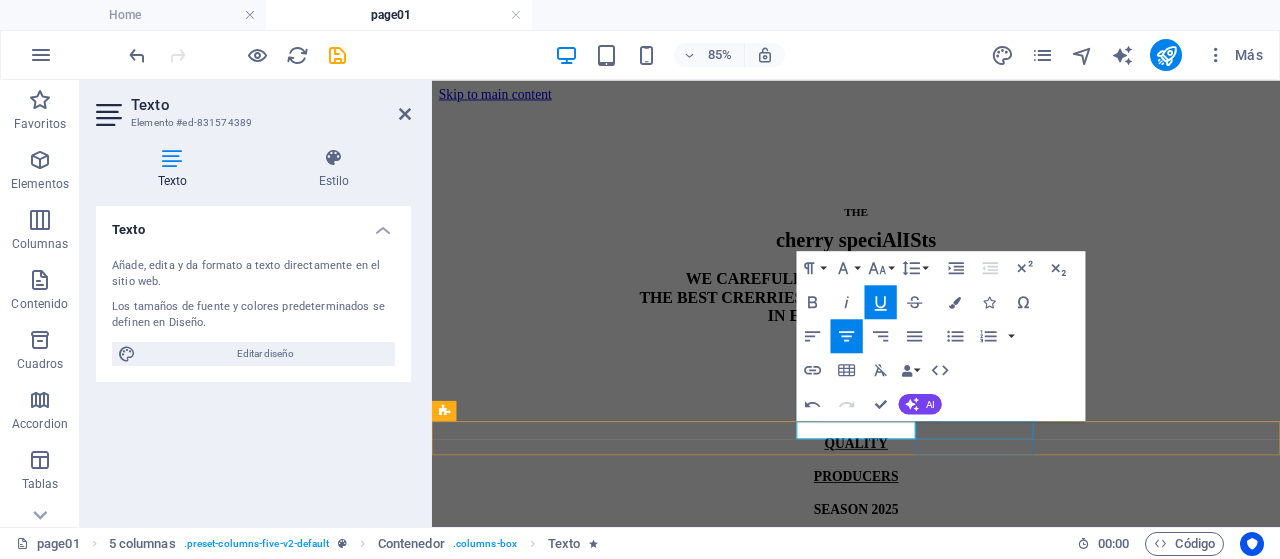 click on "SEASON 2025" at bounding box center [931, 586] 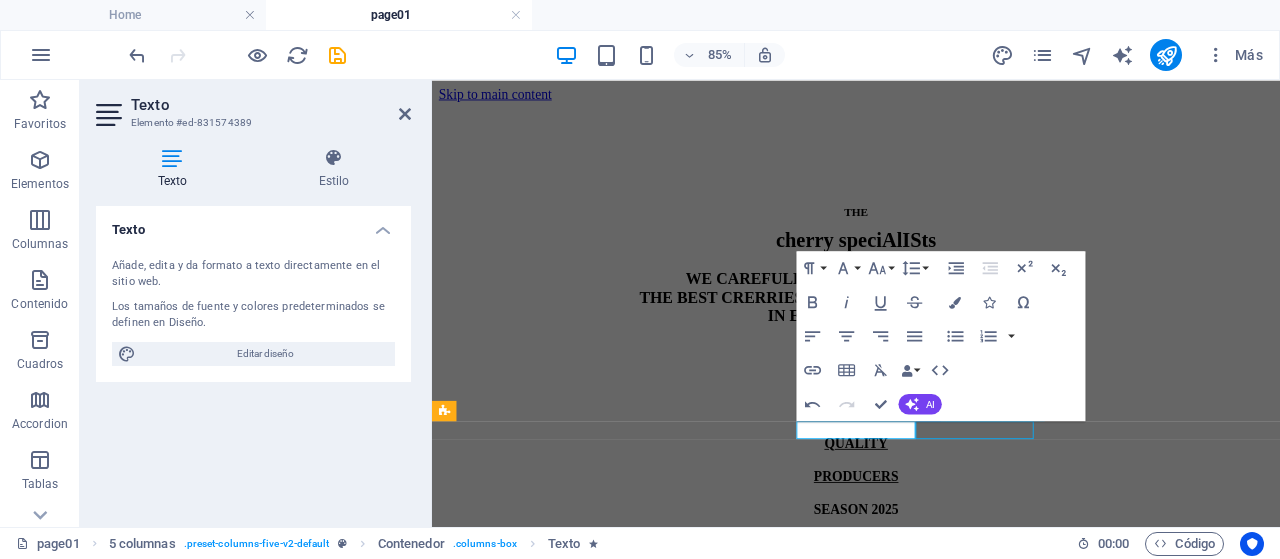 click on "SEASON 2025" at bounding box center (931, 586) 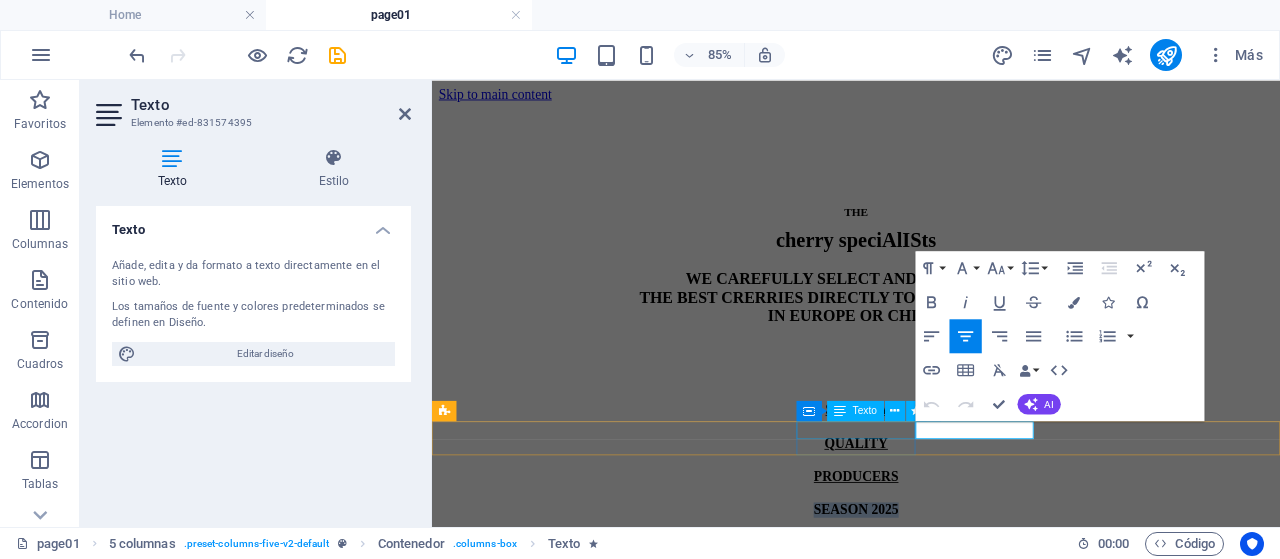 drag, startPoint x: 1117, startPoint y: 491, endPoint x: 974, endPoint y: 491, distance: 143 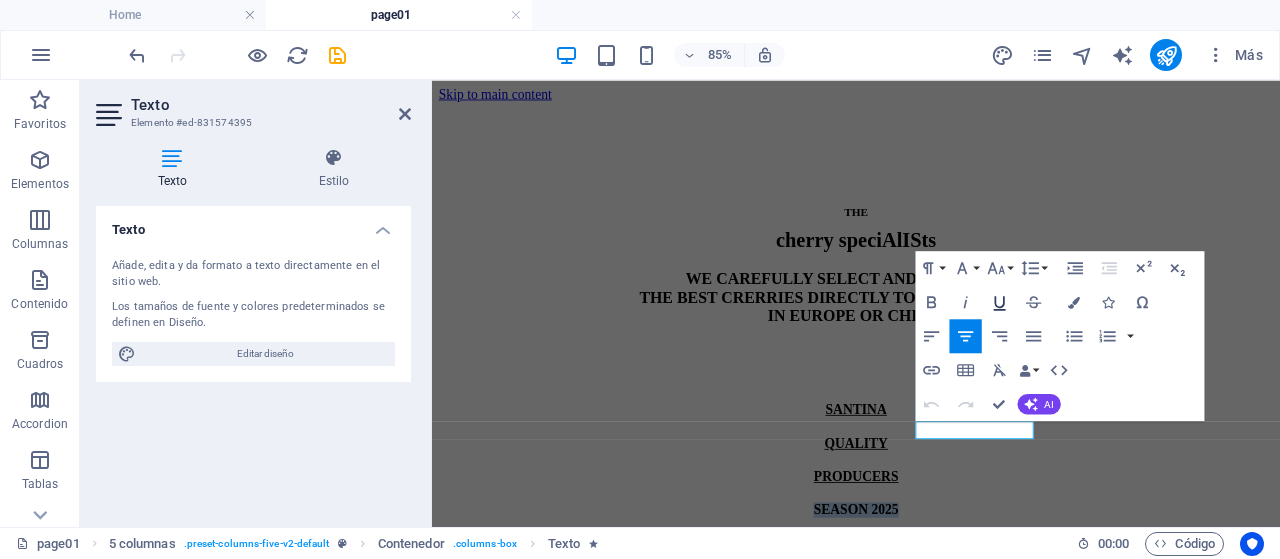 click 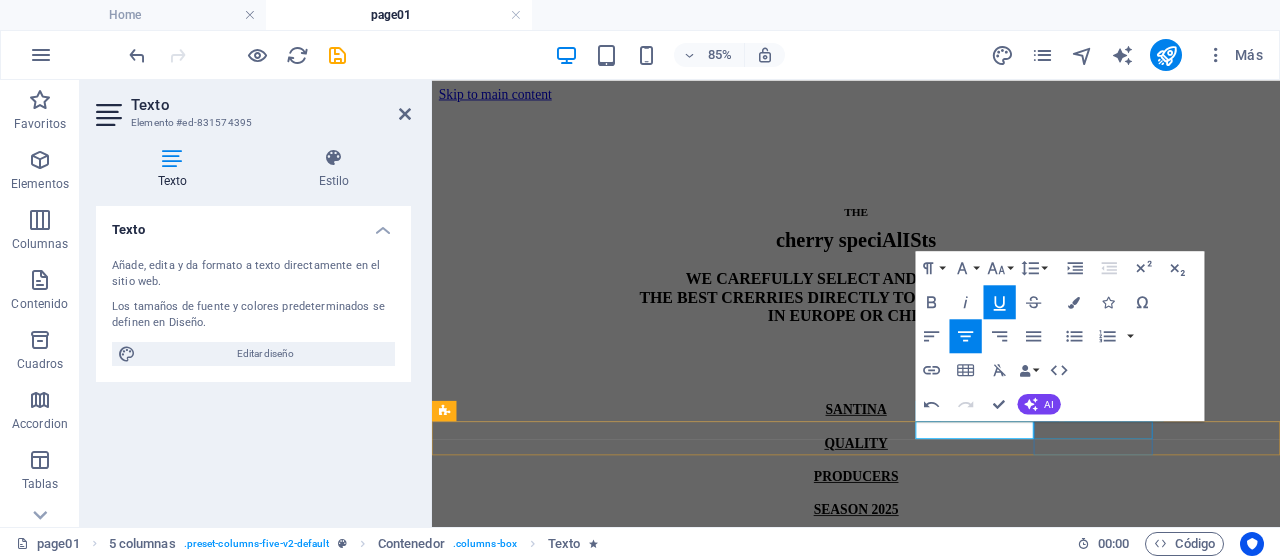 click on "CONTACT" at bounding box center [931, 625] 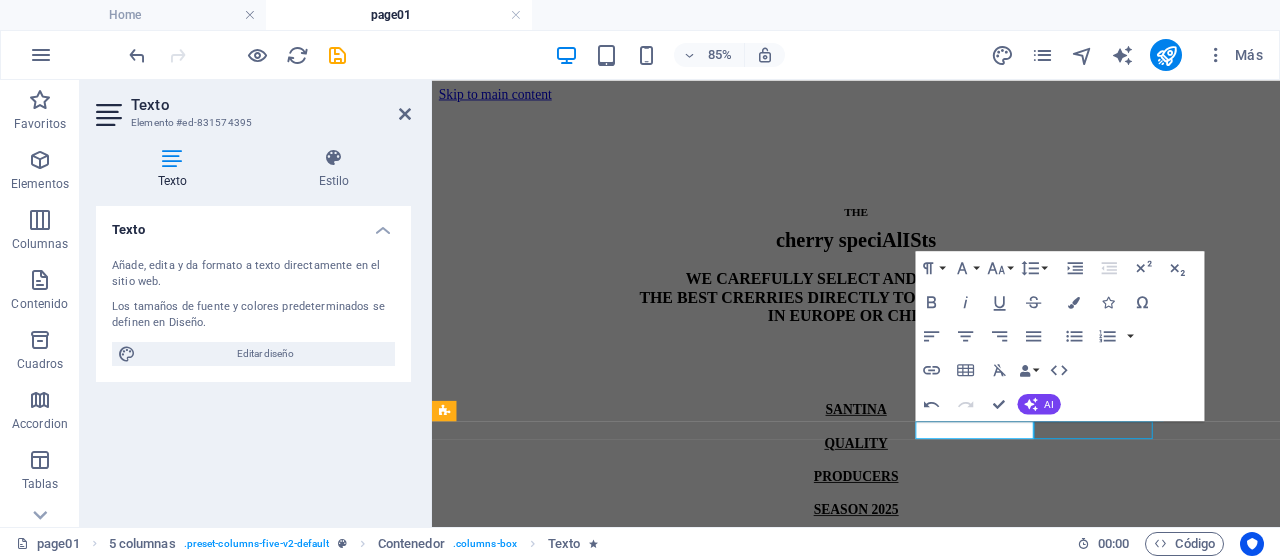 click on "CONTACT" at bounding box center (931, 625) 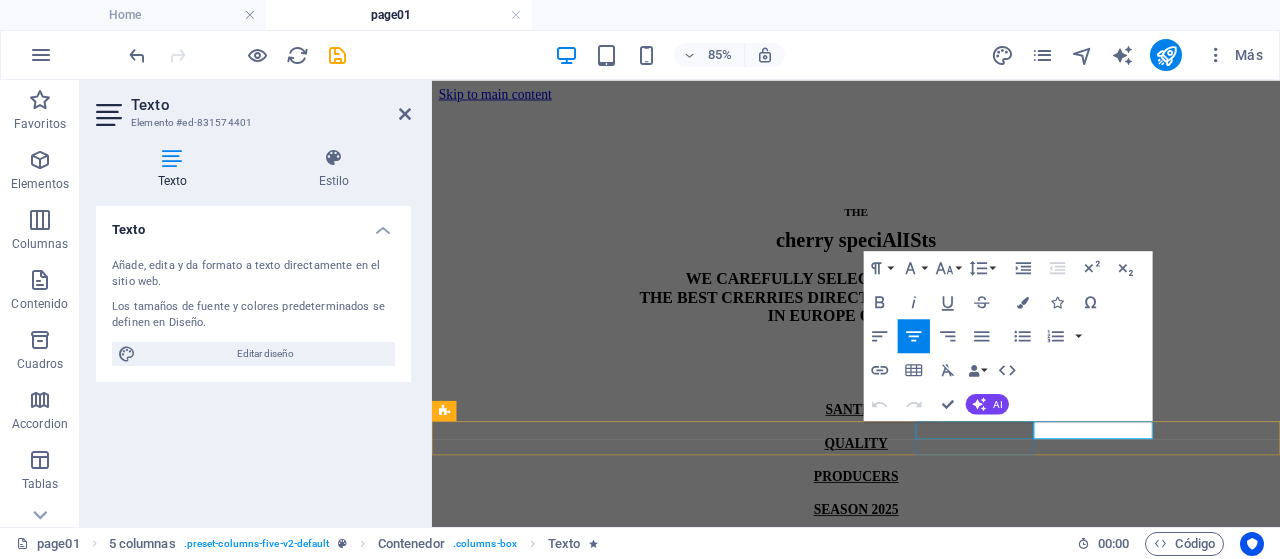 drag, startPoint x: 1176, startPoint y: 485, endPoint x: 1131, endPoint y: 482, distance: 45.099888 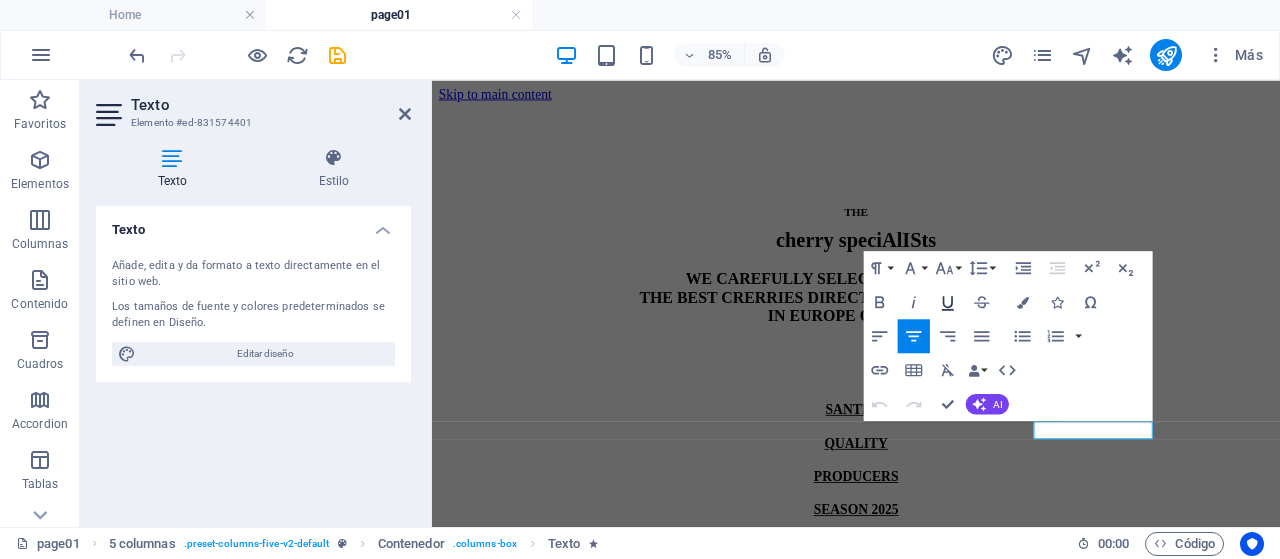 click 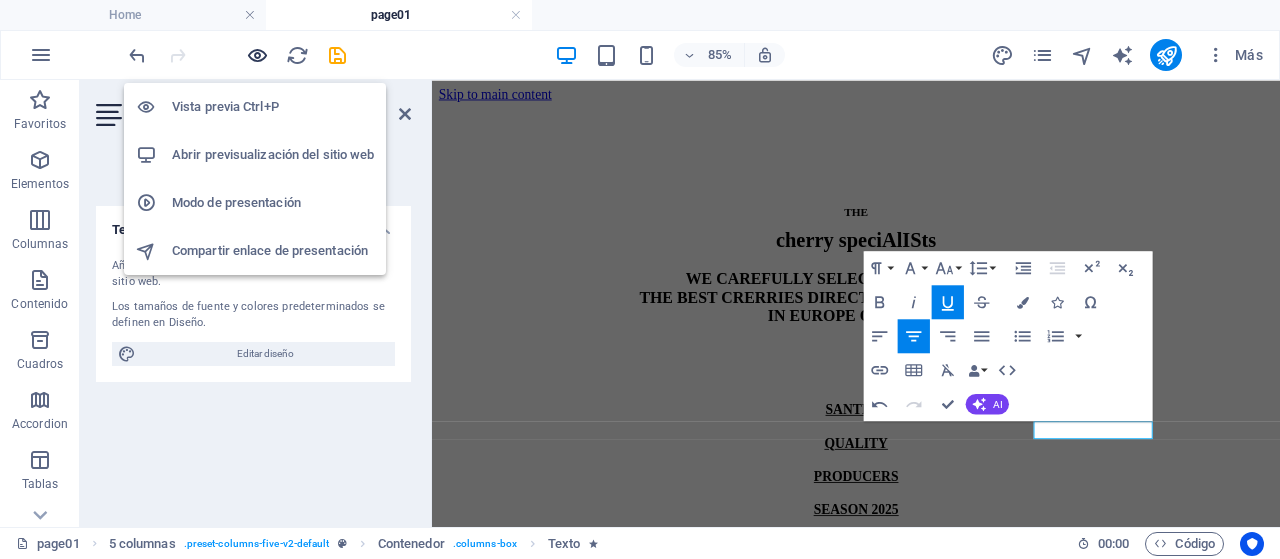 click at bounding box center [257, 55] 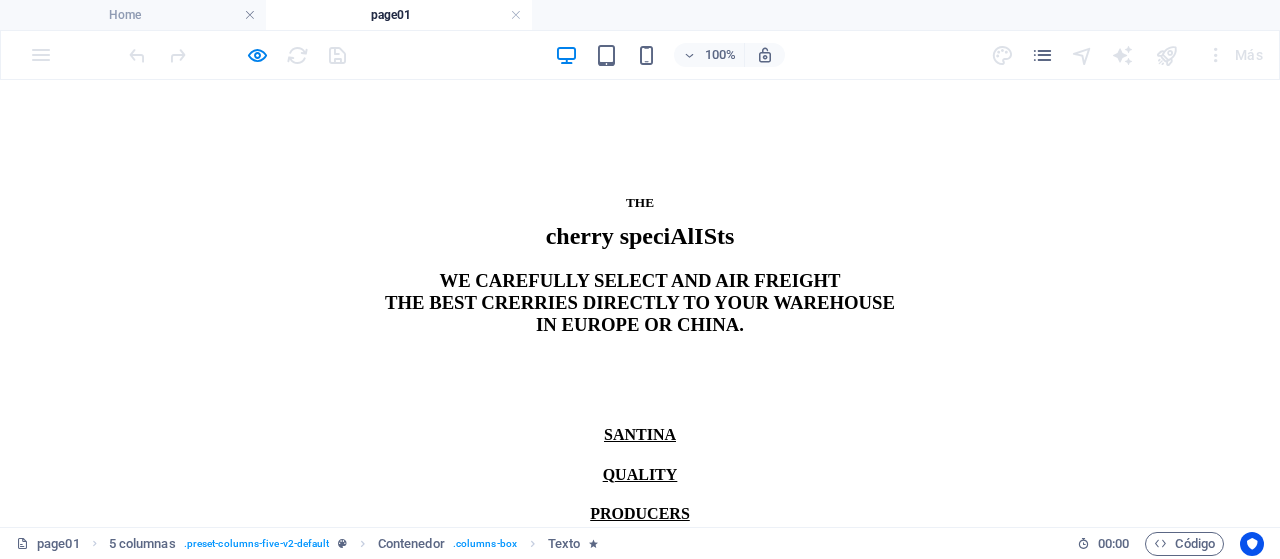 scroll, scrollTop: 0, scrollLeft: 0, axis: both 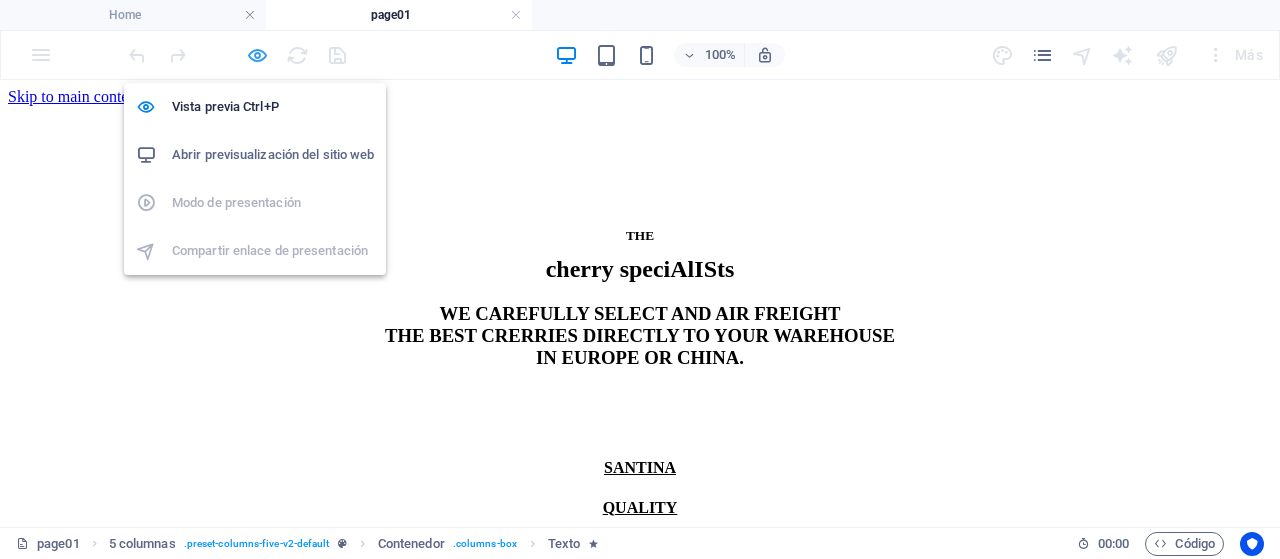 click at bounding box center [257, 55] 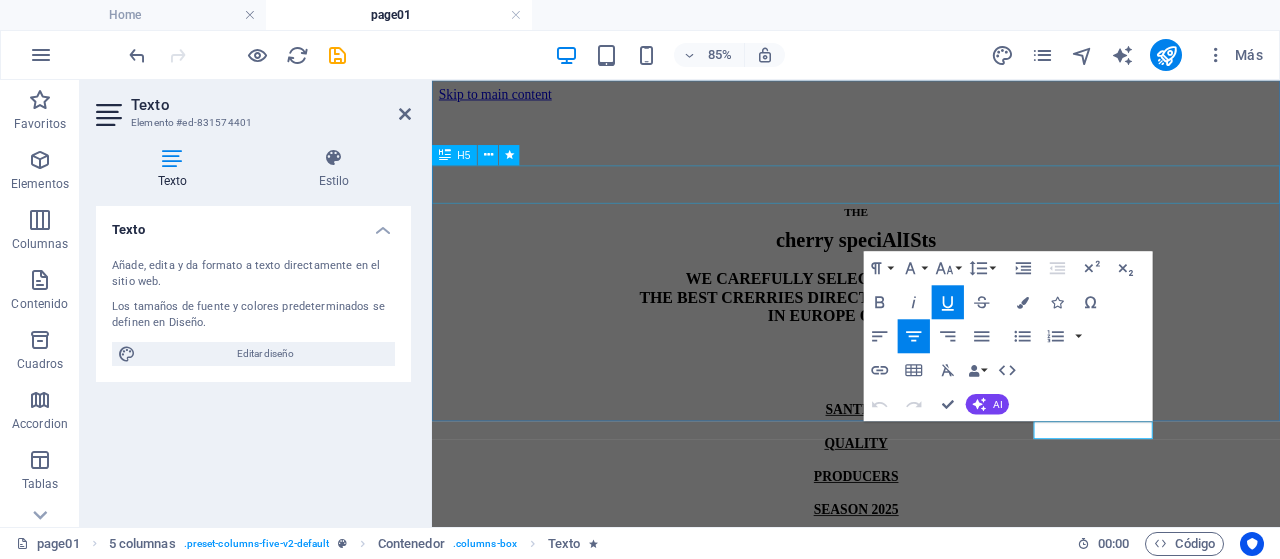 click on "THE" at bounding box center [931, 236] 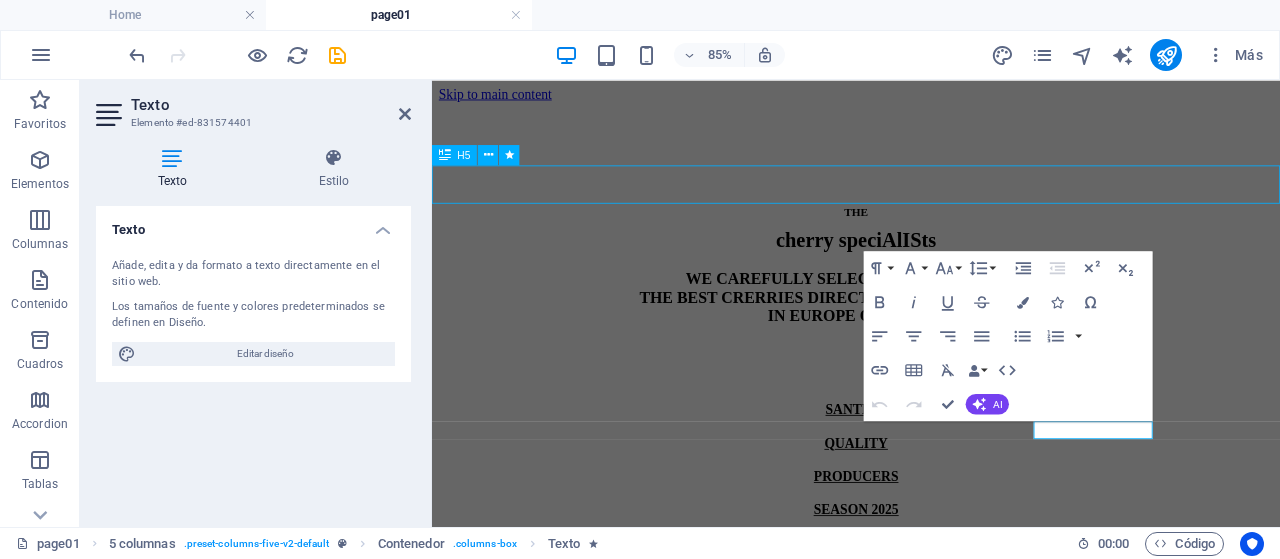 click on "THE" at bounding box center (931, 236) 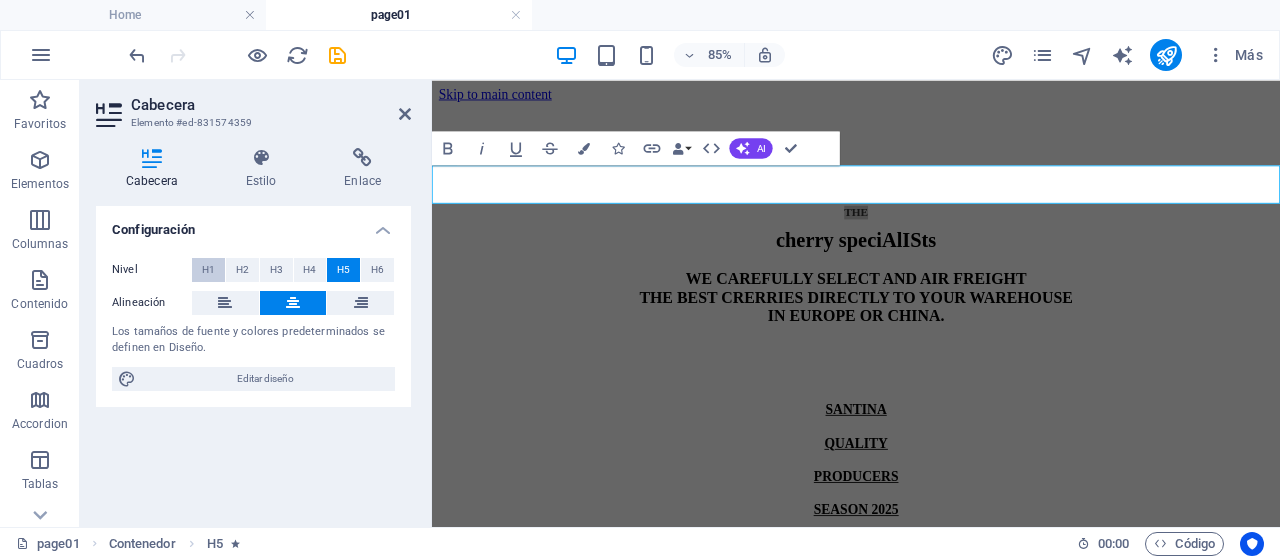 click on "H1" at bounding box center (208, 270) 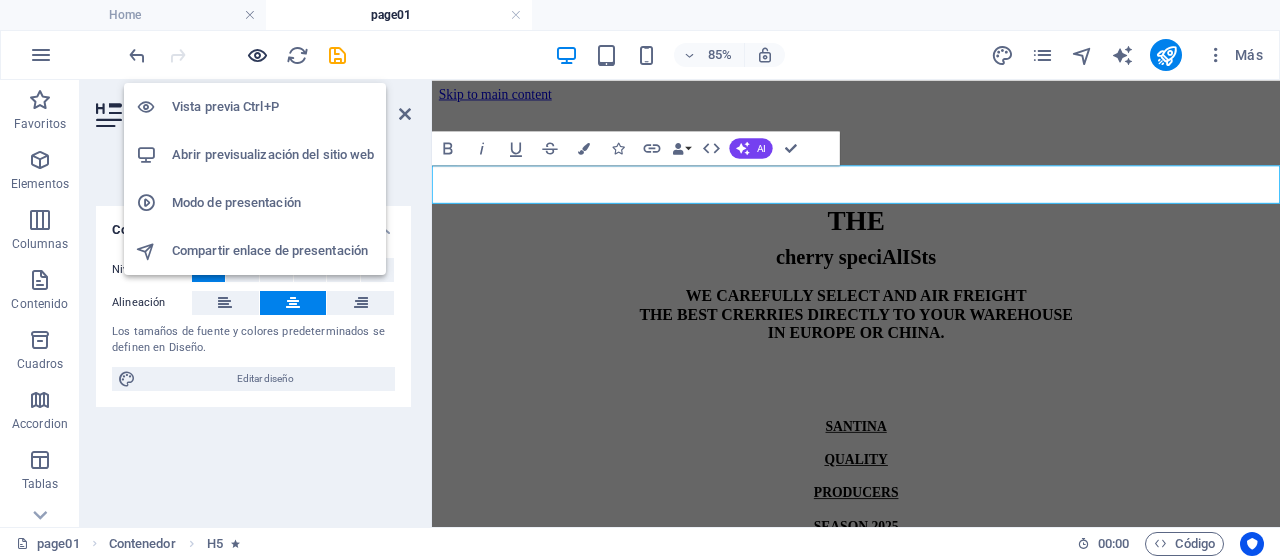 click at bounding box center (257, 55) 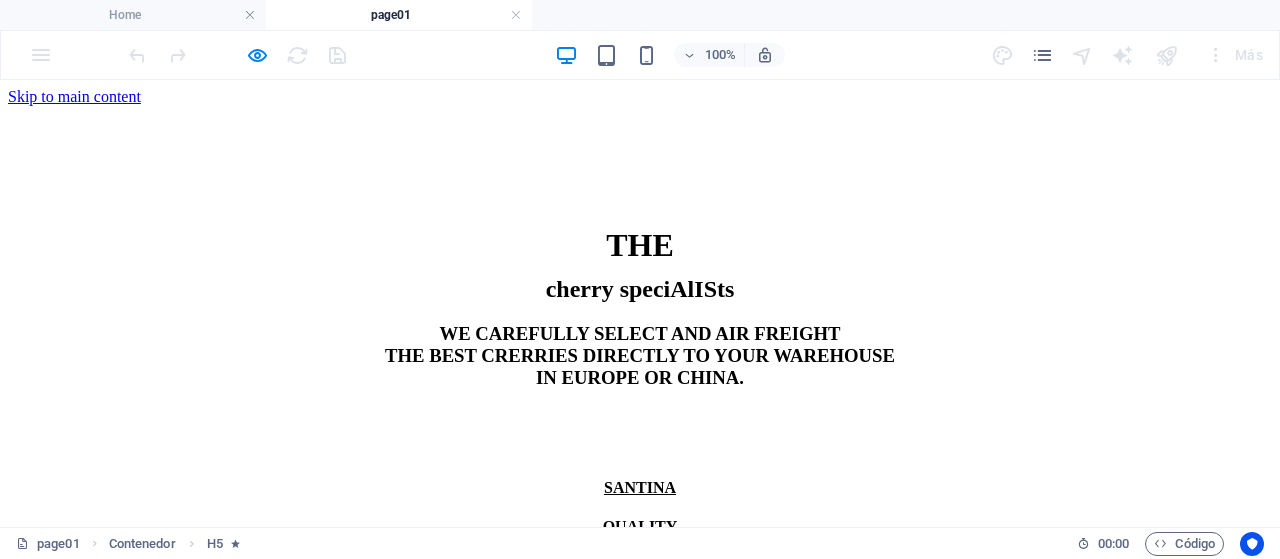type 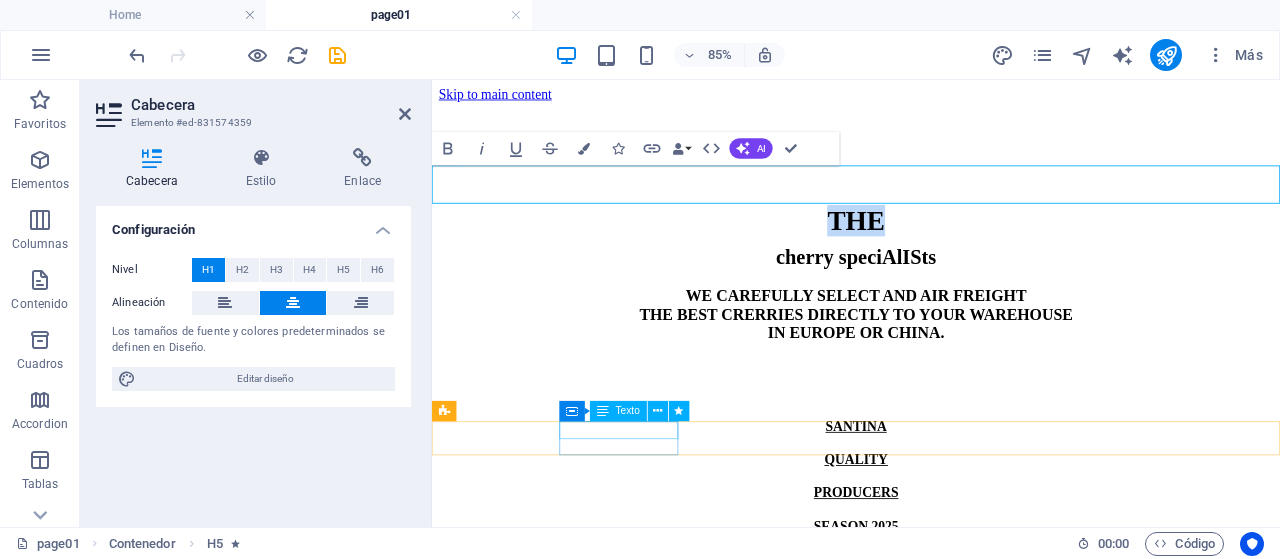 click on "SANTINA" at bounding box center (931, 488) 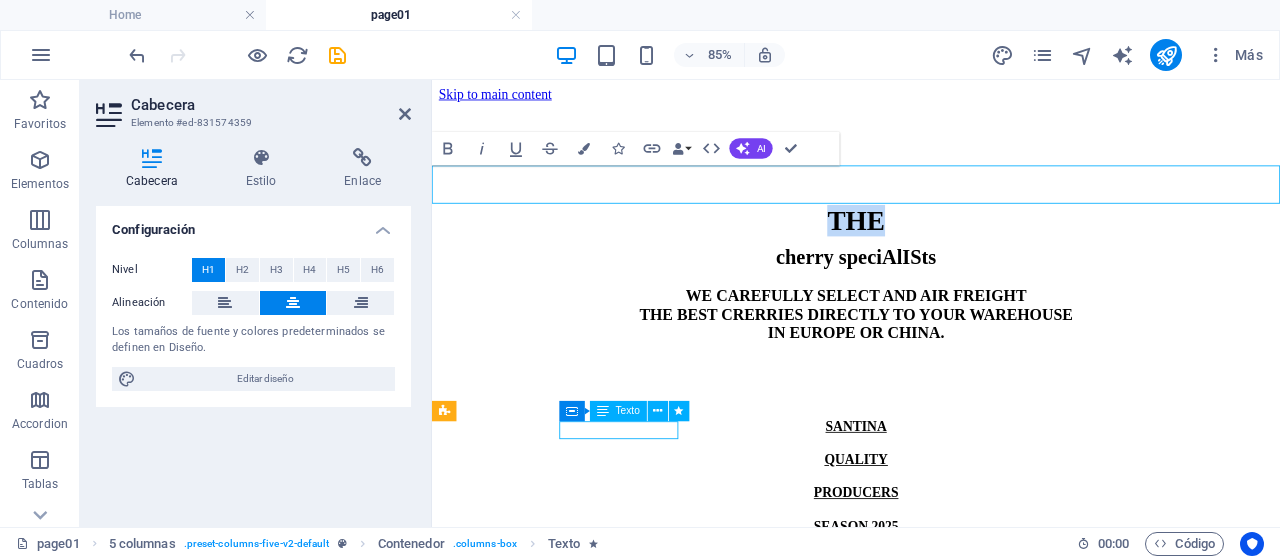 click on "SANTINA" at bounding box center (931, 488) 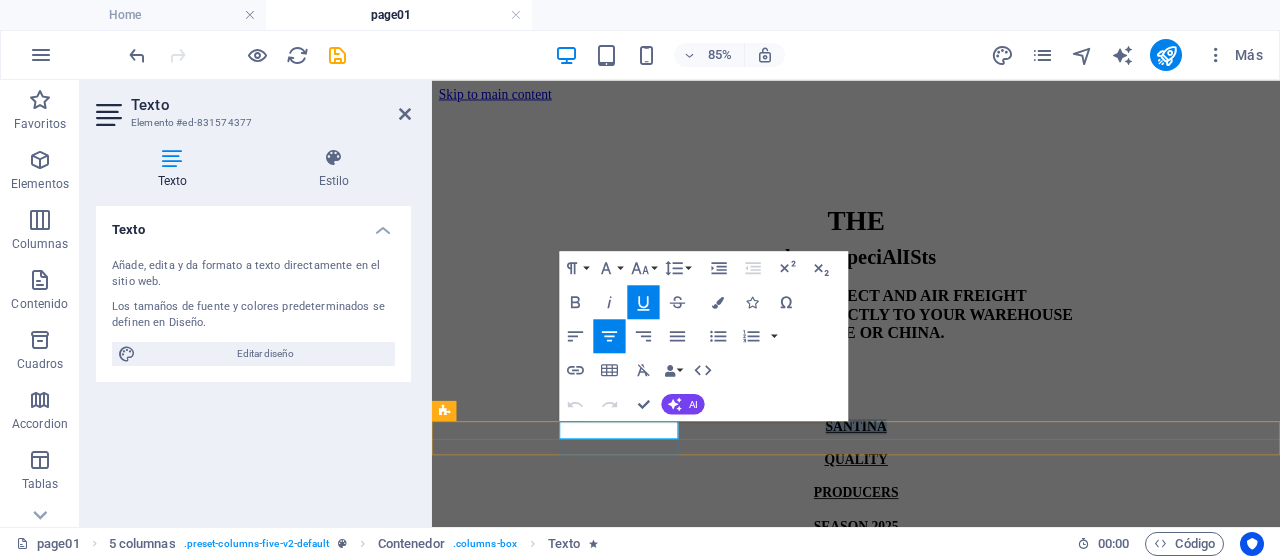 drag, startPoint x: 621, startPoint y: 490, endPoint x: 714, endPoint y: 488, distance: 93.0215 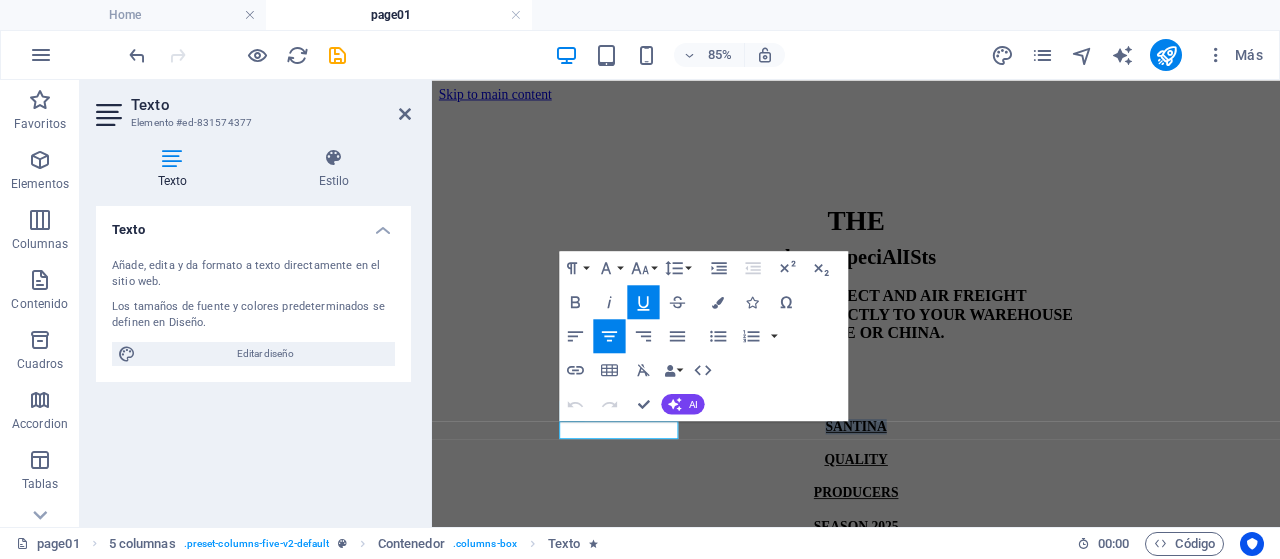 click 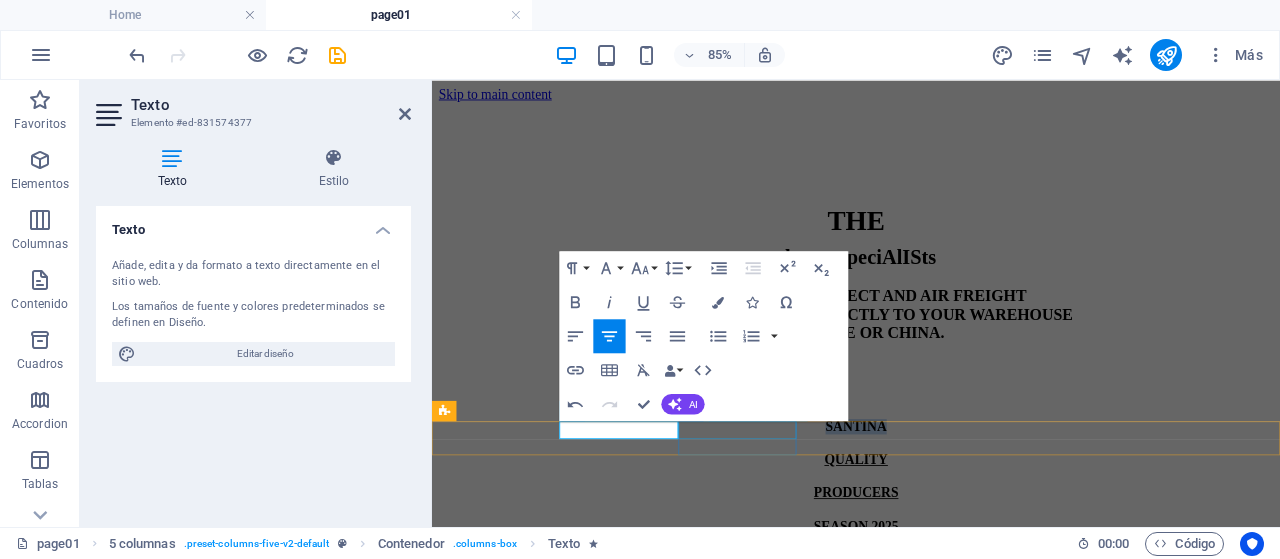 click on "QUALITY" at bounding box center (931, 527) 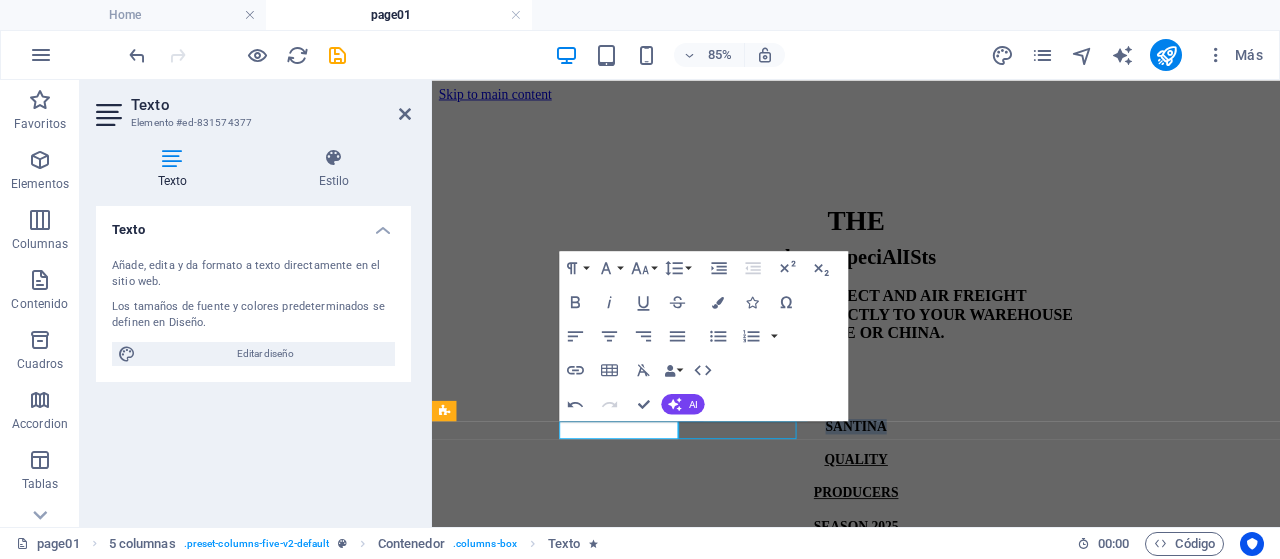 click on "QUALITY" at bounding box center [931, 527] 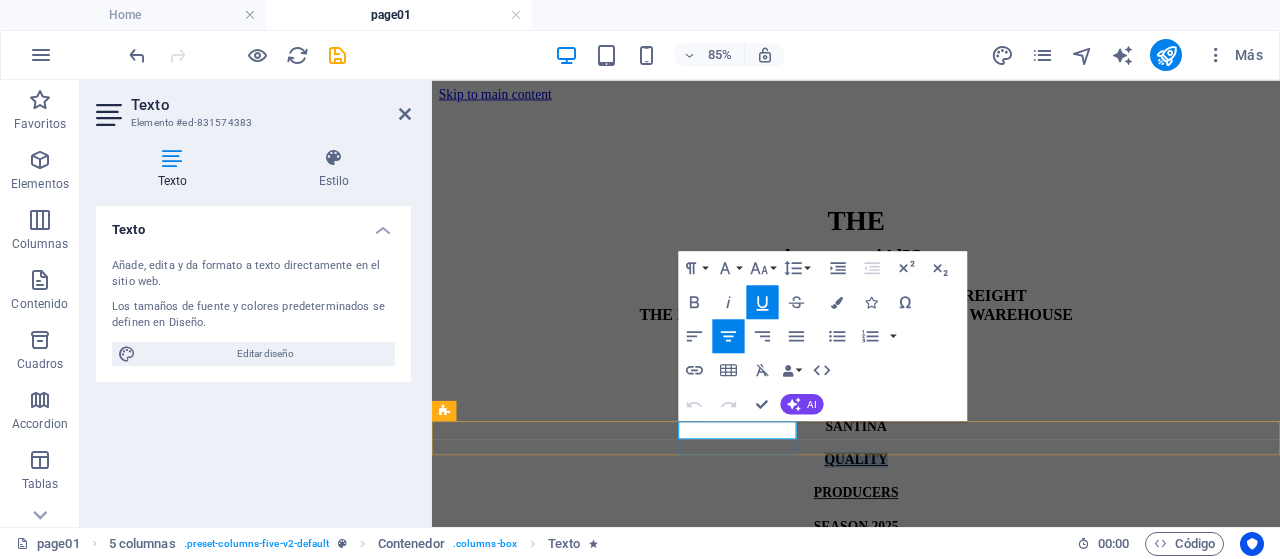 drag, startPoint x: 760, startPoint y: 486, endPoint x: 849, endPoint y: 491, distance: 89.140335 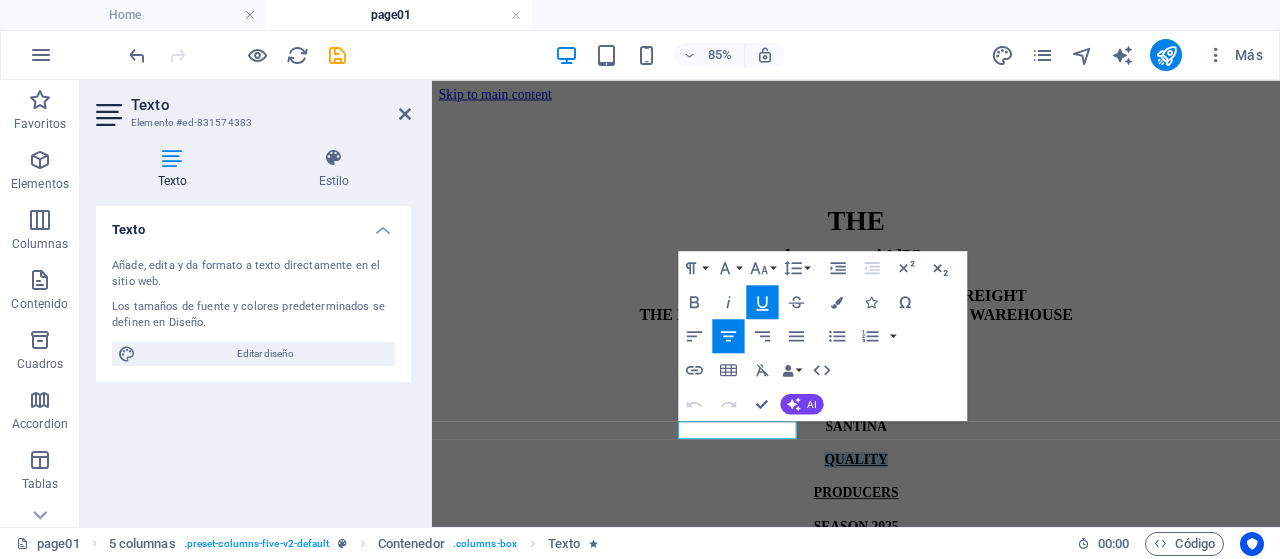 click 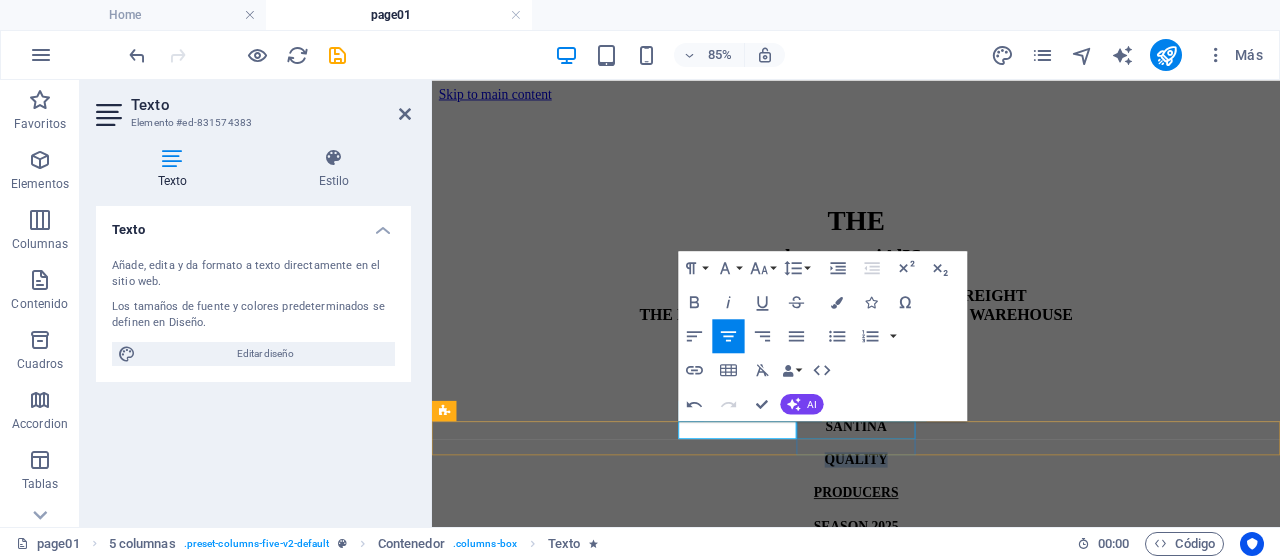 click on "PRODUCERS" at bounding box center (931, 566) 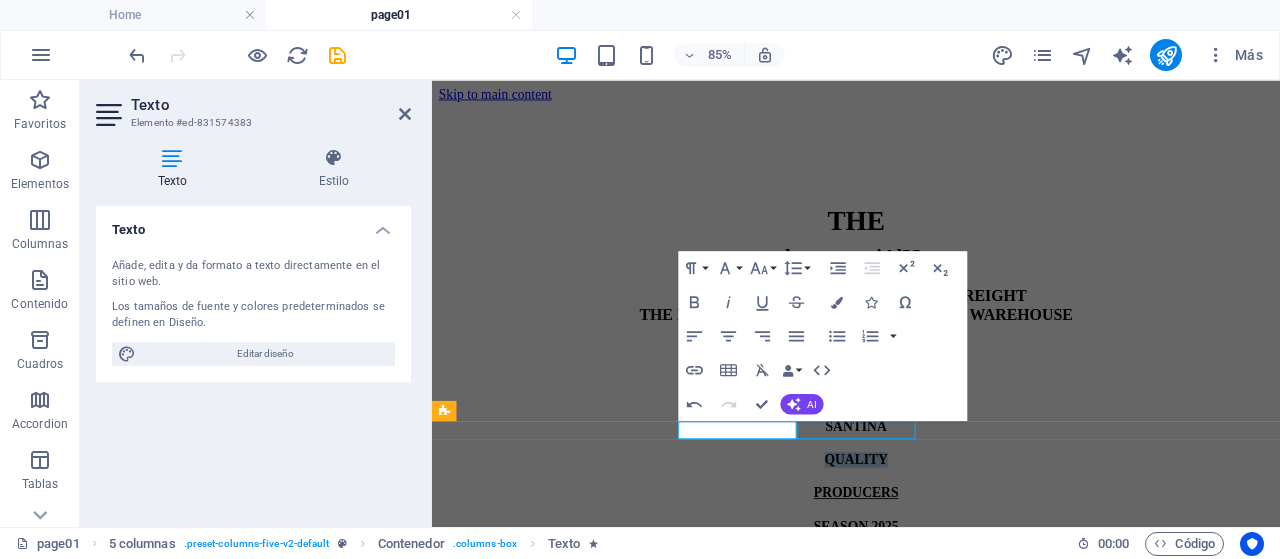 click on "PRODUCERS" at bounding box center (931, 566) 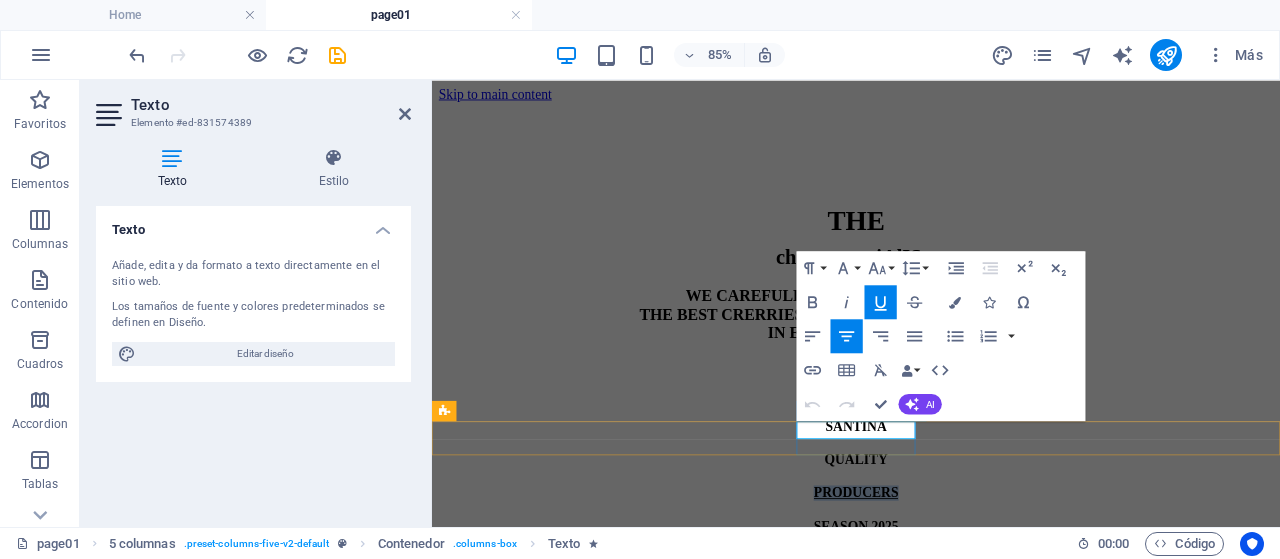 drag, startPoint x: 892, startPoint y: 488, endPoint x: 995, endPoint y: 490, distance: 103.01942 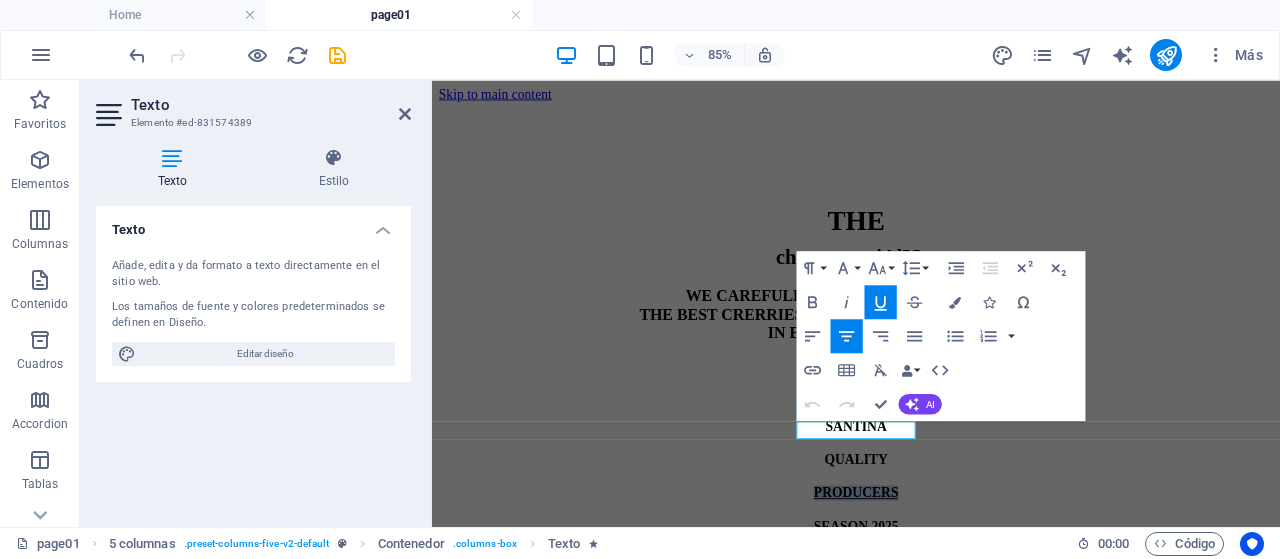 click 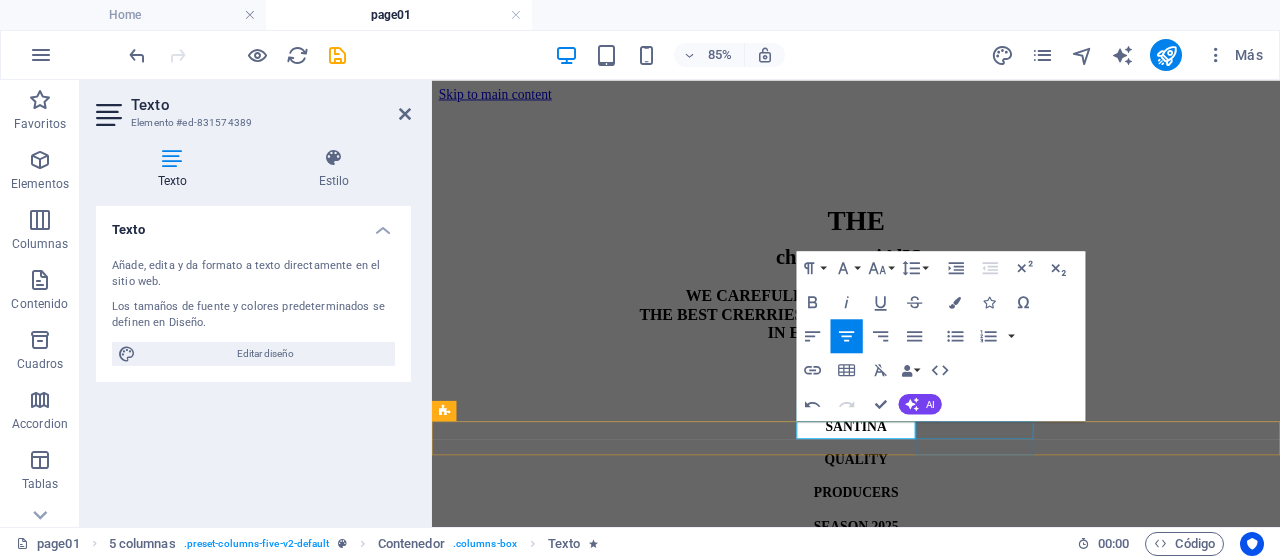click on "SEASON 2025" at bounding box center [931, 606] 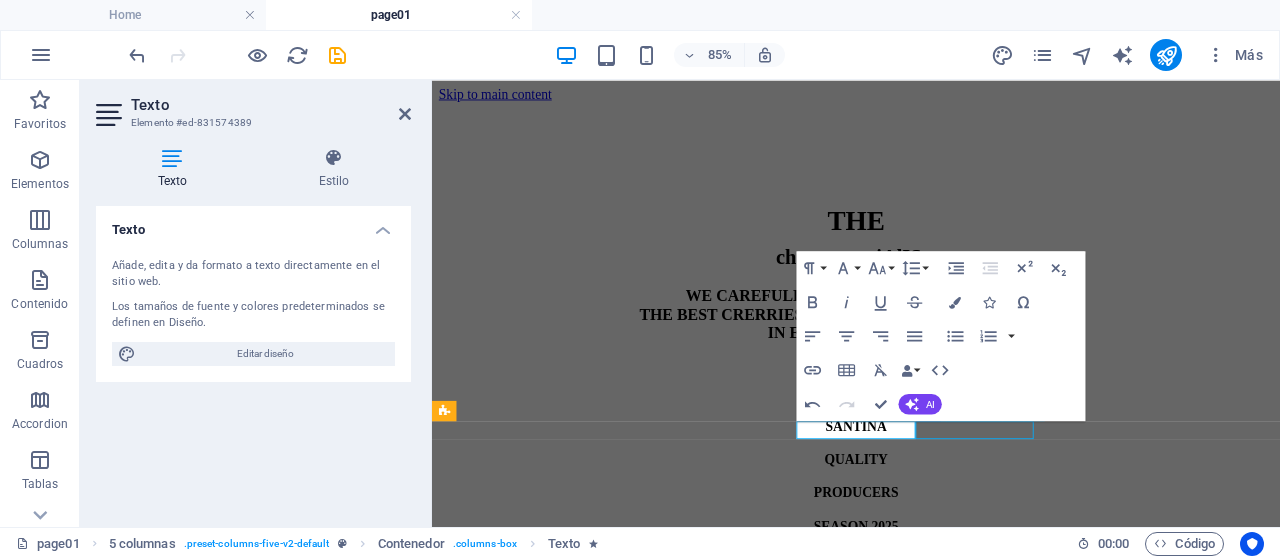 click on "SEASON 2025" at bounding box center (931, 606) 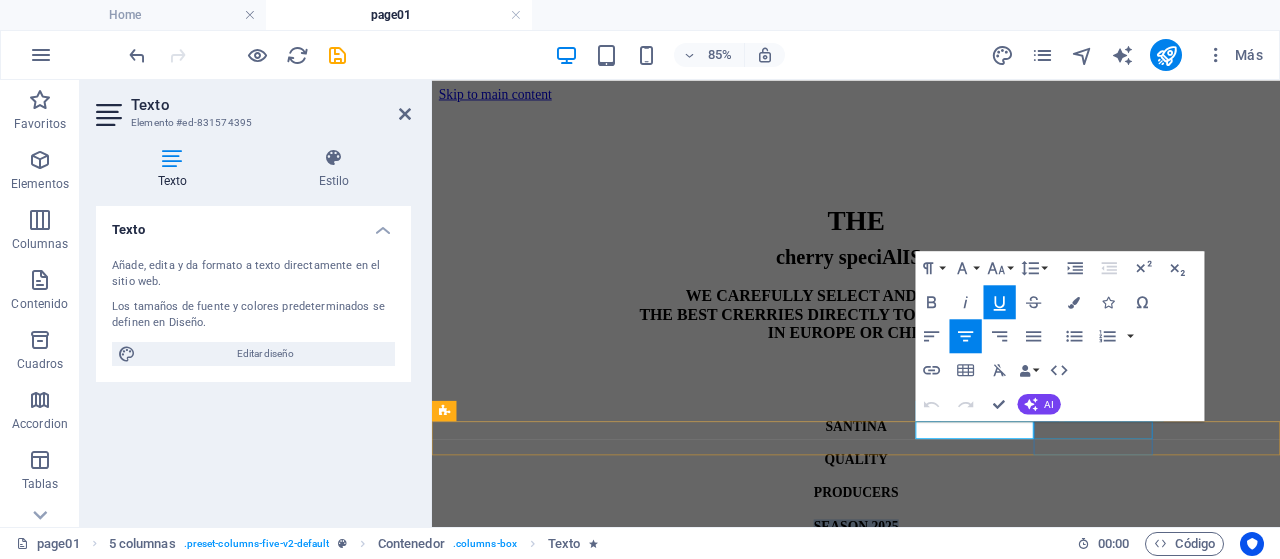 drag, startPoint x: 1026, startPoint y: 488, endPoint x: 1149, endPoint y: 492, distance: 123.065025 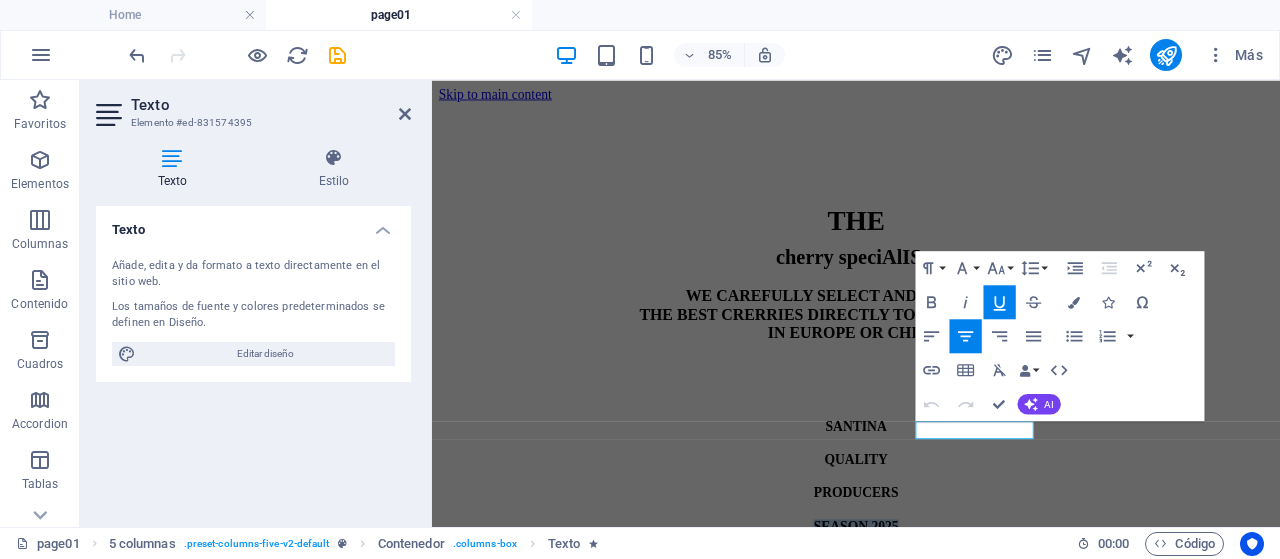 click 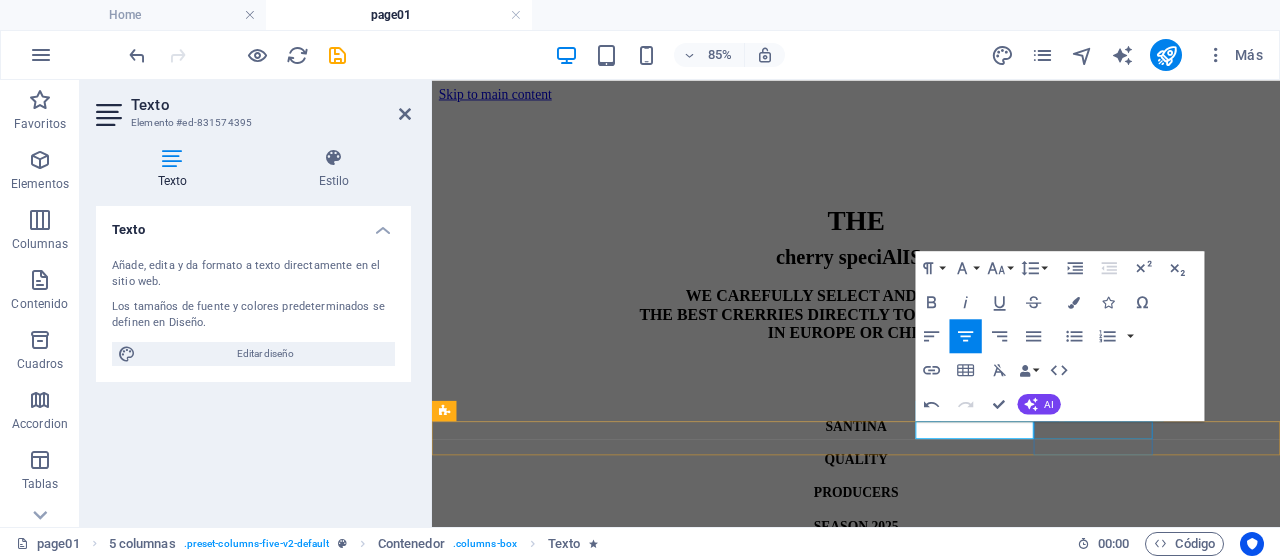 click on "CONTACT" at bounding box center (931, 645) 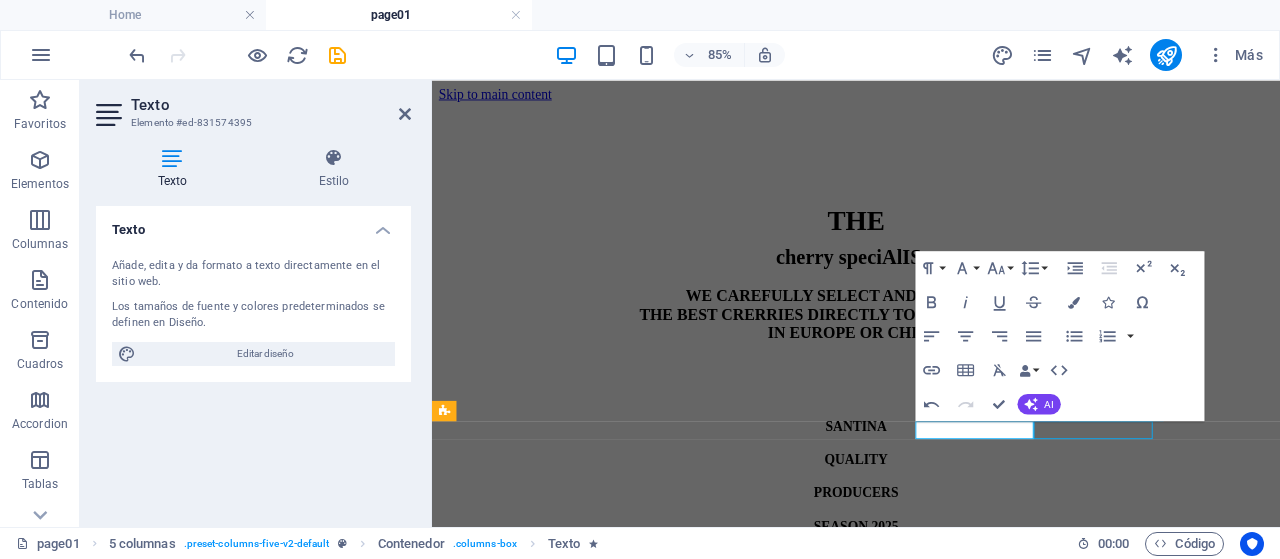 click on "CONTACT" at bounding box center [931, 645] 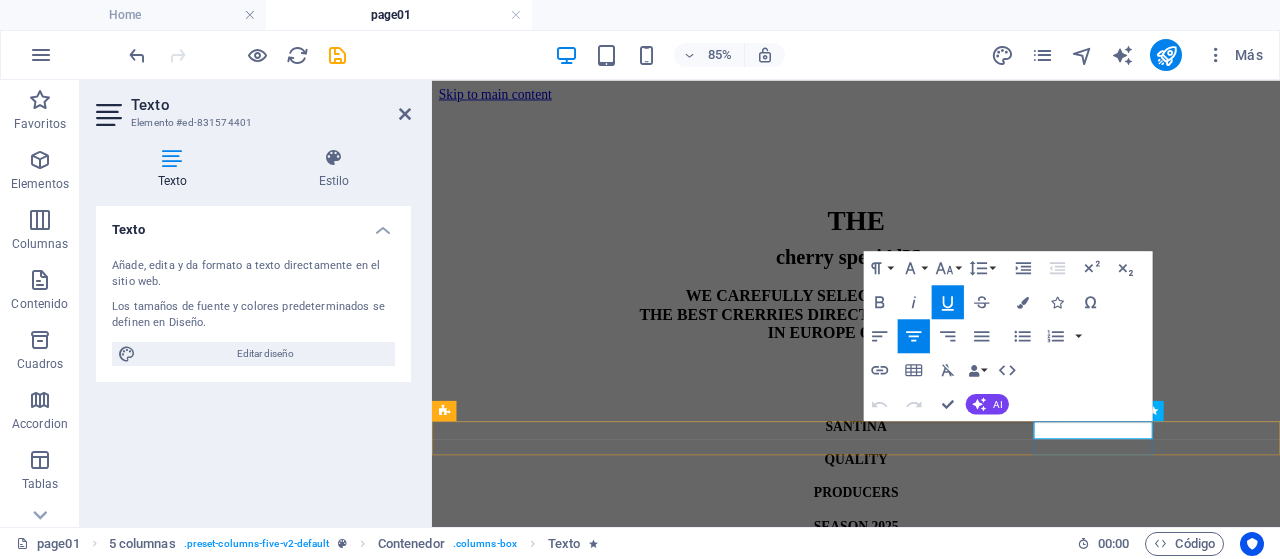 drag, startPoint x: 1176, startPoint y: 489, endPoint x: 1277, endPoint y: 491, distance: 101.0198 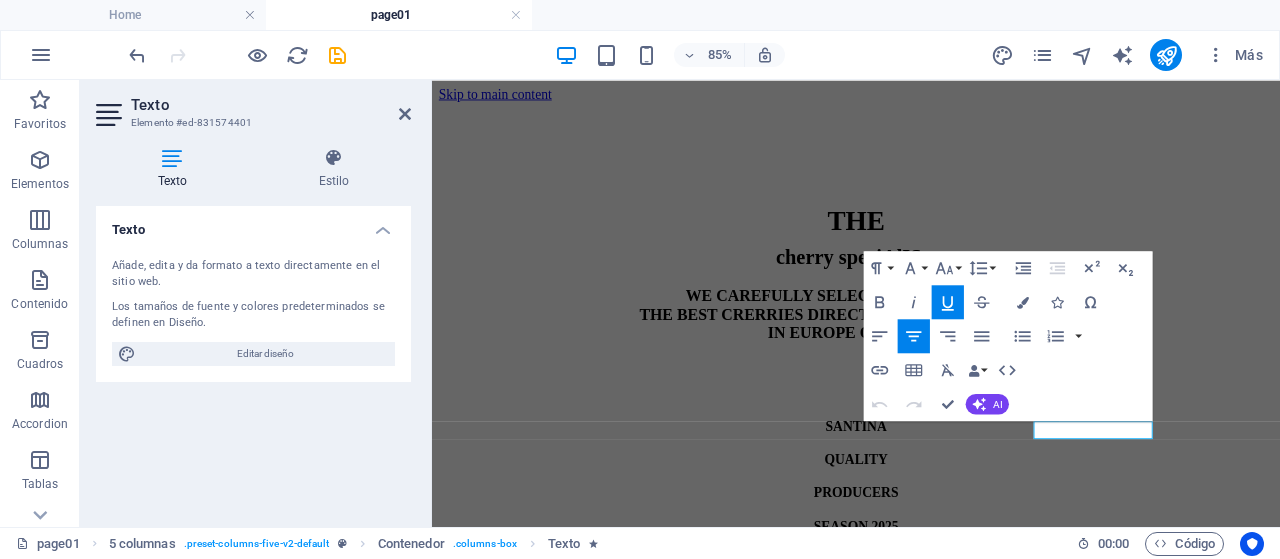 click 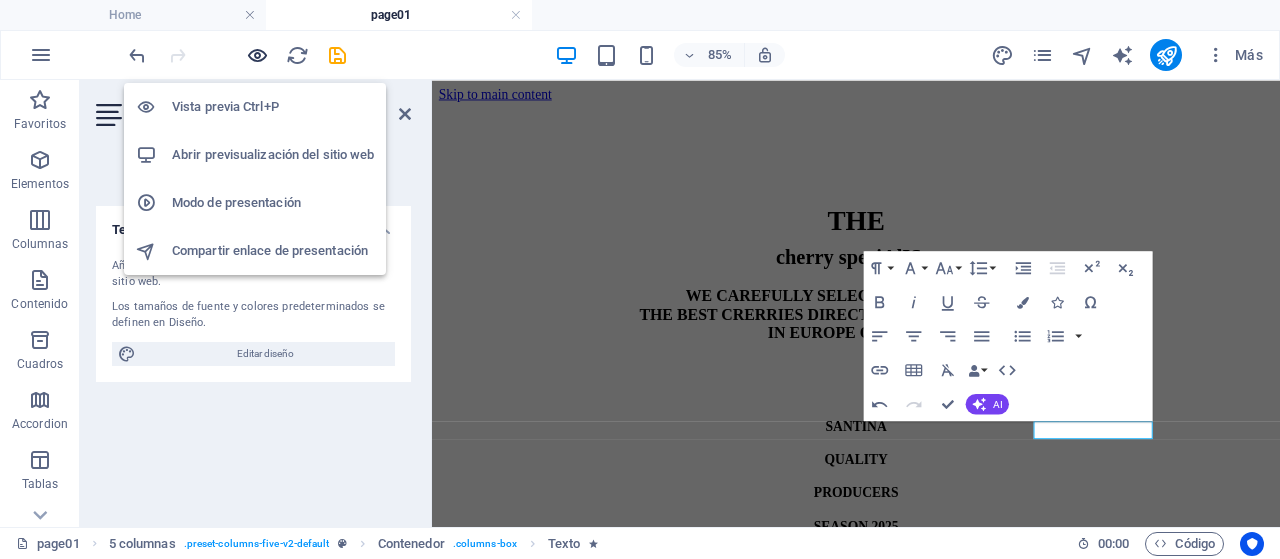 click at bounding box center (257, 55) 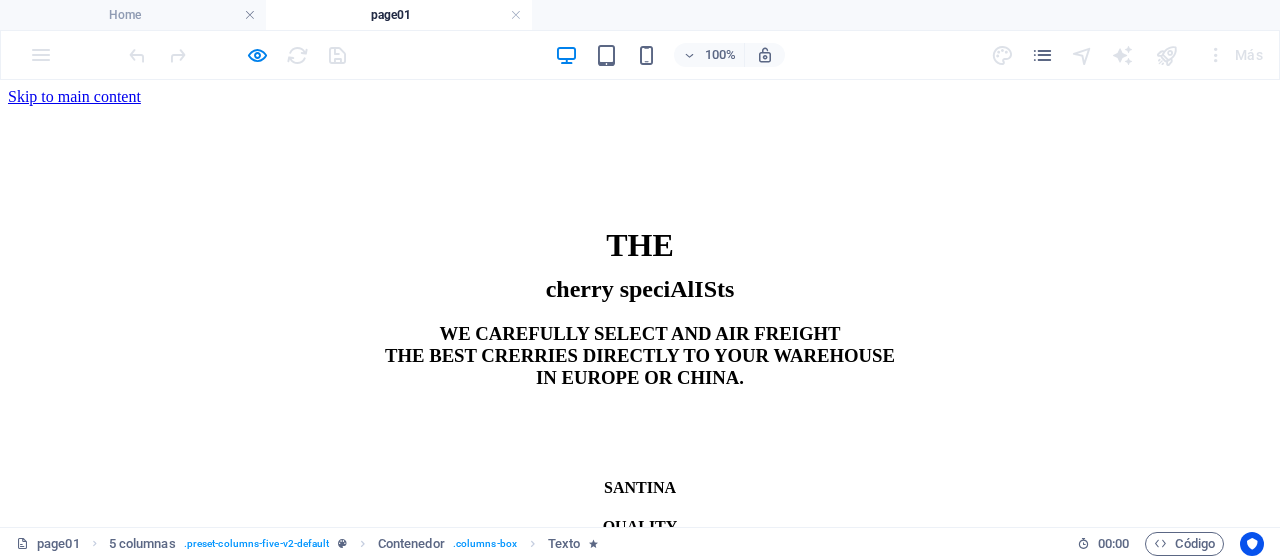 scroll, scrollTop: 33, scrollLeft: 0, axis: vertical 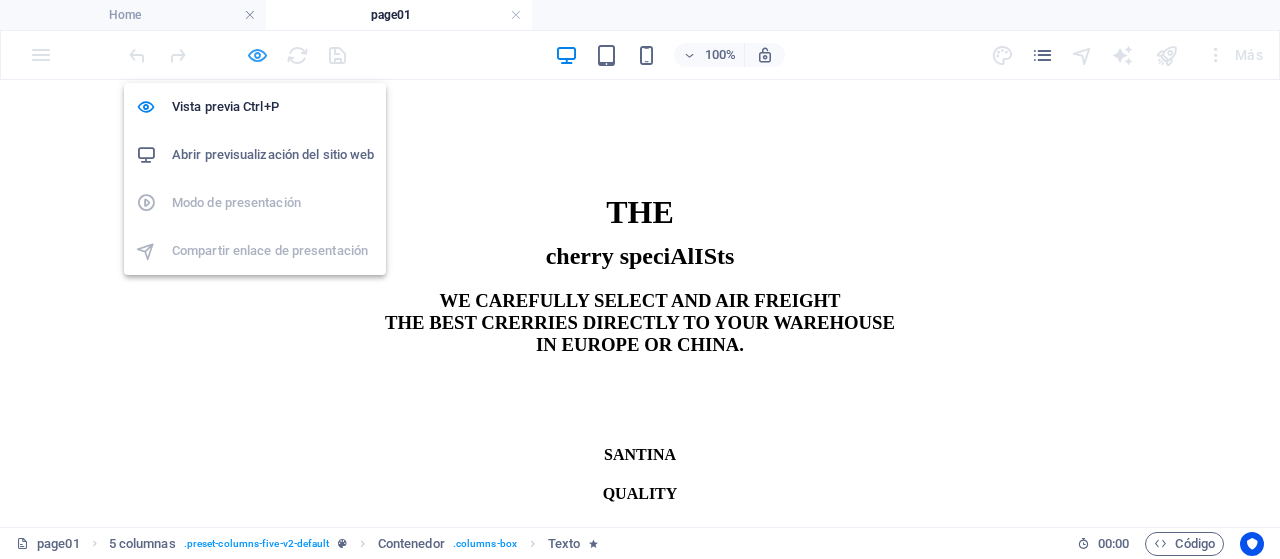 click at bounding box center (257, 55) 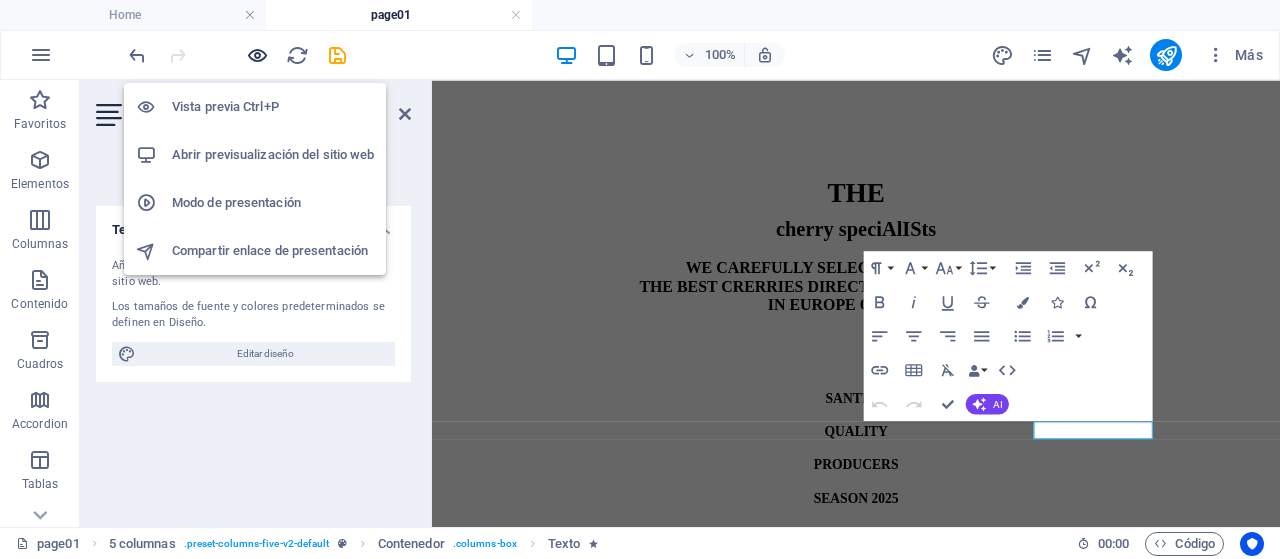 scroll, scrollTop: 0, scrollLeft: 0, axis: both 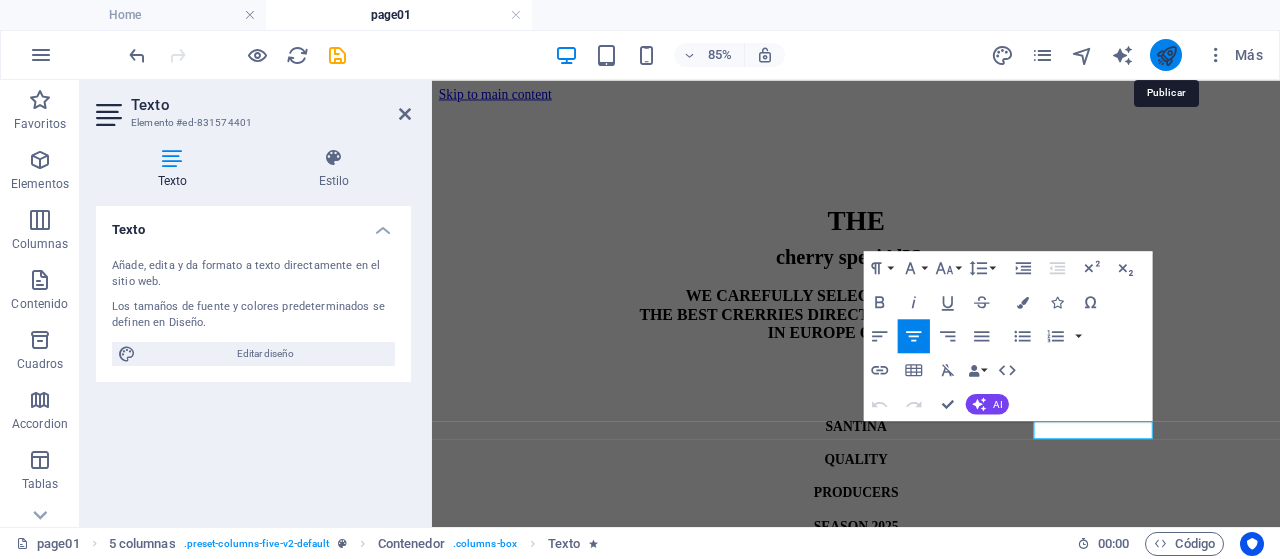 click at bounding box center (1166, 55) 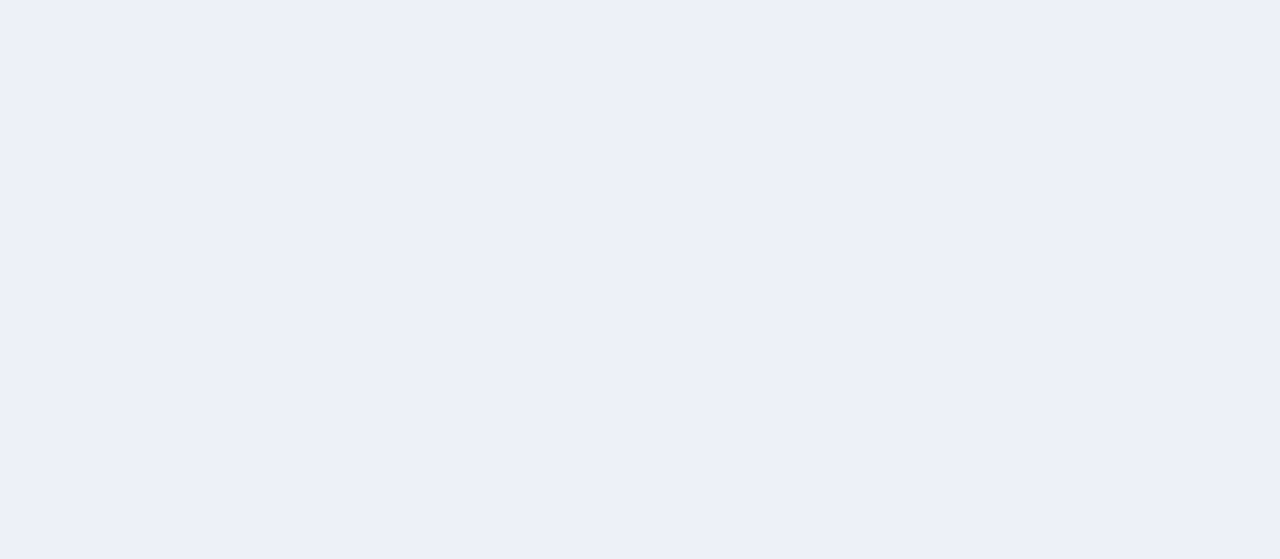 scroll, scrollTop: 0, scrollLeft: 0, axis: both 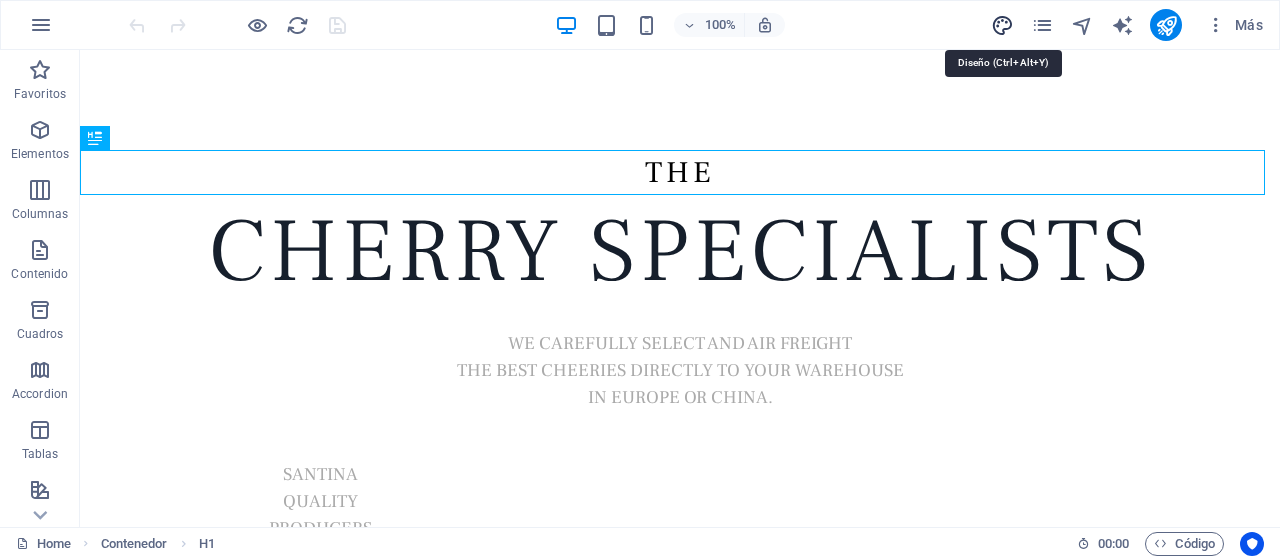 click at bounding box center (1002, 25) 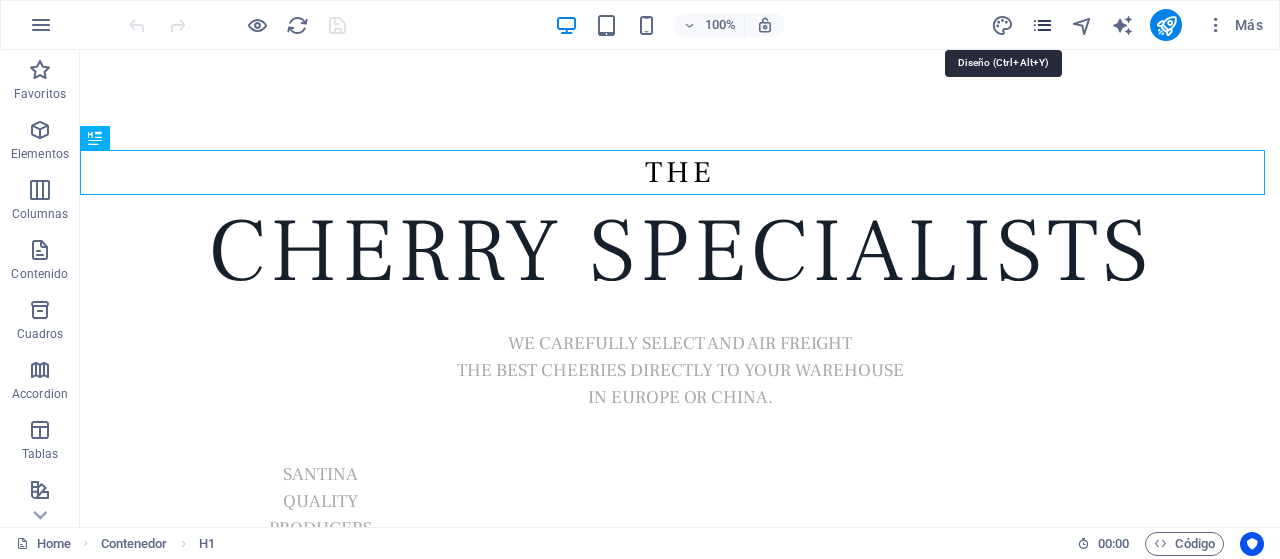 click at bounding box center (1042, 25) 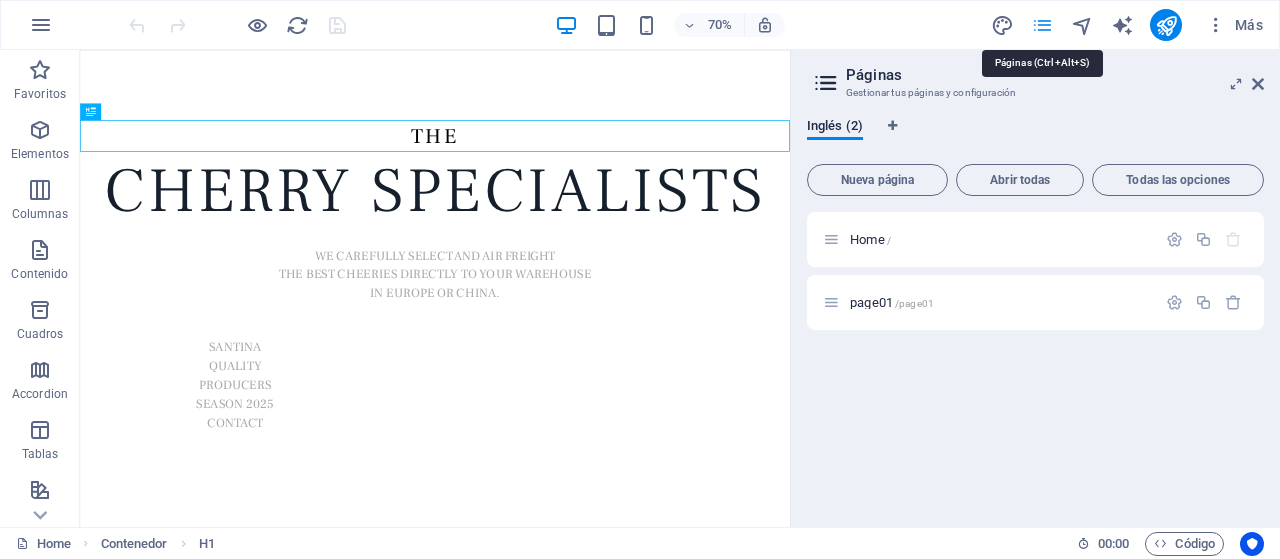 click at bounding box center [1042, 25] 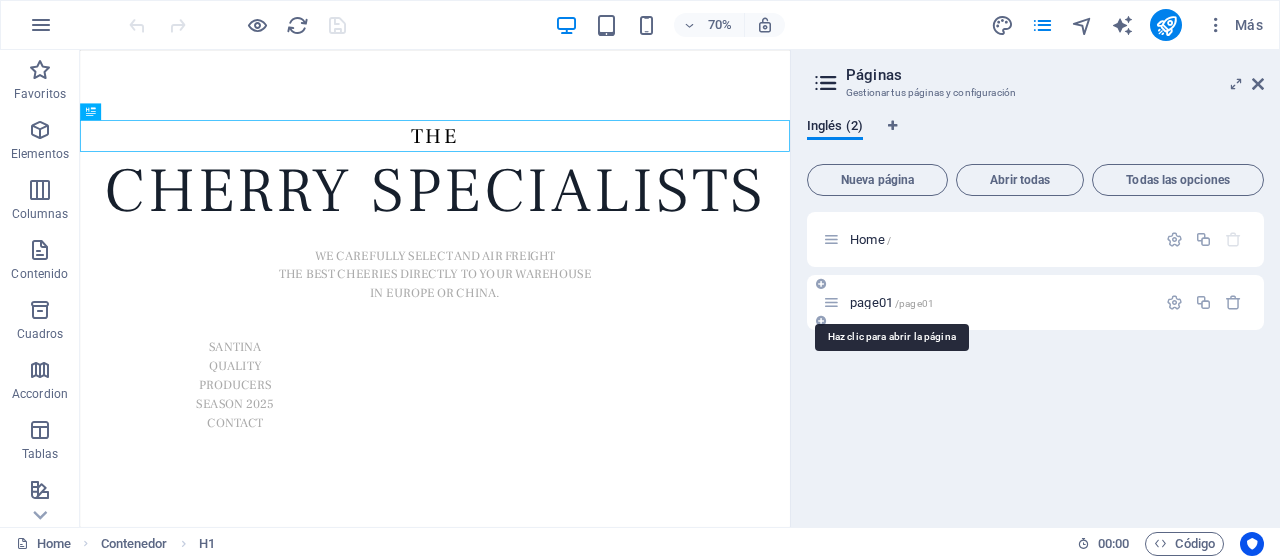 click on "/page01" at bounding box center [914, 303] 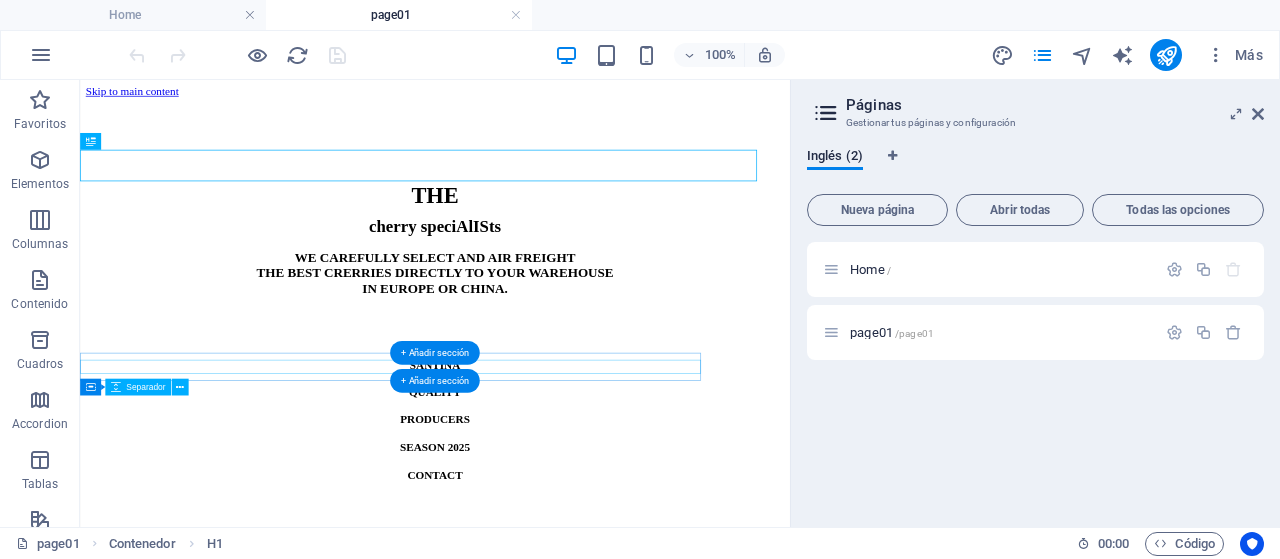 scroll, scrollTop: 0, scrollLeft: 0, axis: both 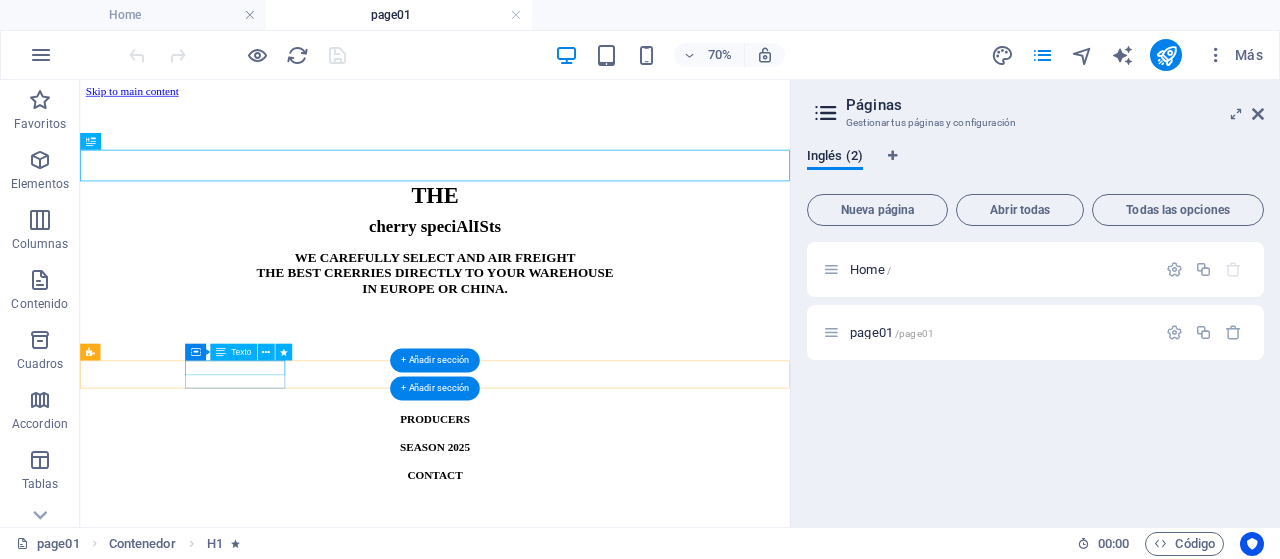 click on "SANTINA" at bounding box center [587, 488] 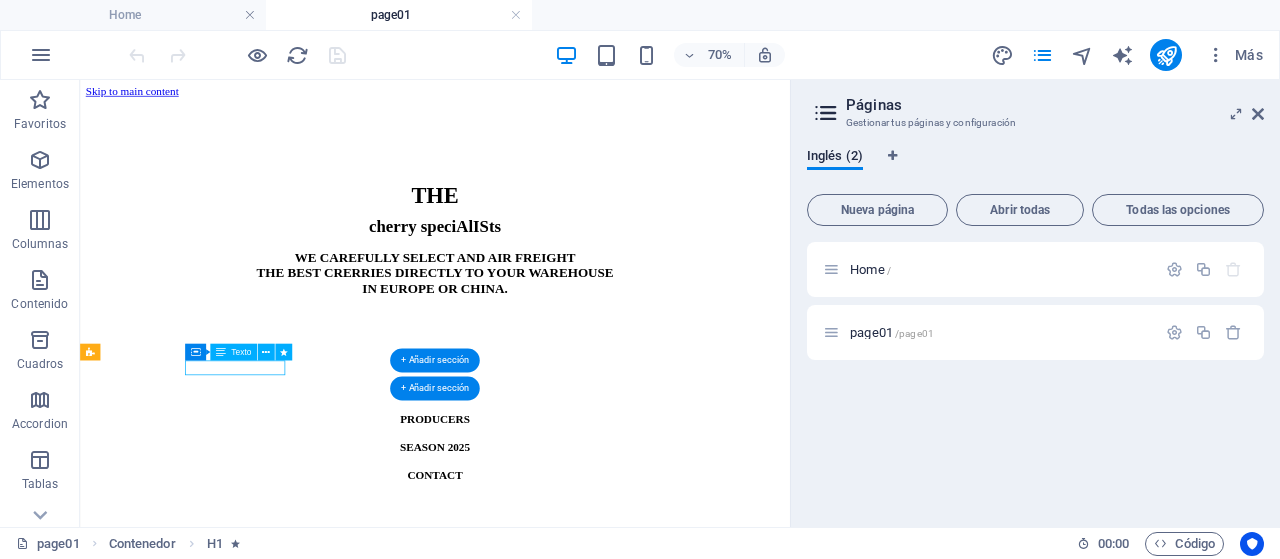 click on "SANTINA" at bounding box center (587, 488) 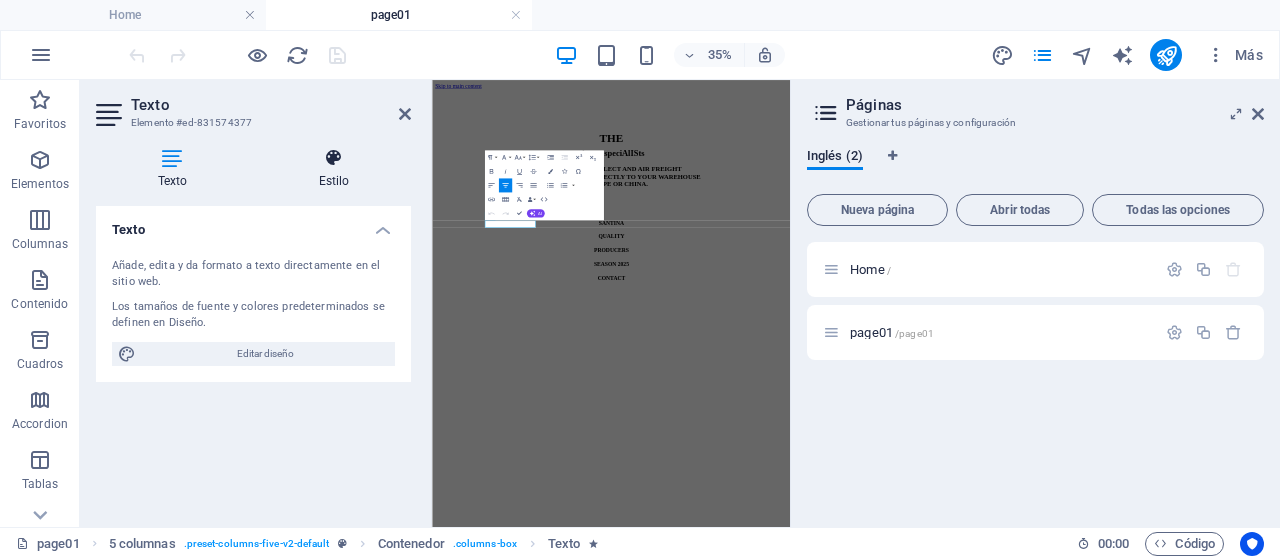 click at bounding box center [334, 158] 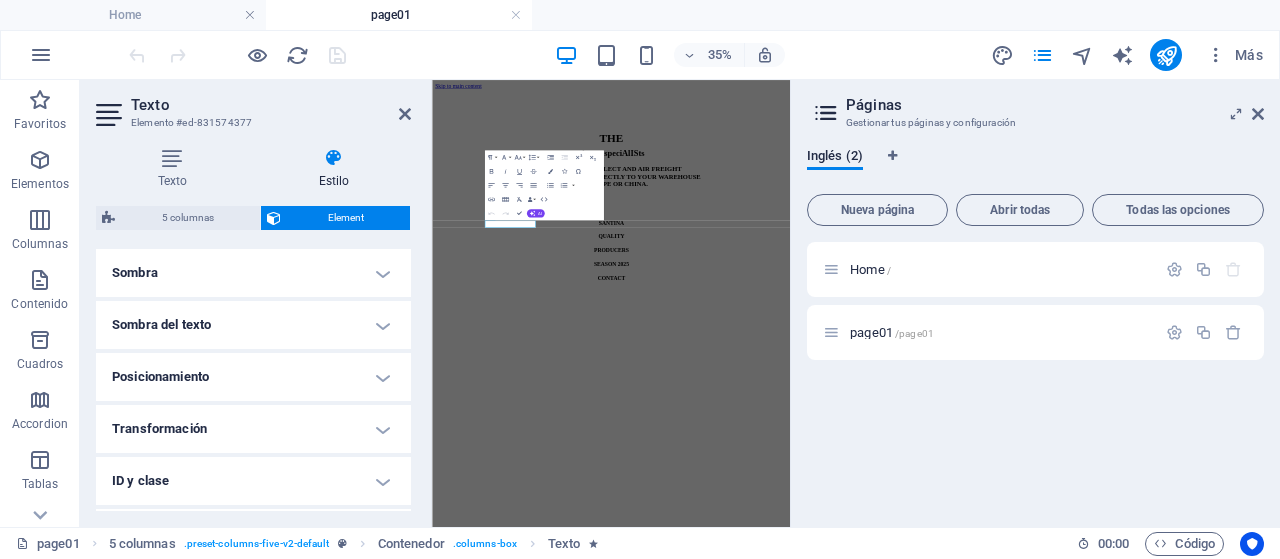 scroll, scrollTop: 596, scrollLeft: 0, axis: vertical 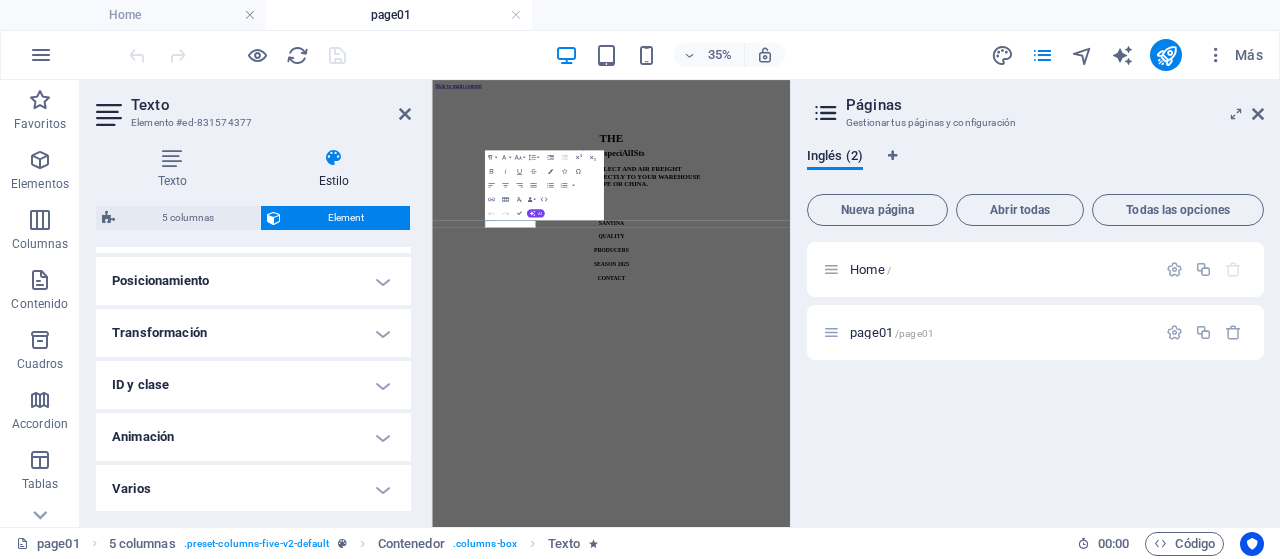 click on "Animación" at bounding box center [253, 437] 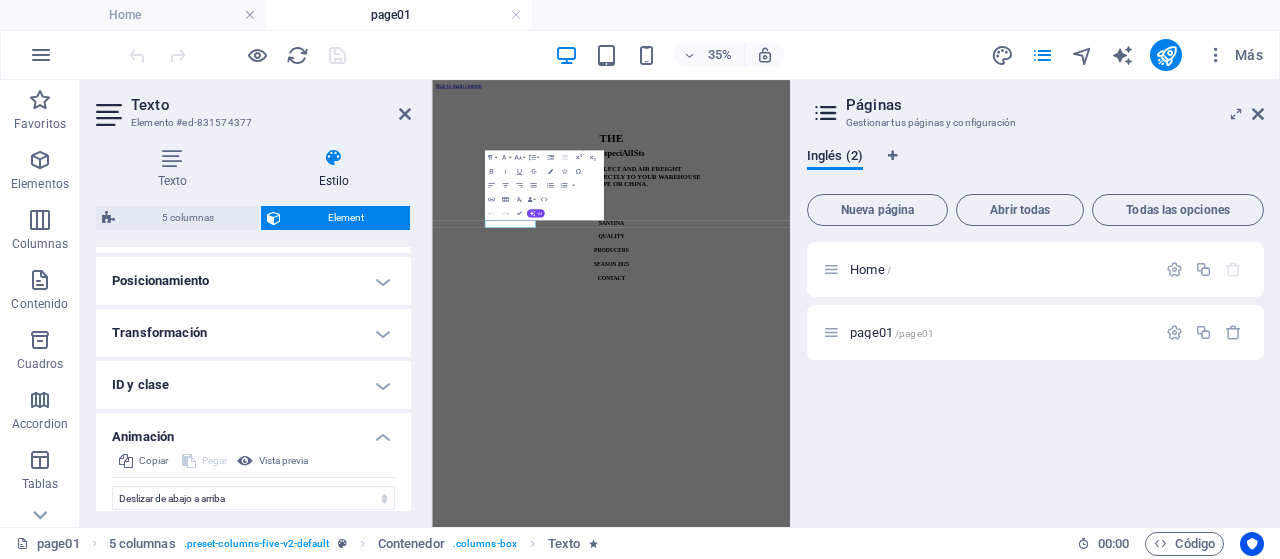 scroll, scrollTop: 802, scrollLeft: 0, axis: vertical 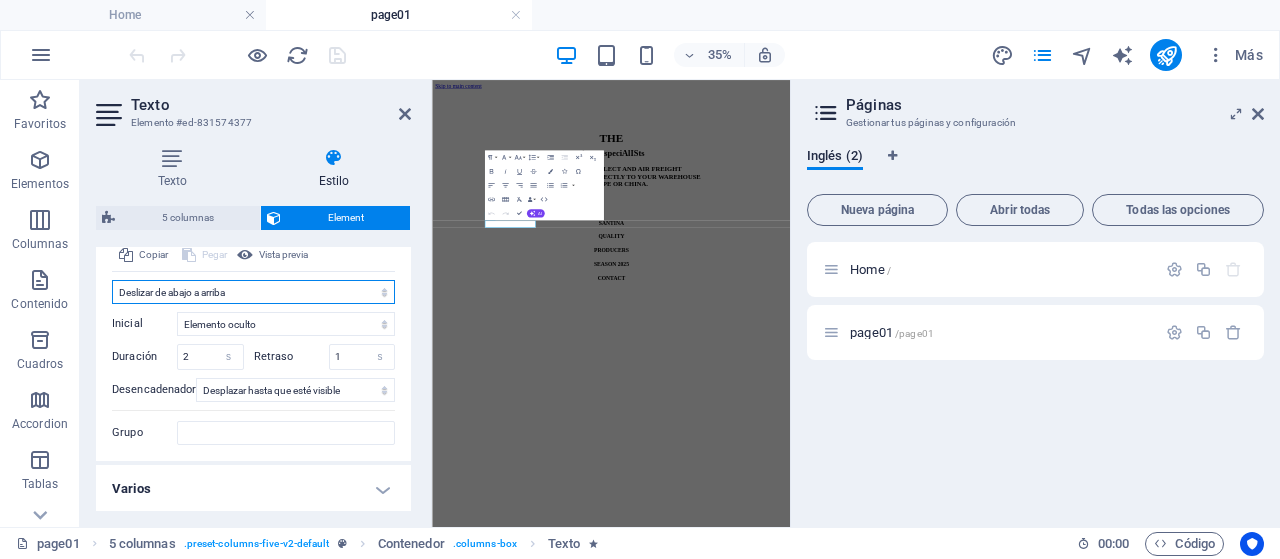 click on "No animar Mostrar / Ocultar Subir/bajar Acercar/alejar Deslizar de izquierda a derecha Deslizar de derecha a izquierda Deslizar de arriba a abajo Deslizar de abajo a arriba Pulsación Parpadeo Abrir como superposición" at bounding box center [253, 292] 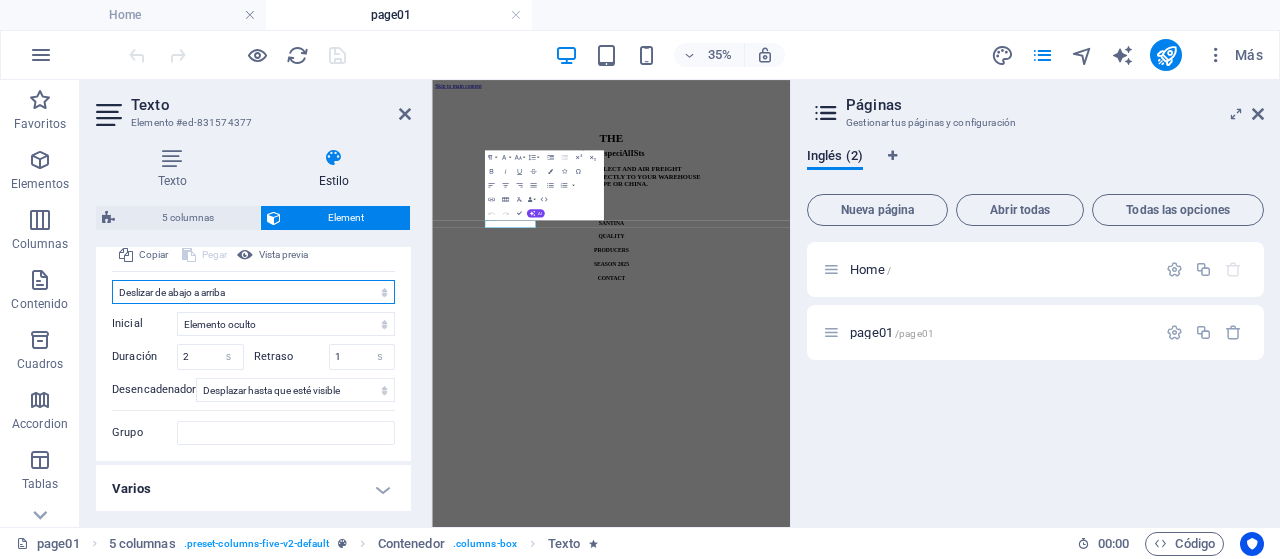 select on "slide" 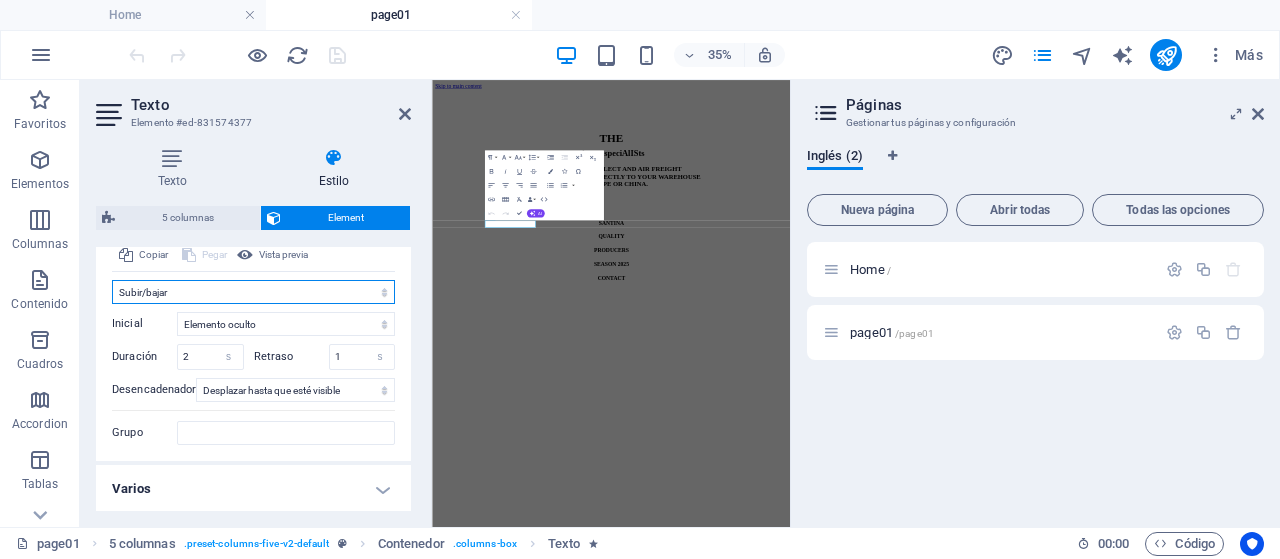 click on "No animar Mostrar / Ocultar Subir/bajar Acercar/alejar Deslizar de izquierda a derecha Deslizar de derecha a izquierda Deslizar de arriba a abajo Deslizar de abajo a arriba Pulsación Parpadeo Abrir como superposición" at bounding box center (253, 292) 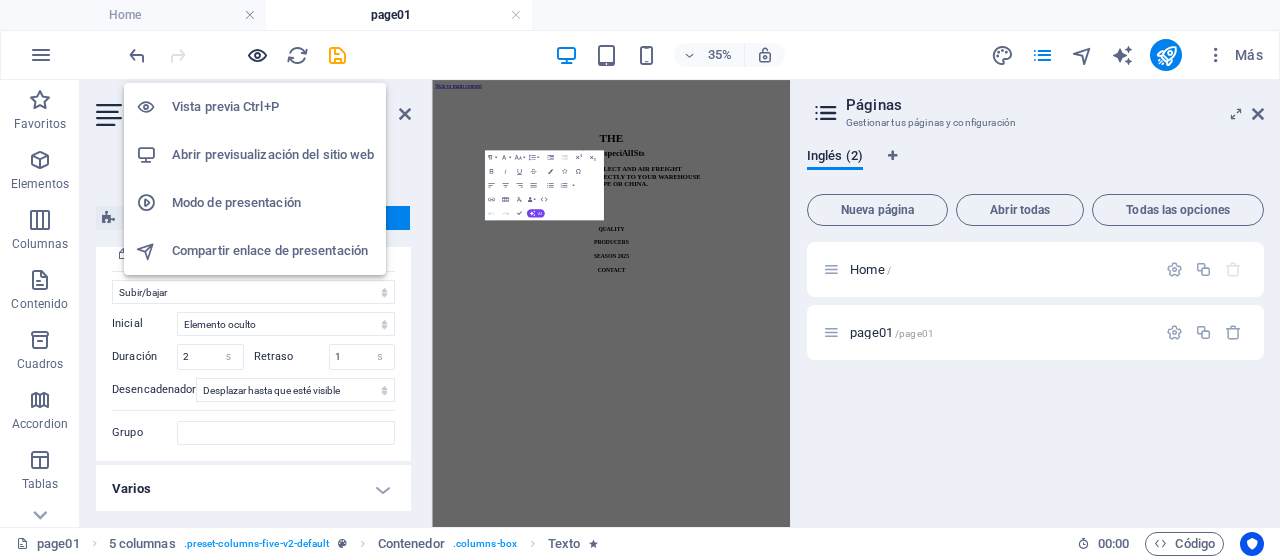 click at bounding box center (257, 55) 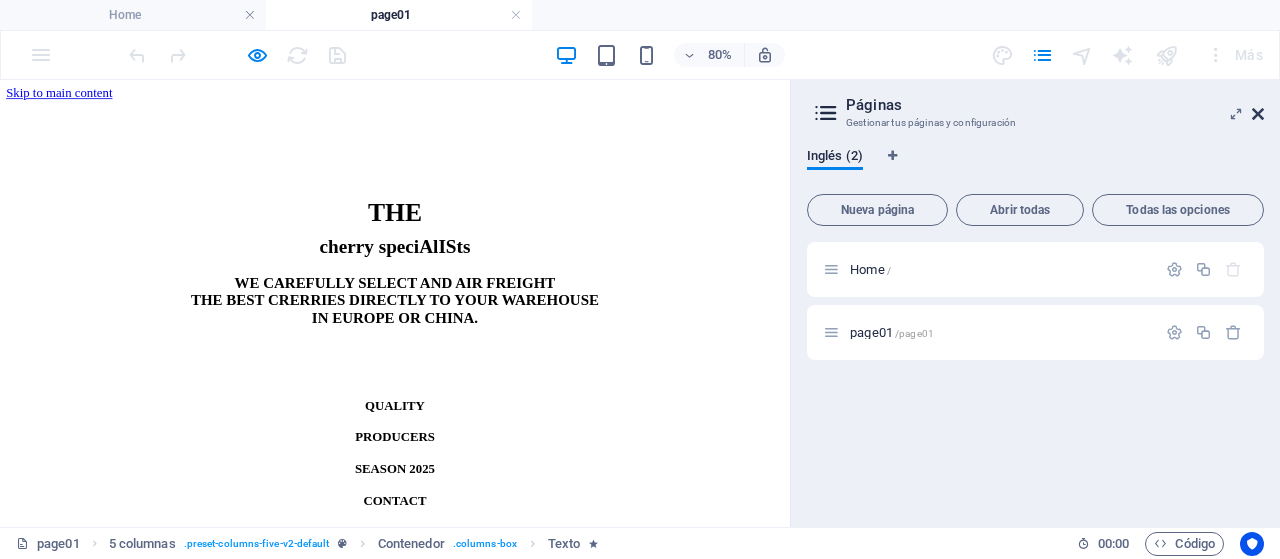 click at bounding box center [1258, 114] 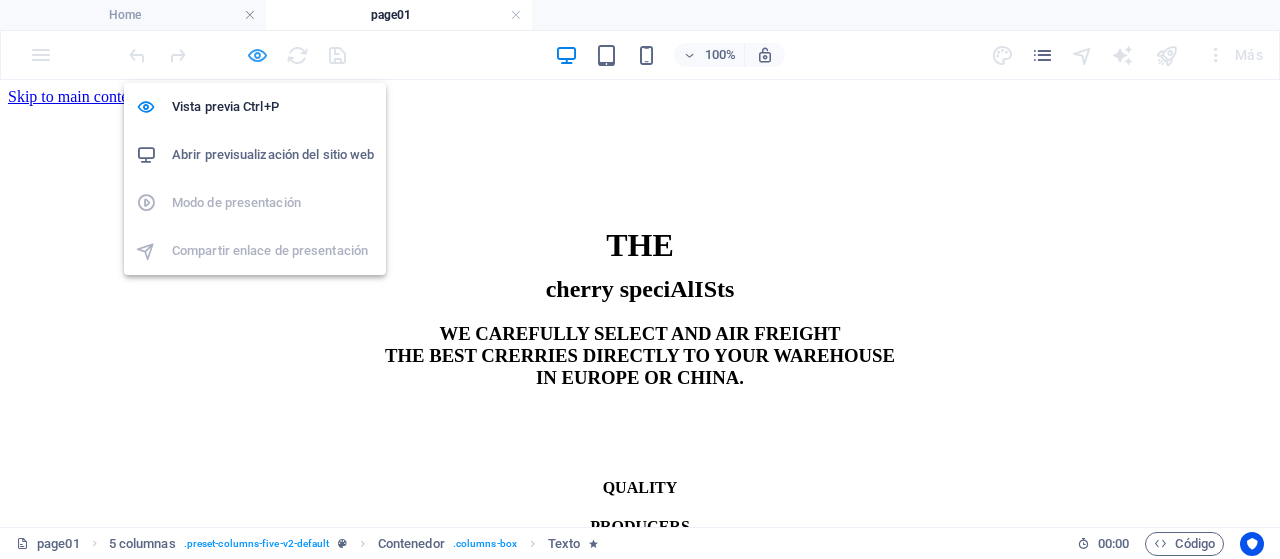 click at bounding box center [257, 55] 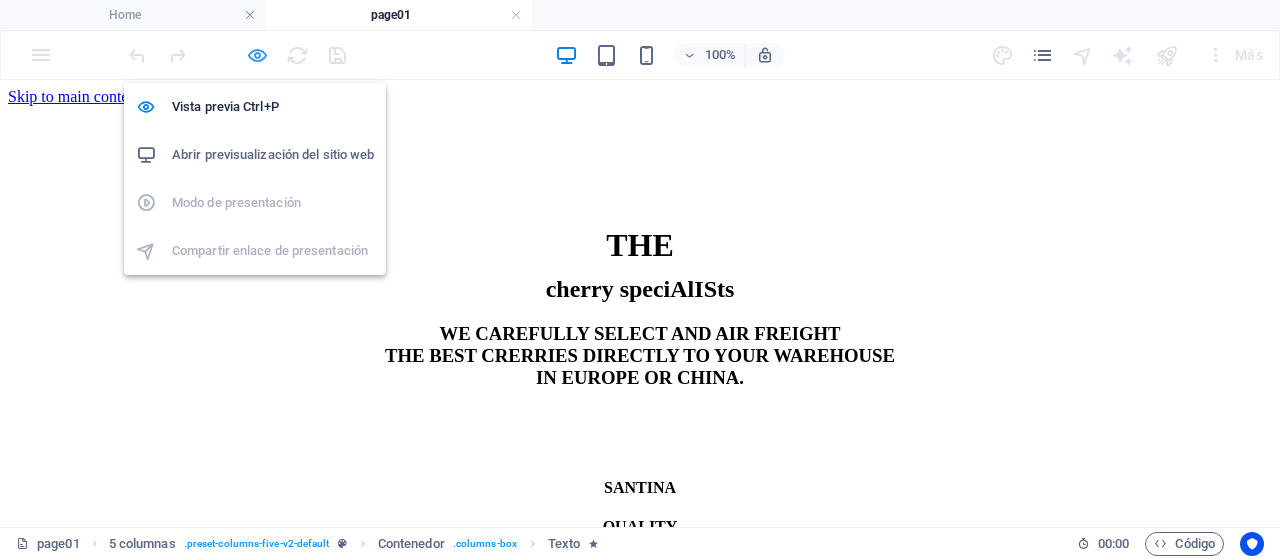 select on "slide" 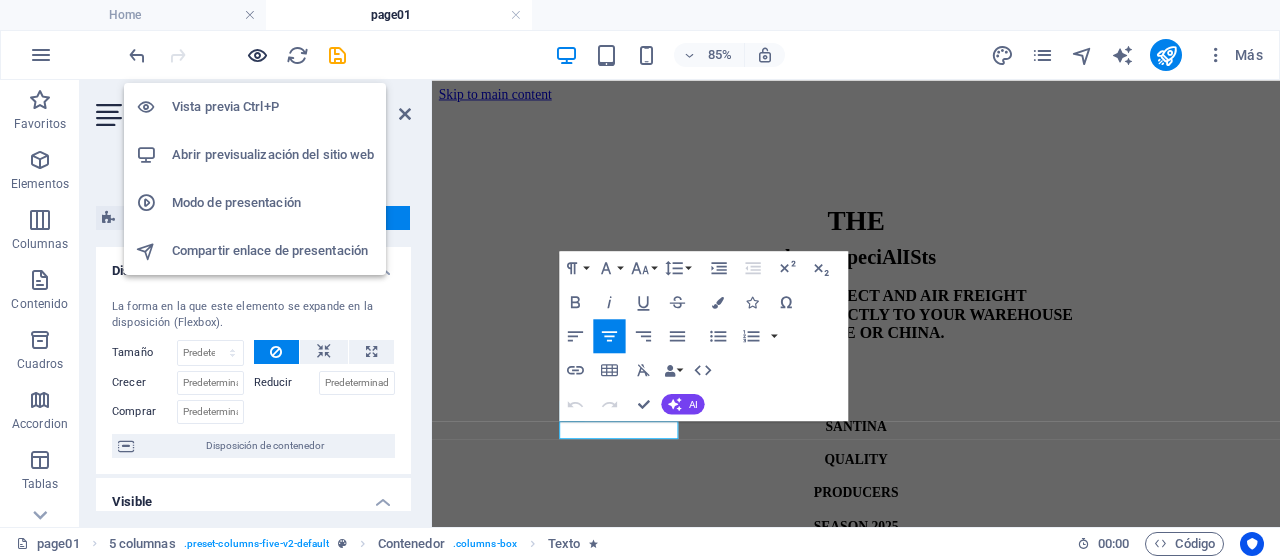 click at bounding box center (257, 55) 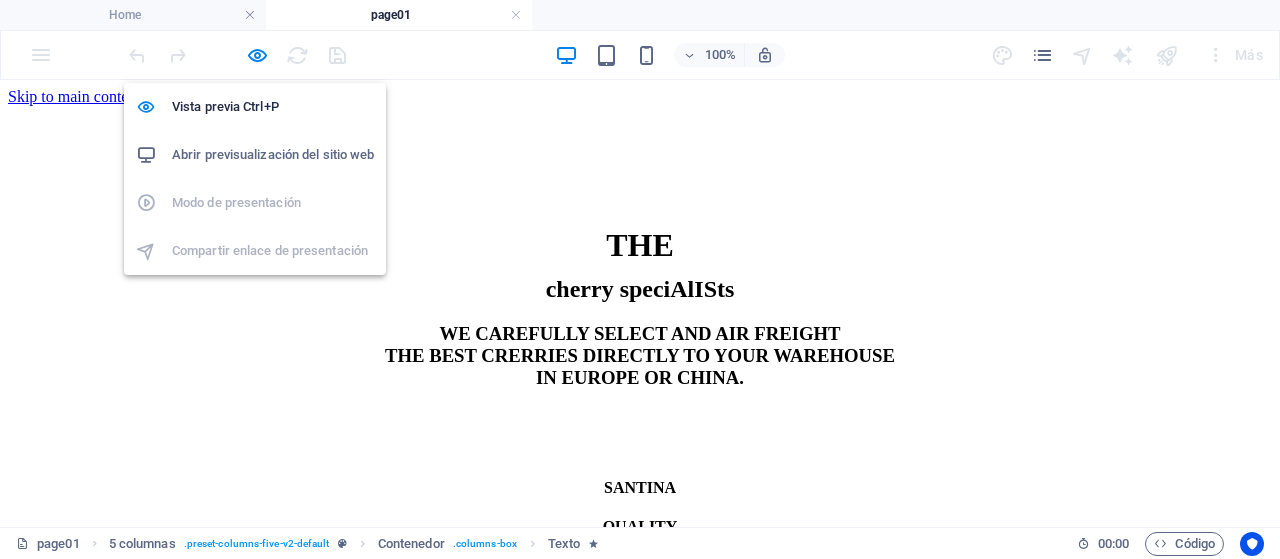 drag, startPoint x: 257, startPoint y: 55, endPoint x: 208, endPoint y: 81, distance: 55.470715 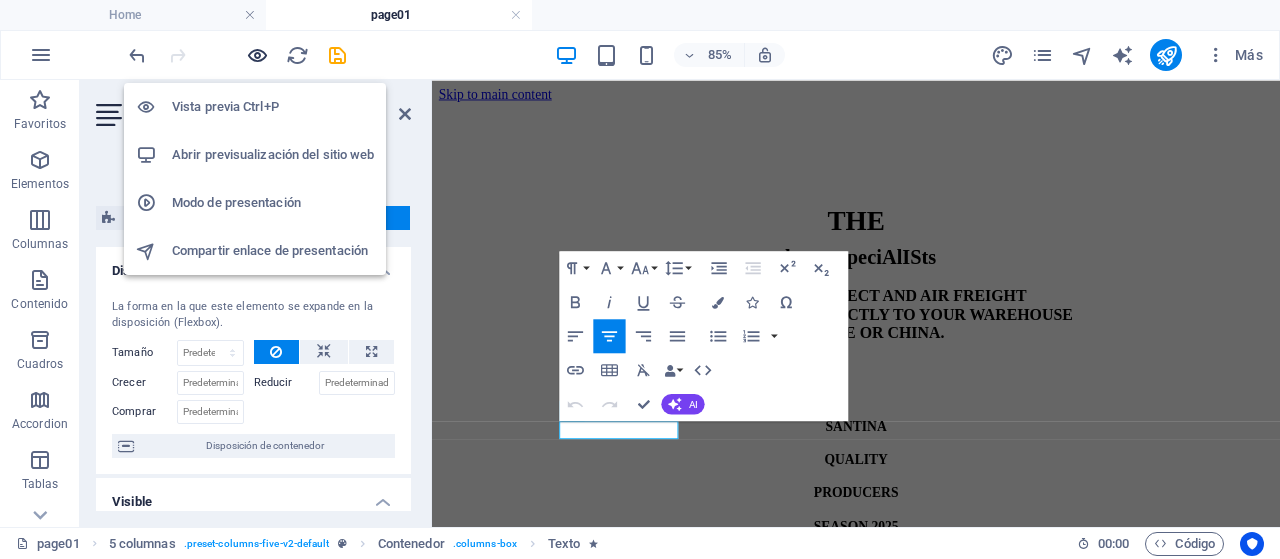 click at bounding box center [257, 55] 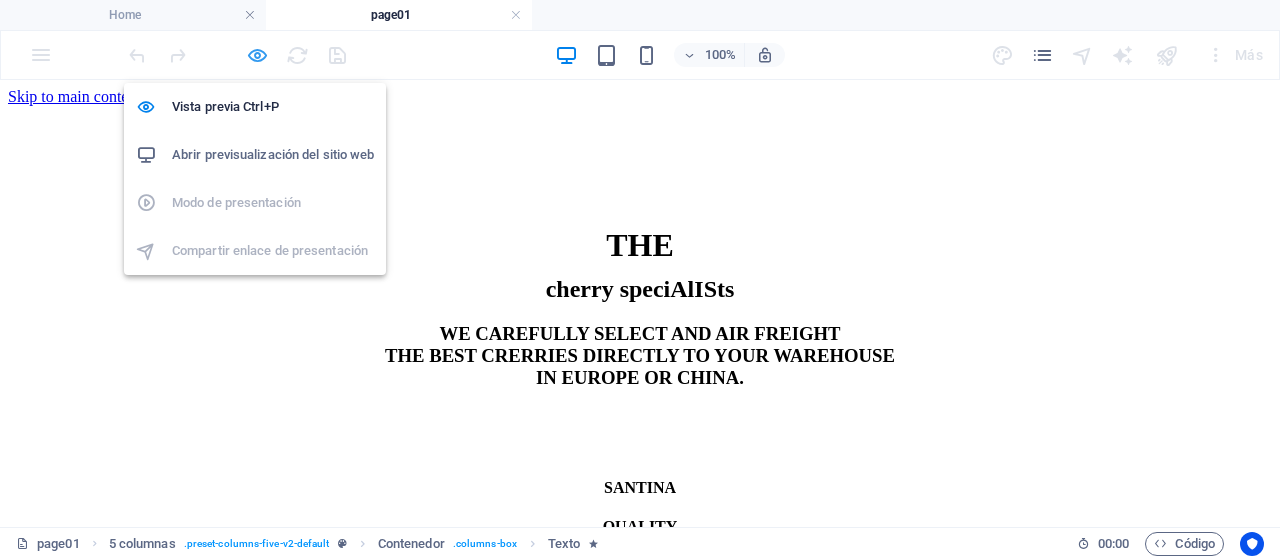 click at bounding box center (257, 55) 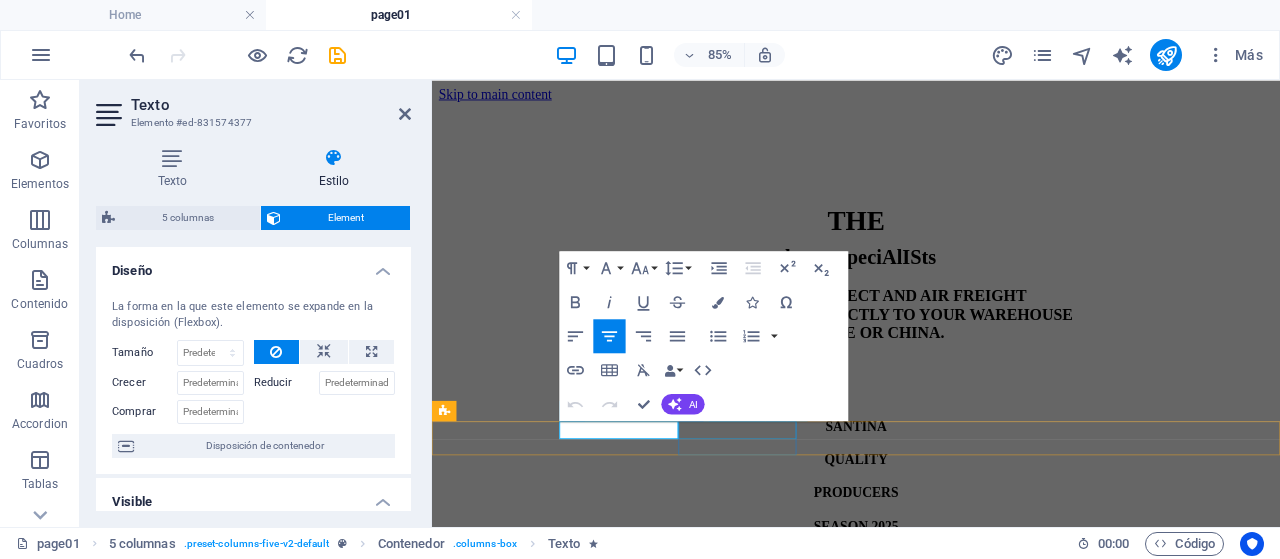 click on "QUALITY" at bounding box center [931, 527] 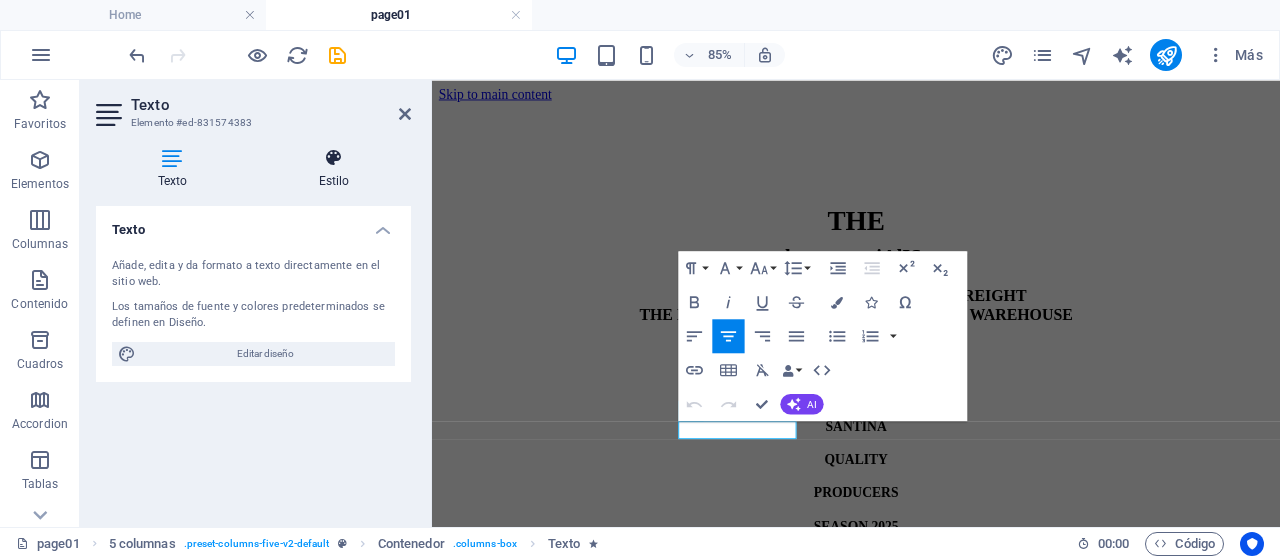 click on "Estilo" at bounding box center (334, 169) 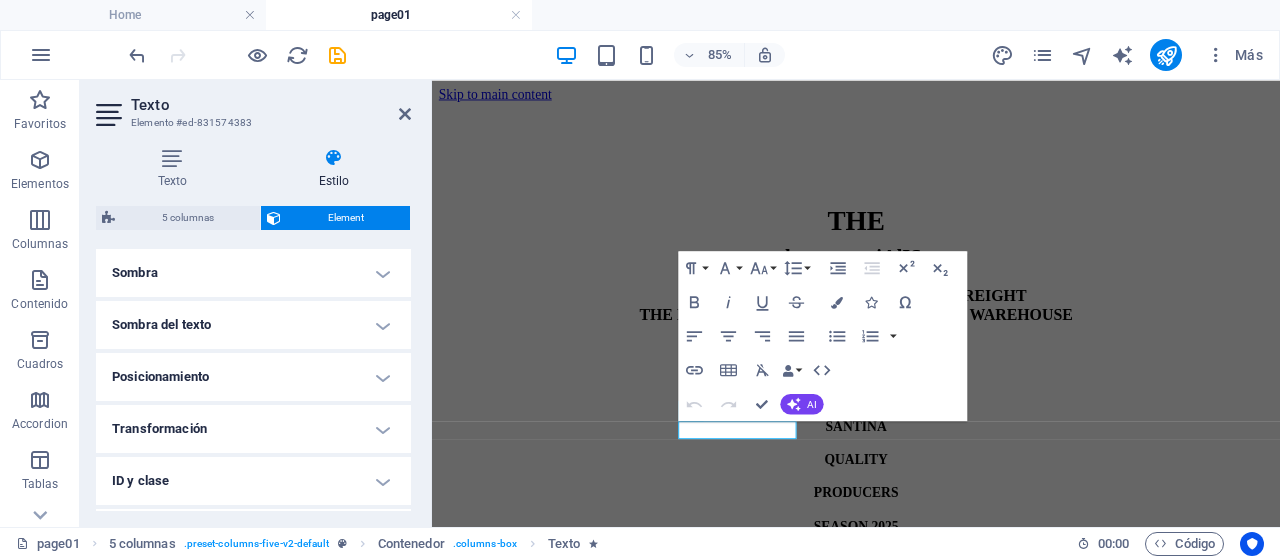 scroll, scrollTop: 596, scrollLeft: 0, axis: vertical 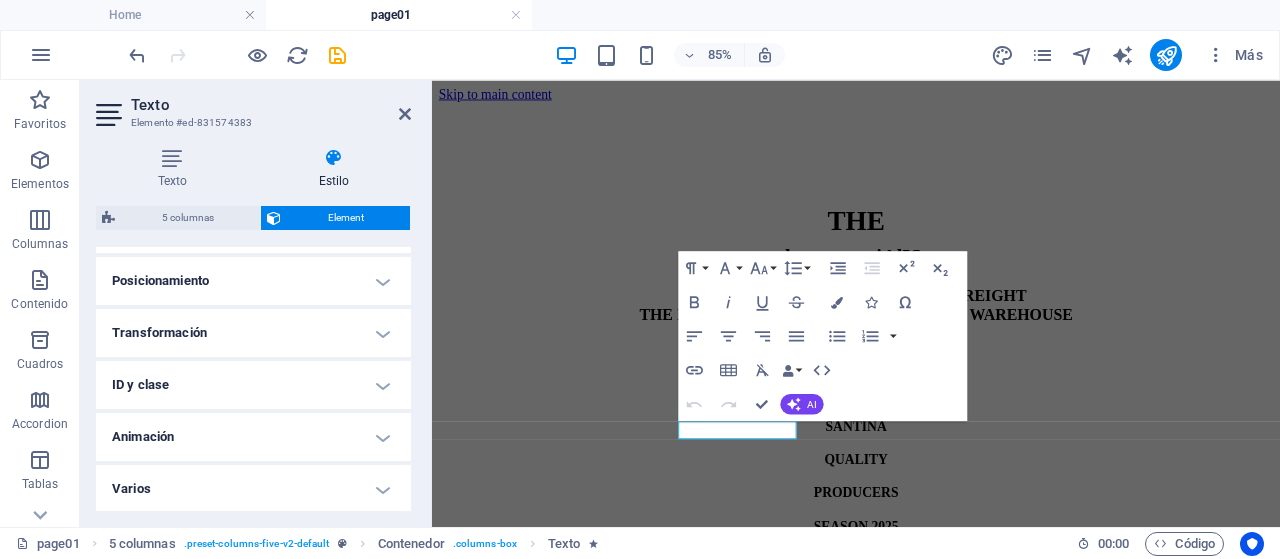 click on "Animación" at bounding box center (253, 437) 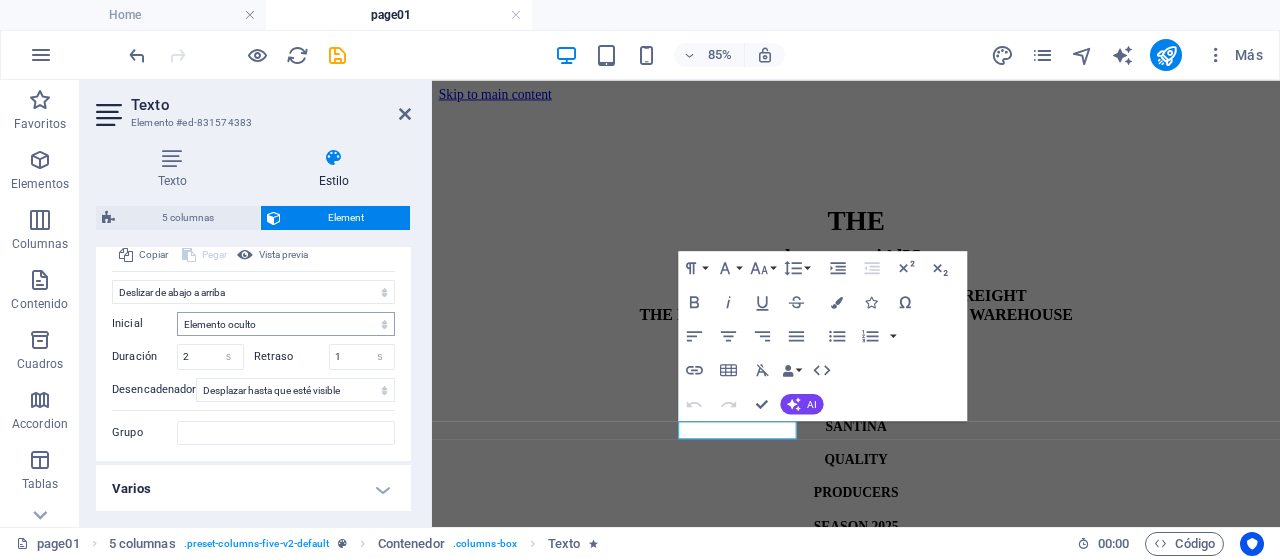 scroll, scrollTop: 702, scrollLeft: 0, axis: vertical 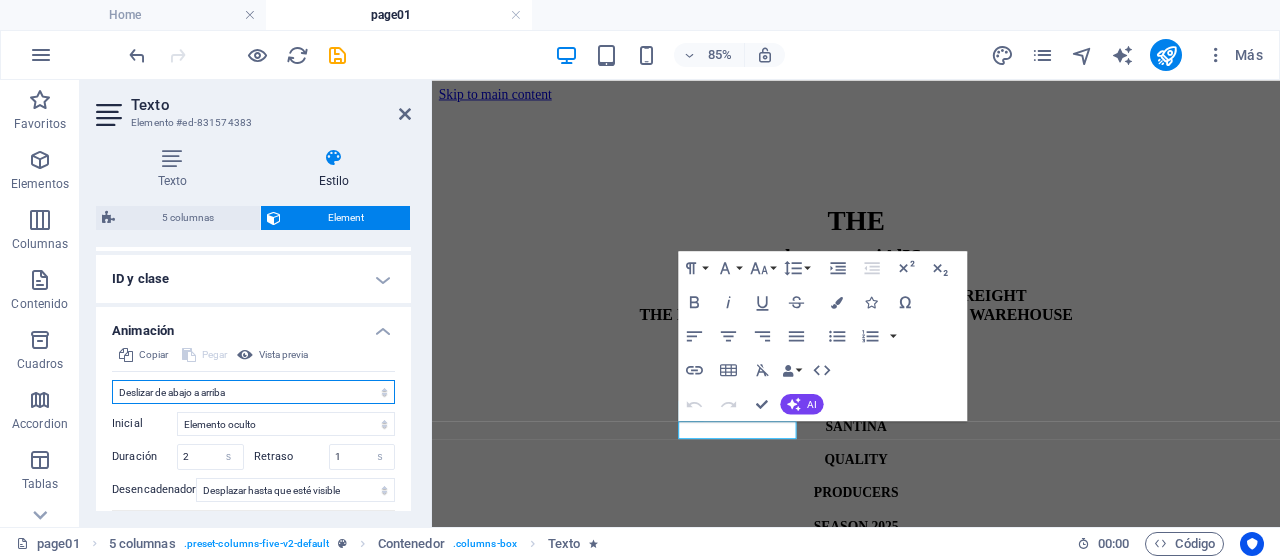click on "No animar Mostrar / Ocultar Subir/bajar Acercar/alejar Deslizar de izquierda a derecha Deslizar de derecha a izquierda Deslizar de arriba a abajo Deslizar de abajo a arriba Pulsación Parpadeo Abrir como superposición" at bounding box center (253, 392) 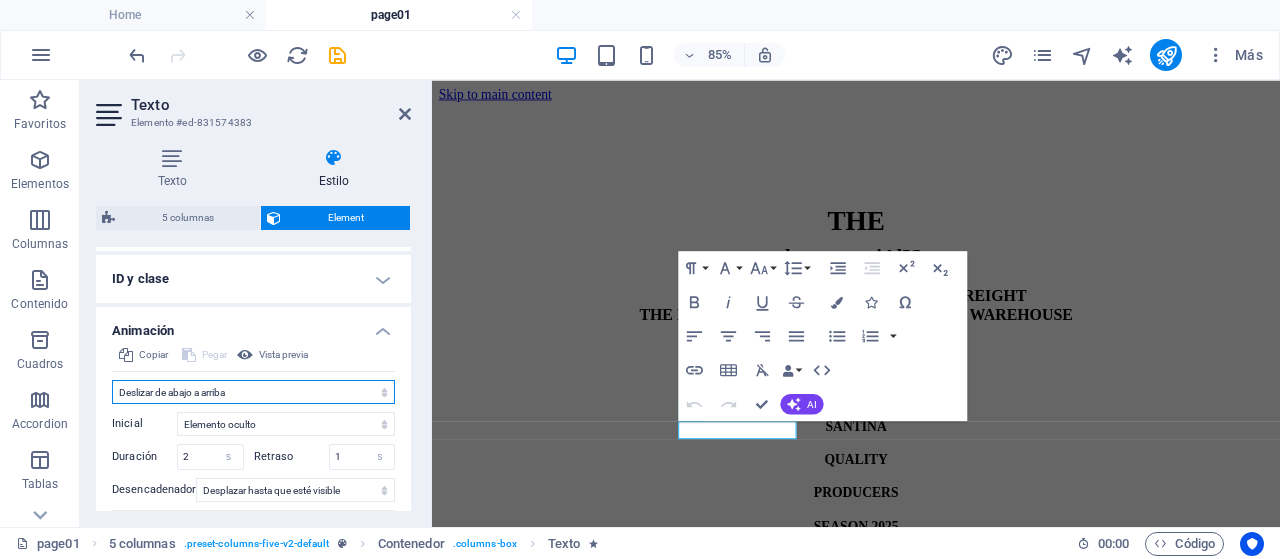 select on "slide" 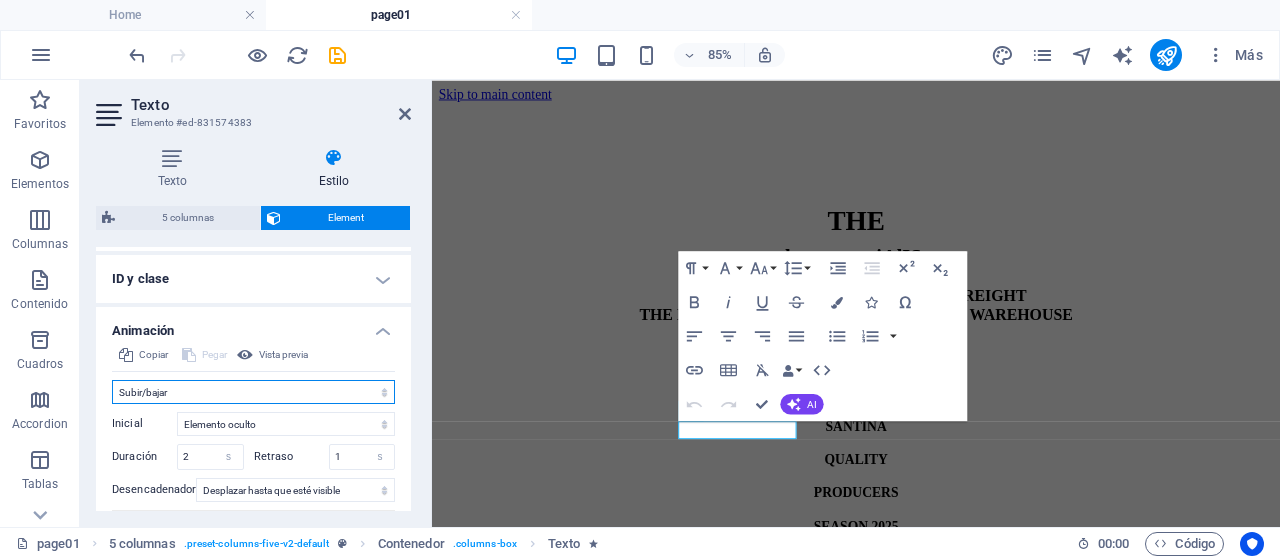 click on "No animar Mostrar / Ocultar Subir/bajar Acercar/alejar Deslizar de izquierda a derecha Deslizar de derecha a izquierda Deslizar de arriba a abajo Deslizar de abajo a arriba Pulsación Parpadeo Abrir como superposición" at bounding box center (253, 392) 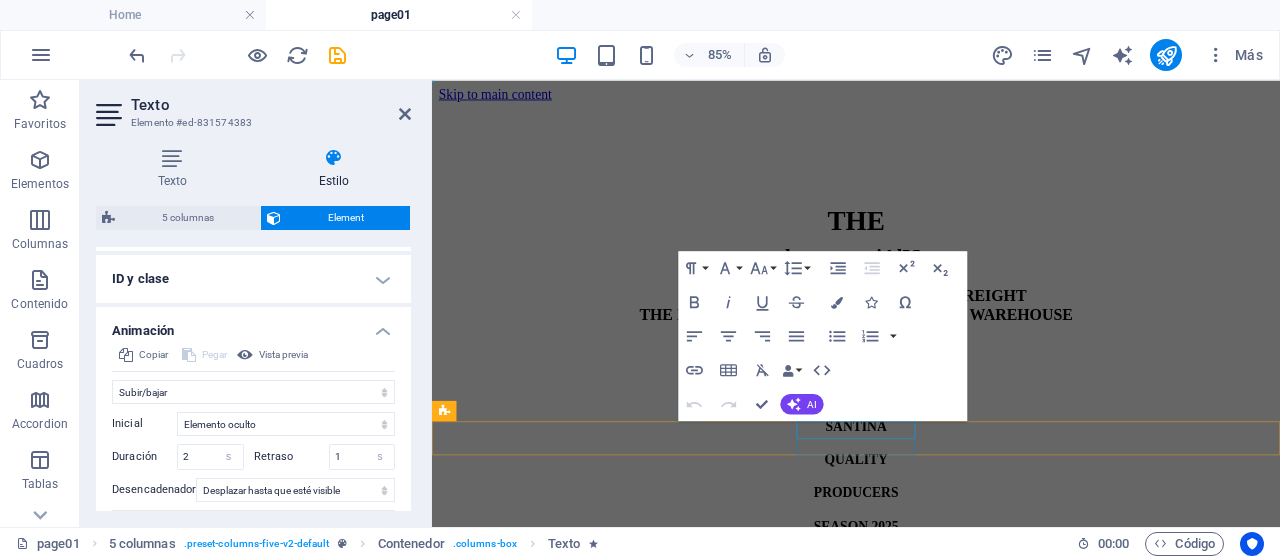 click on "PRODUCERS" at bounding box center (931, 566) 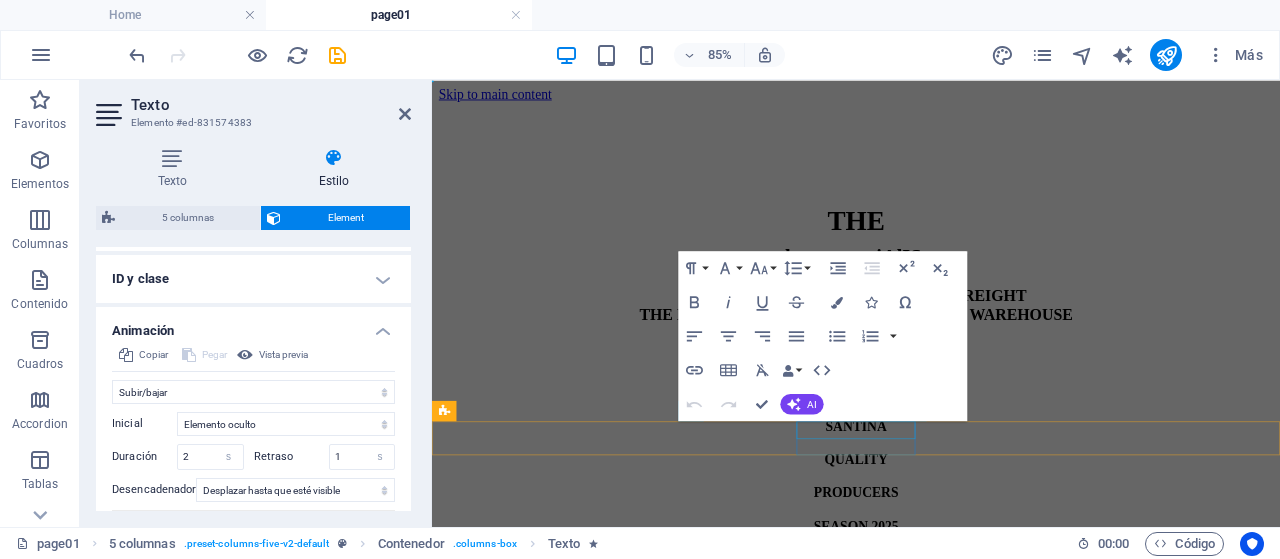 click on "PRODUCERS" at bounding box center (931, 566) 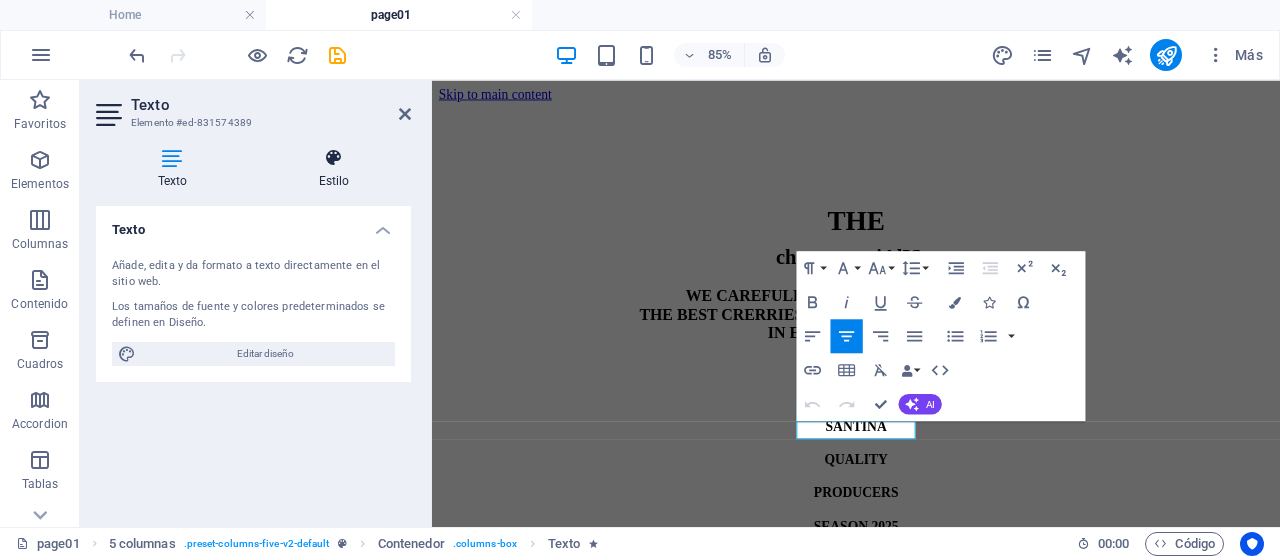 click on "Estilo" at bounding box center [334, 169] 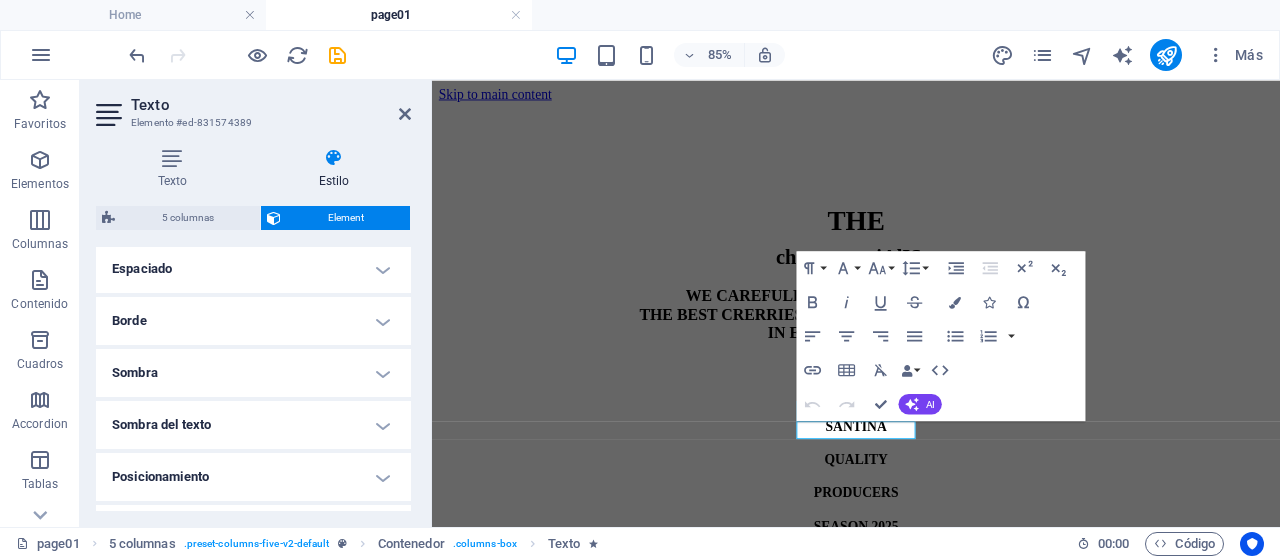 scroll, scrollTop: 596, scrollLeft: 0, axis: vertical 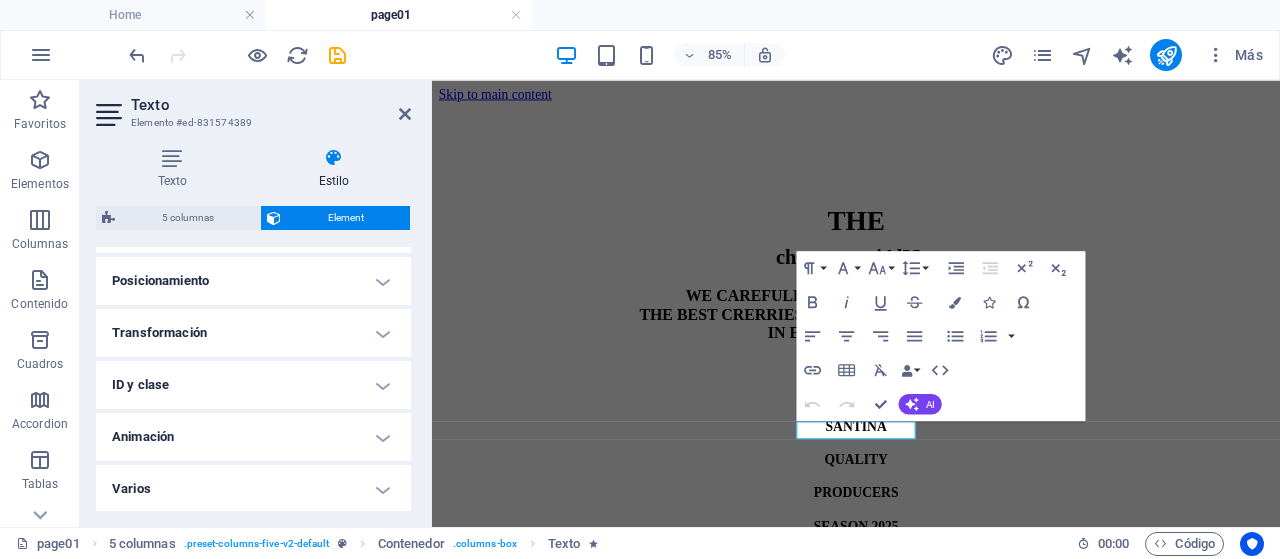 click on "Animación" at bounding box center (253, 437) 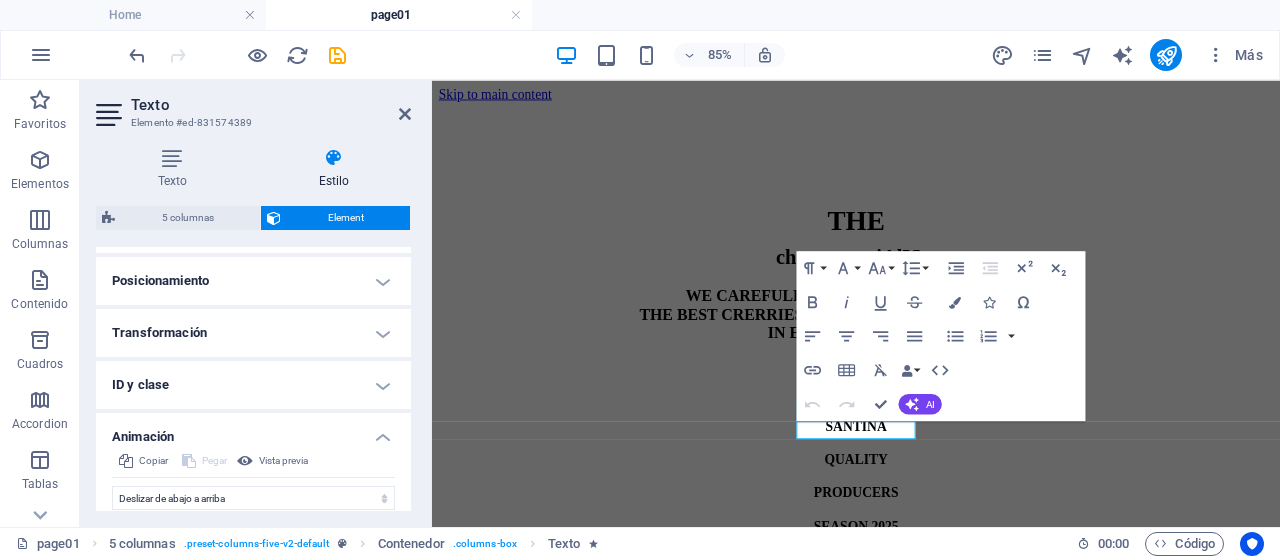 scroll, scrollTop: 802, scrollLeft: 0, axis: vertical 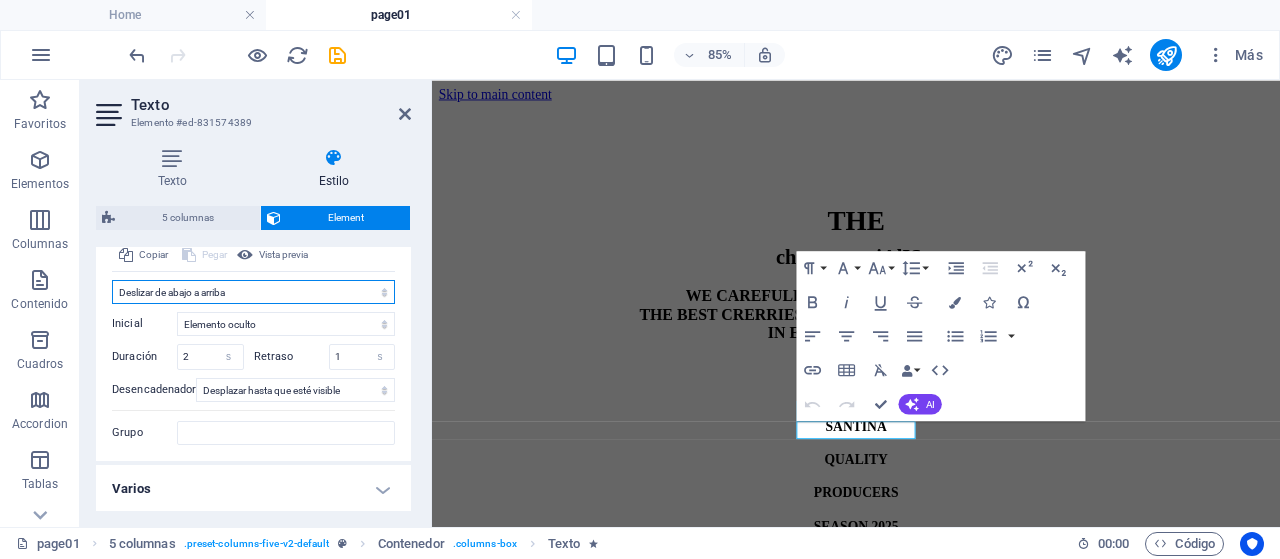click on "No animar Mostrar / Ocultar Subir/bajar Acercar/alejar Deslizar de izquierda a derecha Deslizar de derecha a izquierda Deslizar de arriba a abajo Deslizar de abajo a arriba Pulsación Parpadeo Abrir como superposición" at bounding box center [253, 292] 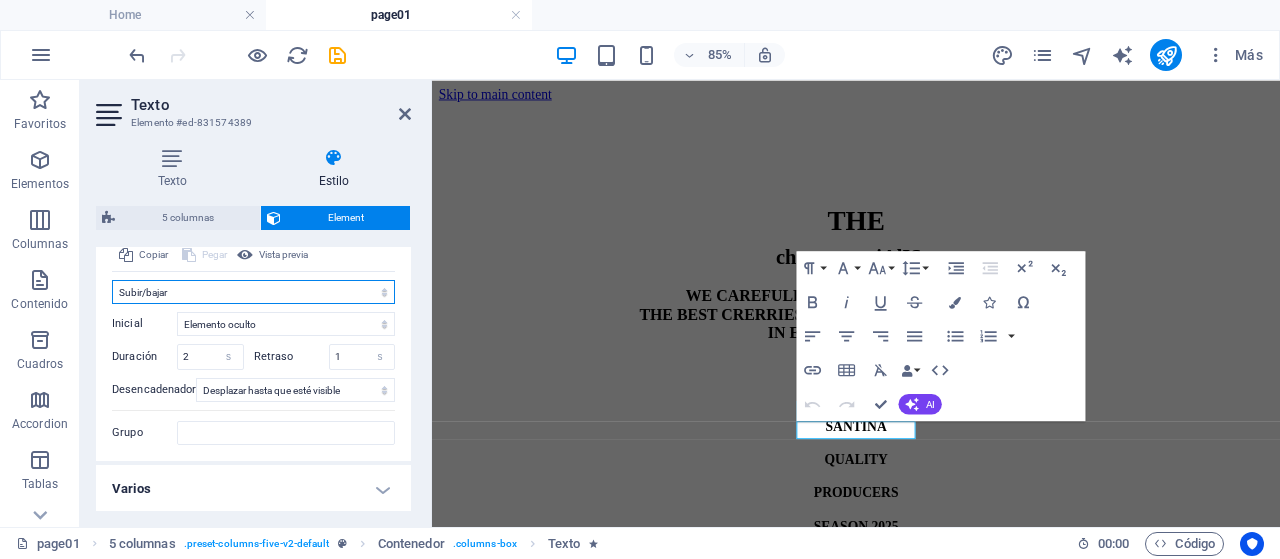 click on "No animar Mostrar / Ocultar Subir/bajar Acercar/alejar Deslizar de izquierda a derecha Deslizar de derecha a izquierda Deslizar de arriba a abajo Deslizar de abajo a arriba Pulsación Parpadeo Abrir como superposición" at bounding box center (253, 292) 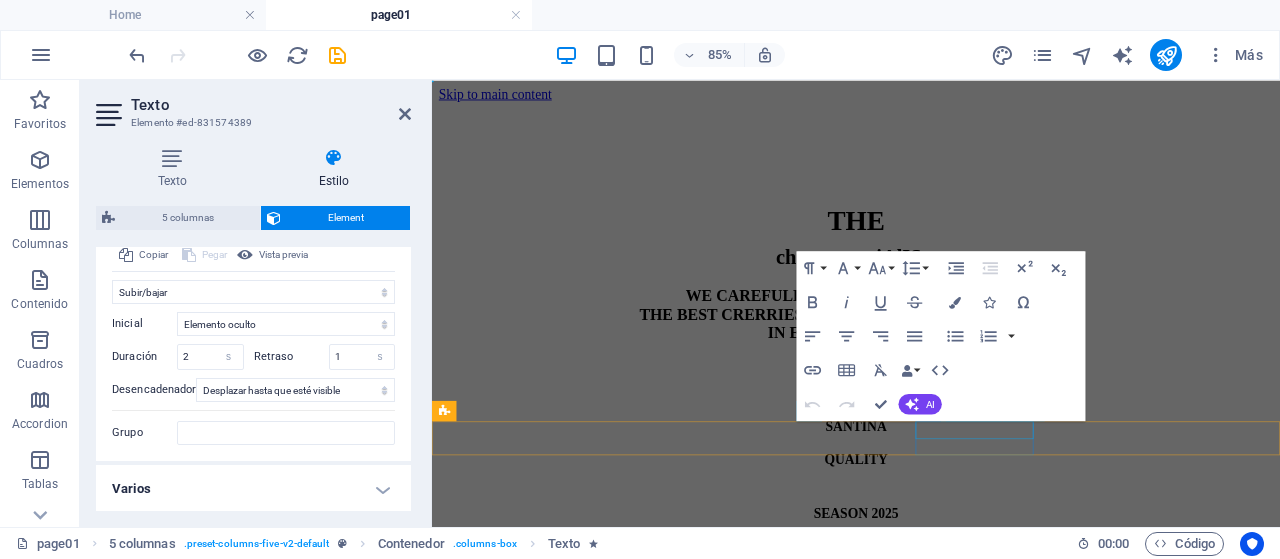 click on "SEASON 2025" at bounding box center [931, 590] 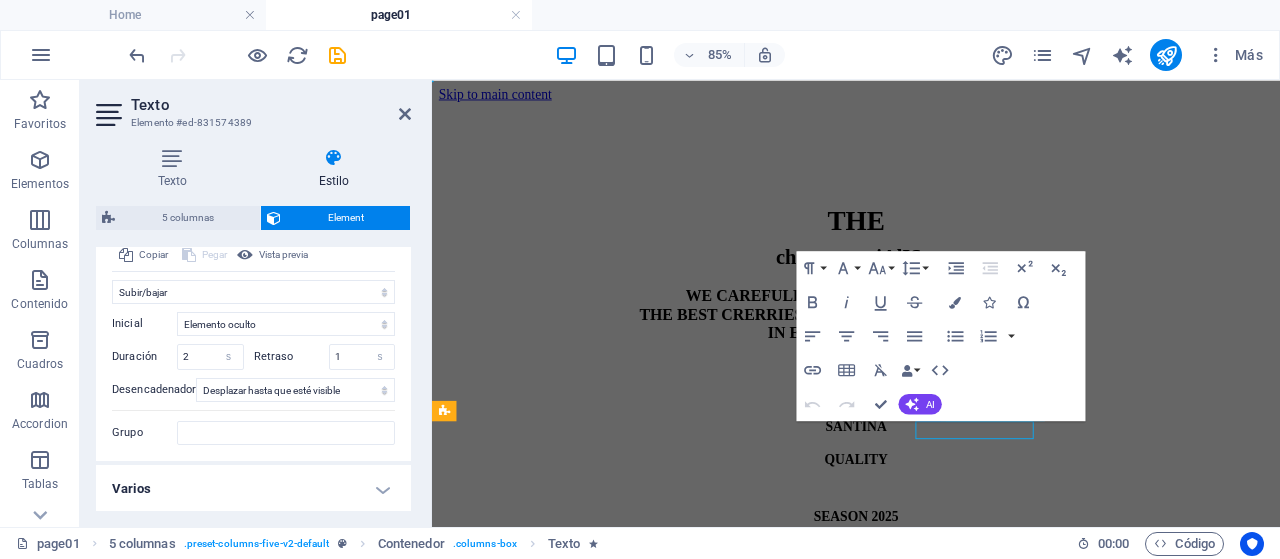click on "SEASON 2025" at bounding box center (931, 594) 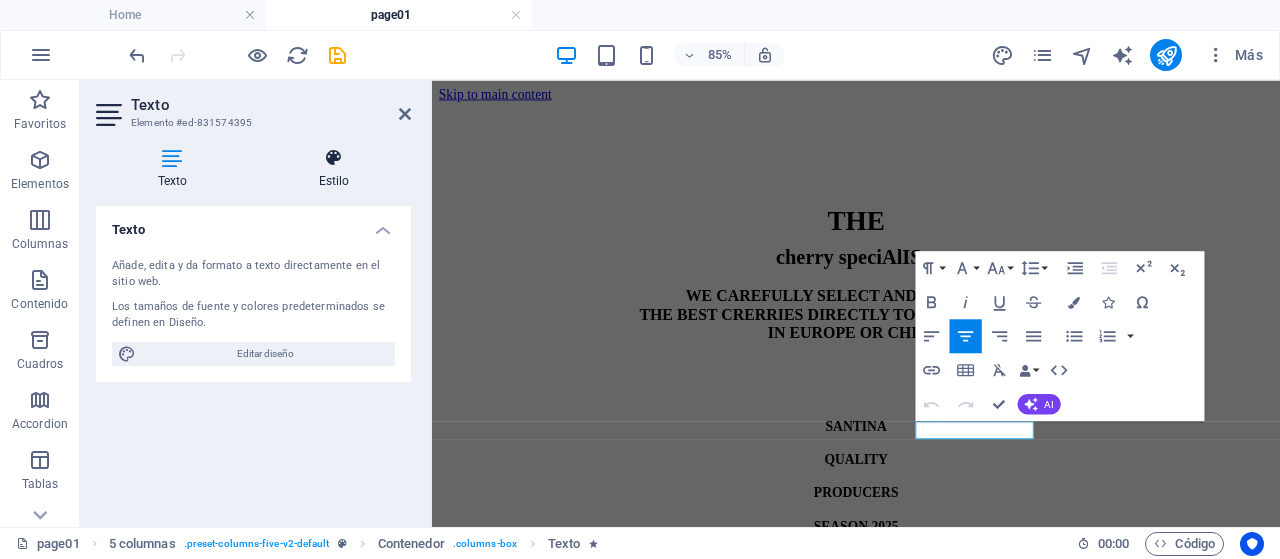 click on "Estilo" at bounding box center (334, 169) 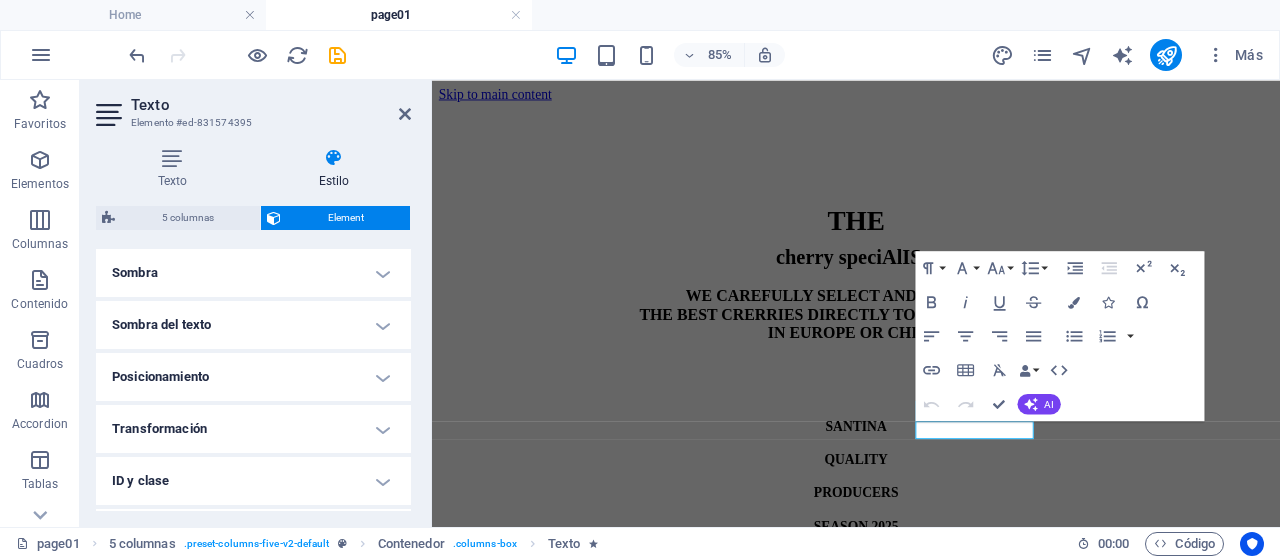 scroll, scrollTop: 596, scrollLeft: 0, axis: vertical 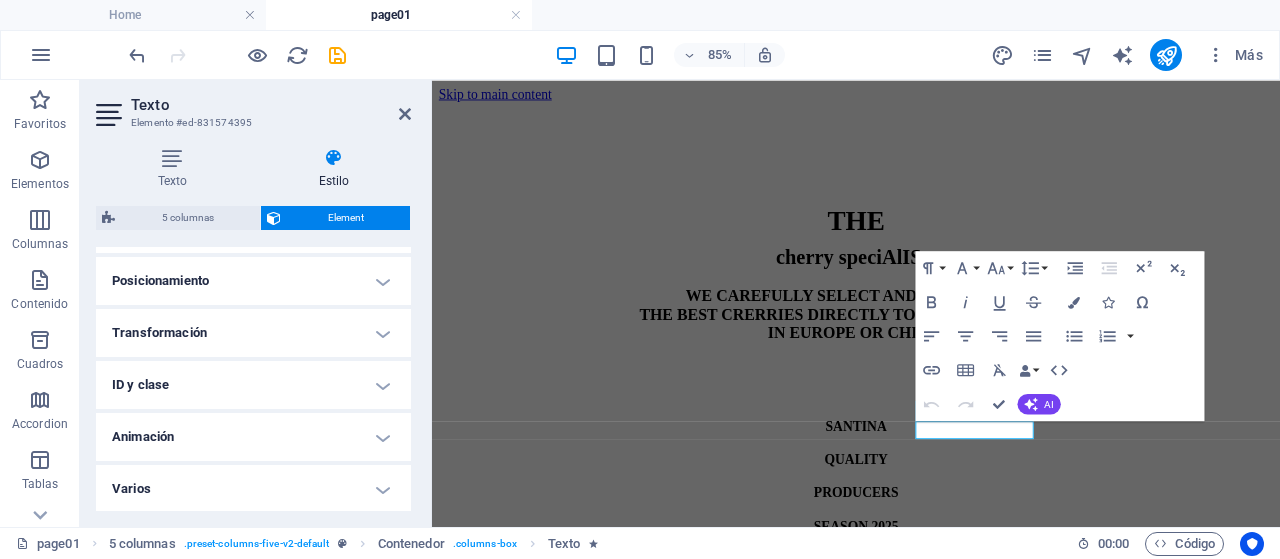 click on "Animación" at bounding box center (253, 437) 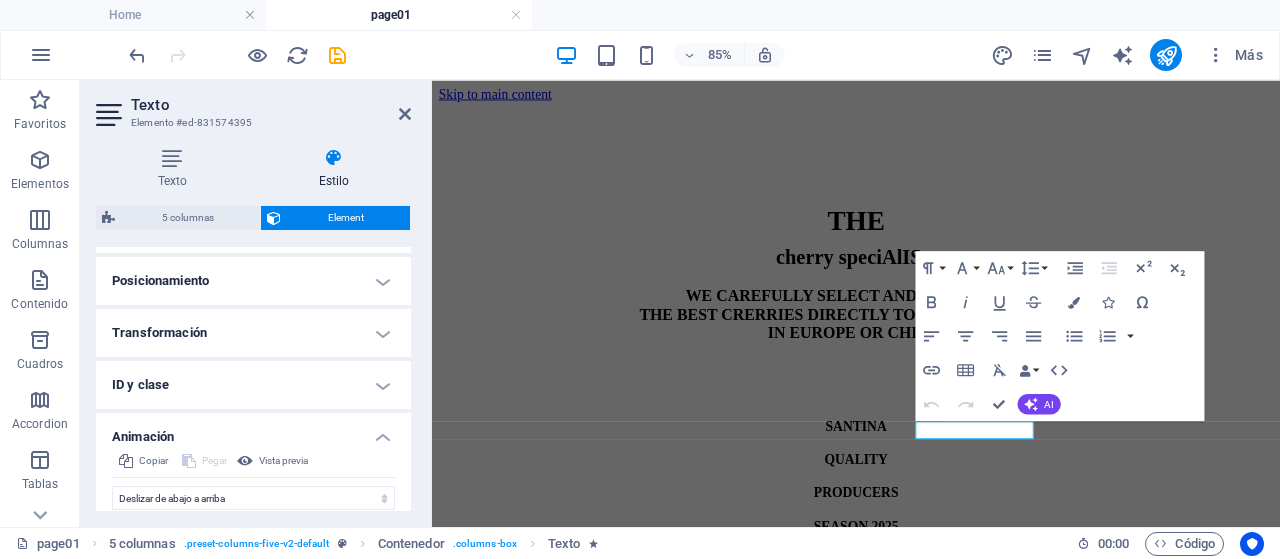 scroll, scrollTop: 802, scrollLeft: 0, axis: vertical 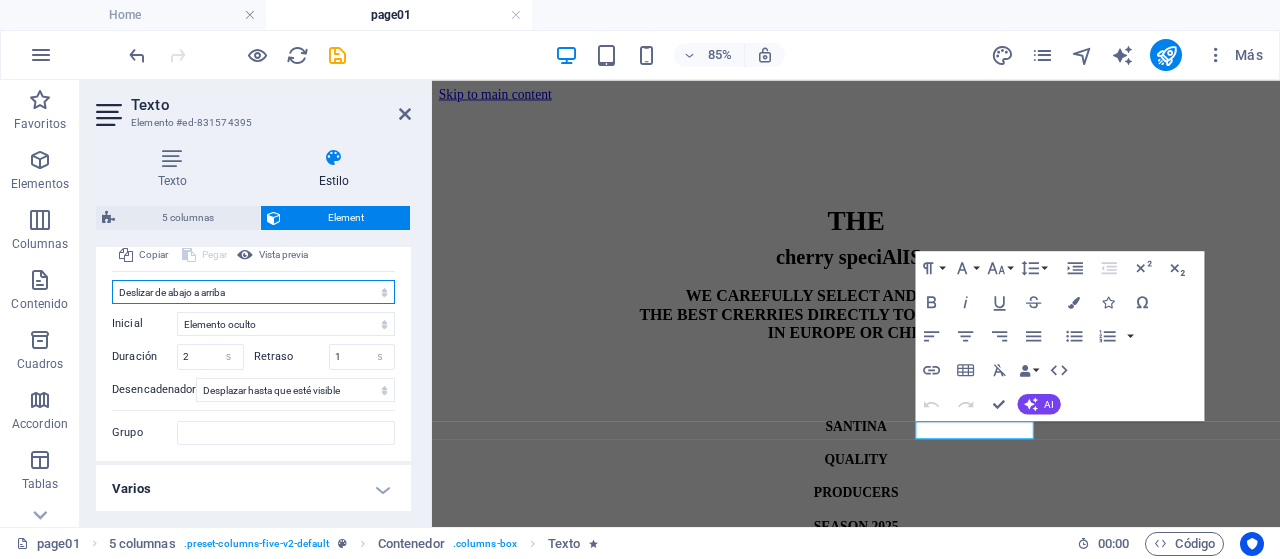 click on "No animar Mostrar / Ocultar Subir/bajar Acercar/alejar Deslizar de izquierda a derecha Deslizar de derecha a izquierda Deslizar de arriba a abajo Deslizar de abajo a arriba Pulsación Parpadeo Abrir como superposición" at bounding box center (253, 292) 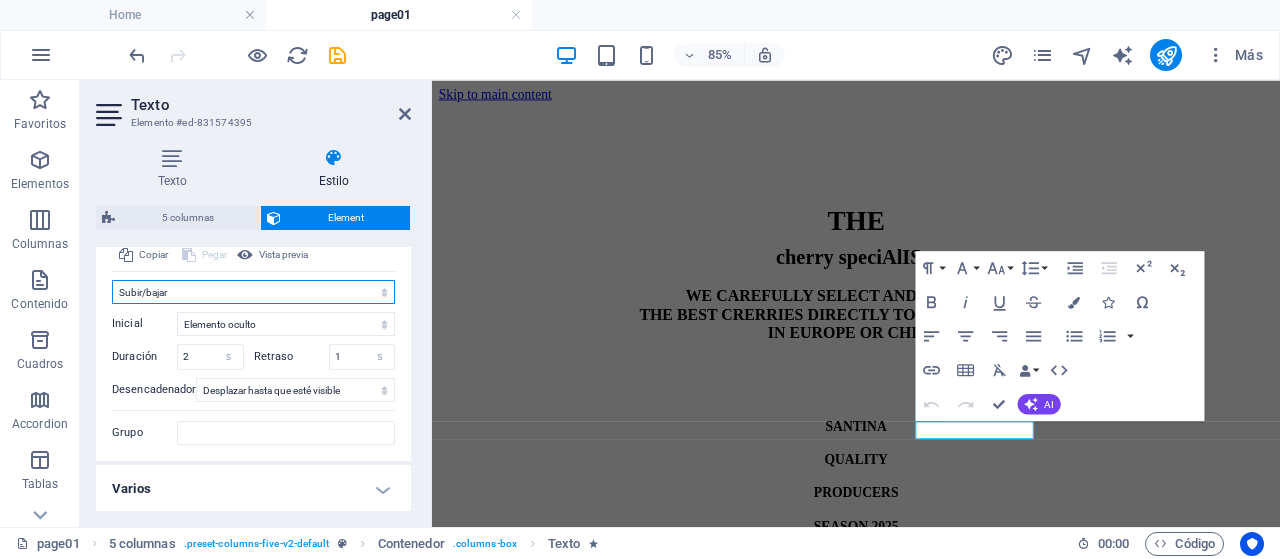 click on "No animar Mostrar / Ocultar Subir/bajar Acercar/alejar Deslizar de izquierda a derecha Deslizar de derecha a izquierda Deslizar de arriba a abajo Deslizar de abajo a arriba Pulsación Parpadeo Abrir como superposición" at bounding box center [253, 292] 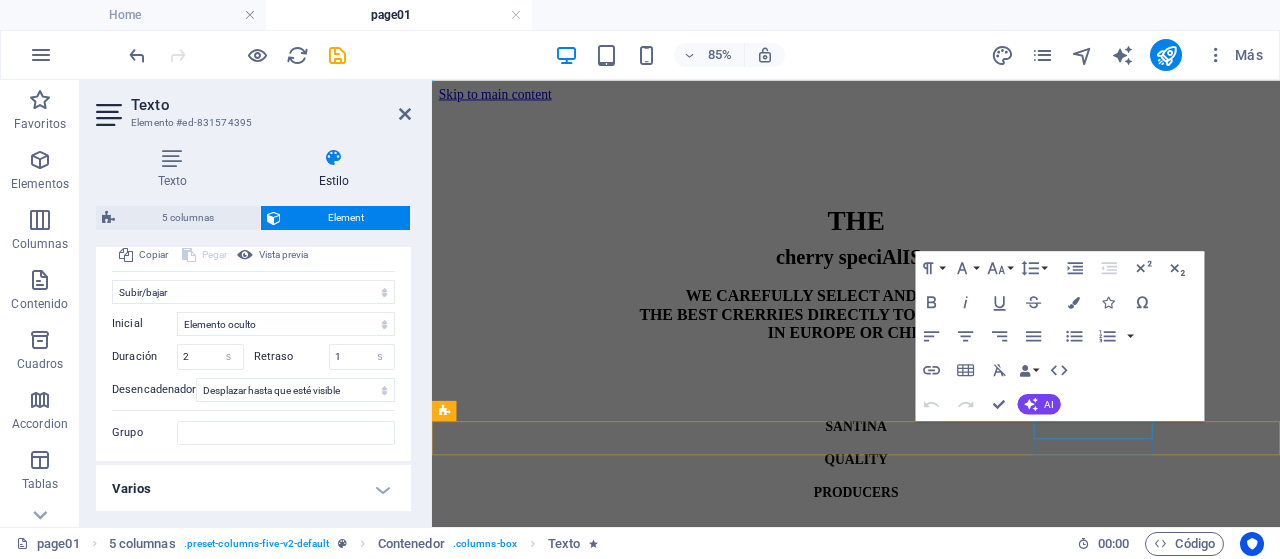 click on "CONTACT" at bounding box center [931, 639] 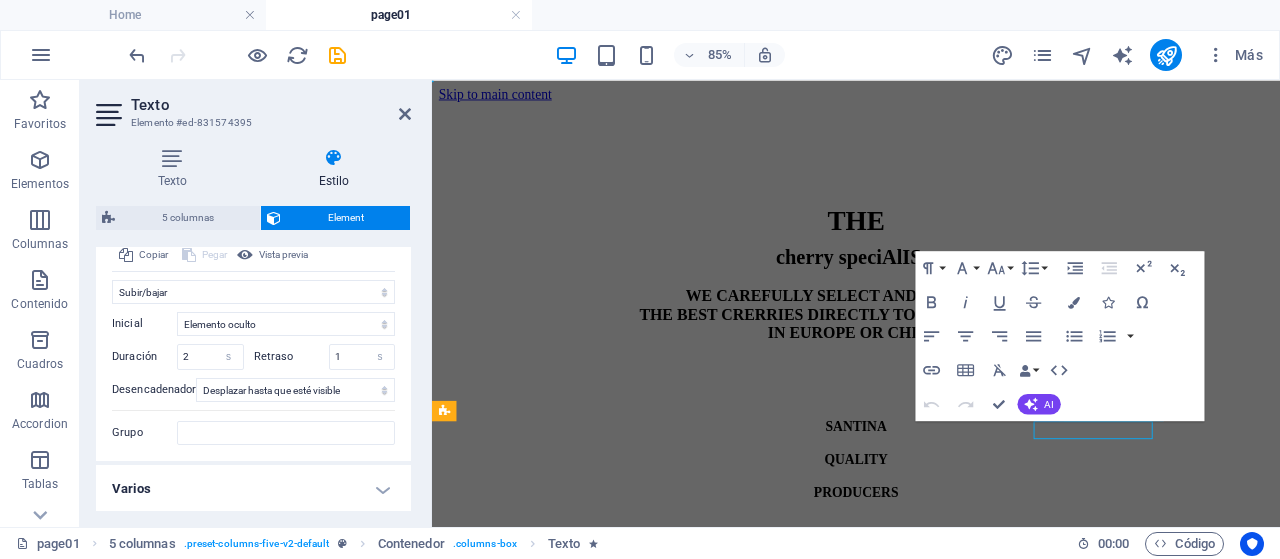 click on "CONTACT" at bounding box center (931, 643) 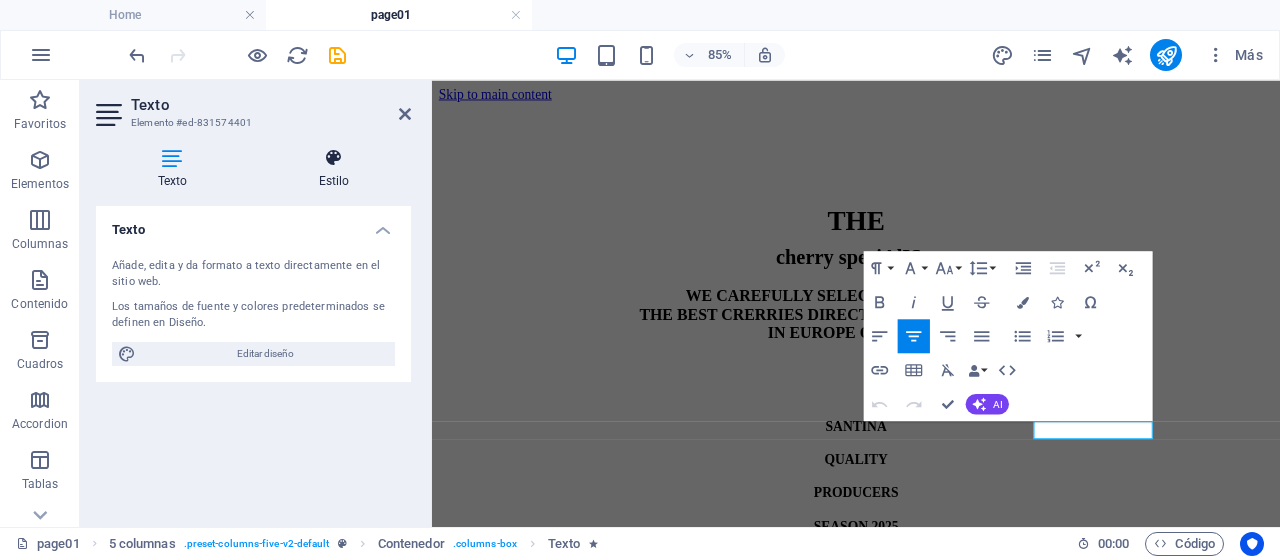 click at bounding box center (334, 158) 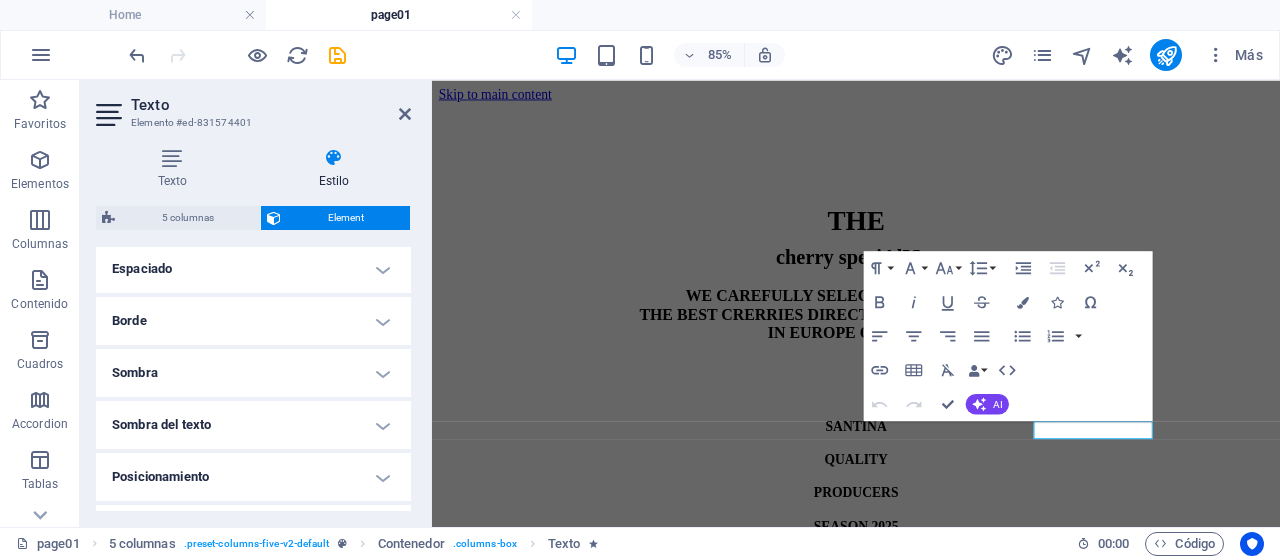 scroll, scrollTop: 596, scrollLeft: 0, axis: vertical 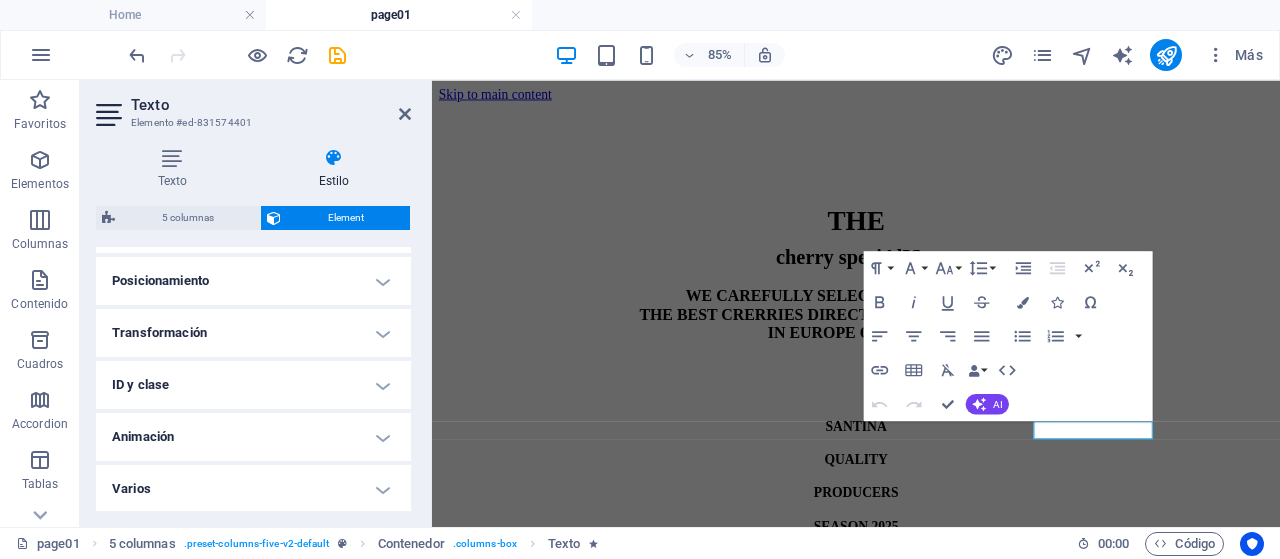 click on "Animación" at bounding box center [253, 437] 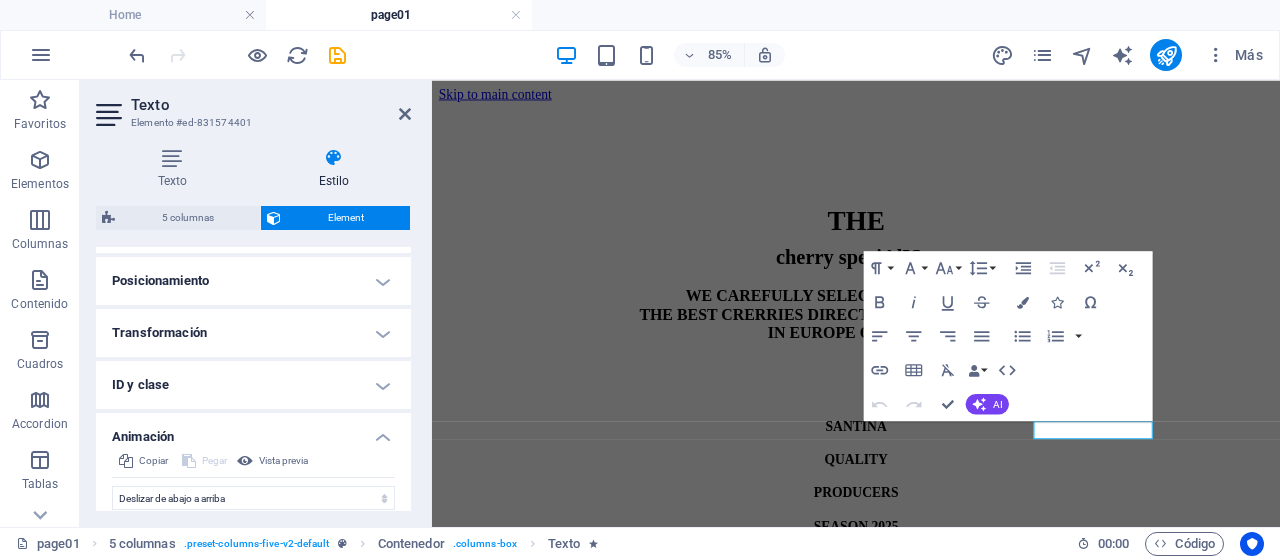 scroll, scrollTop: 802, scrollLeft: 0, axis: vertical 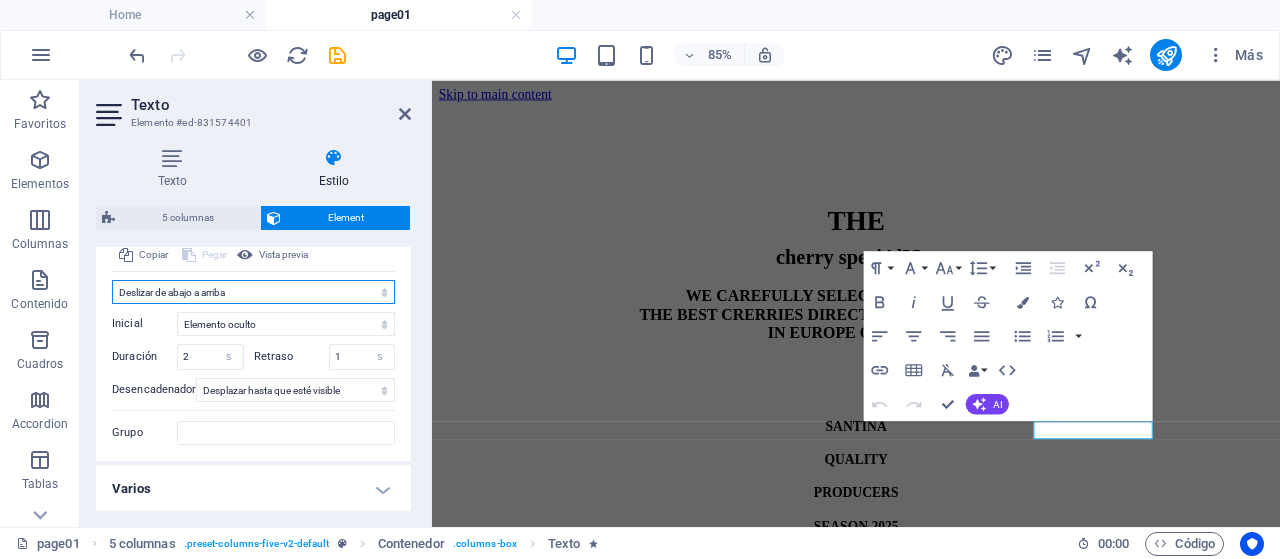 click on "No animar Mostrar / Ocultar Subir/bajar Acercar/alejar Deslizar de izquierda a derecha Deslizar de derecha a izquierda Deslizar de arriba a abajo Deslizar de abajo a arriba Pulsación Parpadeo Abrir como superposición" at bounding box center [253, 292] 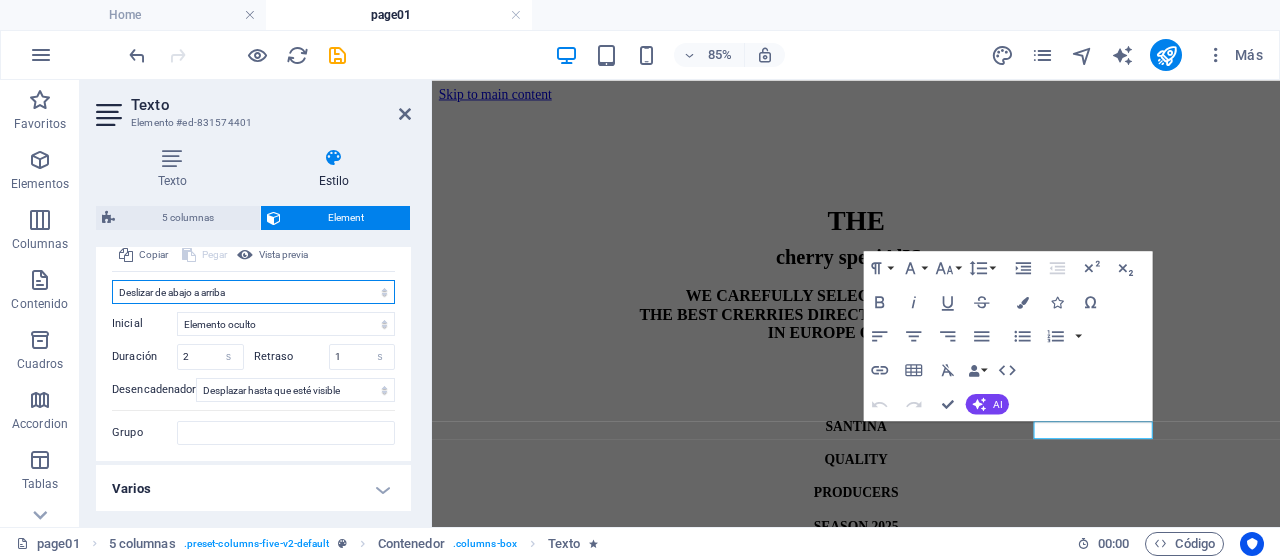 select on "slide" 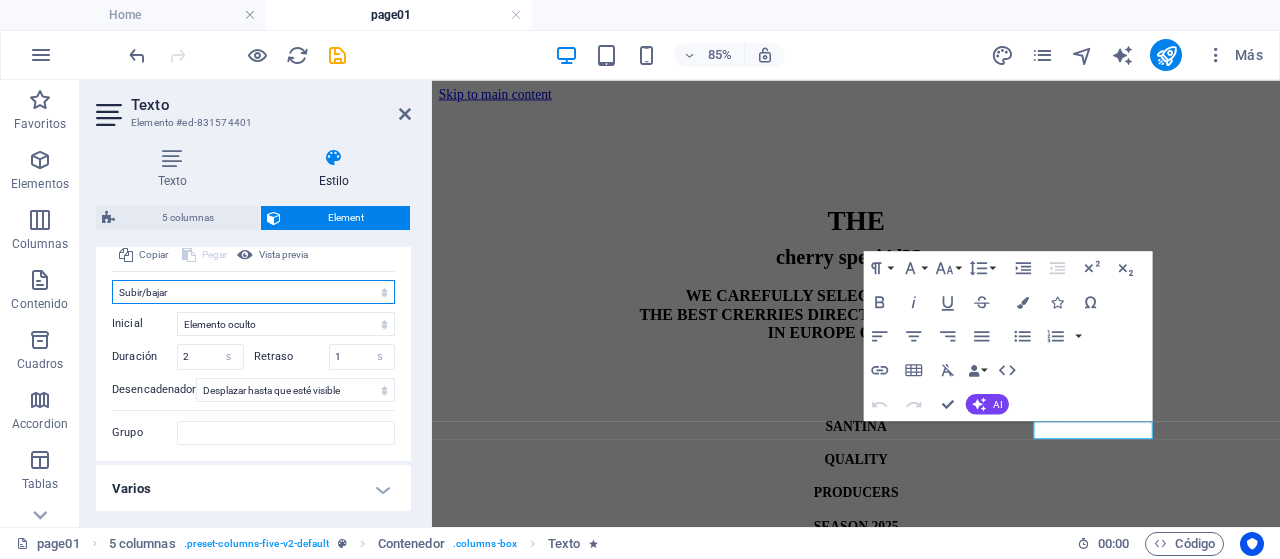 click on "No animar Mostrar / Ocultar Subir/bajar Acercar/alejar Deslizar de izquierda a derecha Deslizar de derecha a izquierda Deslizar de arriba a abajo Deslizar de abajo a arriba Pulsación Parpadeo Abrir como superposición" at bounding box center [253, 292] 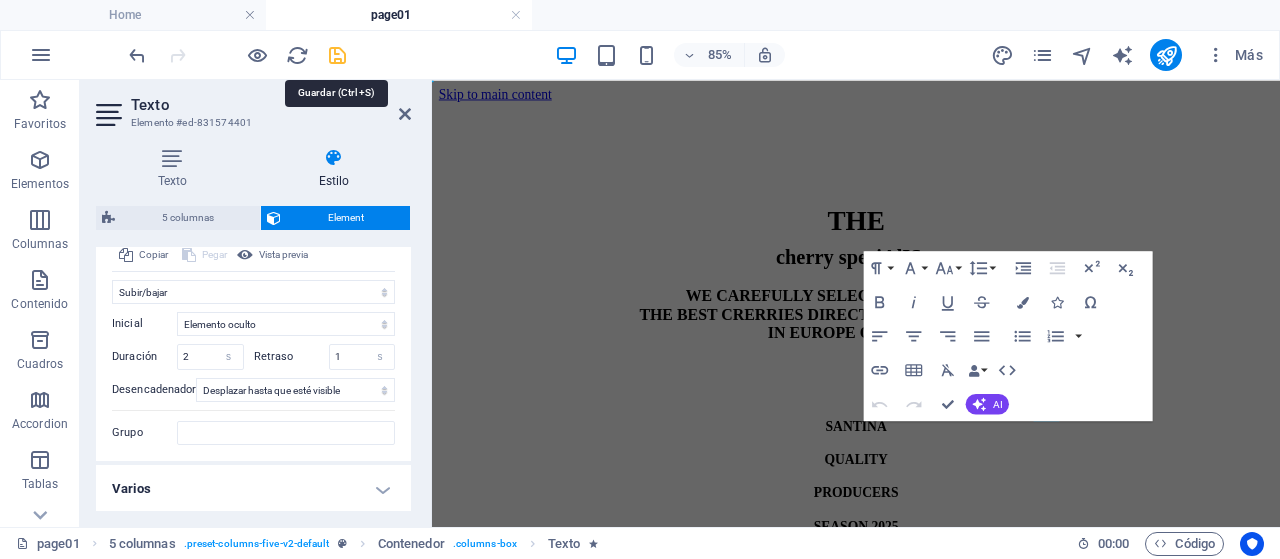 click at bounding box center (337, 55) 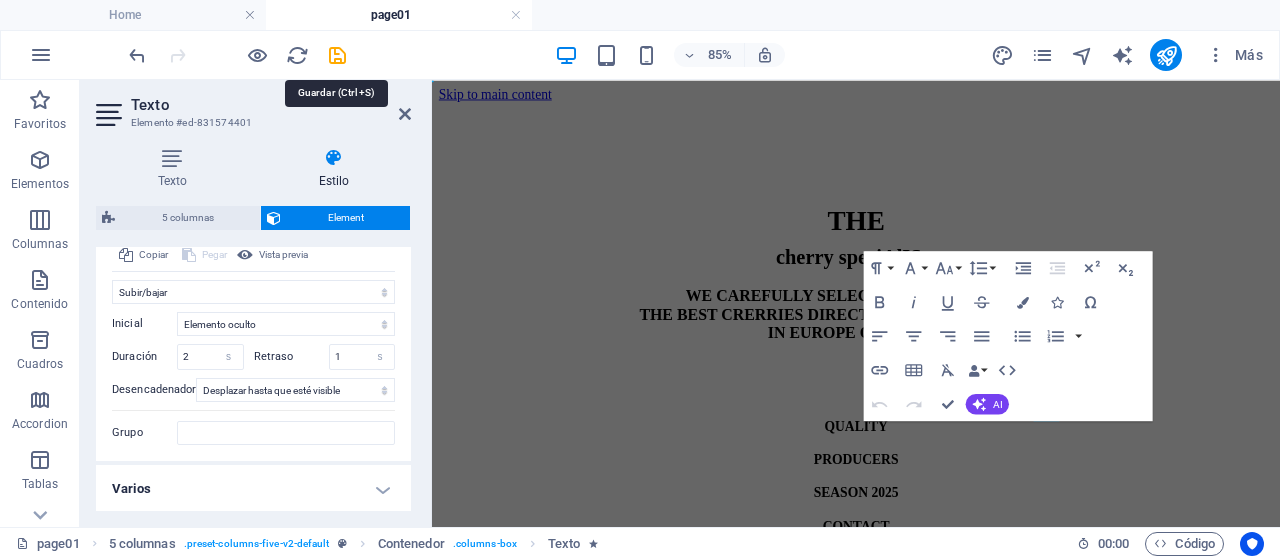 select on "slide" 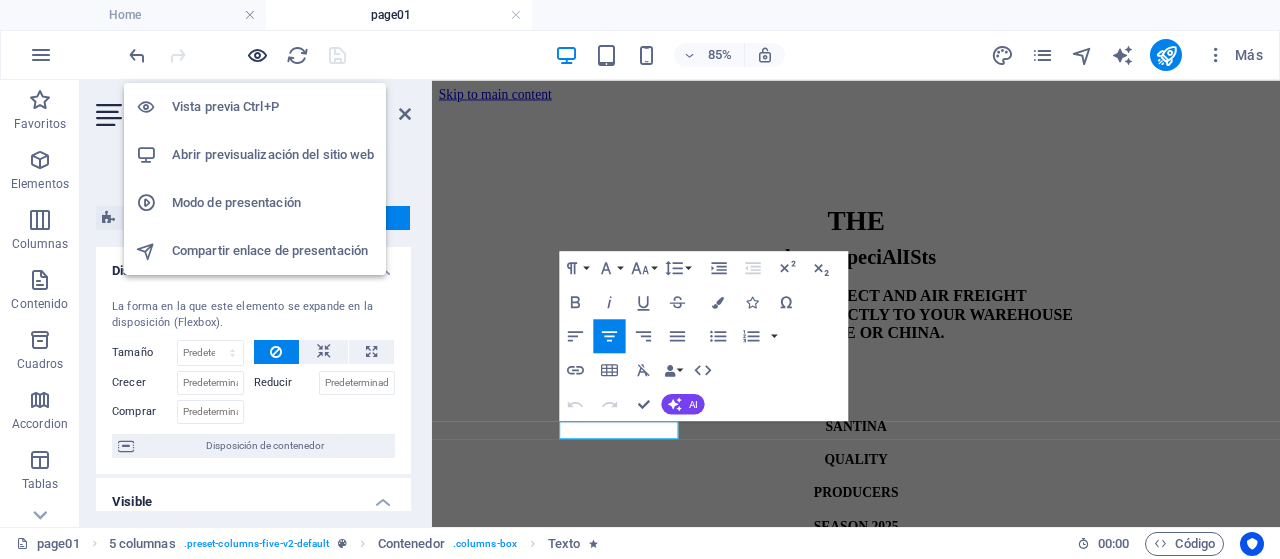 click at bounding box center [257, 55] 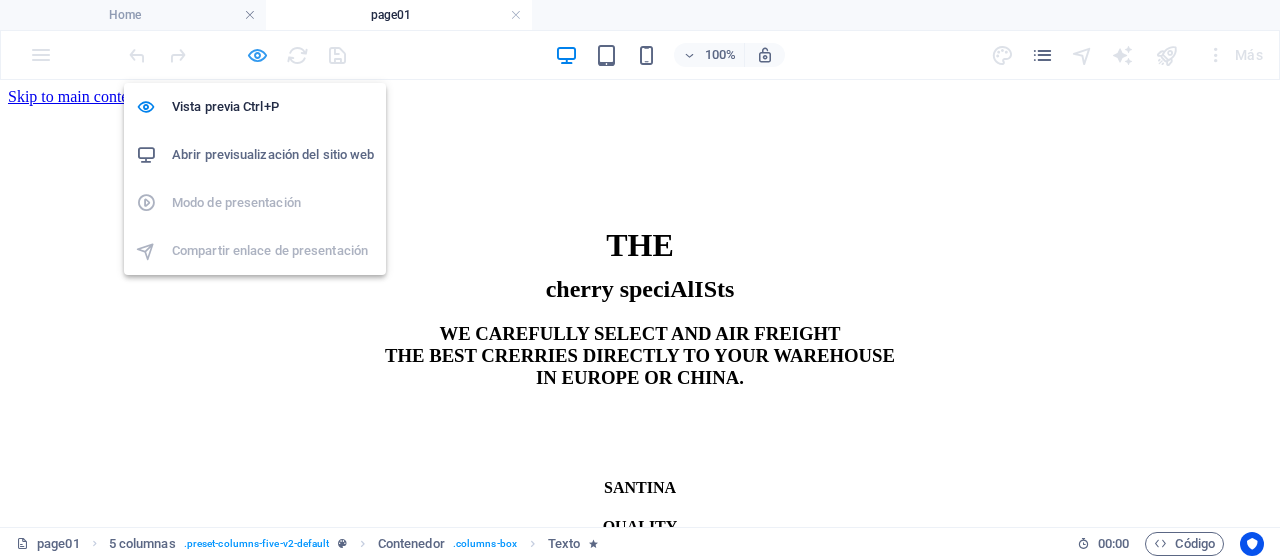 click at bounding box center (257, 55) 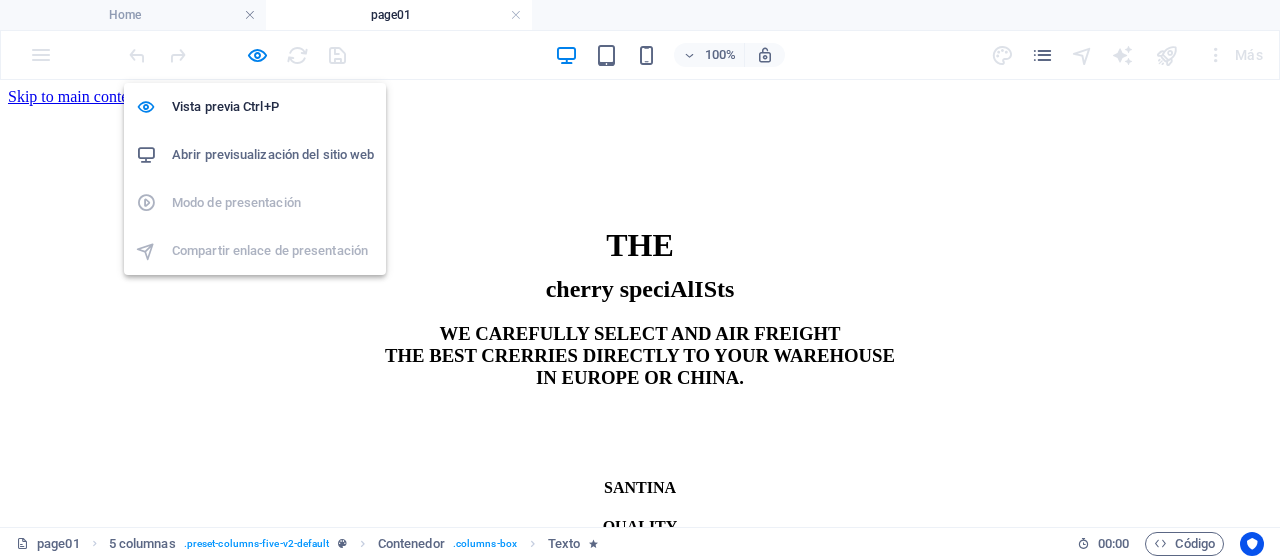select on "slide" 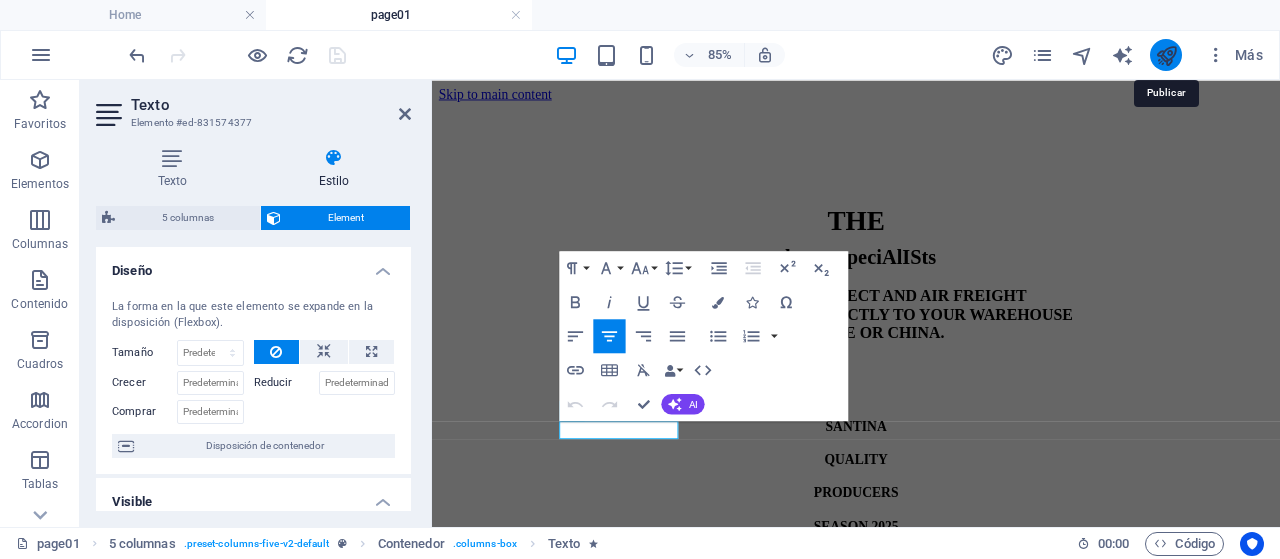 click at bounding box center [1166, 55] 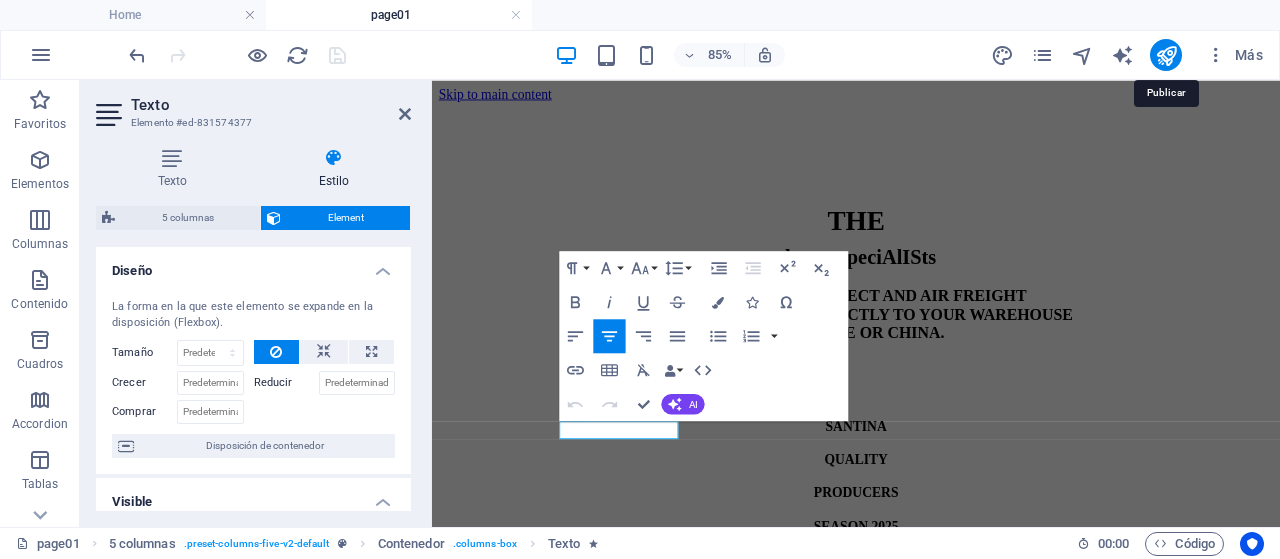 select on "slide" 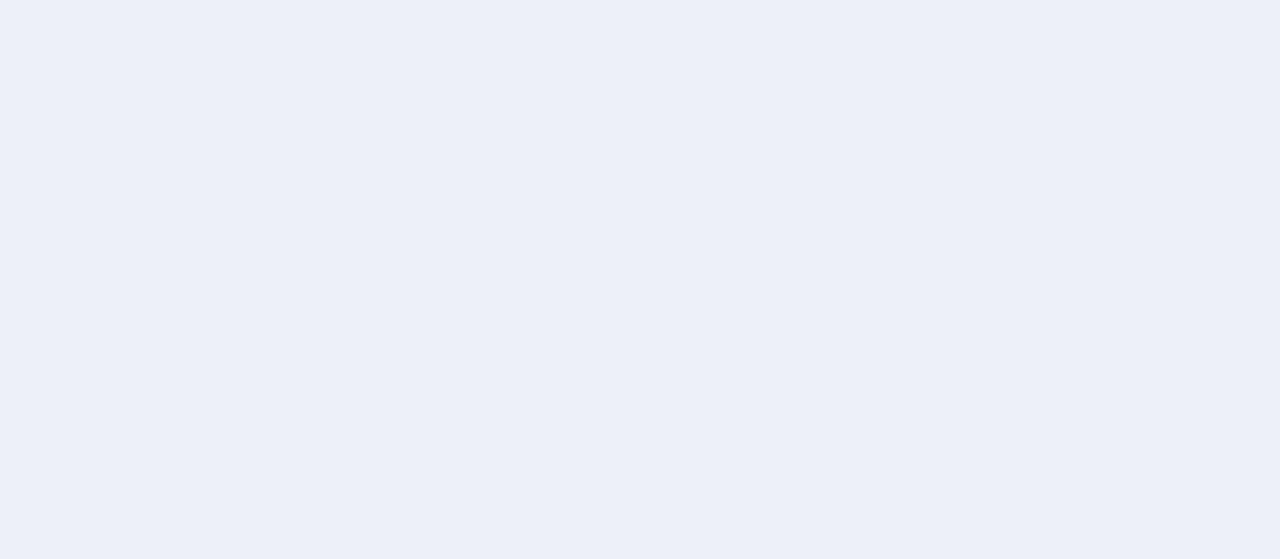 scroll, scrollTop: 0, scrollLeft: 0, axis: both 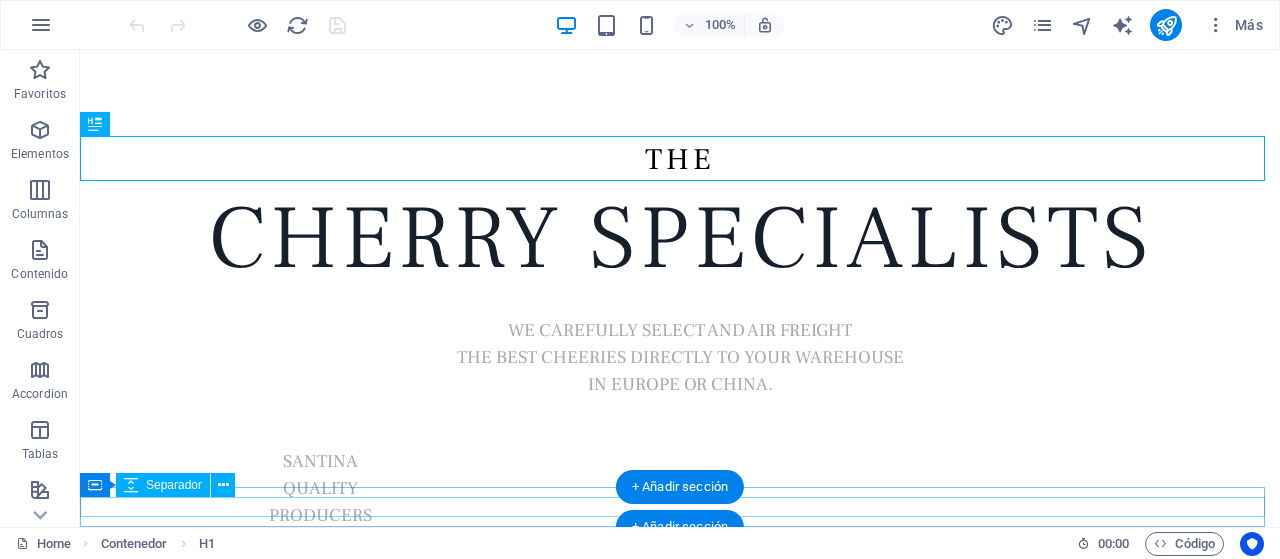 click at bounding box center [680, 508] 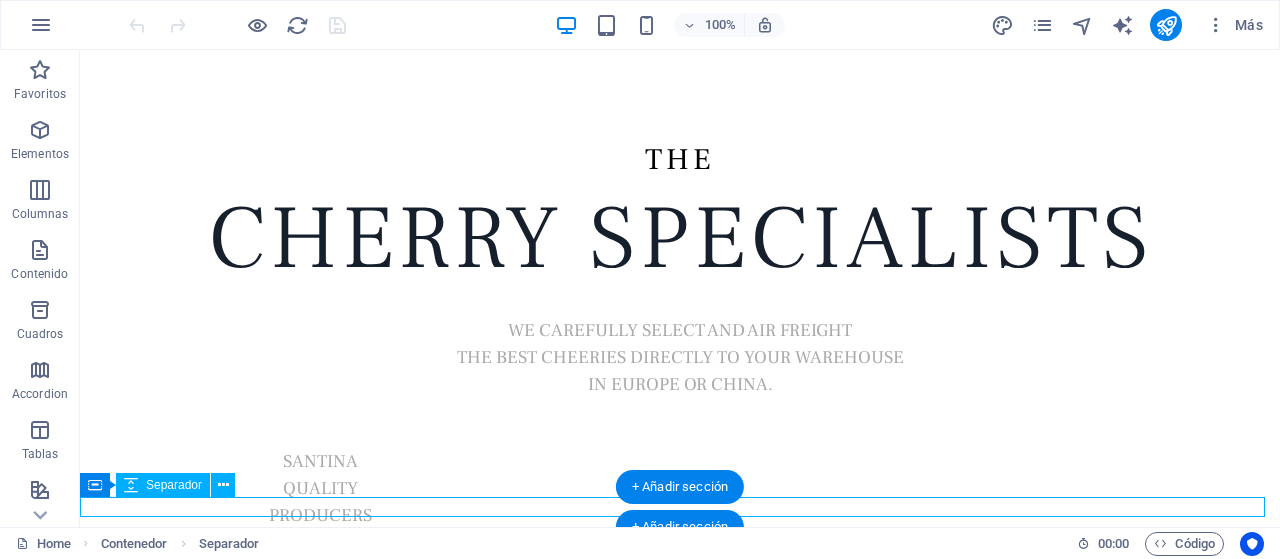 click at bounding box center (680, 508) 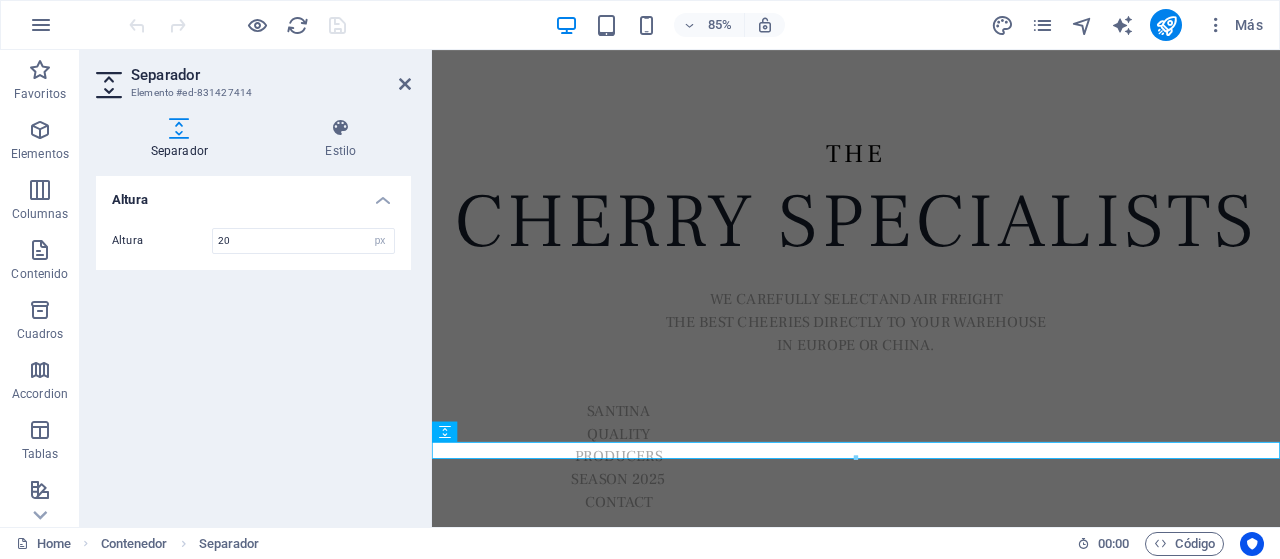 scroll, scrollTop: 0, scrollLeft: 0, axis: both 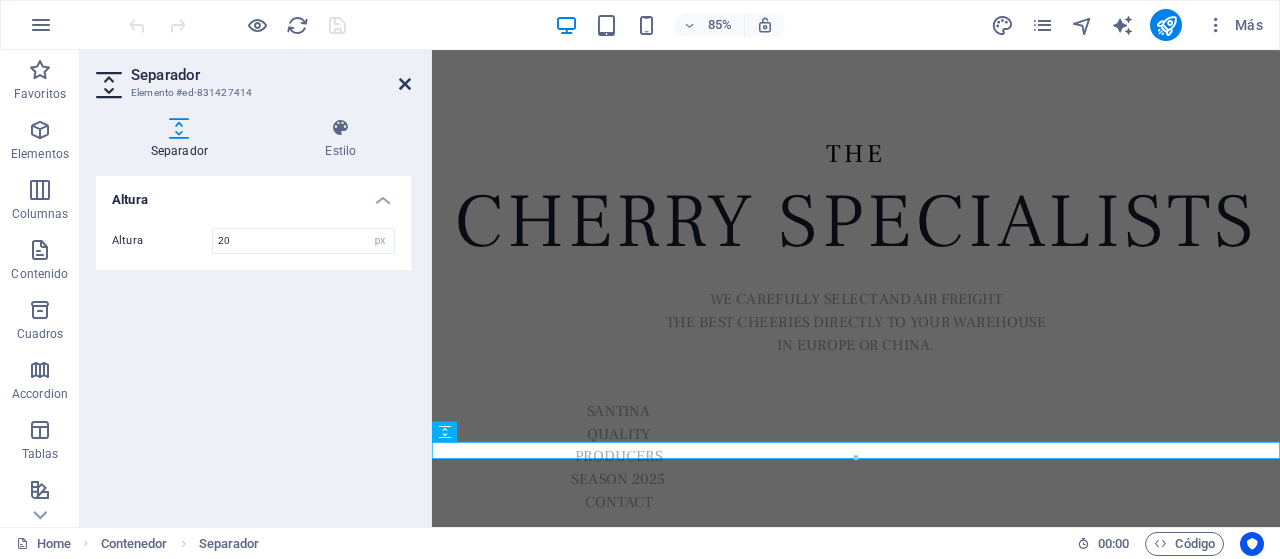 click at bounding box center [405, 84] 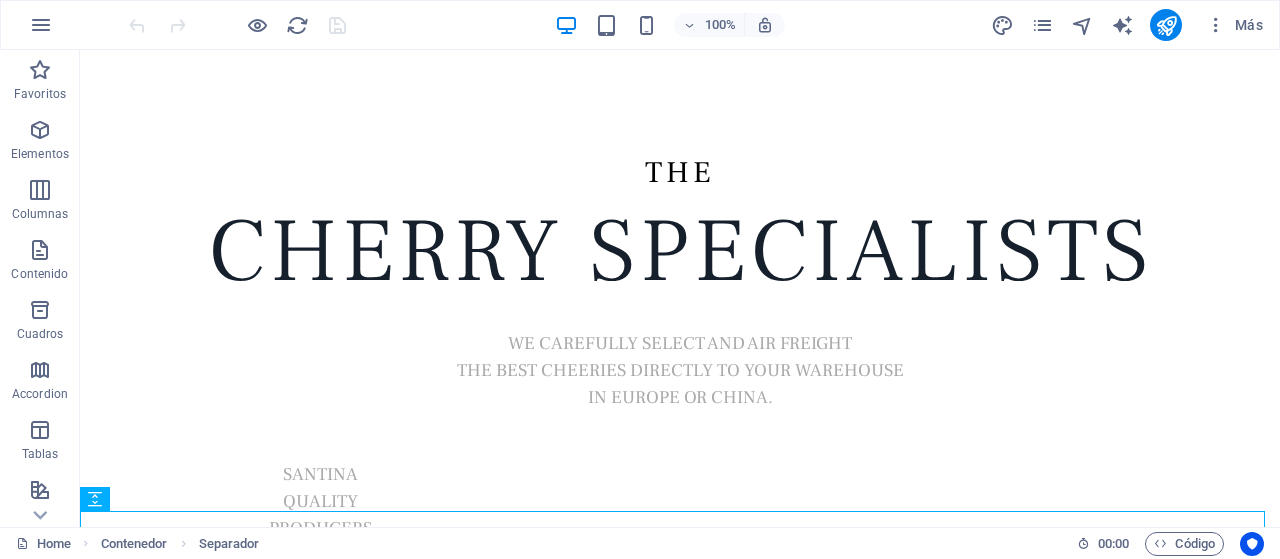 scroll, scrollTop: 13, scrollLeft: 0, axis: vertical 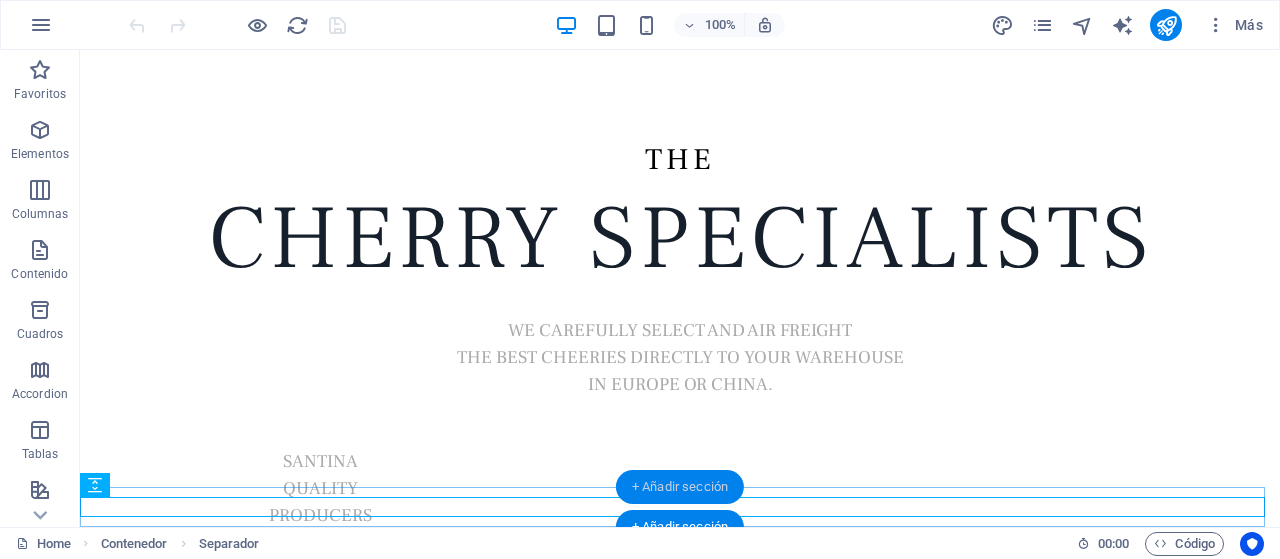 click on "+ Añadir sección" at bounding box center [680, 487] 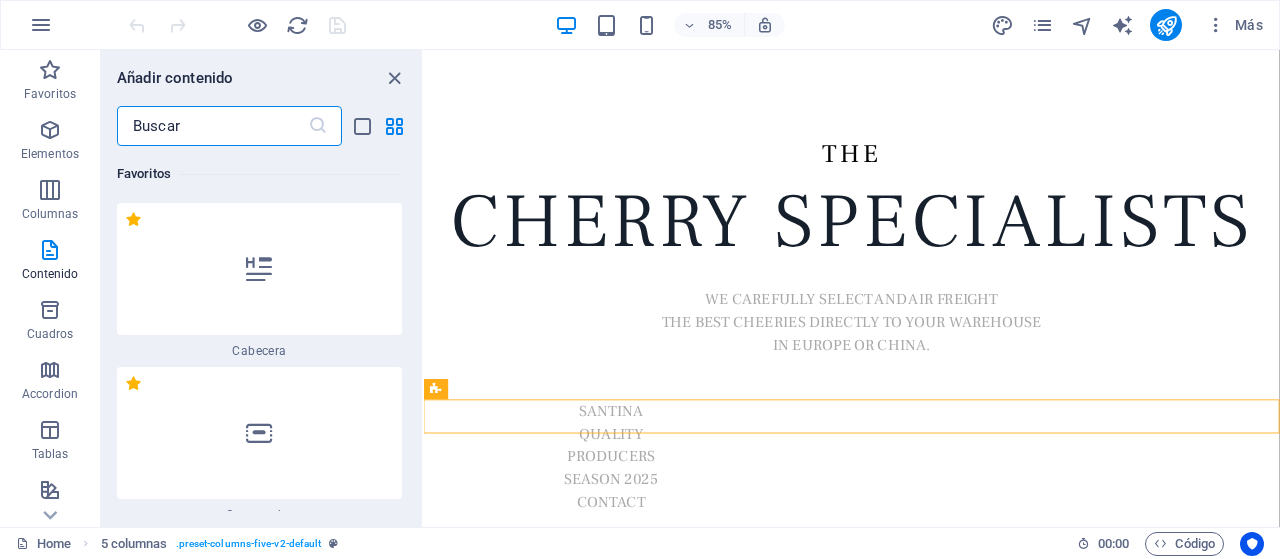 scroll, scrollTop: 0, scrollLeft: 0, axis: both 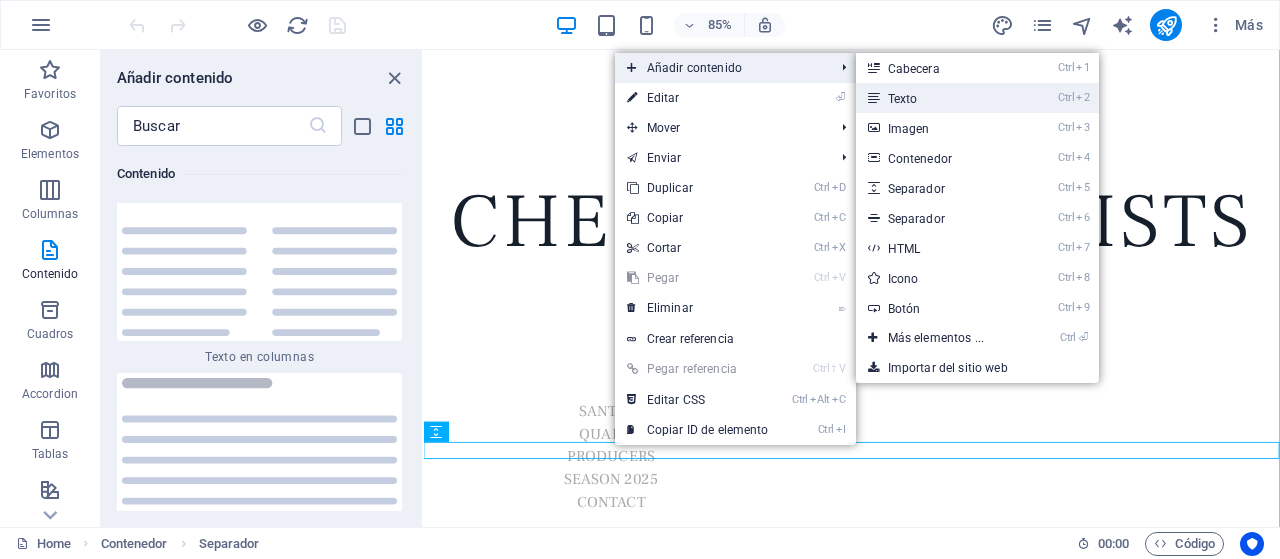 click on "Ctrl 2  Texto" at bounding box center (940, 98) 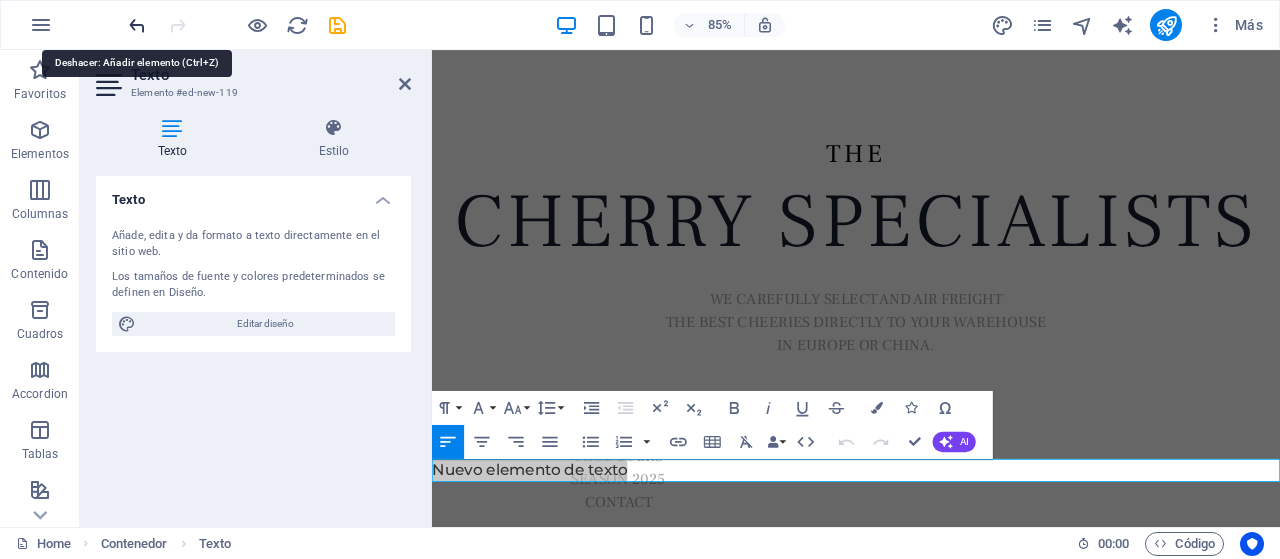 click at bounding box center (137, 25) 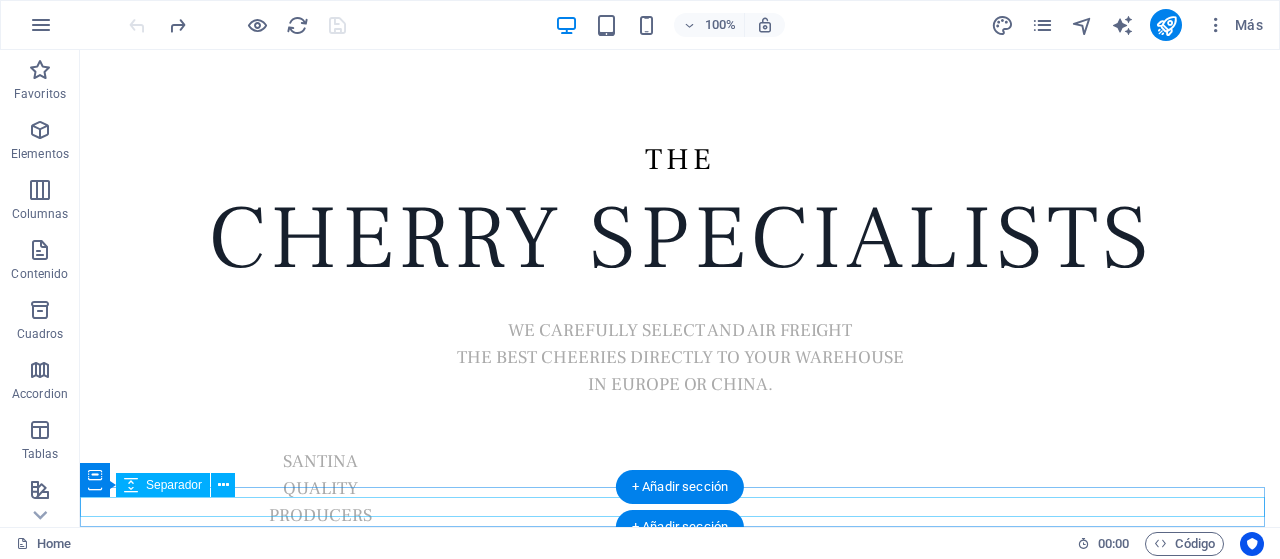 click at bounding box center (680, 508) 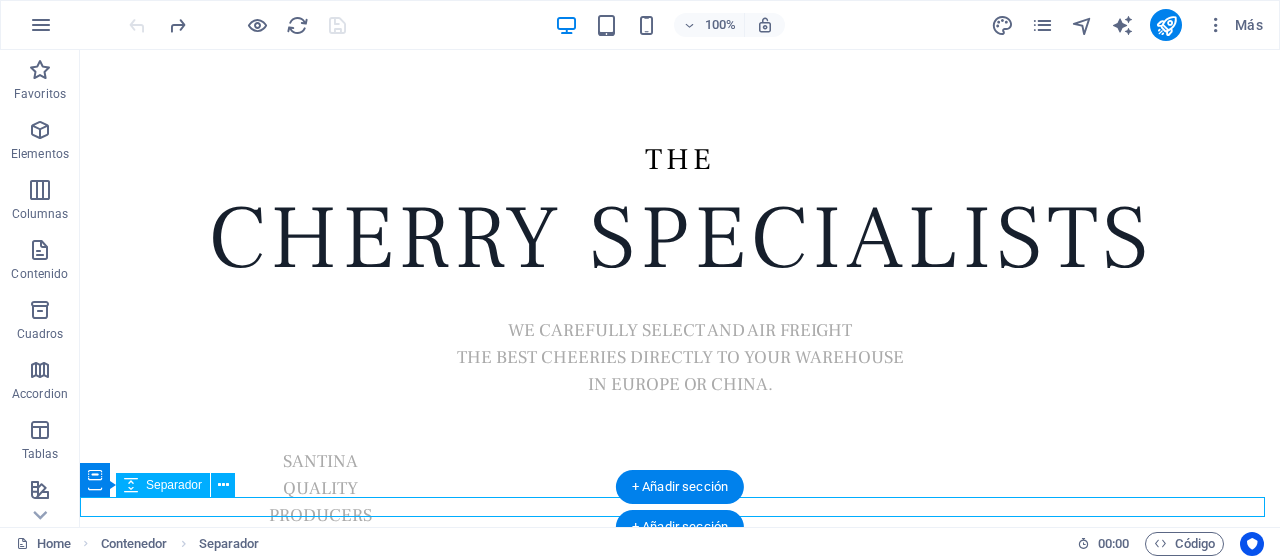 click at bounding box center (680, 508) 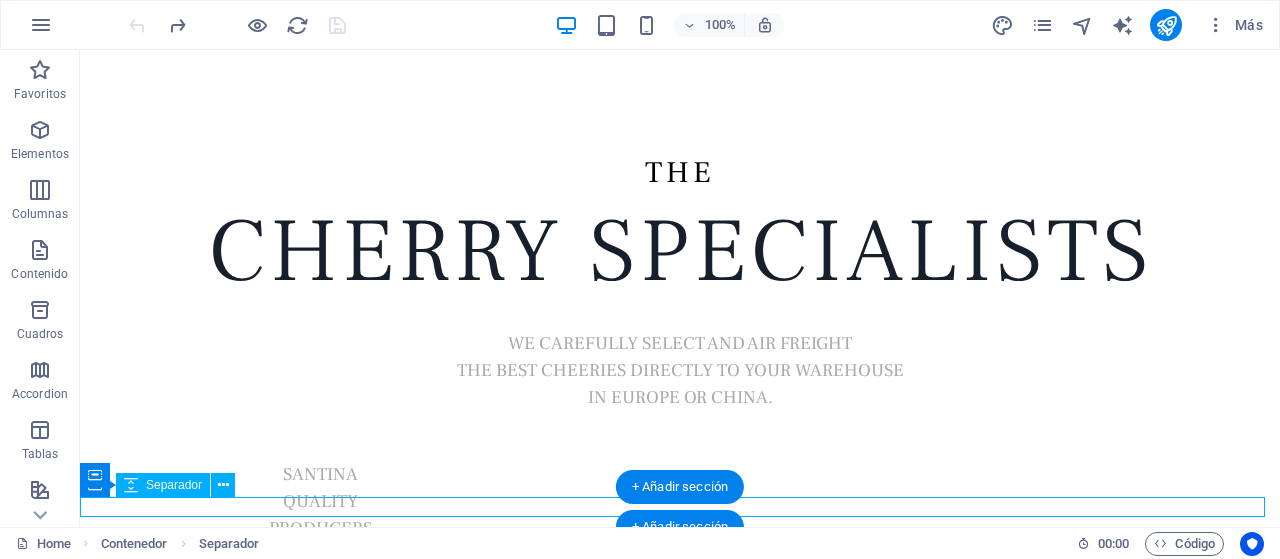 select on "px" 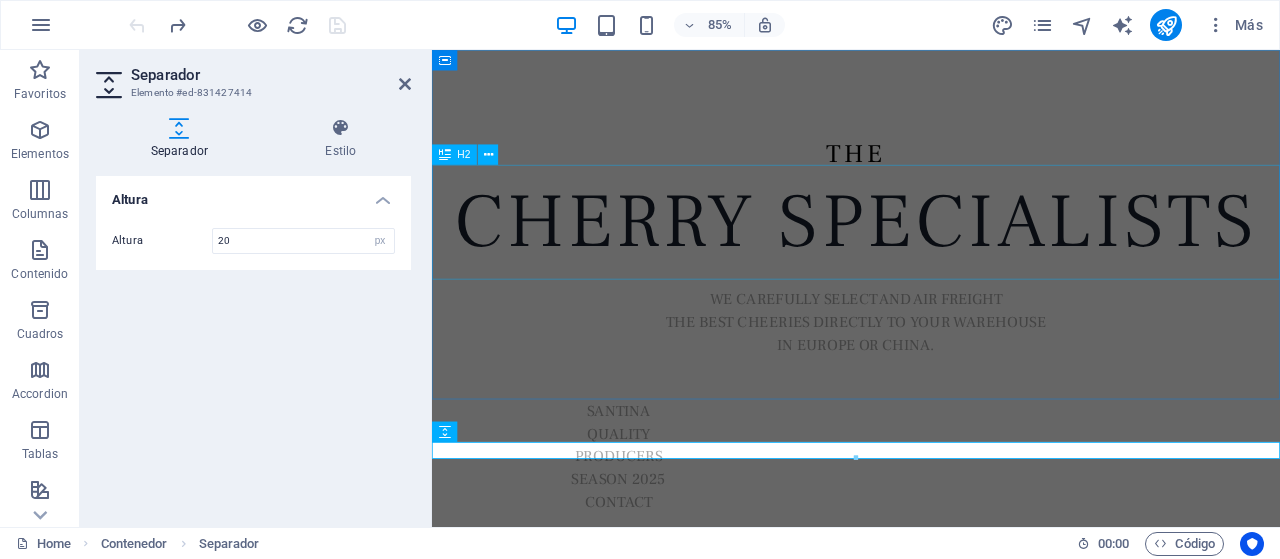click on "cherry speciAlISts" at bounding box center (931, 252) 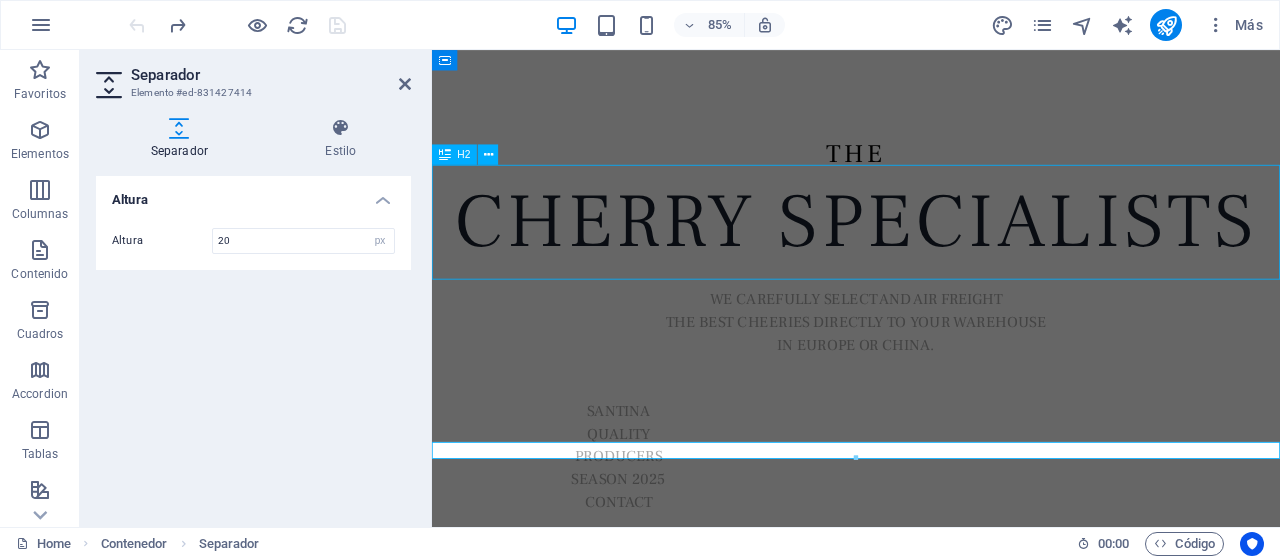 click on "cherry speciAlISts" at bounding box center [931, 252] 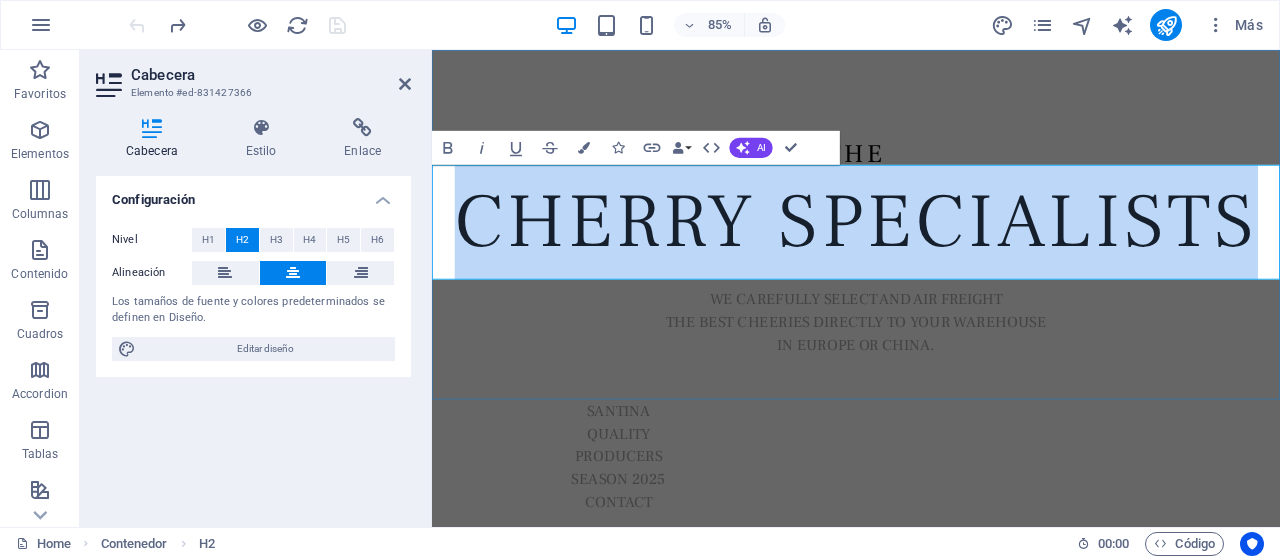 click on "cherry speciAlISts" at bounding box center (931, 252) 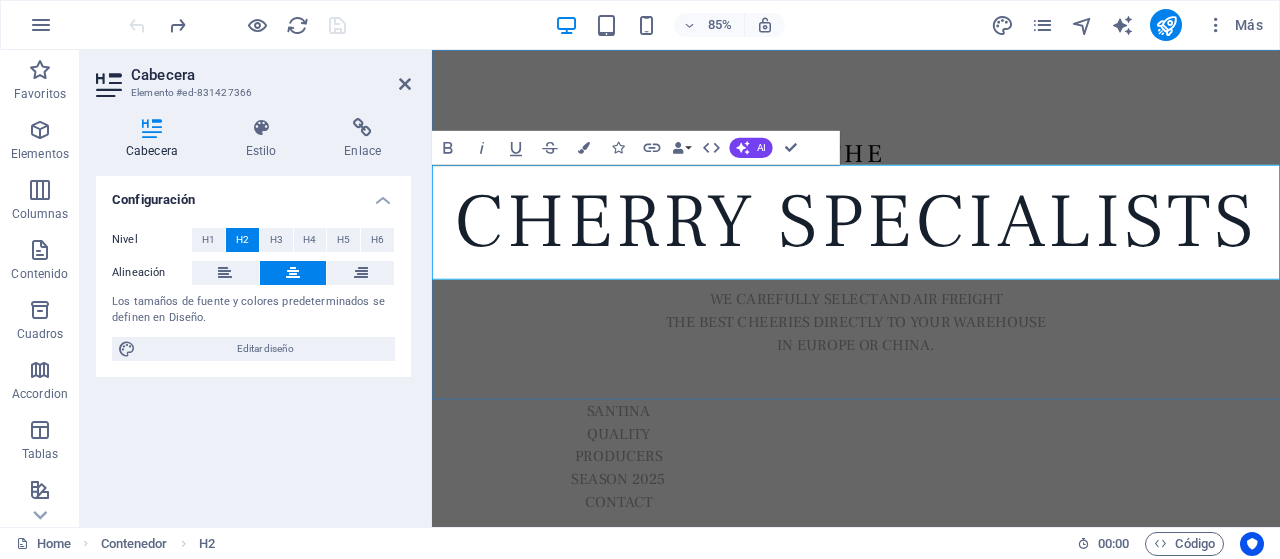 click on "cherry speciAlISts" at bounding box center (931, 252) 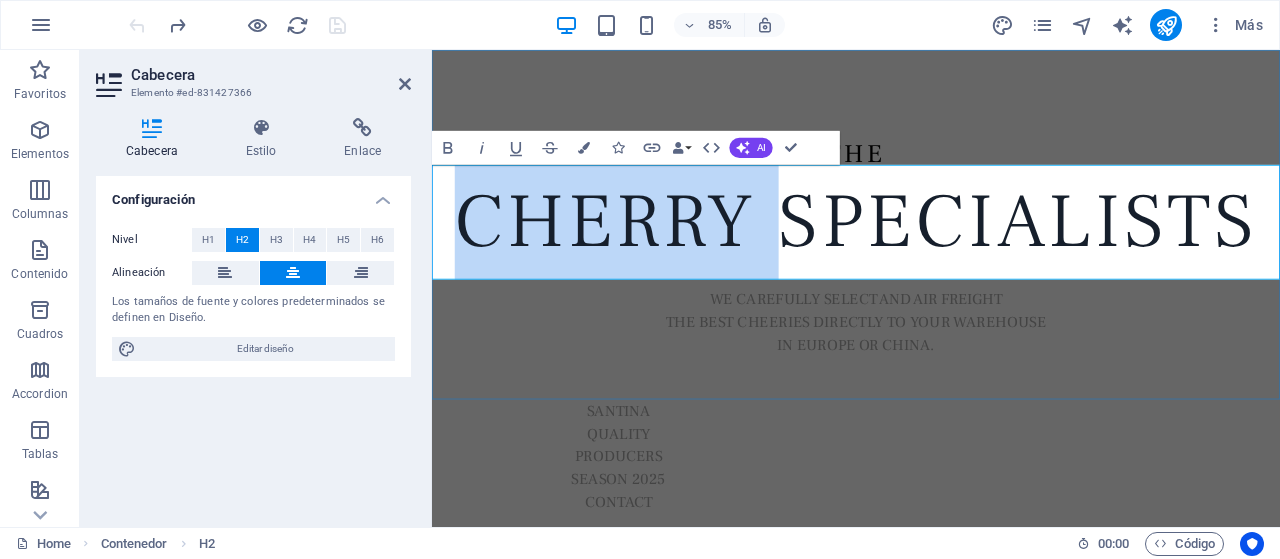 click on "cherry speciAlISts" at bounding box center (931, 252) 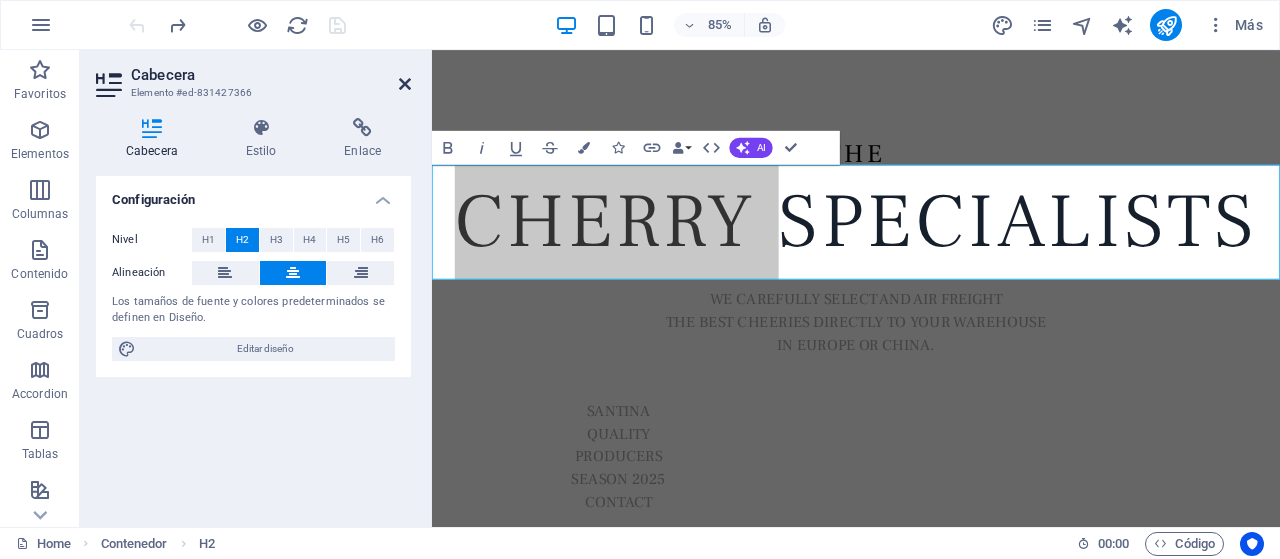 drag, startPoint x: 409, startPoint y: 79, endPoint x: 330, endPoint y: 29, distance: 93.49332 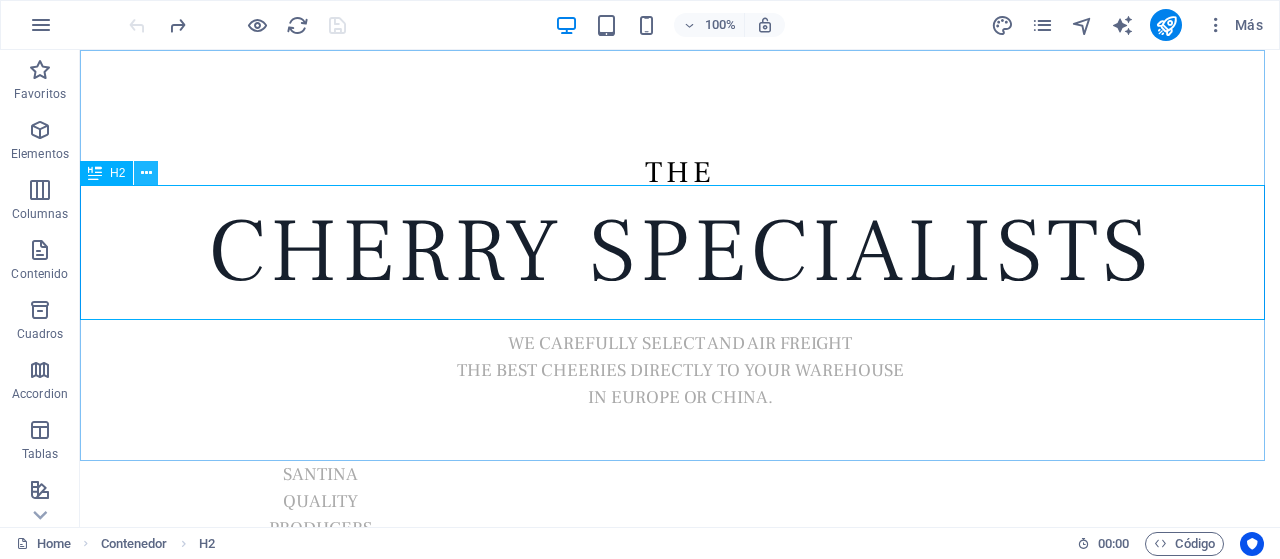 click at bounding box center (146, 173) 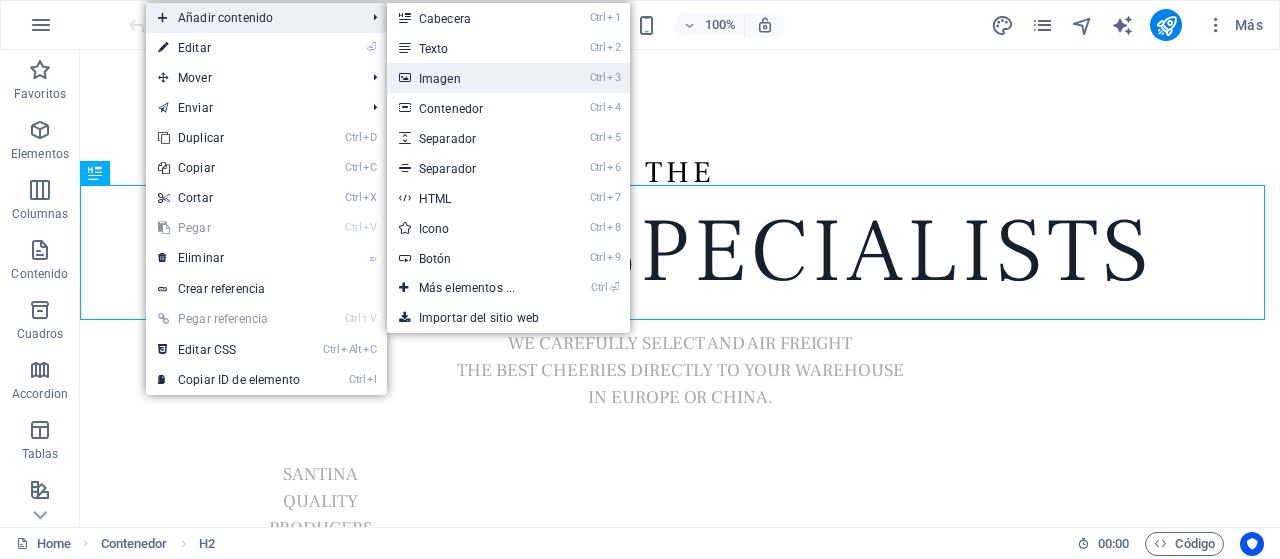 click on "Ctrl 3  Imagen" at bounding box center [471, 78] 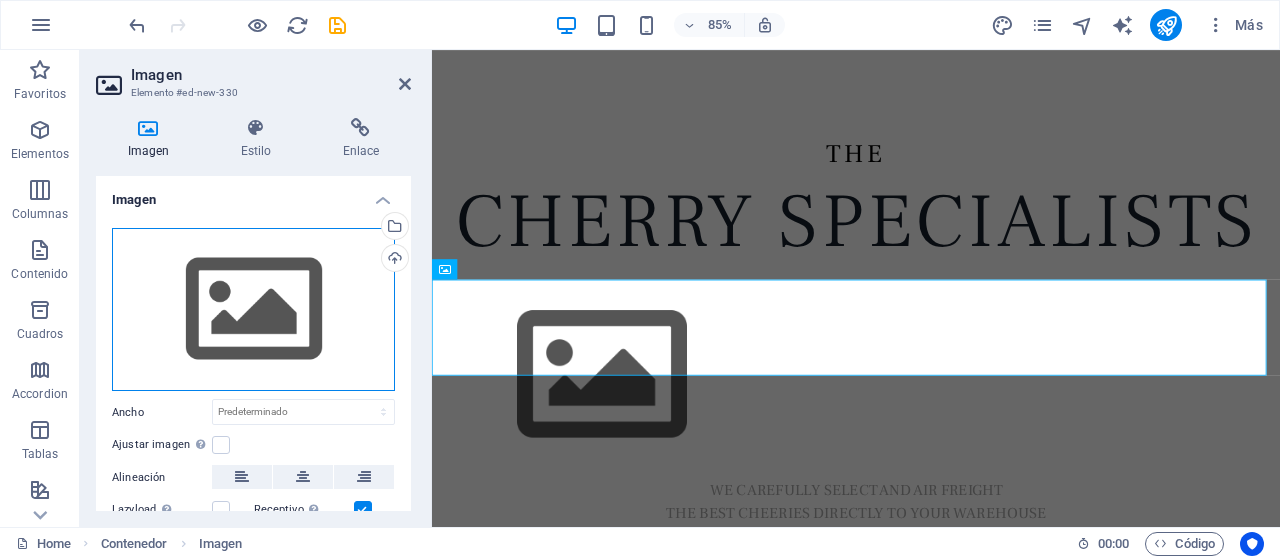 click on "Arrastra archivos aquí, haz clic para escoger archivos o  selecciona archivos de Archivos o de nuestra galería gratuita de fotos y vídeos" at bounding box center (253, 310) 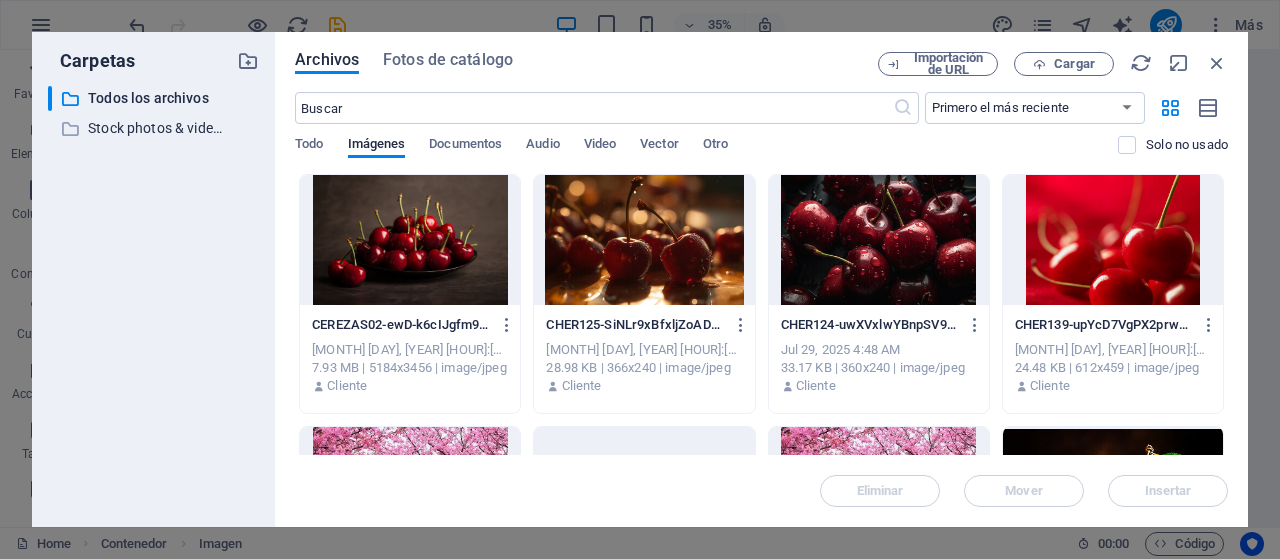 scroll, scrollTop: 400, scrollLeft: 0, axis: vertical 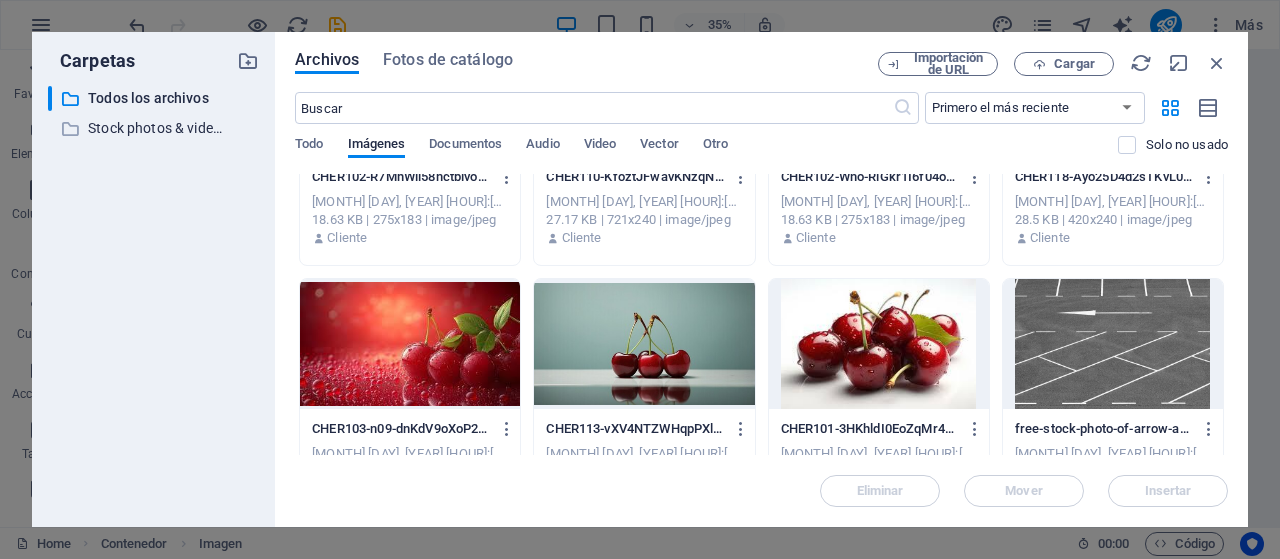 click at bounding box center (644, 344) 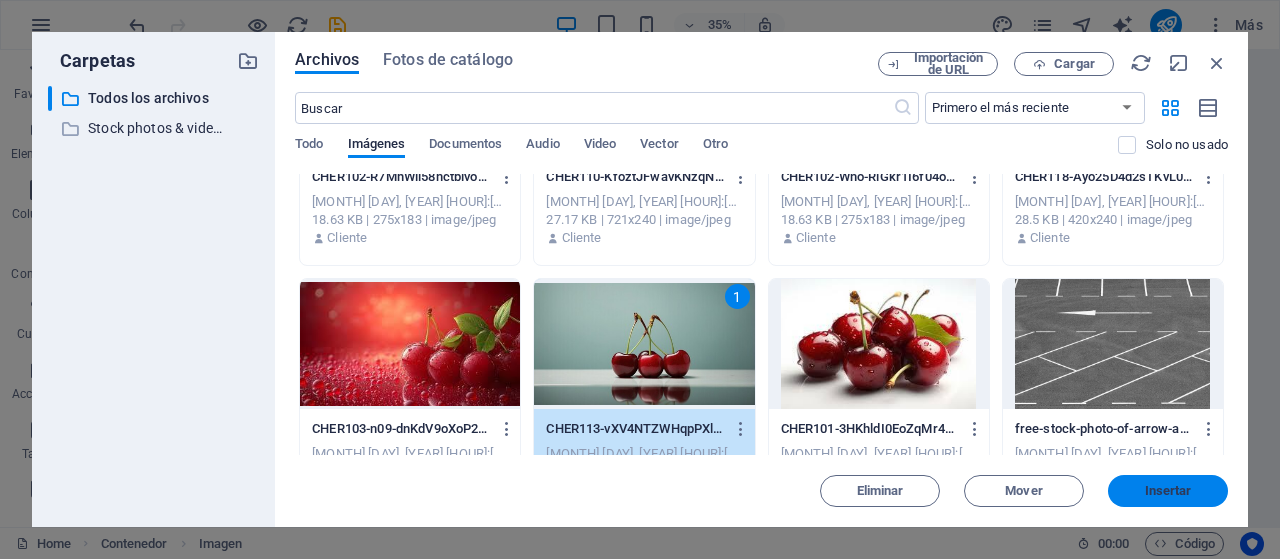 click on "Insertar" at bounding box center (1168, 491) 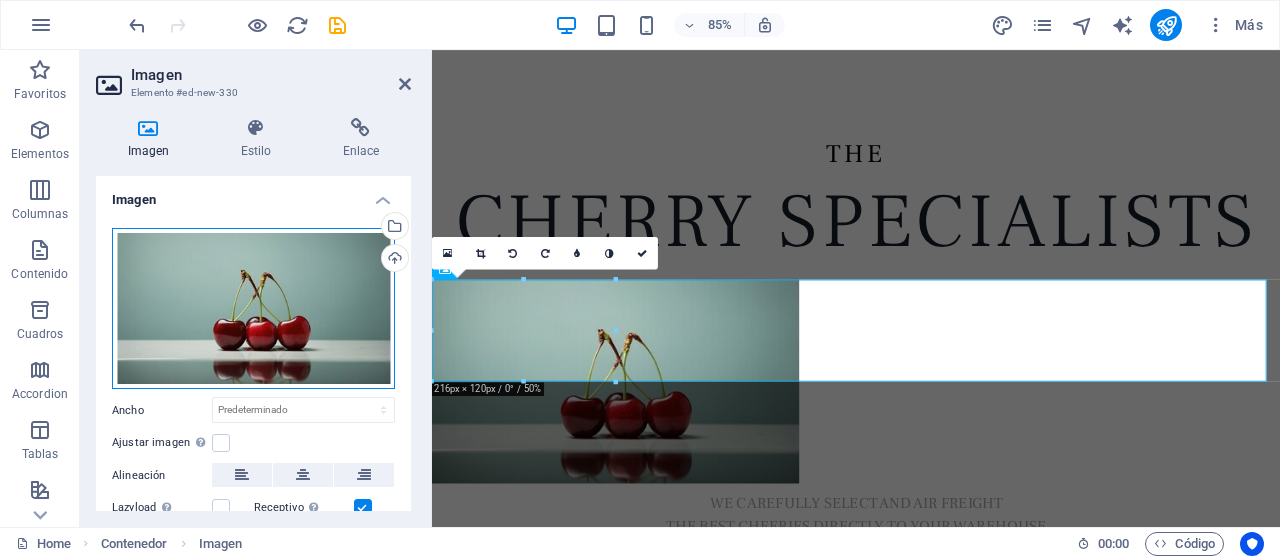 click on "Arrastra archivos aquí, haz clic para escoger archivos o  selecciona archivos de Archivos o de nuestra galería gratuita de fotos y vídeos" at bounding box center [253, 309] 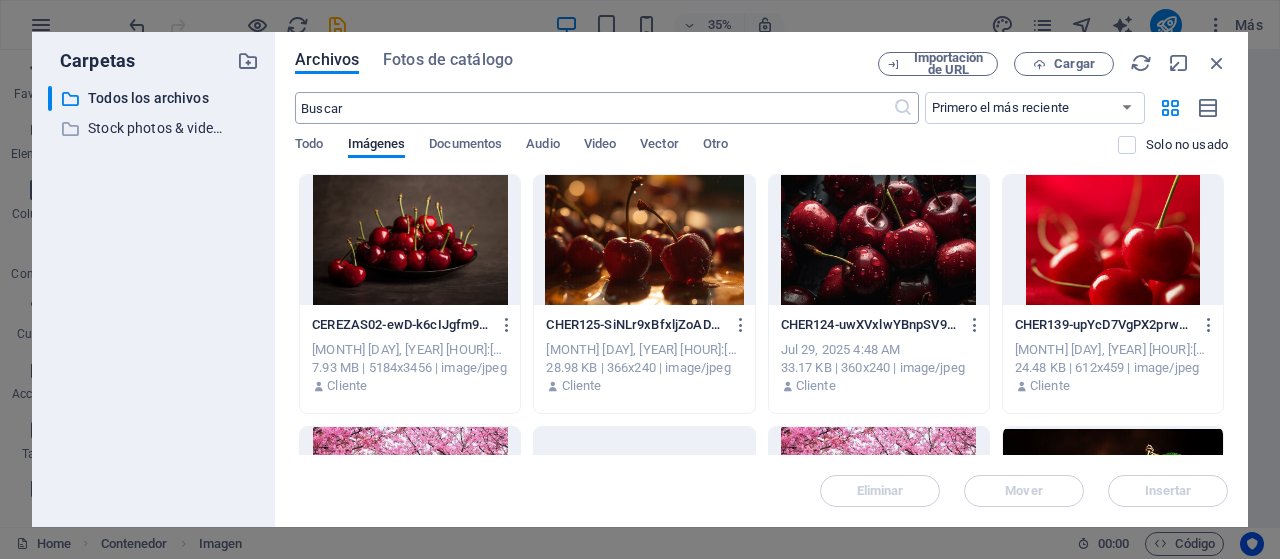 click at bounding box center (593, 108) 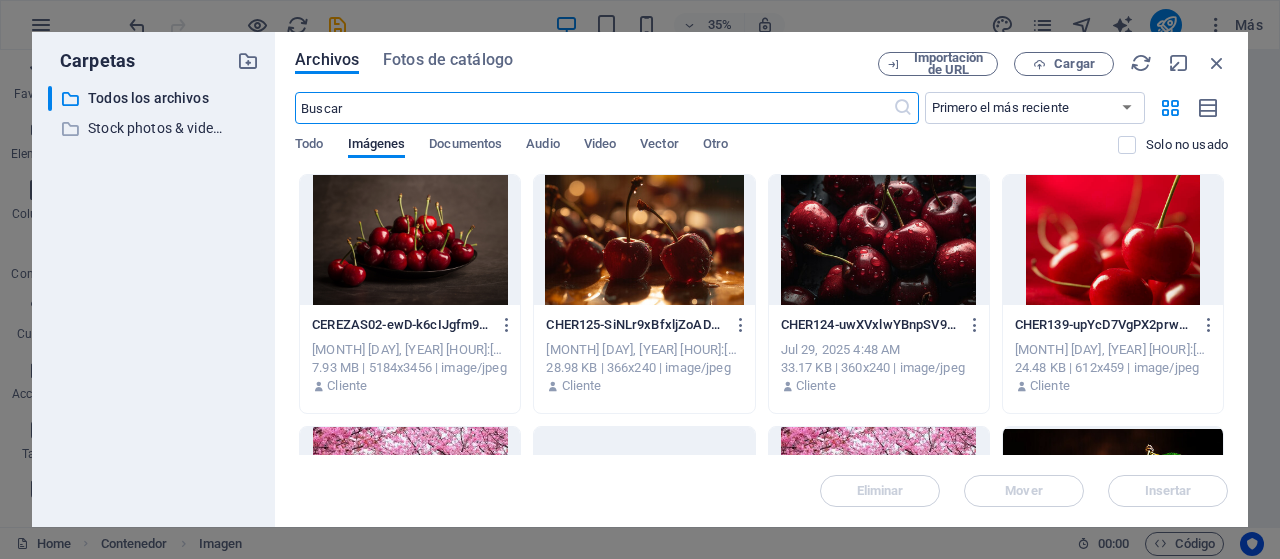 click at bounding box center (593, 108) 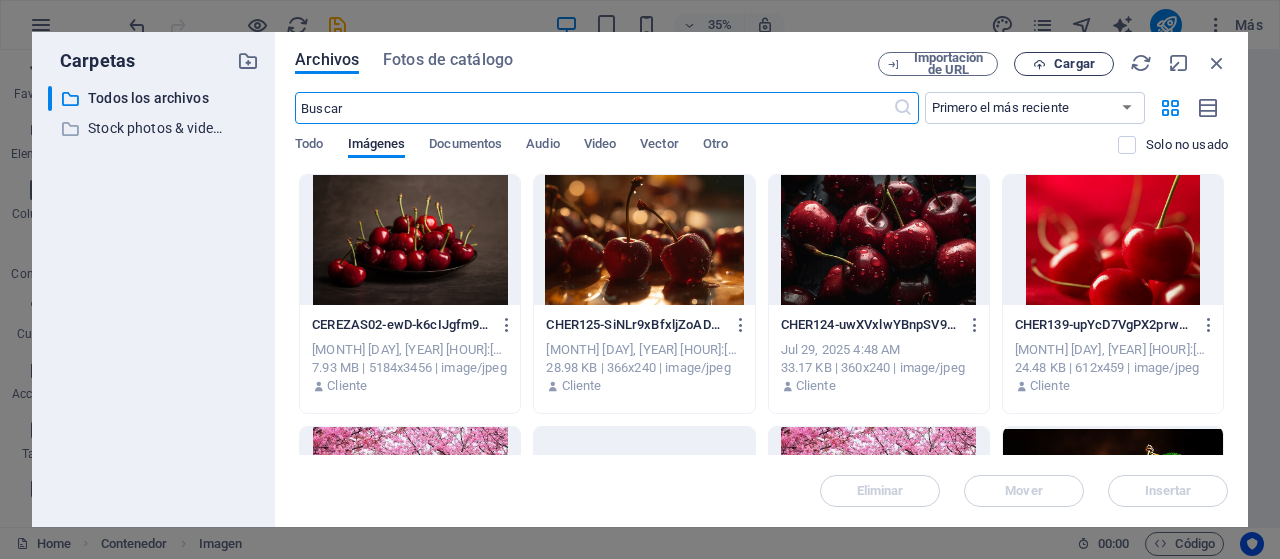 click at bounding box center (1039, 64) 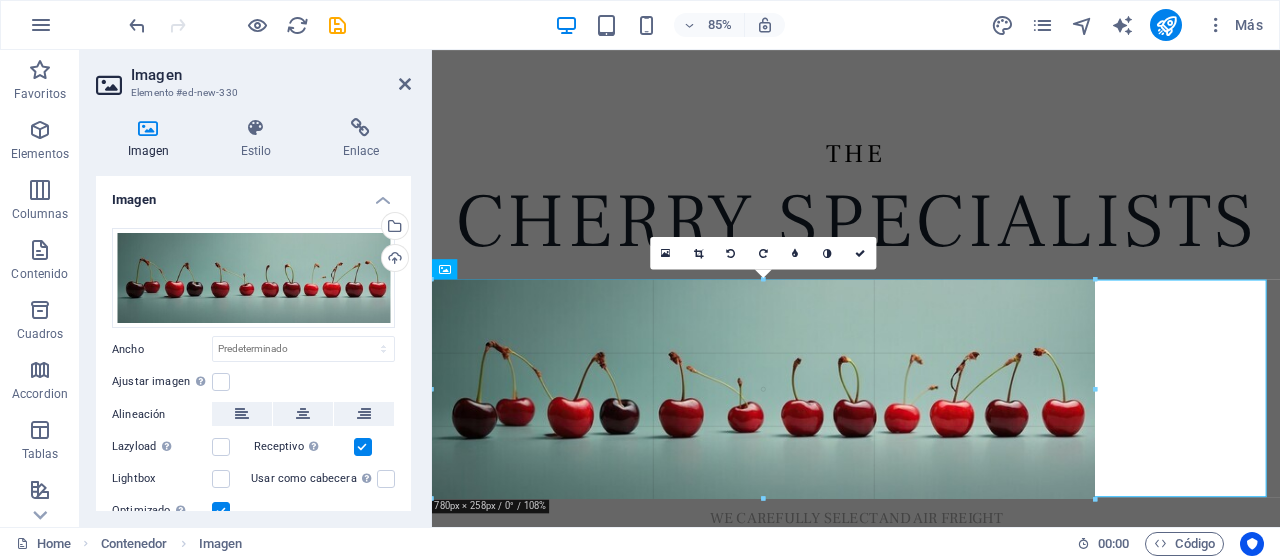 drag, startPoint x: 739, startPoint y: 328, endPoint x: 862, endPoint y: 337, distance: 123.32883 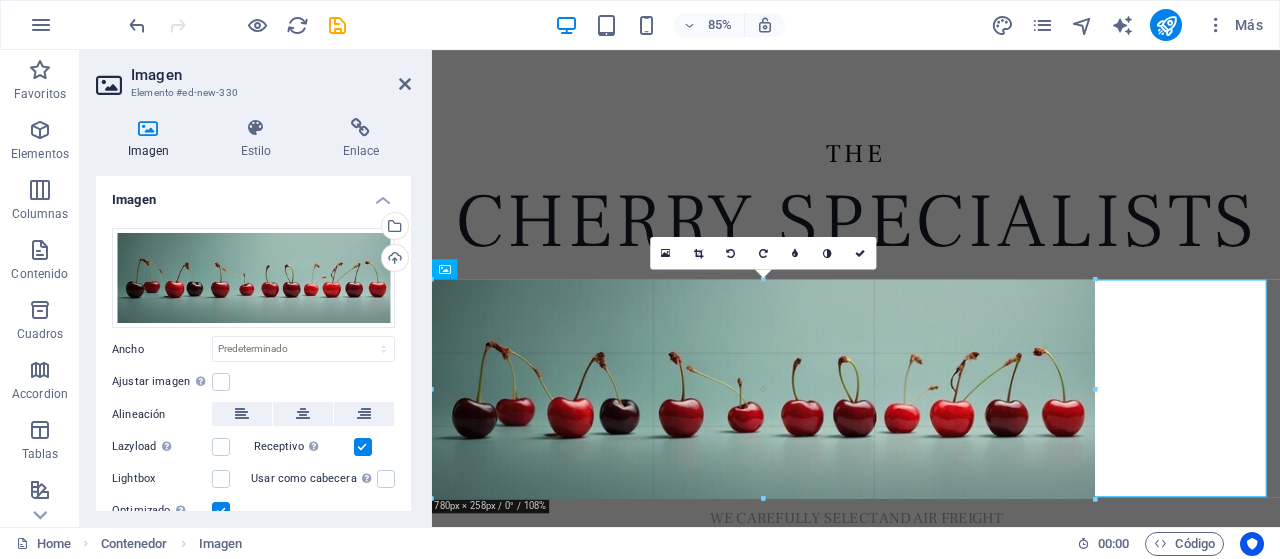 type on "779" 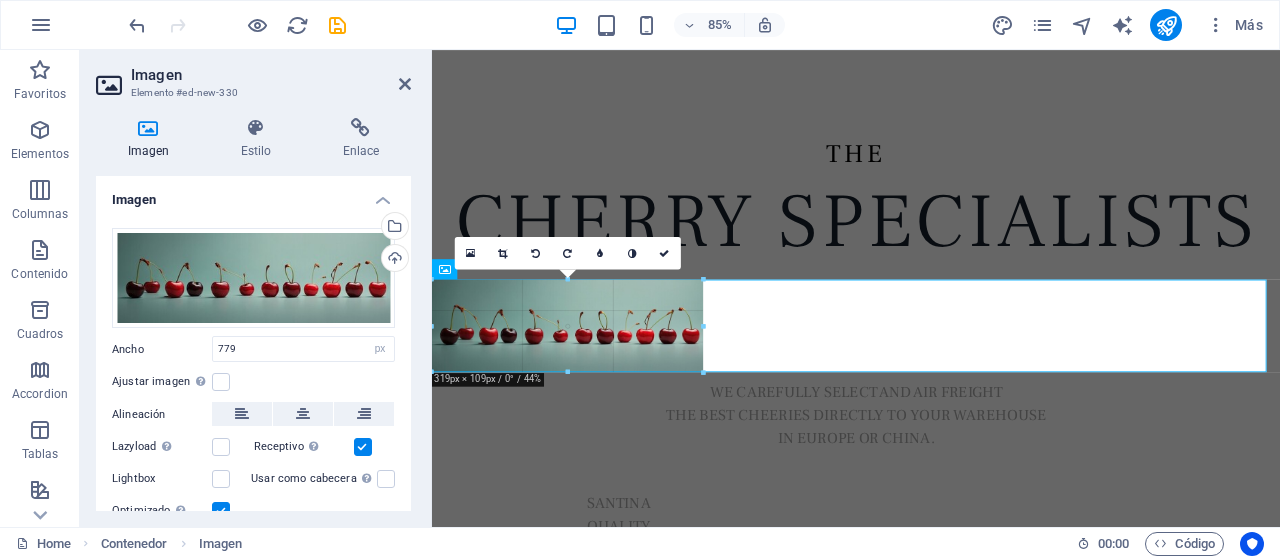 drag, startPoint x: 767, startPoint y: 484, endPoint x: 335, endPoint y: 351, distance: 452.00995 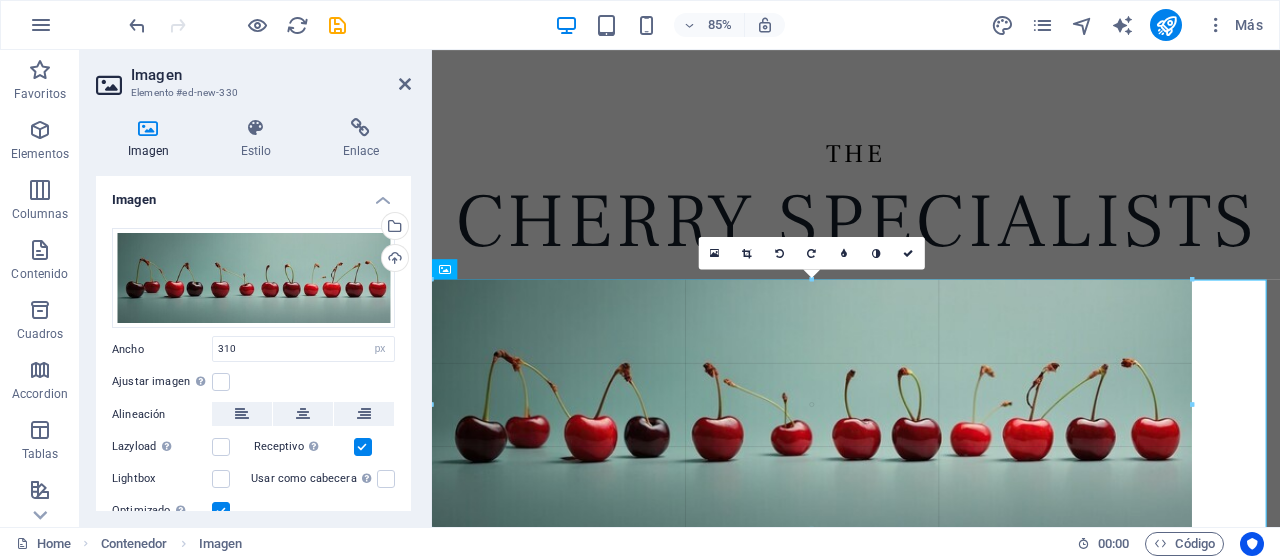 drag, startPoint x: 695, startPoint y: 321, endPoint x: 1279, endPoint y: 339, distance: 584.27734 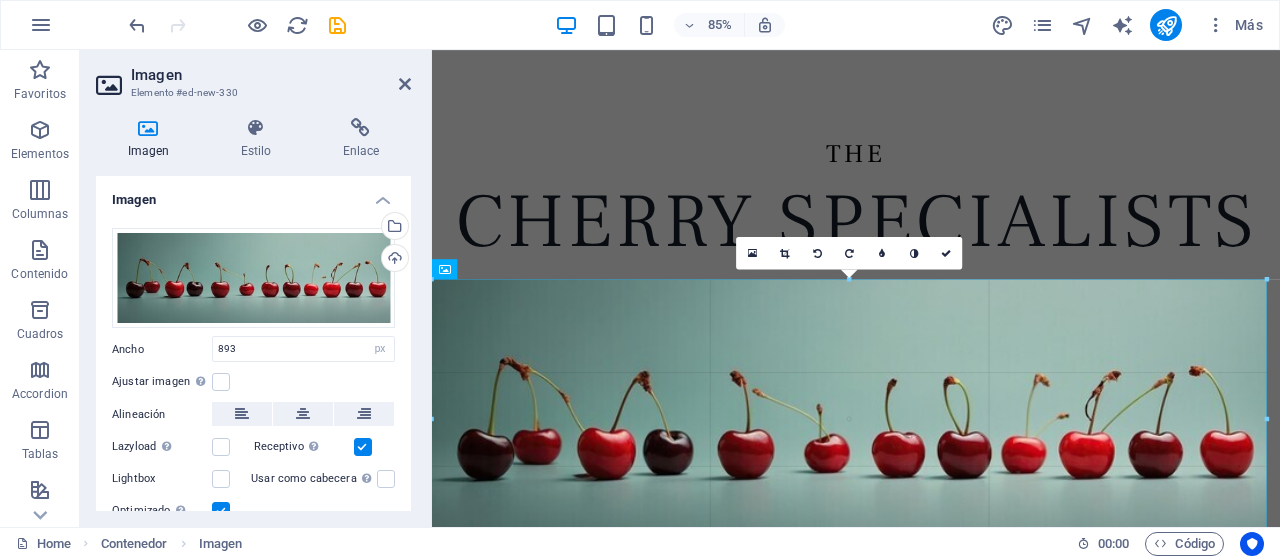 drag, startPoint x: 1190, startPoint y: 403, endPoint x: 1279, endPoint y: 409, distance: 89.20202 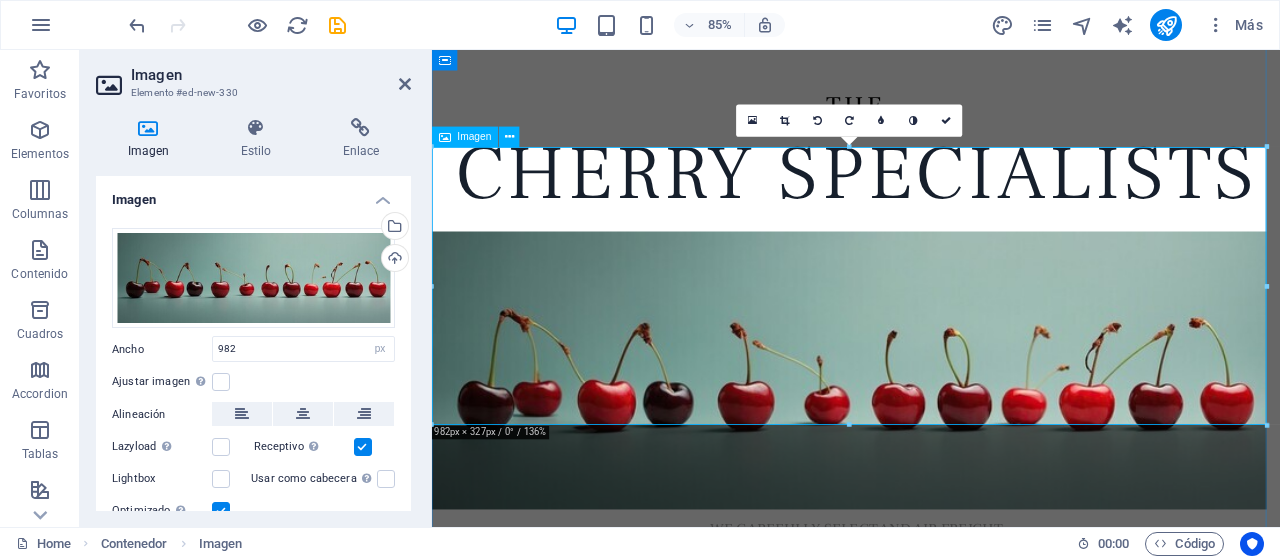 scroll, scrollTop: 156, scrollLeft: 0, axis: vertical 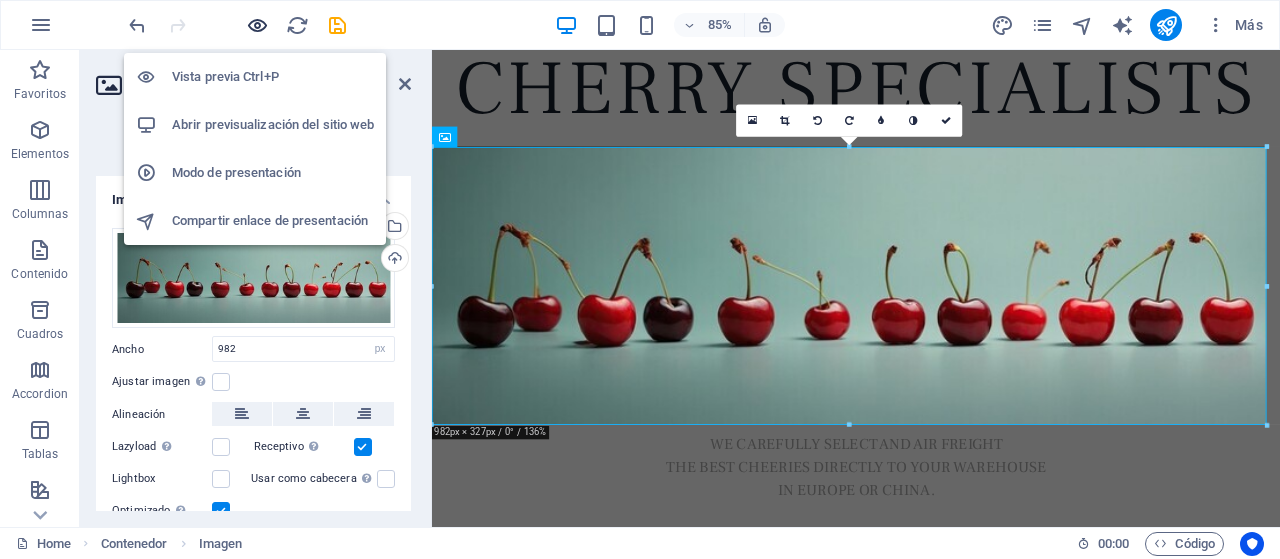click at bounding box center [257, 25] 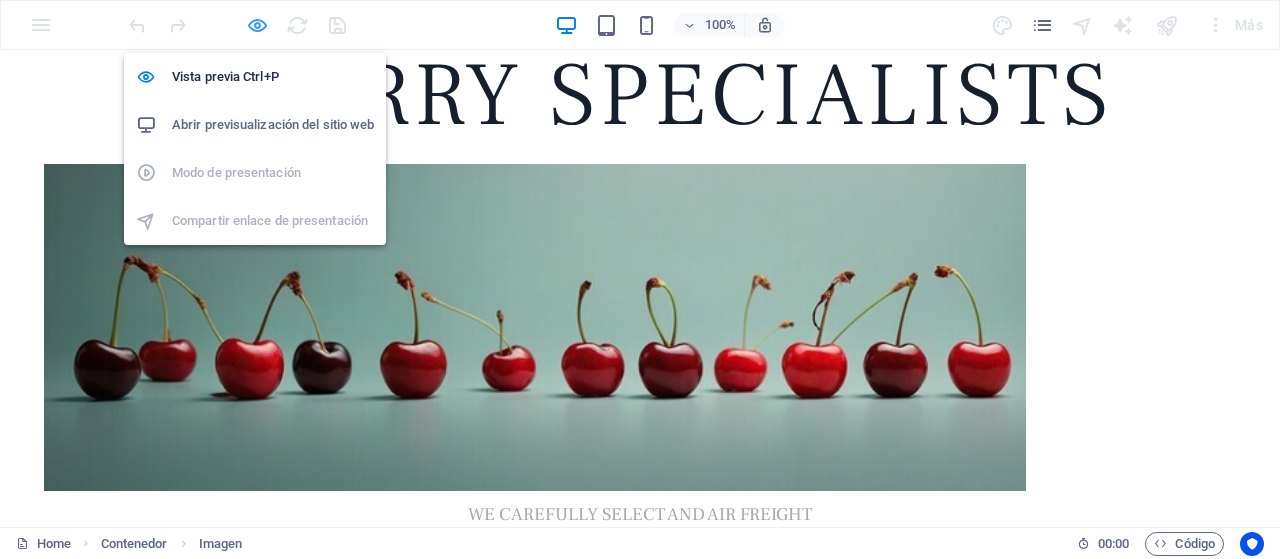 click at bounding box center [257, 25] 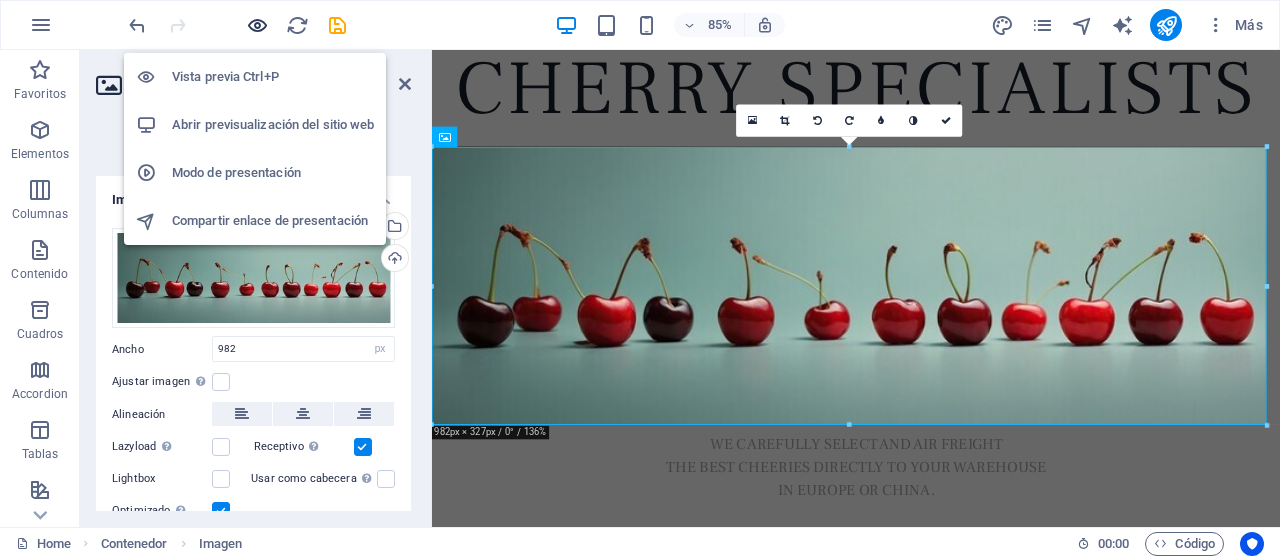 click at bounding box center [257, 25] 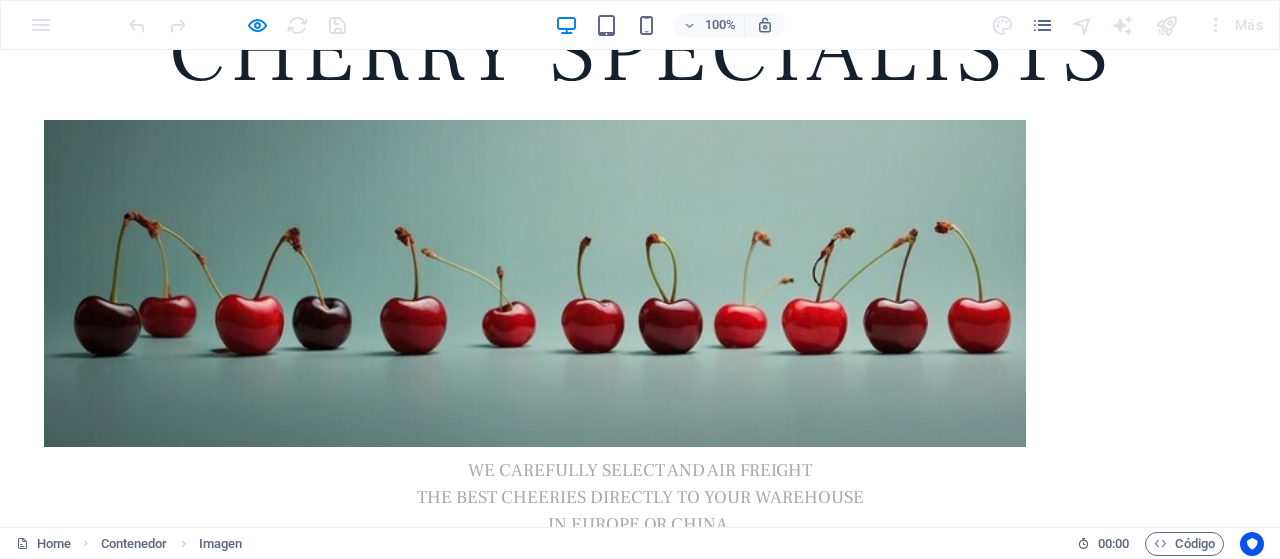 scroll, scrollTop: 100, scrollLeft: 0, axis: vertical 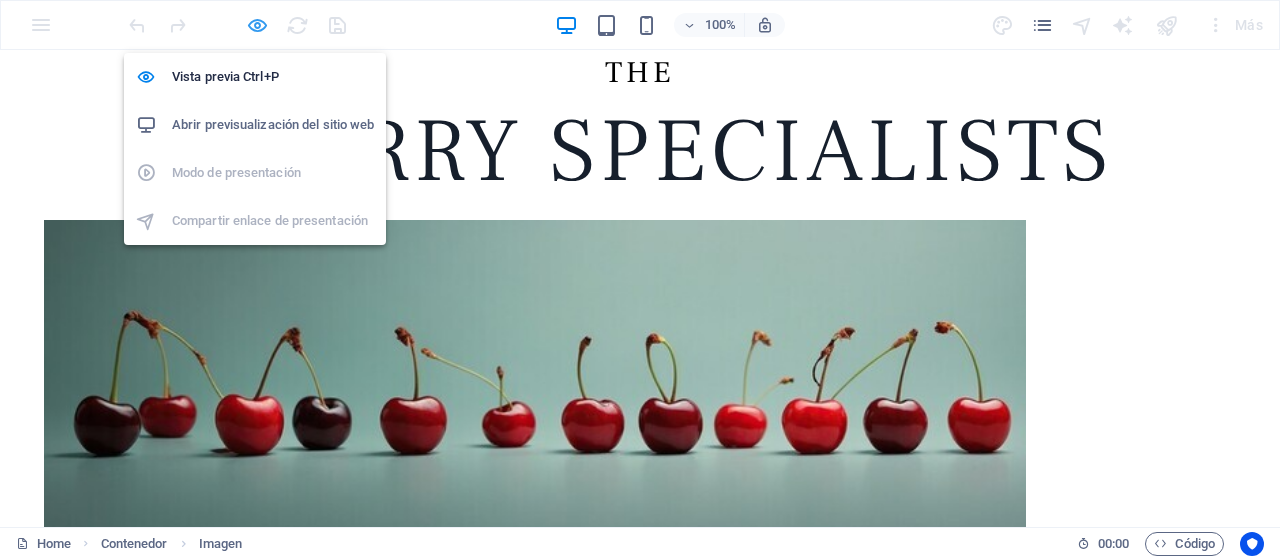 click at bounding box center [257, 25] 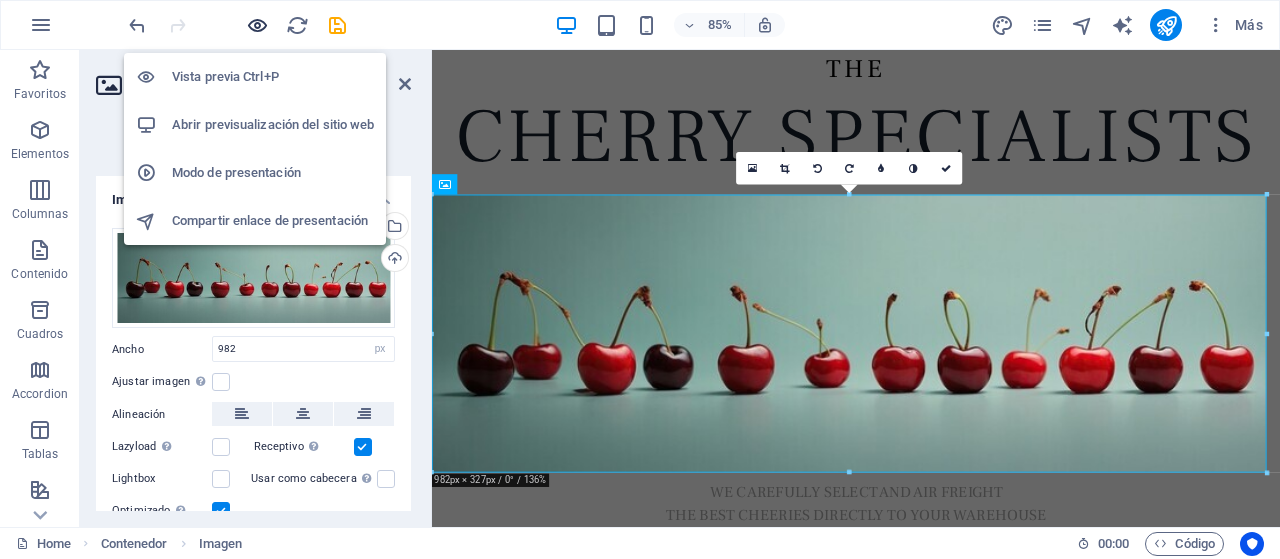 click at bounding box center (257, 25) 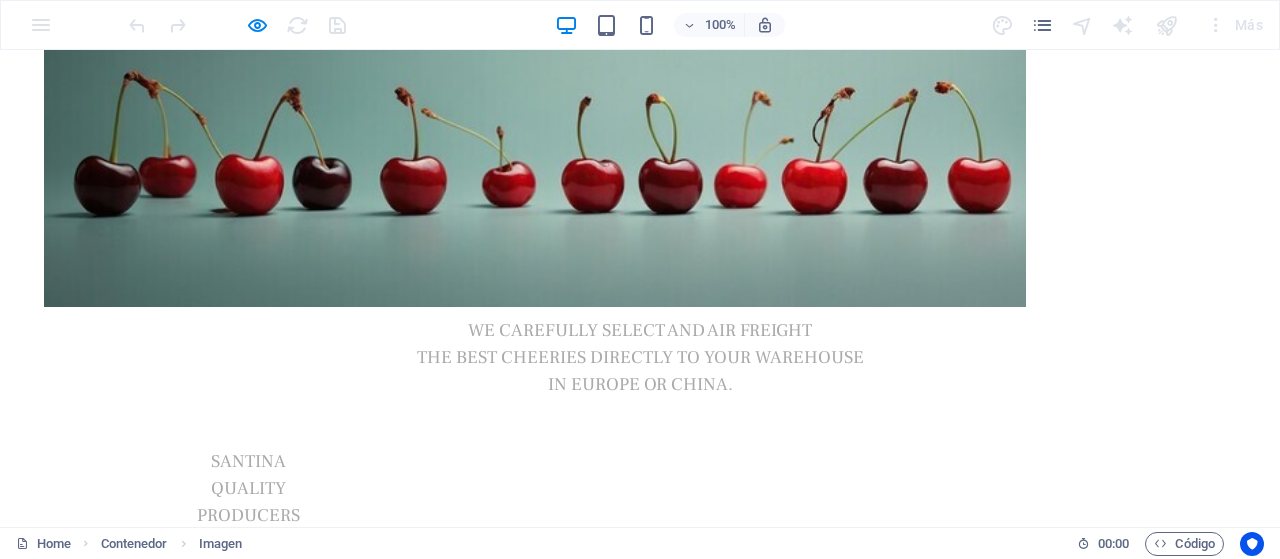 scroll, scrollTop: 0, scrollLeft: 0, axis: both 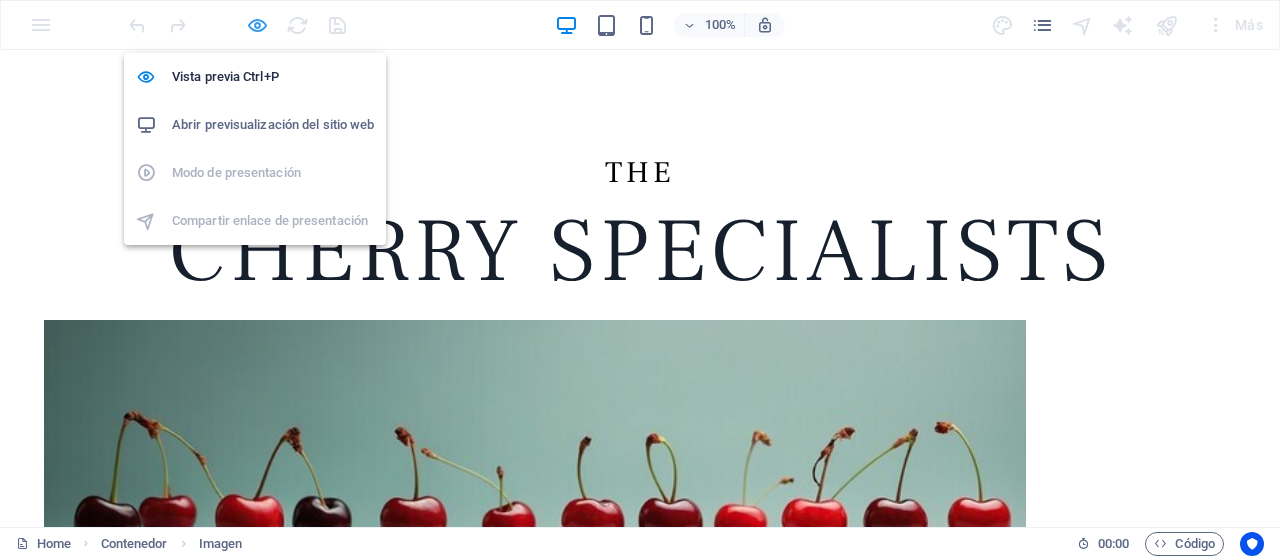 click at bounding box center (257, 25) 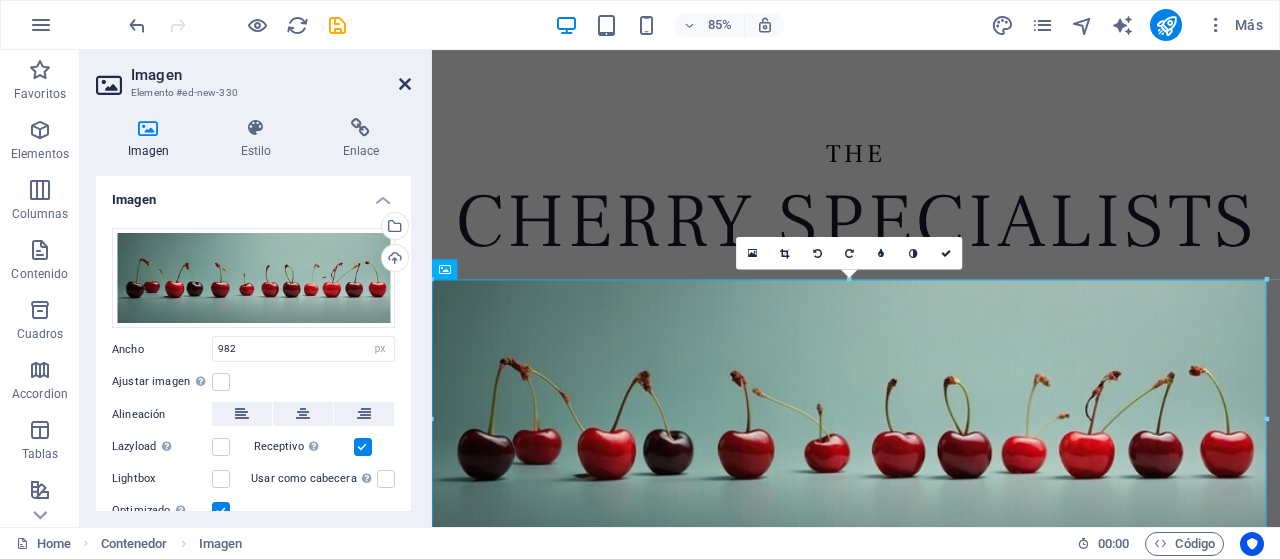 click at bounding box center (405, 84) 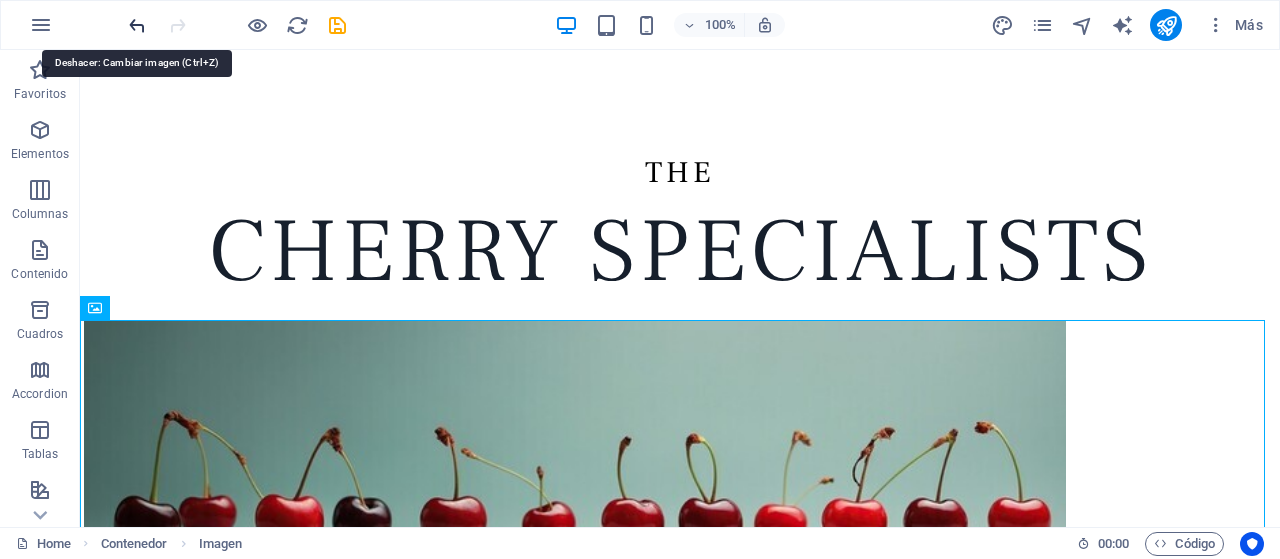 click at bounding box center [137, 25] 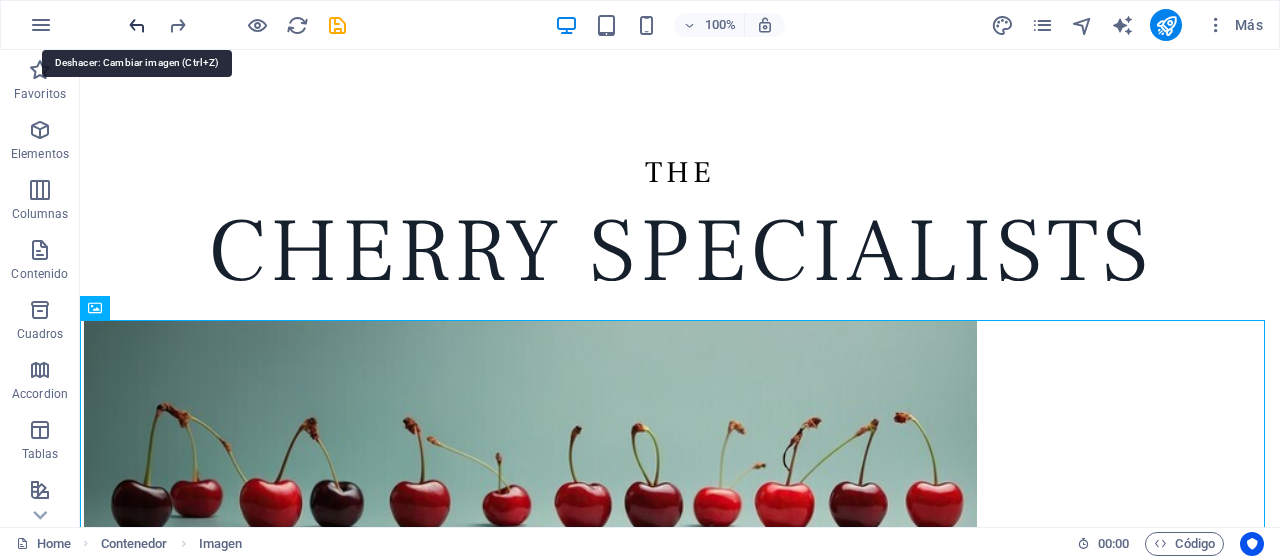 click at bounding box center (137, 25) 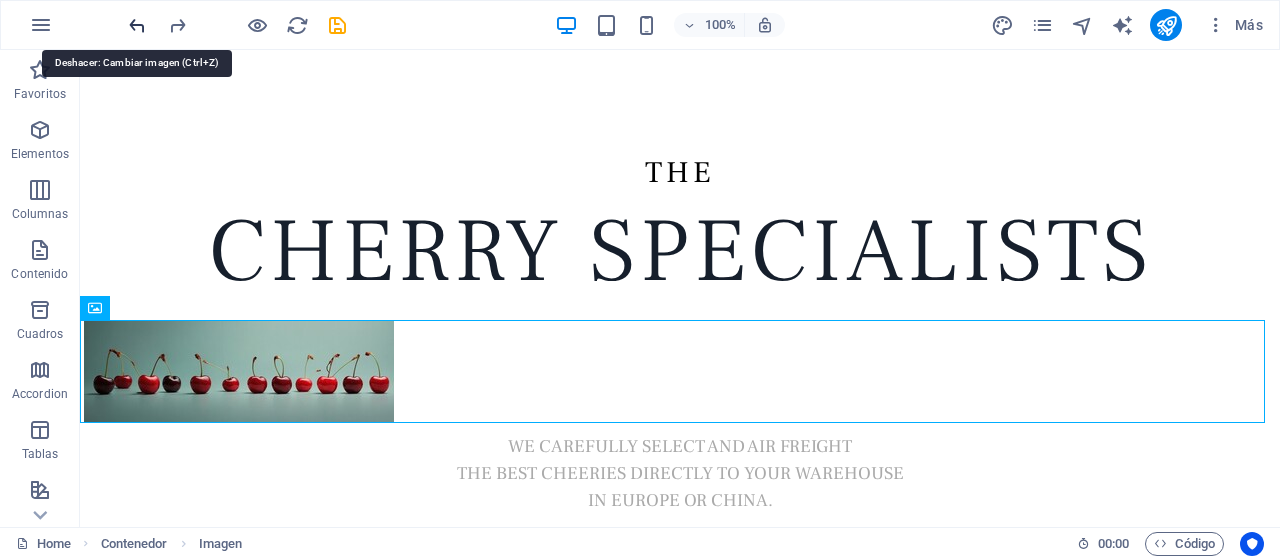 click at bounding box center (137, 25) 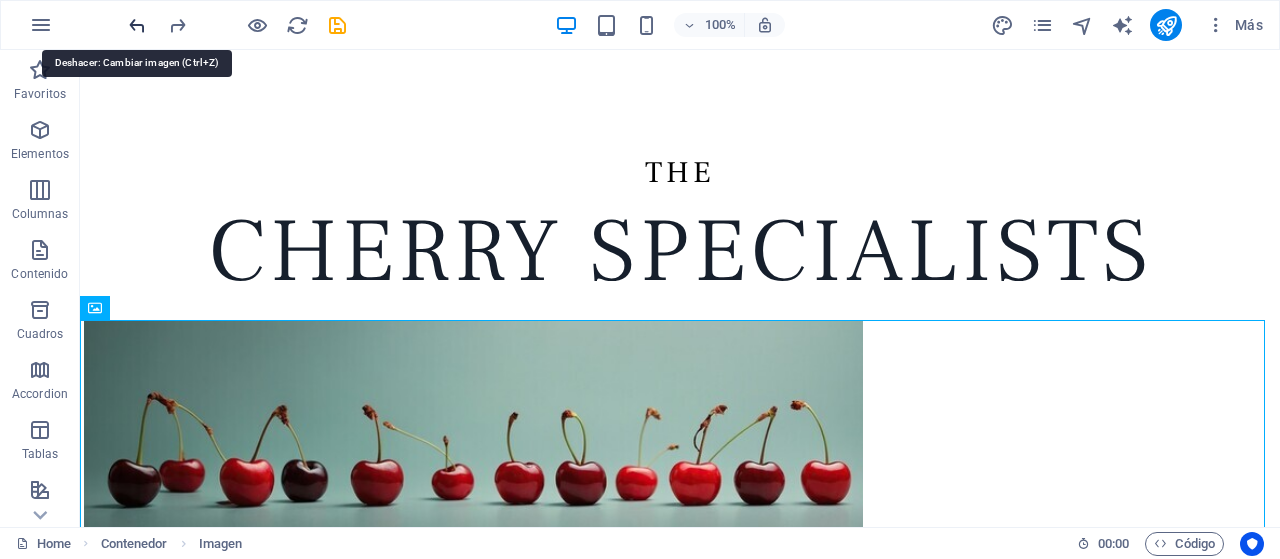 click at bounding box center [137, 25] 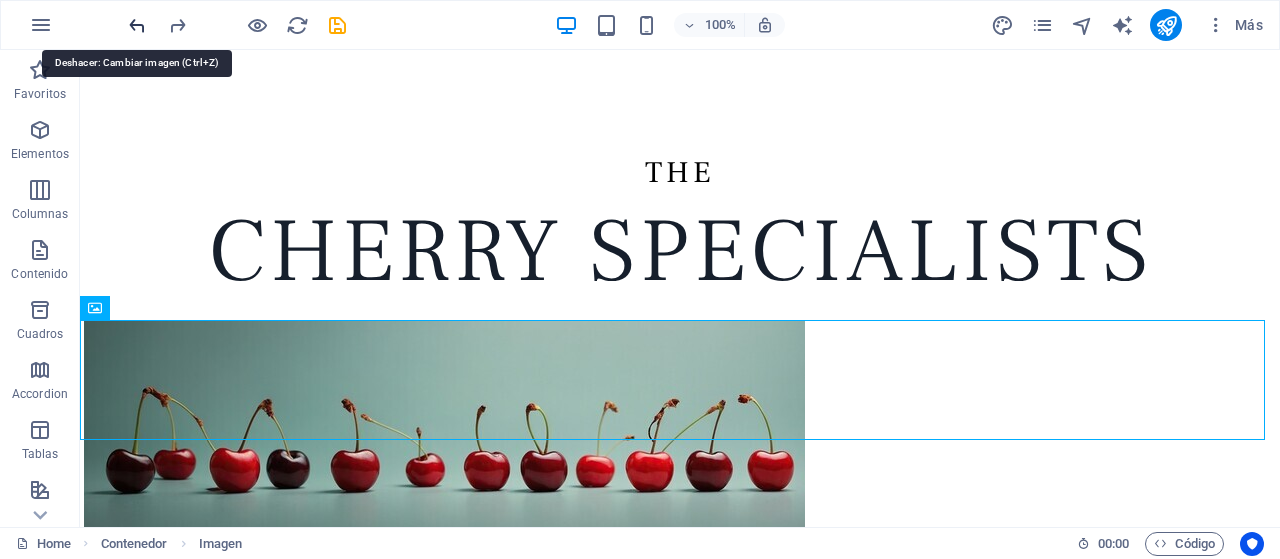 click at bounding box center (137, 25) 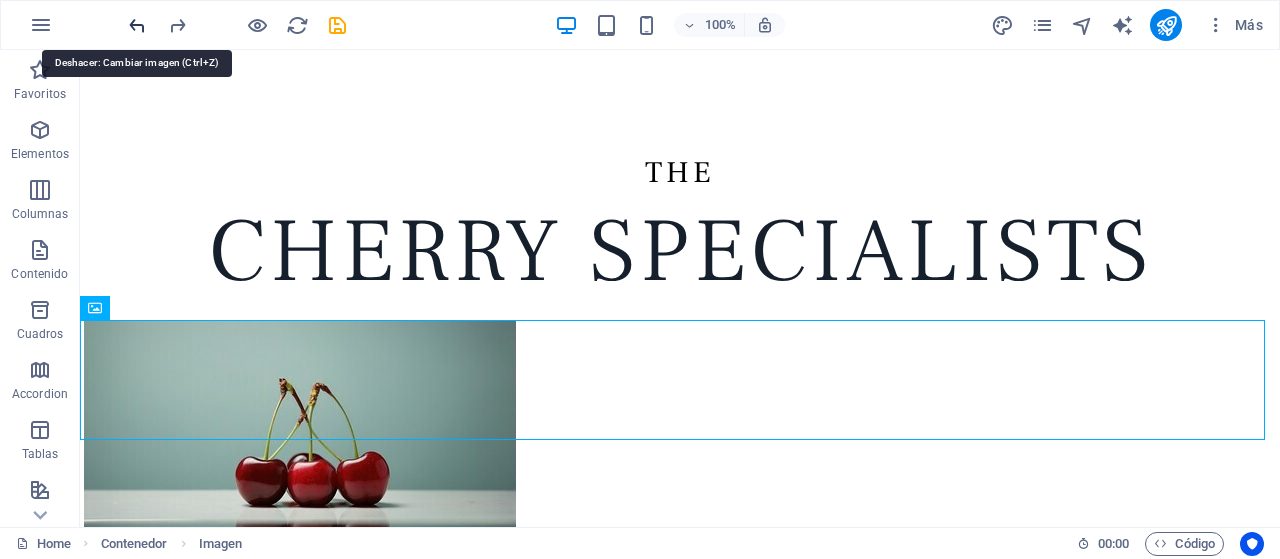 click at bounding box center (137, 25) 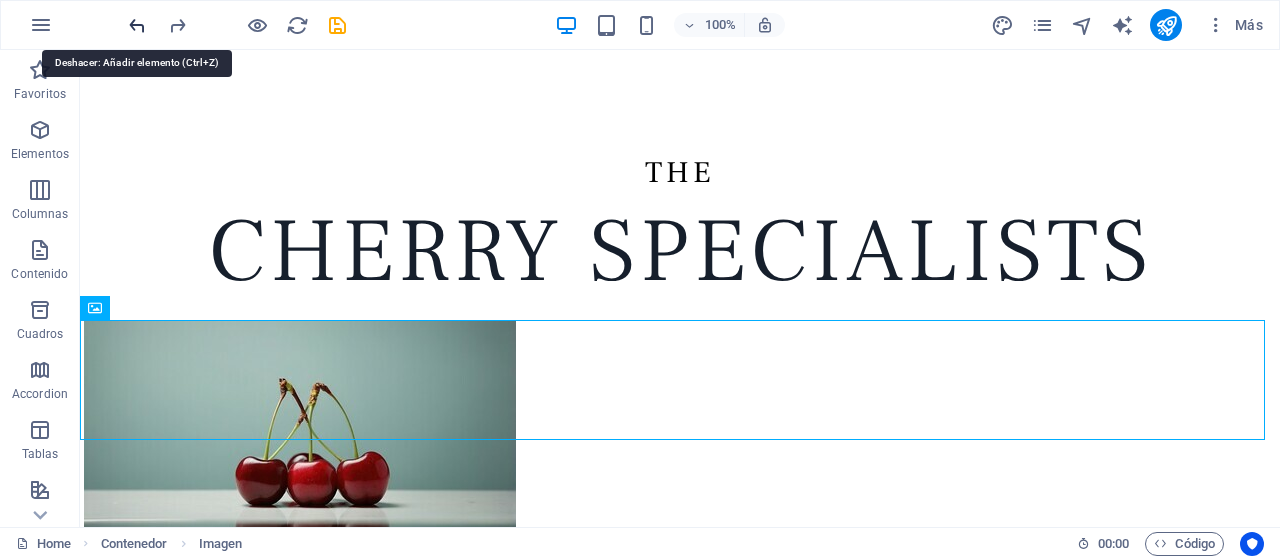 click at bounding box center [137, 25] 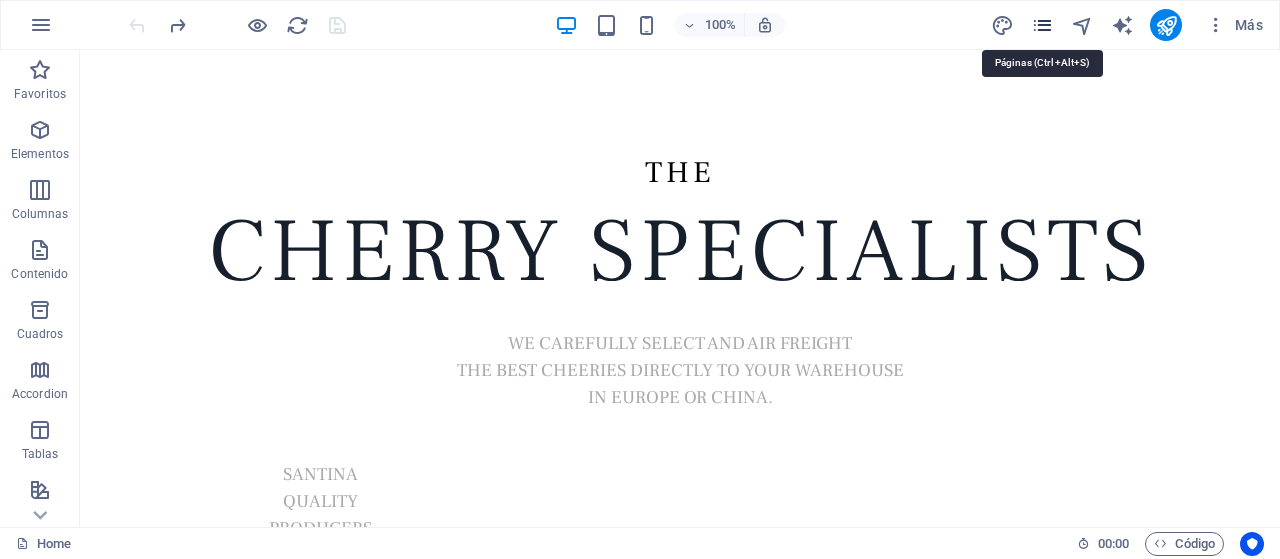 click at bounding box center (1042, 25) 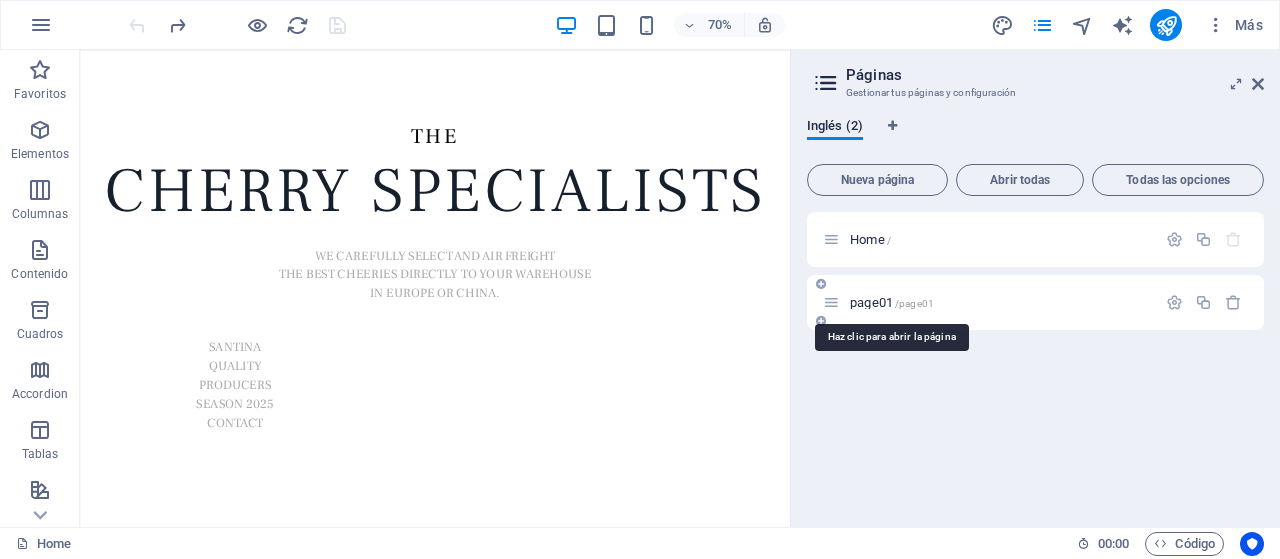 click on "page01 /page01" at bounding box center (892, 302) 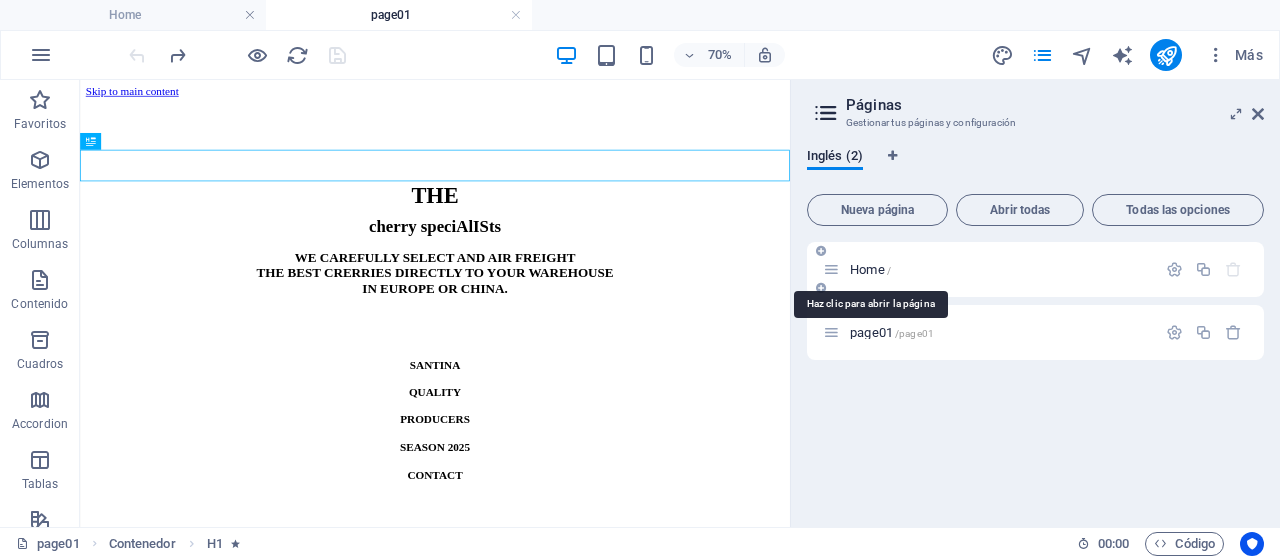 scroll, scrollTop: 0, scrollLeft: 0, axis: both 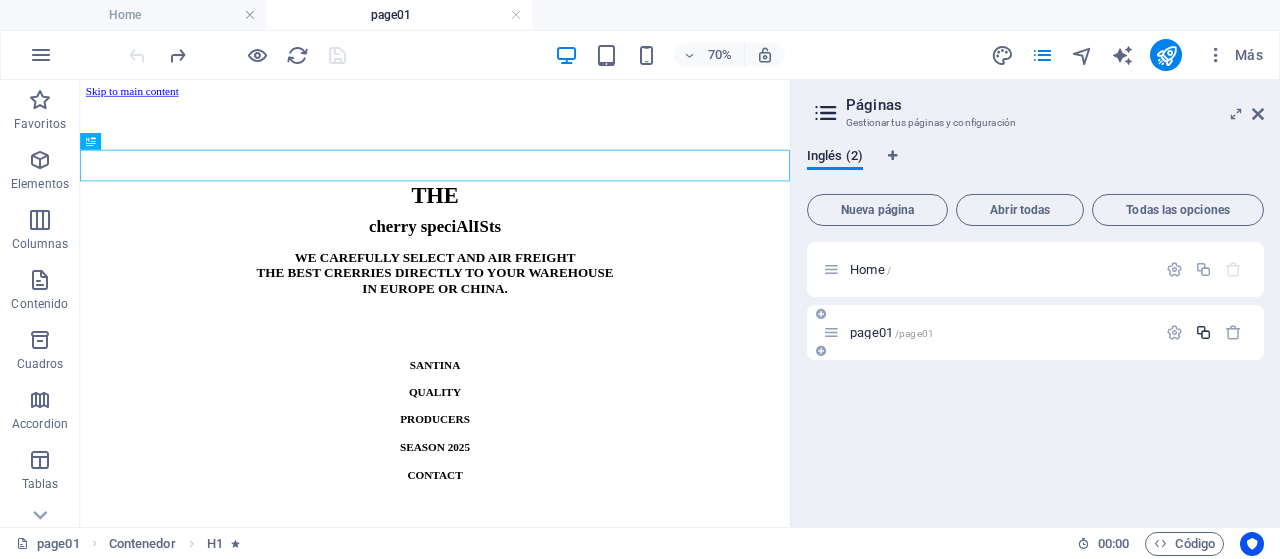 click at bounding box center [1203, 332] 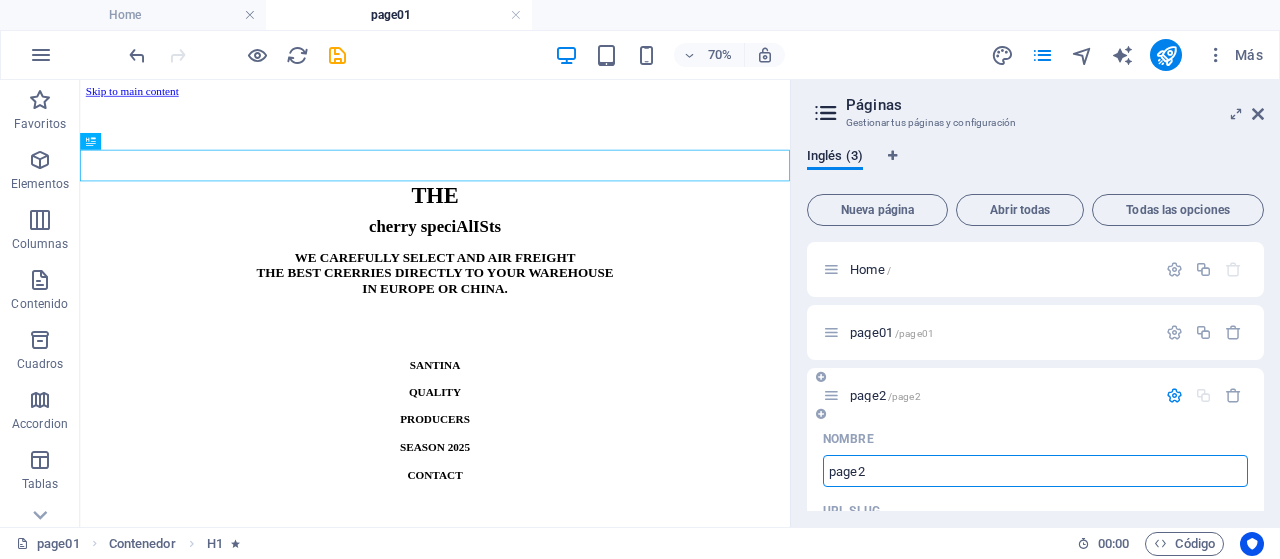 click on "page2" at bounding box center (1035, 471) 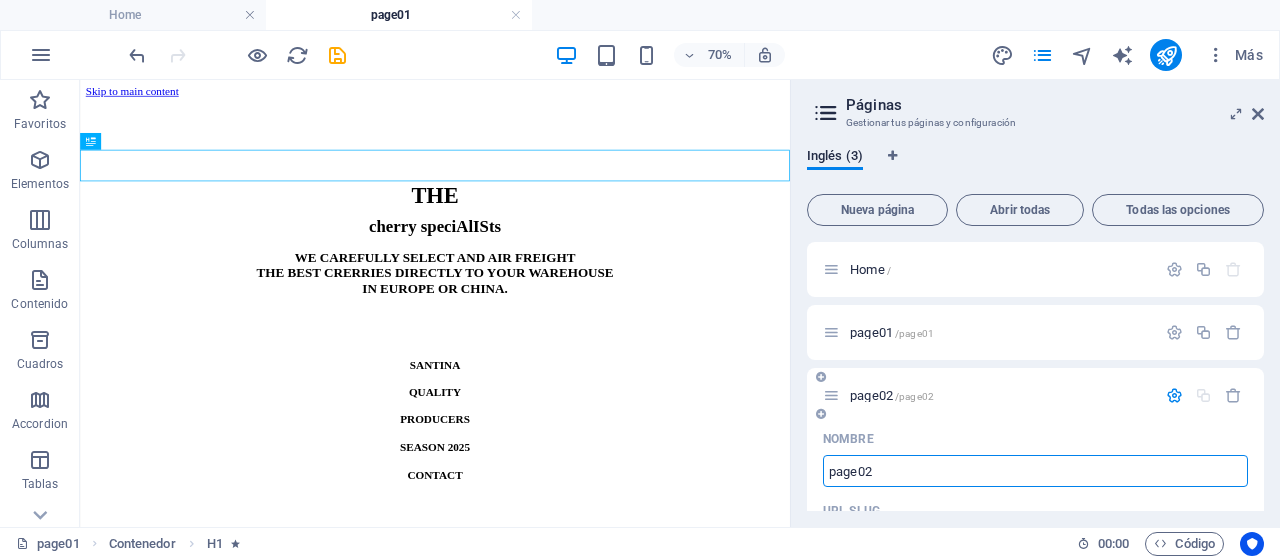 type on "page02" 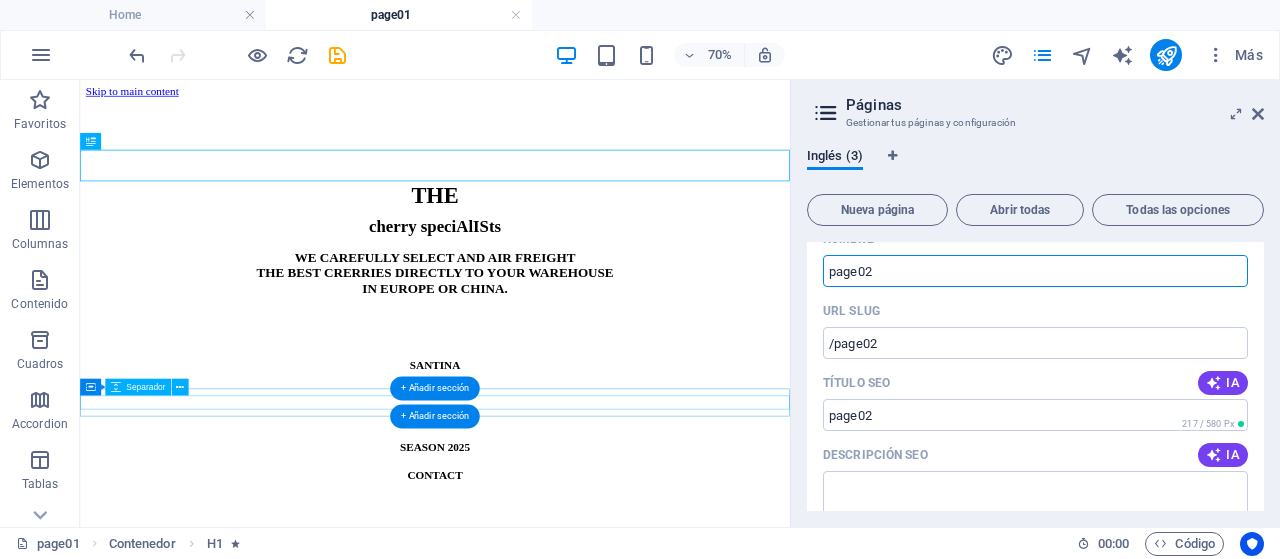 type on "page02" 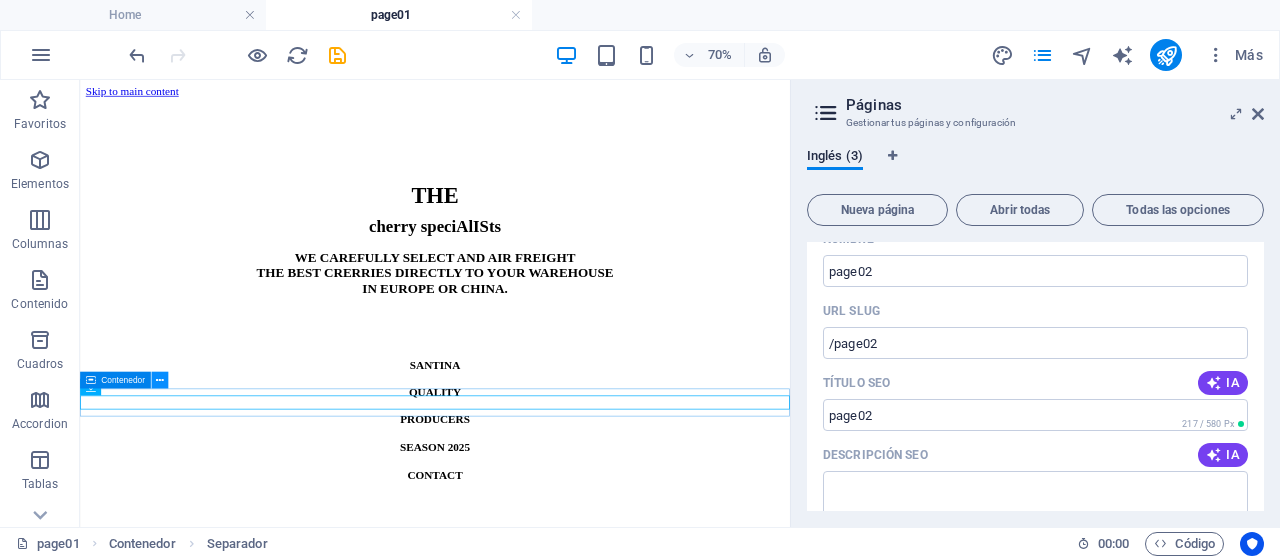 click at bounding box center (160, 380) 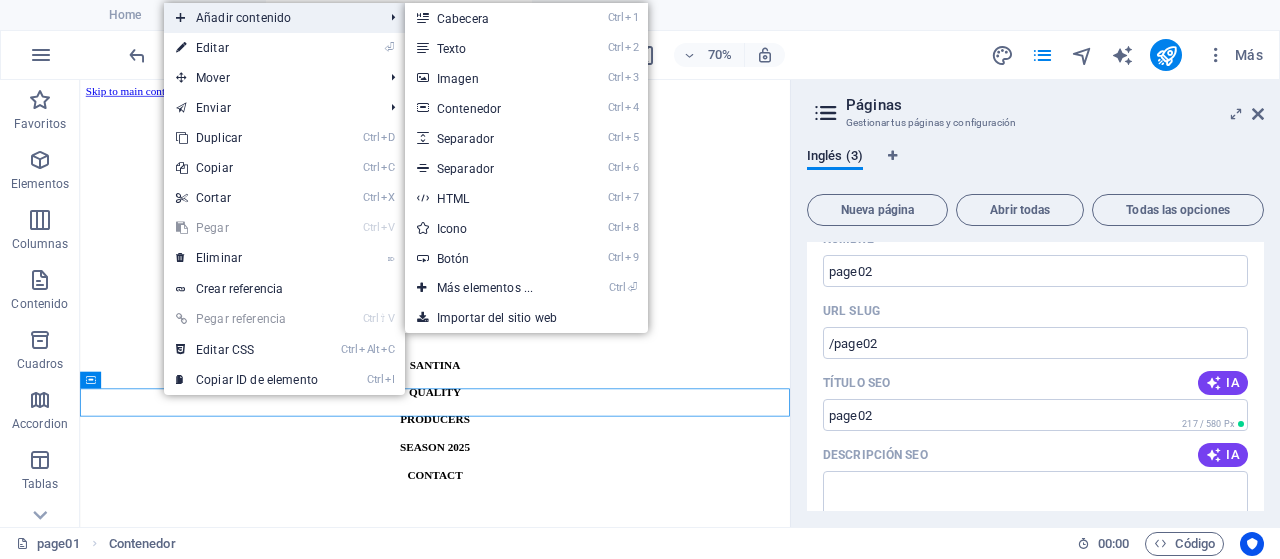click on "Añadir contenido" at bounding box center (269, 18) 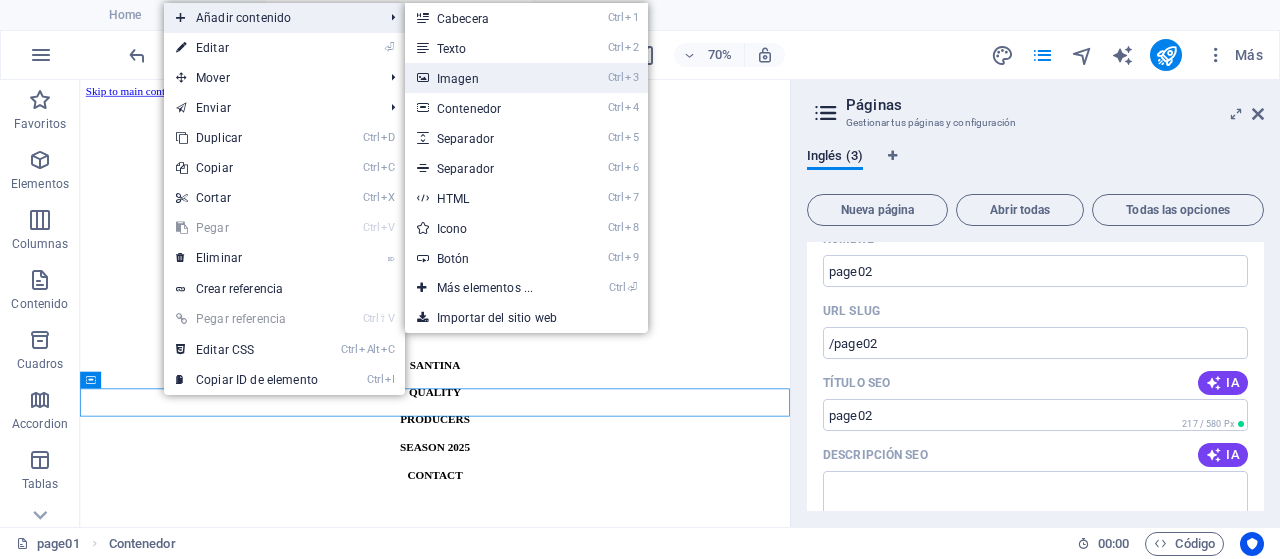 click on "Ctrl 3  Imagen" at bounding box center [489, 78] 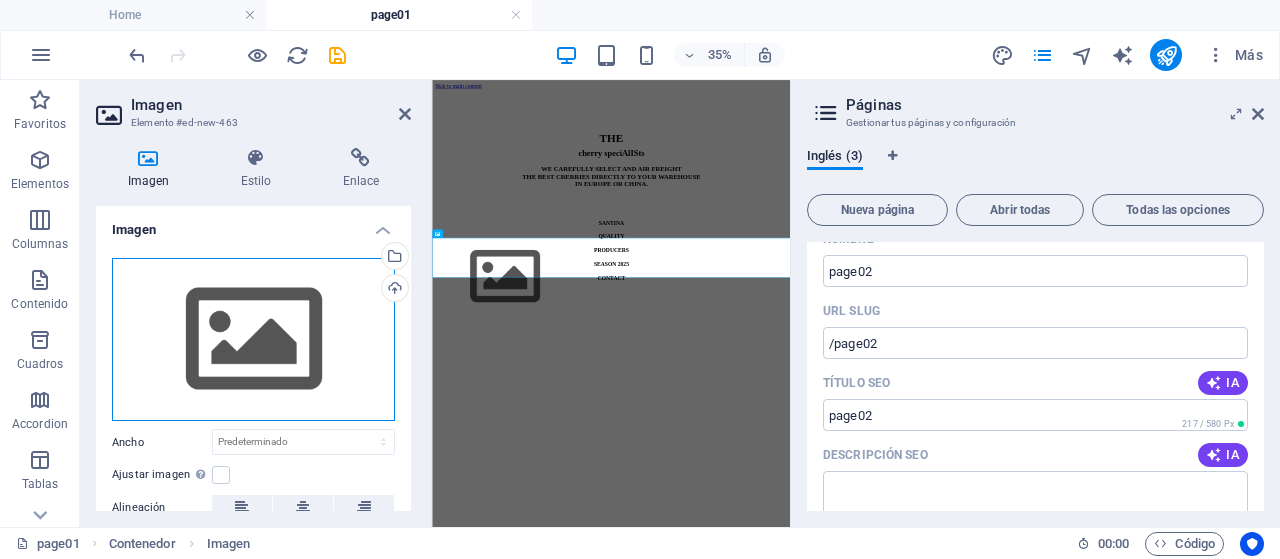 click on "Arrastra archivos aquí, haz clic para escoger archivos o  selecciona archivos de Archivos o de nuestra galería gratuita de fotos y vídeos" at bounding box center (253, 340) 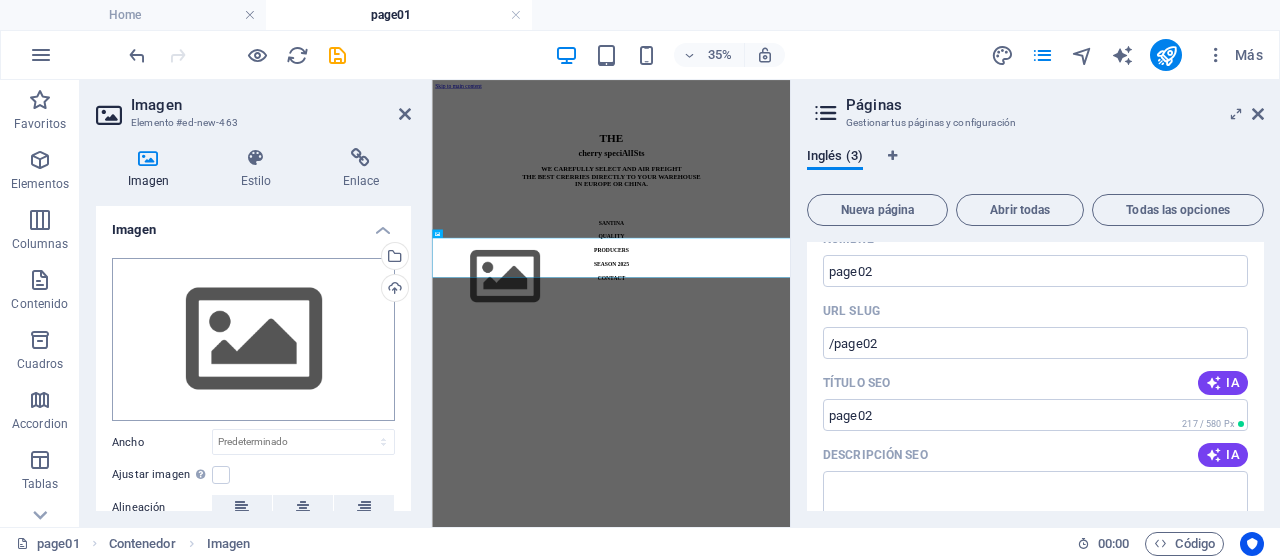 click on "Contenedor Imagen 00 : 00 Código Favoritos Elementos Columnas Contenido Cuadros Accordion Tablas Prestaciones Imágenes Control deslizante Encabezado Pie de página Formularios Marketing Colecciones Imagen Elemento #ed-new-463 Imagen Estilo Enlace Imagen Arrastra archivos aquí, haz clic para escoger archivos o selecciona archivos de Archivos o de nuestra galería gratuita de fotos y vídeos Cargar Ancho px" at bounding box center (640, 279) 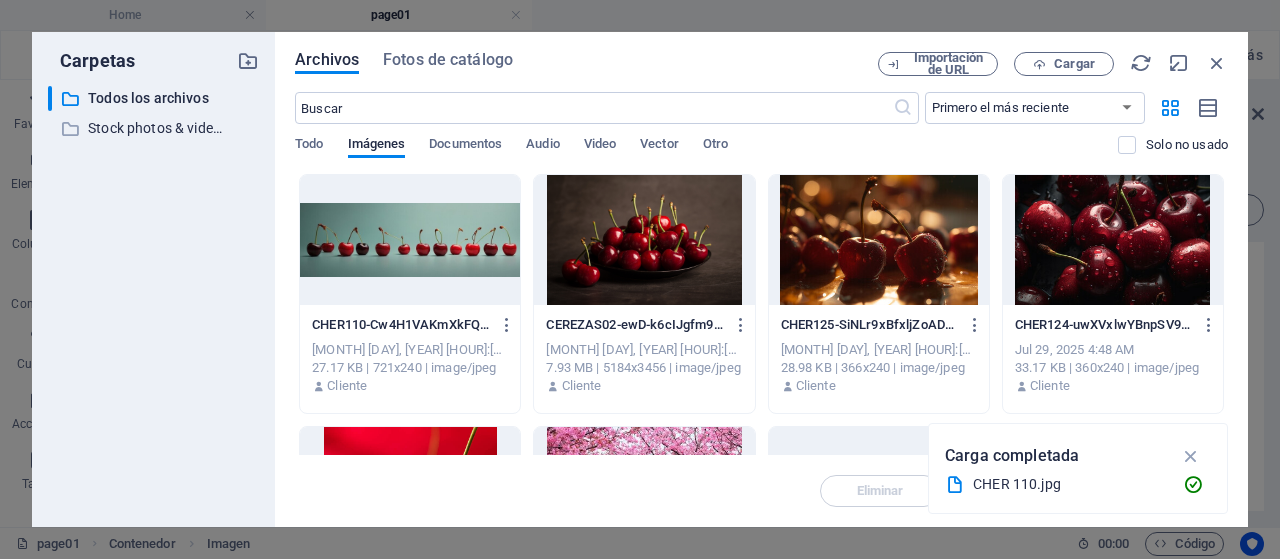 click at bounding box center [410, 240] 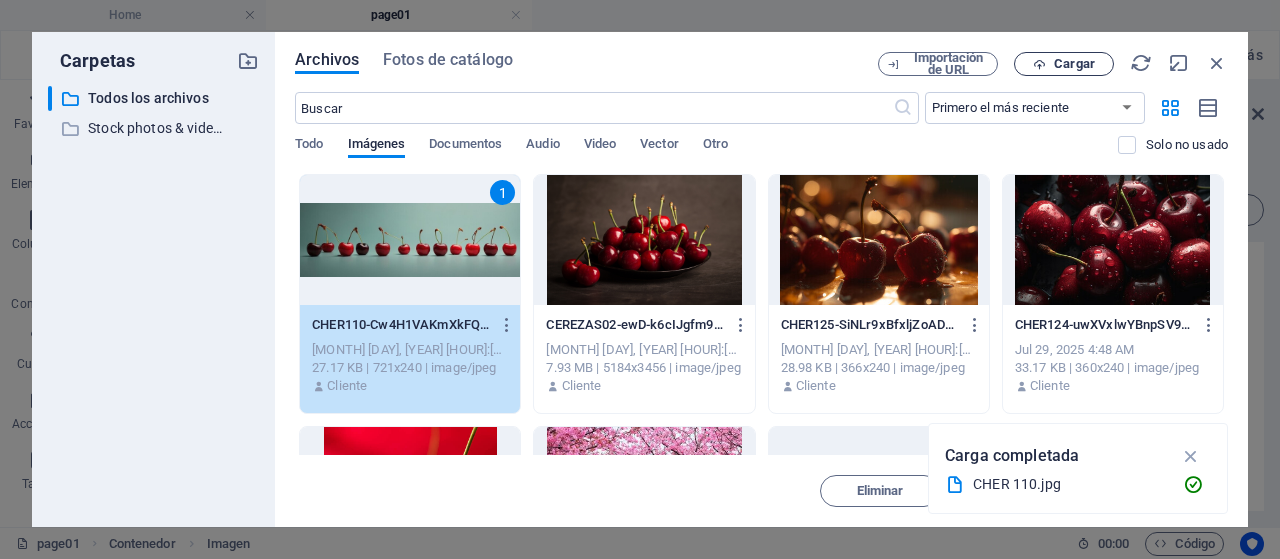 click on "Cargar" at bounding box center (1074, 64) 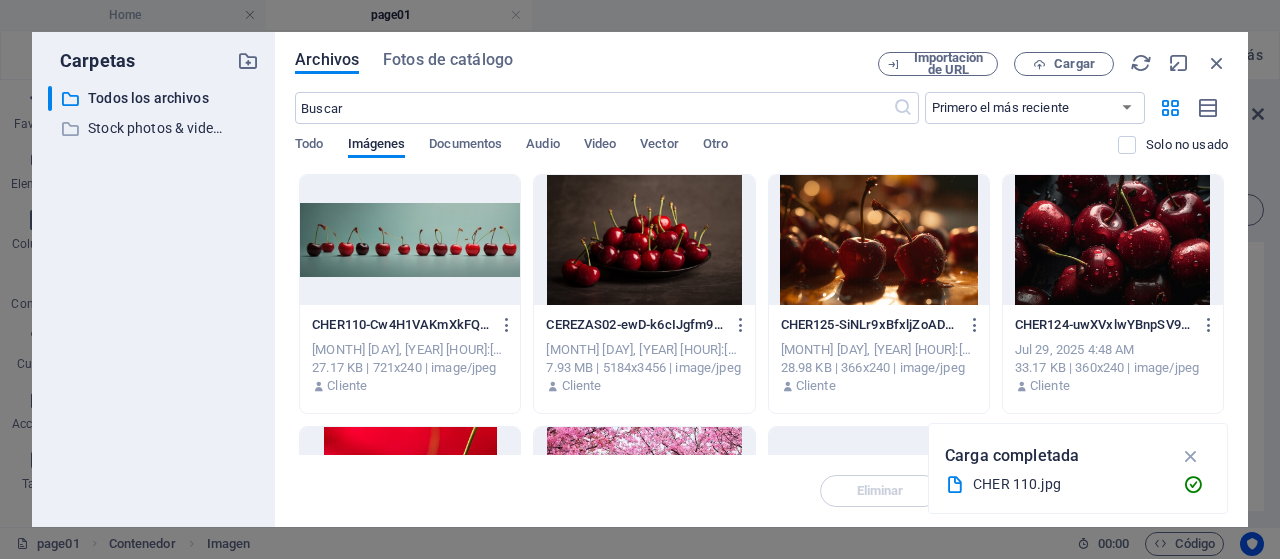 click at bounding box center [410, 240] 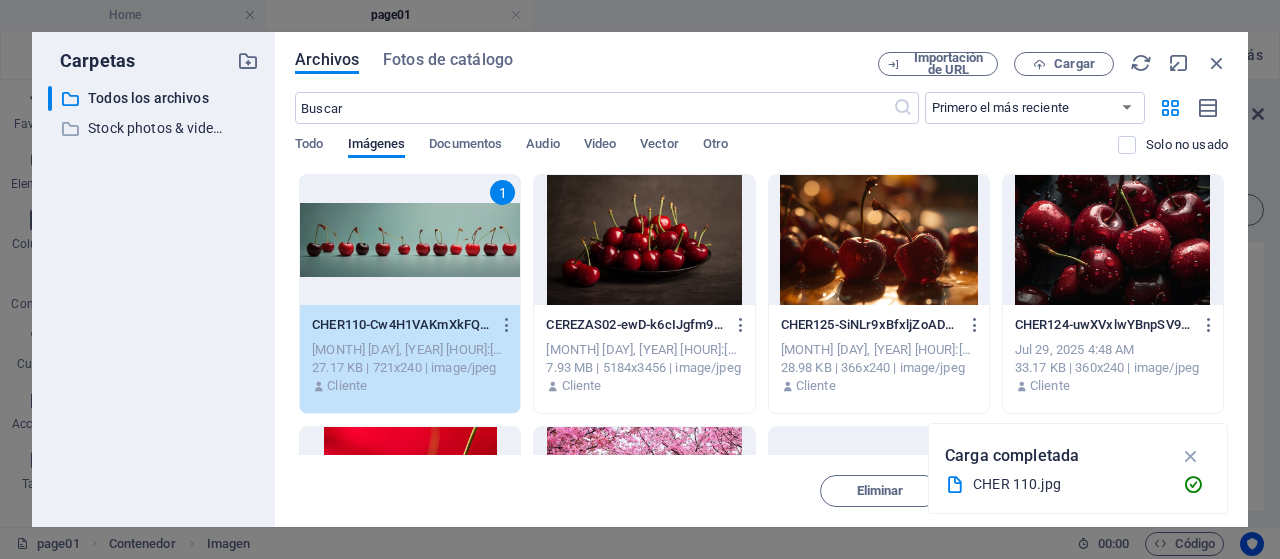 drag, startPoint x: 455, startPoint y: 246, endPoint x: 63, endPoint y: 474, distance: 453.48428 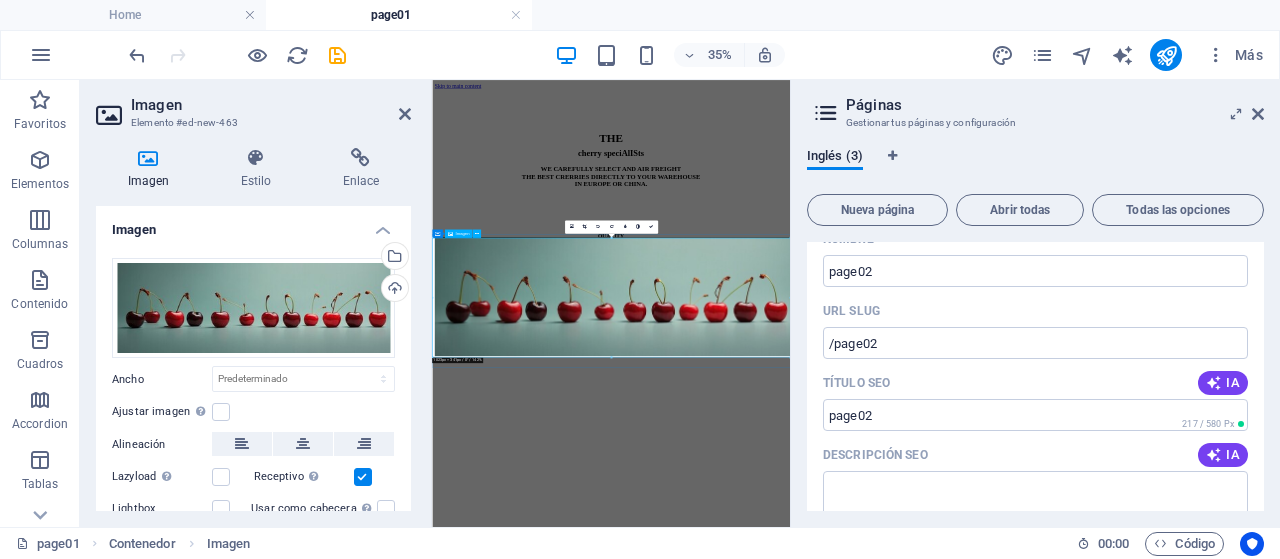 scroll, scrollTop: 0, scrollLeft: 0, axis: both 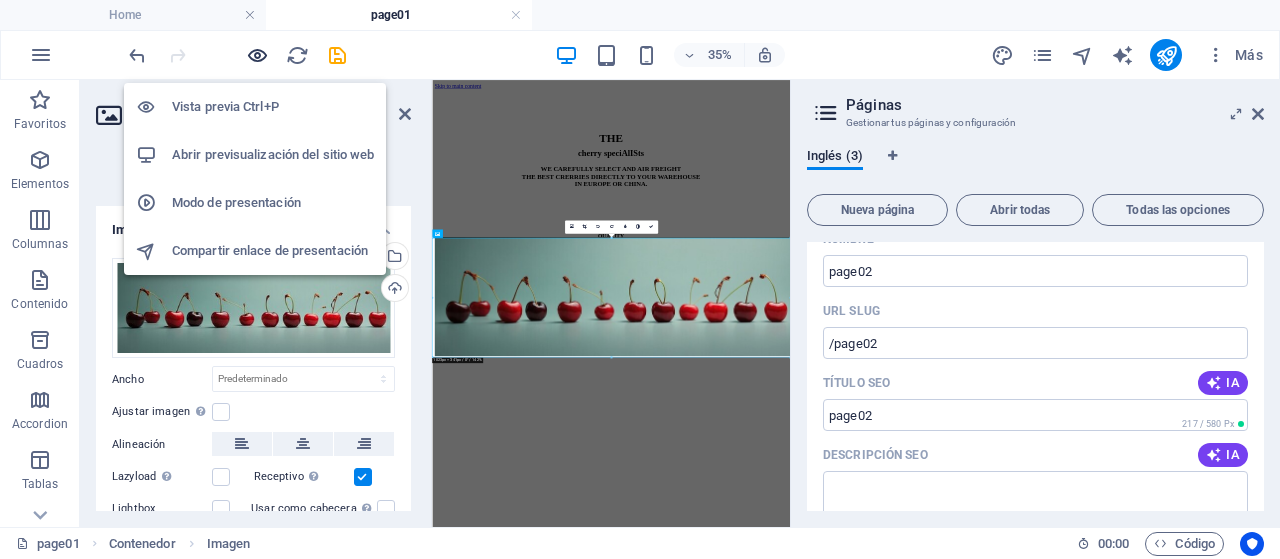 click at bounding box center [257, 55] 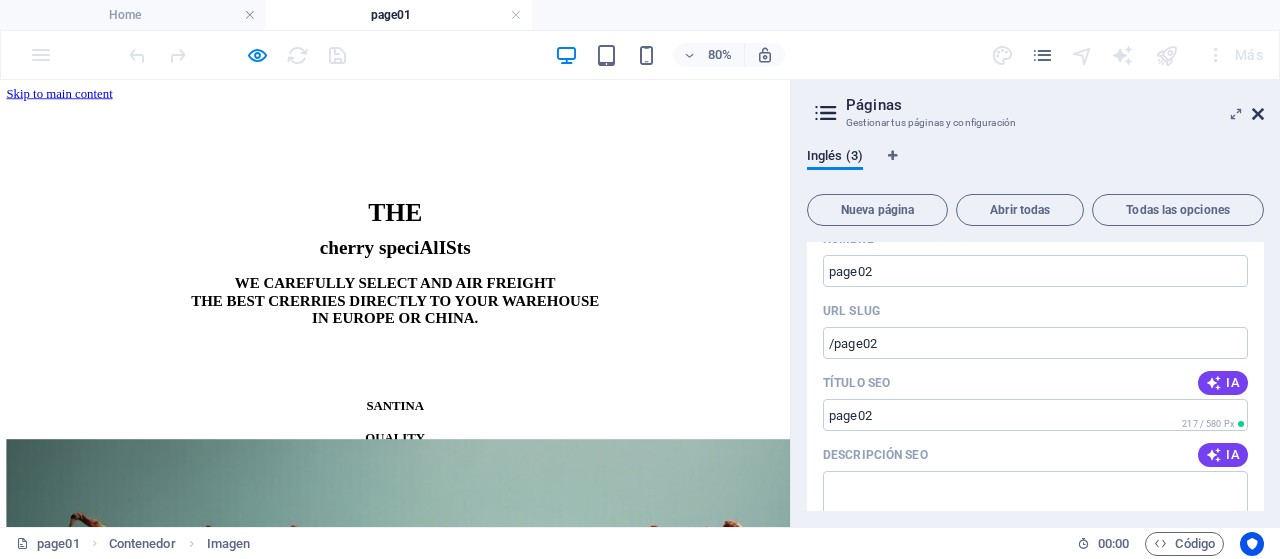 click at bounding box center (1258, 114) 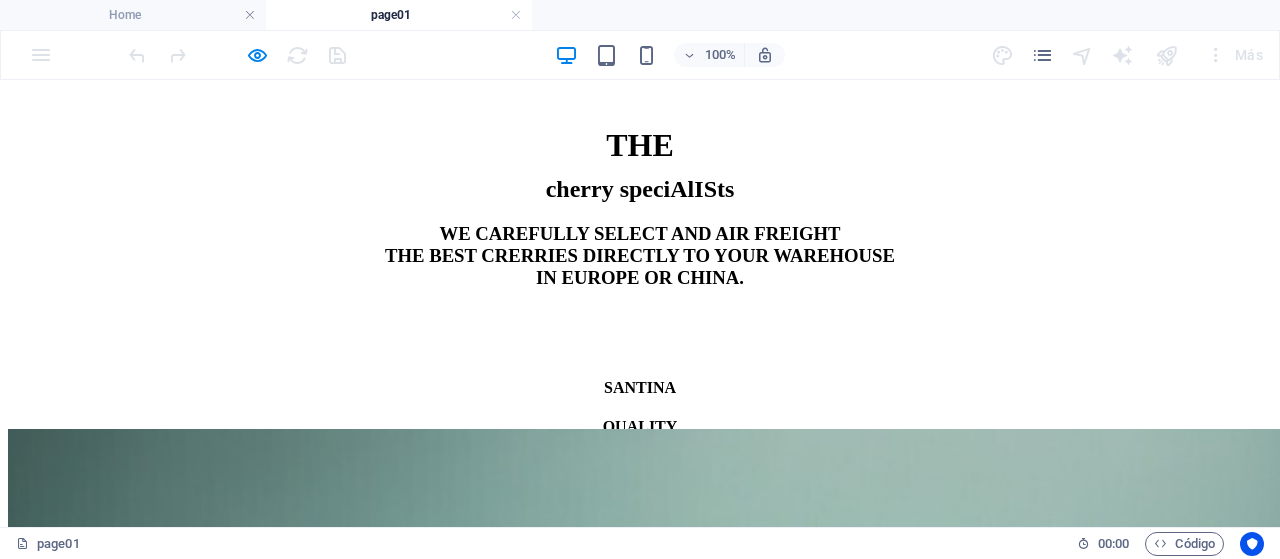 scroll, scrollTop: 0, scrollLeft: 0, axis: both 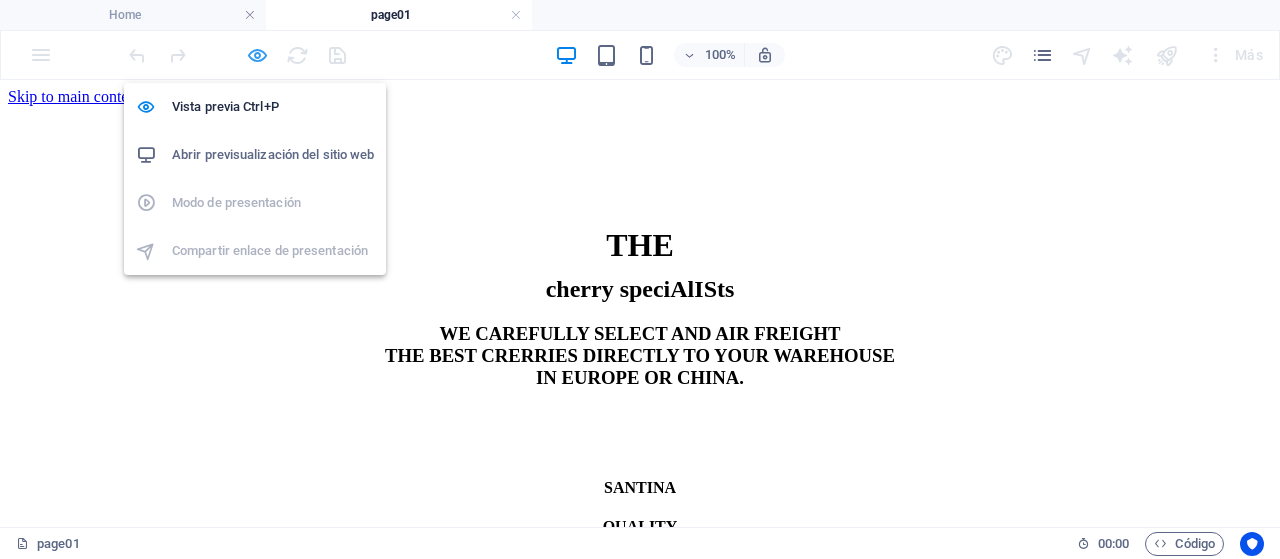 click at bounding box center [257, 55] 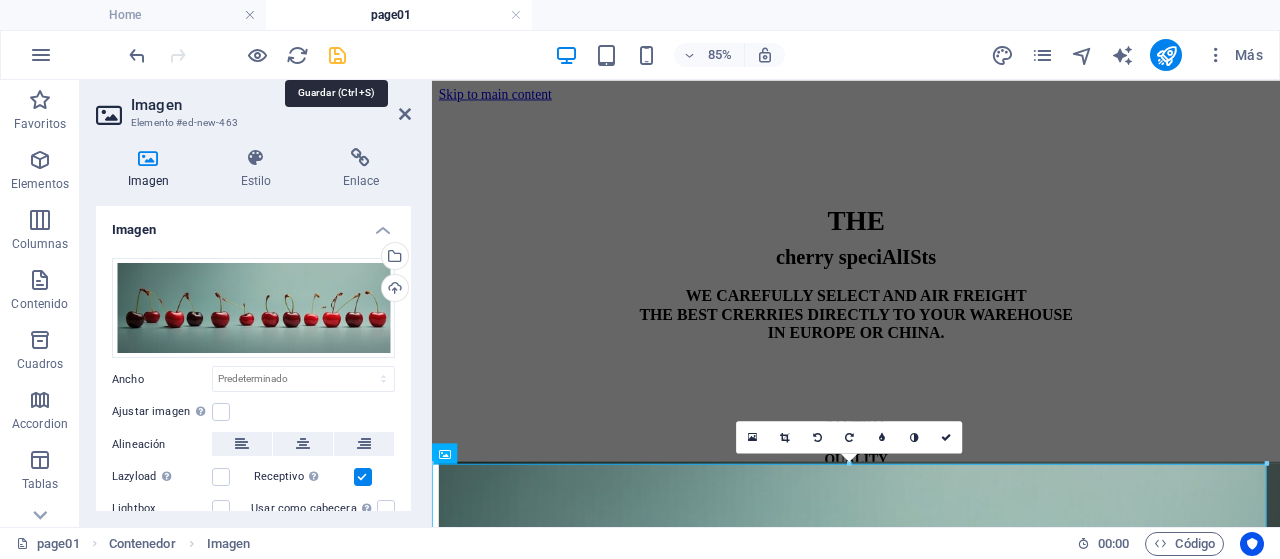 click at bounding box center (337, 55) 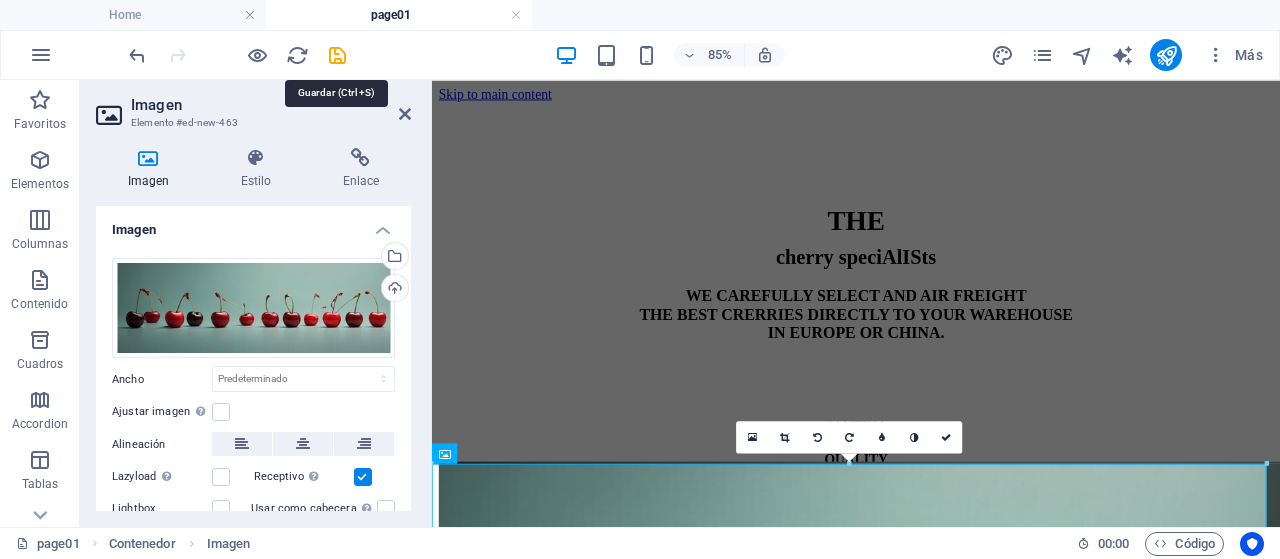 scroll, scrollTop: 281, scrollLeft: 0, axis: vertical 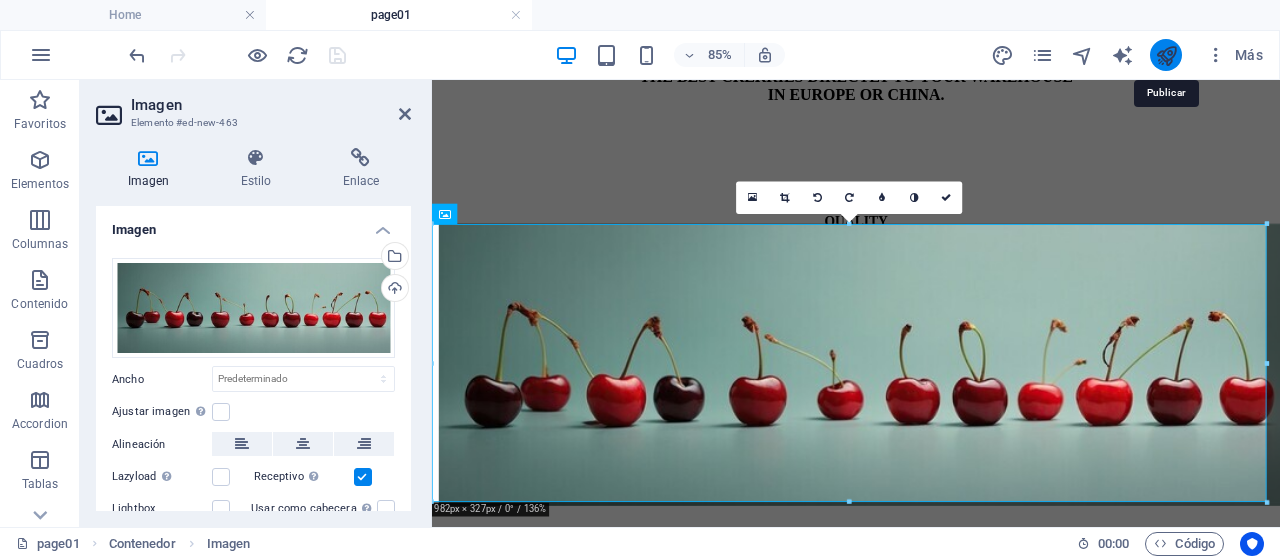click at bounding box center [1166, 55] 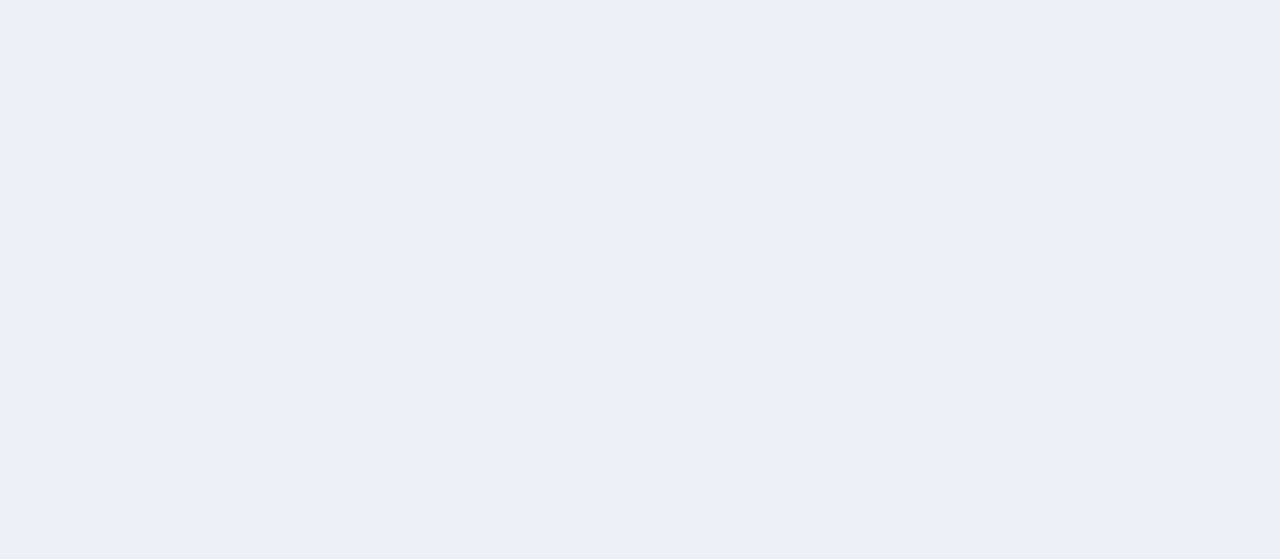 scroll, scrollTop: 0, scrollLeft: 0, axis: both 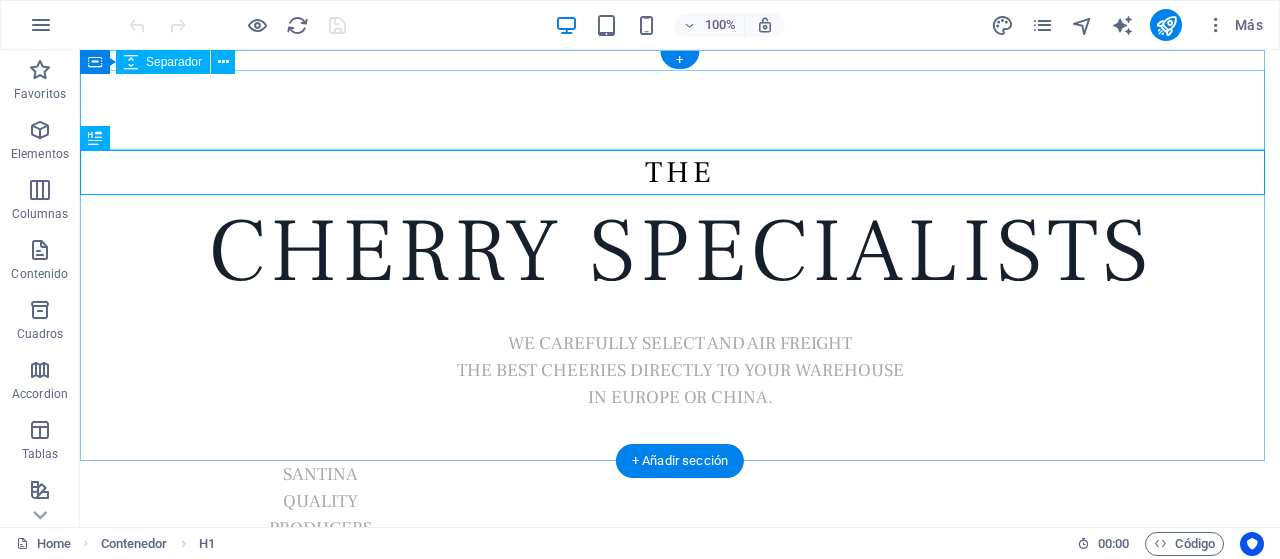 click at bounding box center [680, 110] 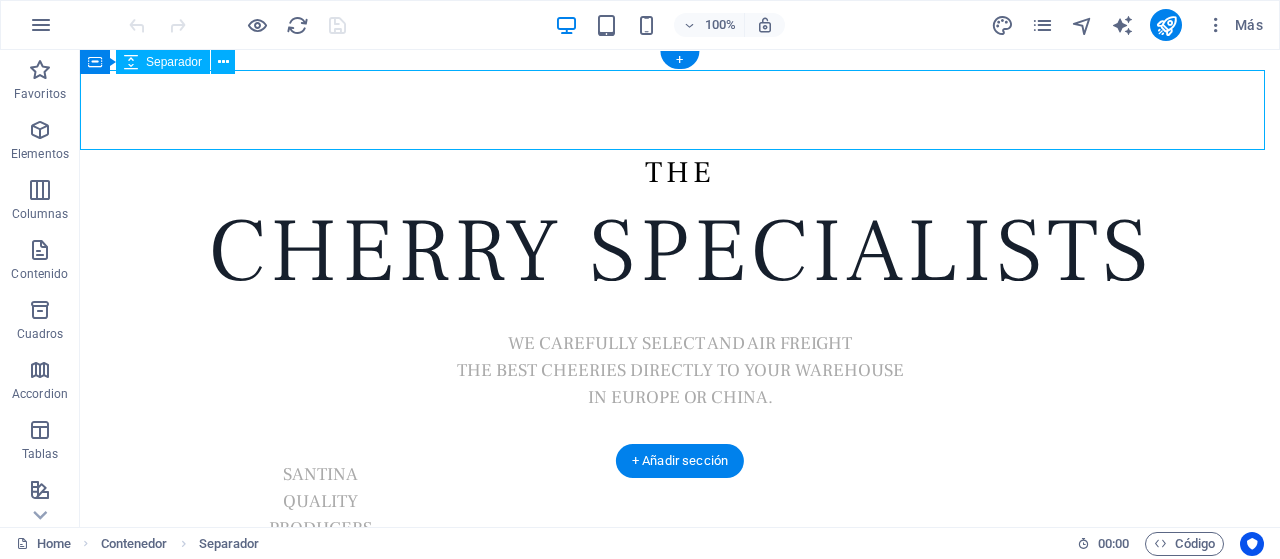 click at bounding box center [680, 110] 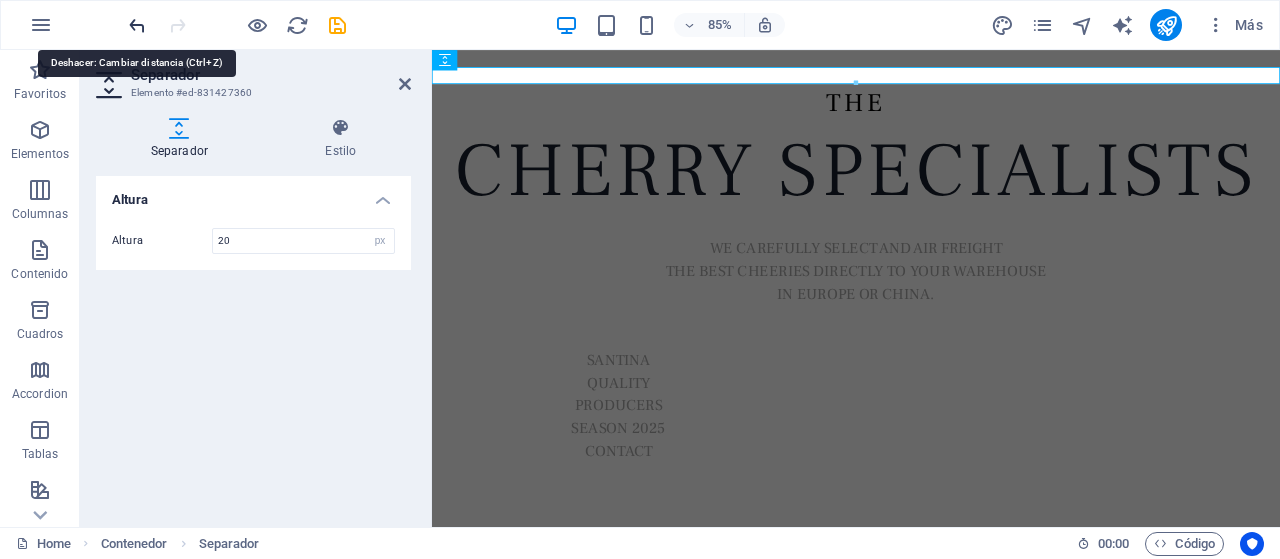 click at bounding box center [137, 25] 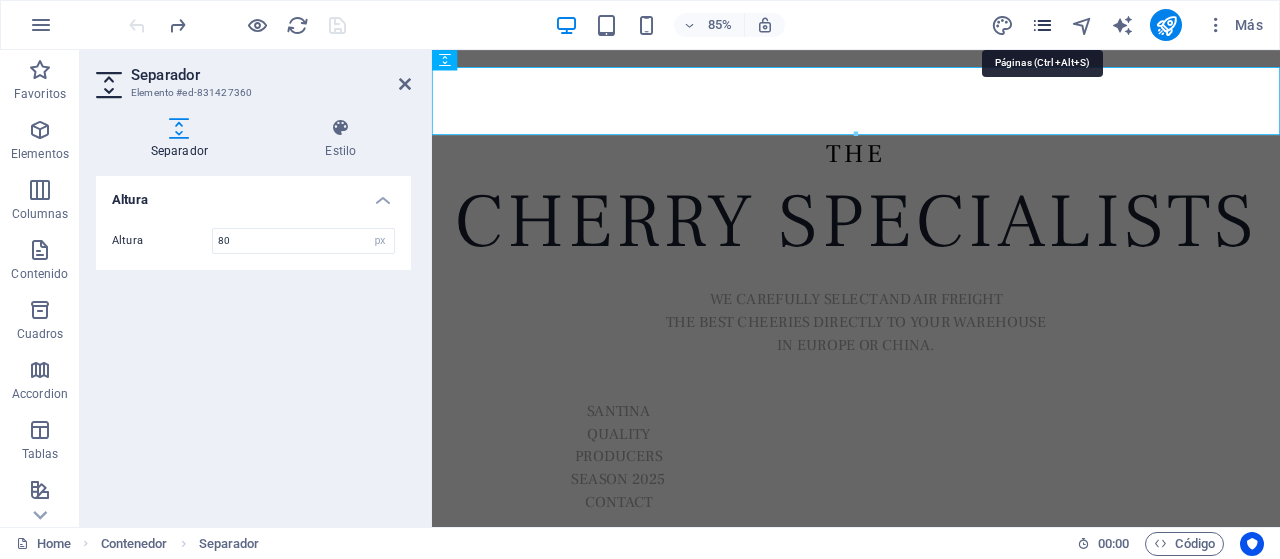 click at bounding box center (1042, 25) 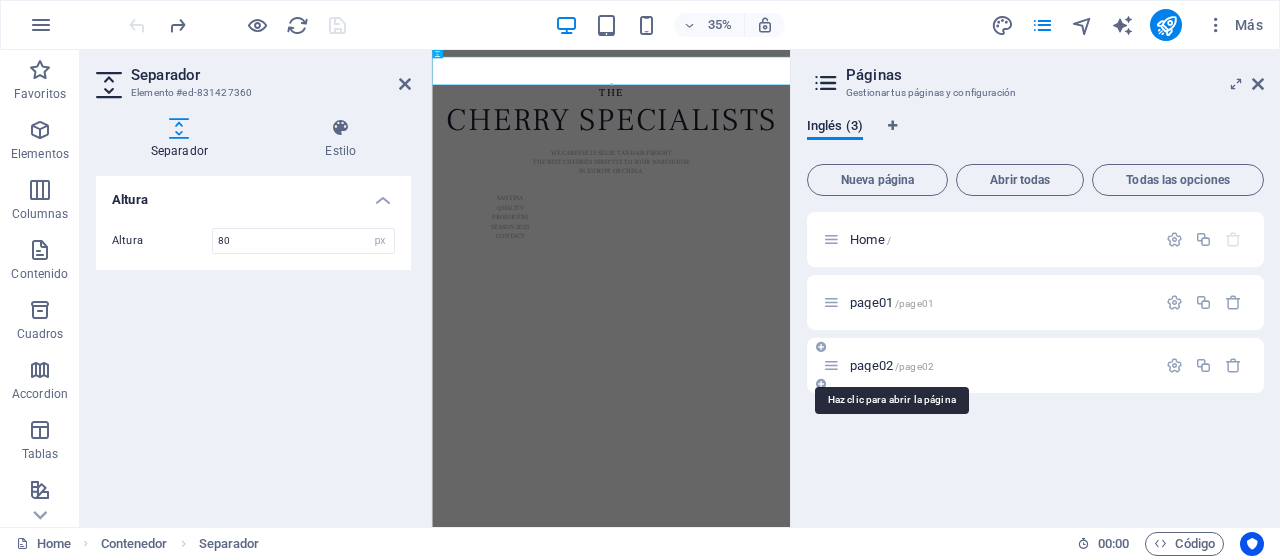 click on "/page02" at bounding box center [914, 366] 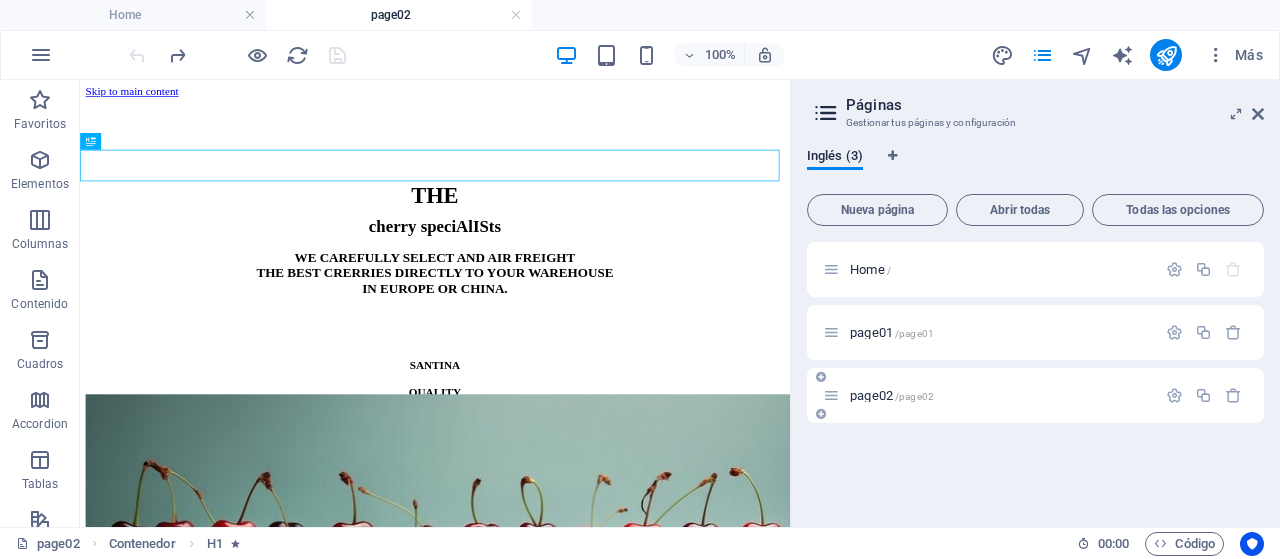 scroll, scrollTop: 0, scrollLeft: 0, axis: both 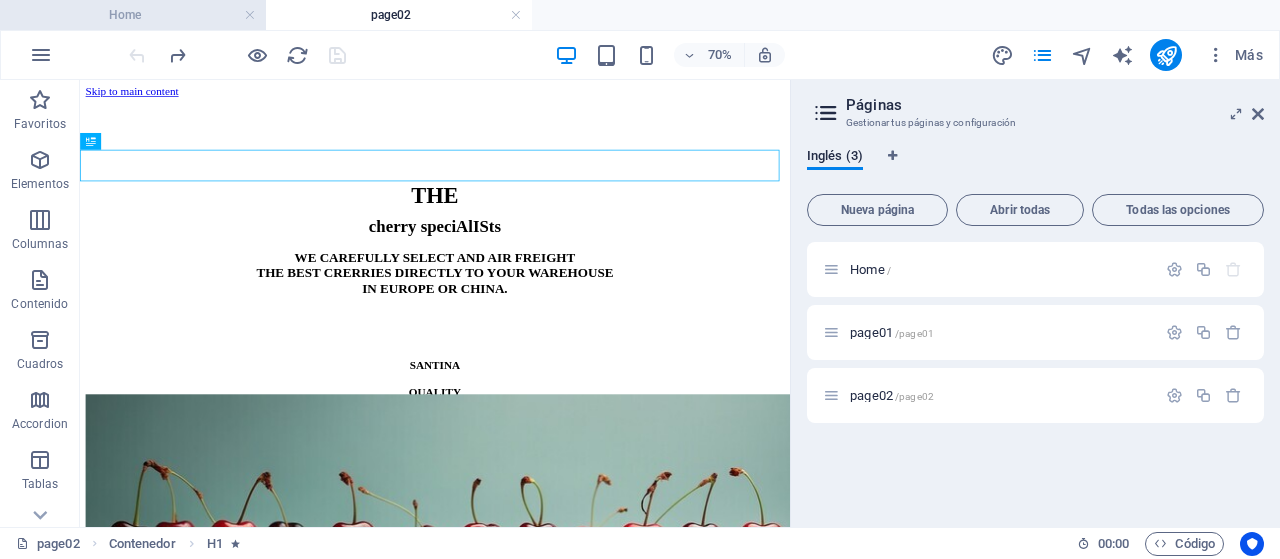 click on "Home" at bounding box center [133, 15] 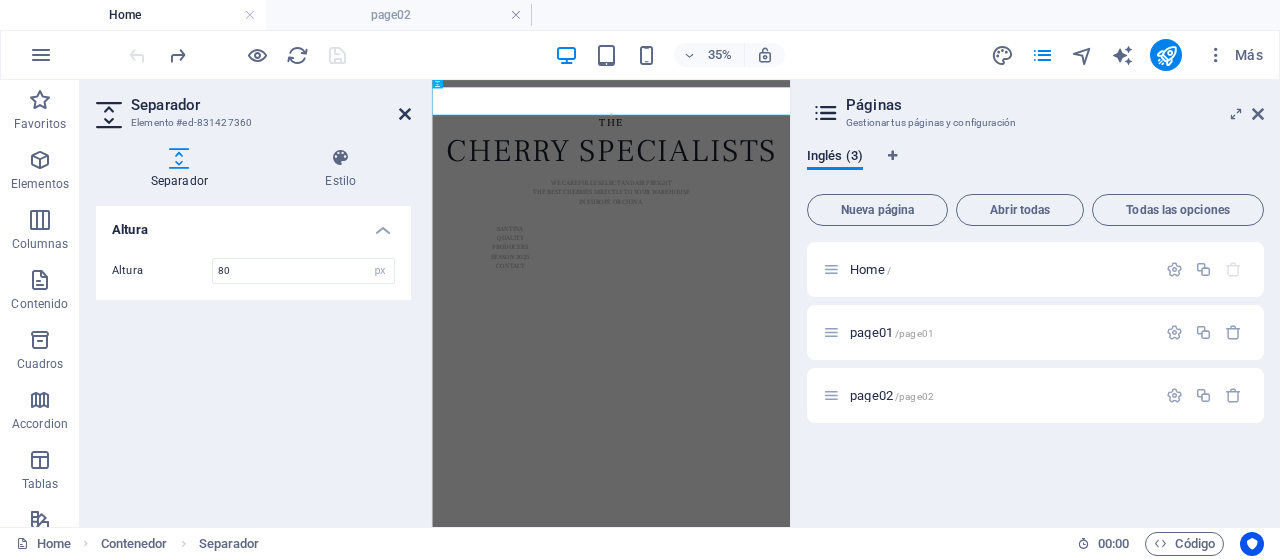 click at bounding box center [405, 114] 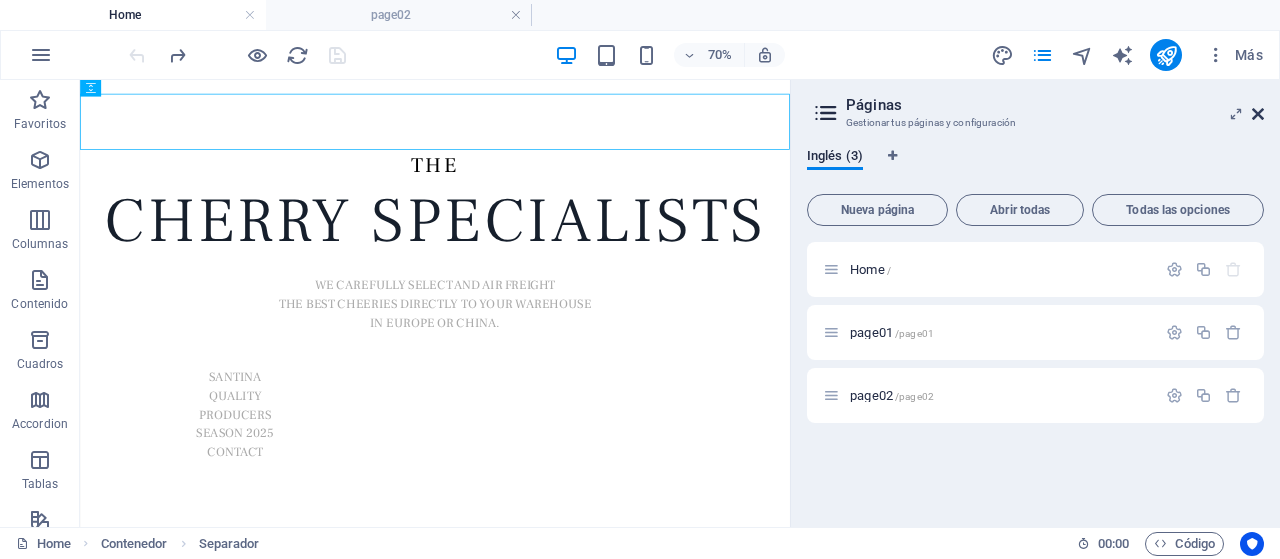 drag, startPoint x: 1261, startPoint y: 112, endPoint x: 1178, endPoint y: 32, distance: 115.27792 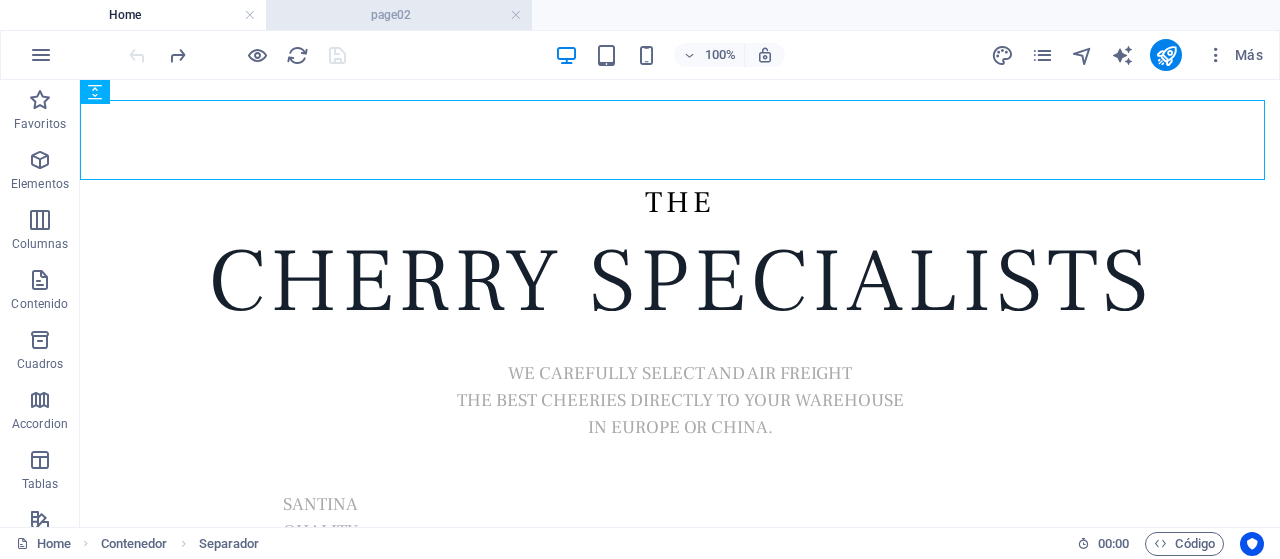 click on "page02" at bounding box center [399, 15] 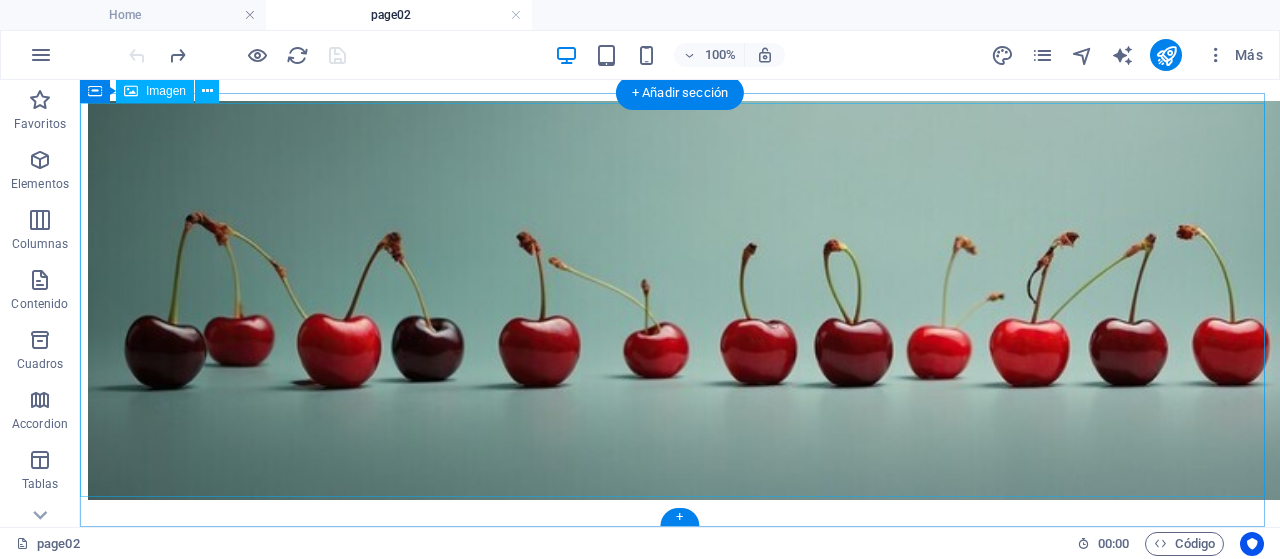 scroll, scrollTop: 0, scrollLeft: 0, axis: both 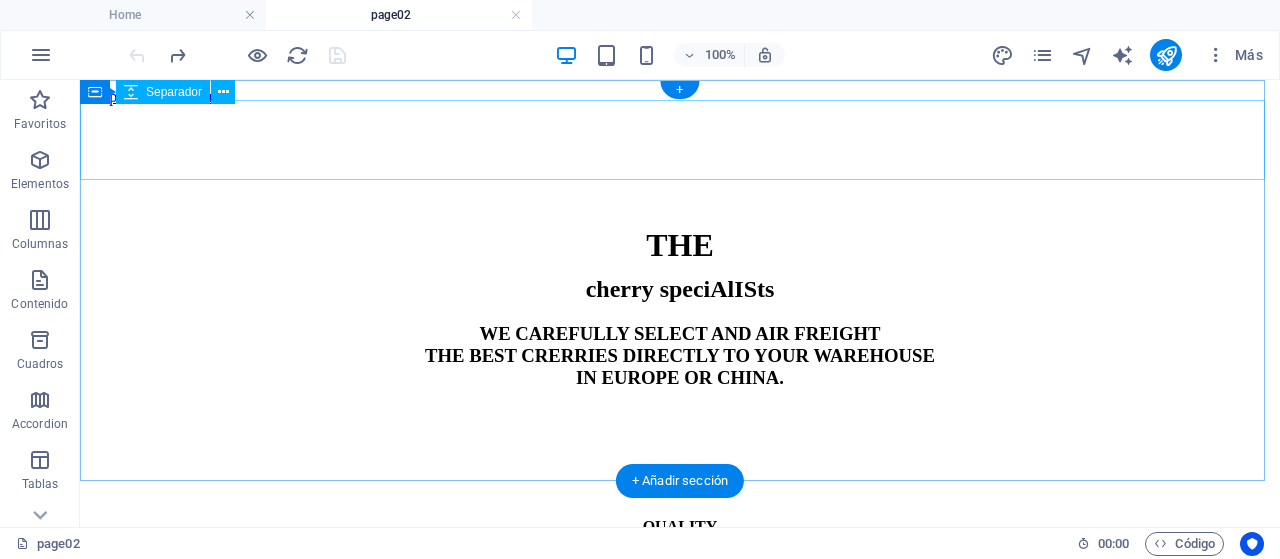 click at bounding box center [680, 166] 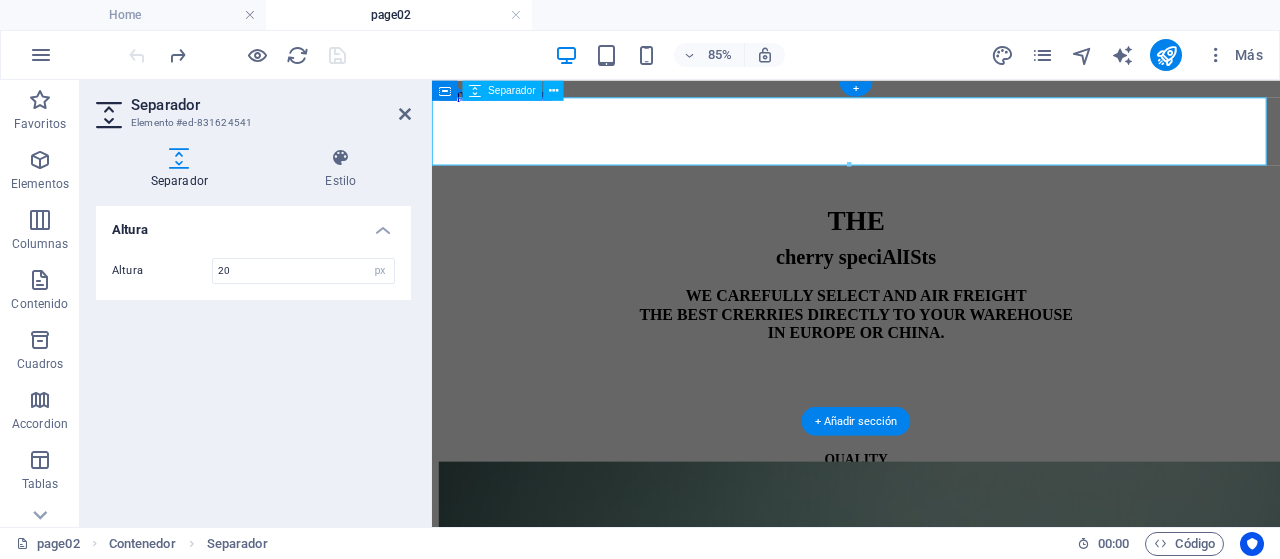 type on "20" 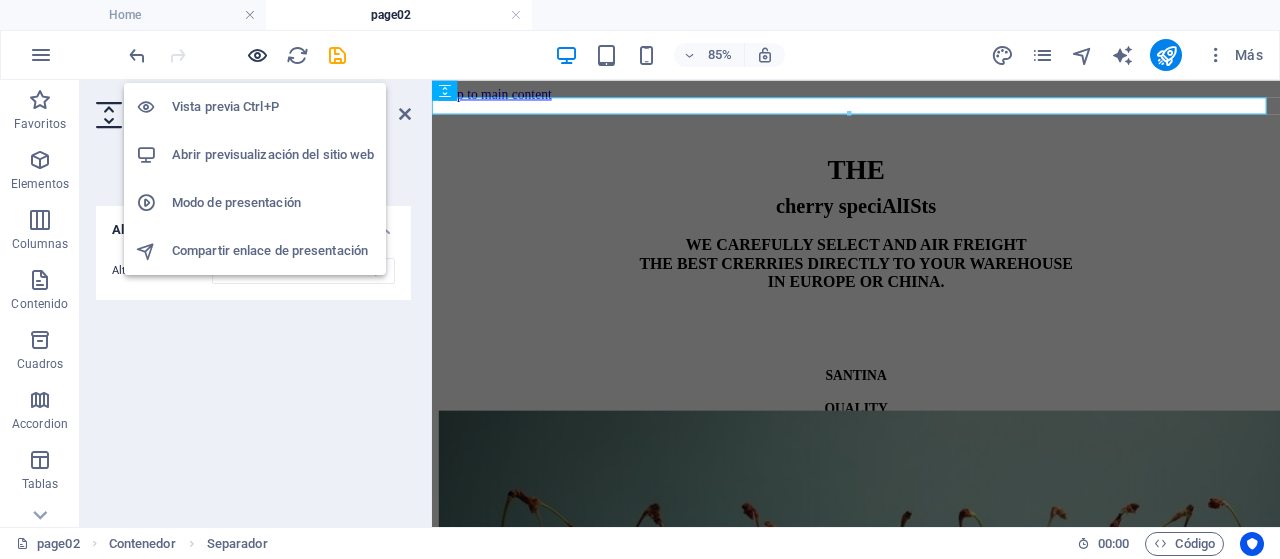 click at bounding box center [257, 55] 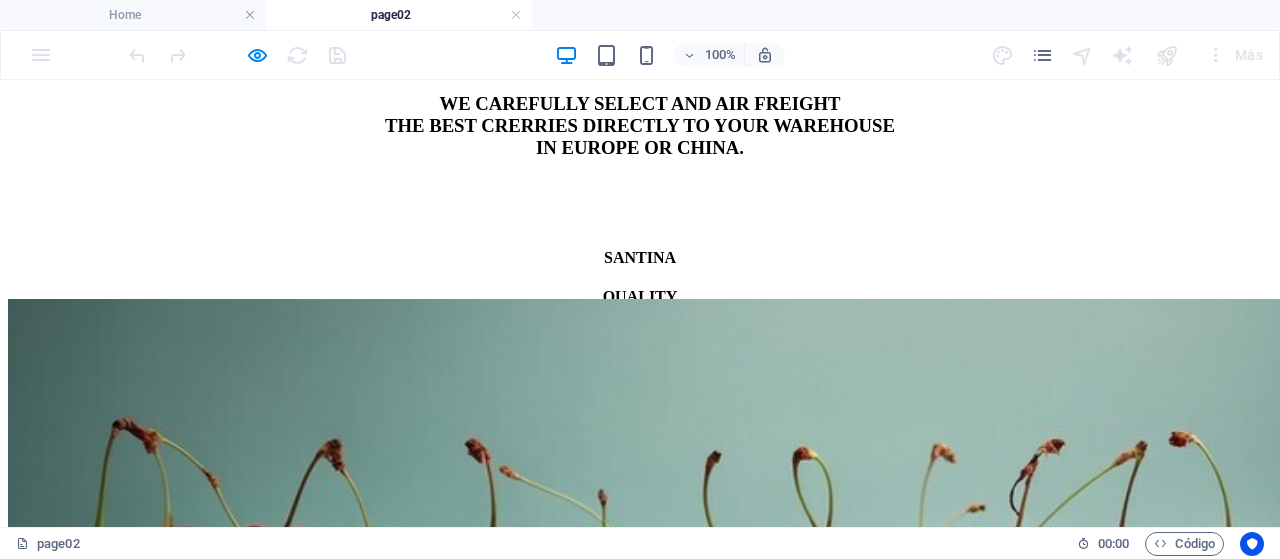 scroll, scrollTop: 0, scrollLeft: 0, axis: both 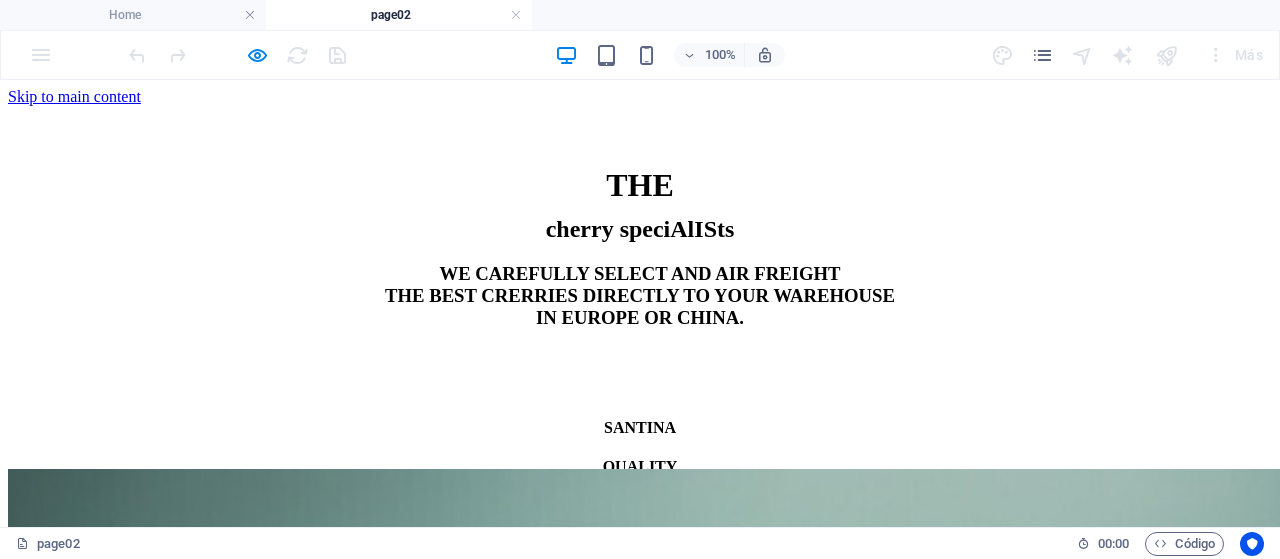 click on "page02" at bounding box center (399, 15) 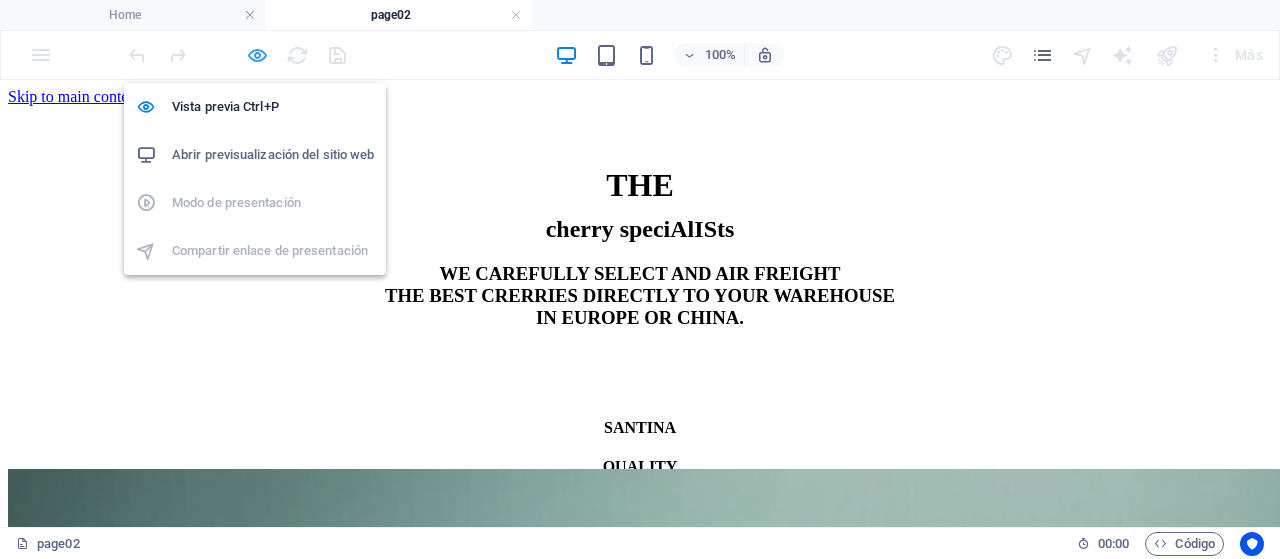 click at bounding box center (257, 55) 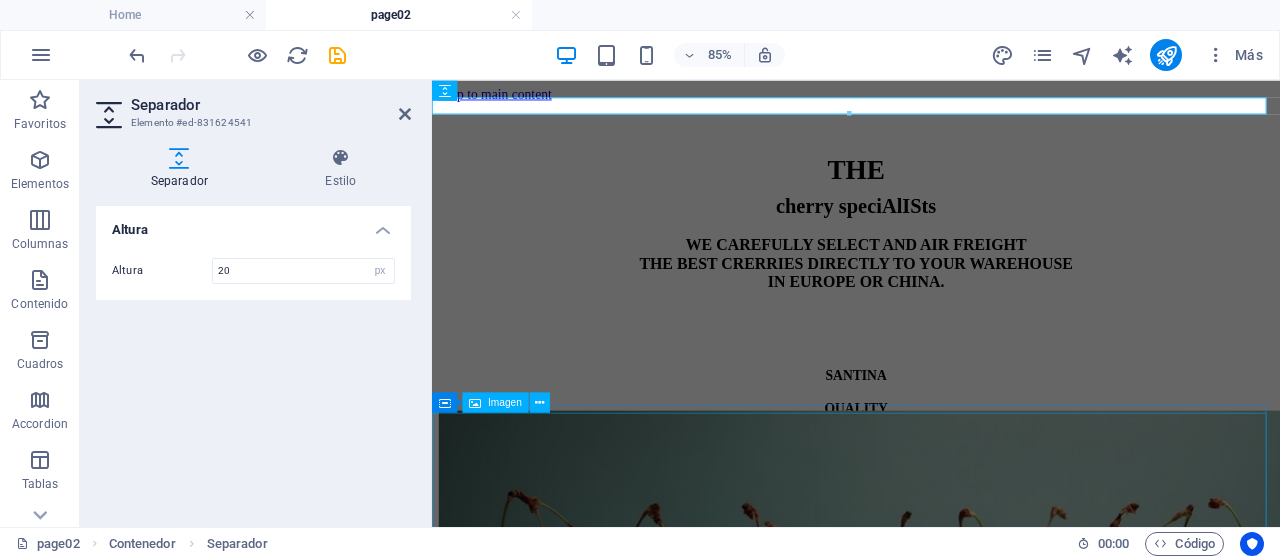 click at bounding box center (931, 637) 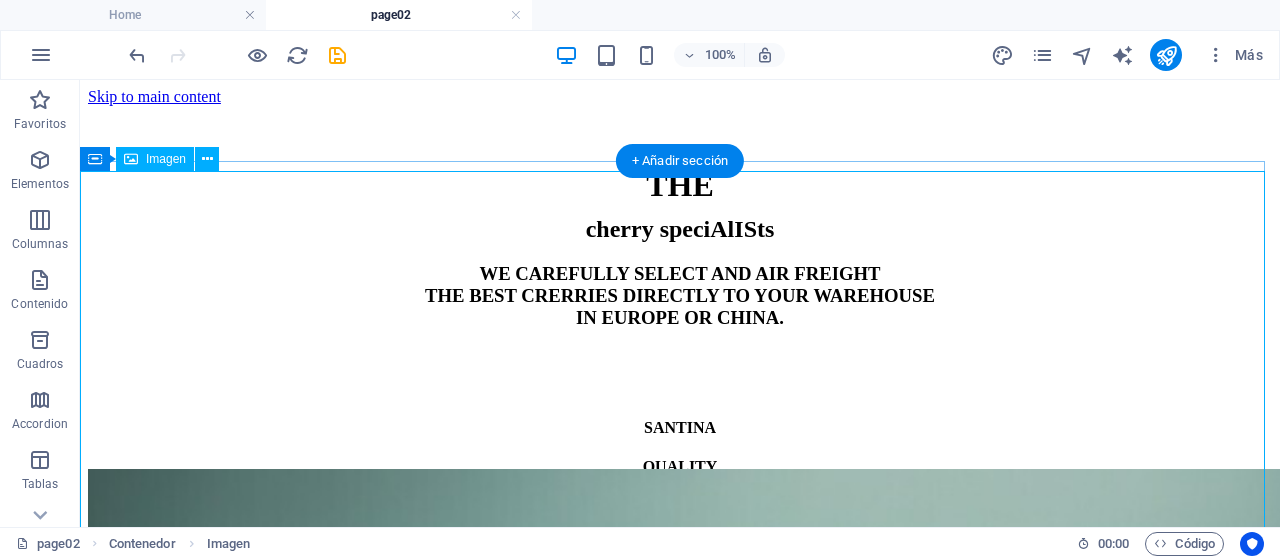 scroll, scrollTop: 368, scrollLeft: 0, axis: vertical 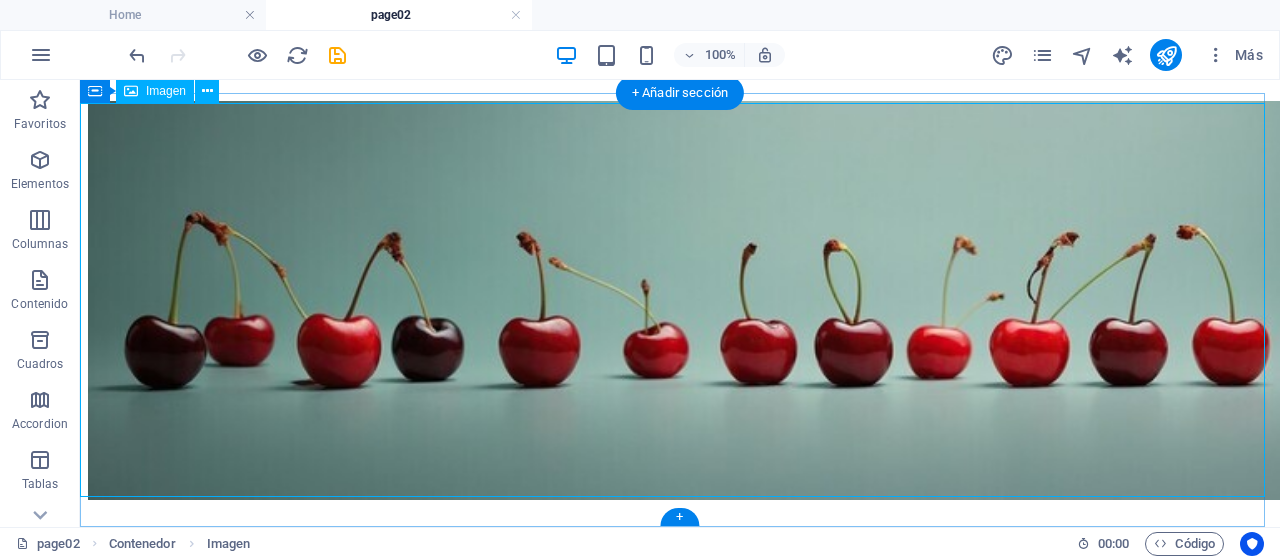 click at bounding box center (680, 302) 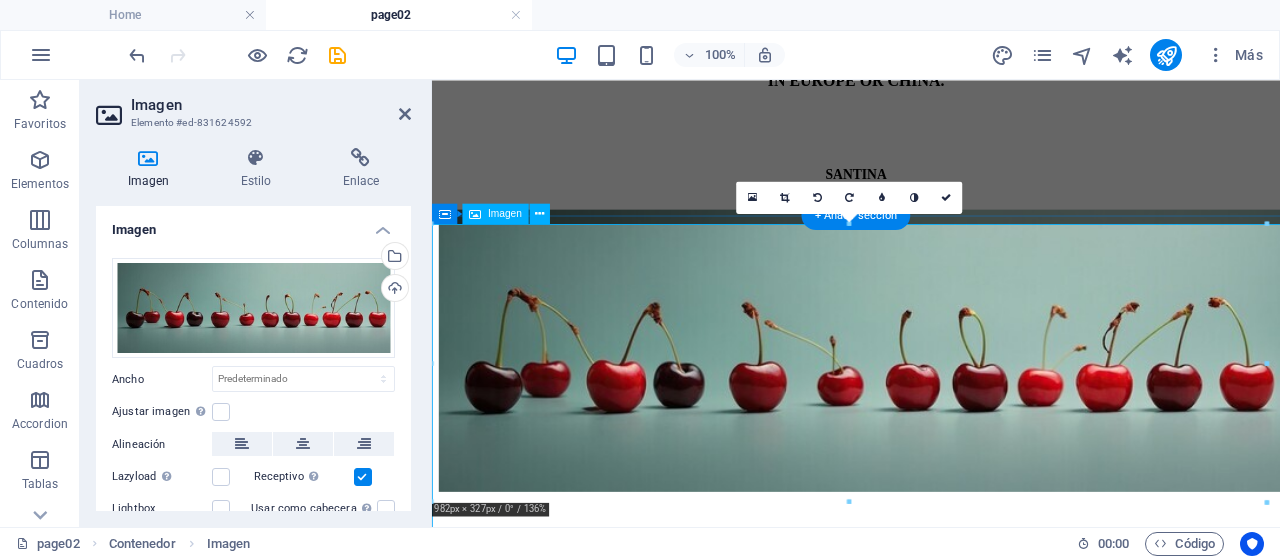 scroll, scrollTop: 221, scrollLeft: 0, axis: vertical 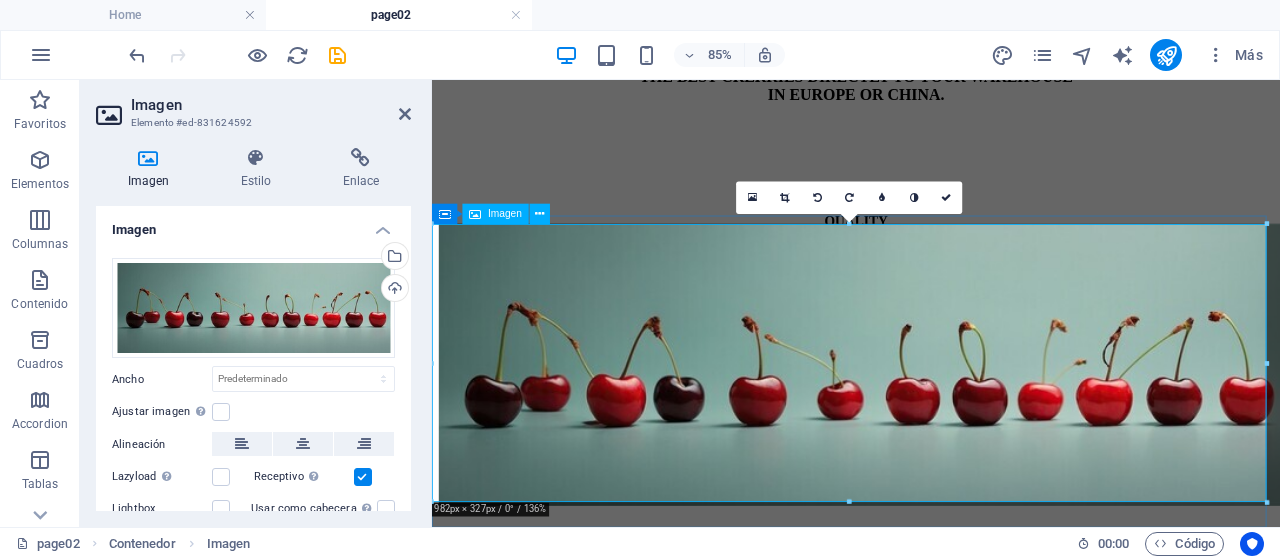 drag, startPoint x: 1278, startPoint y: 579, endPoint x: 916, endPoint y: 521, distance: 366.61697 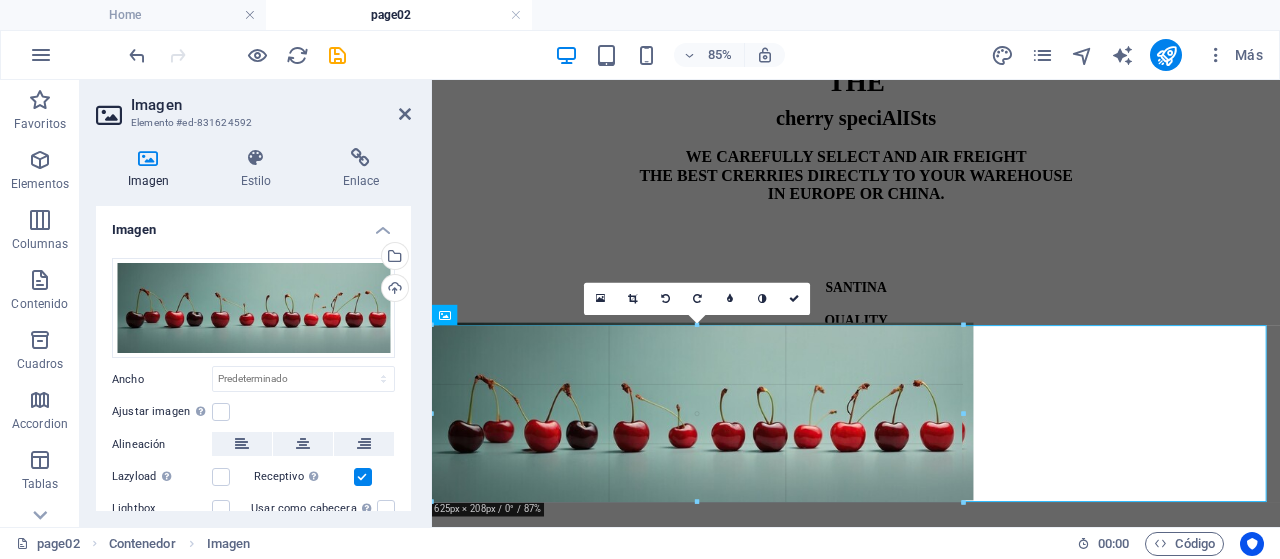 scroll, scrollTop: 103, scrollLeft: 0, axis: vertical 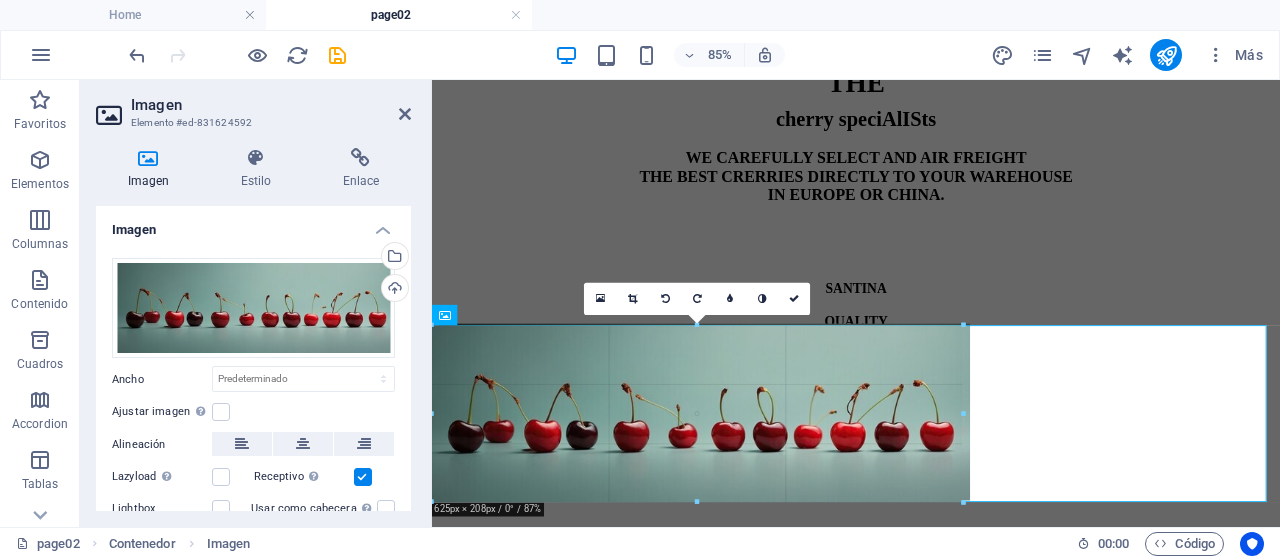 drag, startPoint x: 848, startPoint y: 502, endPoint x: 802, endPoint y: 378, distance: 132.25732 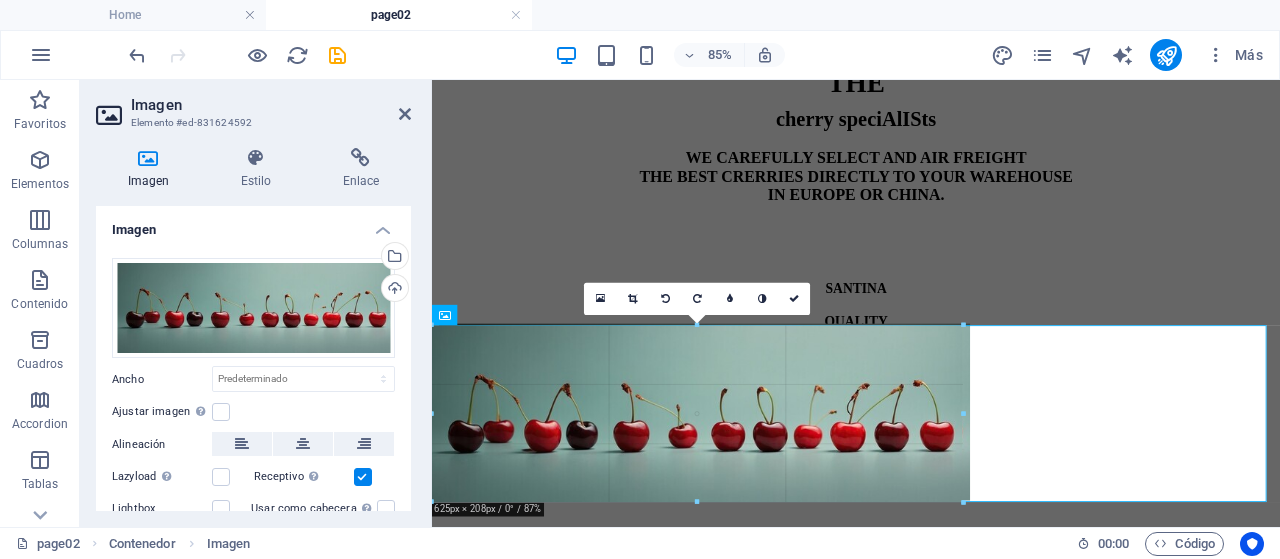 type on "624" 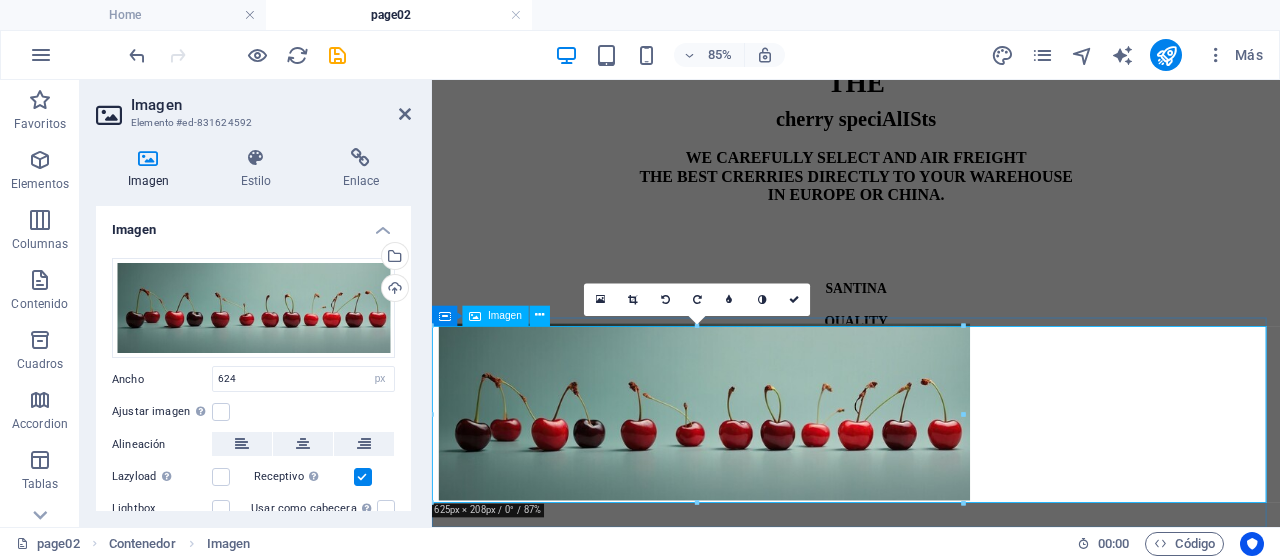 scroll, scrollTop: 102, scrollLeft: 0, axis: vertical 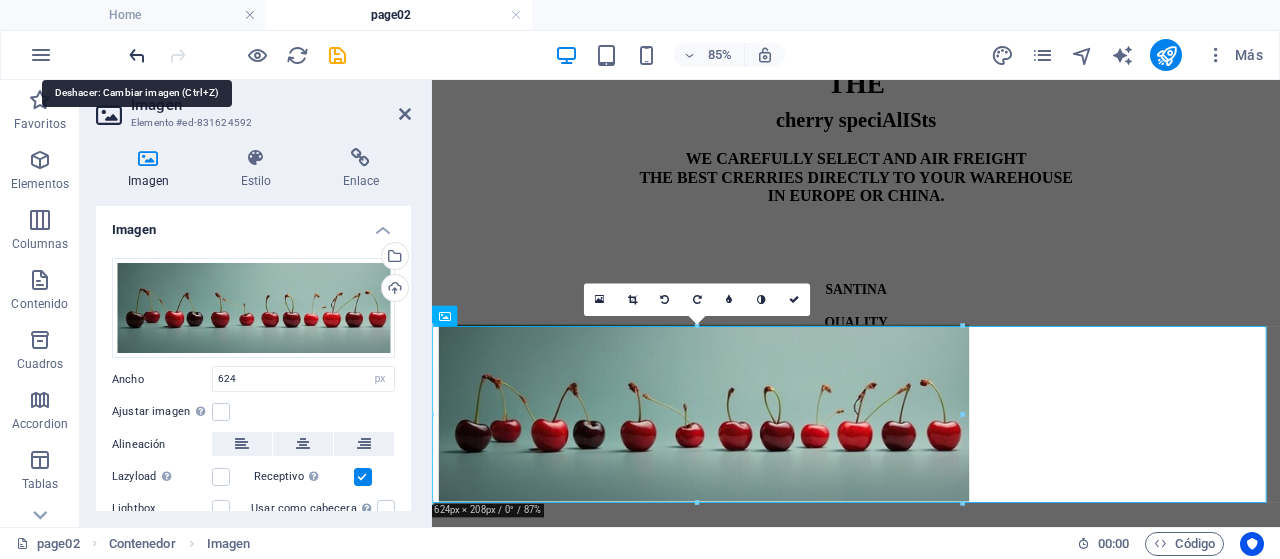 click at bounding box center [137, 55] 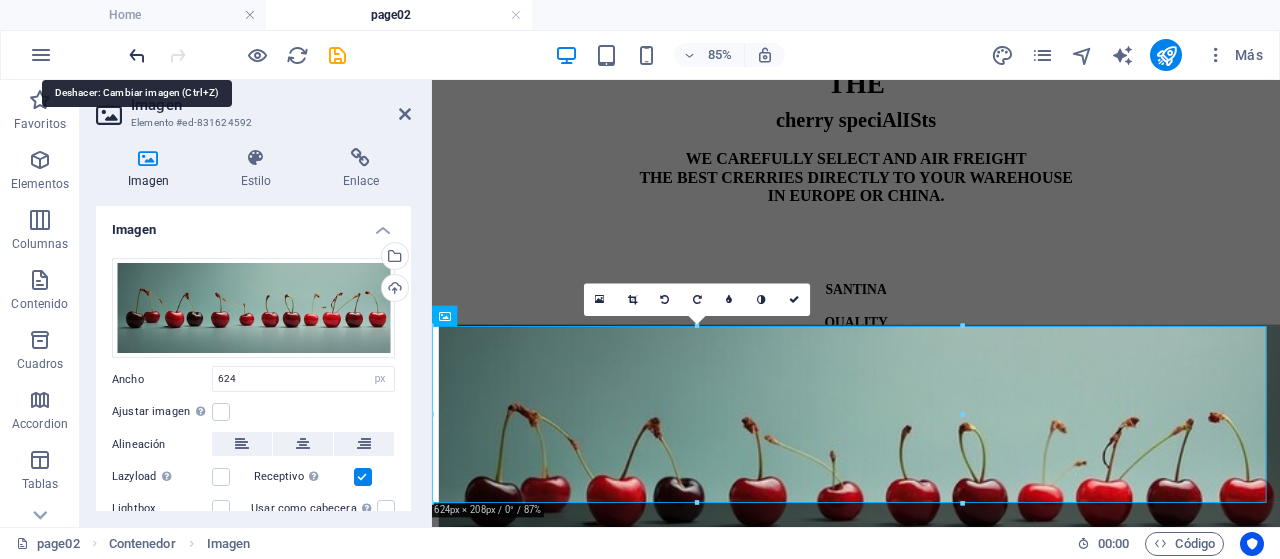 type 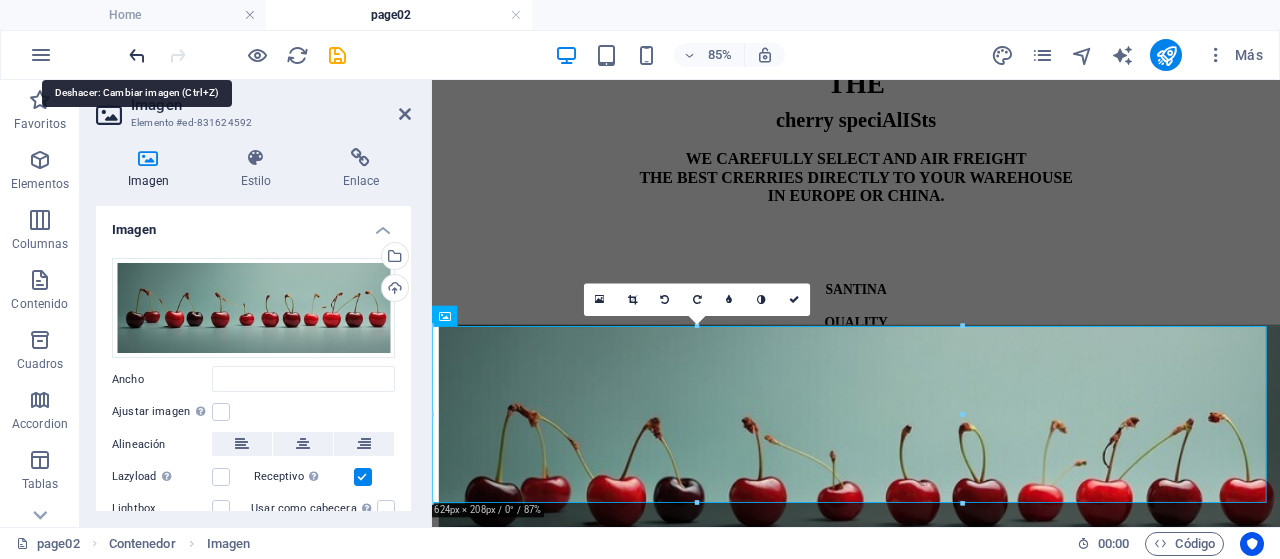 scroll, scrollTop: 221, scrollLeft: 0, axis: vertical 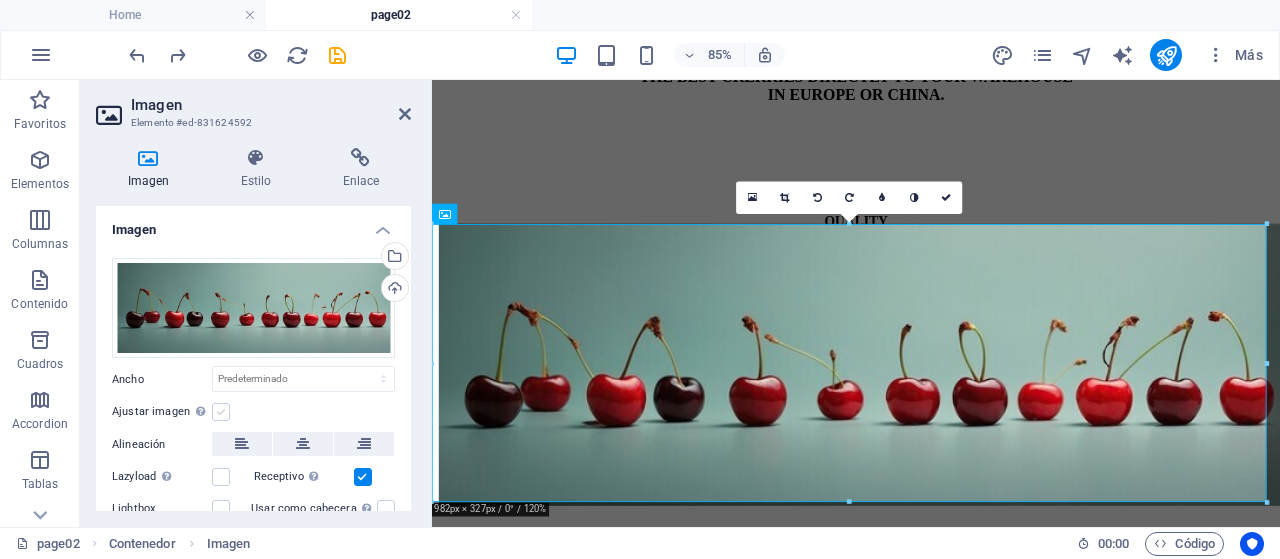 click at bounding box center [221, 412] 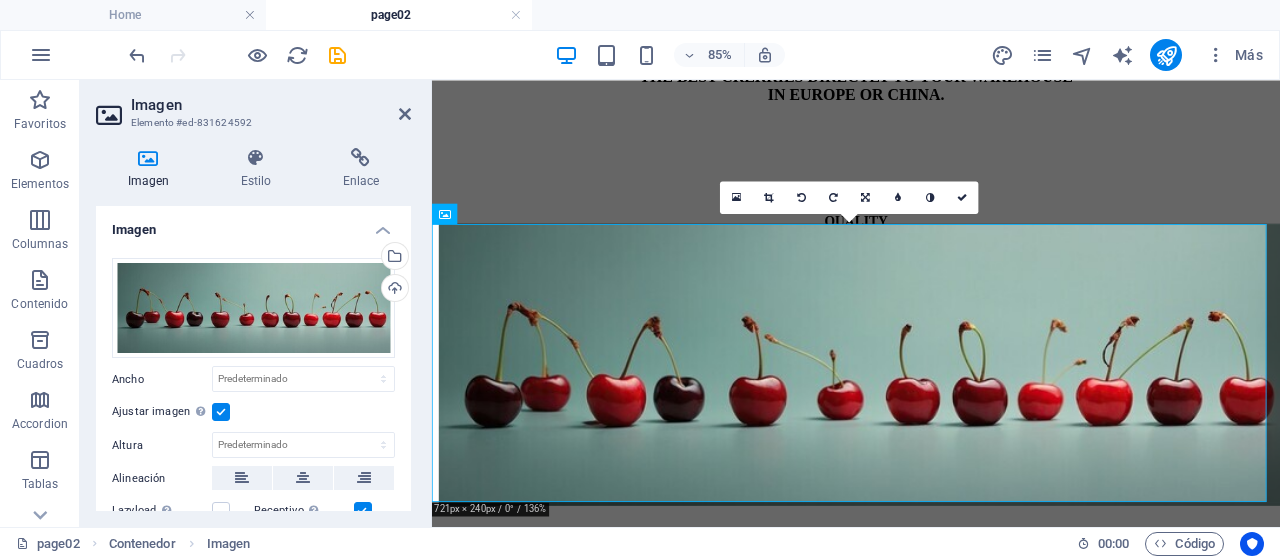 click at bounding box center [221, 412] 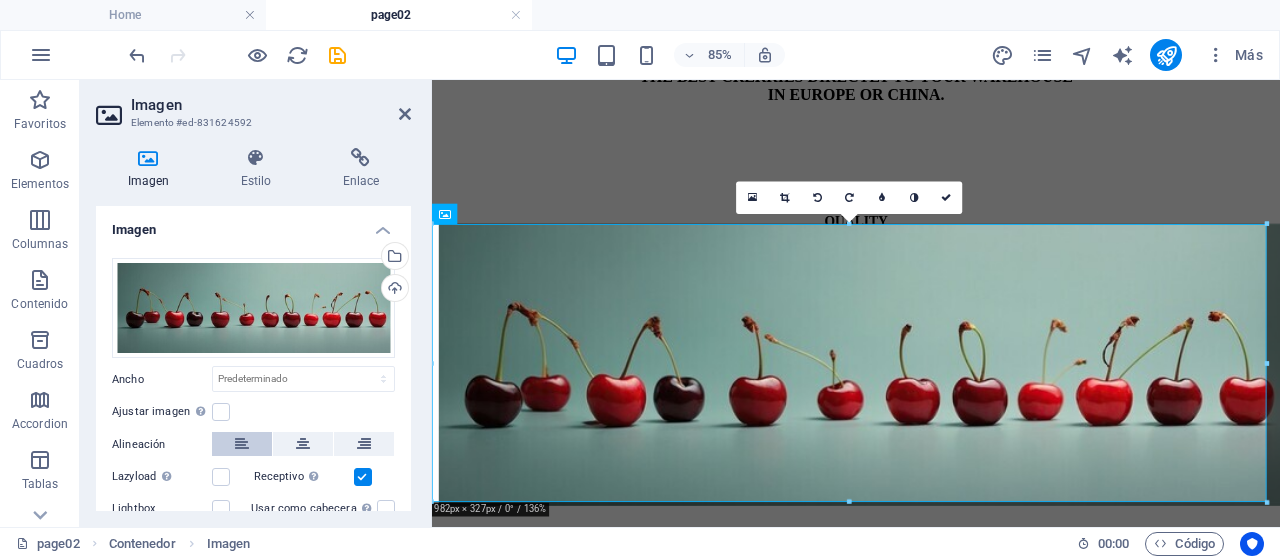 scroll, scrollTop: 100, scrollLeft: 0, axis: vertical 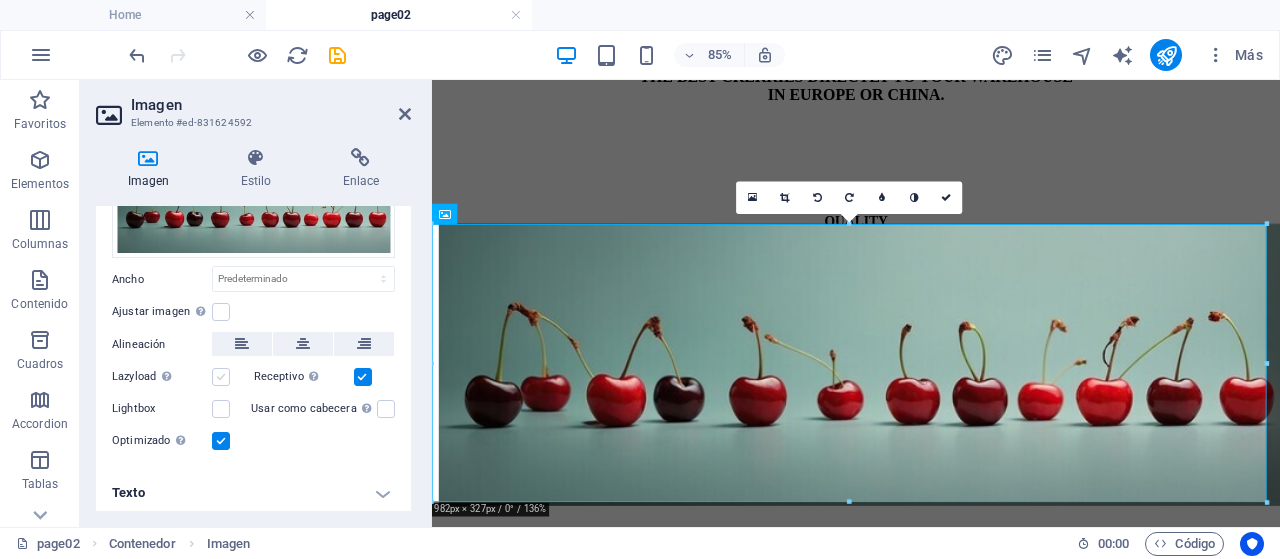click at bounding box center [221, 377] 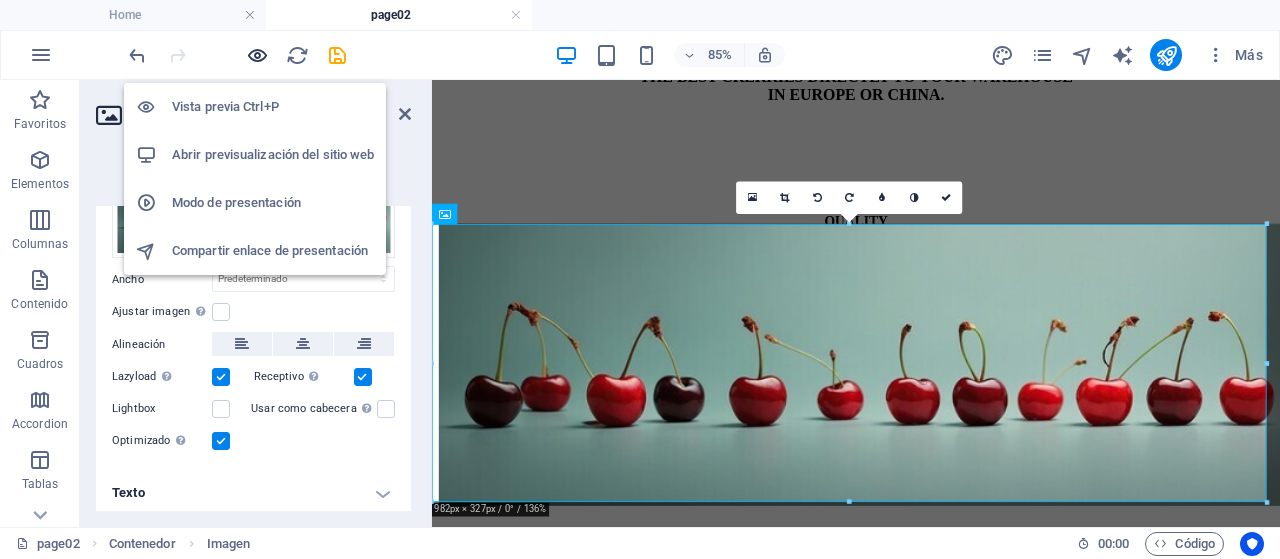 click at bounding box center (257, 55) 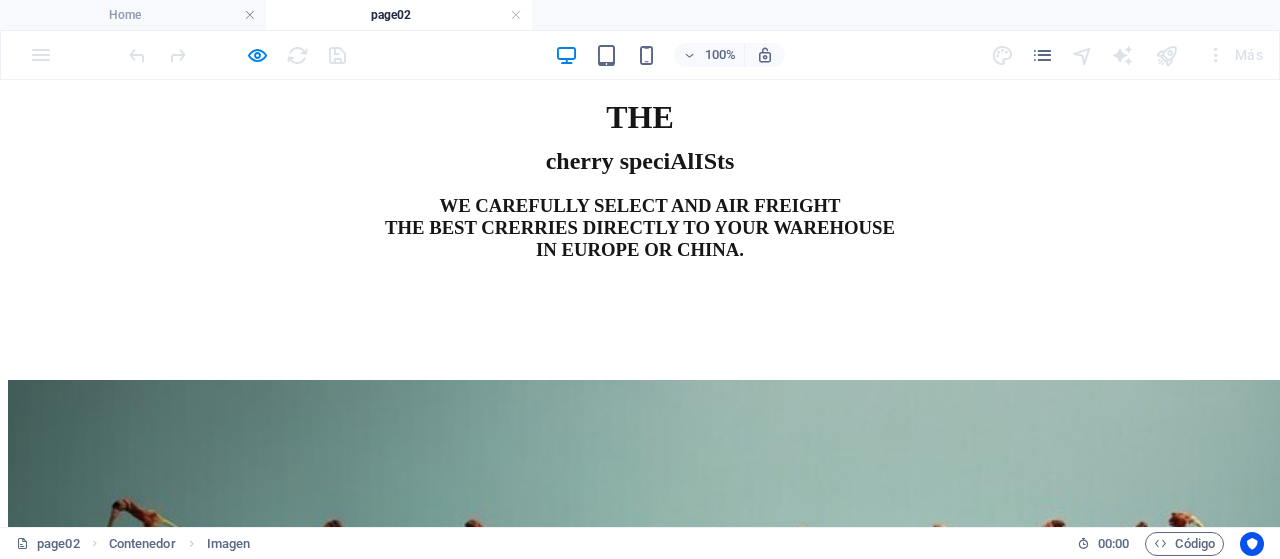 scroll, scrollTop: 0, scrollLeft: 0, axis: both 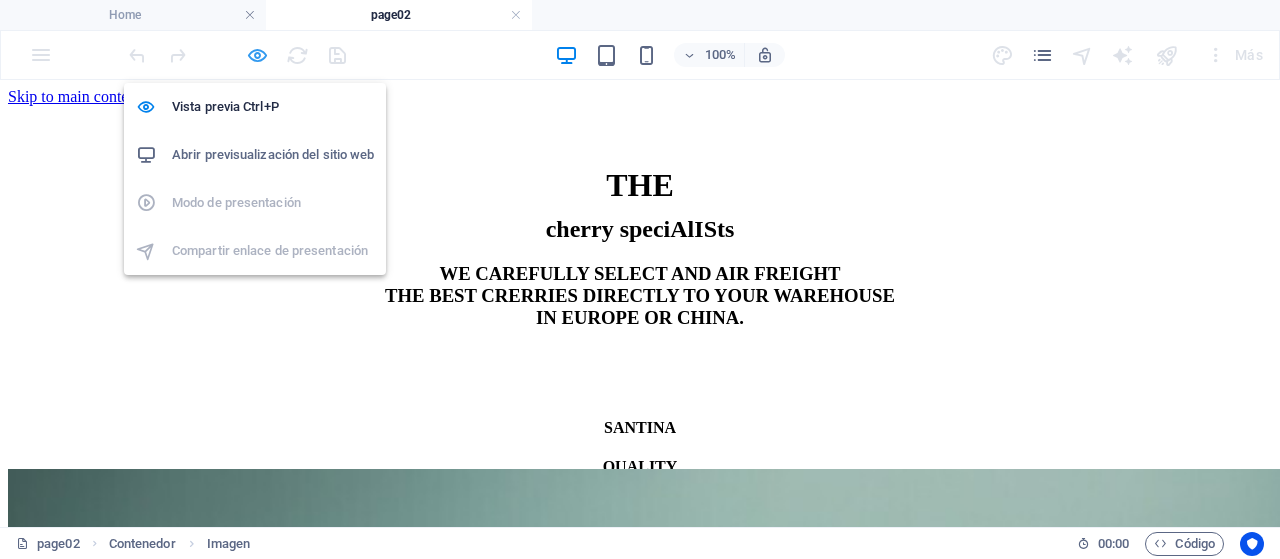 click at bounding box center (257, 55) 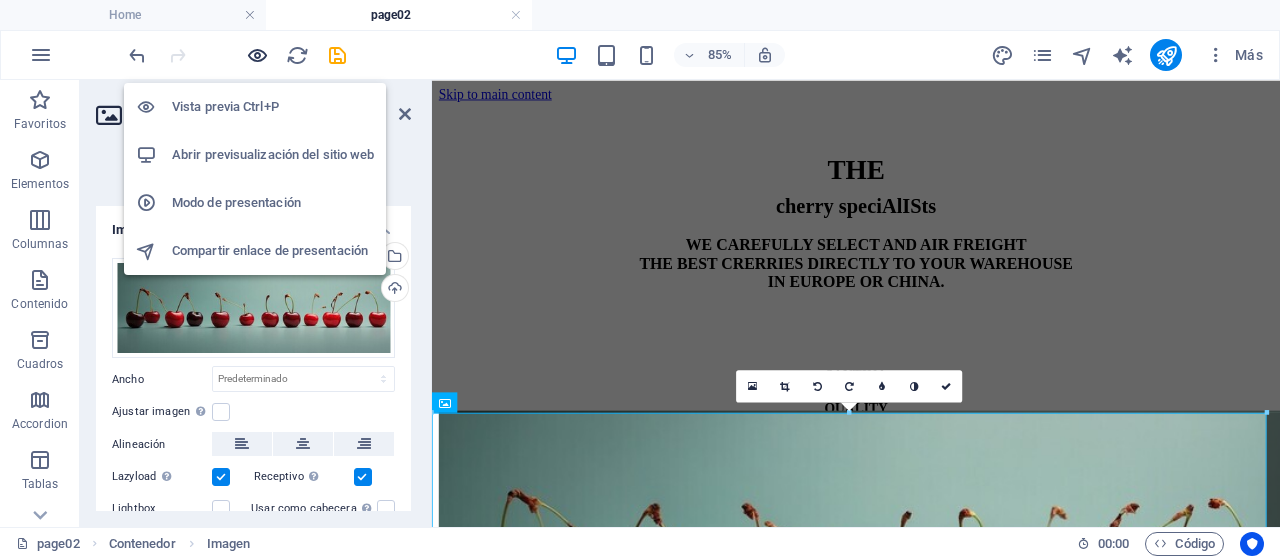 click at bounding box center (257, 55) 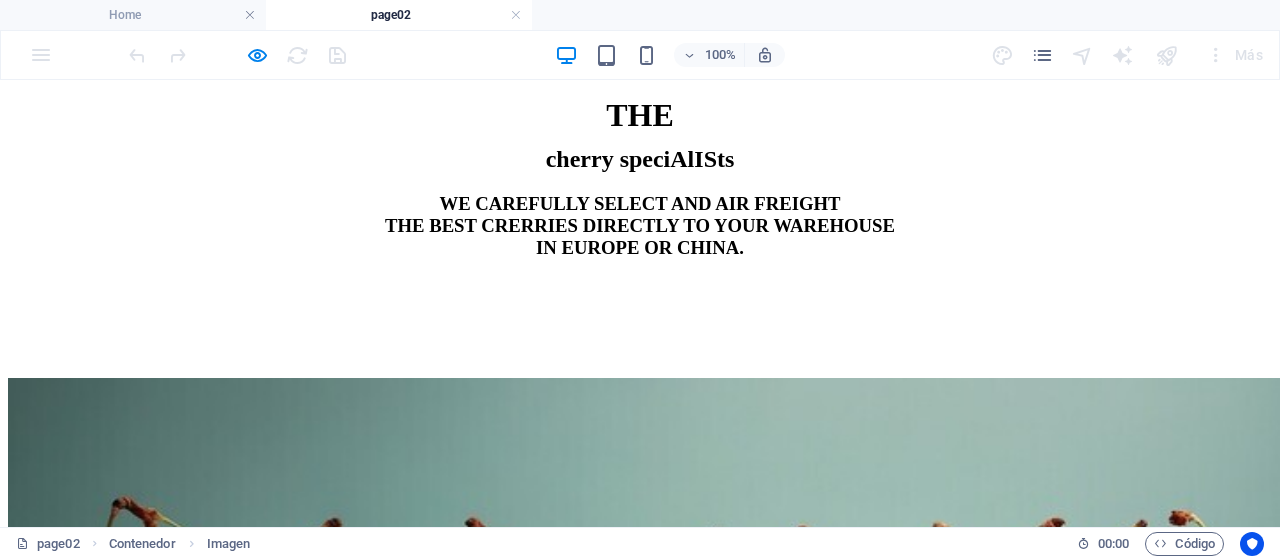 scroll, scrollTop: 0, scrollLeft: 0, axis: both 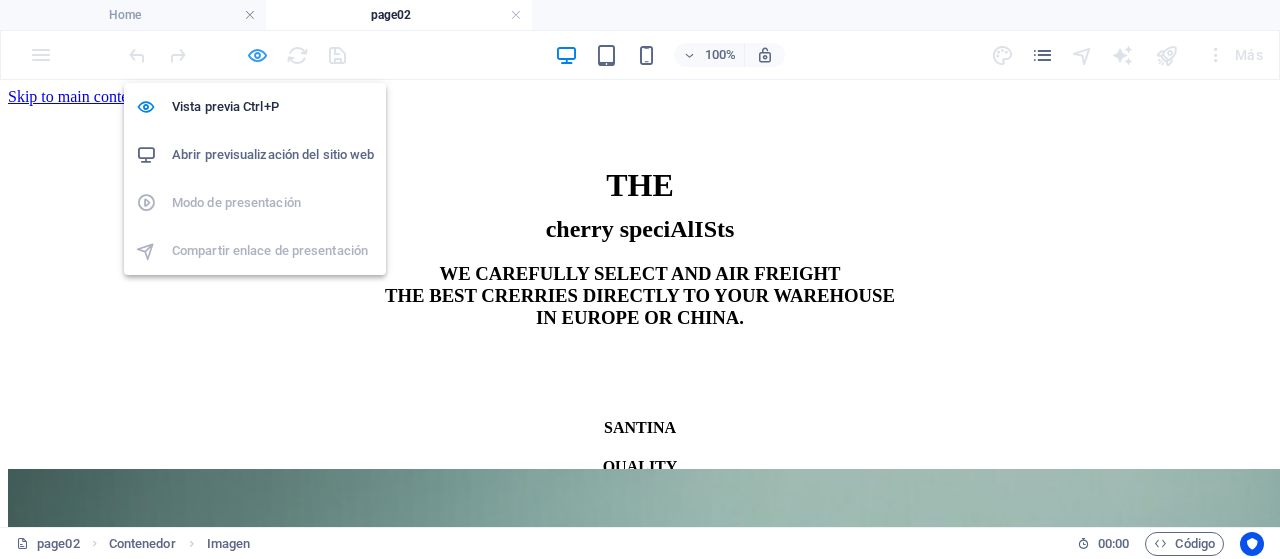 click at bounding box center (257, 55) 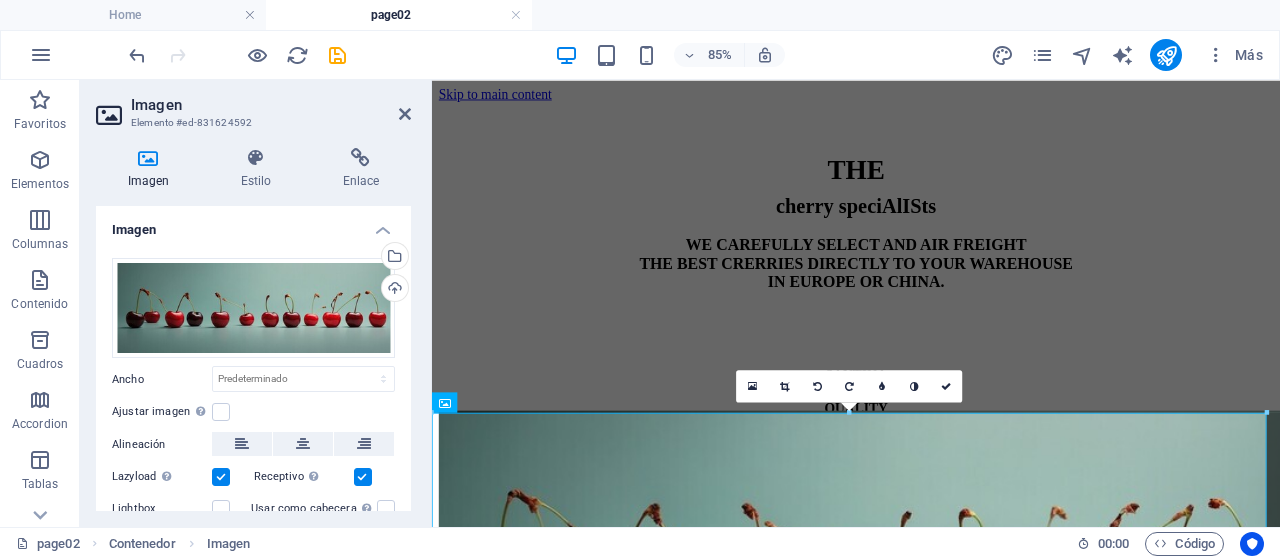 scroll, scrollTop: 100, scrollLeft: 0, axis: vertical 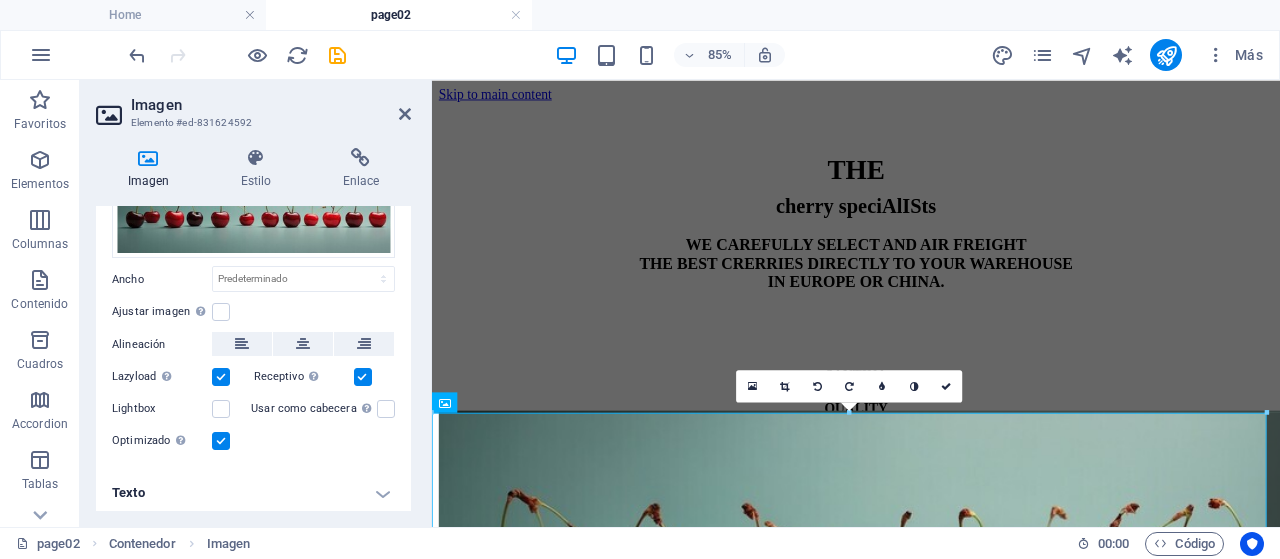 click at bounding box center (363, 377) 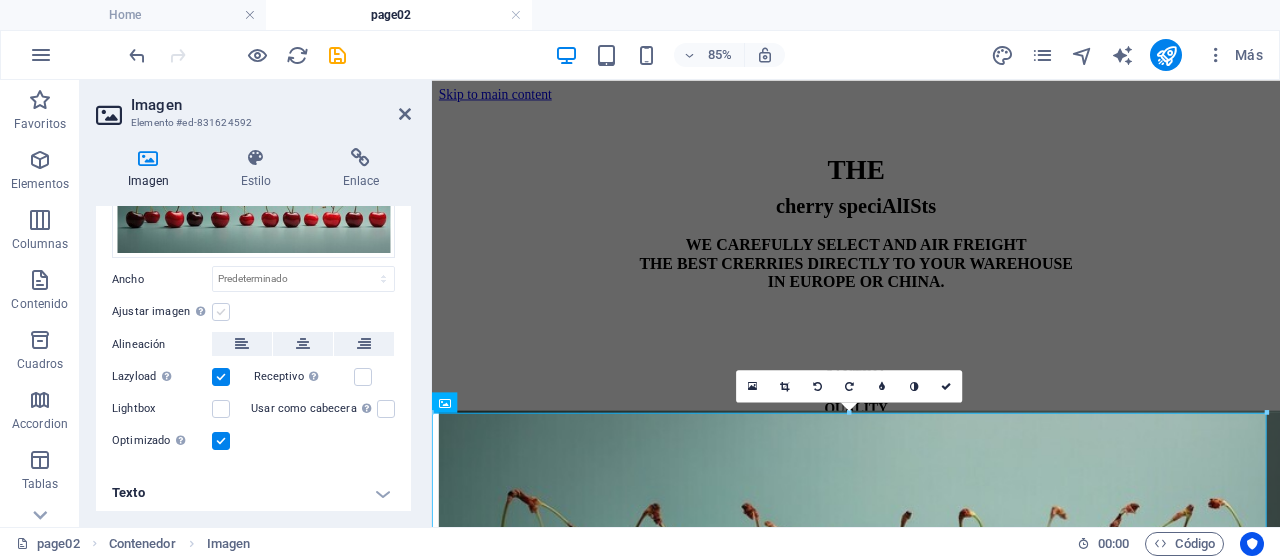 click at bounding box center (221, 312) 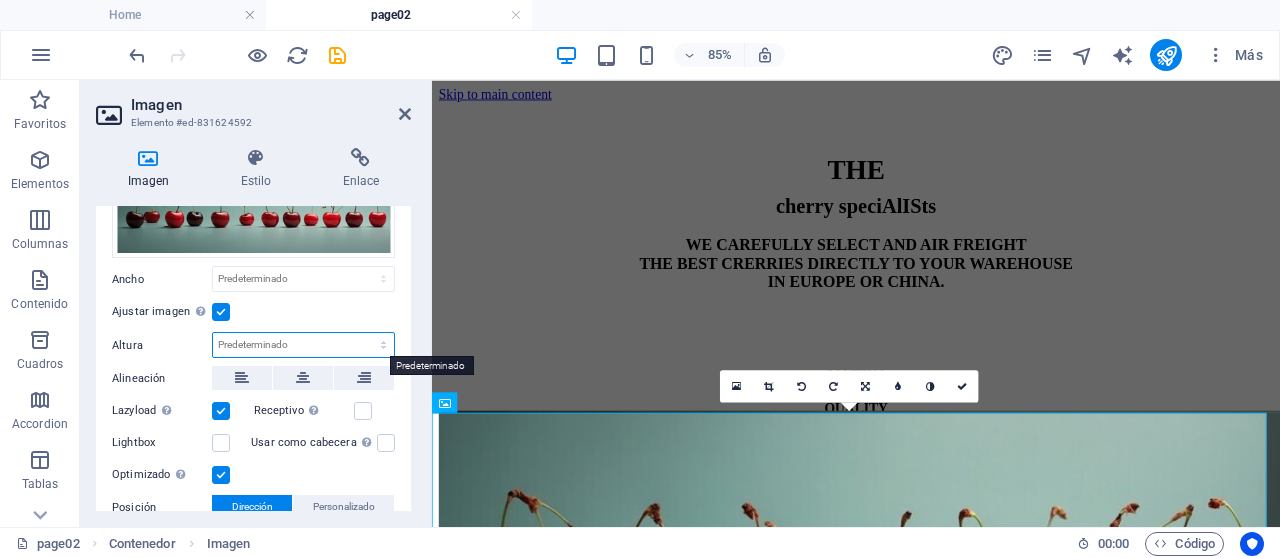 click on "Predeterminado automático px" at bounding box center [303, 345] 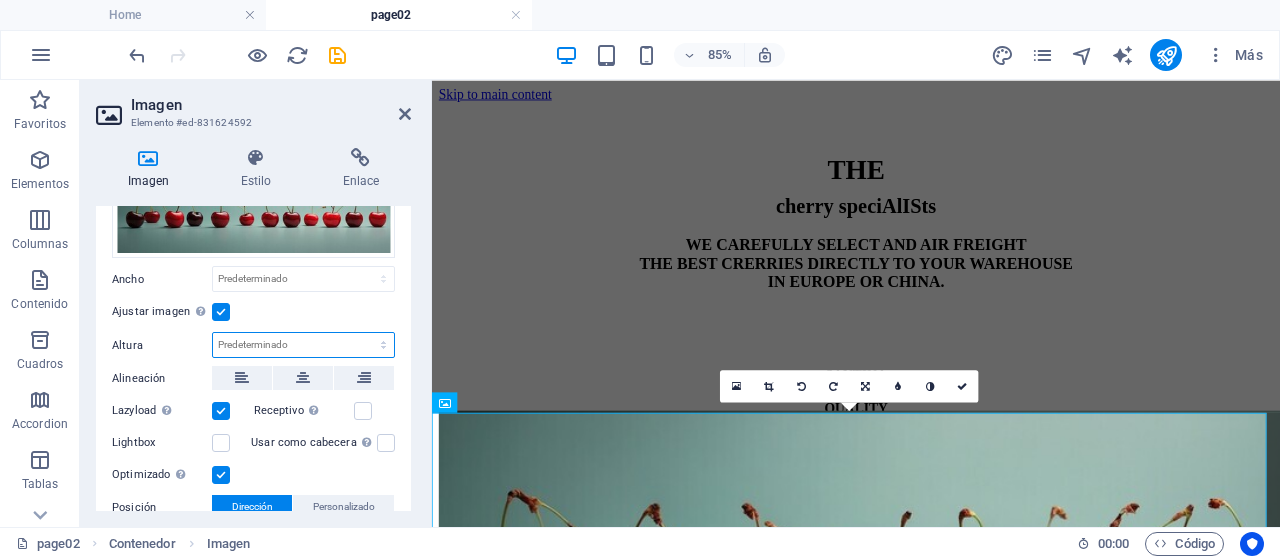 select on "px" 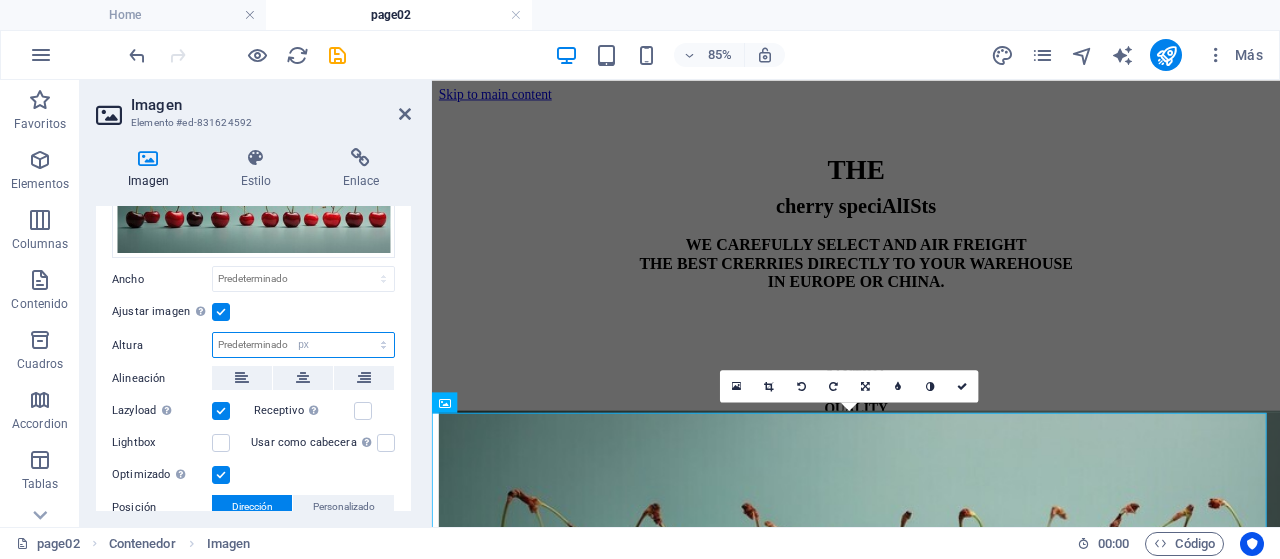 click on "Predeterminado automático px" at bounding box center [303, 345] 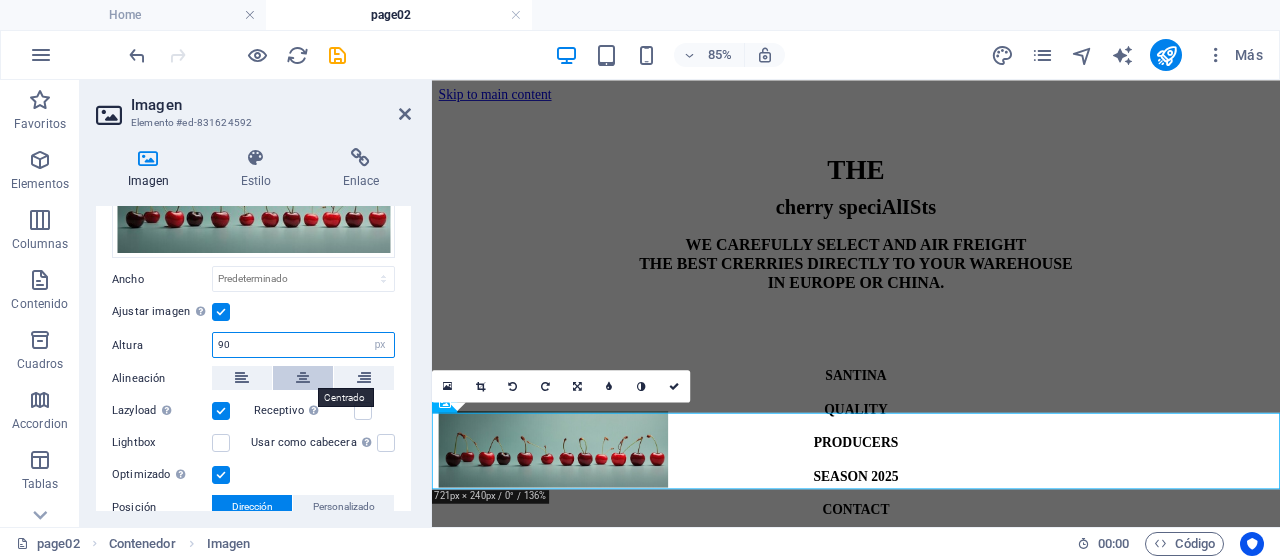 type on "90" 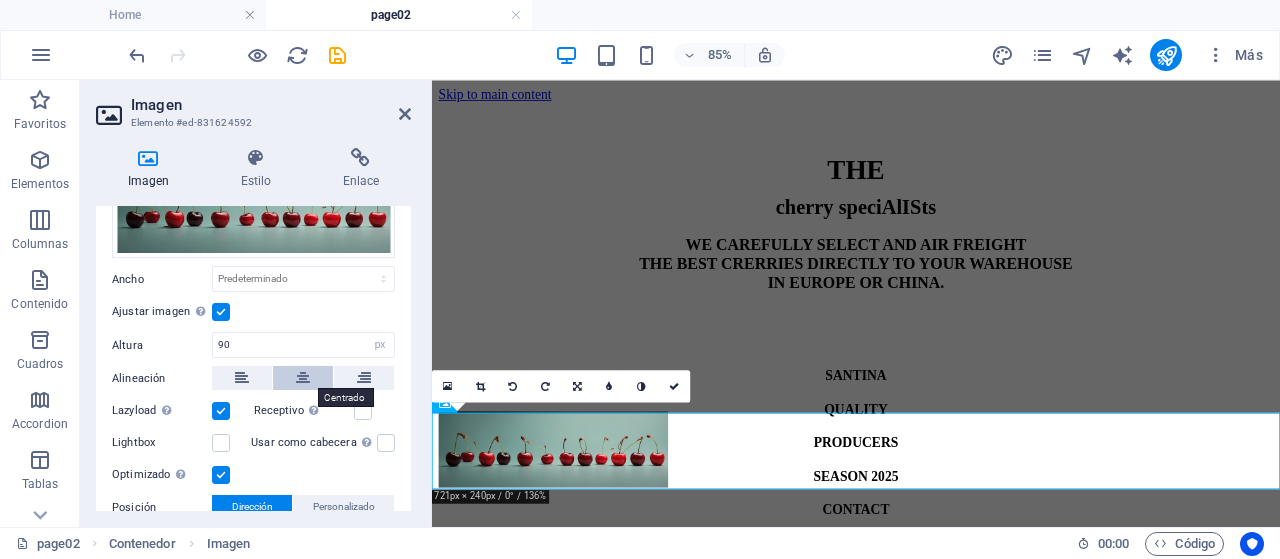 click at bounding box center [303, 378] 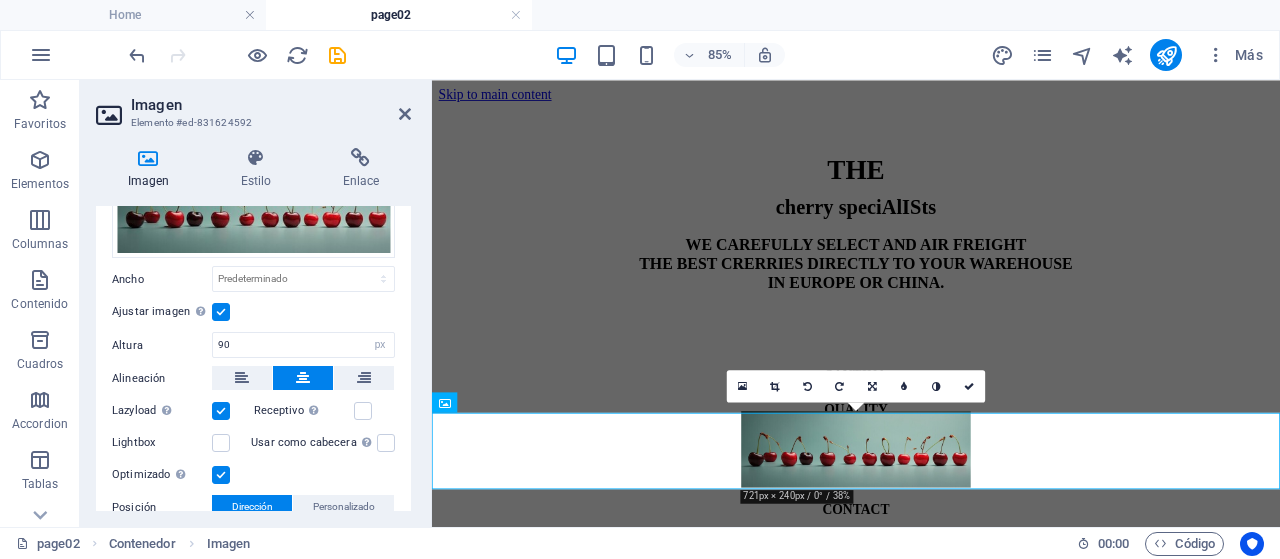 scroll, scrollTop: 200, scrollLeft: 0, axis: vertical 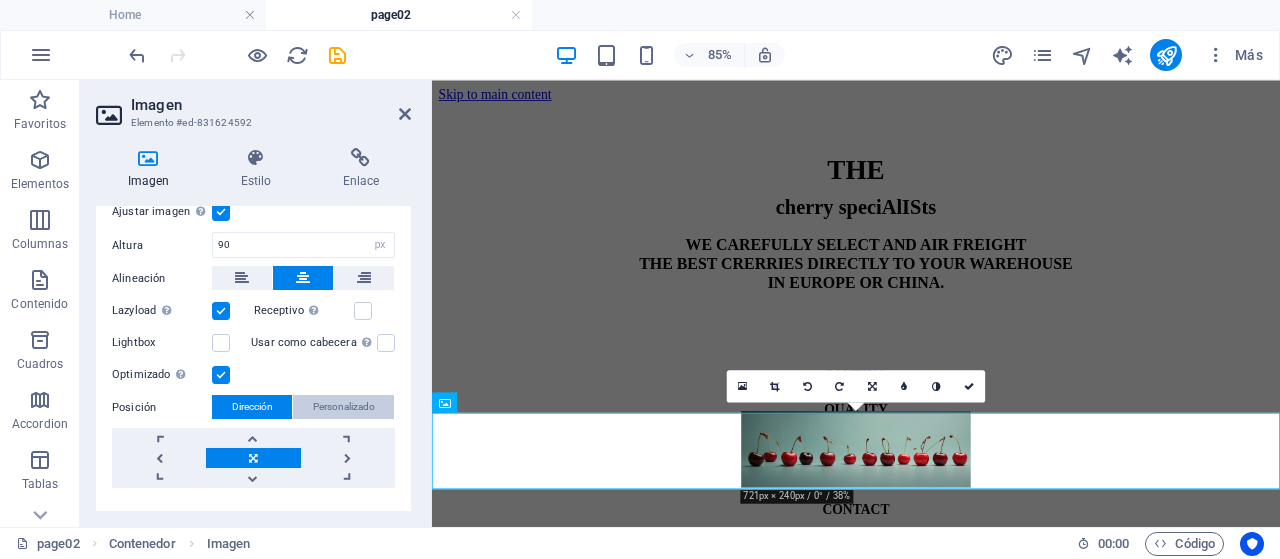 click on "Personalizado" at bounding box center (344, 407) 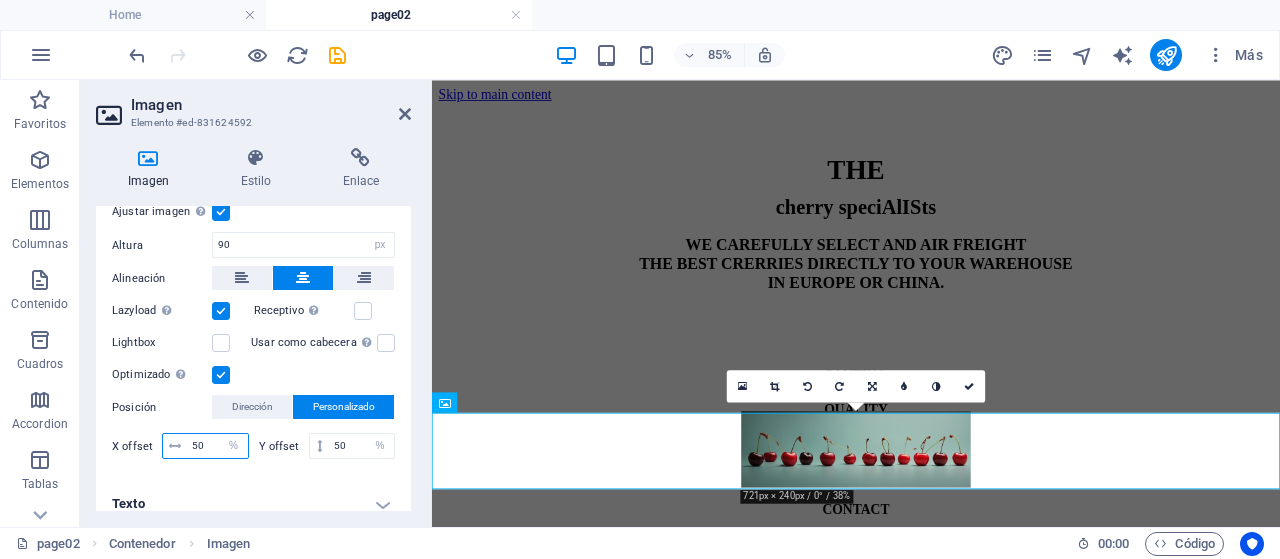 drag, startPoint x: 207, startPoint y: 442, endPoint x: 184, endPoint y: 442, distance: 23 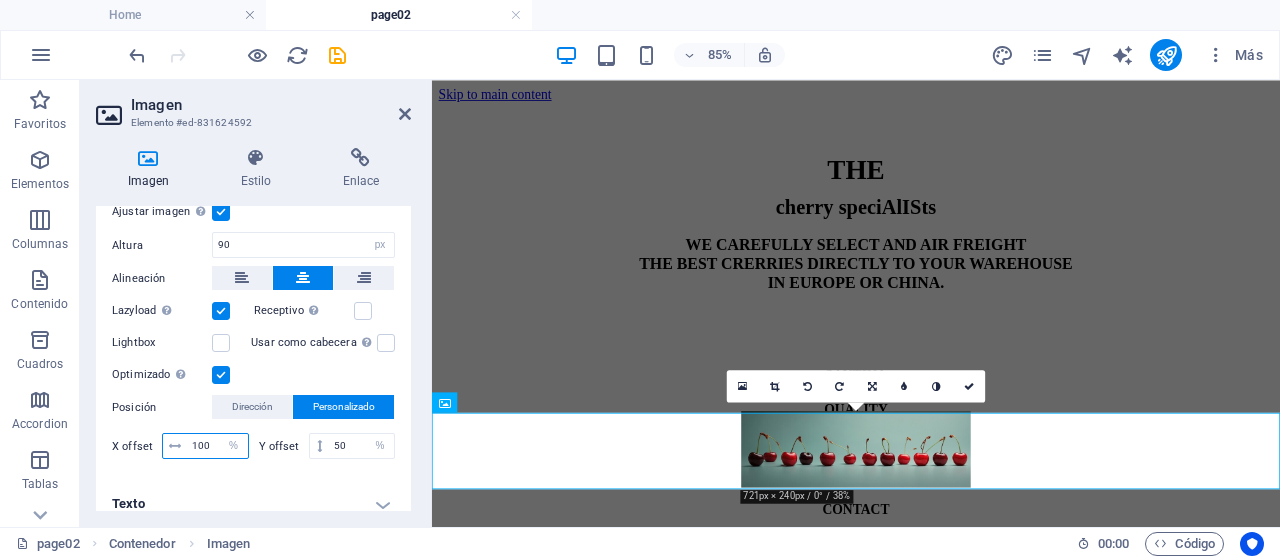 type on "100" 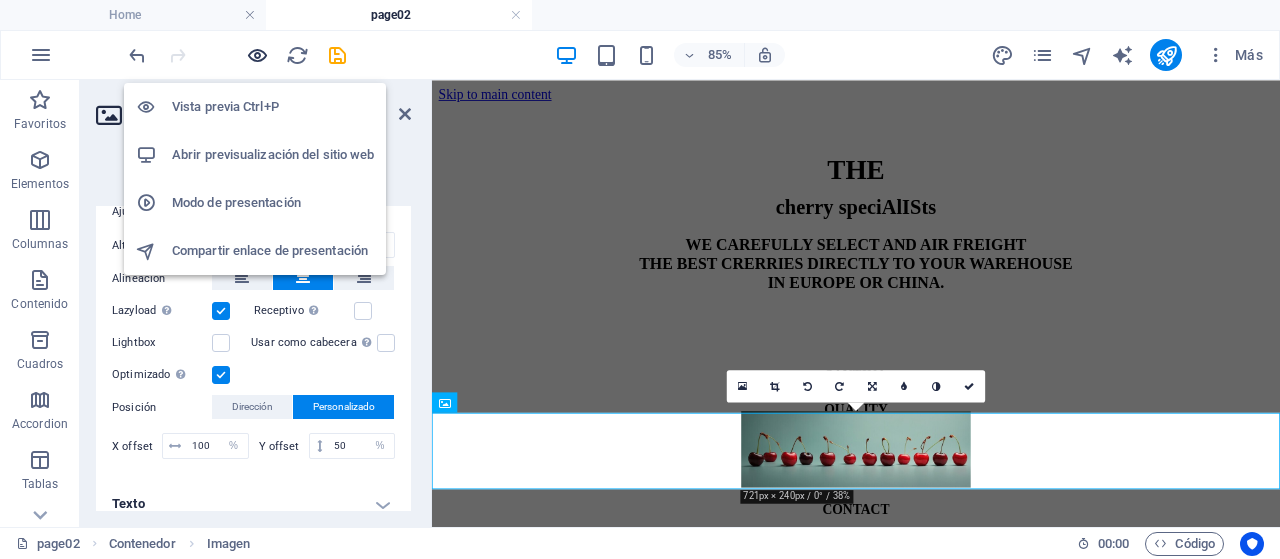 click at bounding box center [257, 55] 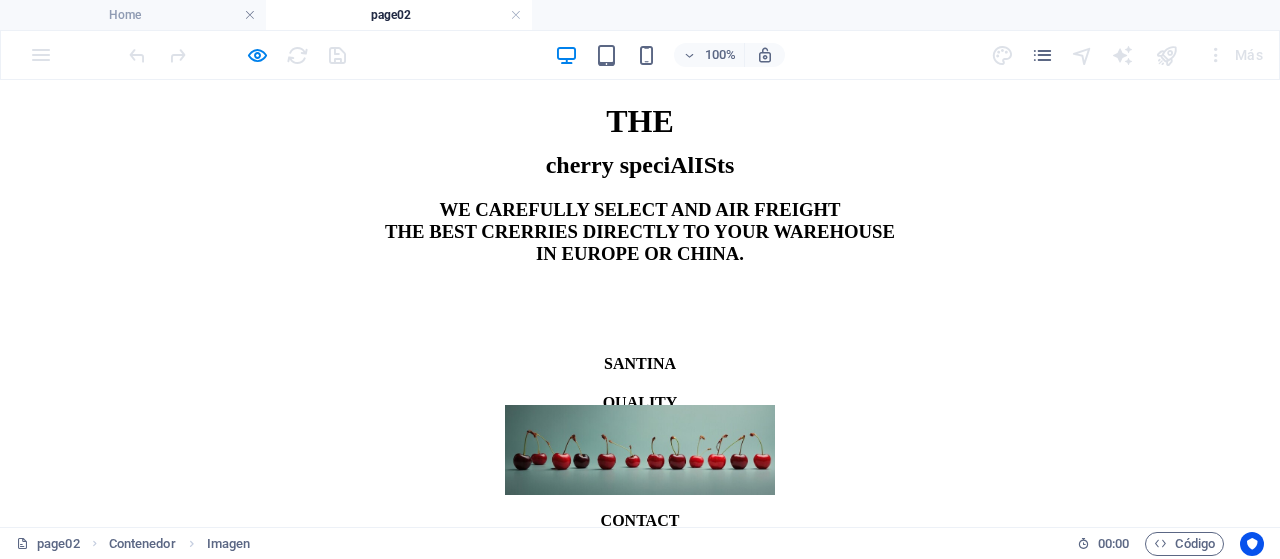 scroll, scrollTop: 0, scrollLeft: 0, axis: both 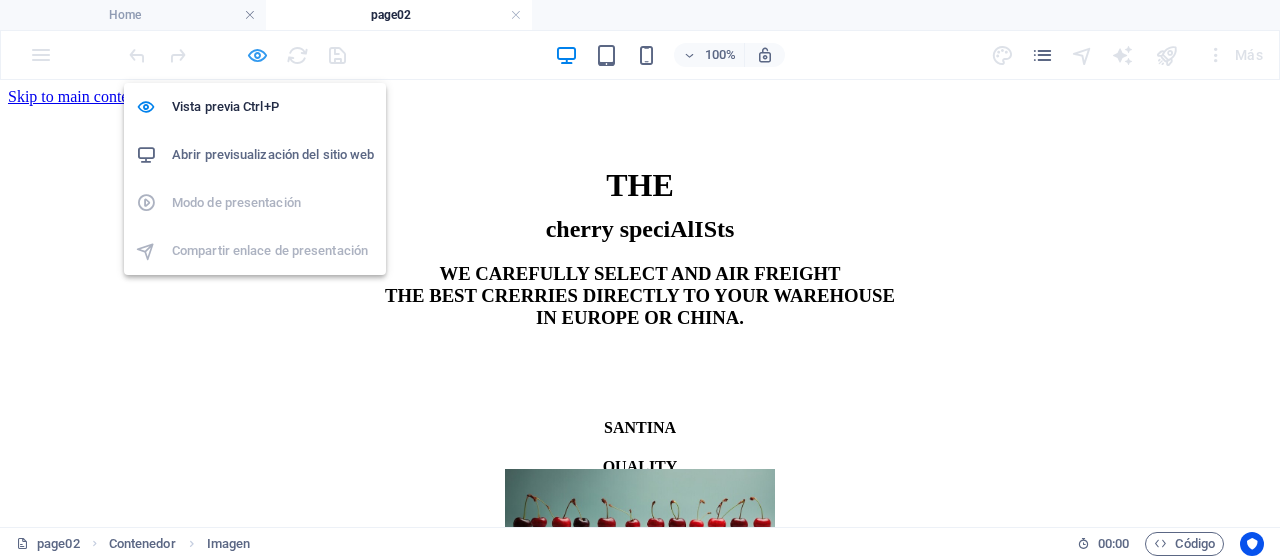 click at bounding box center (257, 55) 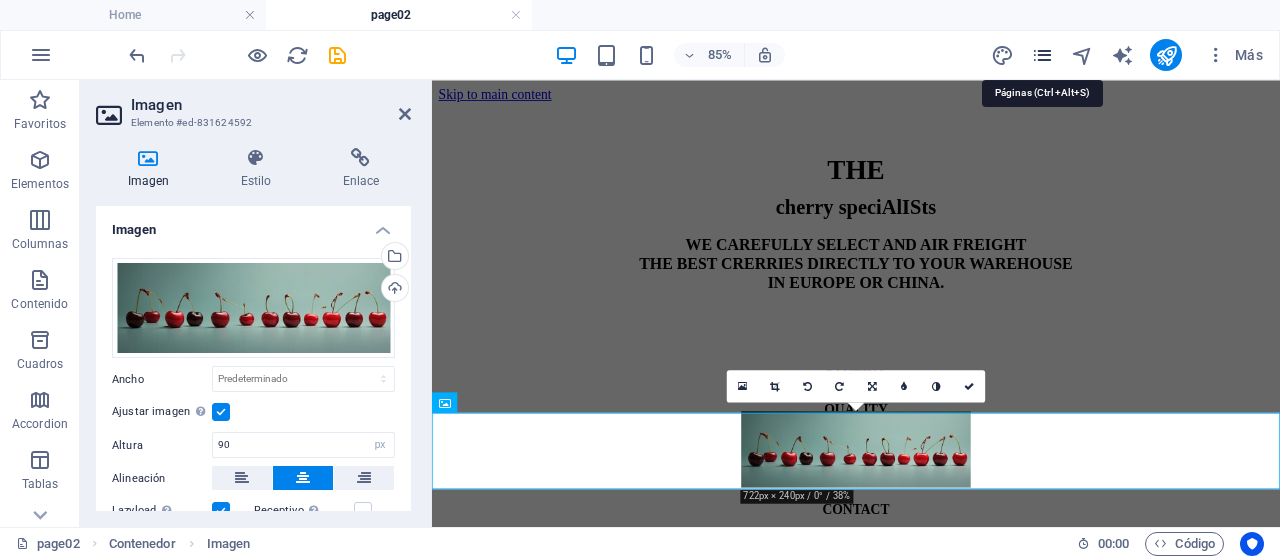 click at bounding box center (1042, 55) 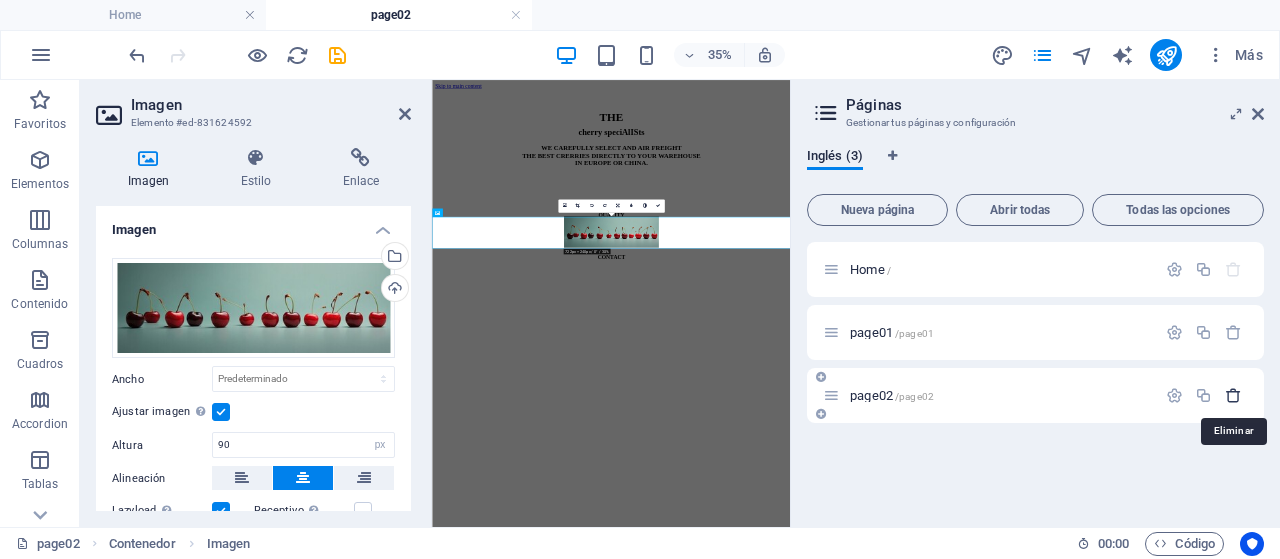 click at bounding box center [1233, 395] 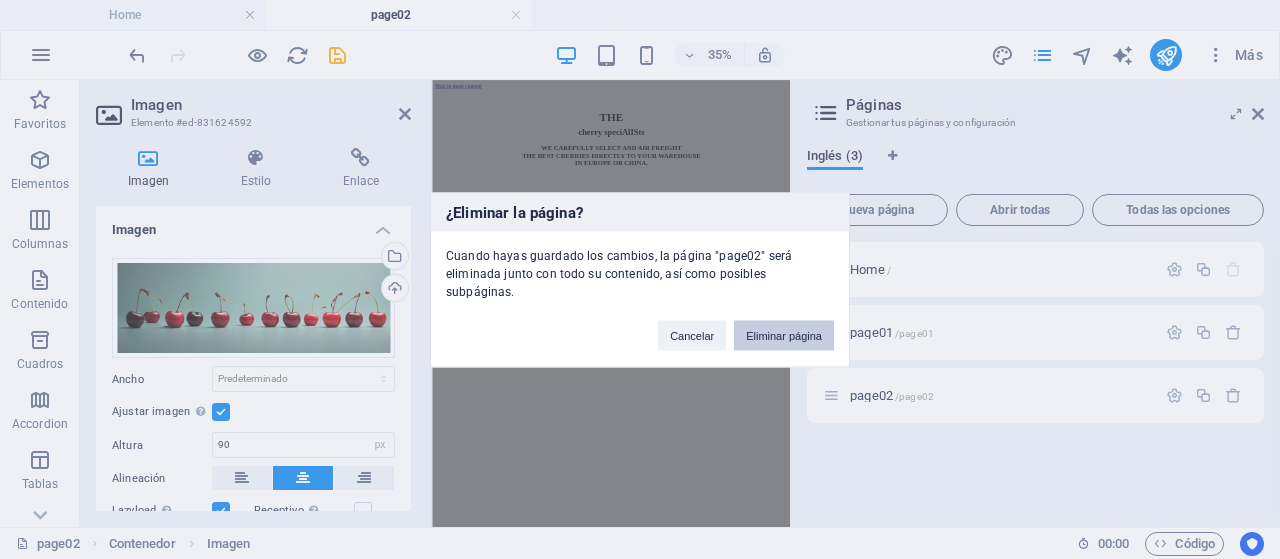 click on "Eliminar página" at bounding box center [784, 335] 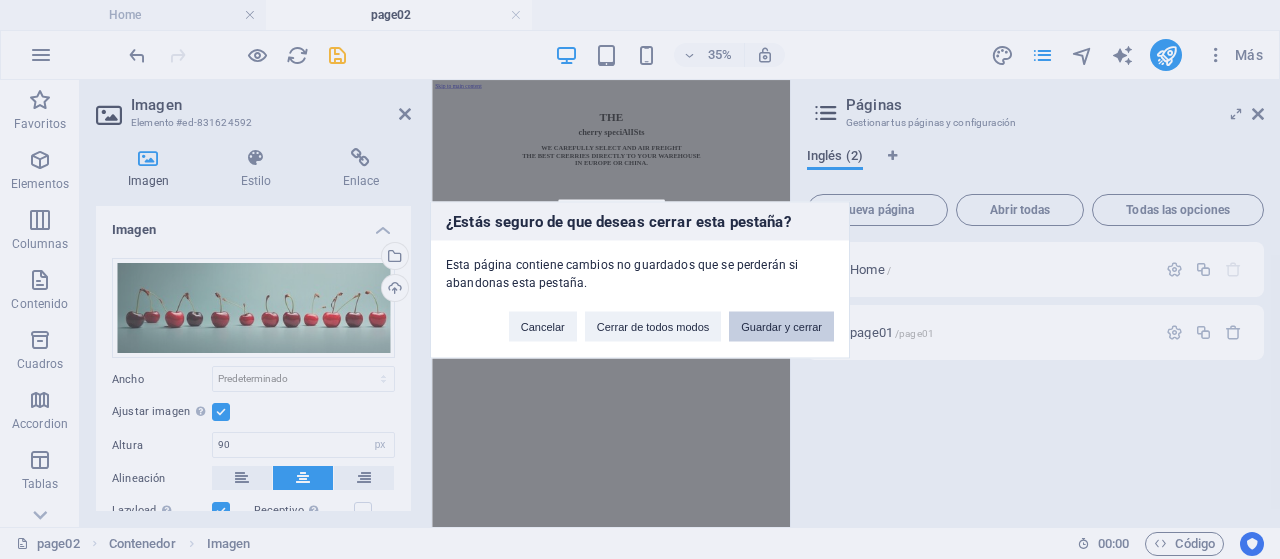 click on "Guardar y cerrar" at bounding box center (781, 326) 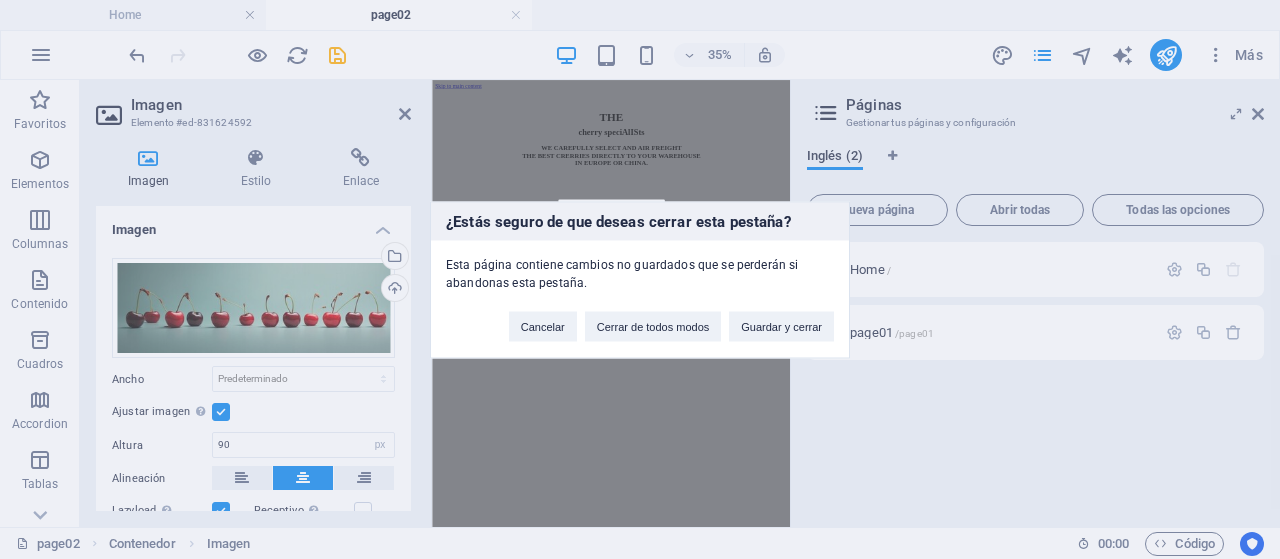 select on "px" 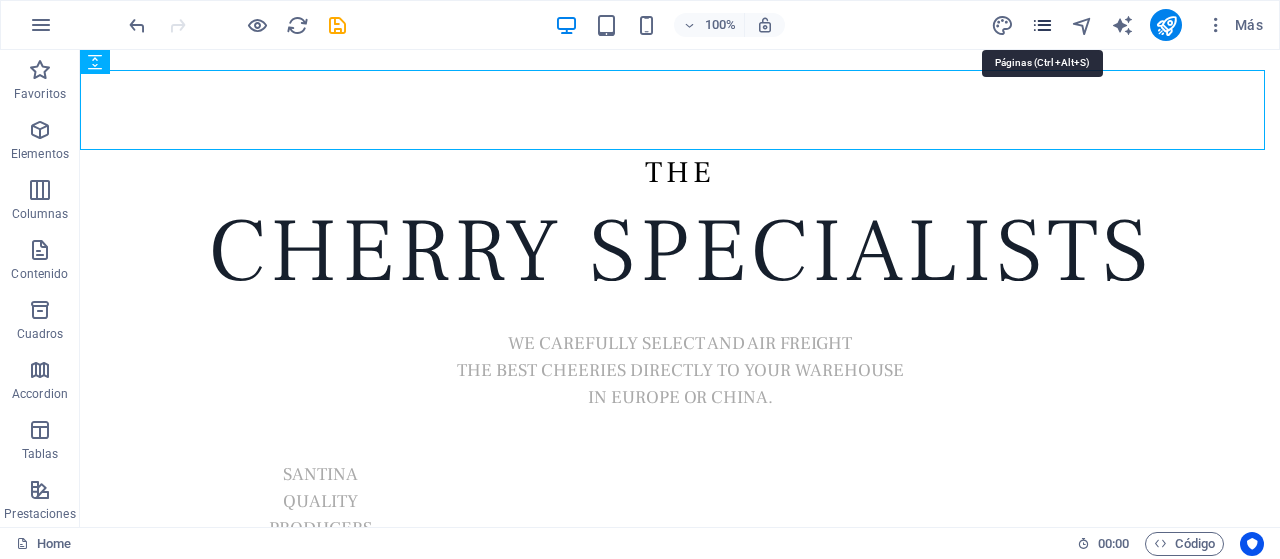 click at bounding box center [1042, 25] 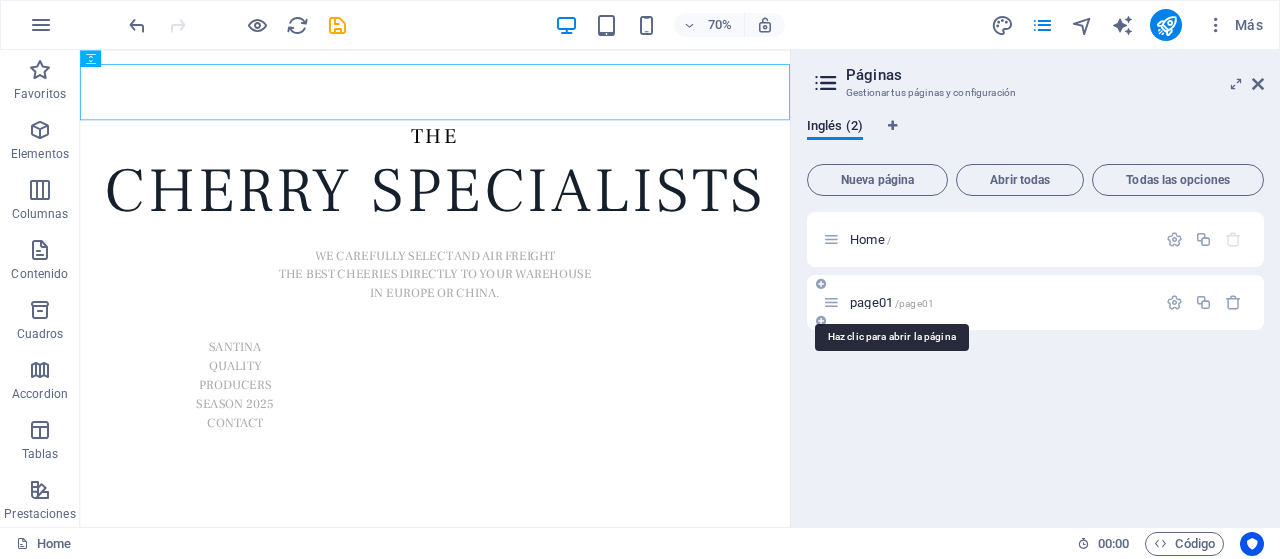 click on "page01 /page01" at bounding box center [892, 302] 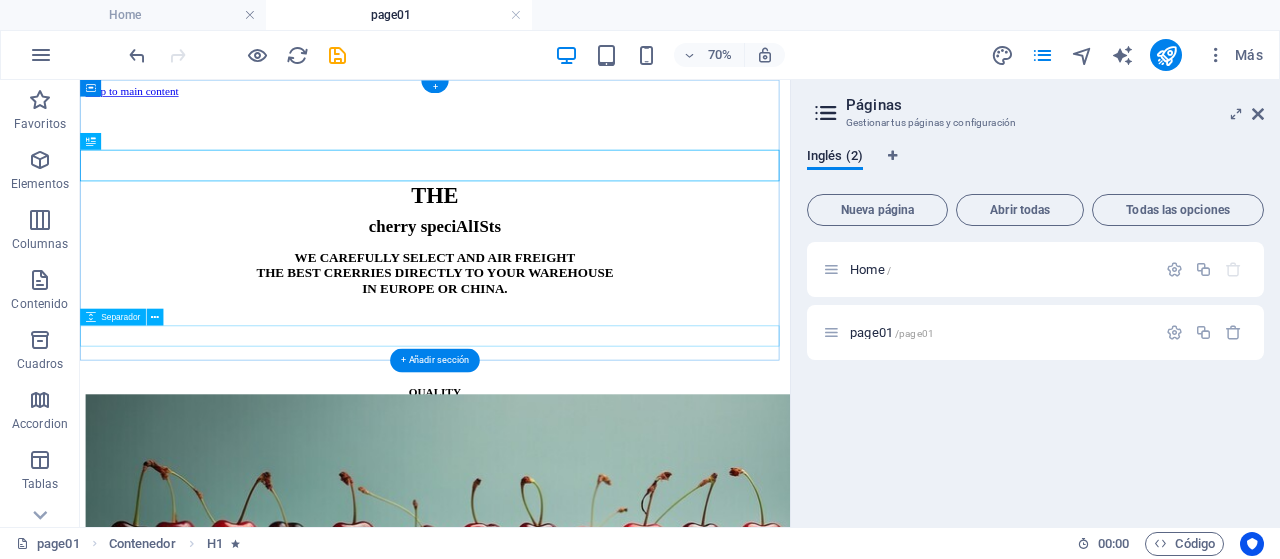 scroll, scrollTop: 174, scrollLeft: 0, axis: vertical 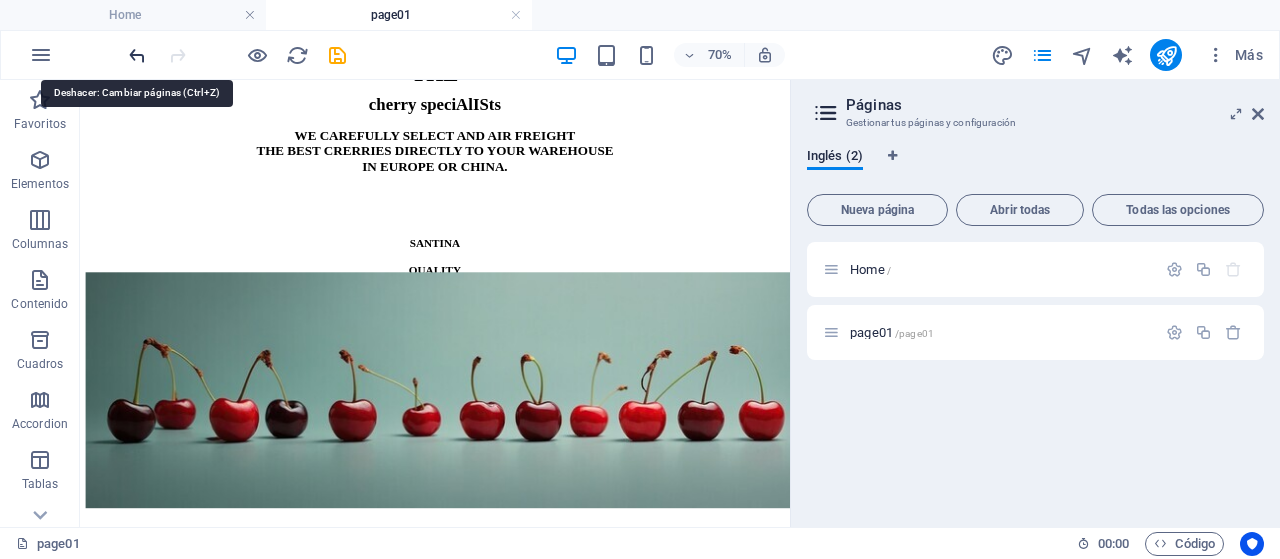 click at bounding box center (137, 55) 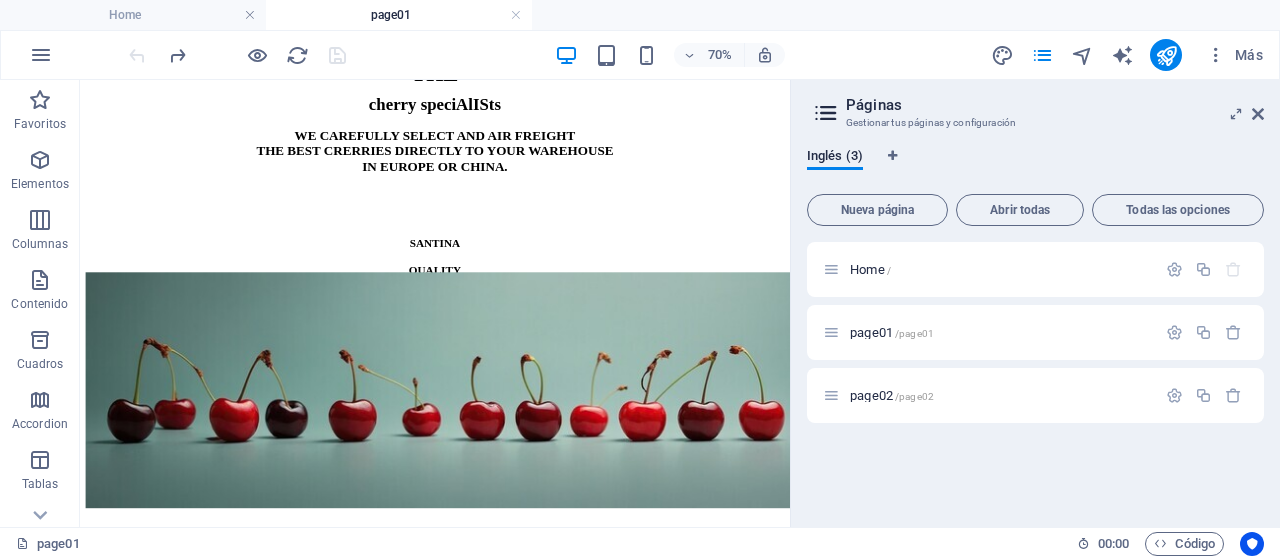 click at bounding box center (237, 55) 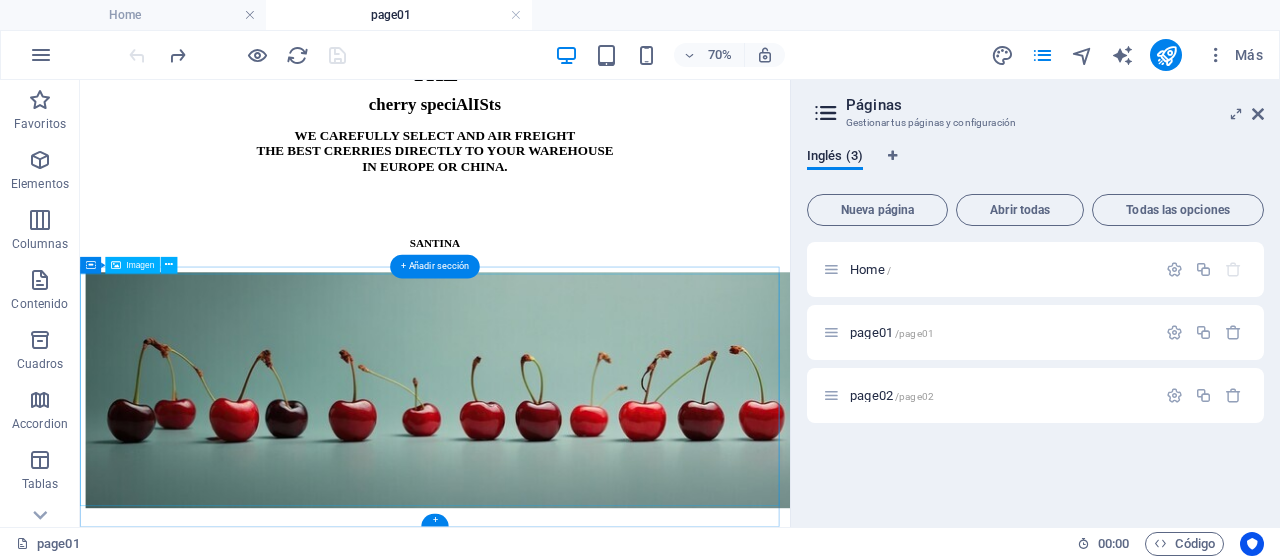 click at bounding box center [587, 526] 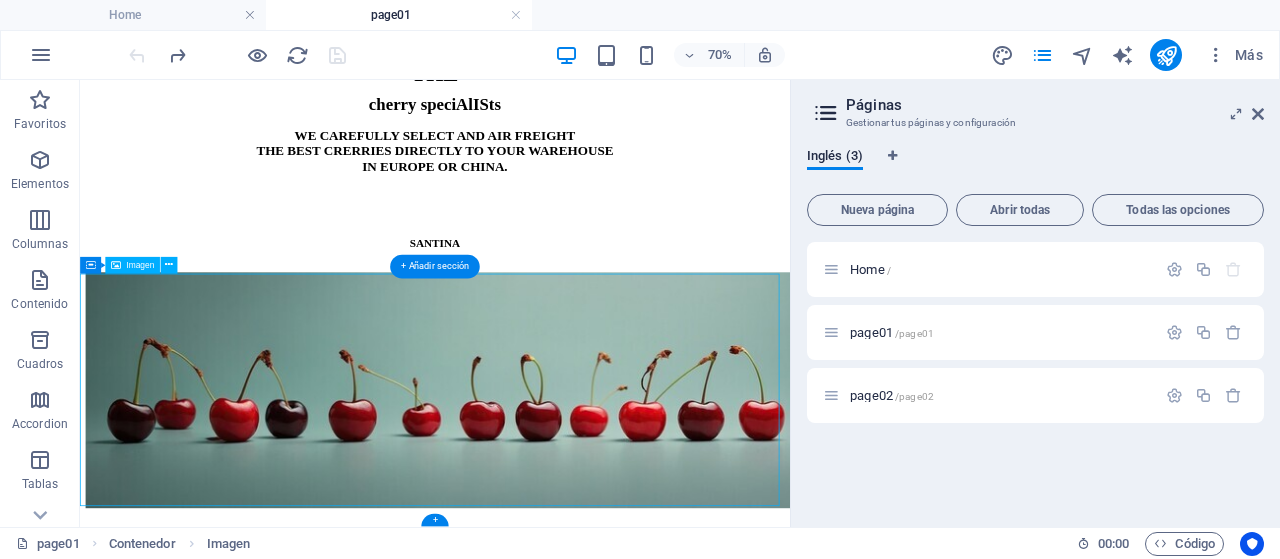 scroll, scrollTop: 0, scrollLeft: 0, axis: both 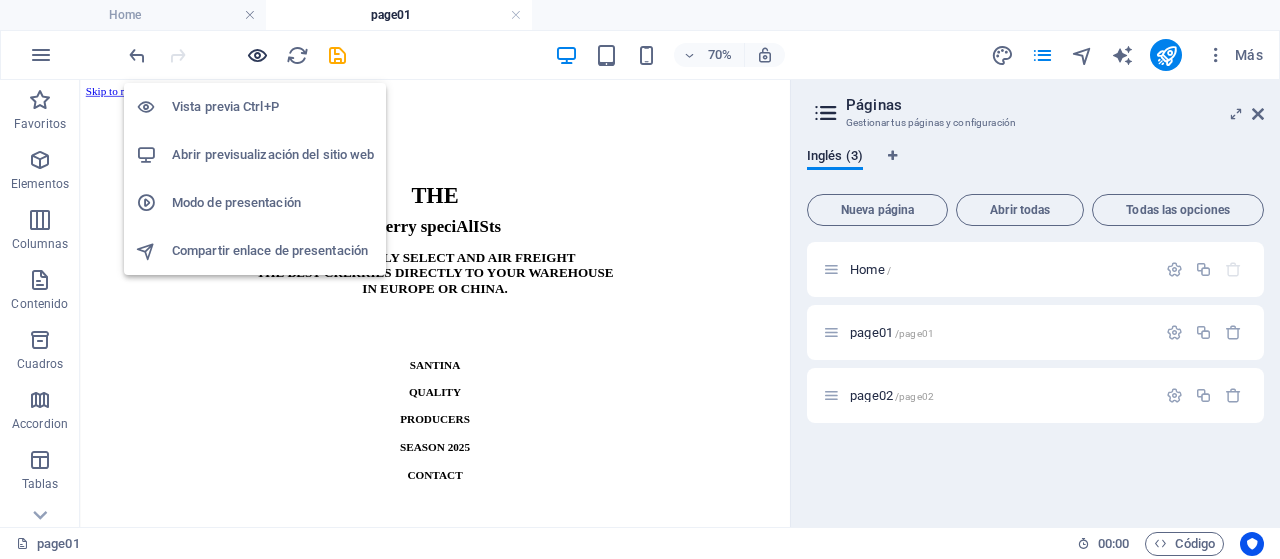 click at bounding box center (257, 55) 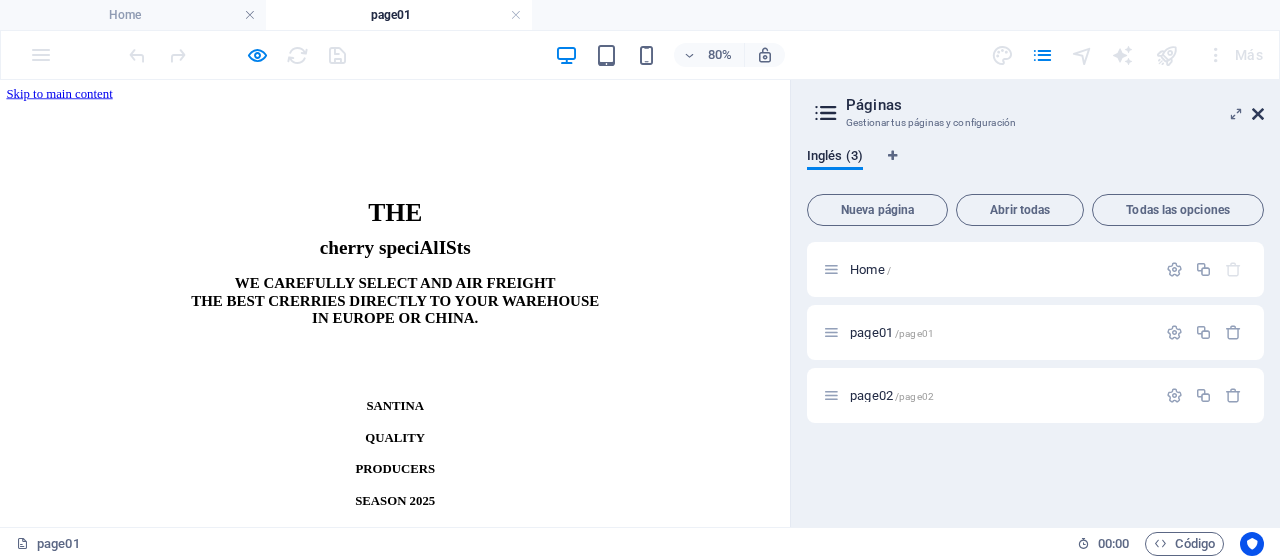 click at bounding box center [1258, 114] 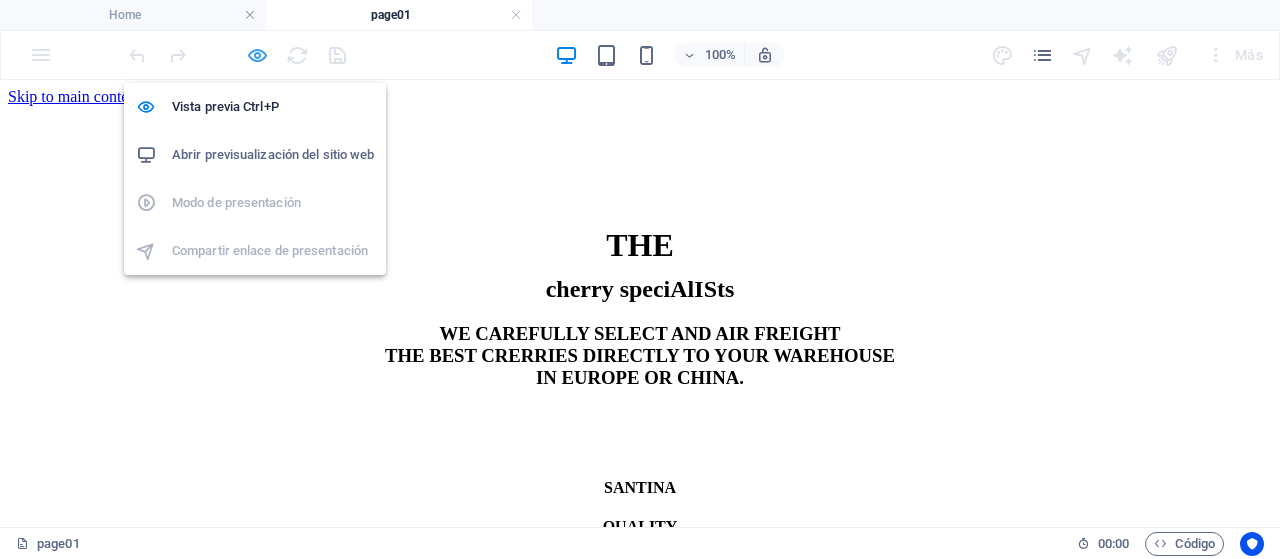 click at bounding box center (257, 55) 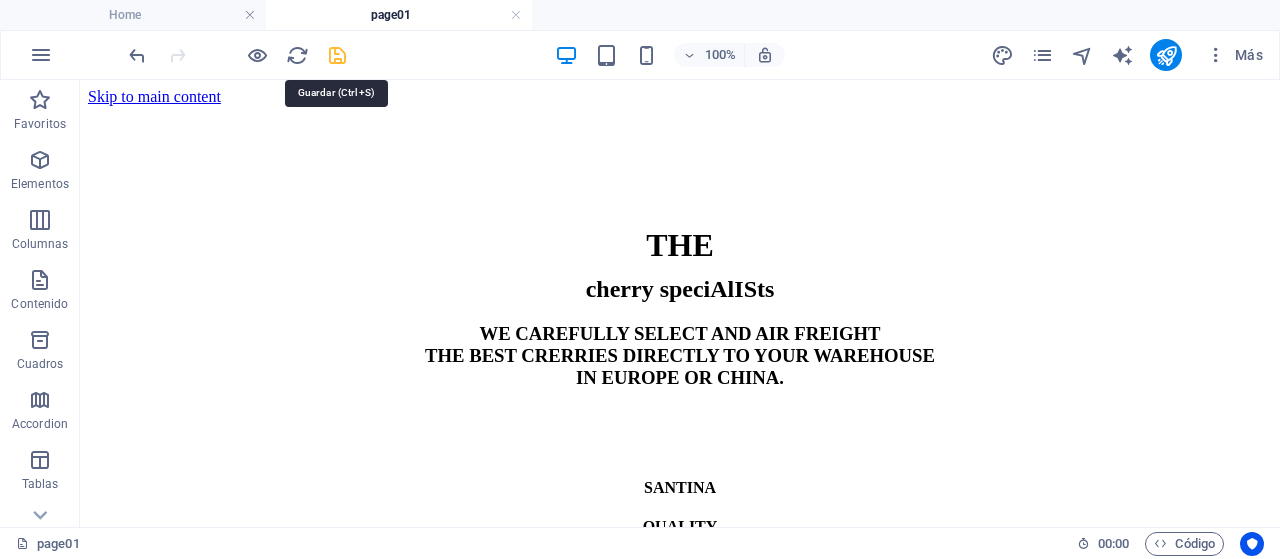 click at bounding box center [337, 55] 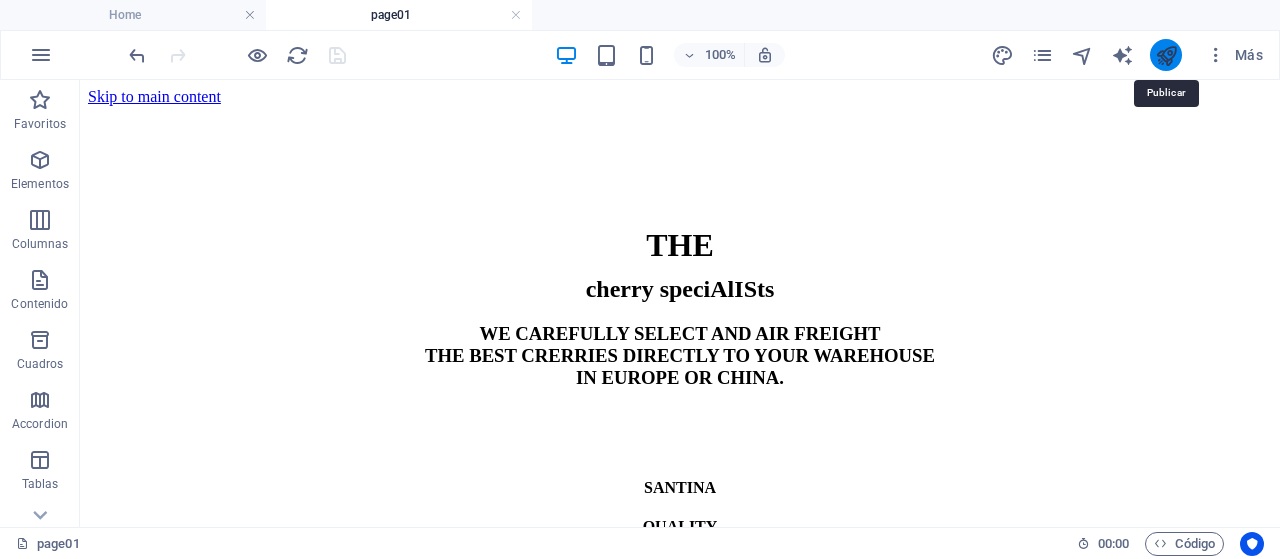 click at bounding box center (1166, 55) 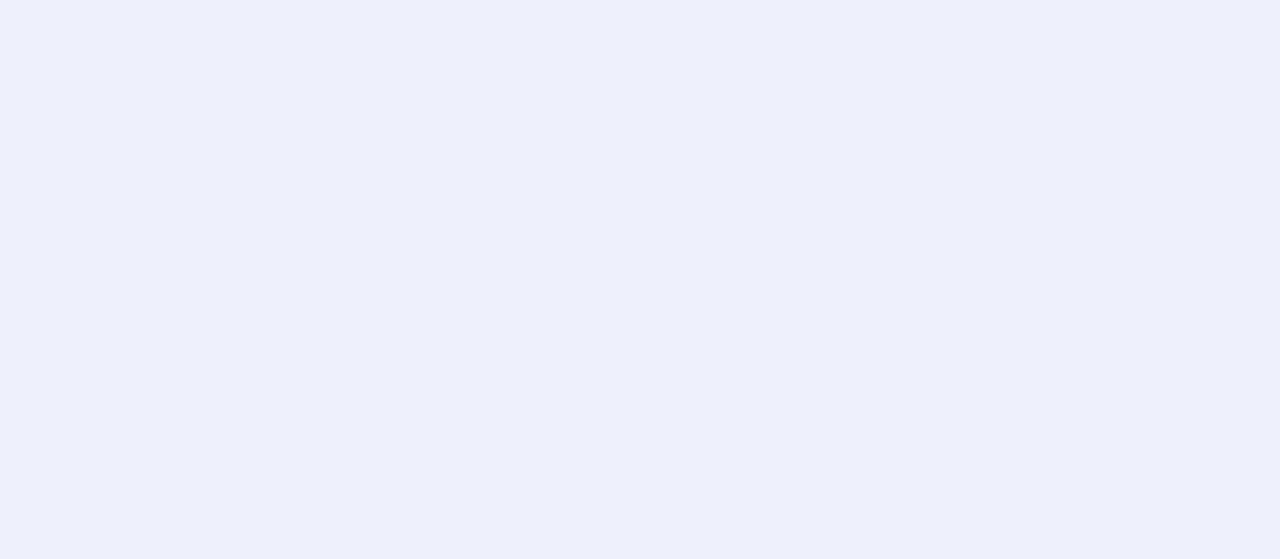 scroll, scrollTop: 0, scrollLeft: 0, axis: both 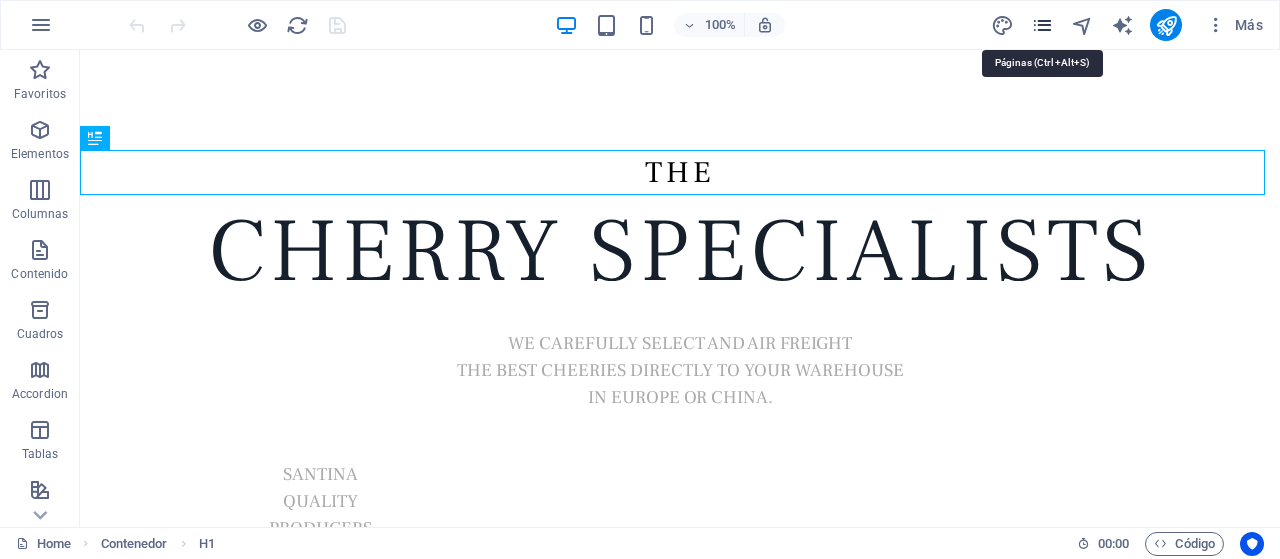 click at bounding box center [1042, 25] 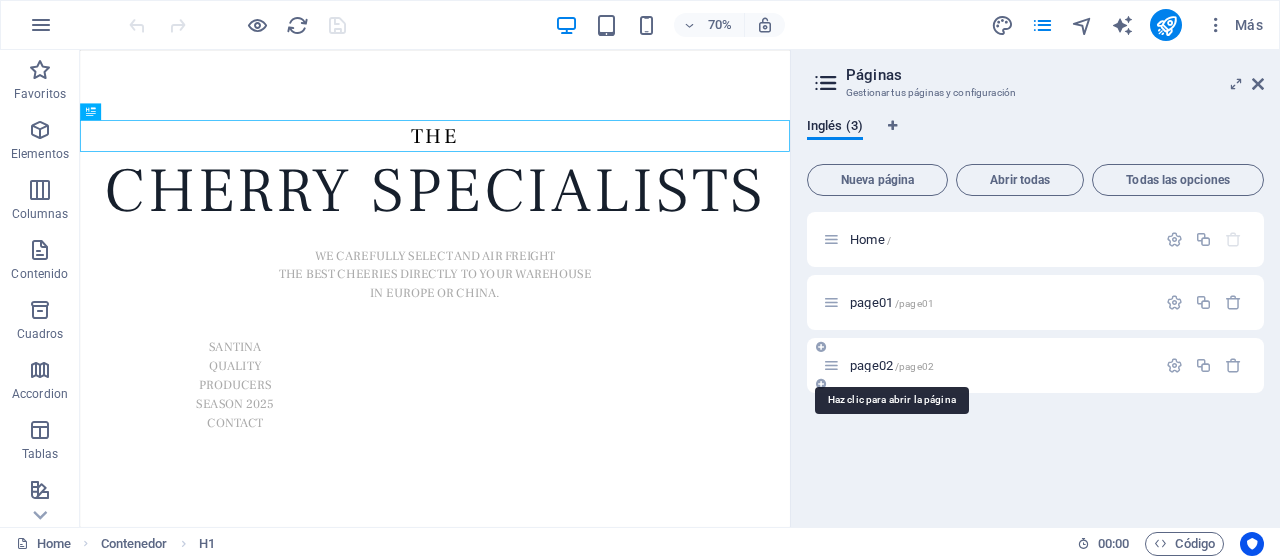 click on "page02 /page02" at bounding box center [892, 365] 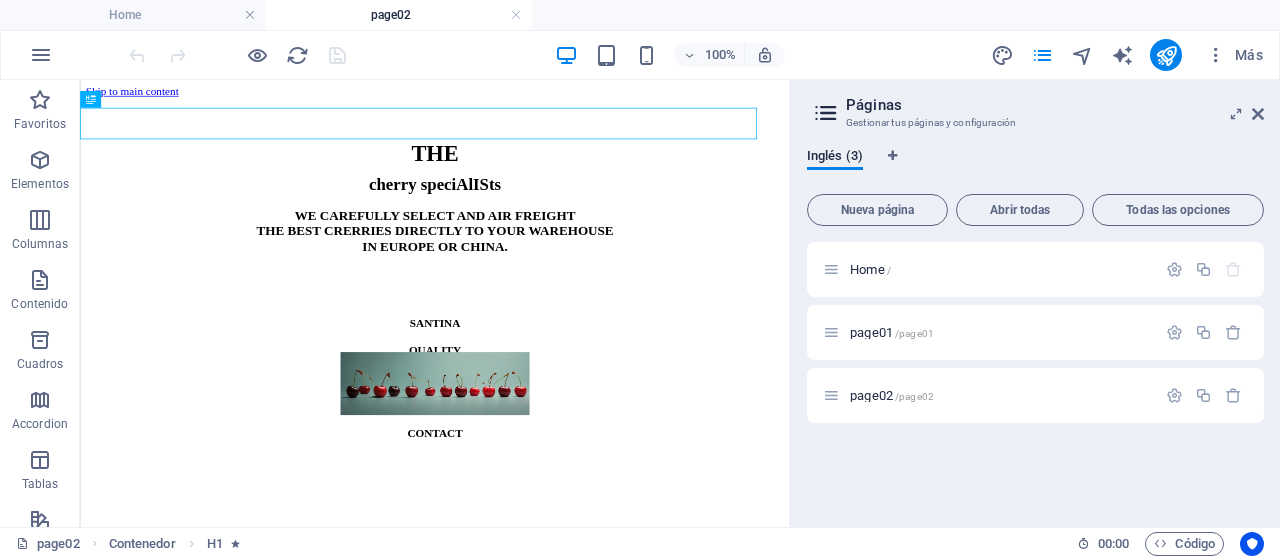 scroll, scrollTop: 0, scrollLeft: 0, axis: both 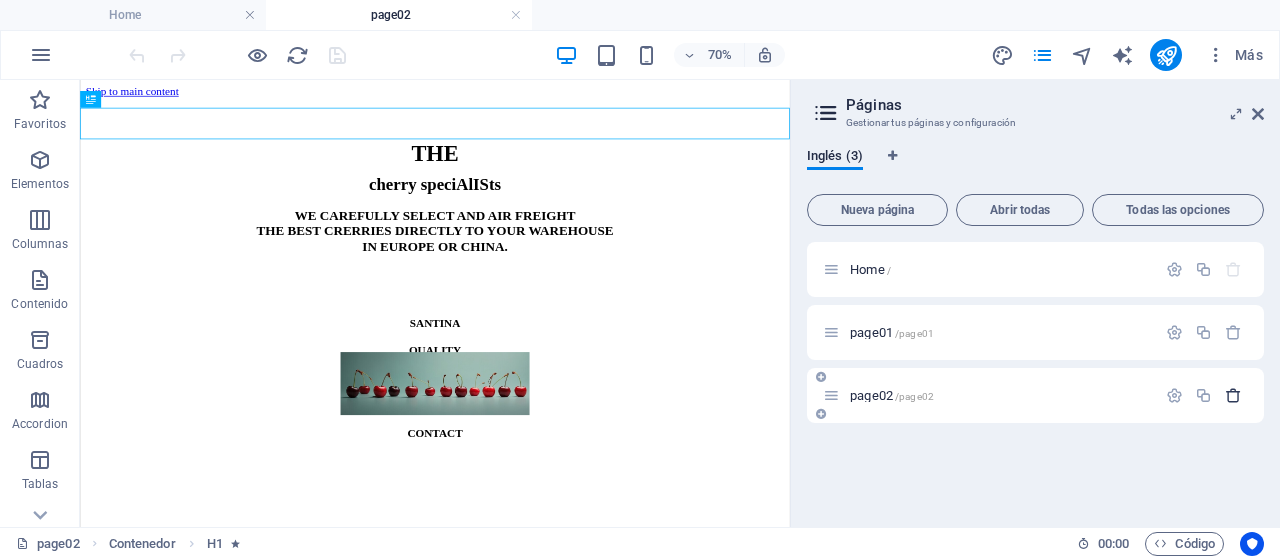 click at bounding box center [1233, 395] 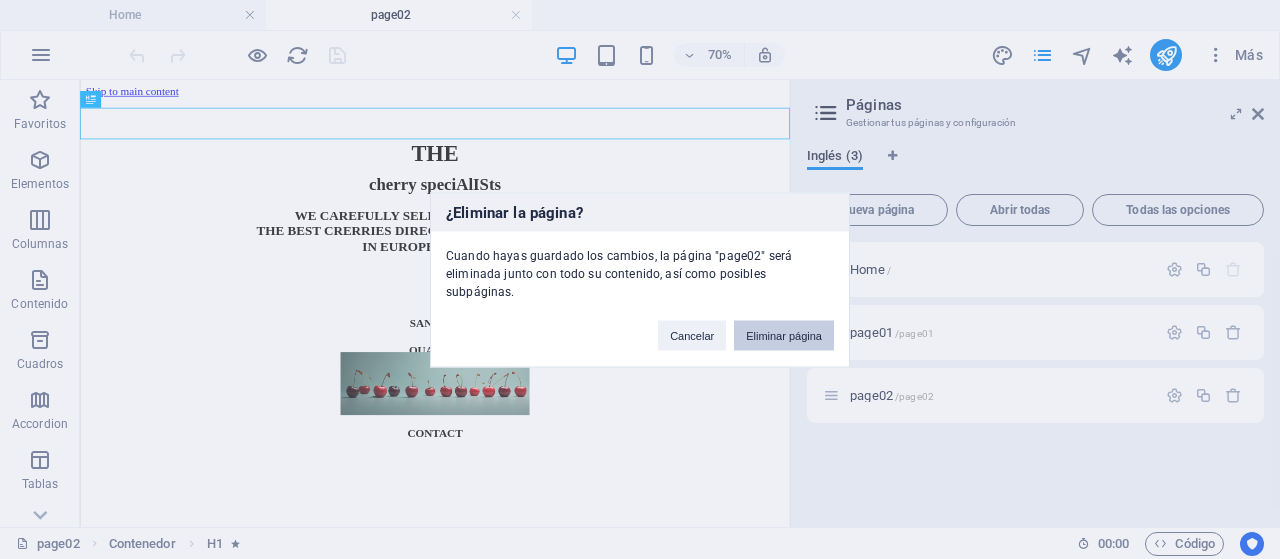 drag, startPoint x: 784, startPoint y: 331, endPoint x: 680, endPoint y: 289, distance: 112.1606 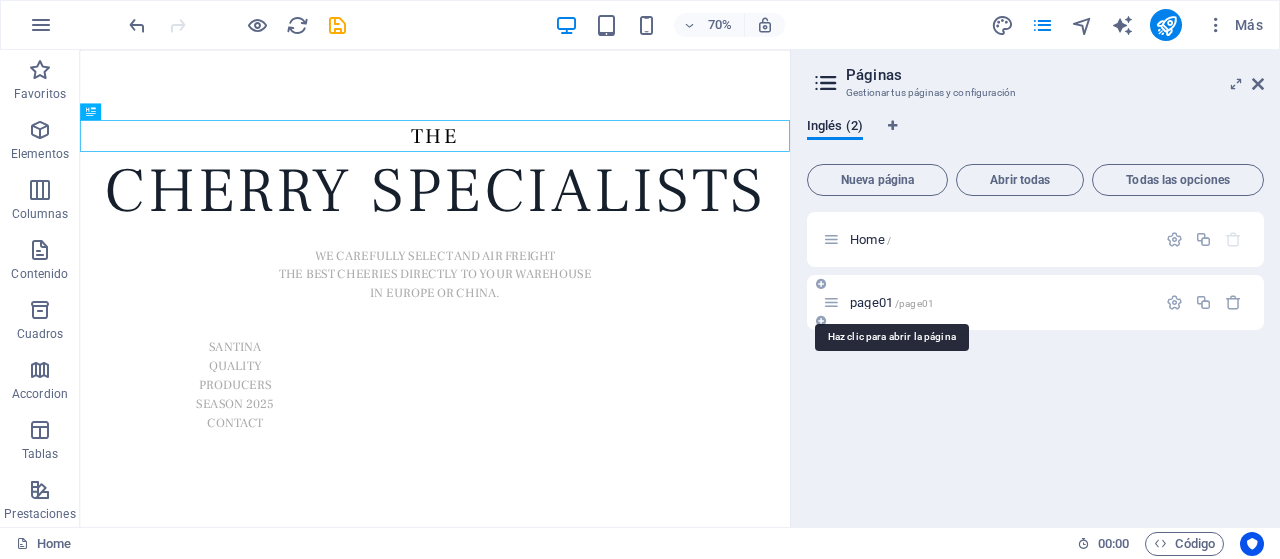 click on "page01 /page01" at bounding box center [892, 302] 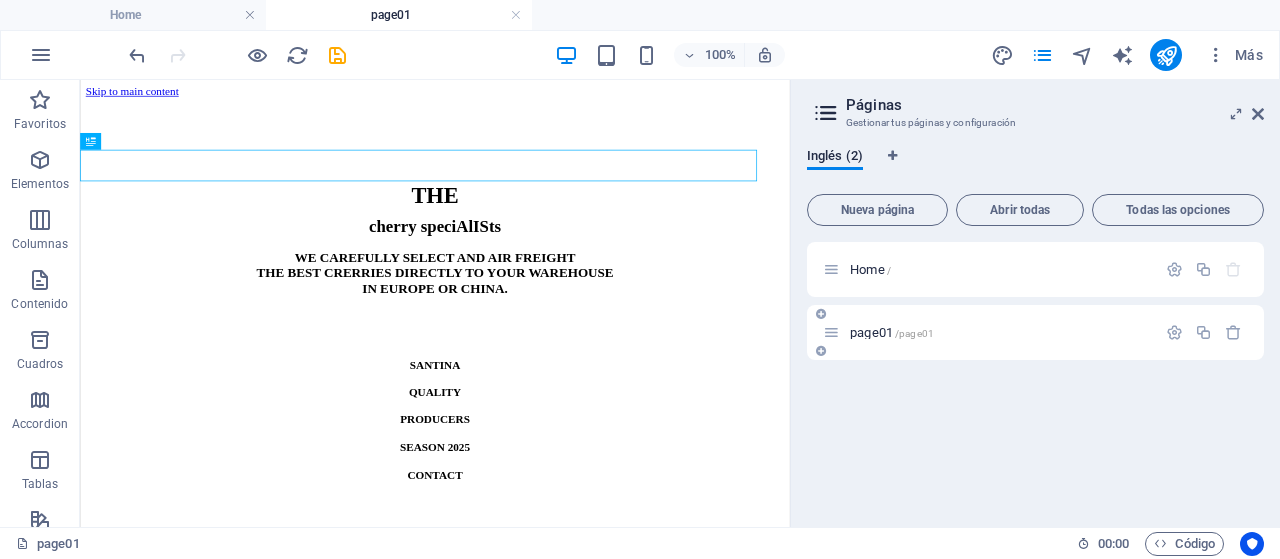 scroll, scrollTop: 0, scrollLeft: 0, axis: both 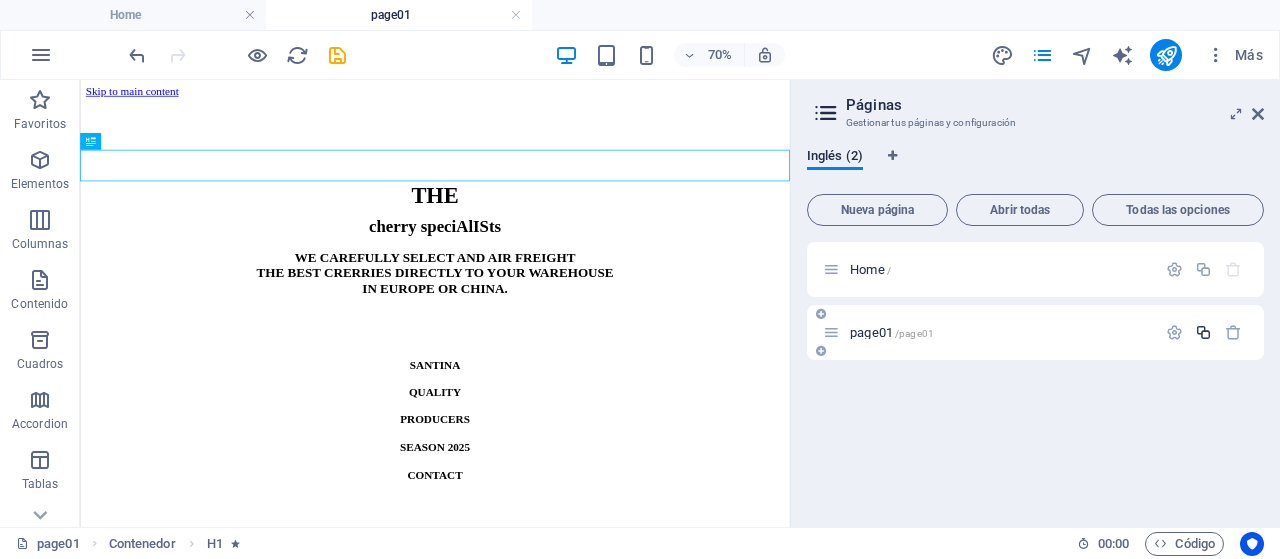 click at bounding box center [1203, 332] 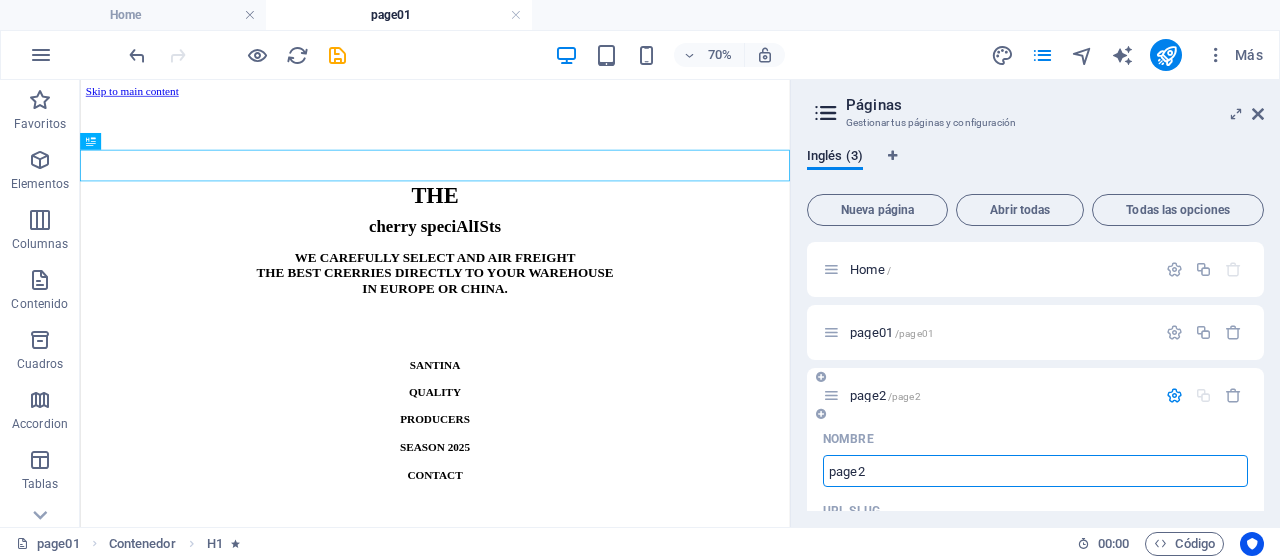 click on "page2" at bounding box center (1035, 471) 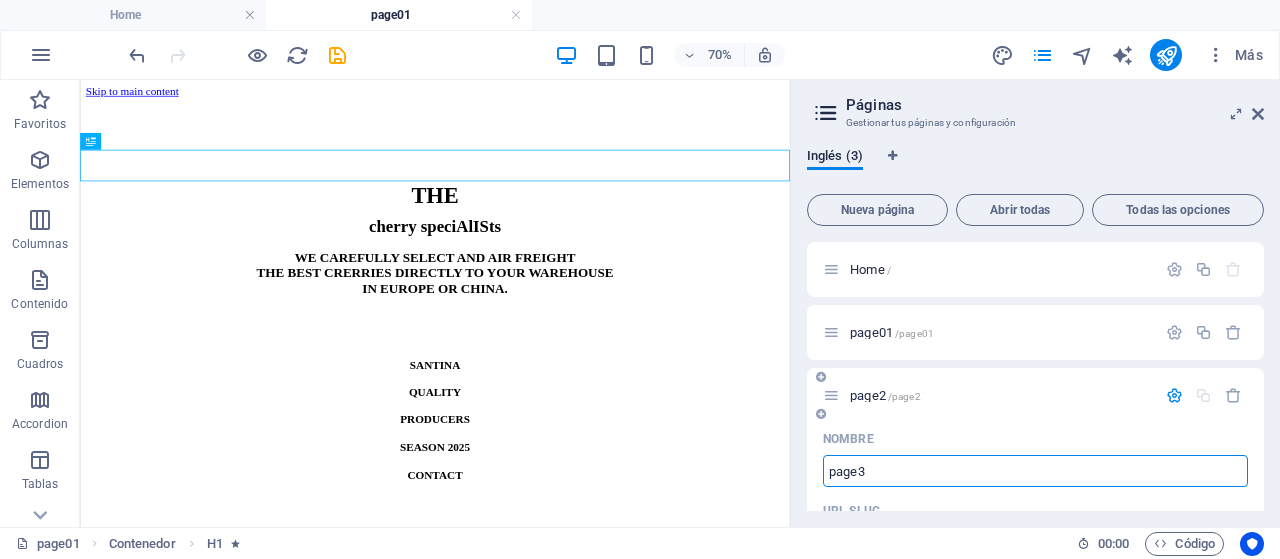 type on "page3" 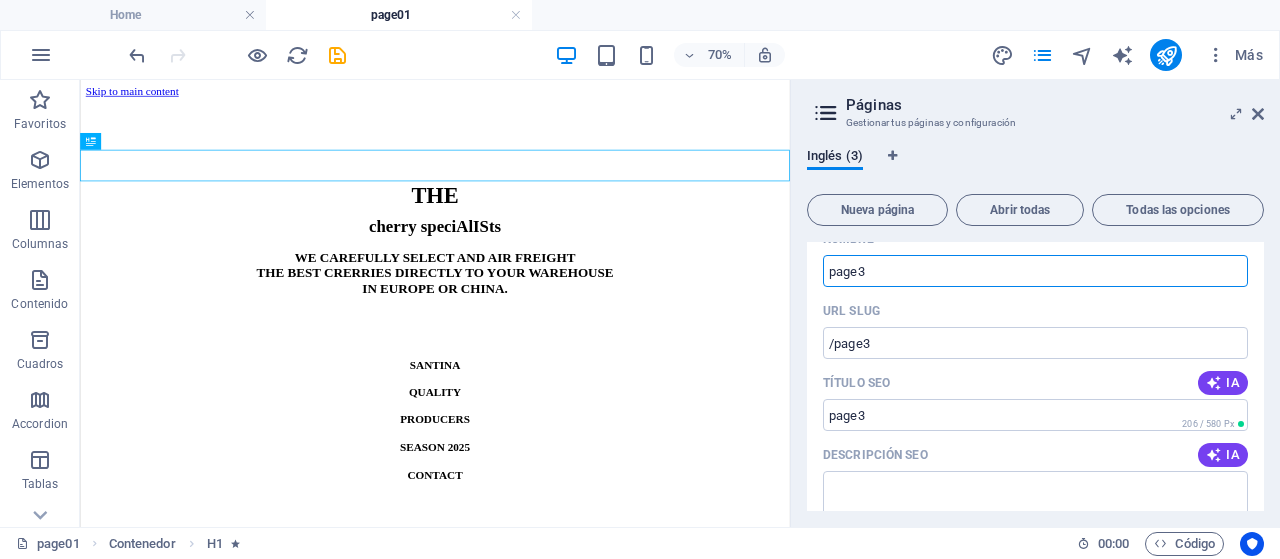 scroll, scrollTop: 0, scrollLeft: 0, axis: both 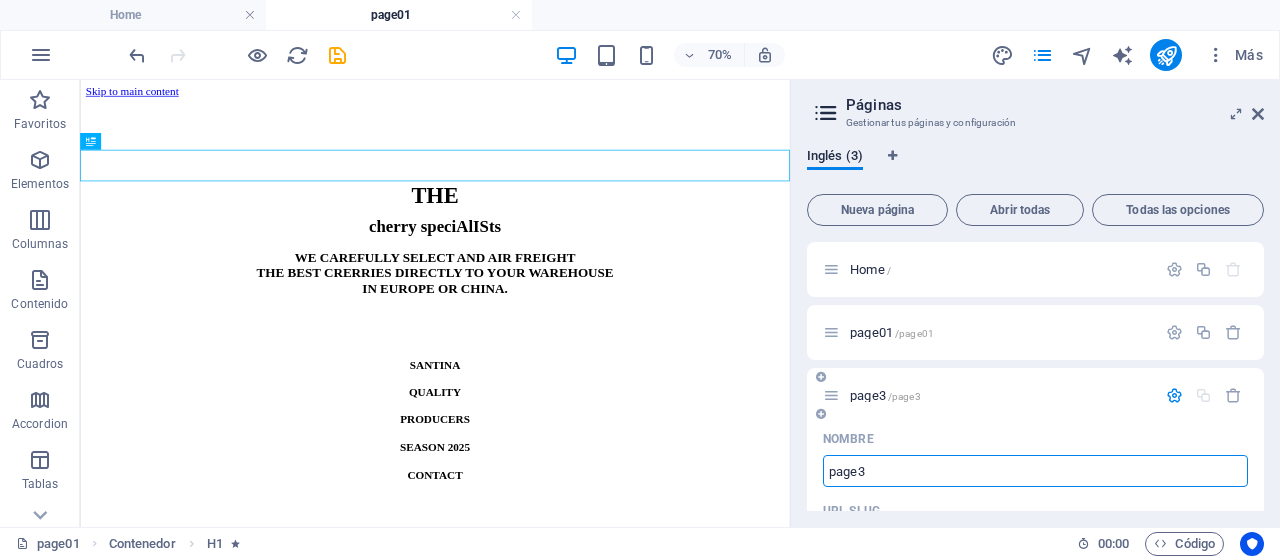 type on "page3" 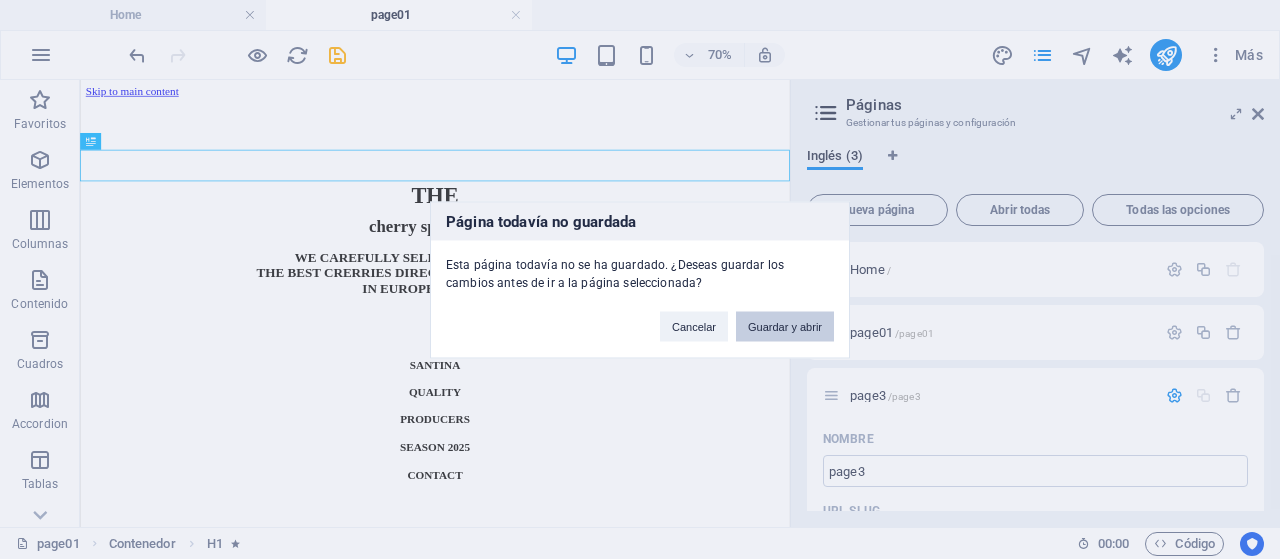 click on "Guardar y abrir" at bounding box center [785, 326] 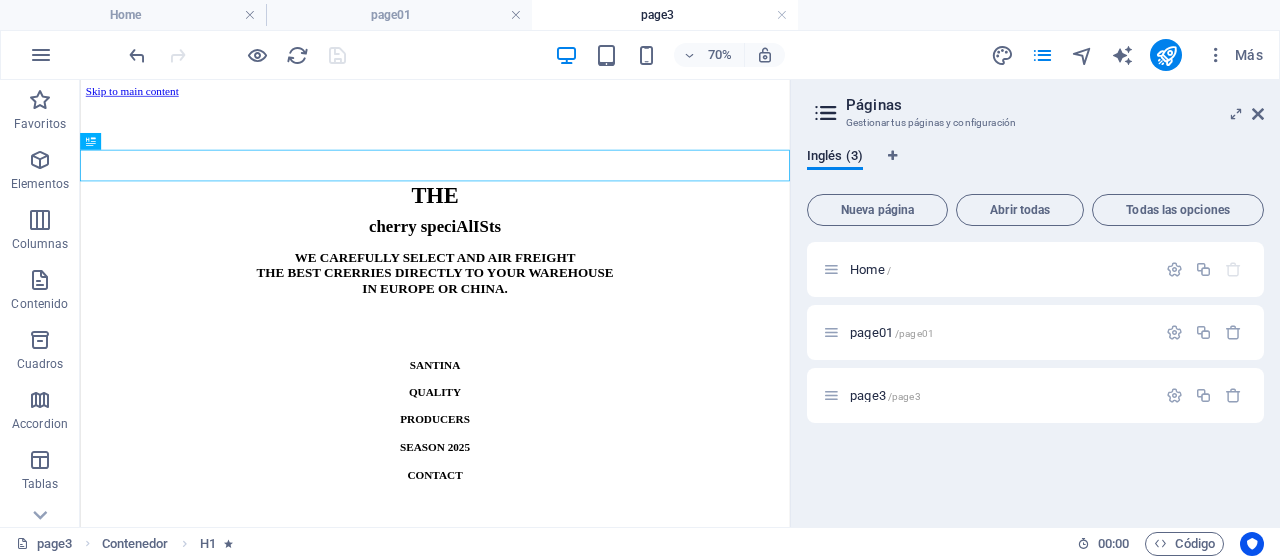 scroll, scrollTop: 0, scrollLeft: 0, axis: both 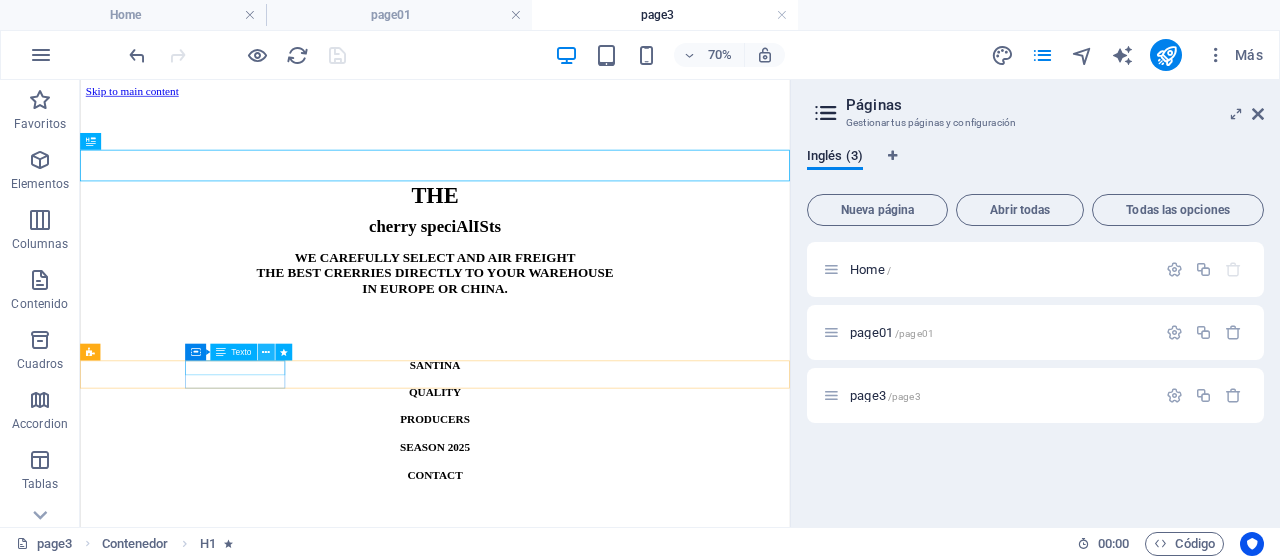 click at bounding box center (266, 352) 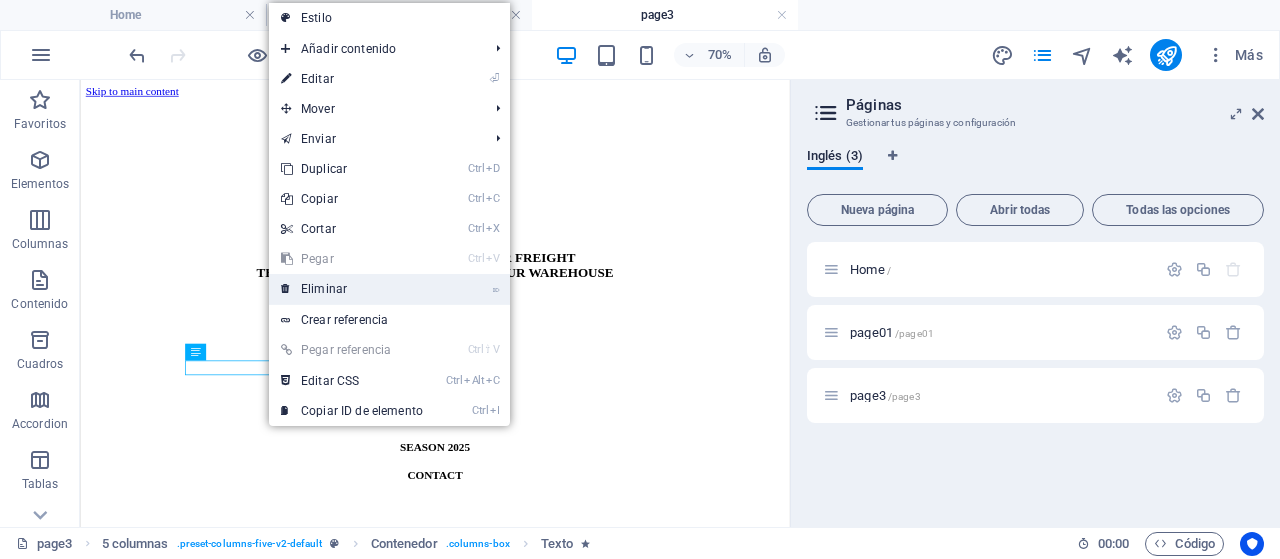 click on "⌦  Eliminar" at bounding box center (352, 289) 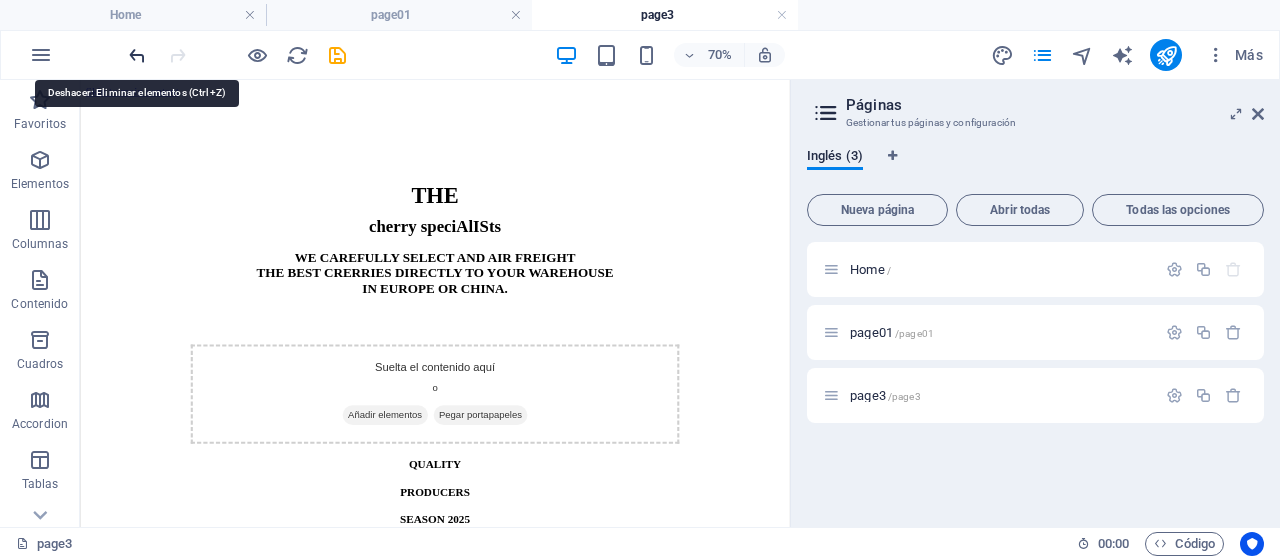 click at bounding box center [137, 55] 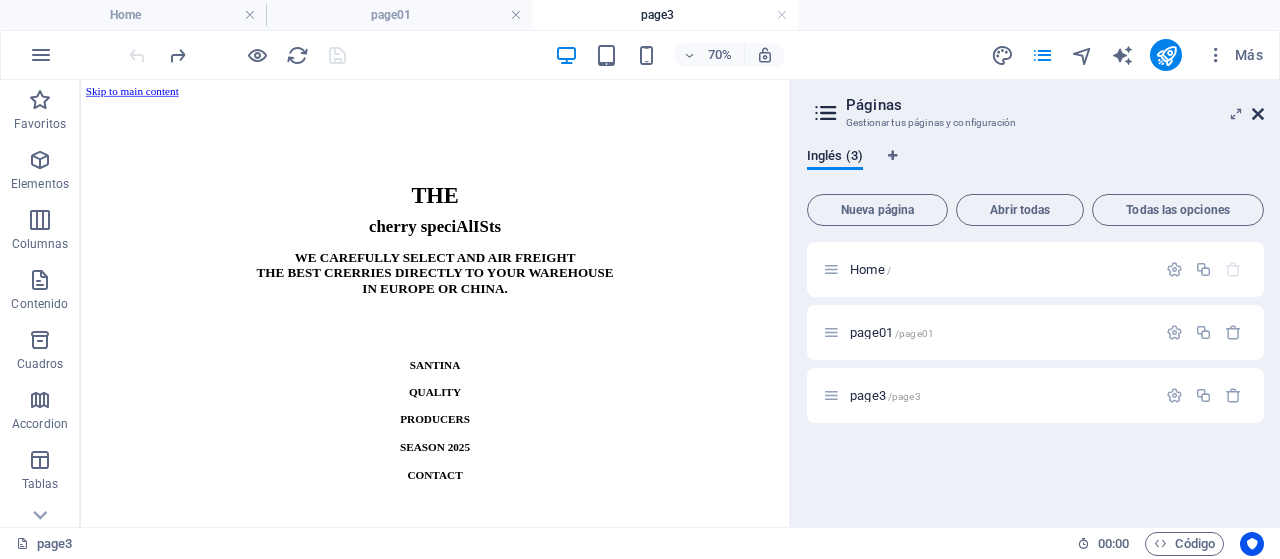 click at bounding box center (1258, 114) 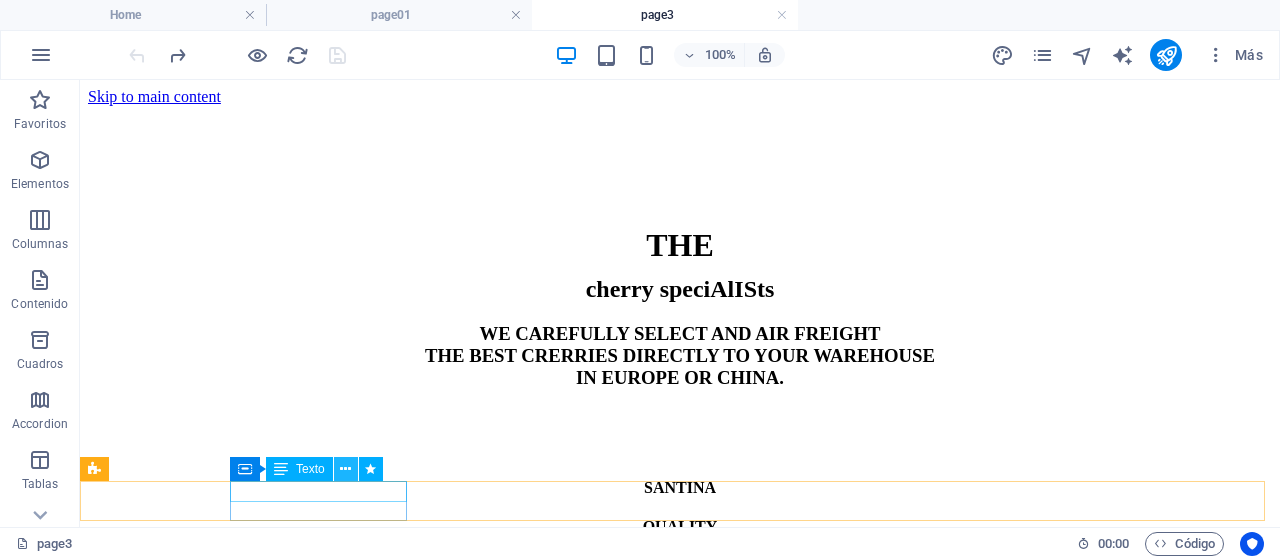 click at bounding box center (345, 469) 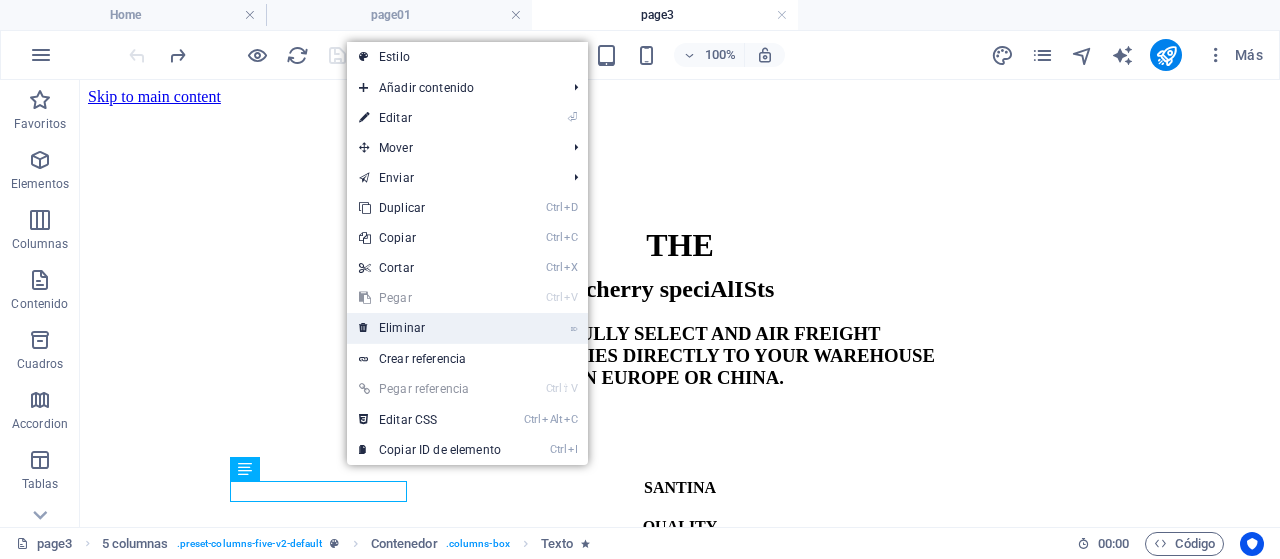 click on "⌦  Eliminar" at bounding box center [430, 328] 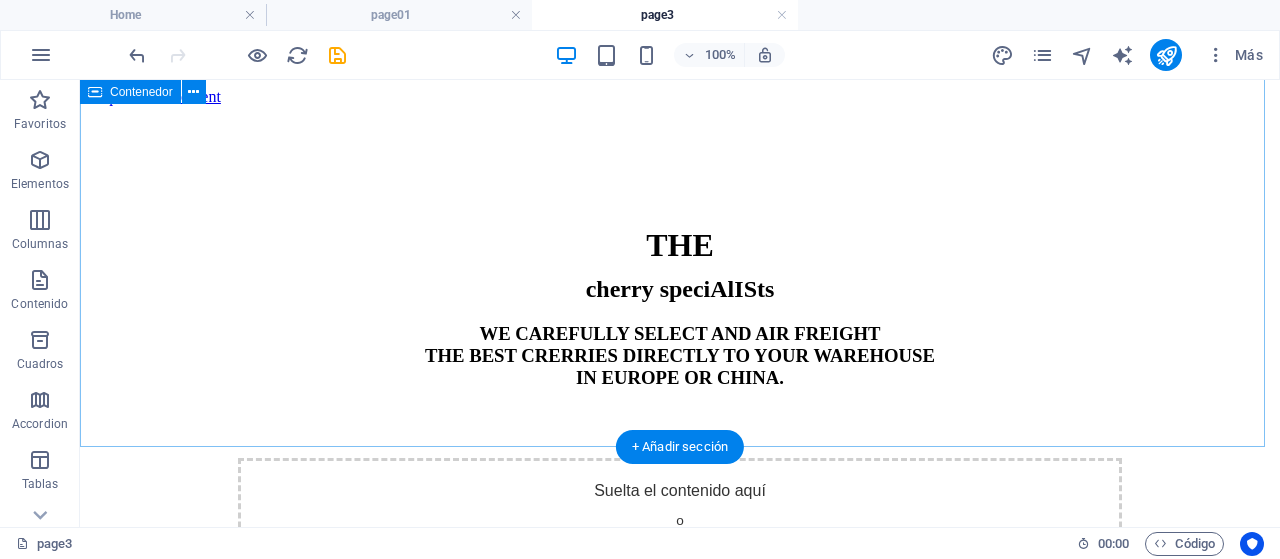 scroll, scrollTop: 33, scrollLeft: 0, axis: vertical 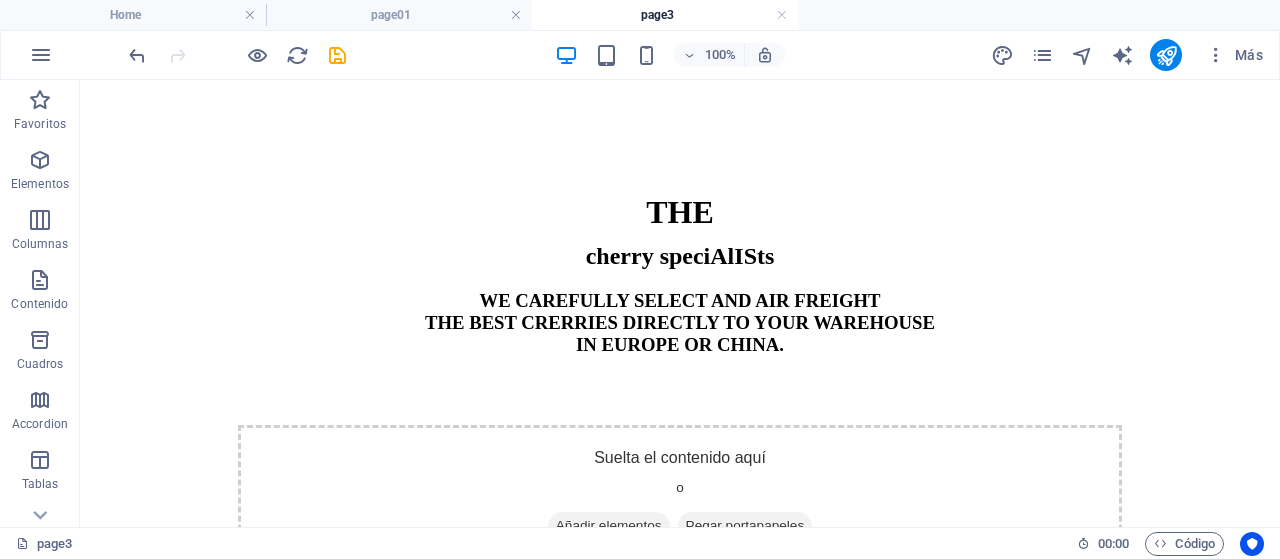 click on "100% Más" at bounding box center [640, 55] 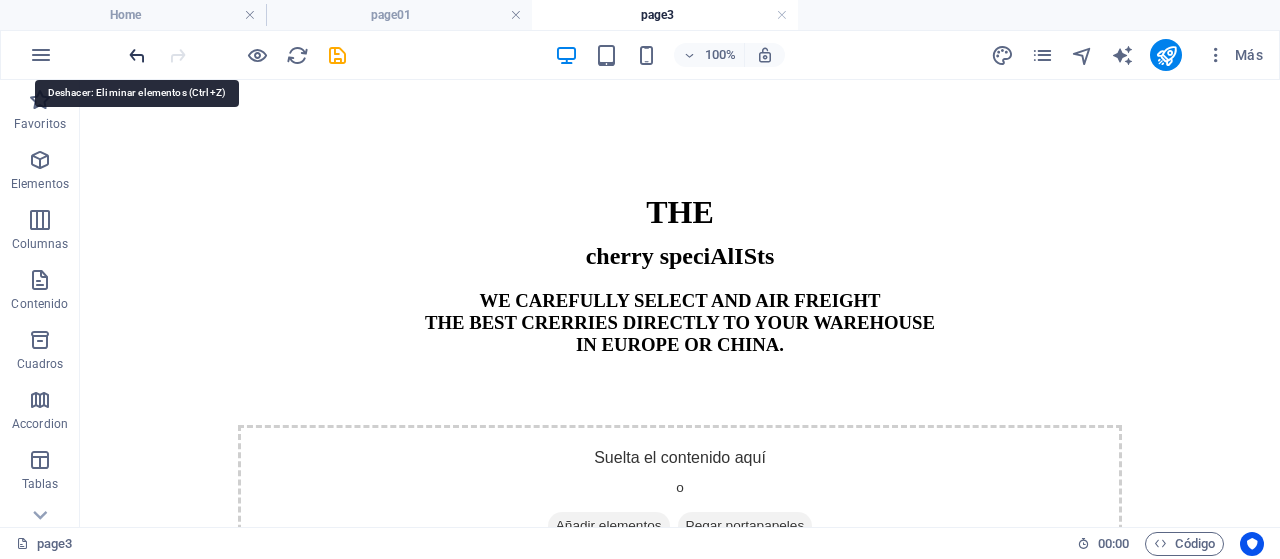 click at bounding box center [137, 55] 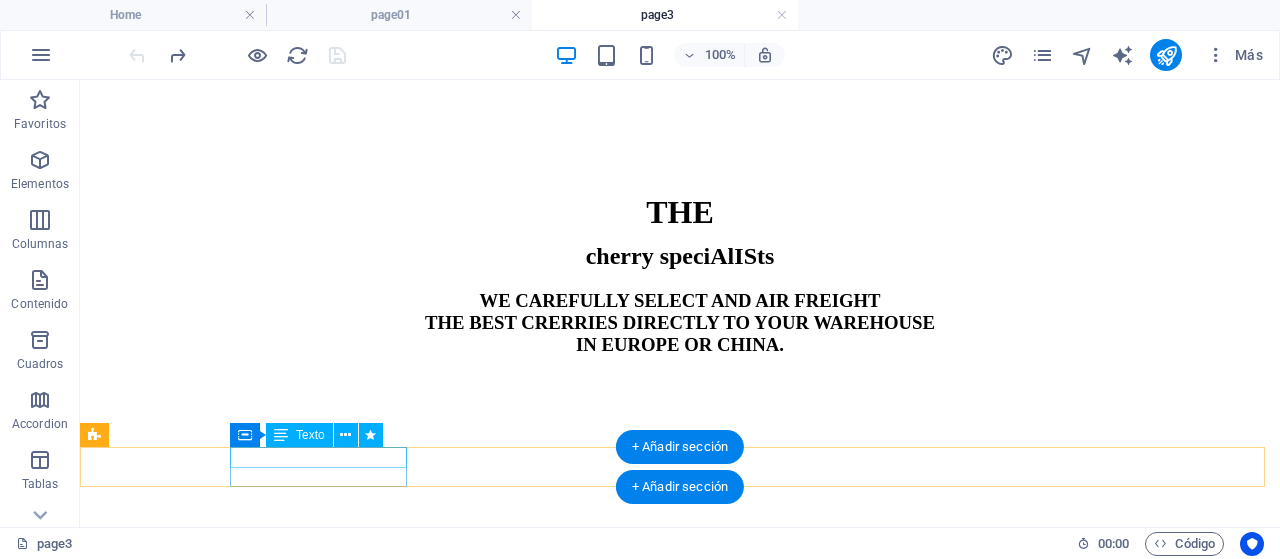 click on "SANTINA" at bounding box center [680, 455] 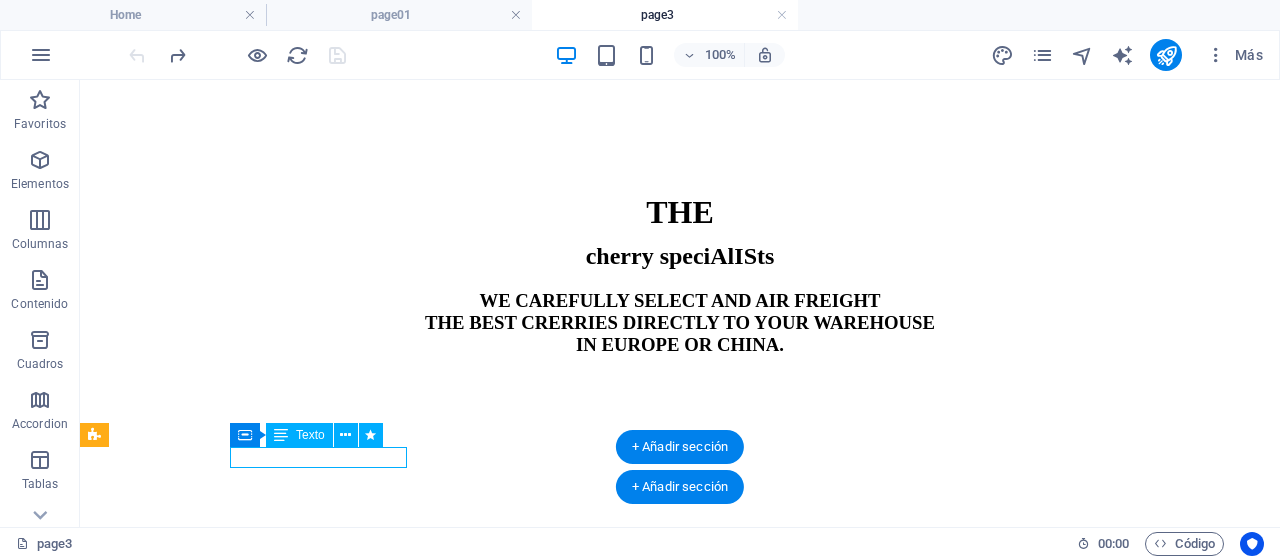 click on "SANTINA" at bounding box center [680, 455] 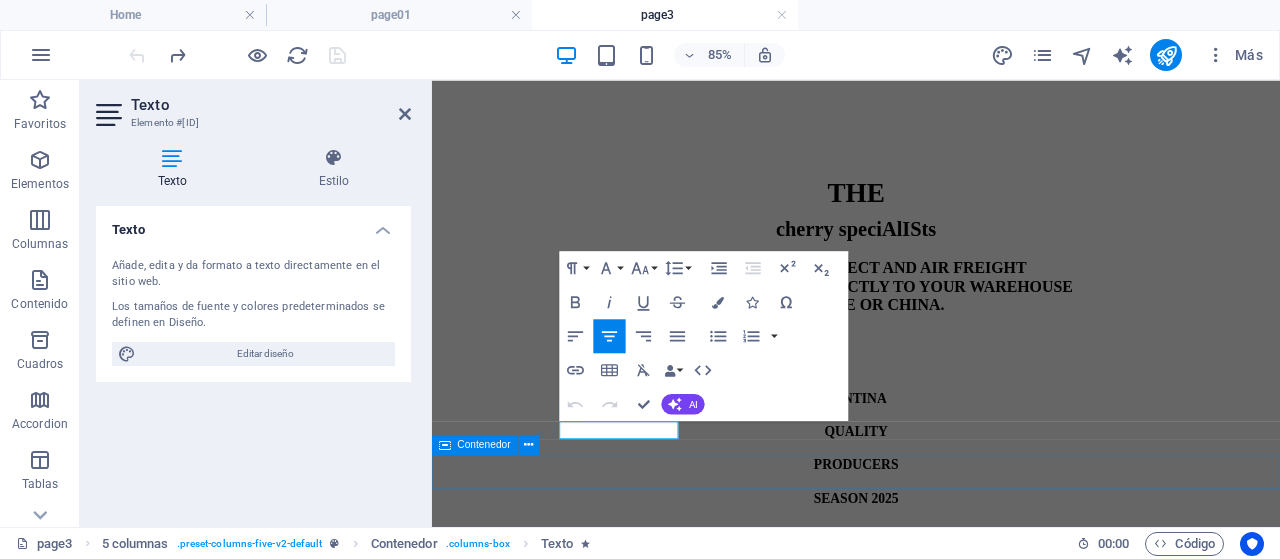 scroll, scrollTop: 0, scrollLeft: 0, axis: both 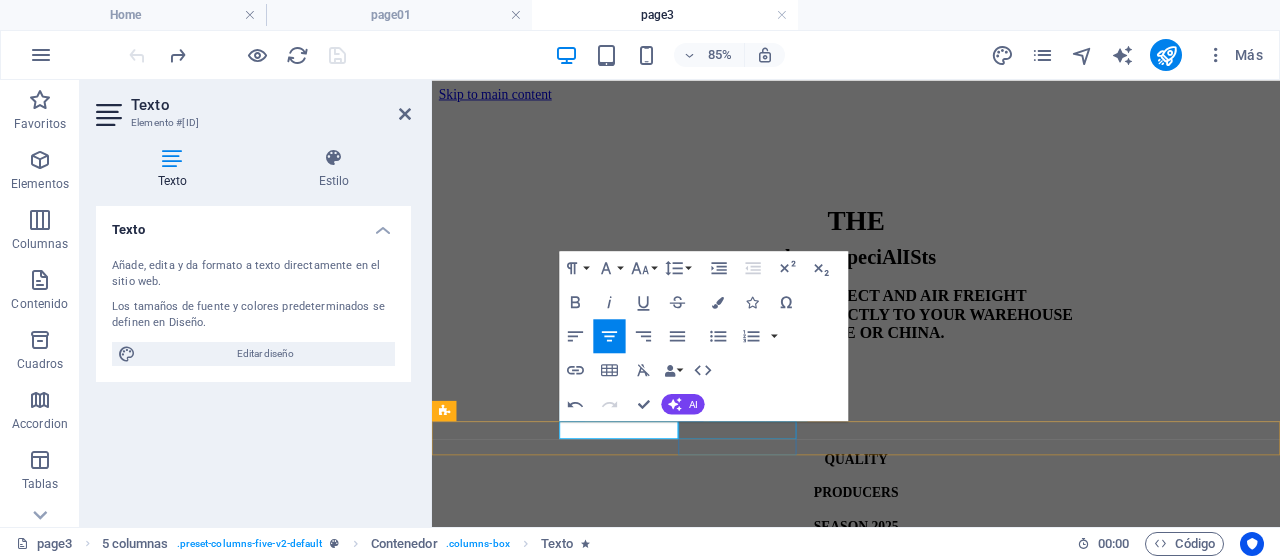 click on "QUALITY" at bounding box center (931, 527) 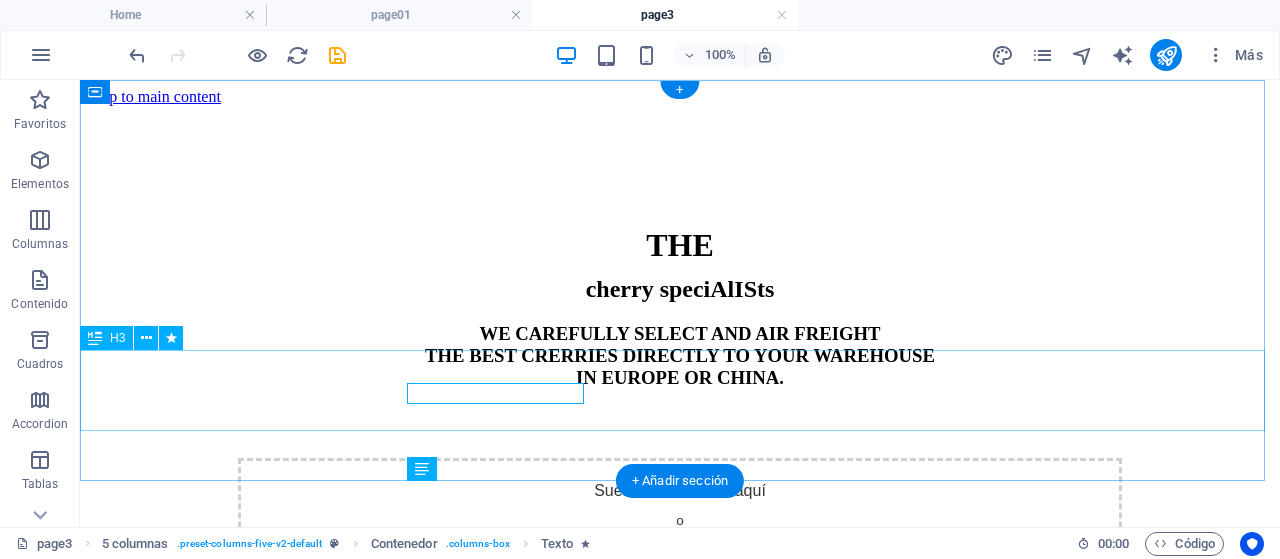 click on "WE CAREFULLY SELECT AND AIR FREIGHT THE BEST CRERRIES DIRECTLY TO YOUR WAREHOUSE IN [LOCATION] OR [LOCATION]." at bounding box center [680, 356] 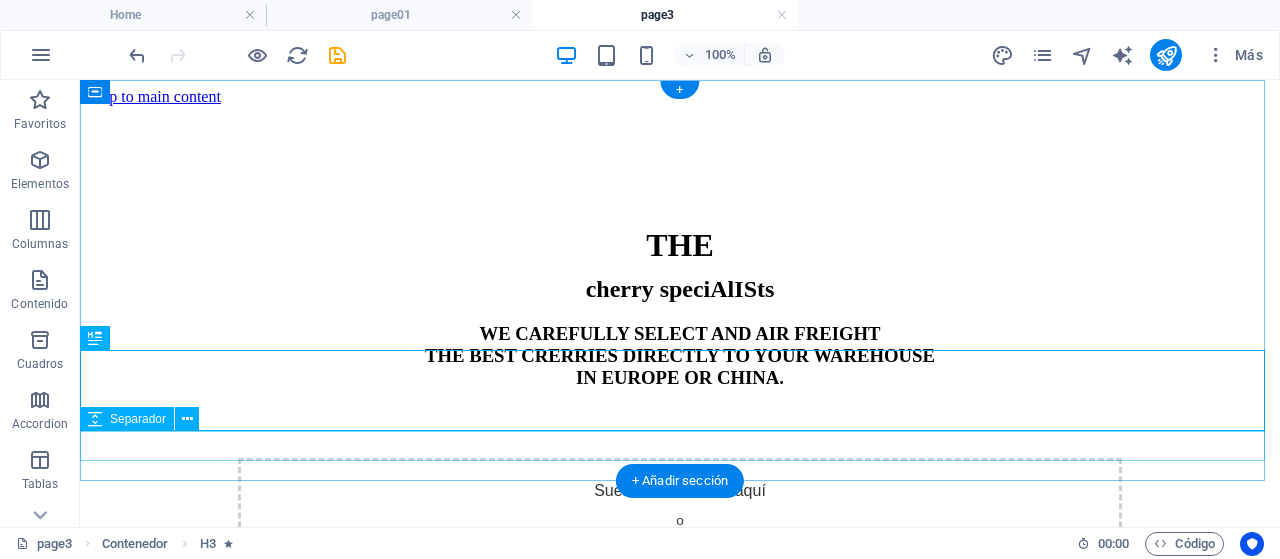 scroll, scrollTop: 33, scrollLeft: 0, axis: vertical 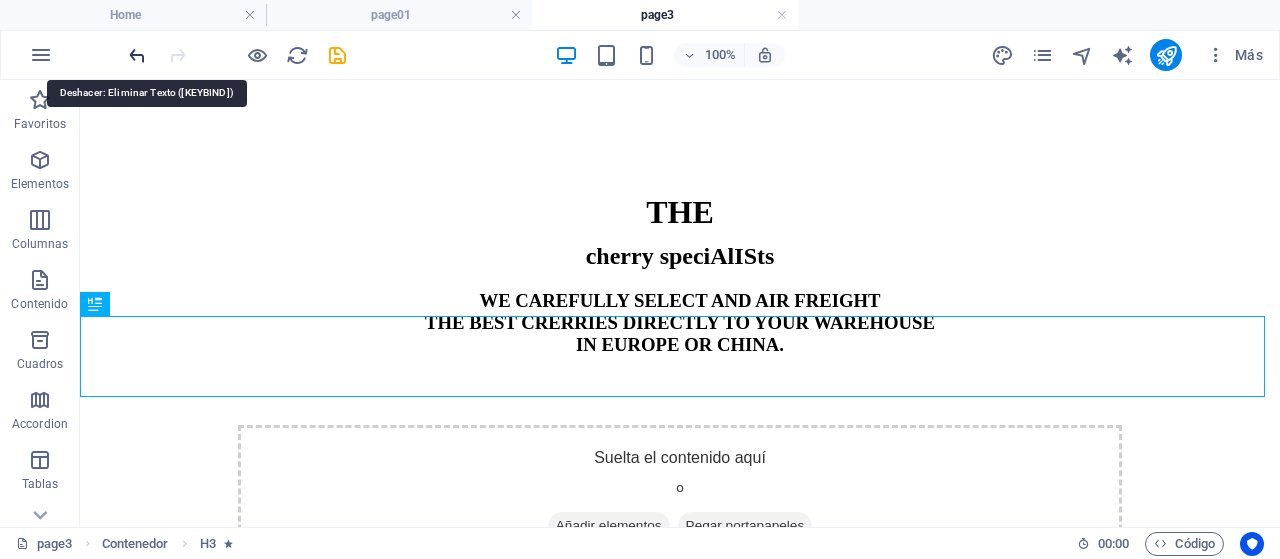click at bounding box center (137, 55) 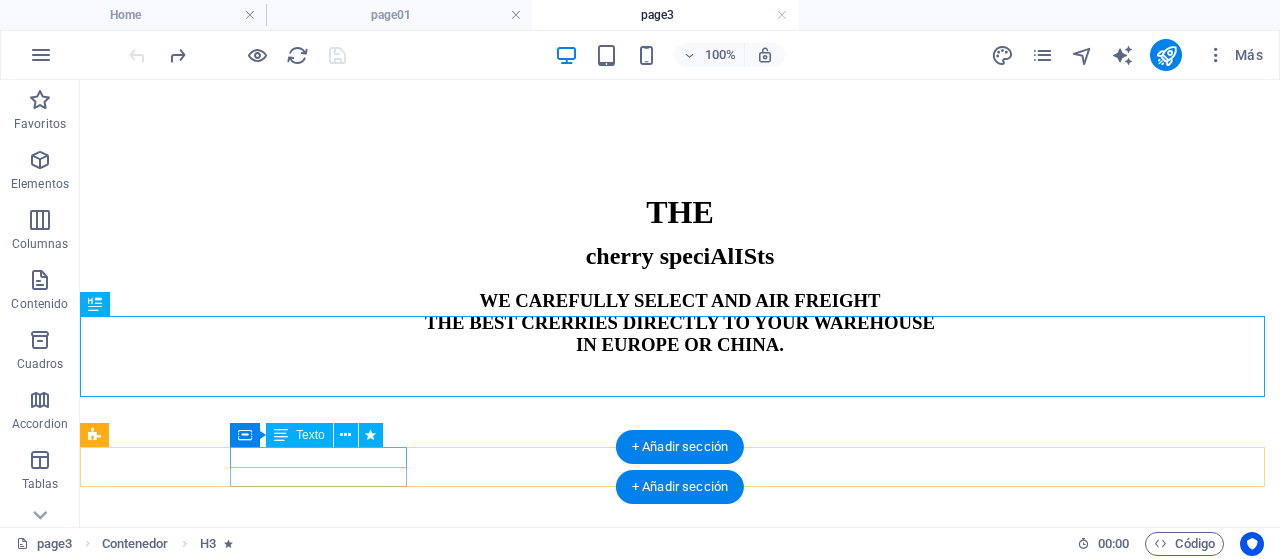 click on "SANTINA" at bounding box center (680, 455) 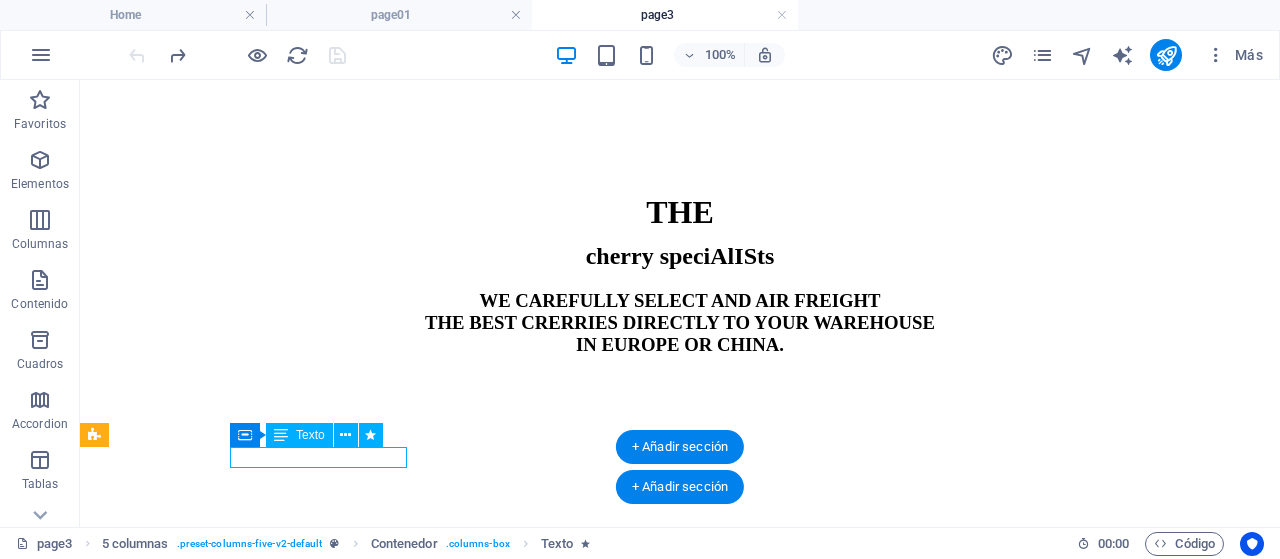 click on "SANTINA" at bounding box center (680, 455) 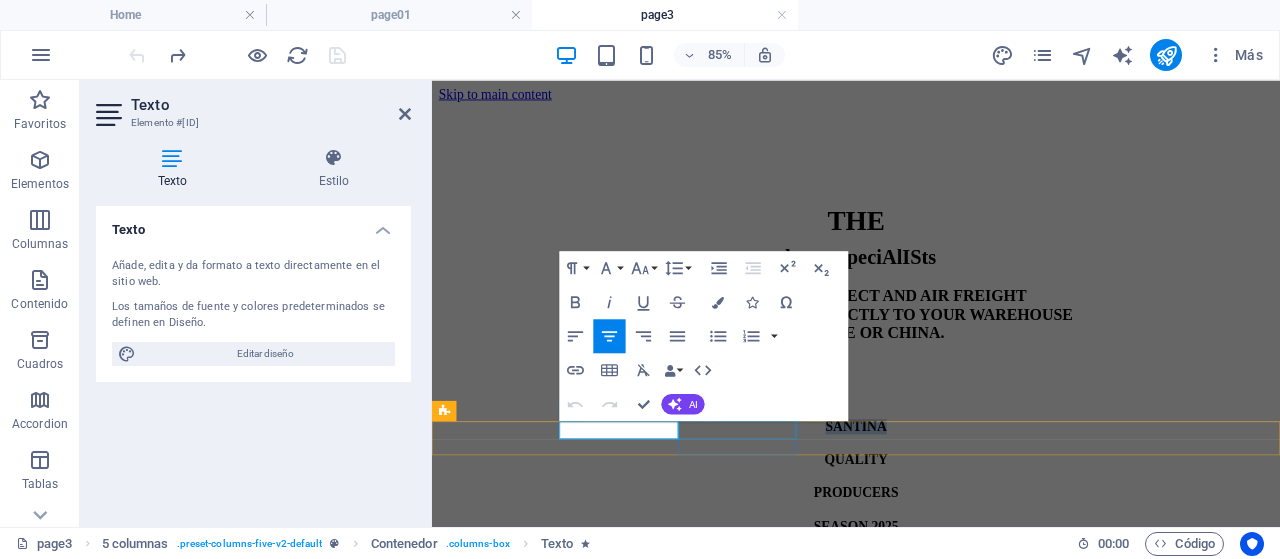 drag, startPoint x: 617, startPoint y: 493, endPoint x: 734, endPoint y: 490, distance: 117.03845 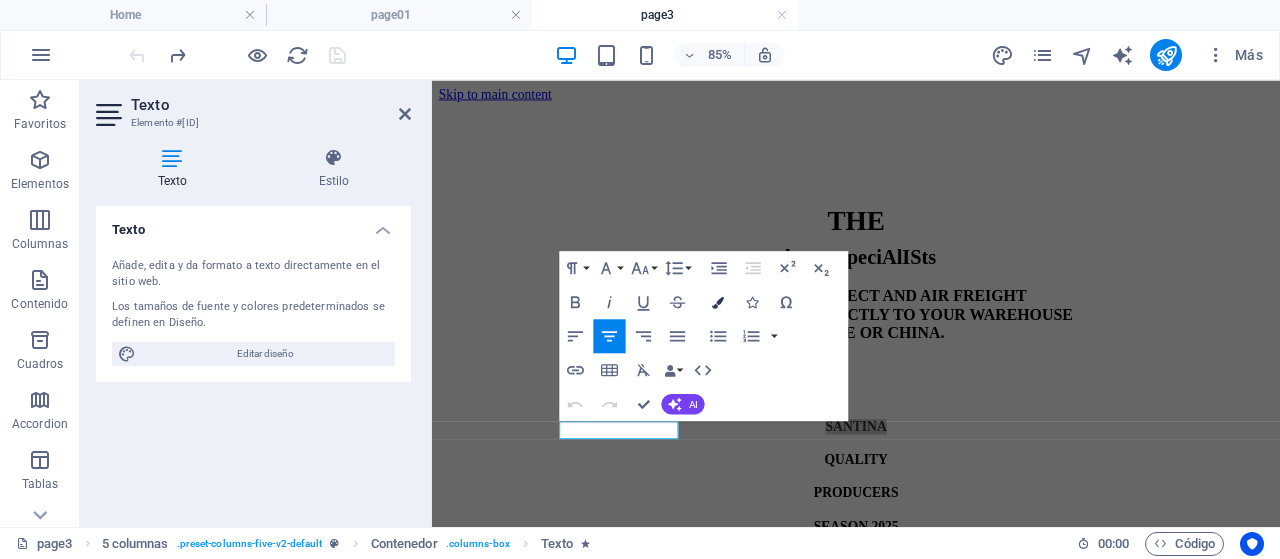 click at bounding box center (719, 302) 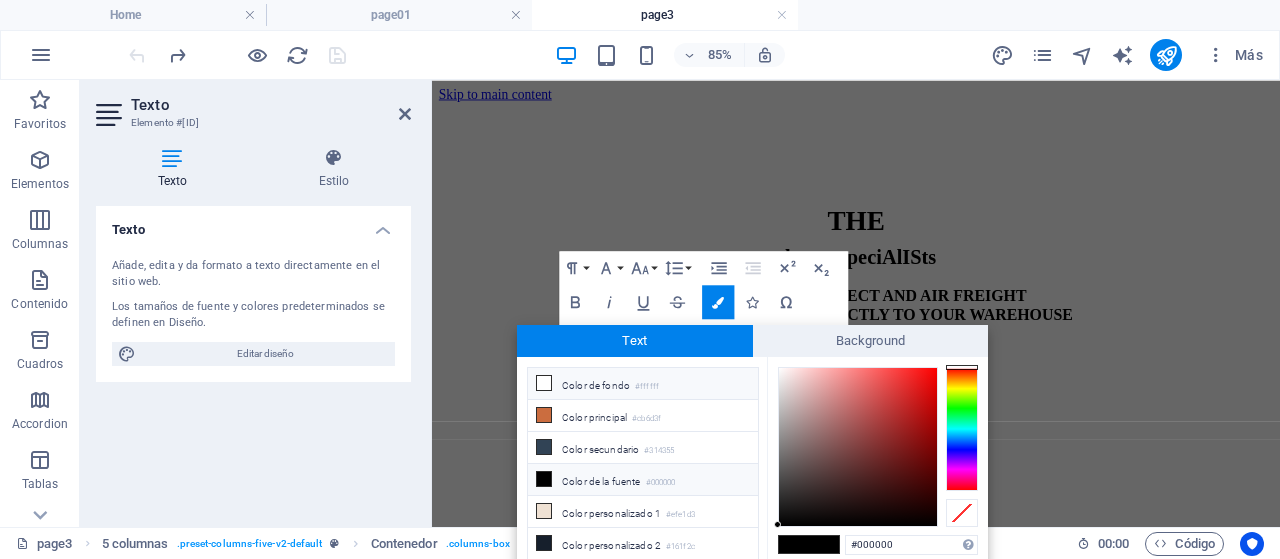 click at bounding box center [544, 383] 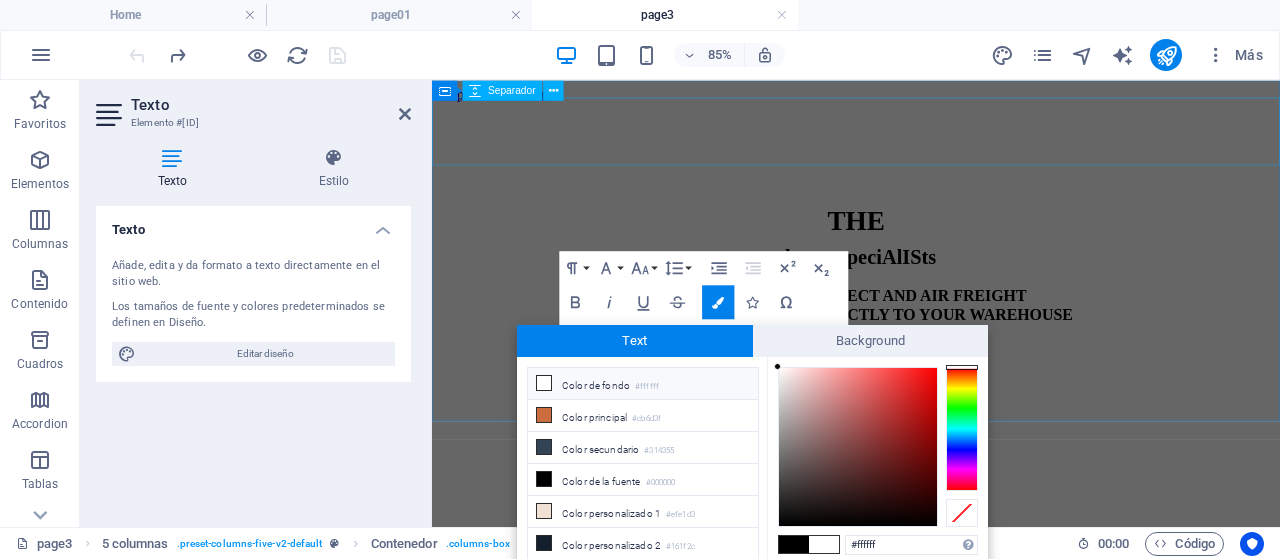 click at bounding box center (931, 166) 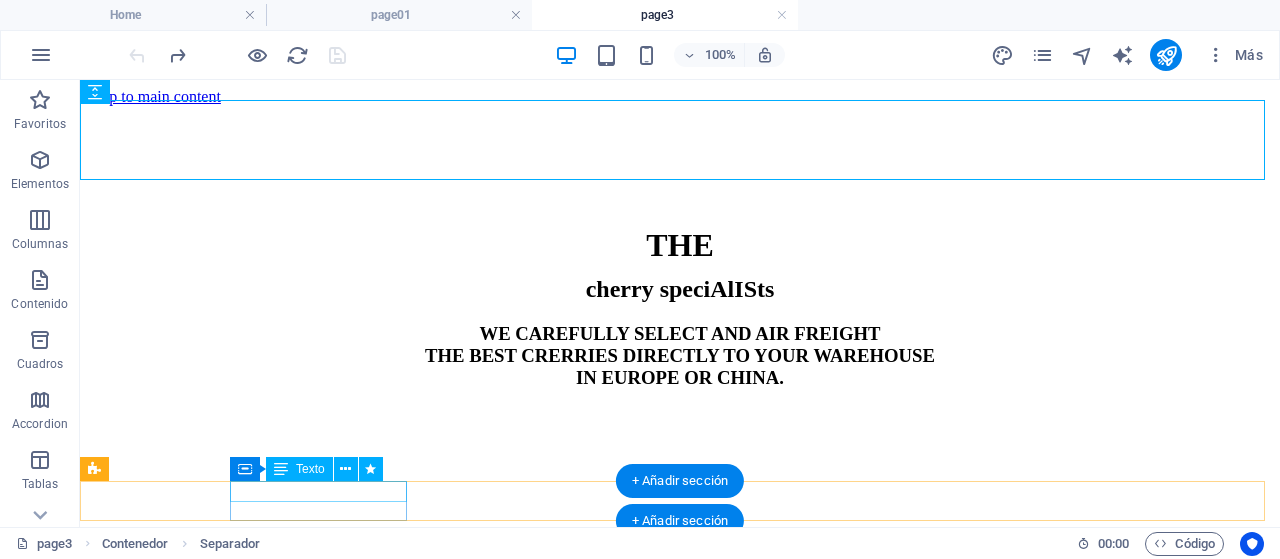 click on "SANTINA" at bounding box center [680, 488] 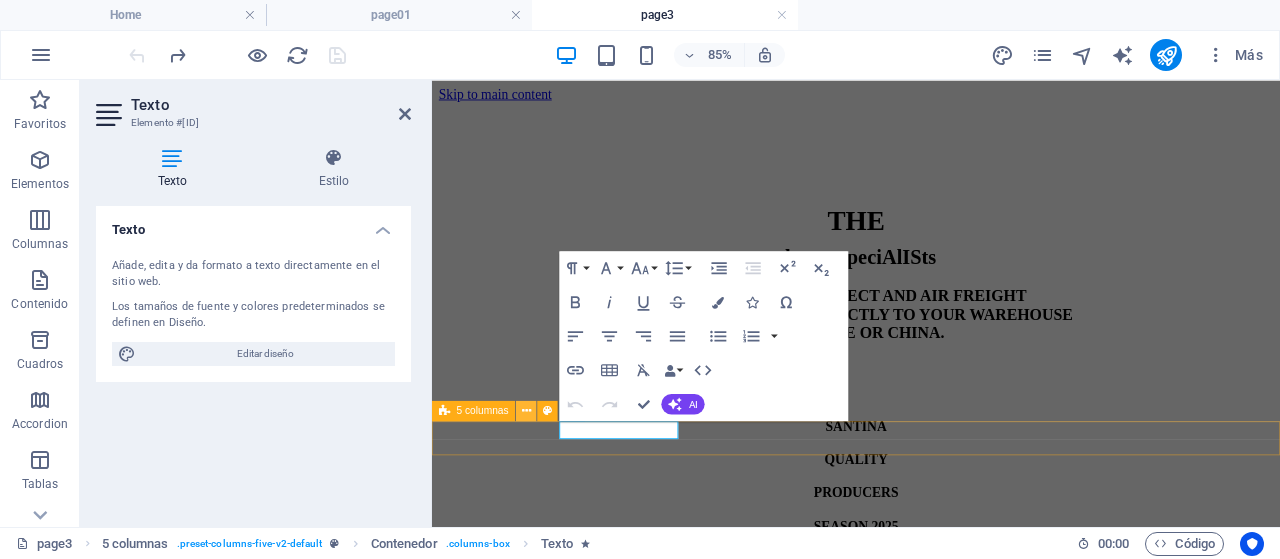 click at bounding box center (526, 411) 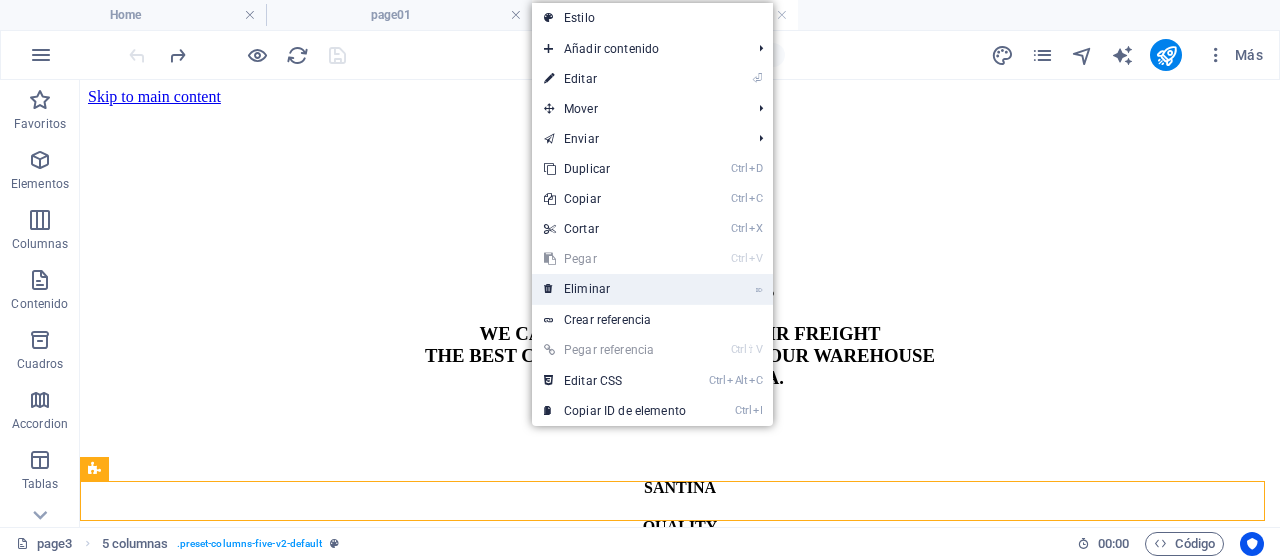 click on "⌦  Eliminar" at bounding box center [615, 289] 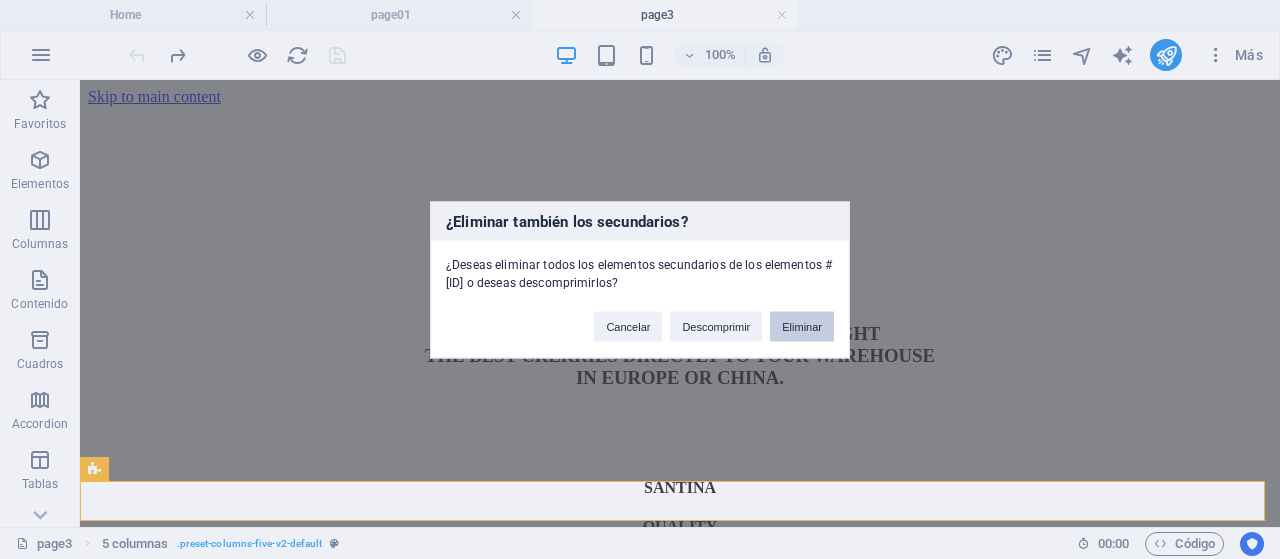 click on "Eliminar" at bounding box center [802, 326] 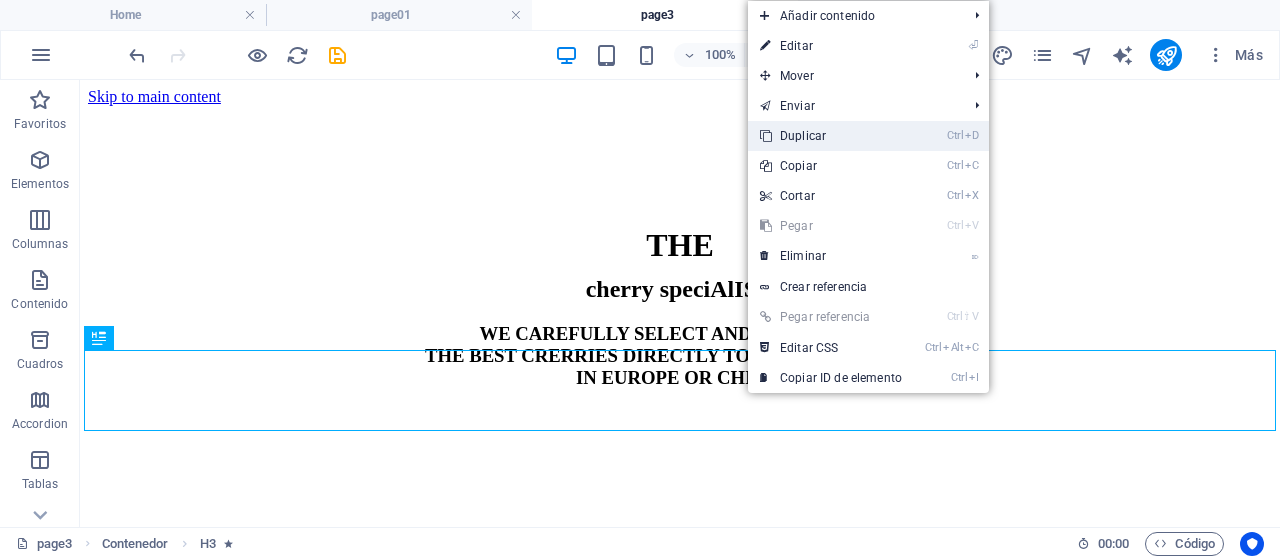 click on "Ctrl D  Duplicar" at bounding box center [831, 136] 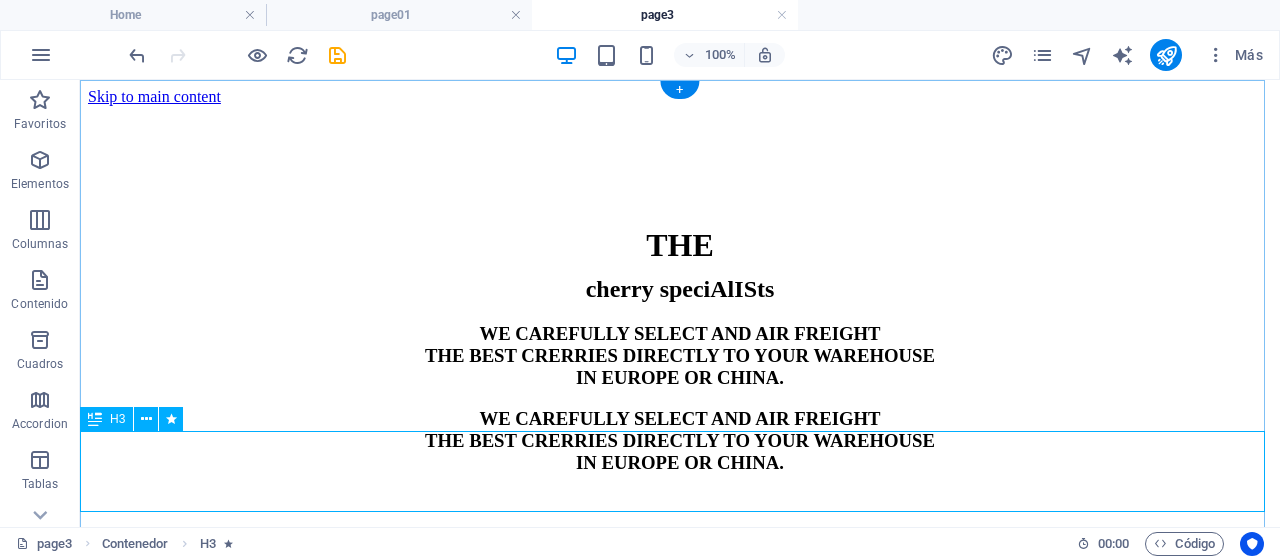 scroll, scrollTop: 75, scrollLeft: 0, axis: vertical 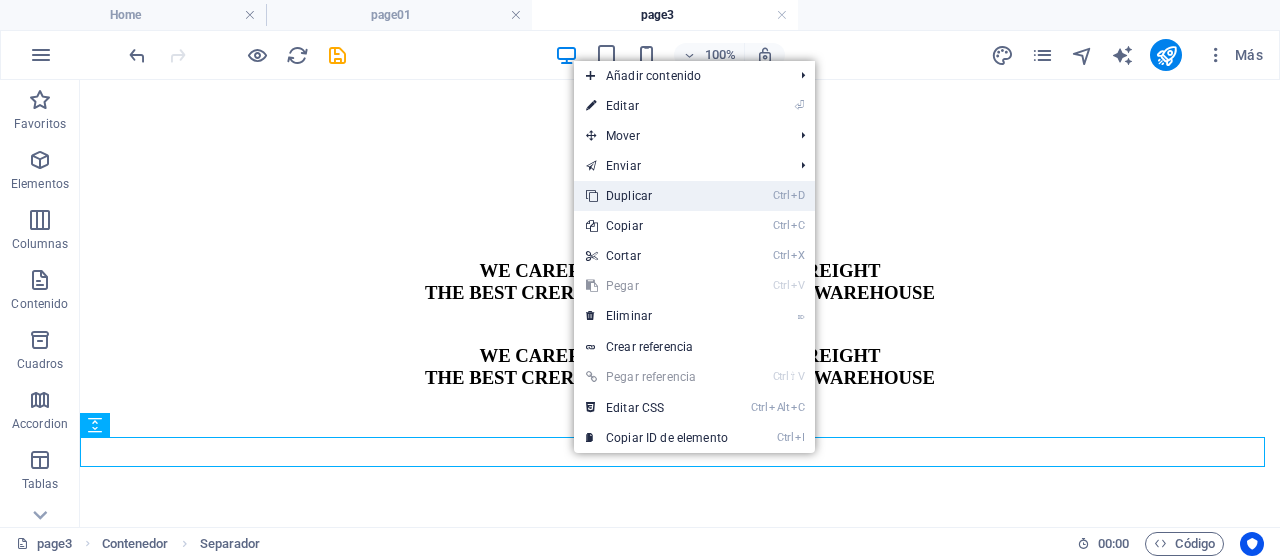 click on "Ctrl D  Duplicar" at bounding box center (657, 196) 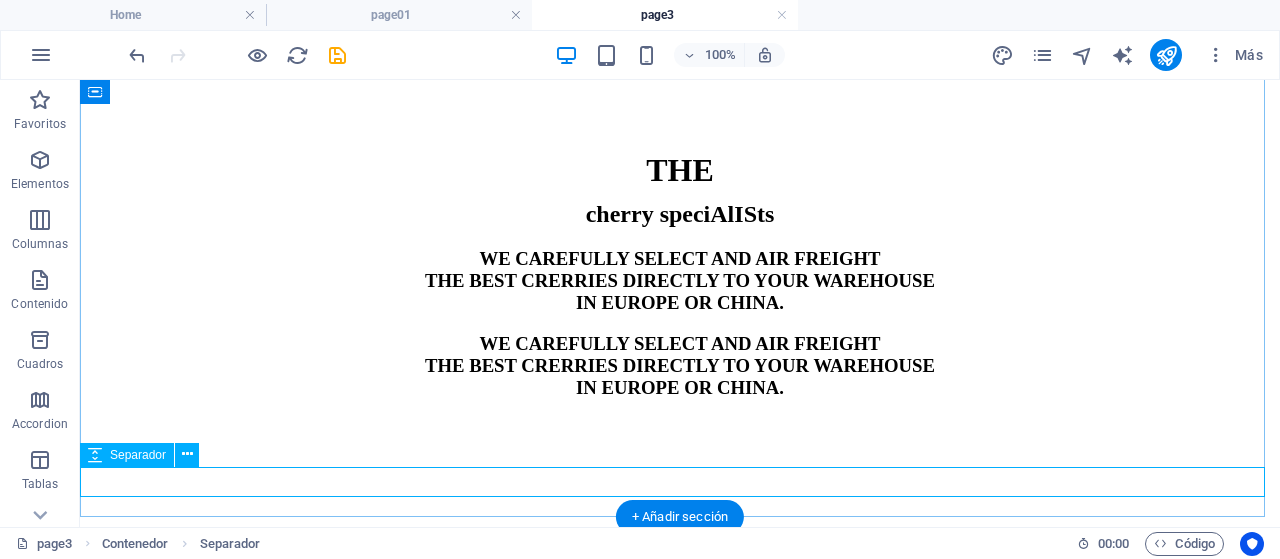 scroll, scrollTop: 100, scrollLeft: 0, axis: vertical 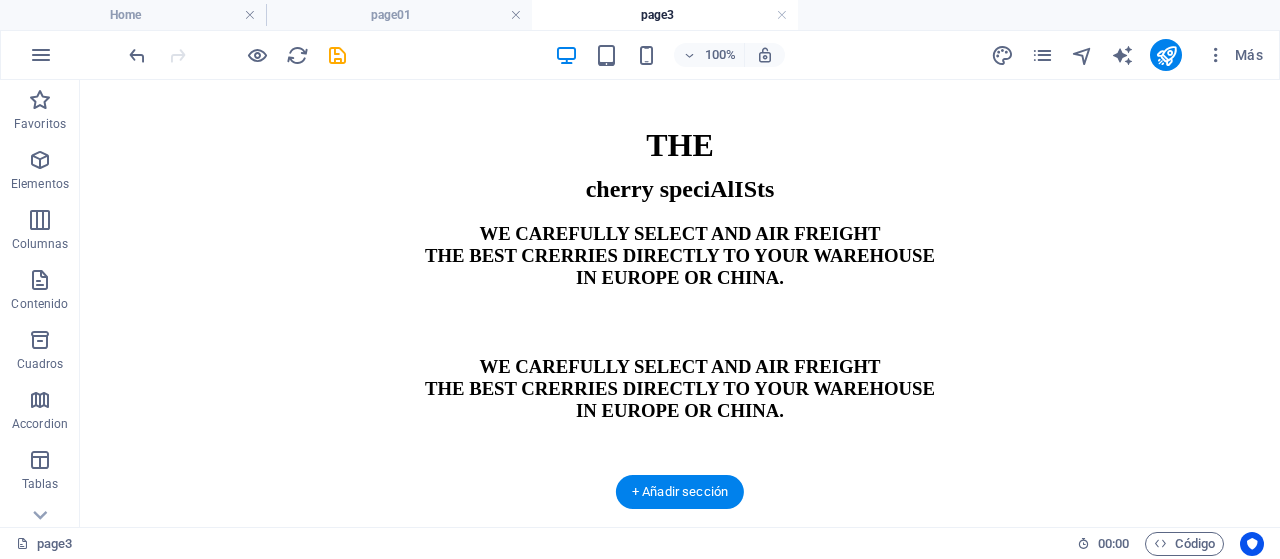 drag, startPoint x: 599, startPoint y: 480, endPoint x: 609, endPoint y: 348, distance: 132.37825 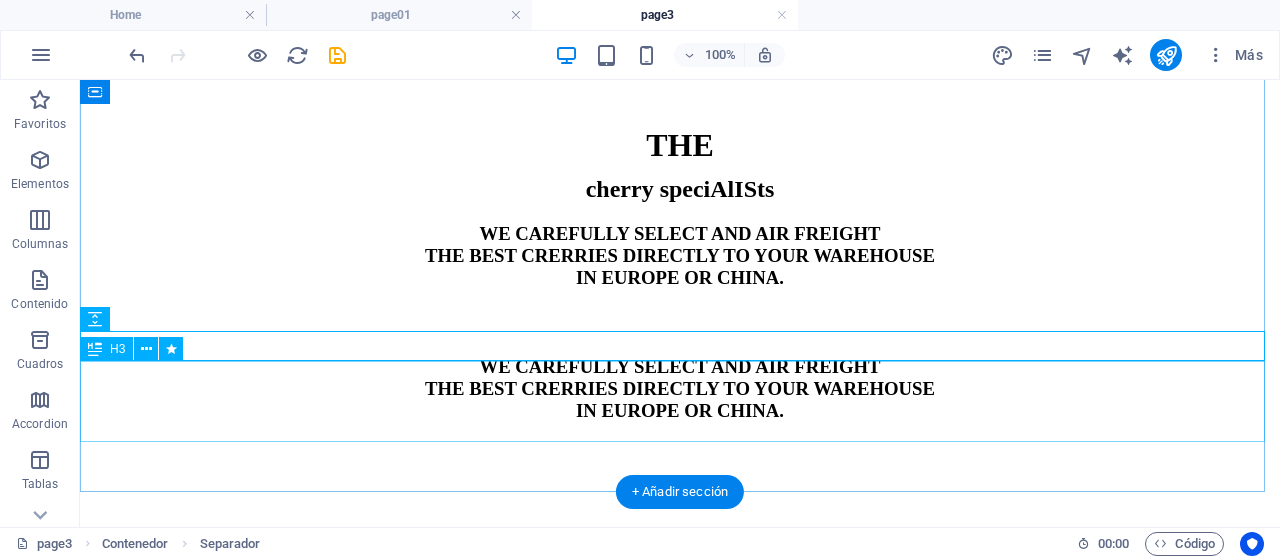 click on "WE CAREFULLY SELECT AND AIR FREIGHT THE BEST CRERRIES DIRECTLY TO YOUR WAREHOUSE IN [LOCATION] OR [LOCATION]." at bounding box center (680, 389) 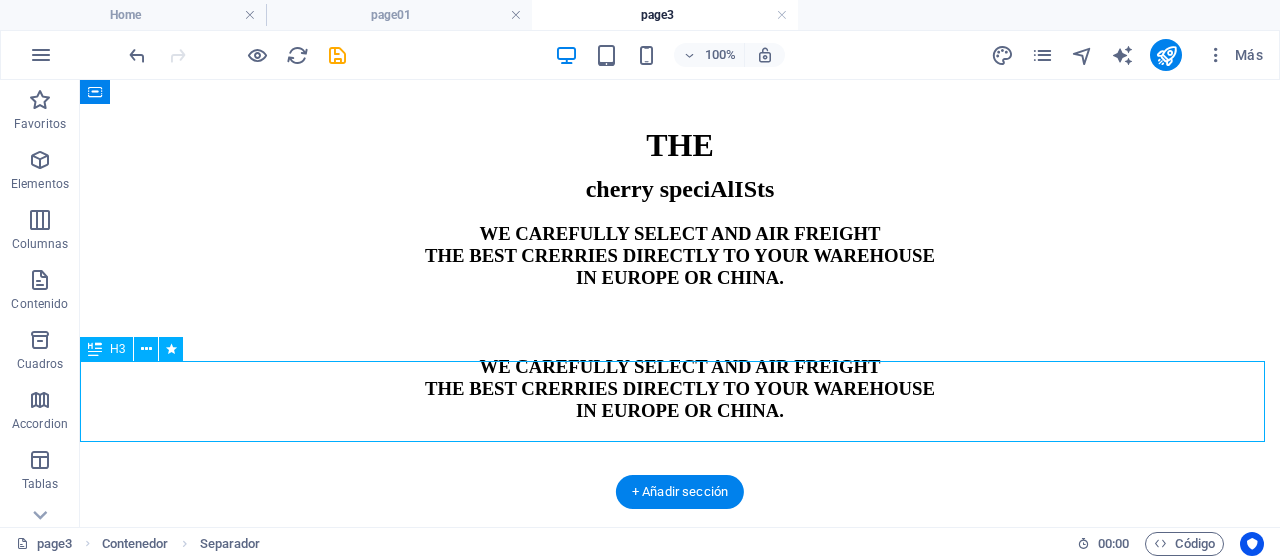 click on "WE CAREFULLY SELECT AND AIR FREIGHT THE BEST CRERRIES DIRECTLY TO YOUR WAREHOUSE IN [LOCATION] OR [LOCATION]." at bounding box center (680, 389) 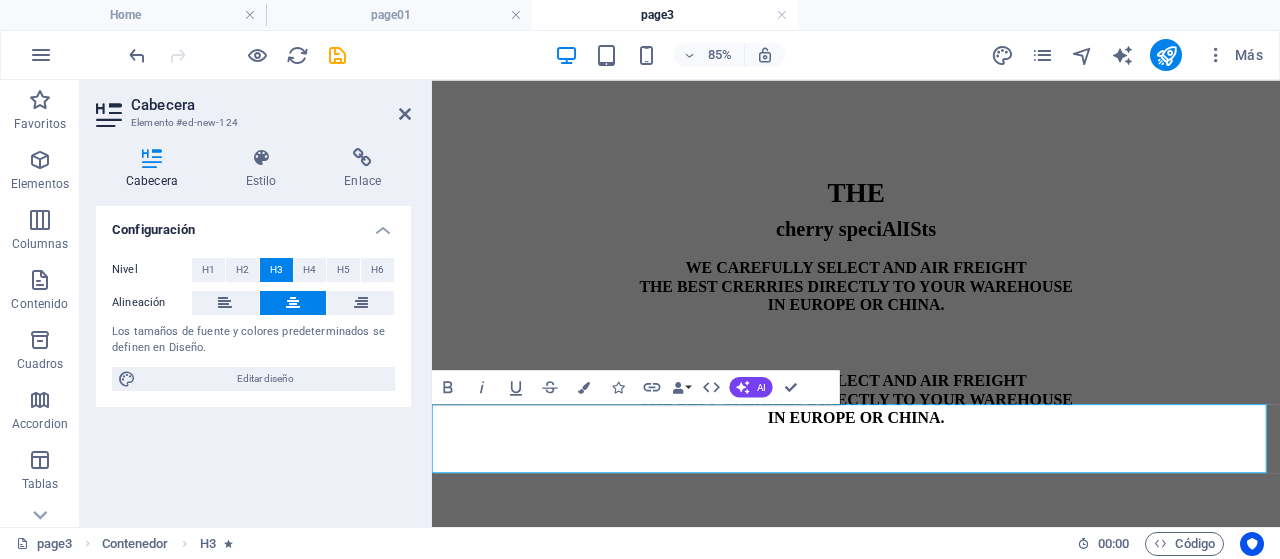 scroll, scrollTop: 0, scrollLeft: 0, axis: both 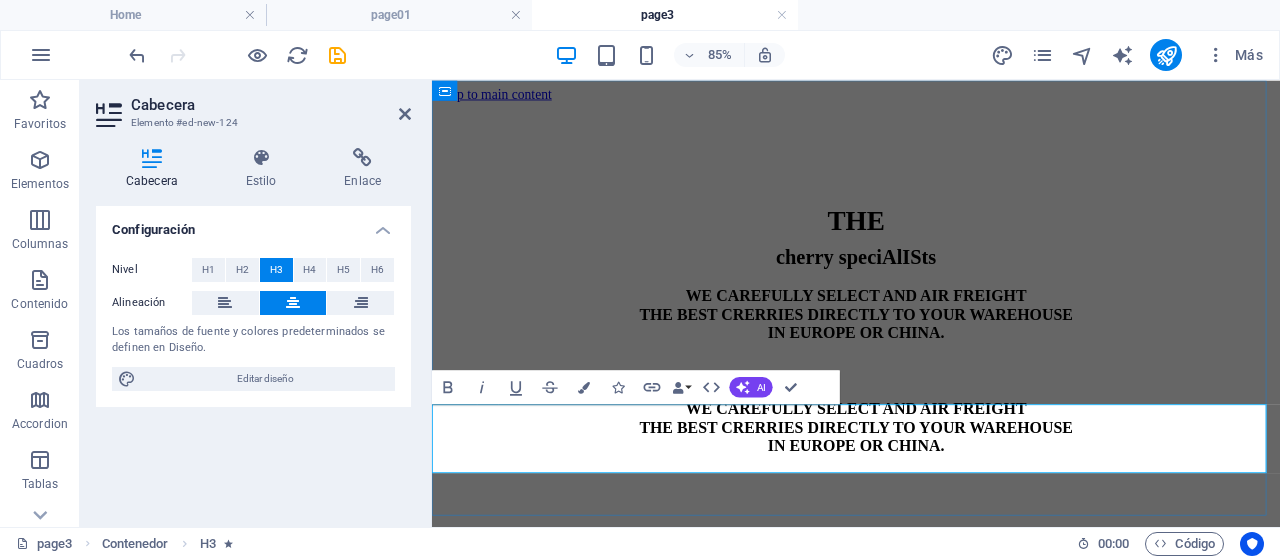 type 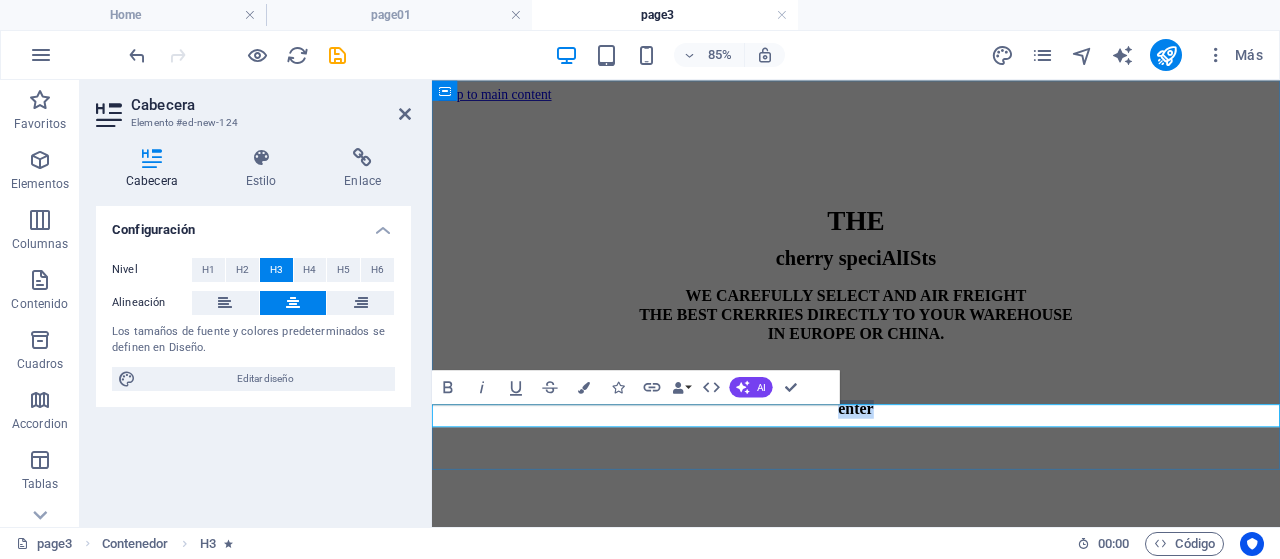 drag, startPoint x: 903, startPoint y: 475, endPoint x: 1001, endPoint y: 471, distance: 98.0816 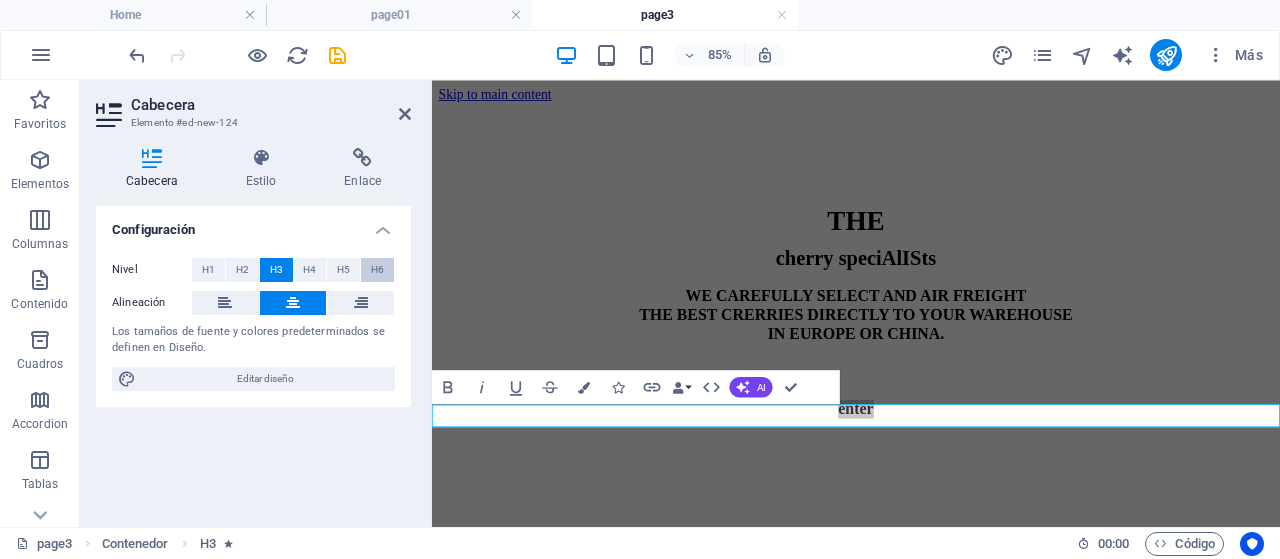 click on "H6" at bounding box center [377, 270] 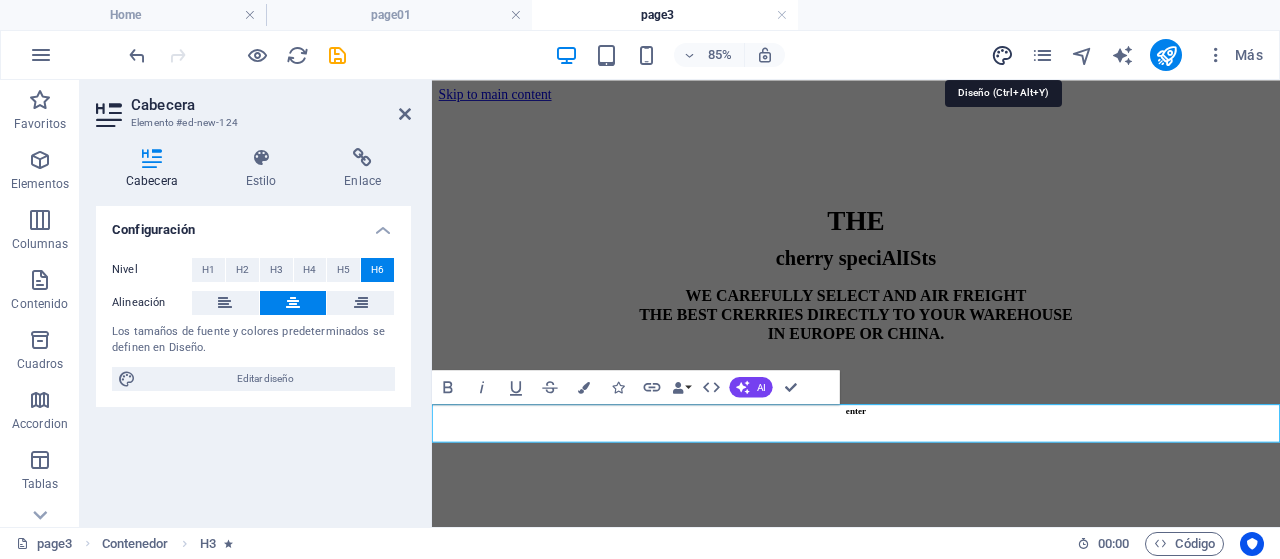 click at bounding box center [1002, 55] 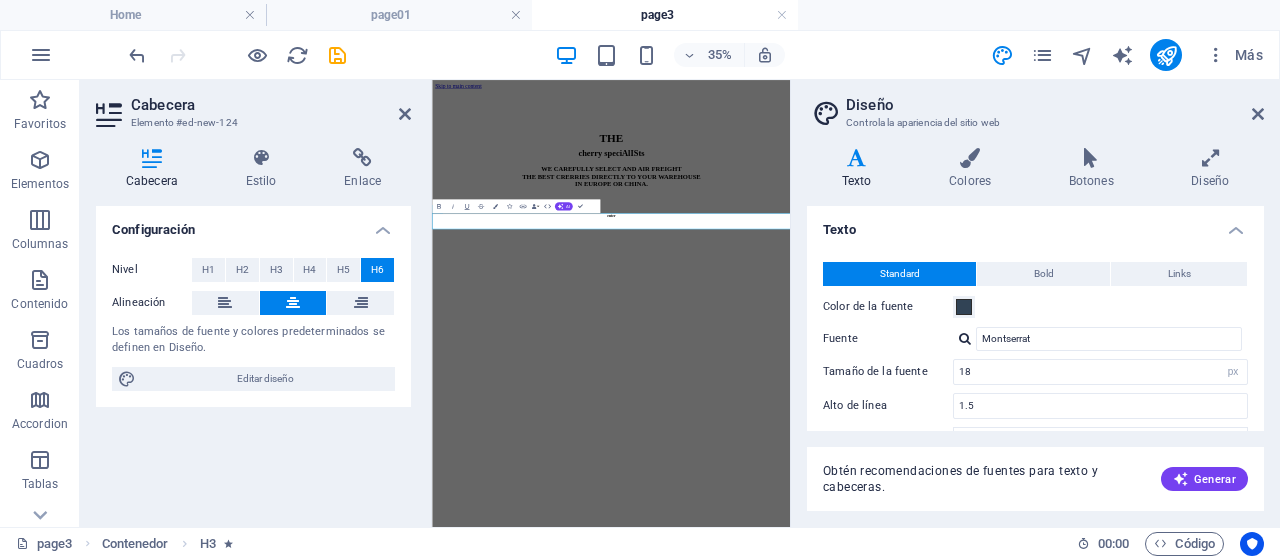 click on "Texto" at bounding box center (1035, 224) 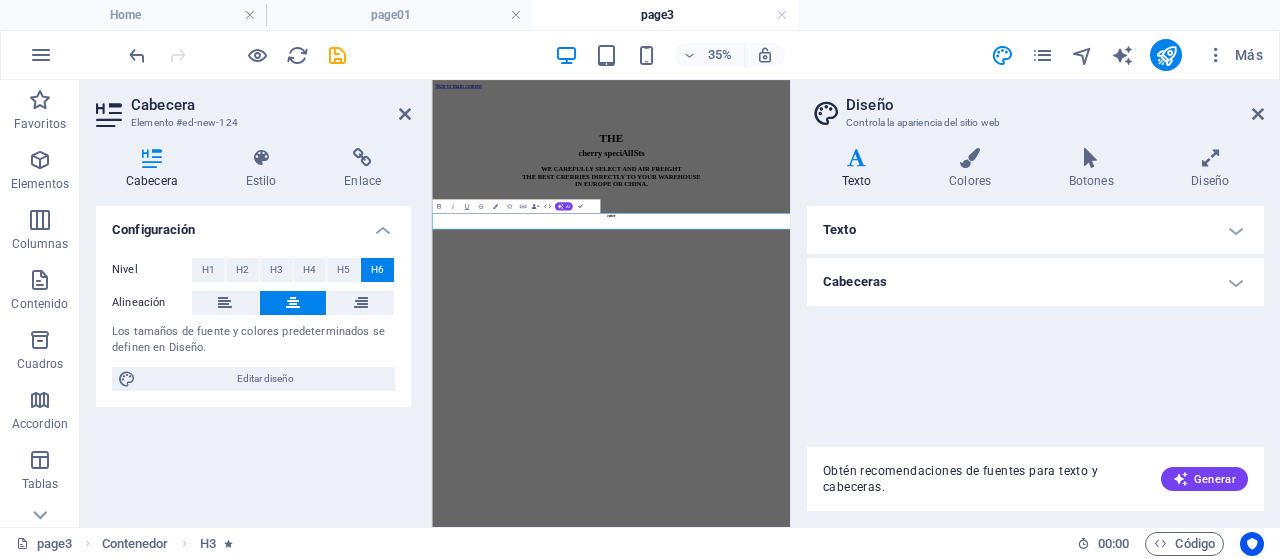 click on "Cabeceras" at bounding box center [1035, 282] 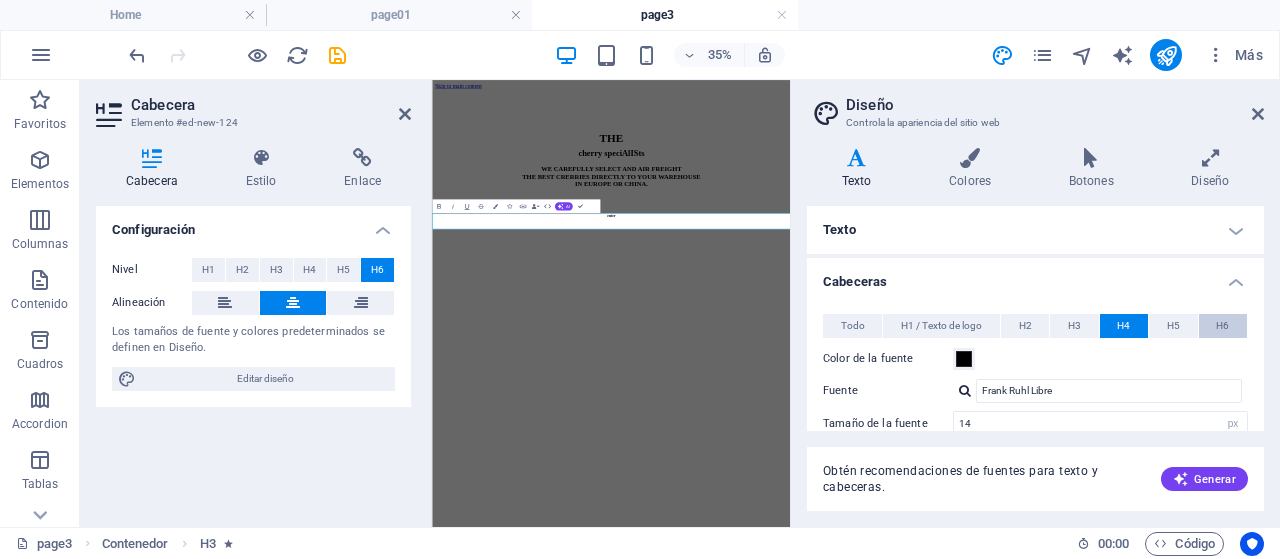 click on "H6" at bounding box center (1222, 326) 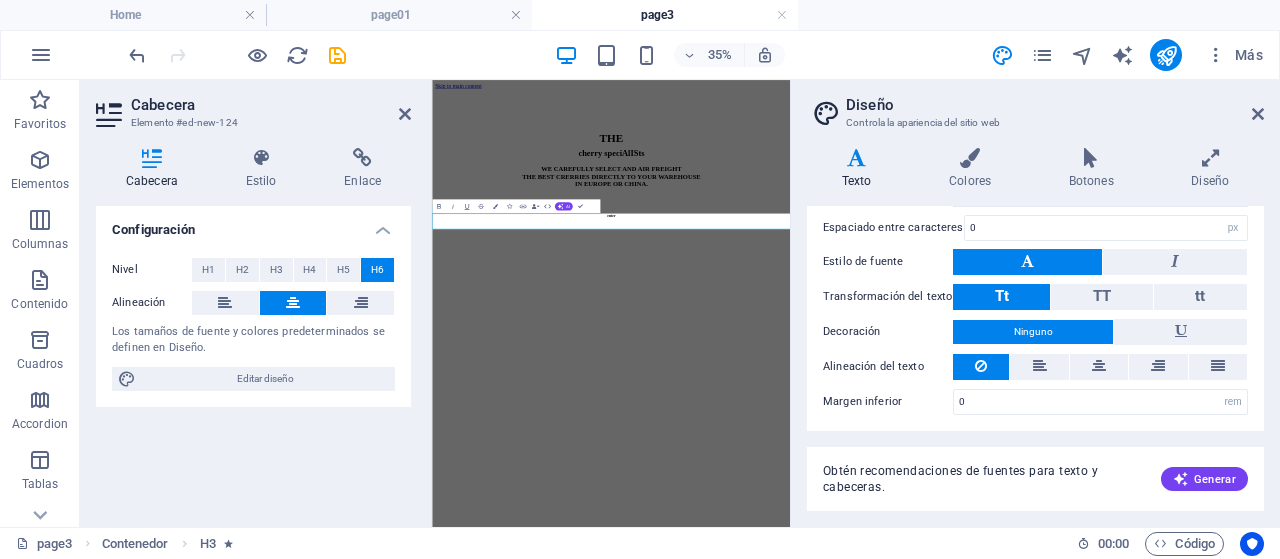 scroll, scrollTop: 96, scrollLeft: 0, axis: vertical 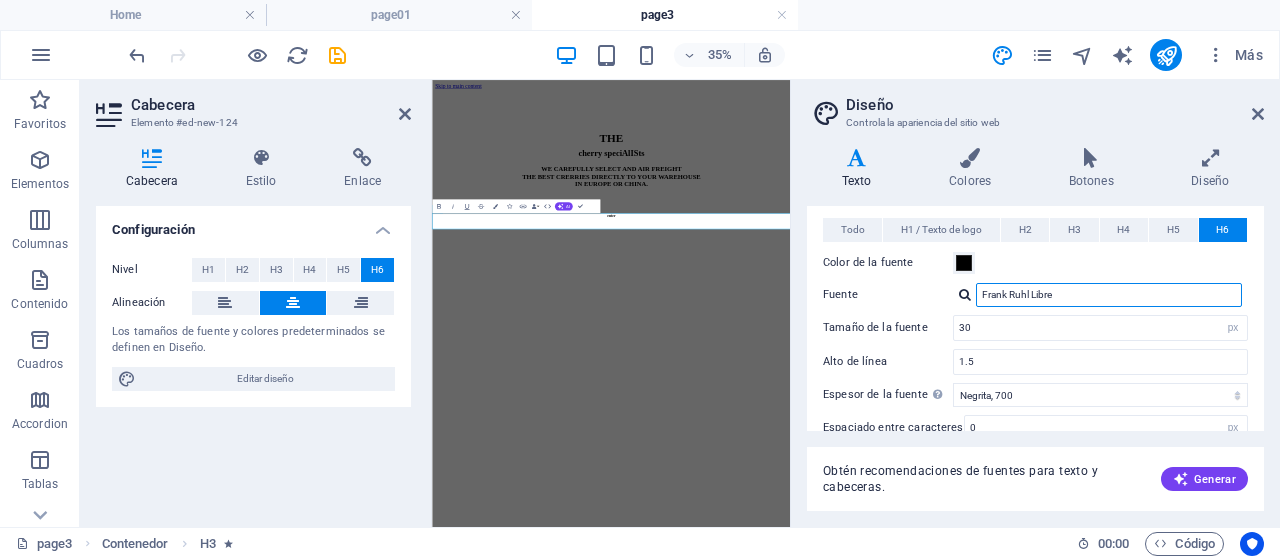 click on "Frank Ruhl Libre" at bounding box center (1109, 295) 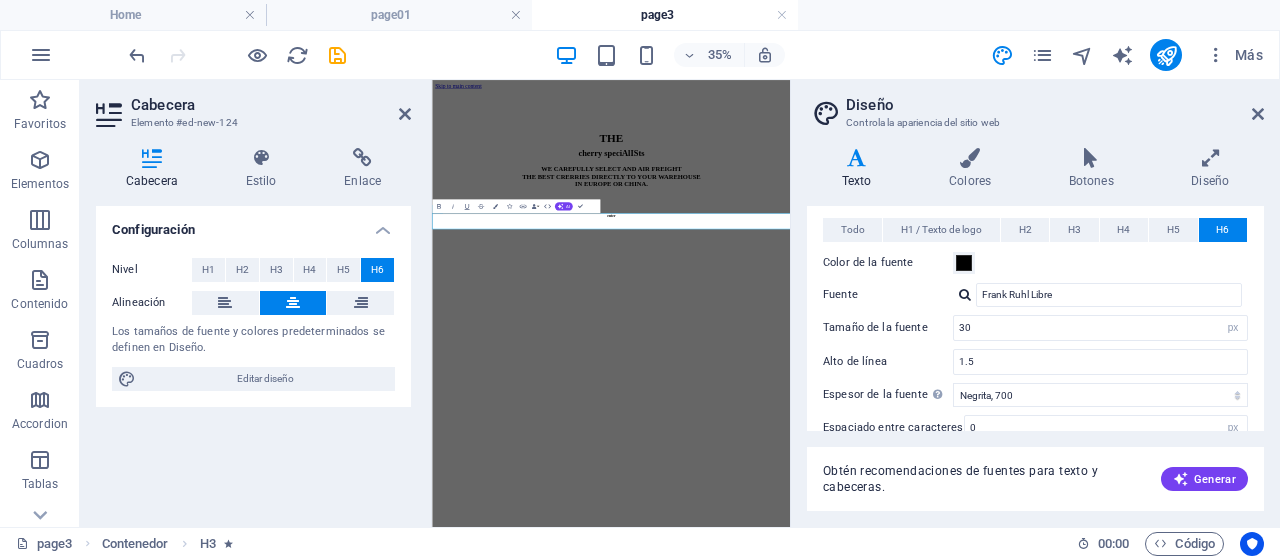 click at bounding box center [965, 294] 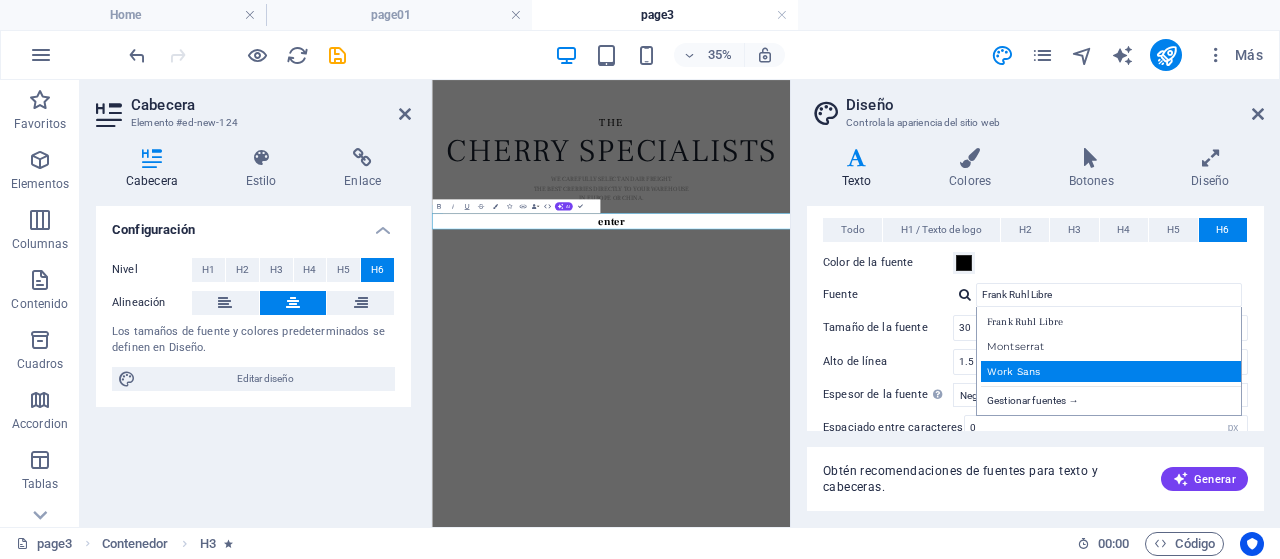 click on "Work Sans" at bounding box center (1113, 371) 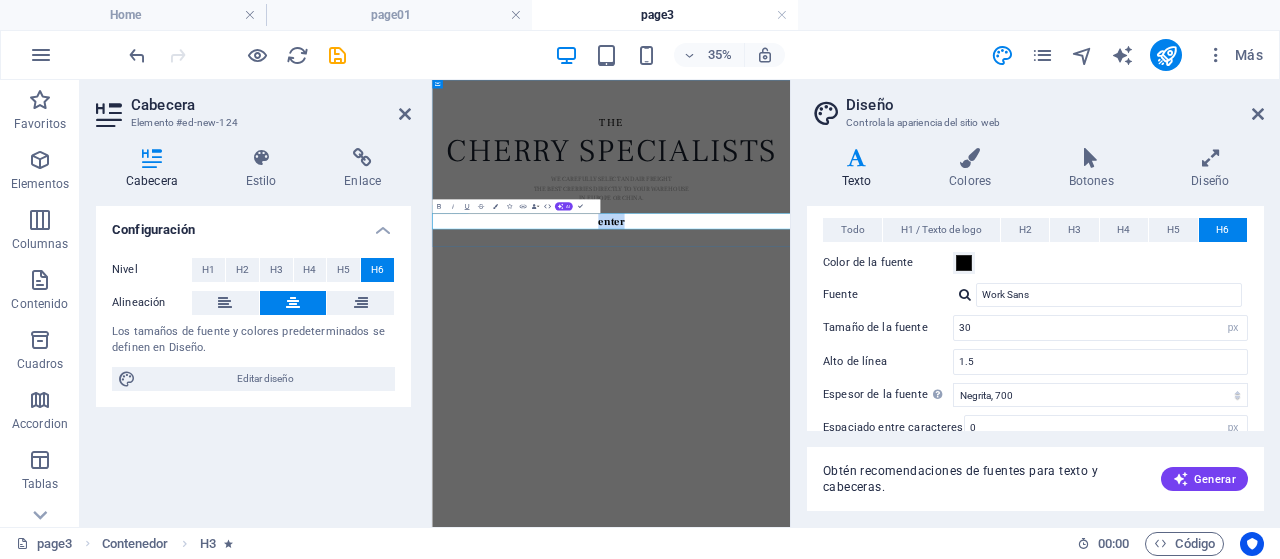 drag, startPoint x: 994, startPoint y: 479, endPoint x: 811, endPoint y: 479, distance: 183 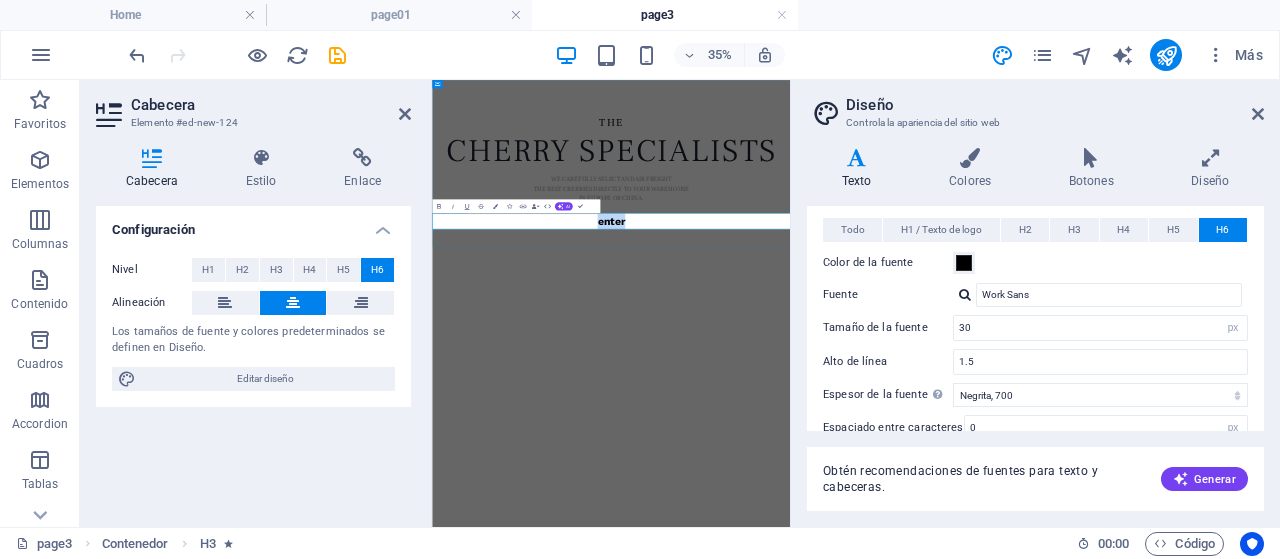 type 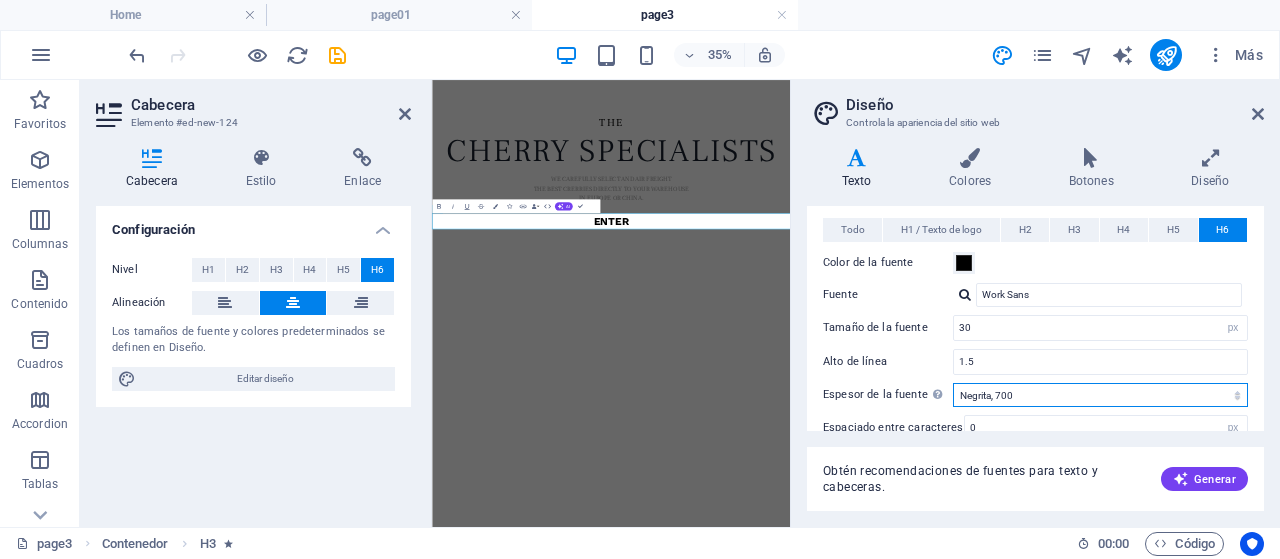 click on "Fino, 100 Extra delgado, 200 Delgado, 300 Normal, 400 Medio, 500 Seminegrita, 600 Negrita, 700 Extra negrita, 800 Negro, 900" at bounding box center [1100, 395] 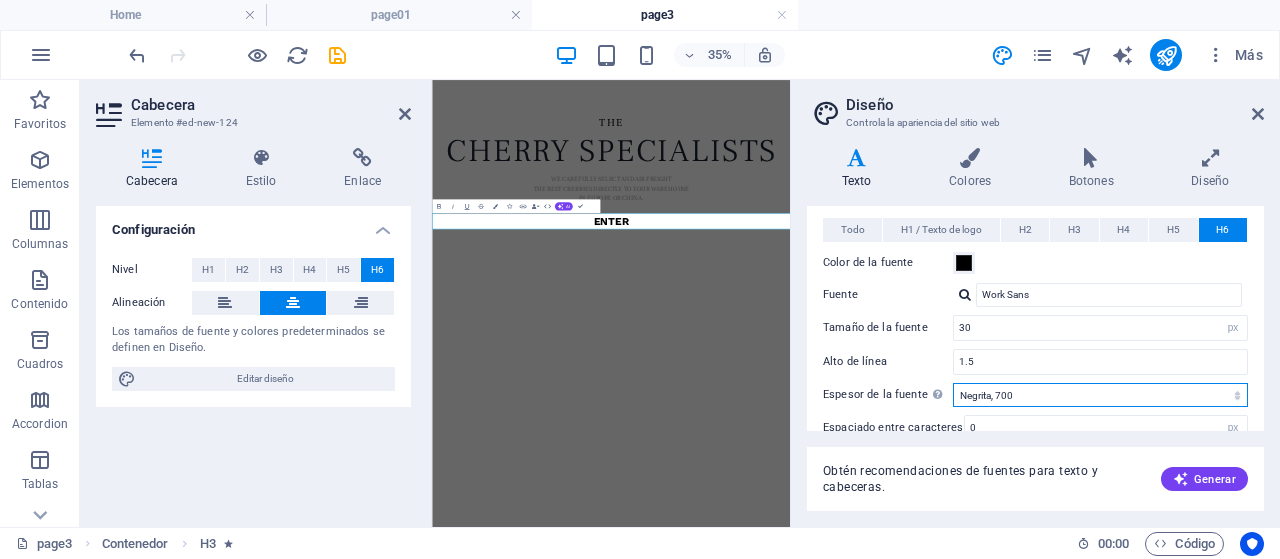 select on "400" 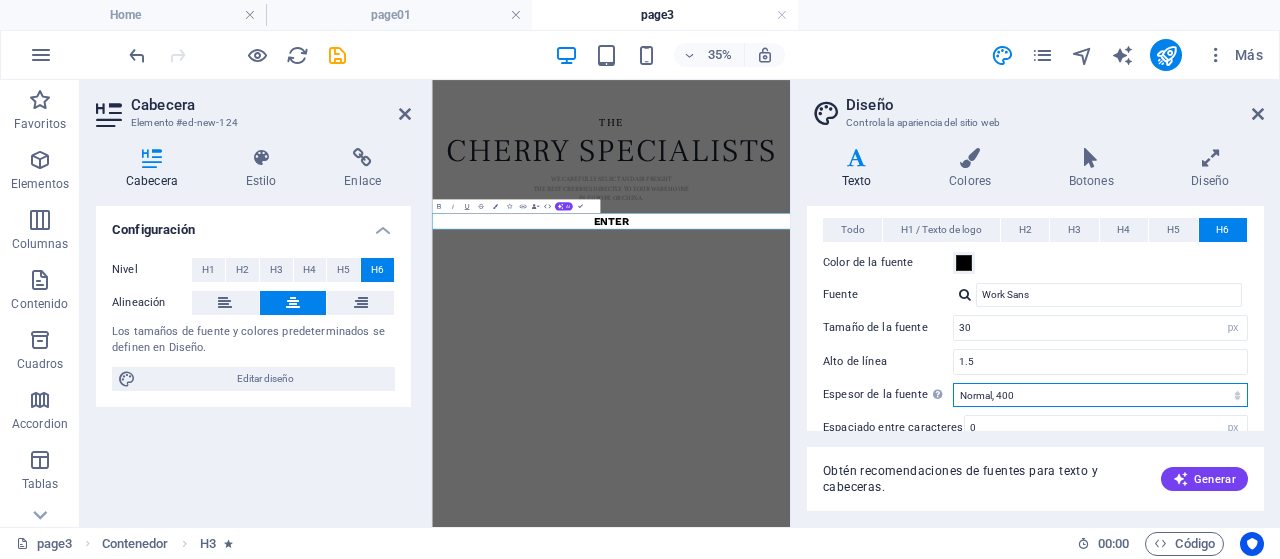 click on "Fino, 100 Extra delgado, 200 Delgado, 300 Normal, 400 Medio, 500 Seminegrita, 600 Negrita, 700 Extra negrita, 800 Negro, 900" at bounding box center (1100, 395) 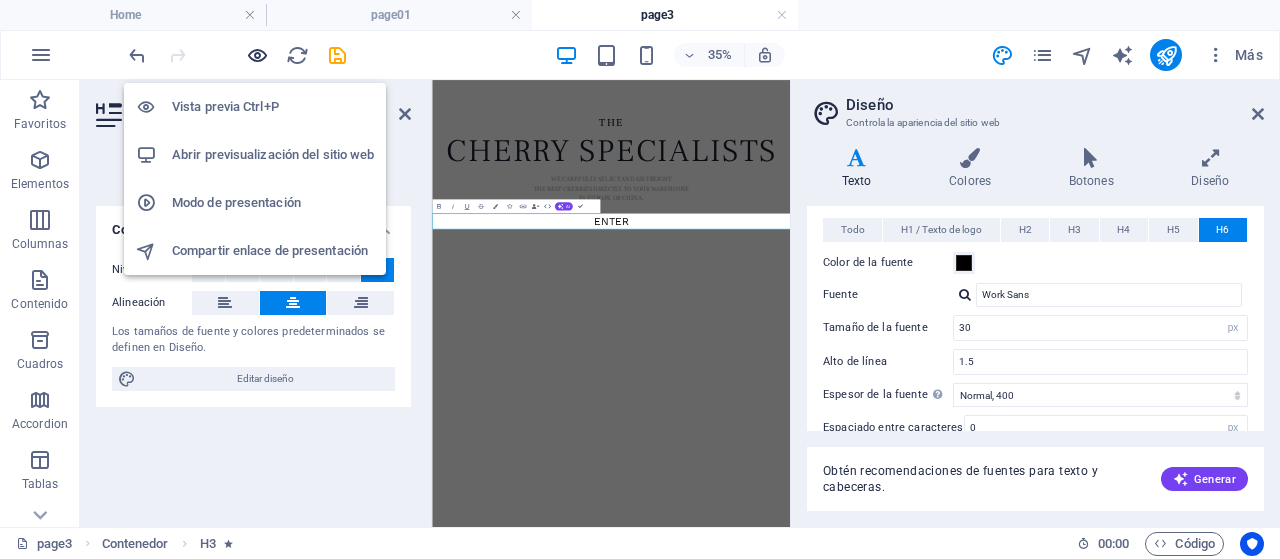 click at bounding box center [257, 55] 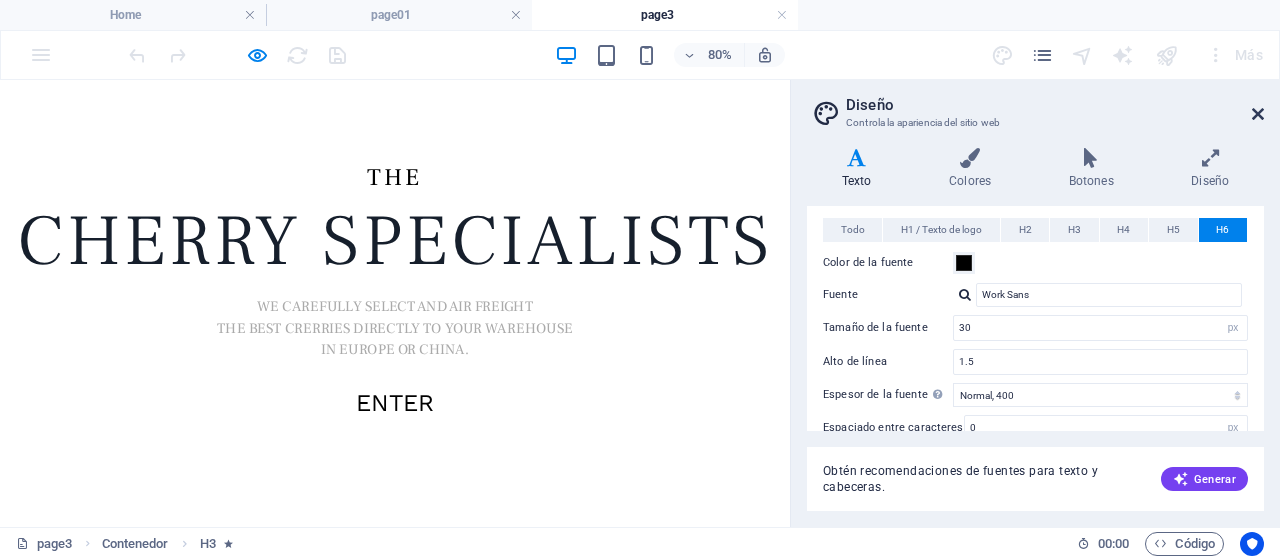 click at bounding box center (1258, 114) 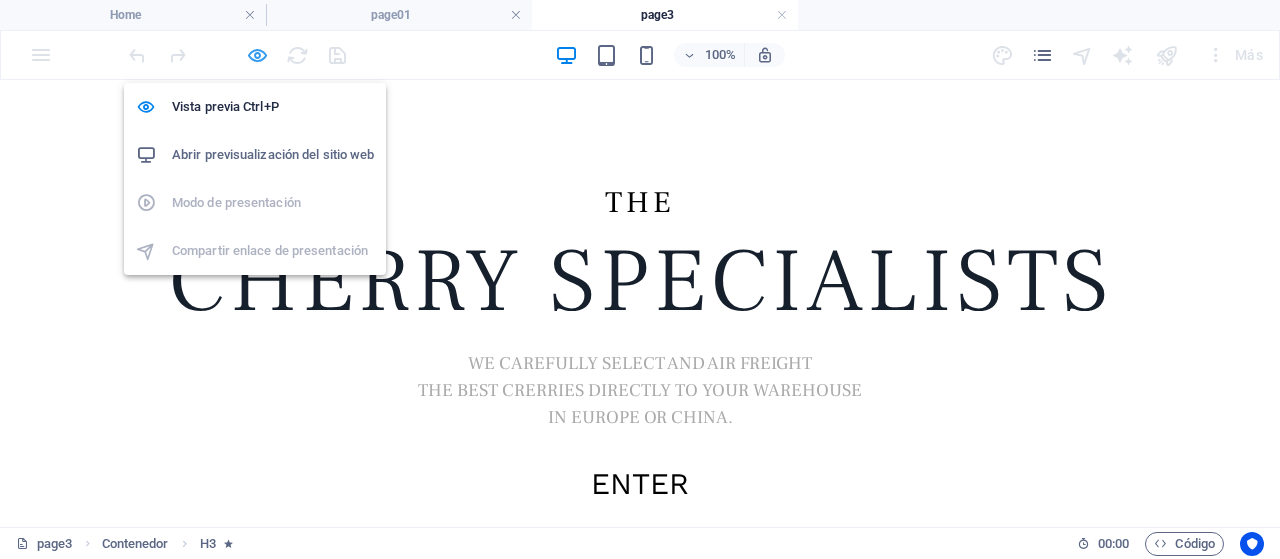 click at bounding box center [257, 55] 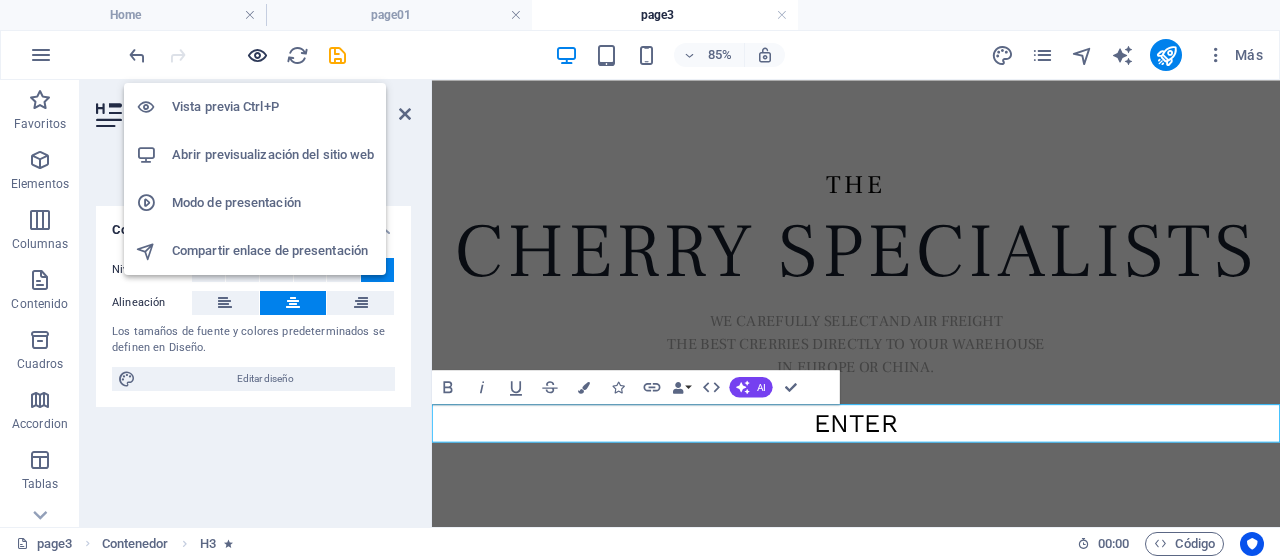click at bounding box center [257, 55] 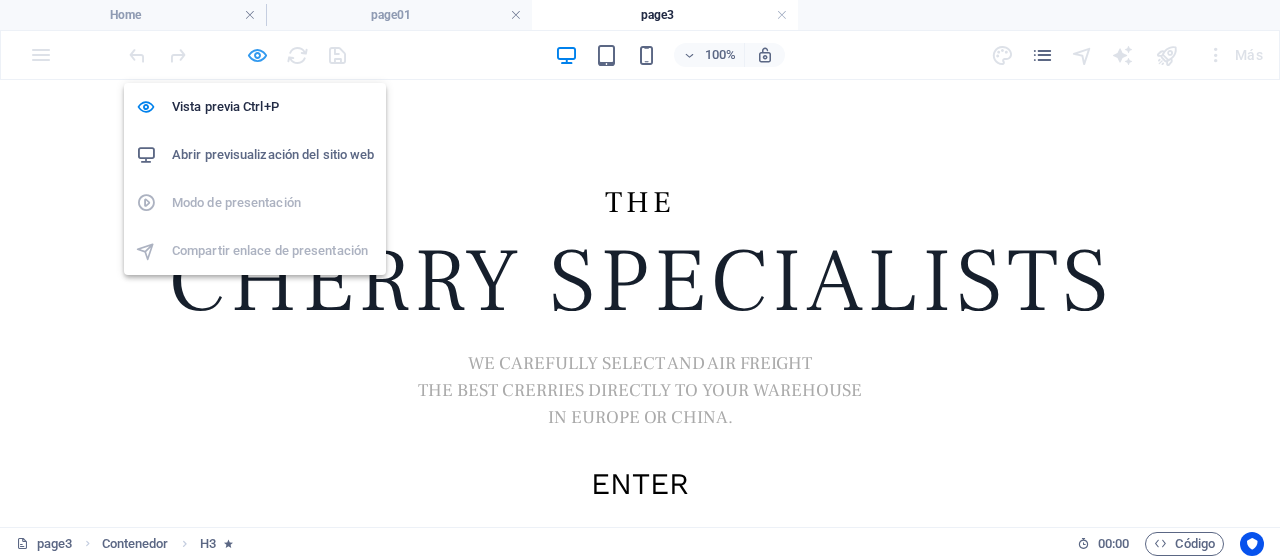 click at bounding box center (257, 55) 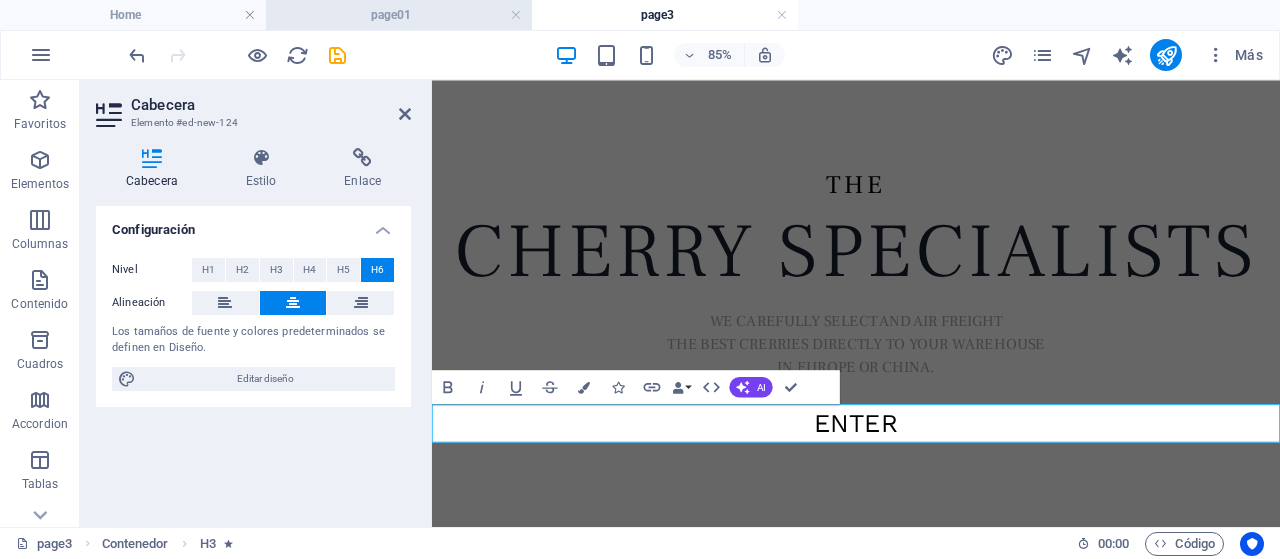 click on "page01" at bounding box center [399, 15] 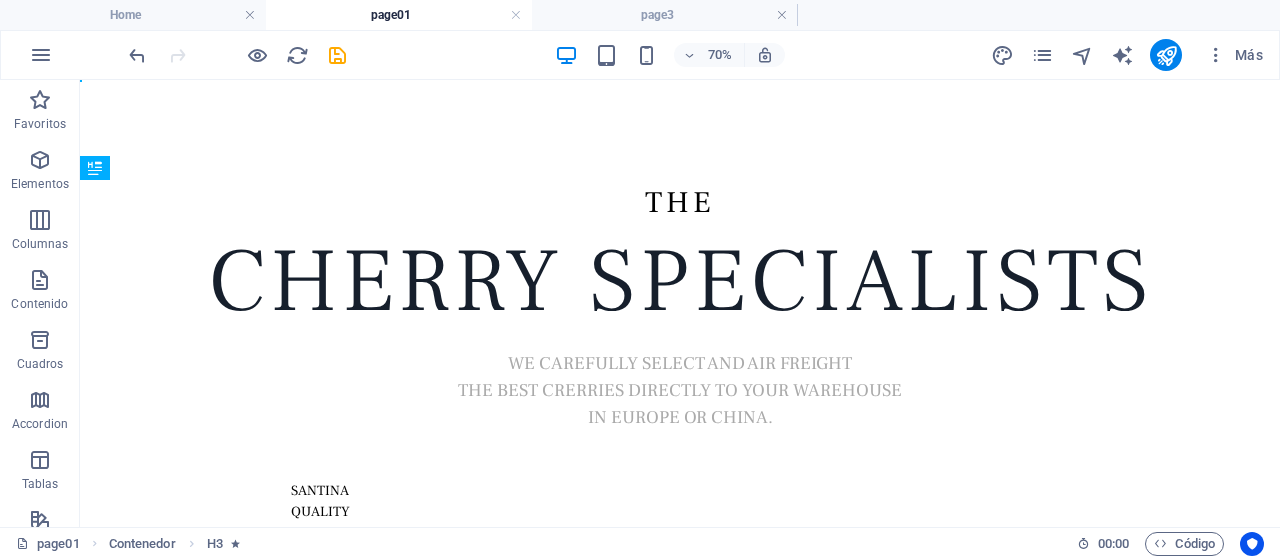 click on "page01" at bounding box center [399, 15] 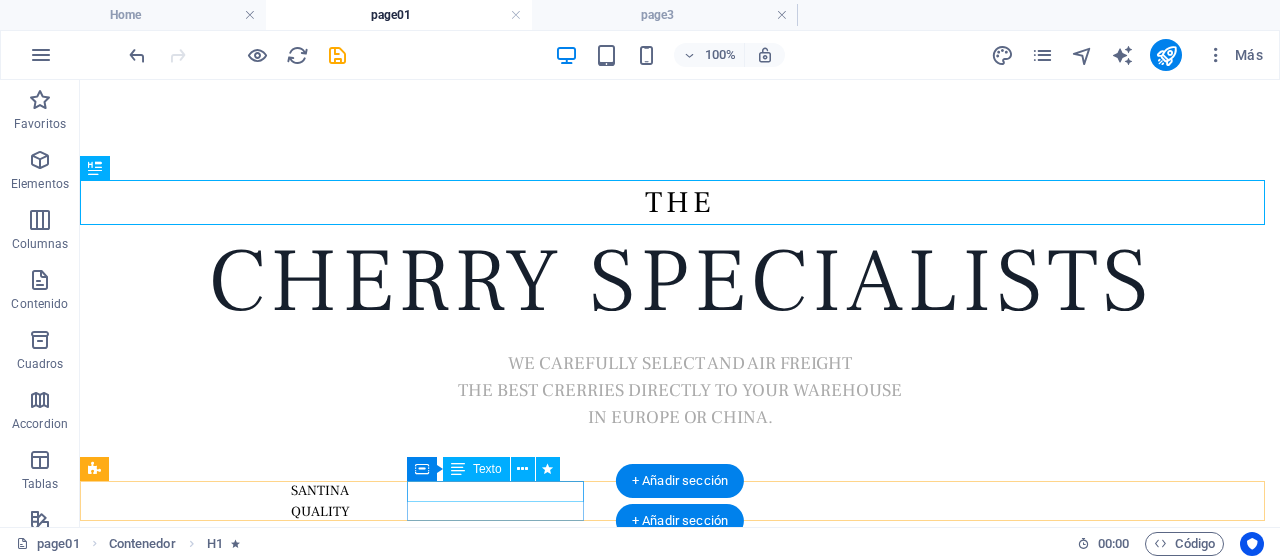 click on "QUALITY" at bounding box center (320, 512) 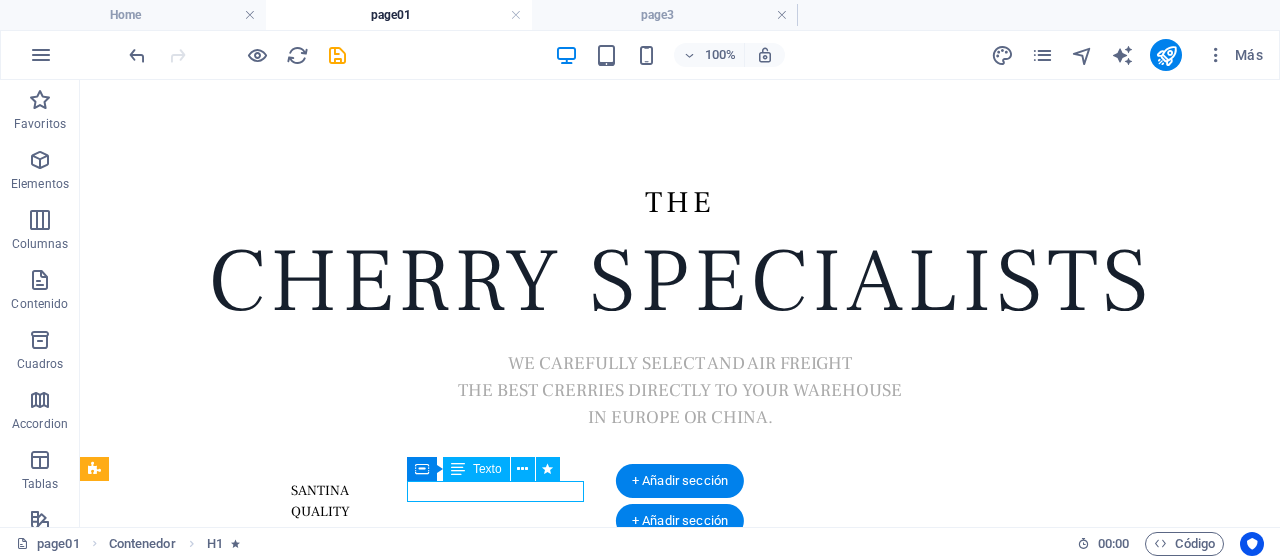 click on "QUALITY" at bounding box center (320, 512) 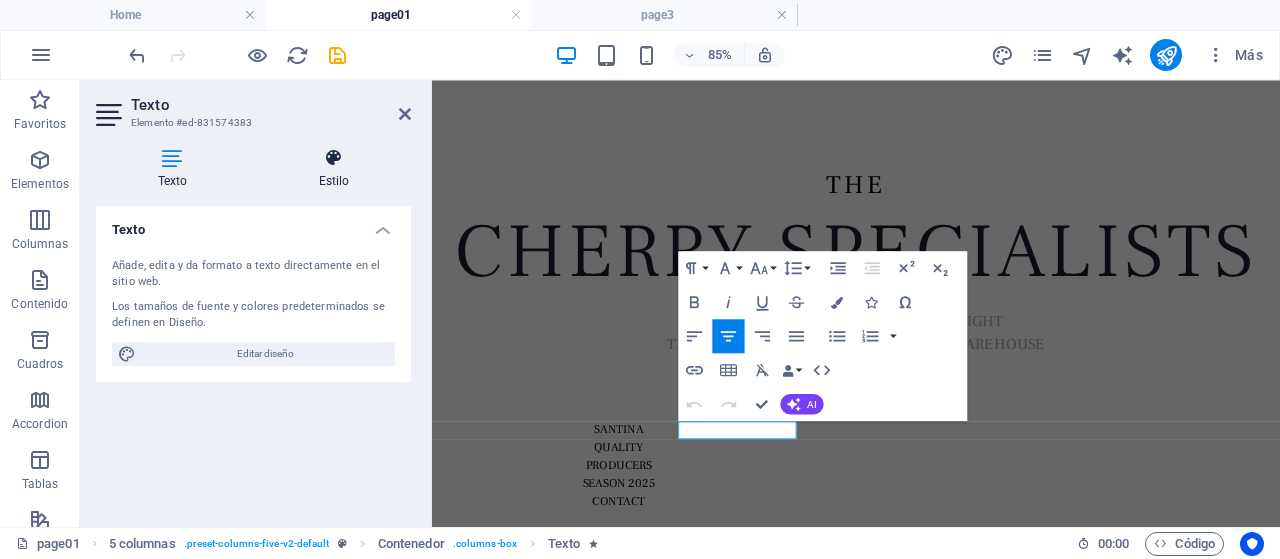 click at bounding box center (334, 158) 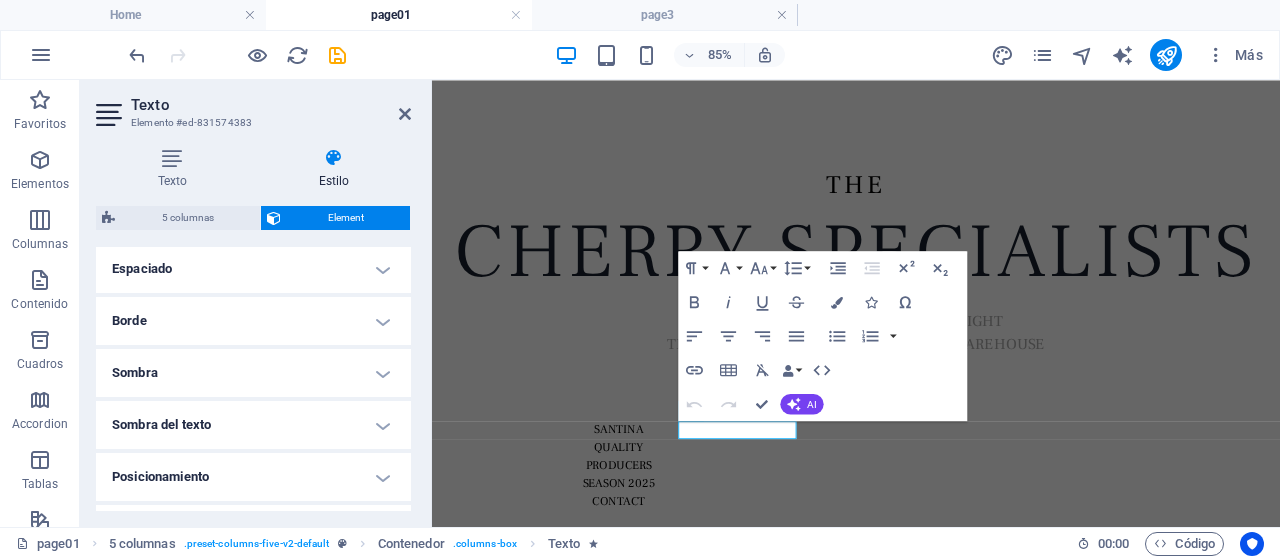 scroll, scrollTop: 596, scrollLeft: 0, axis: vertical 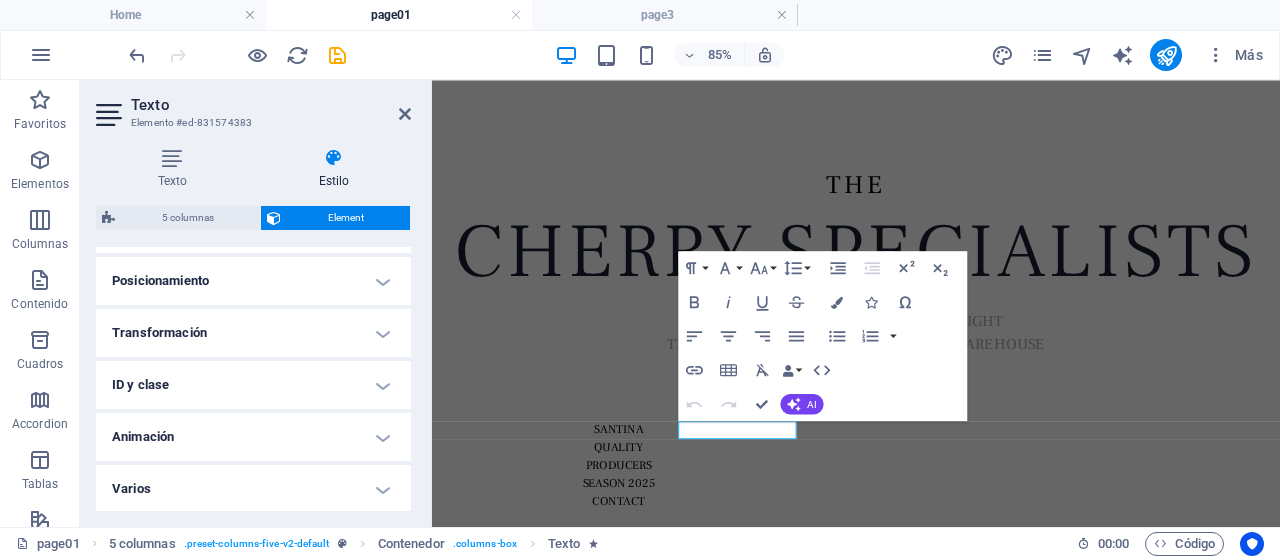 click on "Animación" at bounding box center (253, 437) 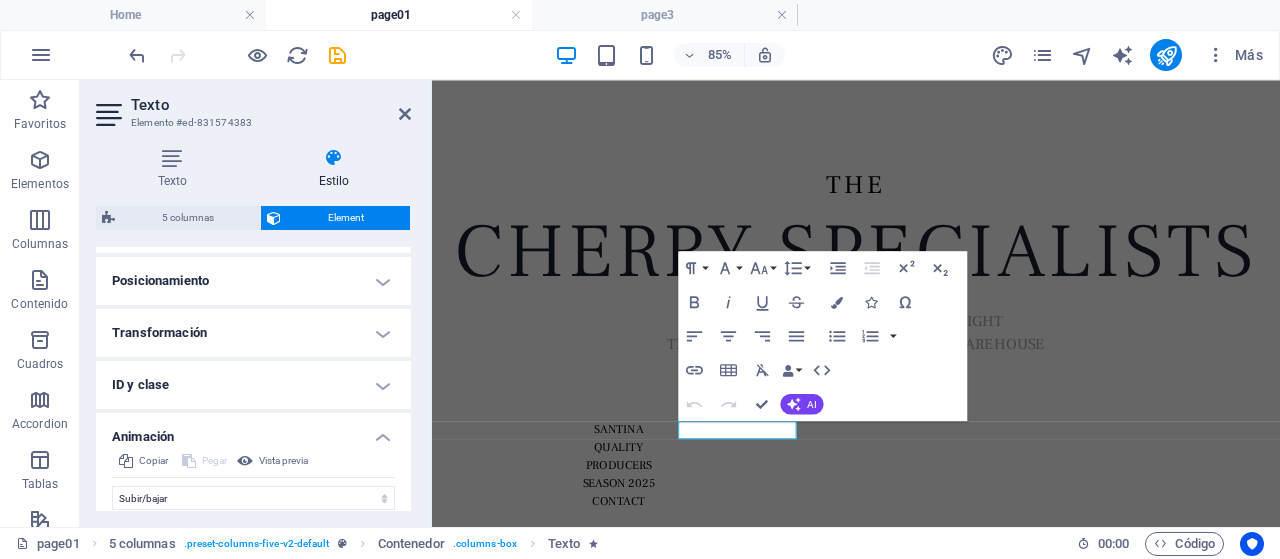 scroll, scrollTop: 802, scrollLeft: 0, axis: vertical 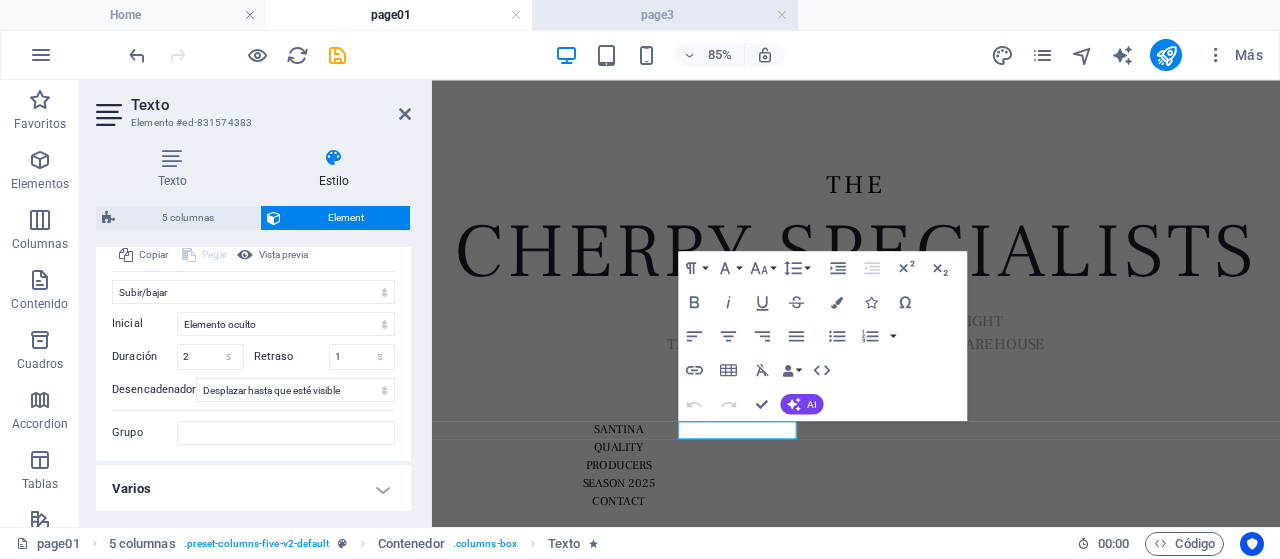 click on "page3" at bounding box center [665, 15] 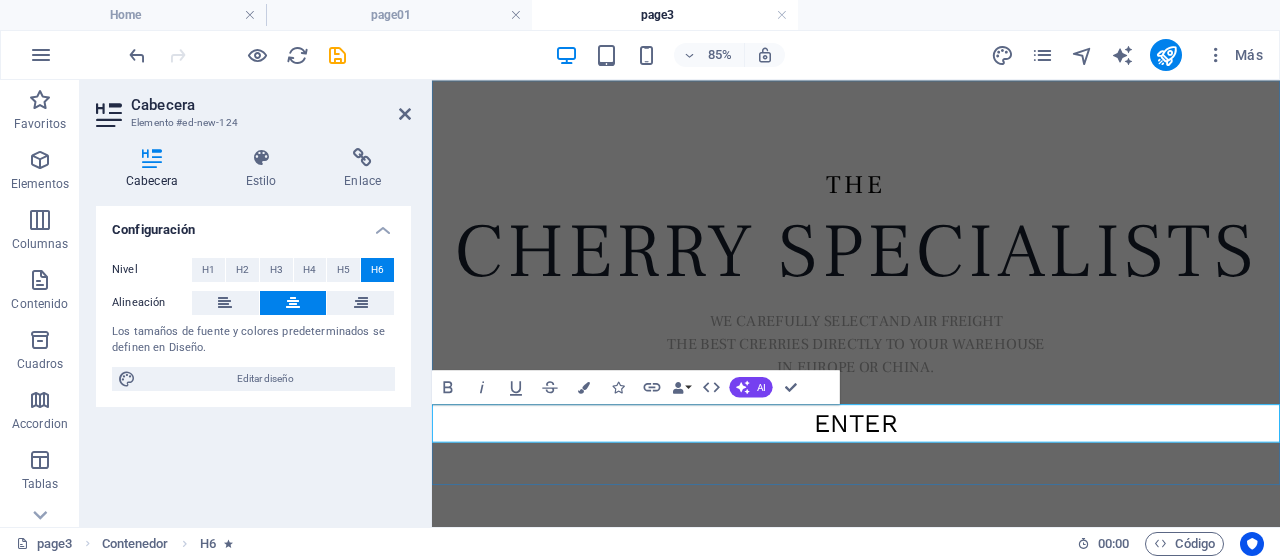 click on "ENTER" at bounding box center (931, 483) 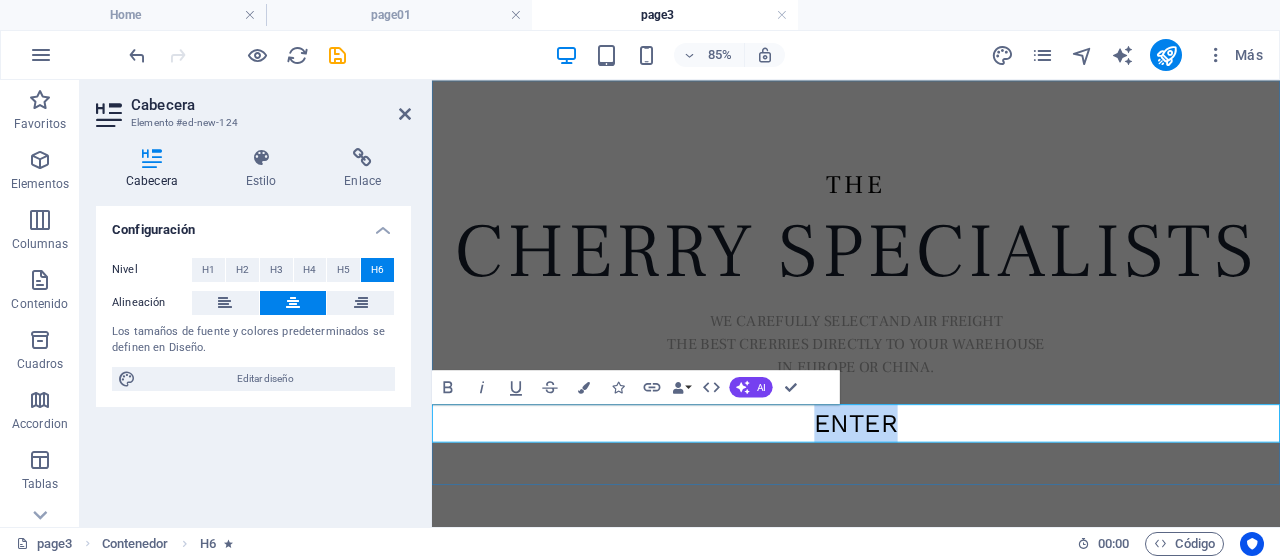 click on "ENTER" at bounding box center (931, 483) 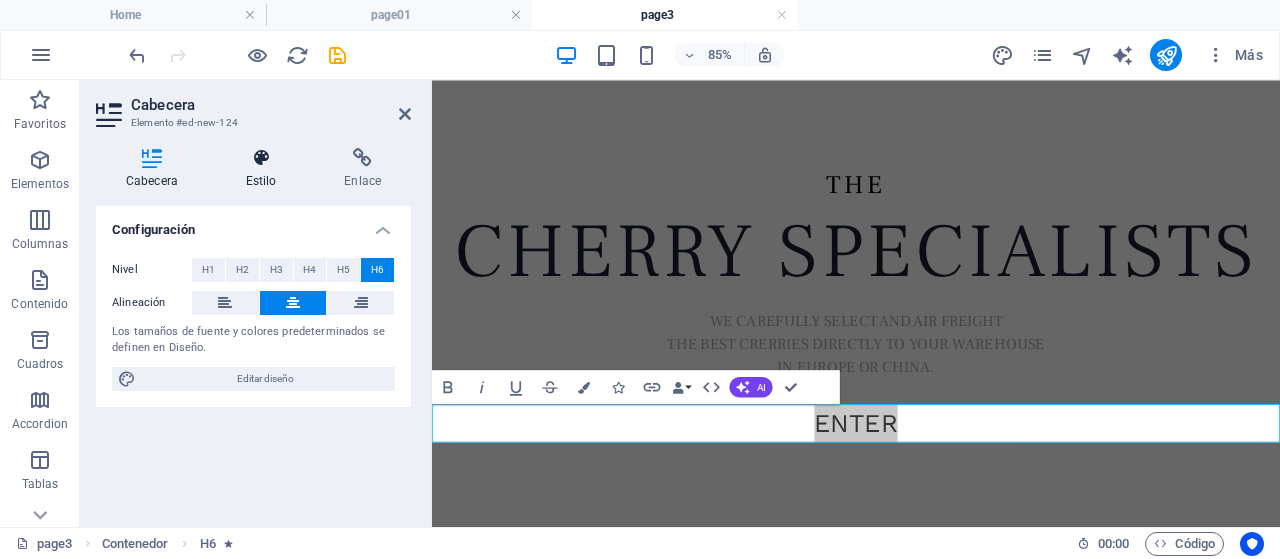 click at bounding box center [261, 158] 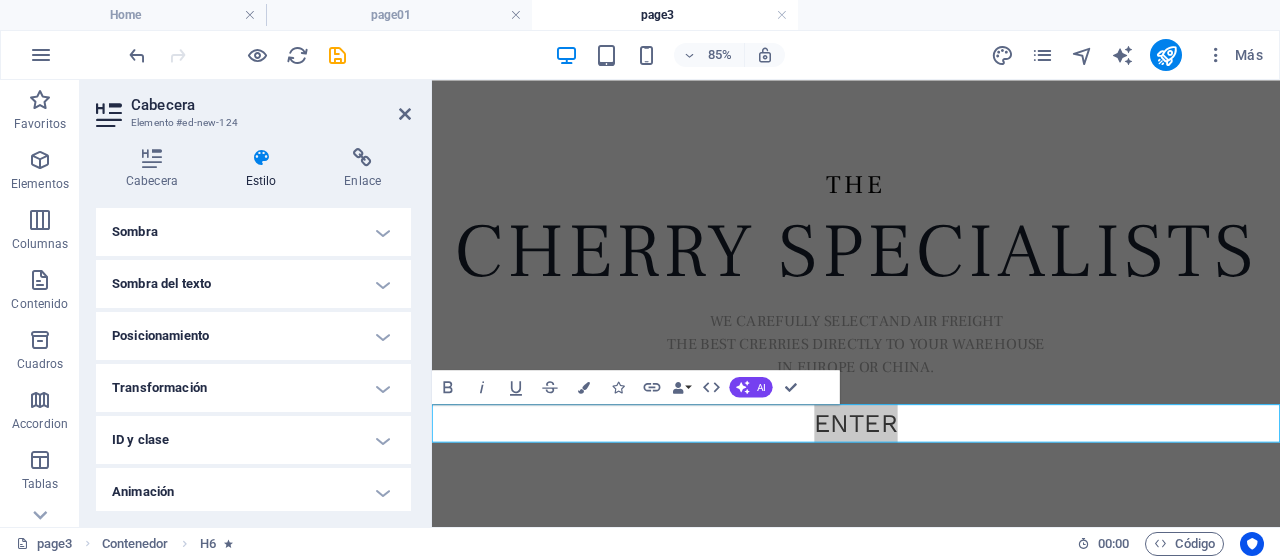scroll, scrollTop: 556, scrollLeft: 0, axis: vertical 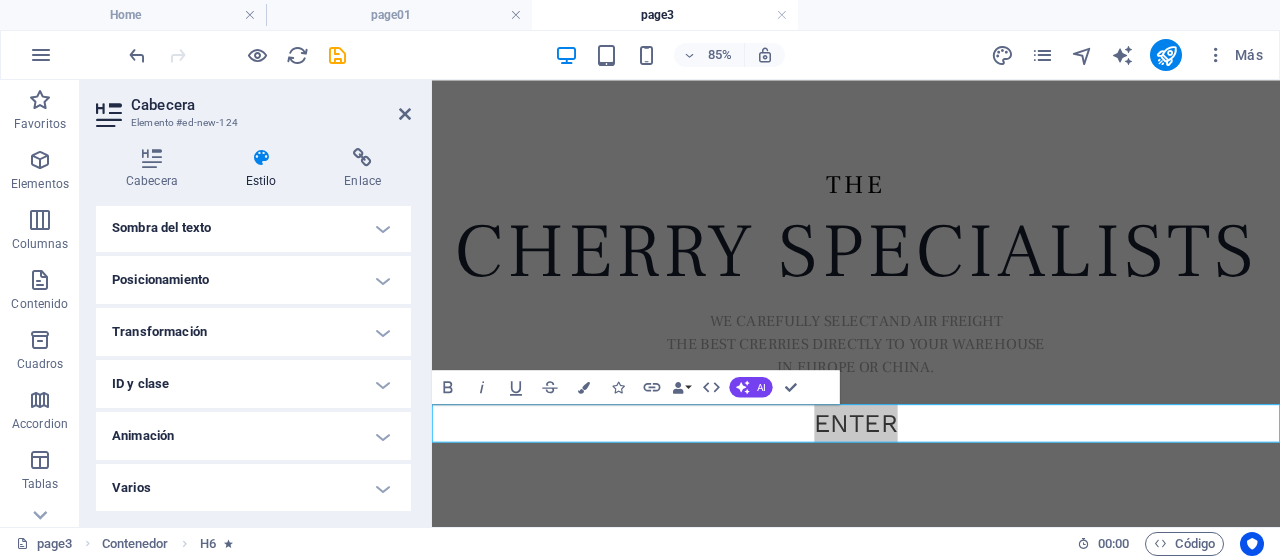 click on "Animación" at bounding box center [253, 436] 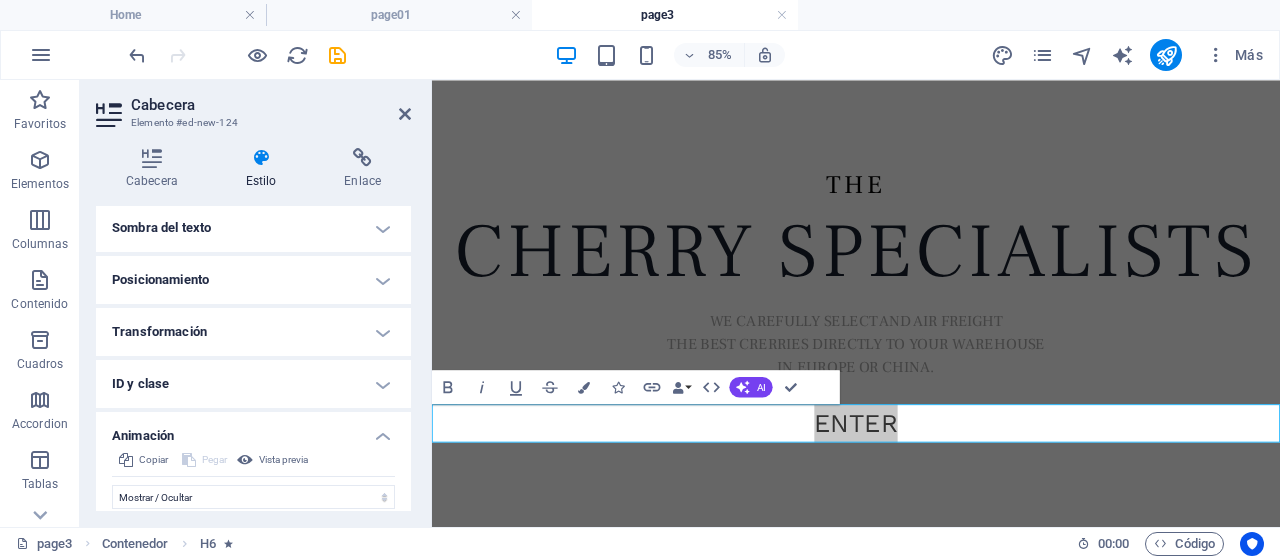 scroll, scrollTop: 761, scrollLeft: 0, axis: vertical 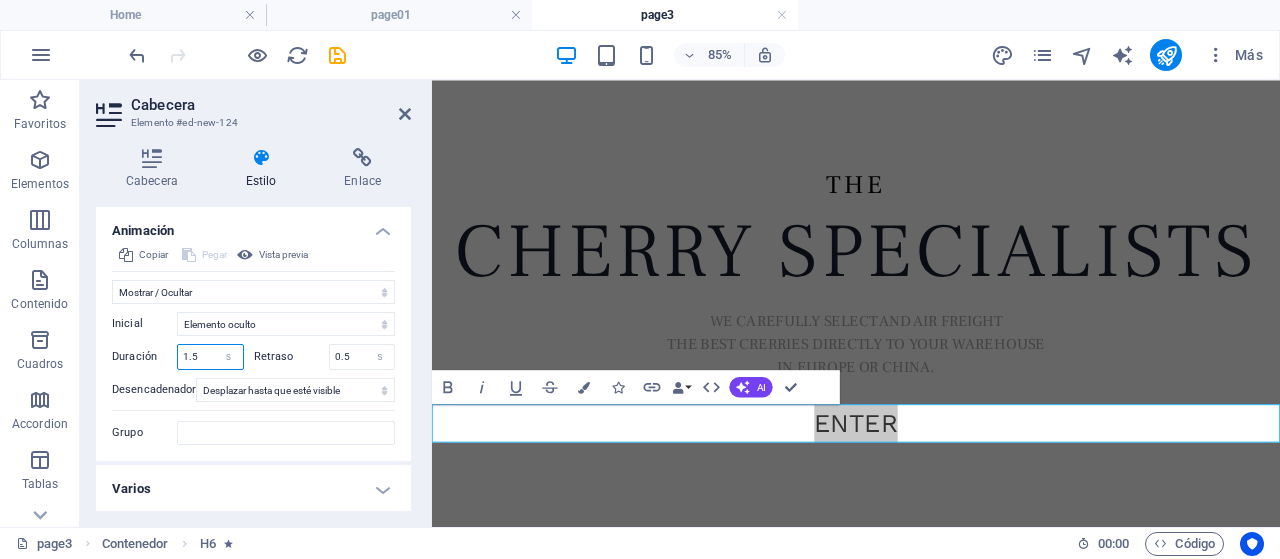 drag, startPoint x: 205, startPoint y: 352, endPoint x: 147, endPoint y: 352, distance: 58 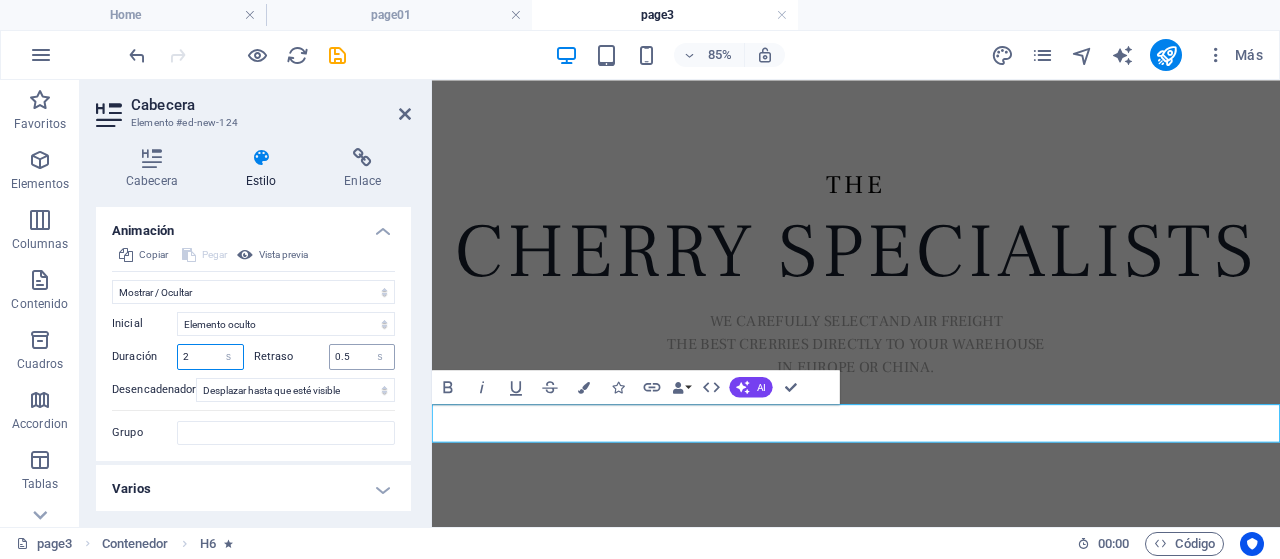type on "2" 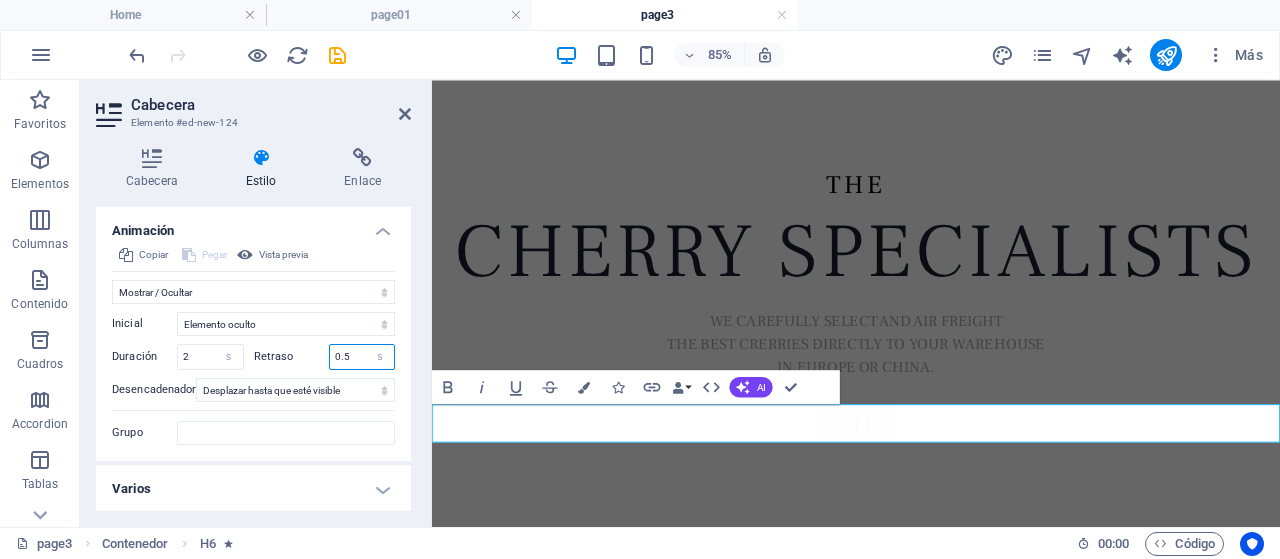 drag, startPoint x: 350, startPoint y: 351, endPoint x: 307, endPoint y: 351, distance: 43 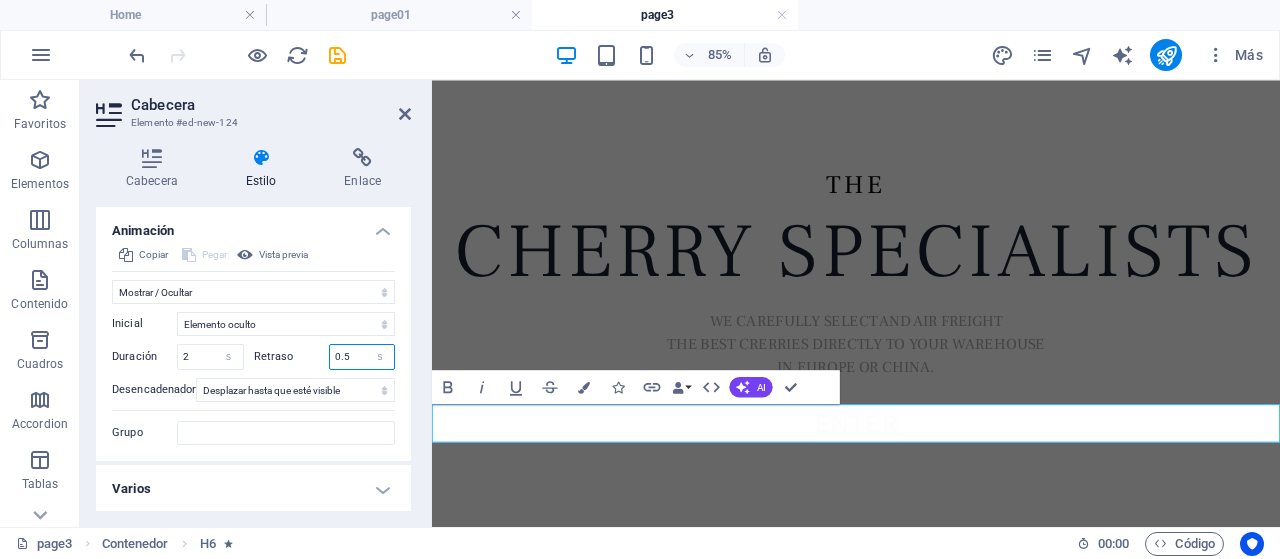 click on "Retraso 0.5 s ms" at bounding box center (325, 357) 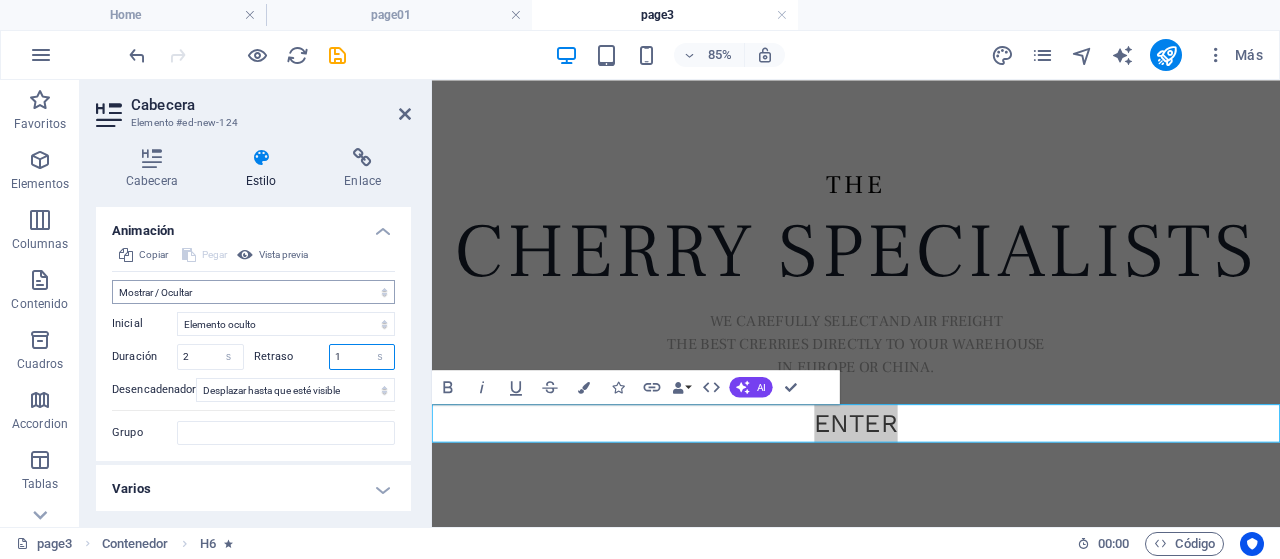type on "1" 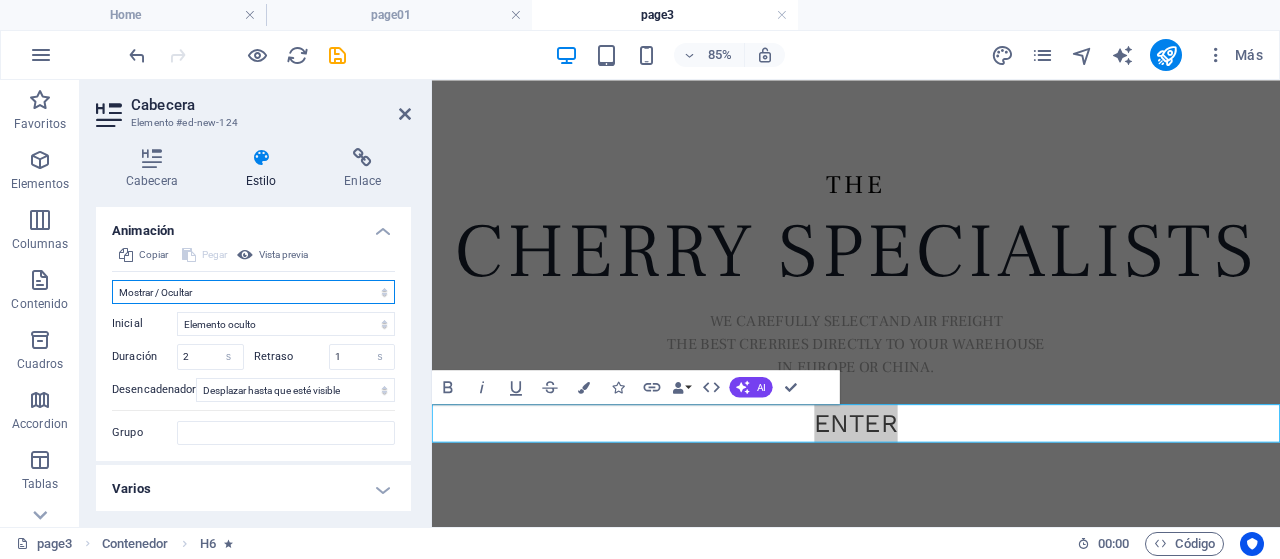 click on "No animar Mostrar / Ocultar Subir/bajar Acercar/alejar Deslizar de izquierda a derecha Deslizar de derecha a izquierda Deslizar de arriba a abajo Deslizar de abajo a arriba Pulsación Parpadeo Abrir como superposición" at bounding box center [253, 292] 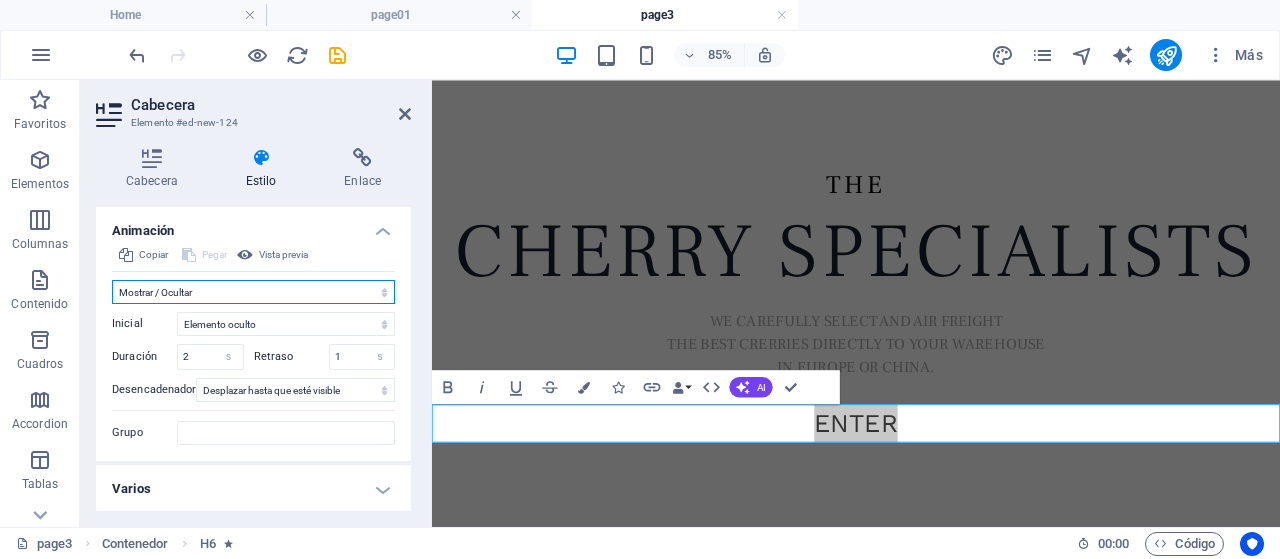 select on "move-bottom-to-top" 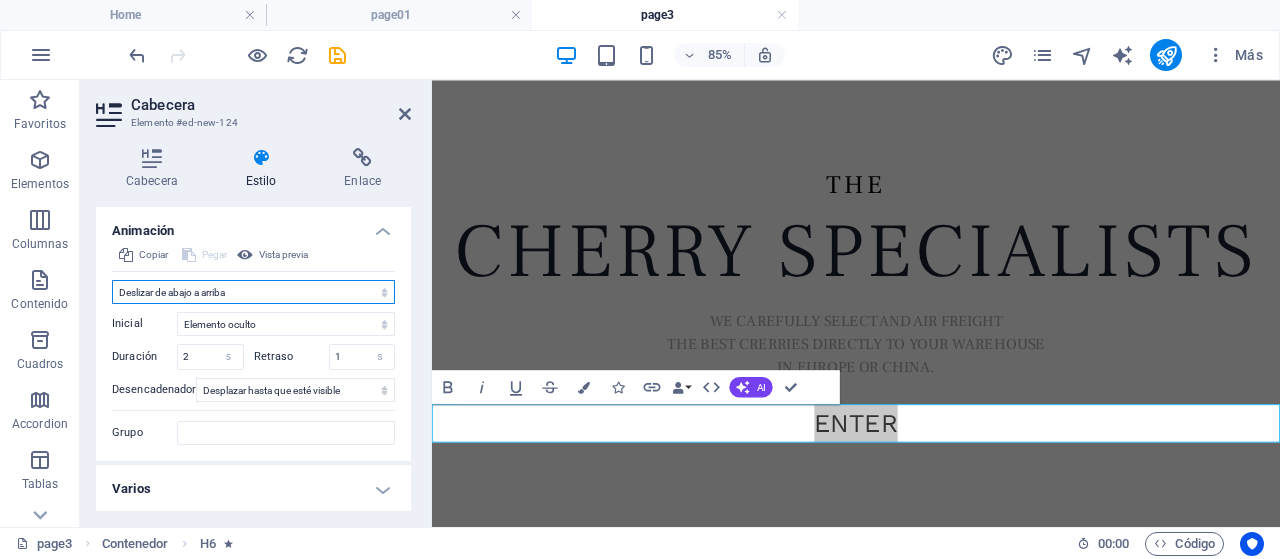 click on "No animar Mostrar / Ocultar Subir/bajar Acercar/alejar Deslizar de izquierda a derecha Deslizar de derecha a izquierda Deslizar de arriba a abajo Deslizar de abajo a arriba Pulsación Parpadeo Abrir como superposición" at bounding box center [253, 292] 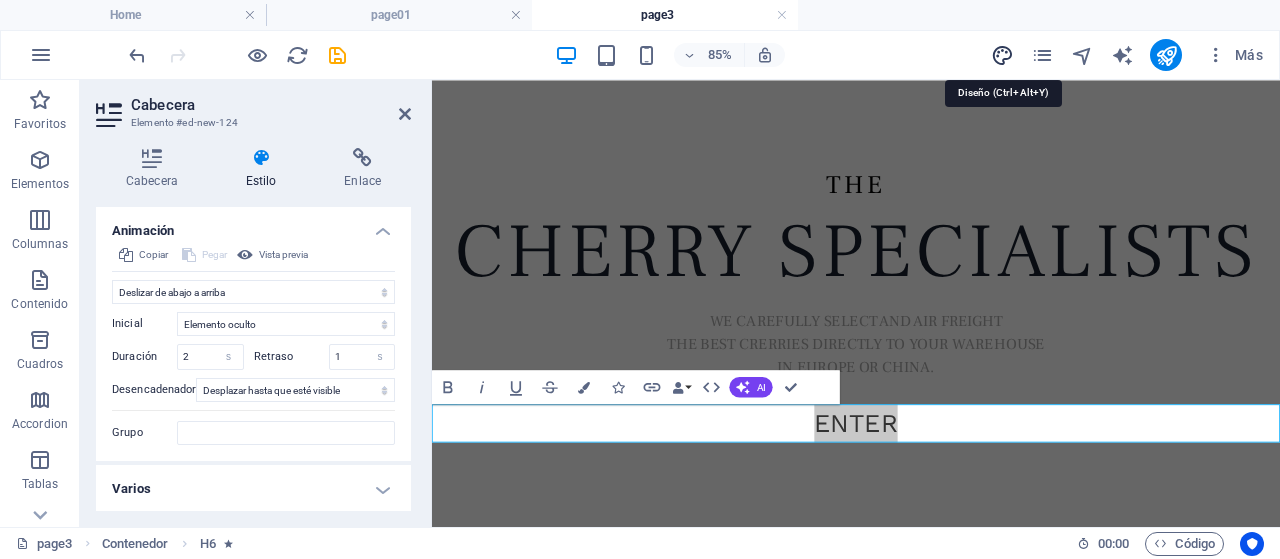 click at bounding box center [1002, 55] 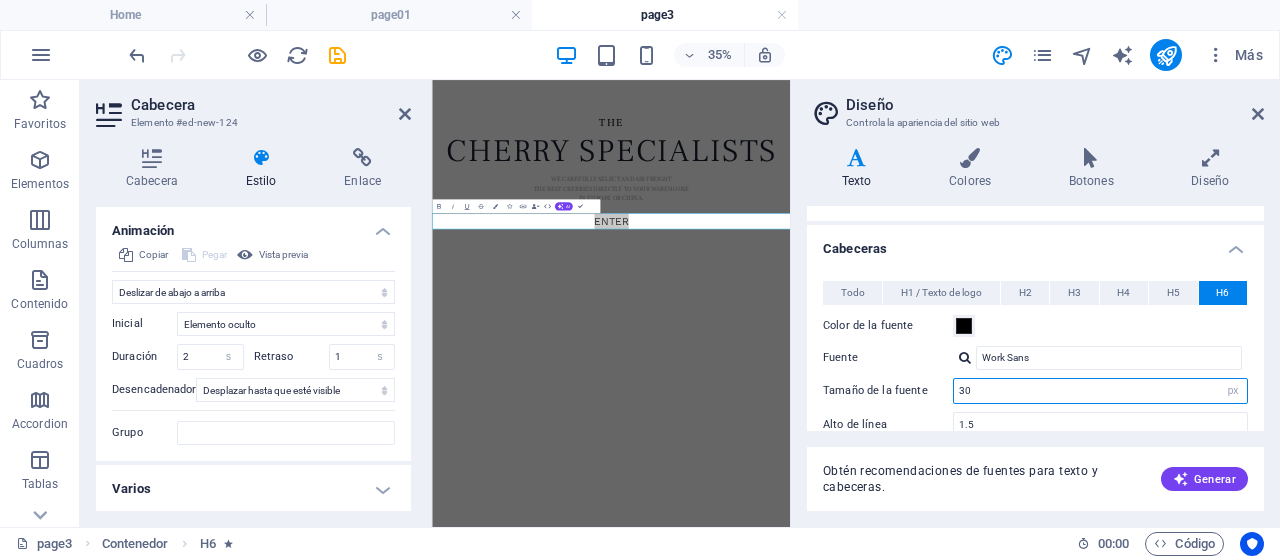 drag, startPoint x: 972, startPoint y: 419, endPoint x: 881, endPoint y: 421, distance: 91.02197 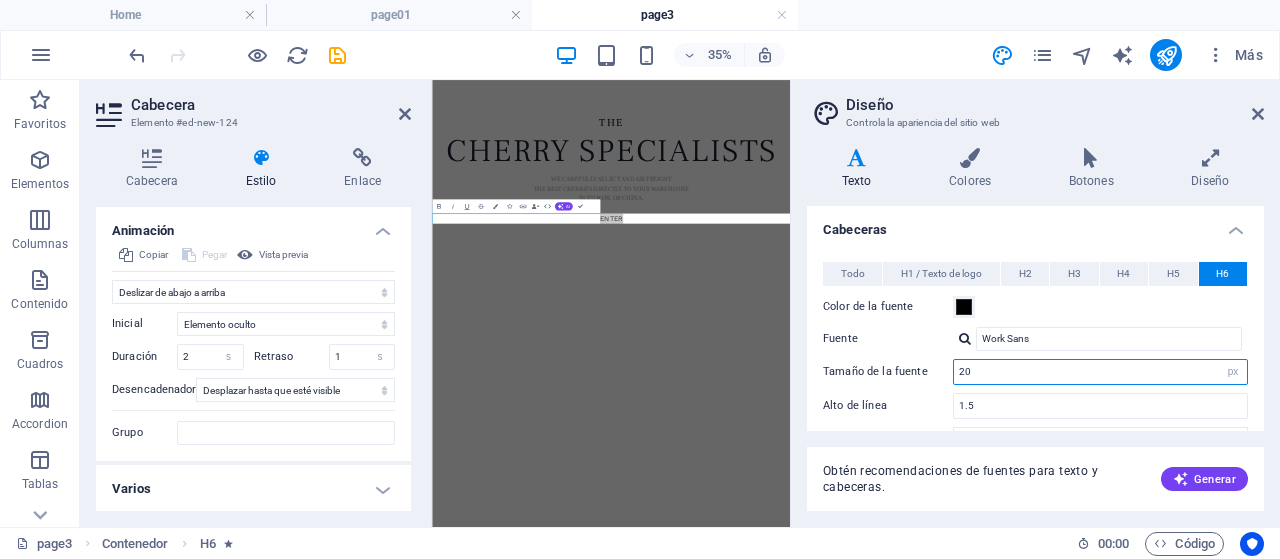 scroll, scrollTop: 252, scrollLeft: 0, axis: vertical 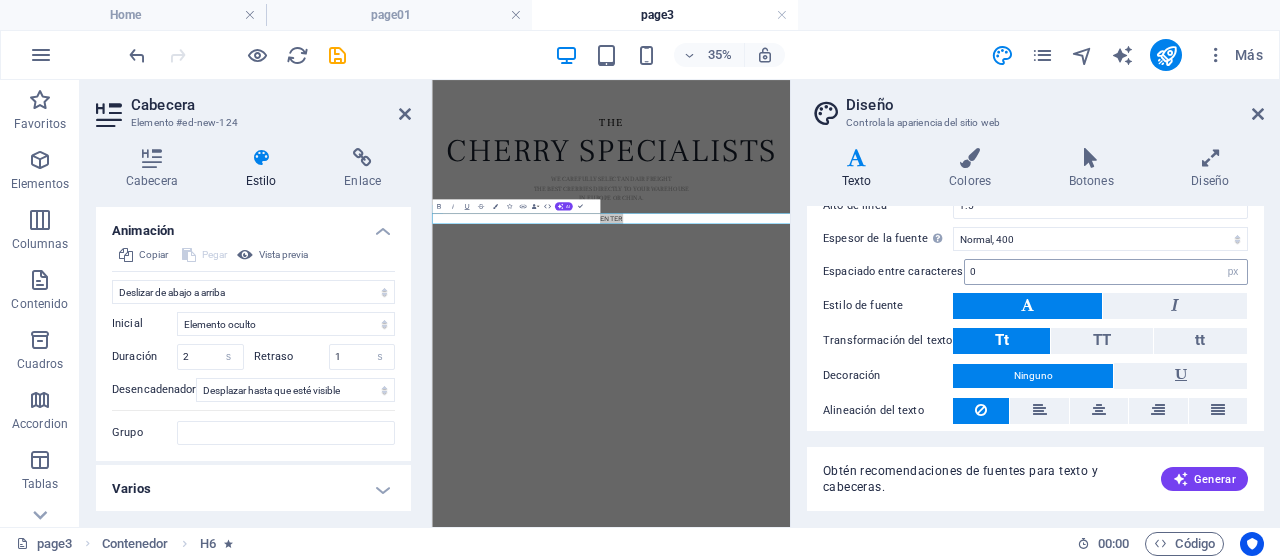 type on "20" 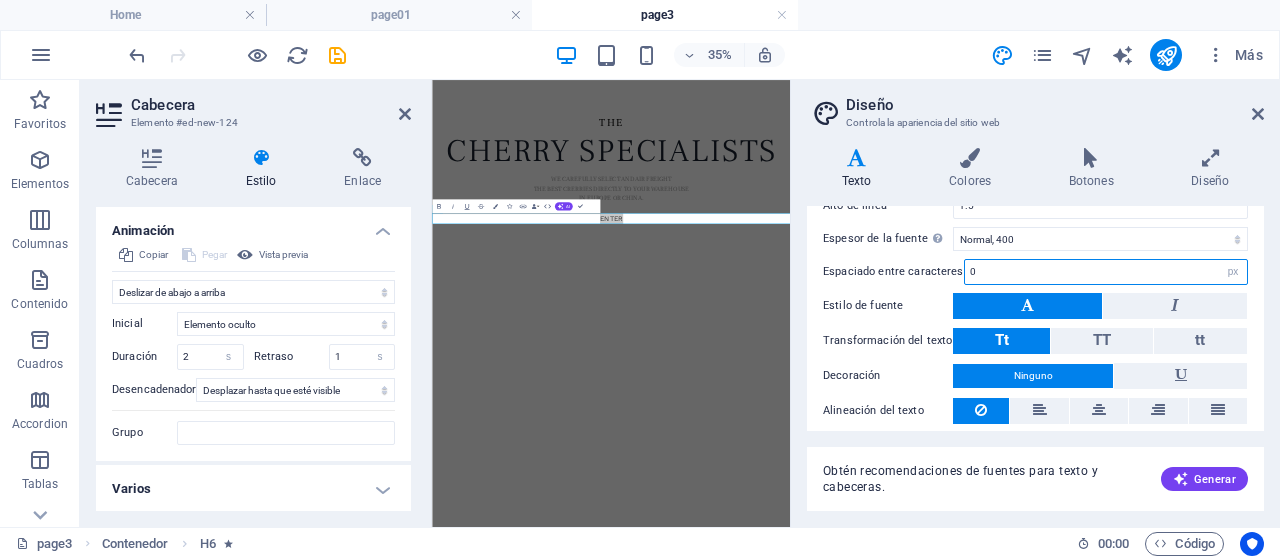 drag, startPoint x: 980, startPoint y: 267, endPoint x: 936, endPoint y: 276, distance: 44.911022 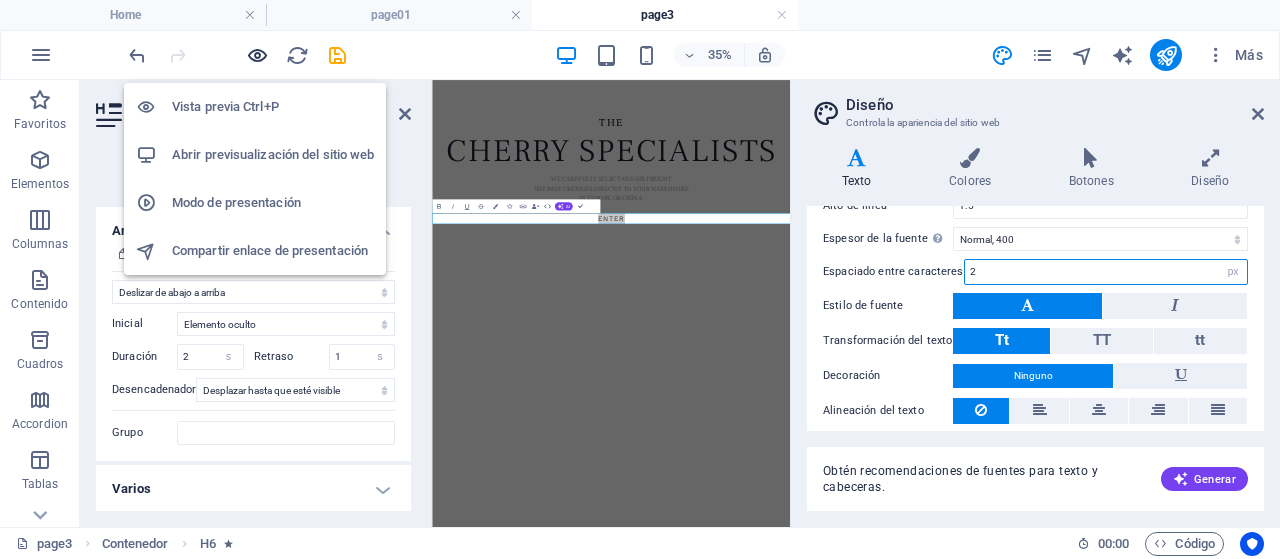 type on "2" 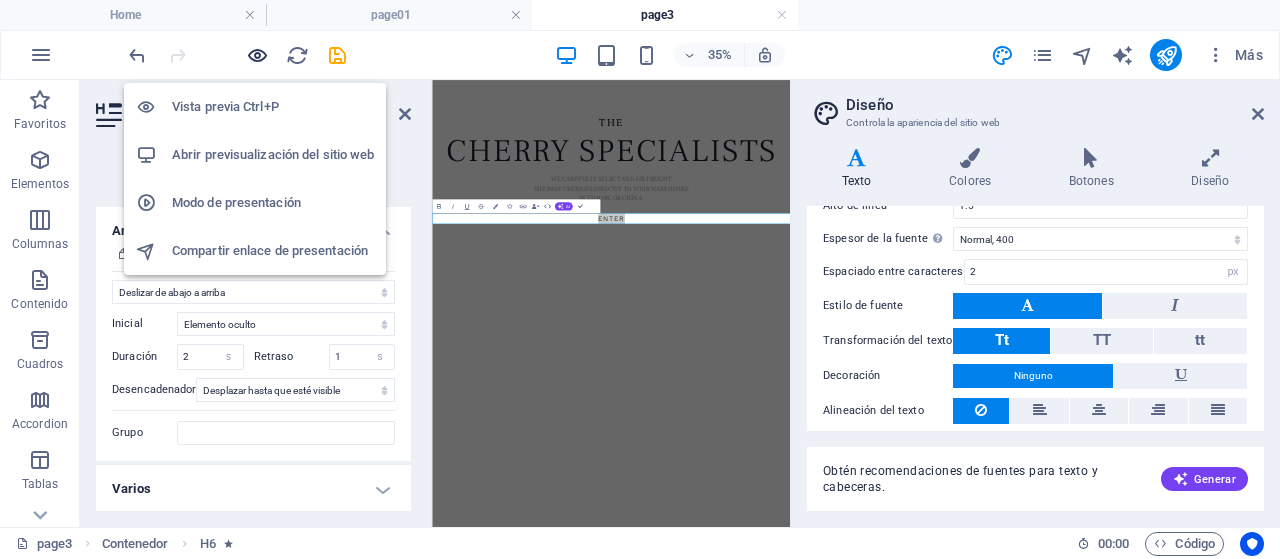 click at bounding box center (257, 55) 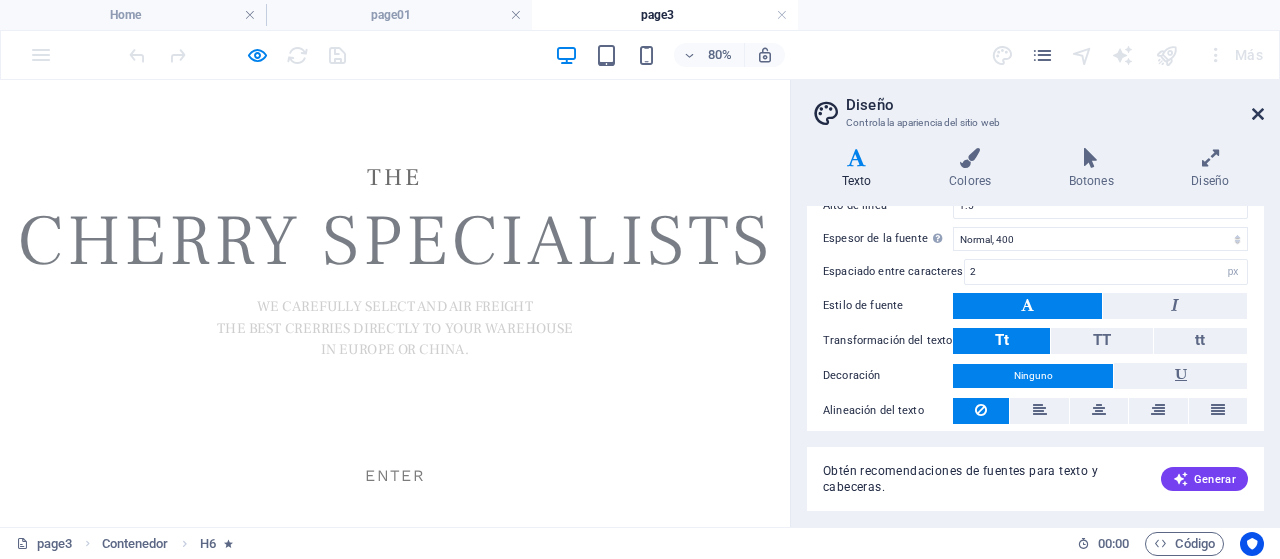 click at bounding box center (1258, 114) 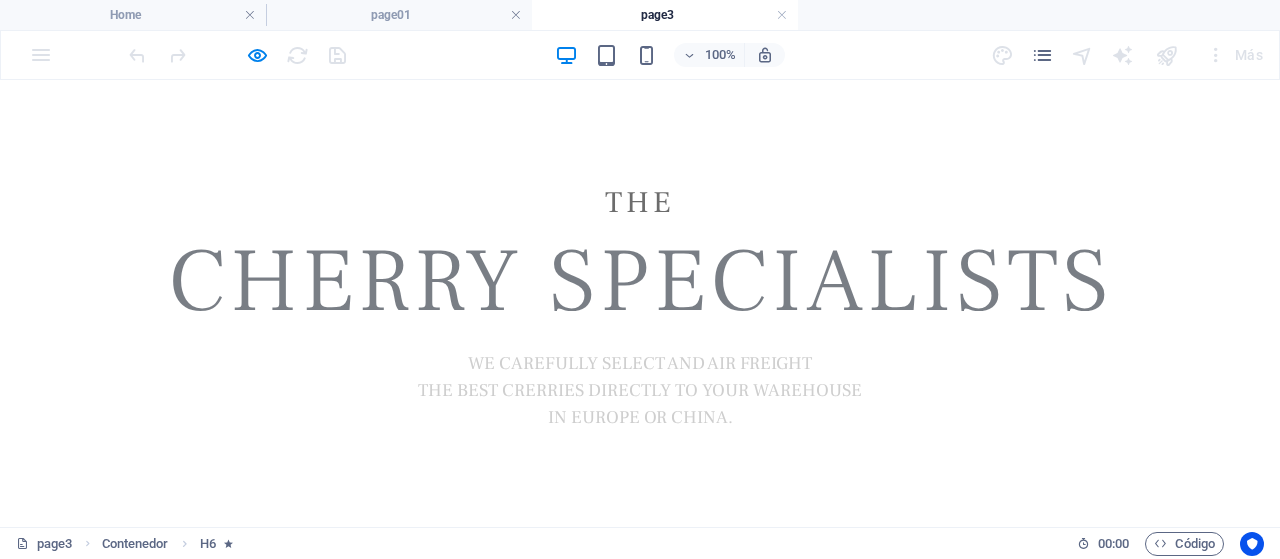 scroll, scrollTop: 53, scrollLeft: 0, axis: vertical 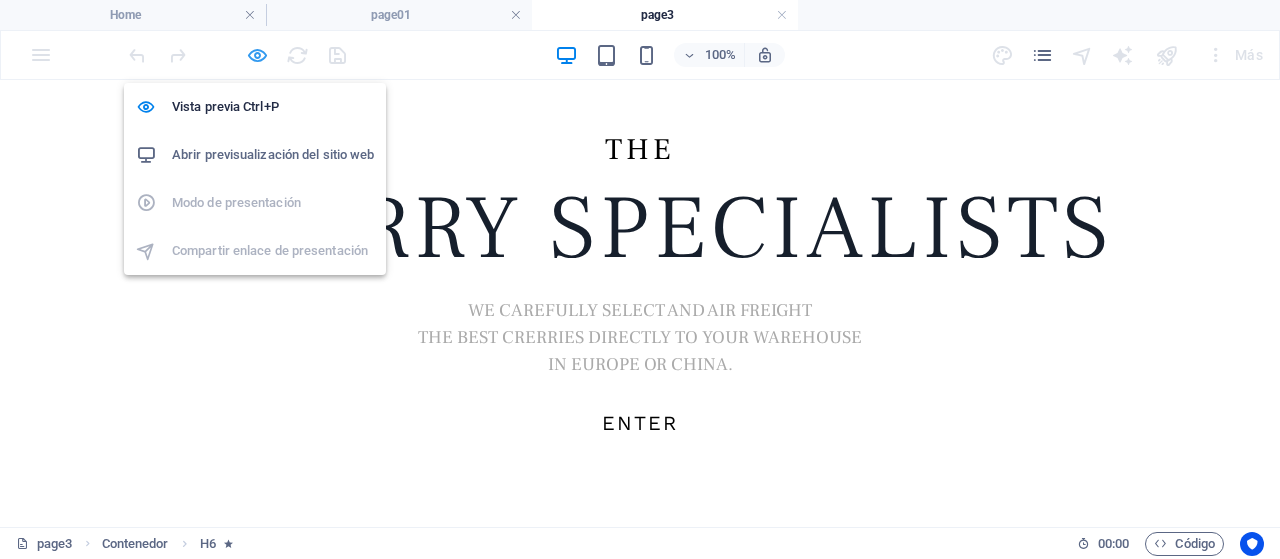 click at bounding box center [257, 55] 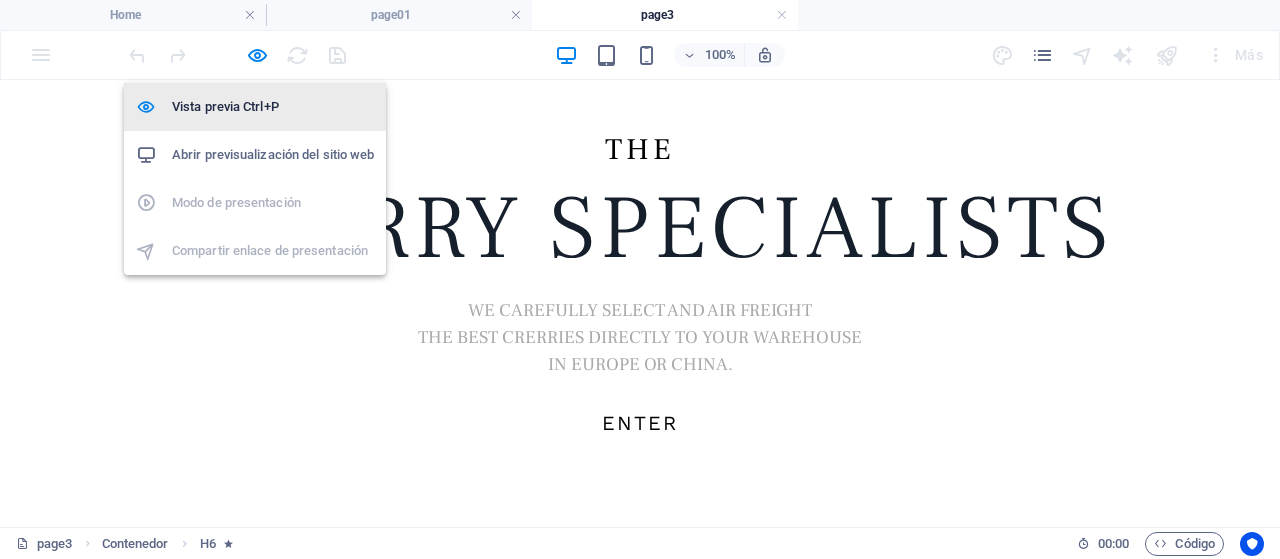scroll, scrollTop: 0, scrollLeft: 0, axis: both 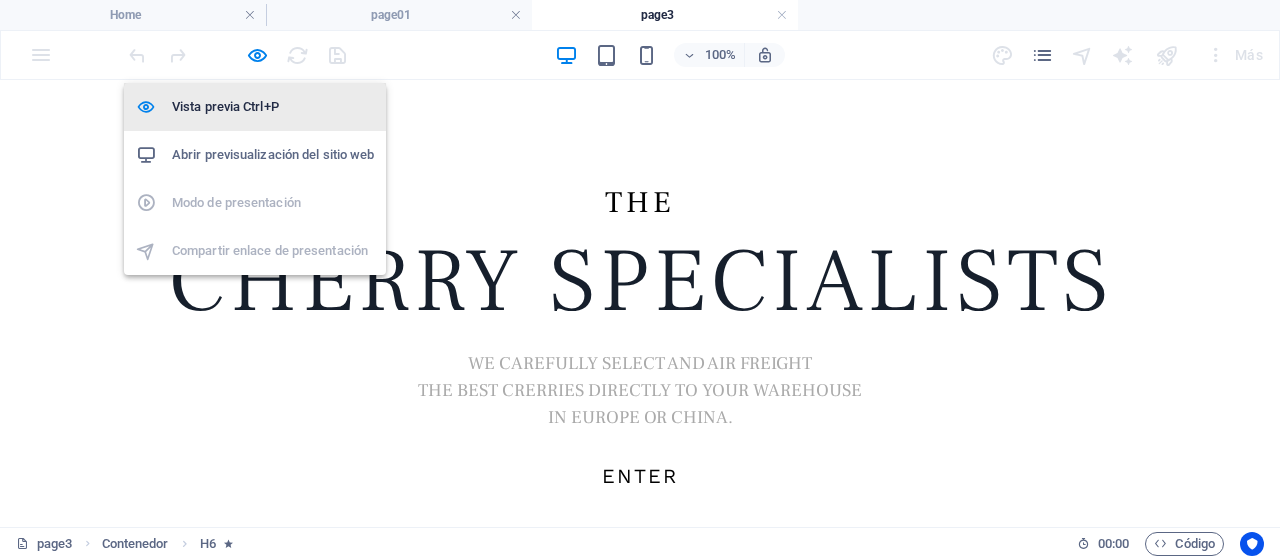 select on "move-bottom-to-top" 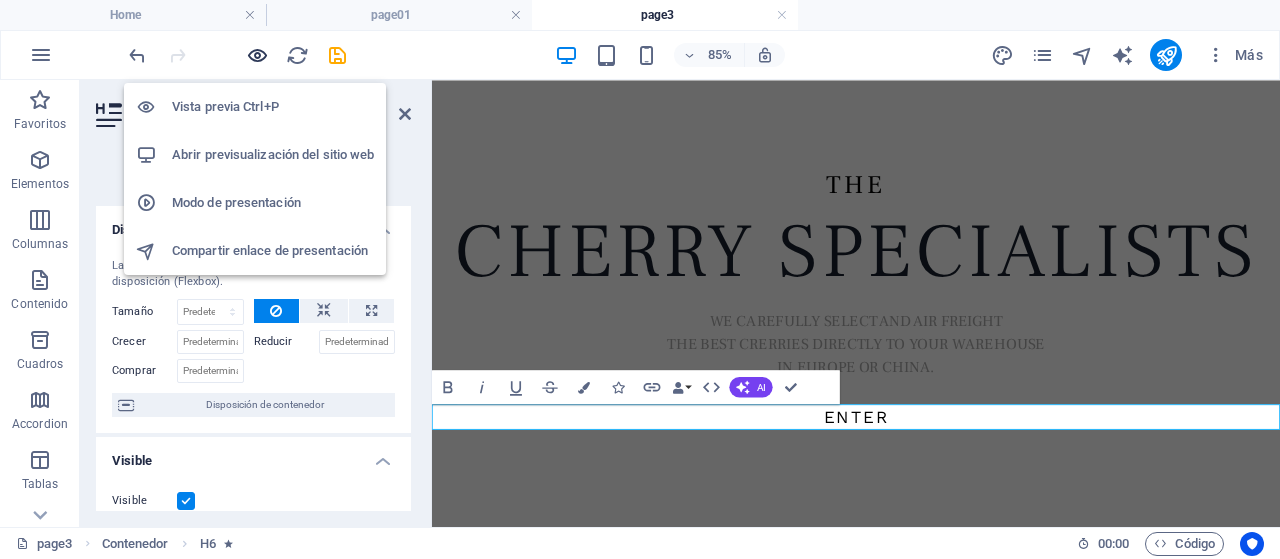 click at bounding box center [257, 55] 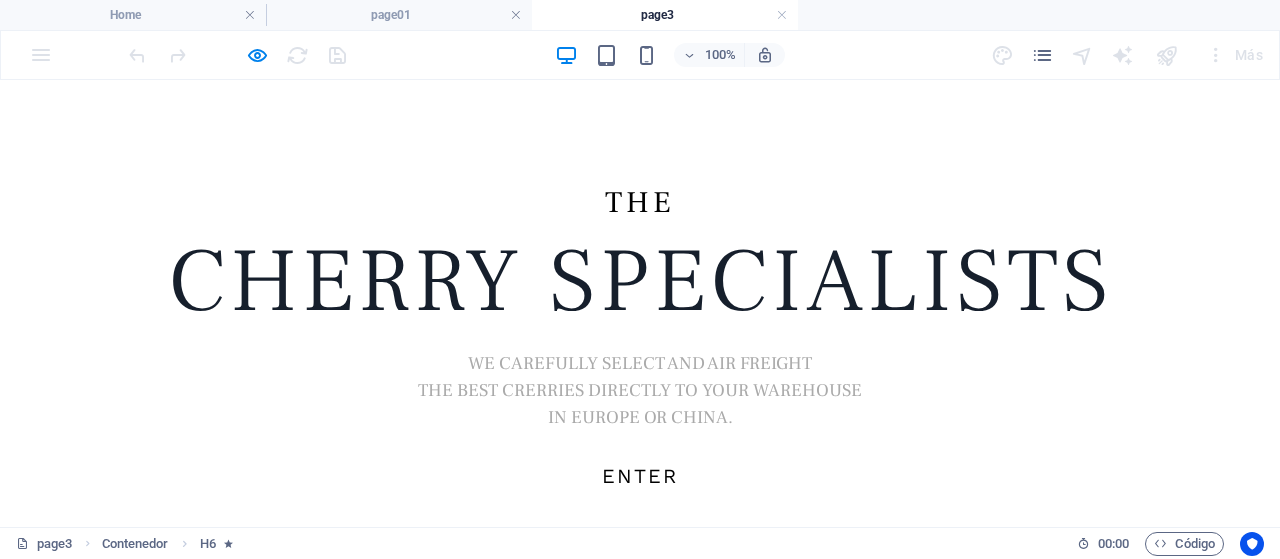 scroll, scrollTop: 53, scrollLeft: 0, axis: vertical 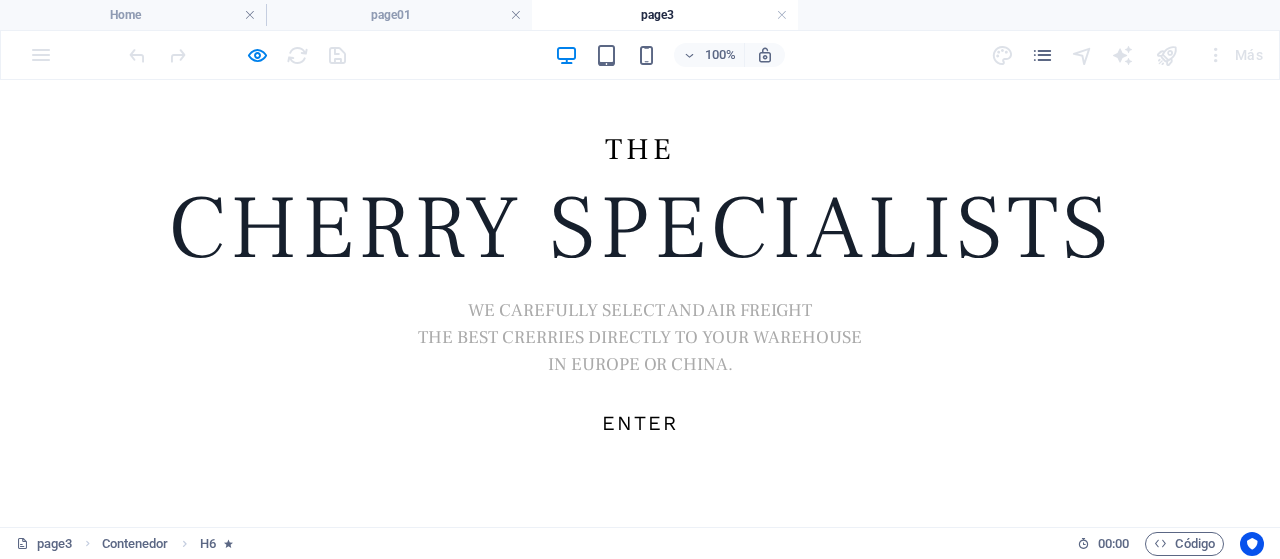 select on "move-bottom-to-top" 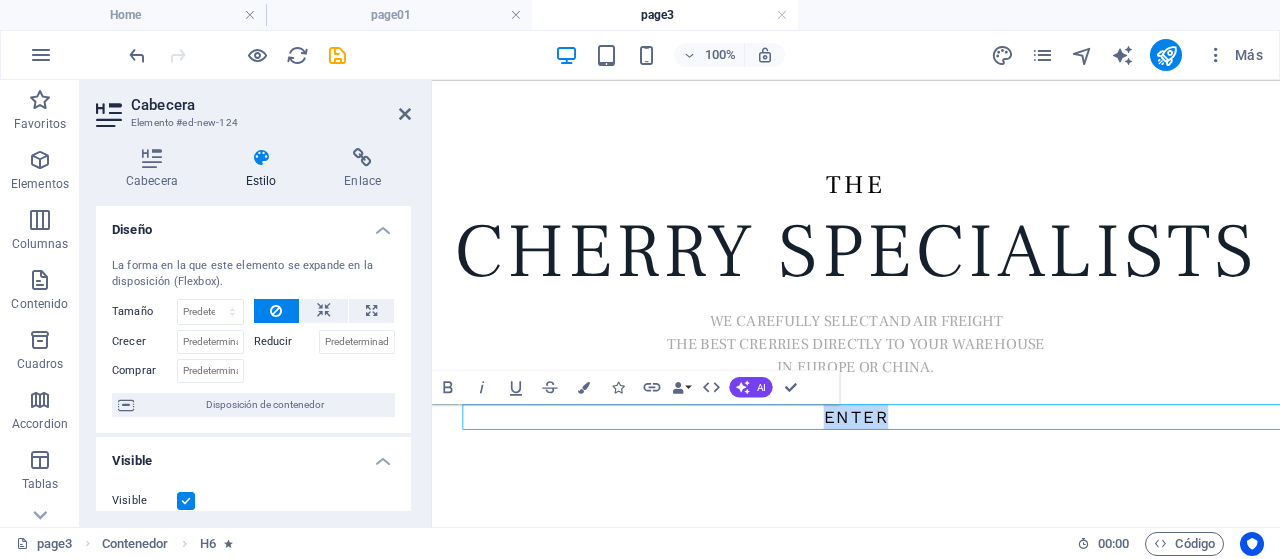 scroll, scrollTop: 0, scrollLeft: 0, axis: both 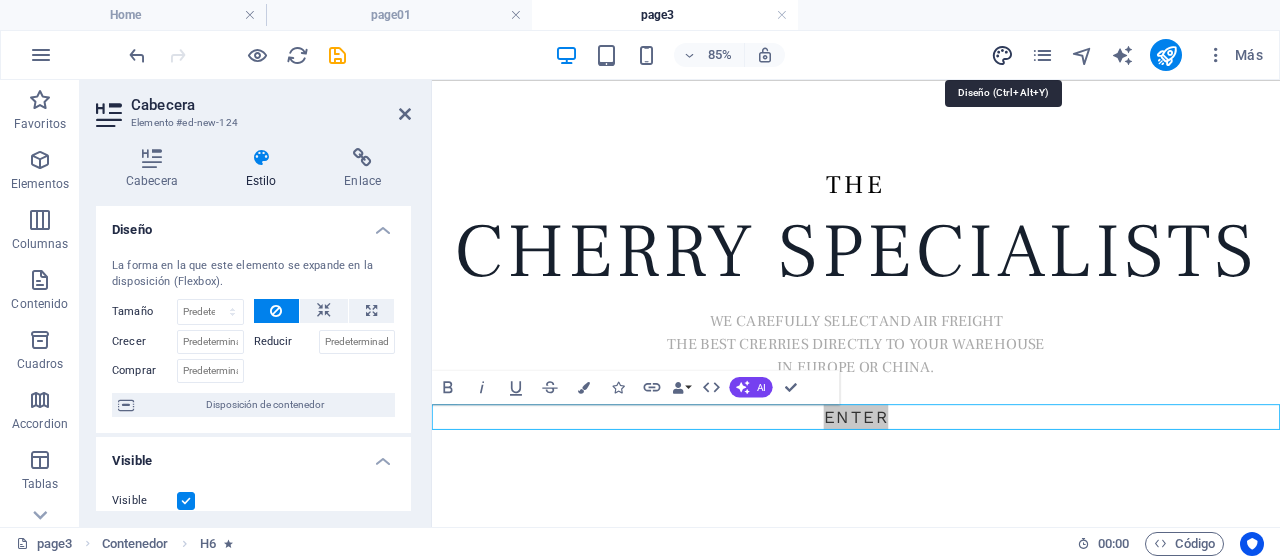 click at bounding box center [1002, 55] 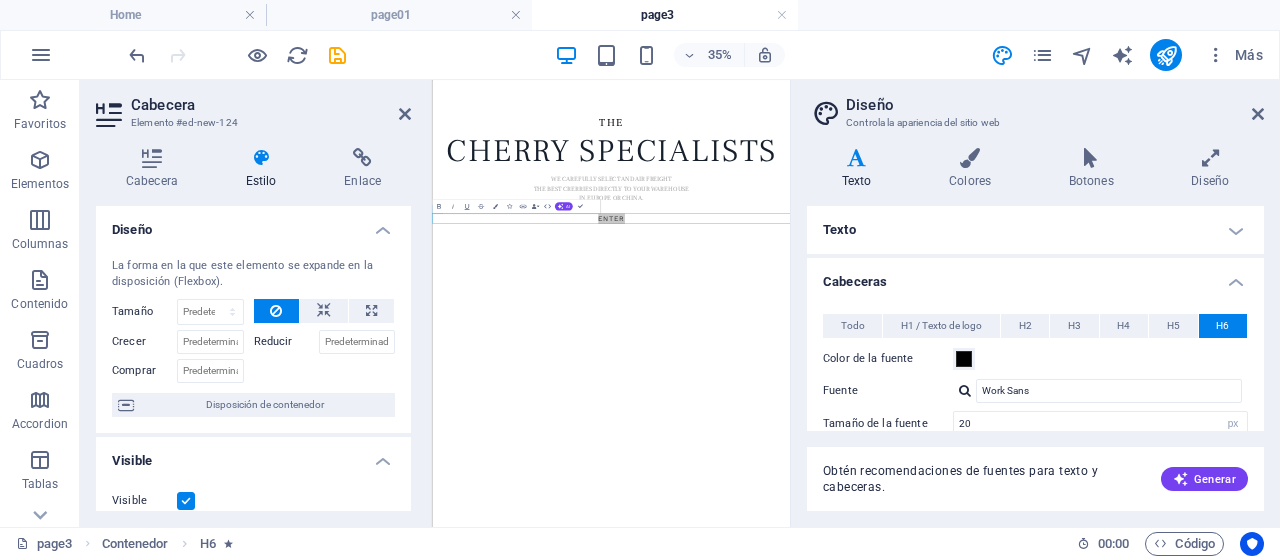 scroll, scrollTop: 200, scrollLeft: 0, axis: vertical 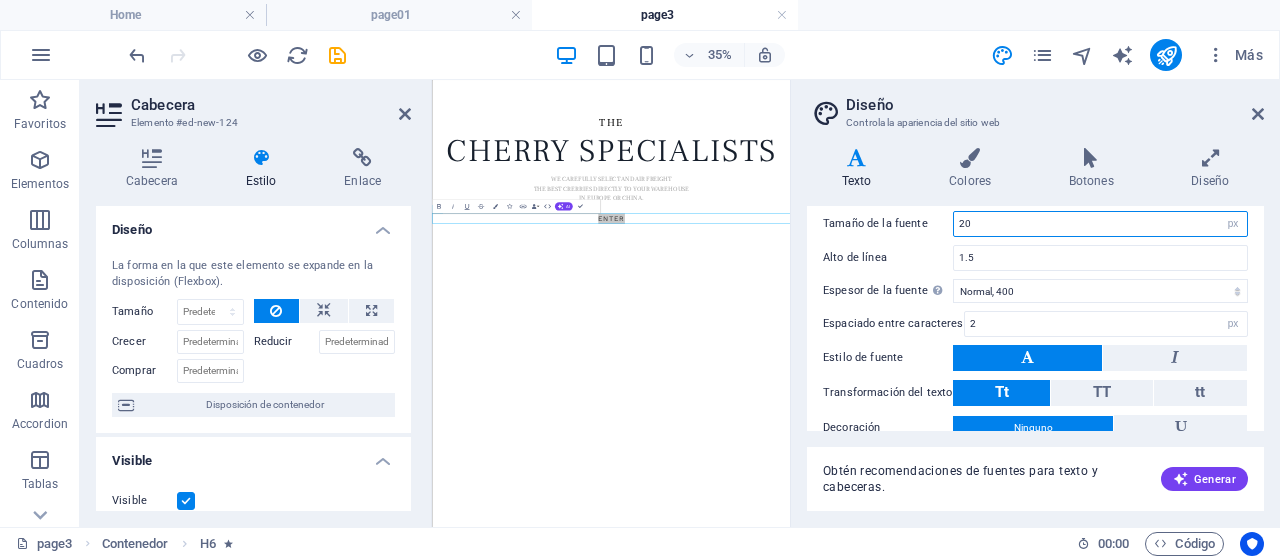 drag, startPoint x: 978, startPoint y: 221, endPoint x: 879, endPoint y: 221, distance: 99 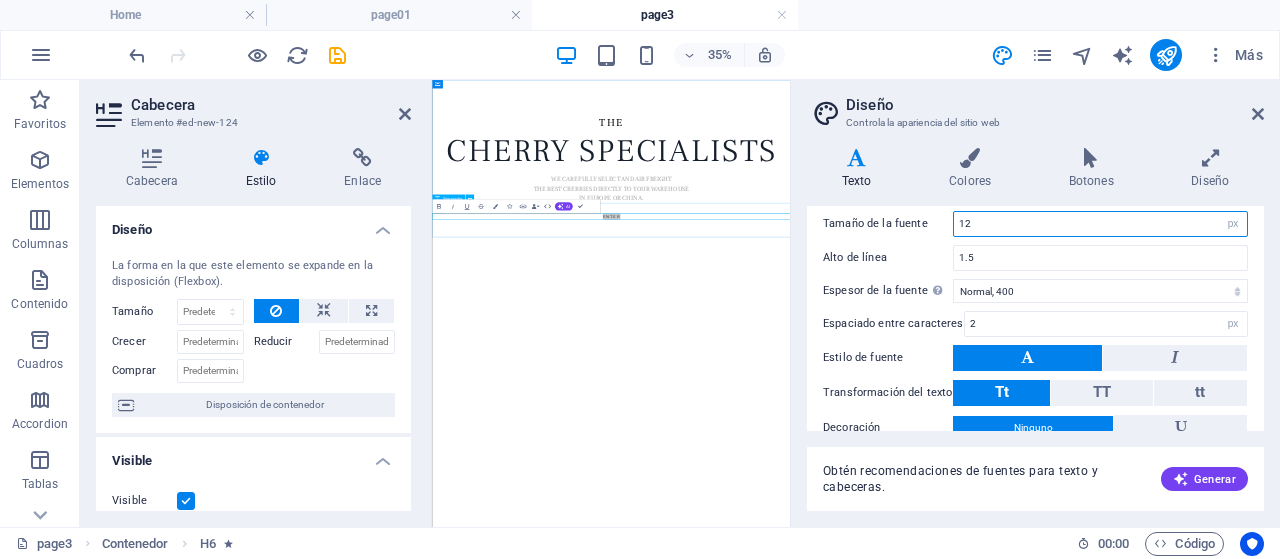 type on "12" 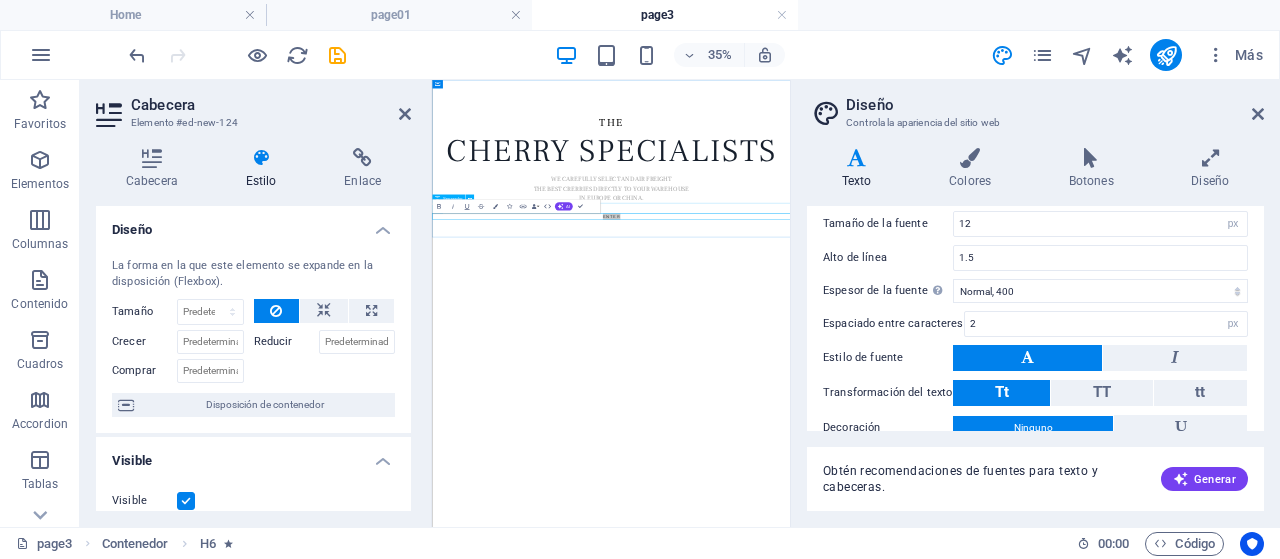 click at bounding box center [943, 446] 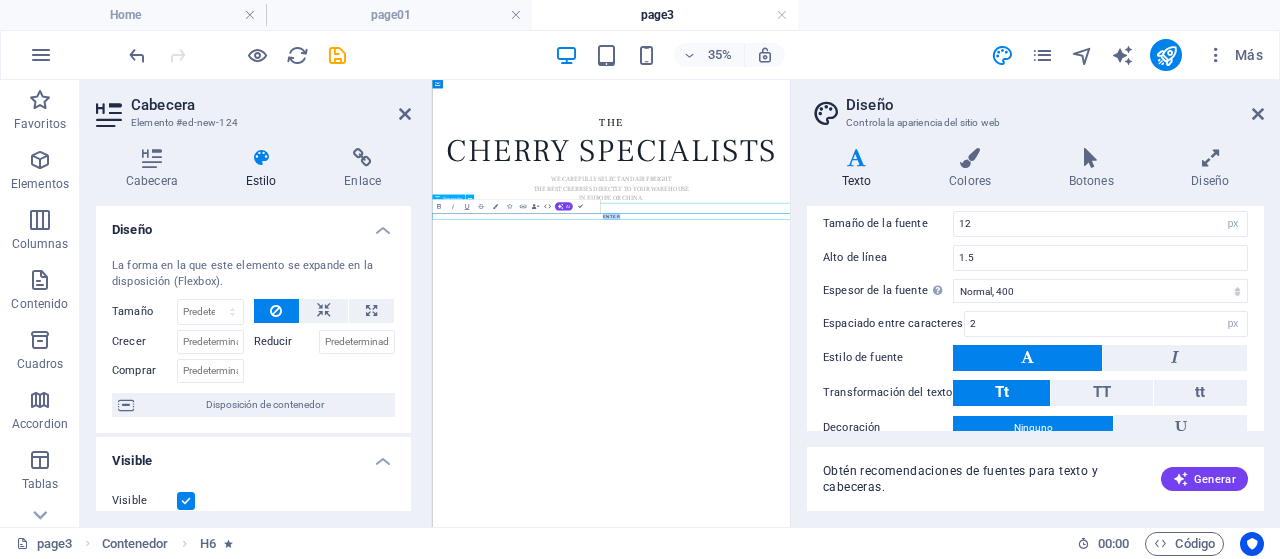click at bounding box center [943, 446] 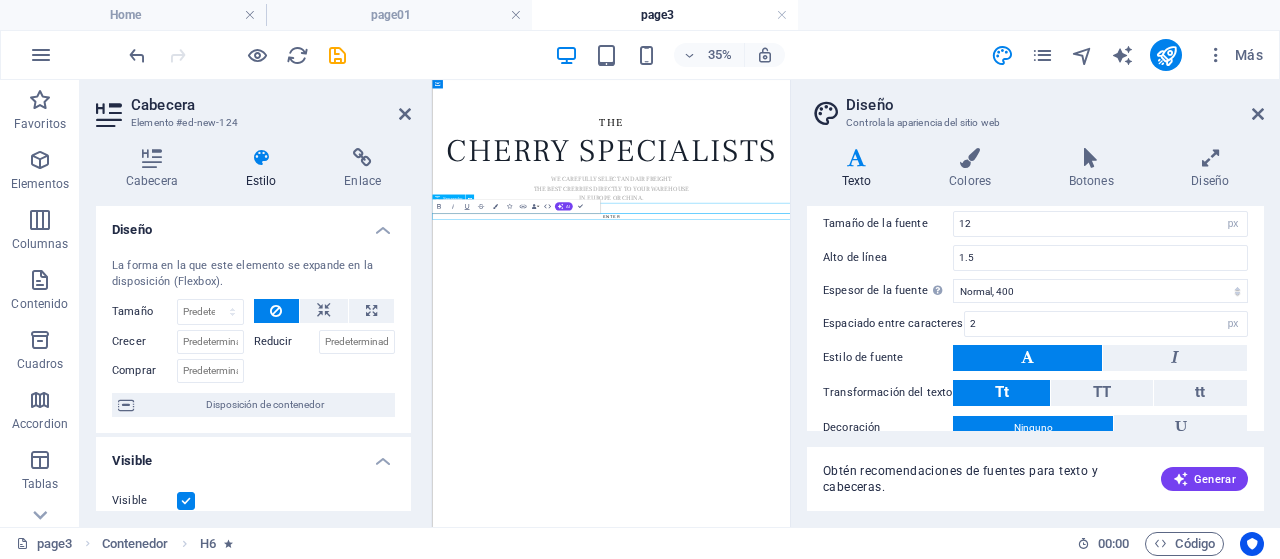 select on "px" 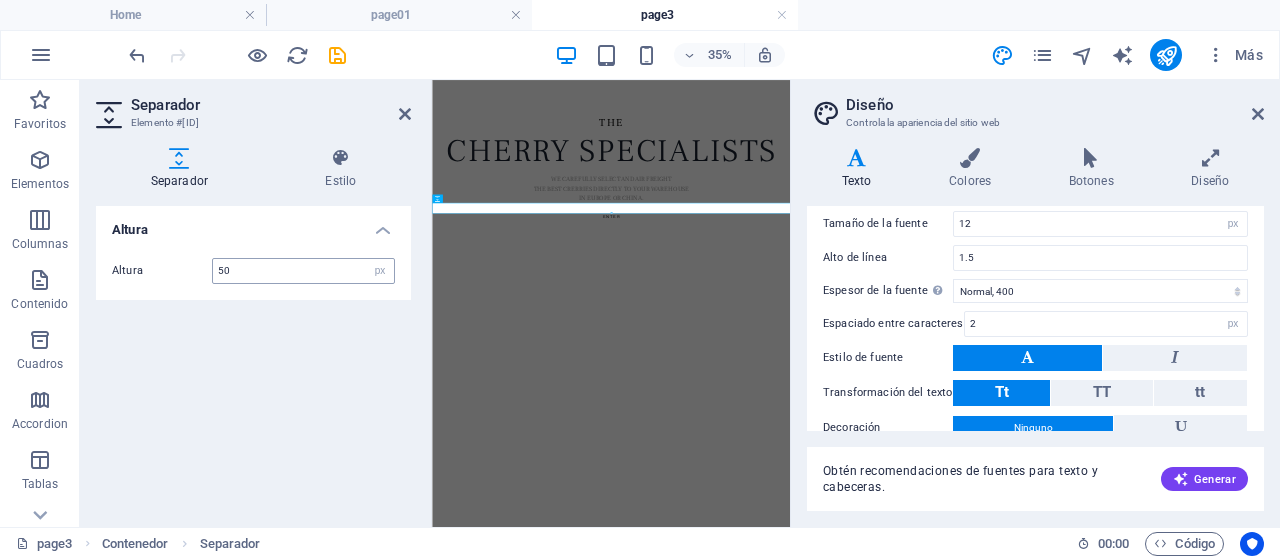 type on "50" 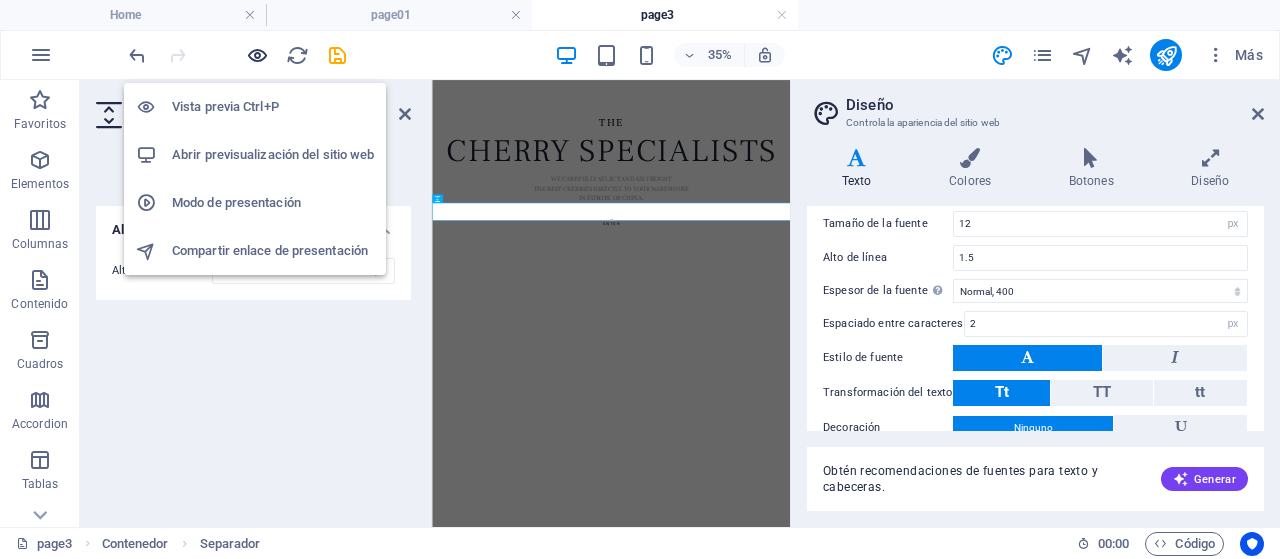 click at bounding box center (257, 55) 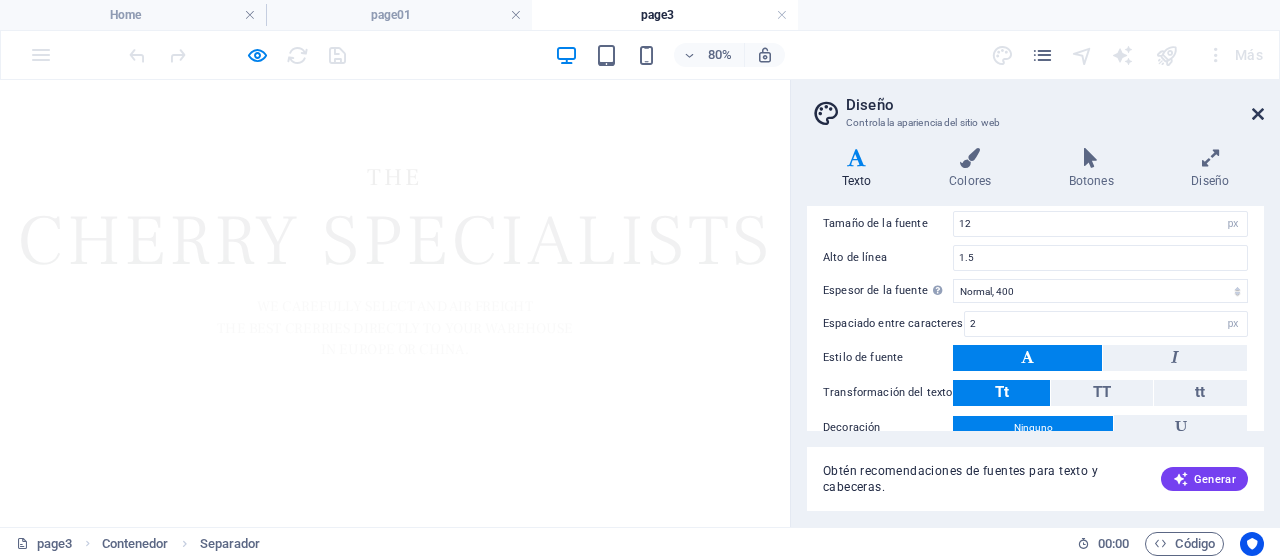 click at bounding box center (1258, 114) 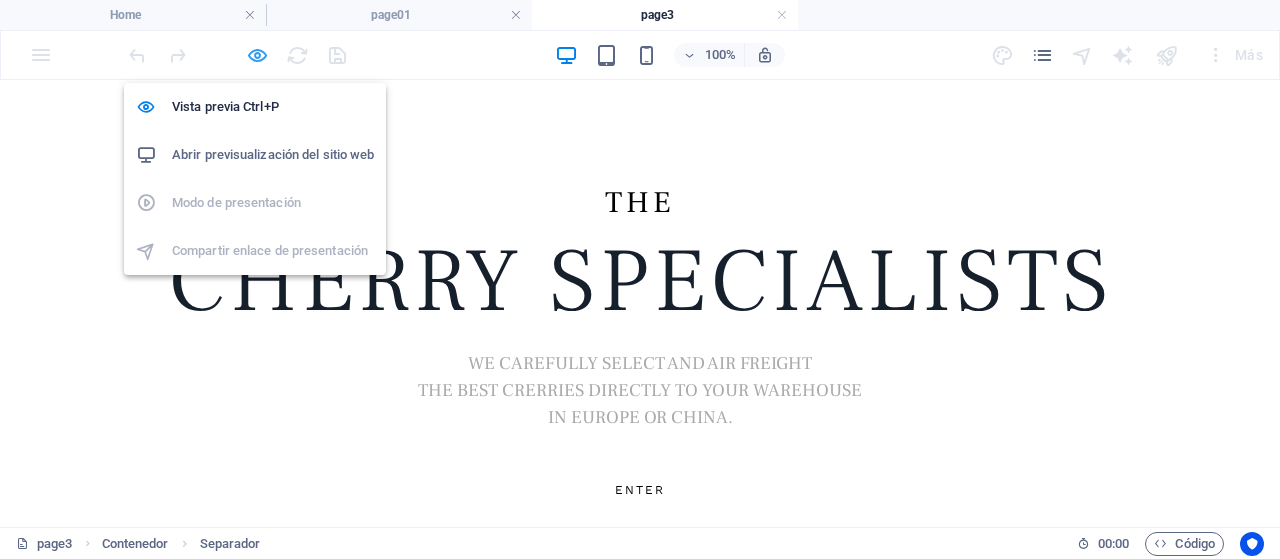 click at bounding box center (257, 55) 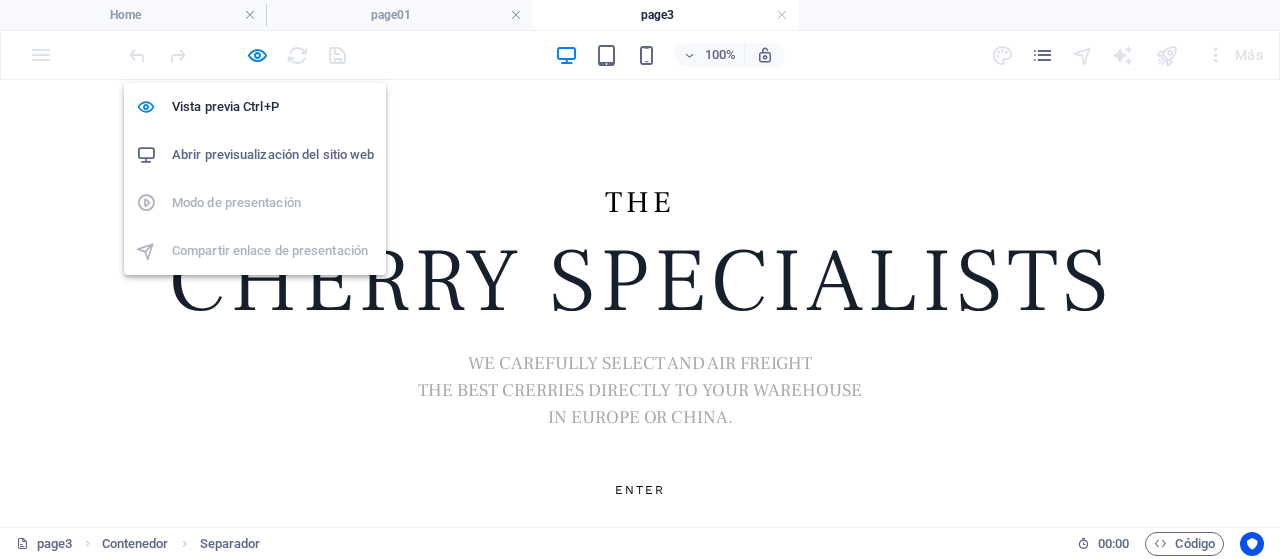 select on "px" 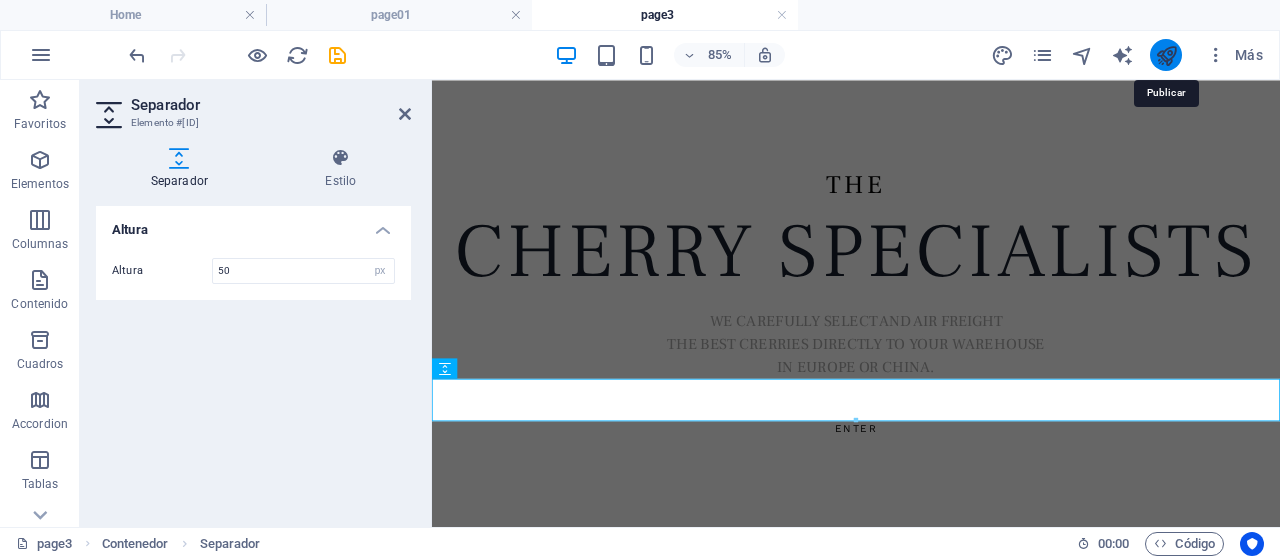 click at bounding box center [1166, 55] 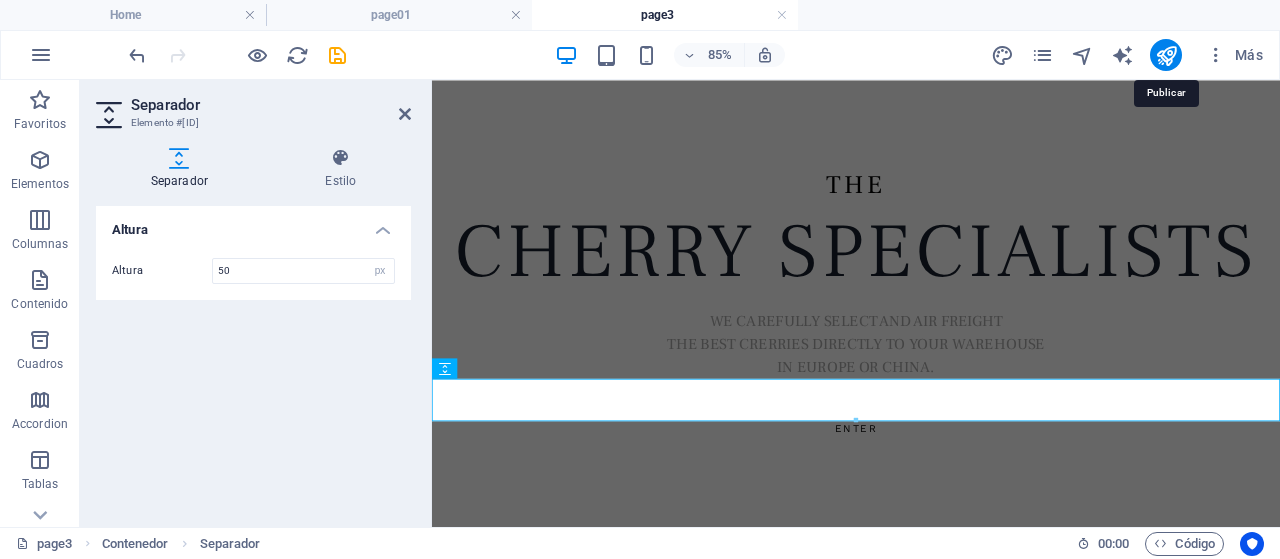 select on "px" 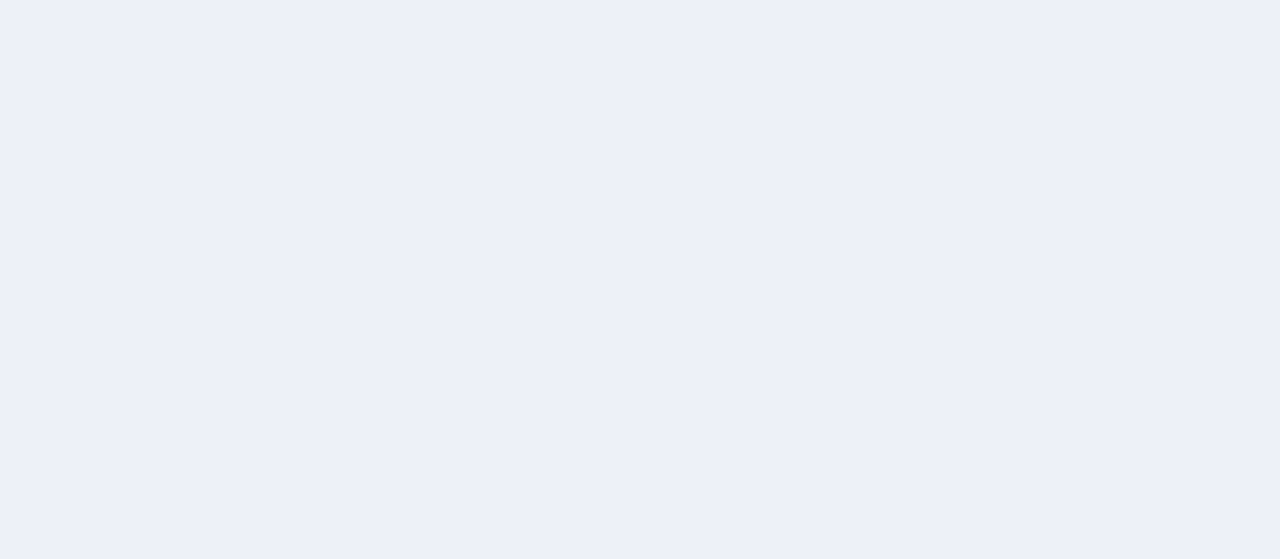 scroll, scrollTop: 0, scrollLeft: 0, axis: both 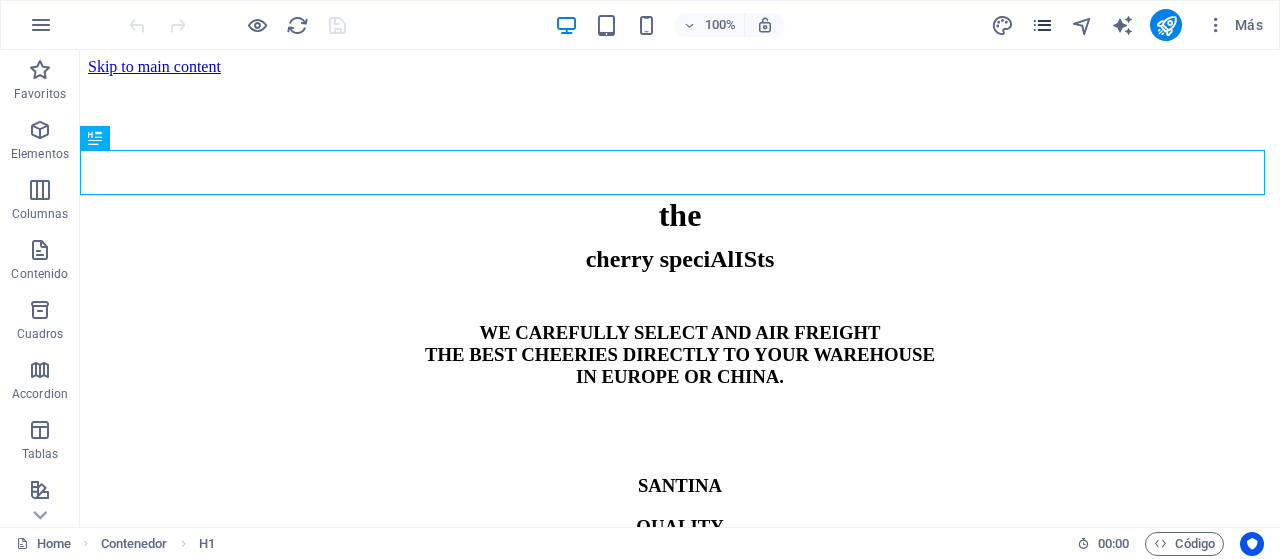click at bounding box center [1042, 25] 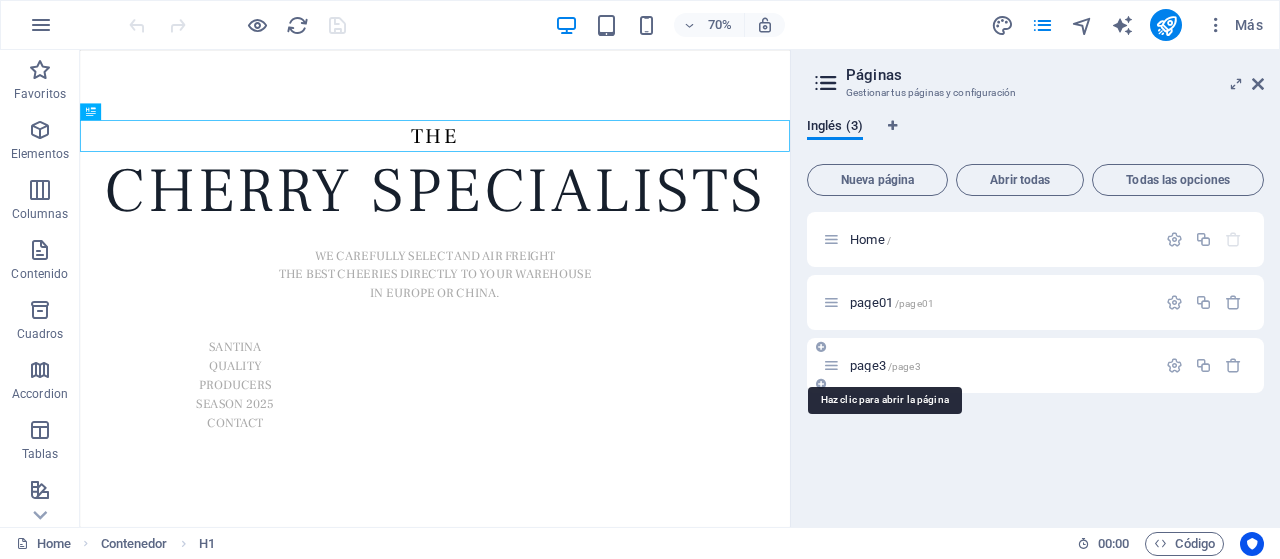 click on "[PAGE] / [PAGE]" at bounding box center (885, 365) 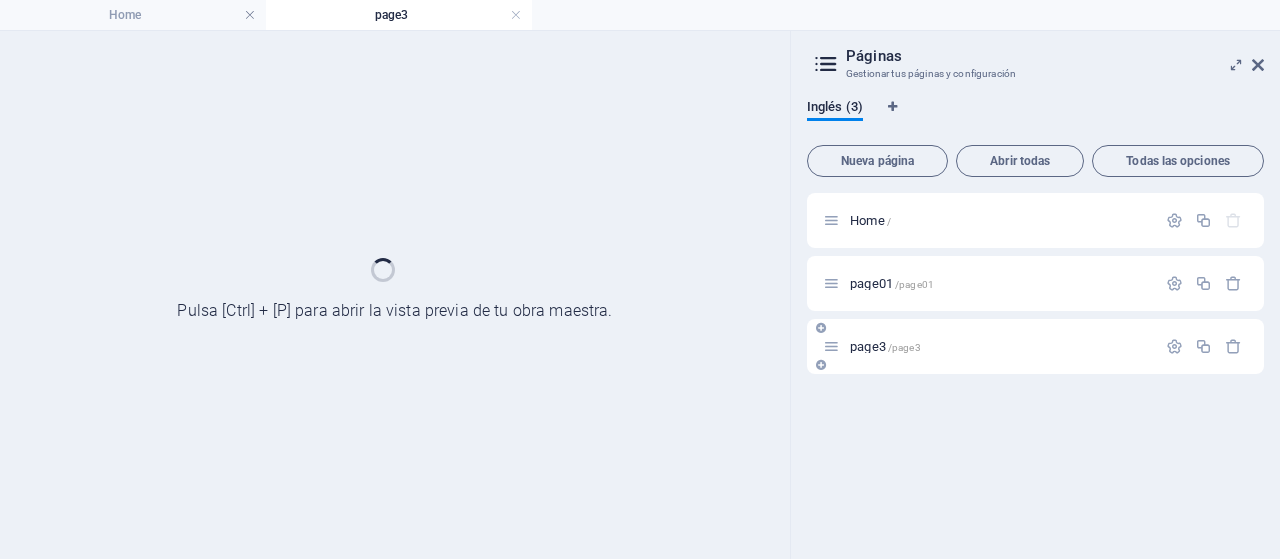 click on "[PAGE] / [PAGE]" at bounding box center (1035, 346) 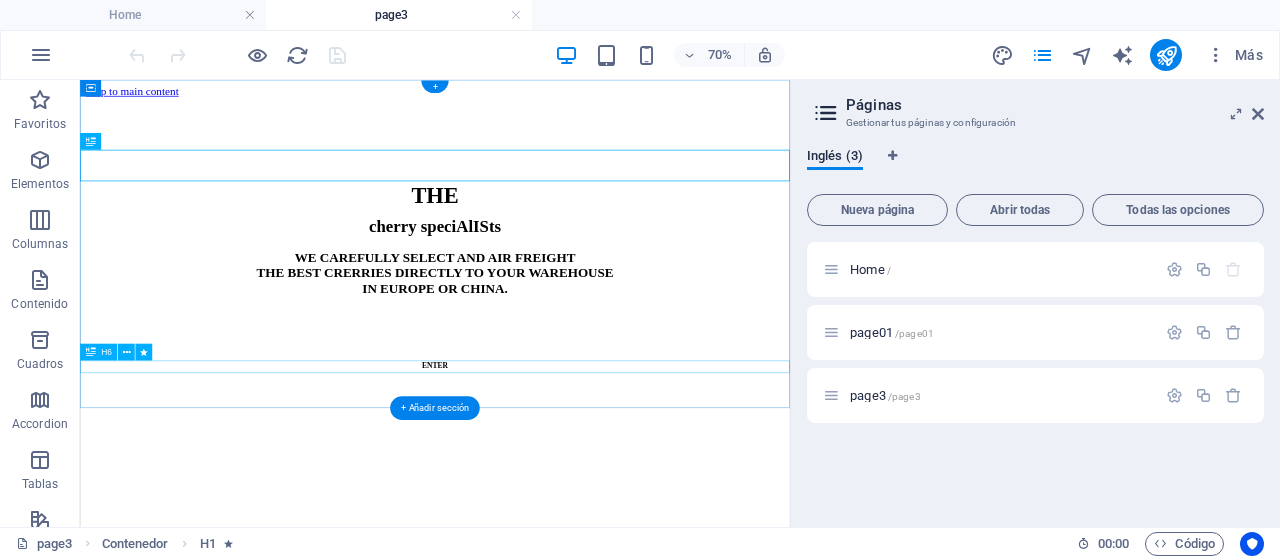 scroll, scrollTop: 0, scrollLeft: 0, axis: both 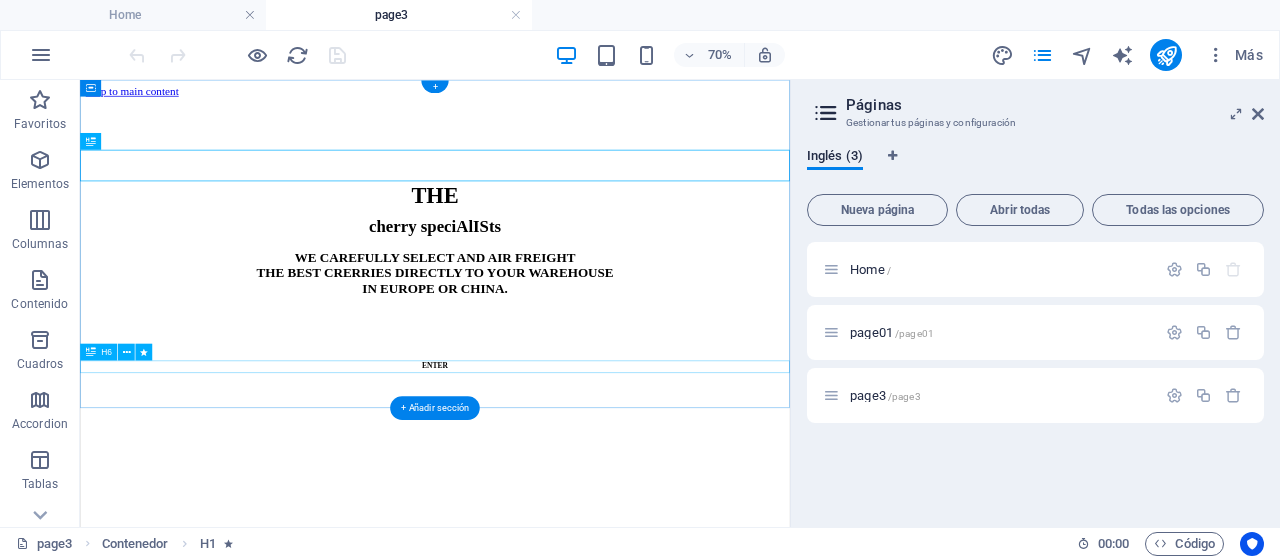 click on "ENTER" at bounding box center (587, 488) 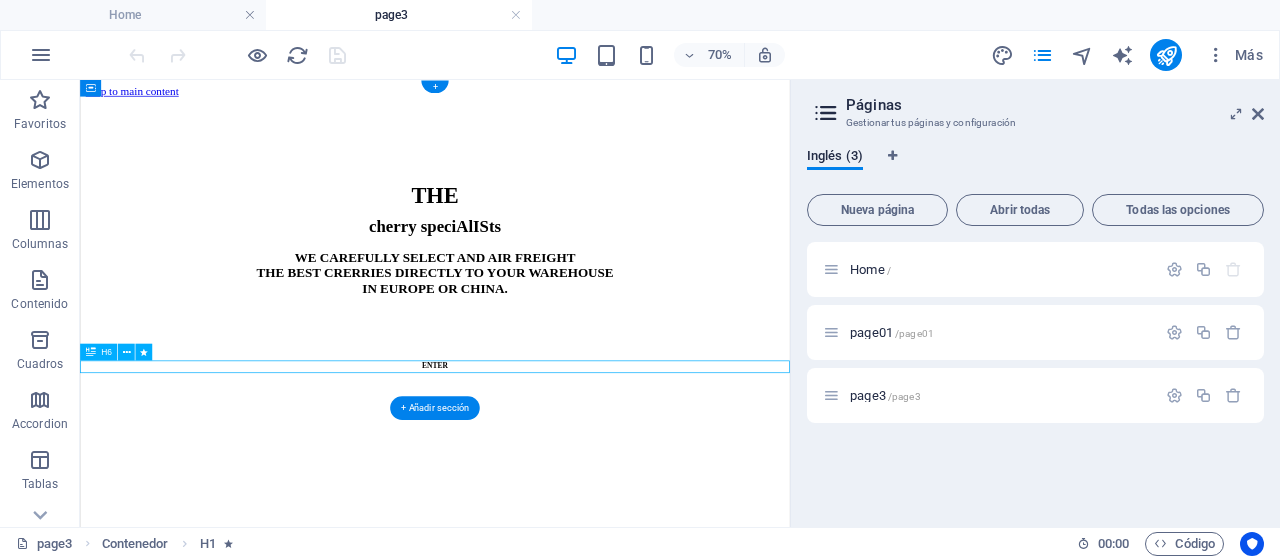 click on "ENTER" at bounding box center [587, 488] 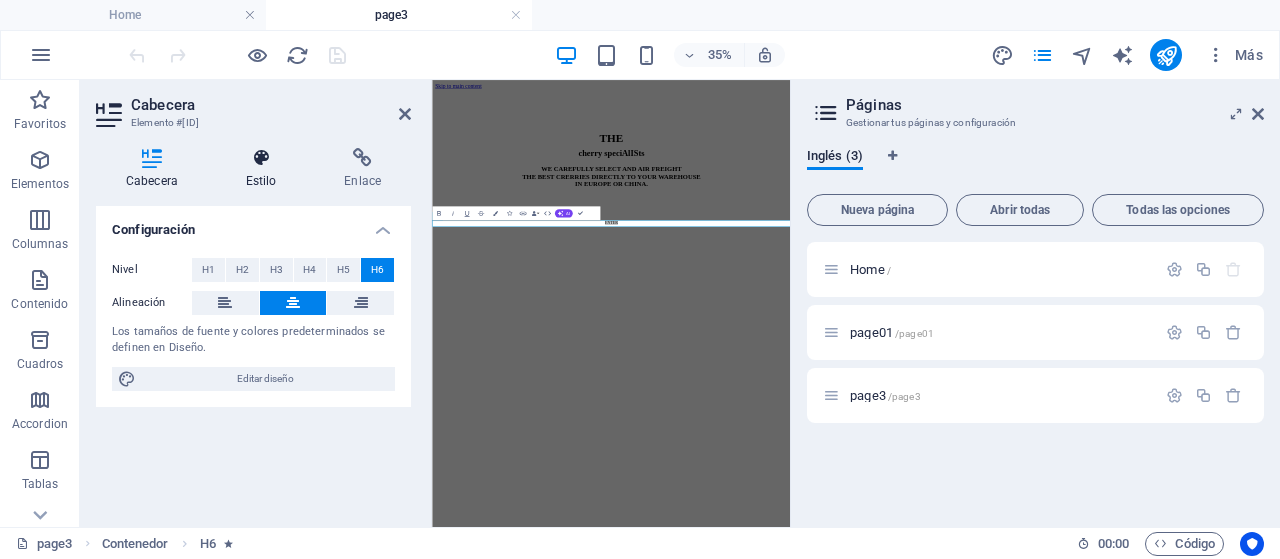 click at bounding box center (261, 158) 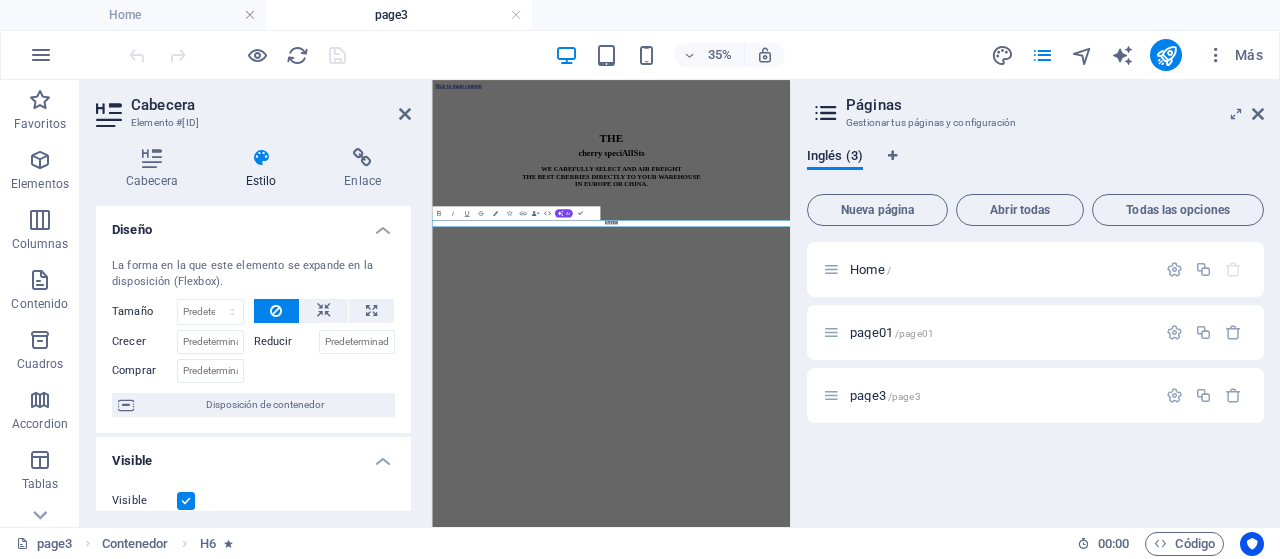 scroll, scrollTop: 556, scrollLeft: 0, axis: vertical 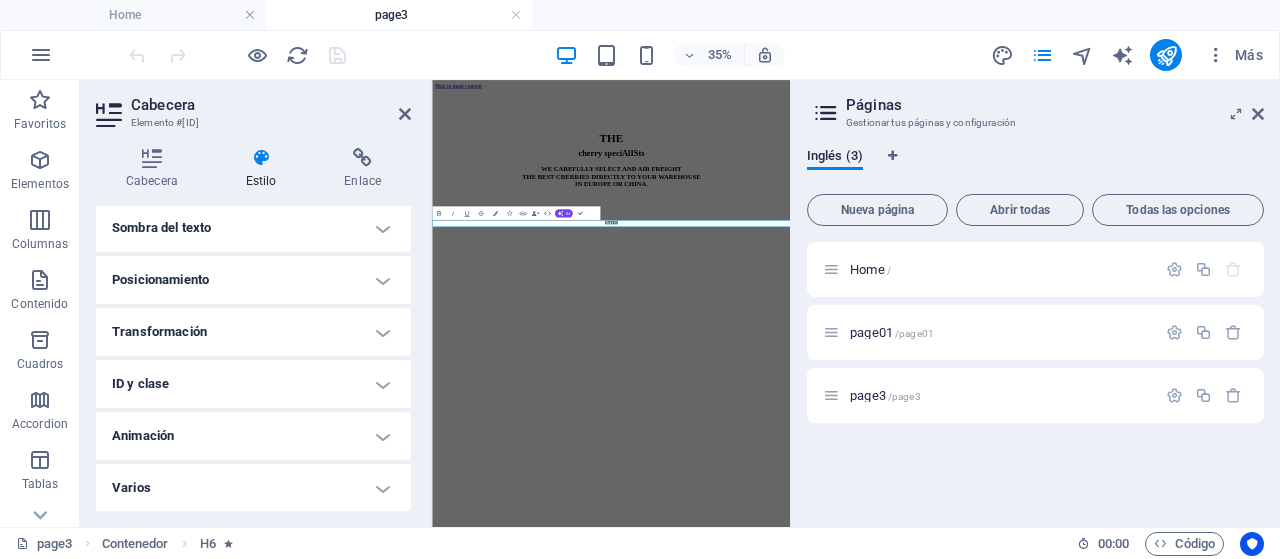 click on "Animación" at bounding box center [253, 436] 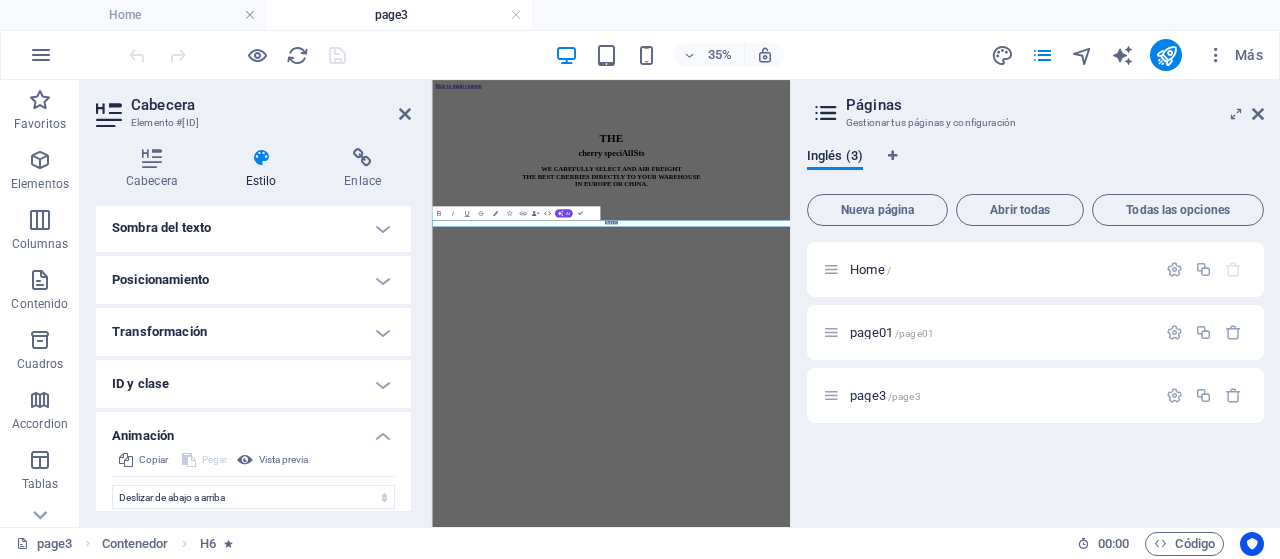 scroll, scrollTop: 761, scrollLeft: 0, axis: vertical 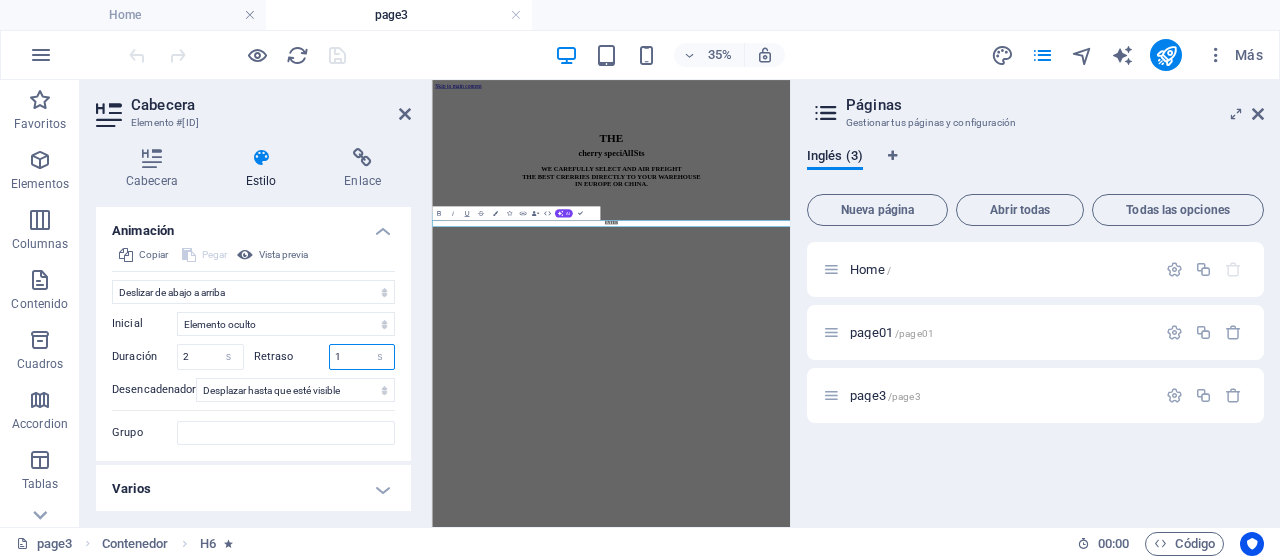 drag, startPoint x: 354, startPoint y: 355, endPoint x: 316, endPoint y: 355, distance: 38 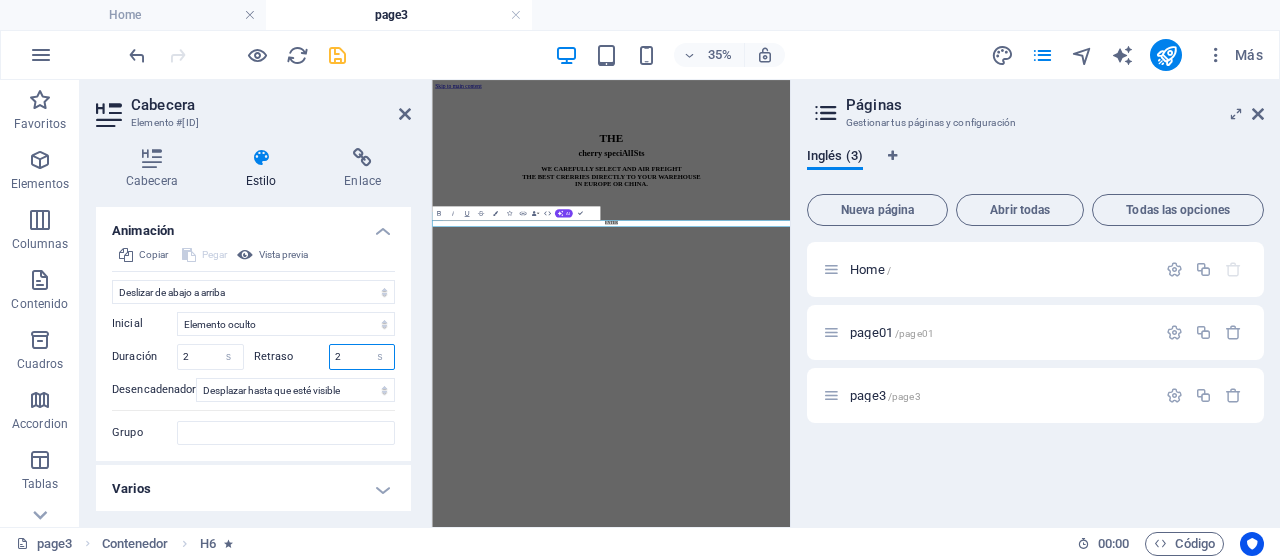type on "2" 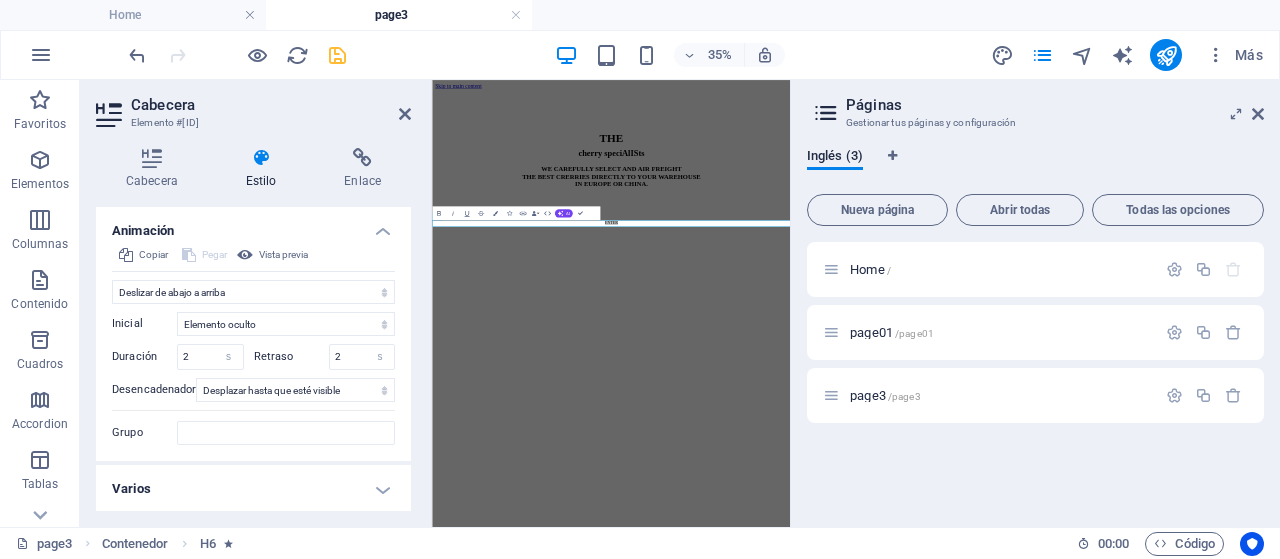 click at bounding box center (337, 55) 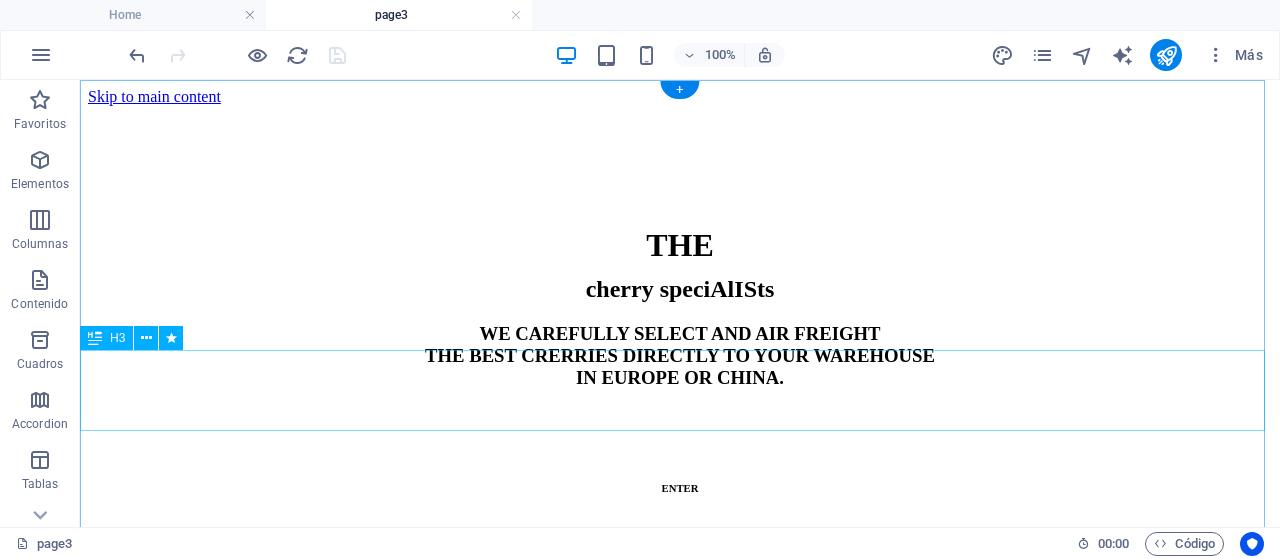 scroll, scrollTop: 61, scrollLeft: 0, axis: vertical 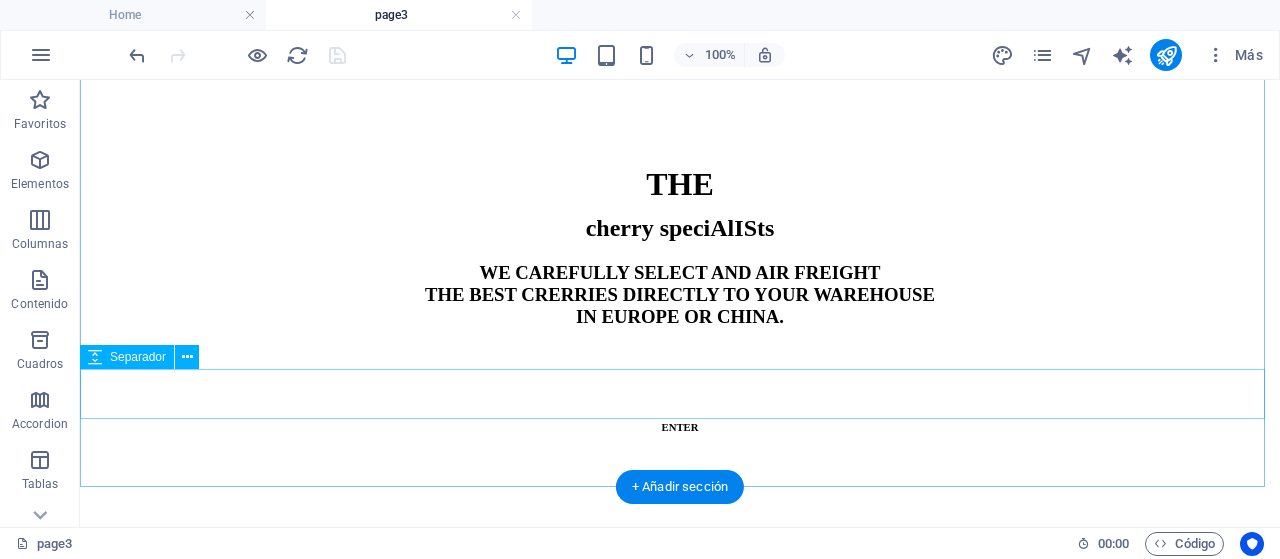 click at bounding box center (680, 372) 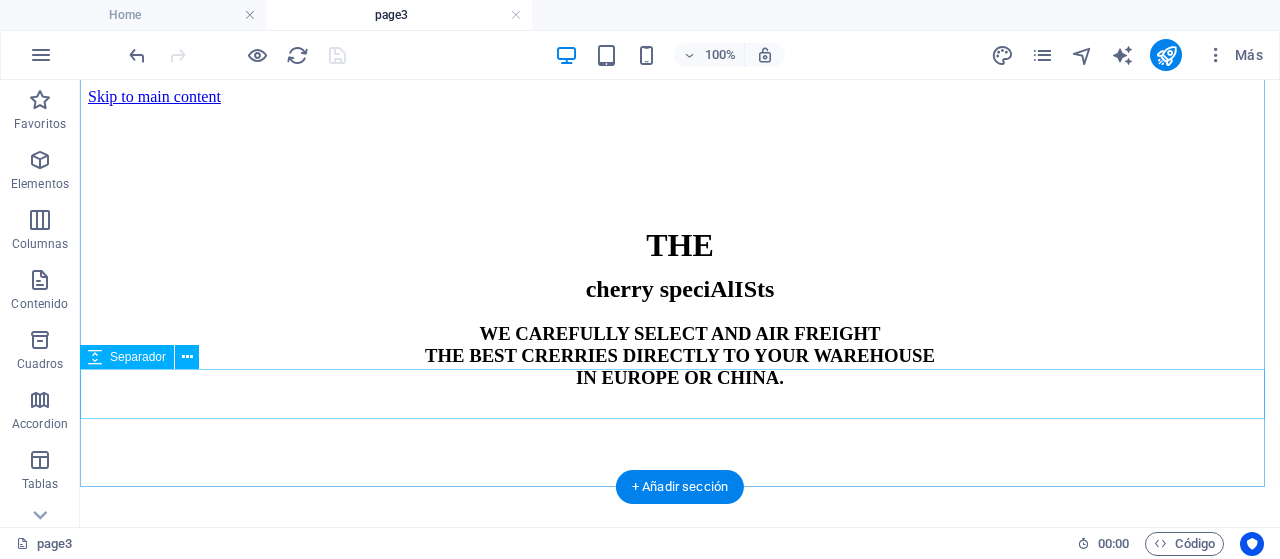 select on "px" 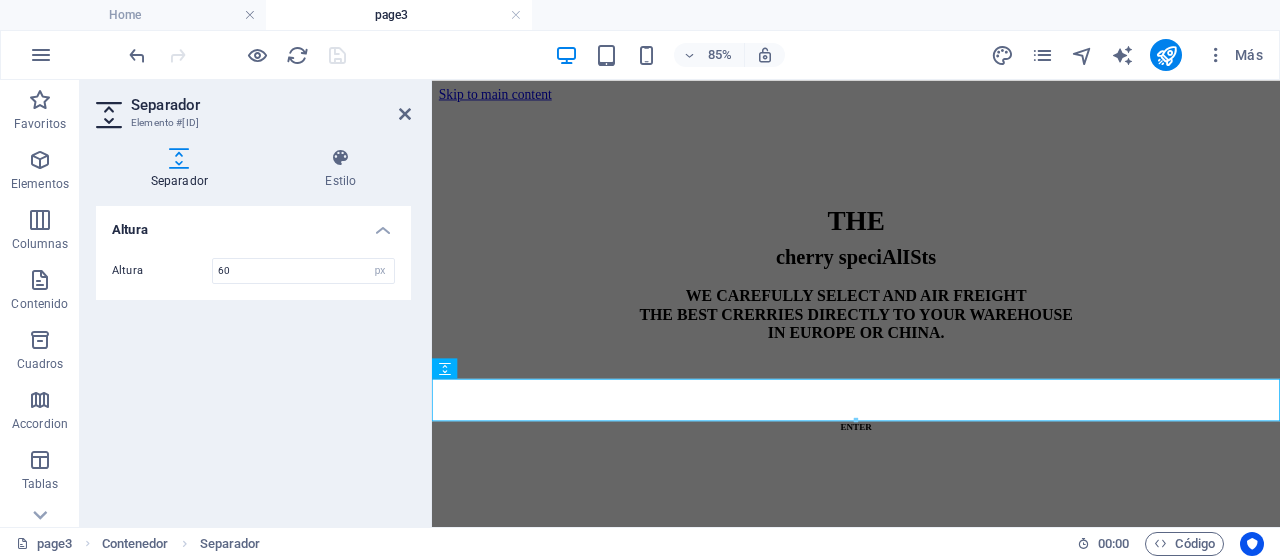 type on "60" 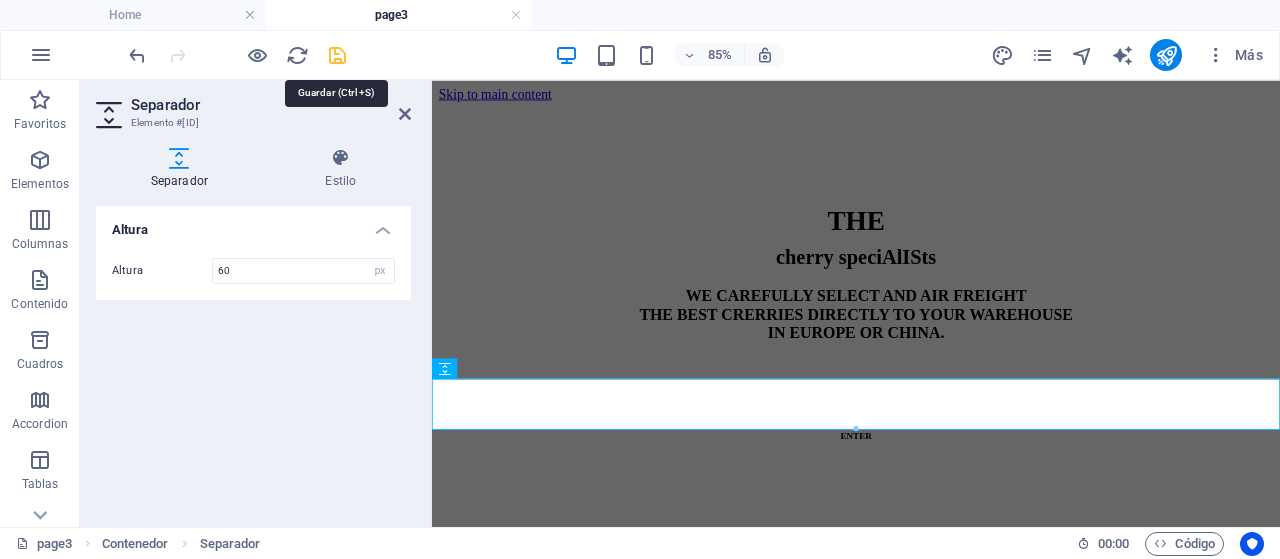 click at bounding box center (337, 55) 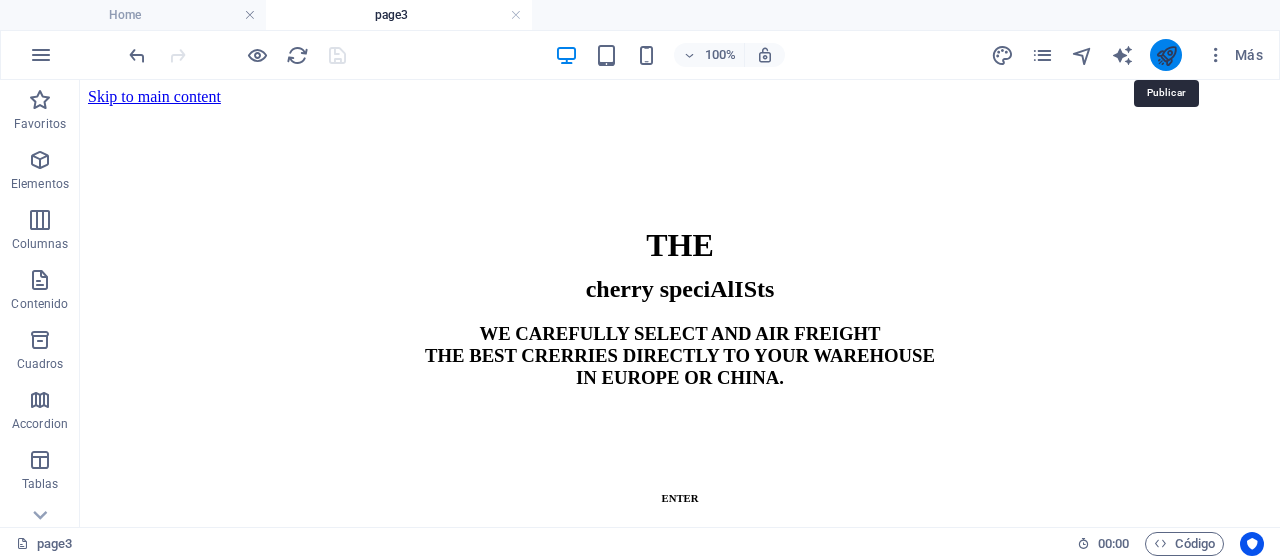 click at bounding box center [1166, 55] 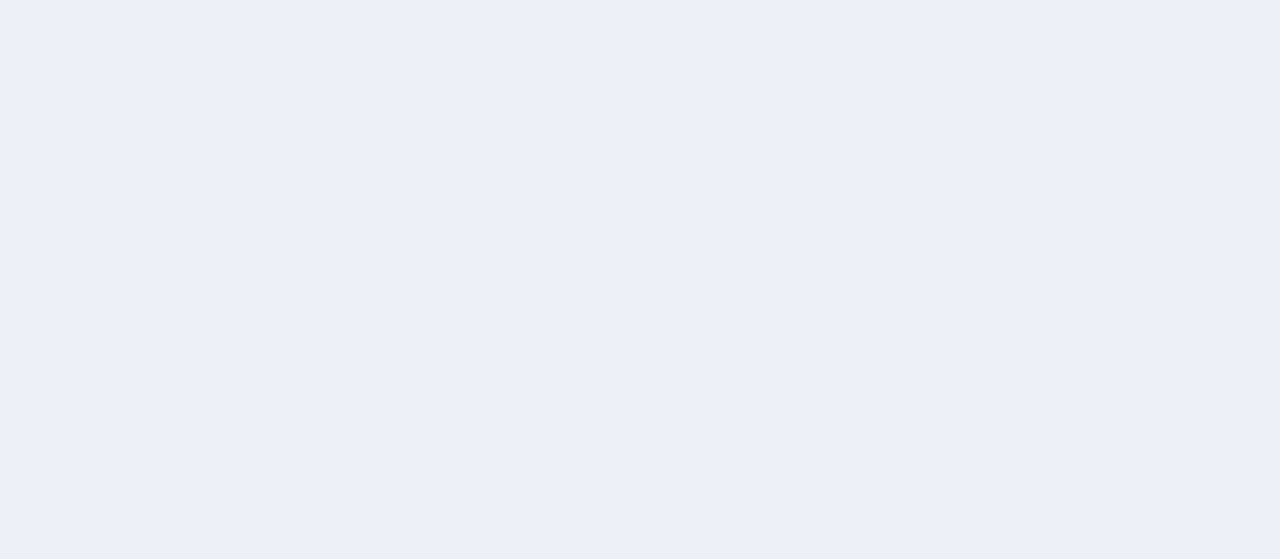 scroll, scrollTop: 0, scrollLeft: 0, axis: both 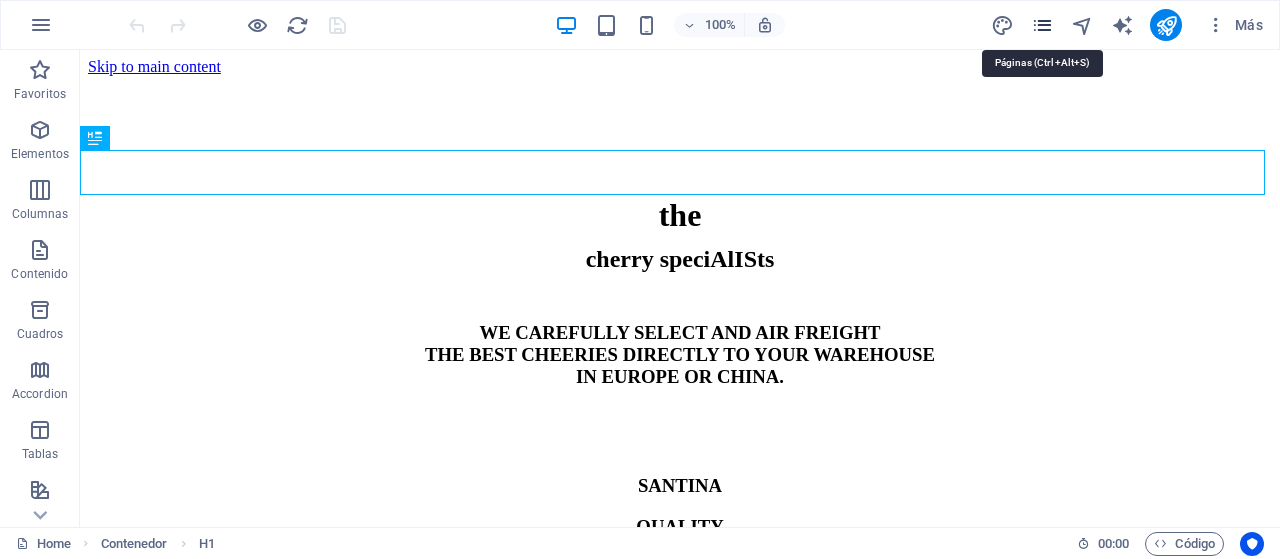 click at bounding box center (1042, 25) 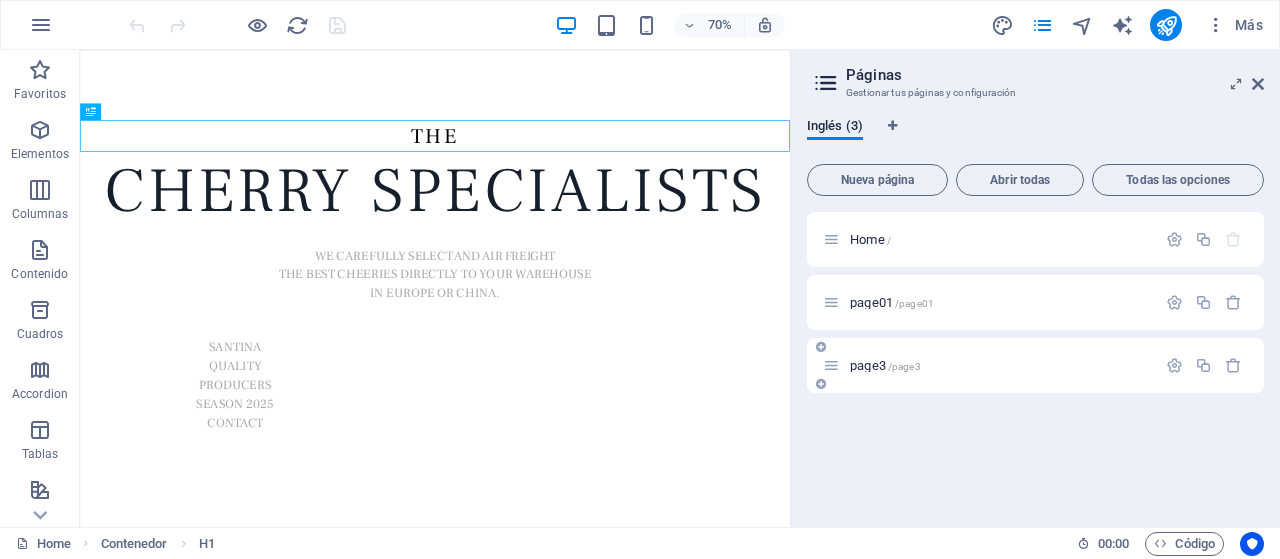 click on "page3 /page3" at bounding box center [989, 365] 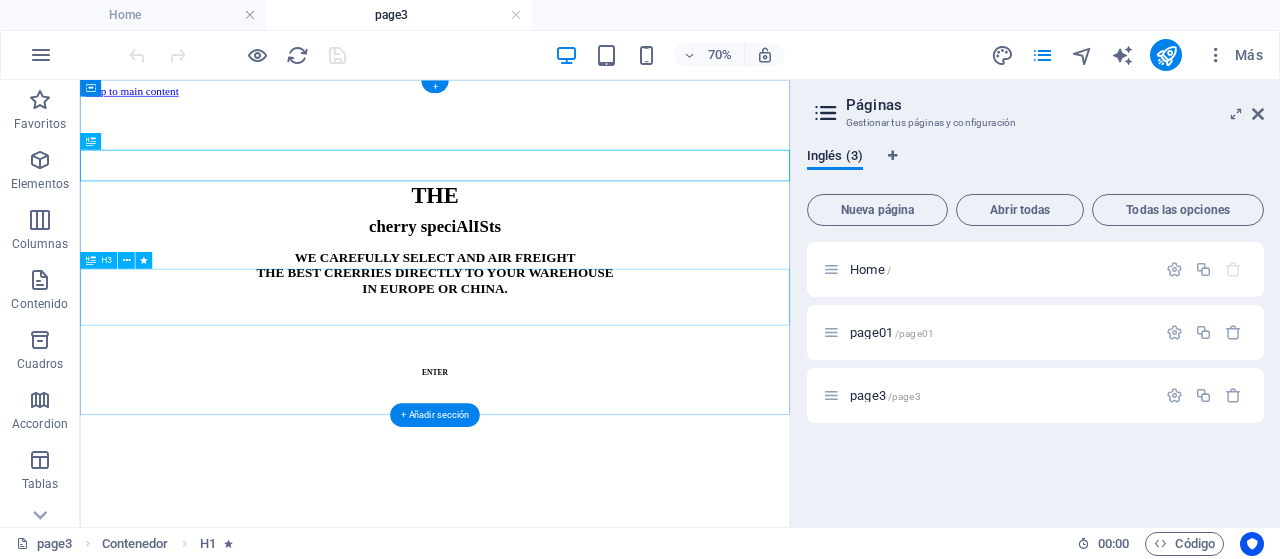 scroll, scrollTop: 0, scrollLeft: 0, axis: both 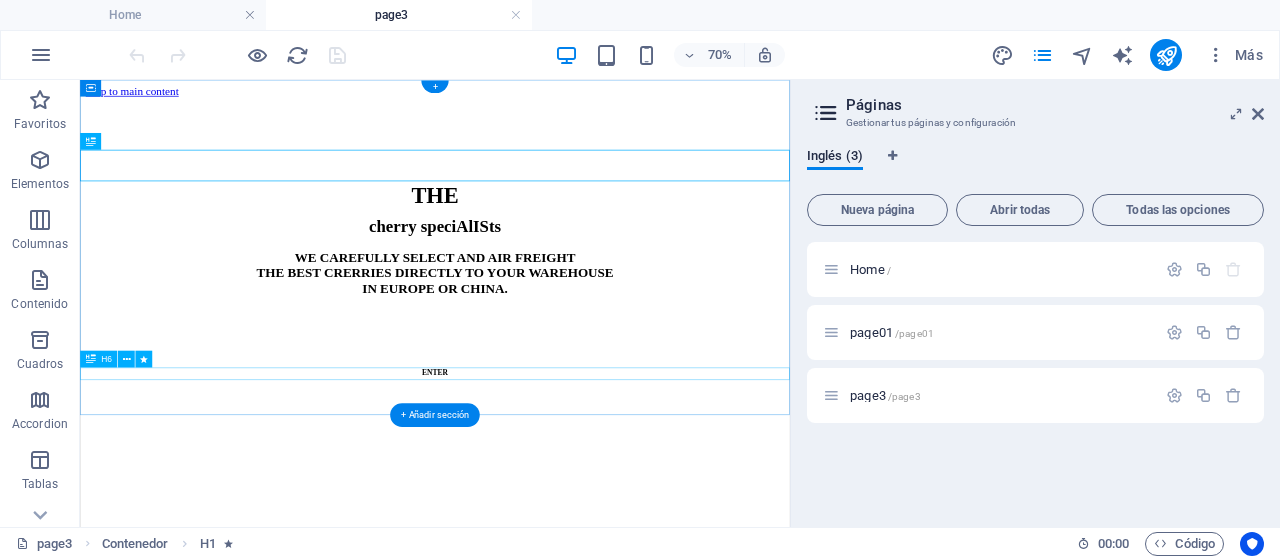 click on "ENTER" at bounding box center (587, 498) 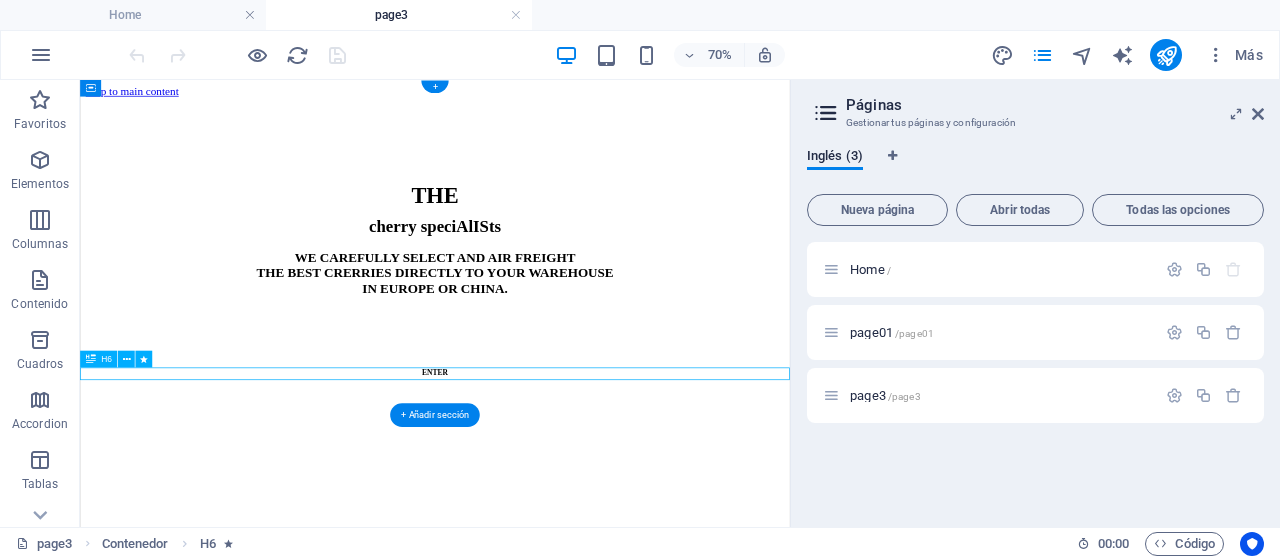 click on "ENTER" at bounding box center [587, 498] 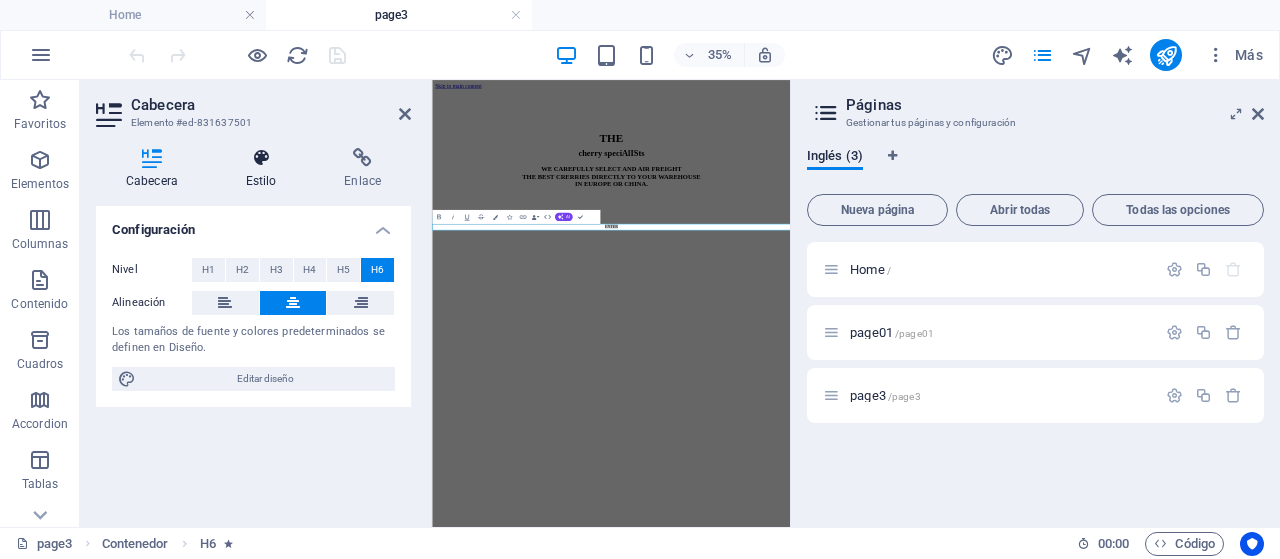click at bounding box center [261, 158] 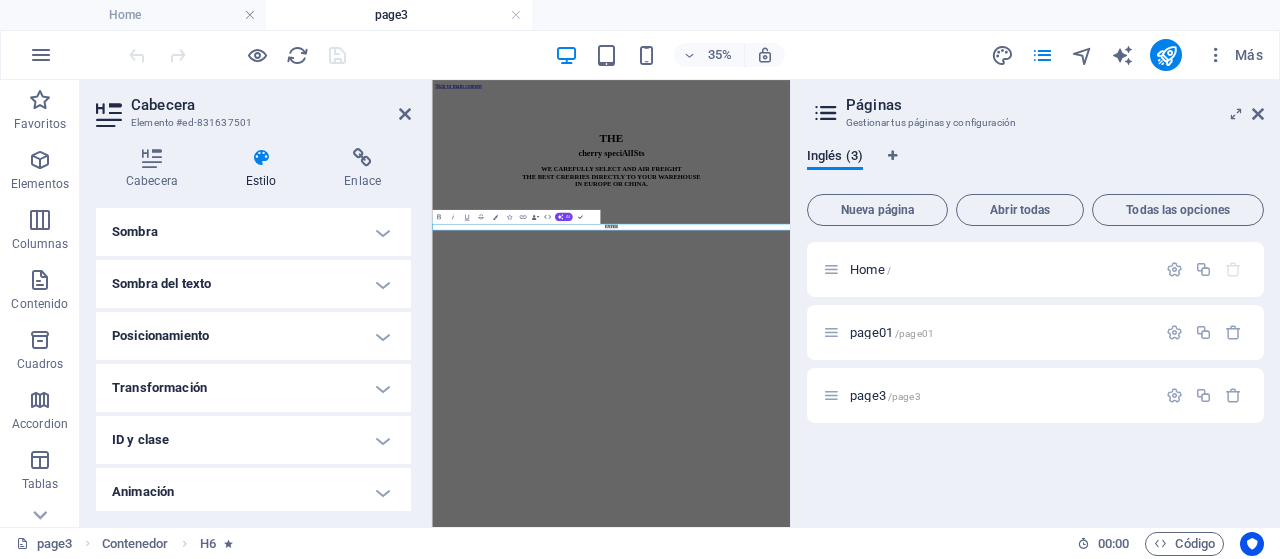 scroll, scrollTop: 556, scrollLeft: 0, axis: vertical 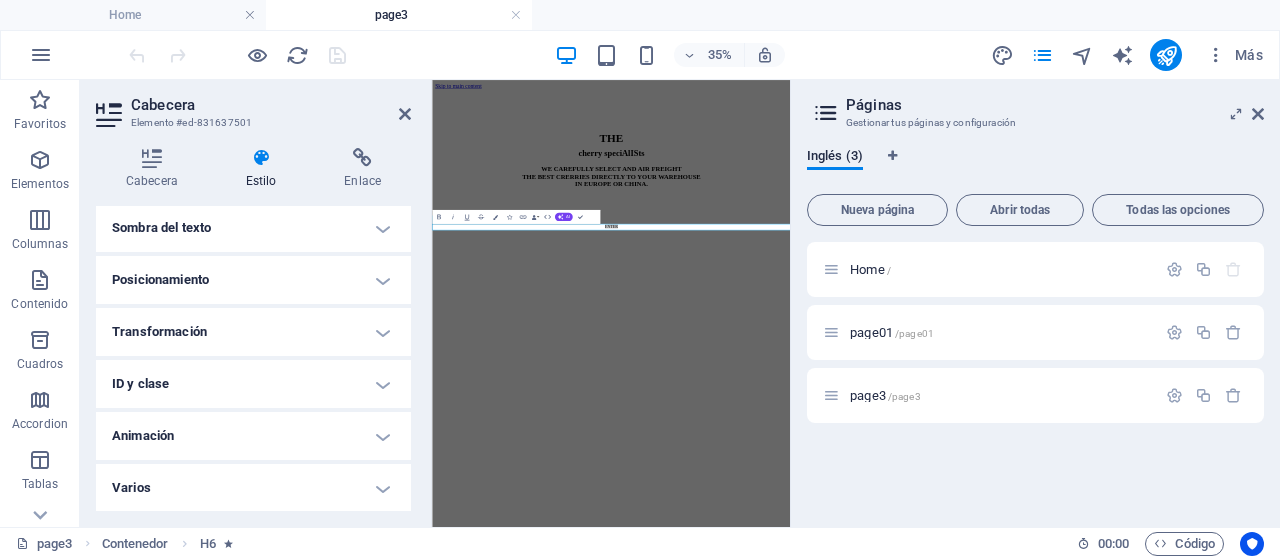 click on "Animación" at bounding box center [253, 436] 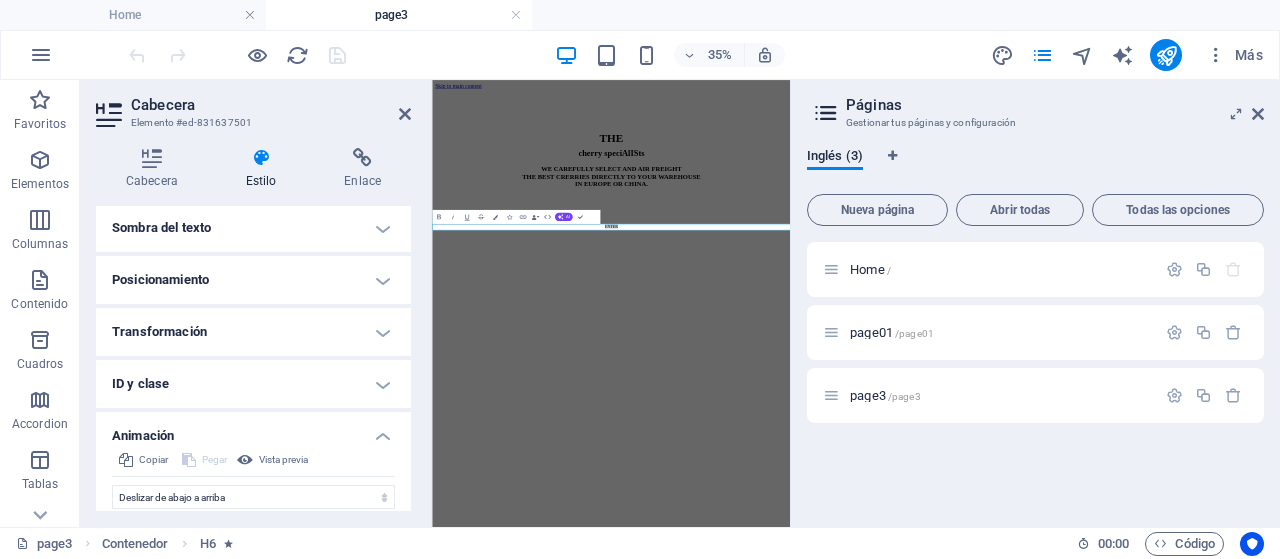 scroll, scrollTop: 756, scrollLeft: 0, axis: vertical 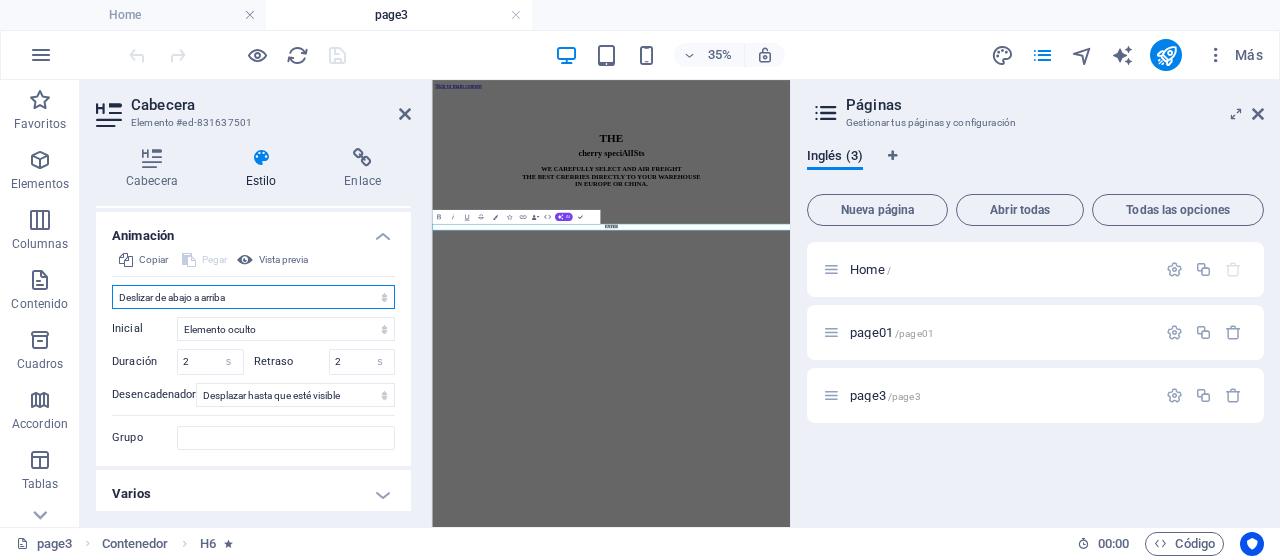 click on "No animar Mostrar / Ocultar Subir/bajar Acercar/alejar Deslizar de izquierda a derecha Deslizar de derecha a izquierda Deslizar de arriba a abajo Deslizar de abajo a arriba Pulsación Parpadeo Abrir como superposición" at bounding box center [253, 297] 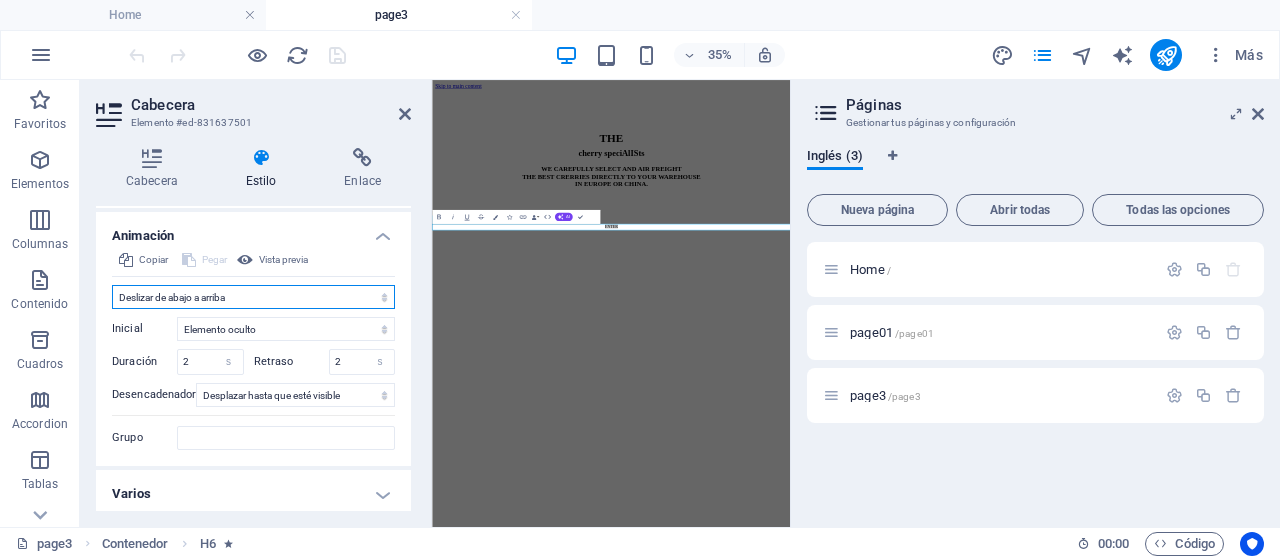 select on "slide" 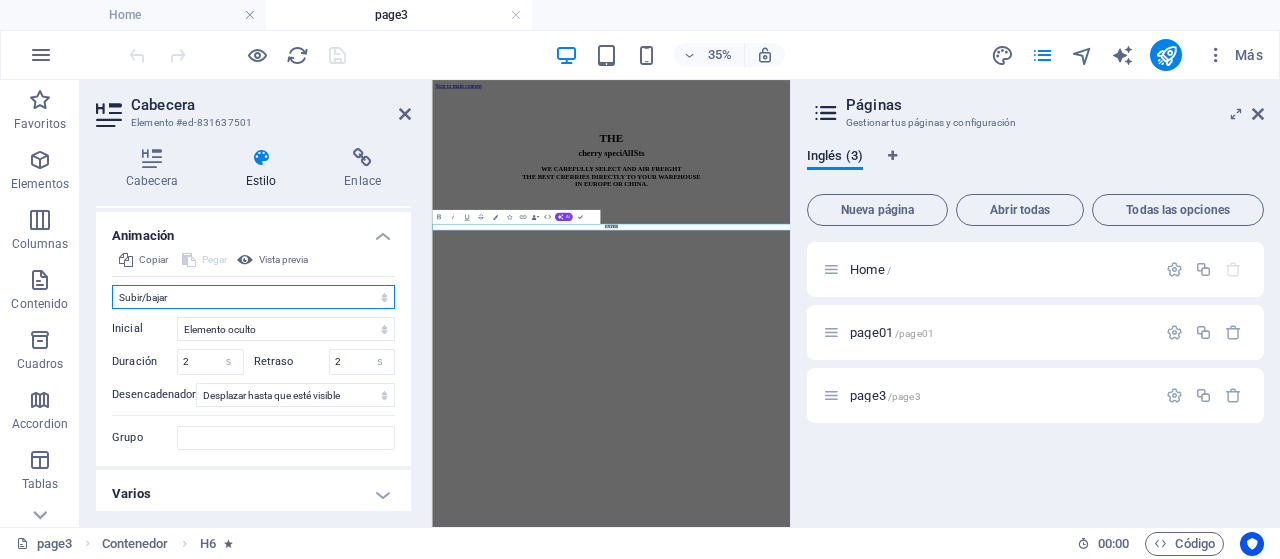 click on "No animar Mostrar / Ocultar Subir/bajar Acercar/alejar Deslizar de izquierda a derecha Deslizar de derecha a izquierda Deslizar de arriba a abajo Deslizar de abajo a arriba Pulsación Parpadeo Abrir como superposición" at bounding box center (253, 297) 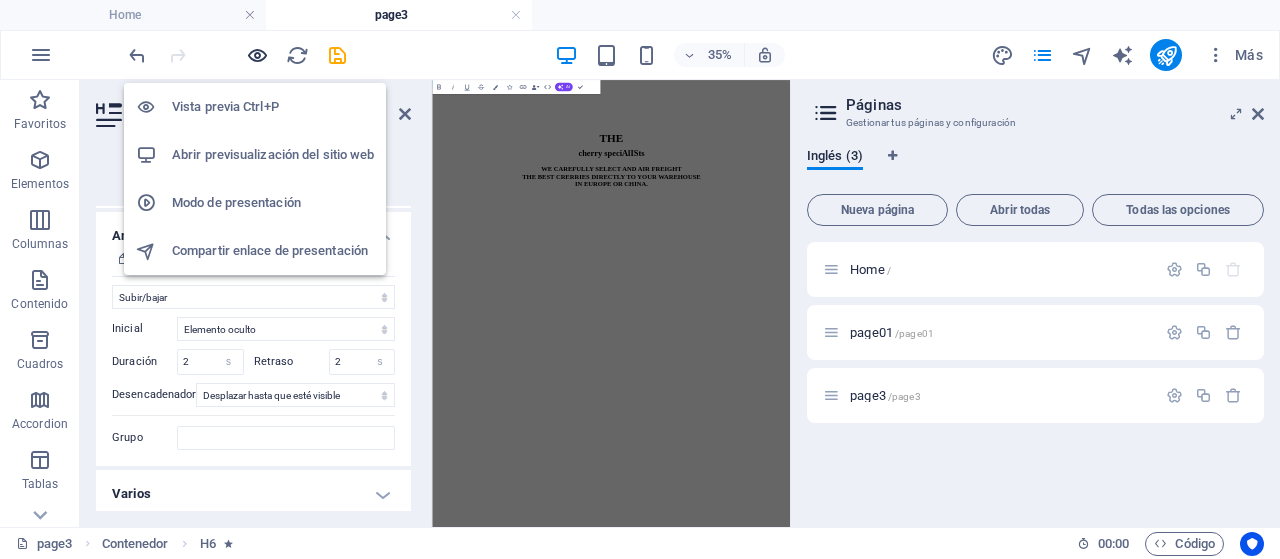click at bounding box center [257, 55] 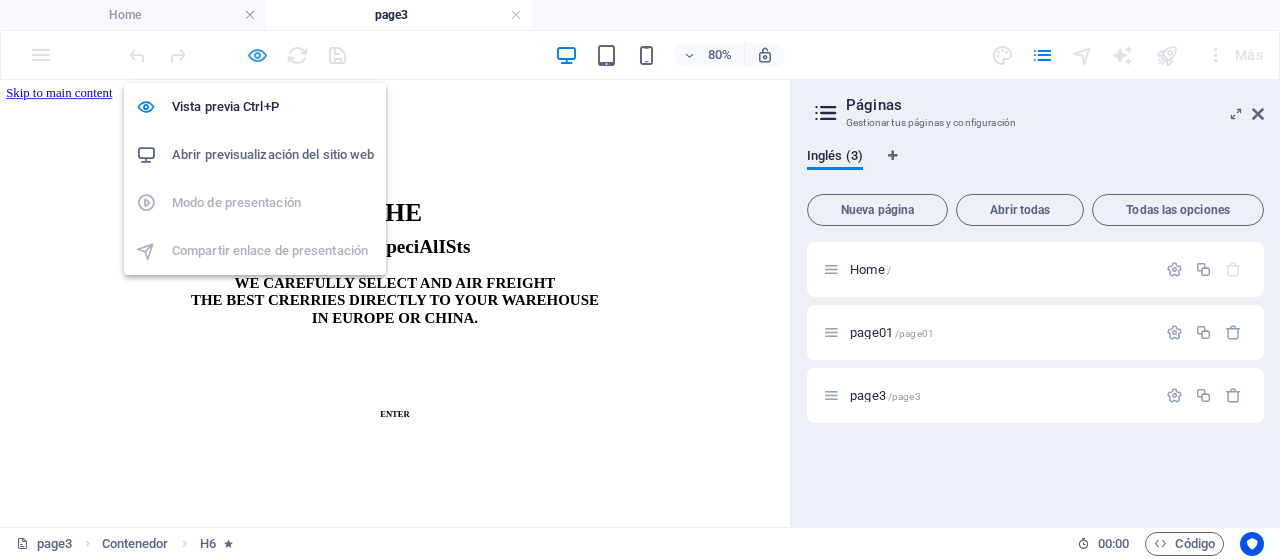click at bounding box center [257, 55] 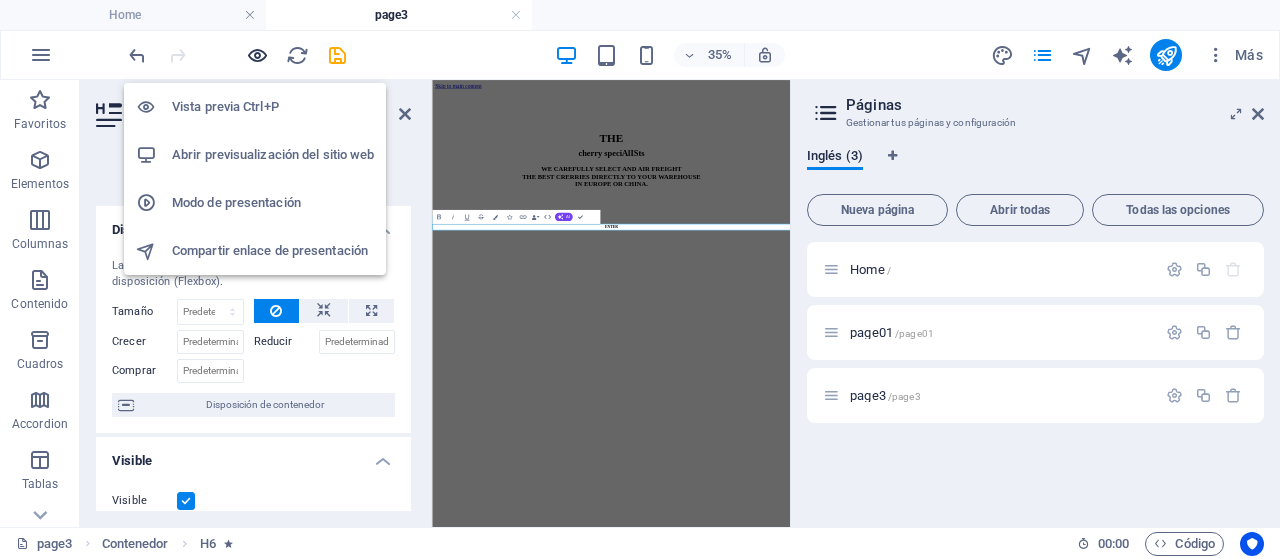 click at bounding box center [257, 55] 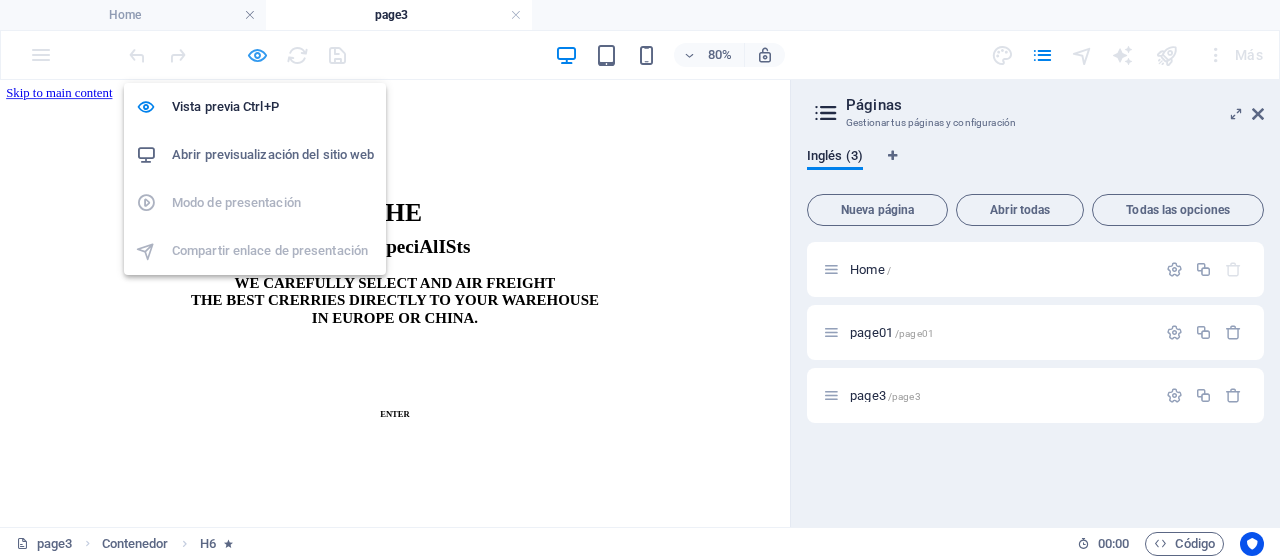 click at bounding box center [257, 55] 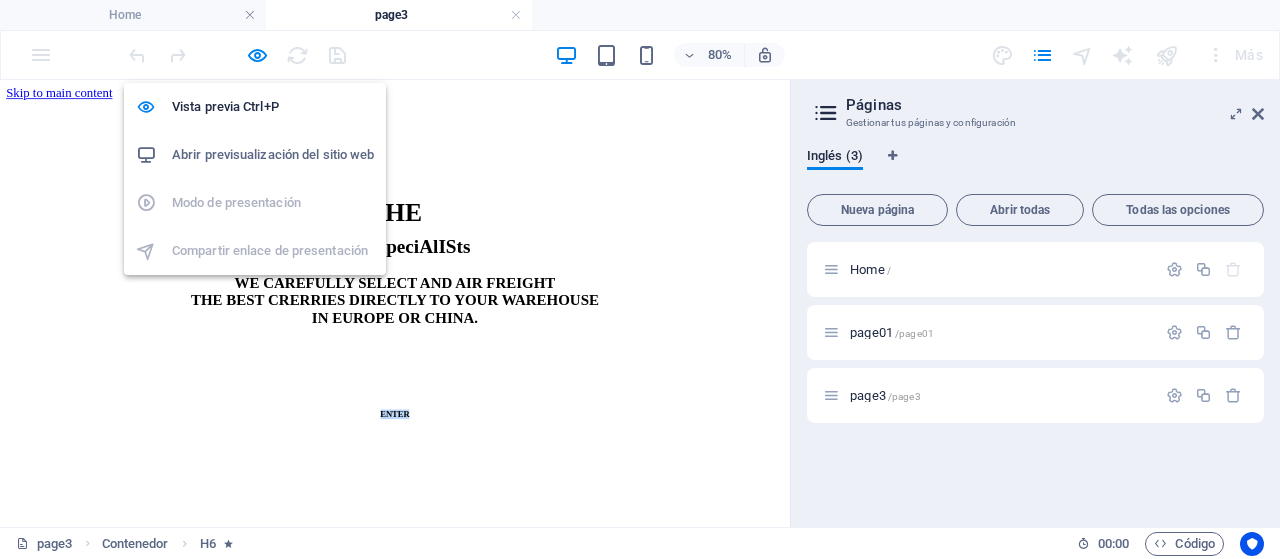 select on "slide" 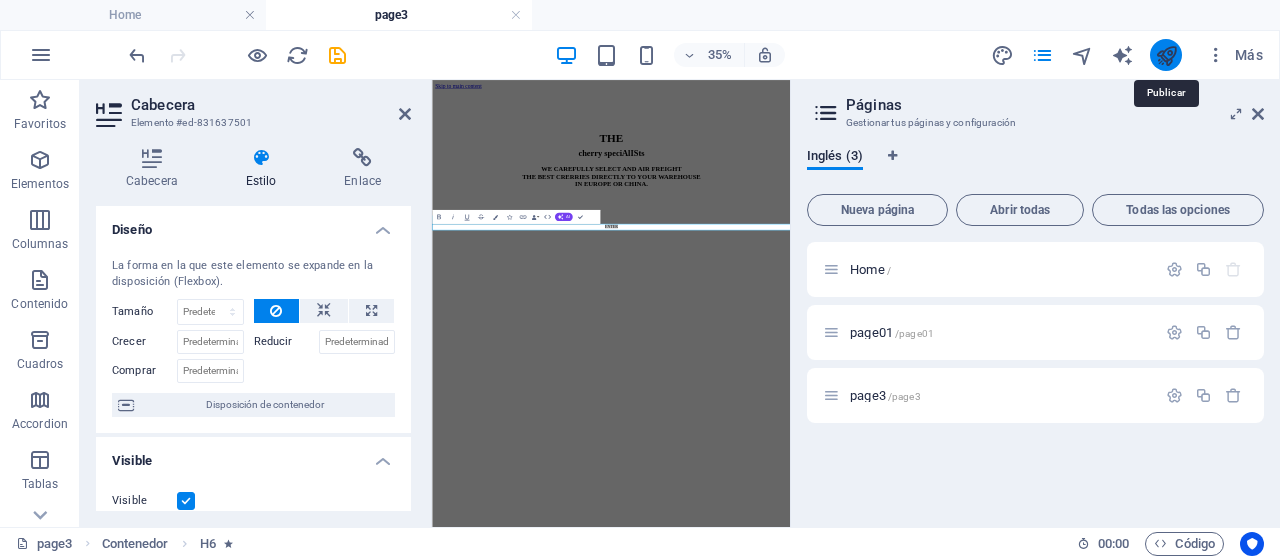 click at bounding box center (1166, 55) 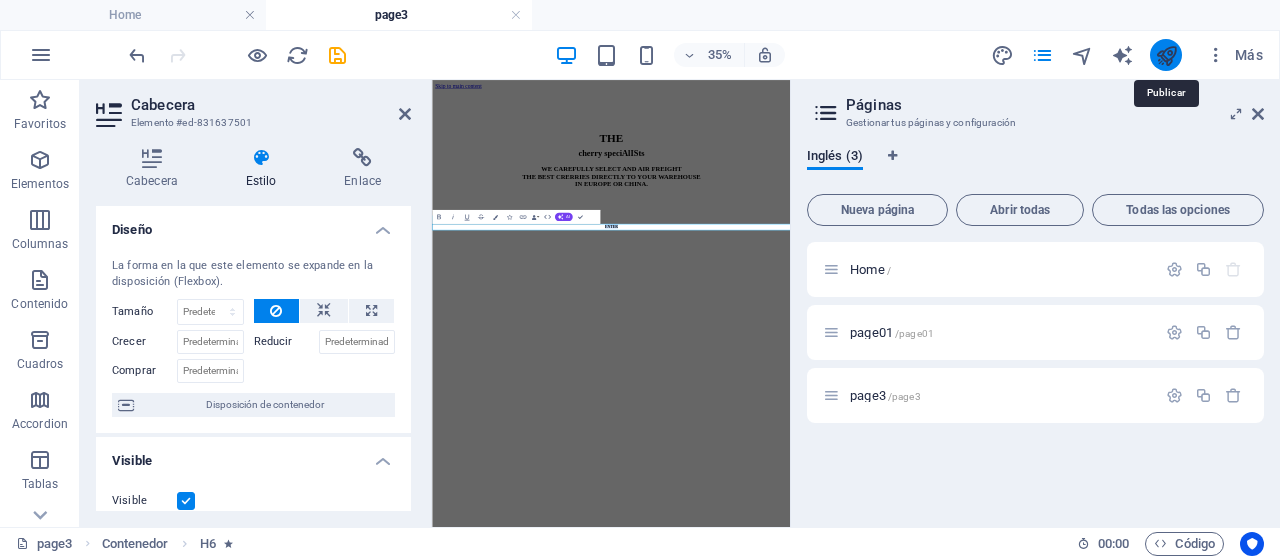 select on "slide" 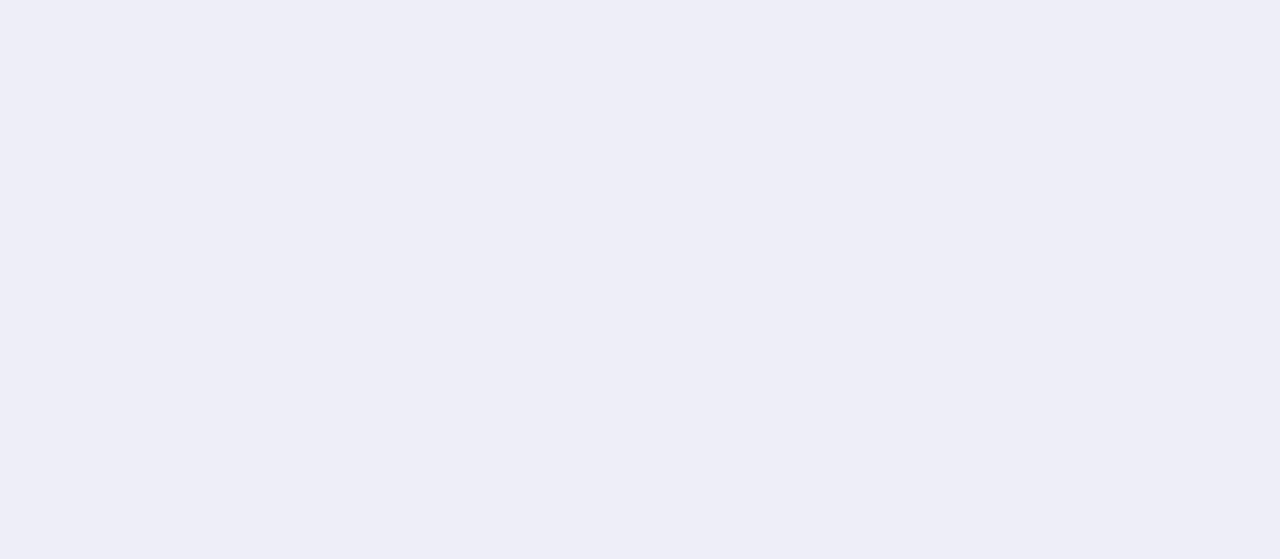 scroll, scrollTop: 0, scrollLeft: 0, axis: both 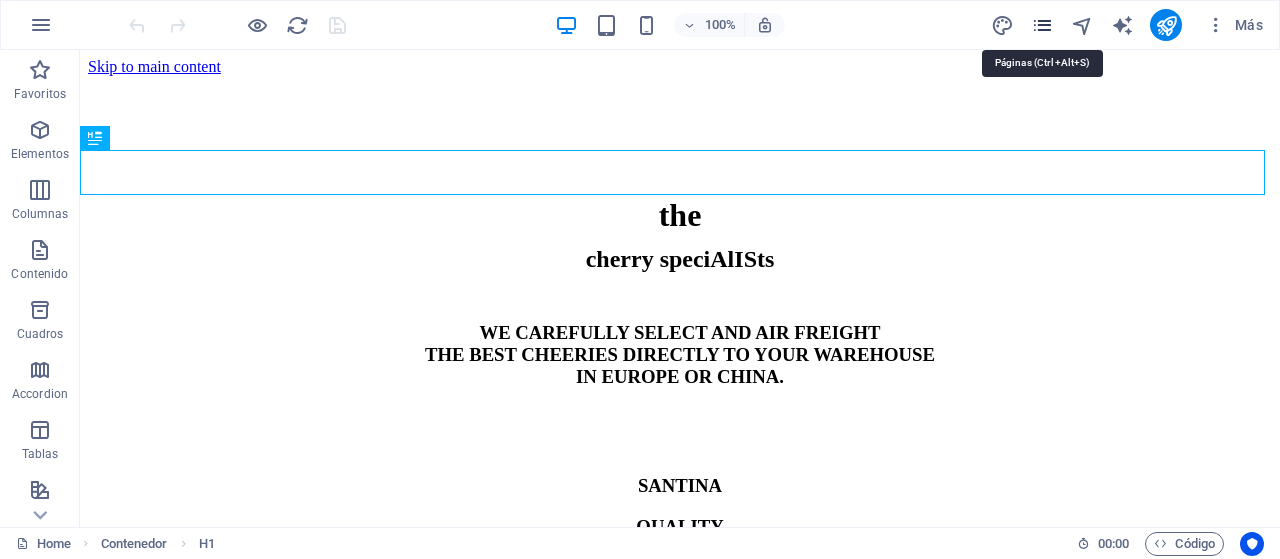 click at bounding box center (1042, 25) 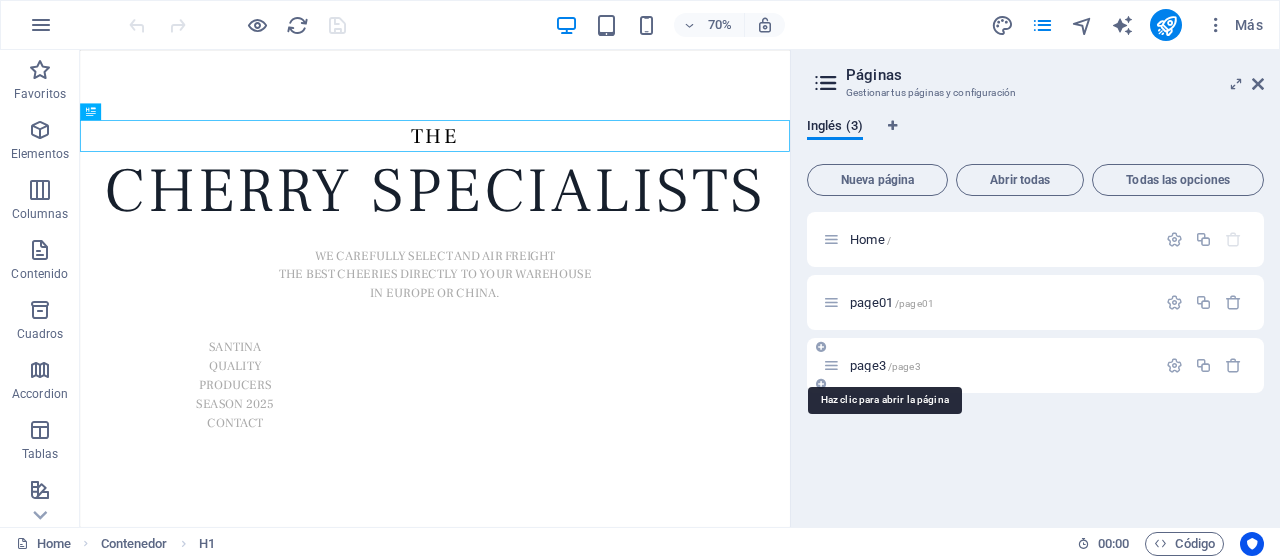click on "page3 /page3" at bounding box center [885, 365] 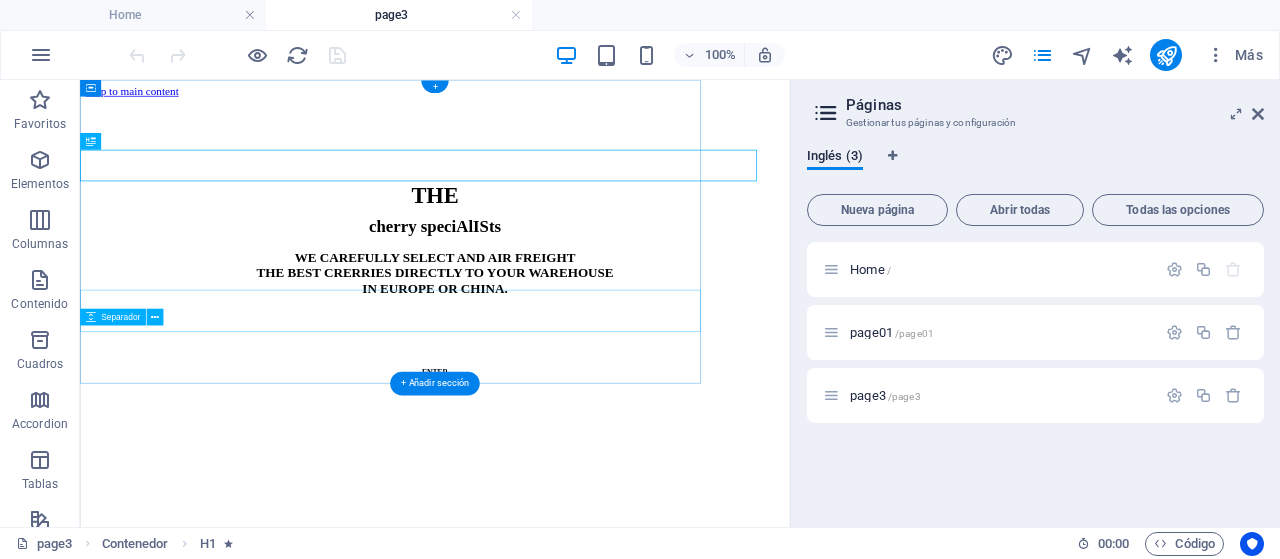 scroll, scrollTop: 0, scrollLeft: 0, axis: both 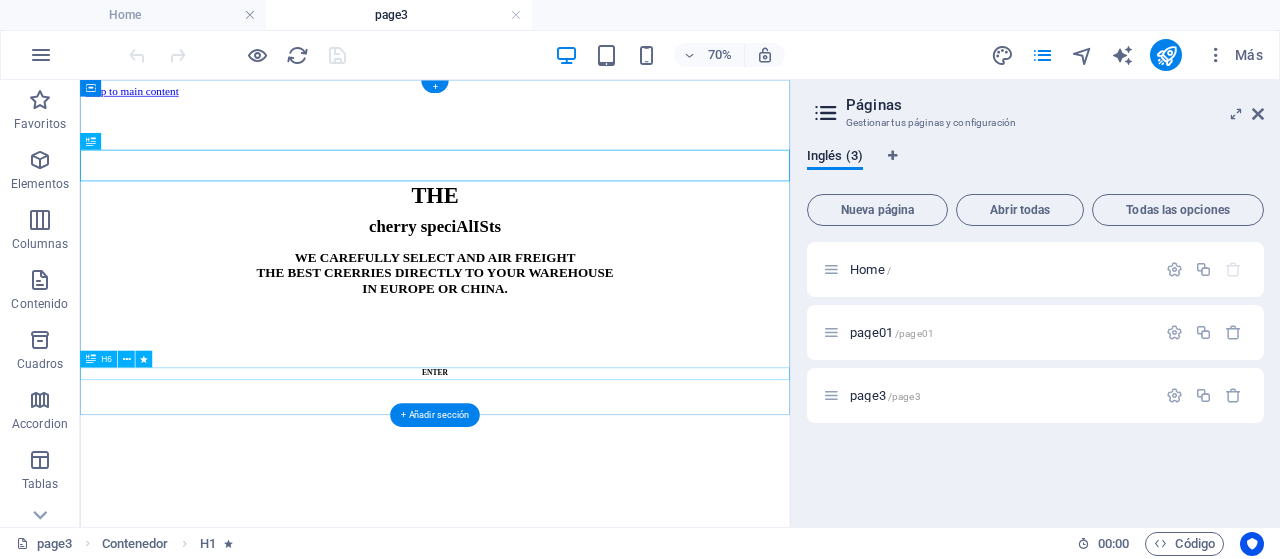 click on "ENTER" at bounding box center (587, 498) 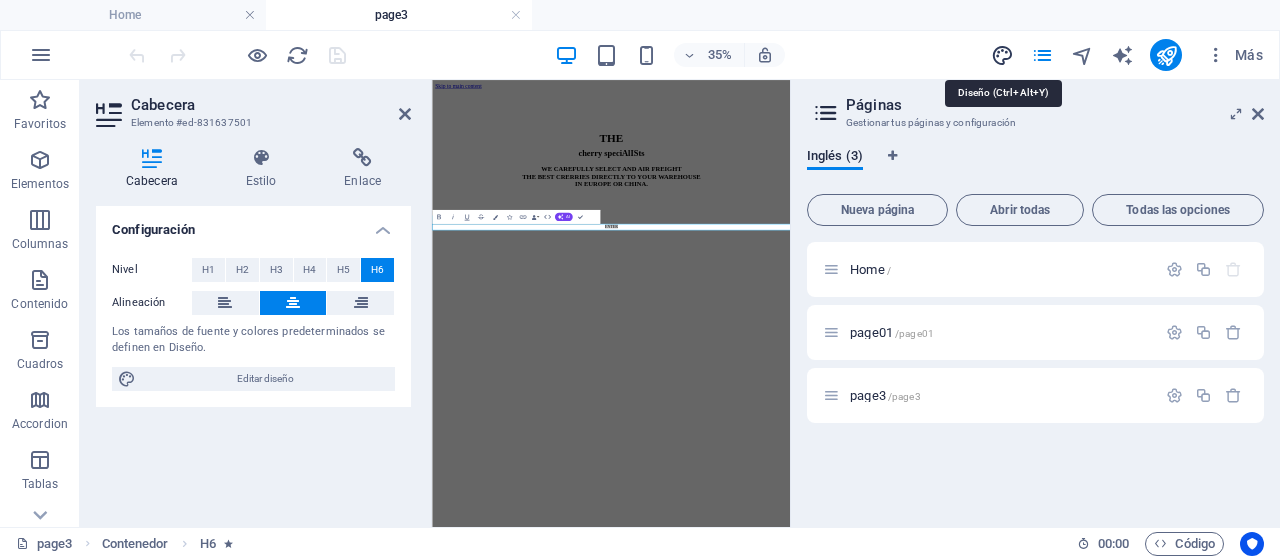 click at bounding box center (1002, 55) 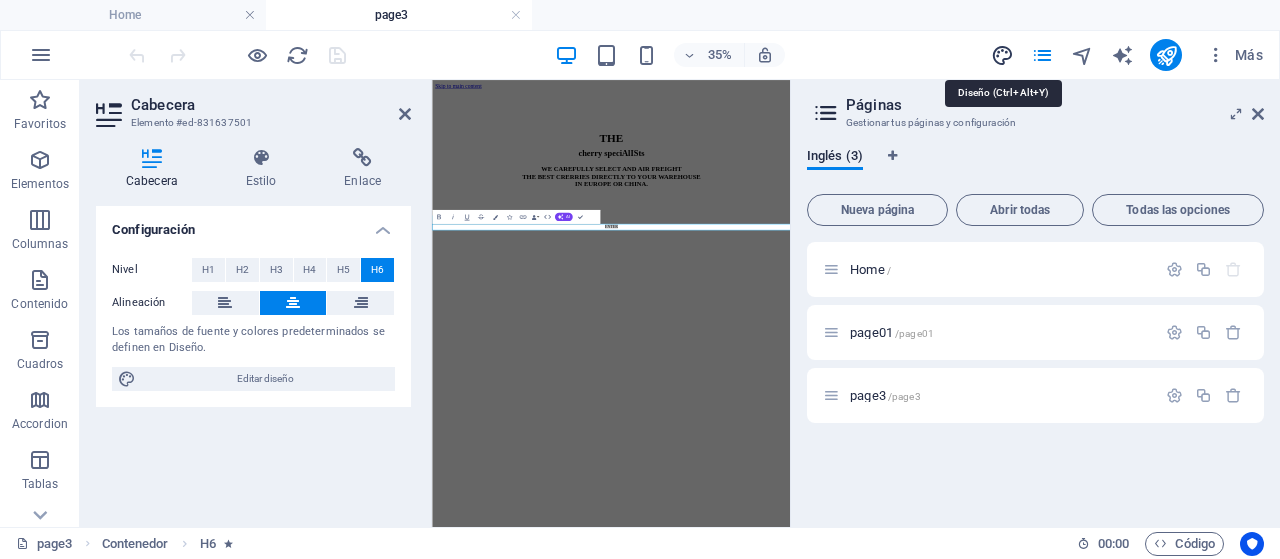 select on "px" 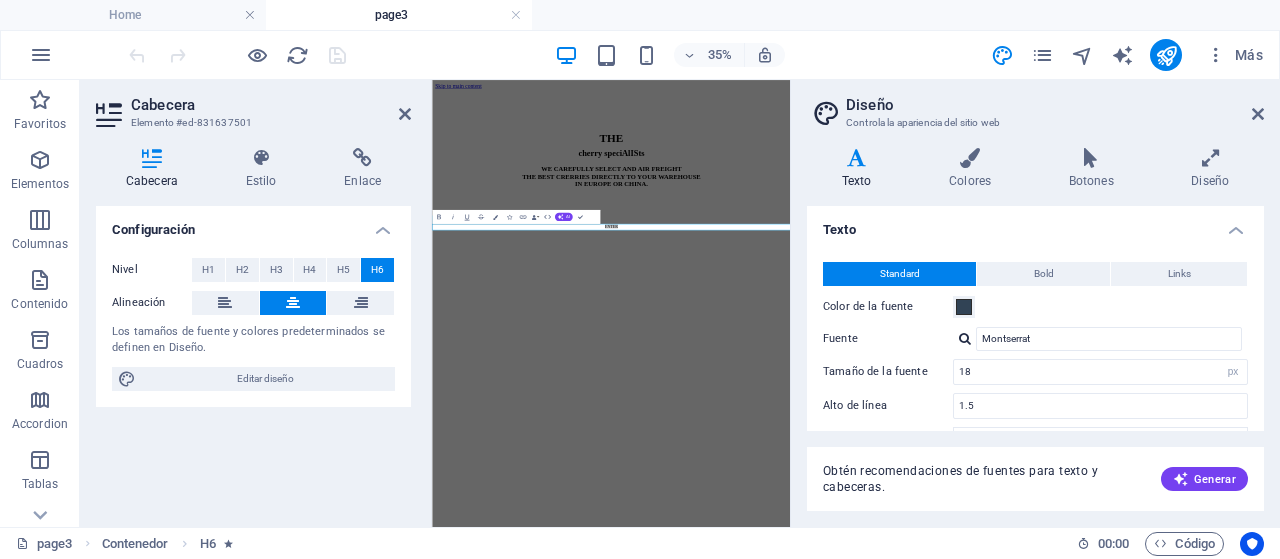 click on "Texto" at bounding box center (1035, 224) 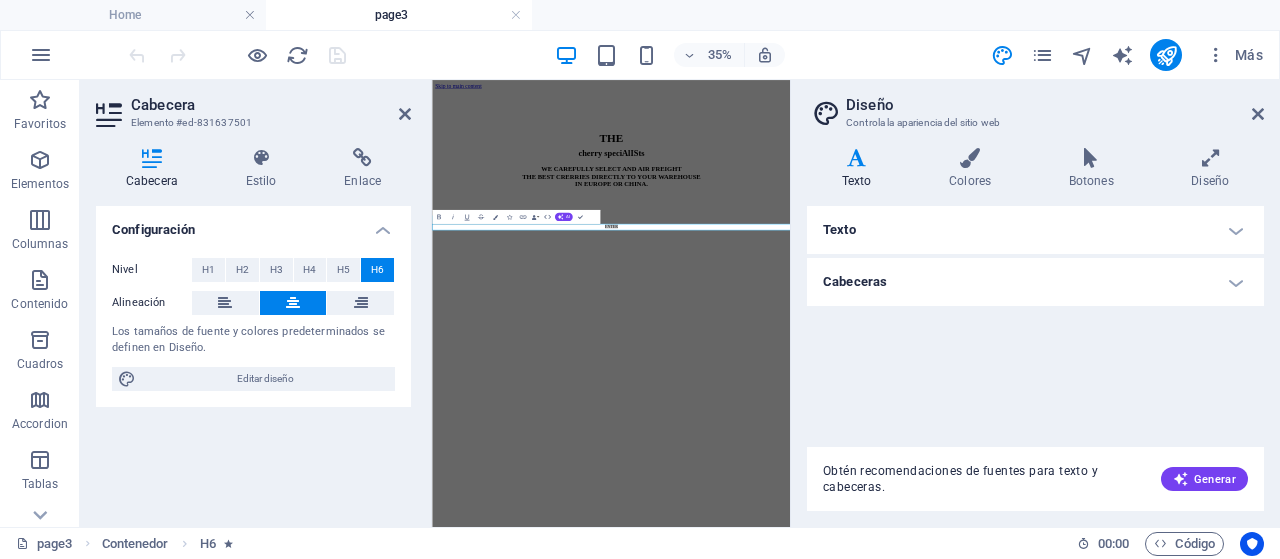 click on "Cabeceras" at bounding box center (1035, 282) 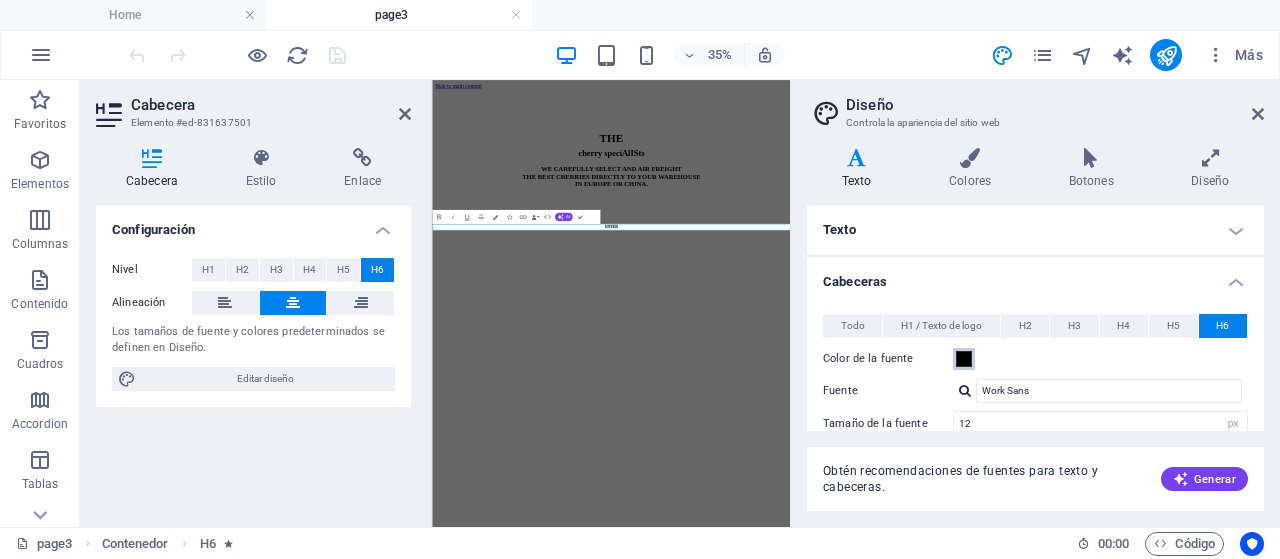 click at bounding box center (964, 359) 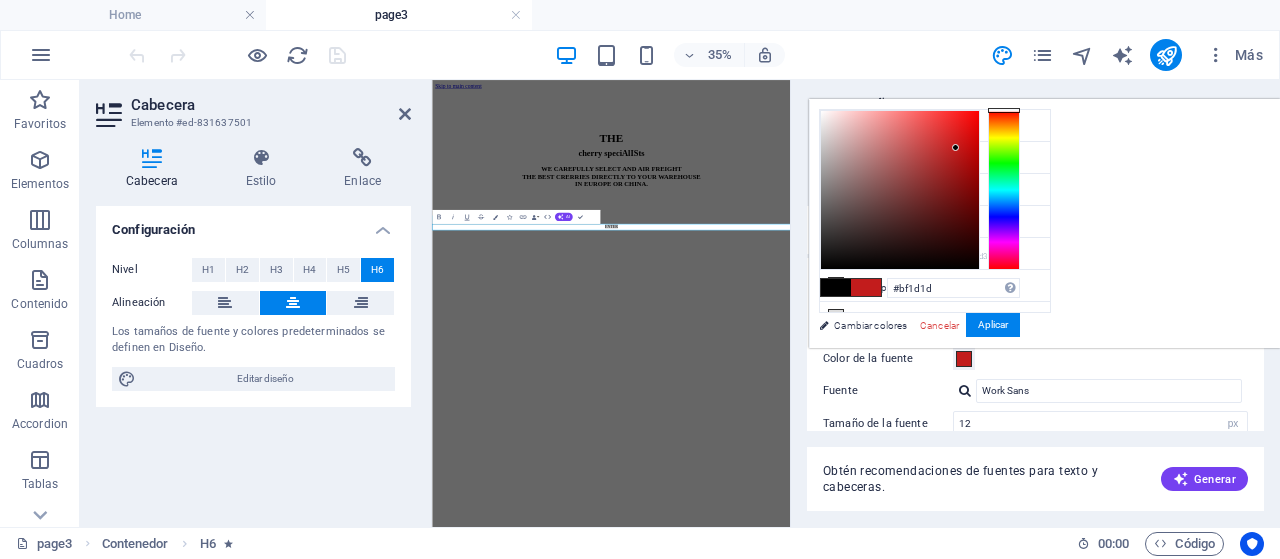 type on "#be1d1d" 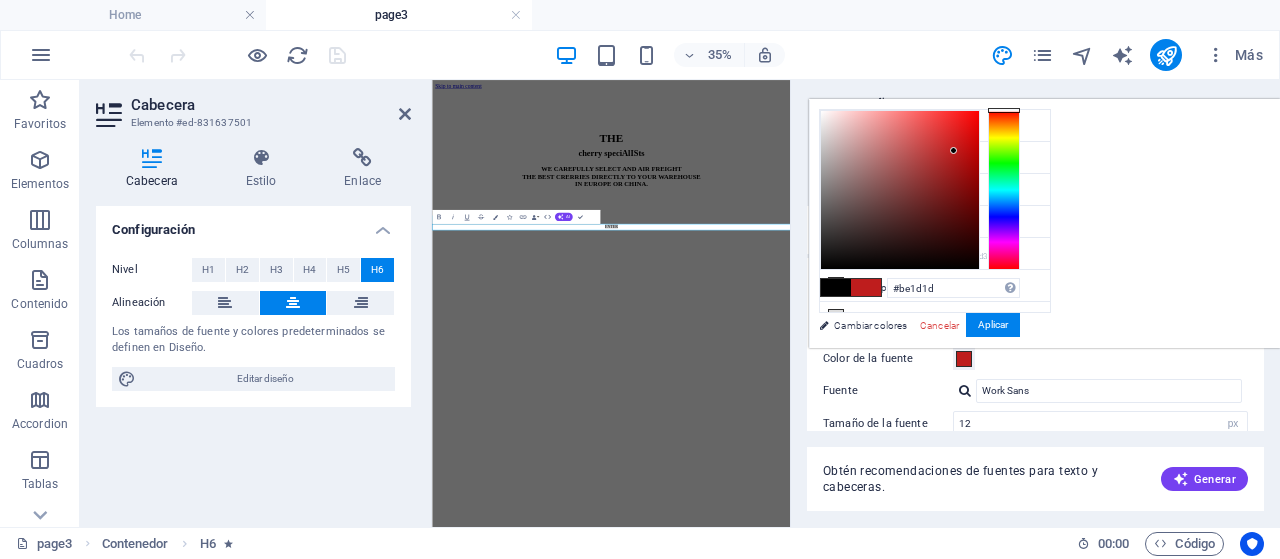 drag, startPoint x: 1068, startPoint y: 266, endPoint x: 1204, endPoint y: 150, distance: 178.75122 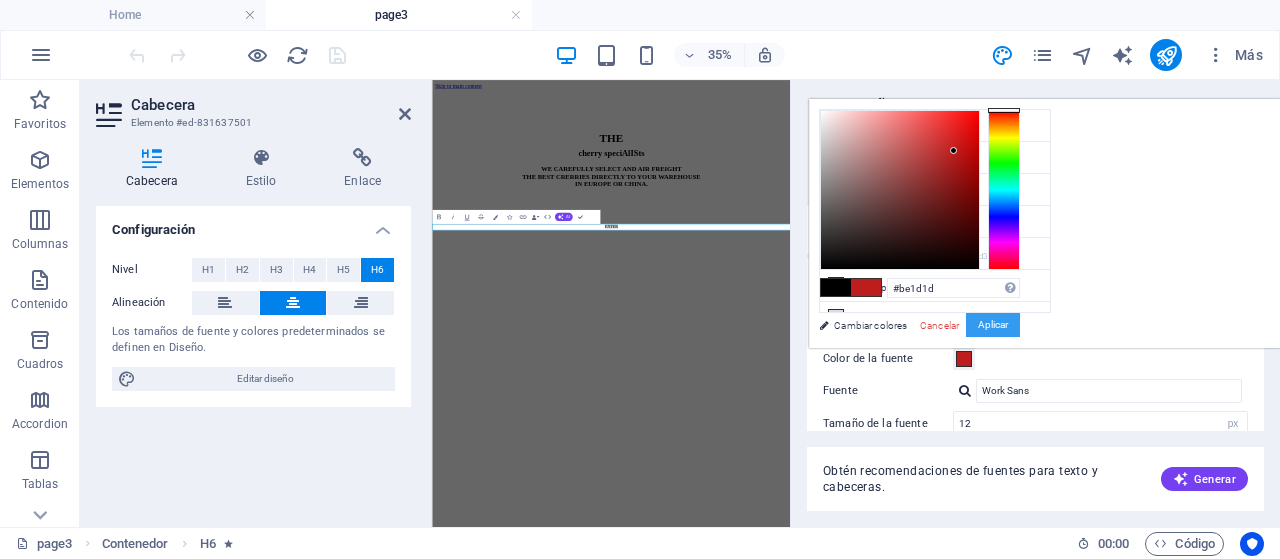 click on "Aplicar" at bounding box center [993, 325] 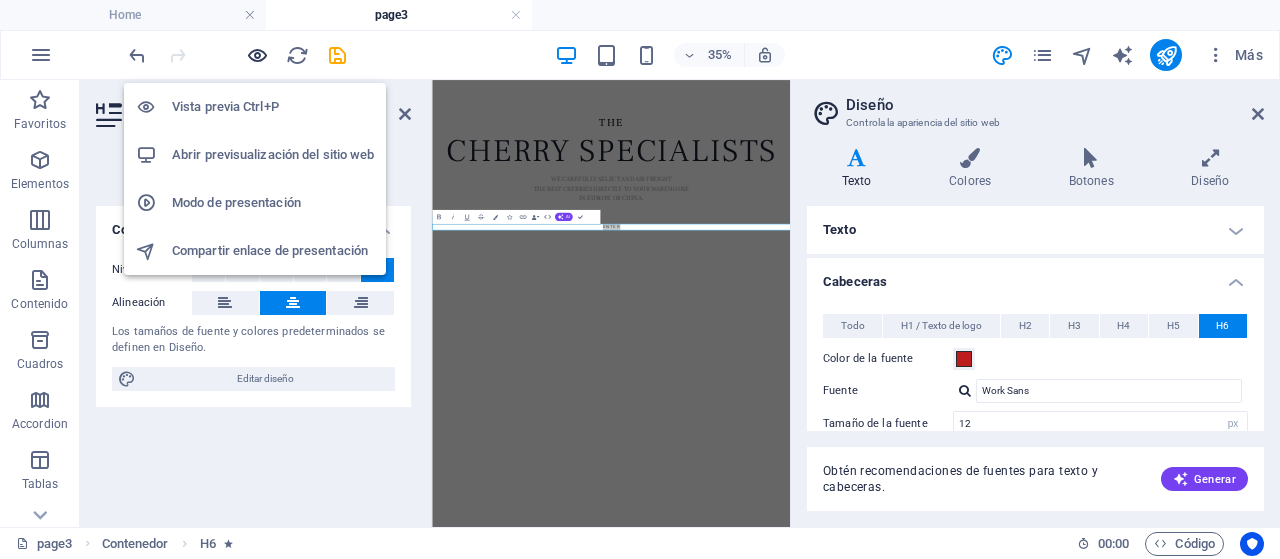 click at bounding box center (257, 55) 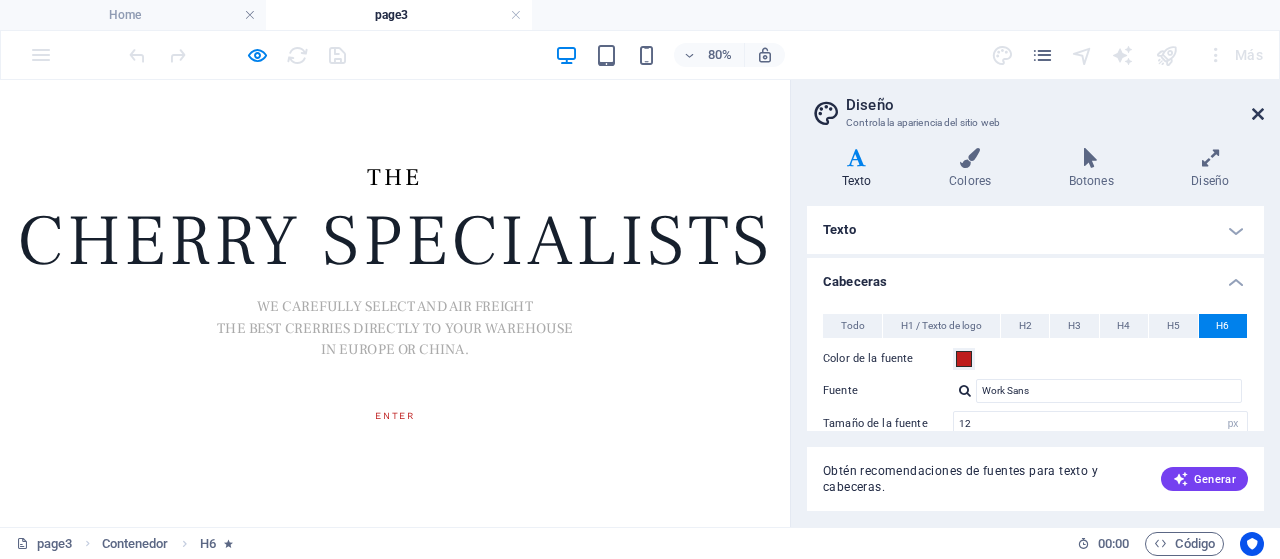 click at bounding box center (1258, 114) 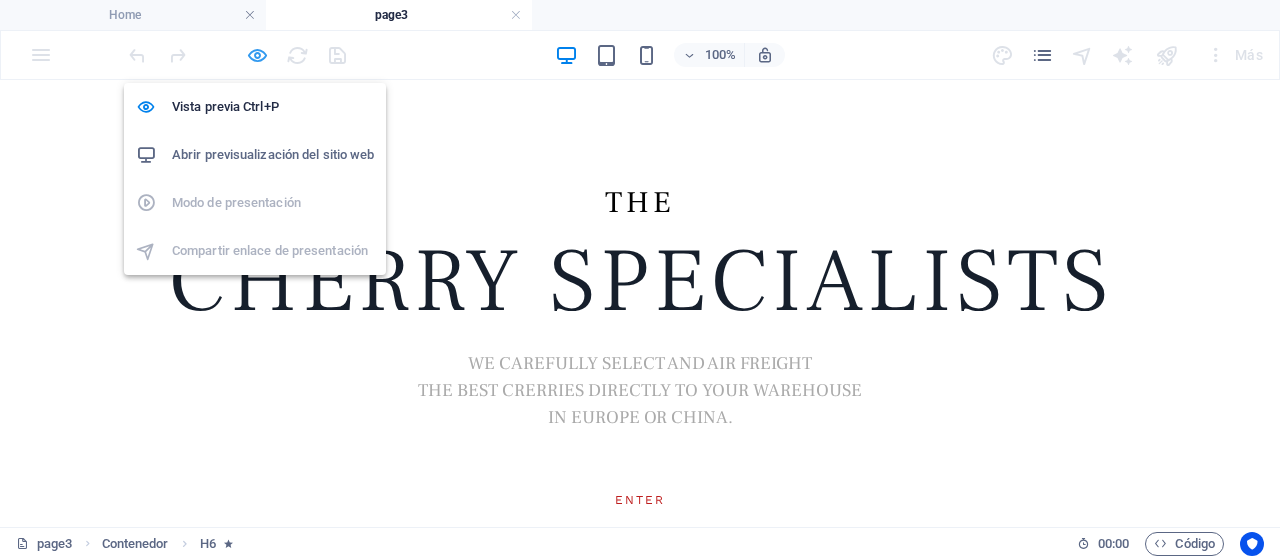 click at bounding box center [257, 55] 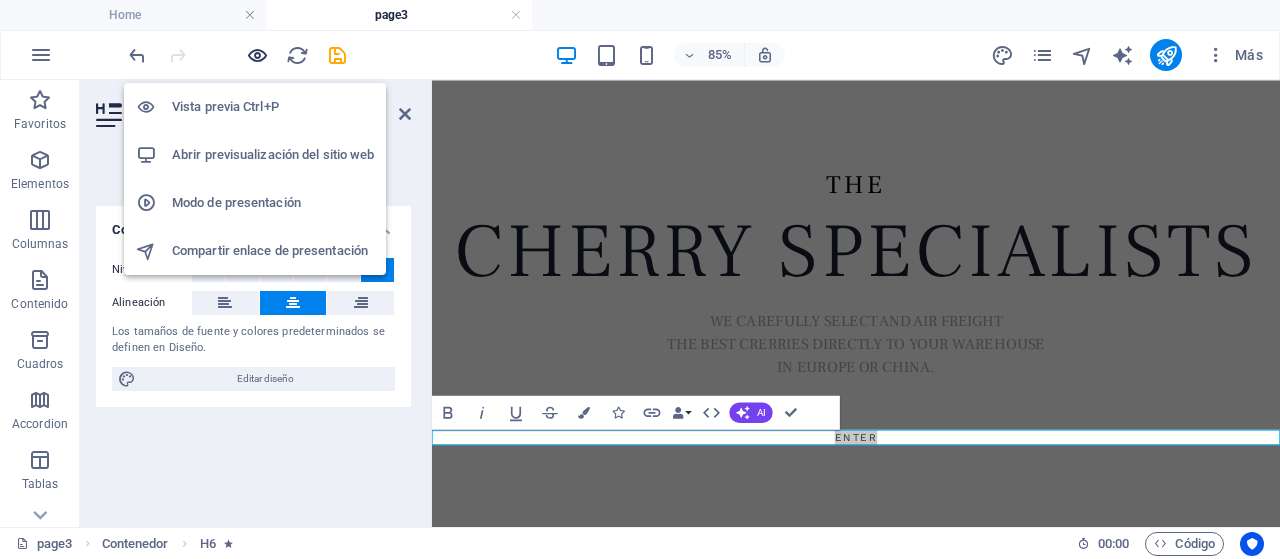 click at bounding box center [257, 55] 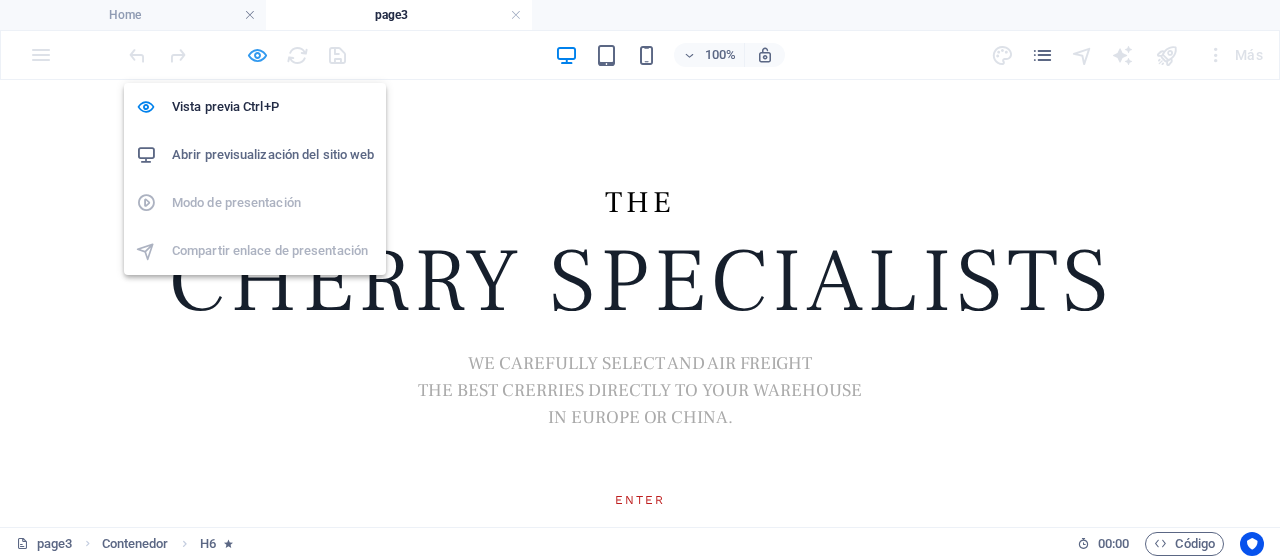 click at bounding box center [257, 55] 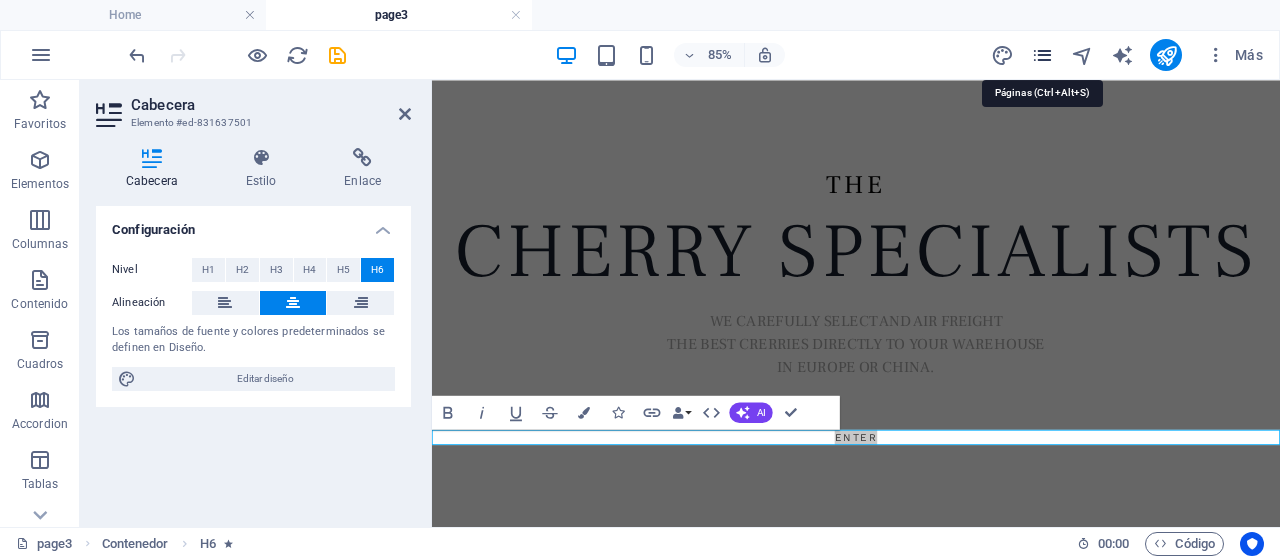 click at bounding box center (1042, 55) 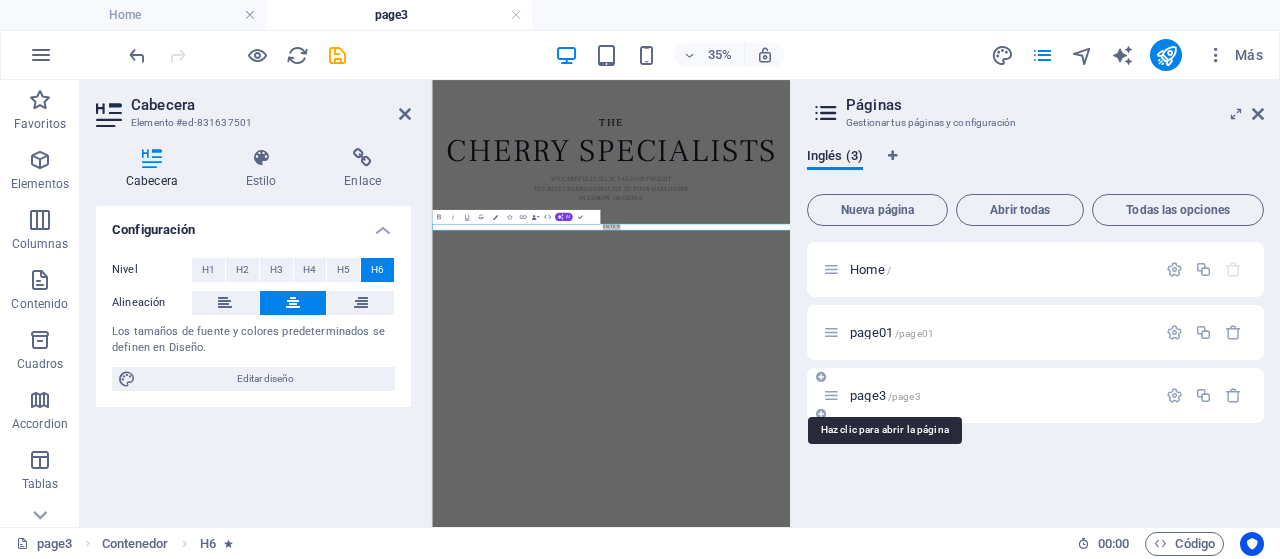 click on "/page3" at bounding box center (904, 396) 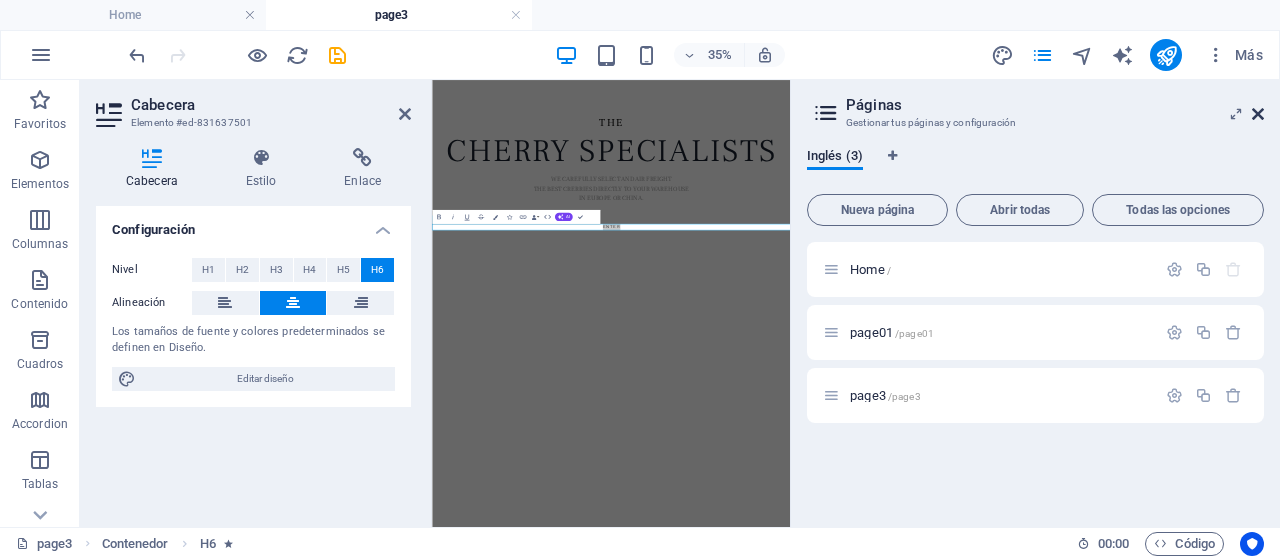 click at bounding box center [1258, 114] 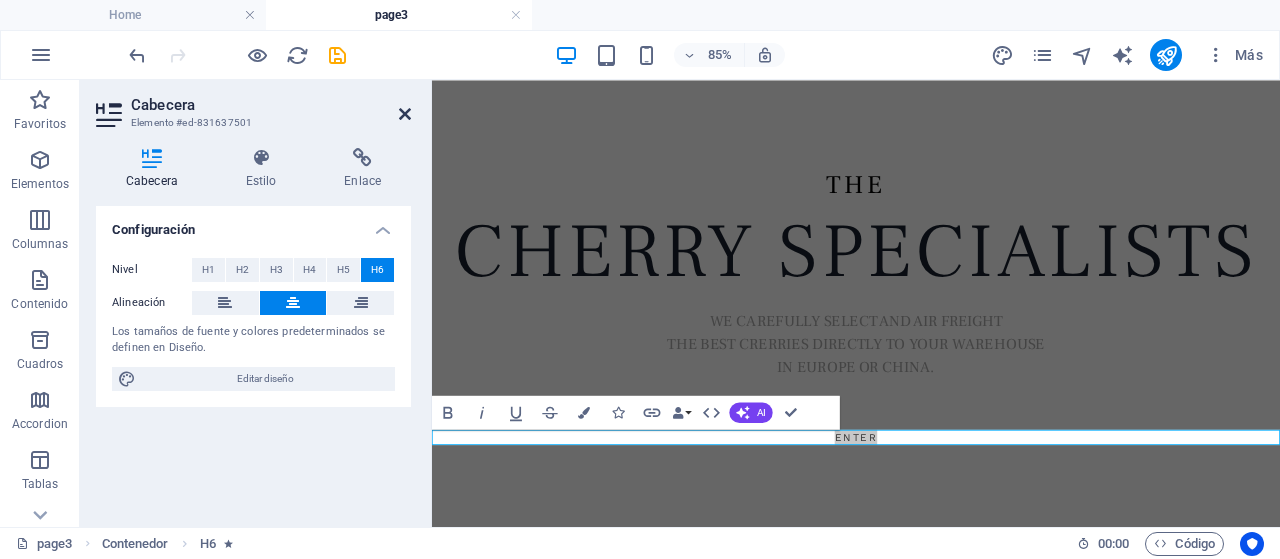 drag, startPoint x: 400, startPoint y: 113, endPoint x: 337, endPoint y: 135, distance: 66.730804 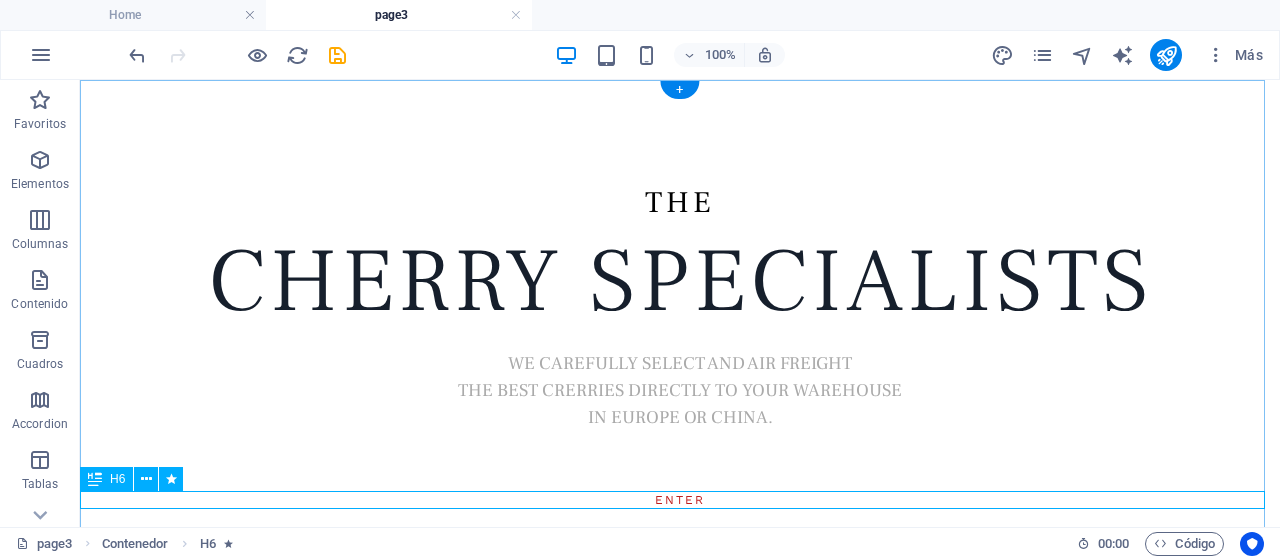 click on "ENTER" at bounding box center (680, 500) 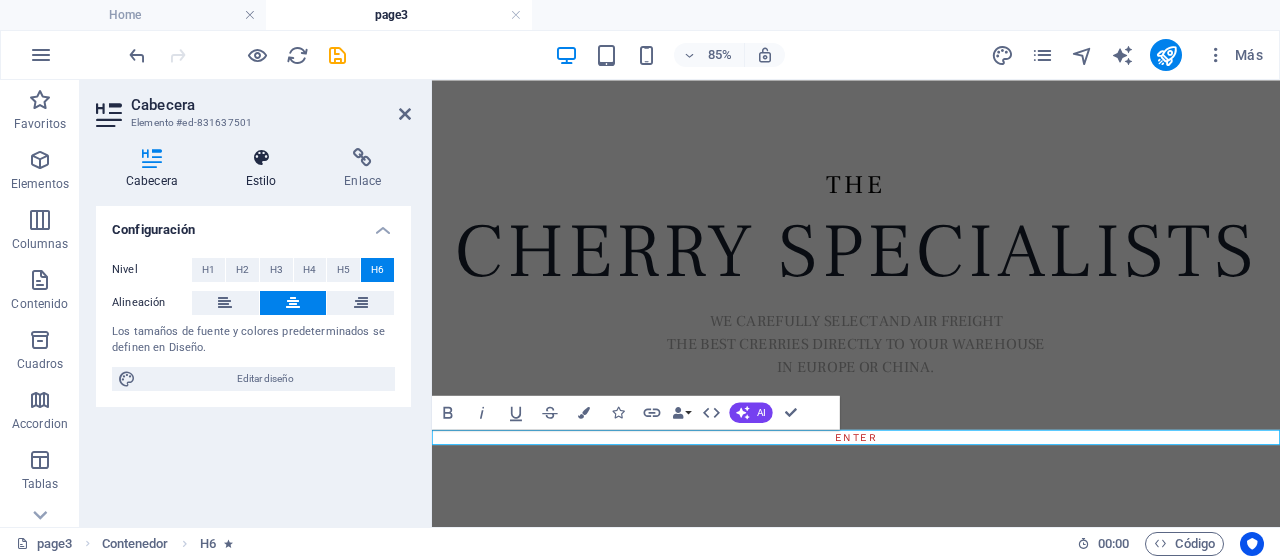 click at bounding box center [261, 158] 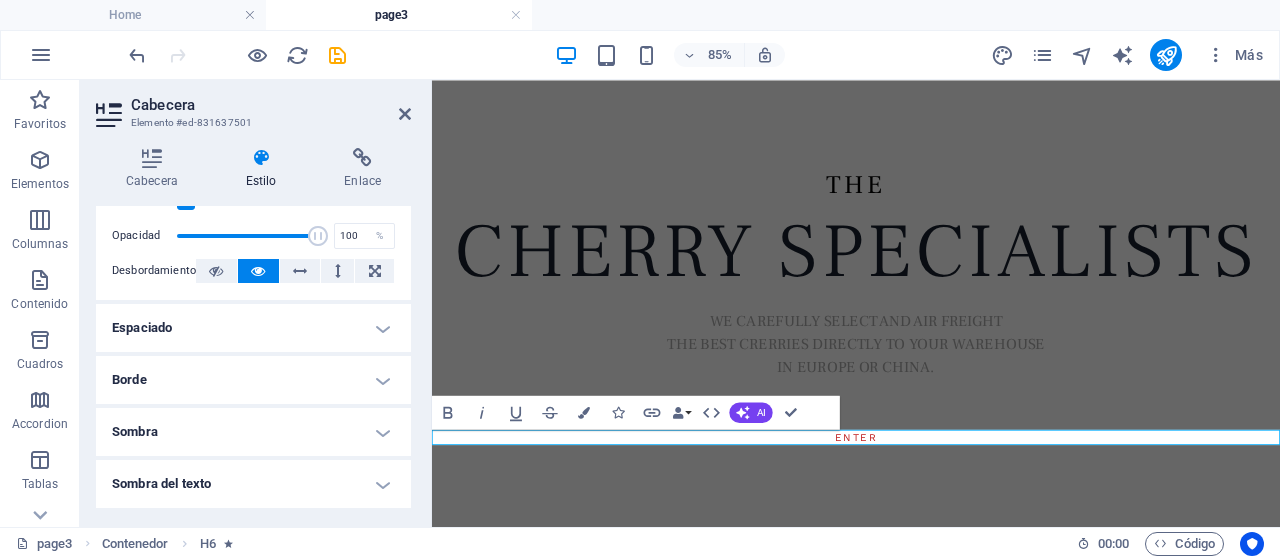 scroll, scrollTop: 556, scrollLeft: 0, axis: vertical 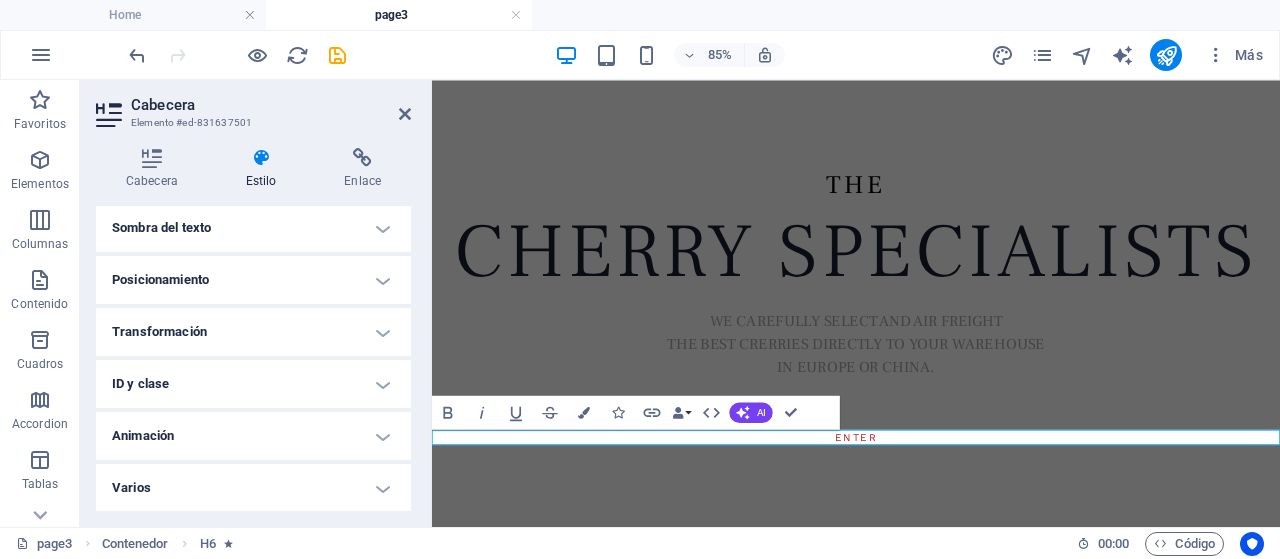 click on "Animación" at bounding box center (253, 436) 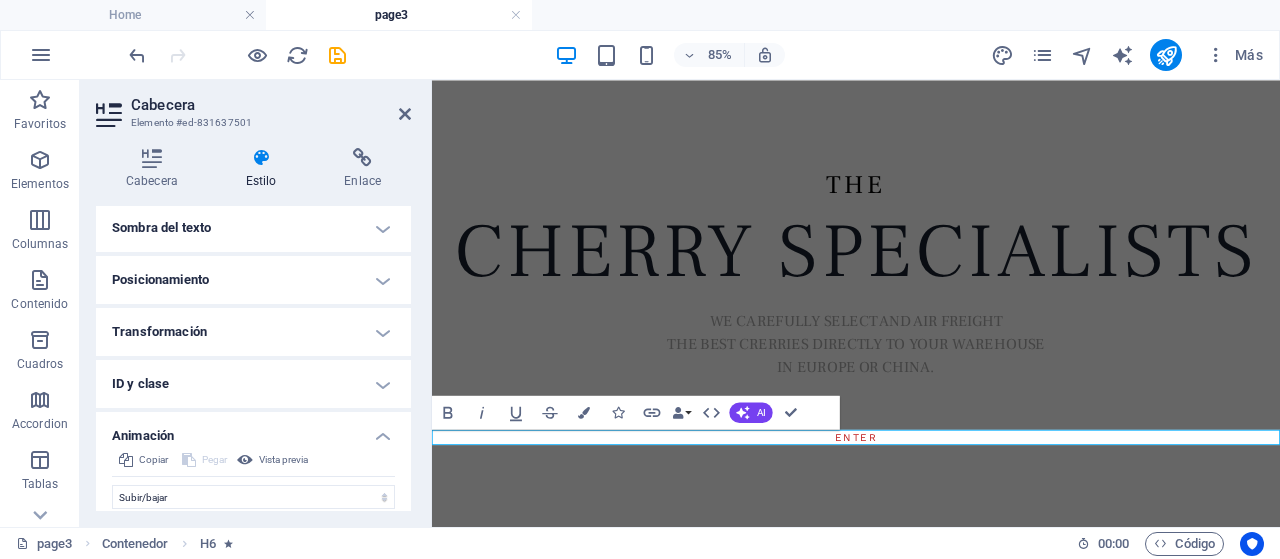 scroll, scrollTop: 761, scrollLeft: 0, axis: vertical 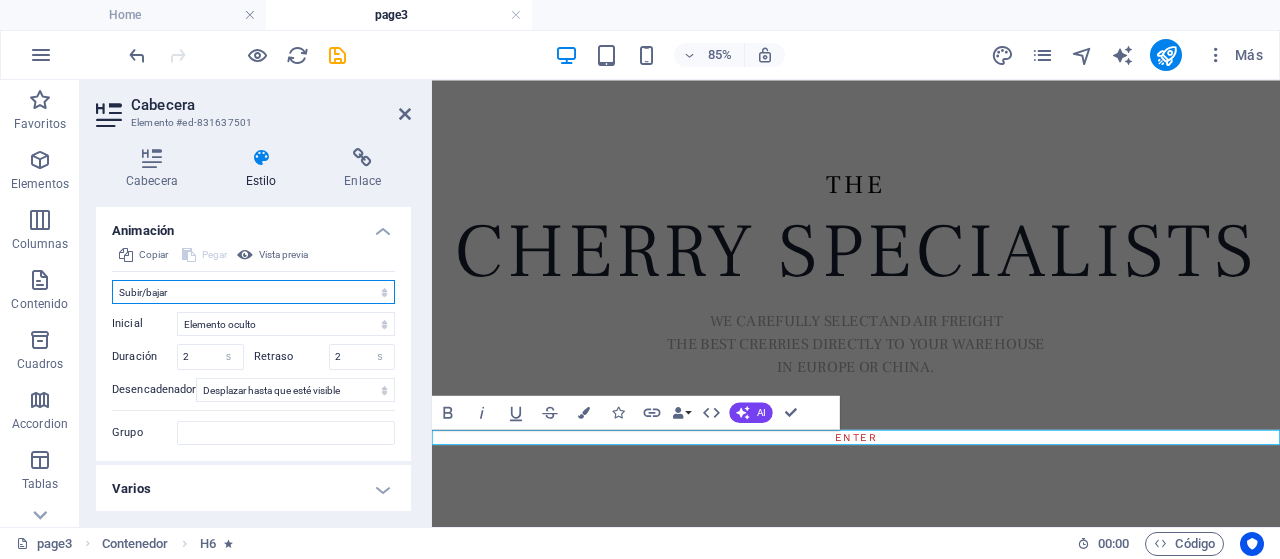 click on "No animar Mostrar / Ocultar Subir/bajar Acercar/alejar Deslizar de izquierda a derecha Deslizar de derecha a izquierda Deslizar de arriba a abajo Deslizar de abajo a arriba Pulsación Parpadeo Abrir como superposición" at bounding box center (253, 292) 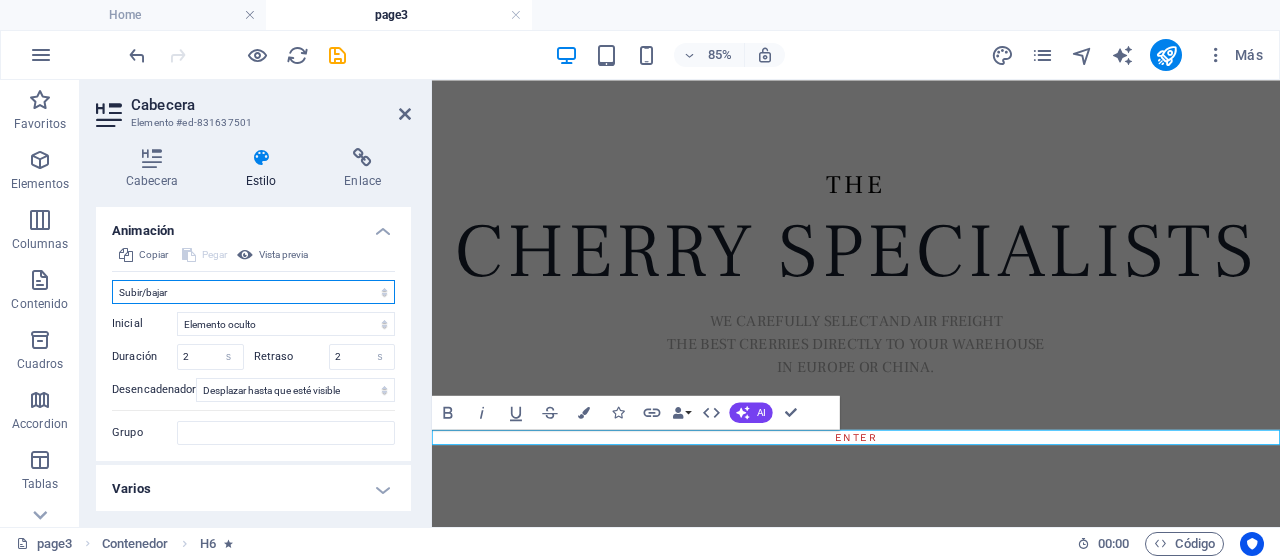 select on "pulse" 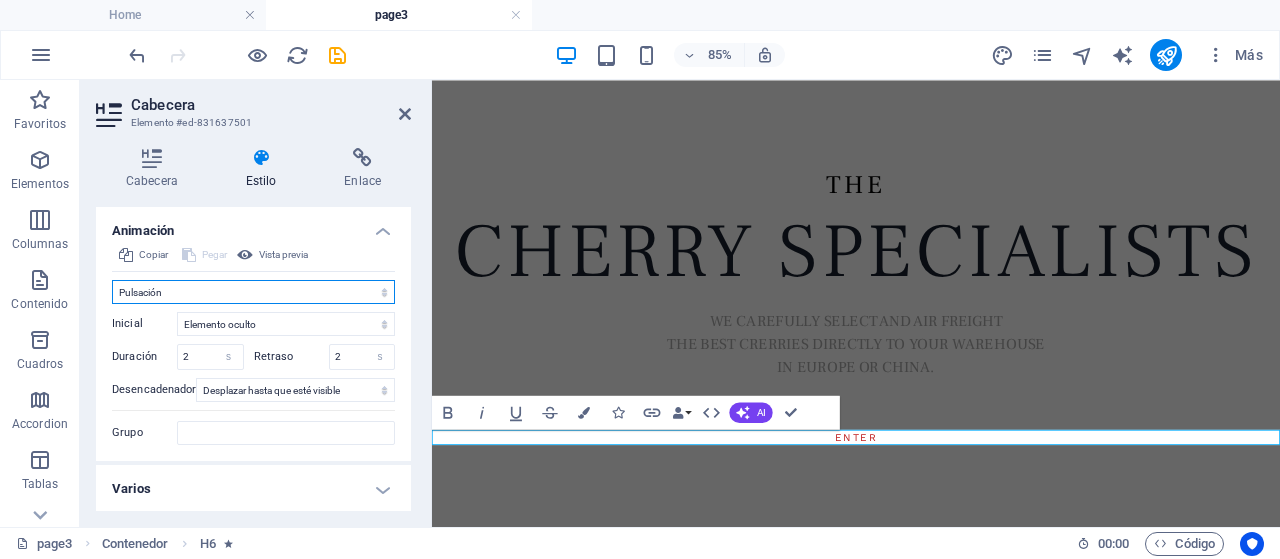 click on "No animar Mostrar / Ocultar Subir/bajar Acercar/alejar Deslizar de izquierda a derecha Deslizar de derecha a izquierda Deslizar de arriba a abajo Deslizar de abajo a arriba Pulsación Parpadeo Abrir como superposición" at bounding box center (253, 292) 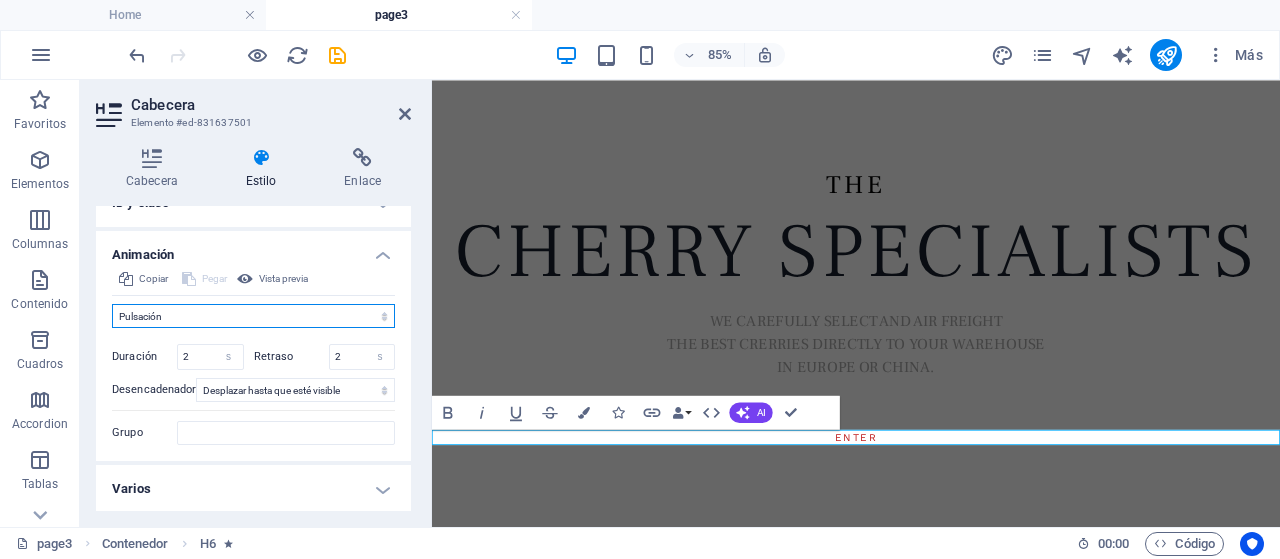 click on "No animar Mostrar / Ocultar Subir/bajar Acercar/alejar Deslizar de izquierda a derecha Deslizar de derecha a izquierda Deslizar de arriba a abajo Deslizar de abajo a arriba Pulsación Parpadeo Abrir como superposición" at bounding box center [253, 316] 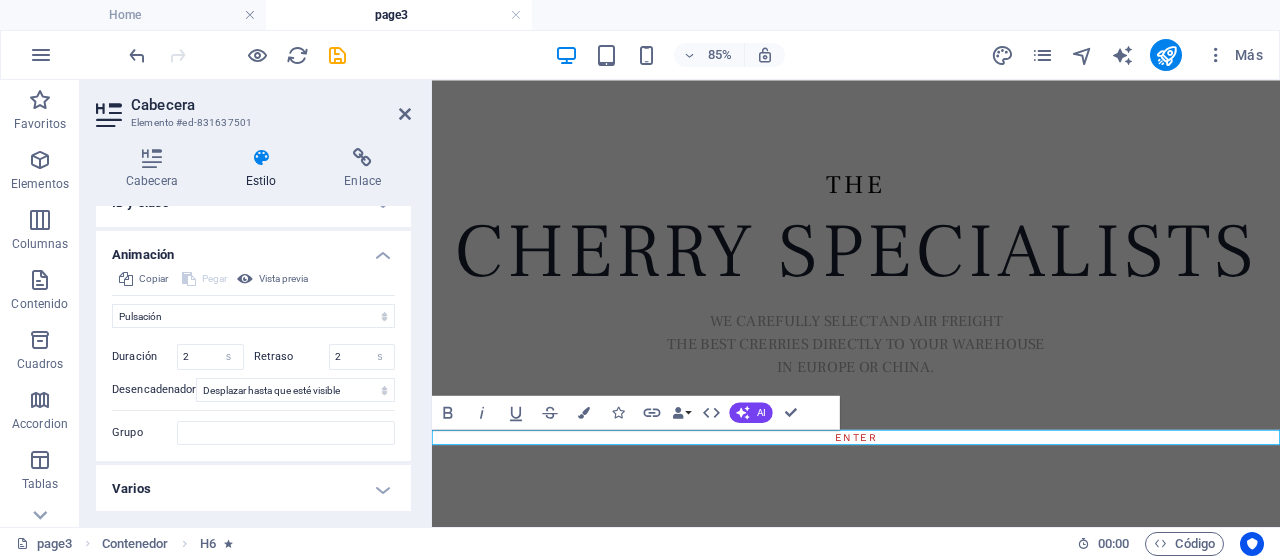 click on "85% Más" at bounding box center (698, 55) 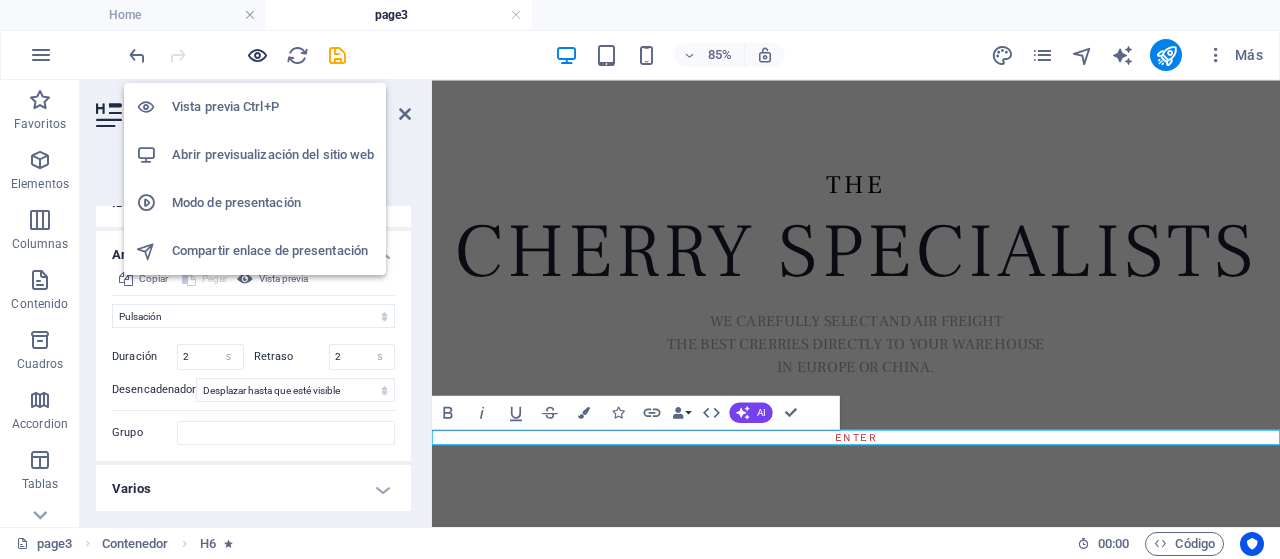 click at bounding box center (257, 55) 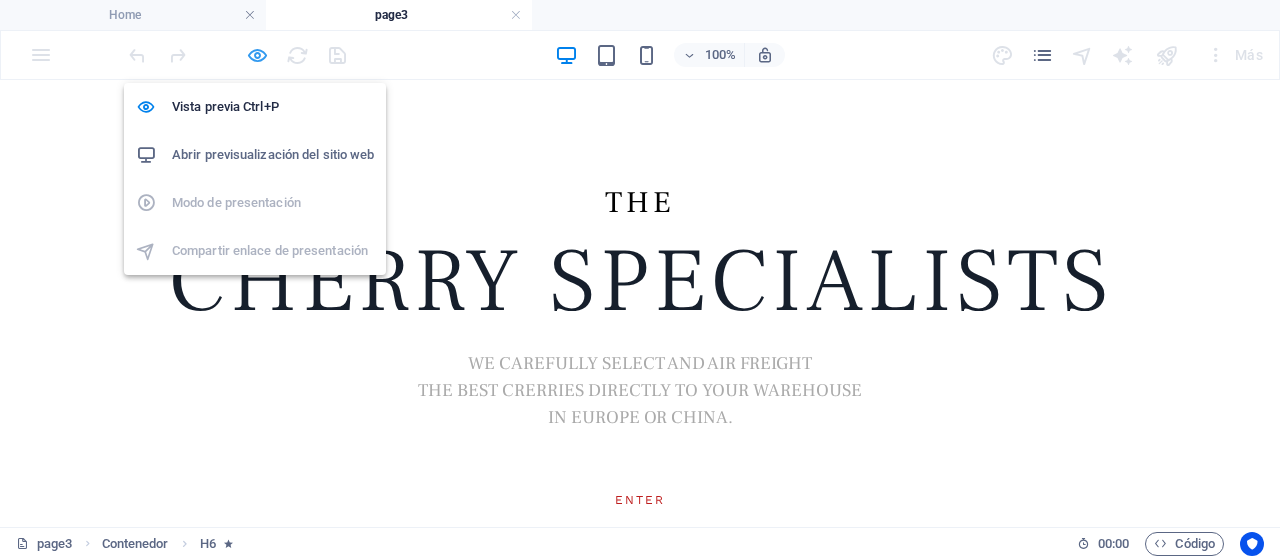 click at bounding box center [257, 55] 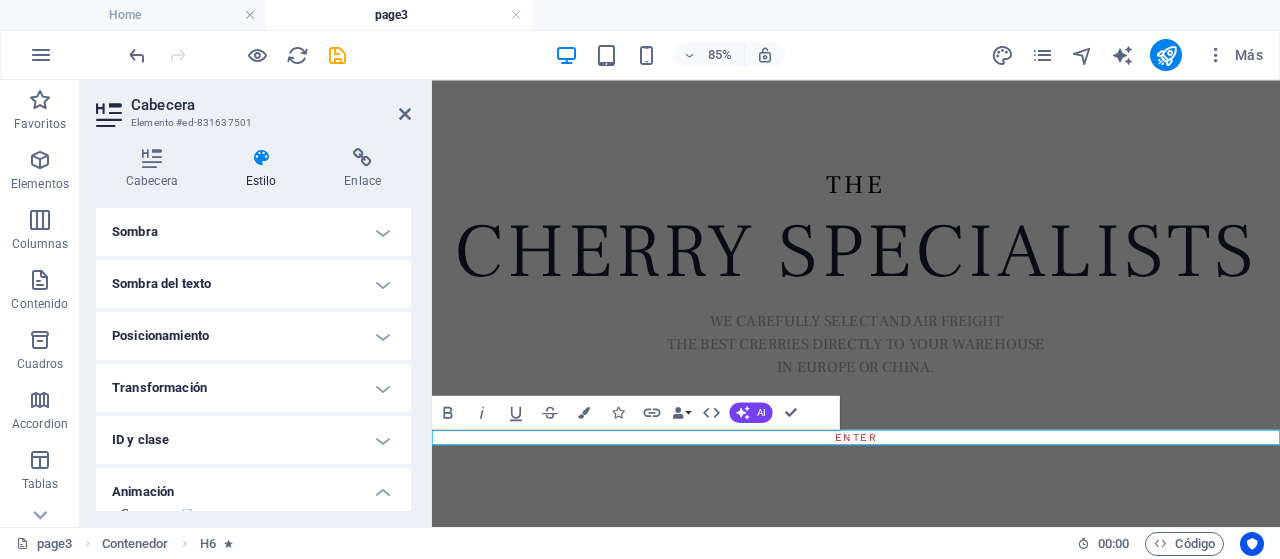 scroll, scrollTop: 737, scrollLeft: 0, axis: vertical 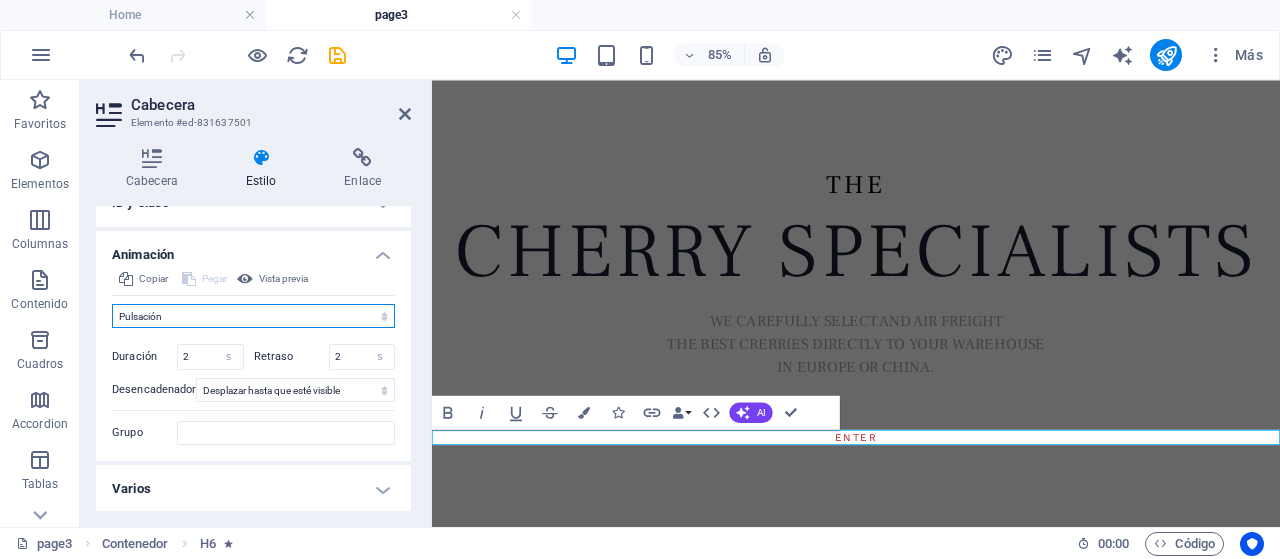 click on "No animar Mostrar / Ocultar Subir/bajar Acercar/alejar Deslizar de izquierda a derecha Deslizar de derecha a izquierda Deslizar de arriba a abajo Deslizar de abajo a arriba Pulsación Parpadeo Abrir como superposición" at bounding box center [253, 316] 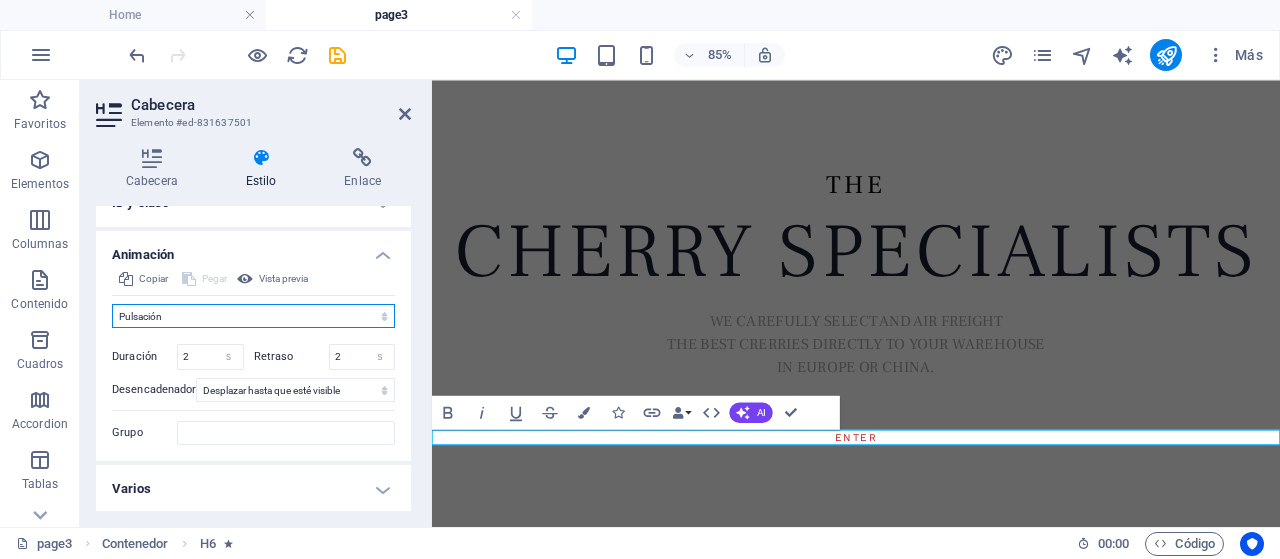 select on "shrink" 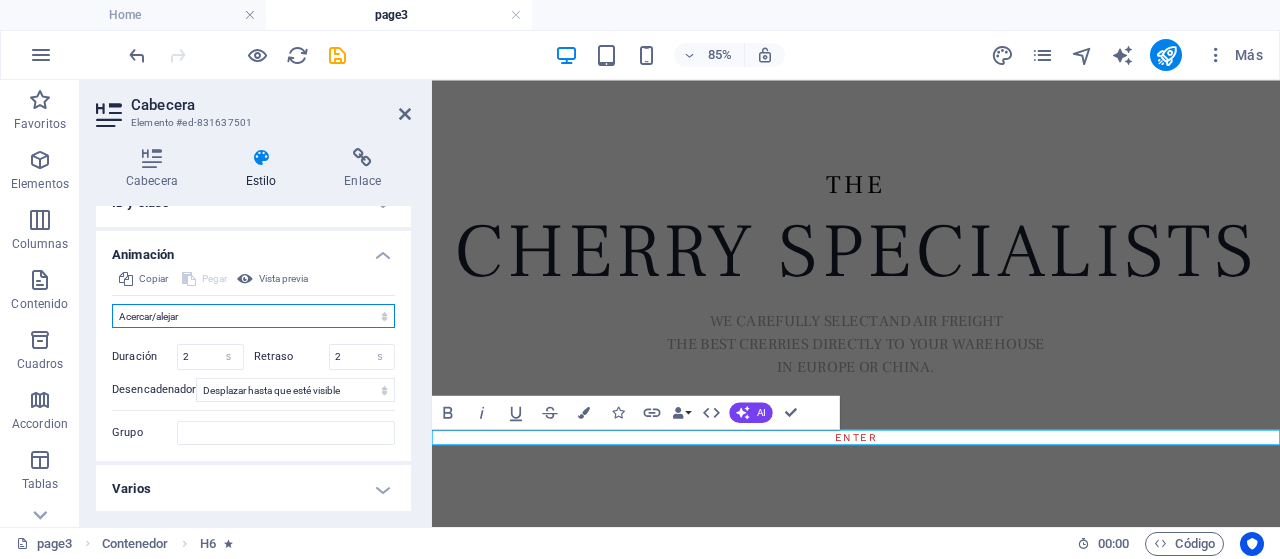 click on "No animar Mostrar / Ocultar Subir/bajar Acercar/alejar Deslizar de izquierda a derecha Deslizar de derecha a izquierda Deslizar de arriba a abajo Deslizar de abajo a arriba Pulsación Parpadeo Abrir como superposición" at bounding box center (253, 316) 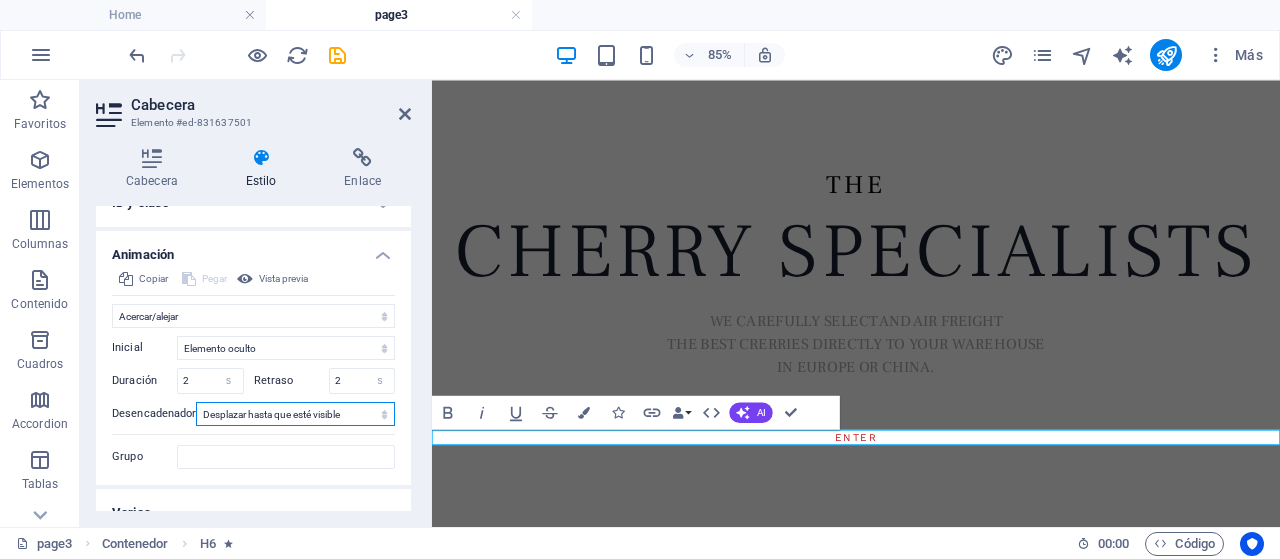 click on "Ningún desencadenador automático Al cargar la página Desplazar hasta que esté visible" at bounding box center (295, 414) 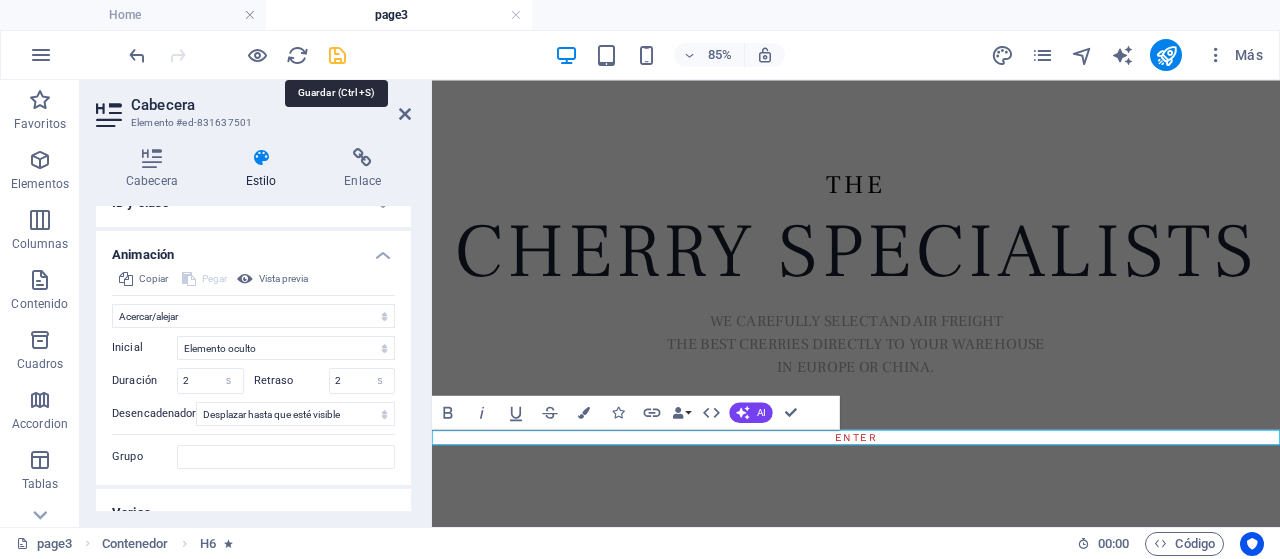 click at bounding box center [337, 55] 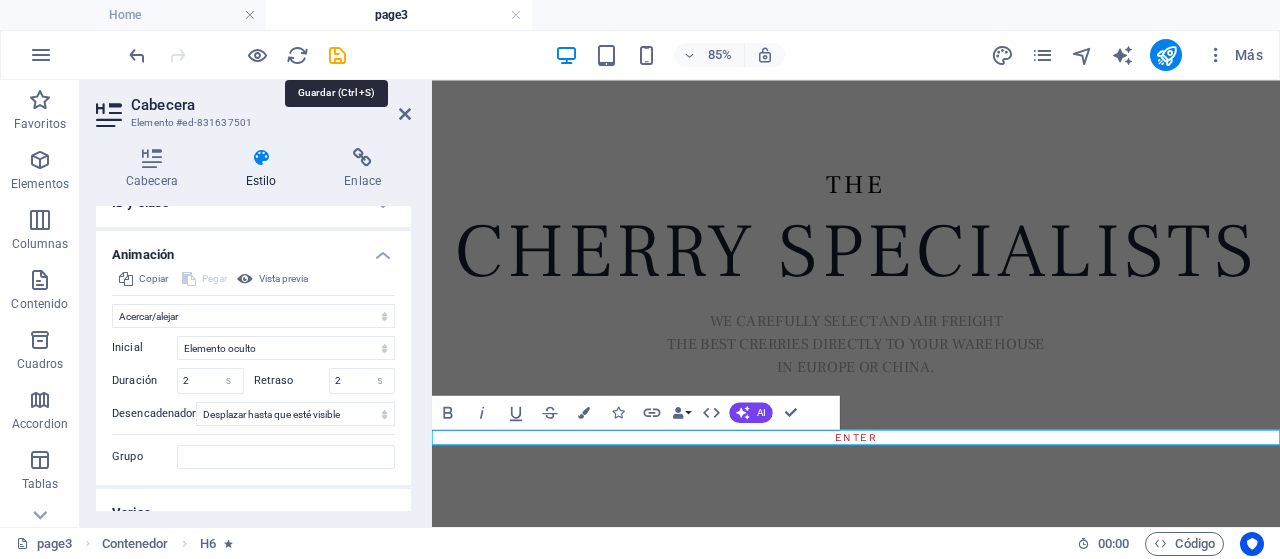 select on "shrink" 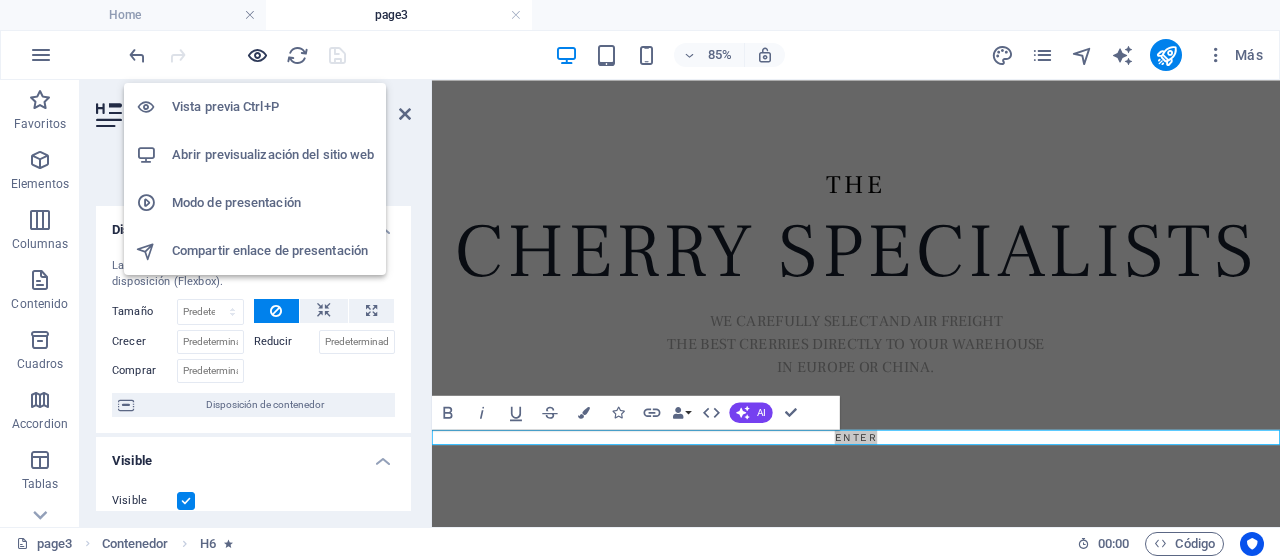 click at bounding box center (257, 55) 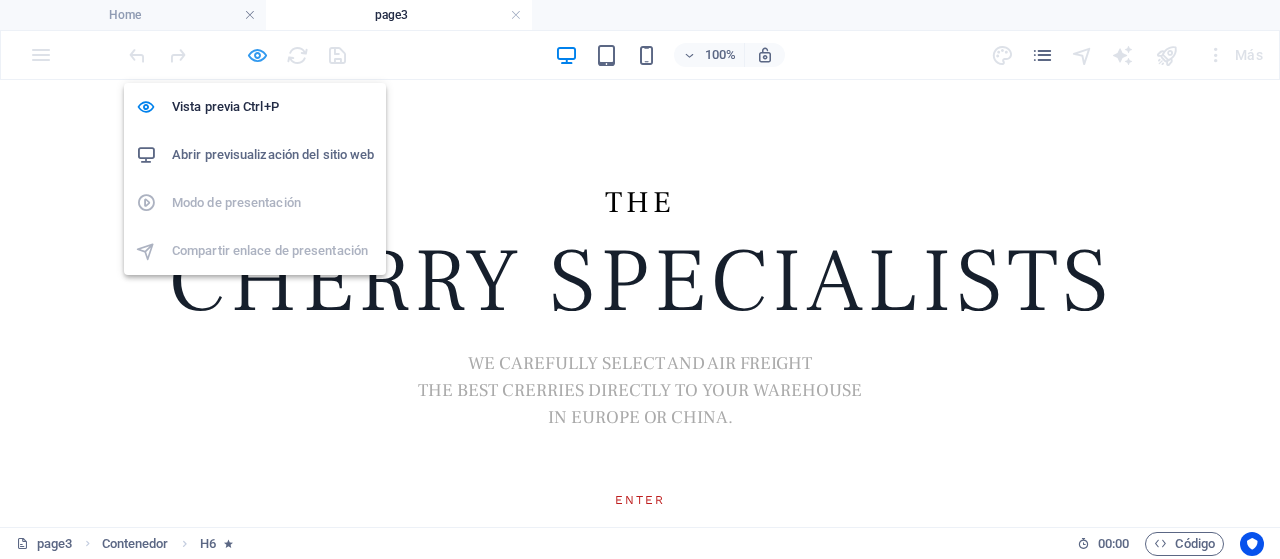 click at bounding box center (257, 55) 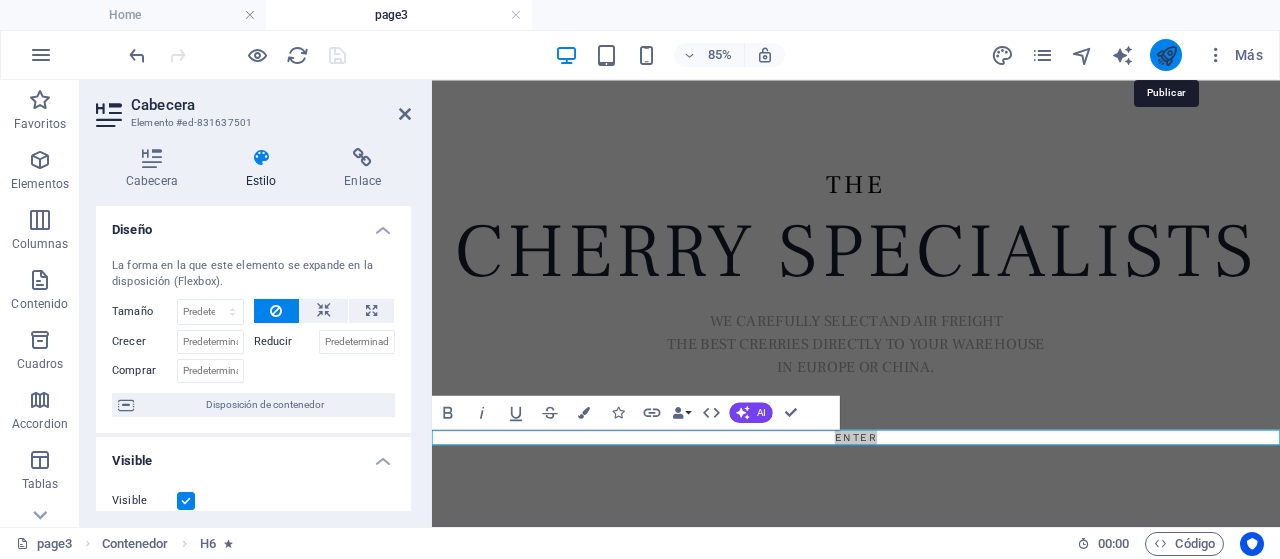 click at bounding box center (1166, 55) 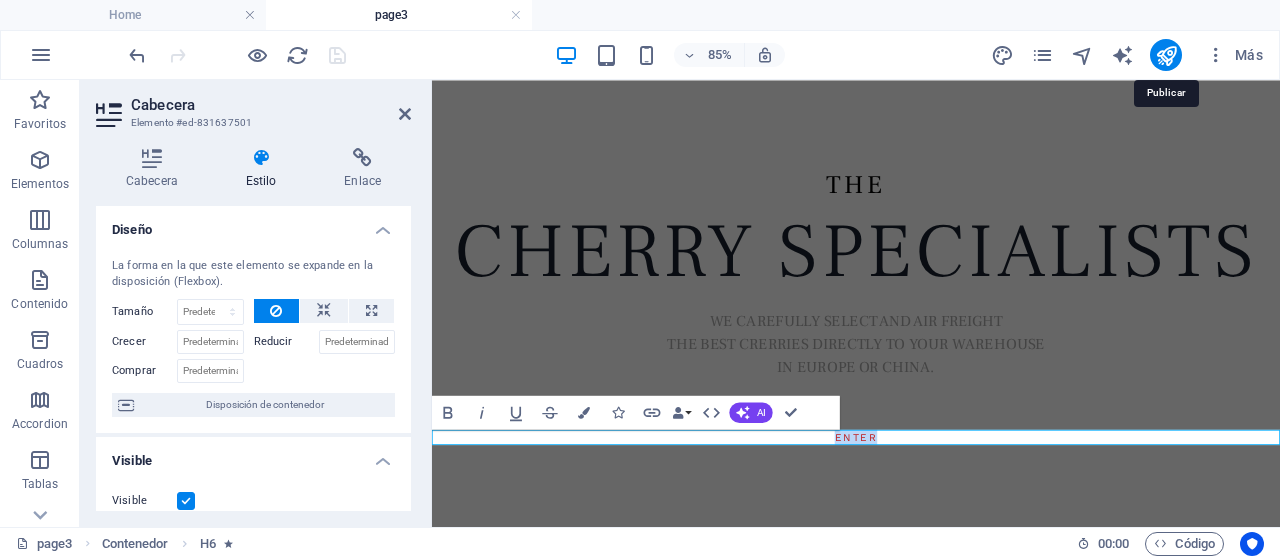select on "shrink" 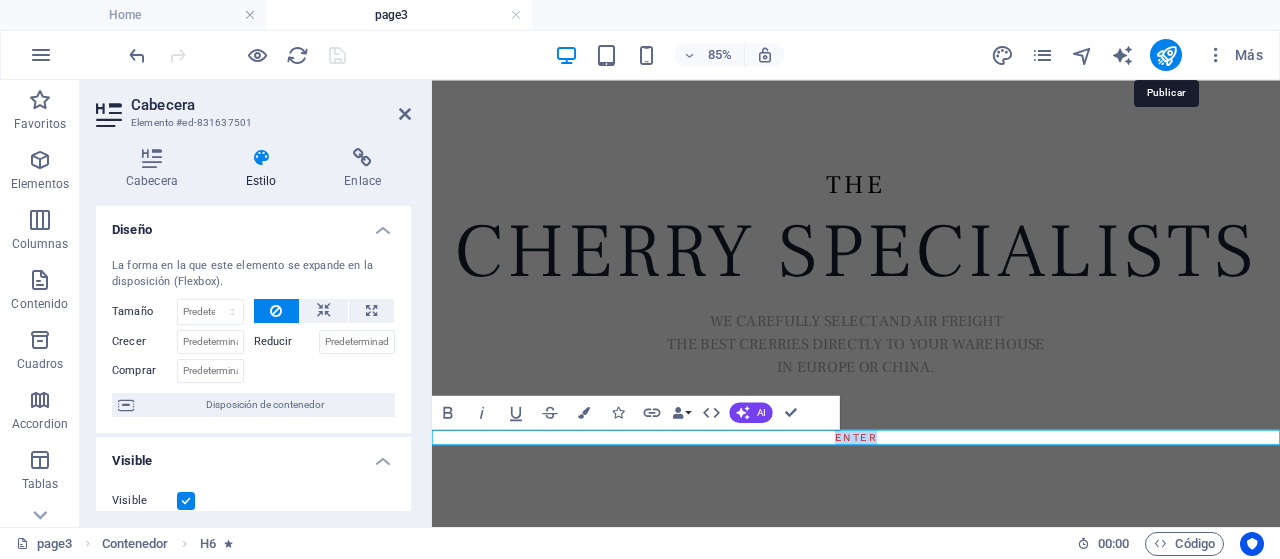 select on "s" 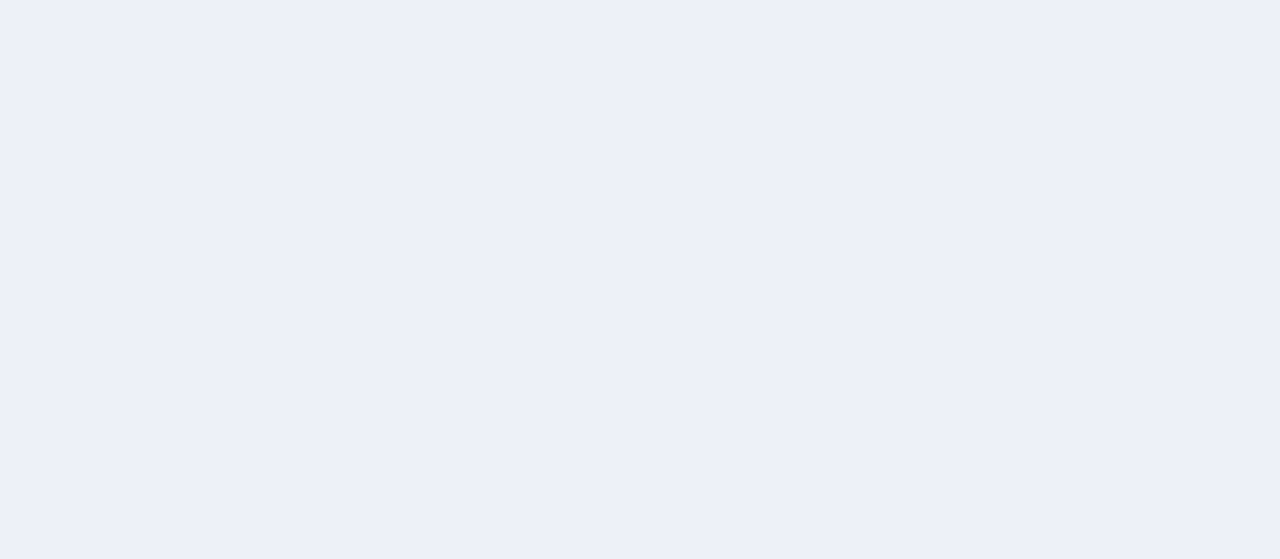 scroll, scrollTop: 0, scrollLeft: 0, axis: both 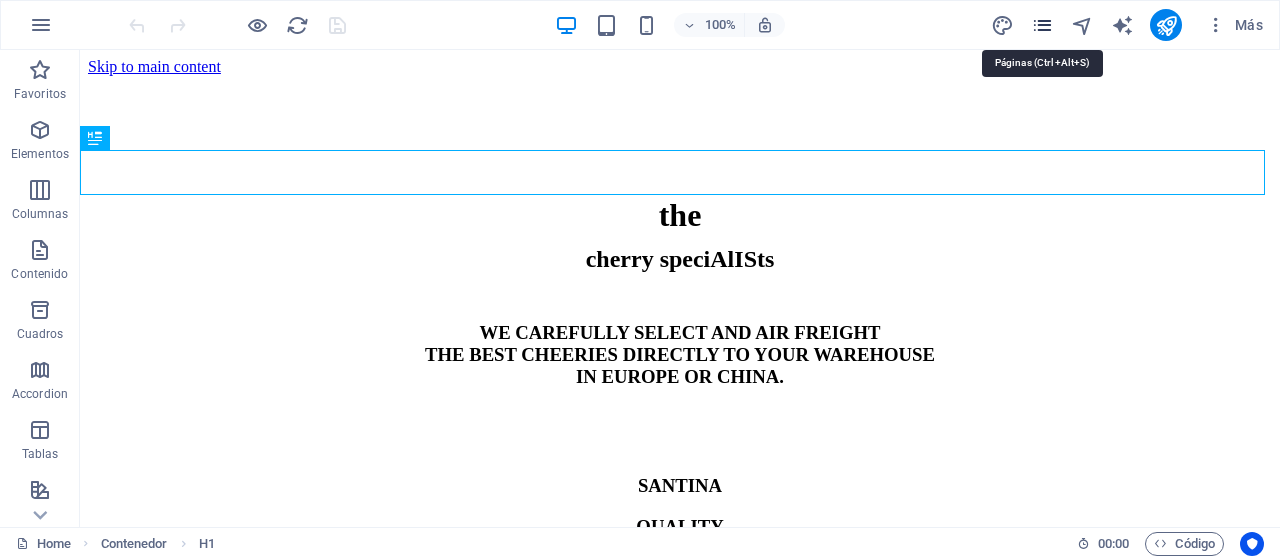 click at bounding box center [1042, 25] 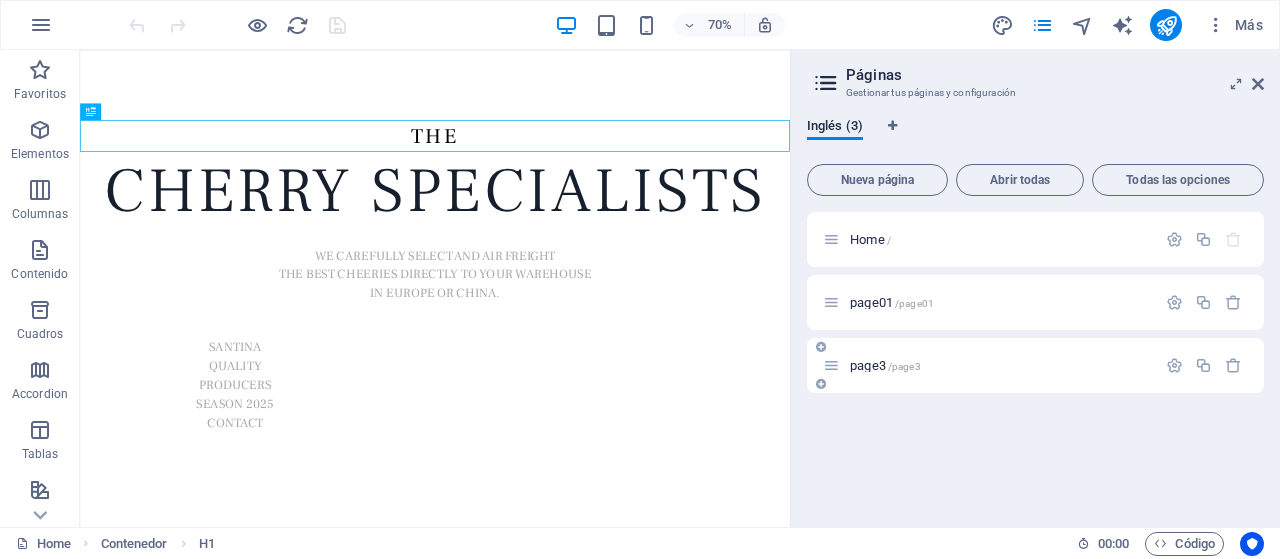 click on "page3 /page3" at bounding box center (1000, 365) 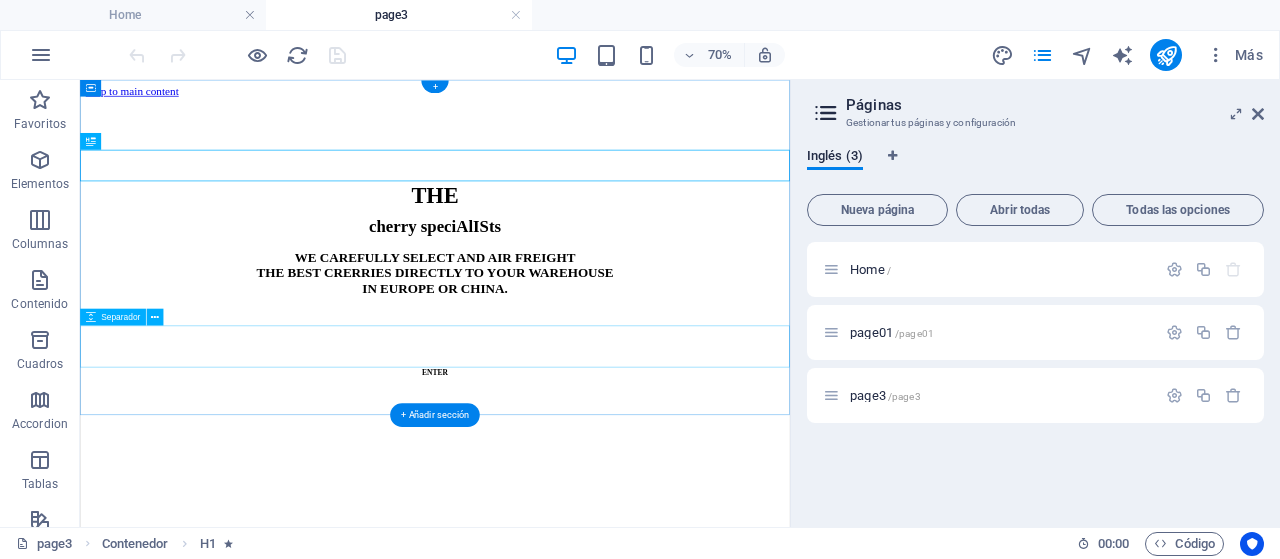 scroll, scrollTop: 0, scrollLeft: 0, axis: both 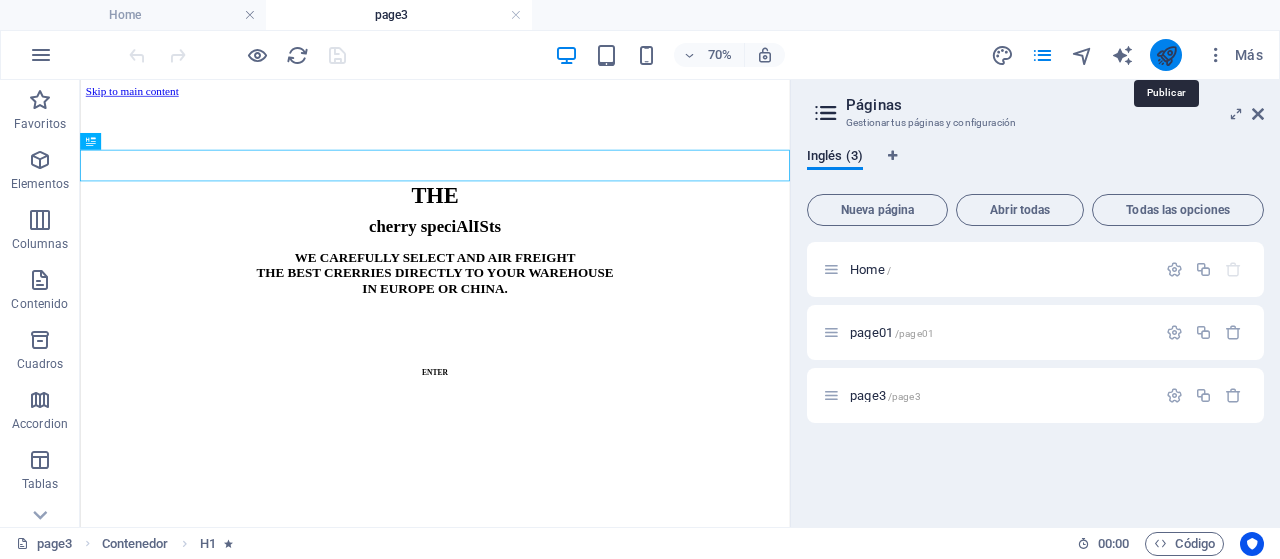 click at bounding box center [1166, 55] 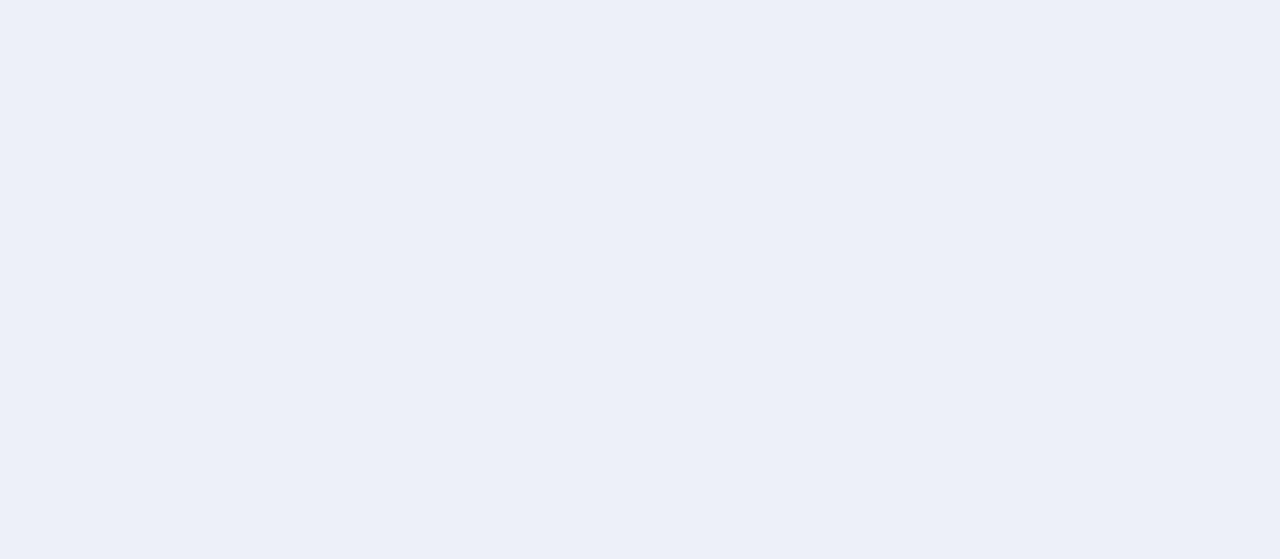scroll, scrollTop: 0, scrollLeft: 0, axis: both 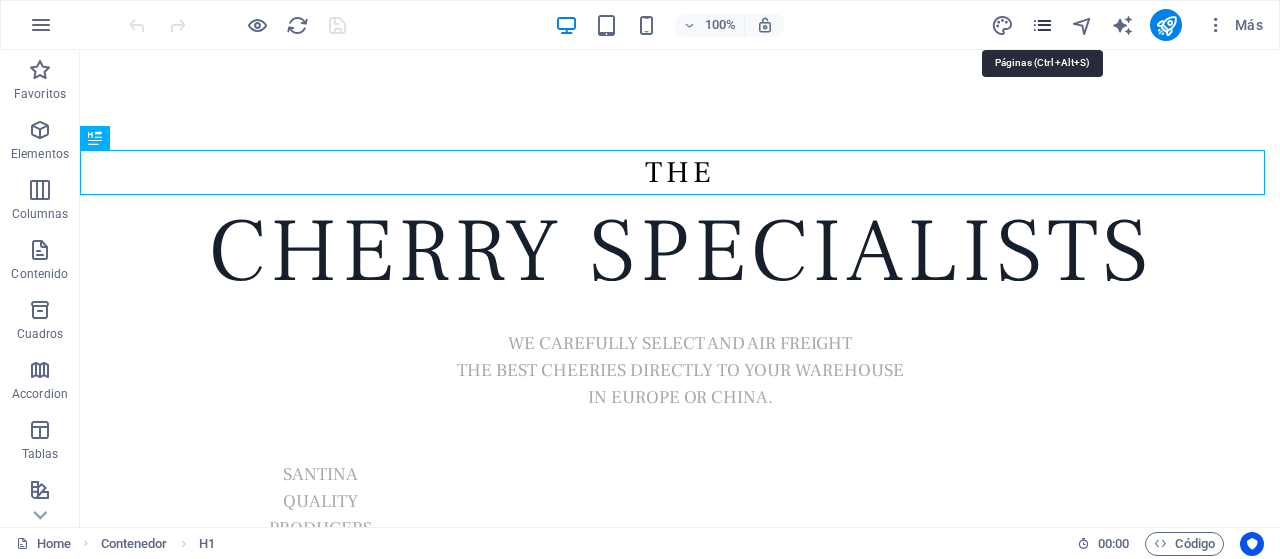 click at bounding box center (1042, 25) 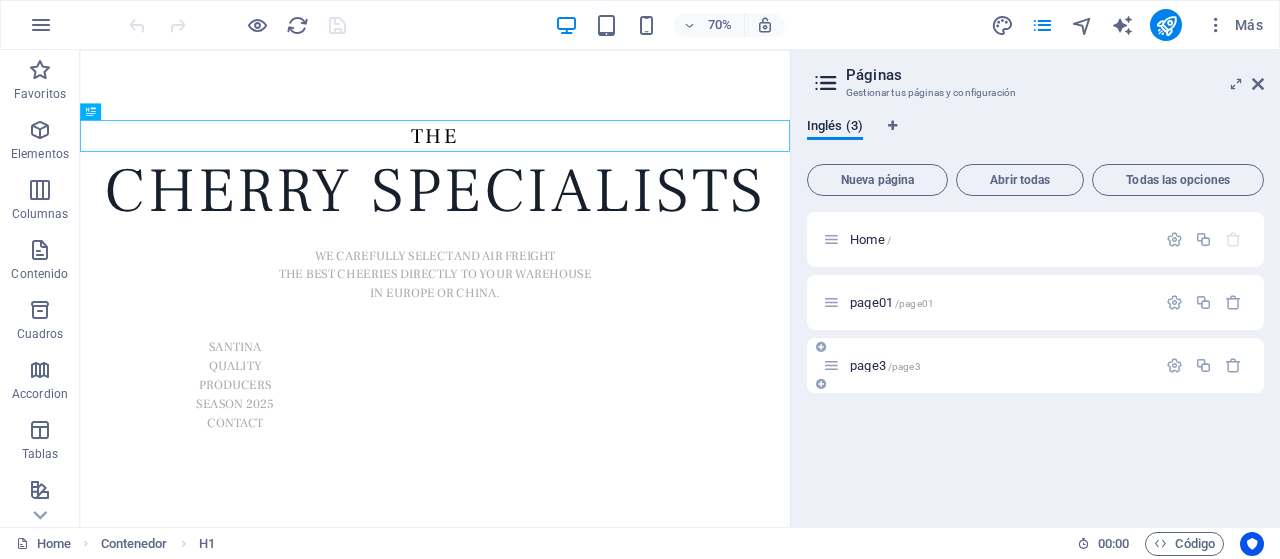 click on "page3 /page3" at bounding box center (1000, 365) 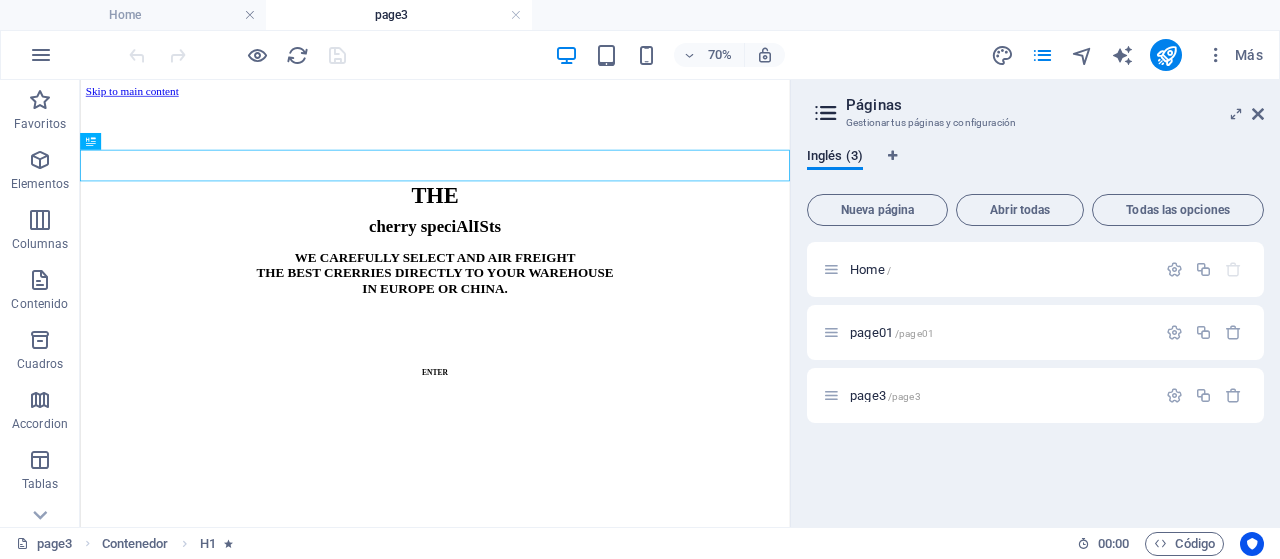 scroll, scrollTop: 0, scrollLeft: 0, axis: both 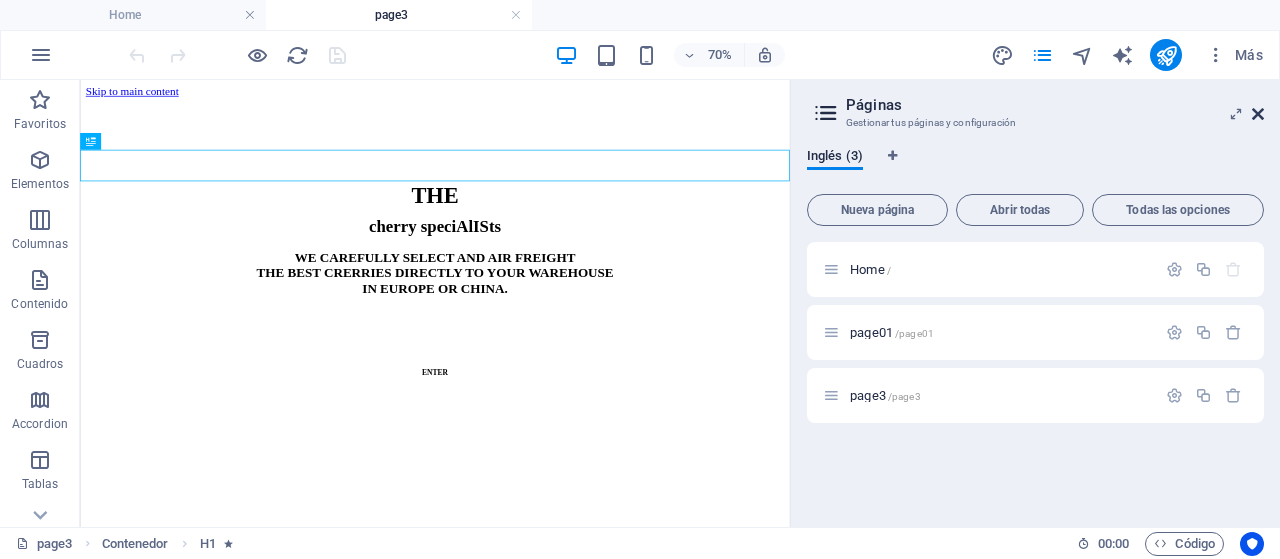 click at bounding box center [1258, 114] 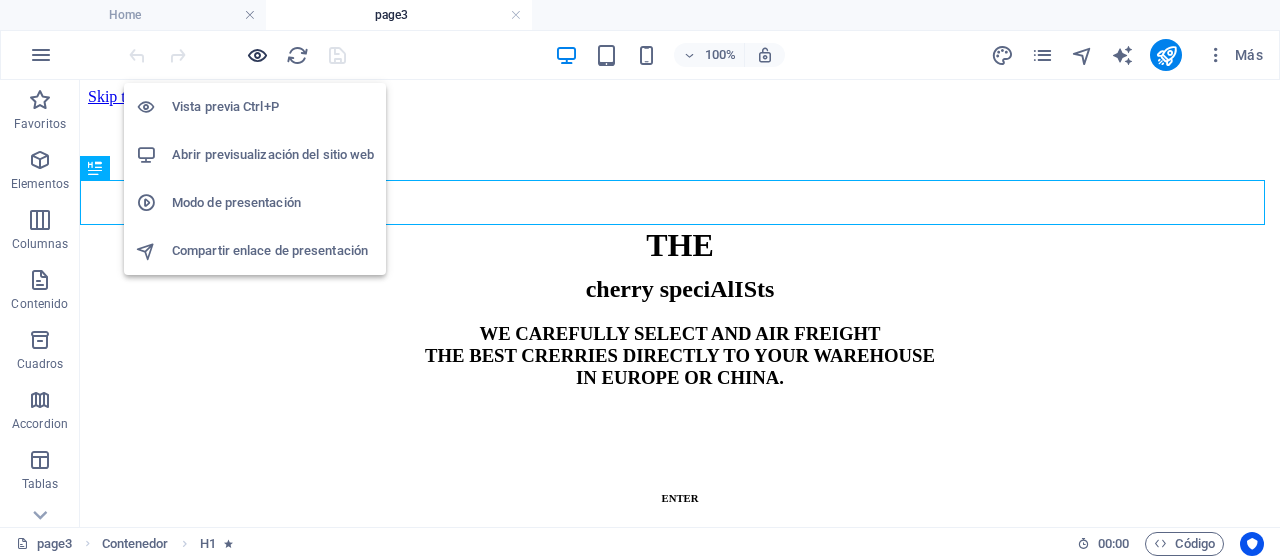 click at bounding box center (257, 55) 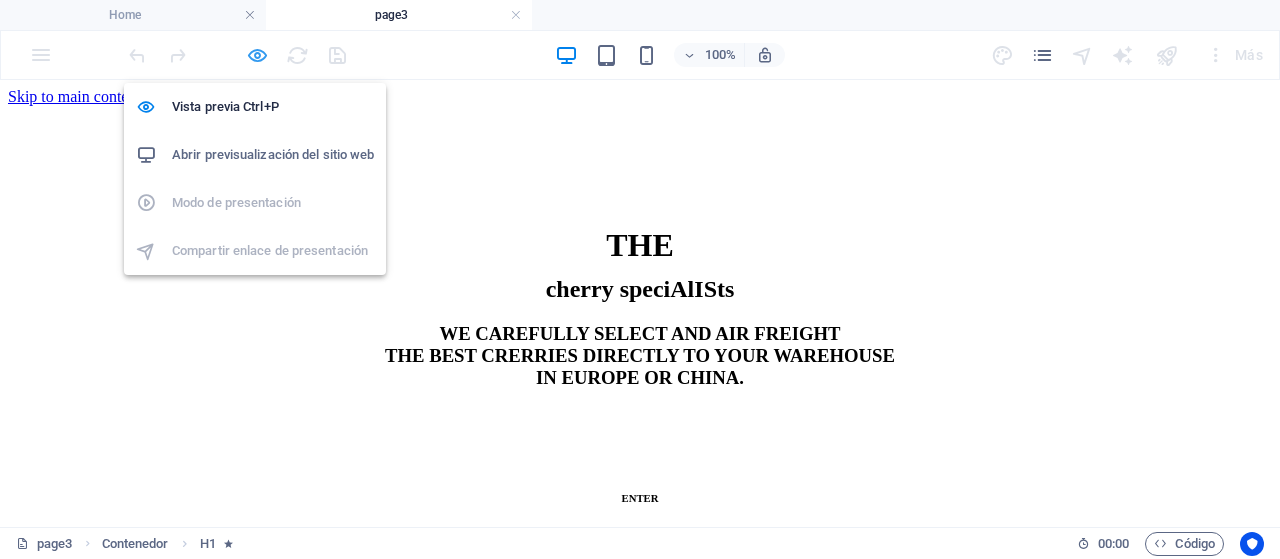 click at bounding box center (257, 55) 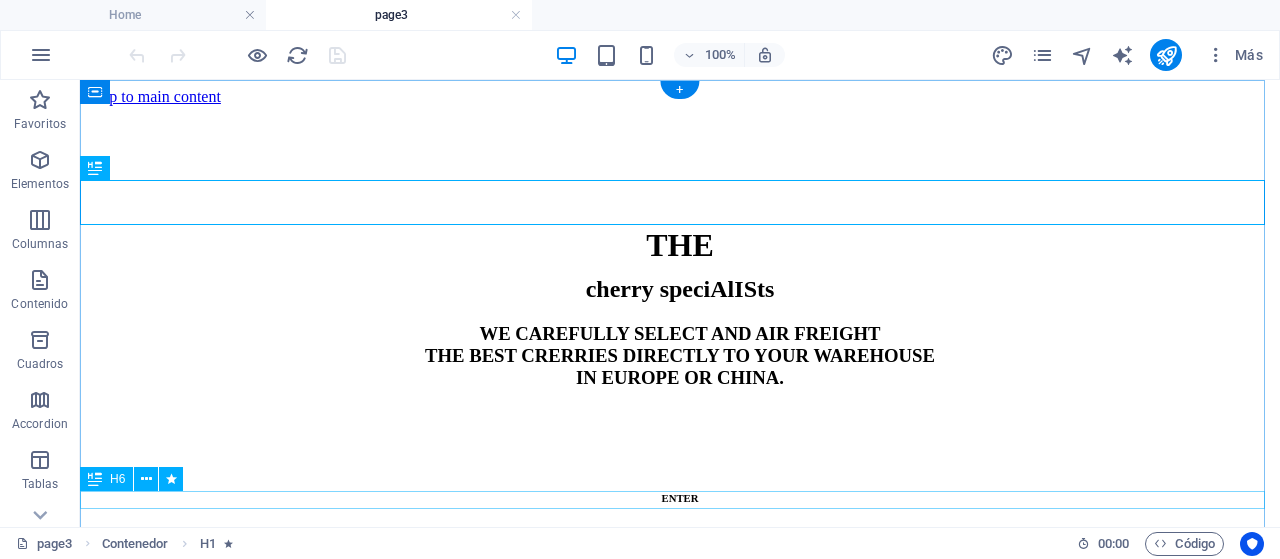 click on "ENTER" at bounding box center [680, 498] 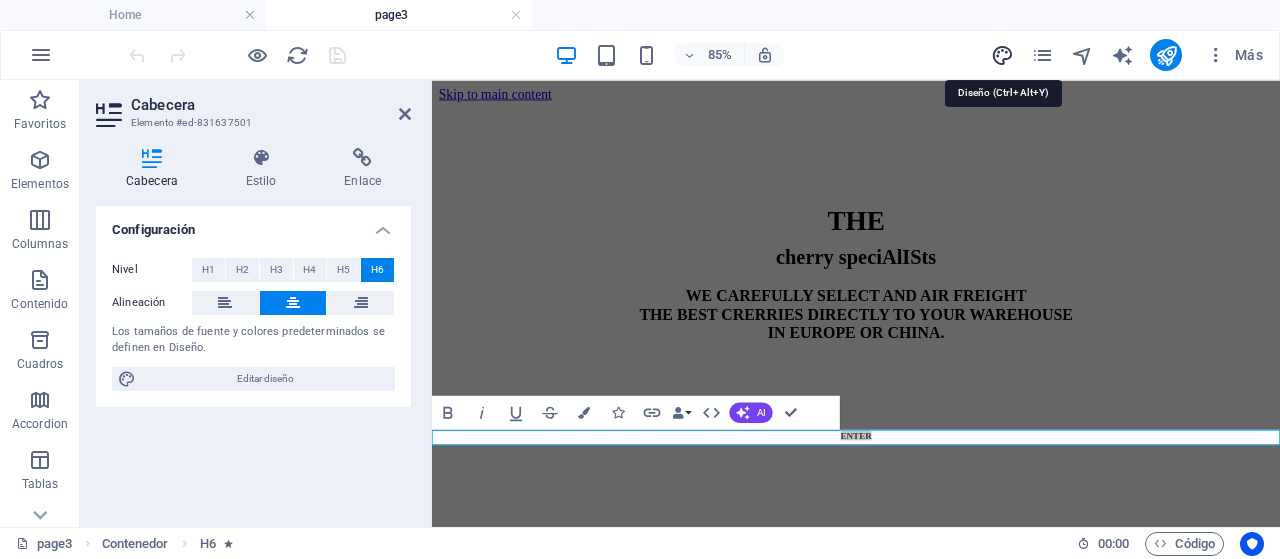click at bounding box center (1002, 55) 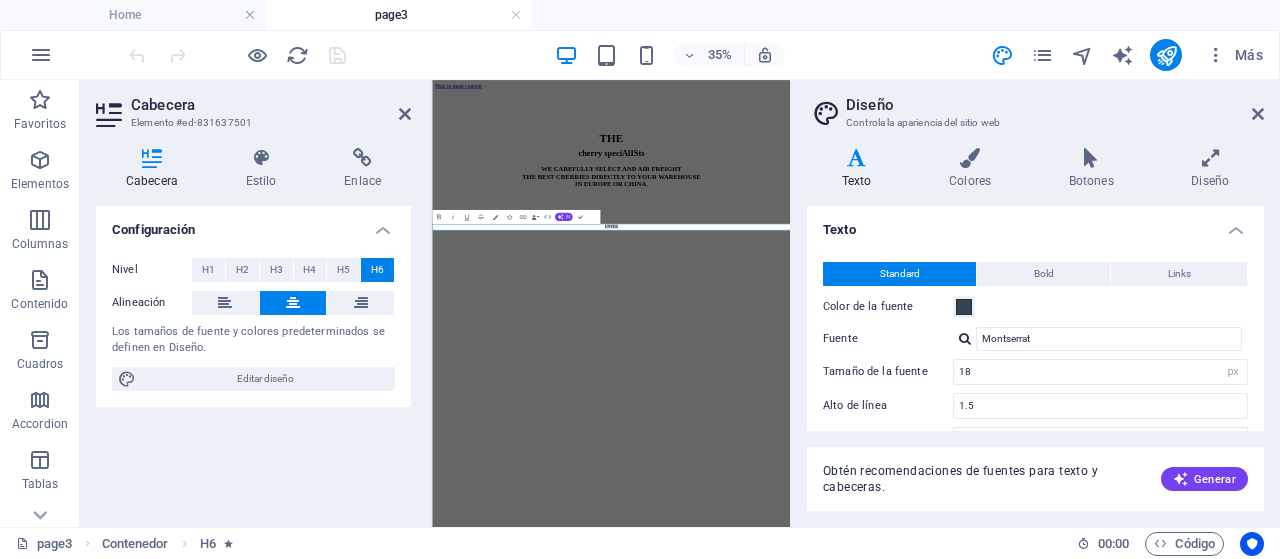 click on "Texto" at bounding box center (1035, 224) 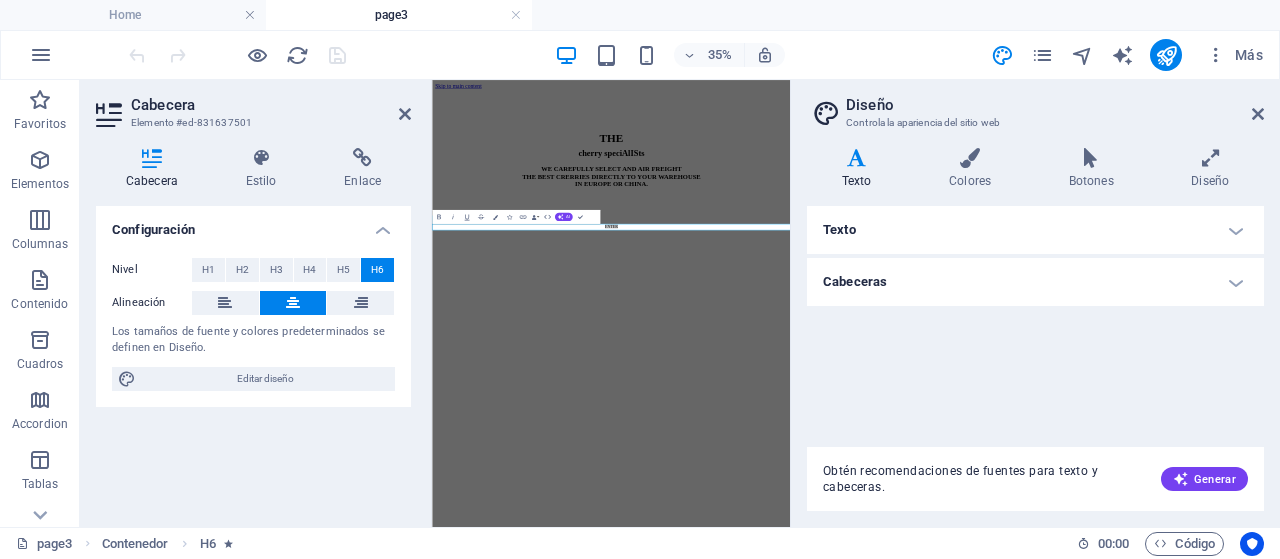 click on "Cabeceras" at bounding box center [1035, 282] 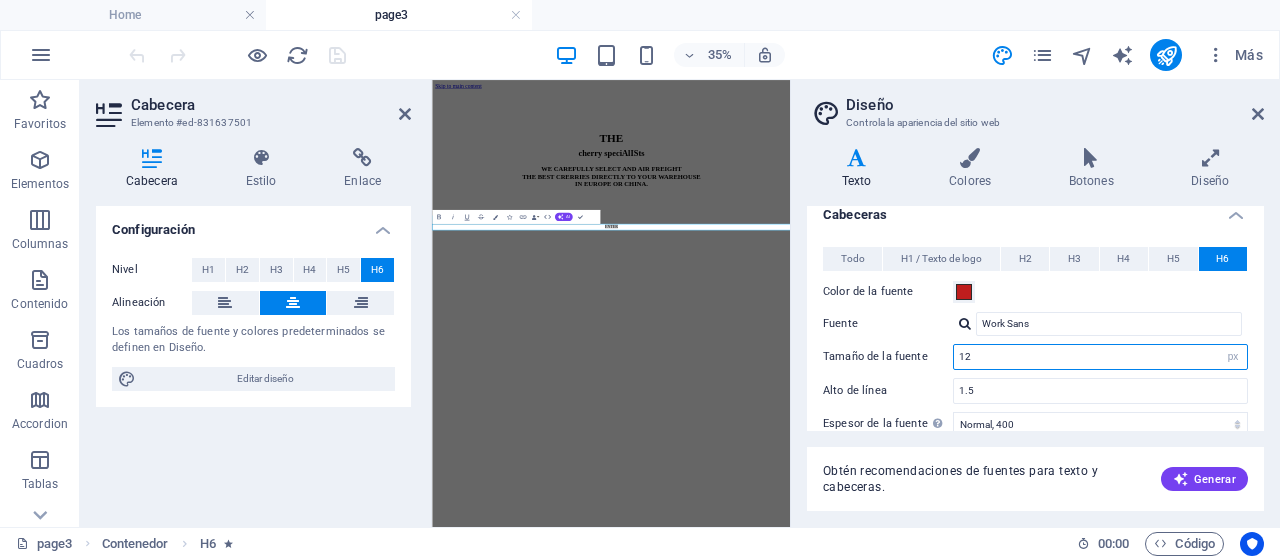 drag, startPoint x: 978, startPoint y: 419, endPoint x: 951, endPoint y: 419, distance: 27 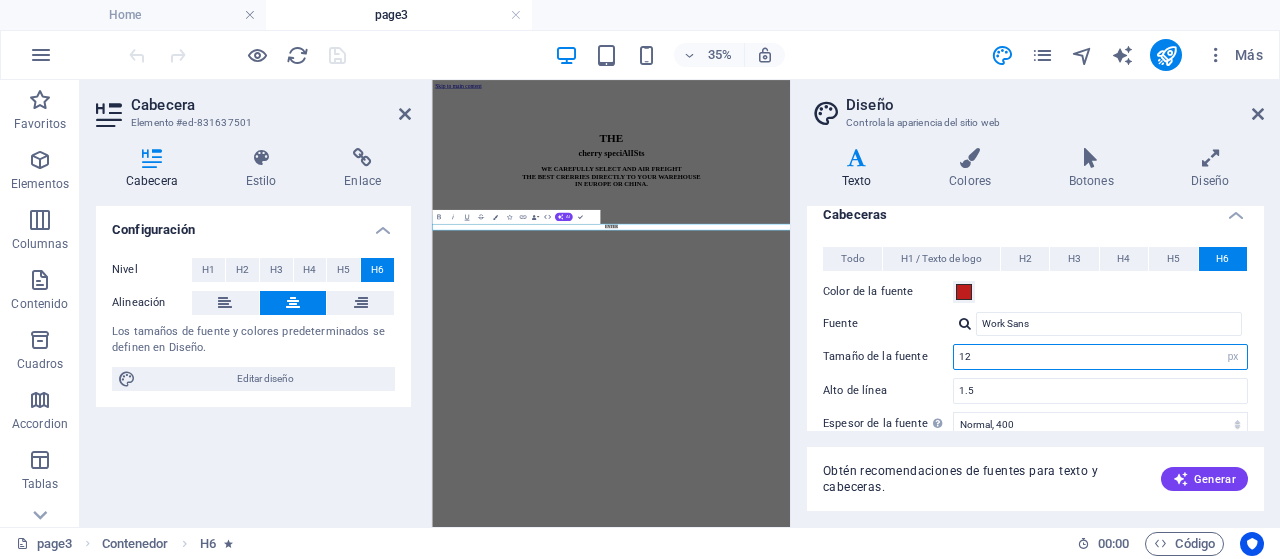 click on "Todo H1 / Texto de logo H2 H3 H4 H5 H6 Color de la fuente Fuente Work Sans Alto de línea 1.5 Espesor de la fuente Para mostrar el espesor de la fuente correctamente, puede que deba activarse.  Gestionar fuentes Fino, 100 Extra delgado, 200 Delgado, 300 Normal, 400 Medio, 500 Seminegrita, 600 Negrita, 700 Extra negrita, 800 Negro, 900 Espaciado entre caracteres 0 rem px Estilo de fuente Transformación del texto Tt TT tt Decoración Ninguno Alineación del texto Margen inferior 0 rem px vh Color de la fuente Fuente Frank Ruhl Libre Tamaño de la fuente 30 rem px em % Alto de línea 1.5 Espesor de la fuente Para mostrar el espesor de la fuente correctamente, puede que deba activarse.  Gestionar fuentes Fino, 100 Extra delgado, 200 Delgado, 300 Normal, 400 Medio, 500 Seminegrita, 600 Negrita, 700 Extra negrita, 800 Negro, 900 Espaciado entre caracteres 4 rem px Estilo de fuente Transformación del texto Tt TT tt Decoración Ninguno Alineación del texto Margen inferior 0 rem px vh Color de la fuente Fuente 90 %" at bounding box center [1035, 445] 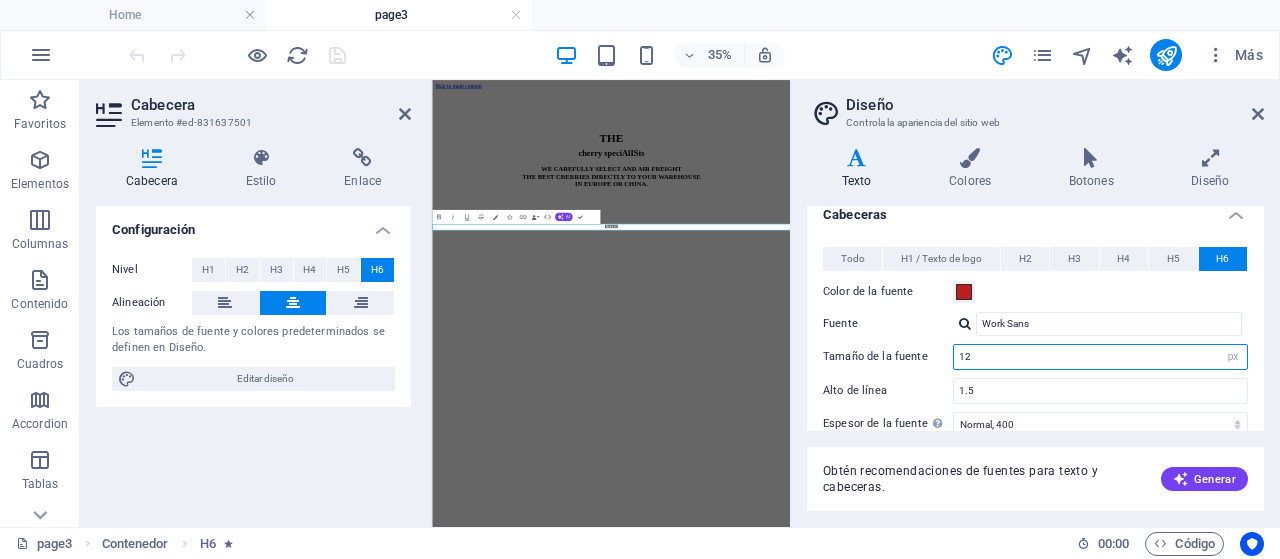 scroll, scrollTop: 86, scrollLeft: 0, axis: vertical 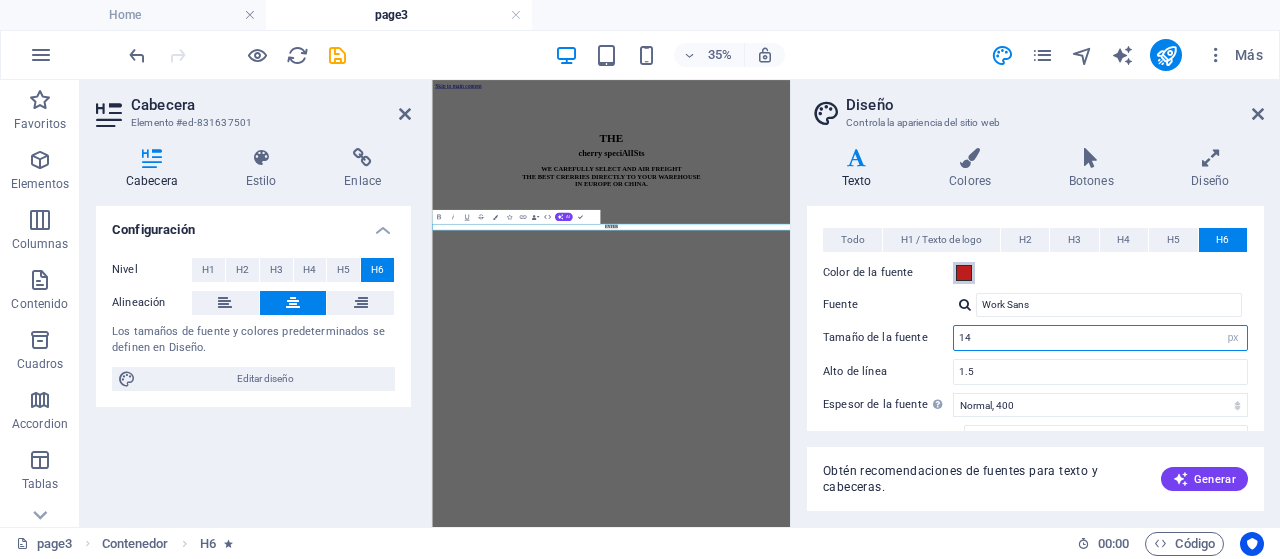 type on "14" 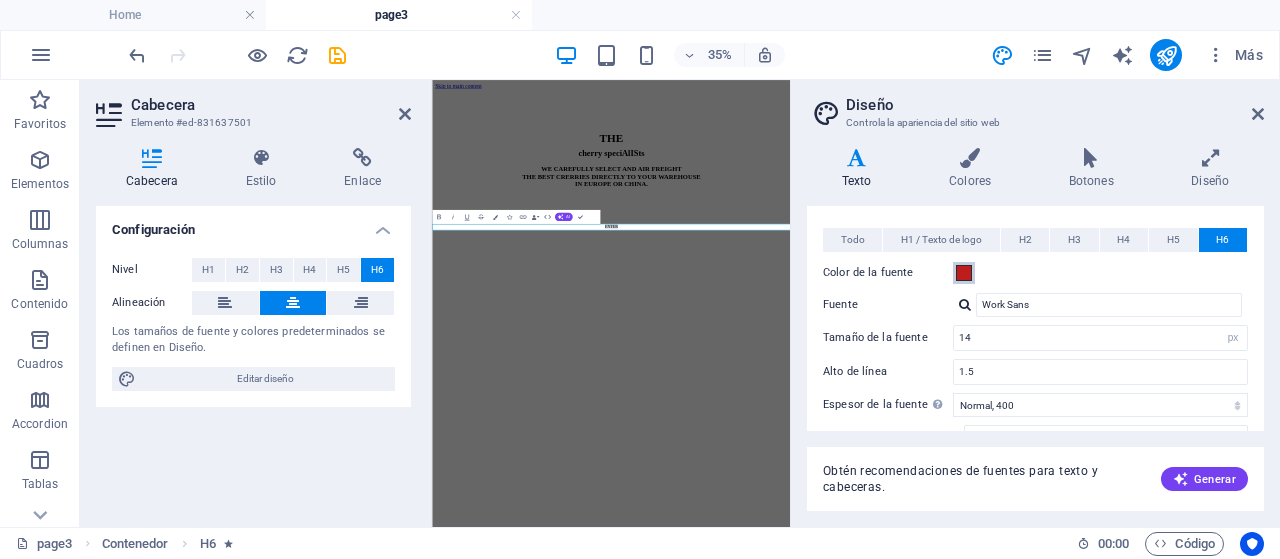 click at bounding box center [964, 273] 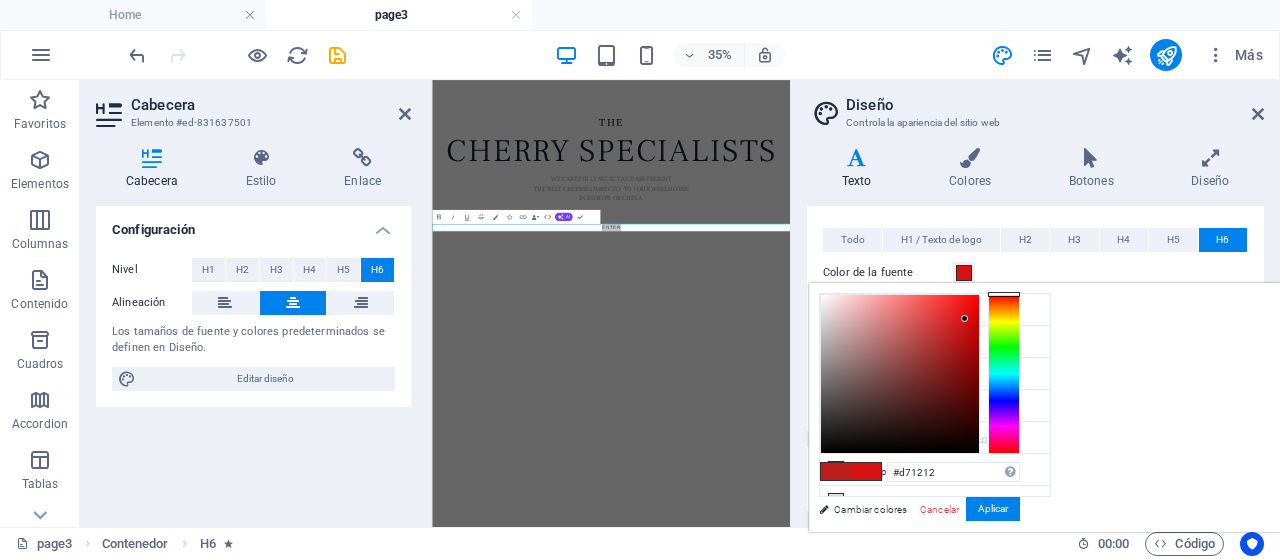 drag, startPoint x: 1202, startPoint y: 328, endPoint x: 1215, endPoint y: 318, distance: 16.40122 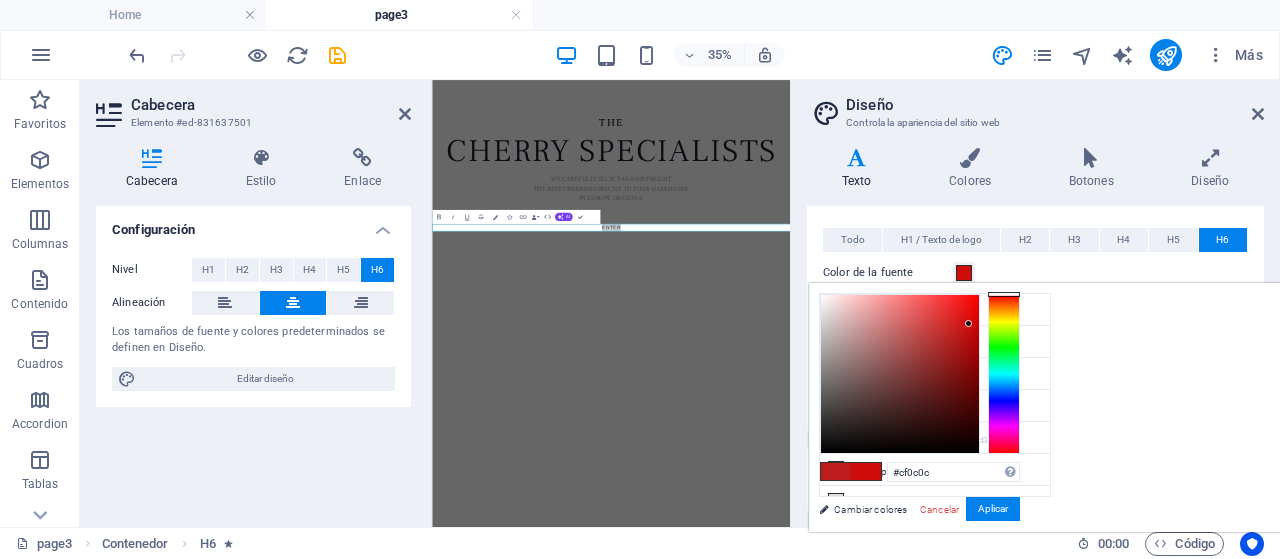 type on "#cf0b0b" 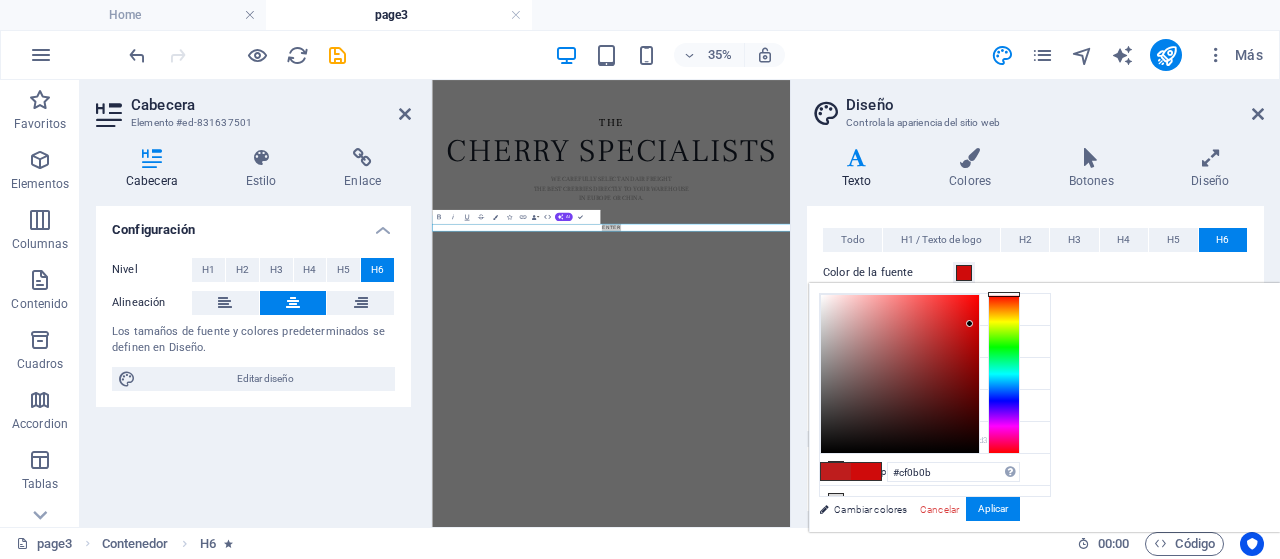 drag, startPoint x: 1211, startPoint y: 316, endPoint x: 1220, endPoint y: 323, distance: 11.401754 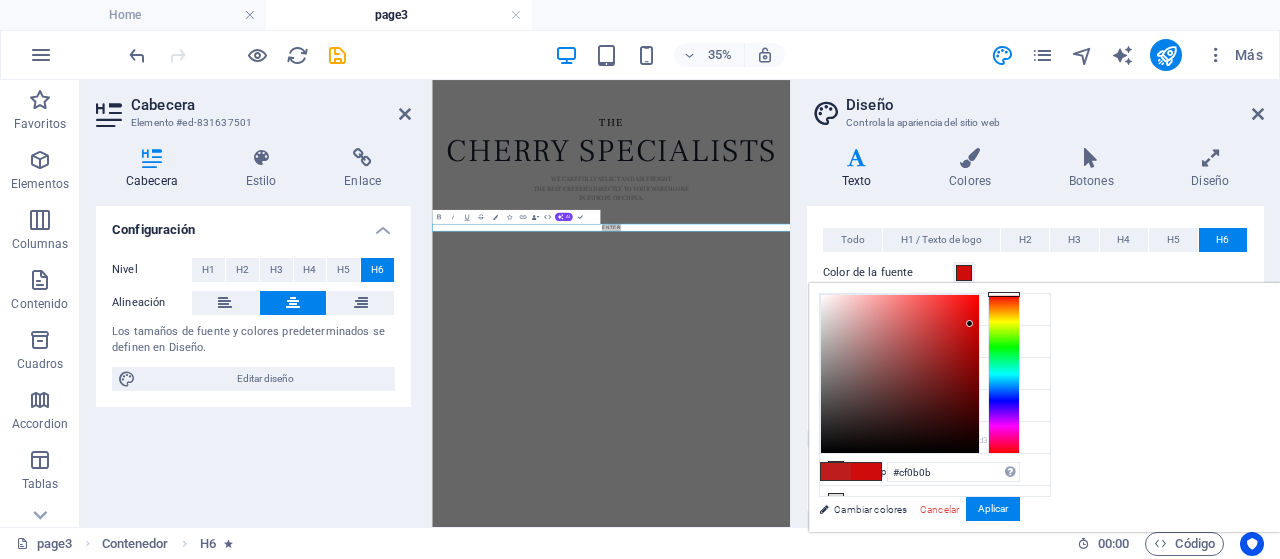 click at bounding box center [969, 323] 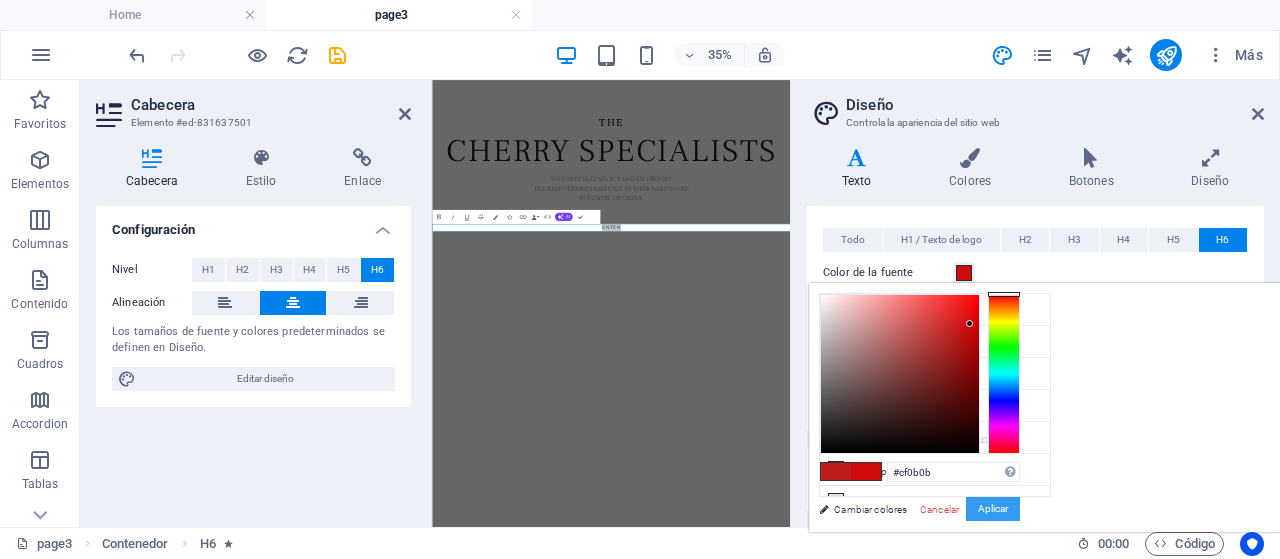 click on "Aplicar" at bounding box center [993, 509] 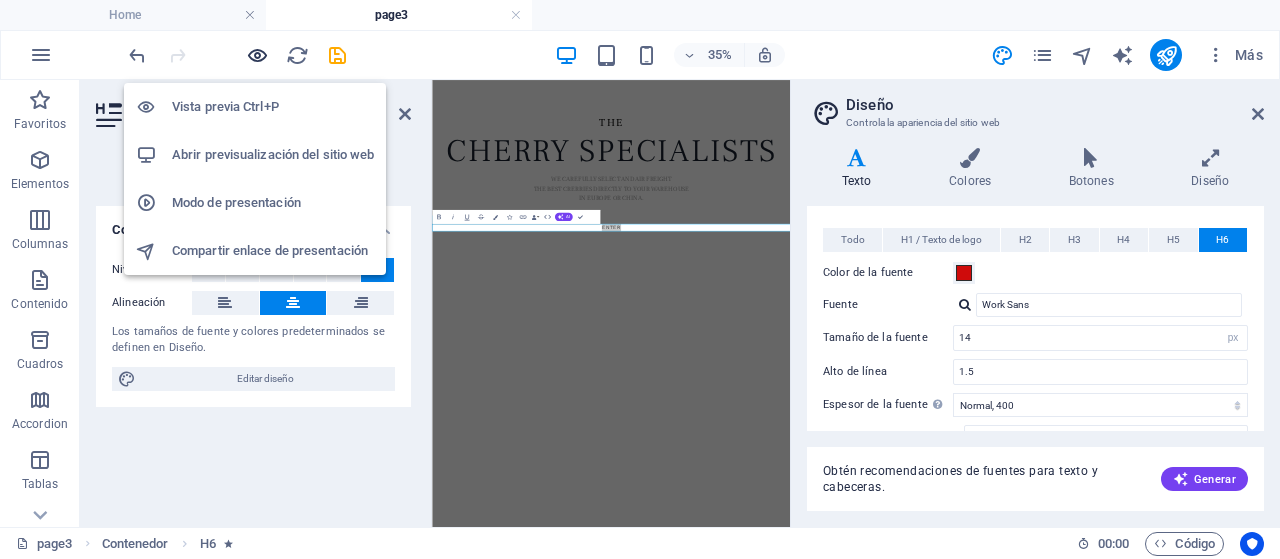 click at bounding box center (257, 55) 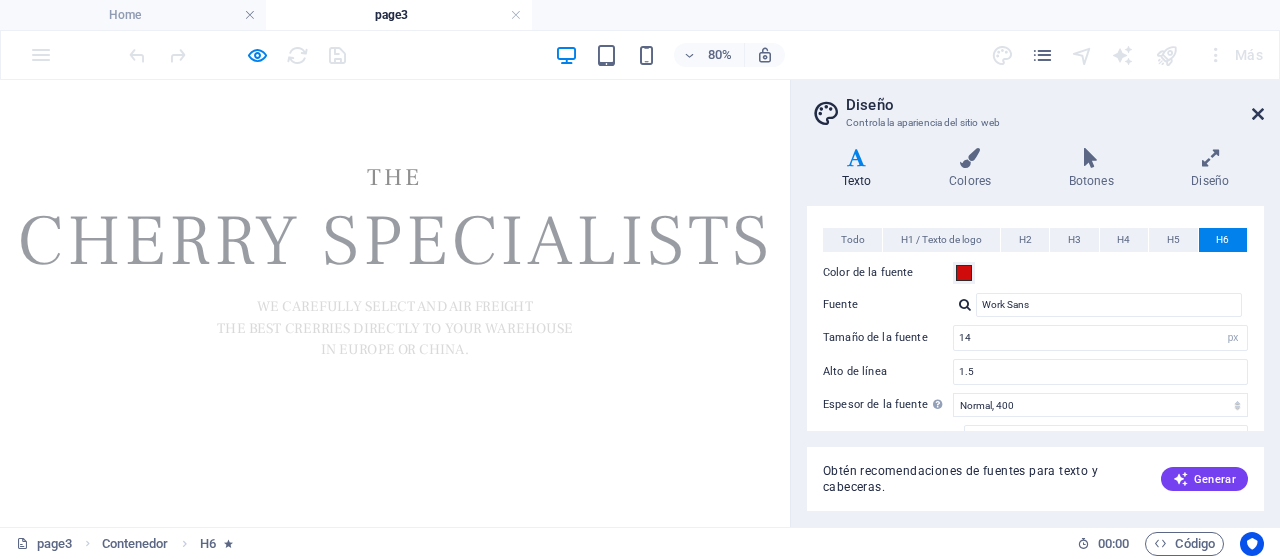 click at bounding box center (1258, 114) 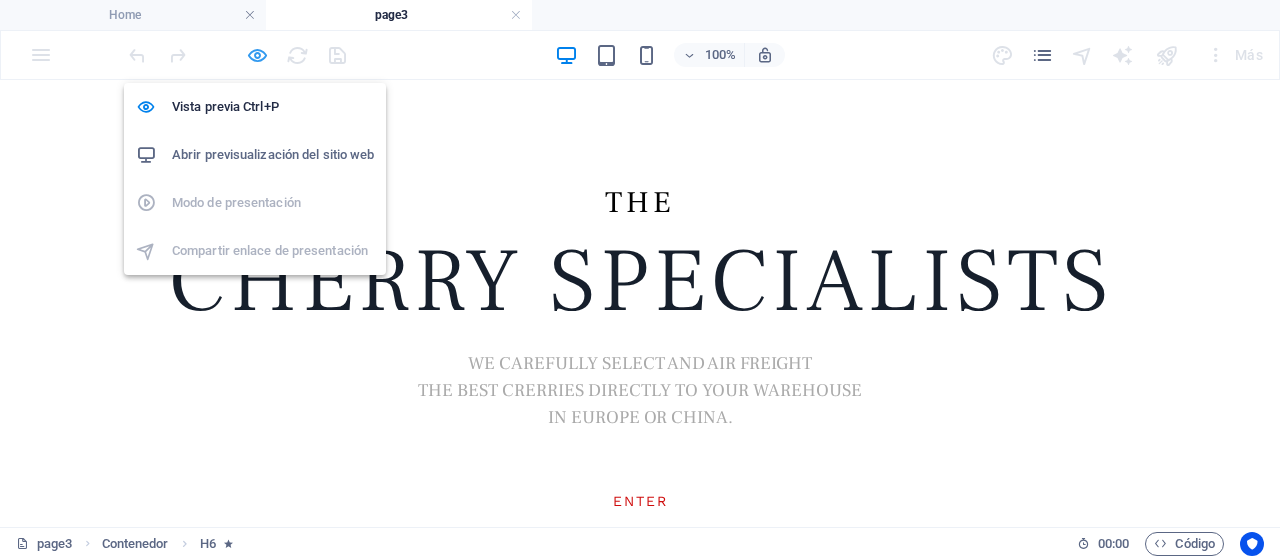 click at bounding box center [257, 55] 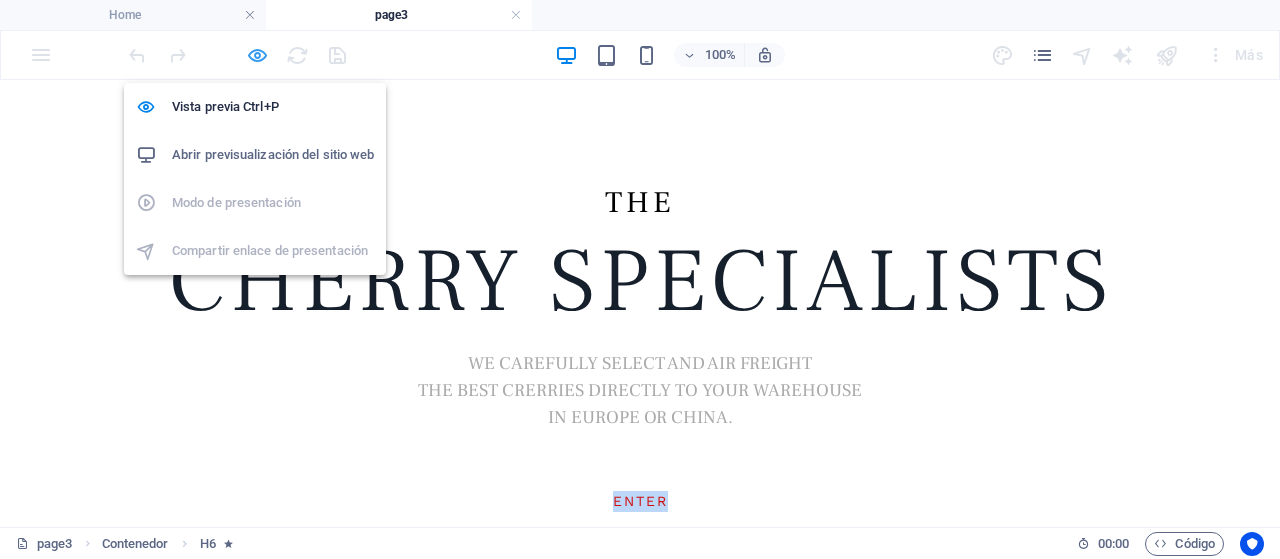 select on "shrink" 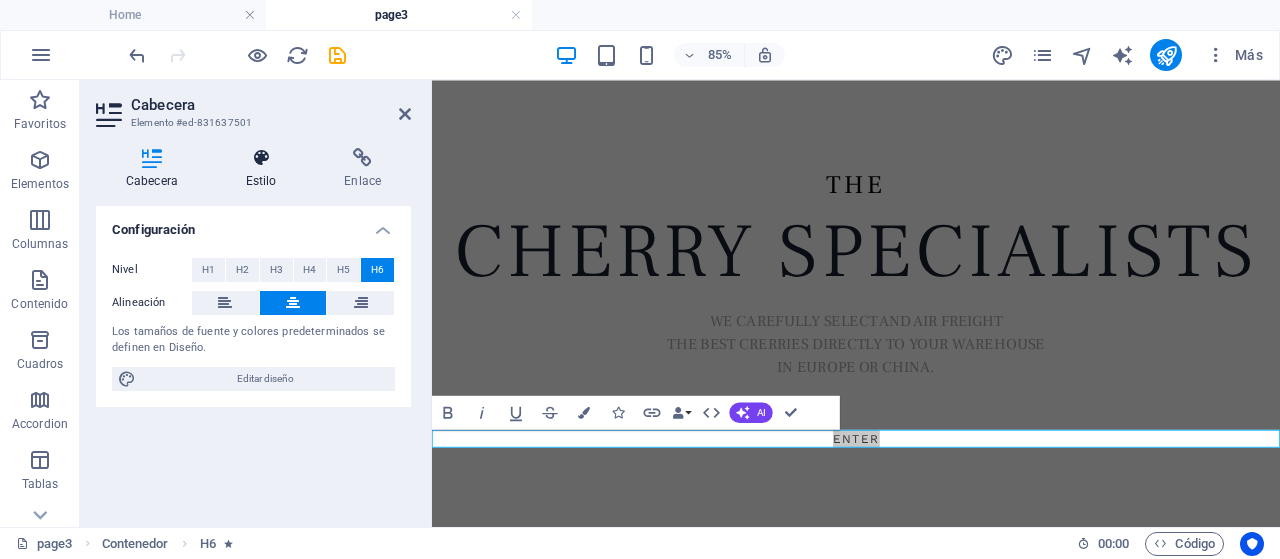 click at bounding box center (261, 158) 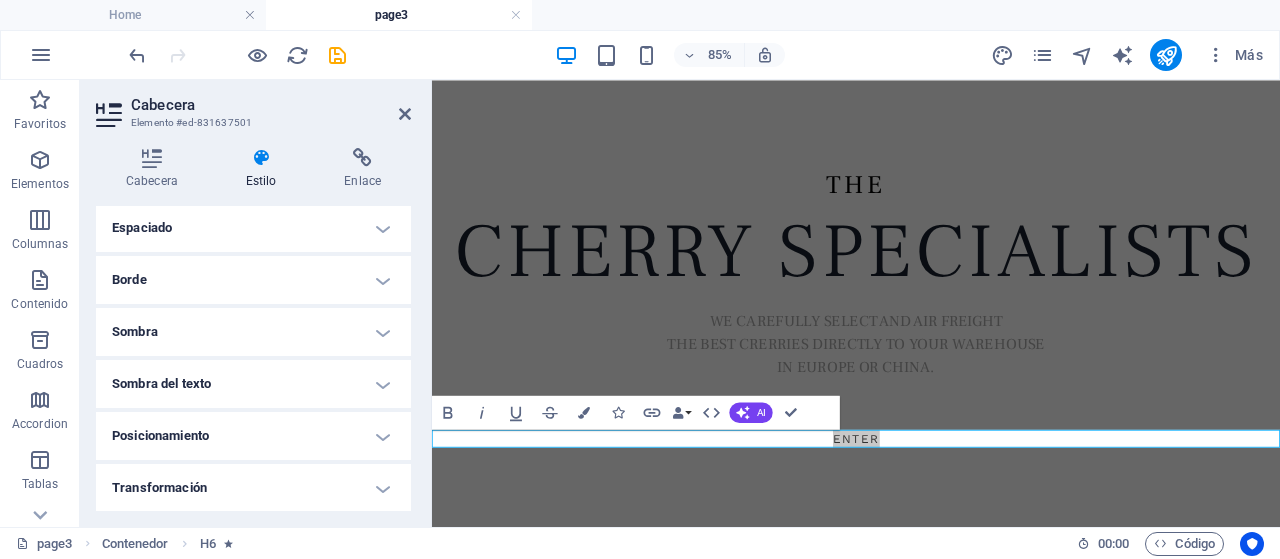 scroll, scrollTop: 556, scrollLeft: 0, axis: vertical 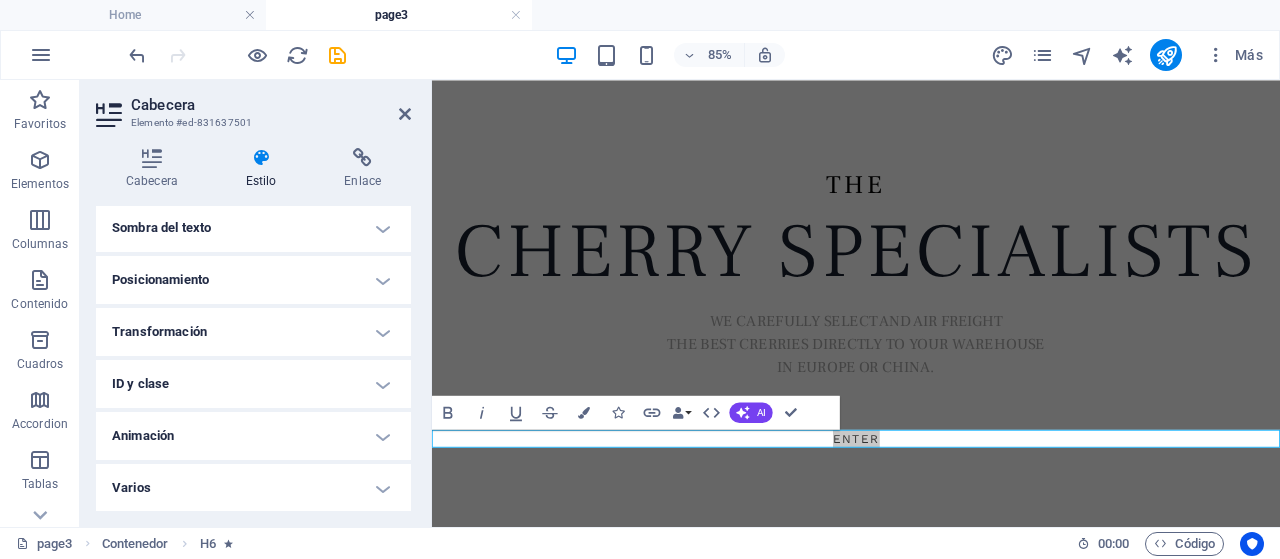 click on "Animación" at bounding box center [253, 436] 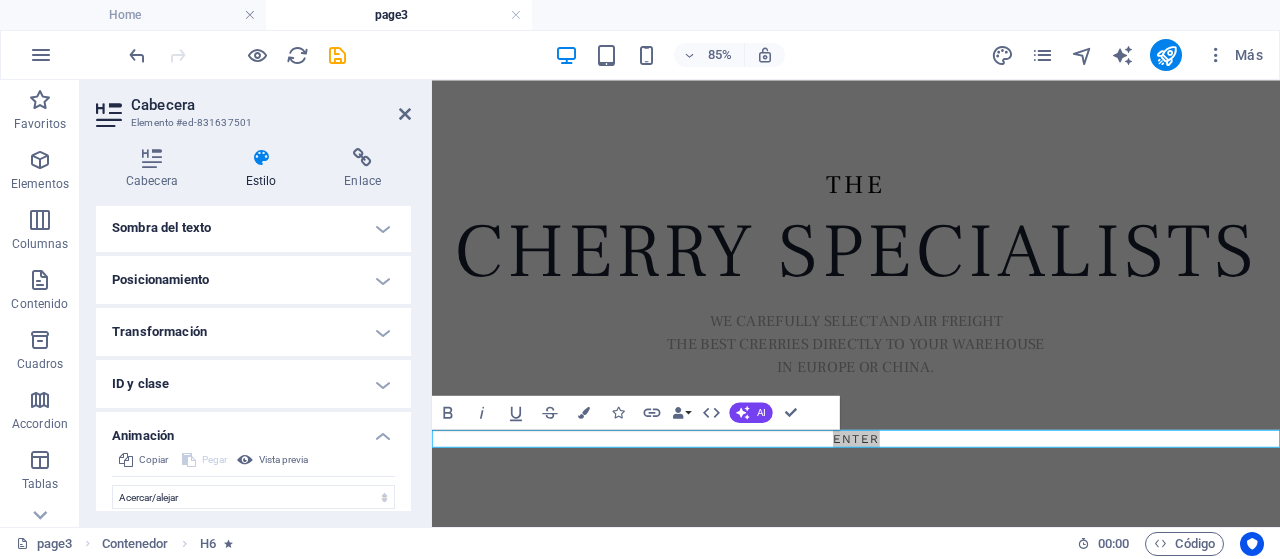 scroll, scrollTop: 756, scrollLeft: 0, axis: vertical 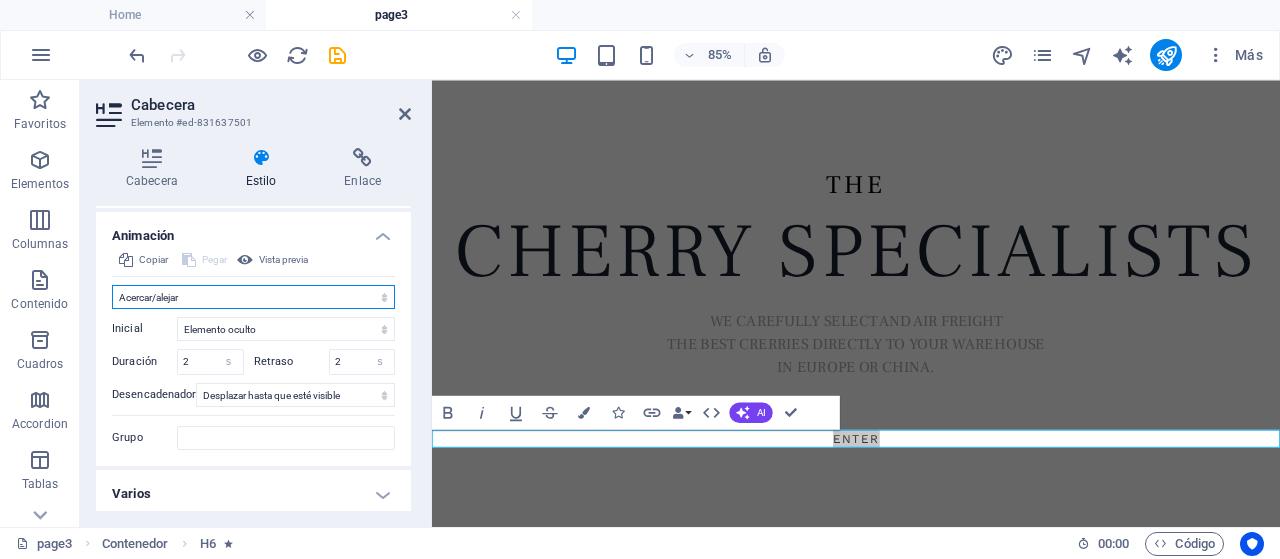 click on "No animar Mostrar / Ocultar Subir/bajar Acercar/alejar Deslizar de izquierda a derecha Deslizar de derecha a izquierda Deslizar de arriba a abajo Deslizar de abajo a arriba Pulsación Parpadeo Abrir como superposición" at bounding box center [253, 297] 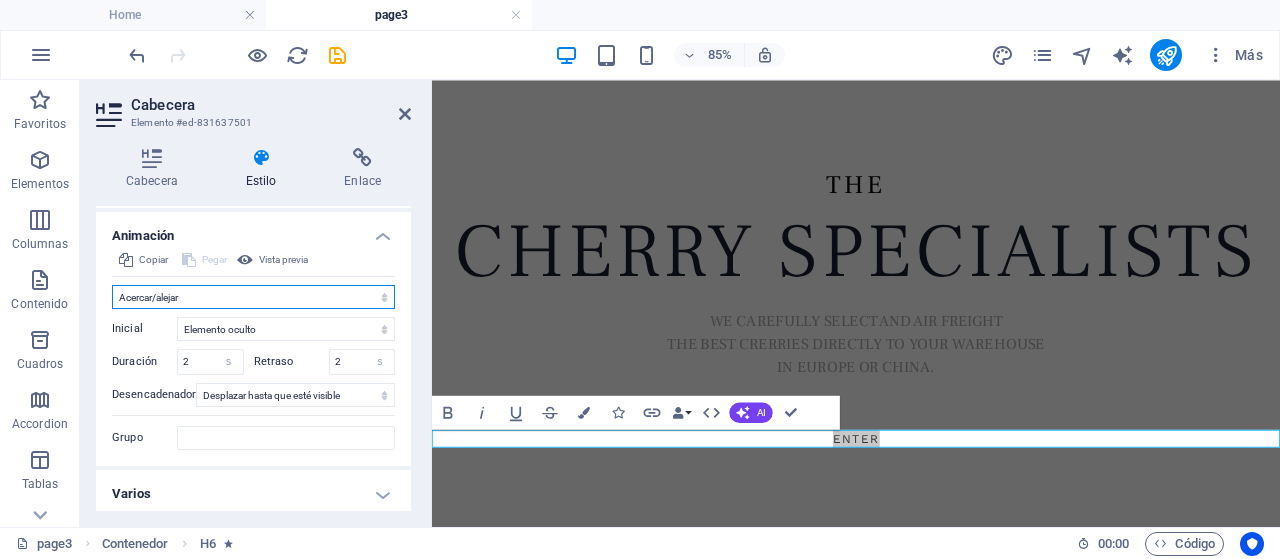 select on "slide" 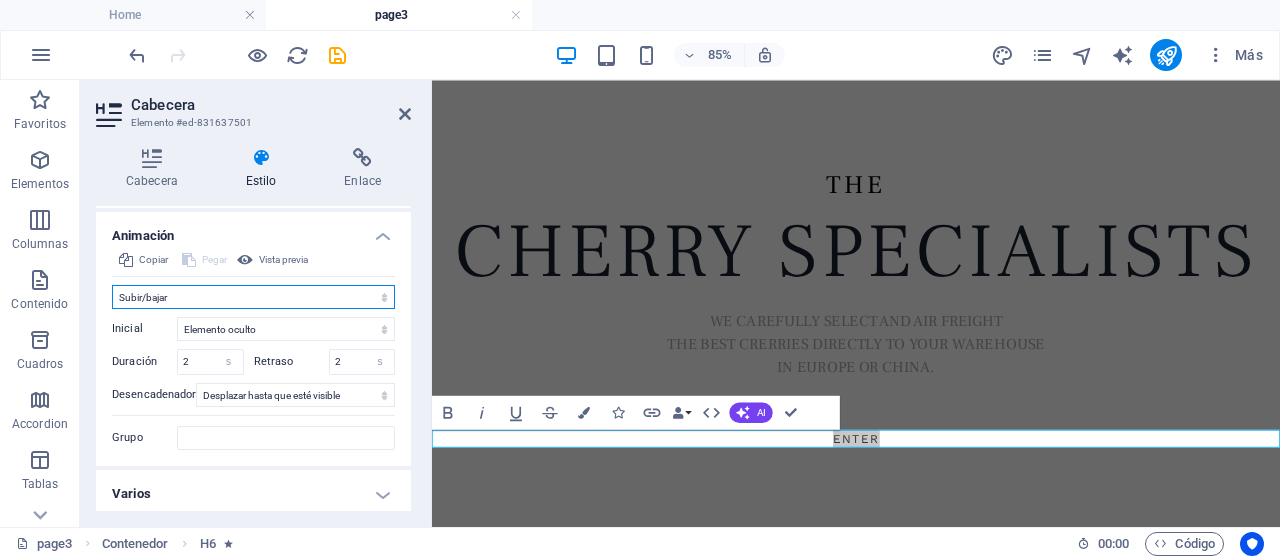 click on "No animar Mostrar / Ocultar Subir/bajar Acercar/alejar Deslizar de izquierda a derecha Deslizar de derecha a izquierda Deslizar de arriba a abajo Deslizar de abajo a arriba Pulsación Parpadeo Abrir como superposición" at bounding box center (253, 297) 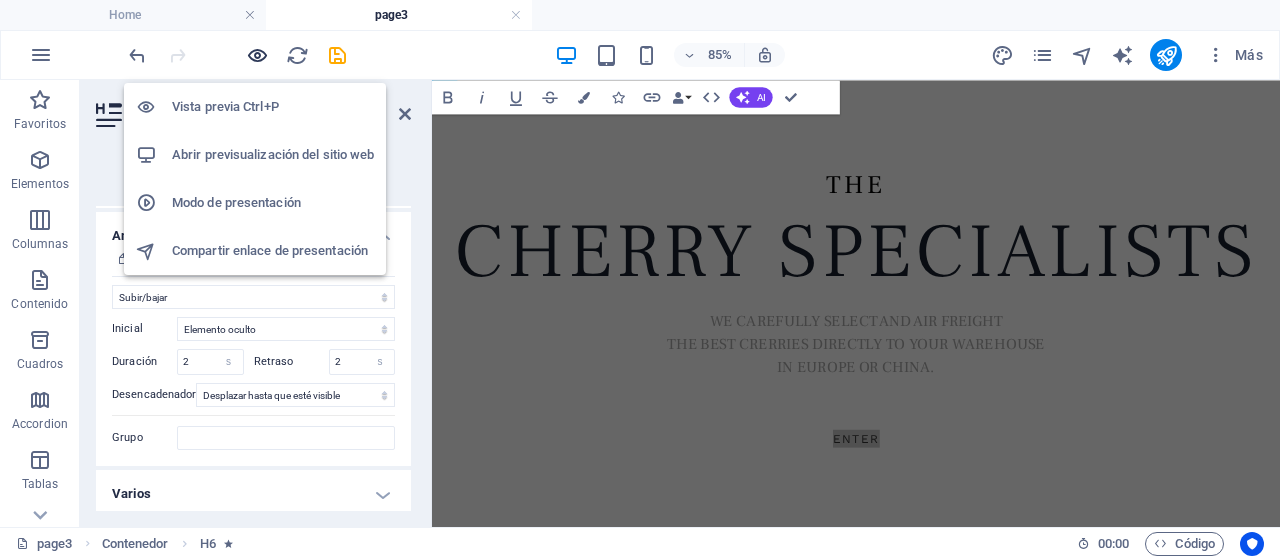 click at bounding box center (257, 55) 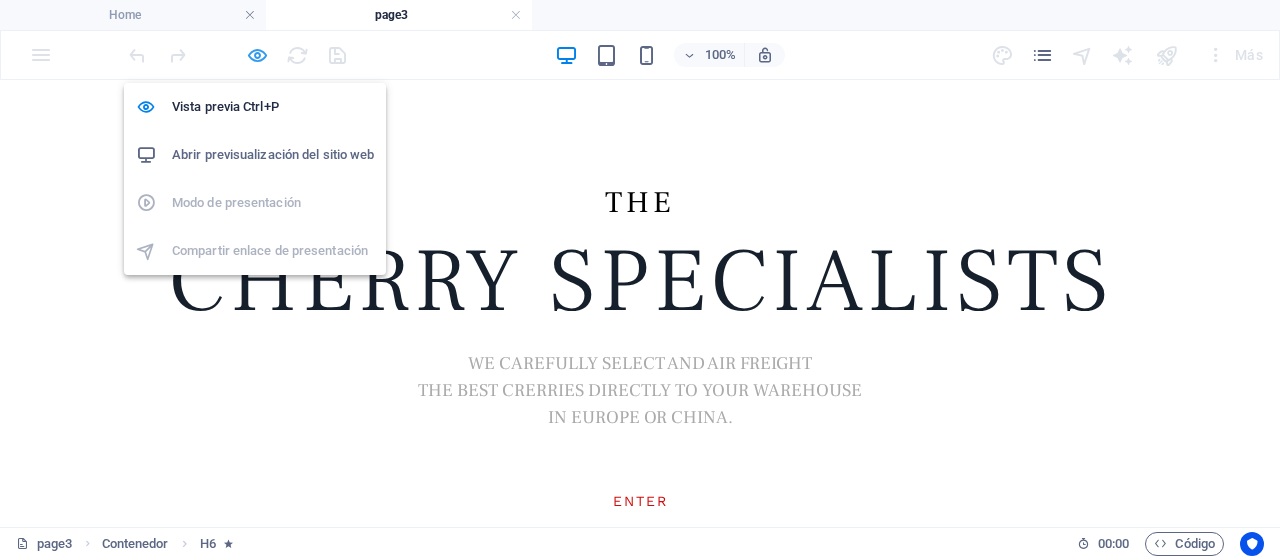 click at bounding box center (257, 55) 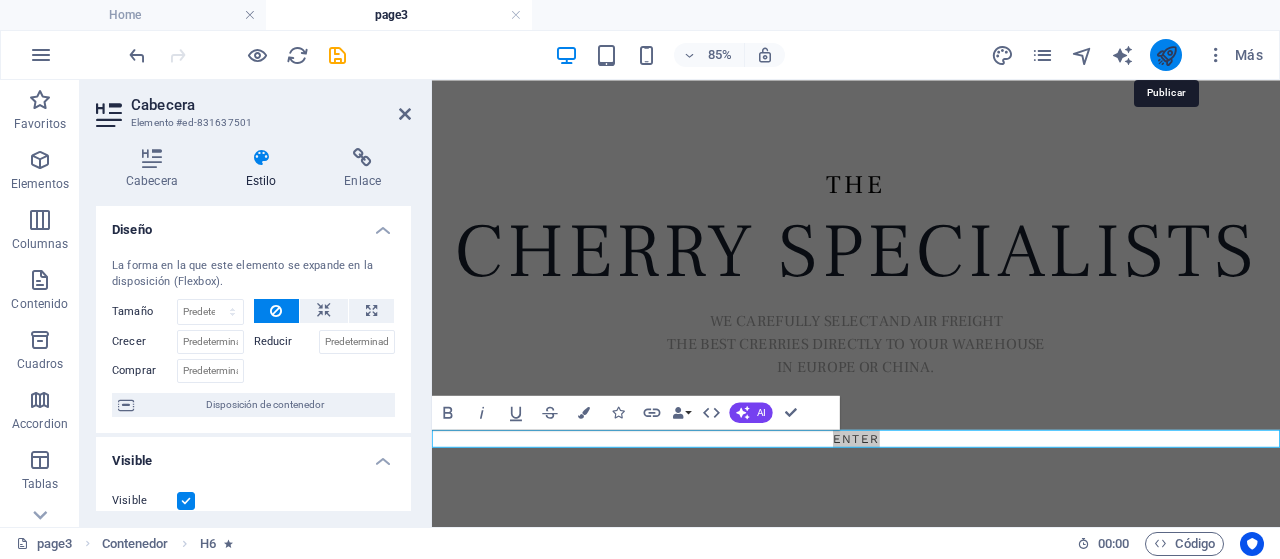 click at bounding box center [1166, 55] 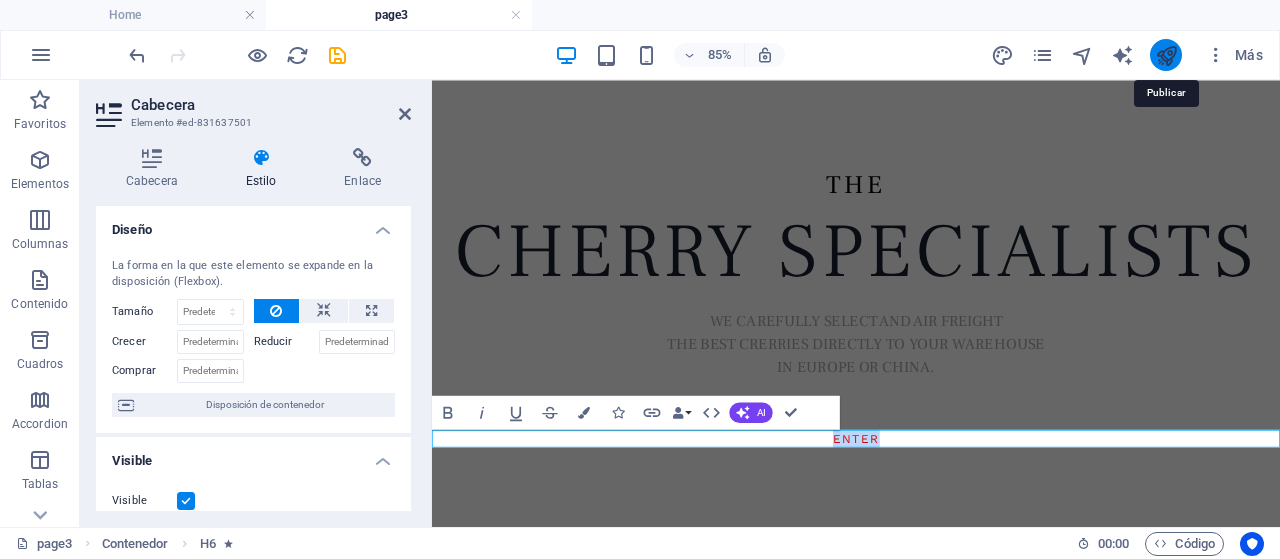select on "slide" 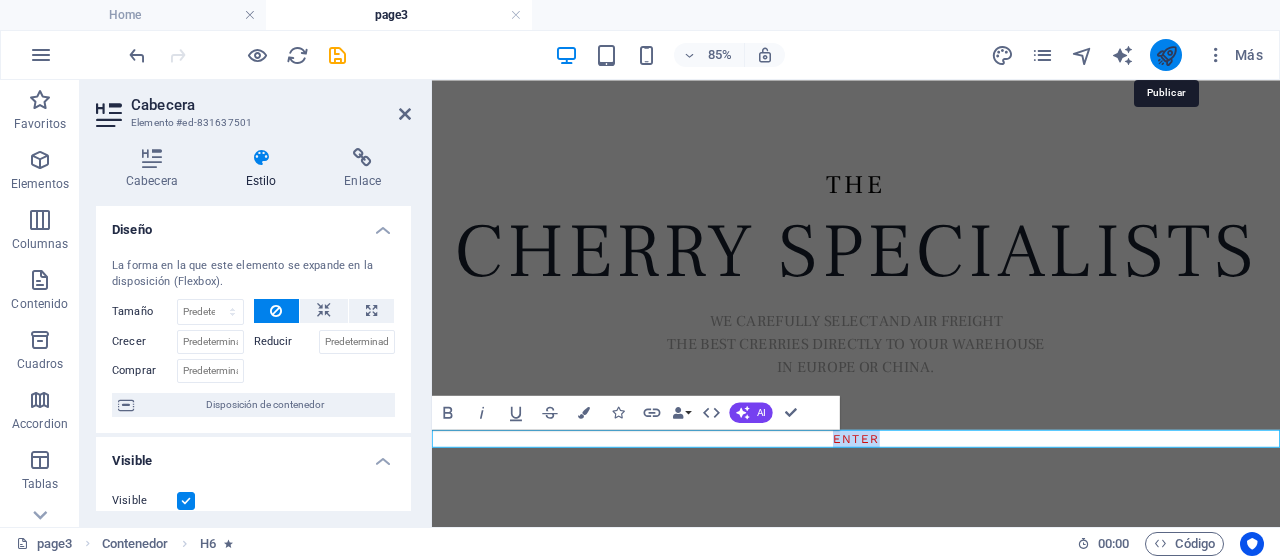 select on "s" 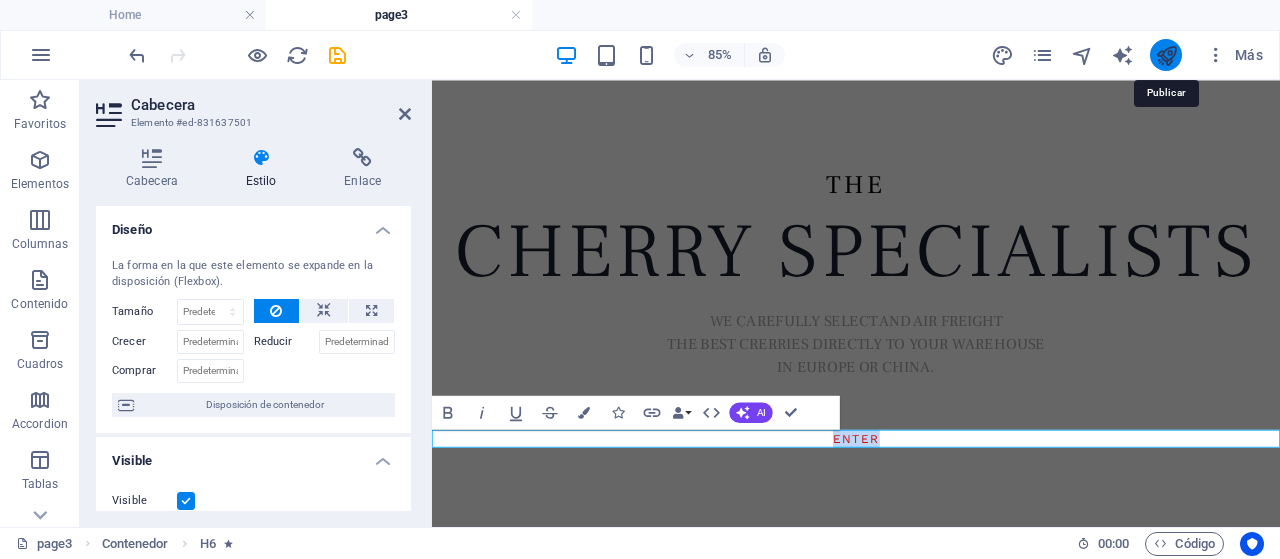 select on "s" 